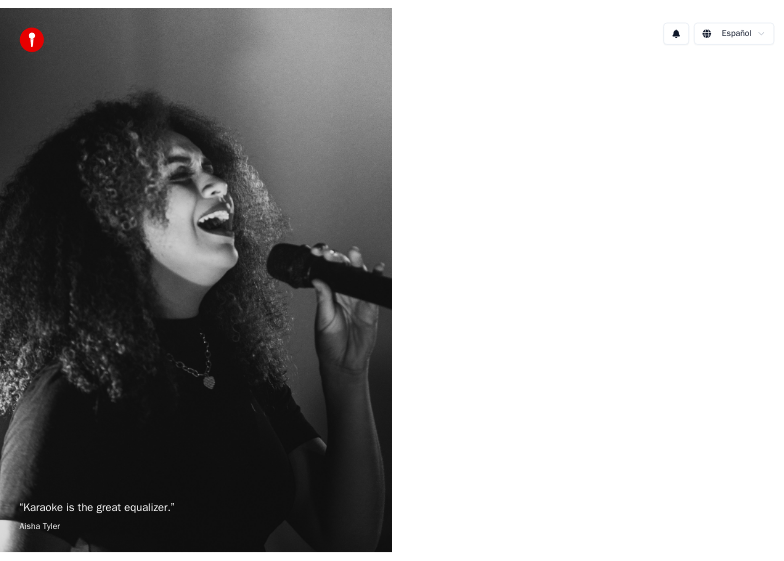 scroll, scrollTop: 0, scrollLeft: 0, axis: both 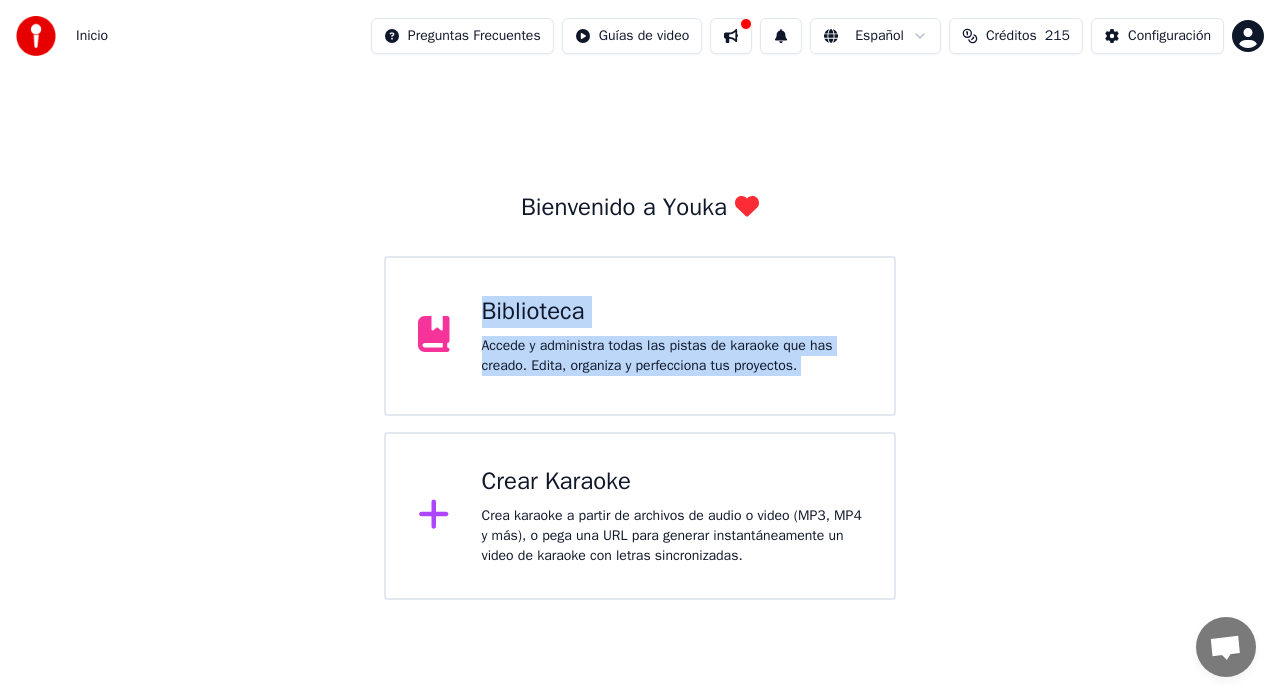 drag, startPoint x: 453, startPoint y: 341, endPoint x: 468, endPoint y: 494, distance: 153.73354 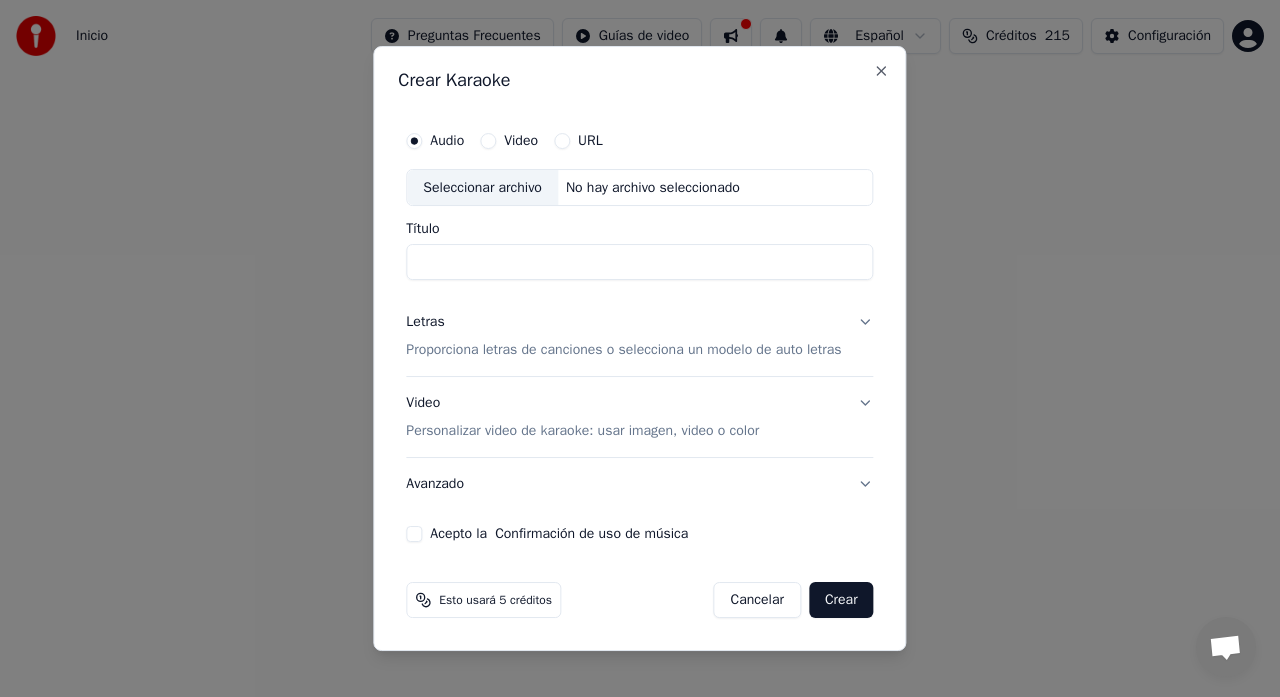 click on "Video" at bounding box center [488, 141] 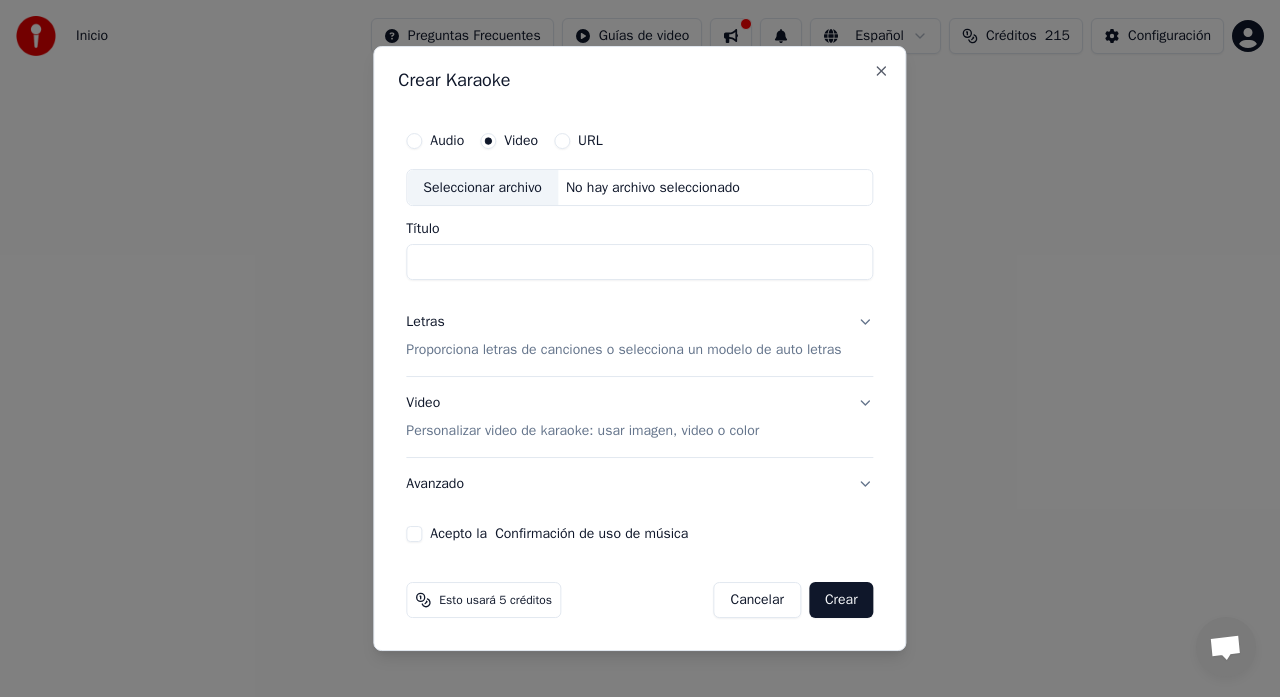 click on "Seleccionar archivo" at bounding box center [482, 188] 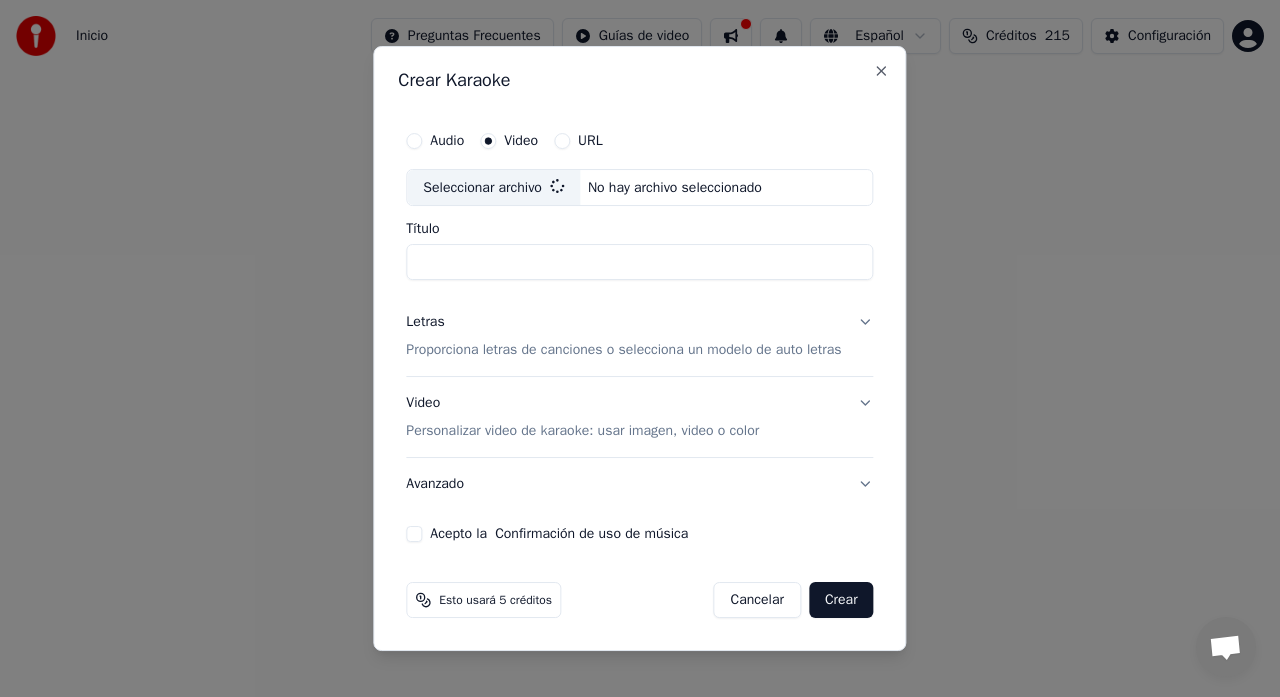 type on "**********" 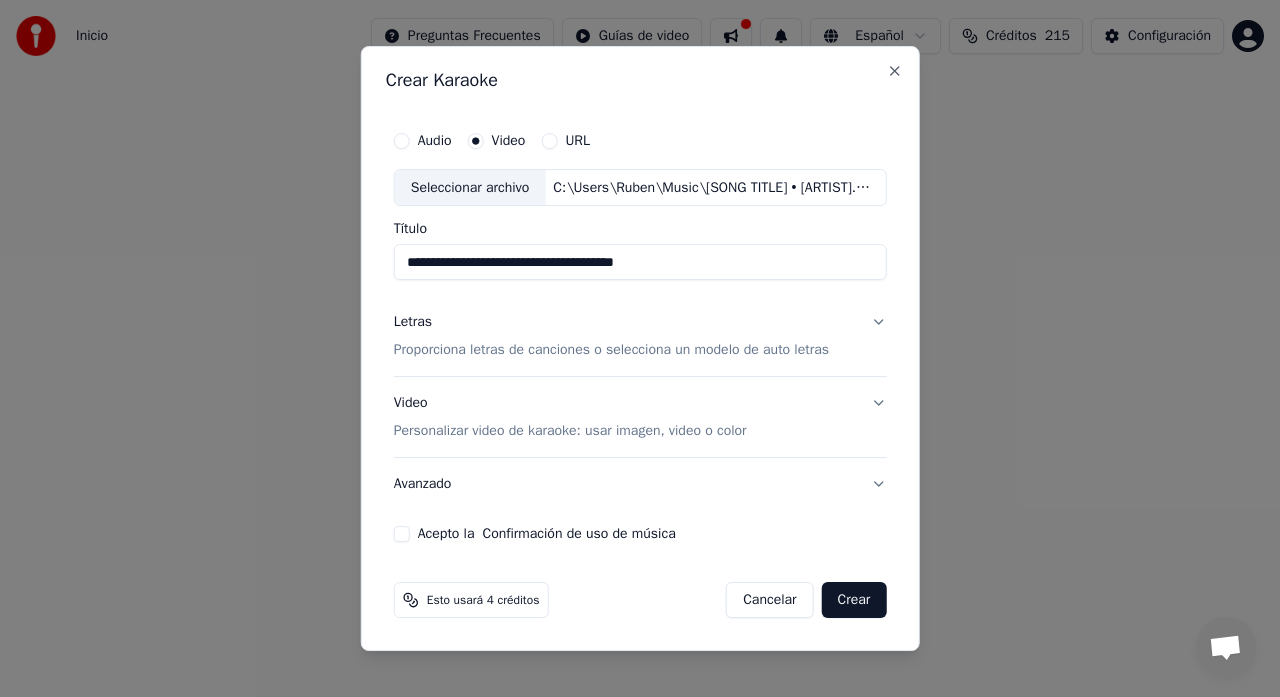 click on "Proporciona letras de canciones o selecciona un modelo de auto letras" at bounding box center (611, 351) 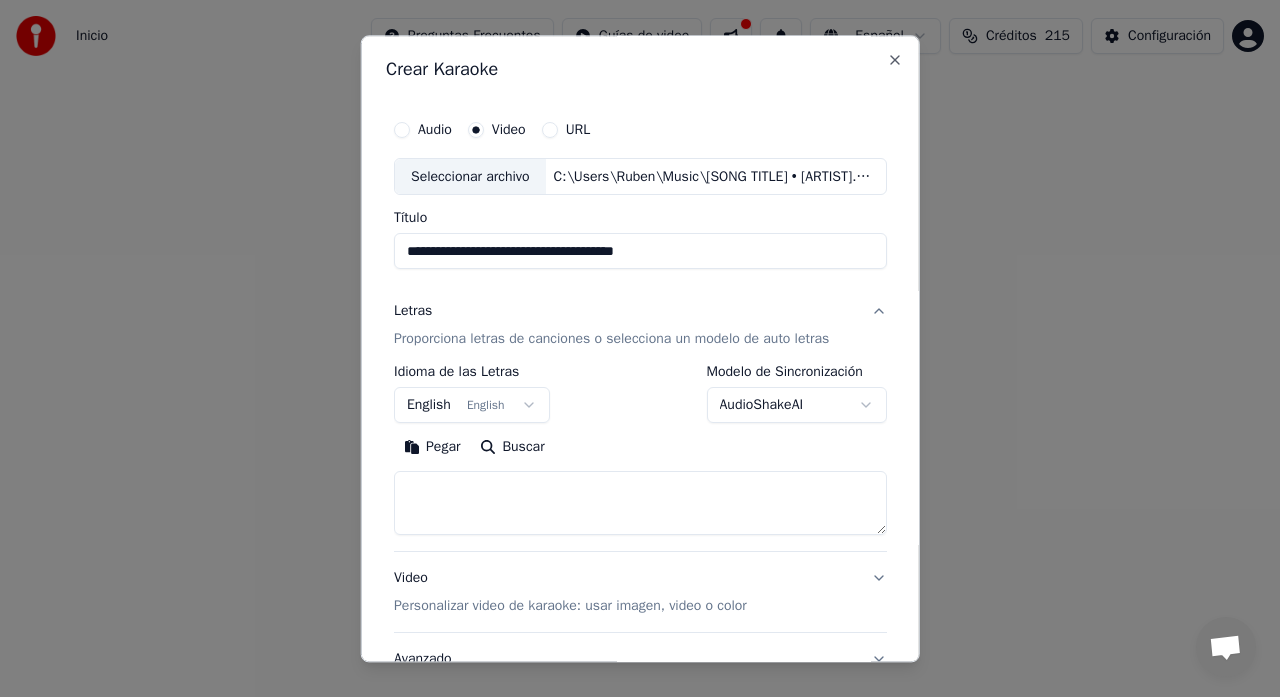 click at bounding box center (640, 504) 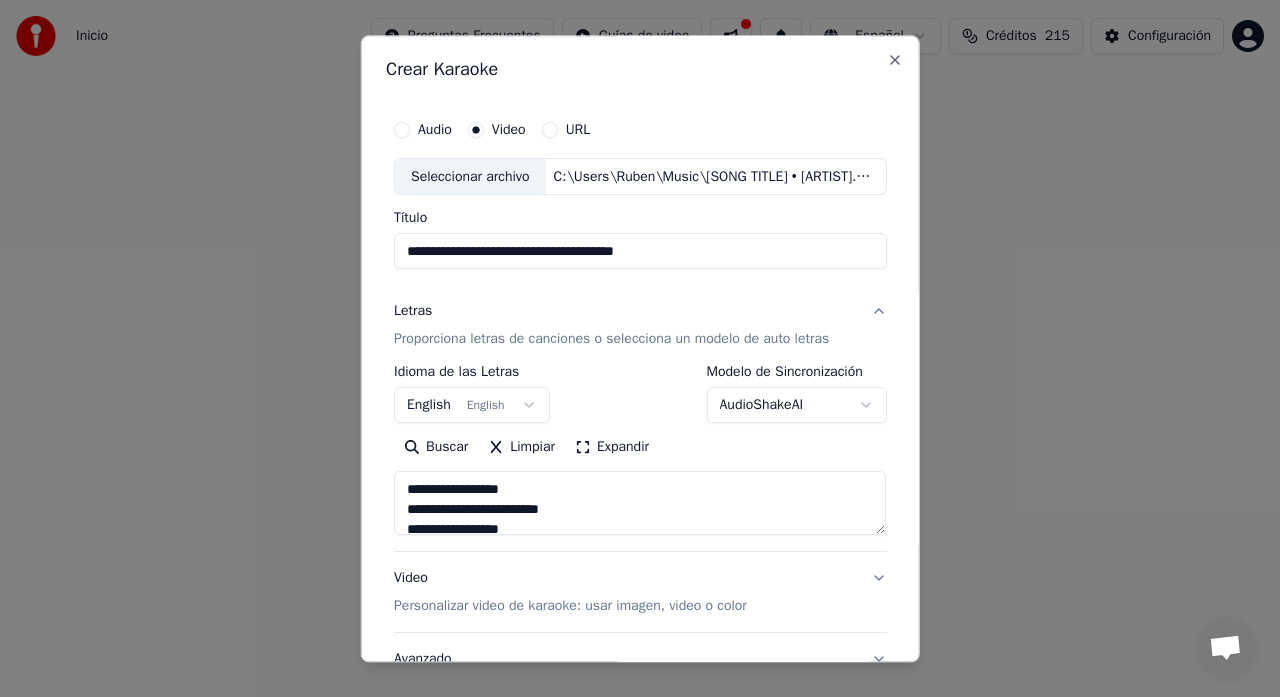 scroll, scrollTop: 825, scrollLeft: 0, axis: vertical 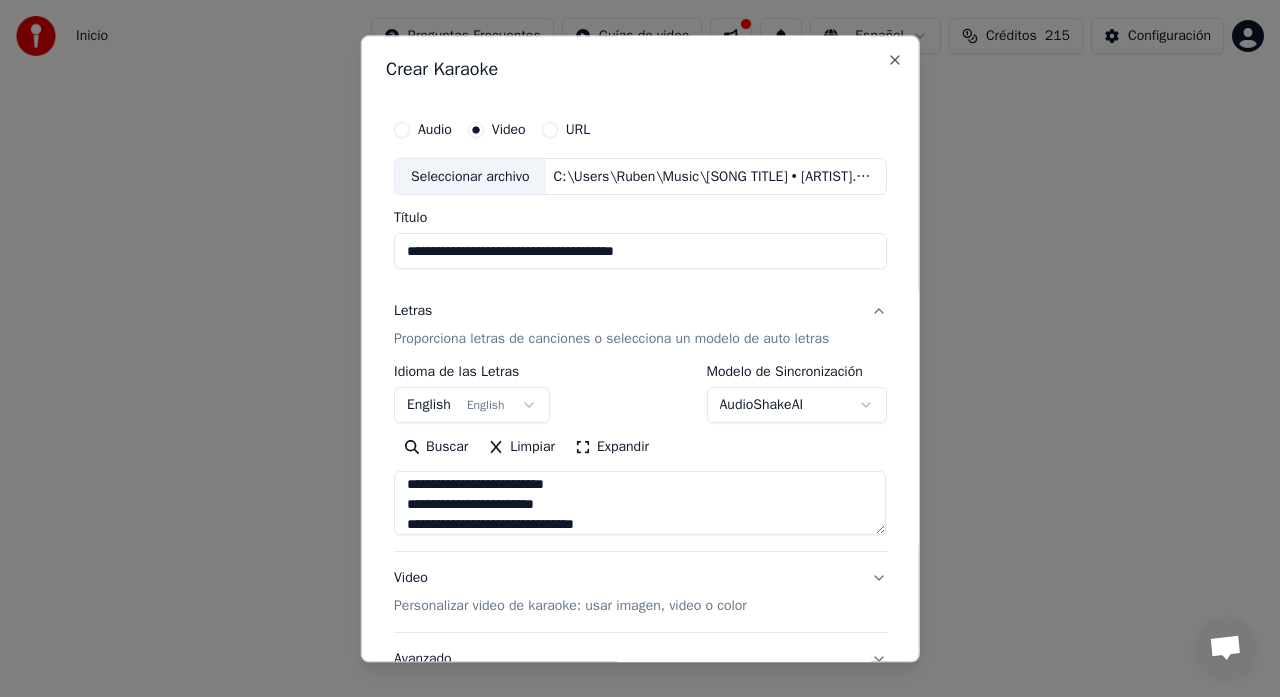 type on "**********" 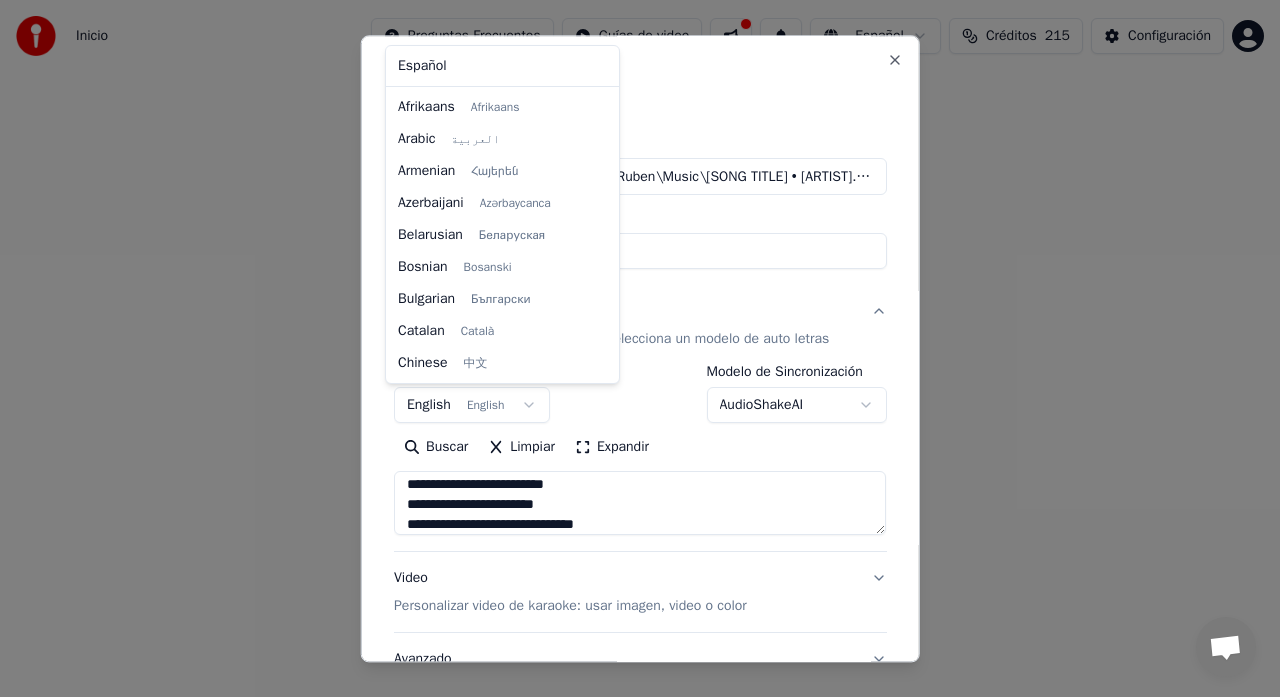 click on "Inicio Preguntas Frecuentes Guías de video Español Créditos 215 Configuración Bienvenido a Youka Biblioteca Accede y administra todas las pistas de karaoke que has creado. Edita, organiza y perfecciona tus proyectos. Crear Karaoke Crea karaoke a partir de archivos de audio o video (MP3, MP4 y más), o pega una URL para generar instantáneamente un video de karaoke con letras sincronizadas. Chatt Adam från Youka Desktop Fler kanaler Fortsätt på E-post Nätverk offline. Återansluter... Inga meddelanden kan skickas eller tas emot just nu. Youka Desktop Hej! Hur kan jag hjälpa dig?  Fredag, 11 Juli Hello! I don't want any money taken from my account next month. I want to use the credits I have first, and there are a lot of them. 2025-07-11 Can you do it yourself please? 2025-07-11 Can I use my credits until they run out? 2025-07-11 Läst Adam Hello, I canceled your subscriptions. 2025-07-11 2025-07-11 which of these is it? 2025-07-11 Adam You have 3 different topups, each expired in different date Crisp" at bounding box center (640, 300) 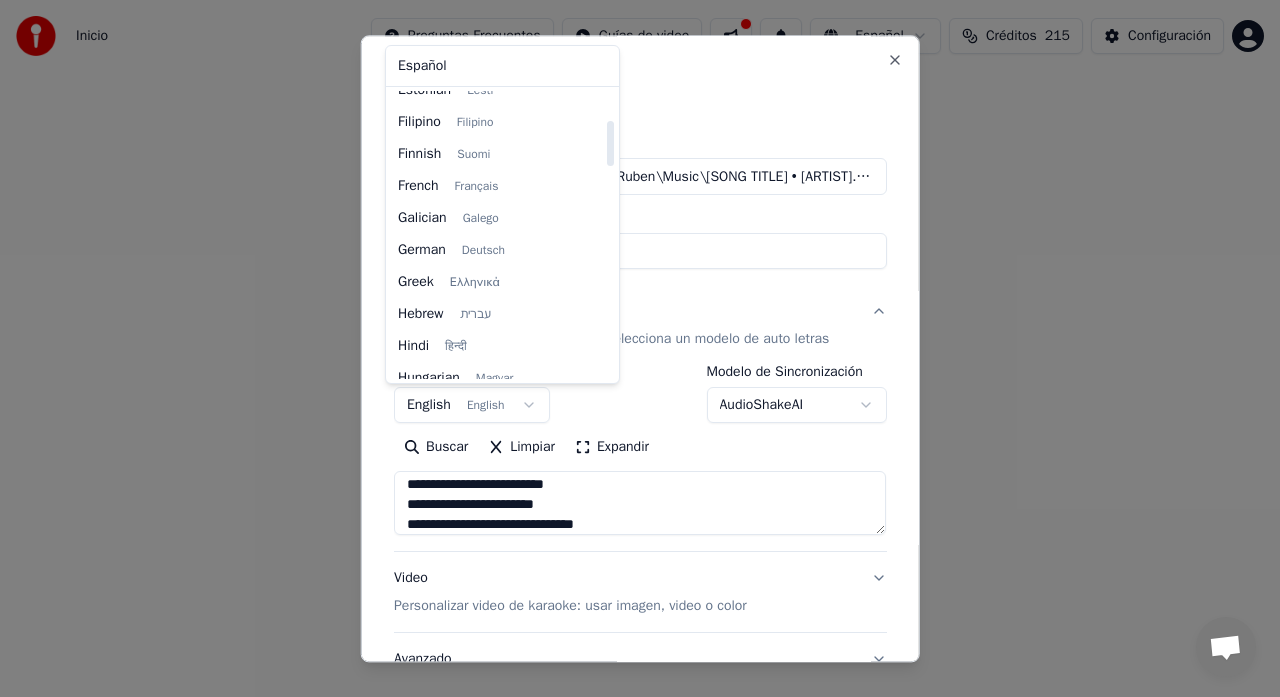 scroll, scrollTop: 1535, scrollLeft: 0, axis: vertical 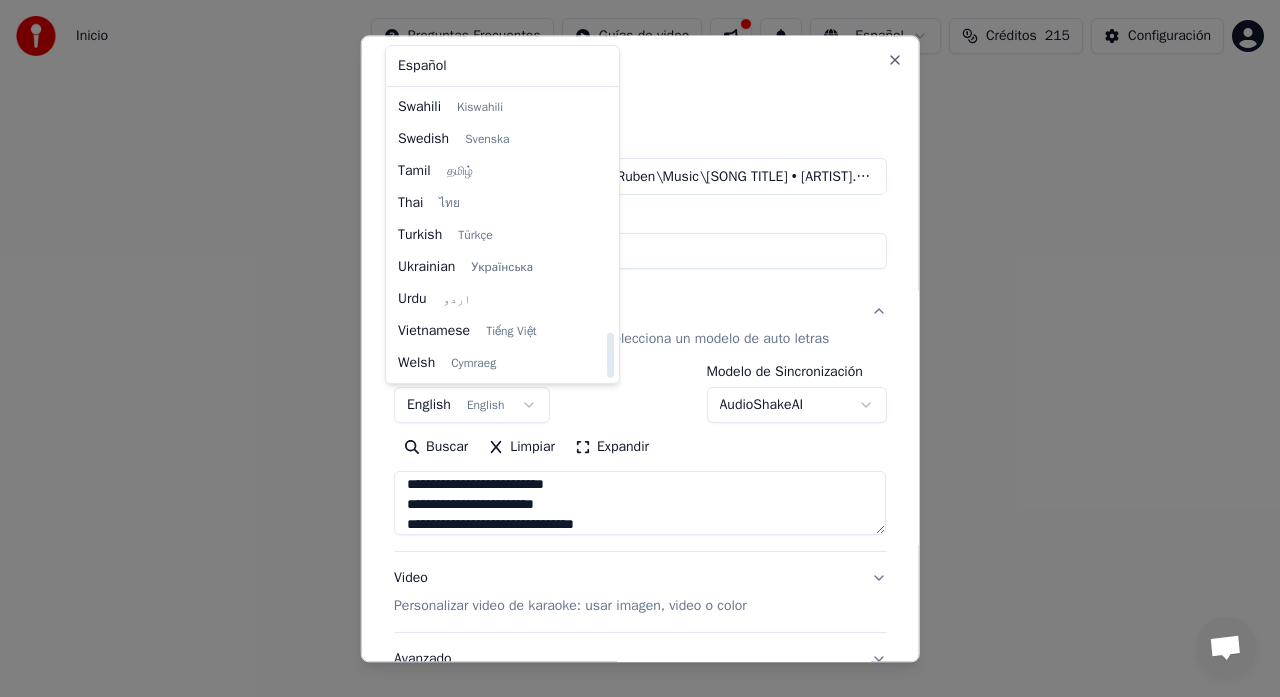 drag, startPoint x: 608, startPoint y: 144, endPoint x: 645, endPoint y: 418, distance: 276.48688 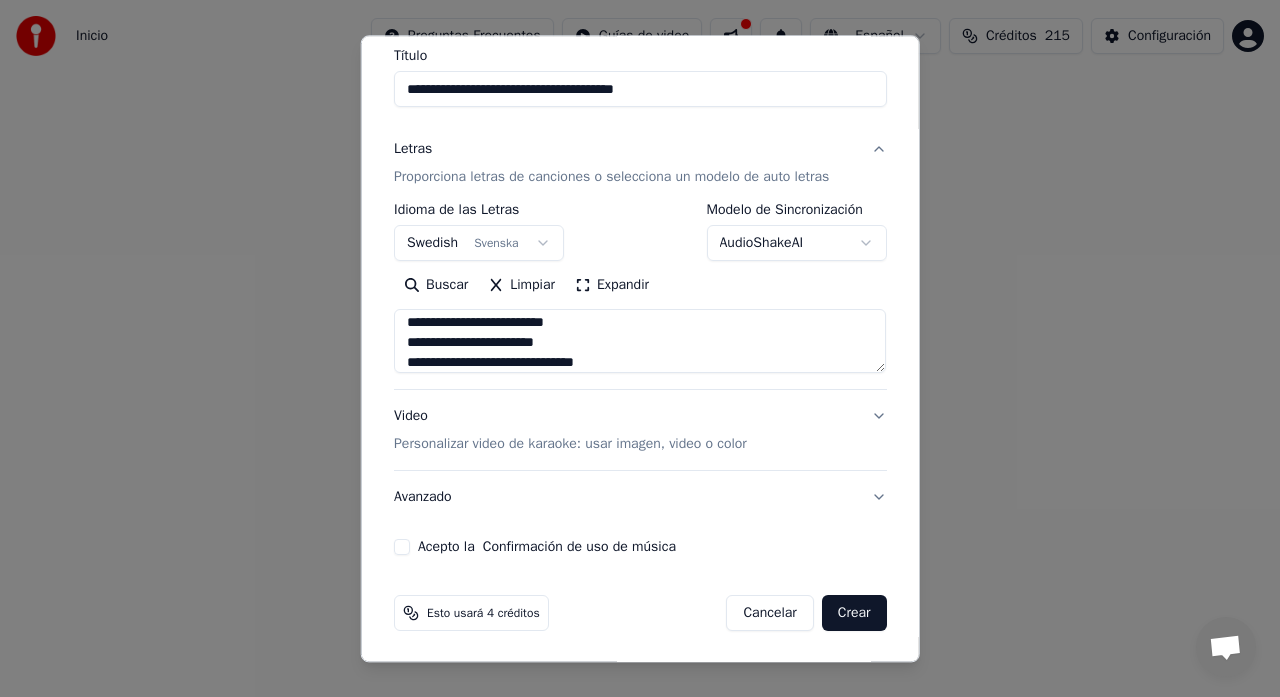scroll, scrollTop: 164, scrollLeft: 0, axis: vertical 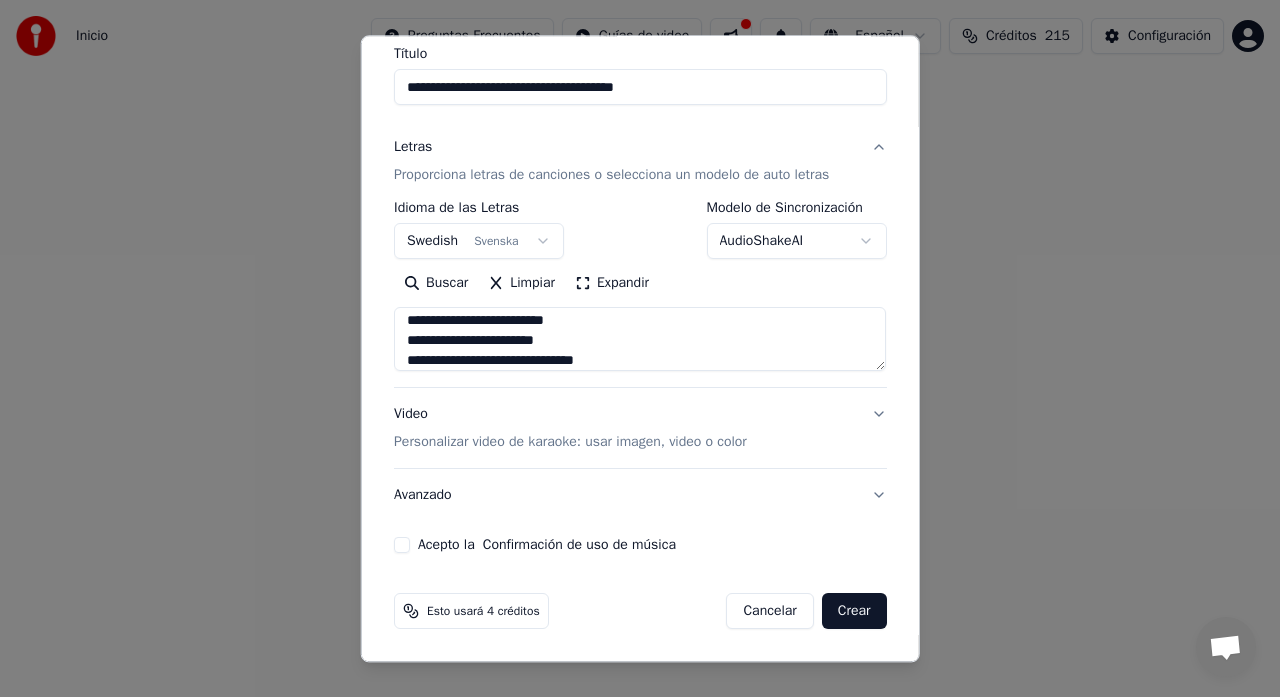 click on "Personalizar video de karaoke: usar imagen, video o color" at bounding box center [570, 443] 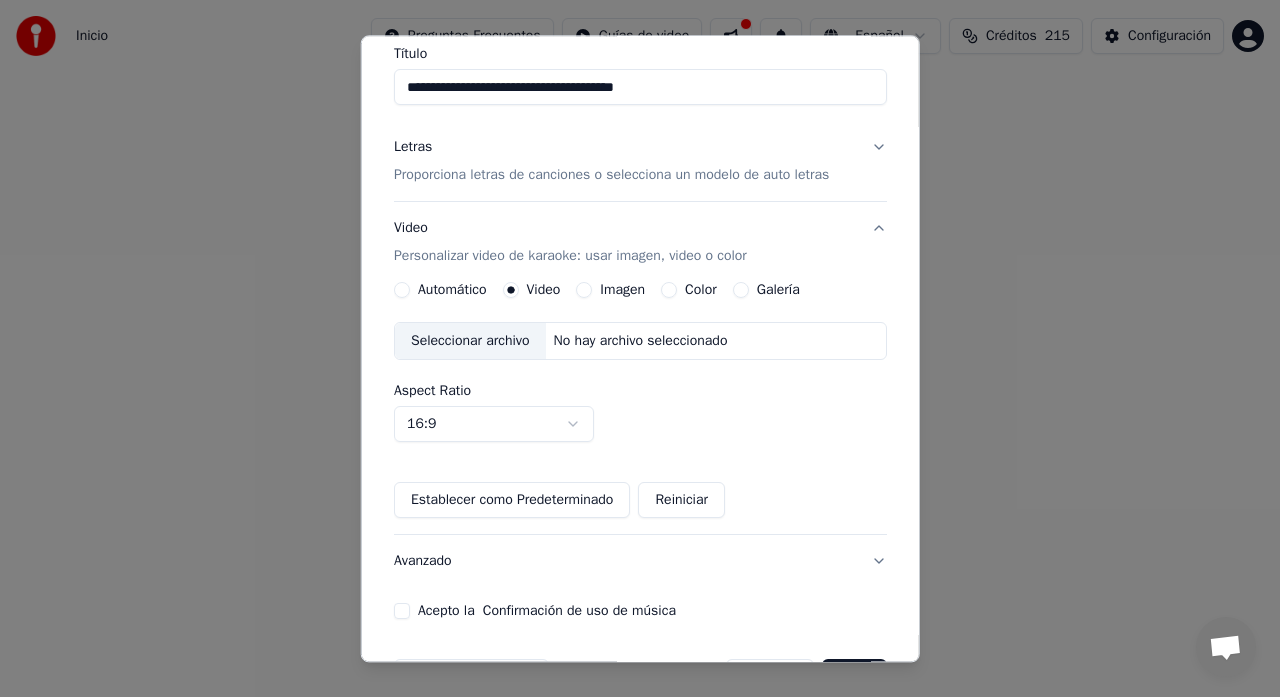 click on "Seleccionar archivo" at bounding box center (470, 342) 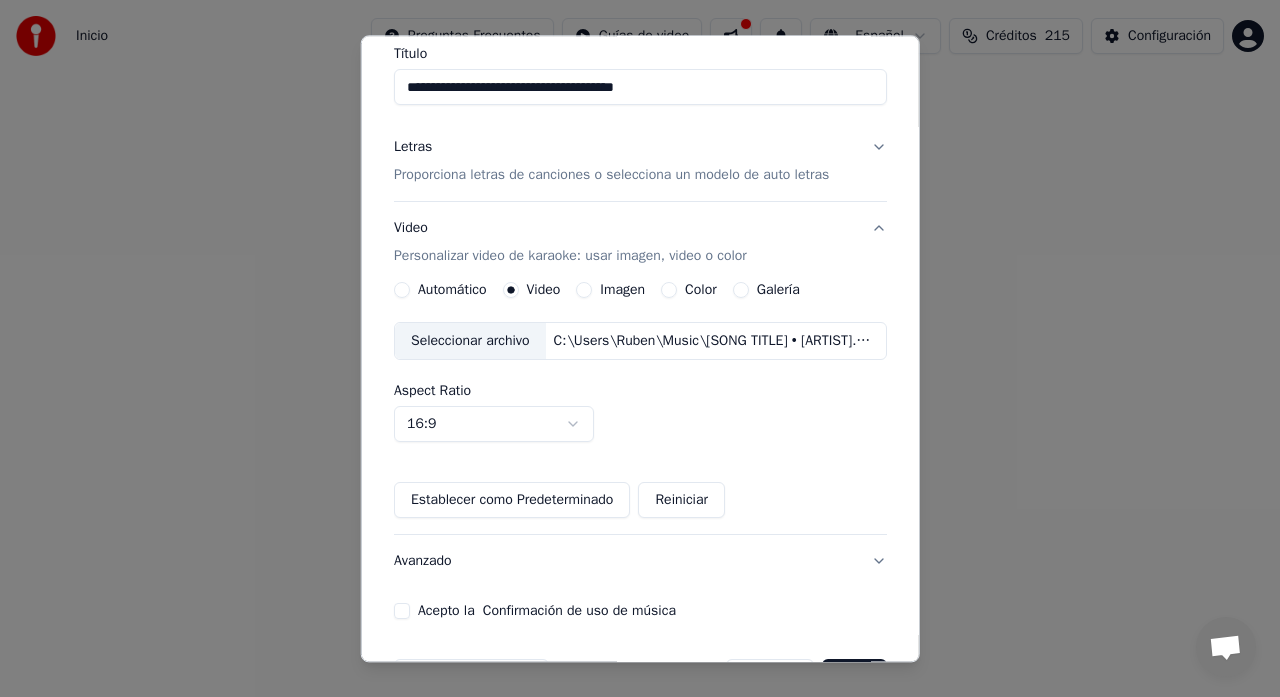 click on "Acepto la   Confirmación de uso de música" at bounding box center (402, 612) 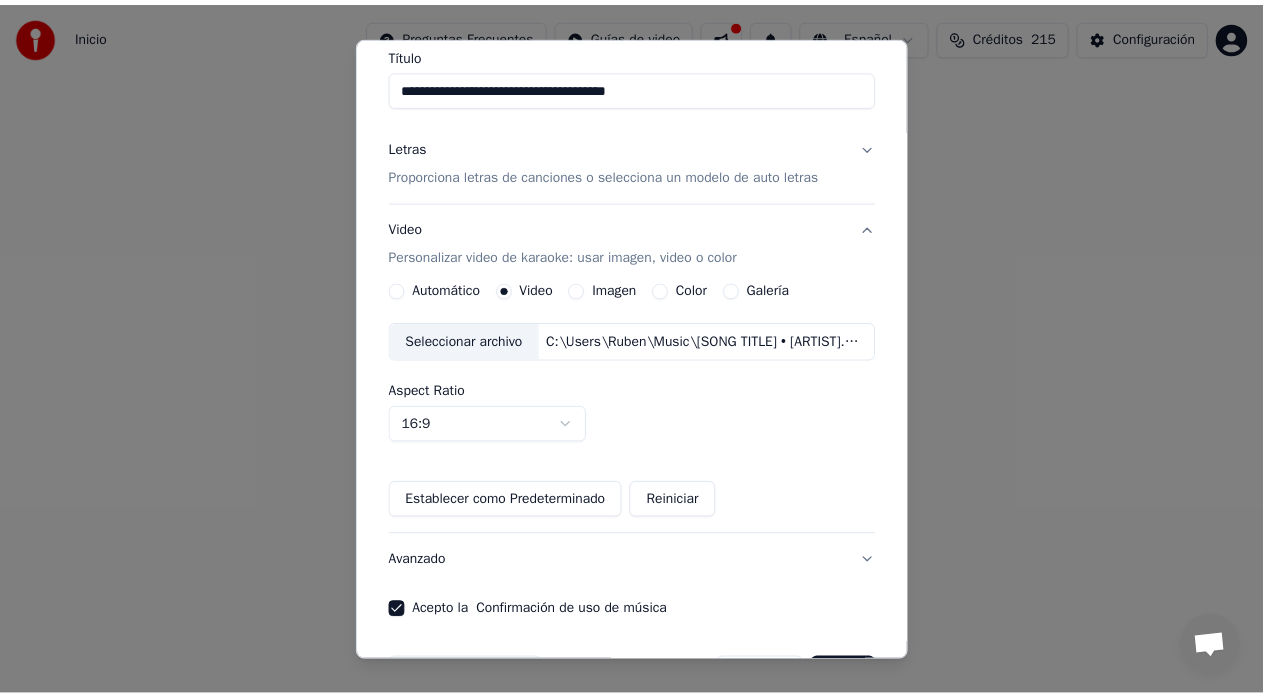 scroll, scrollTop: 230, scrollLeft: 0, axis: vertical 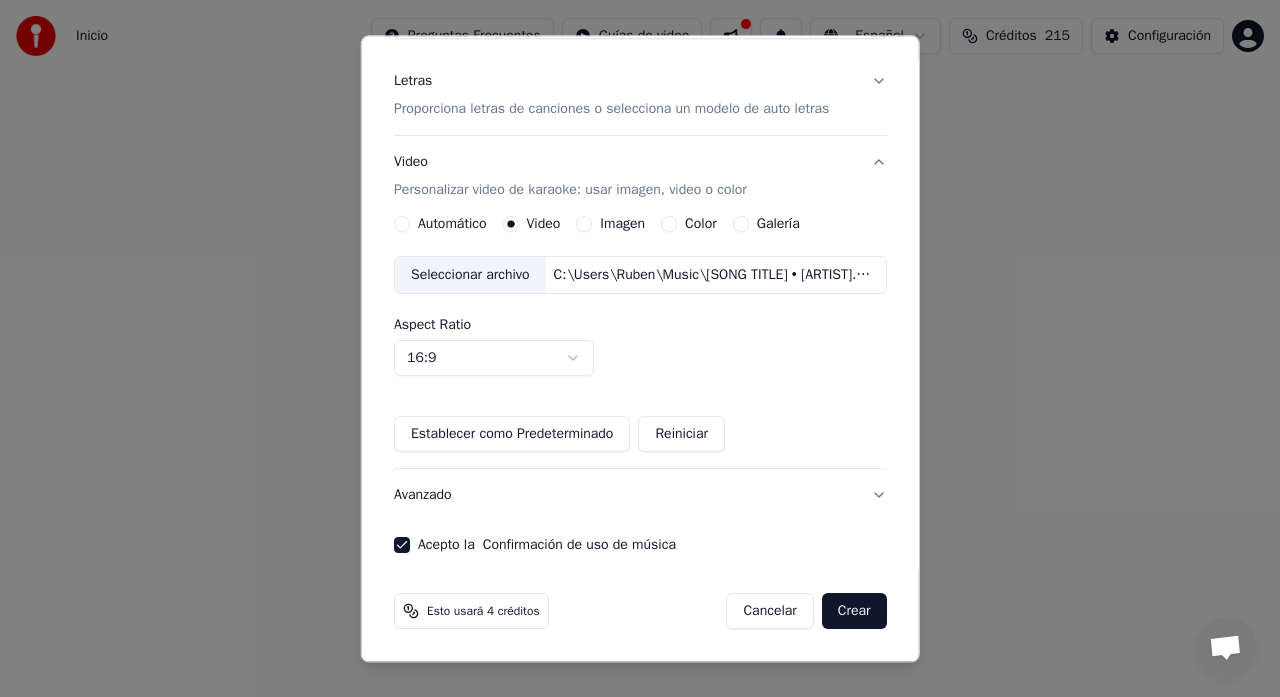 click on "Crear" at bounding box center [854, 612] 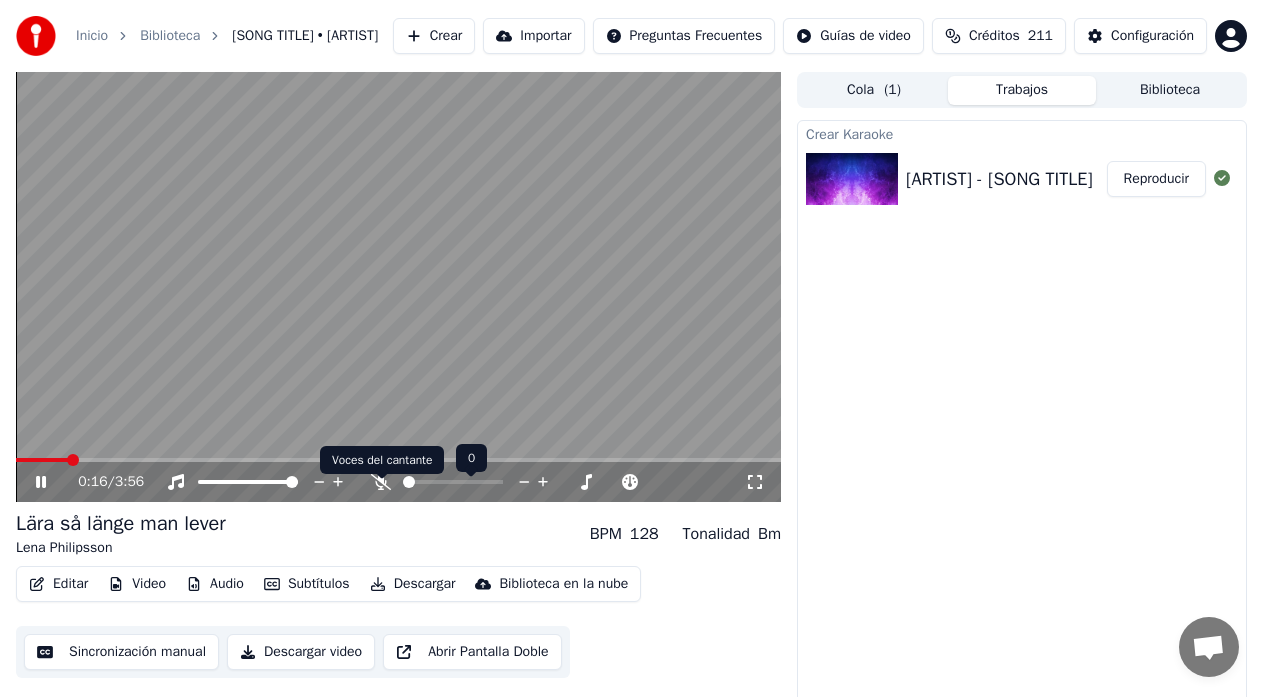click 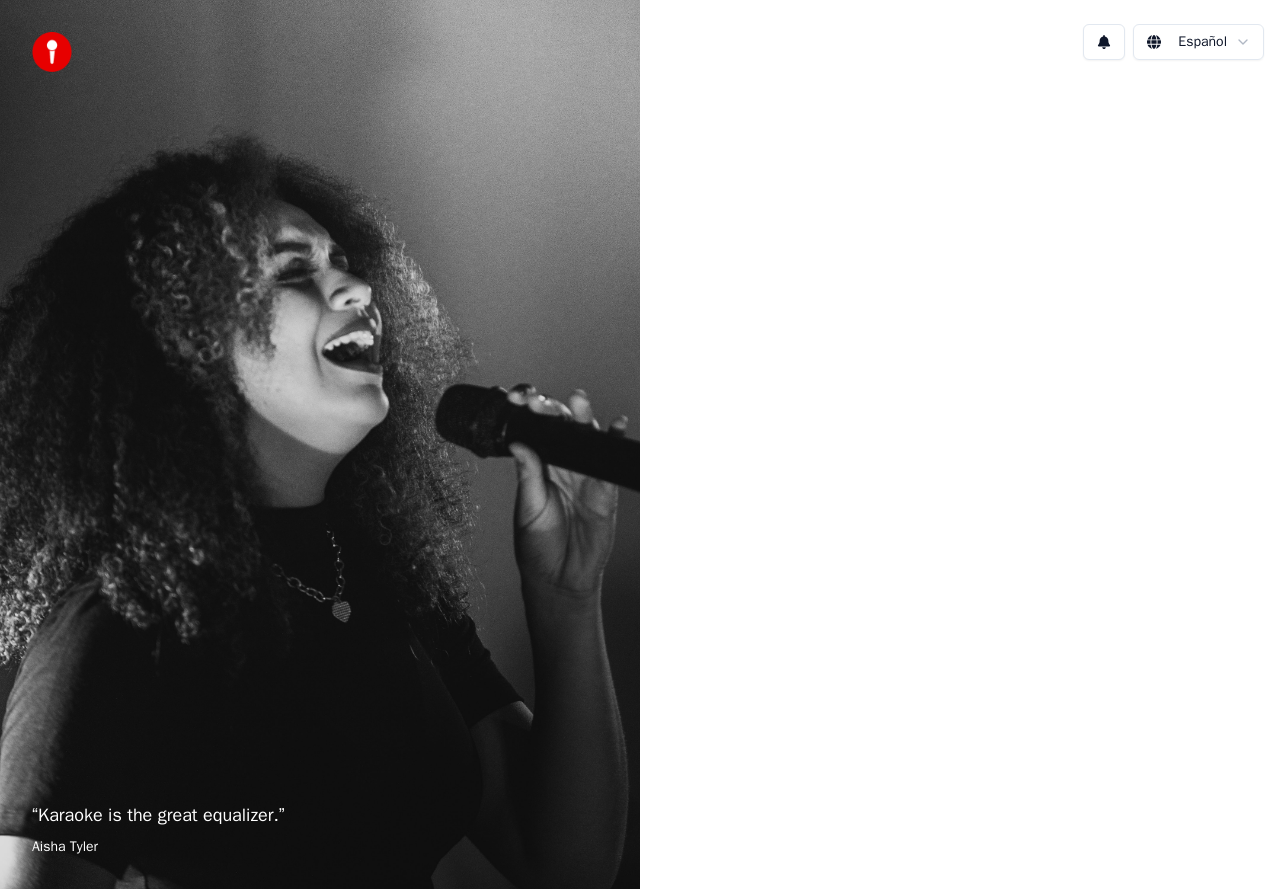 scroll, scrollTop: 0, scrollLeft: 0, axis: both 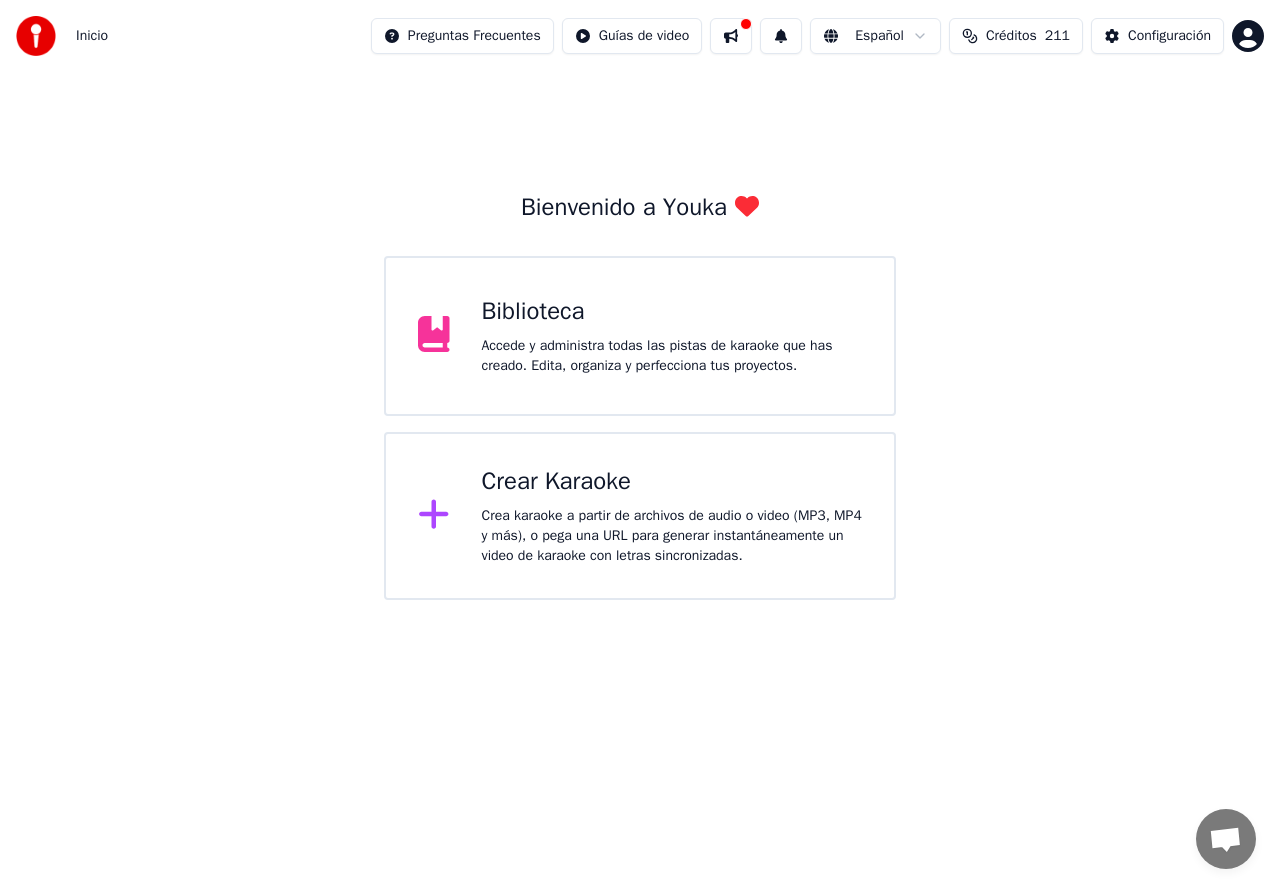click on "Accede y administra todas las pistas de karaoke que has creado. Edita, organiza y perfecciona tus proyectos." at bounding box center (672, 356) 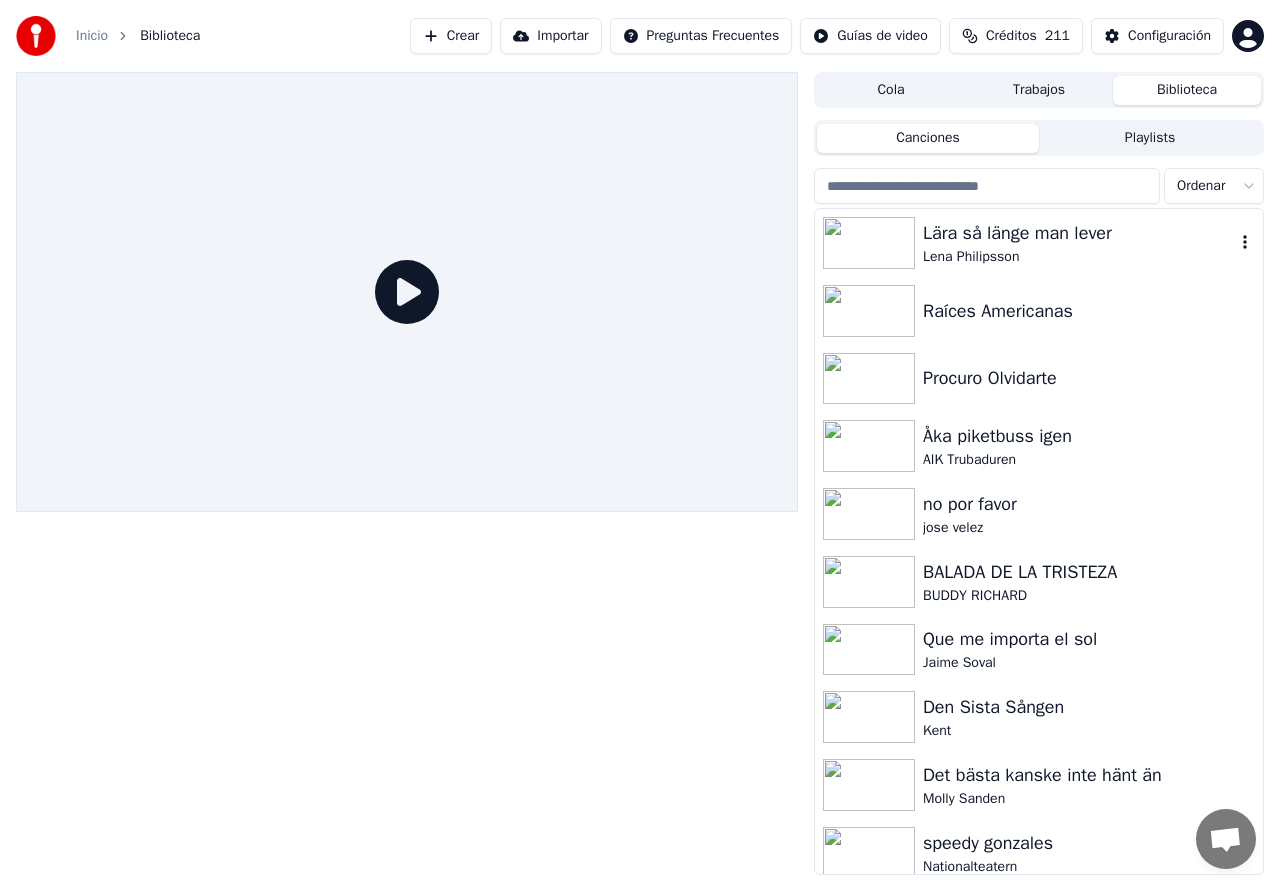 click on "Lena Philipsson" at bounding box center (1079, 257) 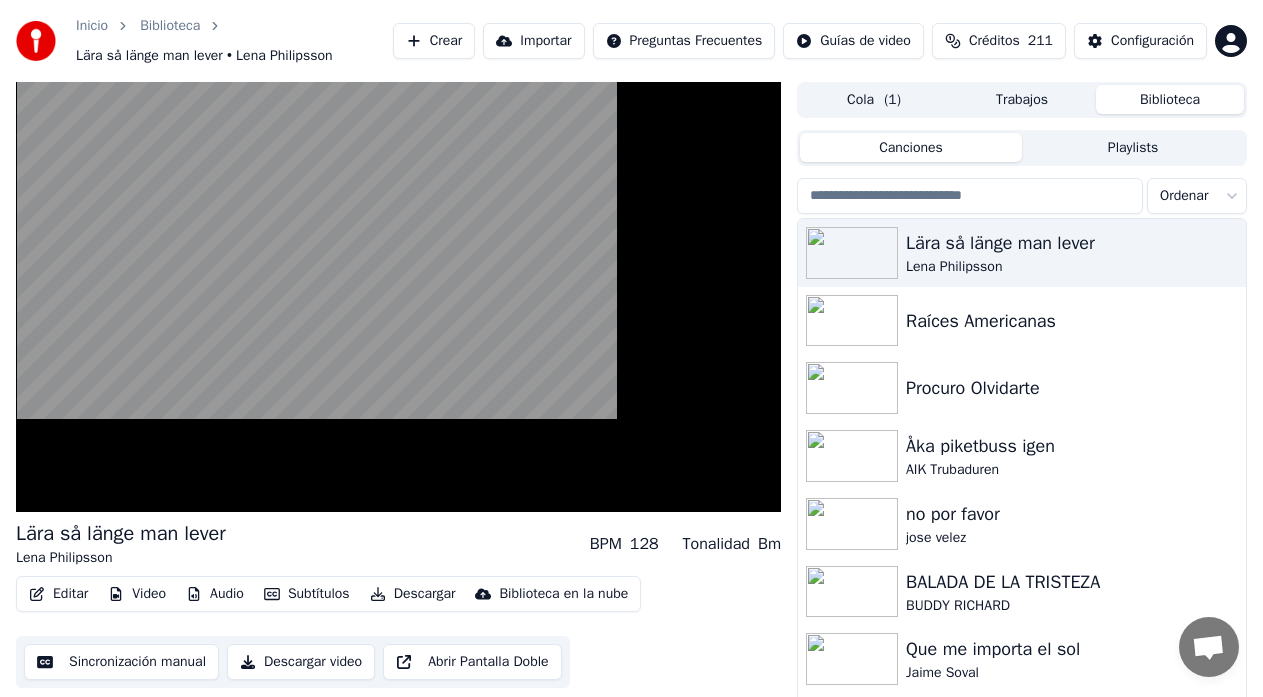 scroll, scrollTop: 248, scrollLeft: 0, axis: vertical 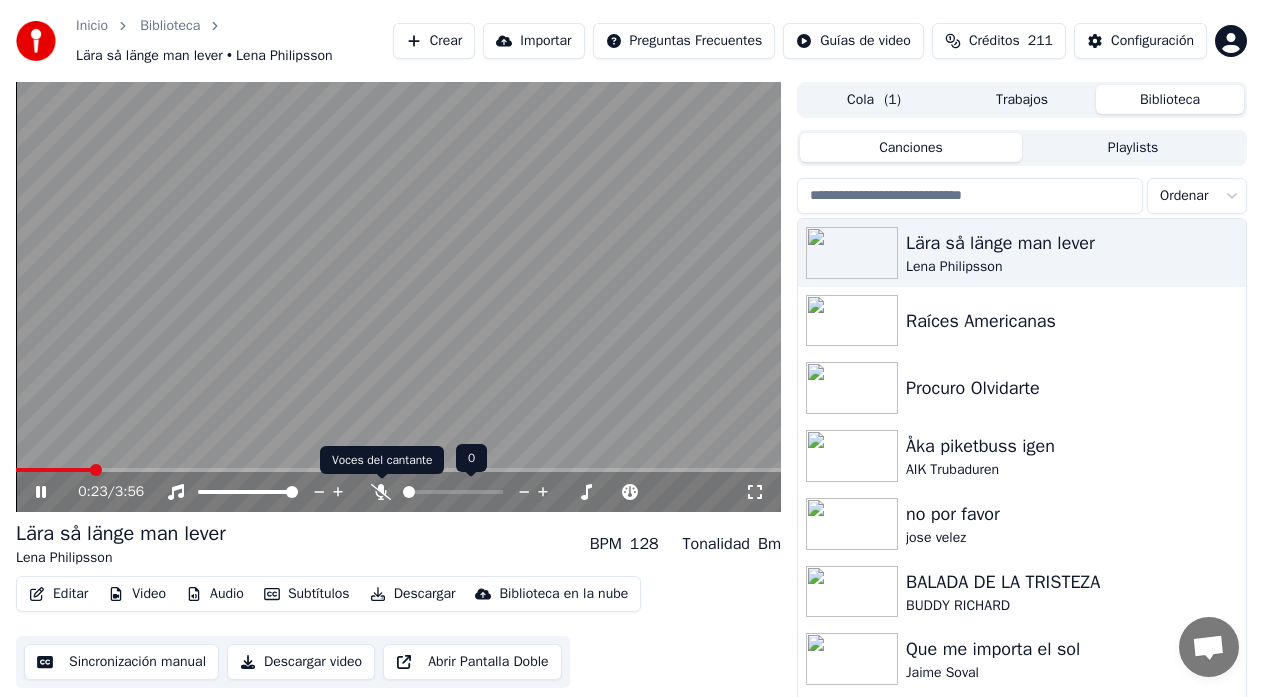 click 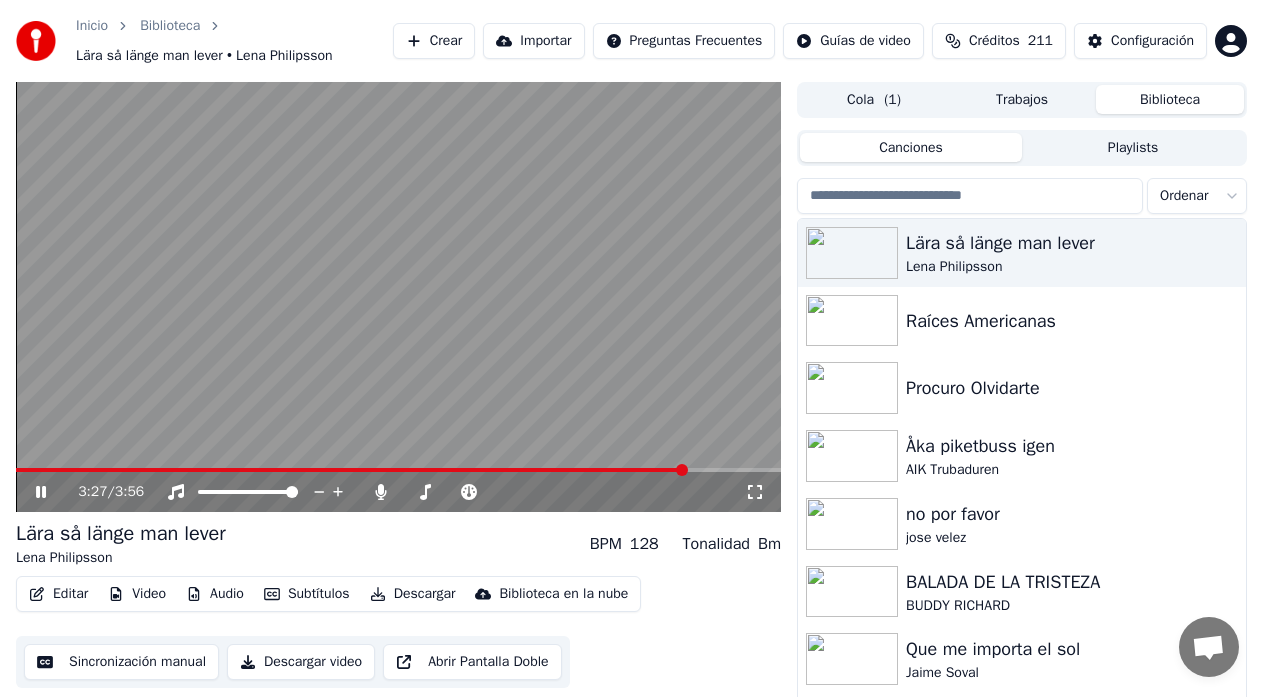 click on "Sincronización manual" at bounding box center (121, 662) 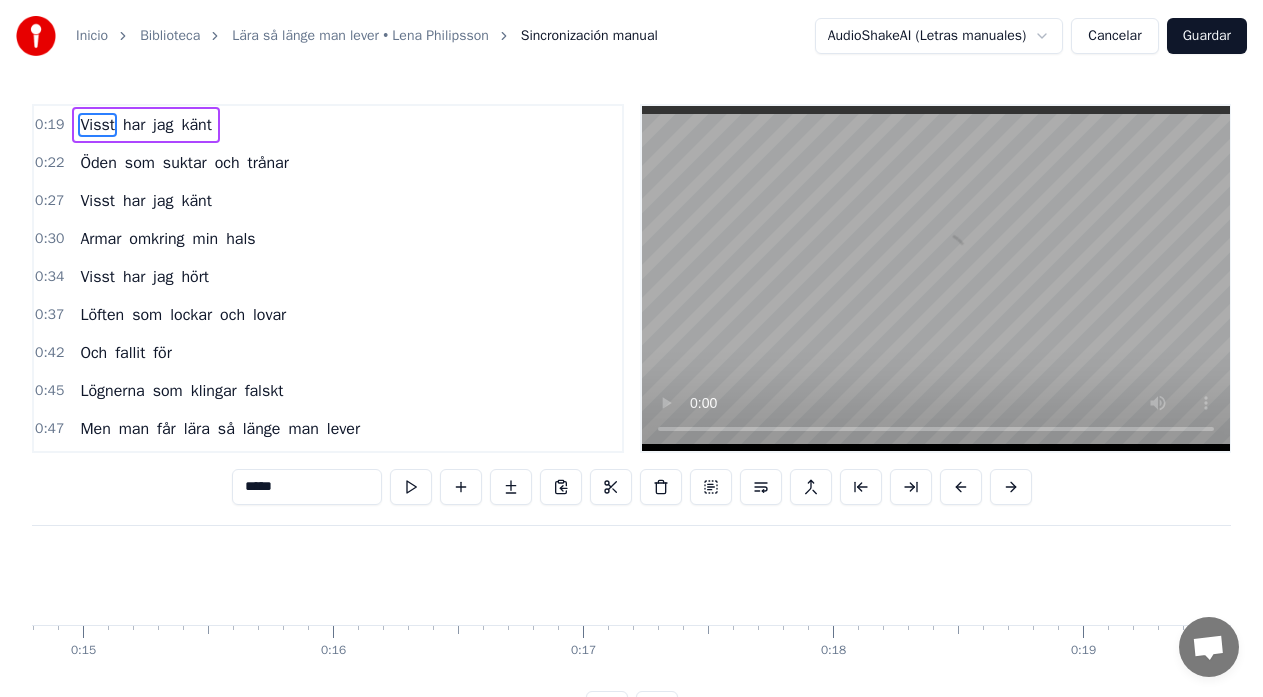 scroll, scrollTop: 0, scrollLeft: 4810, axis: horizontal 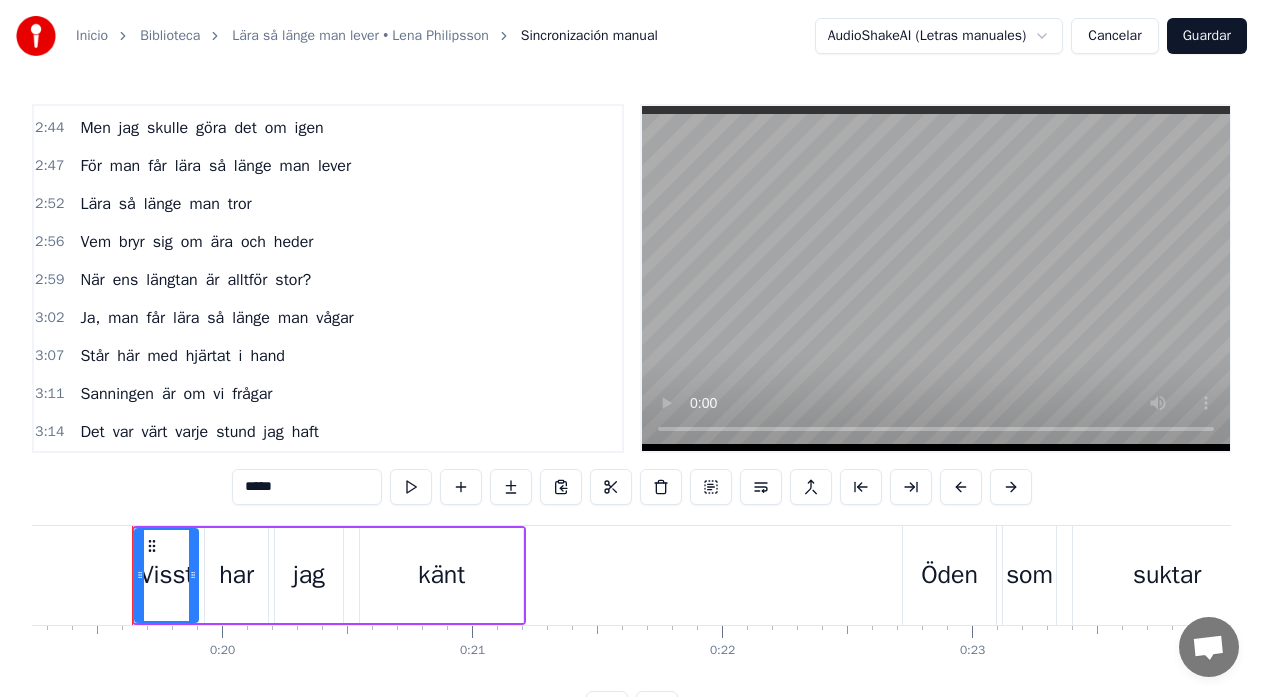 click on "haft" at bounding box center (305, 432) 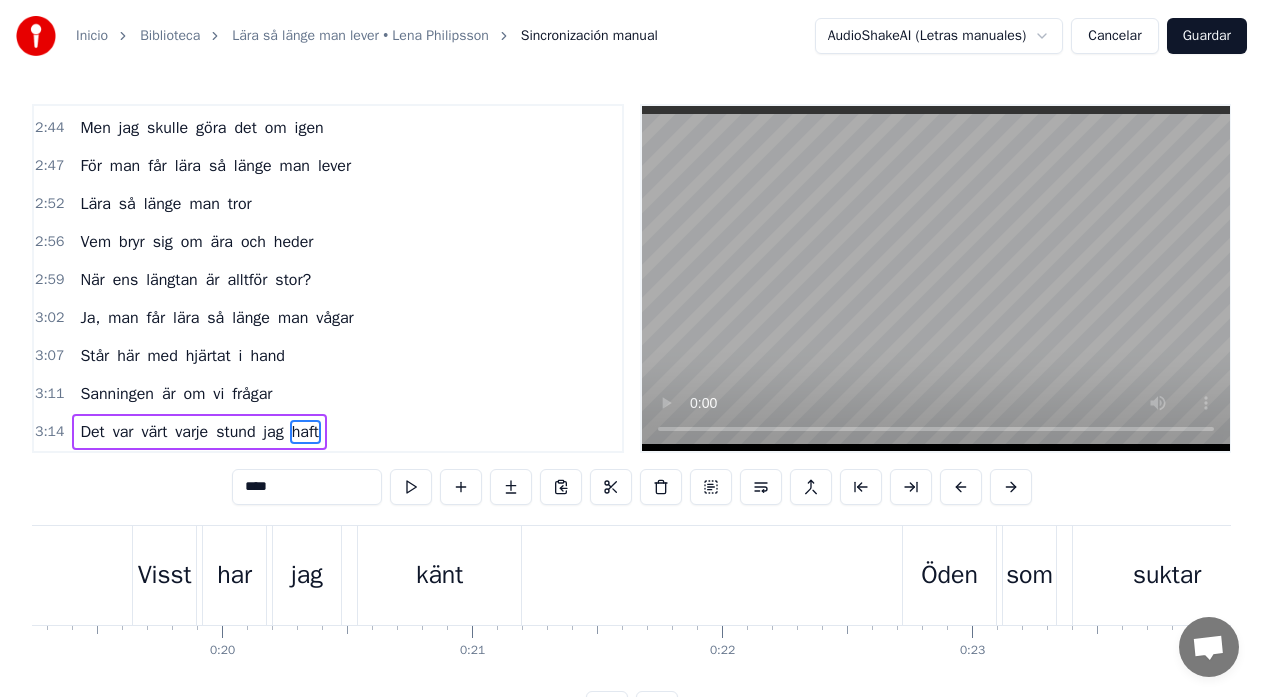scroll, scrollTop: 18, scrollLeft: 0, axis: vertical 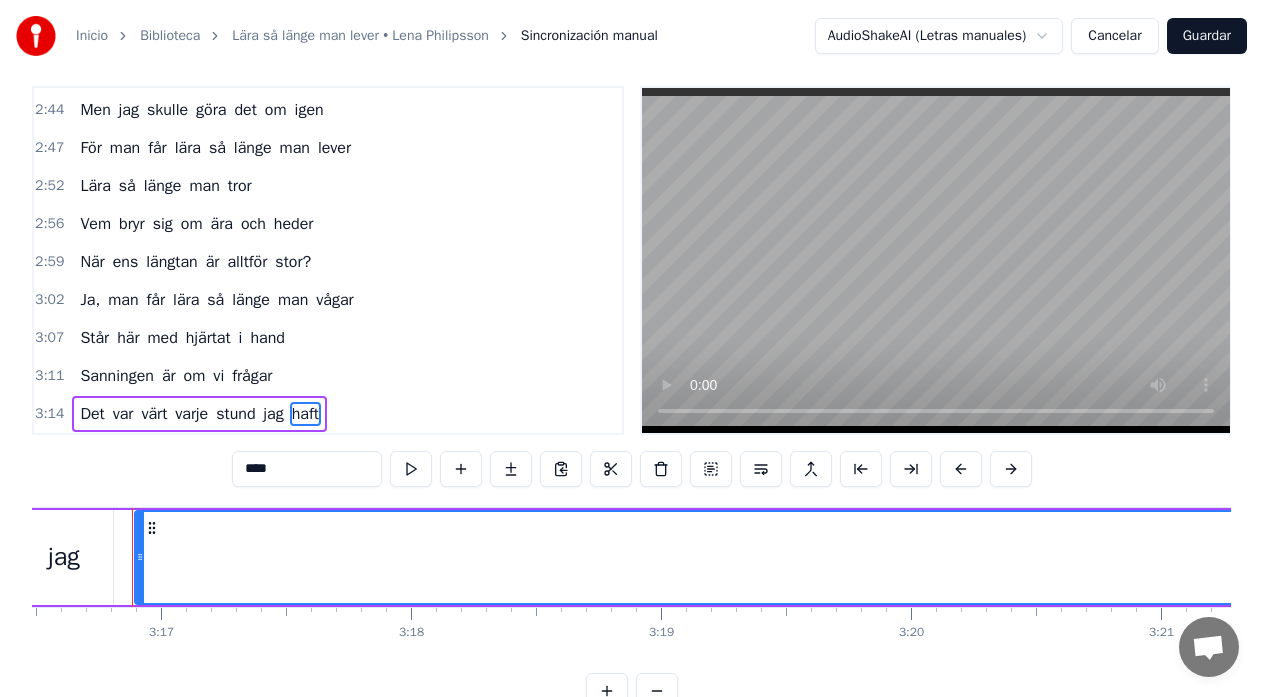 click on "haft" at bounding box center (4014, 557) 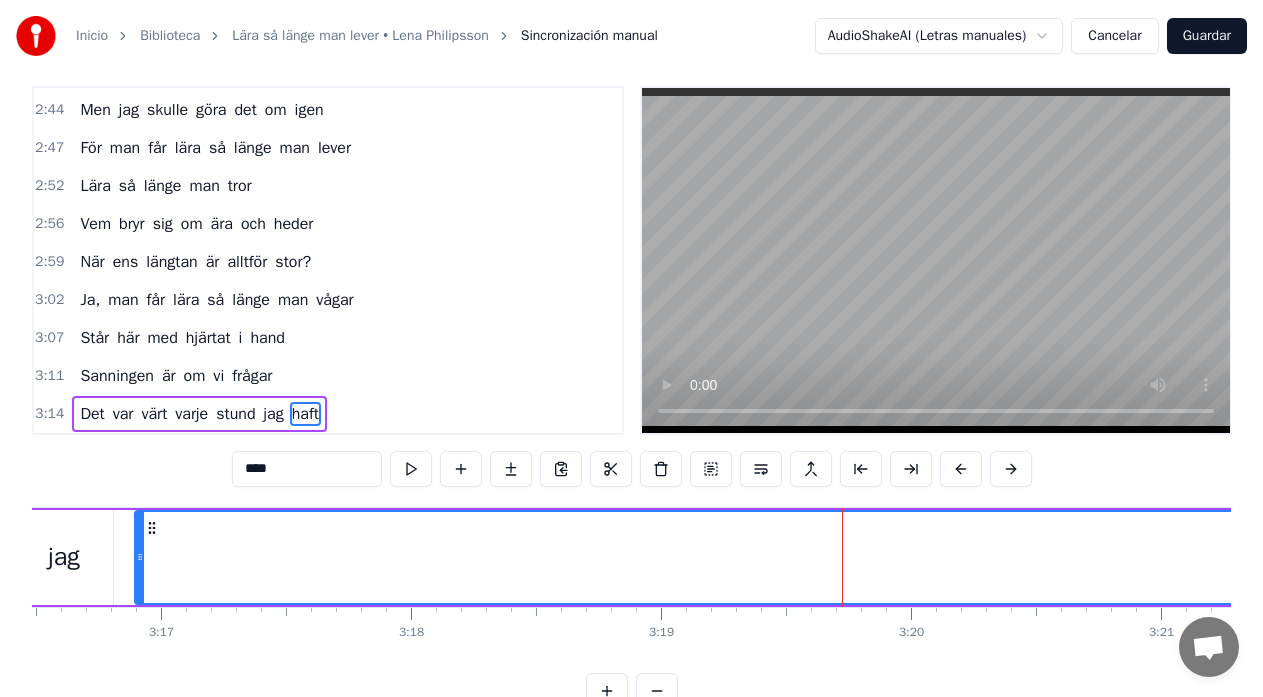 scroll, scrollTop: 79, scrollLeft: 0, axis: vertical 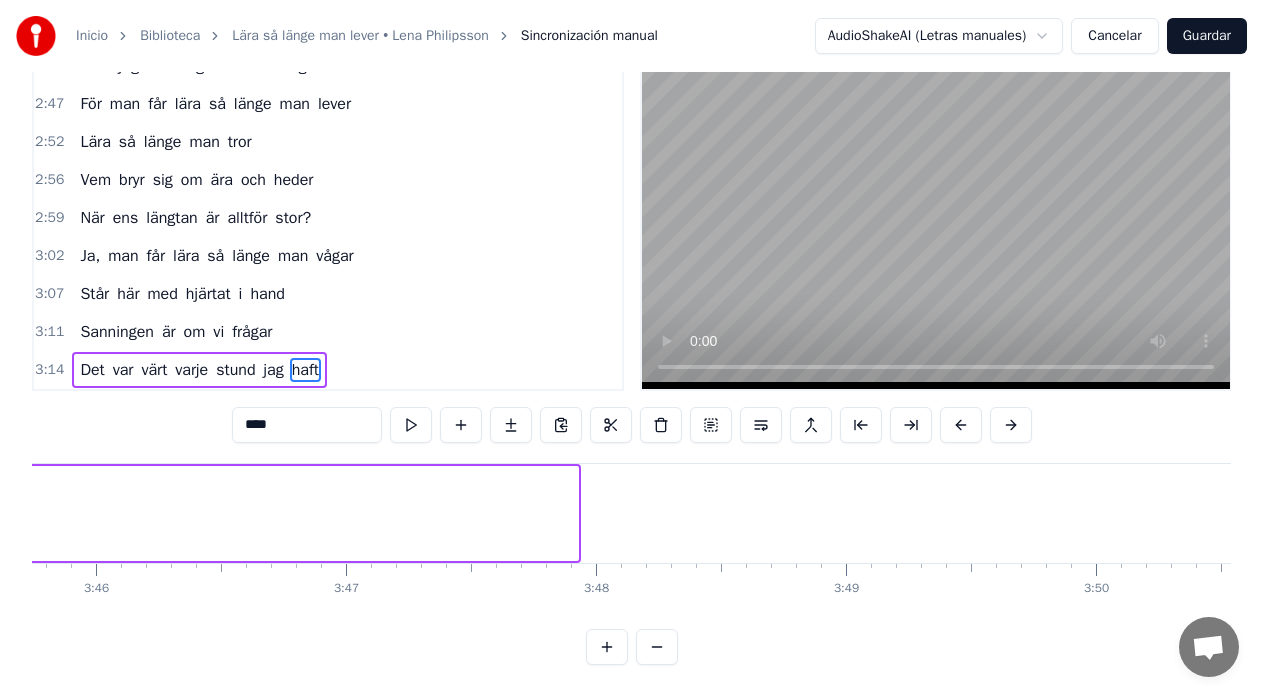 drag, startPoint x: 573, startPoint y: 501, endPoint x: 0, endPoint y: 516, distance: 573.1963 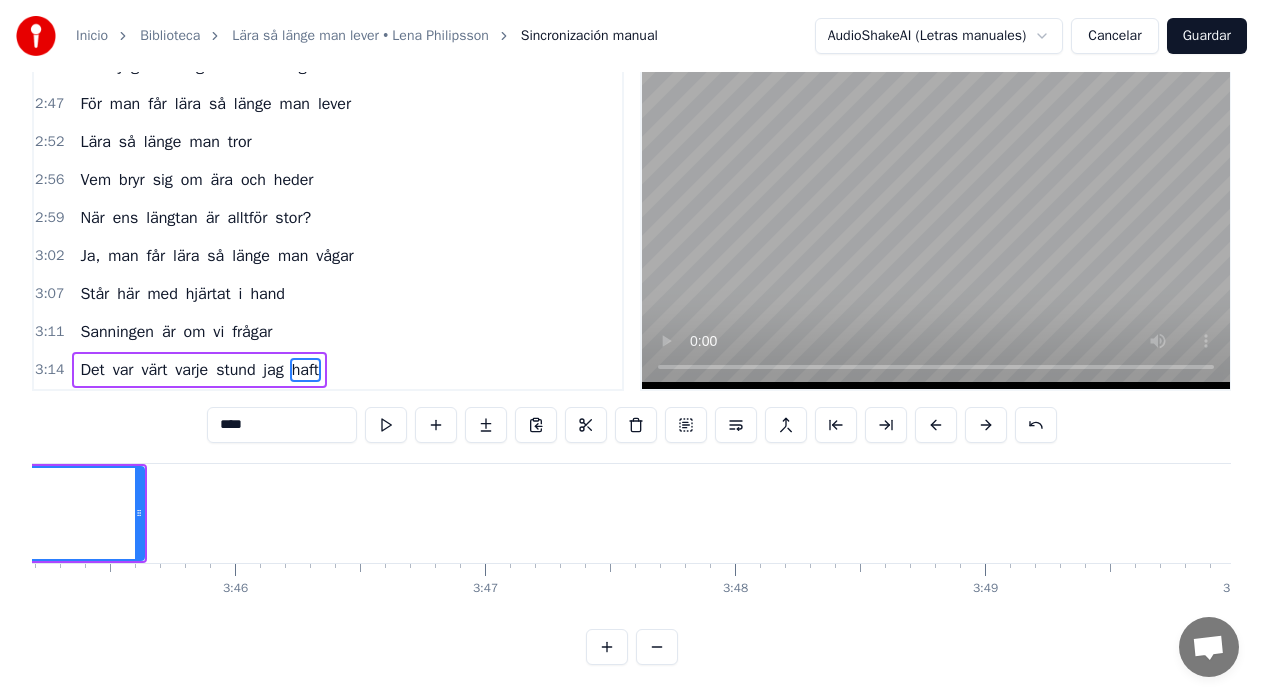 scroll, scrollTop: 0, scrollLeft: 56276, axis: horizontal 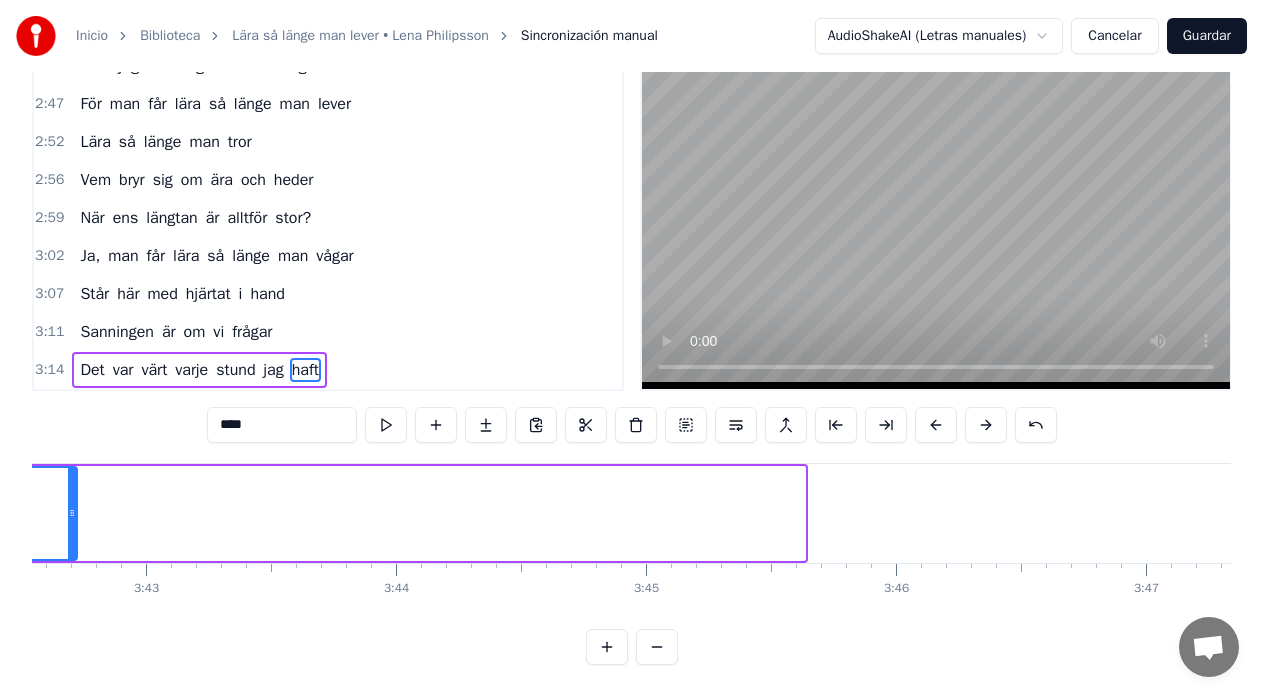 drag, startPoint x: 799, startPoint y: 496, endPoint x: 71, endPoint y: 504, distance: 728.04395 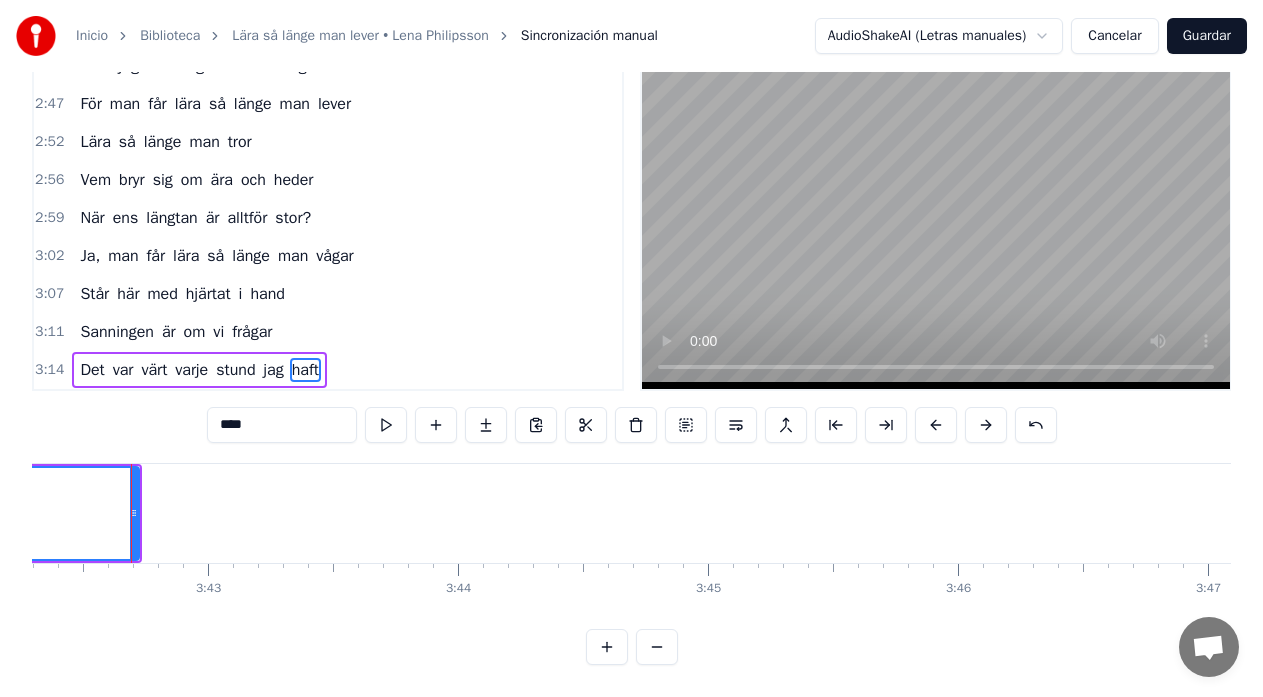 scroll, scrollTop: 0, scrollLeft: 55573, axis: horizontal 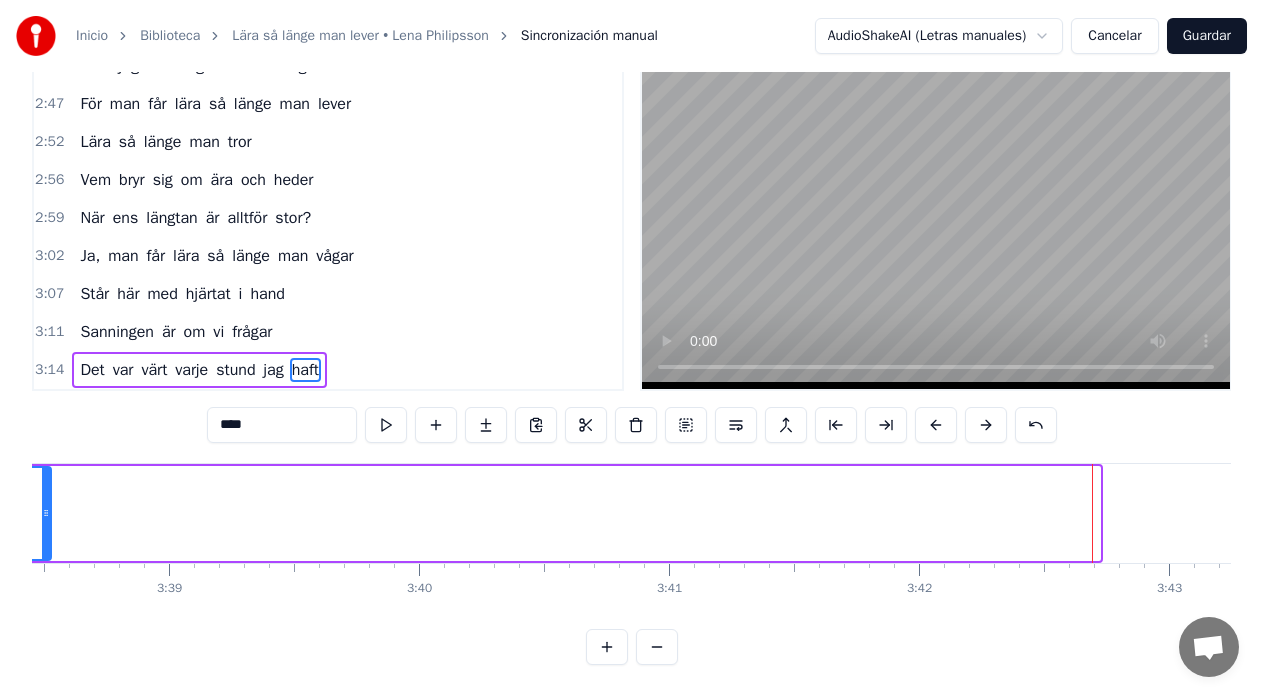 drag, startPoint x: 1099, startPoint y: 496, endPoint x: 49, endPoint y: 516, distance: 1050.1904 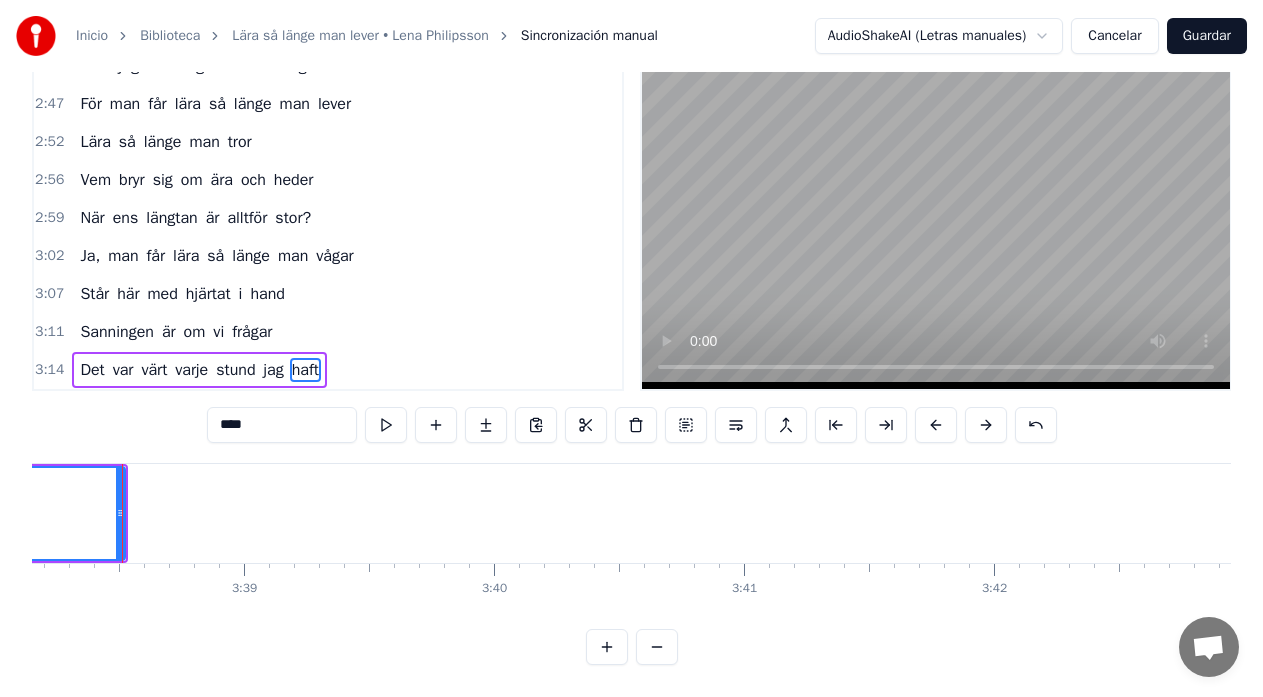 scroll, scrollTop: 0, scrollLeft: 54528, axis: horizontal 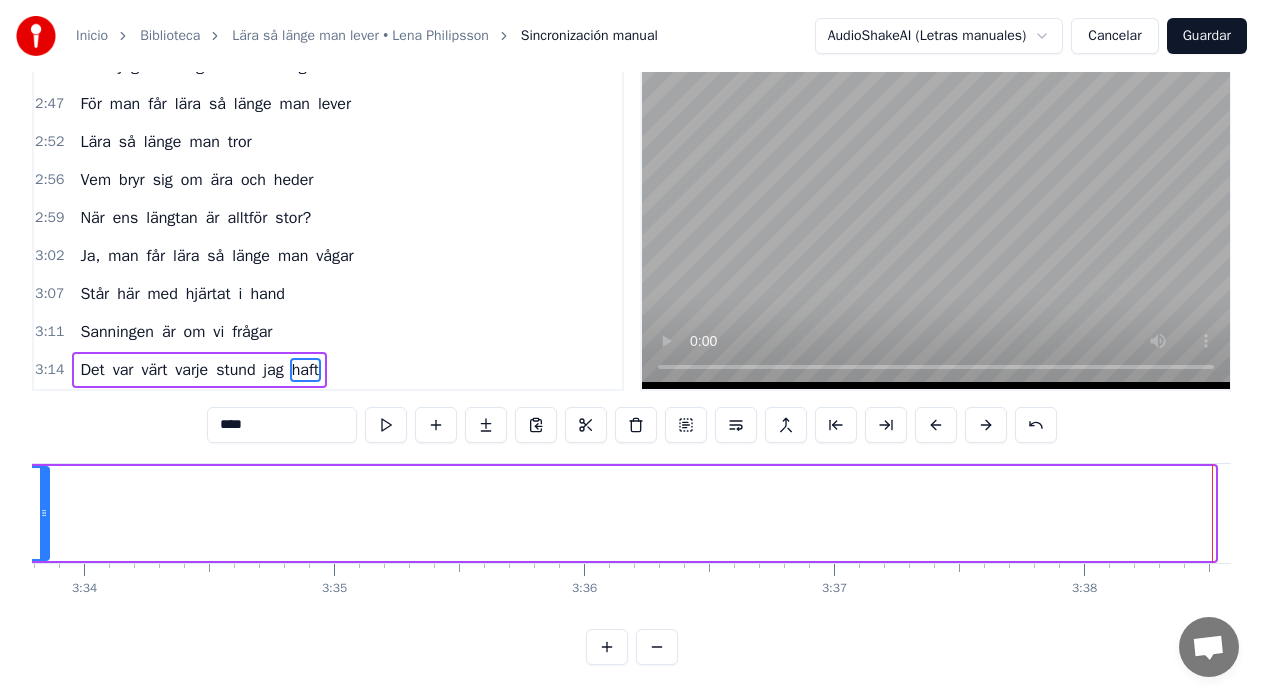 drag, startPoint x: 1209, startPoint y: 499, endPoint x: 43, endPoint y: 554, distance: 1167.2965 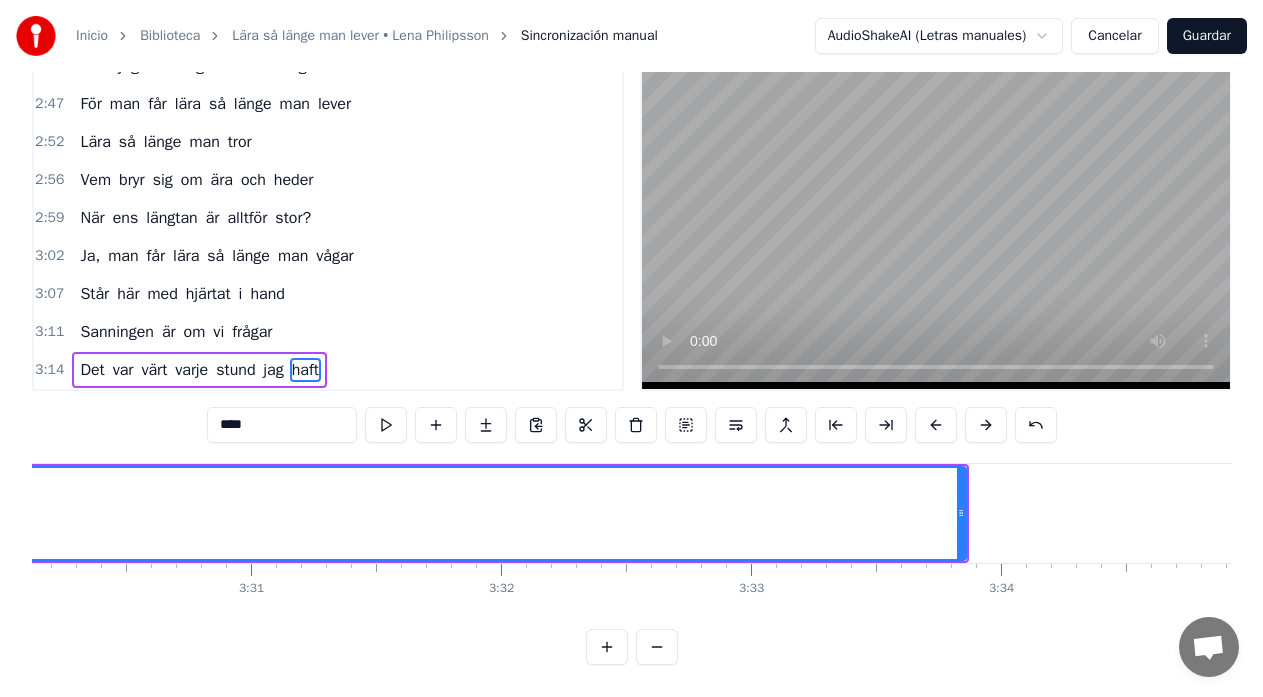 scroll, scrollTop: 0, scrollLeft: 52488, axis: horizontal 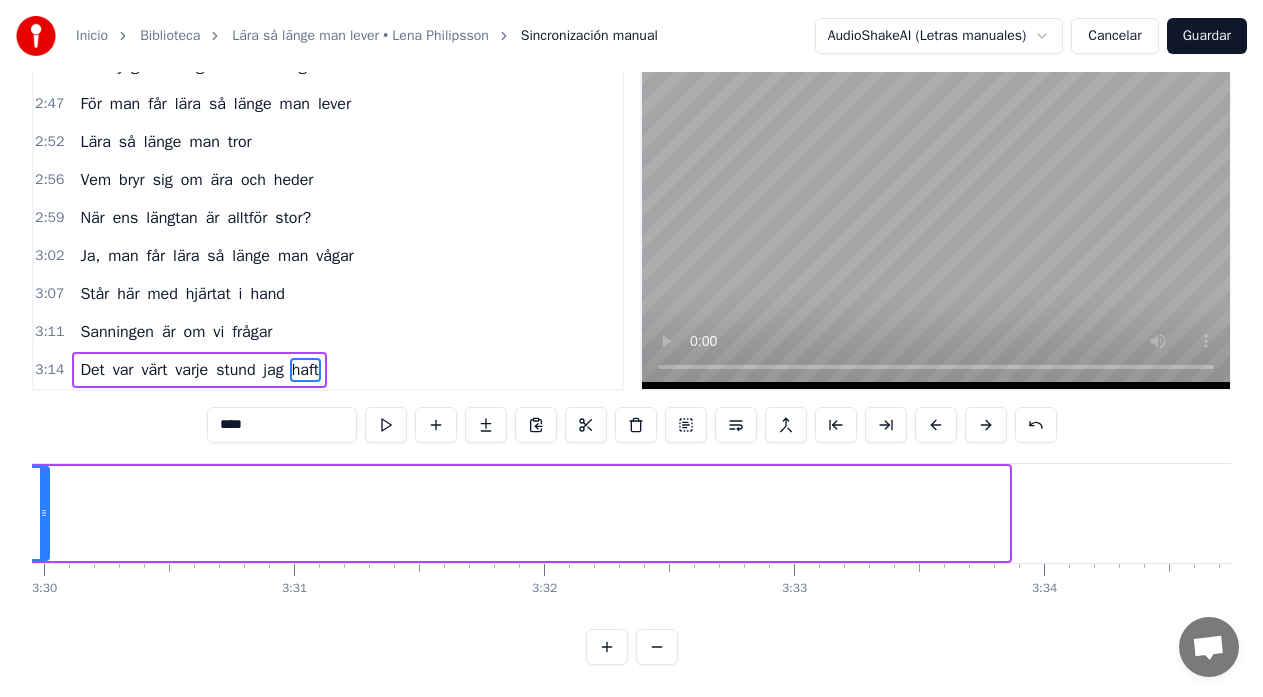 drag, startPoint x: 1004, startPoint y: 496, endPoint x: 42, endPoint y: 535, distance: 962.7902 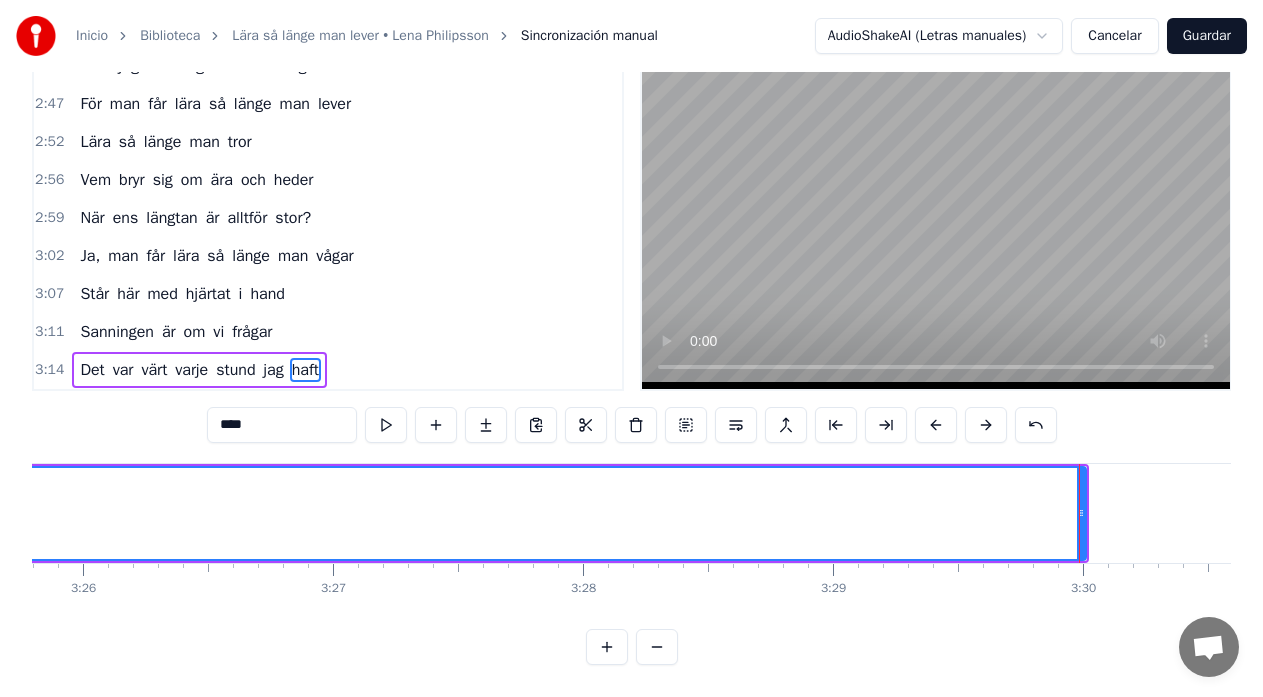 scroll, scrollTop: 0, scrollLeft: 51396, axis: horizontal 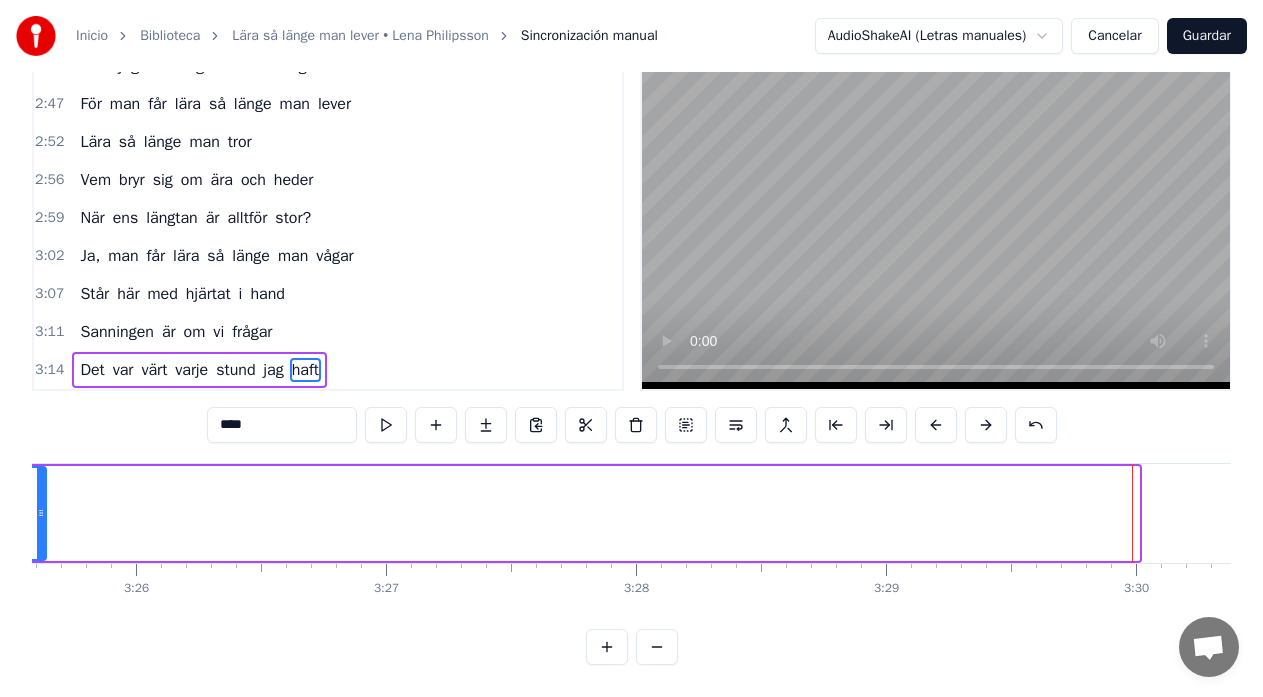 drag, startPoint x: 1137, startPoint y: 496, endPoint x: 44, endPoint y: 526, distance: 1093.4116 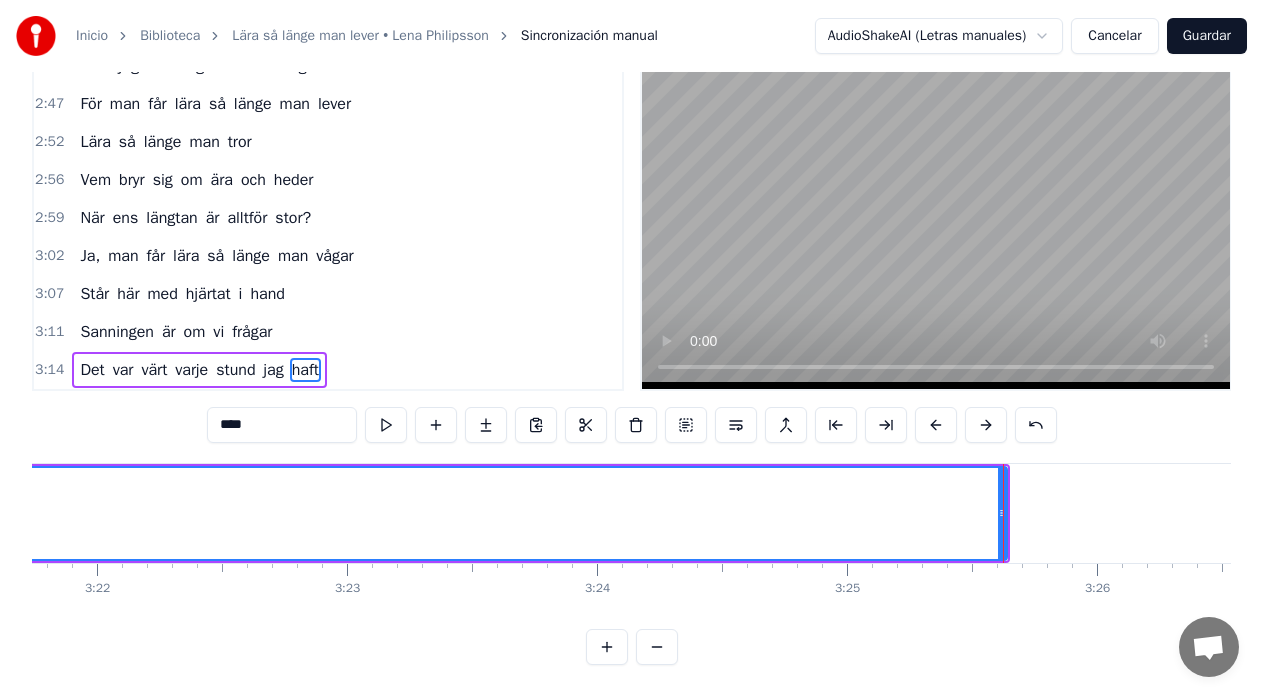 scroll, scrollTop: 0, scrollLeft: 50426, axis: horizontal 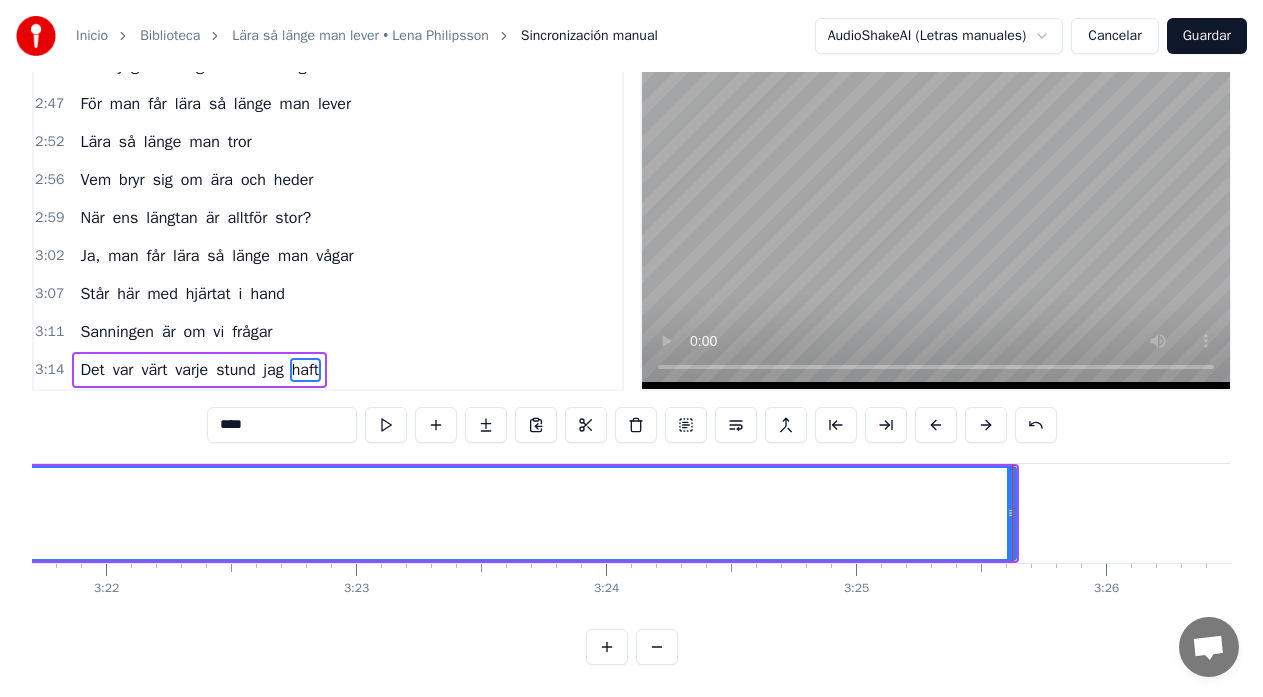drag, startPoint x: 1012, startPoint y: 496, endPoint x: 899, endPoint y: 503, distance: 113.216606 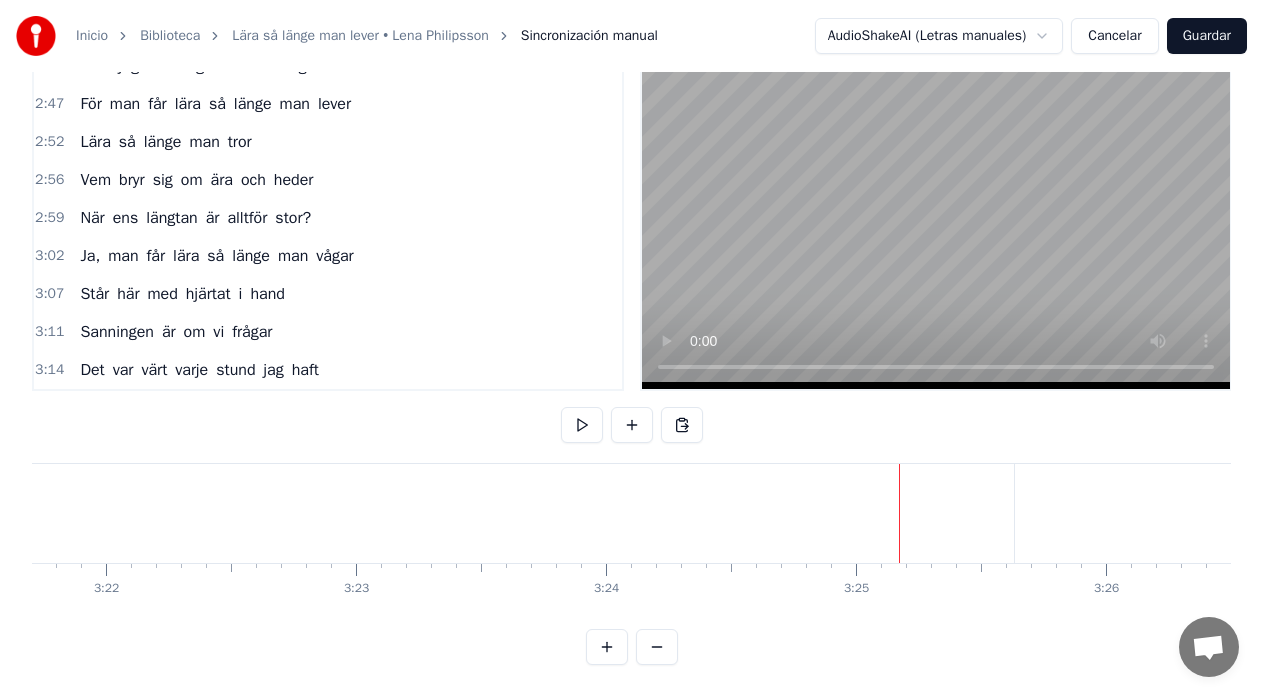 click on "haft" at bounding box center (-79, 513) 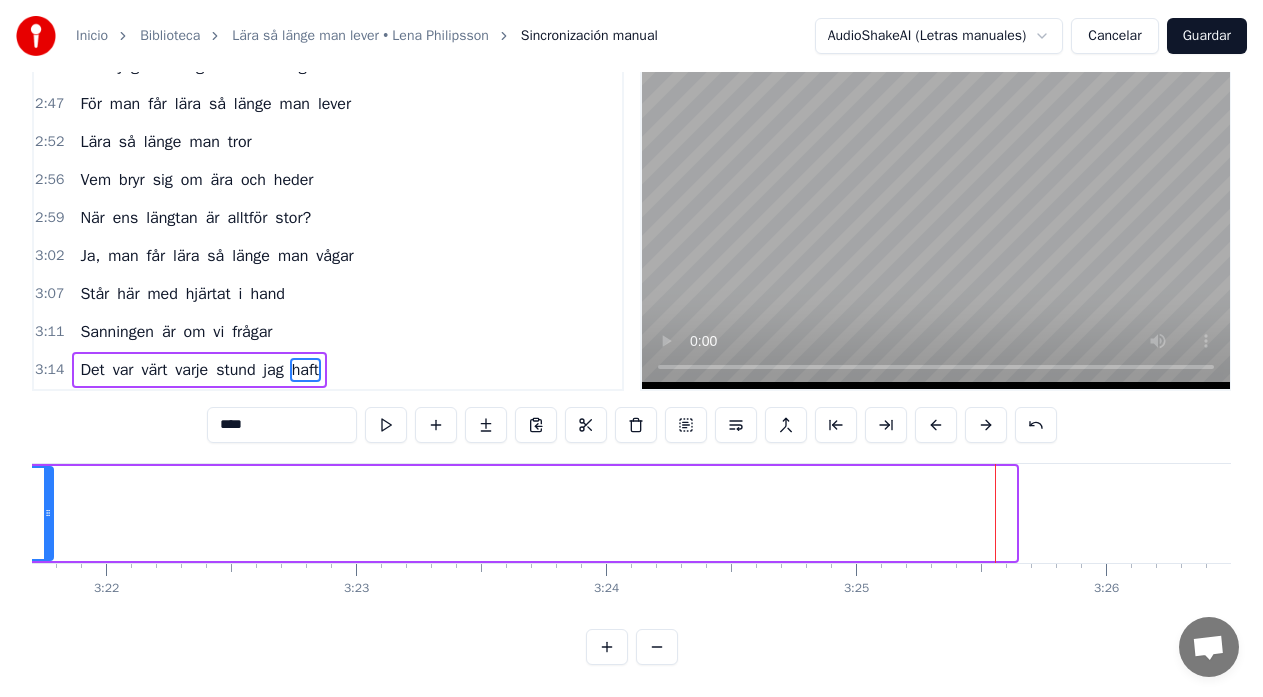 drag, startPoint x: 1009, startPoint y: 496, endPoint x: 46, endPoint y: 517, distance: 963.22894 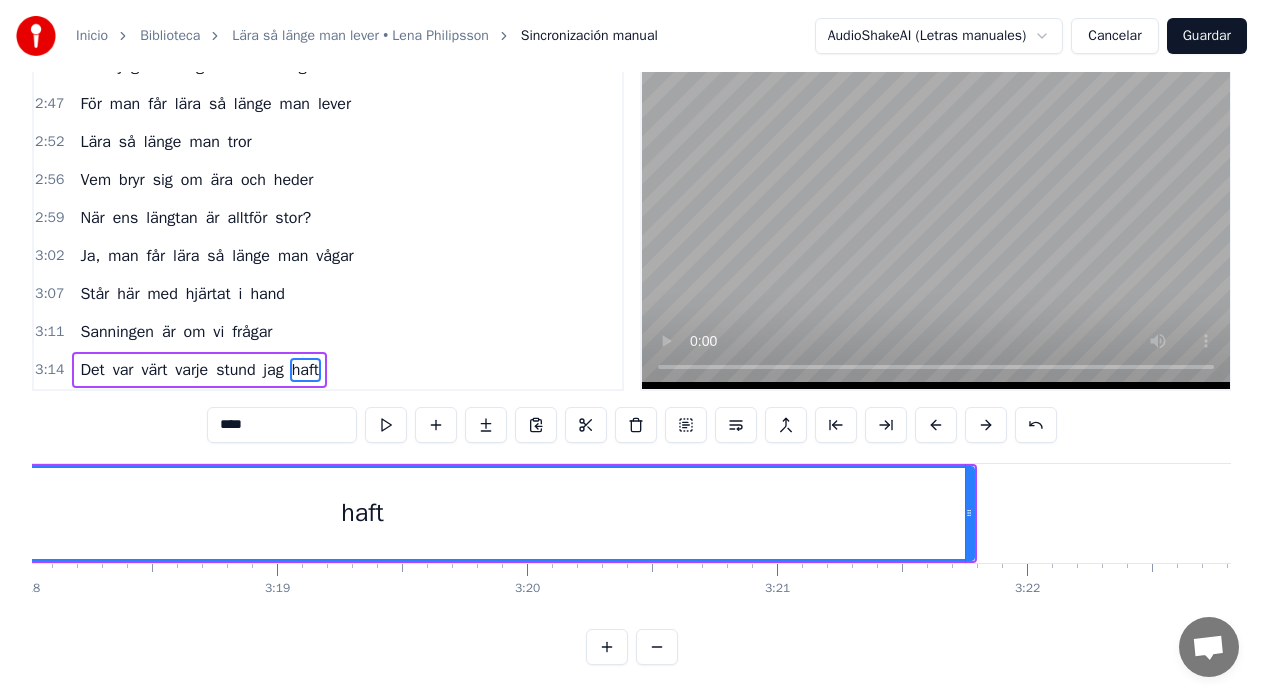 scroll, scrollTop: 0, scrollLeft: 49498, axis: horizontal 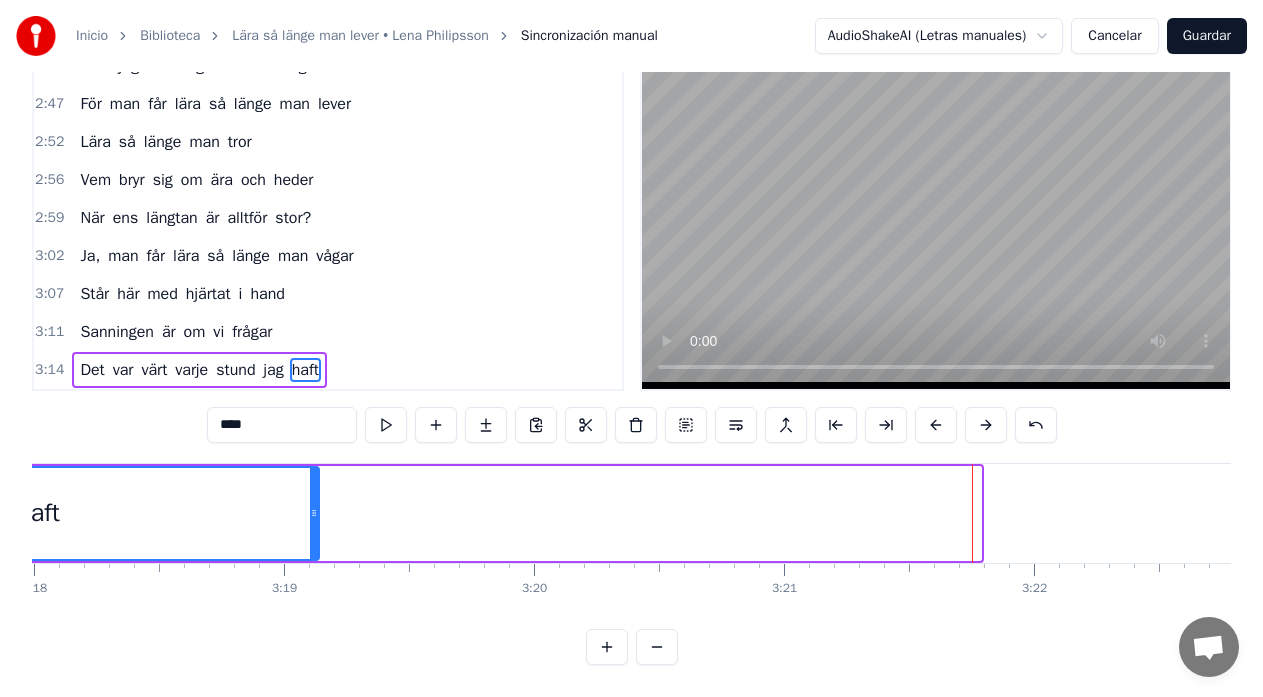drag, startPoint x: 980, startPoint y: 493, endPoint x: 318, endPoint y: 541, distance: 663.7379 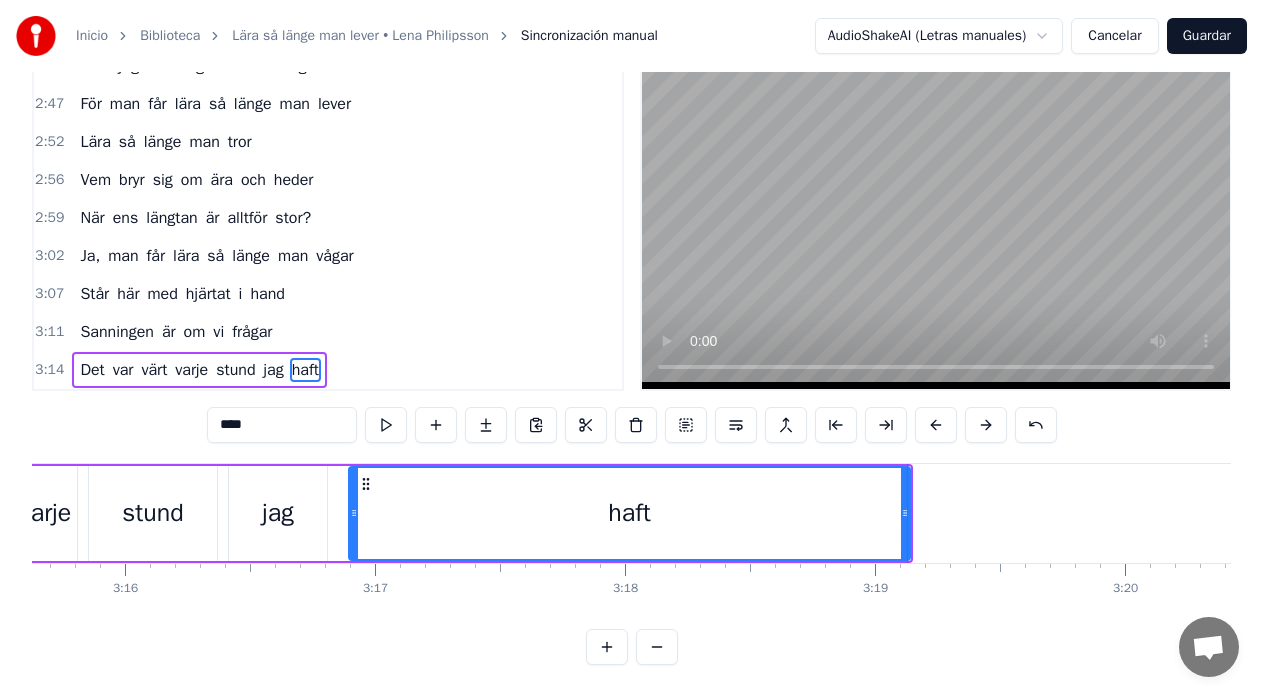 scroll, scrollTop: 0, scrollLeft: 48858, axis: horizontal 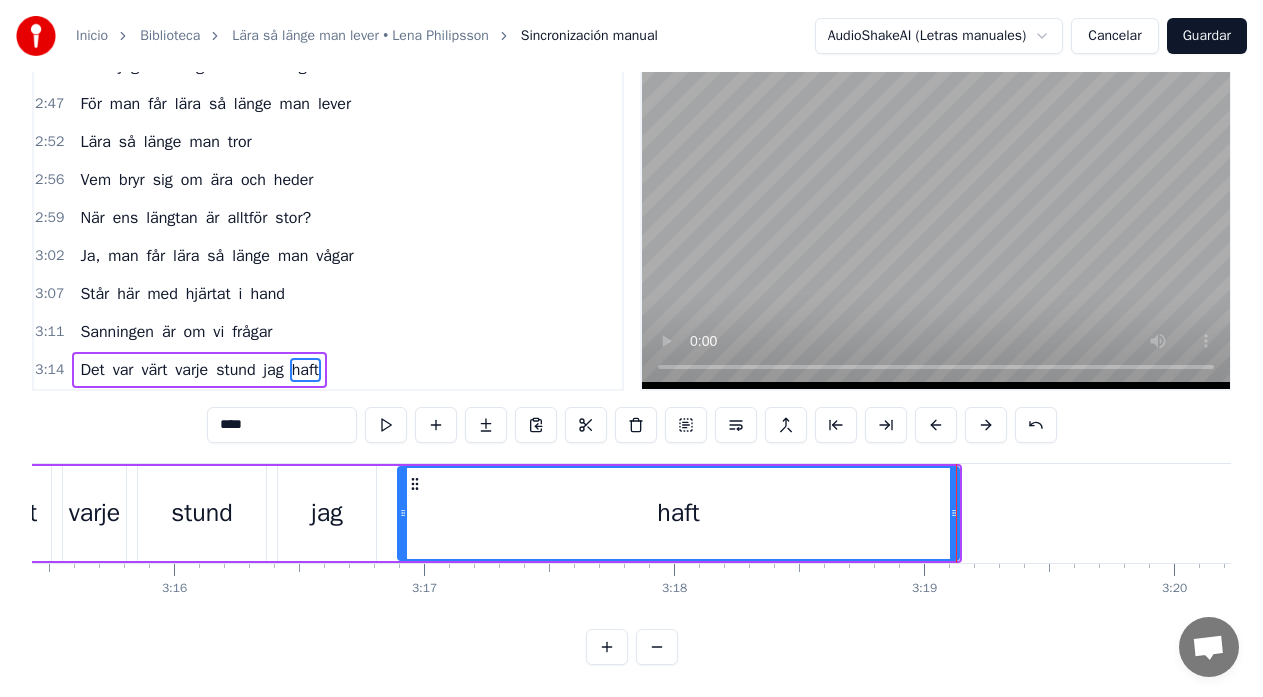 click on "Det var värt varje stund jag haft" at bounding box center [406, 513] 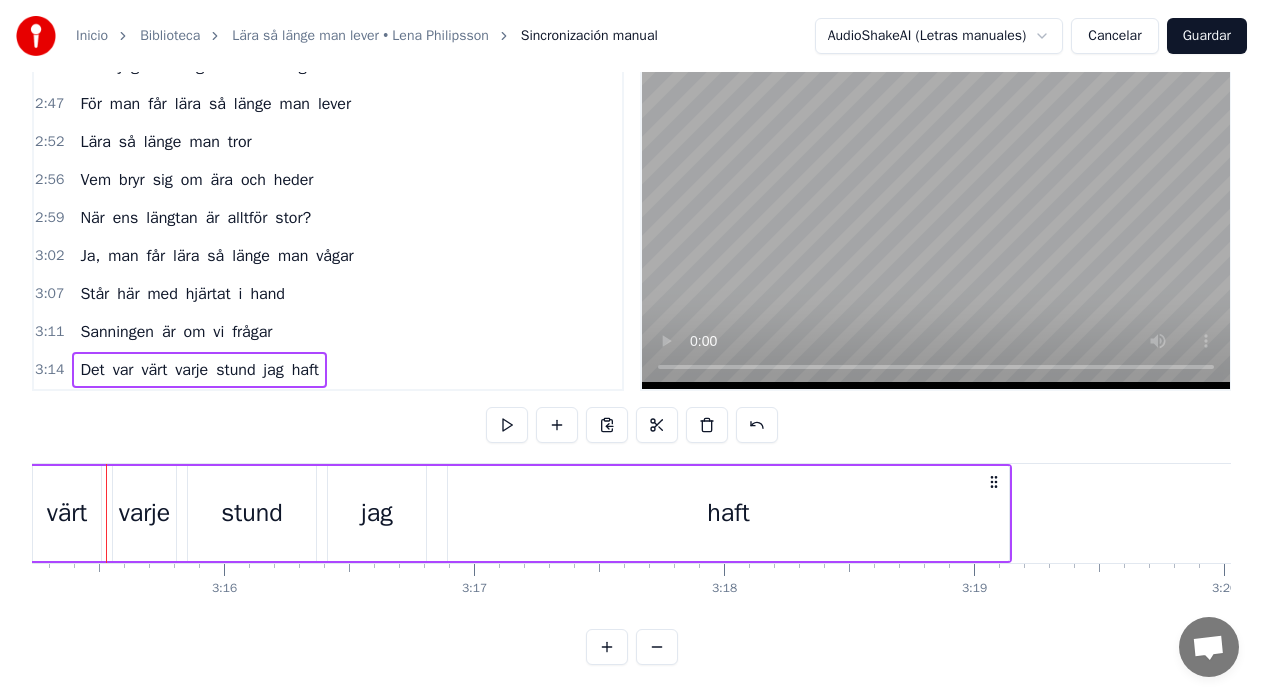 scroll, scrollTop: 0, scrollLeft: 48781, axis: horizontal 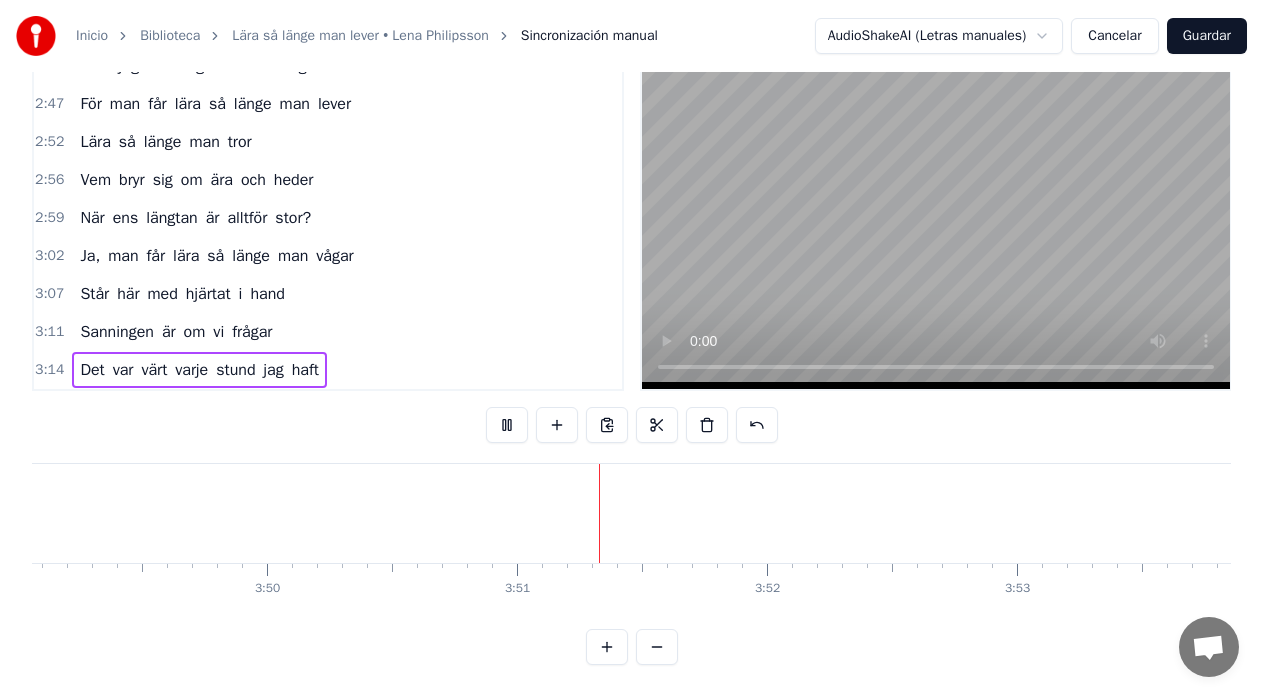 click on "Guardar" at bounding box center [1207, 36] 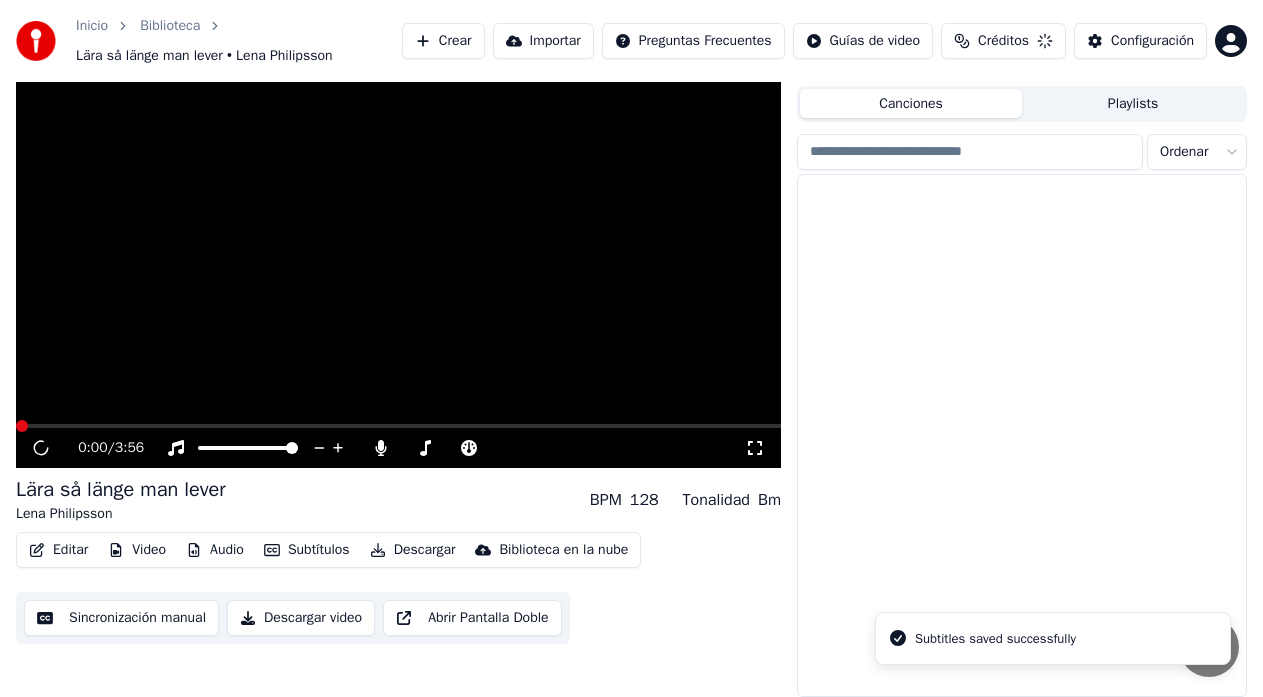 scroll, scrollTop: 44, scrollLeft: 0, axis: vertical 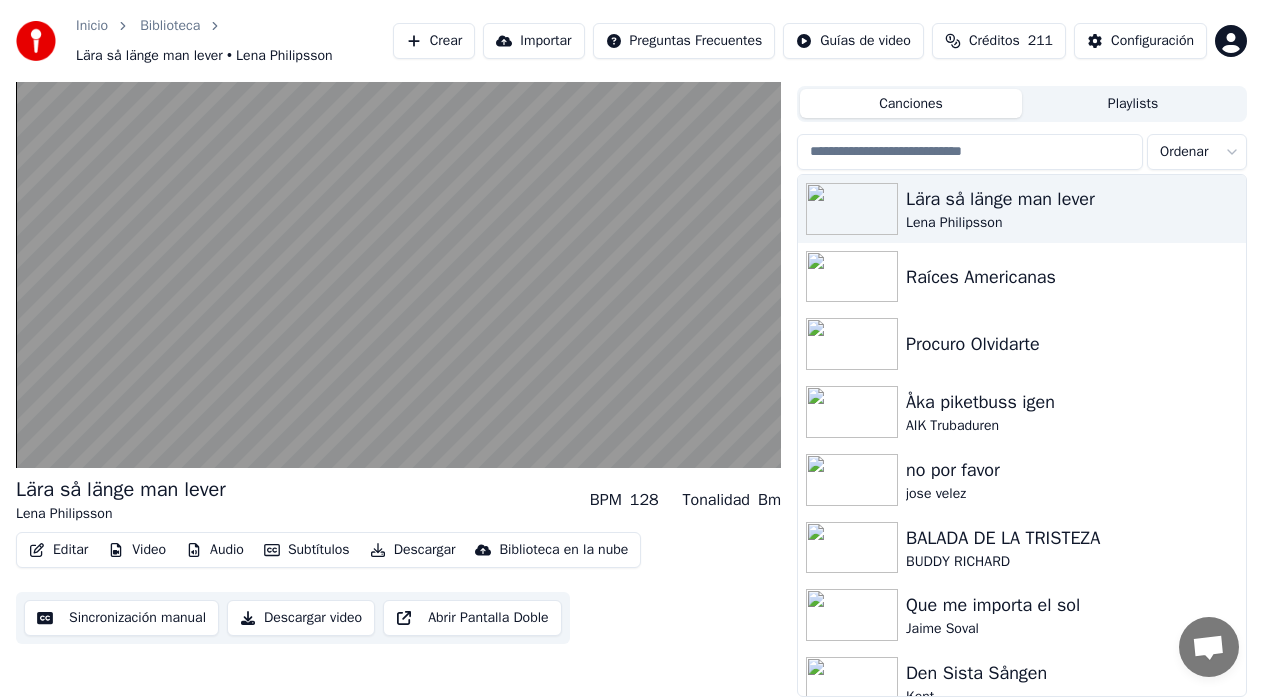 click on "Descargar" at bounding box center [413, 550] 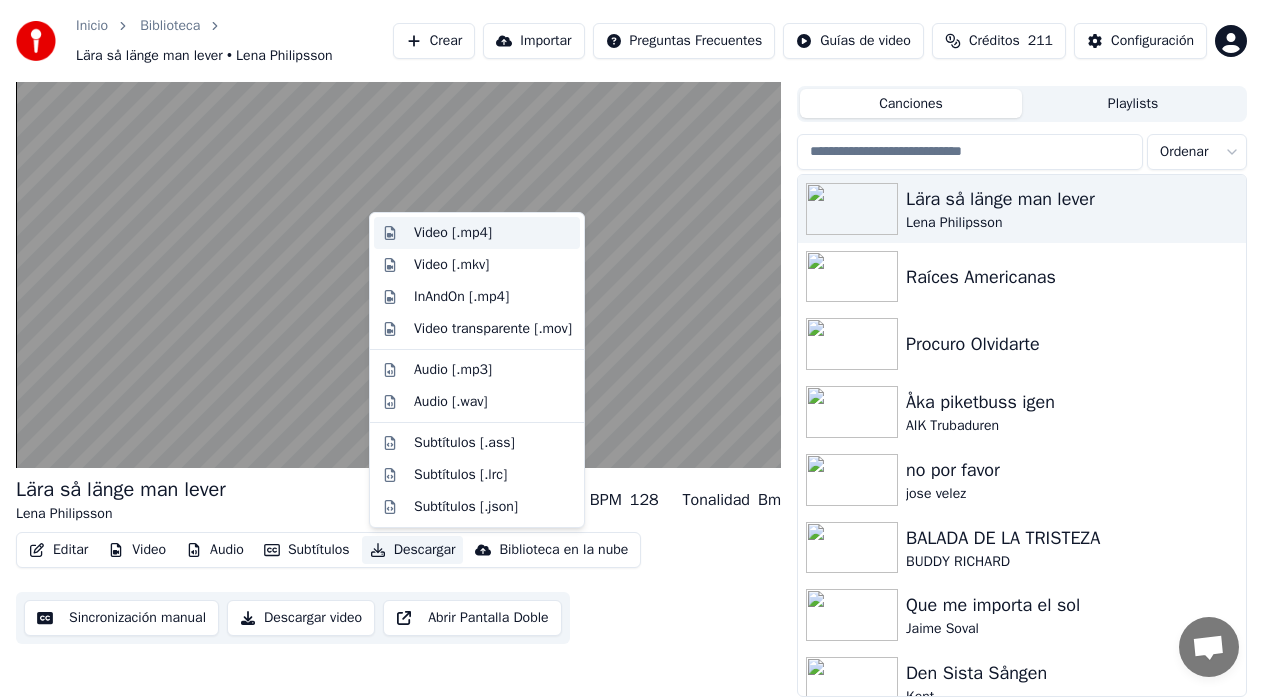click on "Video [.mp4]" at bounding box center (453, 233) 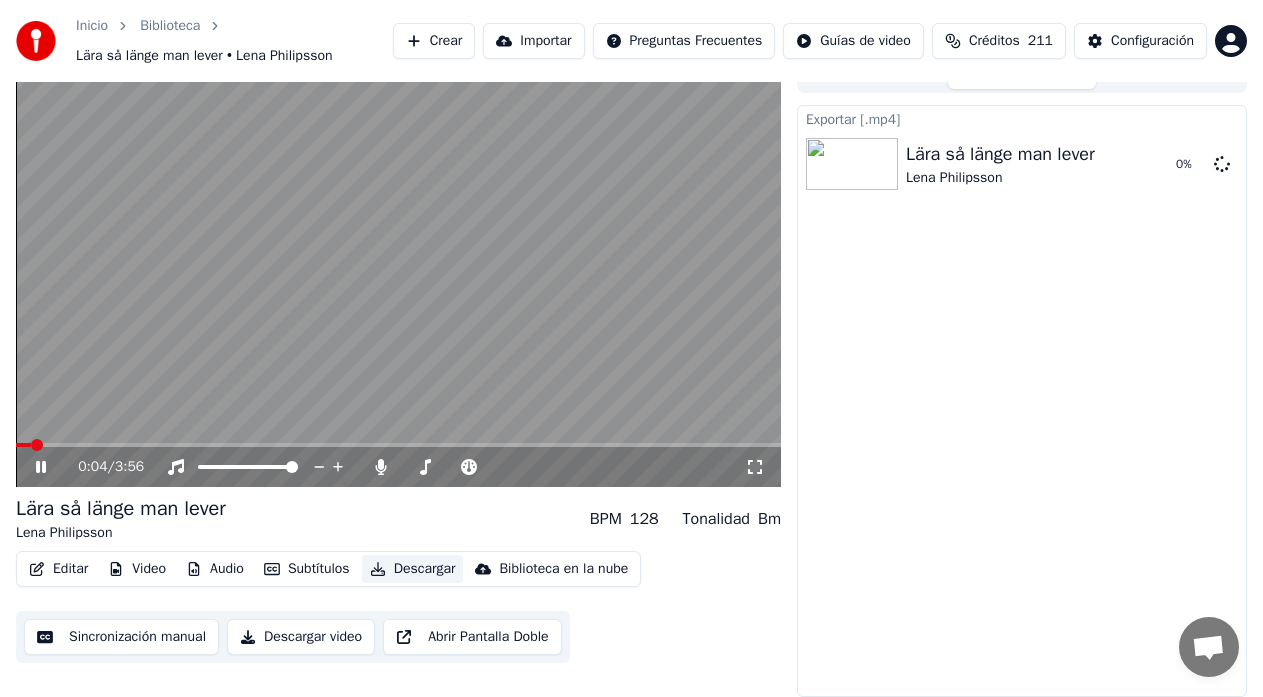 scroll, scrollTop: 25, scrollLeft: 0, axis: vertical 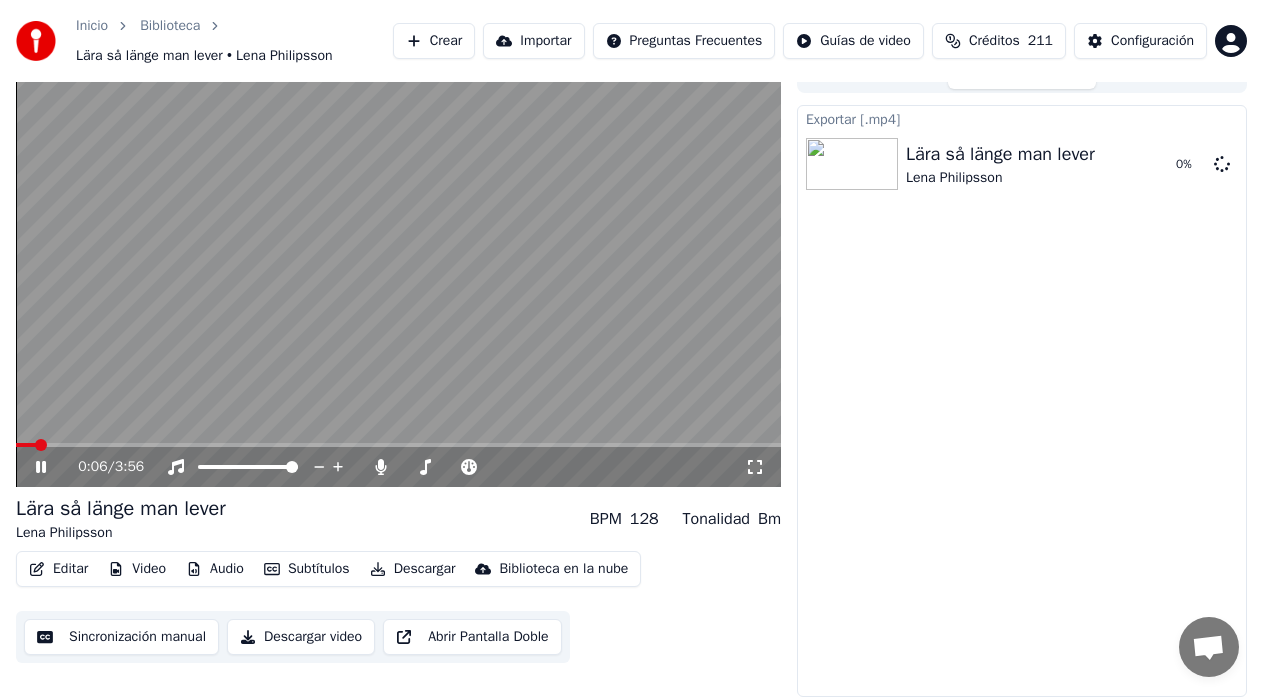 click 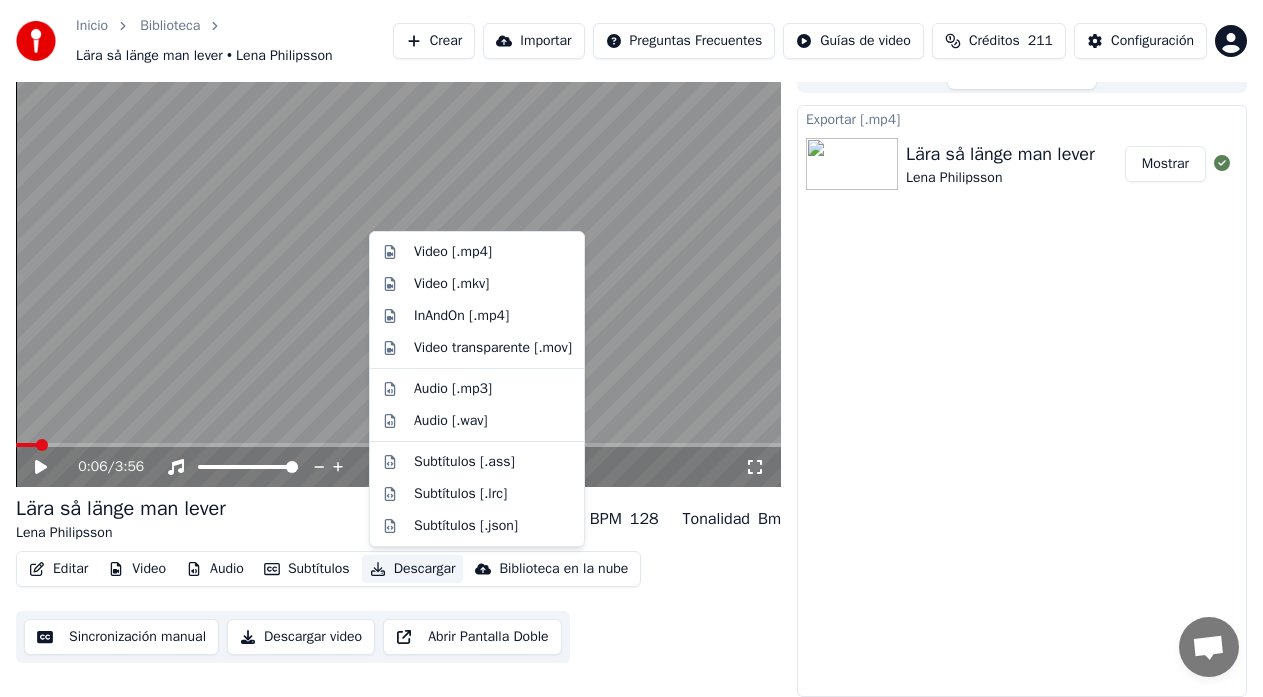 click on "Descargar" at bounding box center (413, 569) 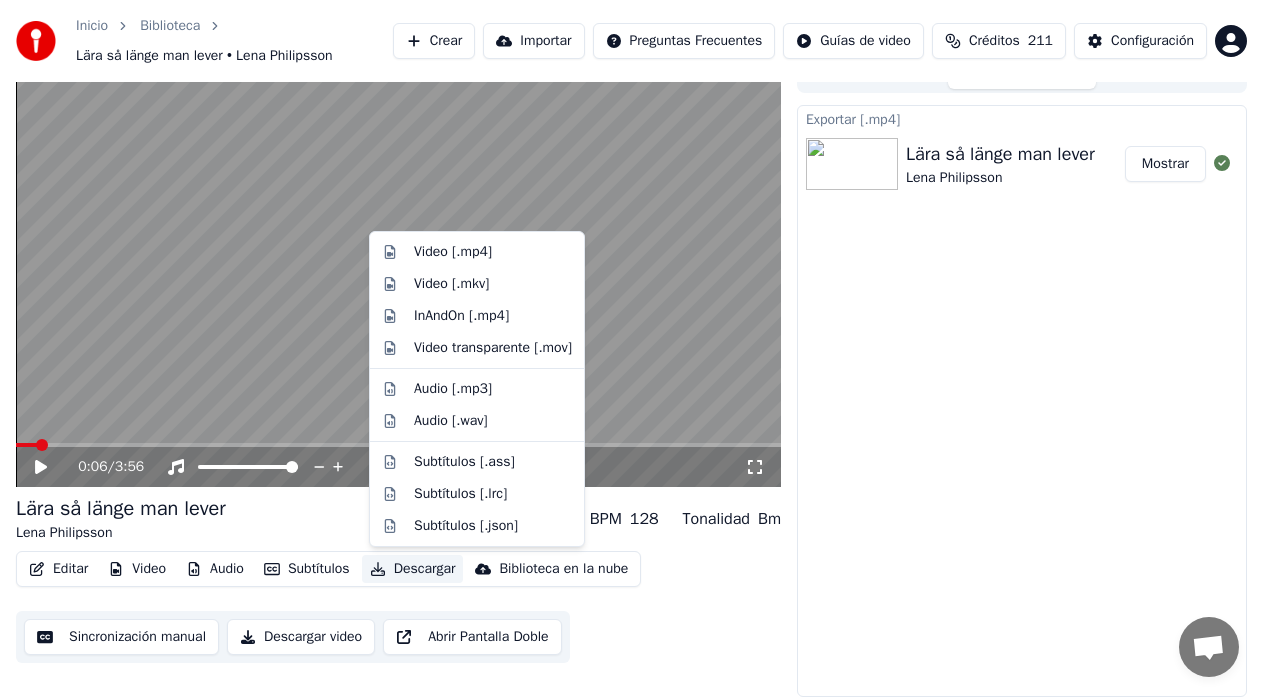 click on "Lära så länge man lever Lena Philipsson BPM 128 Tonalidad Bm" at bounding box center (398, 519) 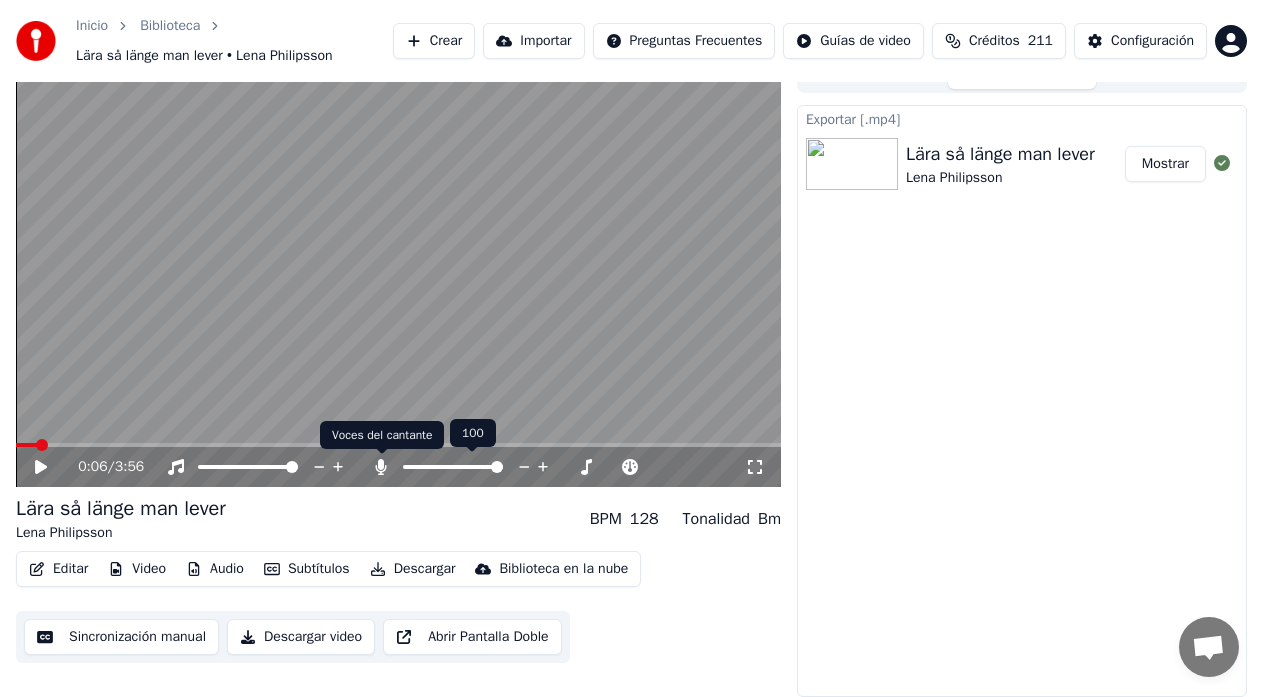 click 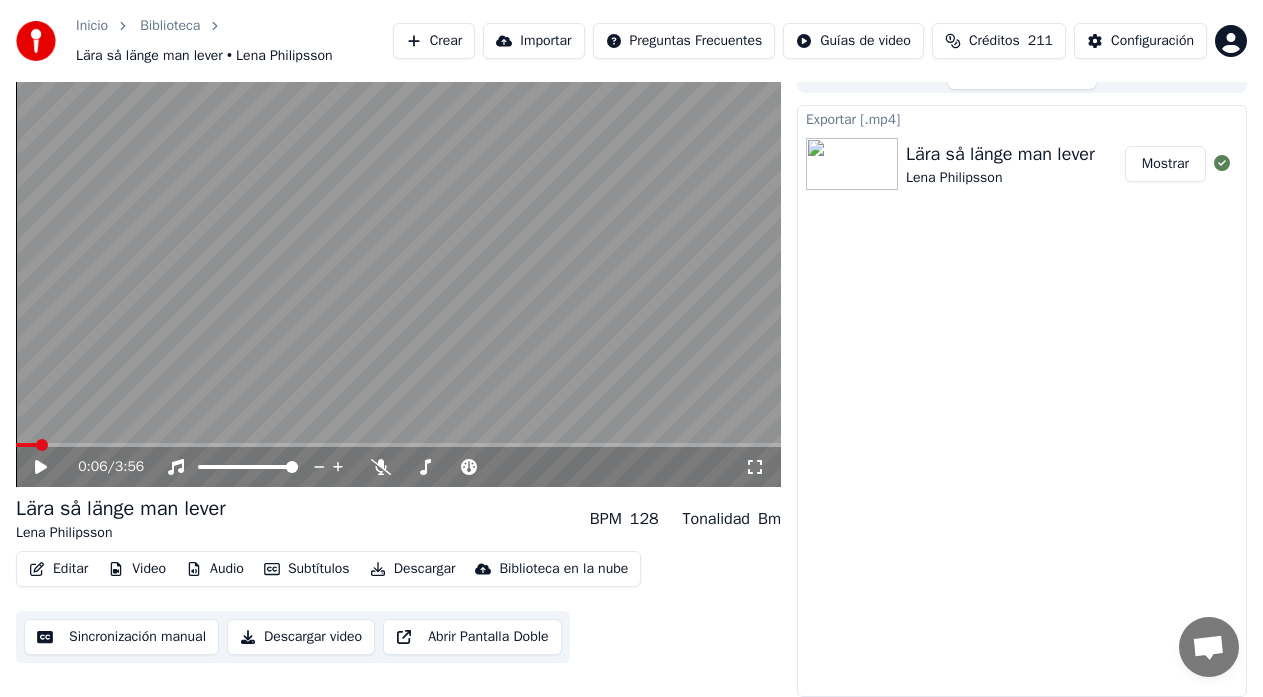 click on "Descargar" at bounding box center [413, 569] 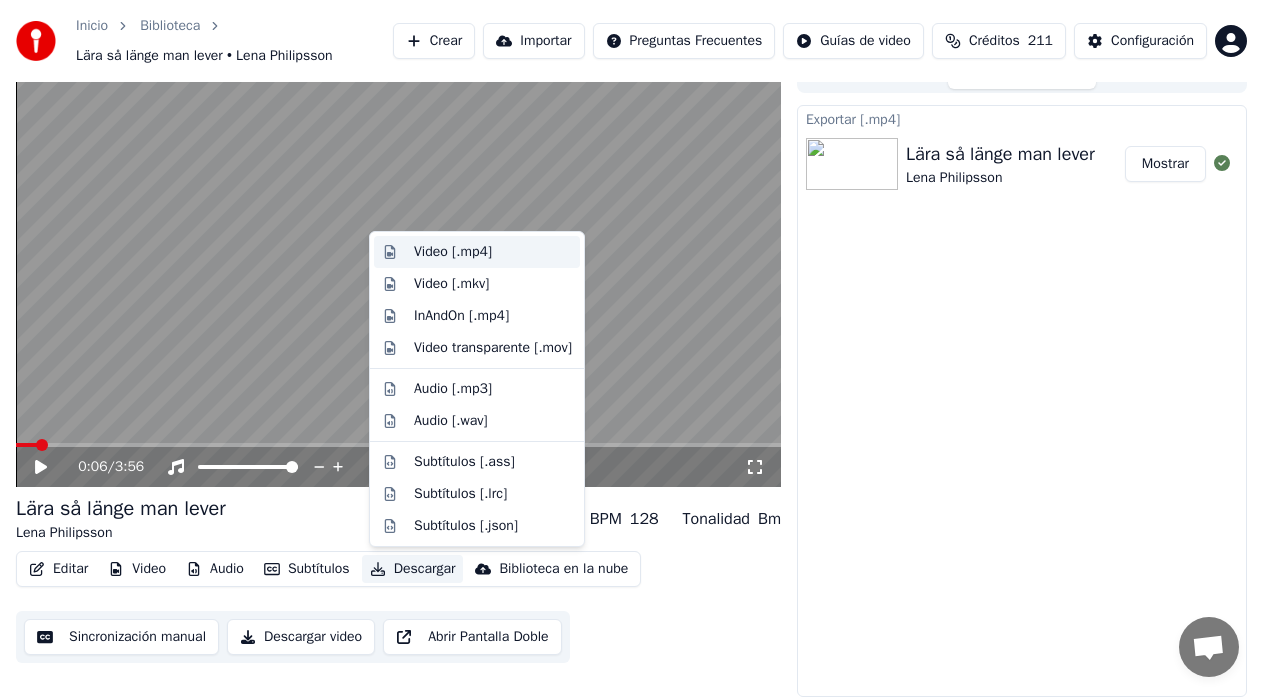click on "Video [.mp4]" at bounding box center (453, 252) 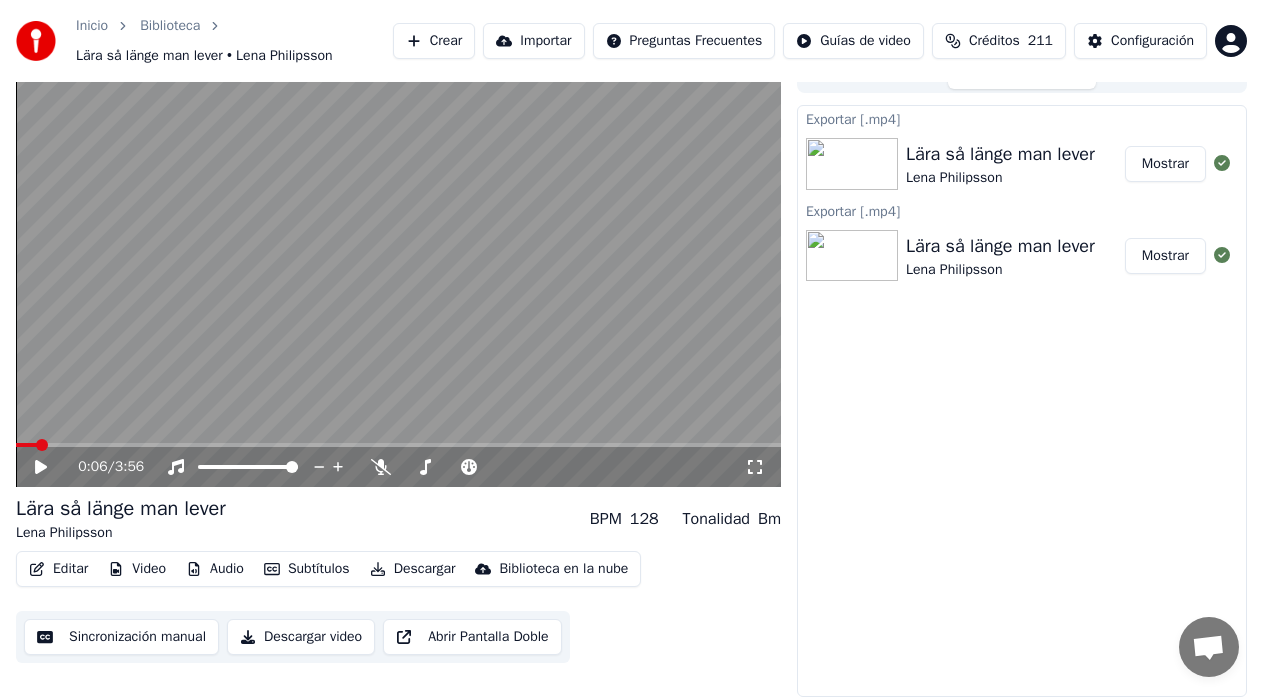 click on "Crear" at bounding box center (434, 41) 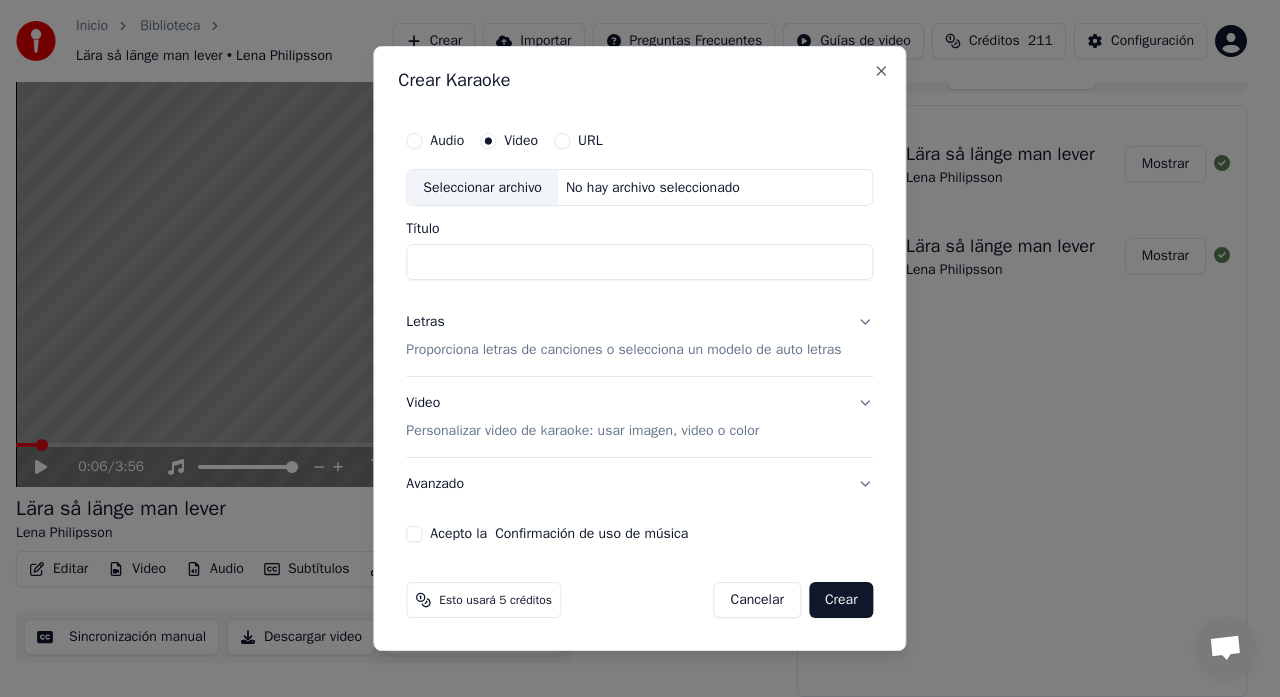 click on "Seleccionar archivo" at bounding box center [482, 188] 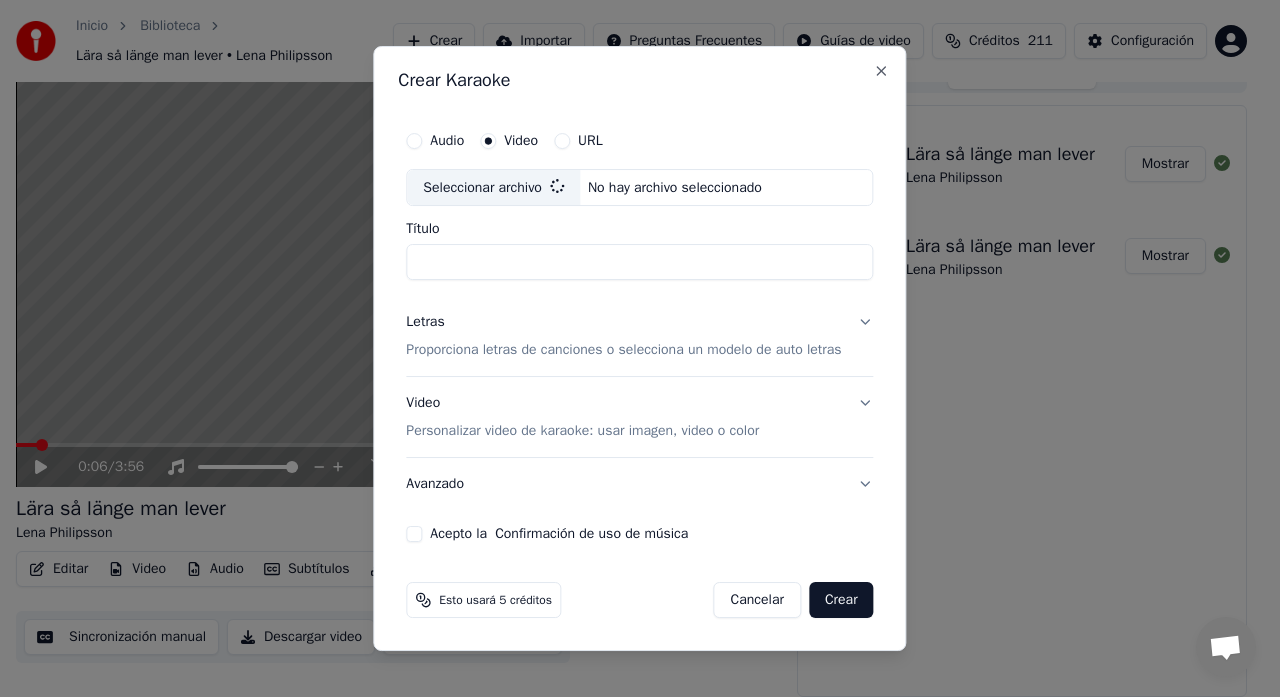 type on "**********" 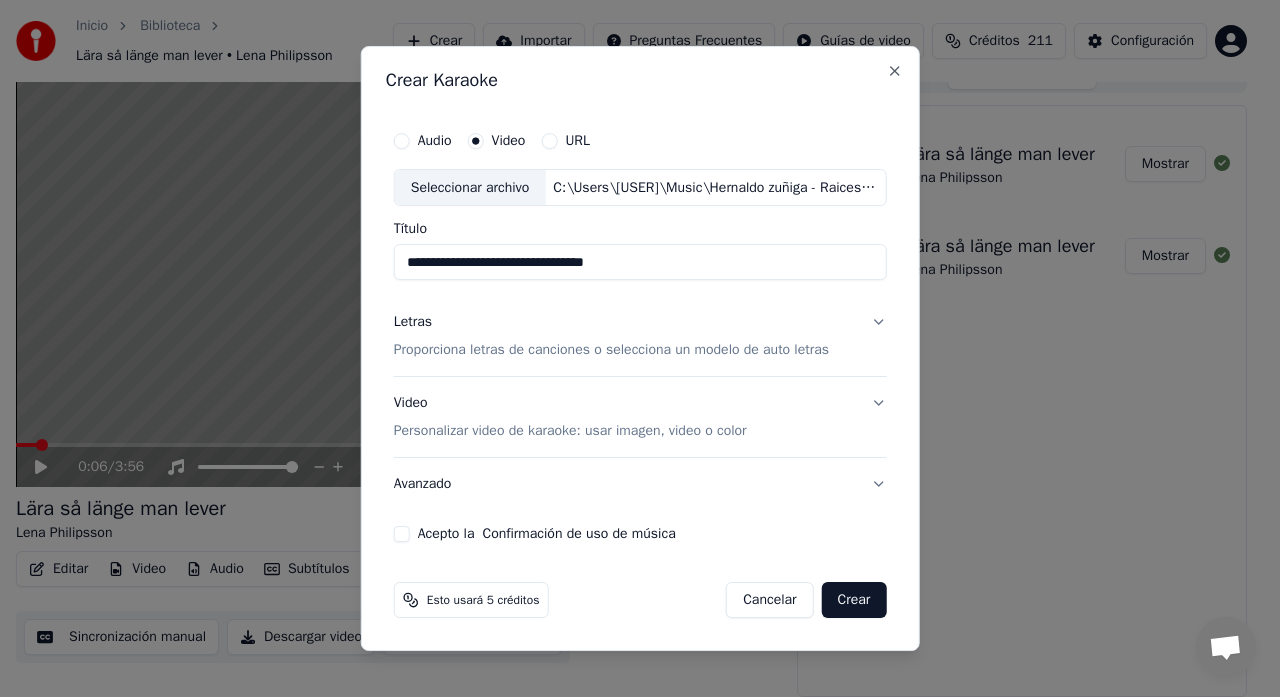 click on "Acepto la   Confirmación de uso de música" at bounding box center [640, 534] 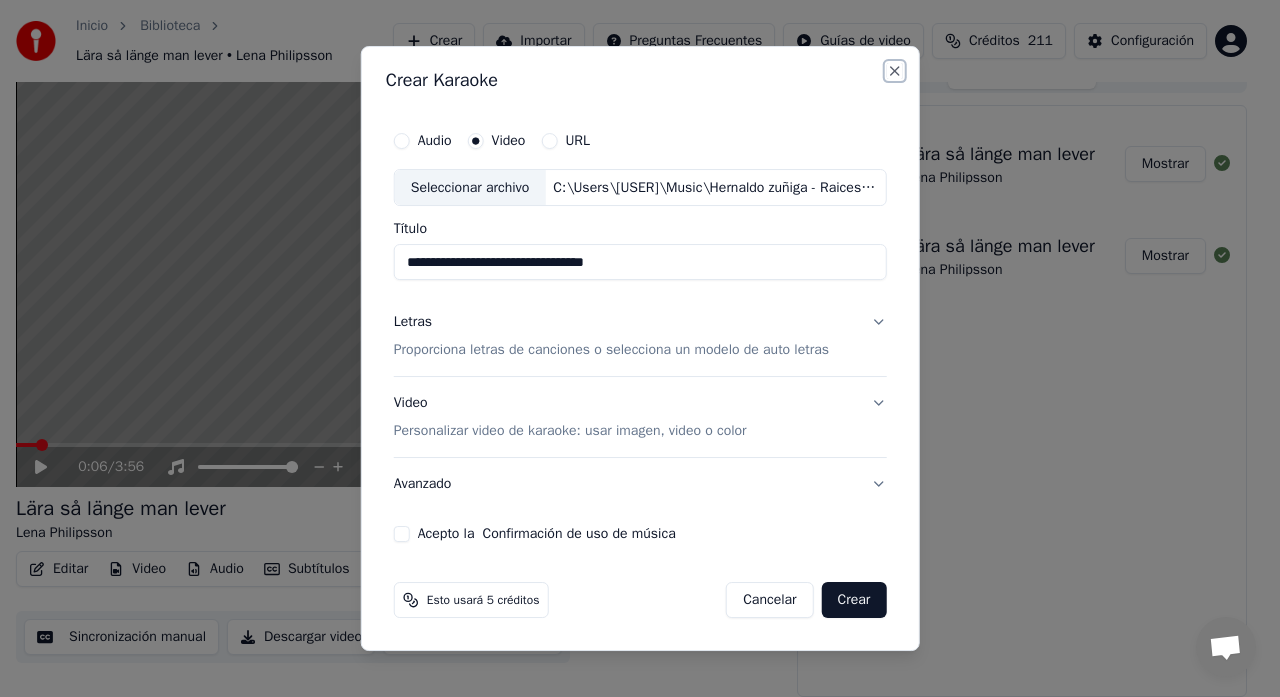 click on "Close" at bounding box center (894, 71) 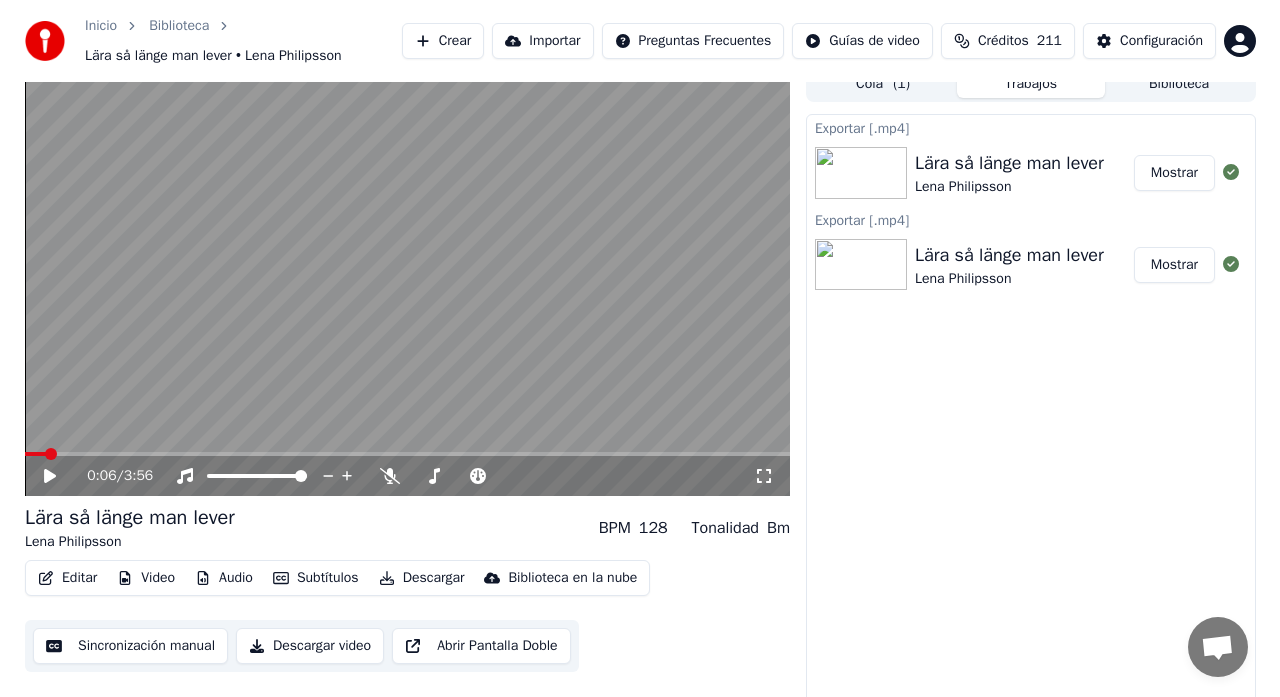 scroll, scrollTop: 0, scrollLeft: 0, axis: both 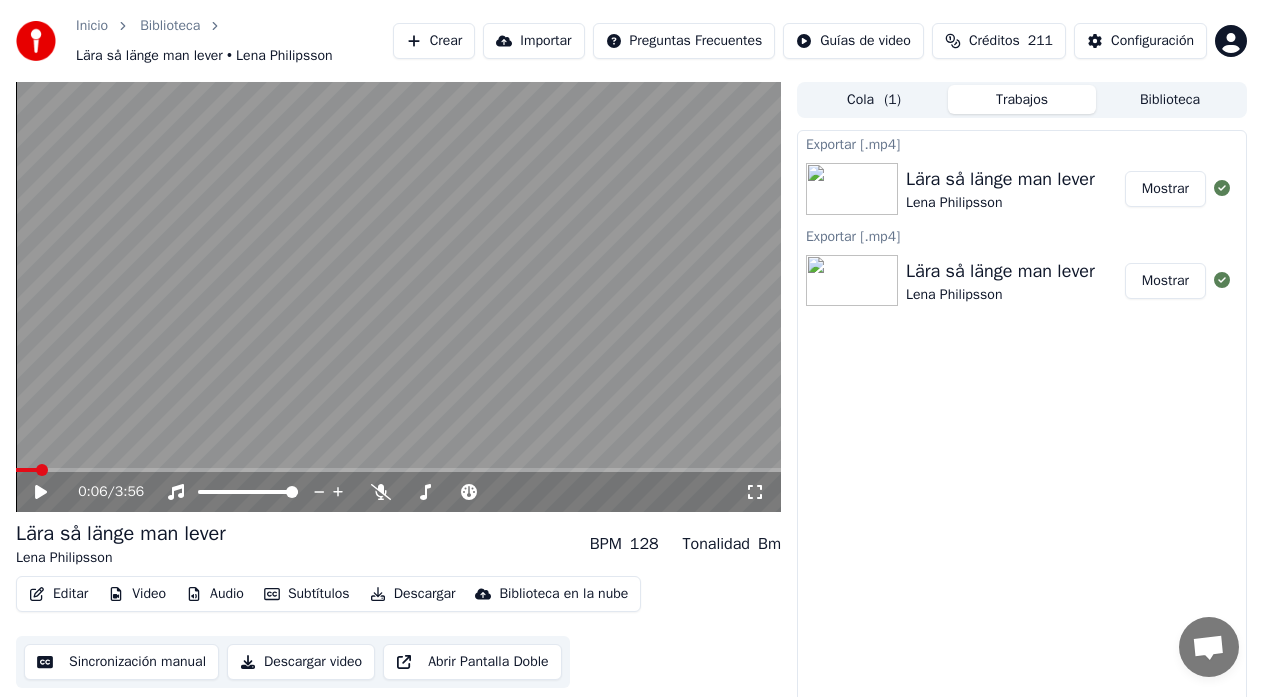 click on "Biblioteca" at bounding box center [1170, 99] 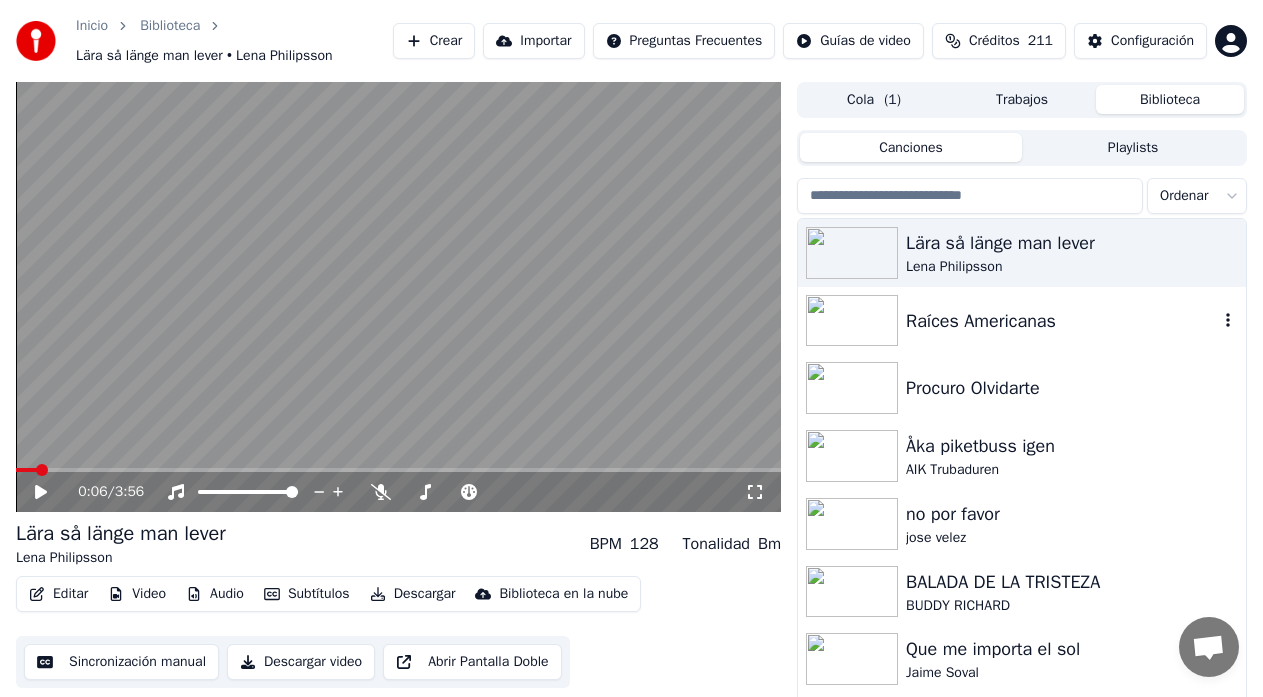 click on "Raíces Americanas" at bounding box center [1062, 321] 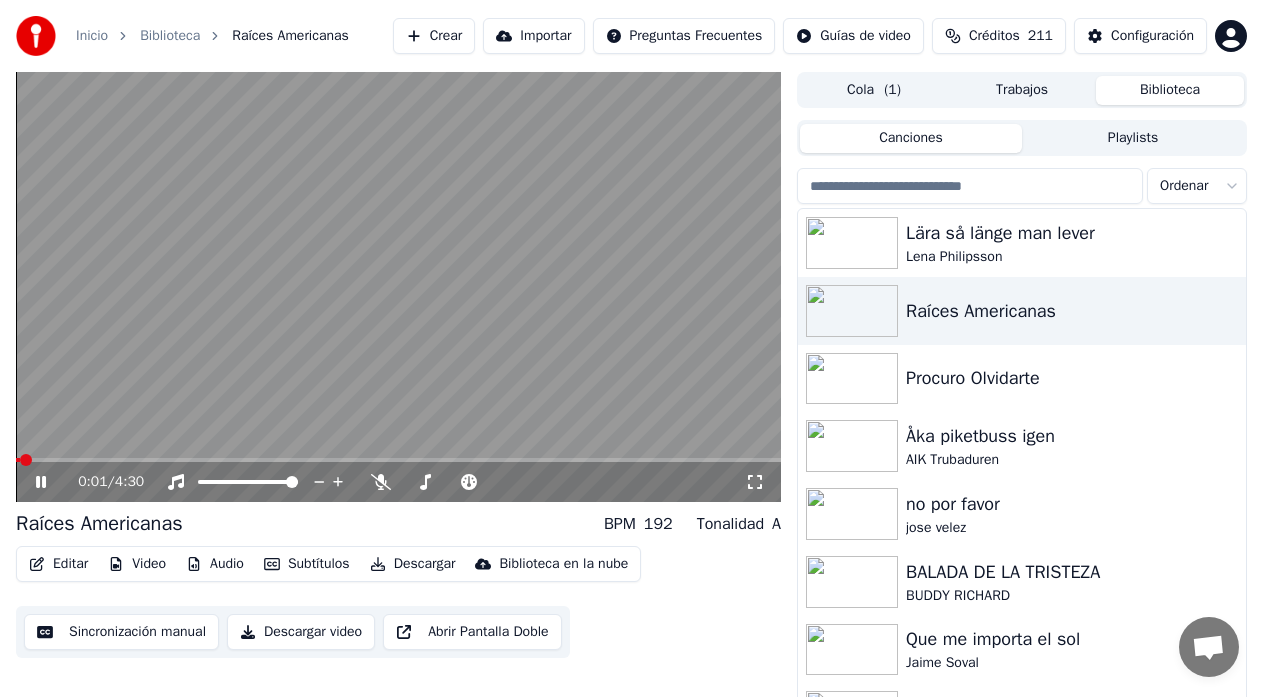 click on "Editar" at bounding box center [58, 564] 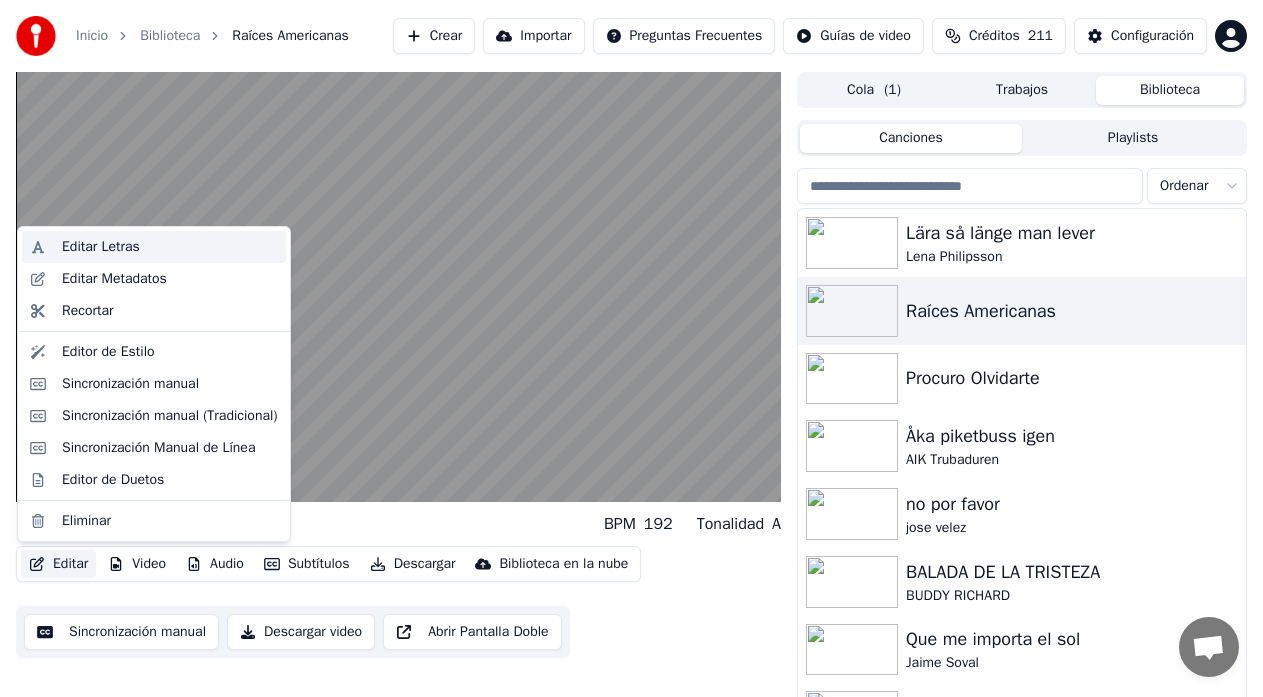 click on "Editar Letras" at bounding box center [101, 247] 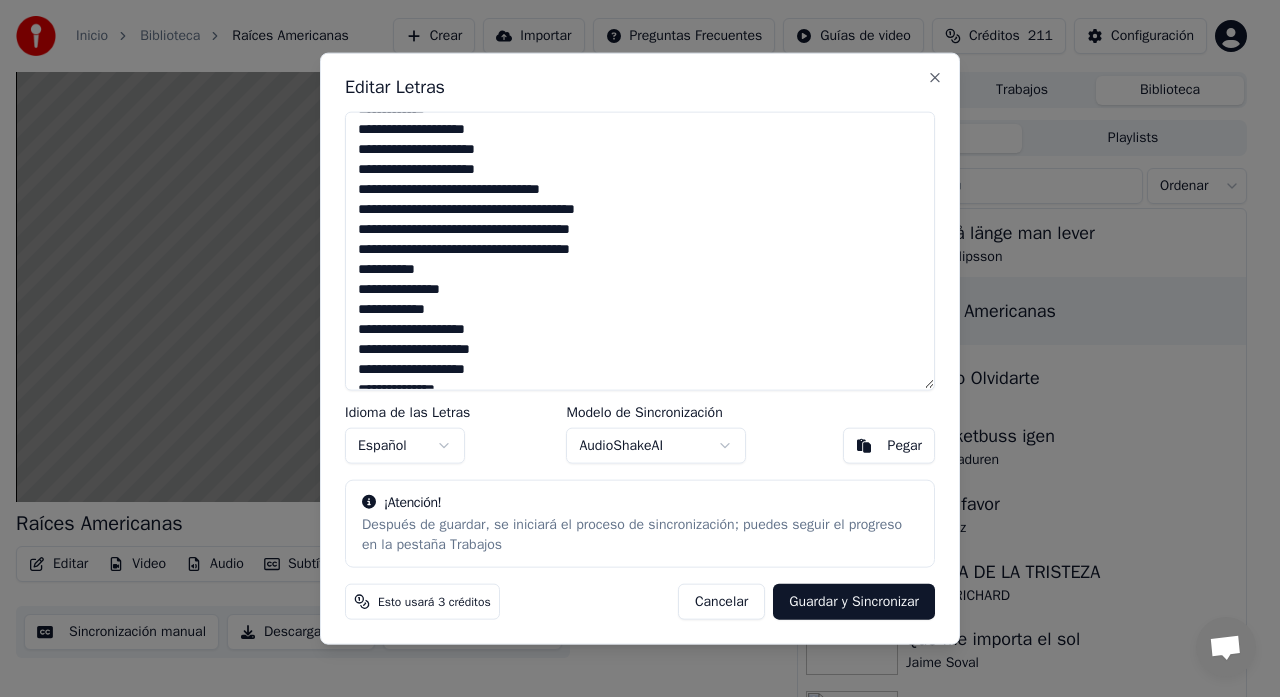 scroll, scrollTop: 738, scrollLeft: 0, axis: vertical 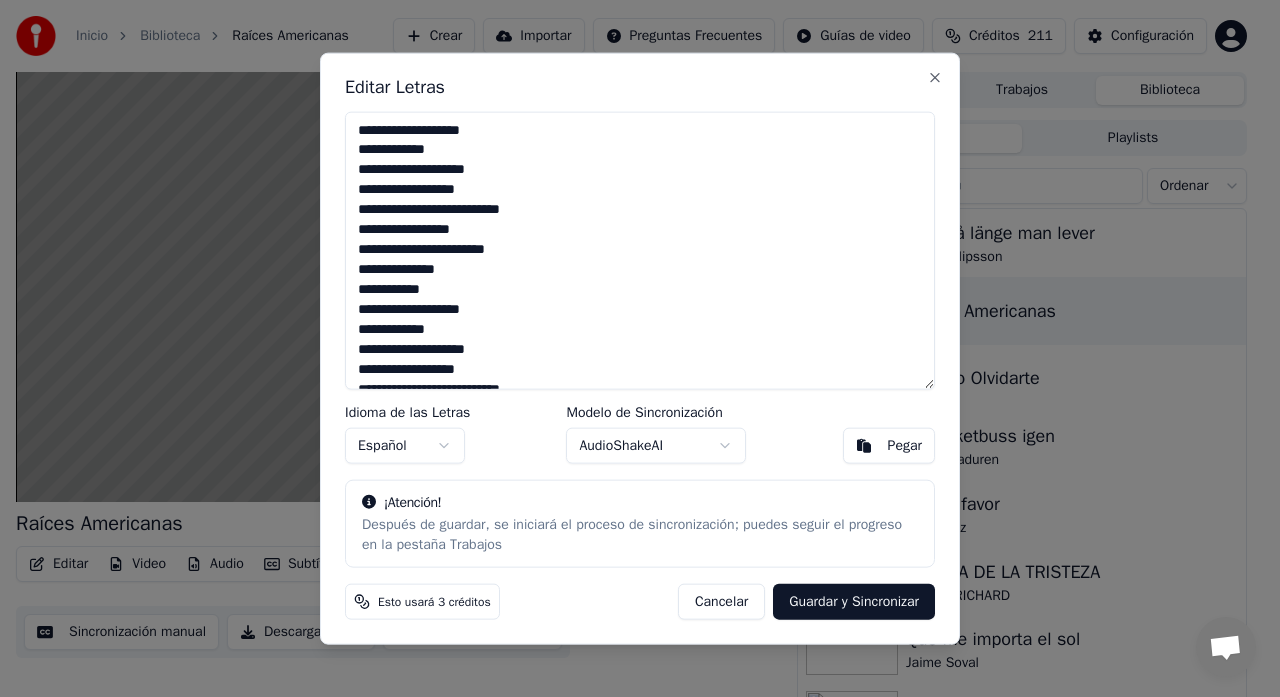 drag, startPoint x: 631, startPoint y: 373, endPoint x: 360, endPoint y: 136, distance: 360.0139 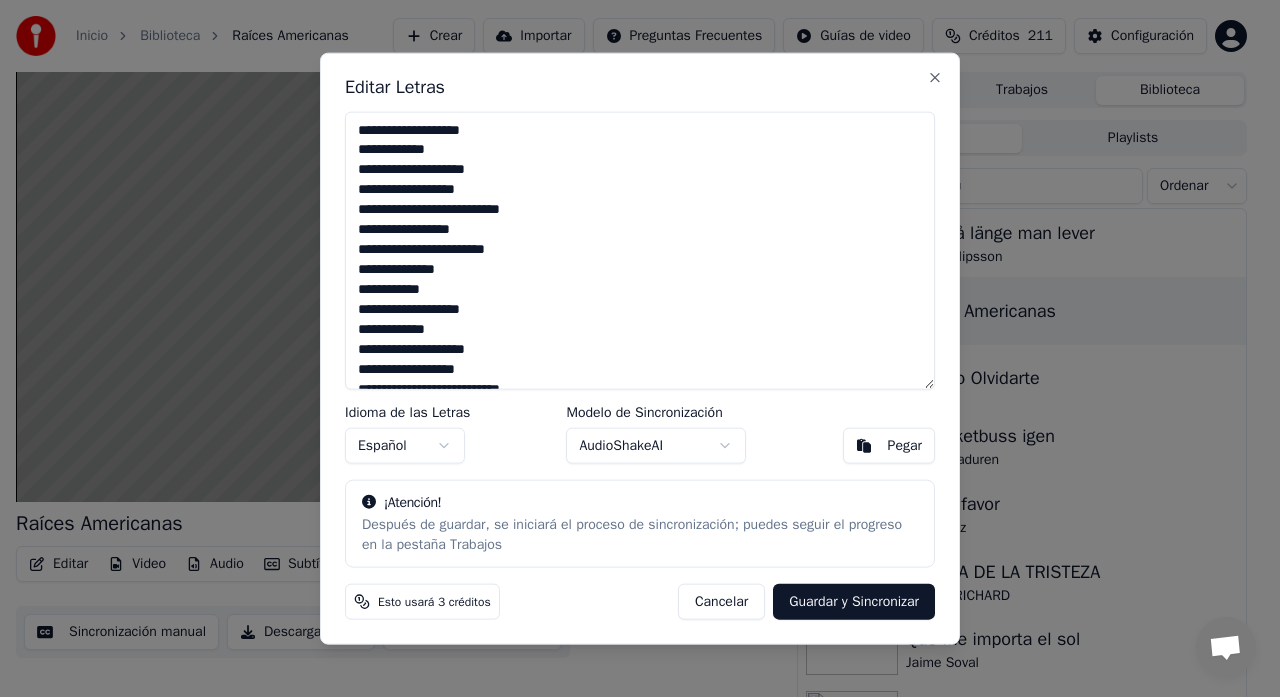 click at bounding box center (640, 250) 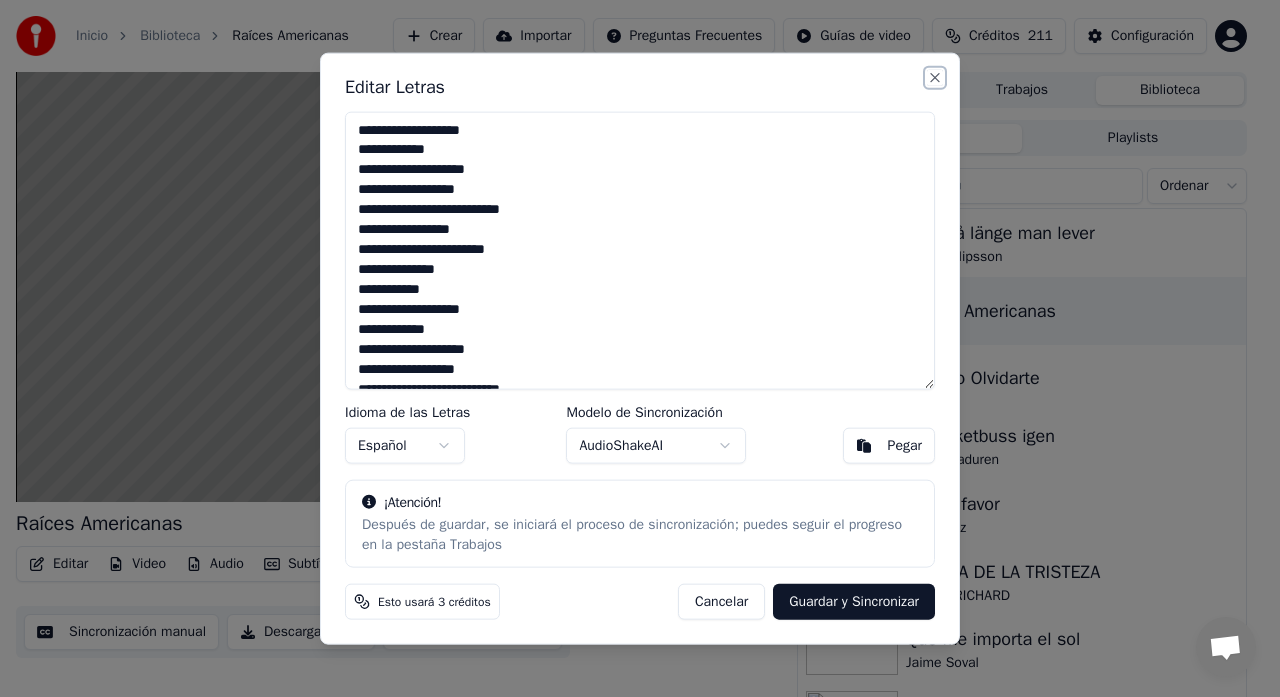 click on "Close" at bounding box center (935, 77) 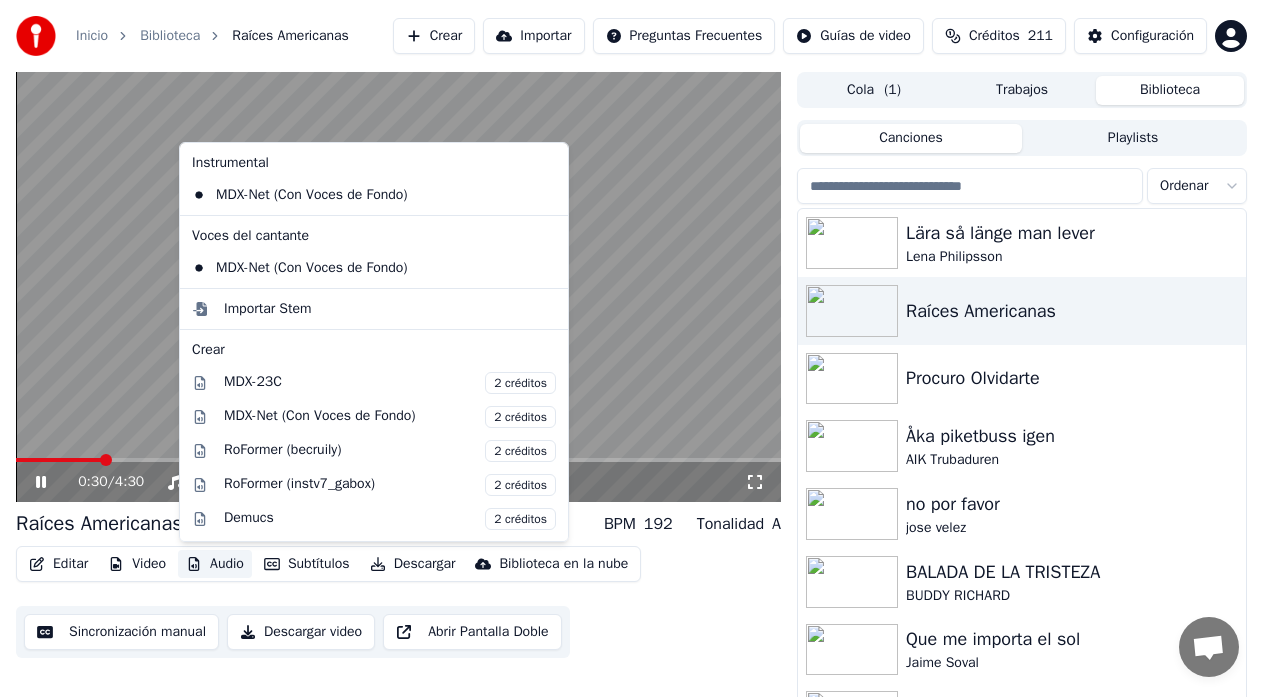 click on "Audio" at bounding box center [215, 564] 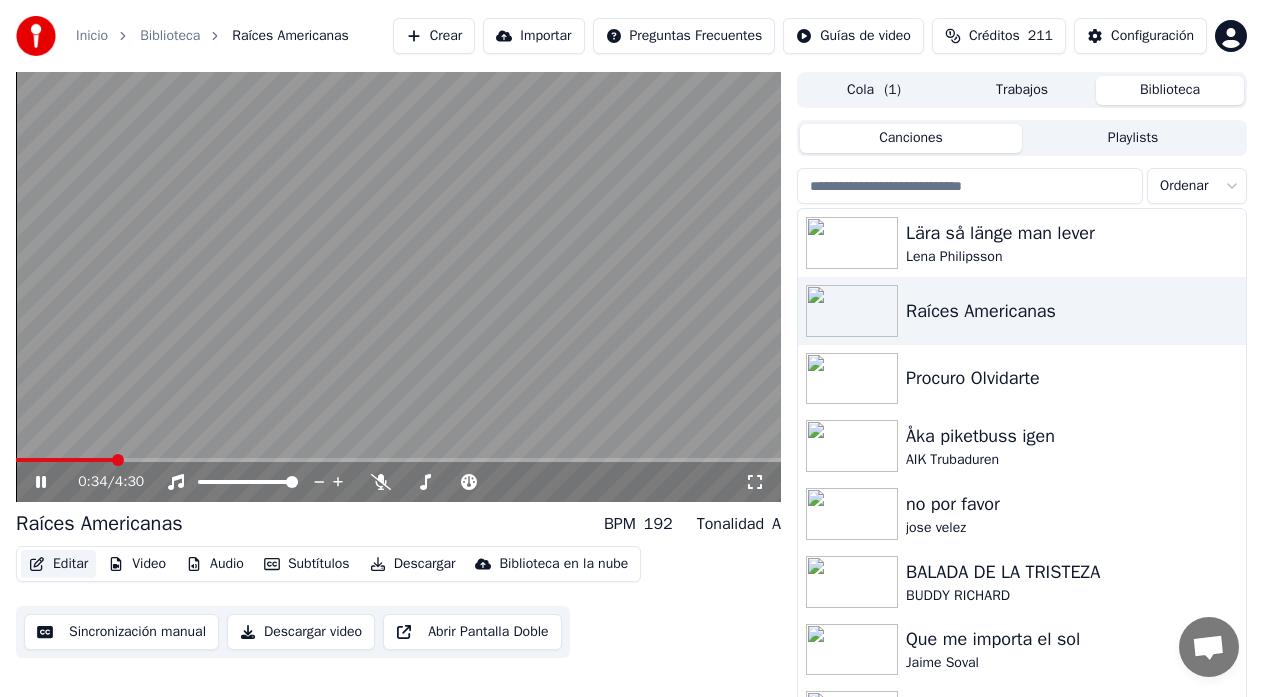 click on "Editar" at bounding box center (58, 564) 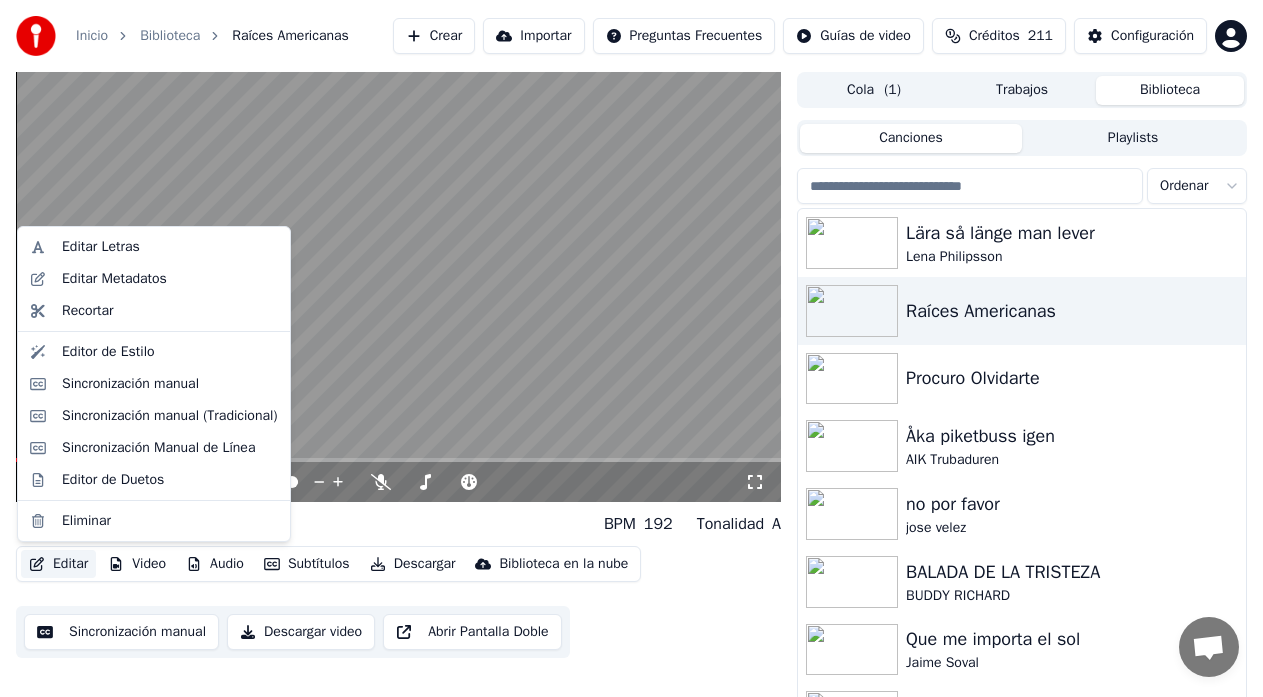 click on "Editar" at bounding box center (58, 564) 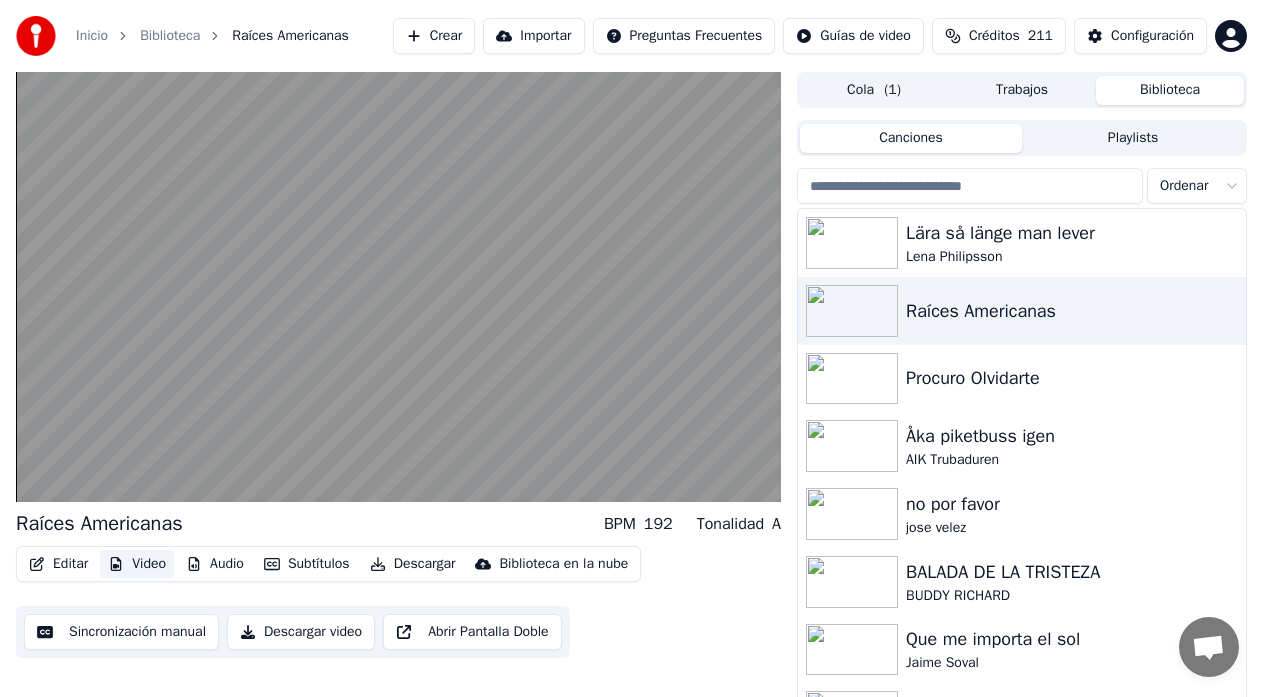 click on "Video" at bounding box center (137, 564) 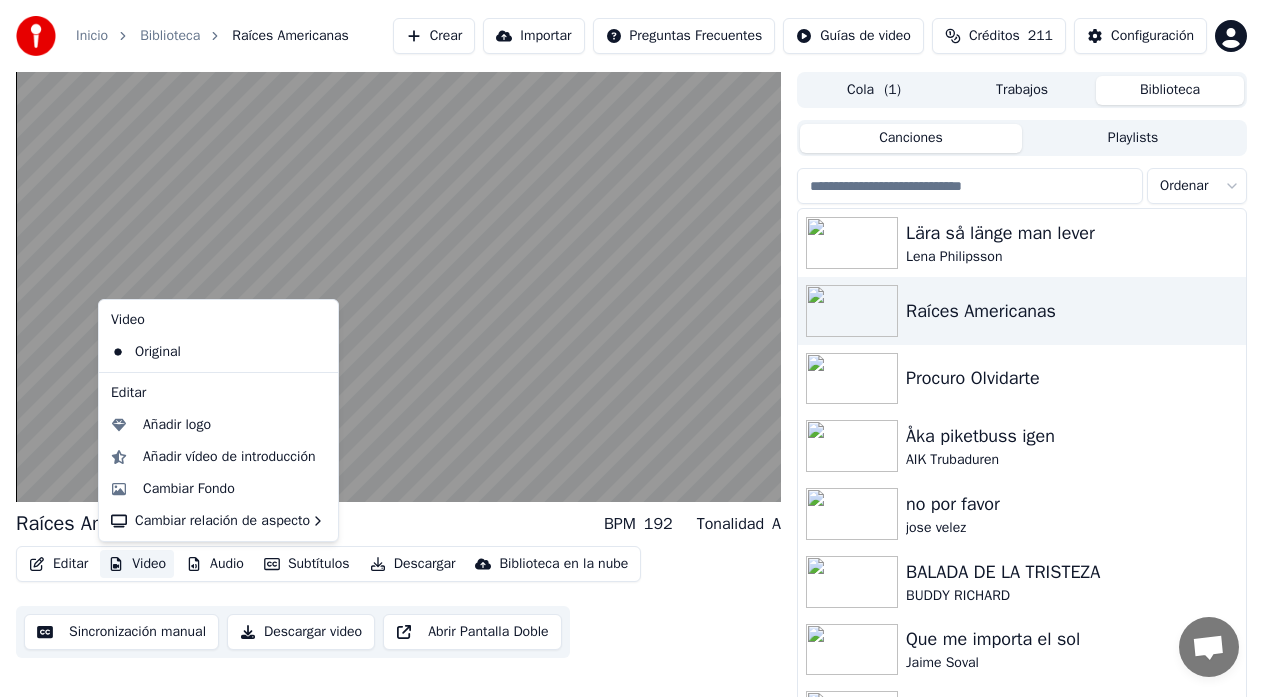 click on "Video" at bounding box center (137, 564) 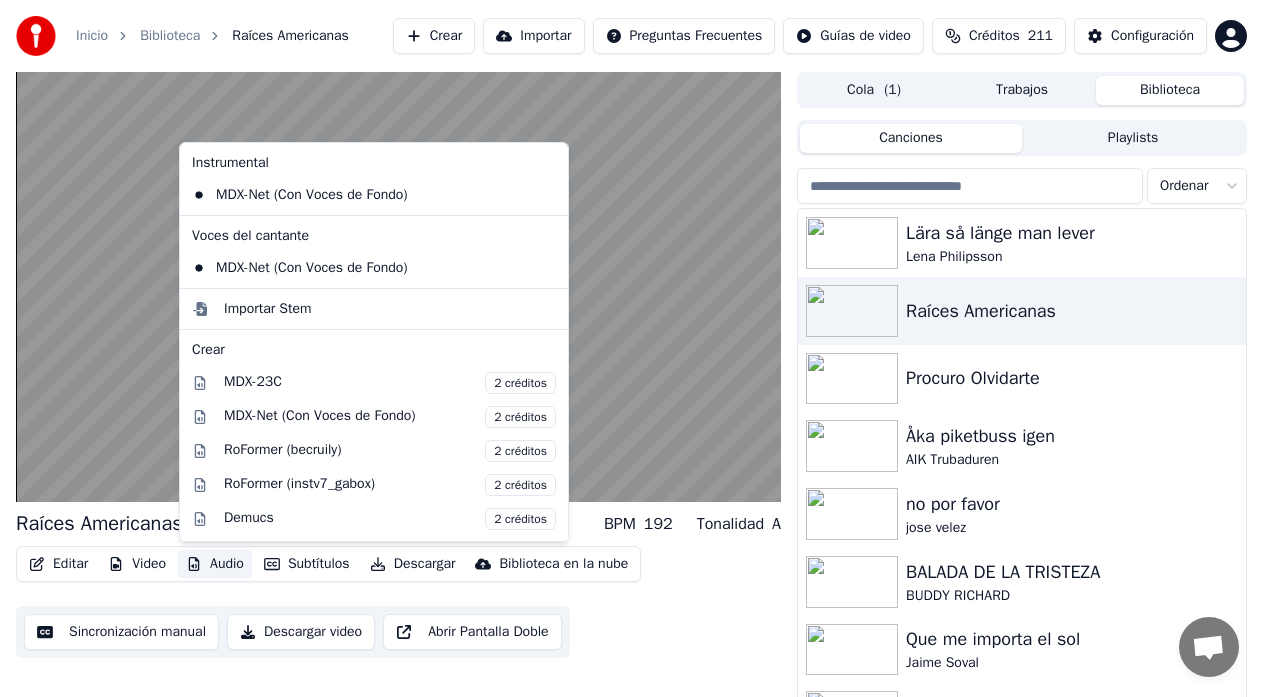 click on "Audio" at bounding box center (215, 564) 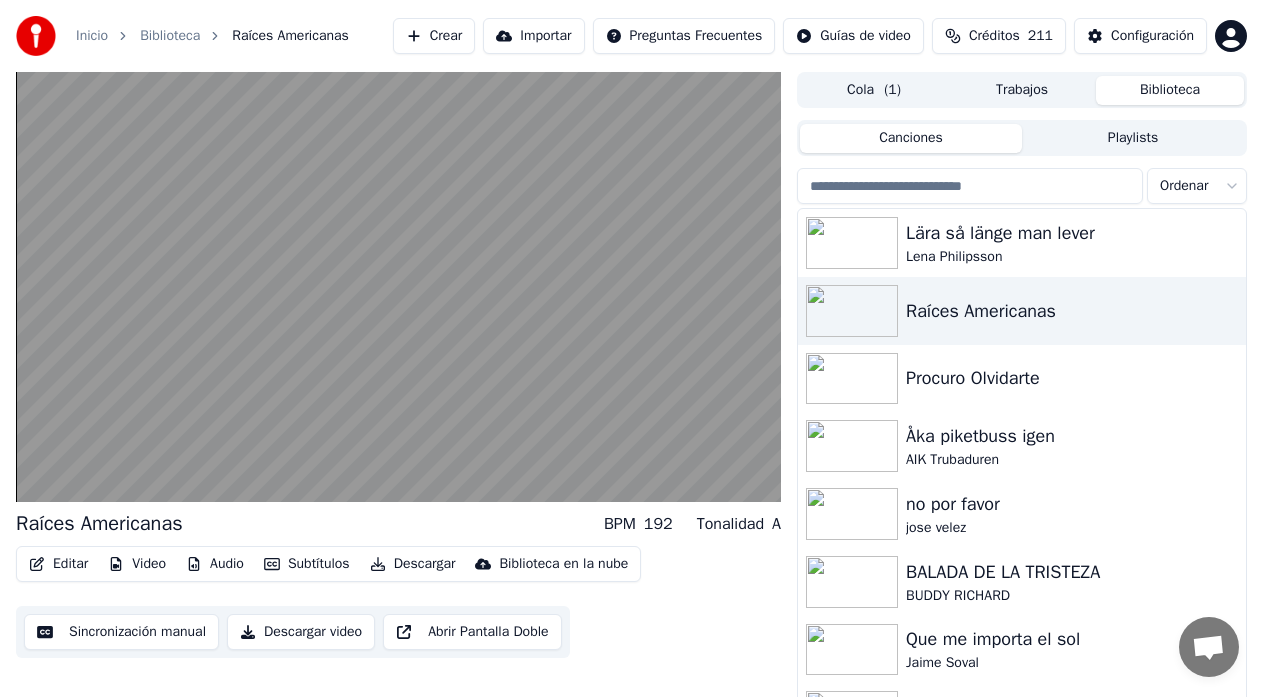 click on "Audio" at bounding box center [215, 564] 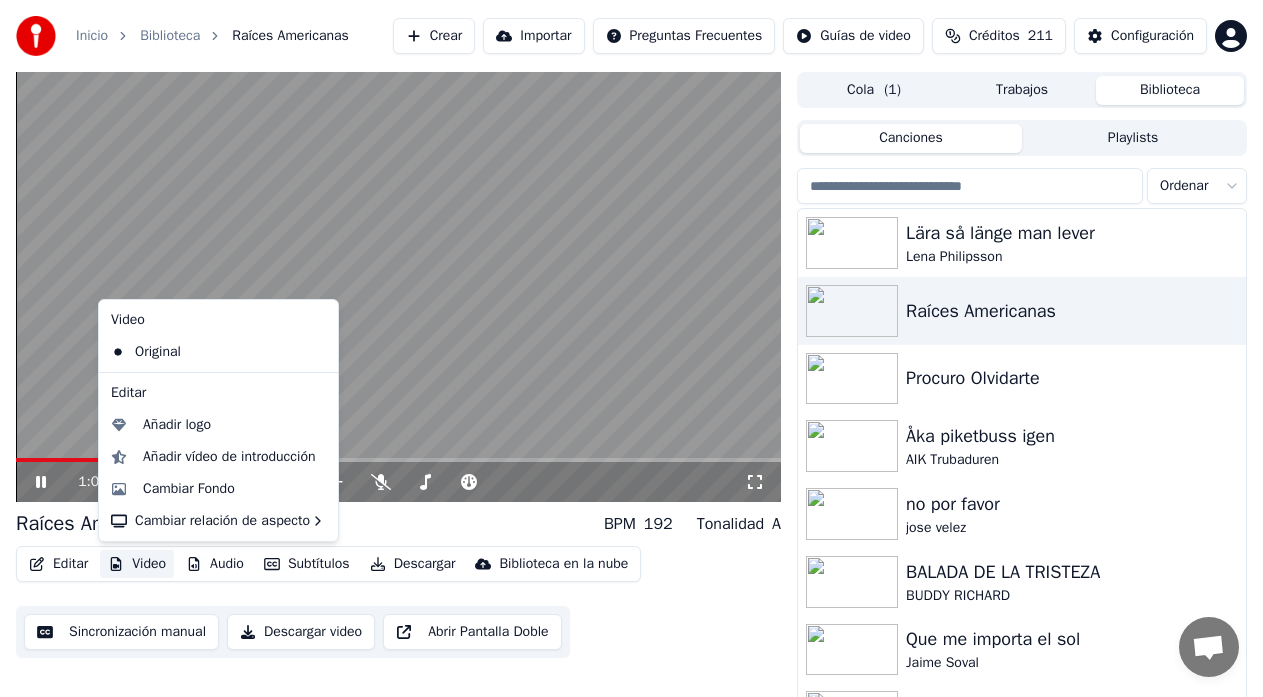 click on "Editar Video Audio Subtítulos Descargar Biblioteca en la nube Sincronización manual Descargar video Abrir Pantalla Doble" at bounding box center (398, 602) 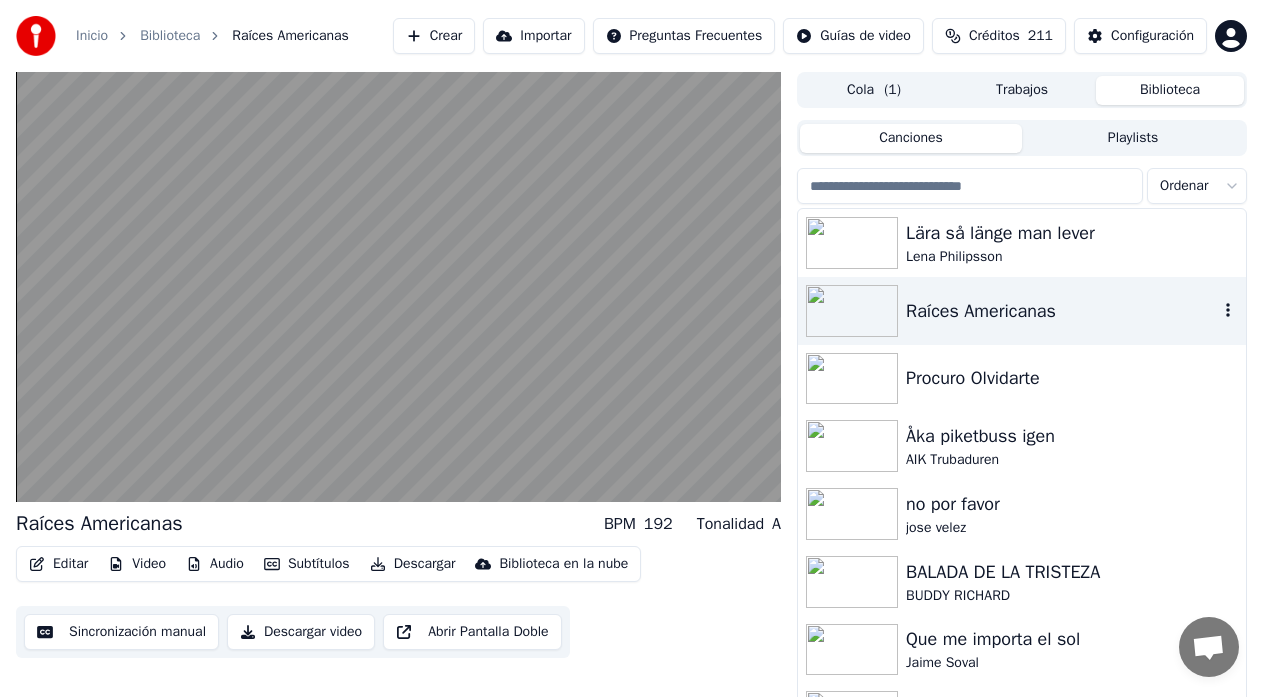 click 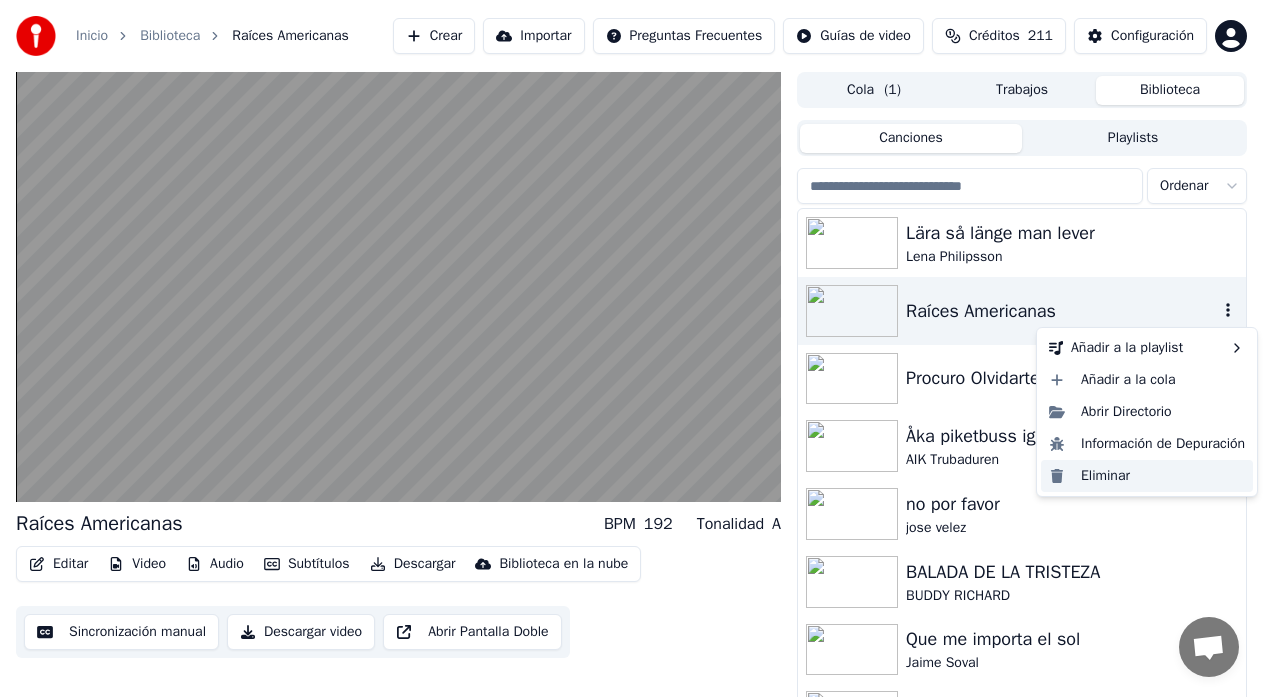 click on "Eliminar" at bounding box center (1147, 476) 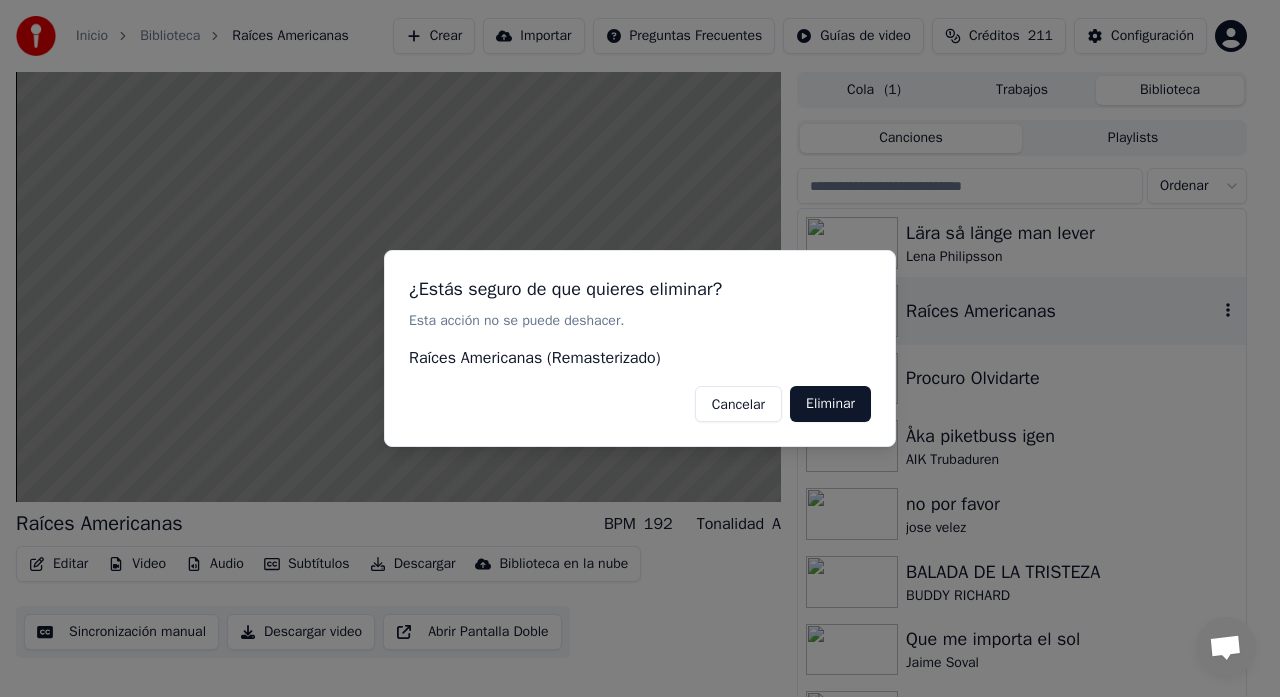 drag, startPoint x: 825, startPoint y: 405, endPoint x: 748, endPoint y: 409, distance: 77.10383 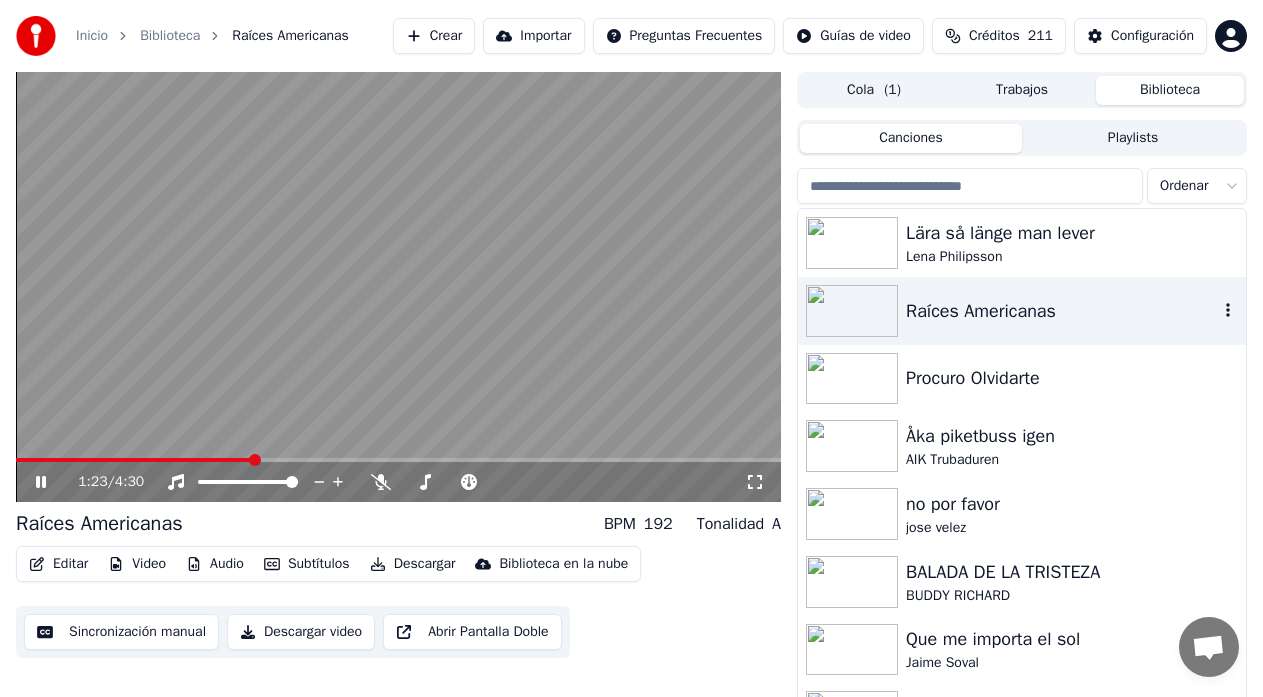 click on "Crear" at bounding box center (434, 36) 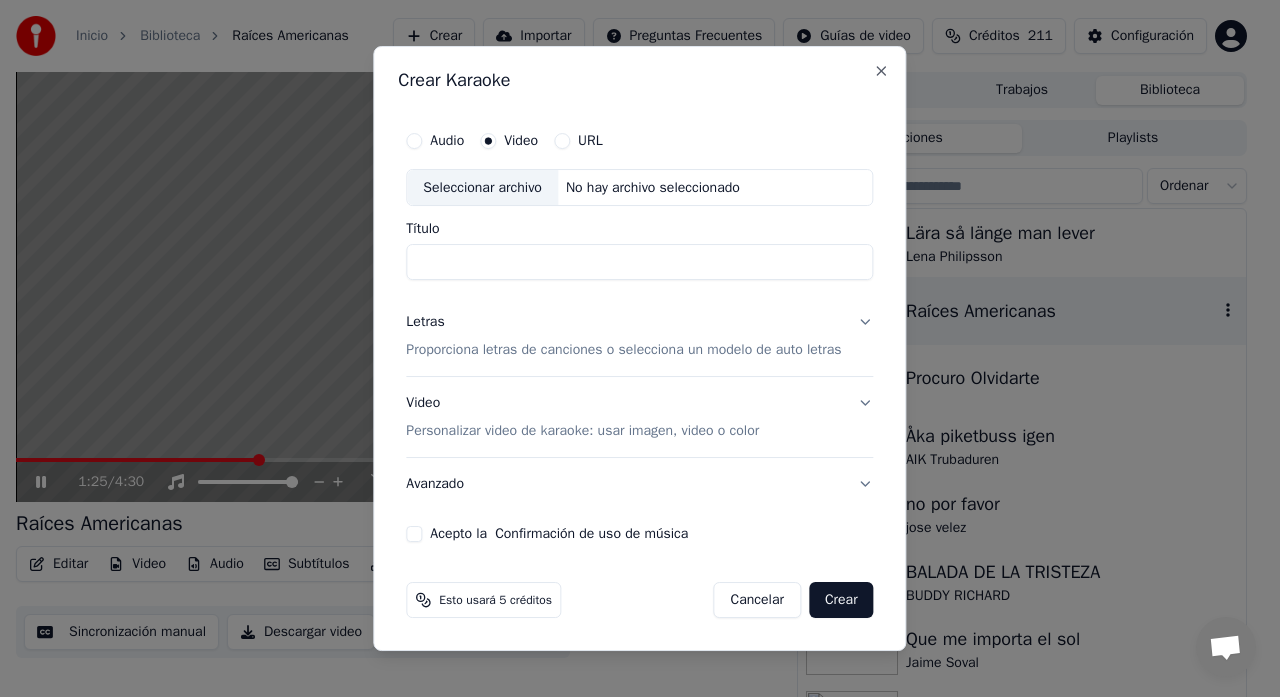 click on "Seleccionar archivo" at bounding box center (482, 188) 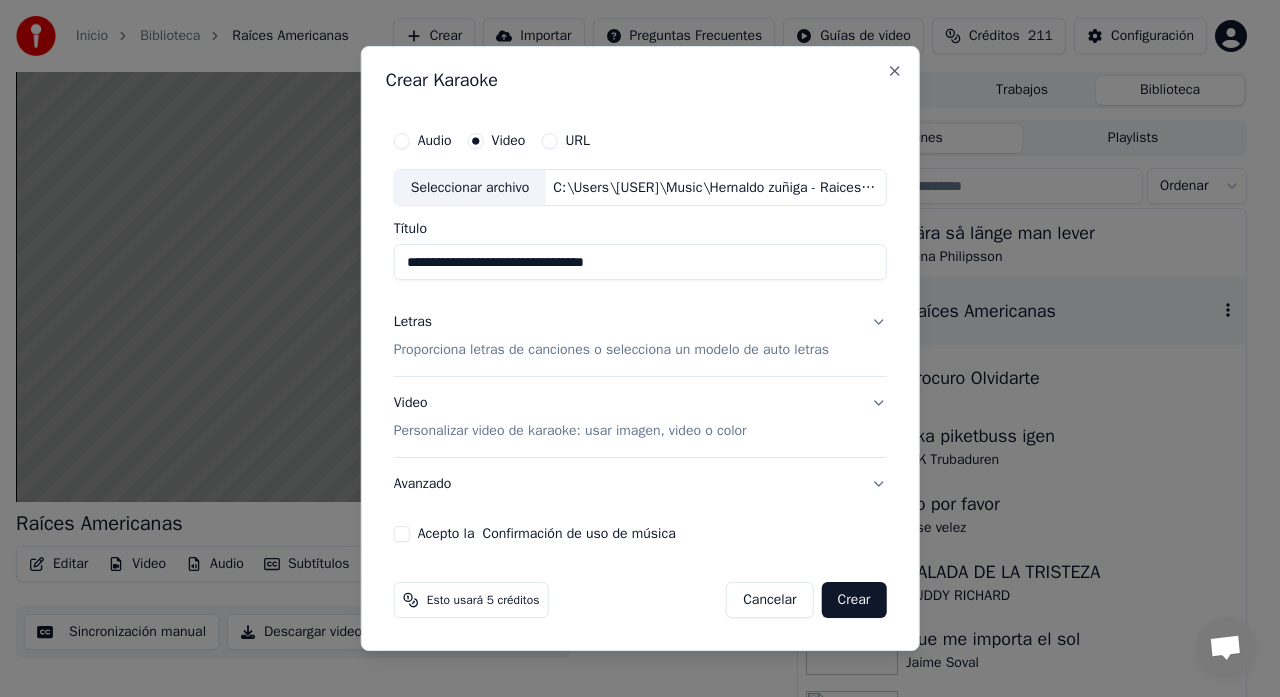 type on "**********" 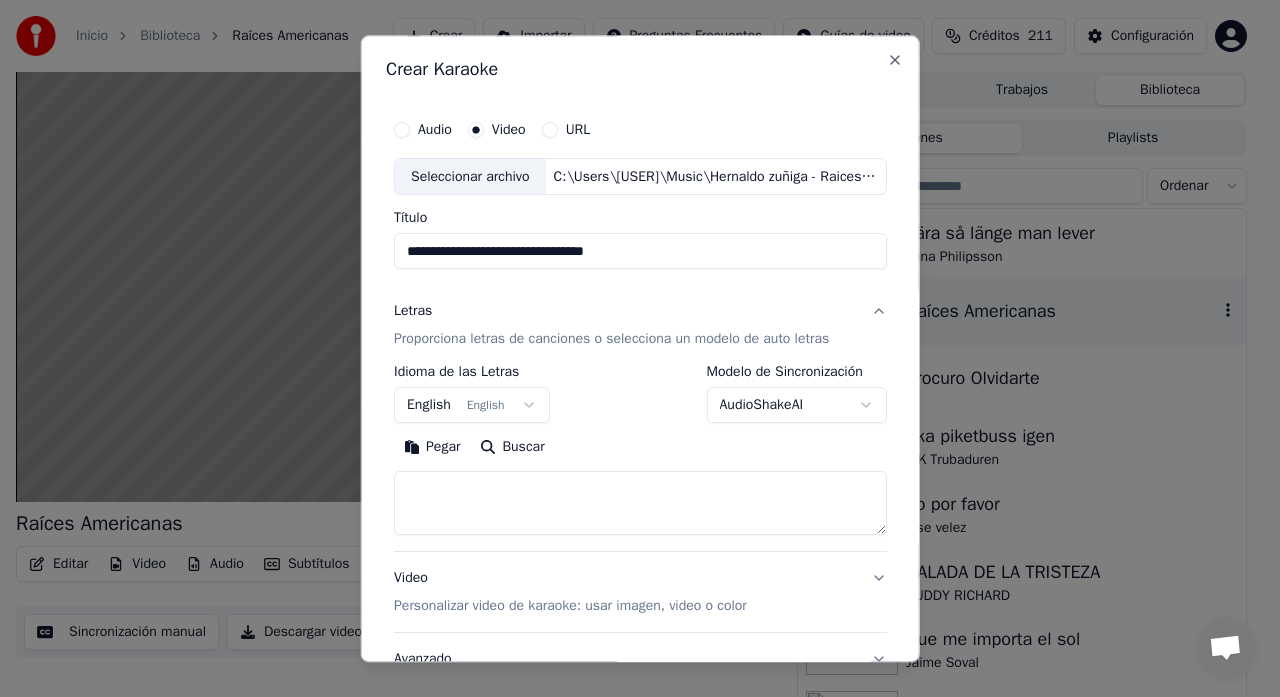 click at bounding box center (640, 504) 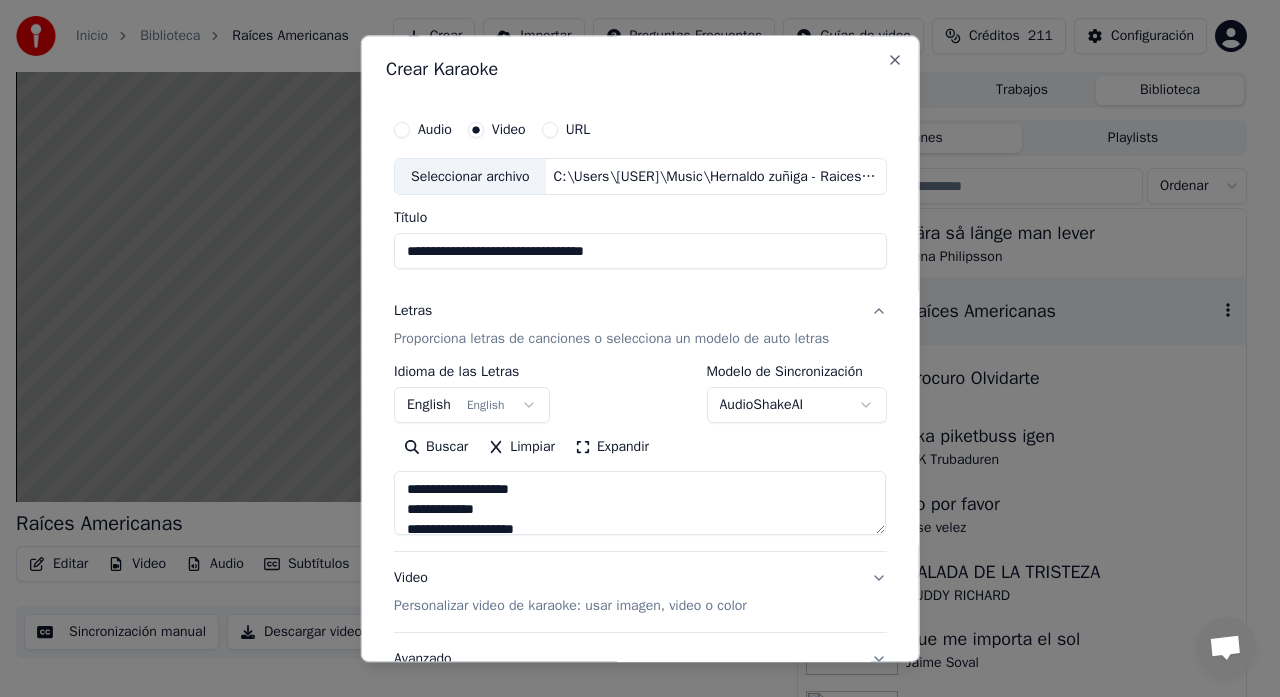 scroll, scrollTop: 945, scrollLeft: 0, axis: vertical 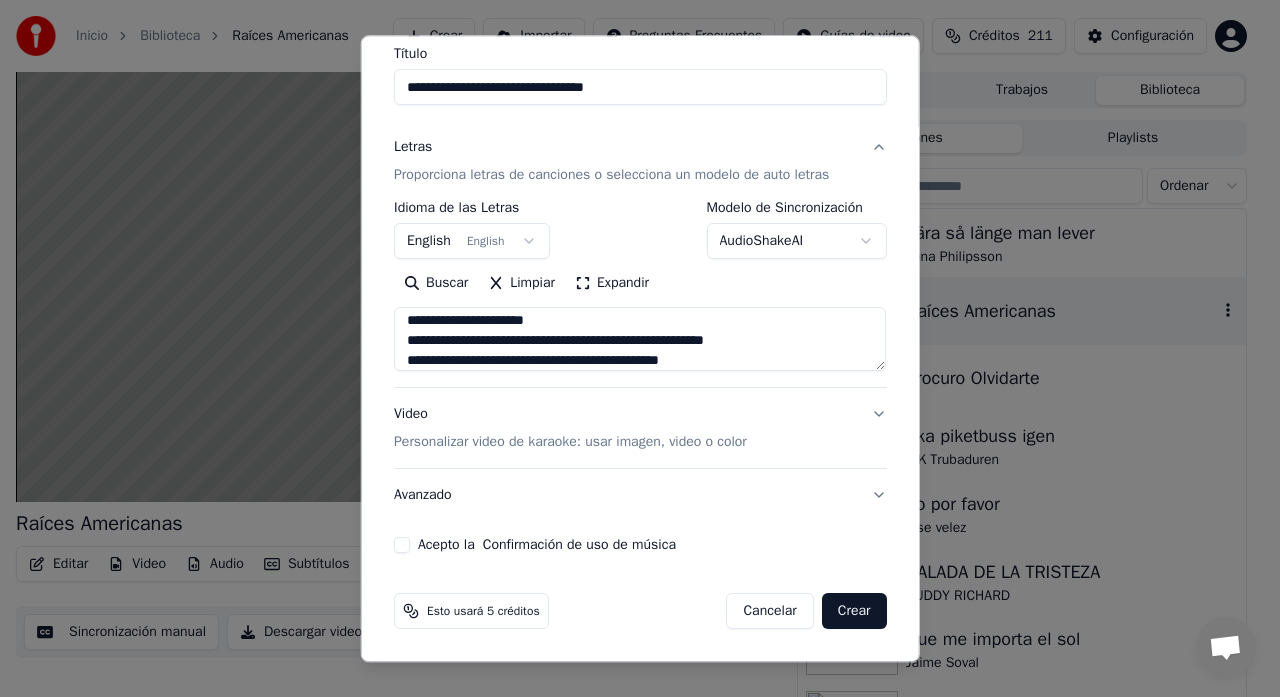 type on "**********" 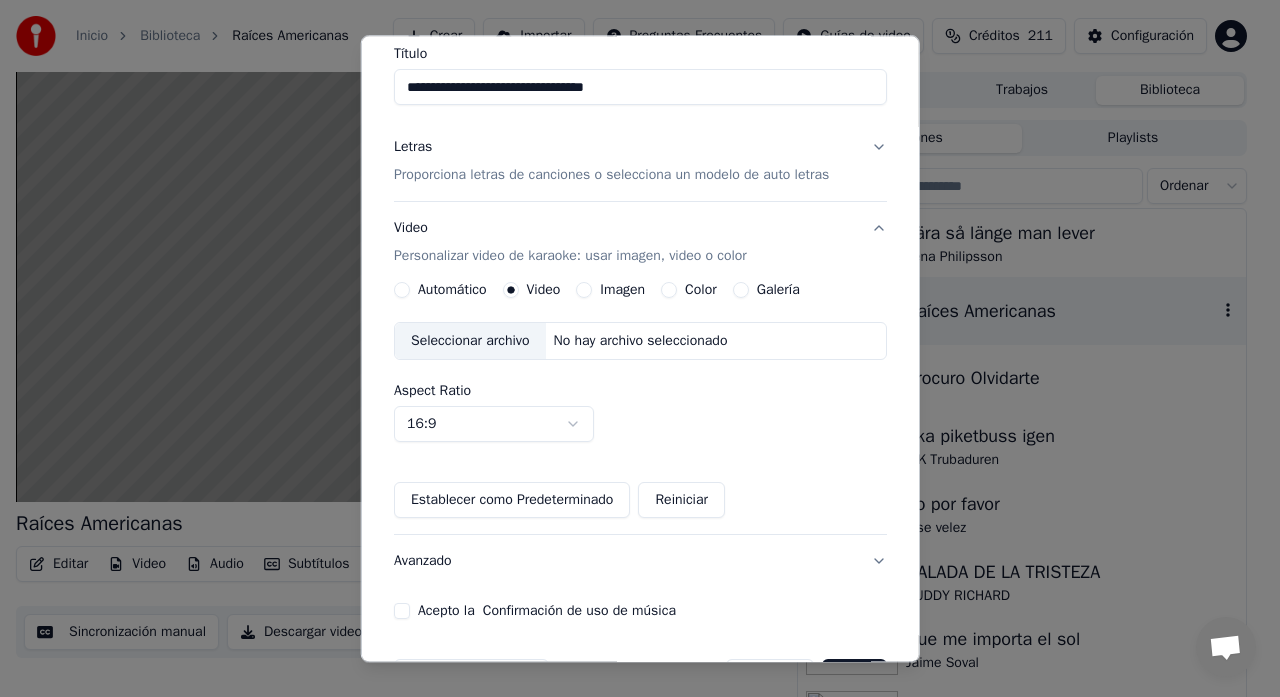 click on "Galería" at bounding box center [740, 291] 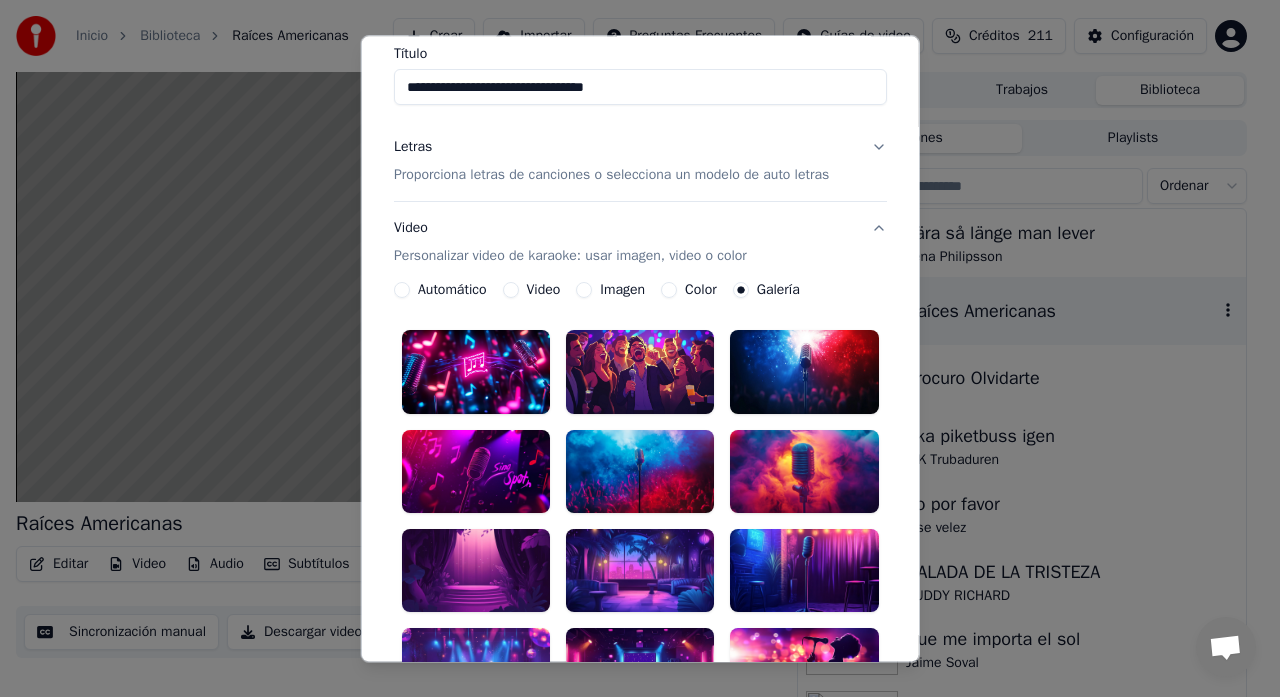 click on "Imagen" at bounding box center [584, 291] 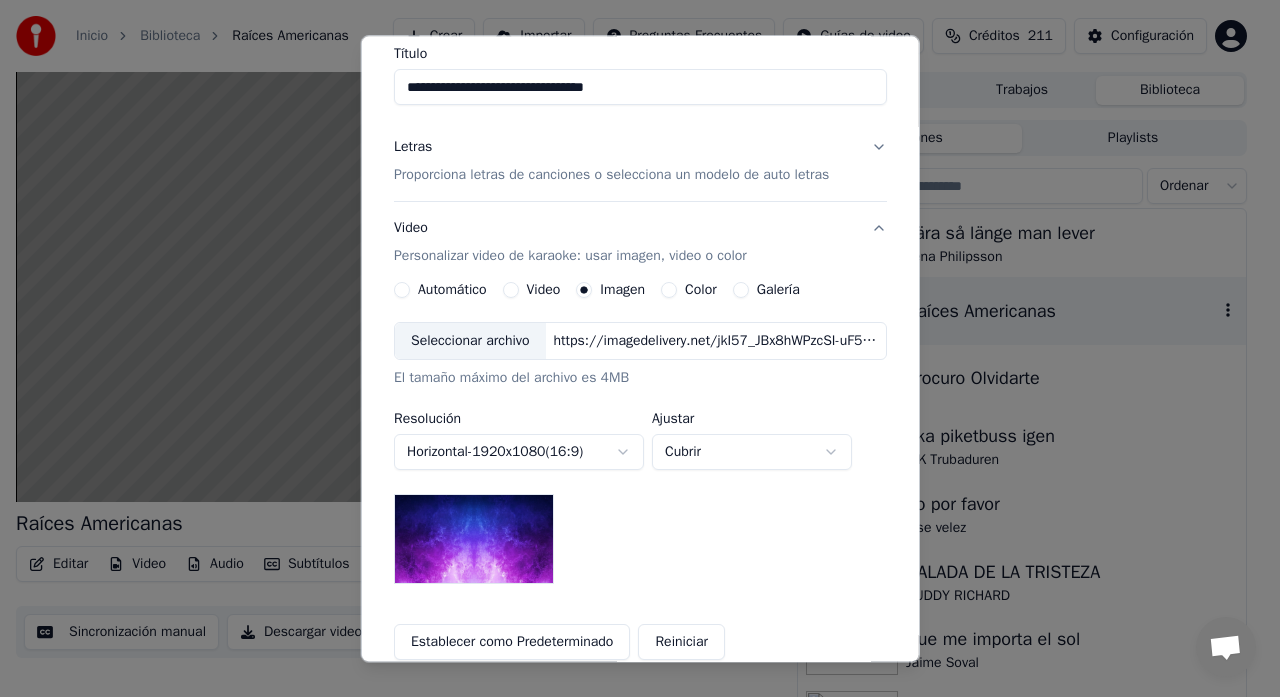 click on "Seleccionar archivo" at bounding box center (470, 342) 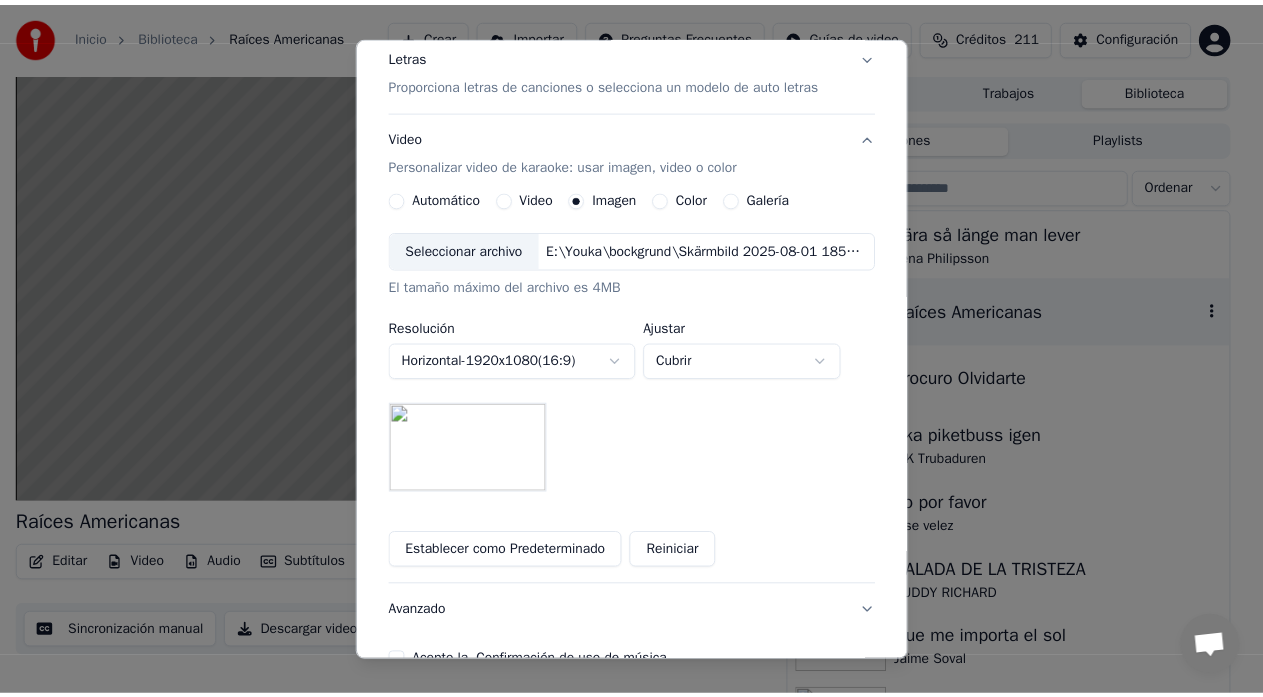 scroll, scrollTop: 372, scrollLeft: 0, axis: vertical 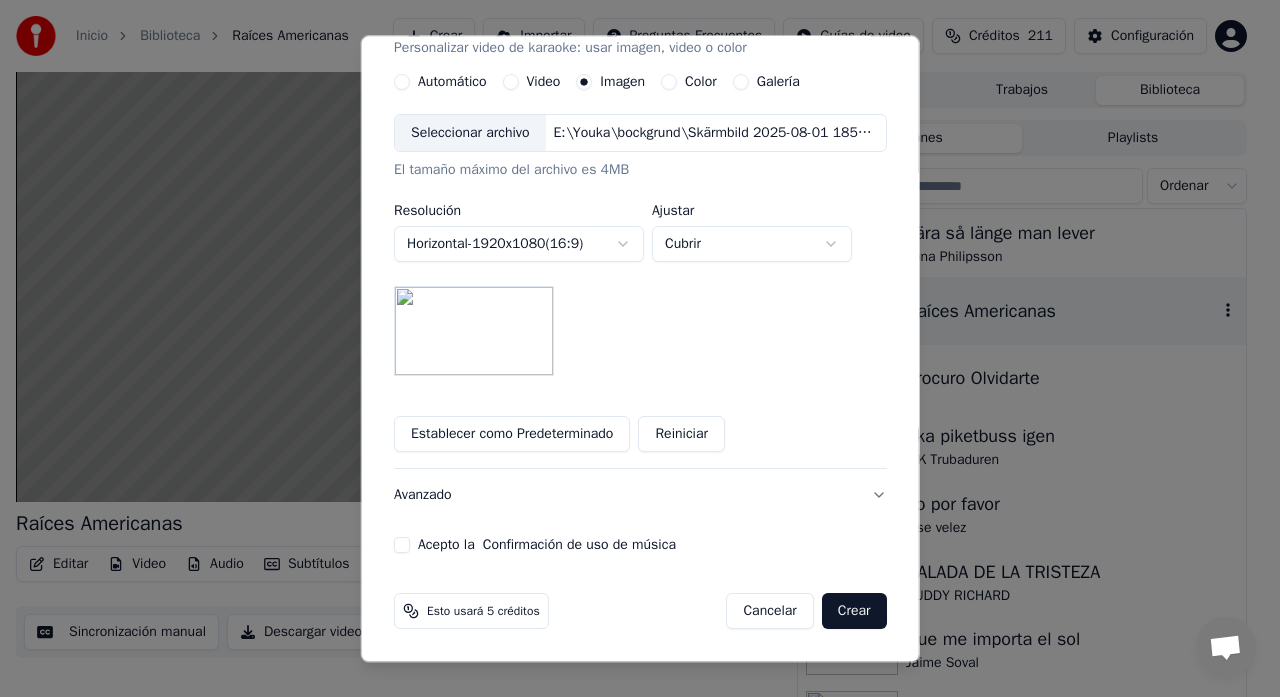click on "Acepto la   Confirmación de uso de música" at bounding box center (402, 546) 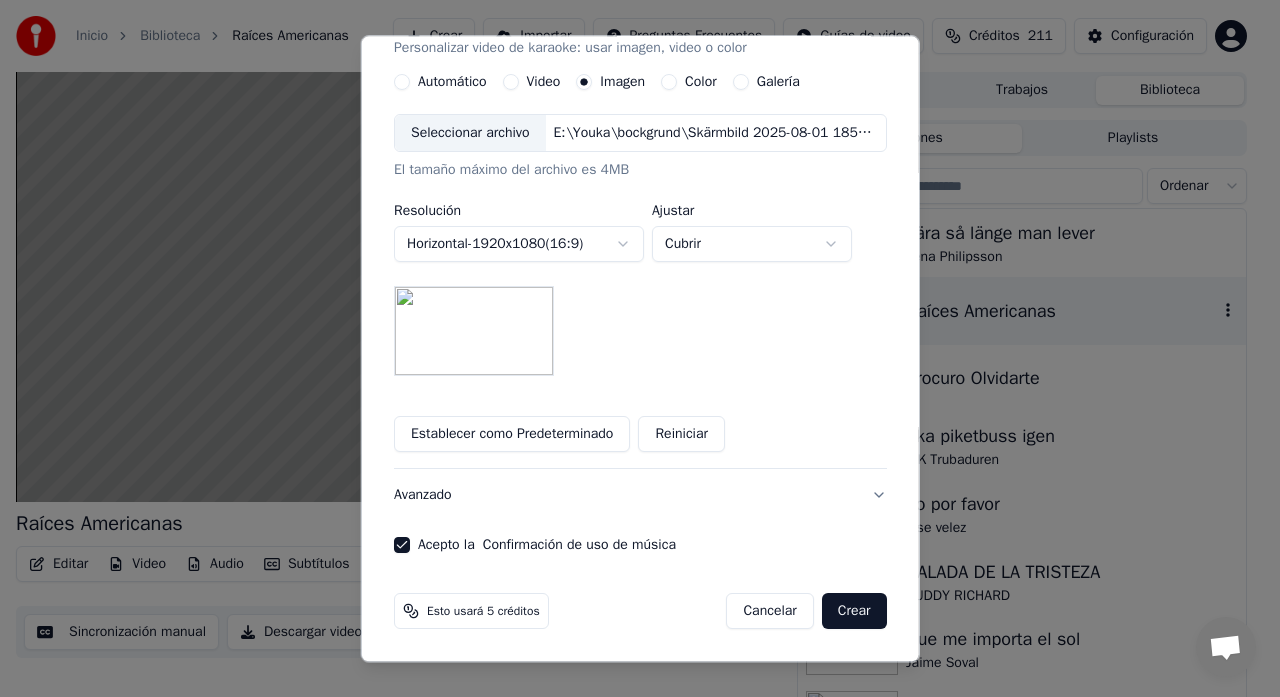 click on "Crear" at bounding box center [854, 612] 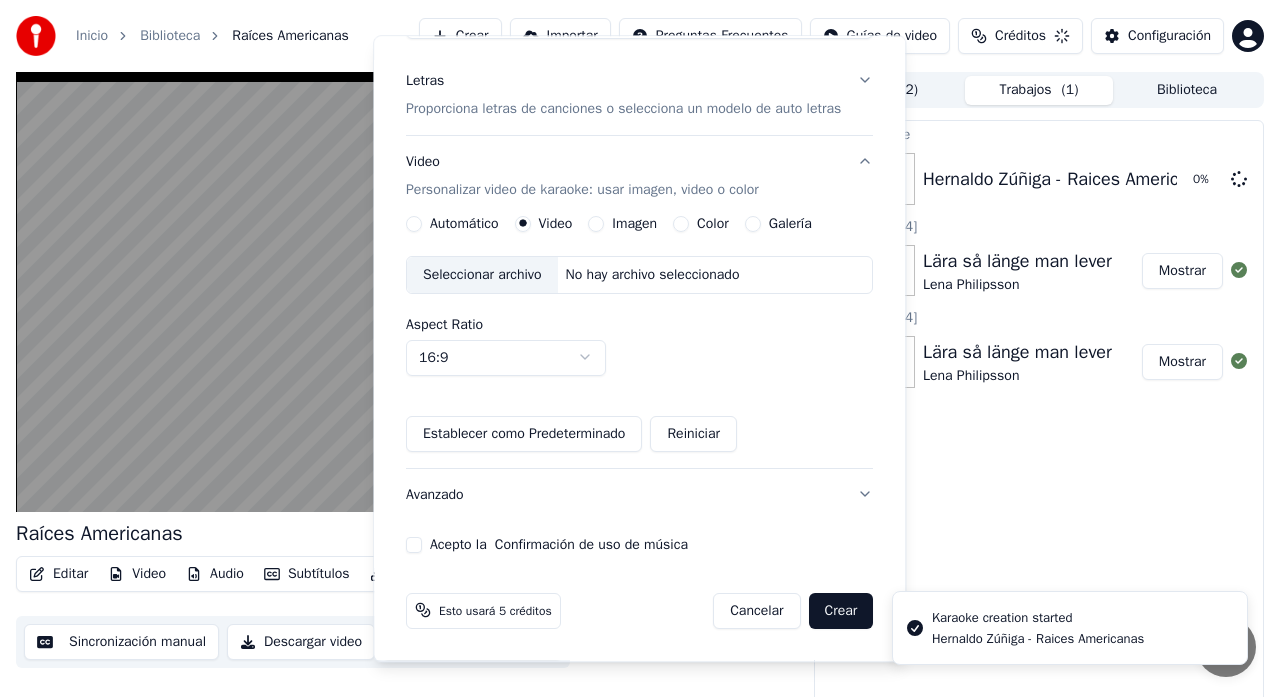 type 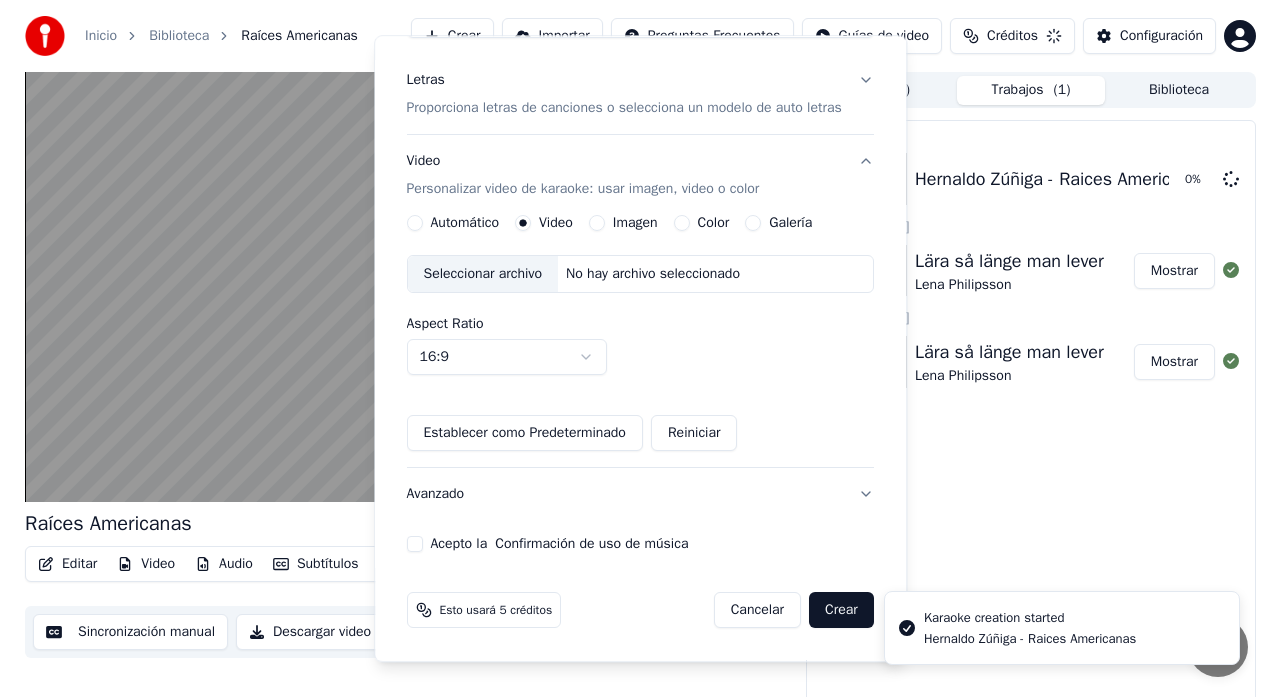 scroll, scrollTop: 231, scrollLeft: 0, axis: vertical 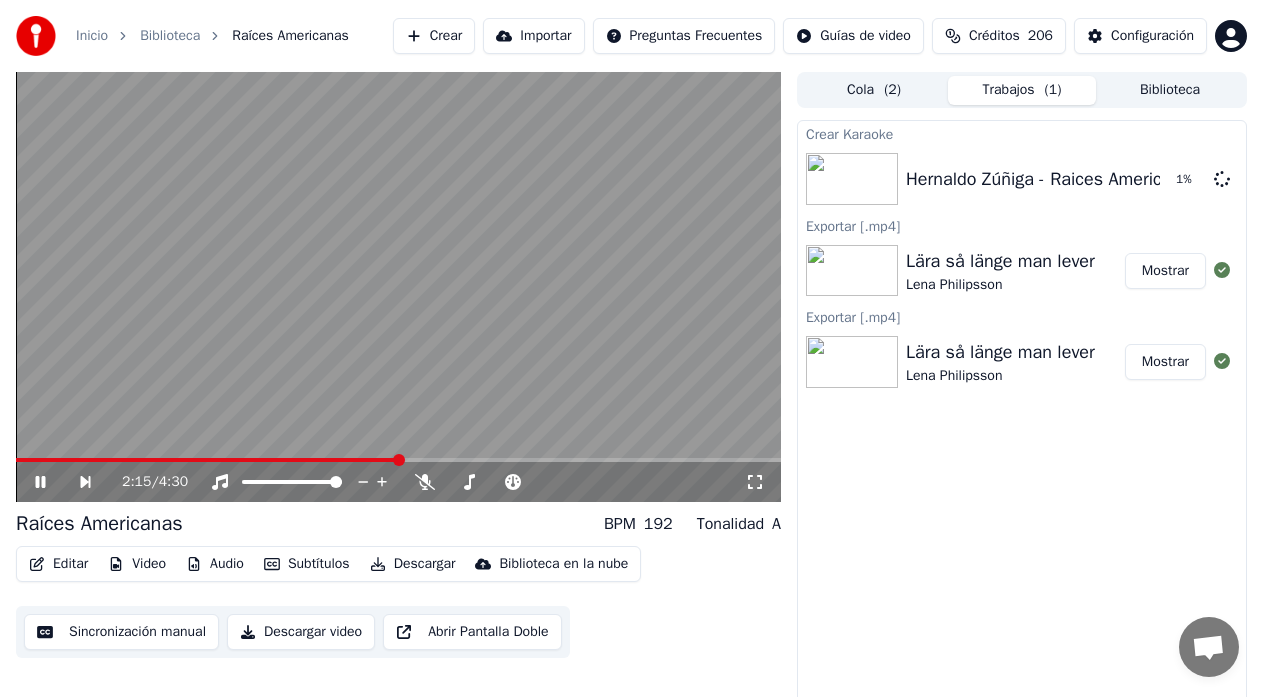 click 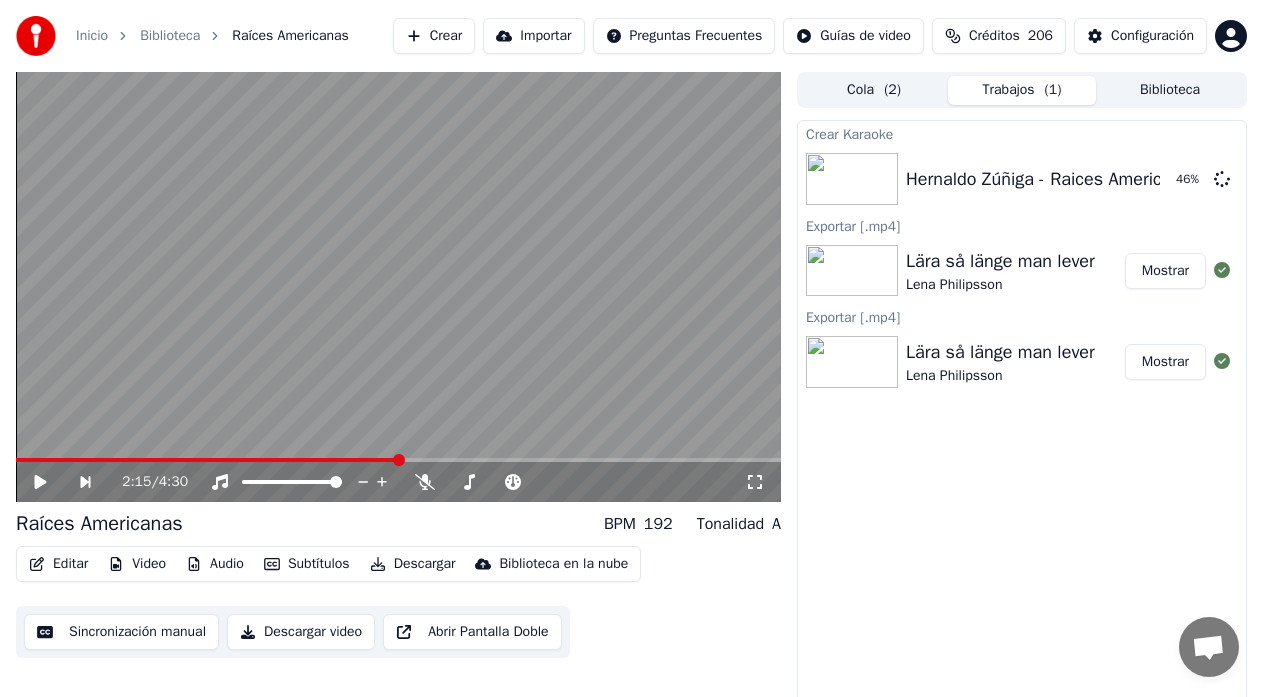click on "Crear" at bounding box center [434, 36] 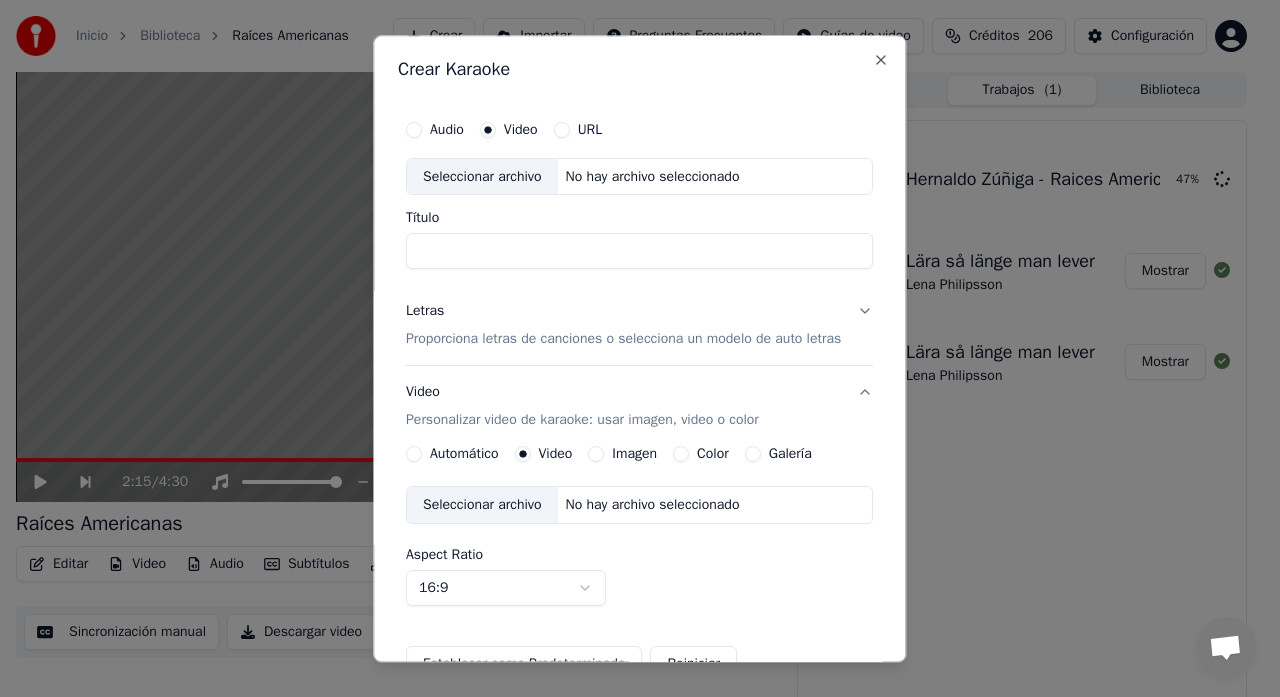 click on "Seleccionar archivo" at bounding box center [482, 177] 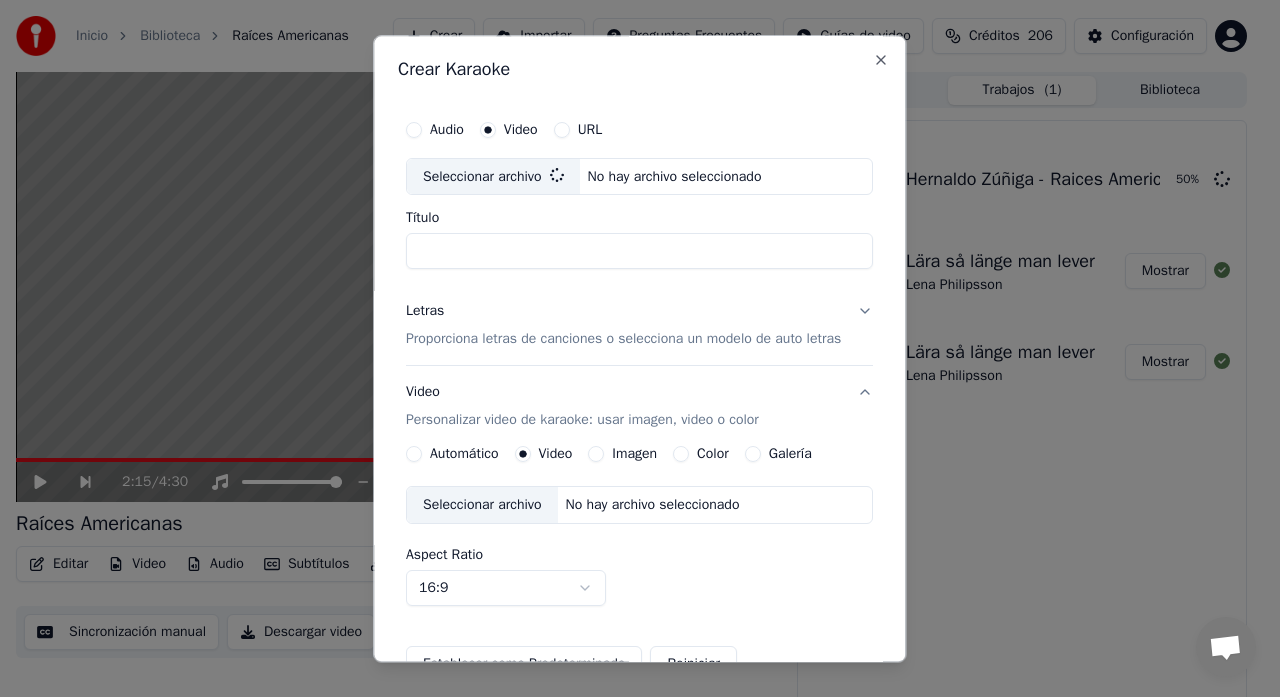type on "**********" 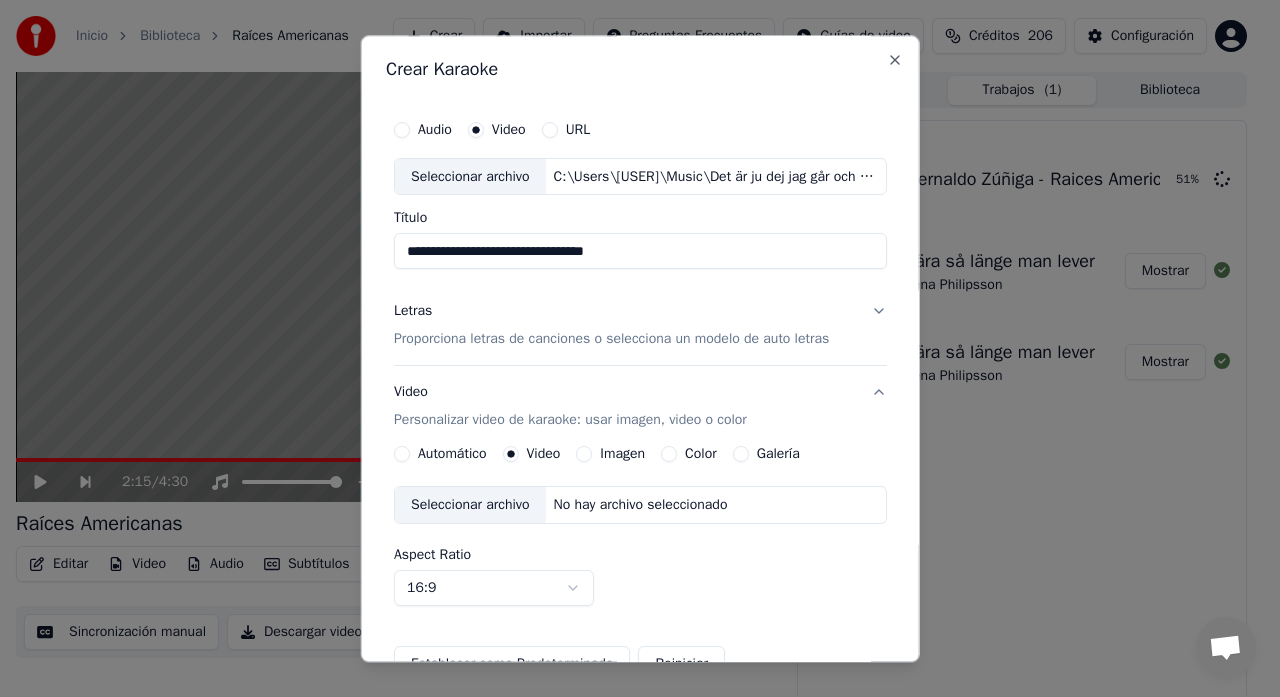click on "Proporciona letras de canciones o selecciona un modelo de auto letras" at bounding box center [611, 340] 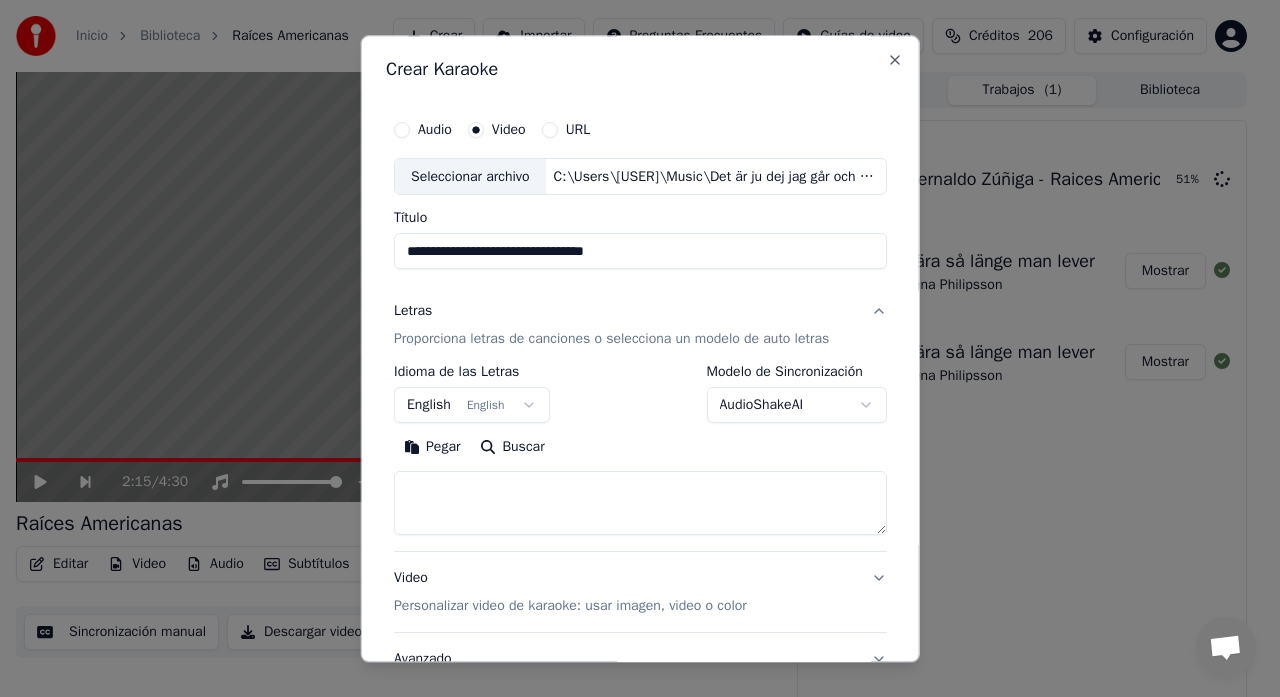 click at bounding box center [640, 504] 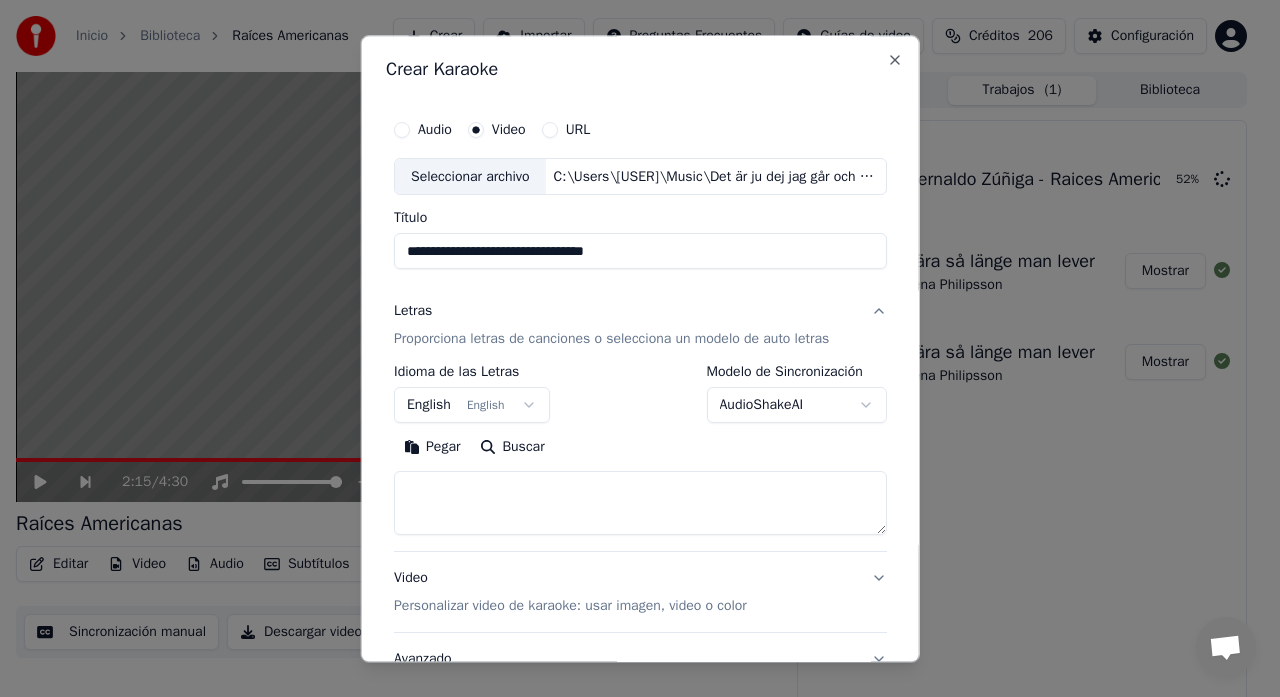 paste on "**********" 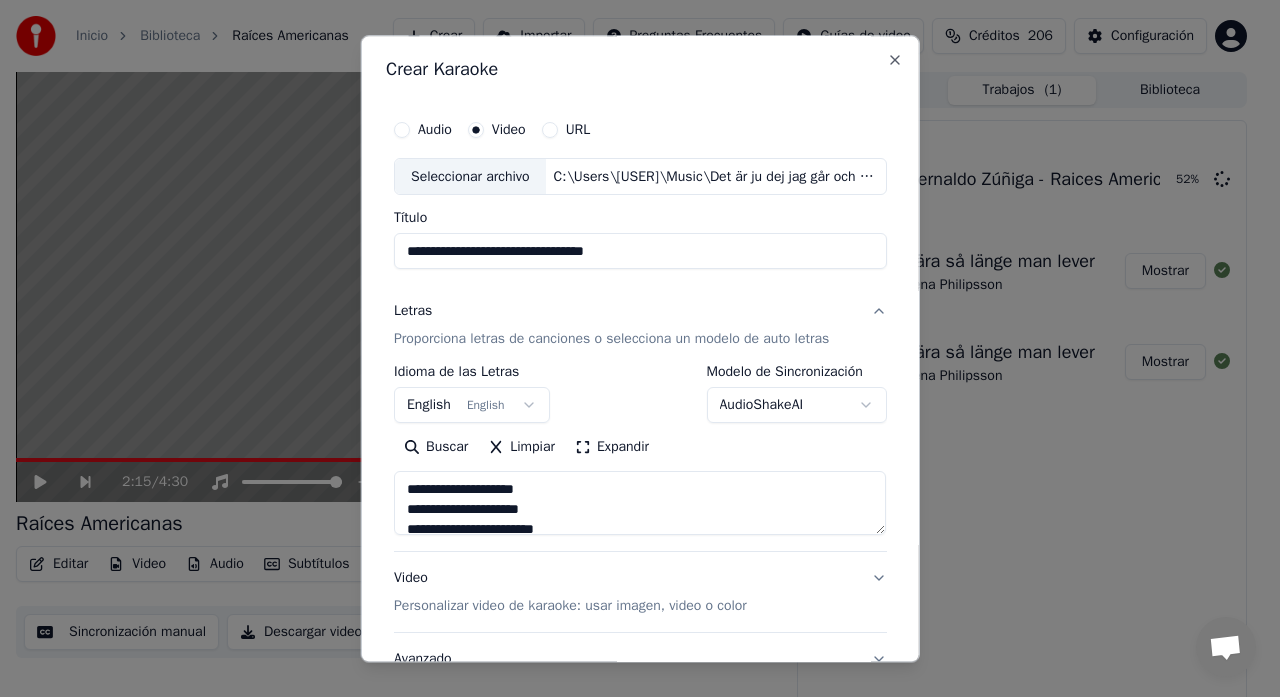 scroll, scrollTop: 845, scrollLeft: 0, axis: vertical 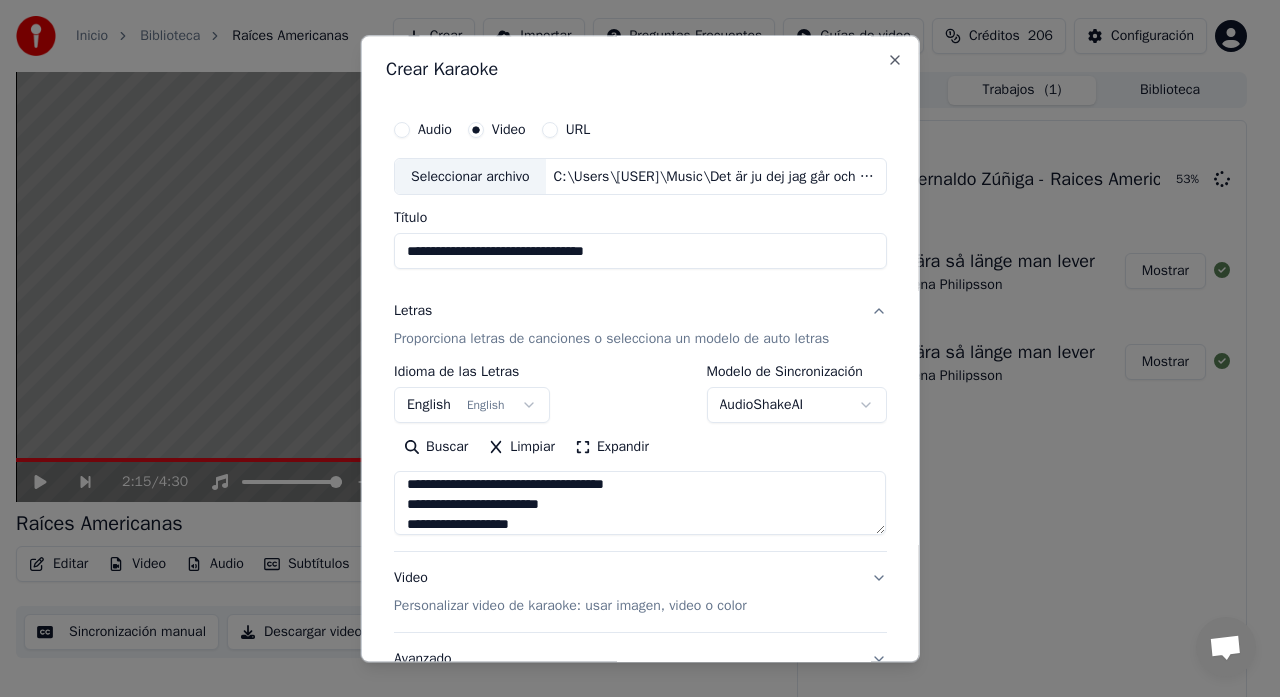 type on "**********" 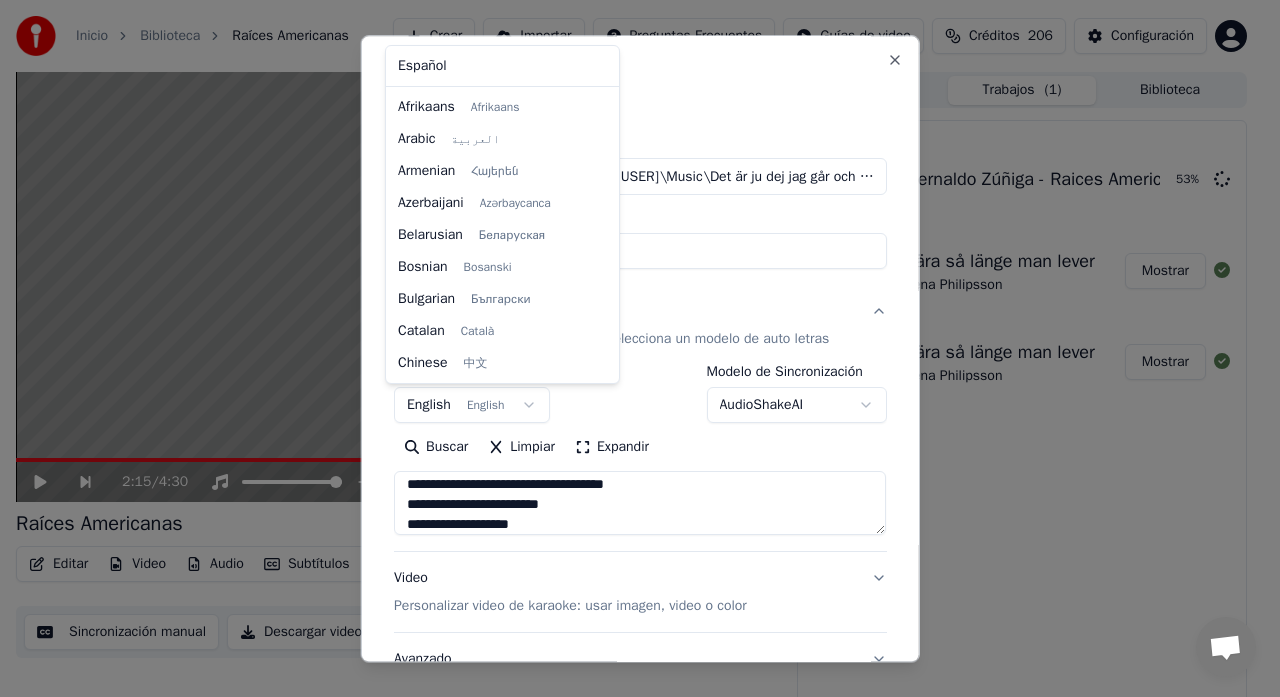 scroll, scrollTop: 160, scrollLeft: 0, axis: vertical 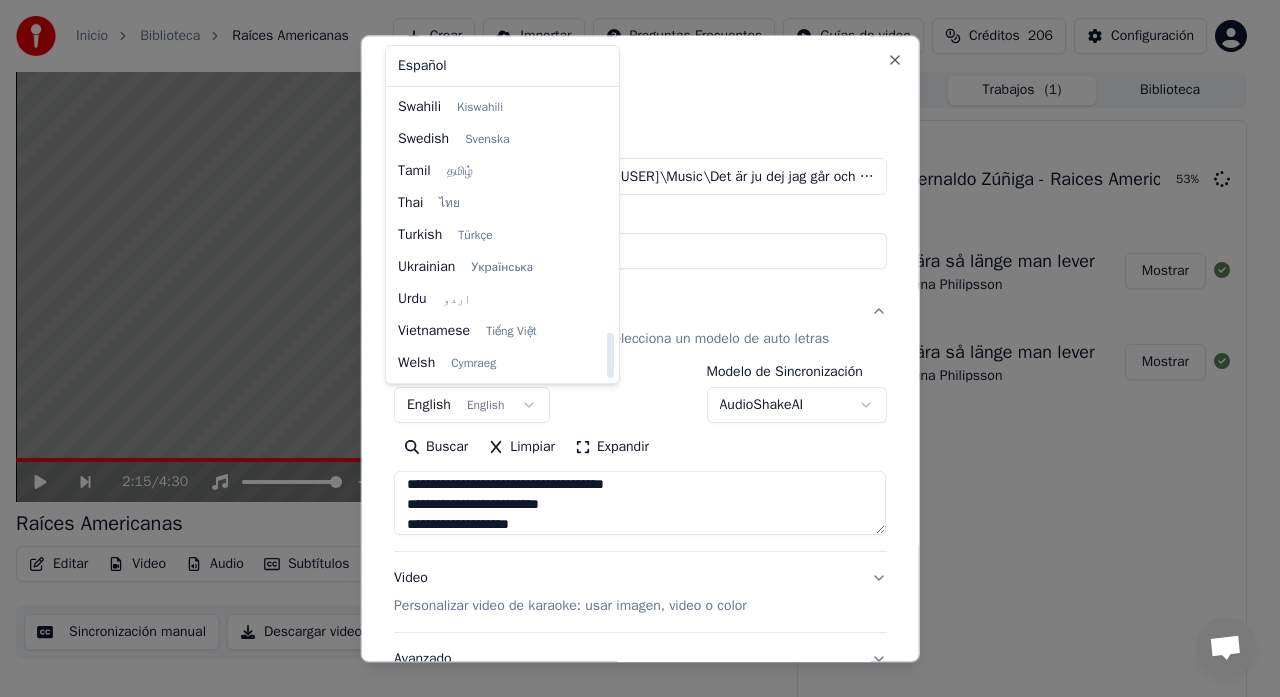 drag, startPoint x: 610, startPoint y: 139, endPoint x: 621, endPoint y: 360, distance: 221.27359 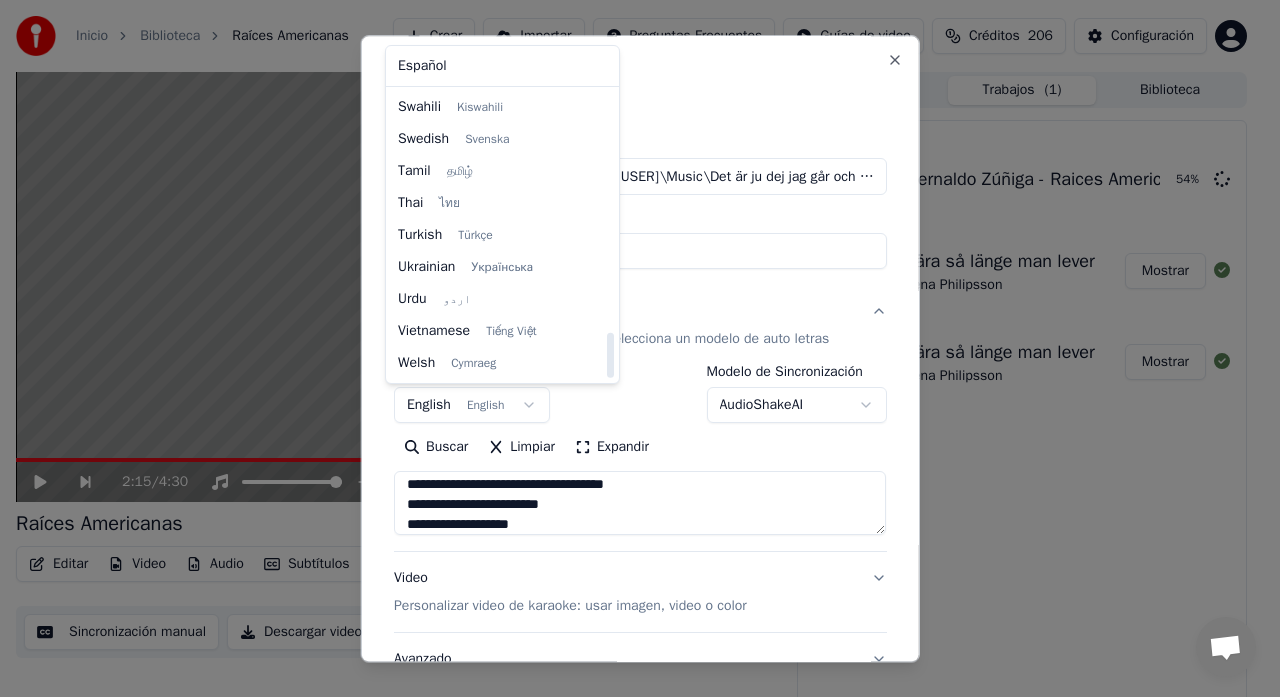 select on "**" 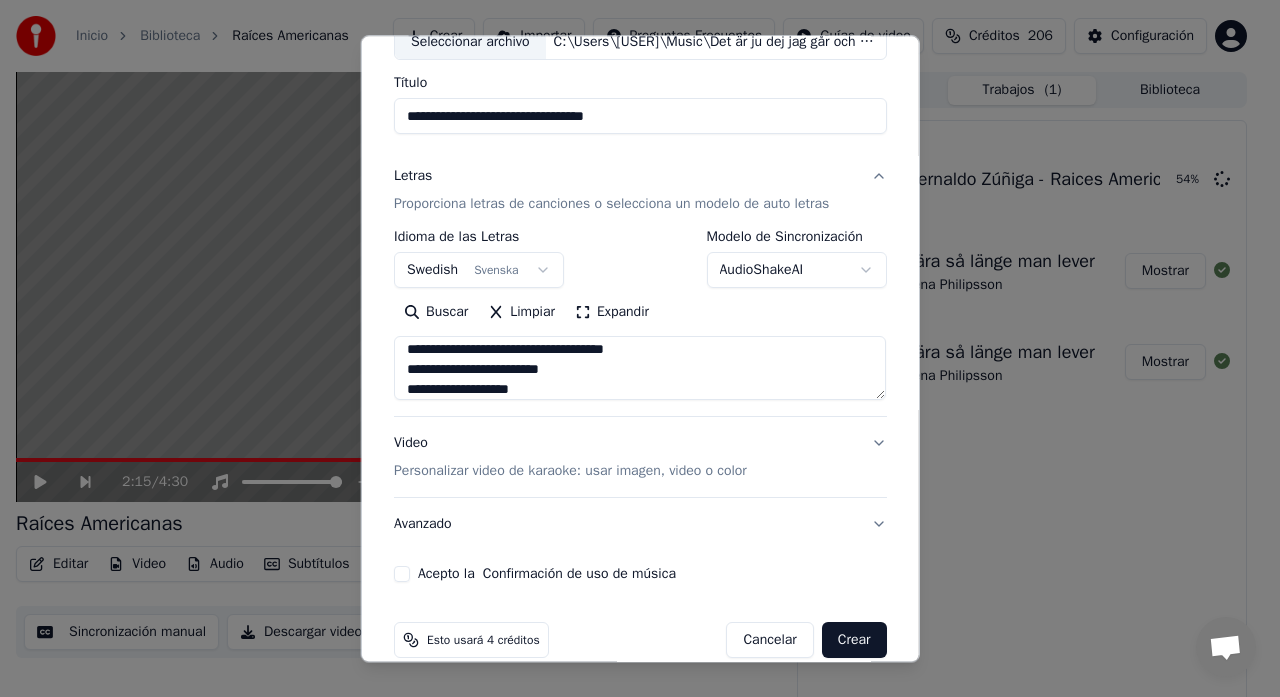 scroll, scrollTop: 164, scrollLeft: 0, axis: vertical 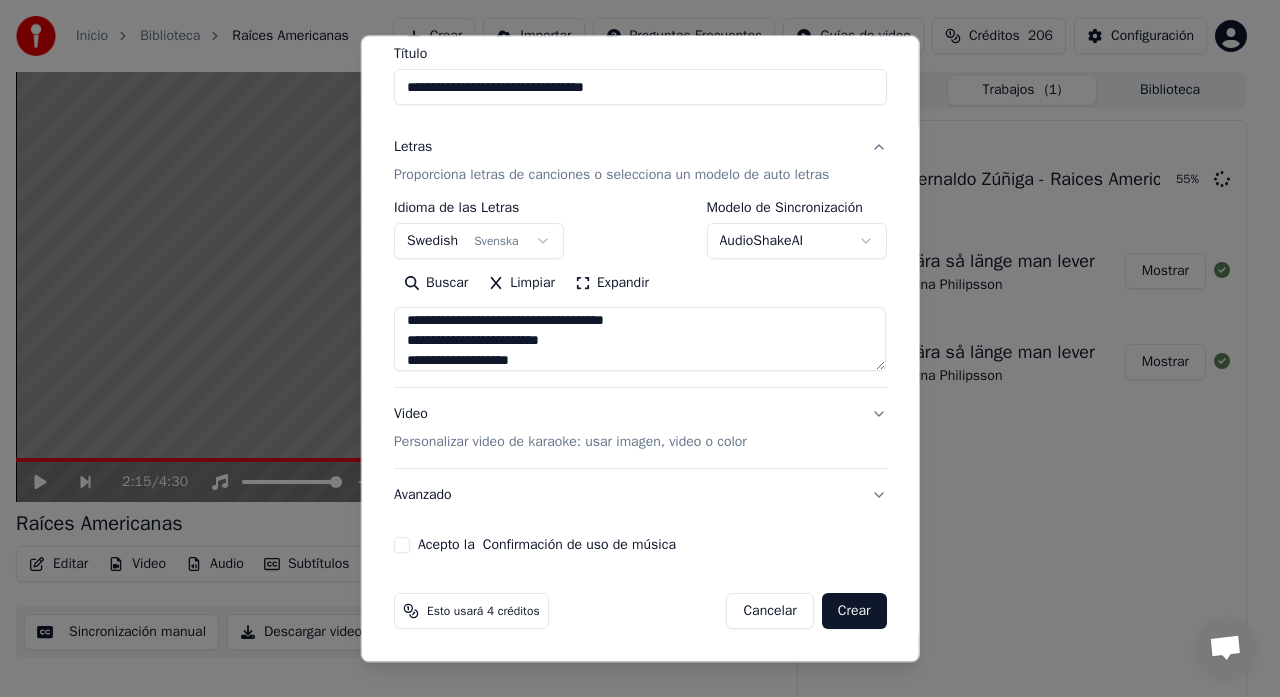 click on "Personalizar video de karaoke: usar imagen, video o color" at bounding box center (570, 443) 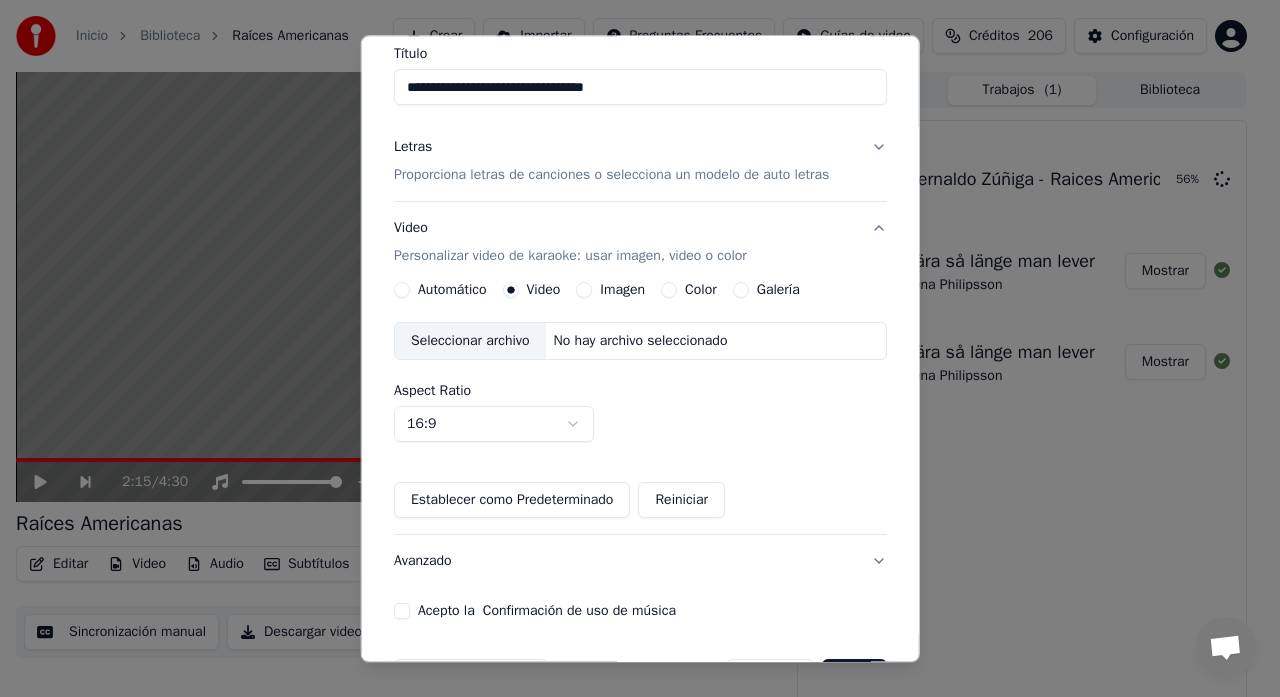 click on "Galería" at bounding box center (765, 291) 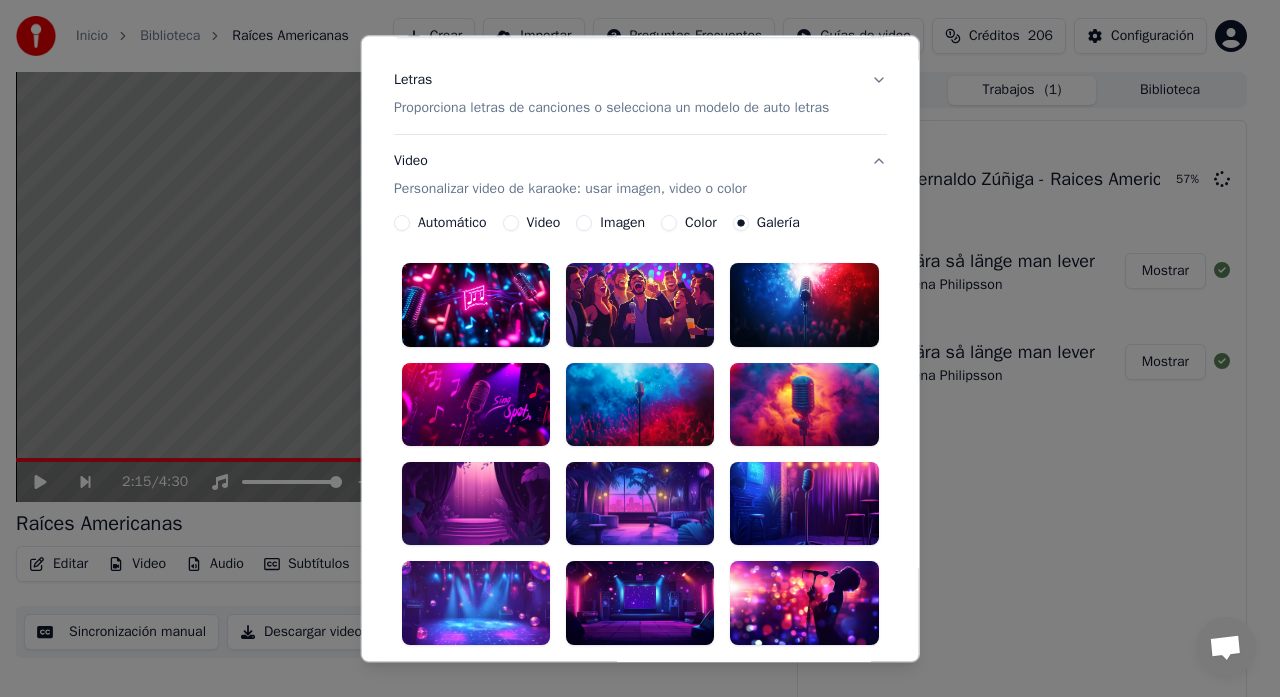 scroll, scrollTop: 297, scrollLeft: 0, axis: vertical 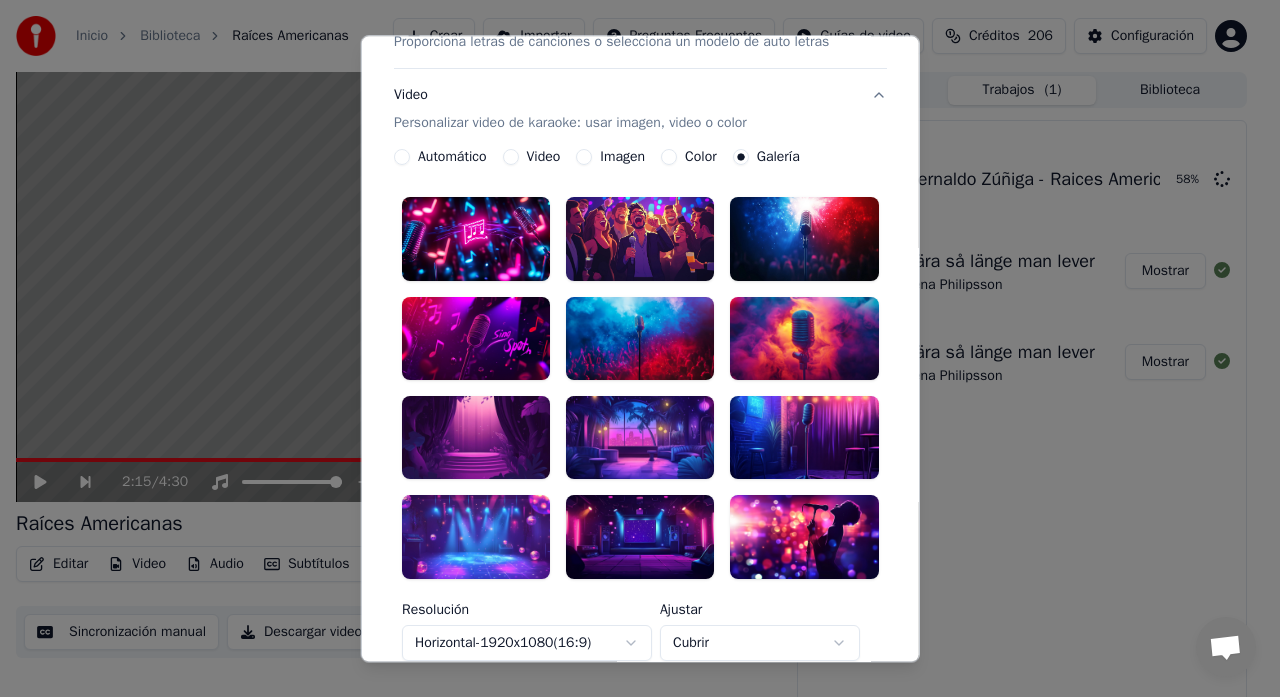 click at bounding box center [640, 437] 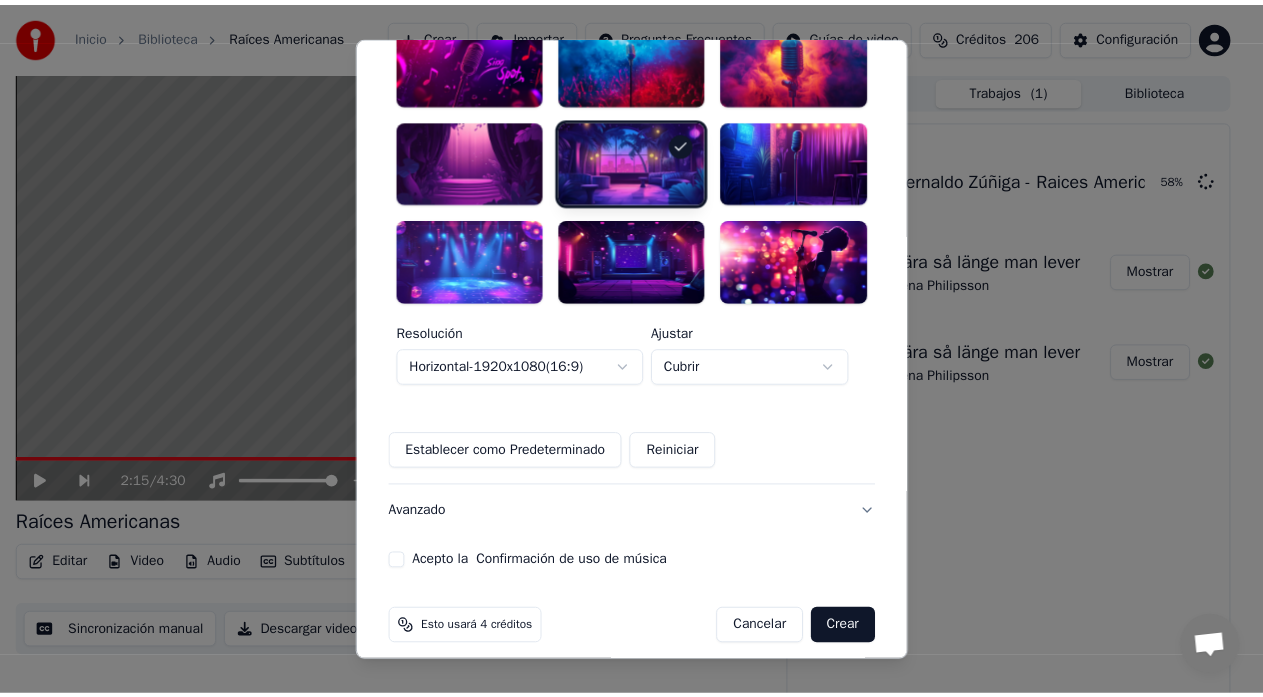 scroll, scrollTop: 590, scrollLeft: 0, axis: vertical 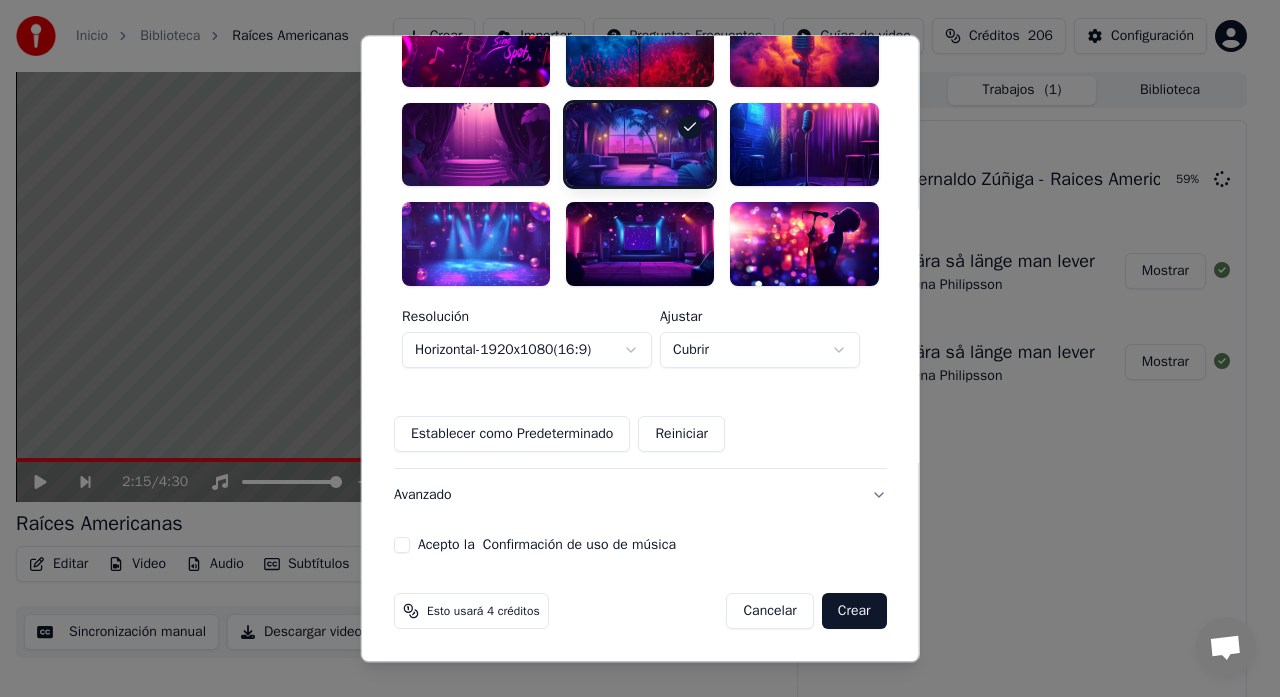 click on "Acepto la   Confirmación de uso de música" at bounding box center [402, 545] 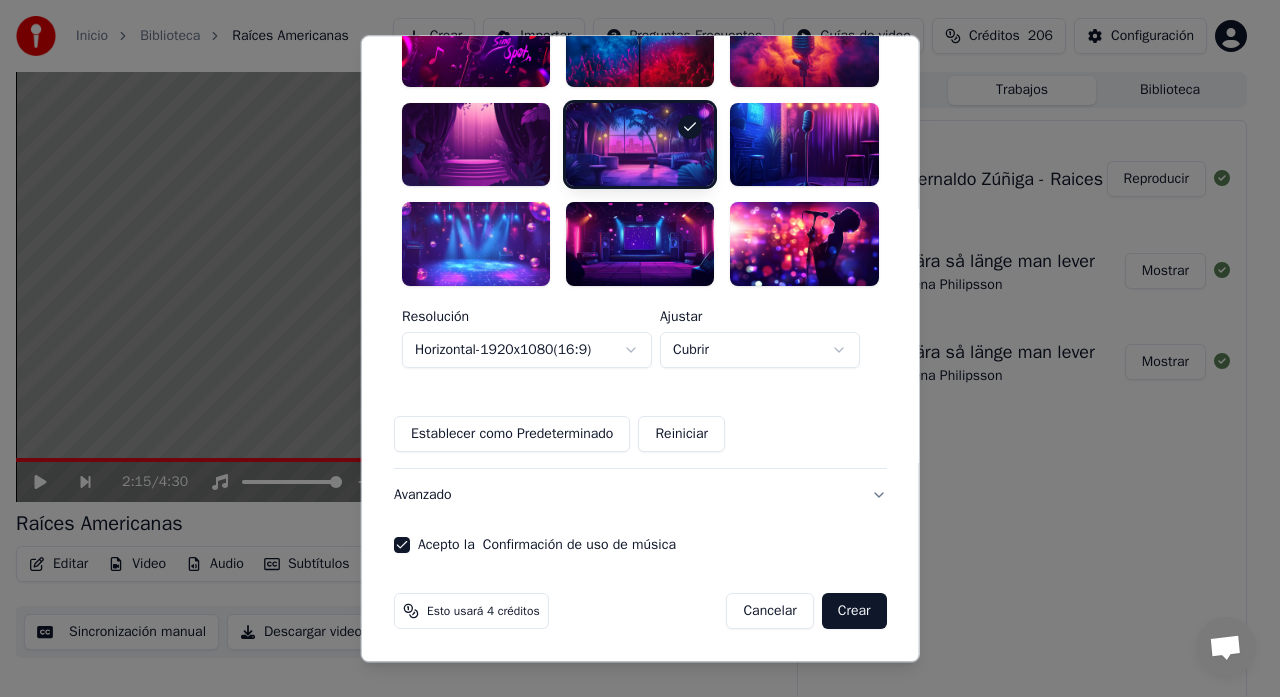 click on "Crear" at bounding box center (854, 611) 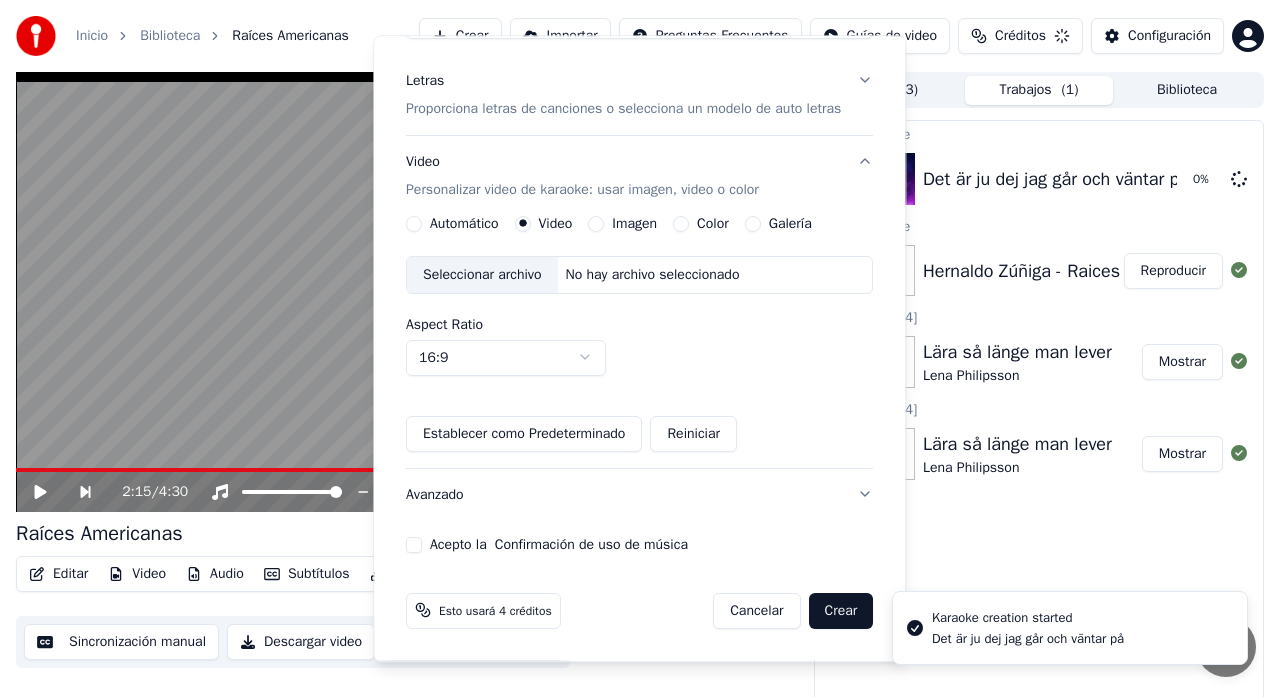 type 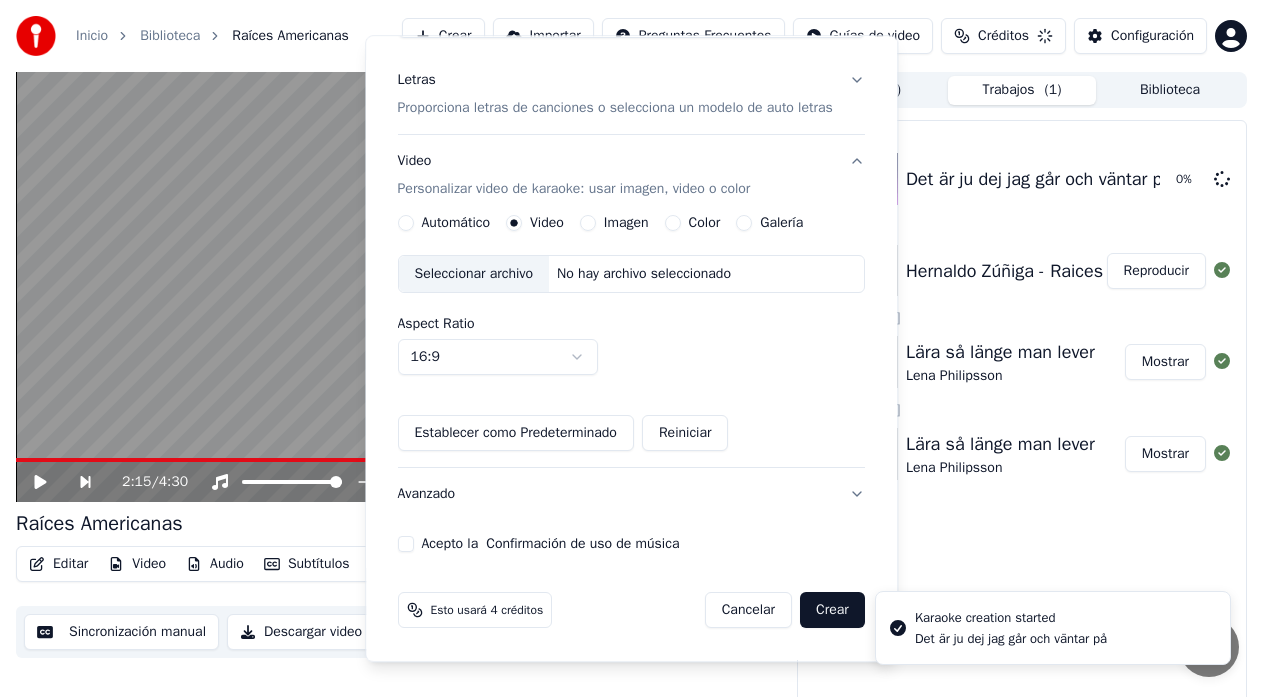 scroll, scrollTop: 231, scrollLeft: 0, axis: vertical 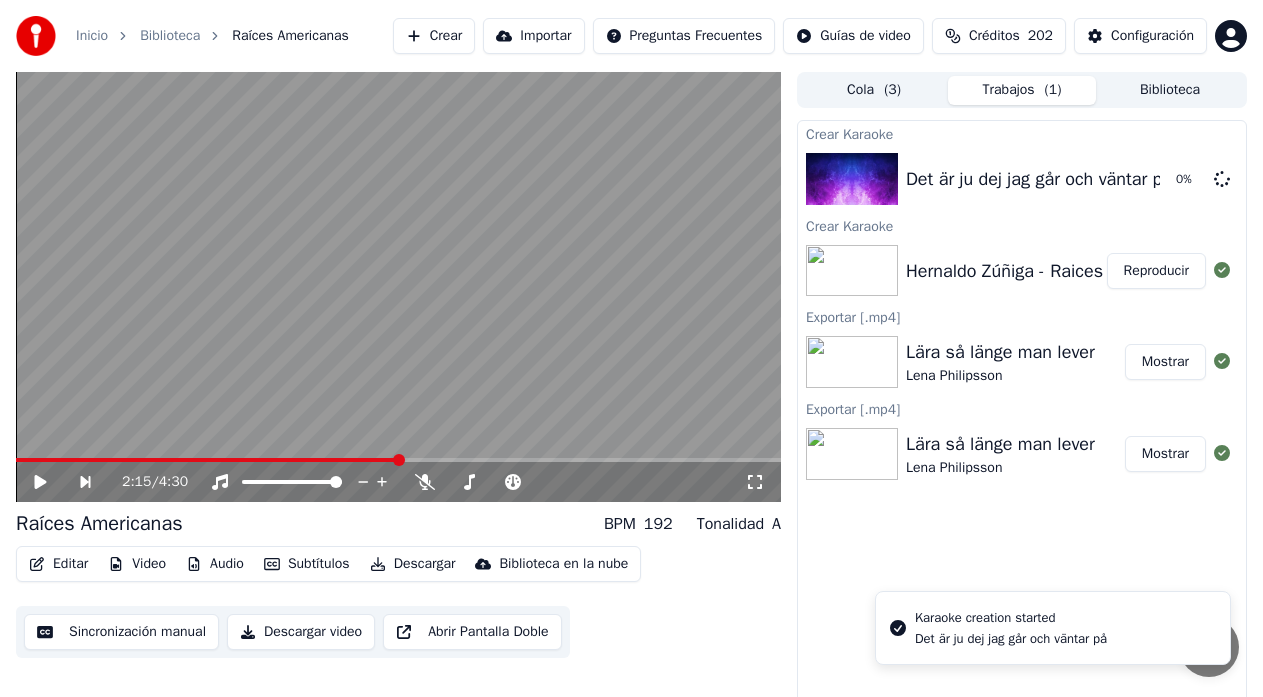 click on "Reproducir" at bounding box center (1156, 271) 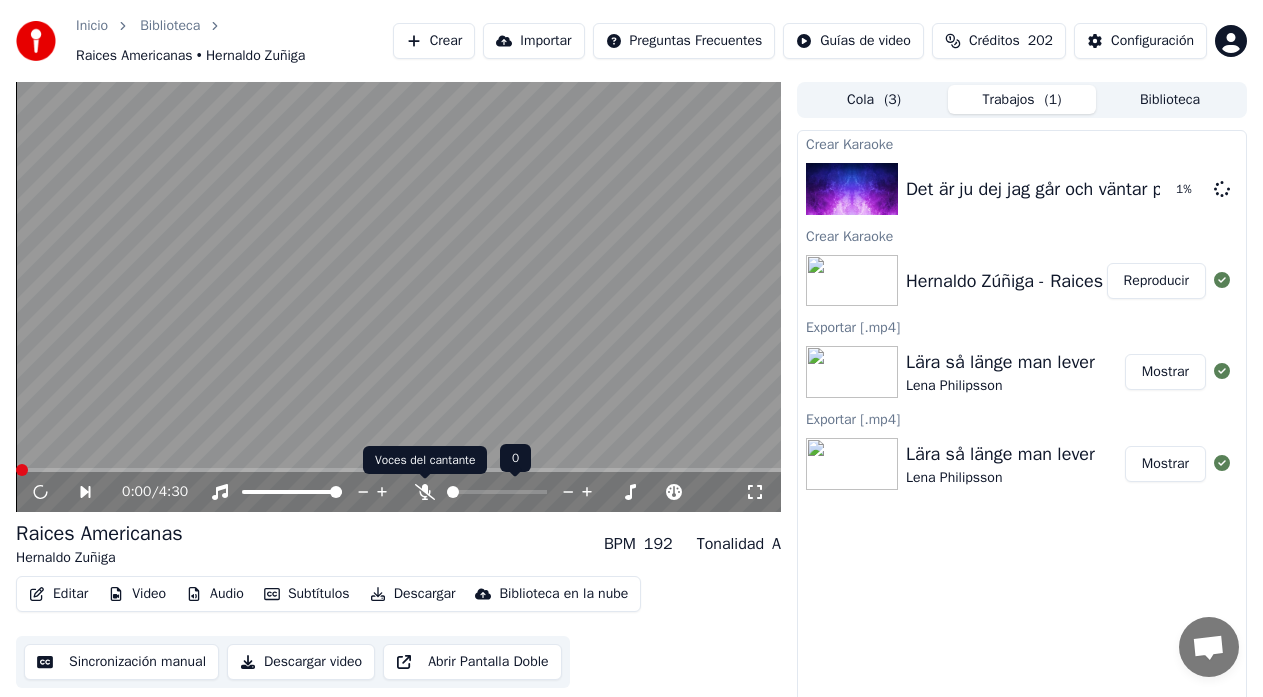 click 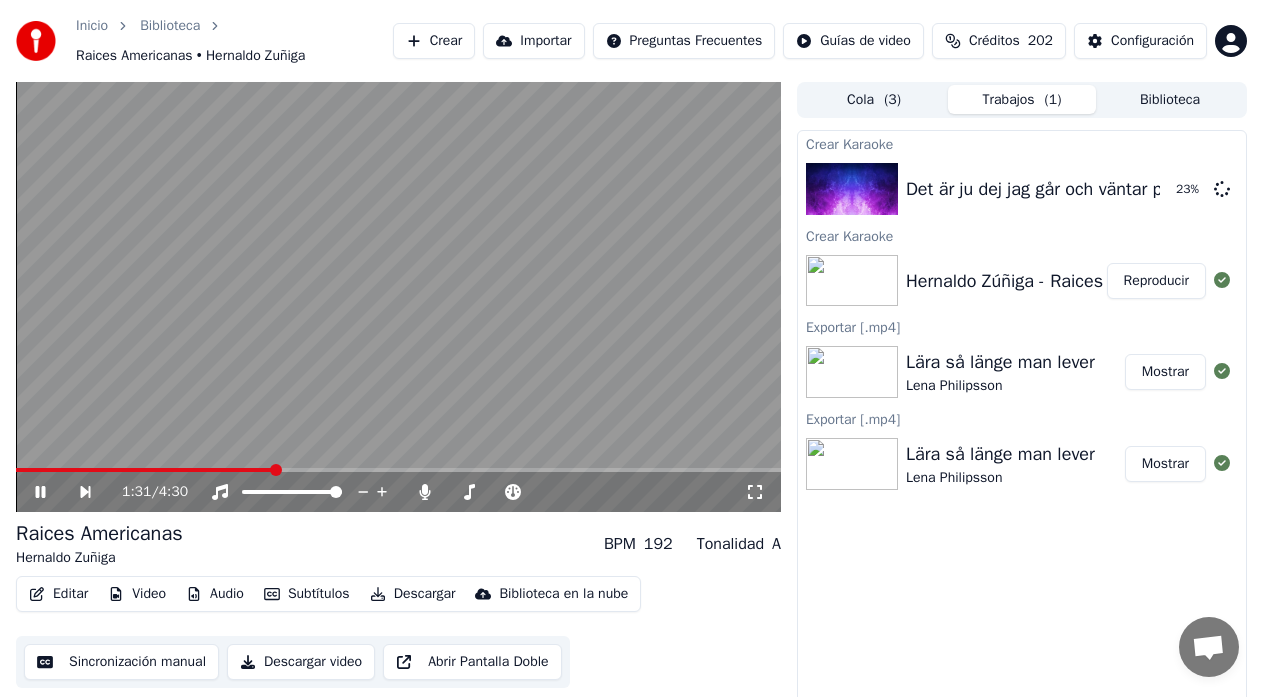 click on "Sincronización manual" at bounding box center (121, 662) 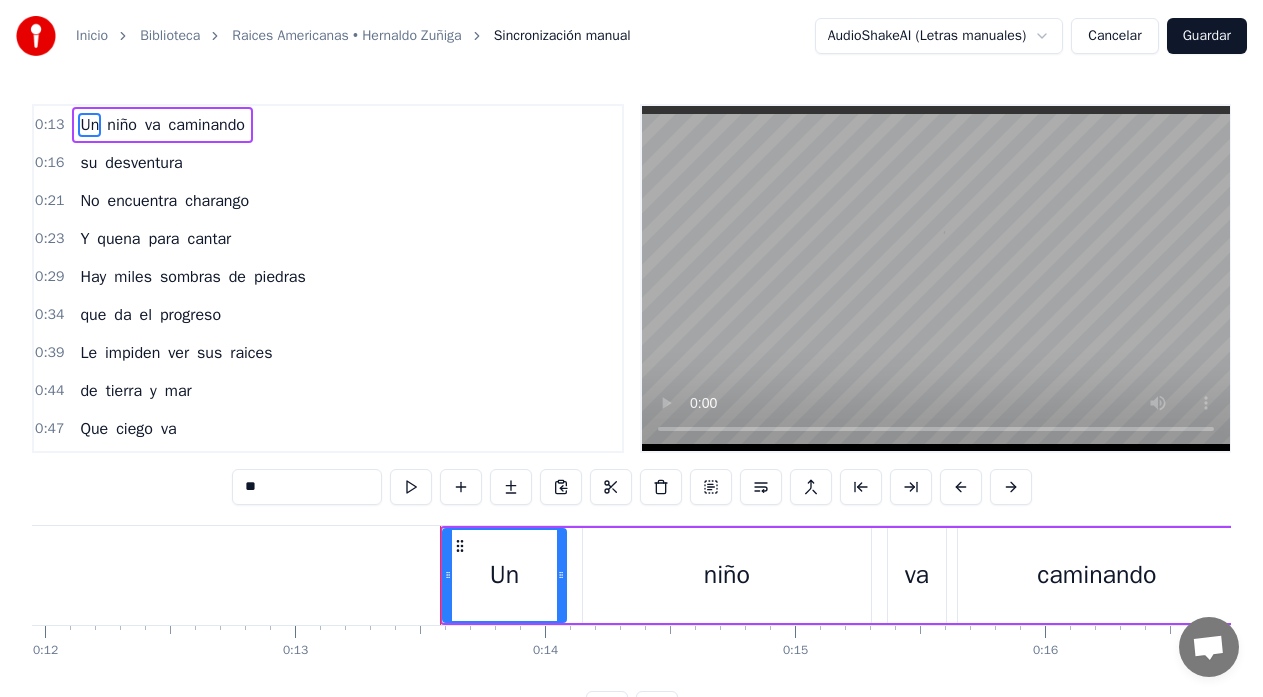 scroll, scrollTop: 0, scrollLeft: 3294, axis: horizontal 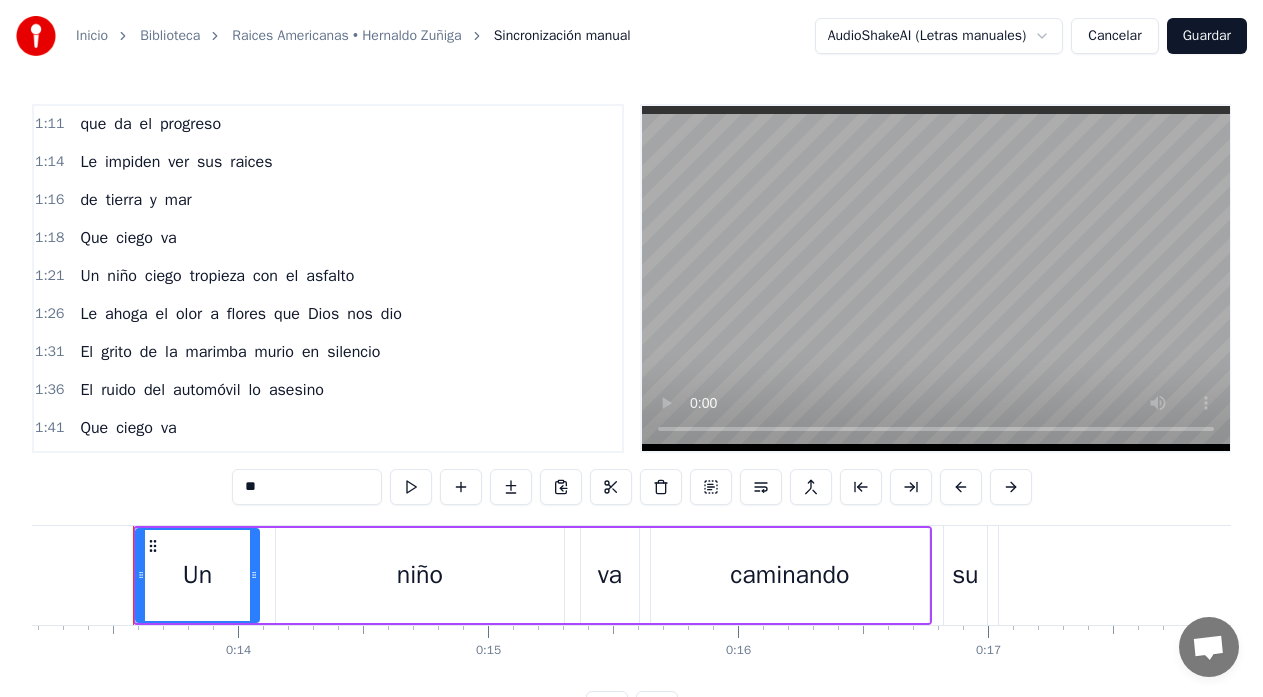 click on "Que" at bounding box center (94, 238) 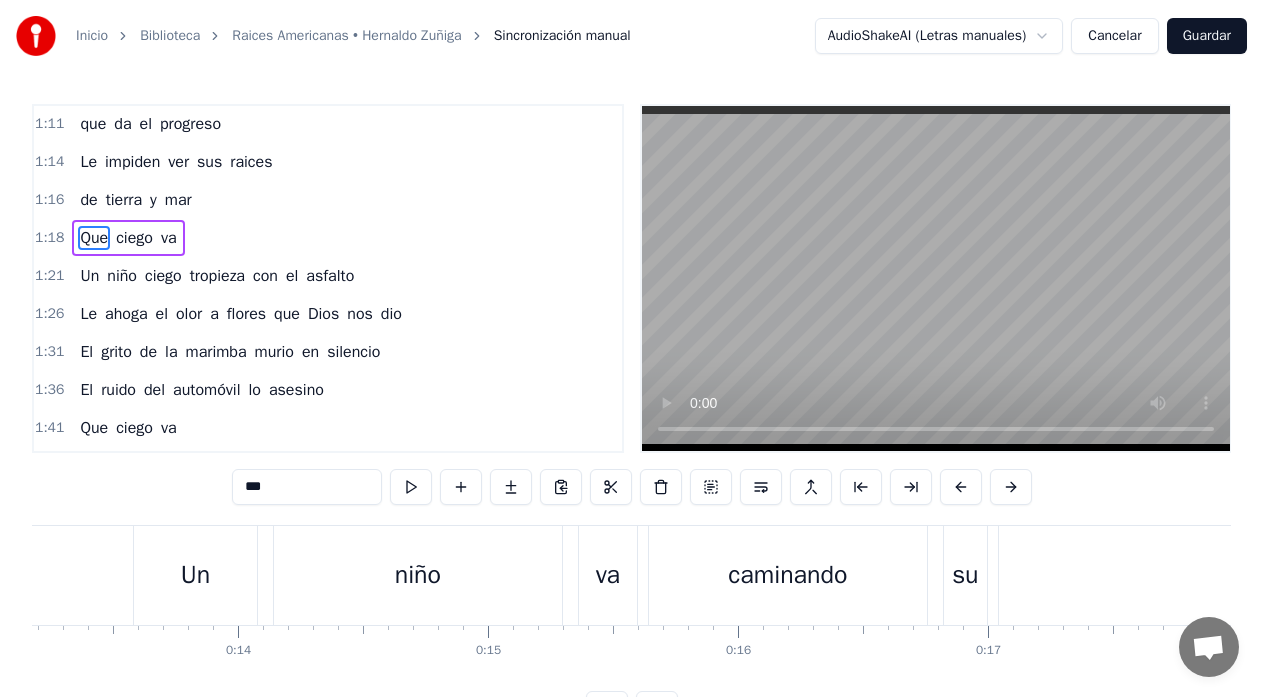 scroll, scrollTop: 492, scrollLeft: 0, axis: vertical 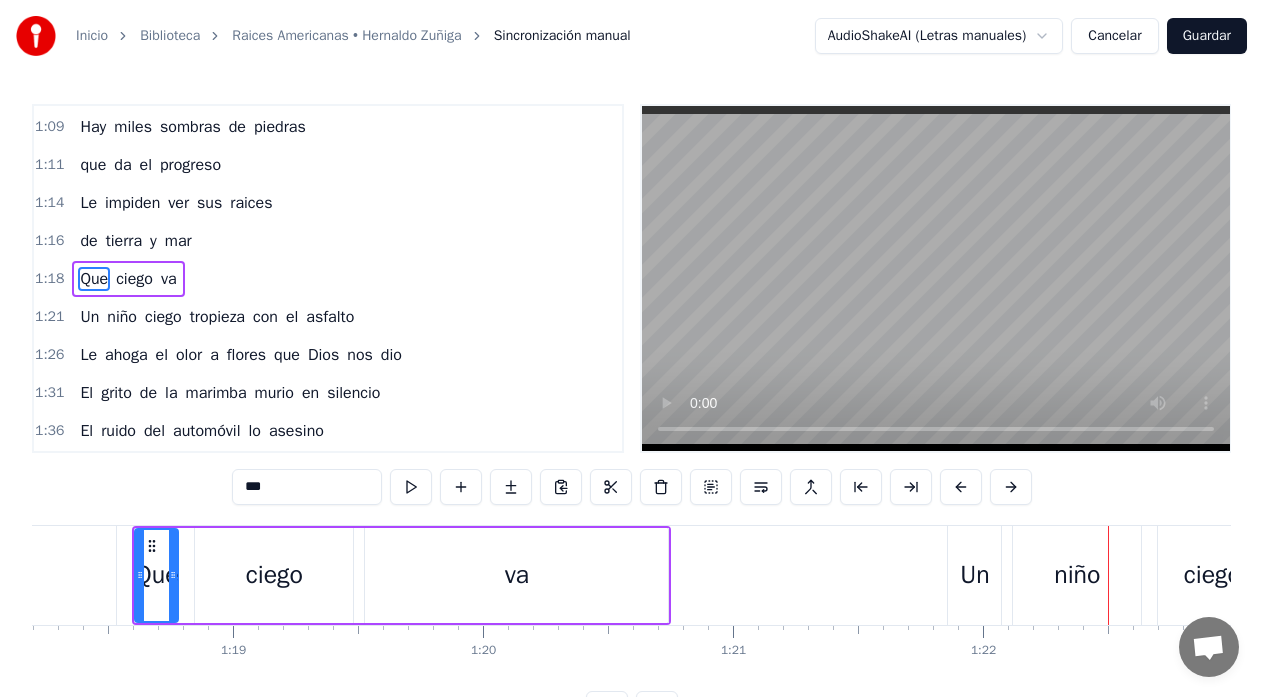 click on "Un" at bounding box center [89, 317] 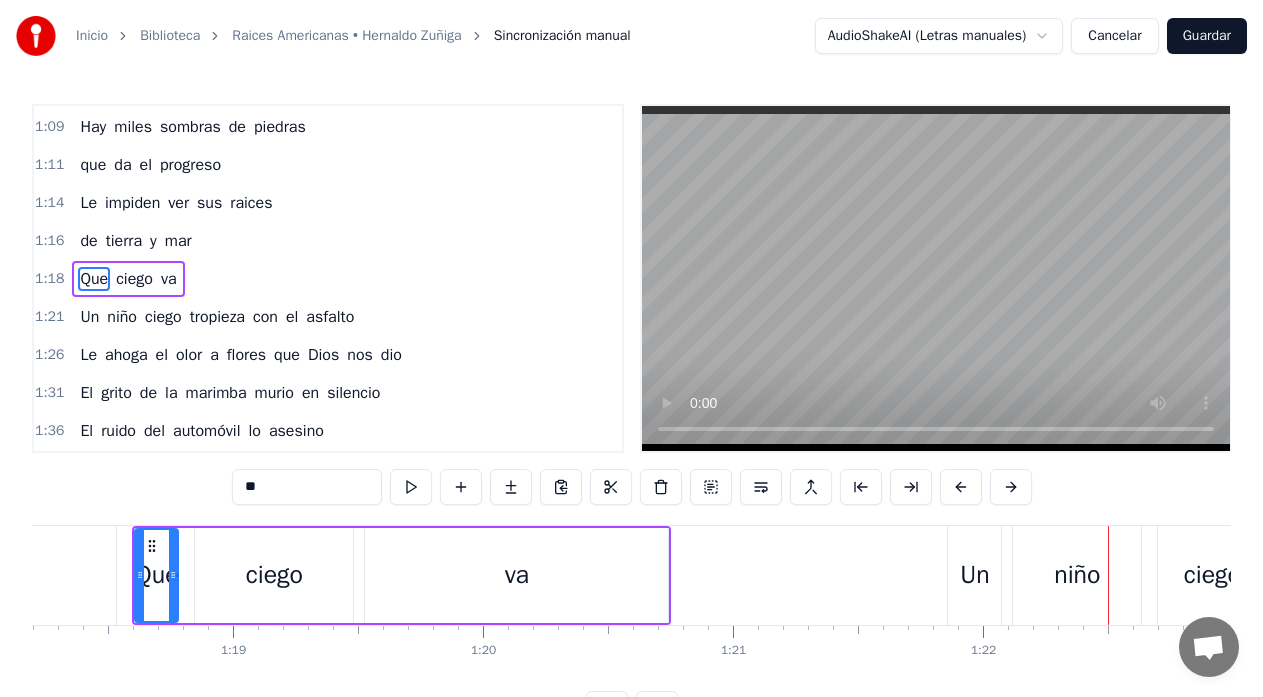 scroll, scrollTop: 530, scrollLeft: 0, axis: vertical 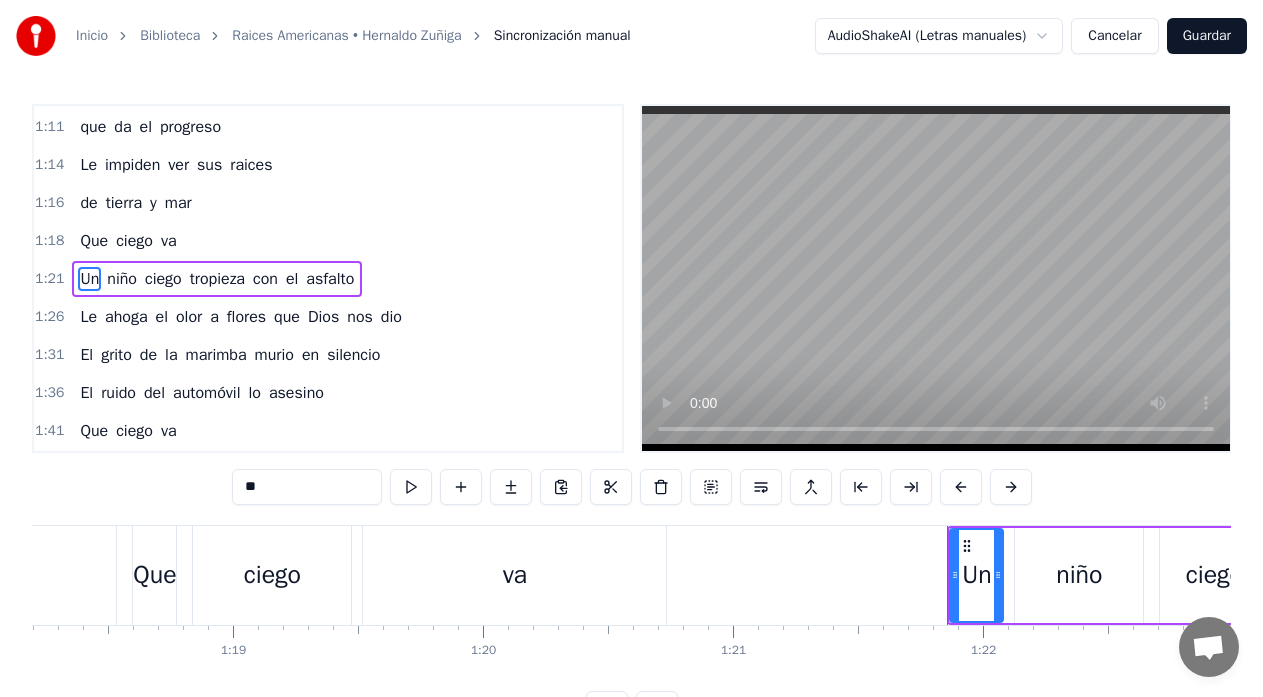 drag, startPoint x: 266, startPoint y: 488, endPoint x: 236, endPoint y: 488, distance: 30 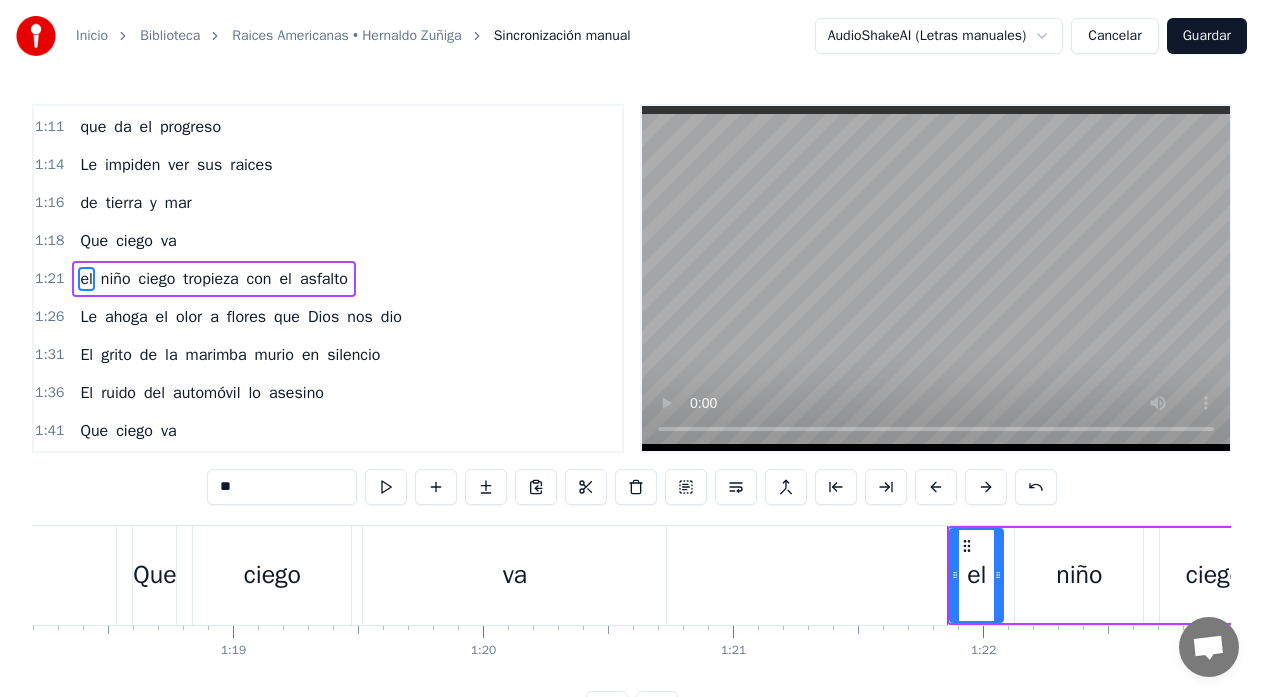 type on "**" 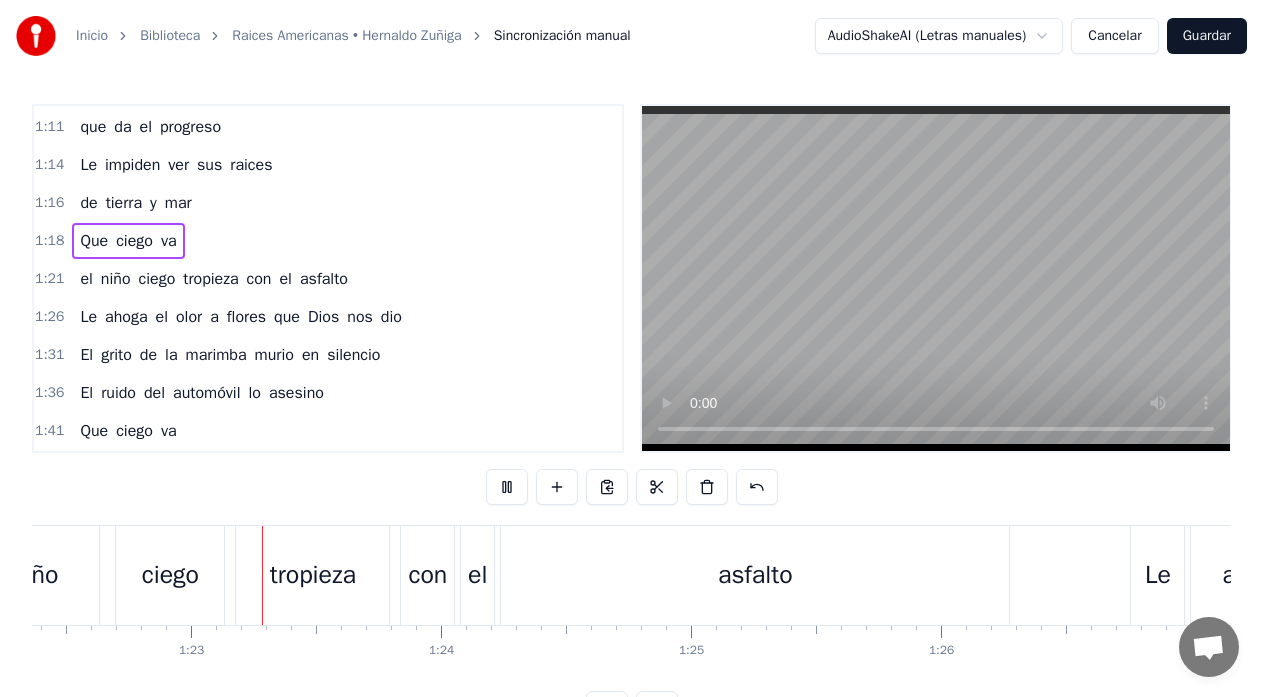 scroll, scrollTop: 0, scrollLeft: 20603, axis: horizontal 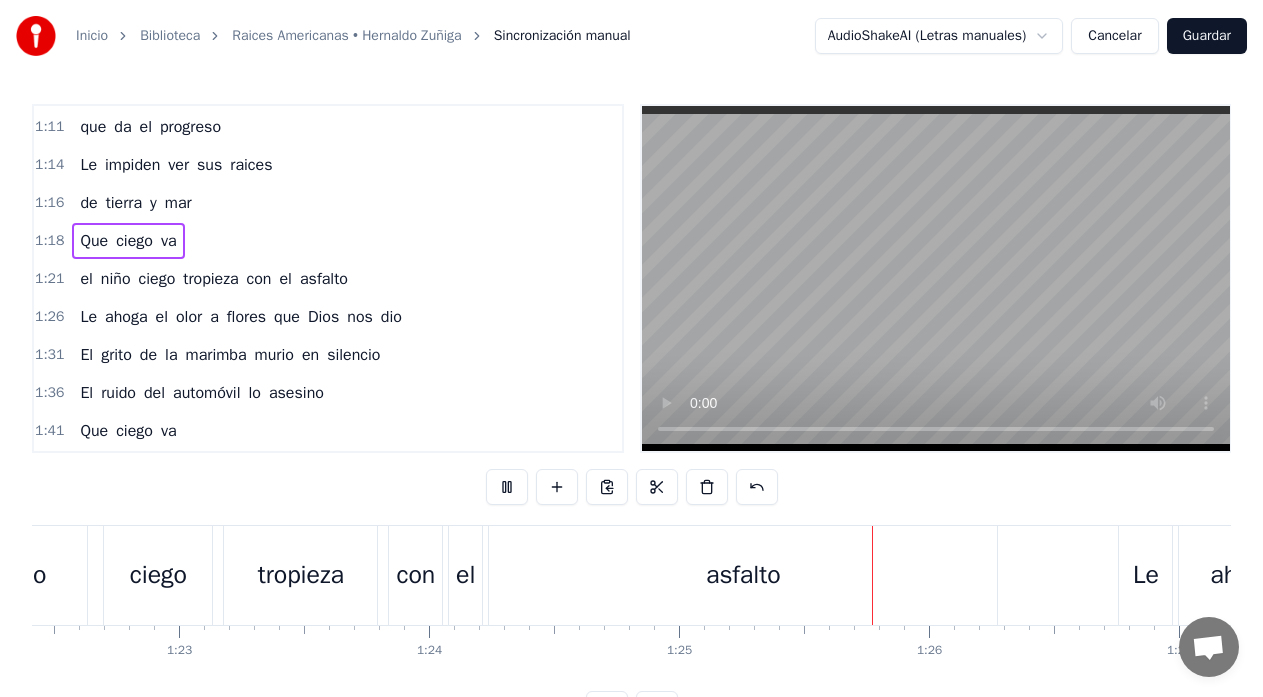 click on "Guardar" at bounding box center (1207, 36) 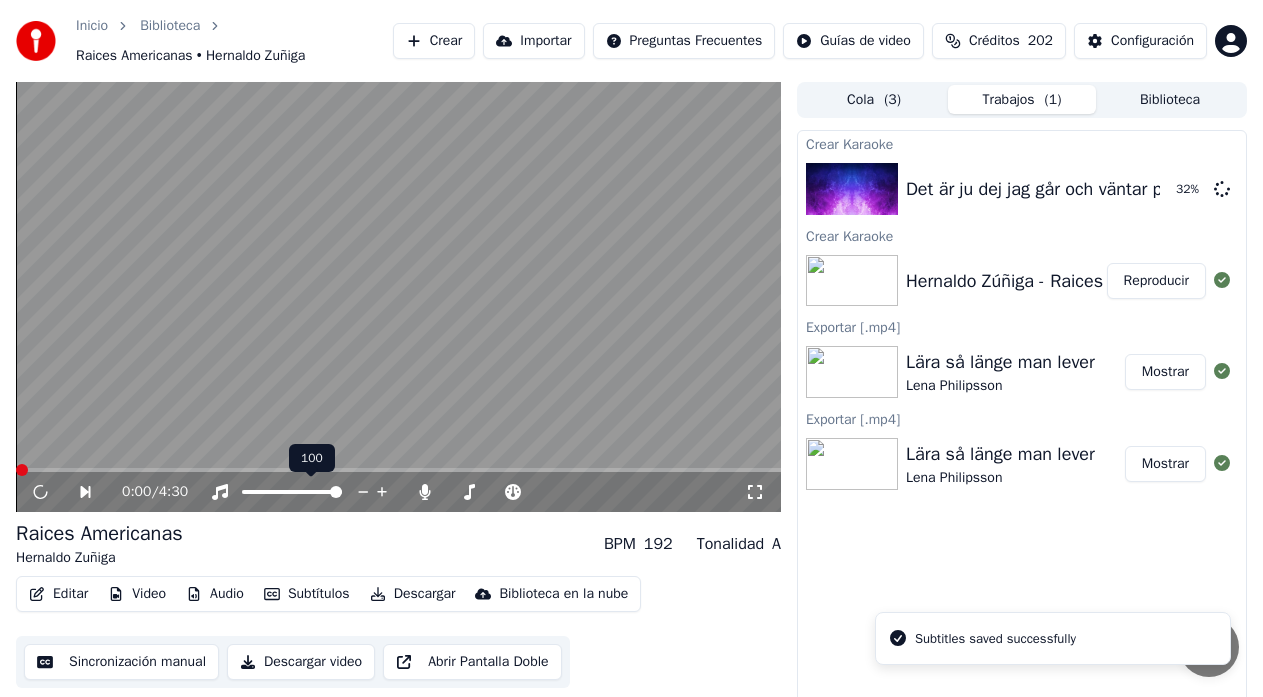 click at bounding box center (398, 297) 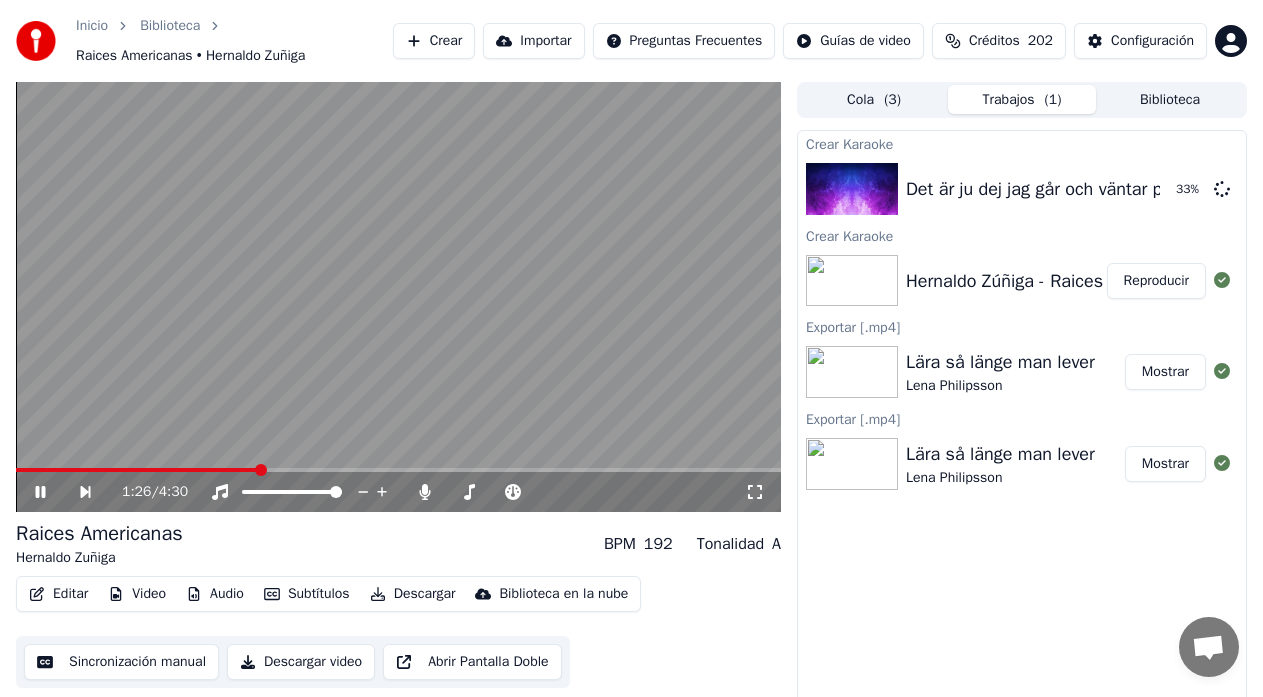 click at bounding box center (261, 470) 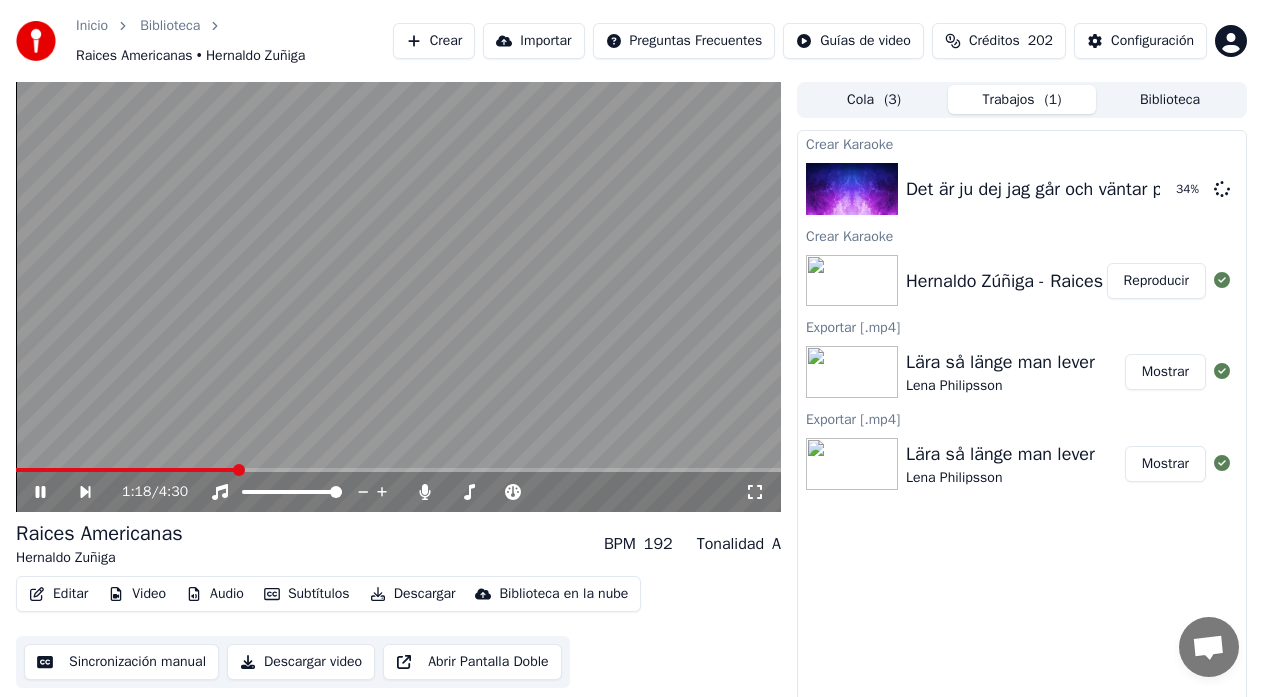 click at bounding box center [239, 470] 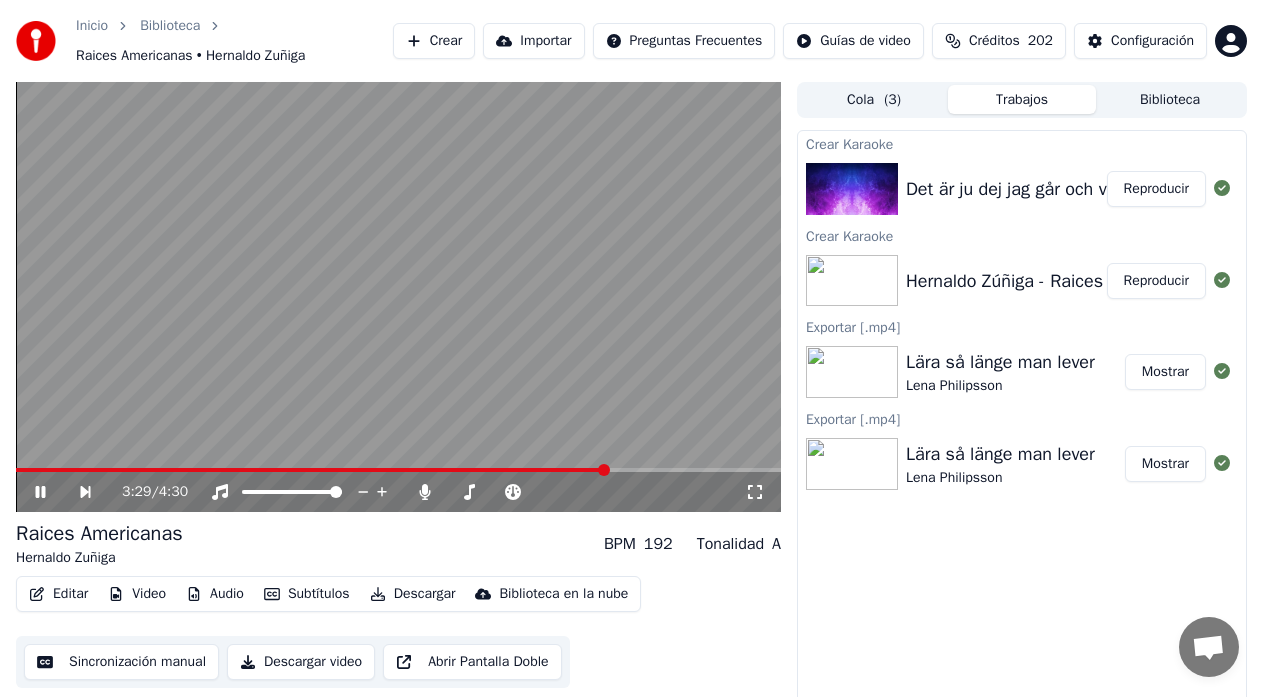 click on "Sincronización manual" at bounding box center [121, 662] 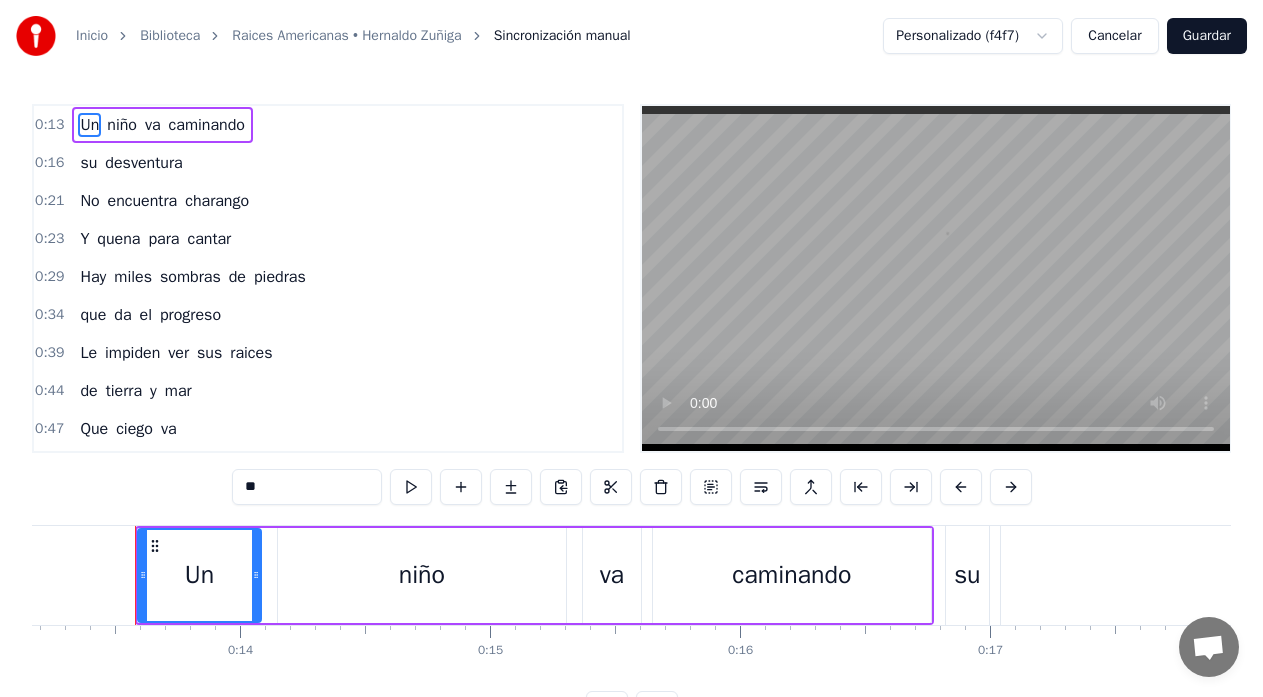 scroll, scrollTop: 0, scrollLeft: 3294, axis: horizontal 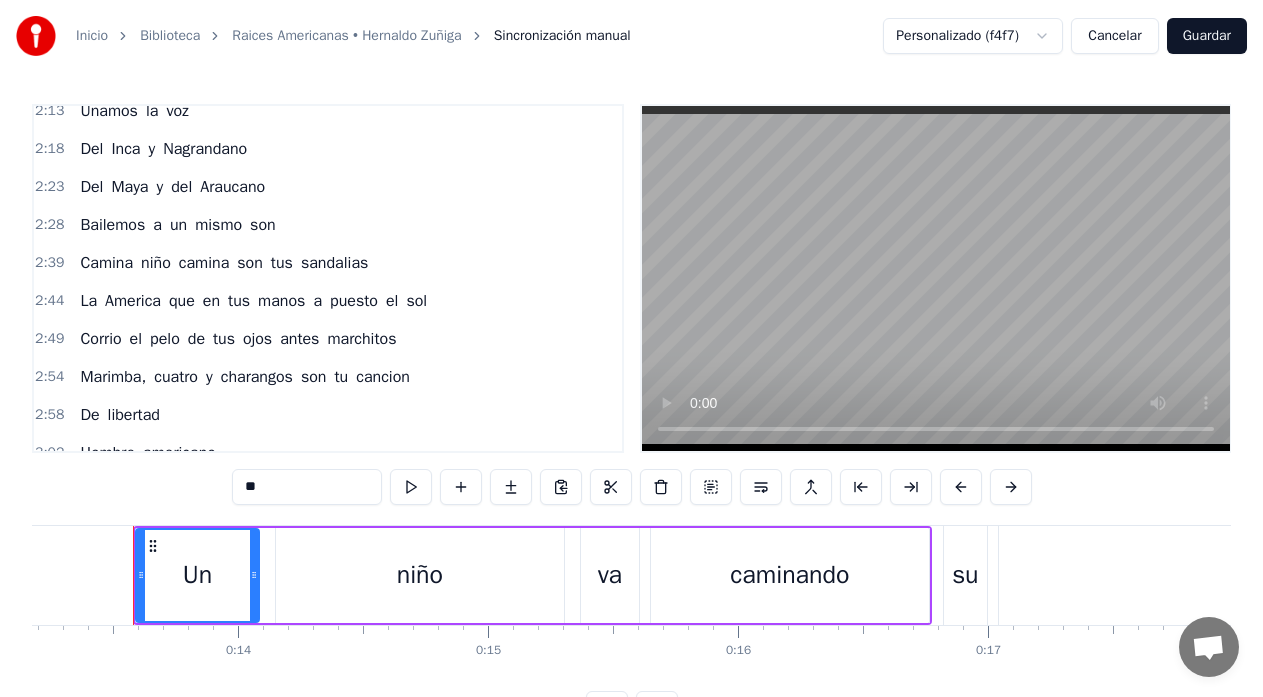 click on "Del" at bounding box center [91, 149] 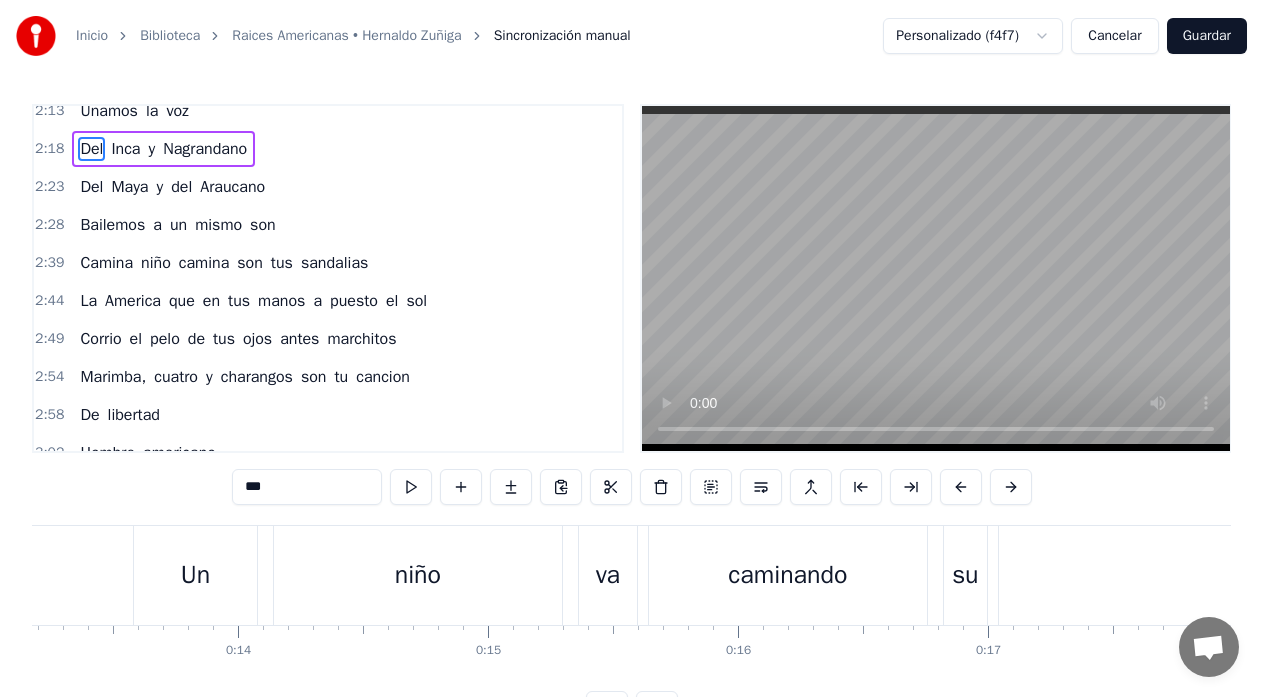 scroll, scrollTop: 1082, scrollLeft: 0, axis: vertical 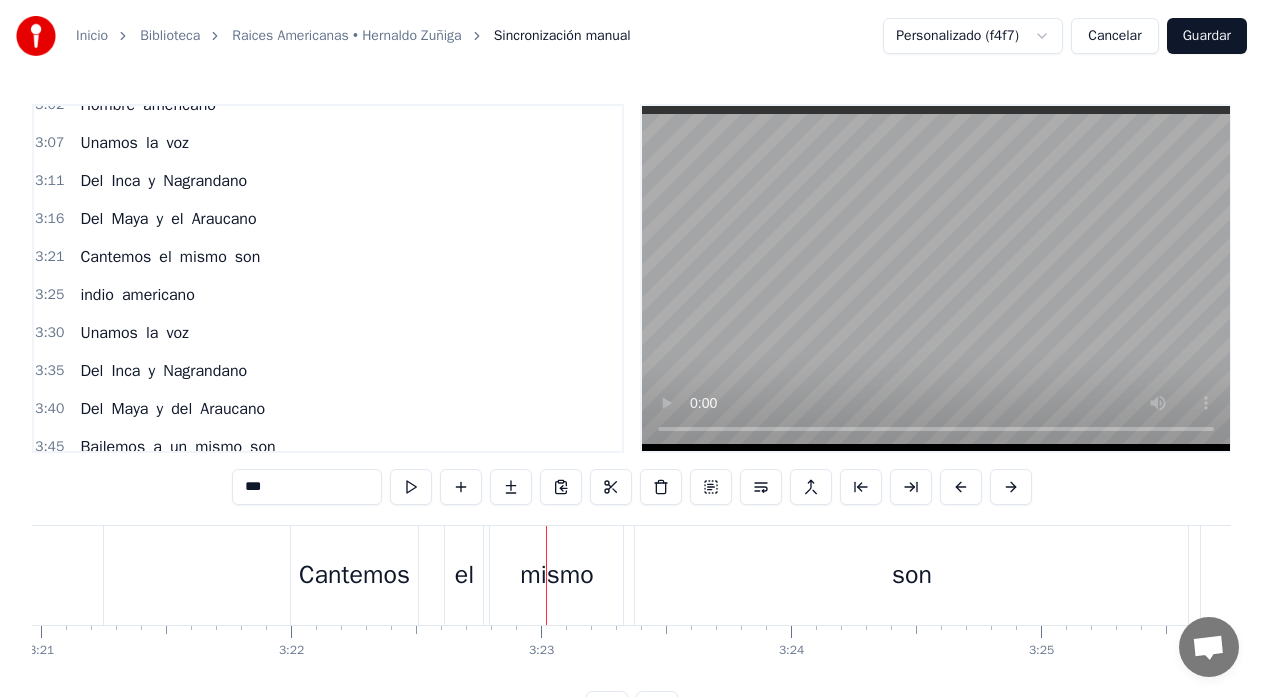 click on "Cantemos" at bounding box center (354, 575) 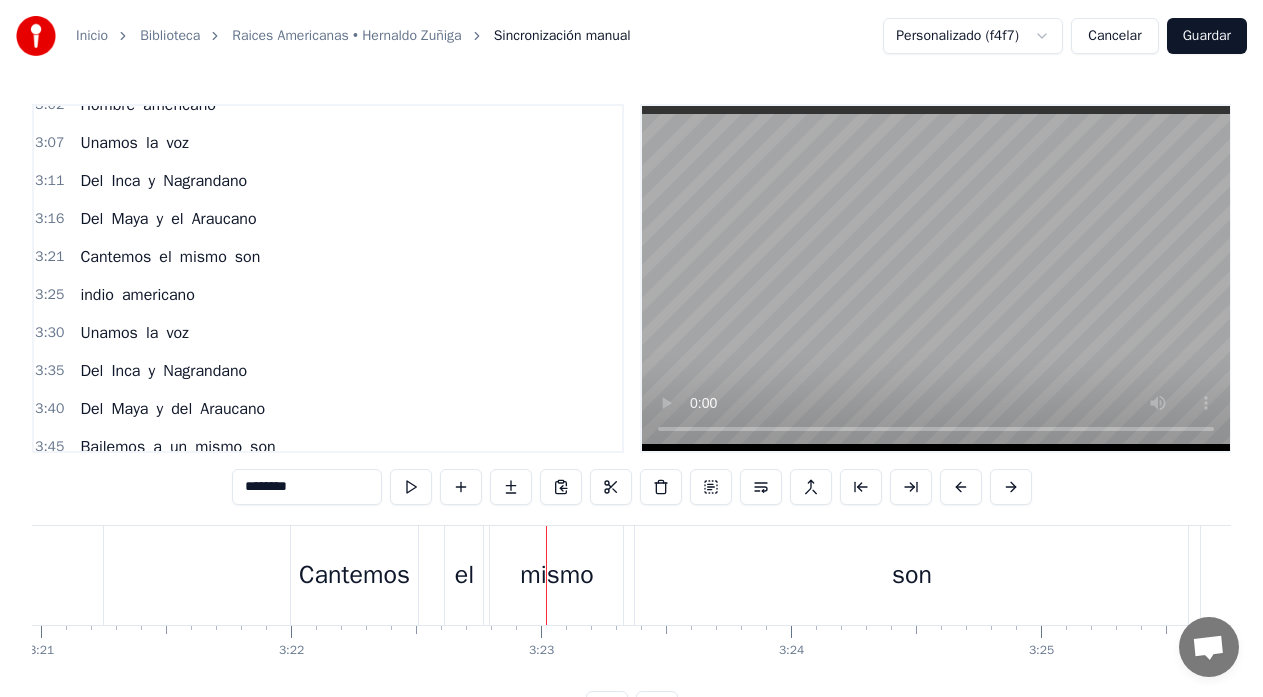 scroll, scrollTop: 1442, scrollLeft: 0, axis: vertical 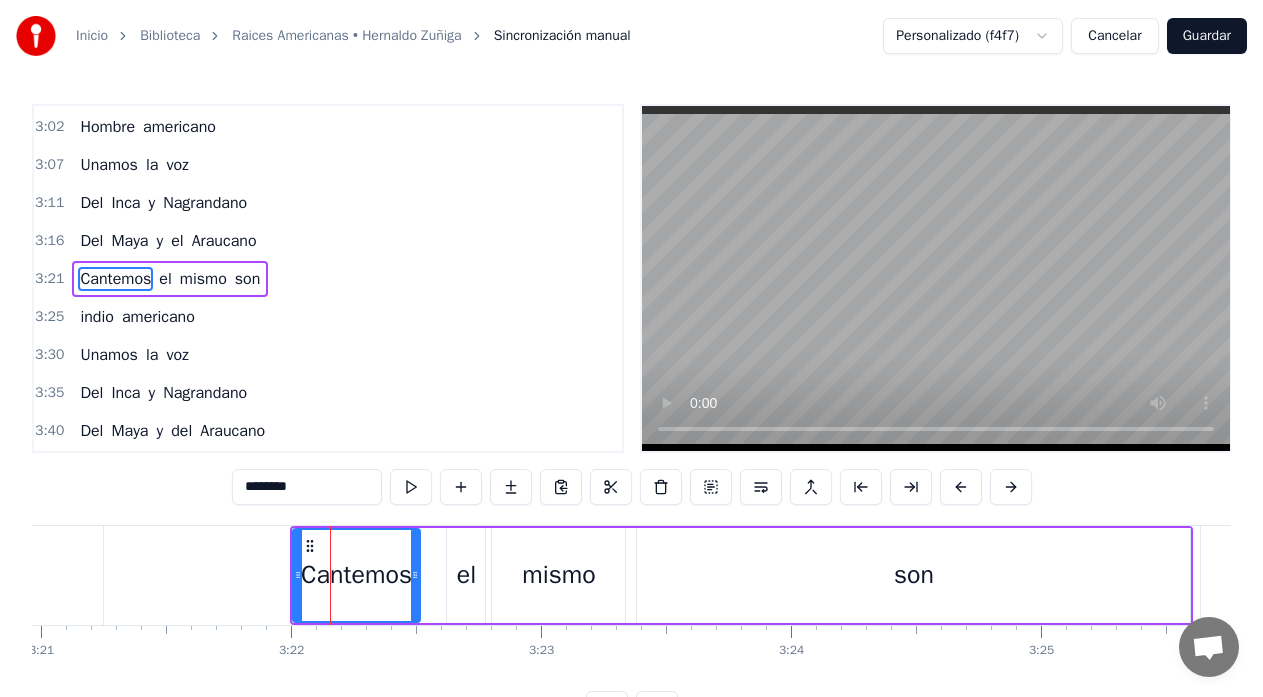 drag, startPoint x: 271, startPoint y: 486, endPoint x: 246, endPoint y: 487, distance: 25.019993 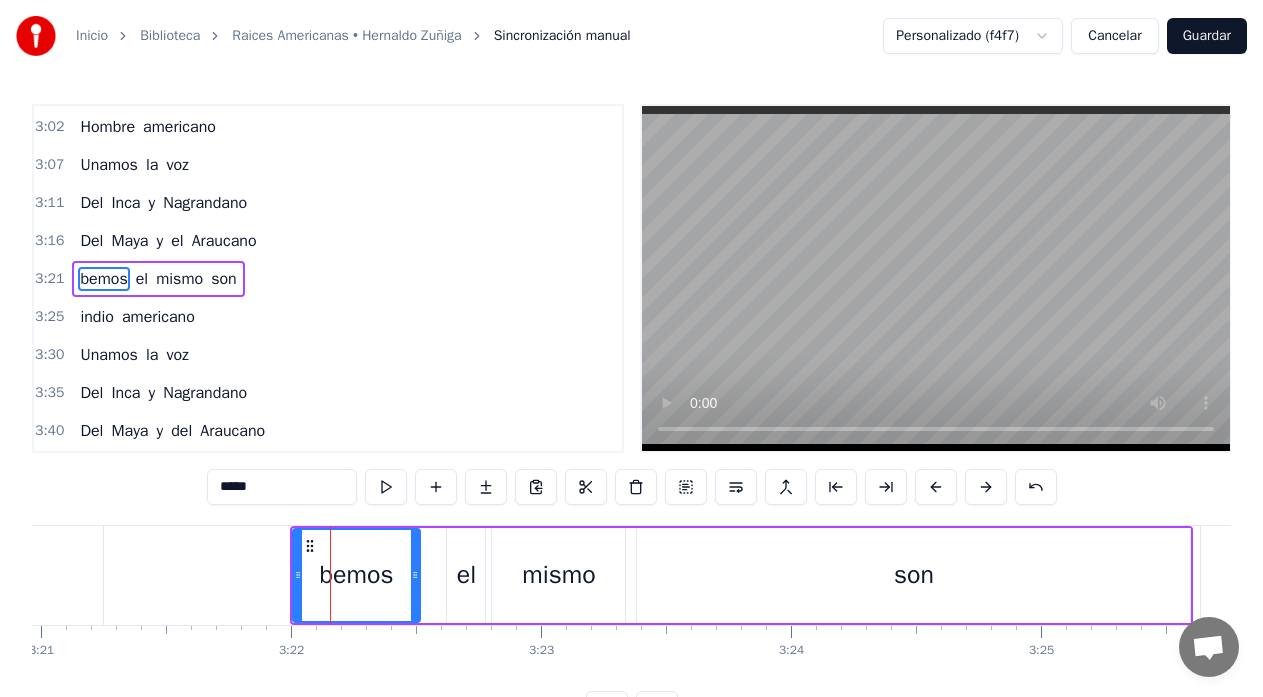 click on "*****" at bounding box center [282, 487] 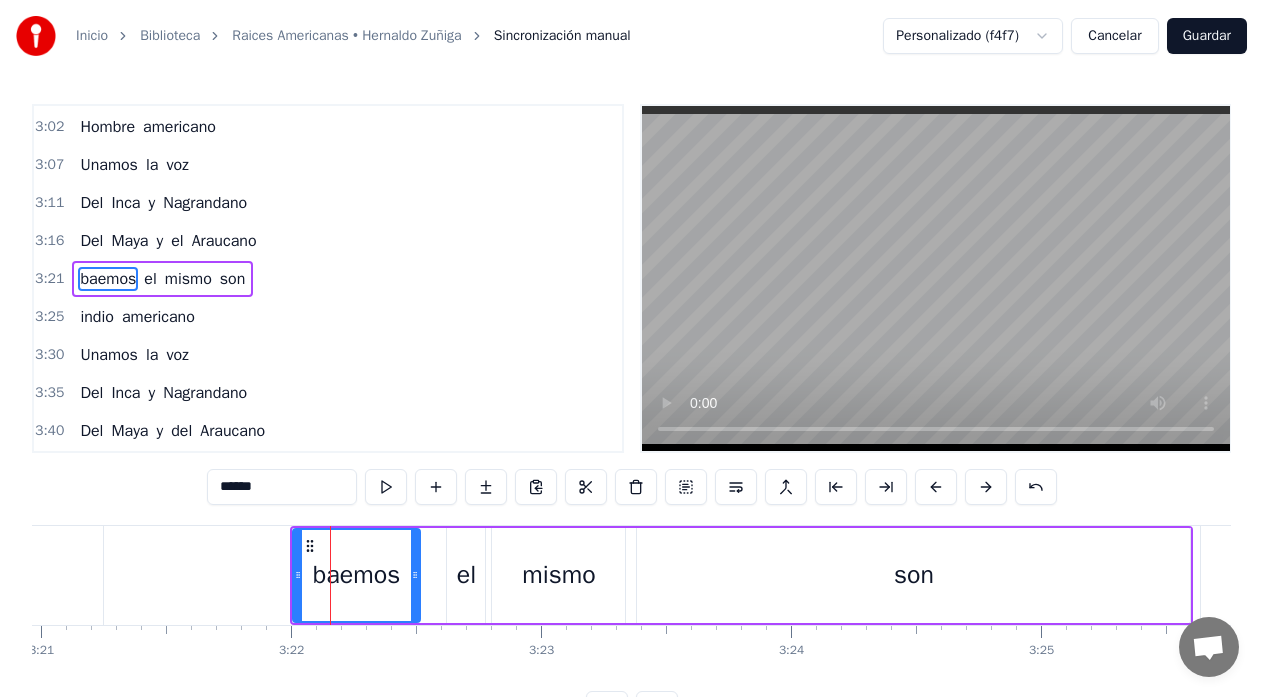 click on "******" at bounding box center [282, 487] 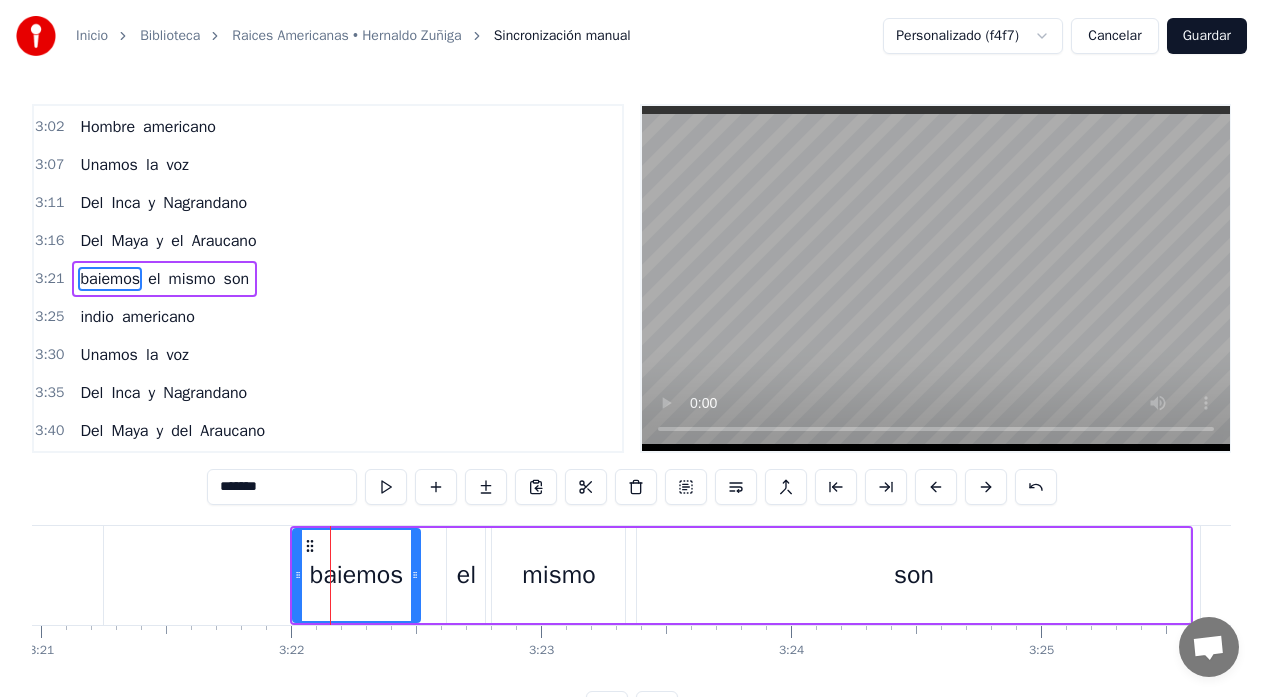 click on "*******" at bounding box center [282, 487] 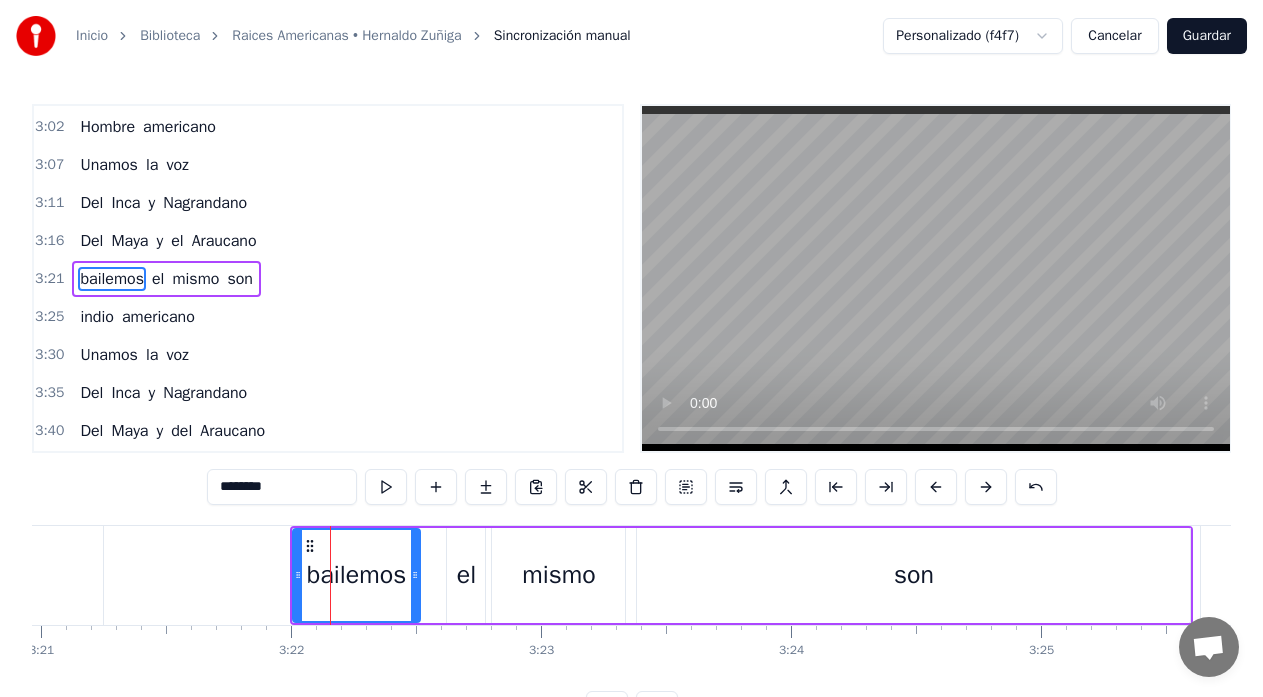 click on "Araucano" at bounding box center (-284, 575) 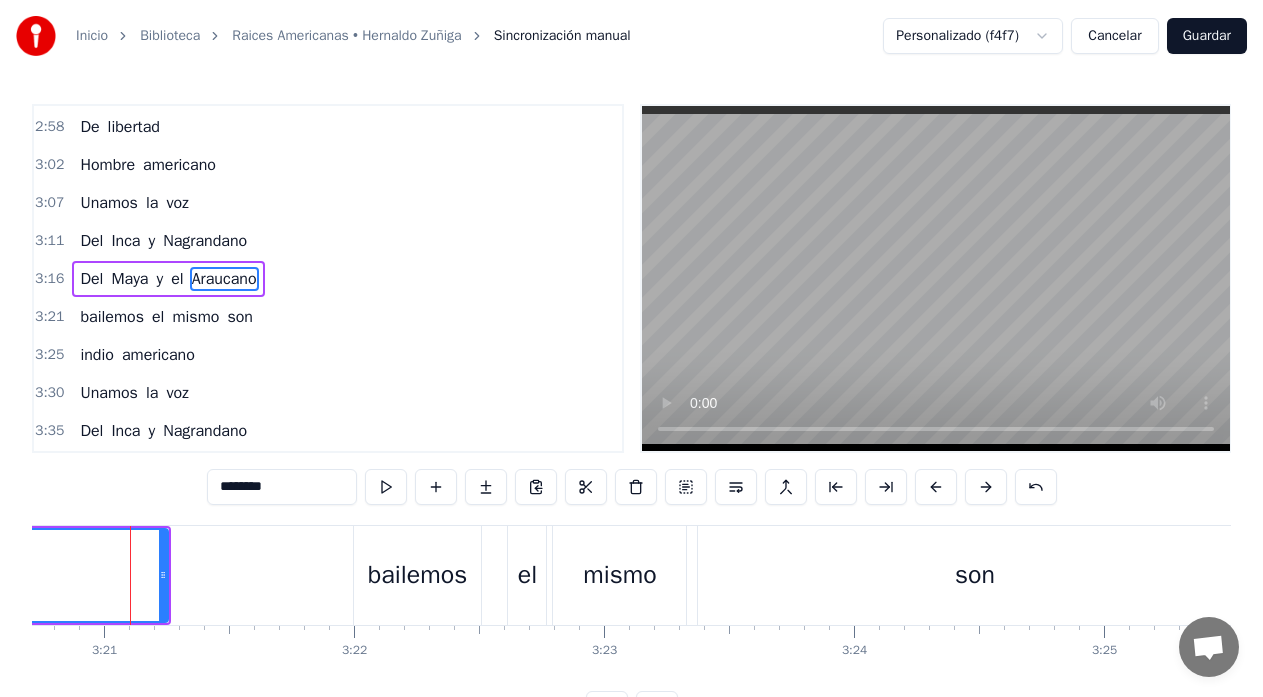 scroll, scrollTop: 0, scrollLeft: 50176, axis: horizontal 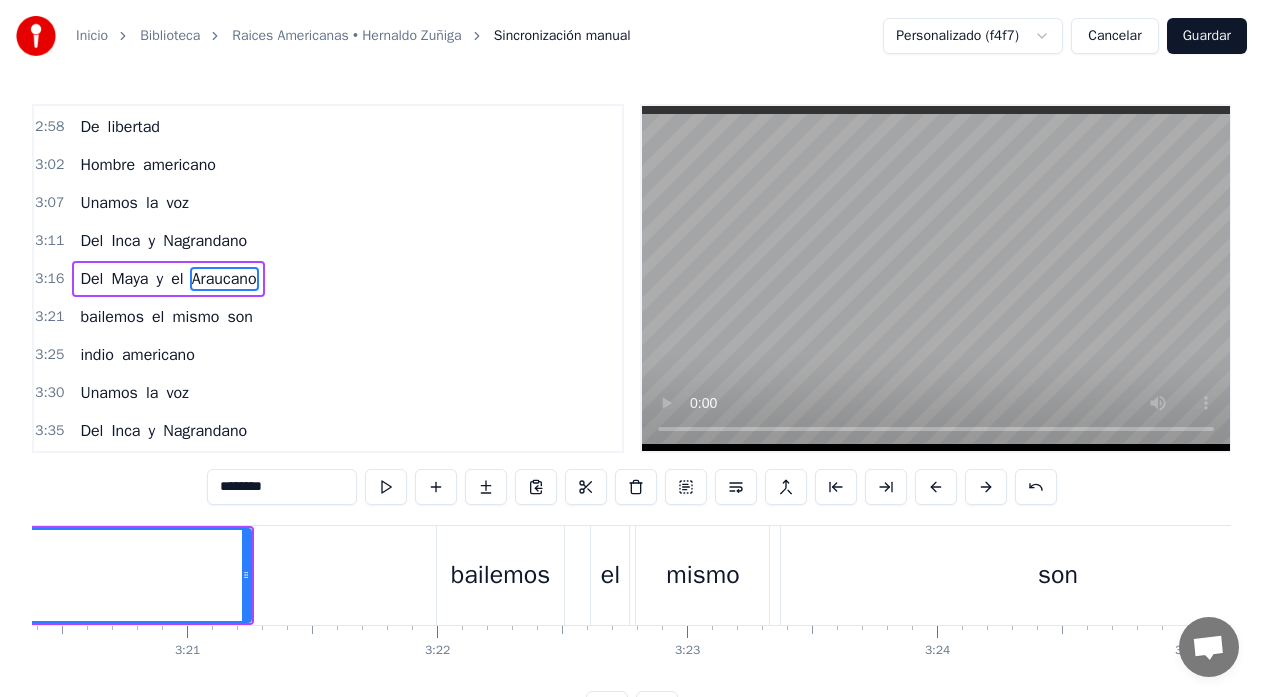 click on "bailemos" at bounding box center [501, 575] 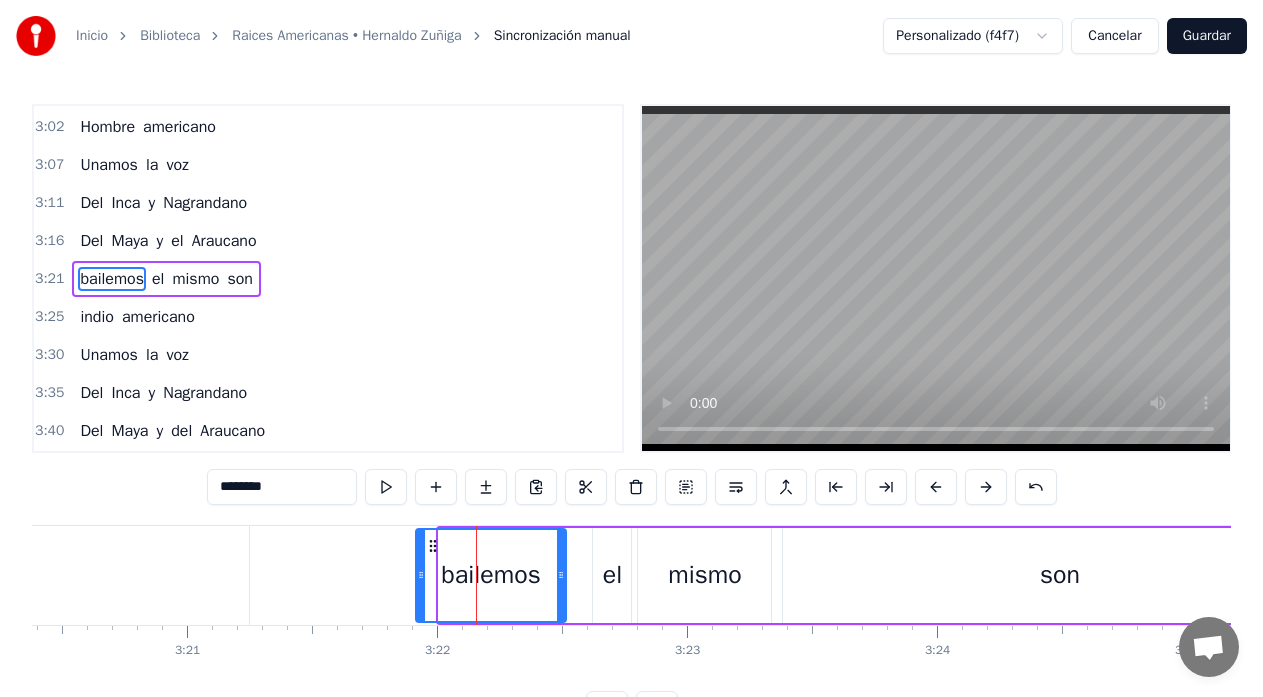 drag, startPoint x: 443, startPoint y: 580, endPoint x: 420, endPoint y: 583, distance: 23.194826 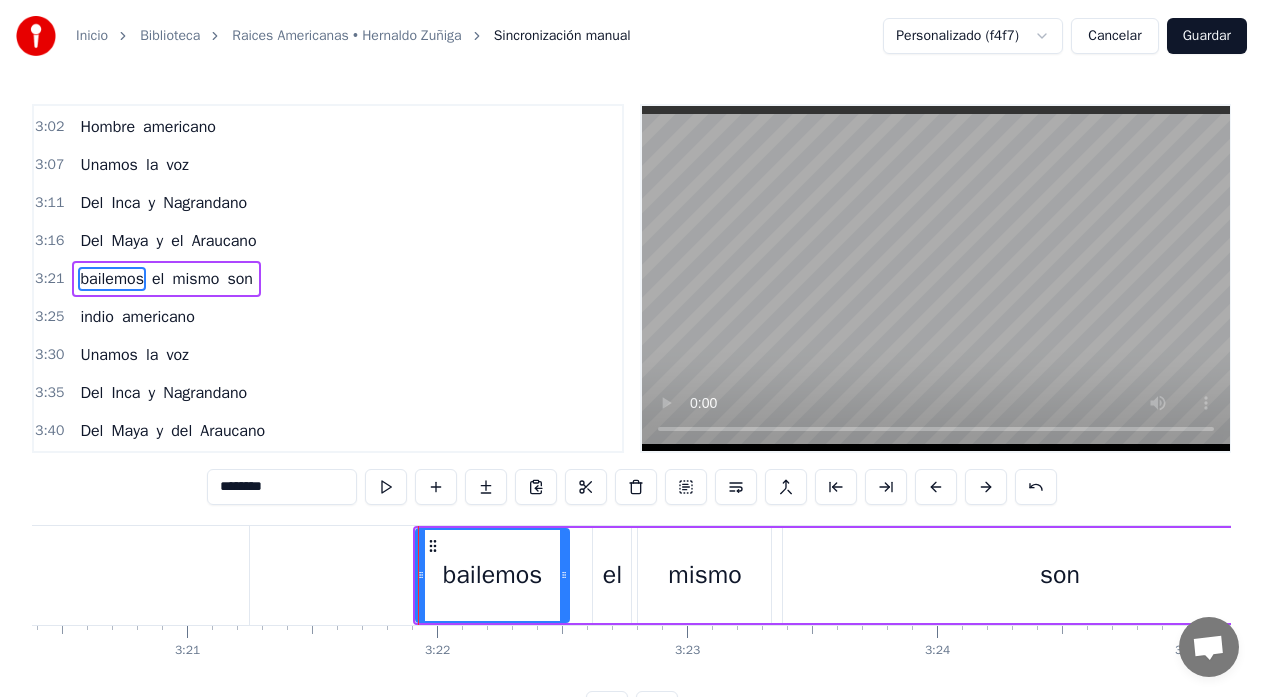 click 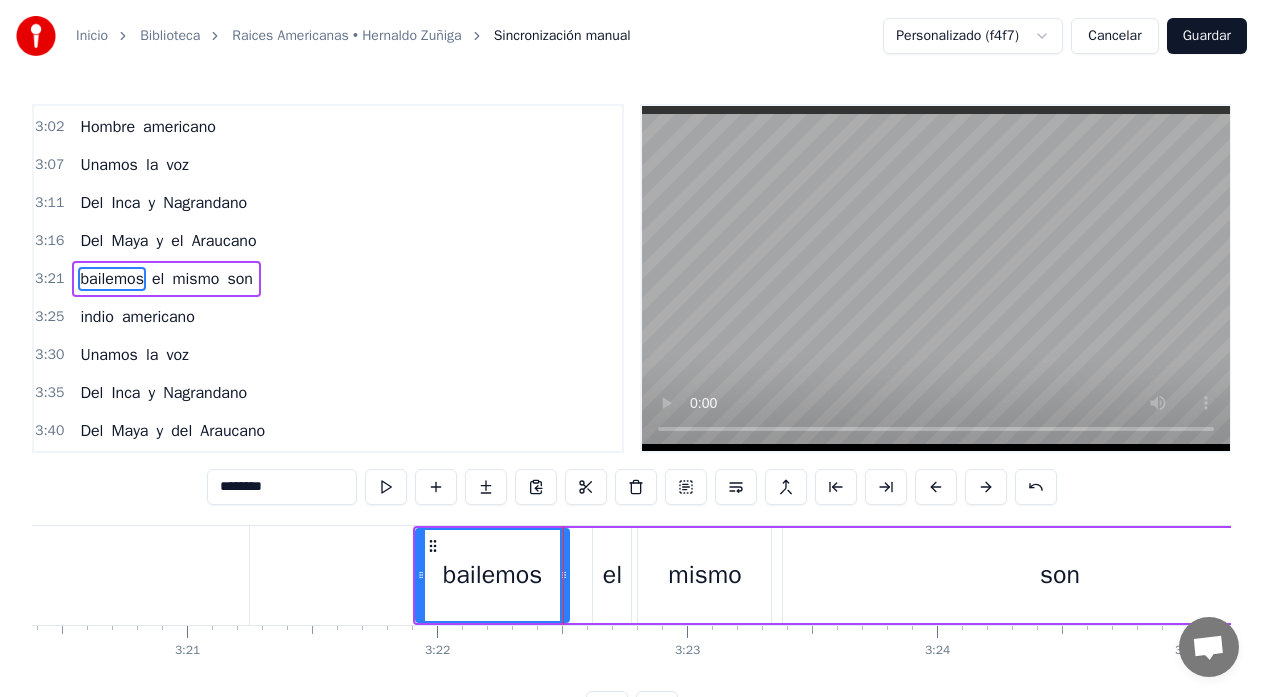 click on "Araucano" at bounding box center [-138, 575] 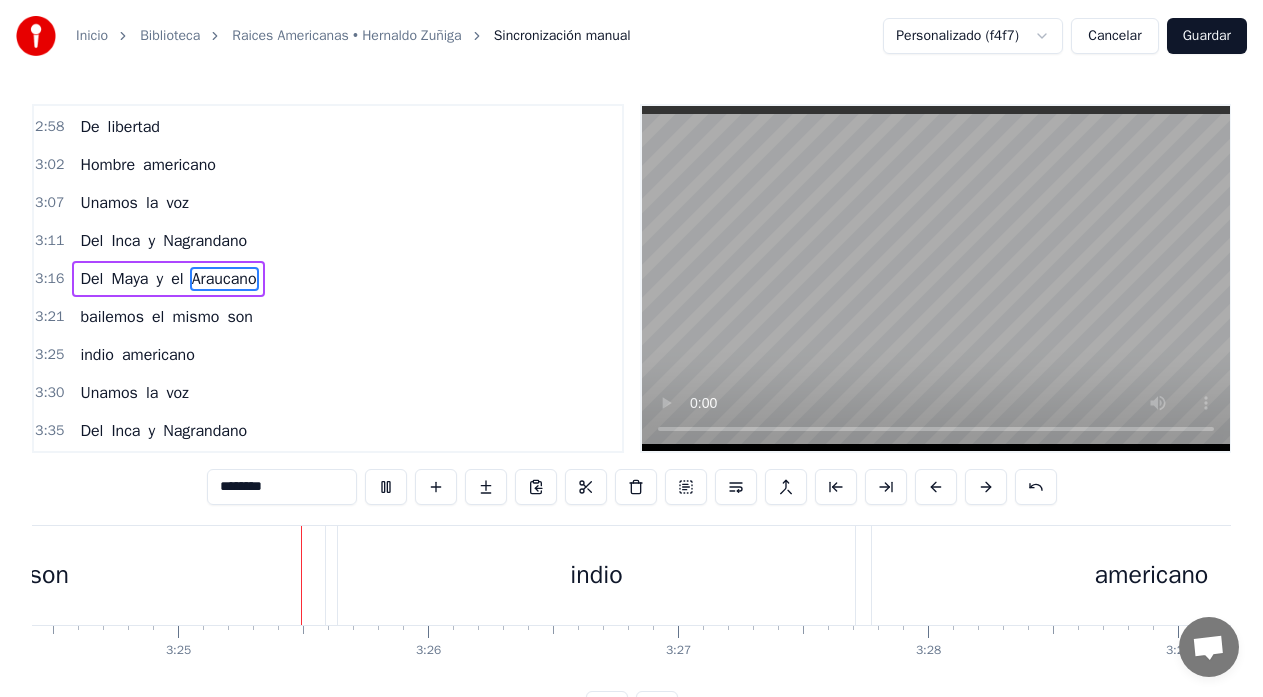 scroll, scrollTop: 0, scrollLeft: 51142, axis: horizontal 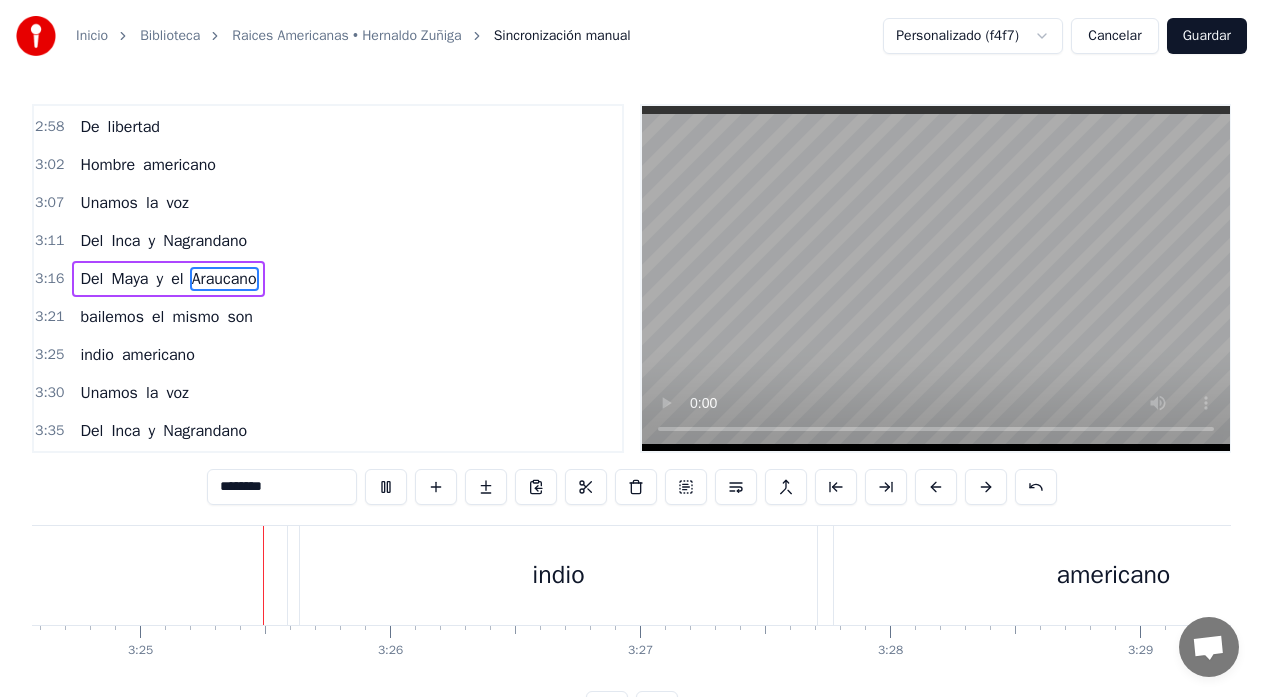 click on "Guardar" at bounding box center [1207, 36] 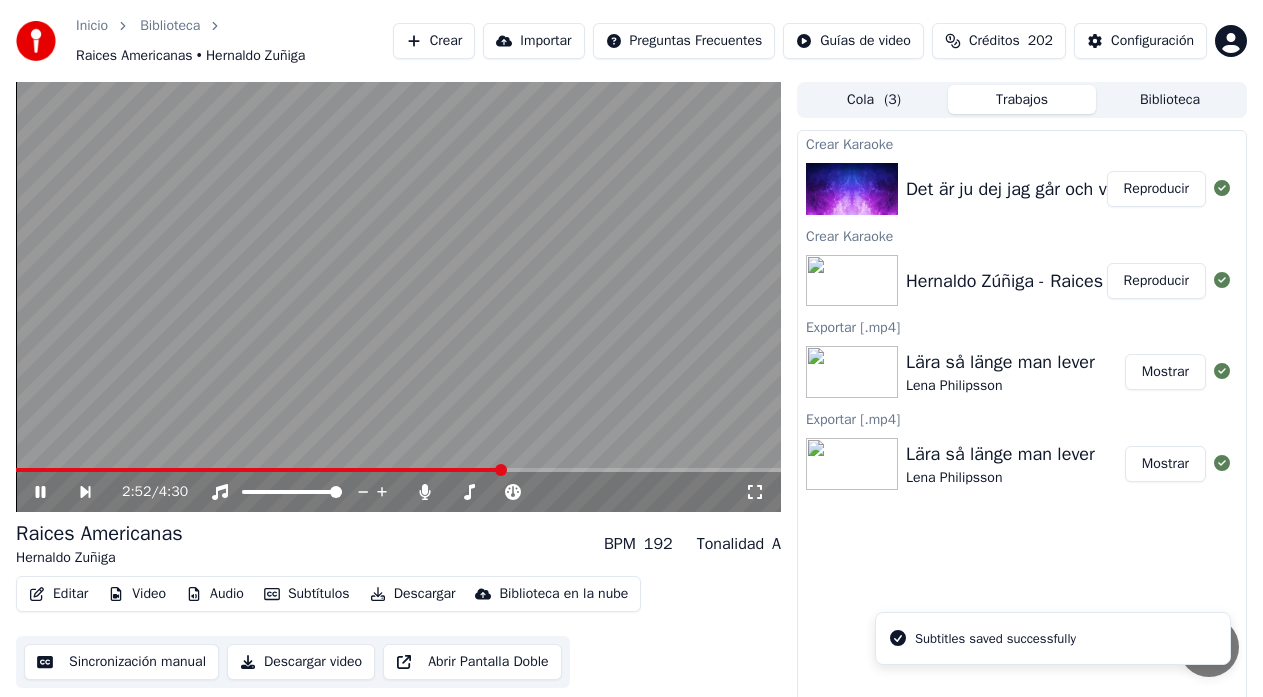 click at bounding box center [398, 470] 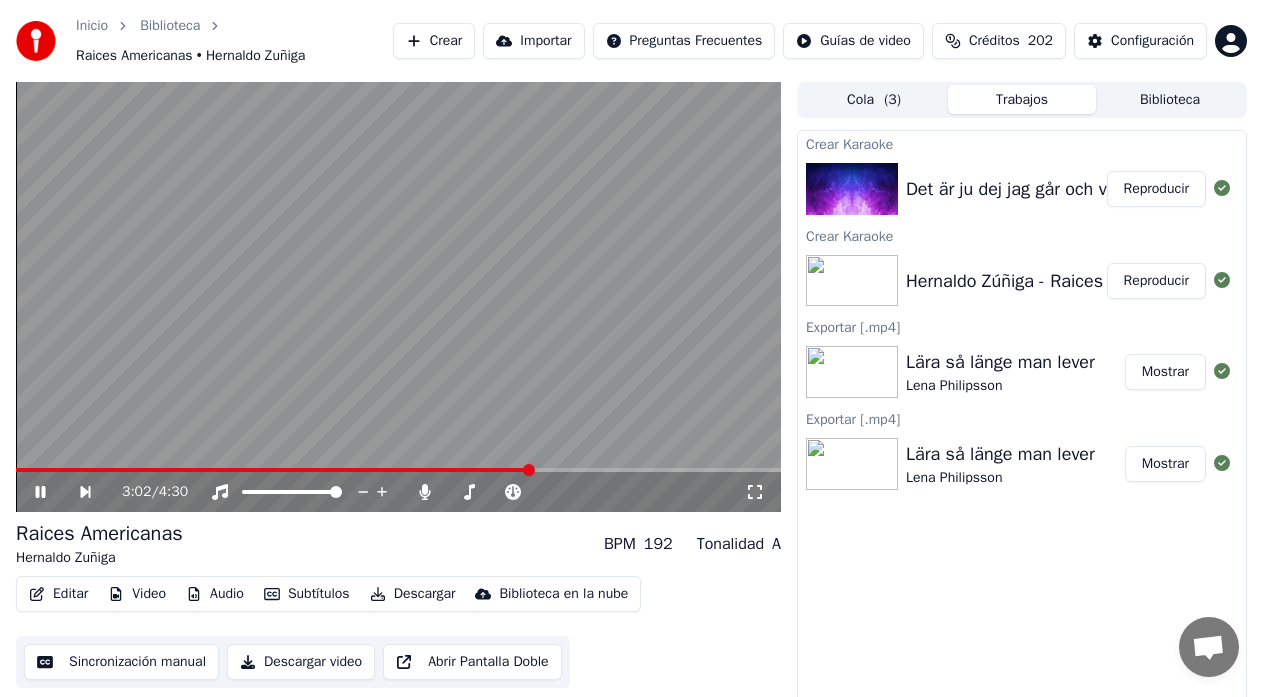 click at bounding box center (398, 470) 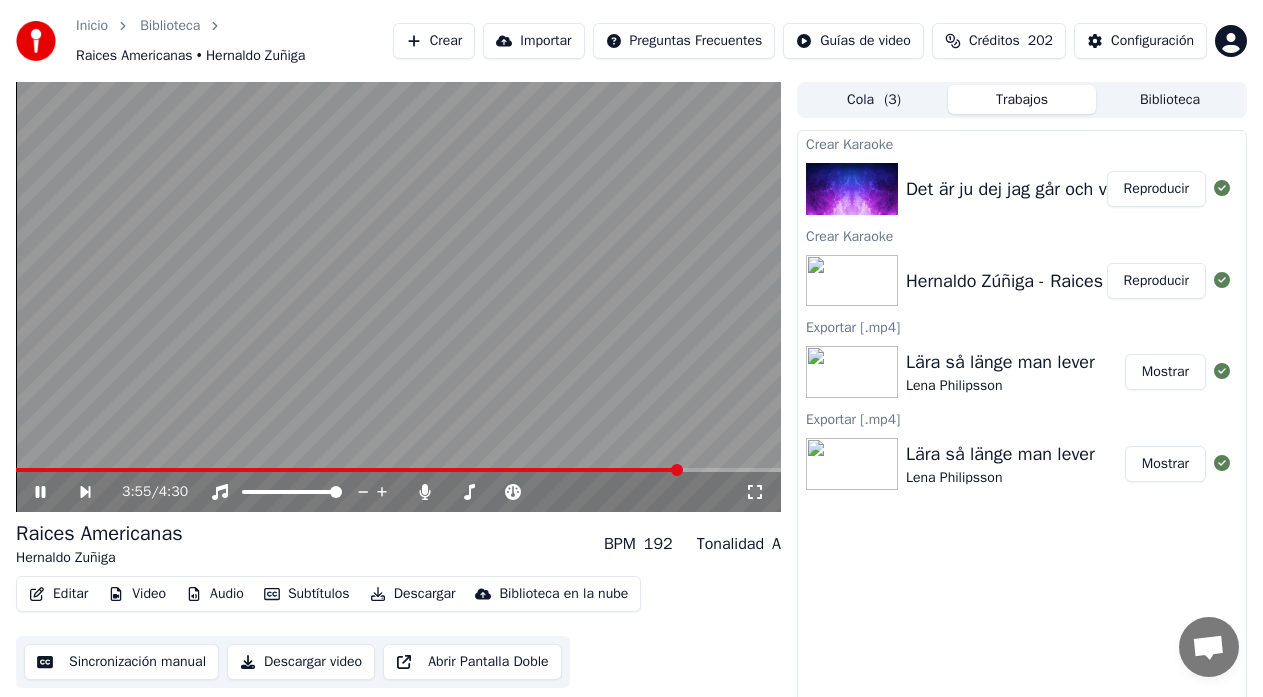 click on "Sincronización manual" at bounding box center [121, 662] 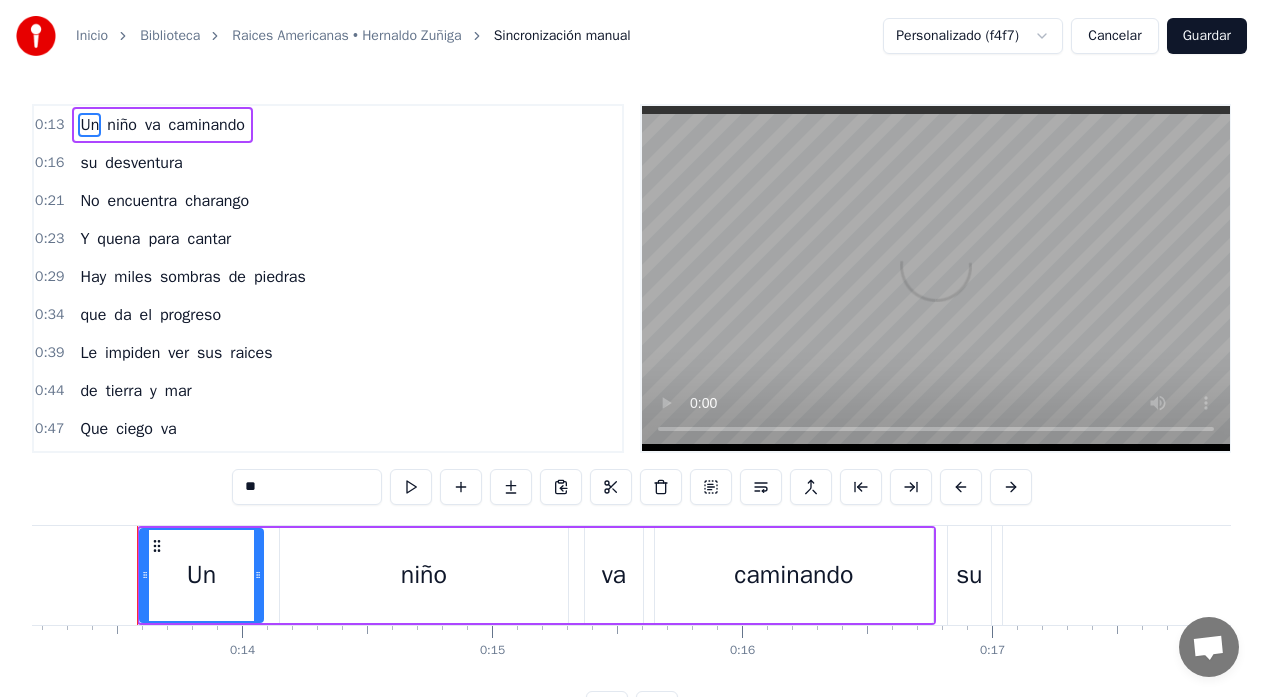 scroll, scrollTop: 0, scrollLeft: 3294, axis: horizontal 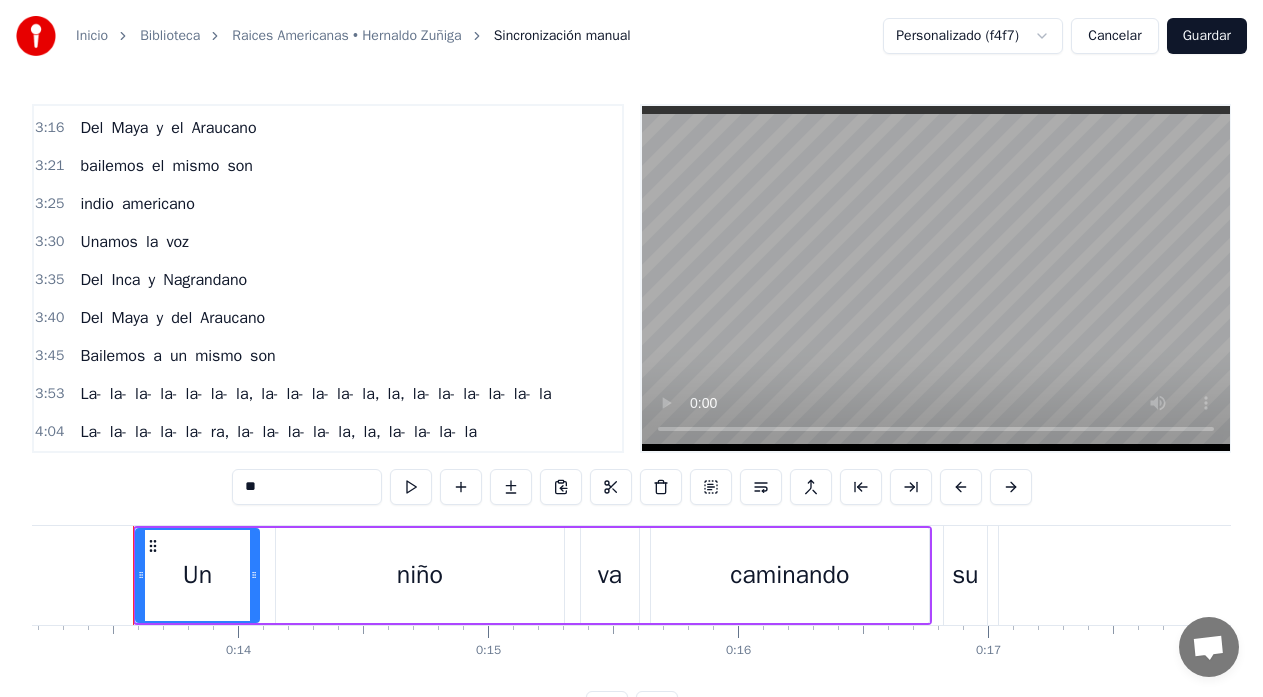 click on "son" at bounding box center (263, 356) 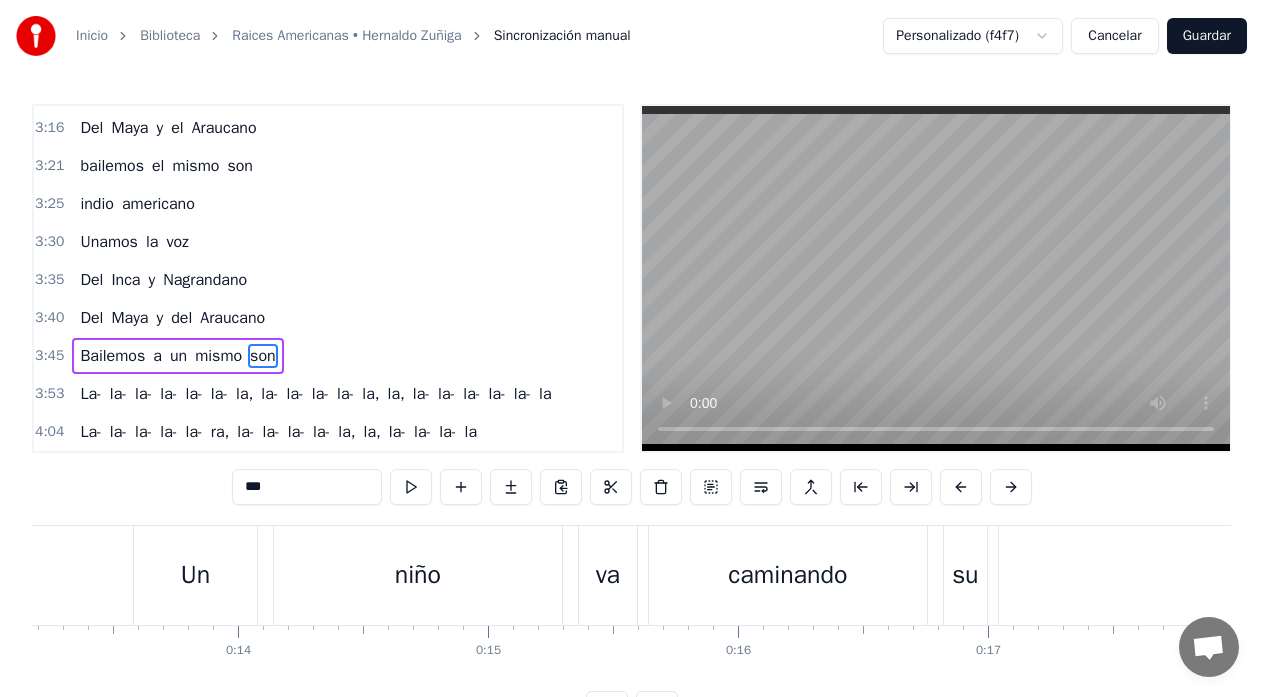 scroll, scrollTop: 7, scrollLeft: 0, axis: vertical 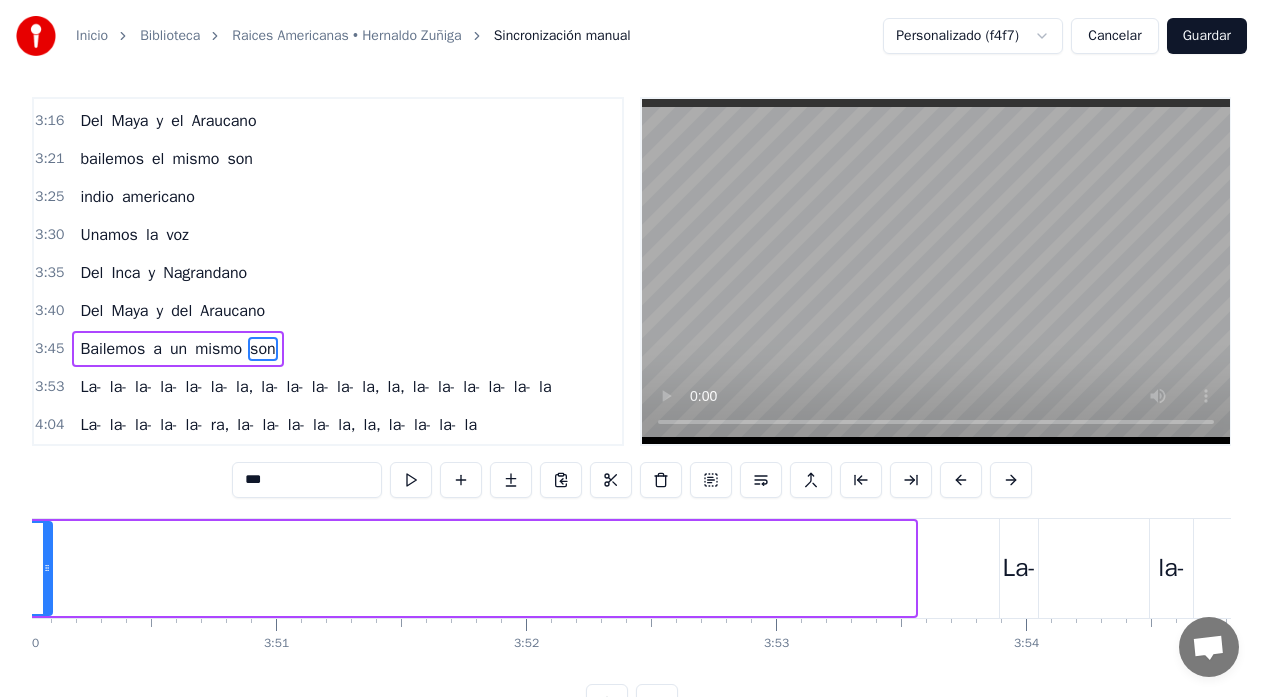 drag, startPoint x: 912, startPoint y: 567, endPoint x: 49, endPoint y: 581, distance: 863.1135 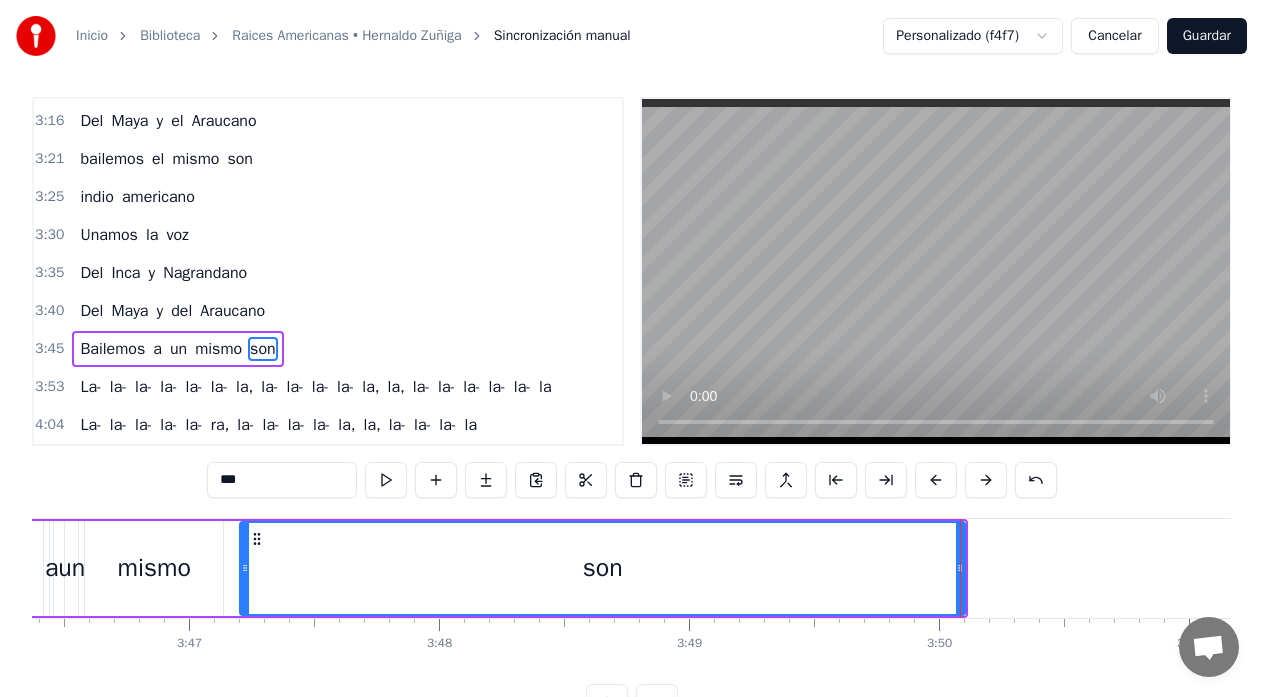 scroll, scrollTop: 0, scrollLeft: 56581, axis: horizontal 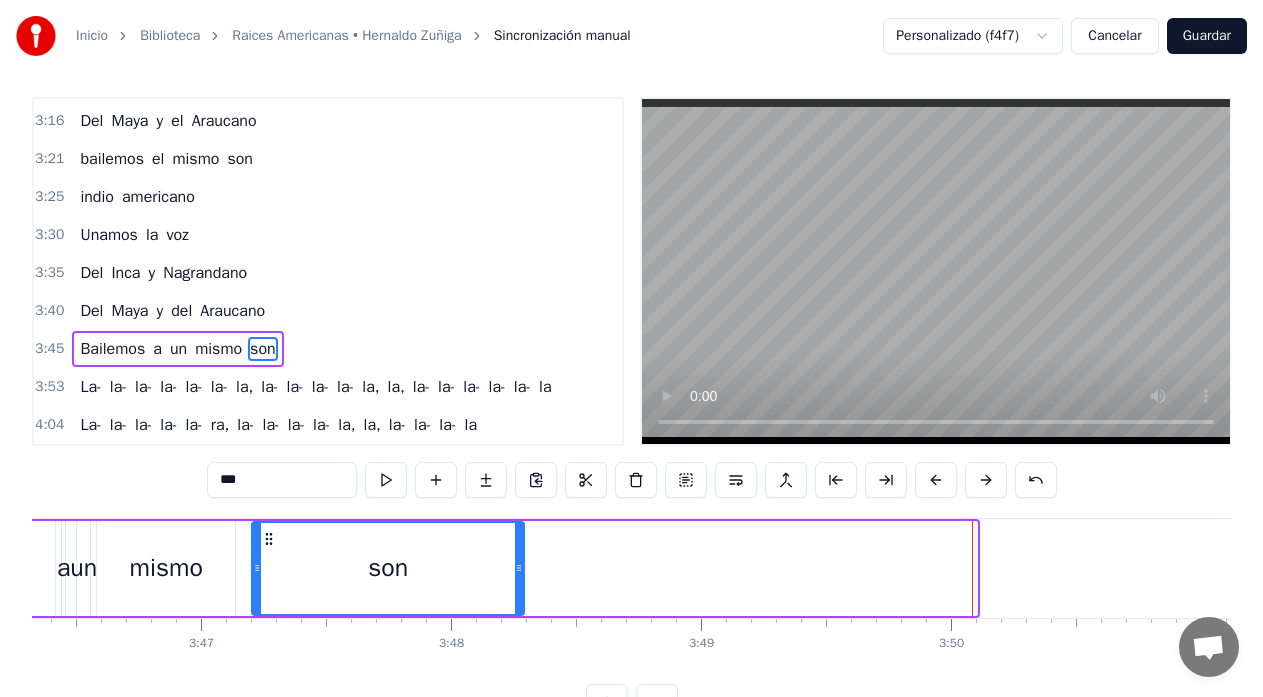 drag, startPoint x: 971, startPoint y: 571, endPoint x: 517, endPoint y: 602, distance: 455.05713 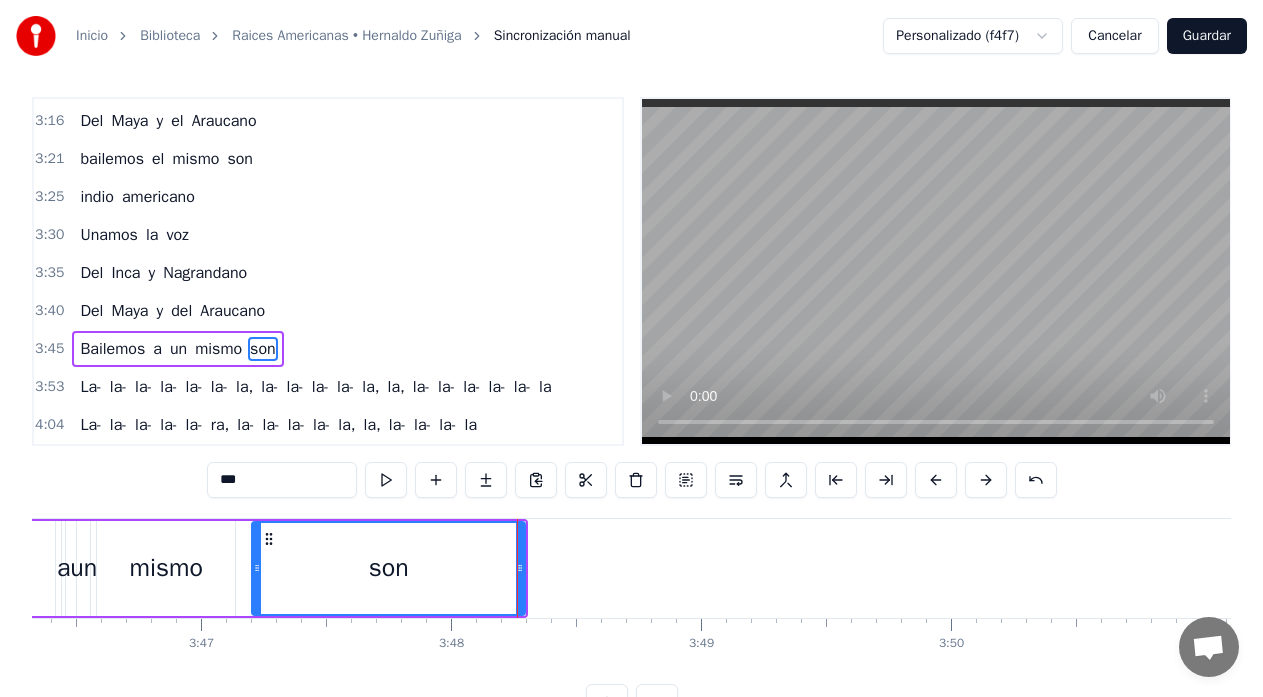 click on "Bailemos" at bounding box center [-22, 568] 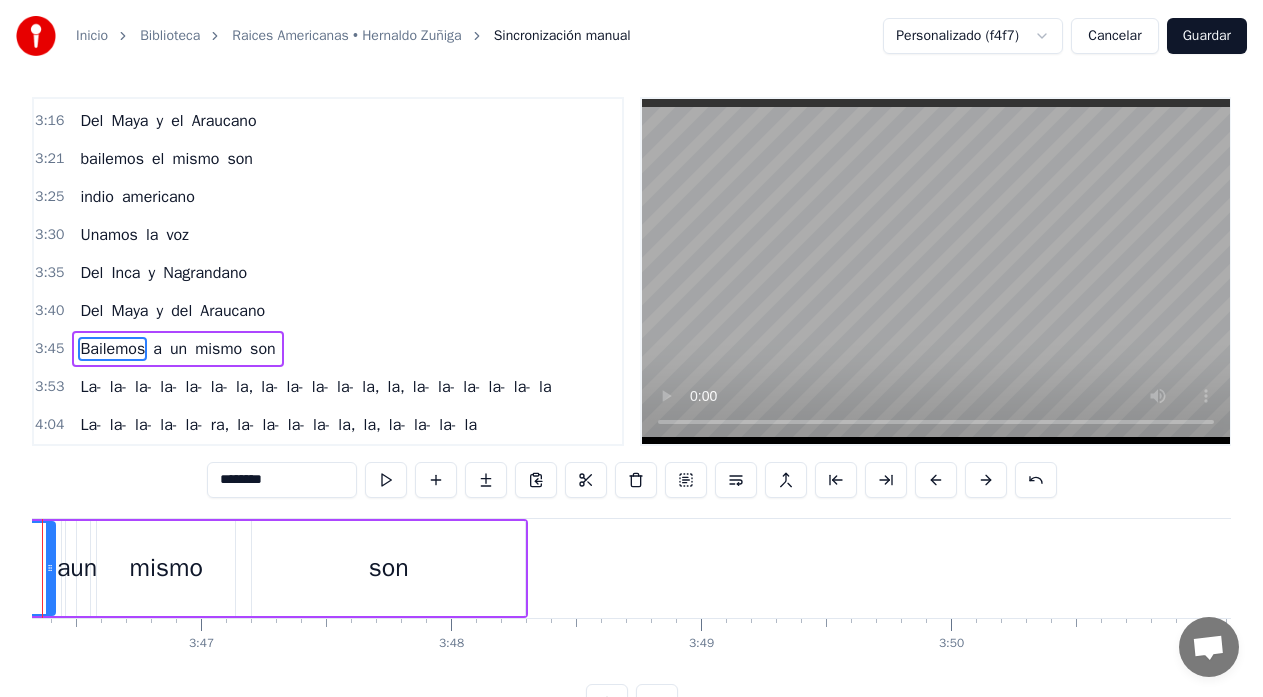 scroll, scrollTop: 0, scrollLeft: 56491, axis: horizontal 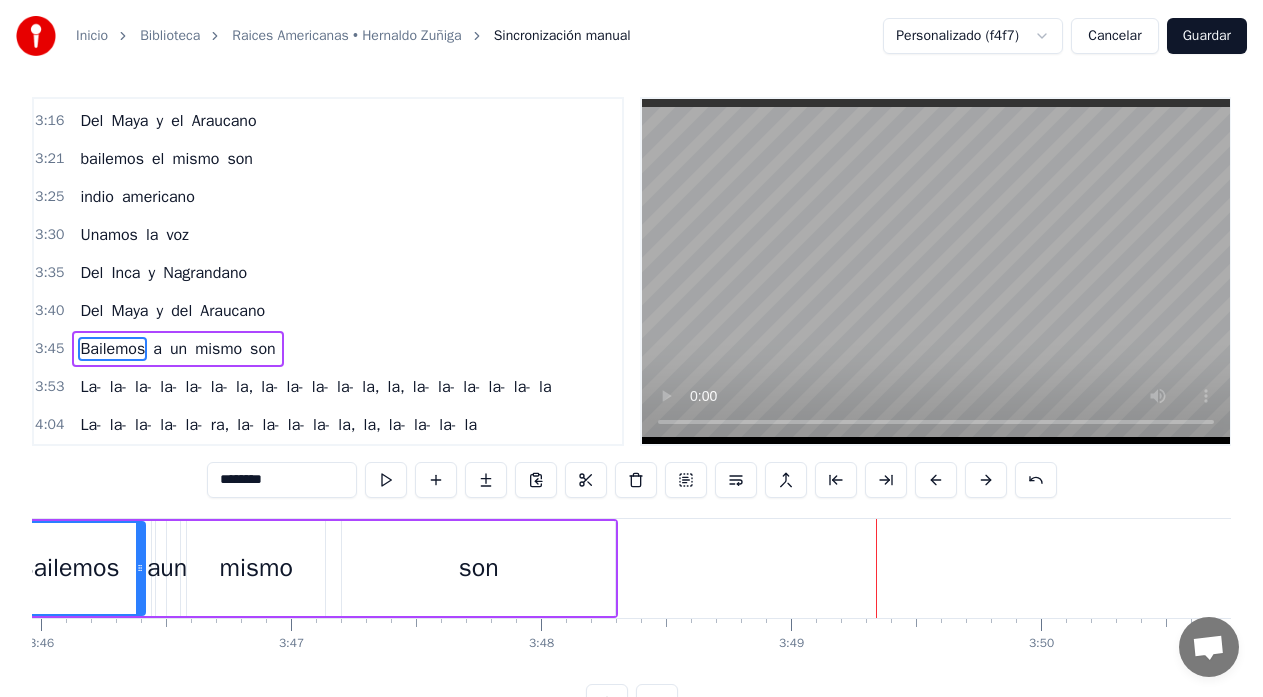 click on "son" at bounding box center [478, 568] 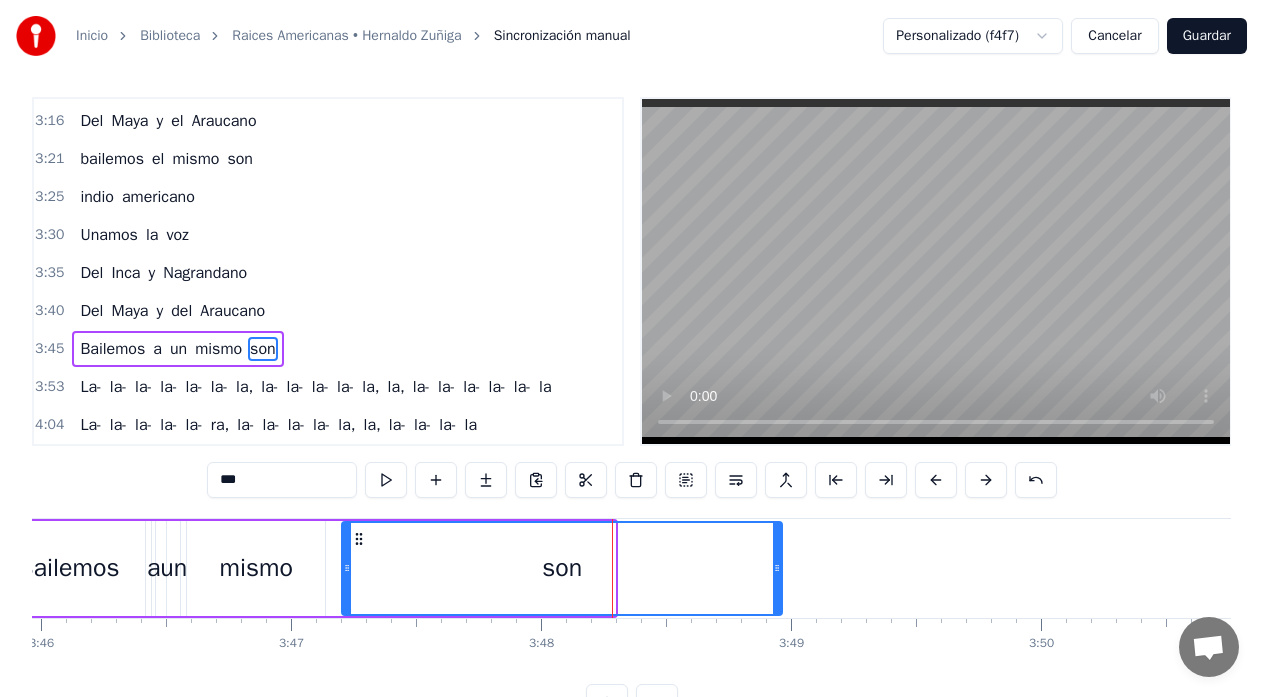 drag, startPoint x: 614, startPoint y: 569, endPoint x: 781, endPoint y: 575, distance: 167.10774 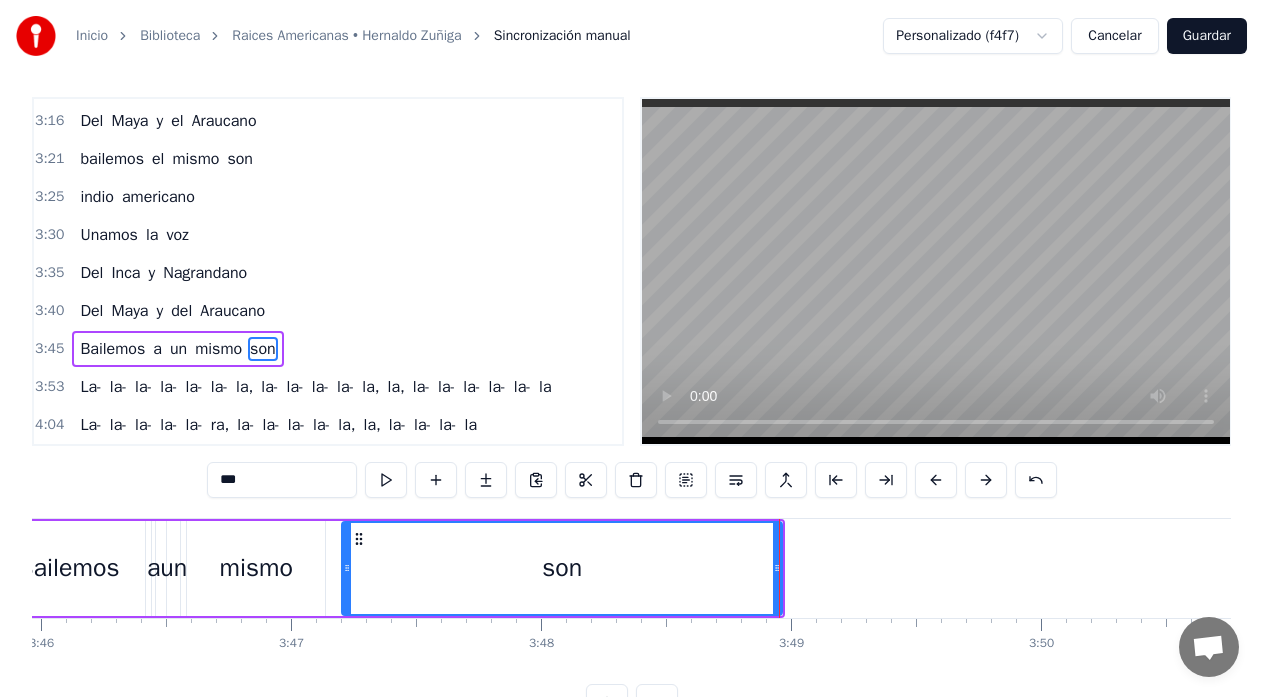 click on "mismo" at bounding box center [256, 568] 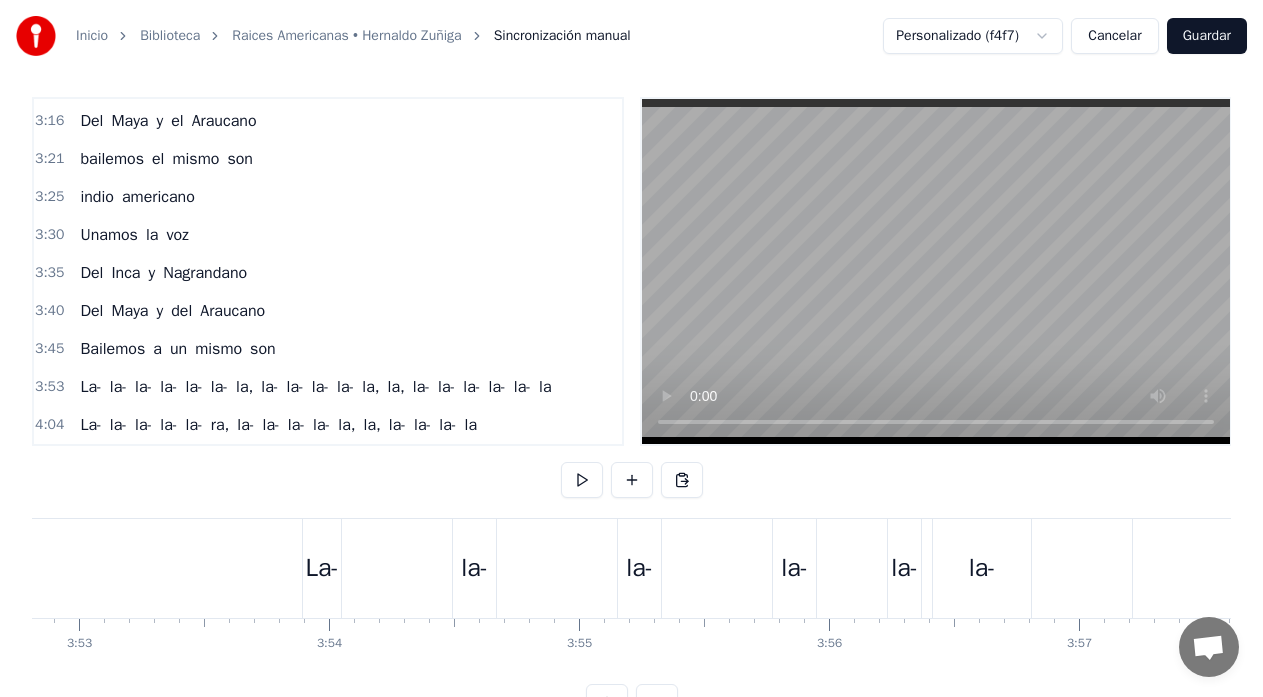 scroll, scrollTop: 0, scrollLeft: 58086, axis: horizontal 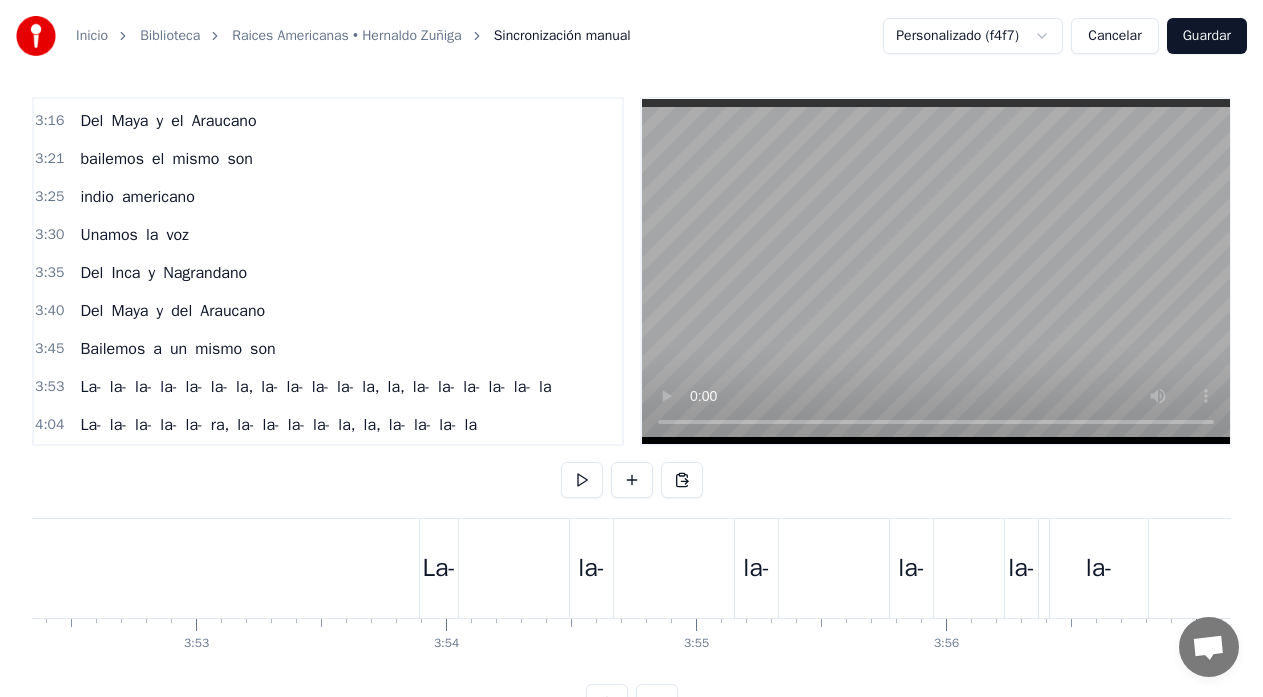click on "La- la- la- la- la- la- la, la- la- la- la- la, la, la- la- la- la- la- la" at bounding box center [1773, 568] 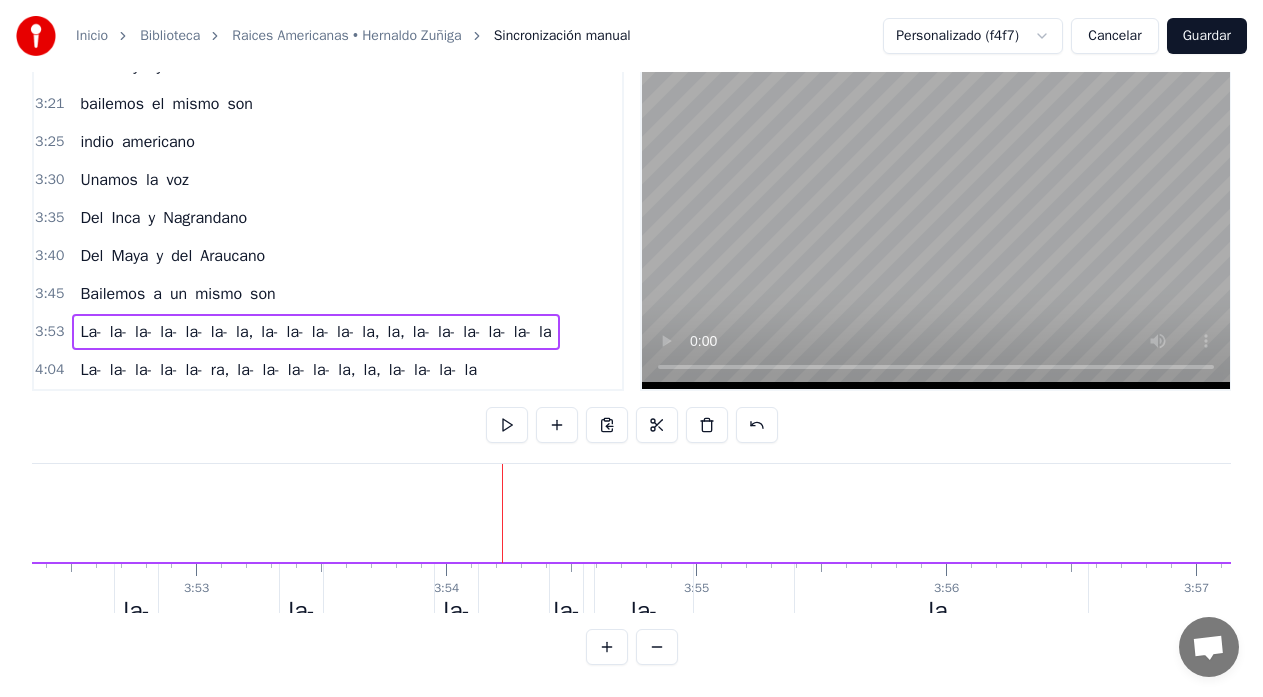 scroll, scrollTop: 79, scrollLeft: 0, axis: vertical 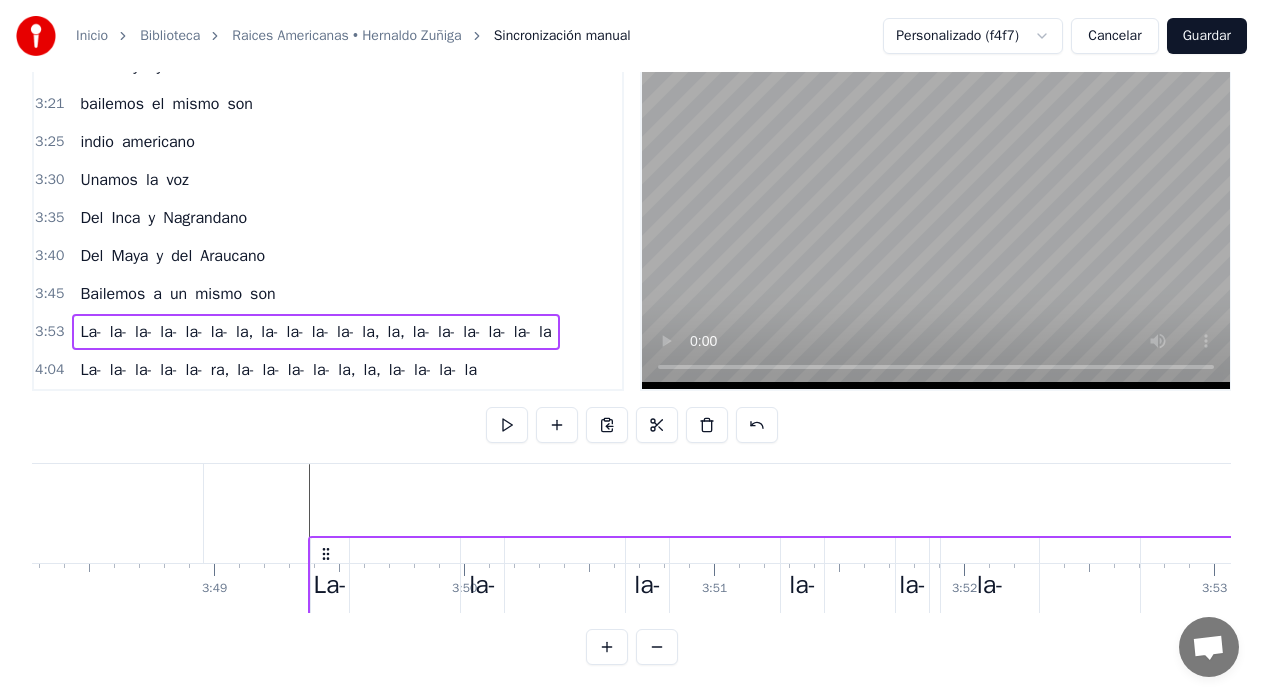 click on "Un niño va caminando su desventura No encuentra charango Y quena para cantar Hay miles sombras de piedras que da el progreso Le impiden ver sus raices de tierra y mar Que ciego va Un niño va caminando su desventura No encuentra charango Y quena para cantar Hay miles sombras de piedras que da el progreso Le impiden ver sus raices de tierra y mar Que ciego va el niño ciego tropieza con el asfalto Le ahoga el olor a flores que Dios nos dio El grito de la marimba murio en silencio El ruido del automóvil lo asesino Que ciego va Hombre americano Unamos la voz Del Inca y Nagrandano Del Maya y del Araucano Bailemos a un mismo son indio americano Unamos la voz Del Inca y Nagrandano Del Maya y del Araucano Bailemos a un mismo son Camina niño camina son tus sandalias La America que en tus manos a puesto el sol Corrio el pelo de tus ojos antes marchitos Marimba, cuatro y charangos son tu cancion De libertad Hombre americano Unamos la voz Del Inca y Nagrandano Del Maya y el Araucano bailemos el mismo son indio Unamos" at bounding box center [-23211, 513] 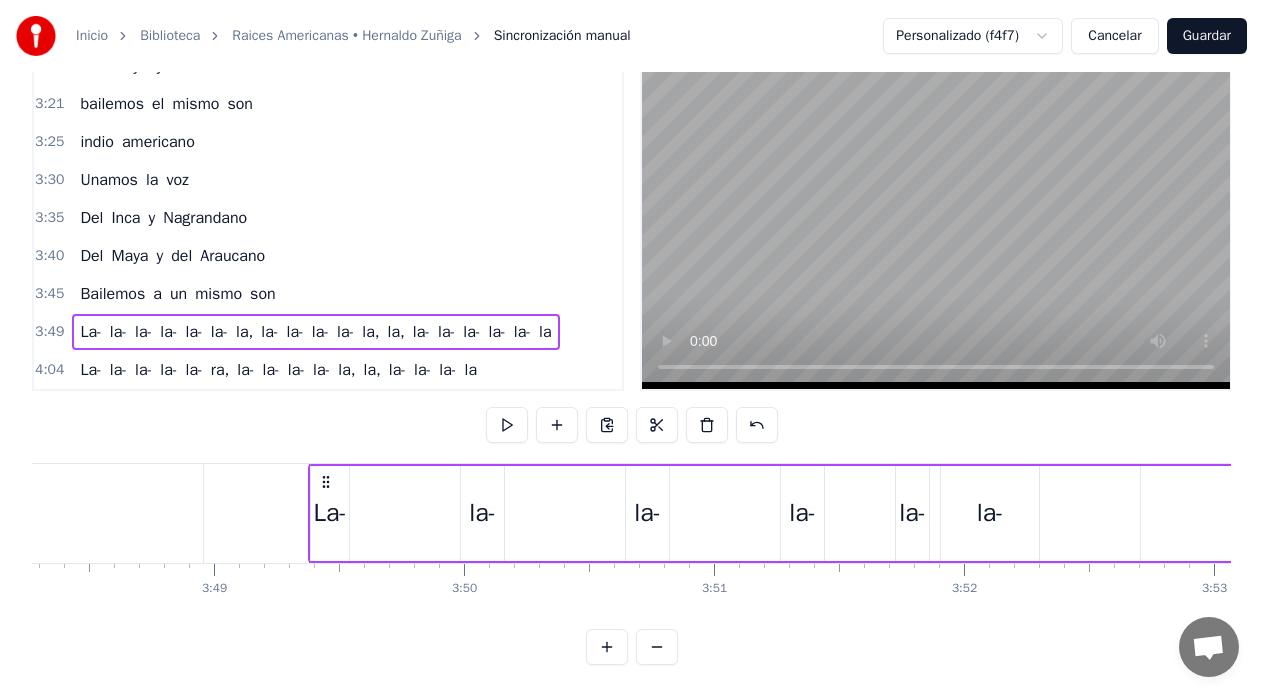 click on "son" at bounding box center [-17, 513] 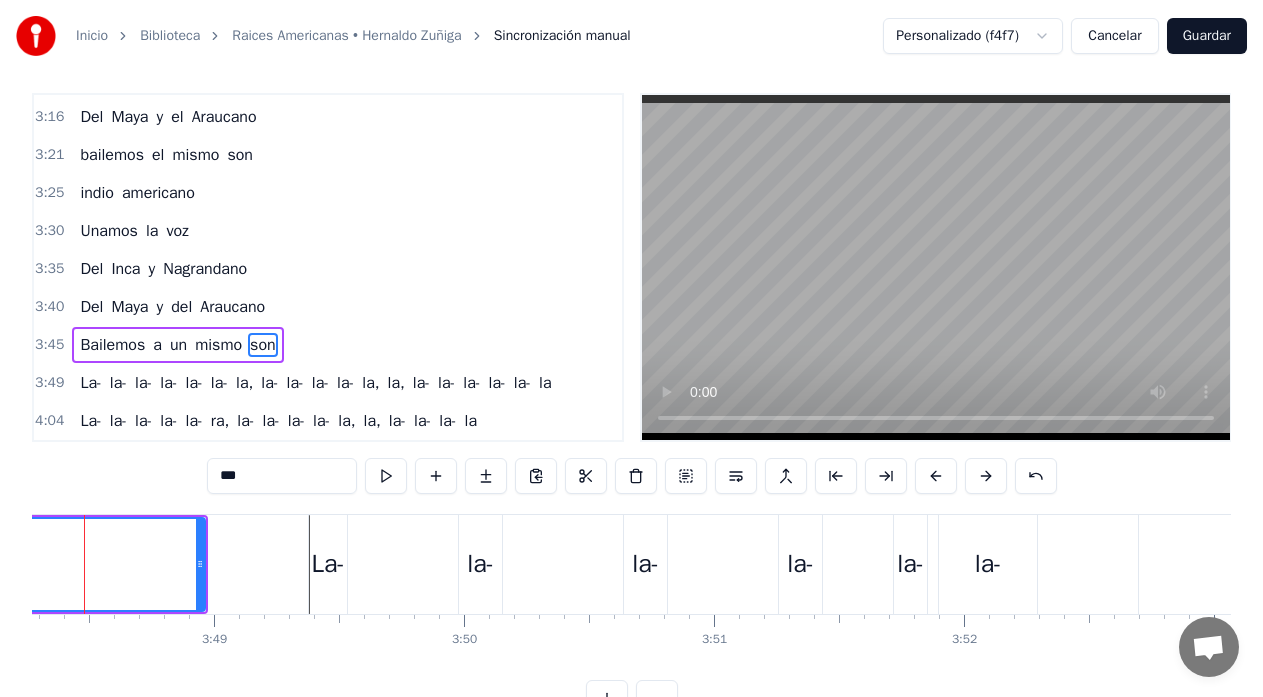 scroll, scrollTop: 7, scrollLeft: 0, axis: vertical 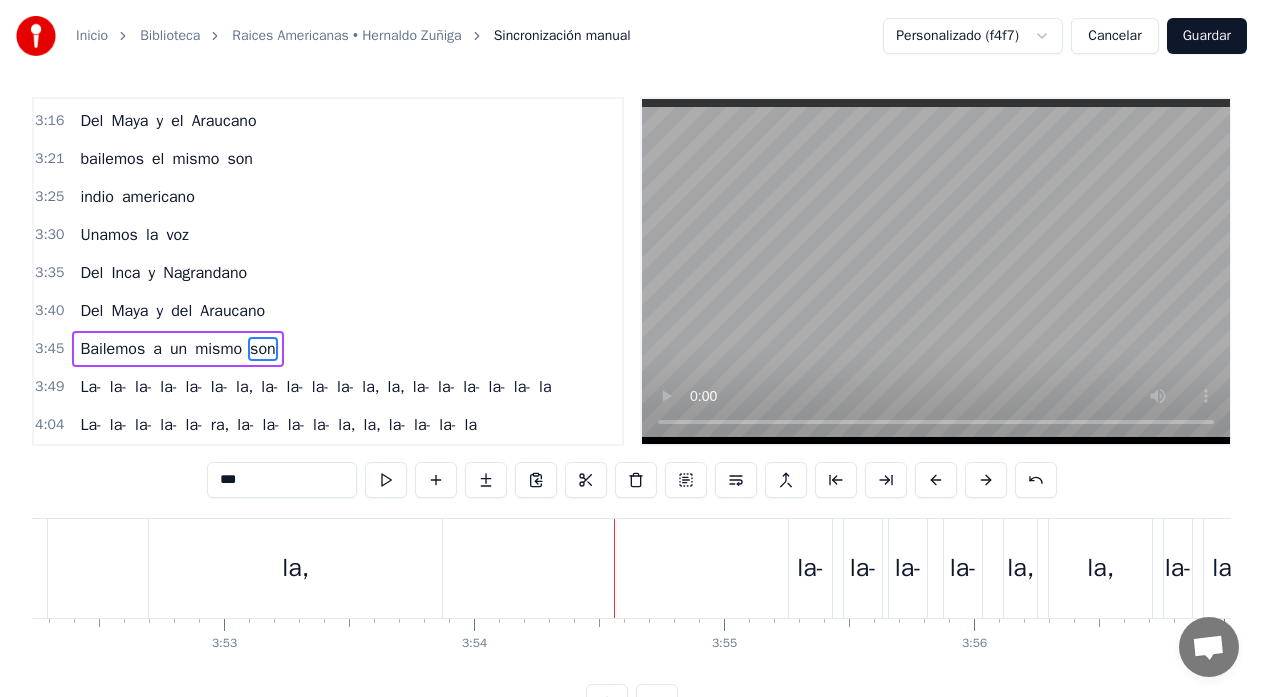 click on "La- la- la- la- la- la- la, la- la- la- la- la, la, la- la- la- la- la- la" at bounding box center (672, 568) 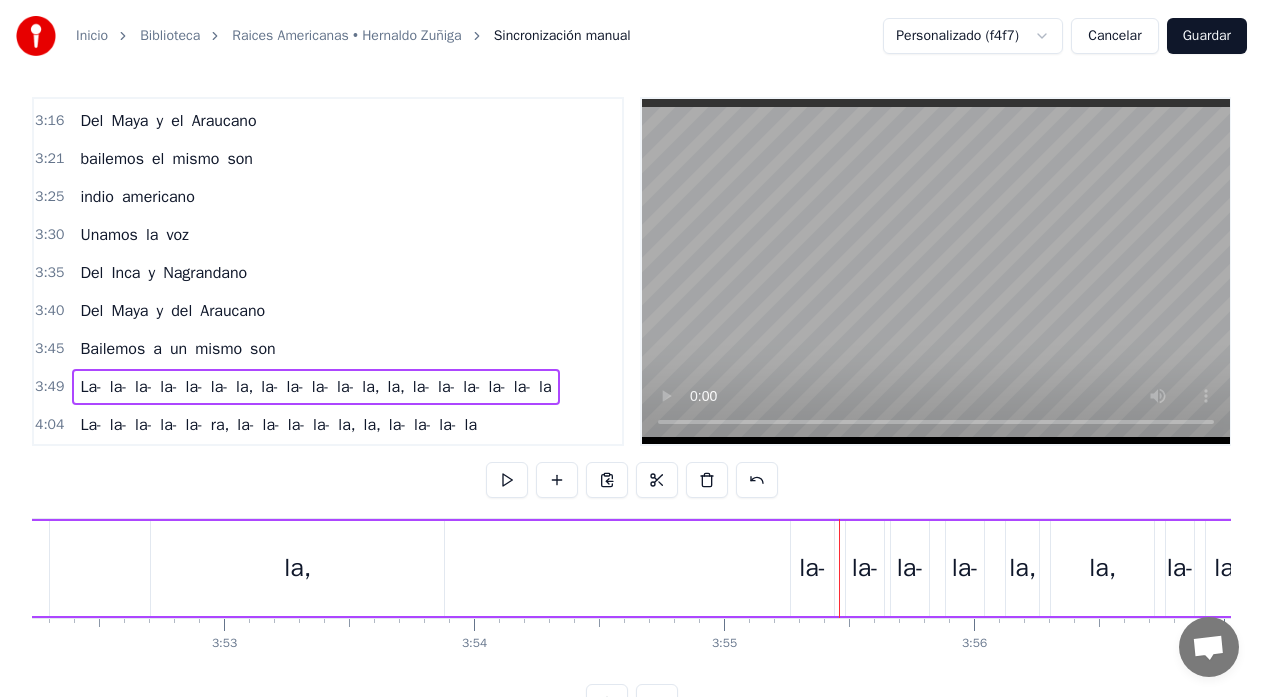 click on "La- la- la- la- la- la- la, la- la- la- la- la, la, la- la- la- la- la- la" at bounding box center (672, 568) 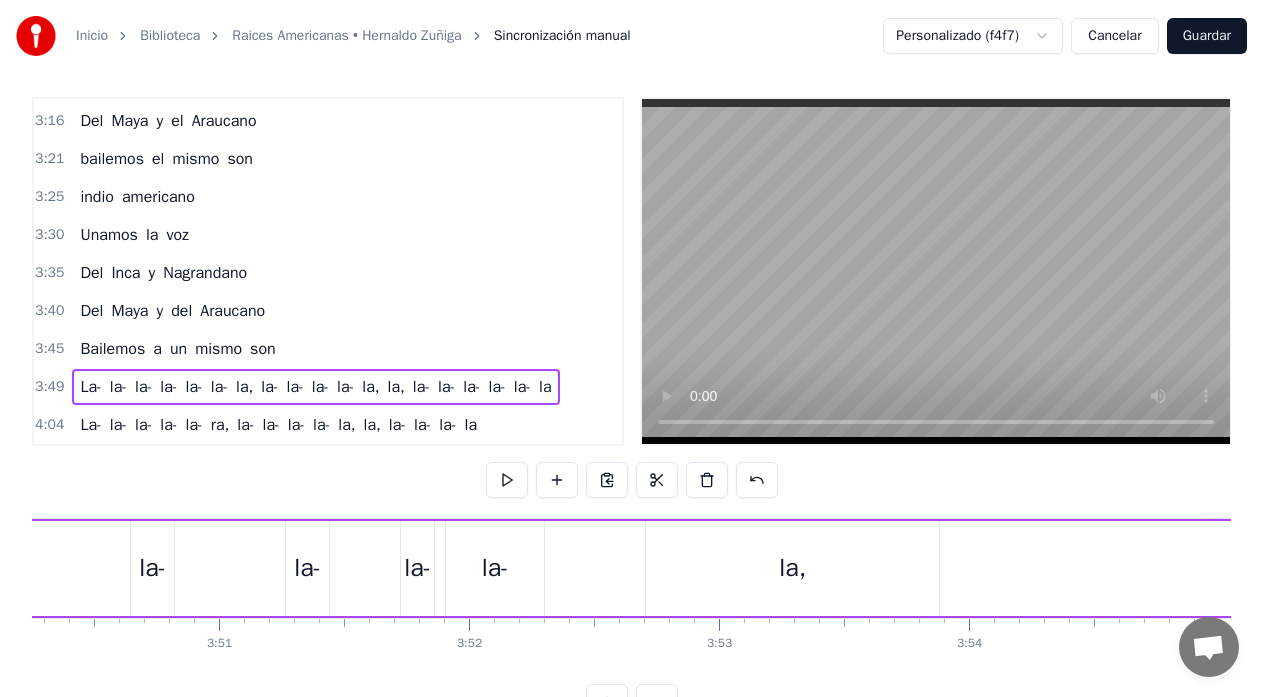 scroll, scrollTop: 0, scrollLeft: 57538, axis: horizontal 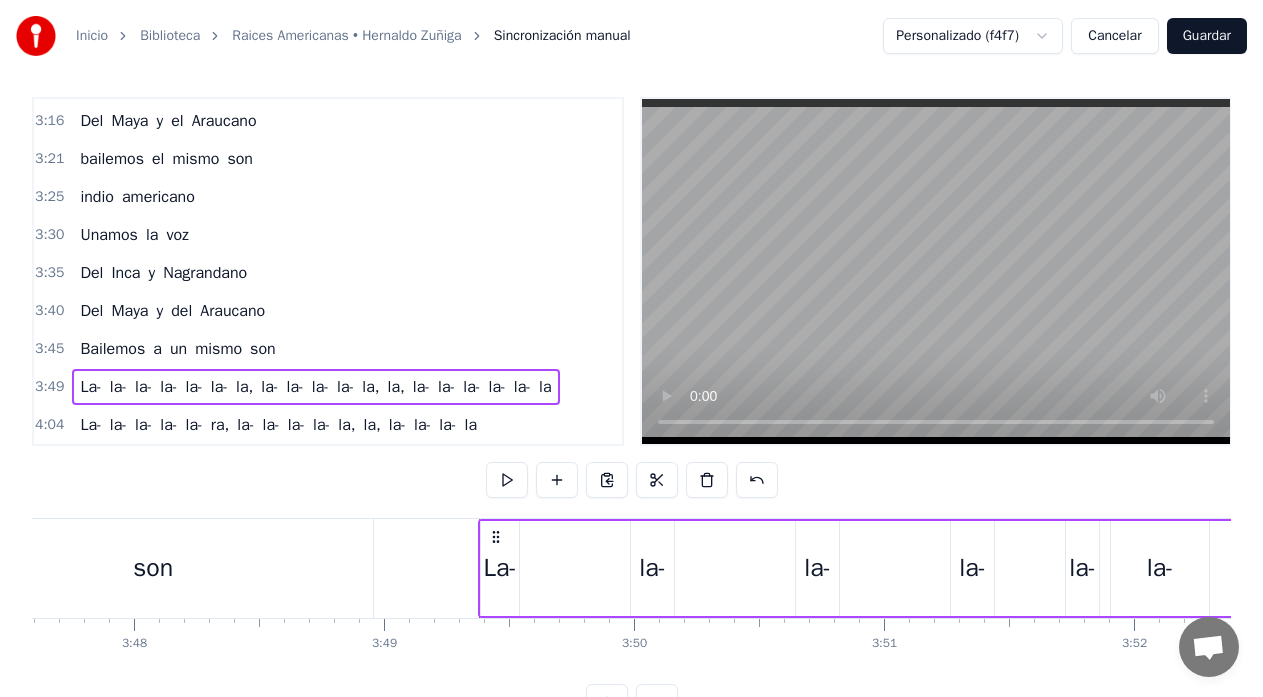 click at bounding box center [-23041, 568] 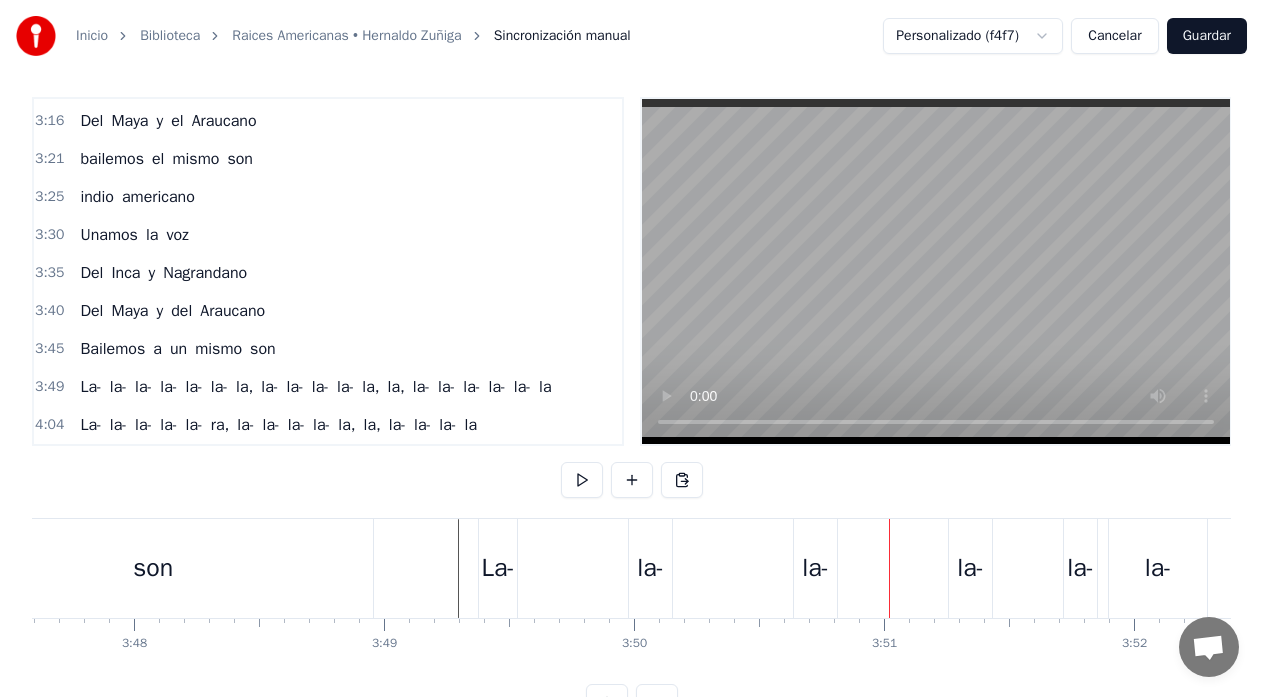 click at bounding box center (-23041, 568) 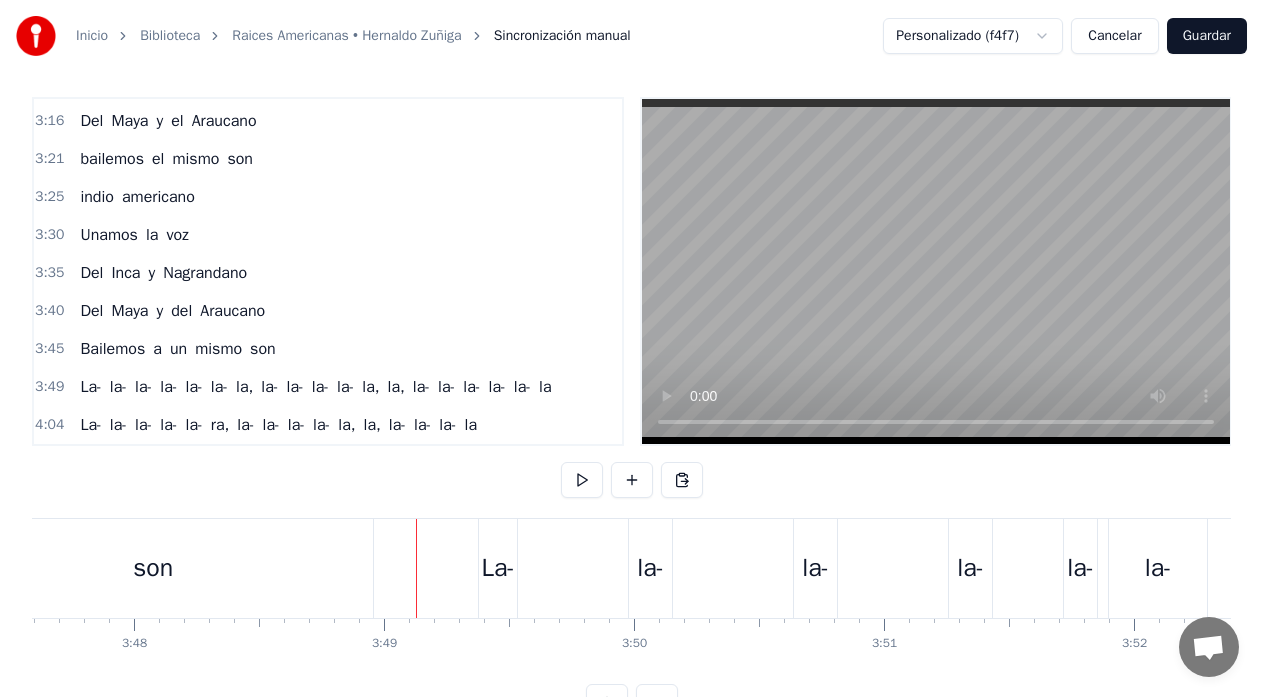 click at bounding box center [-23041, 568] 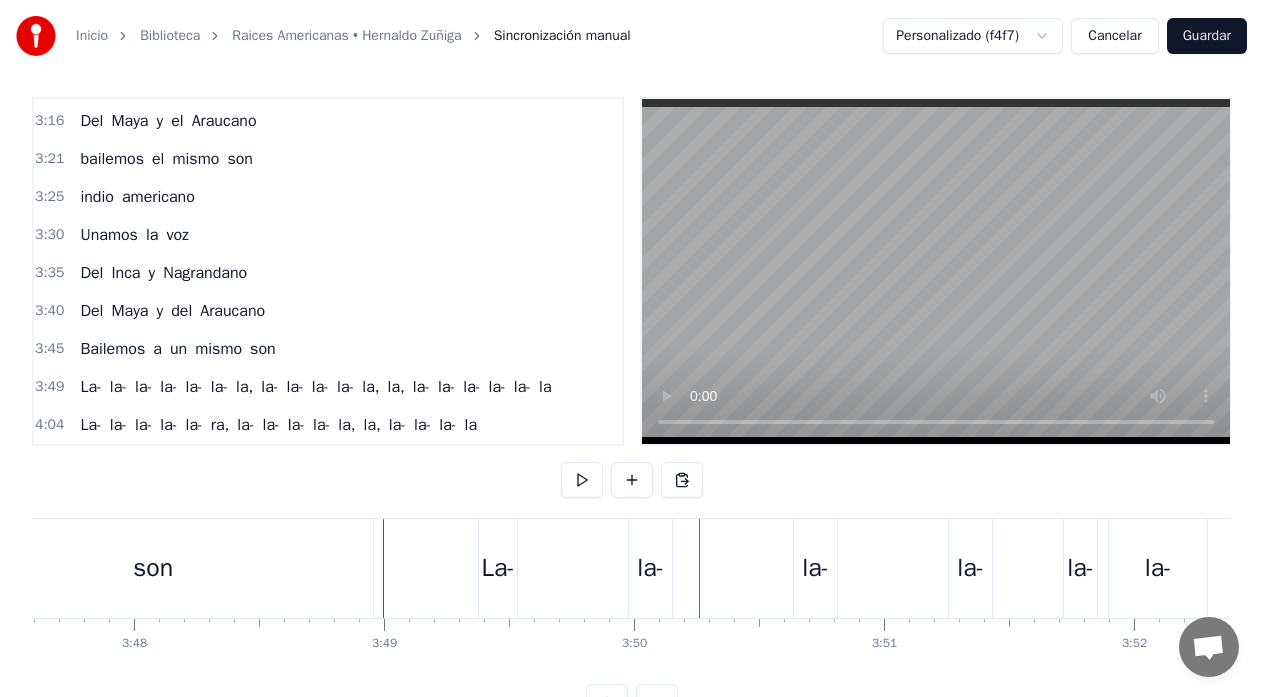 click on "la-" at bounding box center [650, 568] 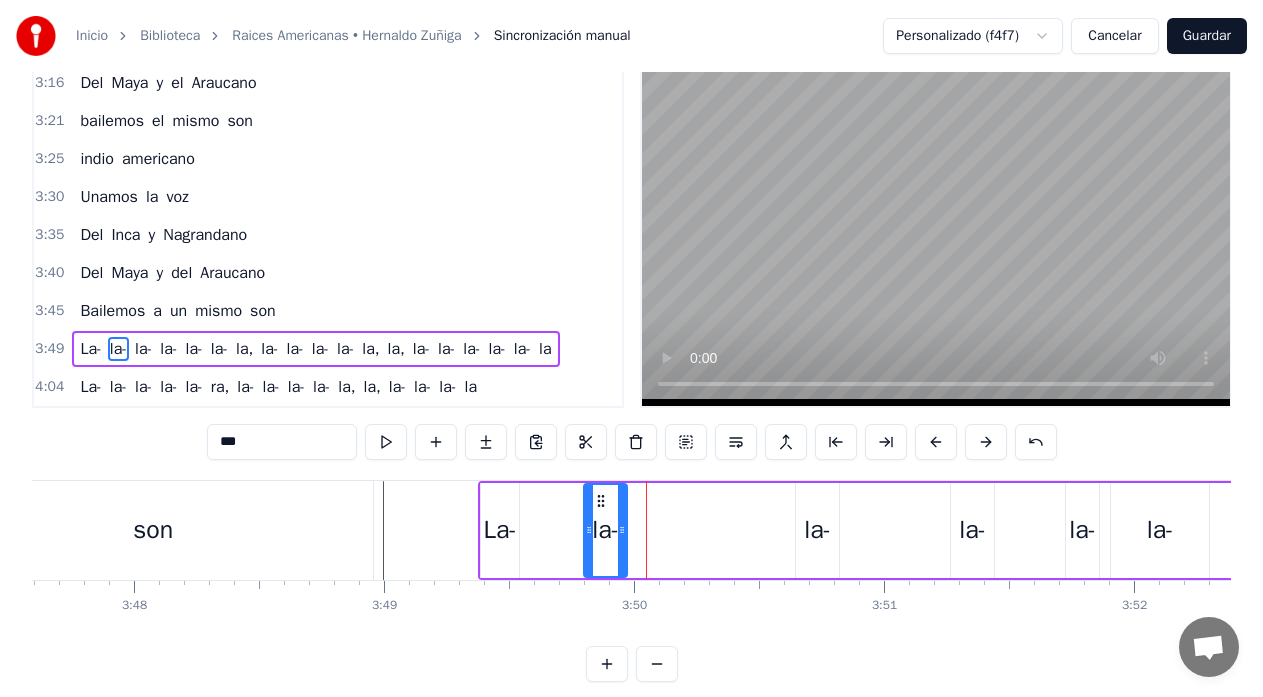 drag, startPoint x: 649, startPoint y: 501, endPoint x: 602, endPoint y: 508, distance: 47.518417 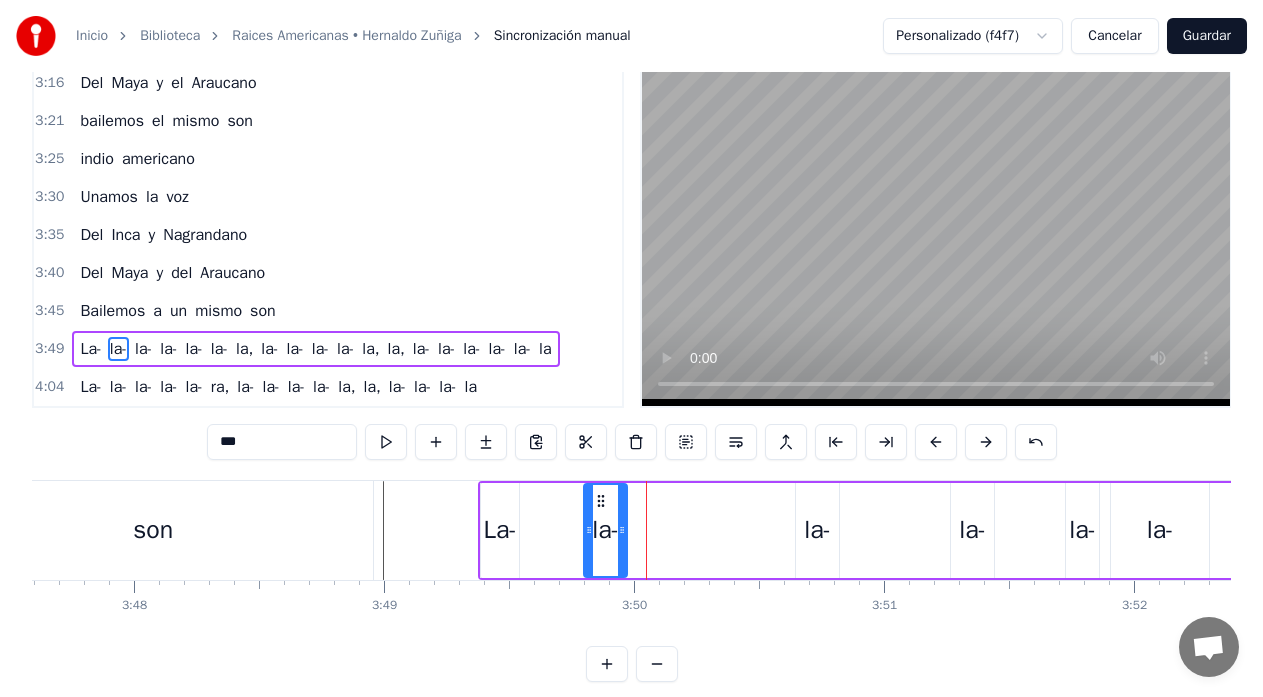 click on "la-" at bounding box center (817, 530) 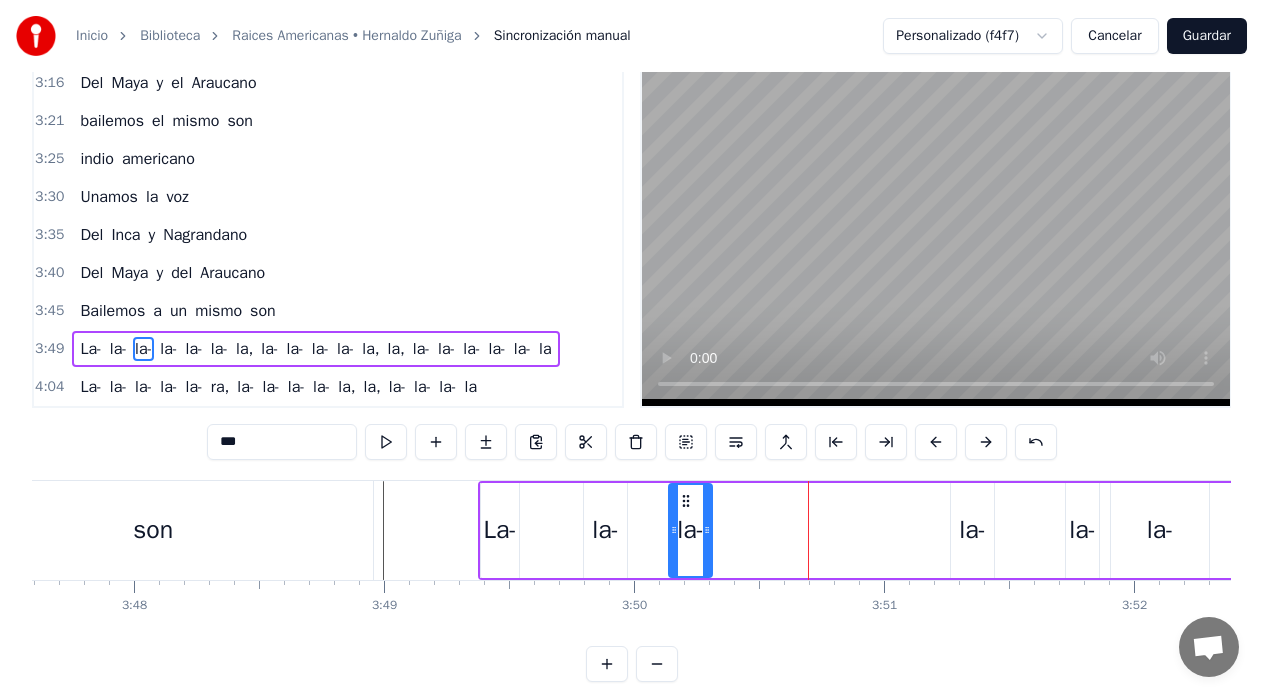 drag, startPoint x: 811, startPoint y: 501, endPoint x: 684, endPoint y: 510, distance: 127.3185 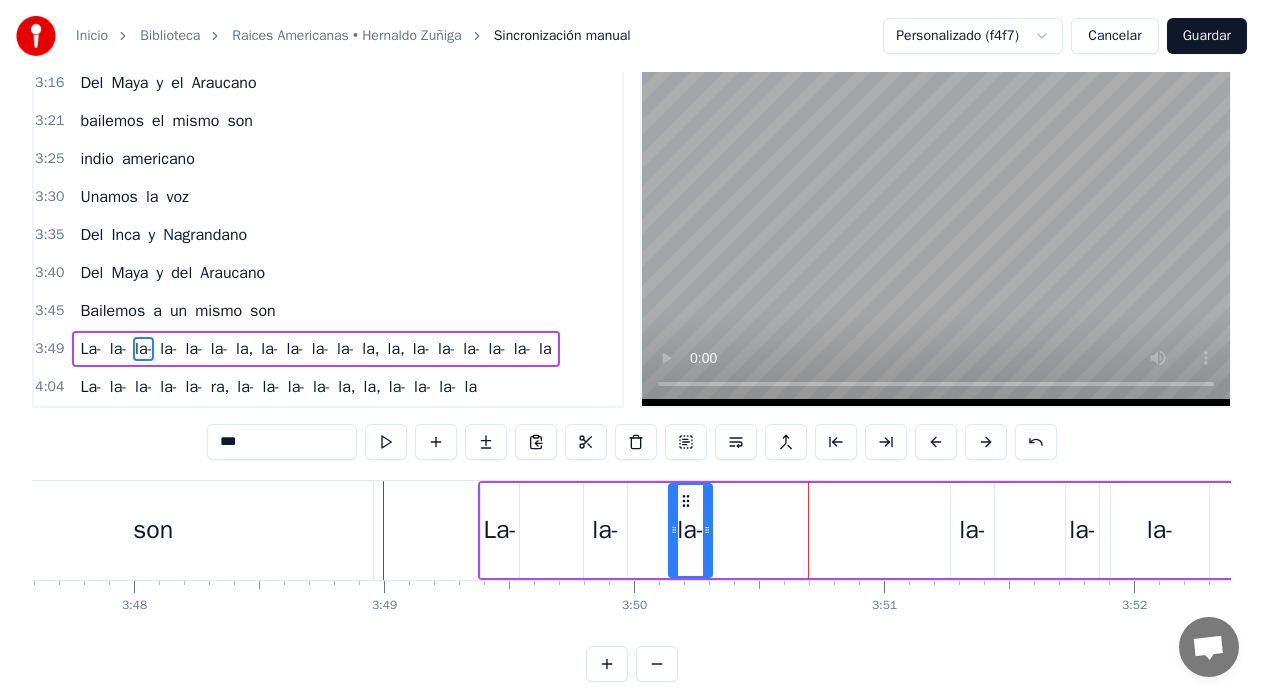 click on "son" at bounding box center (153, 530) 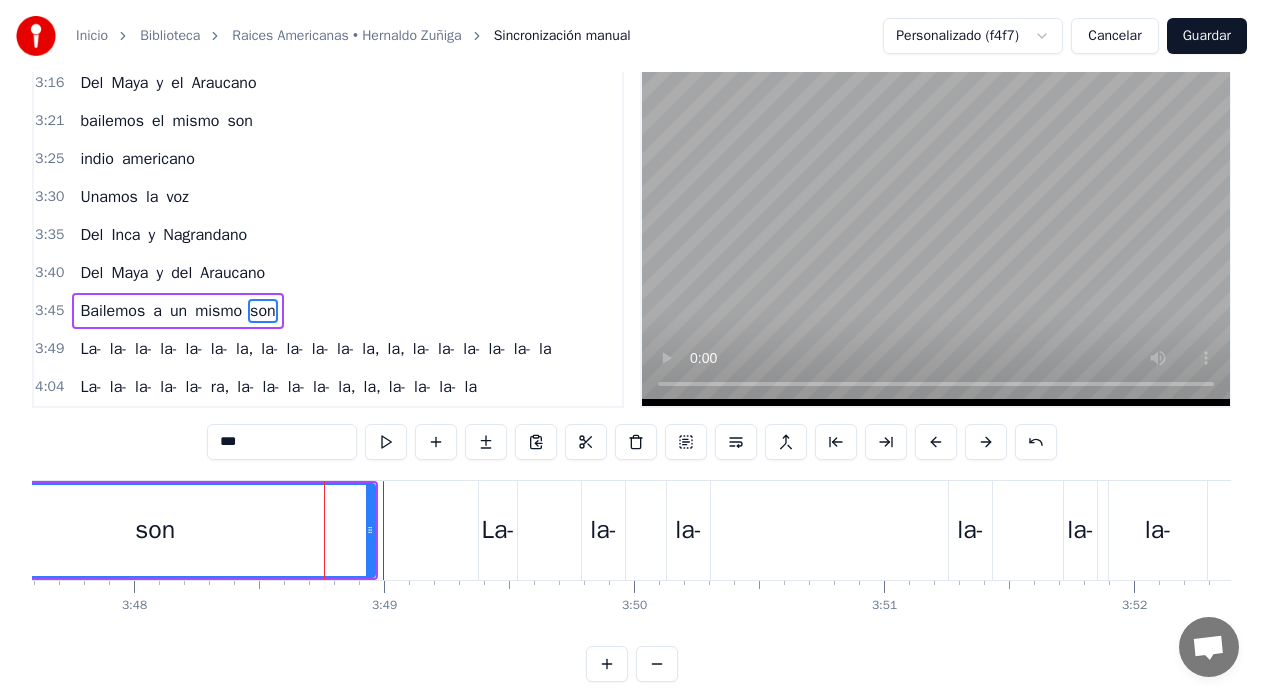 scroll, scrollTop: 7, scrollLeft: 0, axis: vertical 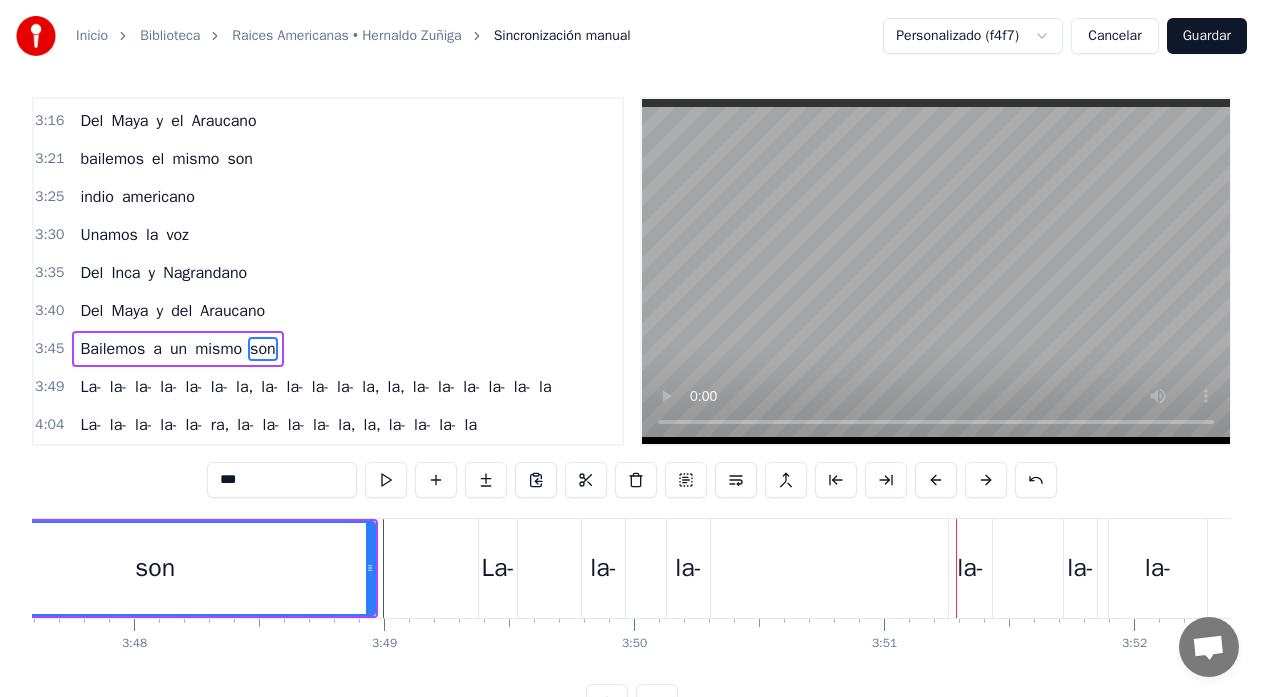 click on "la-" at bounding box center [970, 568] 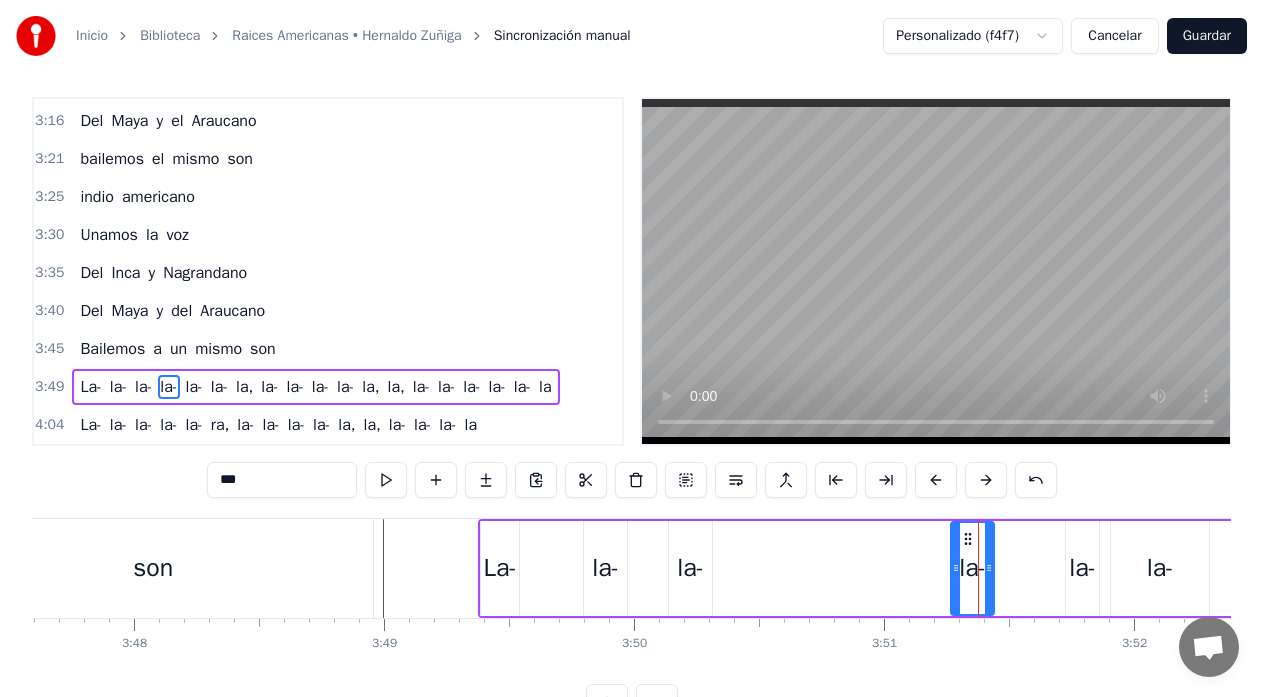 scroll, scrollTop: 45, scrollLeft: 0, axis: vertical 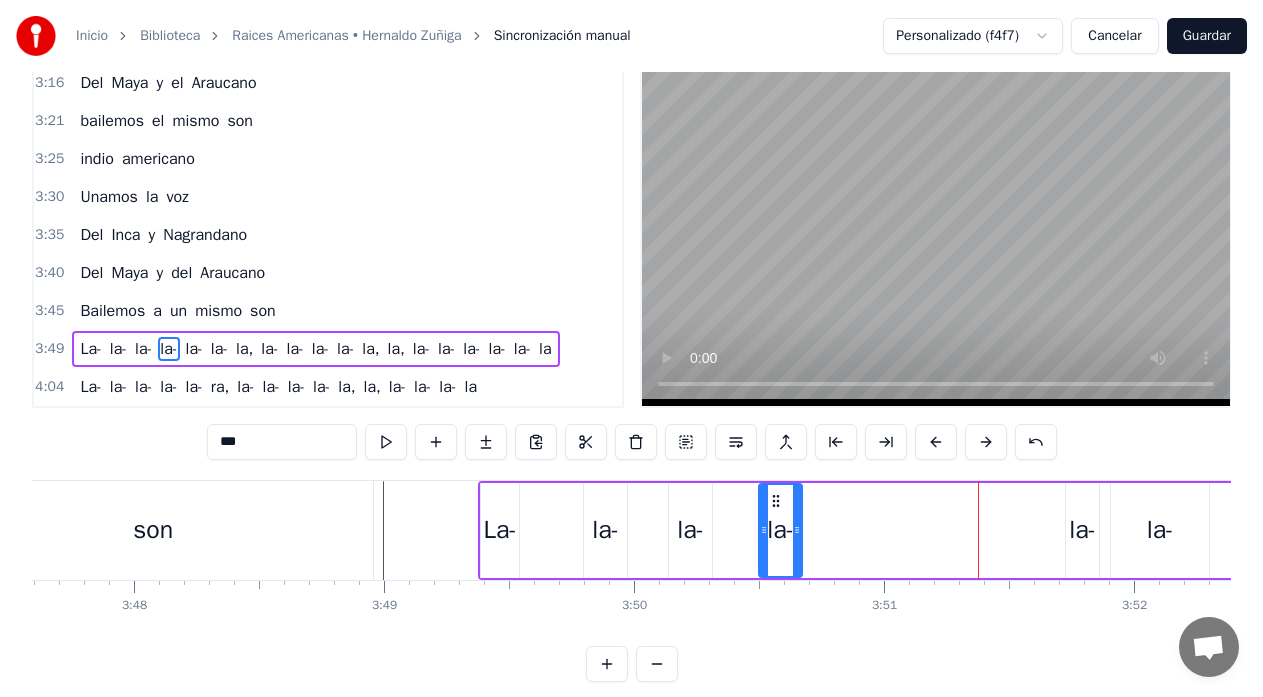 drag, startPoint x: 965, startPoint y: 504, endPoint x: 773, endPoint y: 530, distance: 193.75243 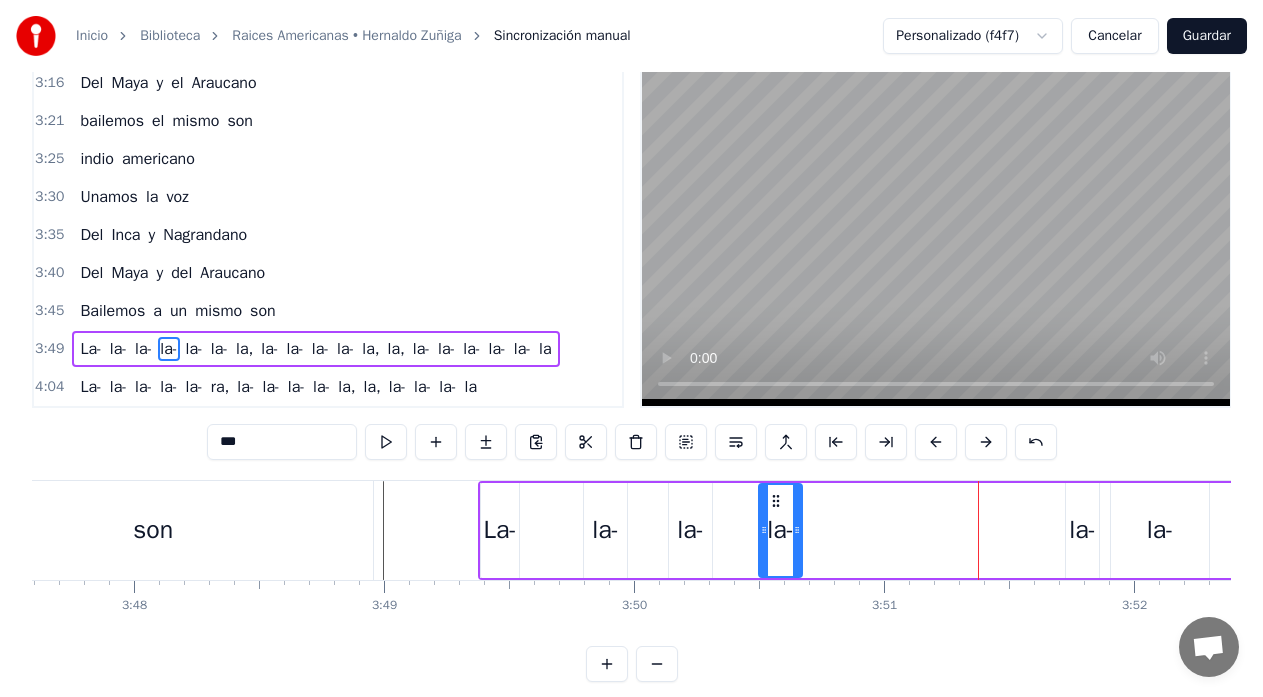 drag, startPoint x: 1071, startPoint y: 504, endPoint x: 918, endPoint y: 513, distance: 153.26448 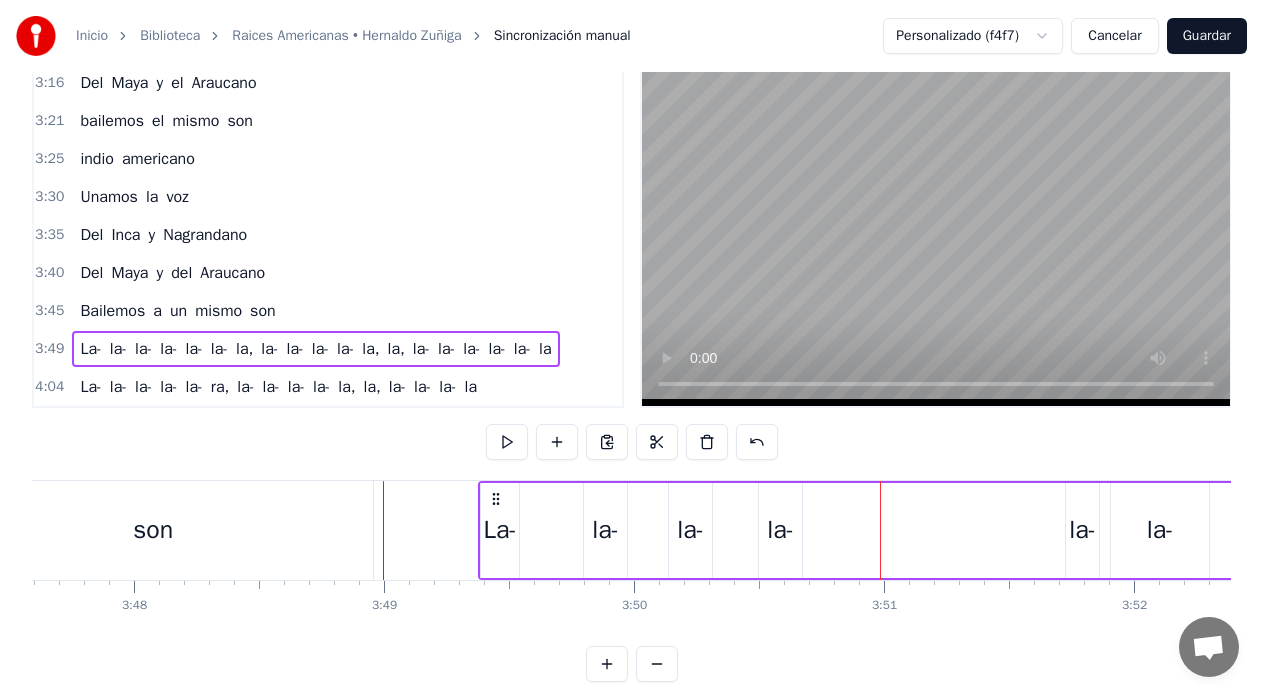 click on "la-" at bounding box center (1082, 530) 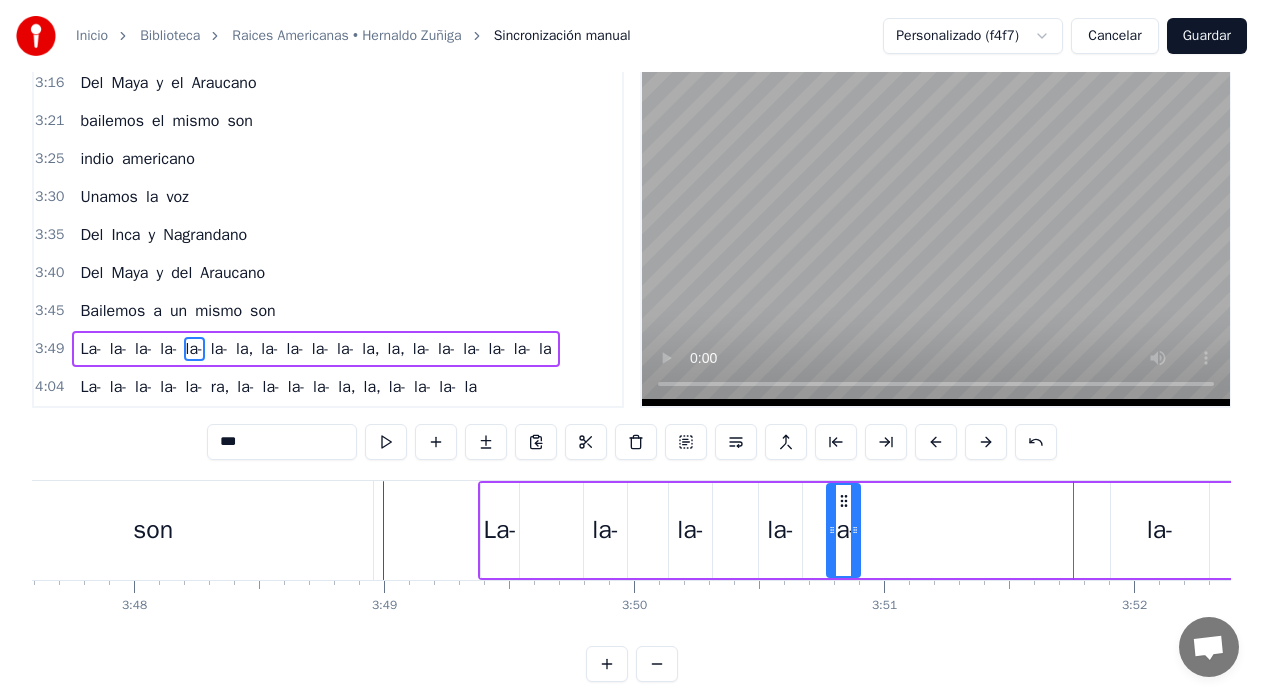 drag, startPoint x: 1082, startPoint y: 502, endPoint x: 843, endPoint y: 526, distance: 240.202 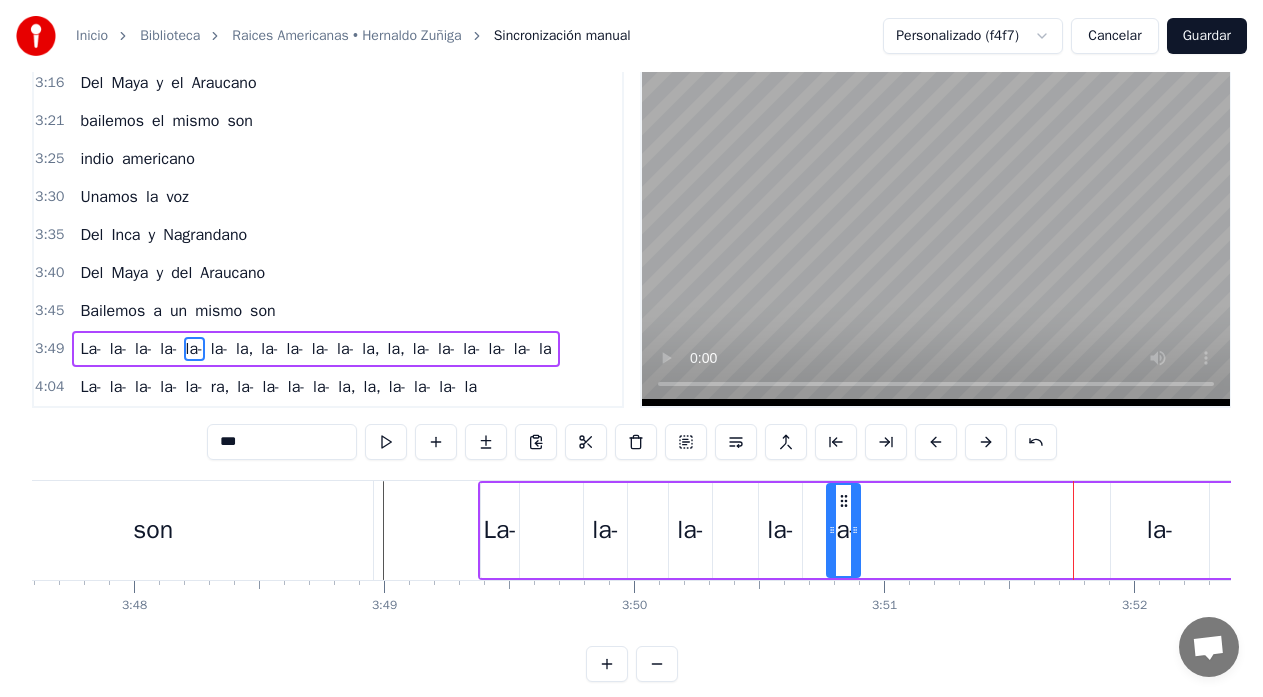 click on "la-" at bounding box center (1160, 530) 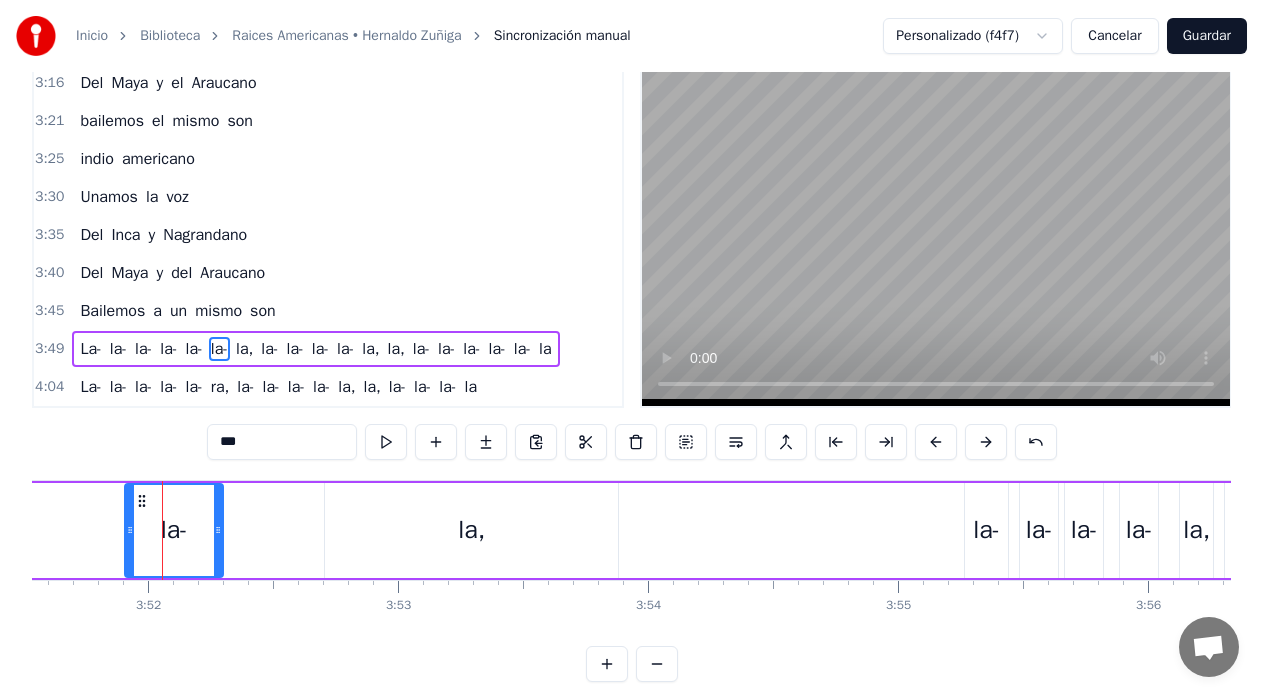 scroll, scrollTop: 0, scrollLeft: 57914, axis: horizontal 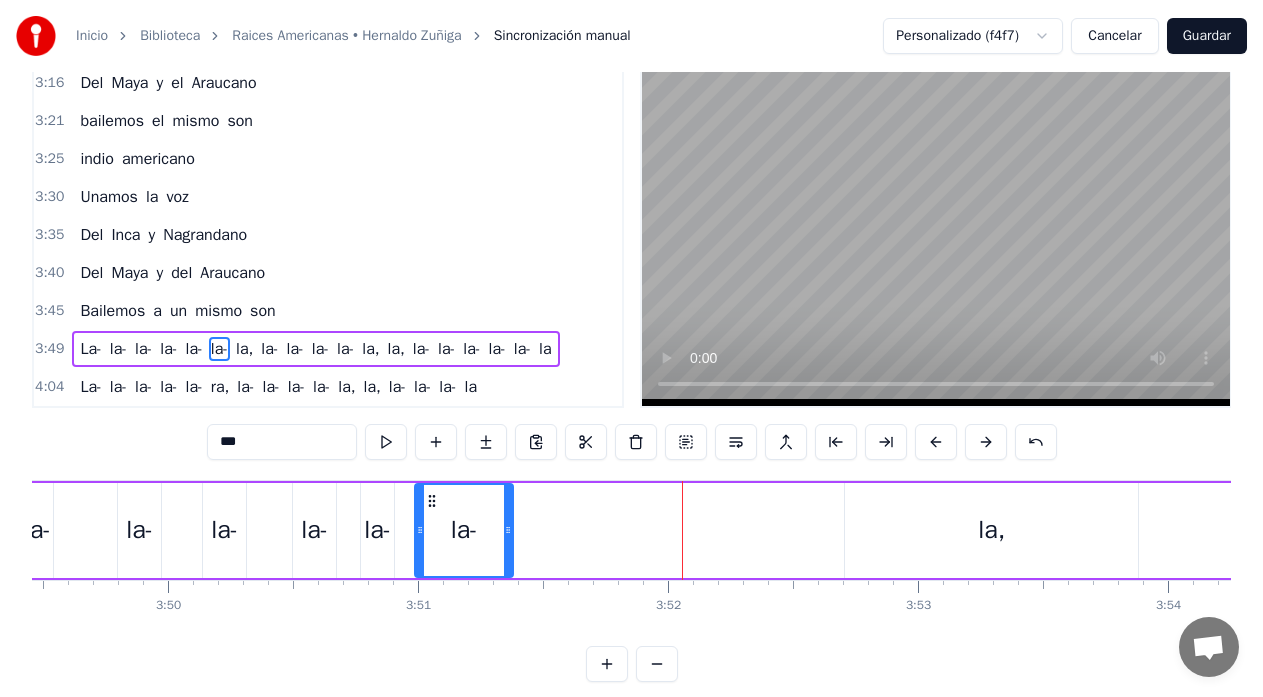 drag, startPoint x: 112, startPoint y: 500, endPoint x: 432, endPoint y: 486, distance: 320.3061 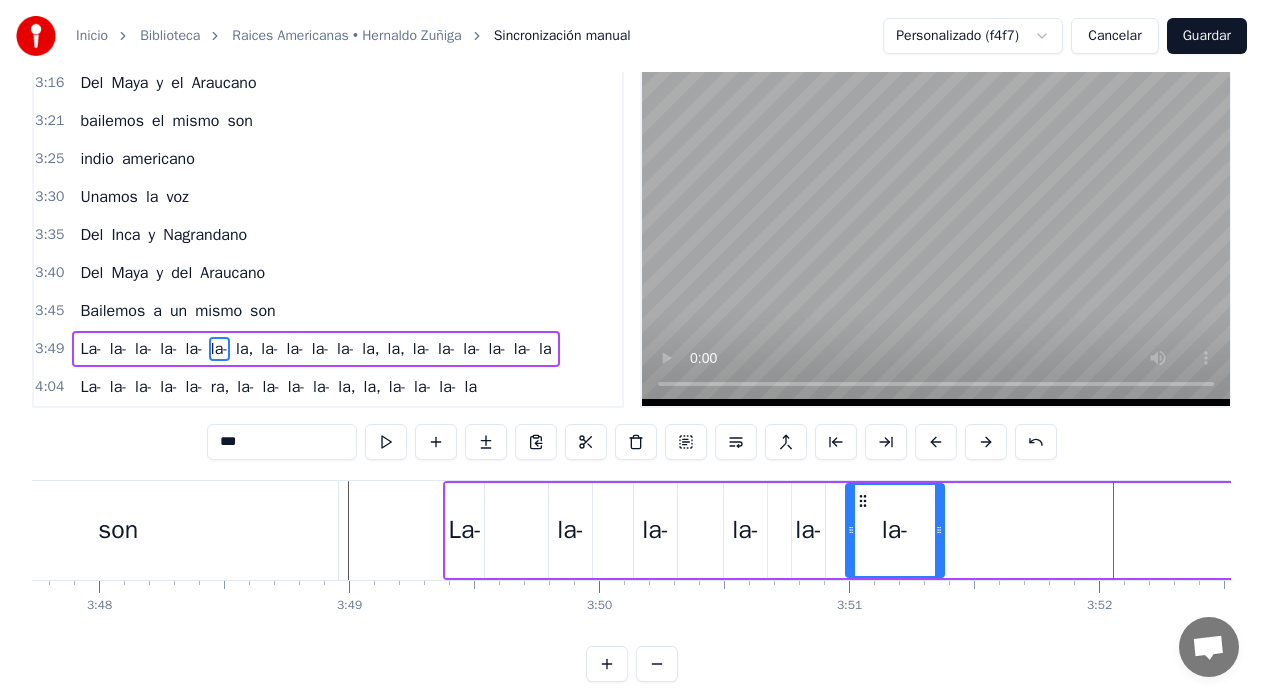 scroll, scrollTop: 0, scrollLeft: 56924, axis: horizontal 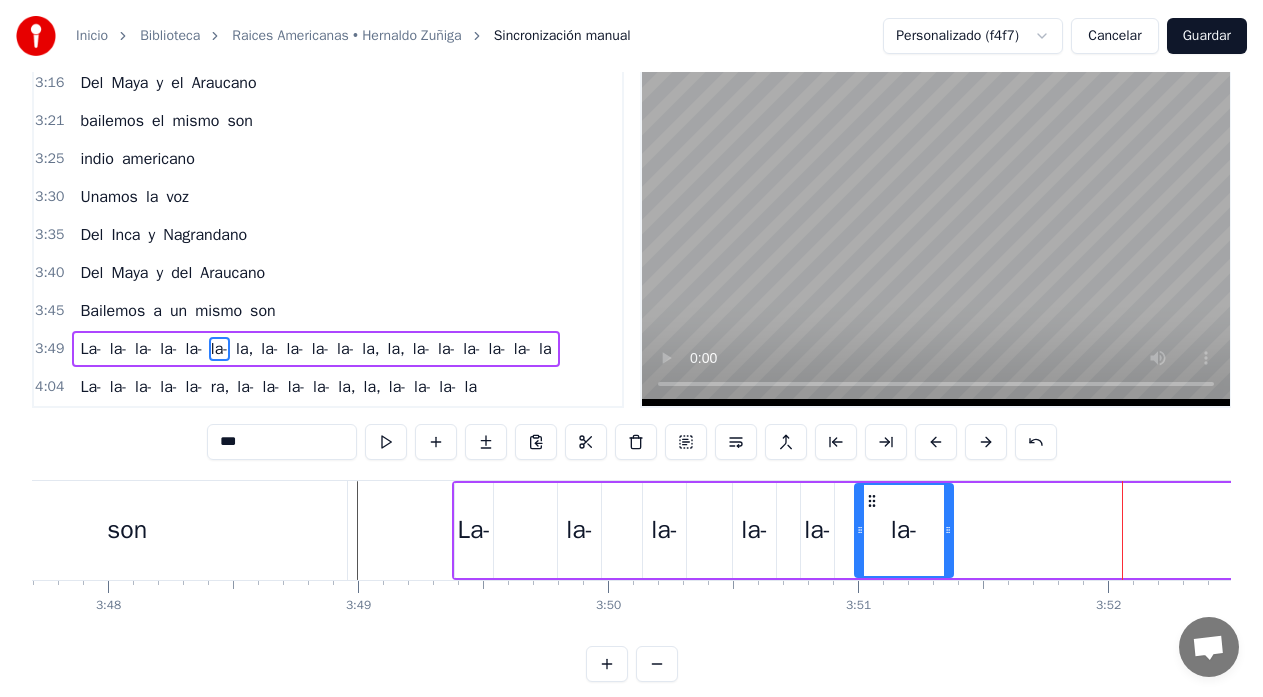 click on "son" at bounding box center (127, 530) 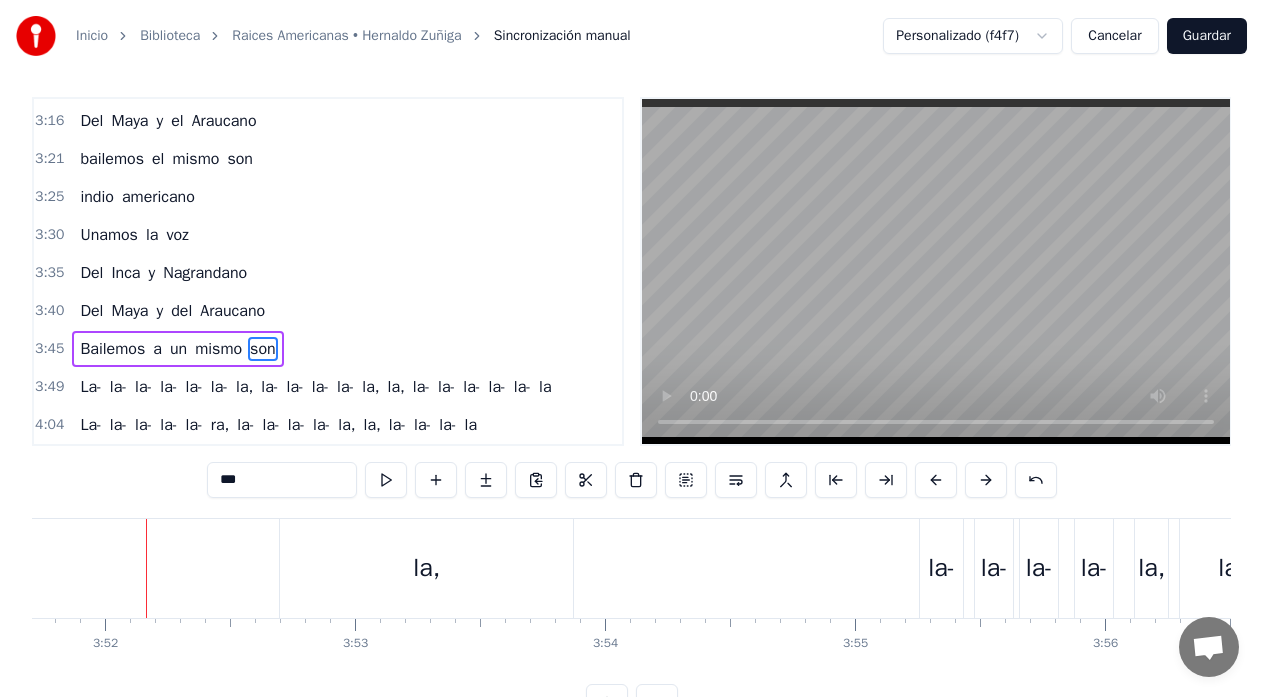 scroll, scrollTop: 0, scrollLeft: 57941, axis: horizontal 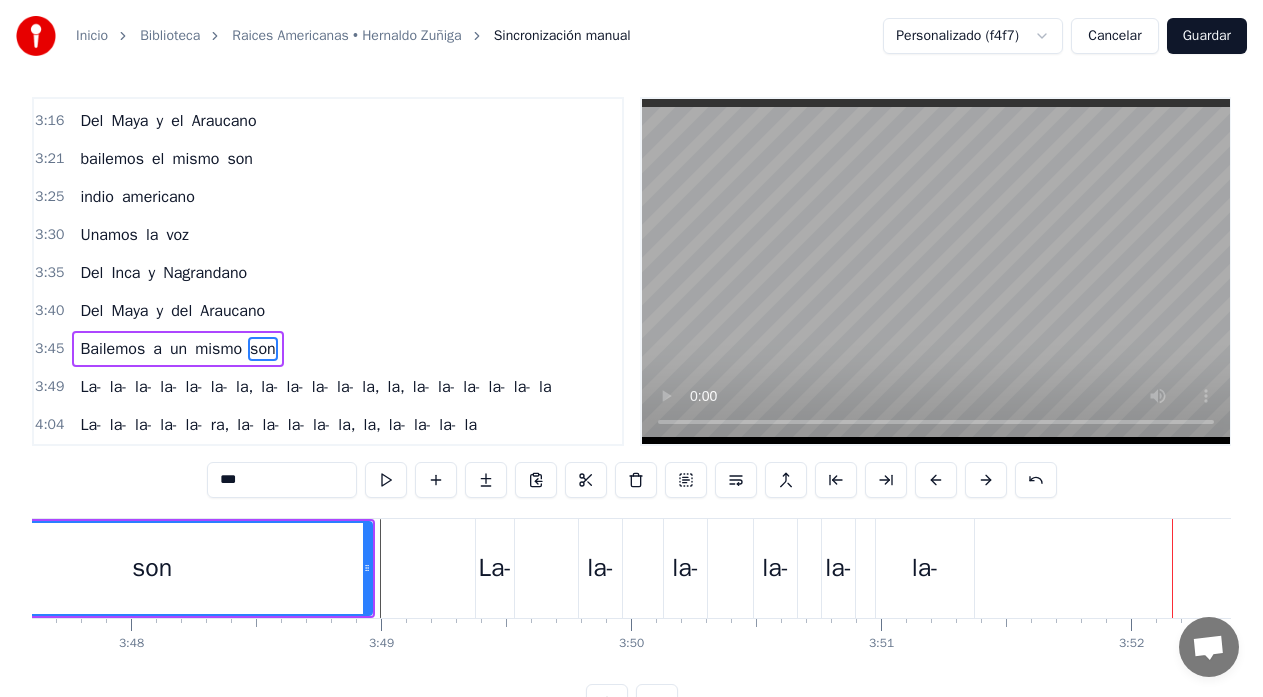 click on "son" at bounding box center (152, 568) 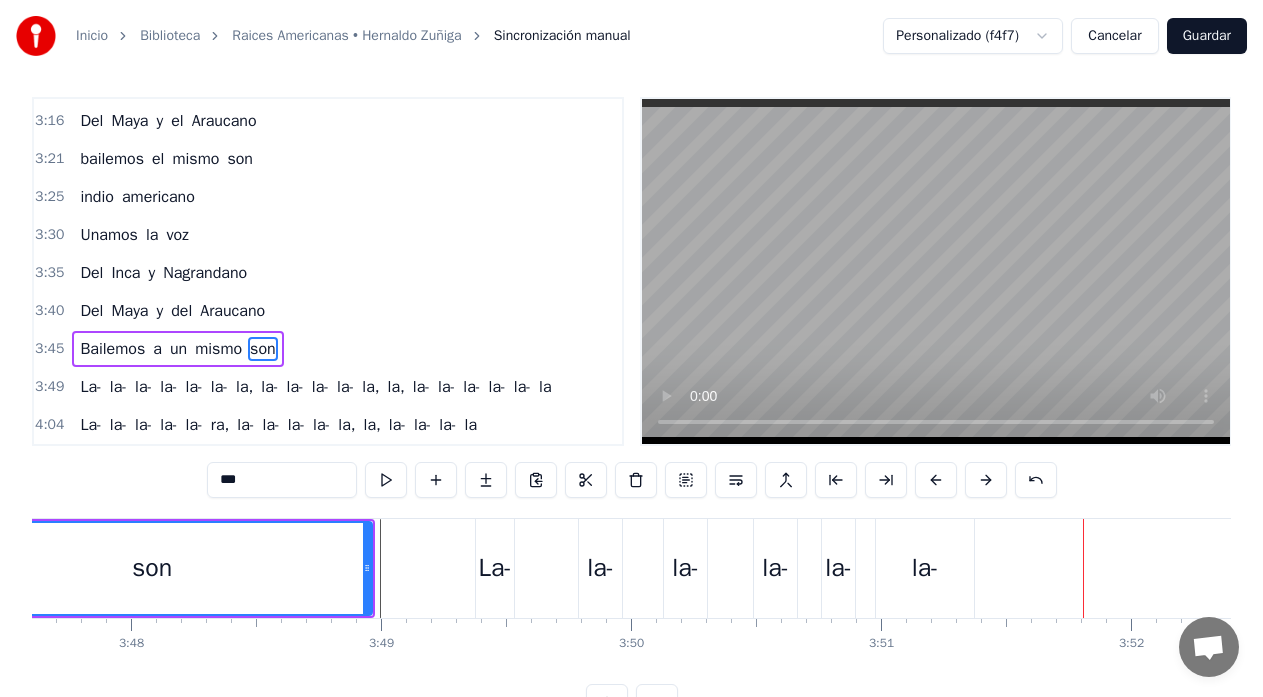 click on "la-" at bounding box center (925, 568) 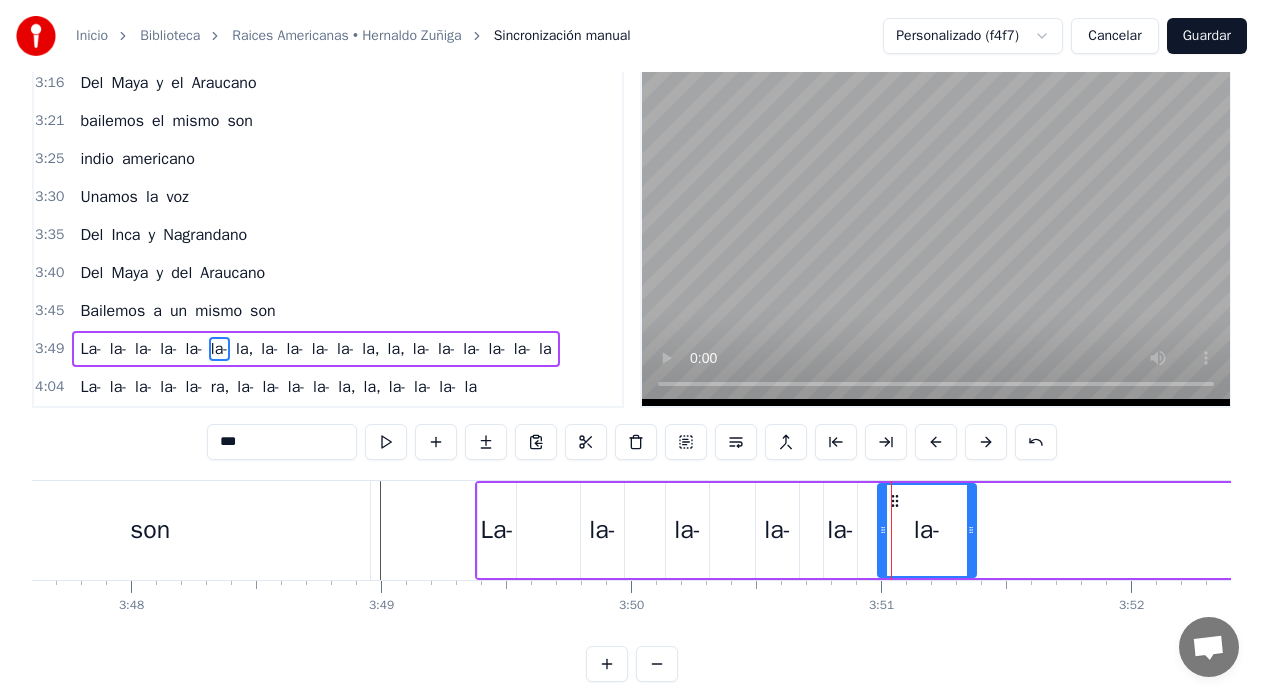 drag, startPoint x: 245, startPoint y: 451, endPoint x: 188, endPoint y: 450, distance: 57.00877 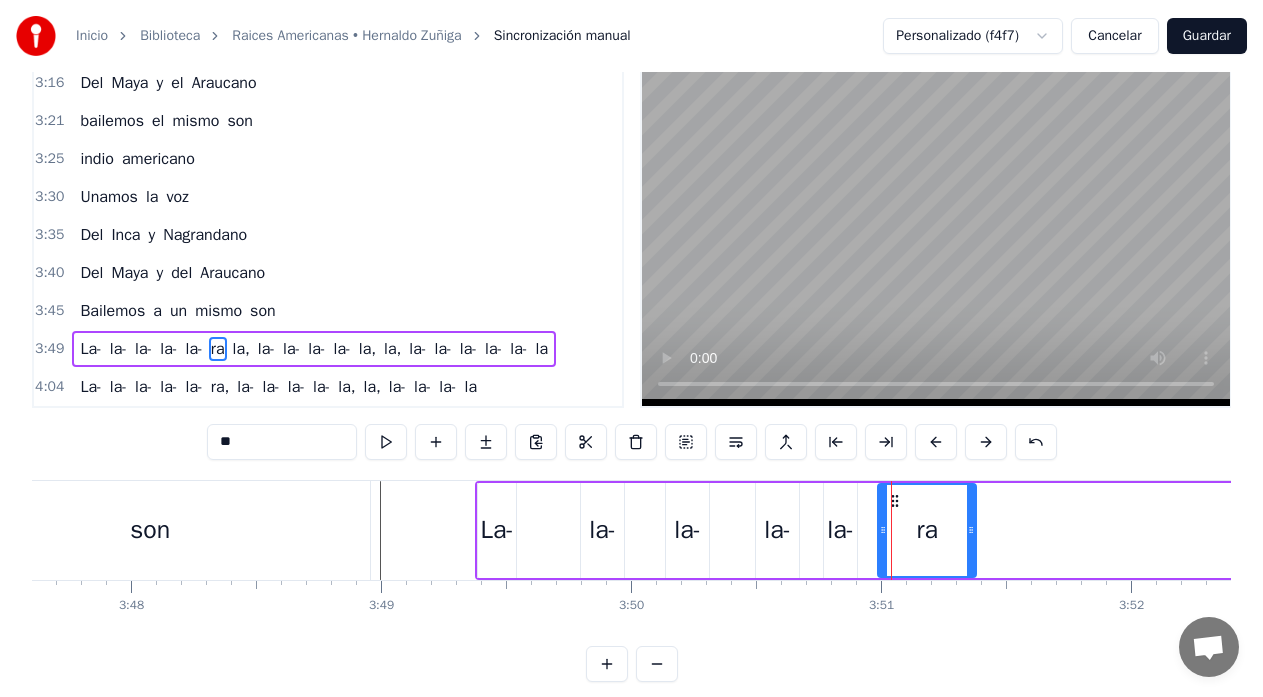 type on "**" 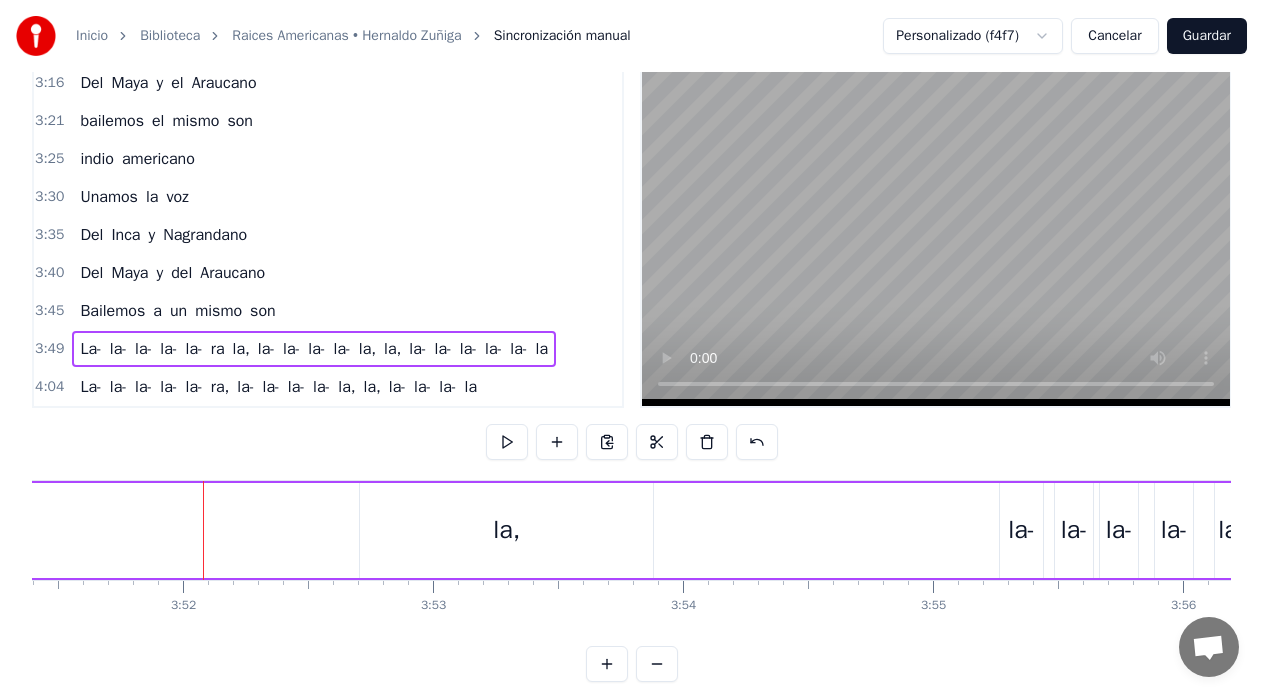 scroll, scrollTop: 0, scrollLeft: 57920, axis: horizontal 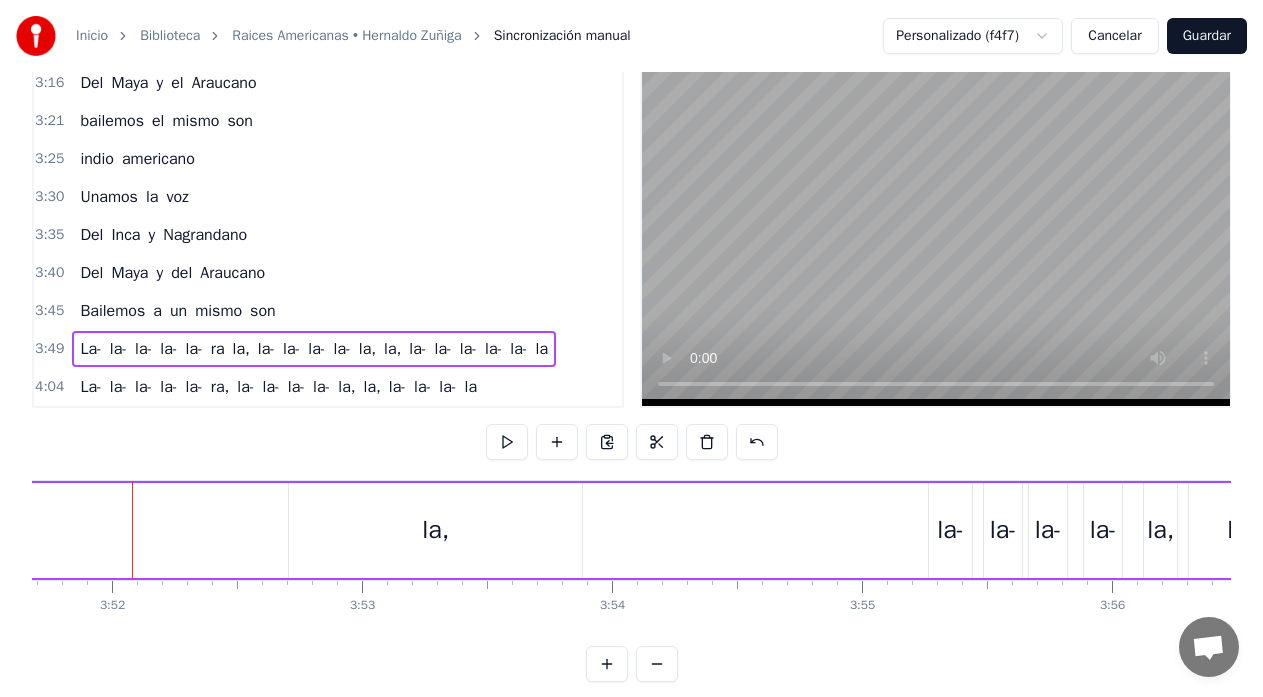 click on "la," at bounding box center [435, 530] 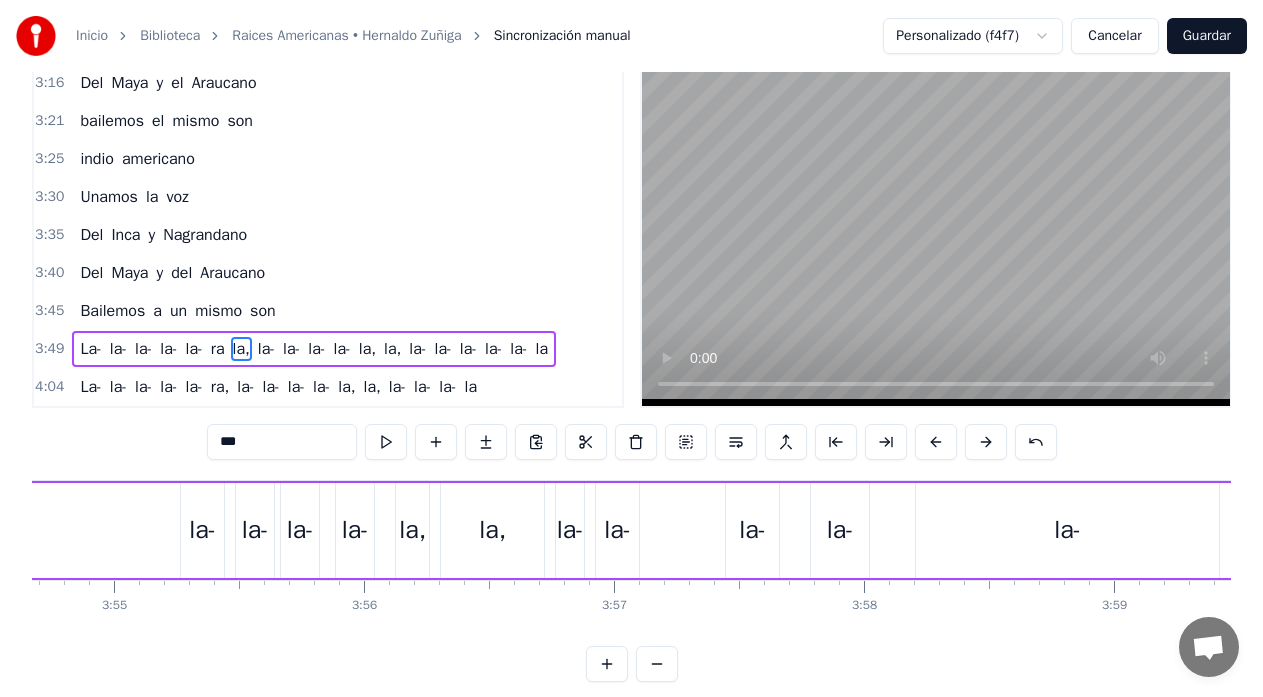 scroll, scrollTop: 0, scrollLeft: 59306, axis: horizontal 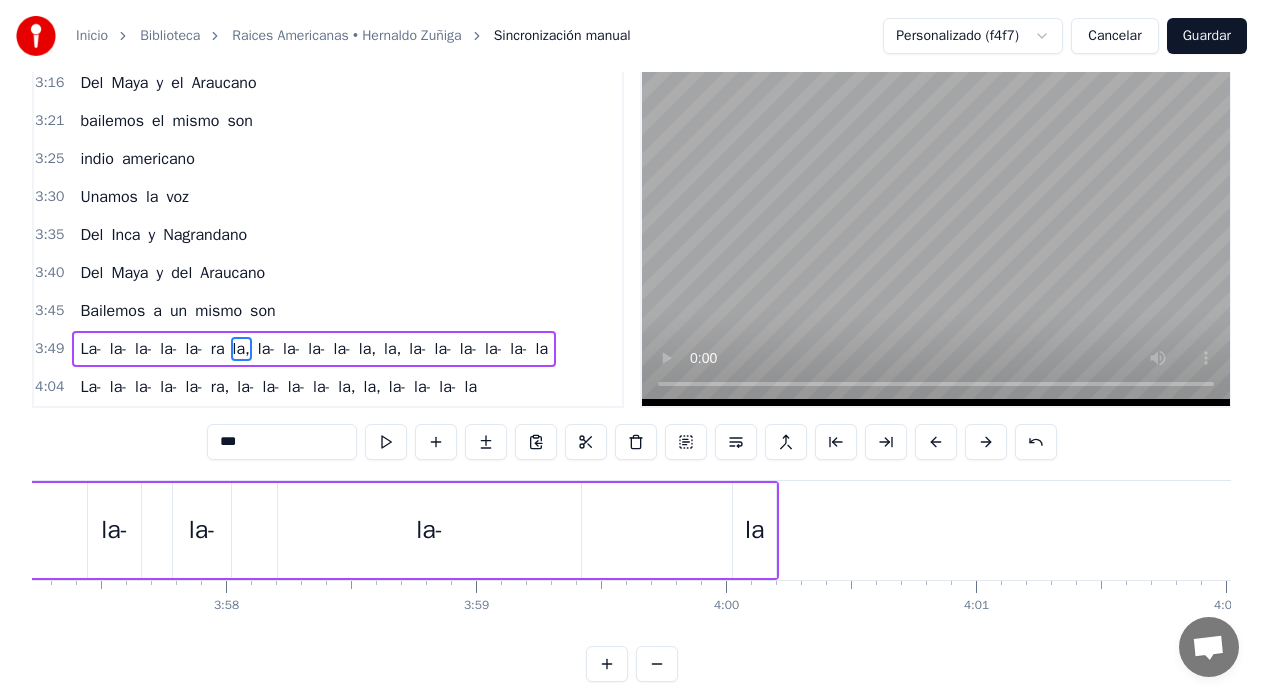 click on "la" at bounding box center [754, 530] 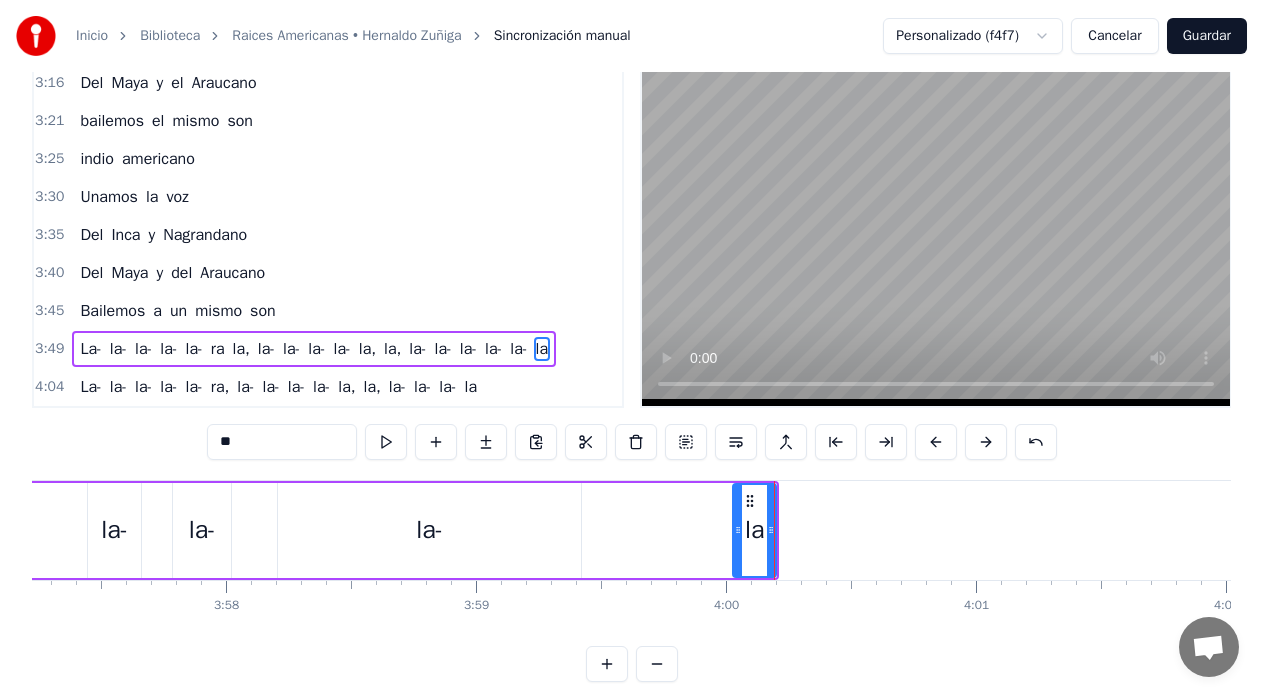 click on "La- la- la- la- la- ra la, la- la- la- la- la, la, la- la- la- la- la- la" at bounding box center [-576, 530] 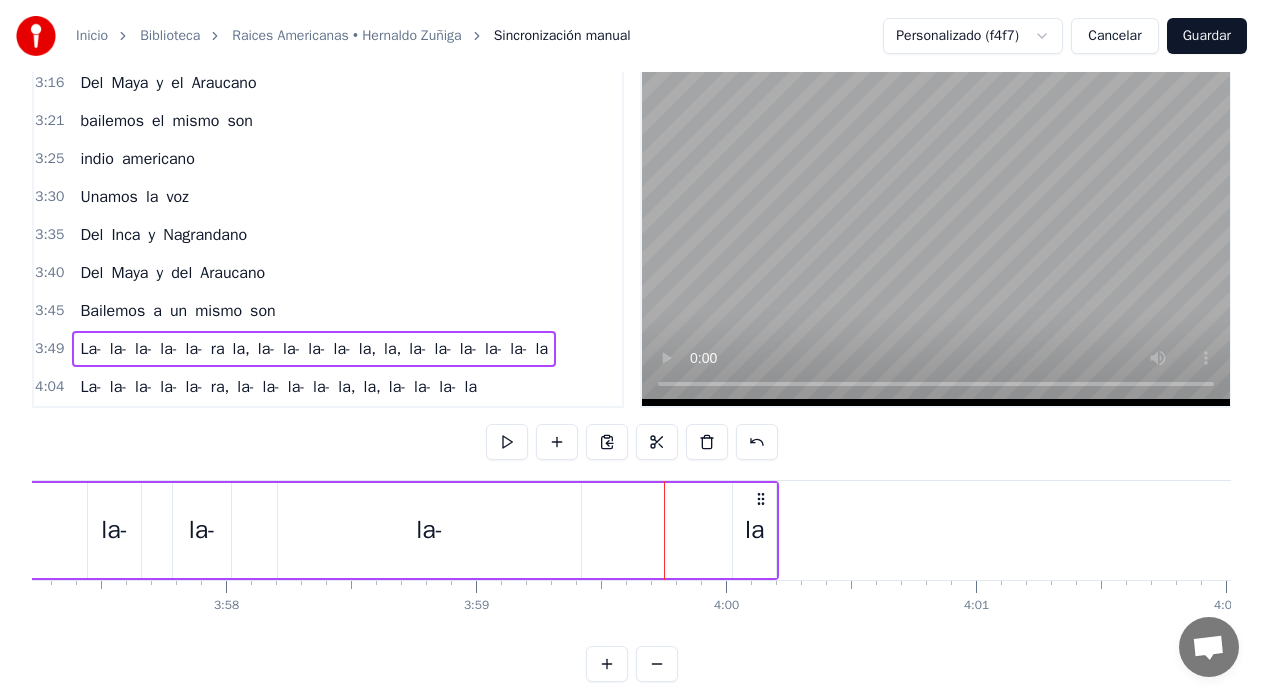 click on "La- la- la- la- la- ra la, la- la- la- la- la, la, la- la- la- la- la- la" at bounding box center [-576, 530] 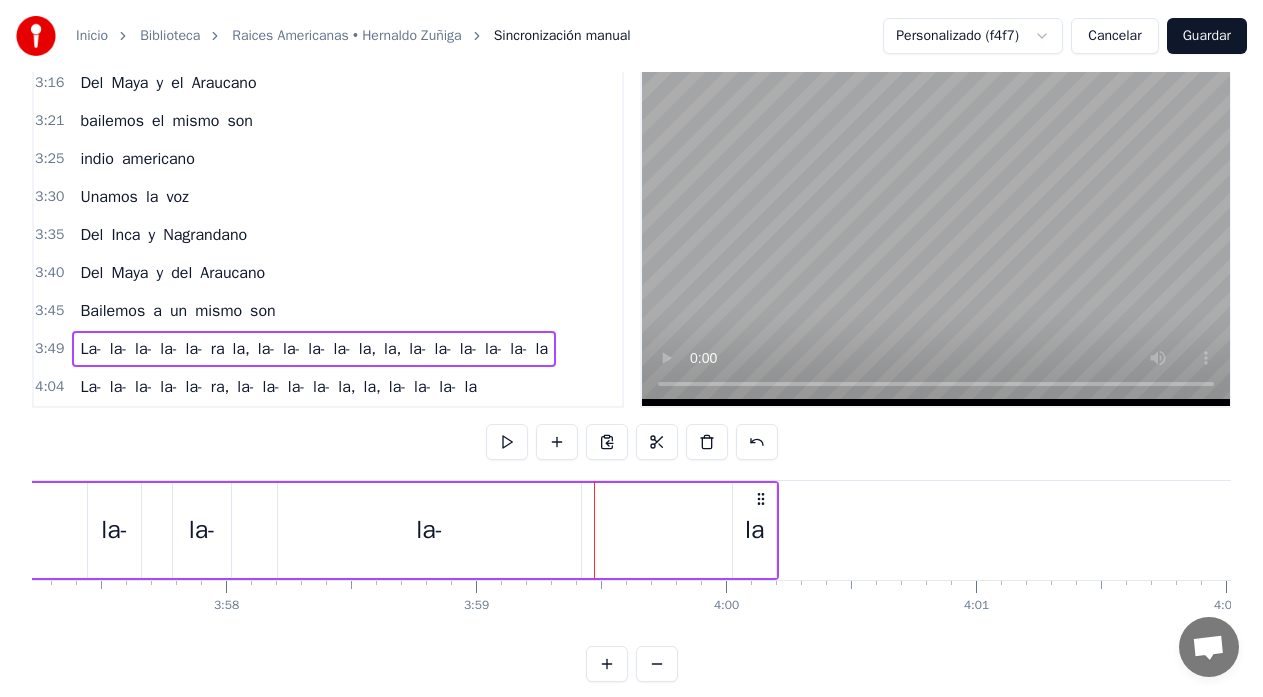 click on "la-" at bounding box center [429, 530] 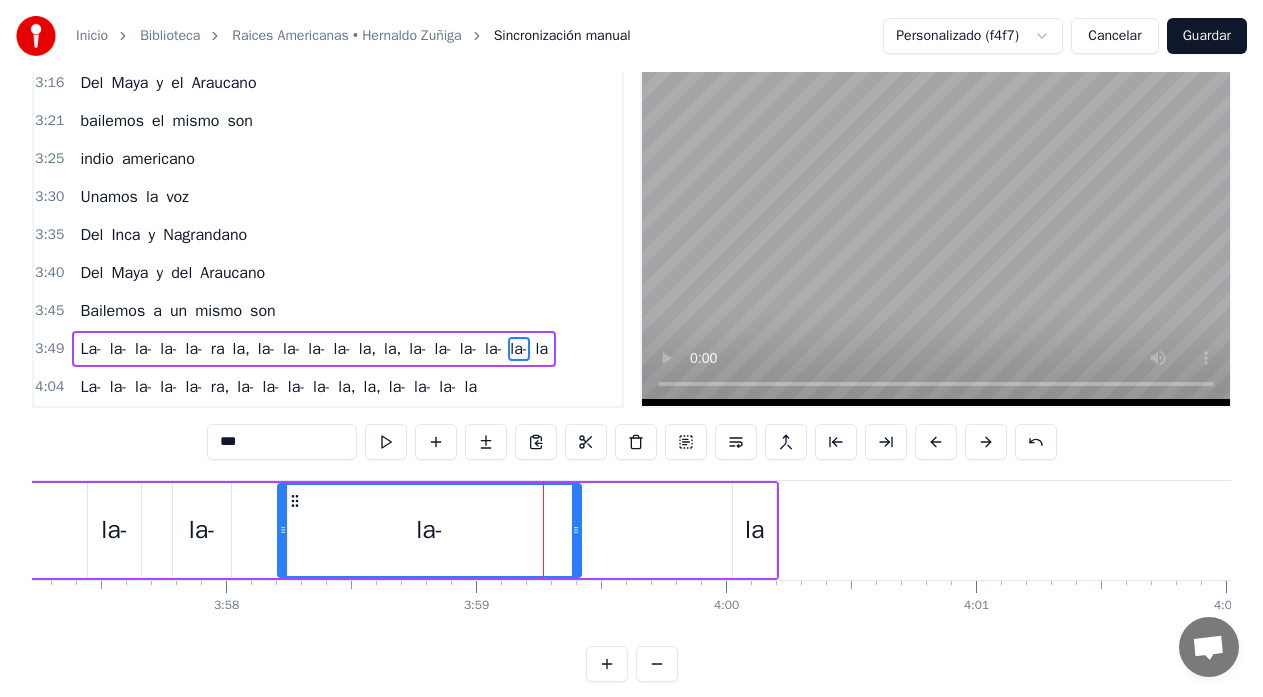 click on "La- la- la- la- la- ra la, la- la- la- la- la, la, la- la- la- la- la- la" at bounding box center [-576, 530] 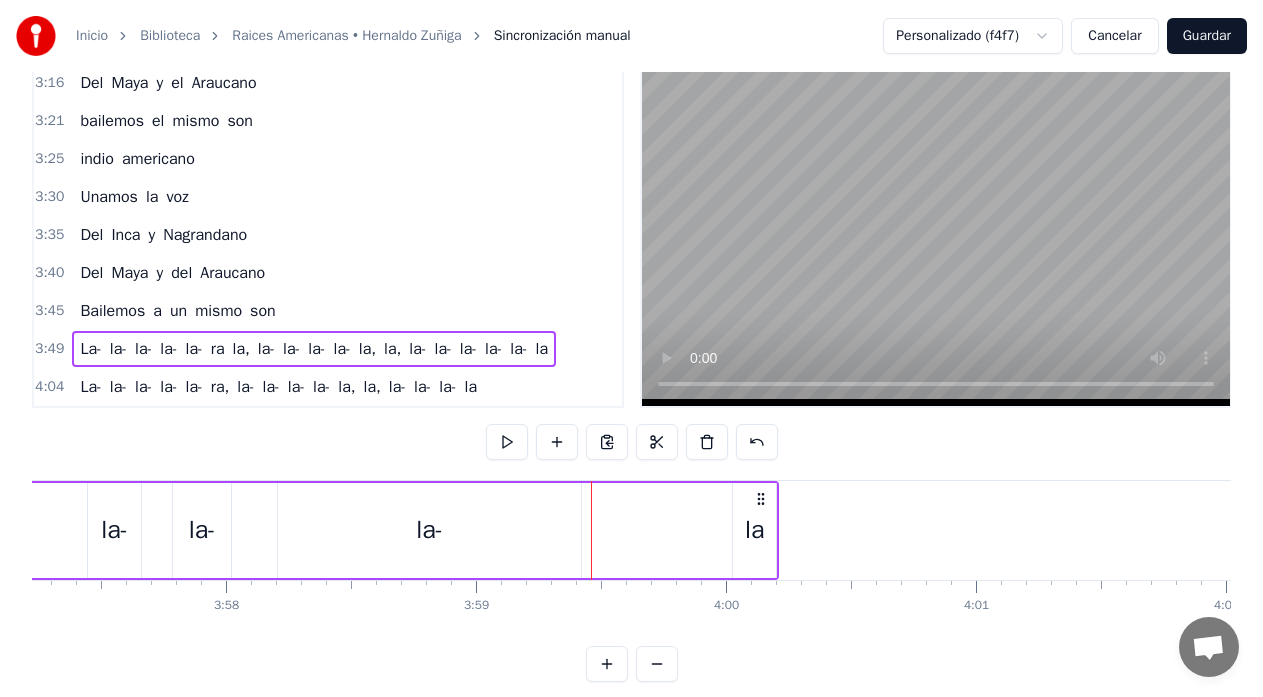 click on "La- la- la- la- la- ra la, la- la- la- la- la, la, la- la- la- la- la- la" at bounding box center [-576, 530] 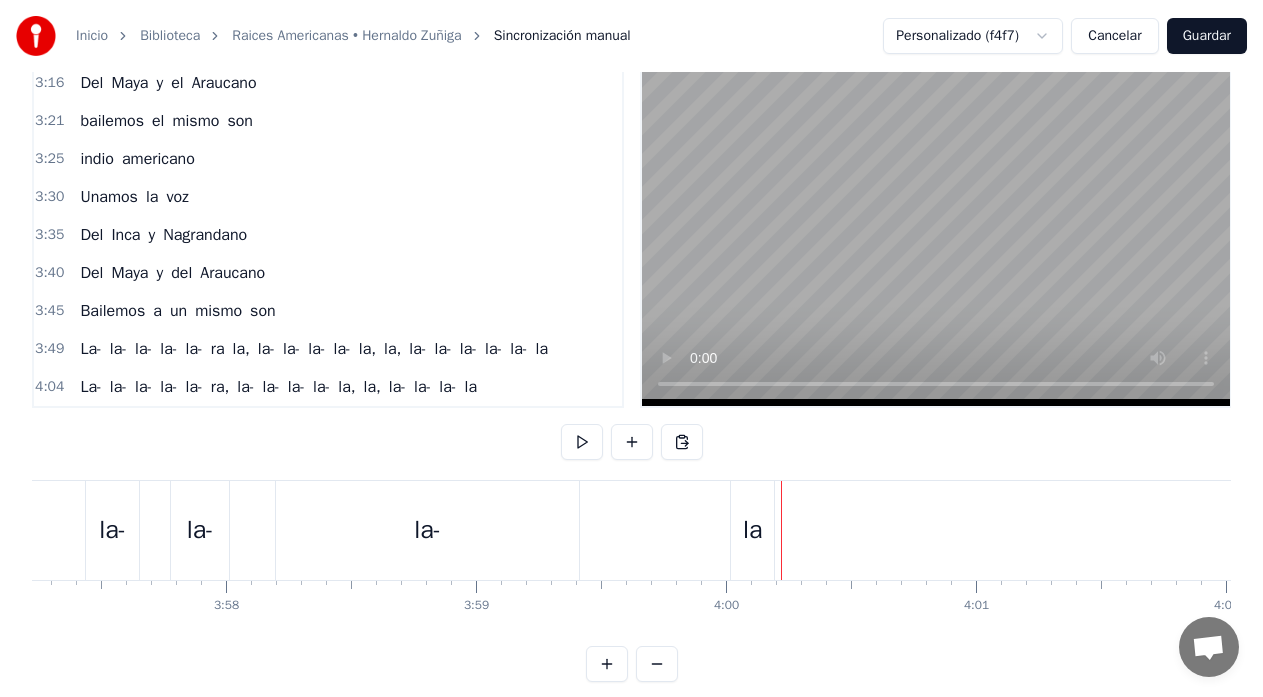 click on "La- la- la- la- la- ra la, la- la- la- la- la, la, la- la- la- la- la- la" at bounding box center [-576, 530] 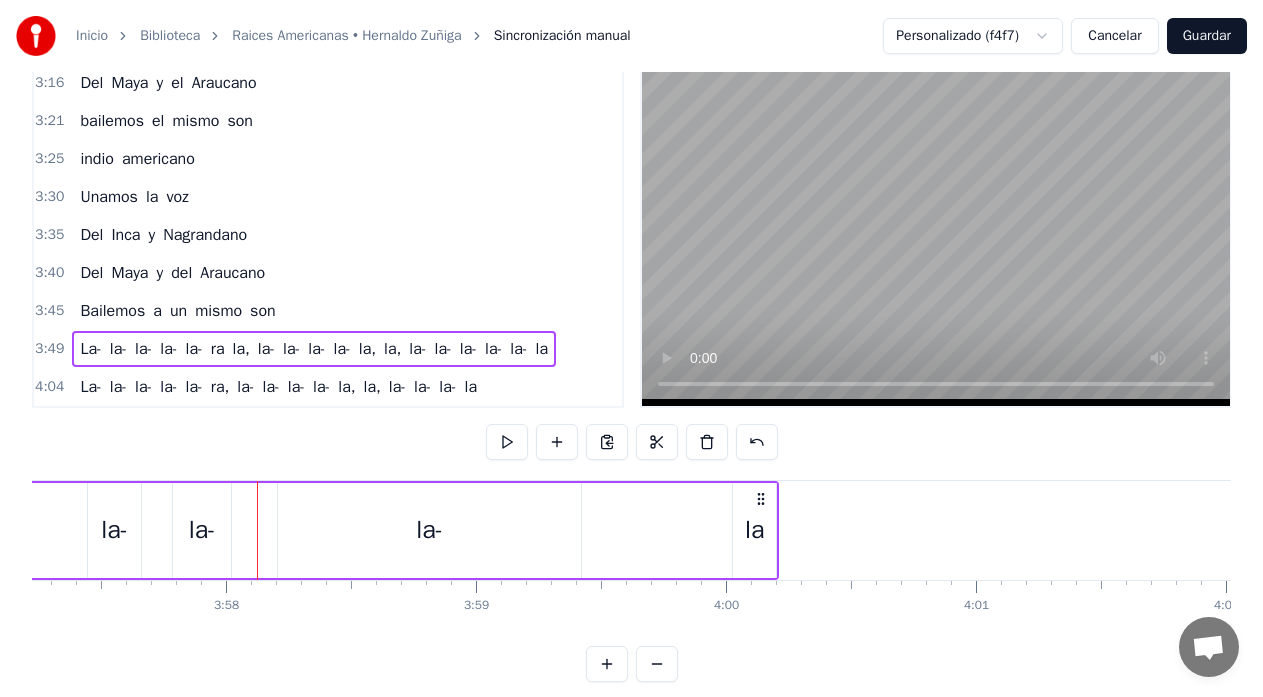 drag, startPoint x: 777, startPoint y: 532, endPoint x: 641, endPoint y: 534, distance: 136.01471 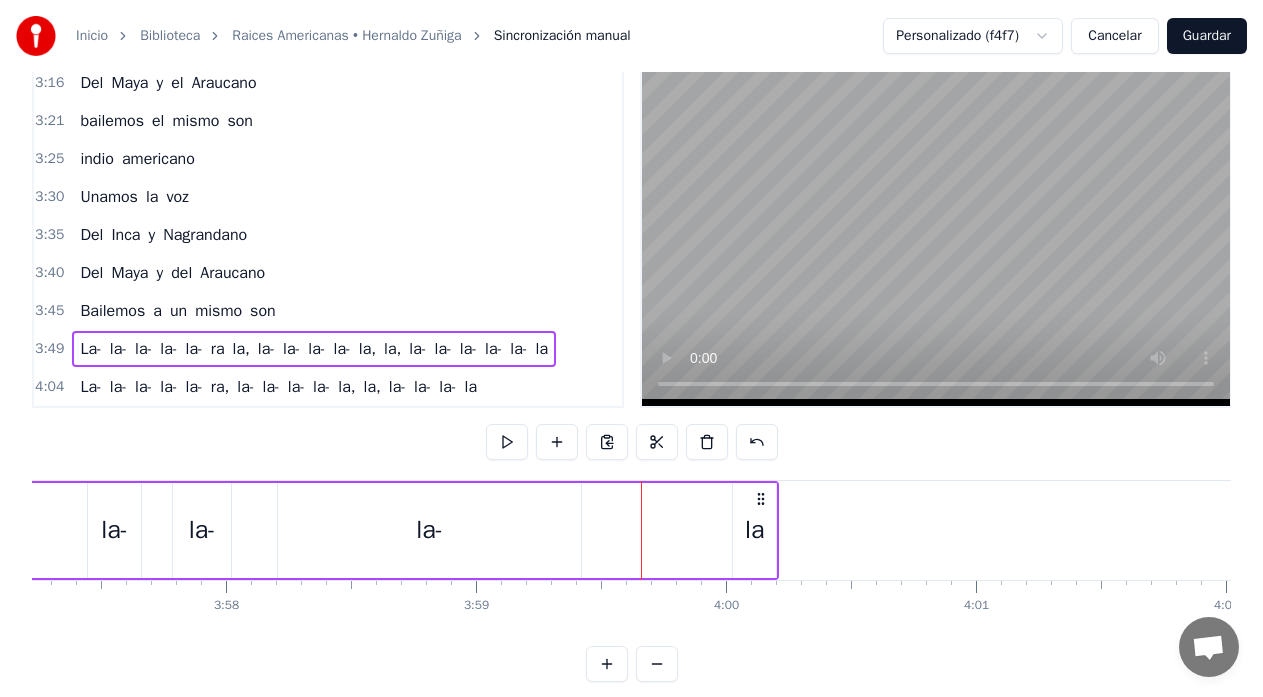 drag, startPoint x: 775, startPoint y: 577, endPoint x: 716, endPoint y: 577, distance: 59 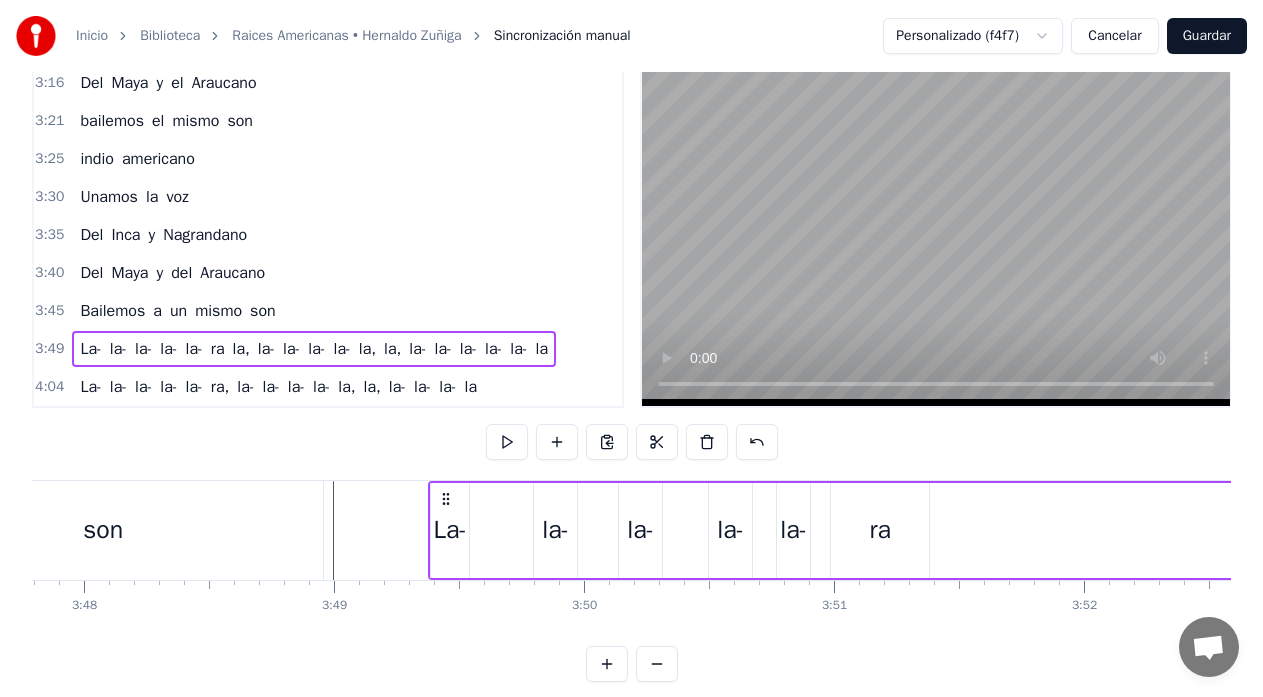 scroll, scrollTop: 0, scrollLeft: 56946, axis: horizontal 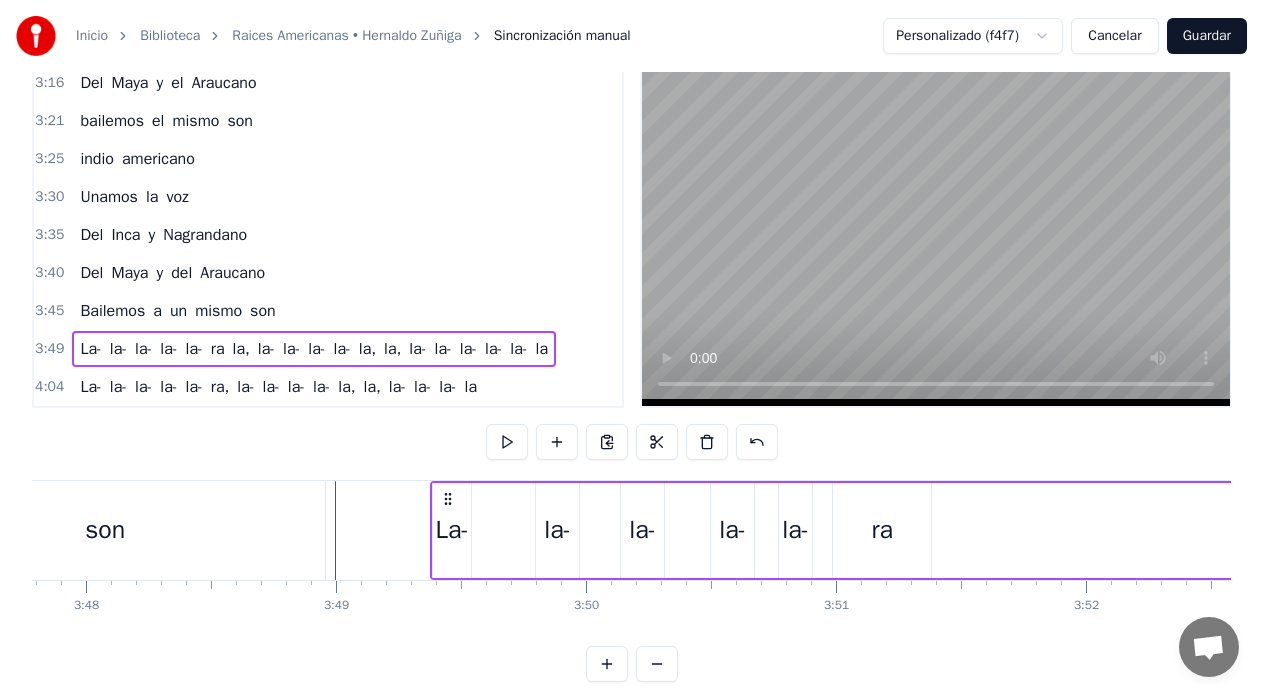 drag, startPoint x: 432, startPoint y: 513, endPoint x: 1035, endPoint y: 514, distance: 603.00085 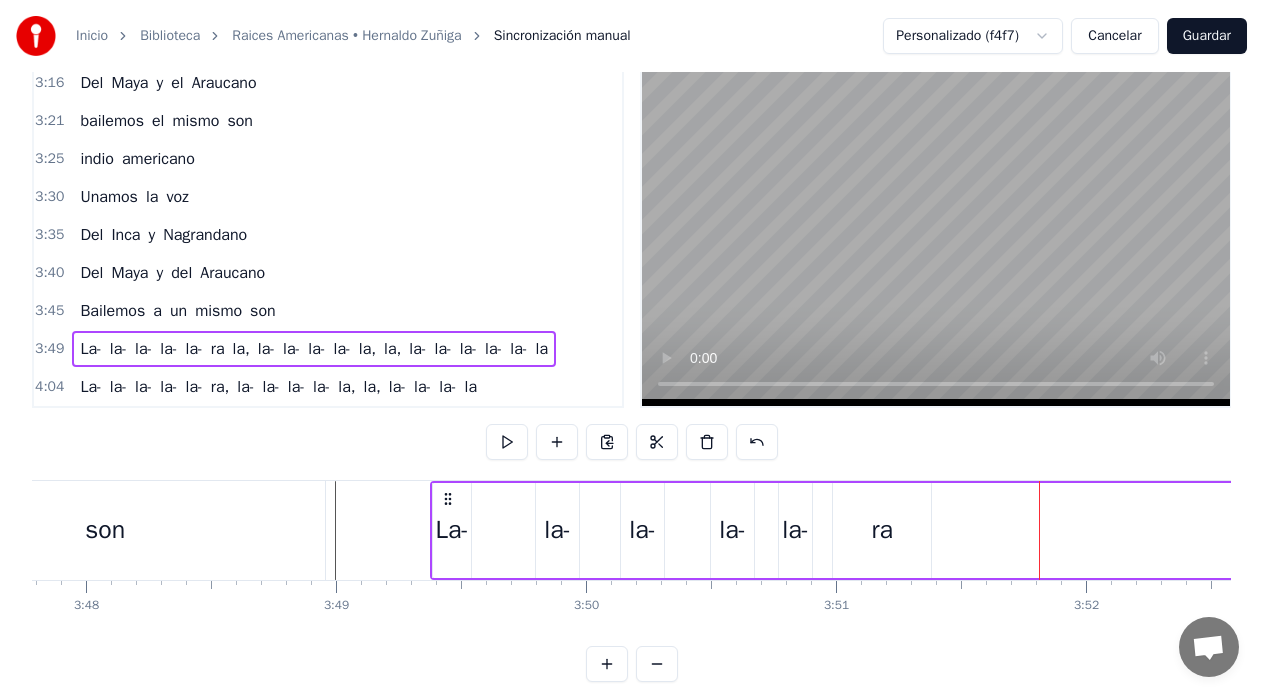 scroll, scrollTop: 79, scrollLeft: 0, axis: vertical 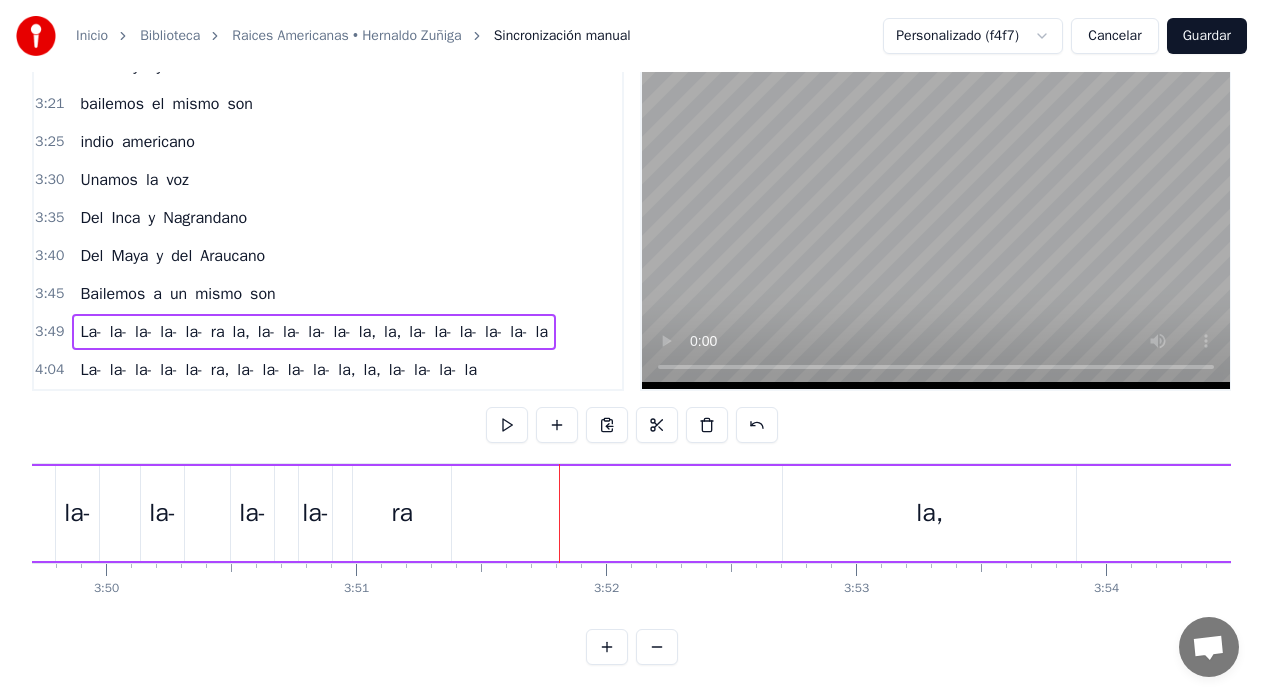 click on "la," at bounding box center [929, 513] 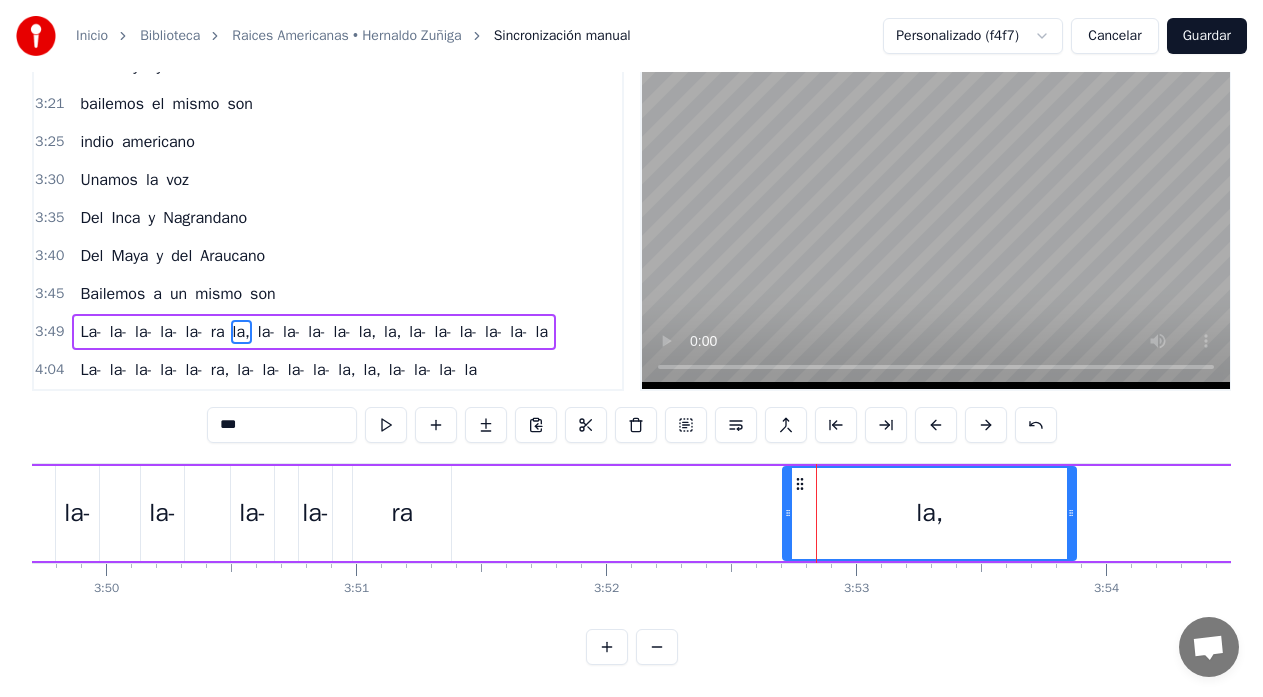 scroll, scrollTop: 45, scrollLeft: 0, axis: vertical 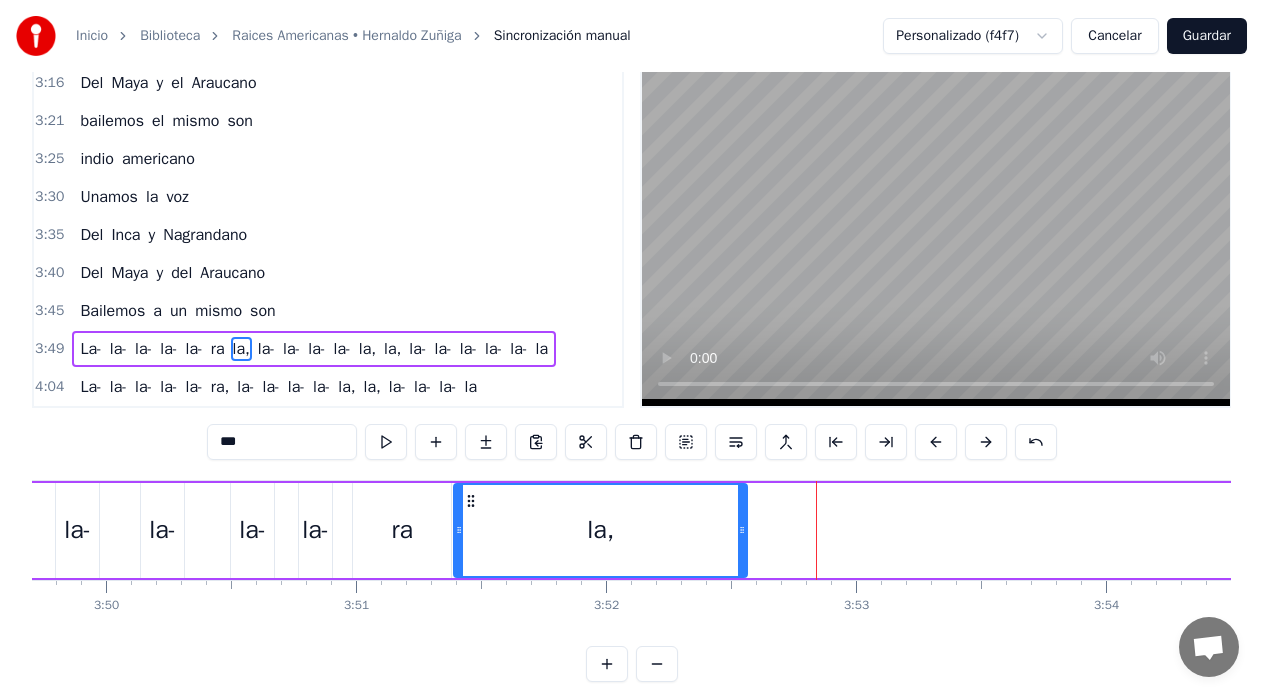 drag, startPoint x: 801, startPoint y: 499, endPoint x: 472, endPoint y: 534, distance: 330.85648 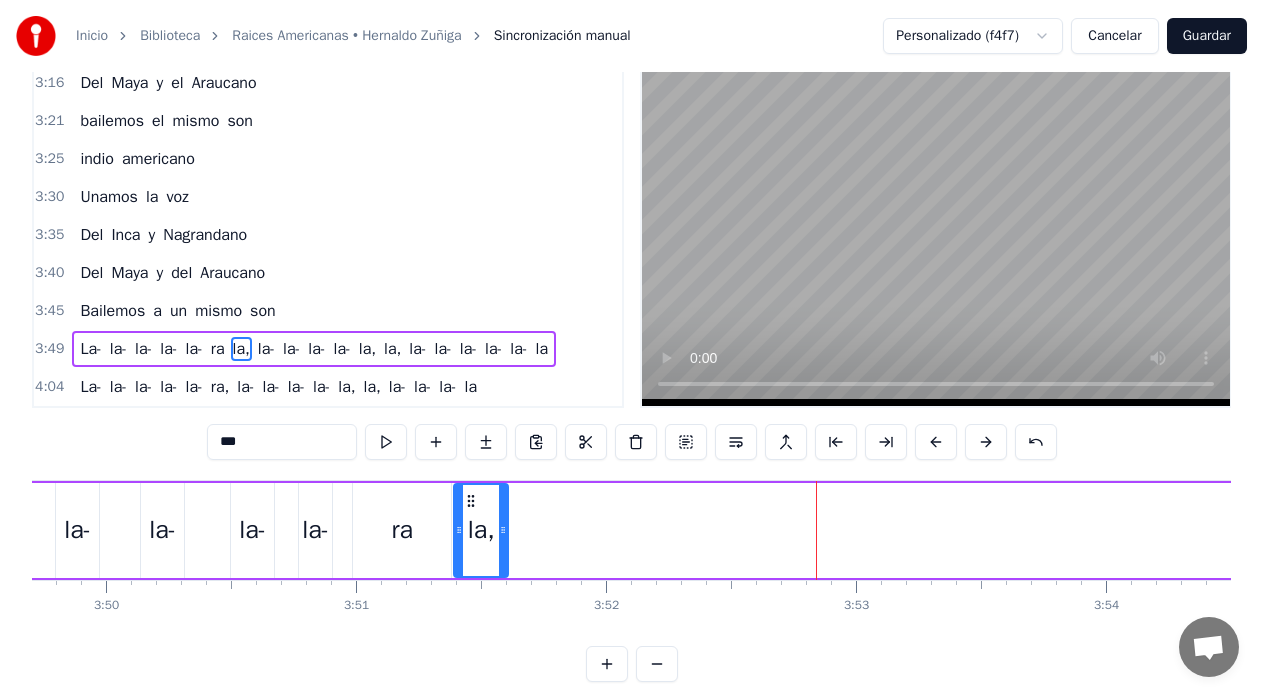 drag, startPoint x: 745, startPoint y: 532, endPoint x: 506, endPoint y: 559, distance: 240.52026 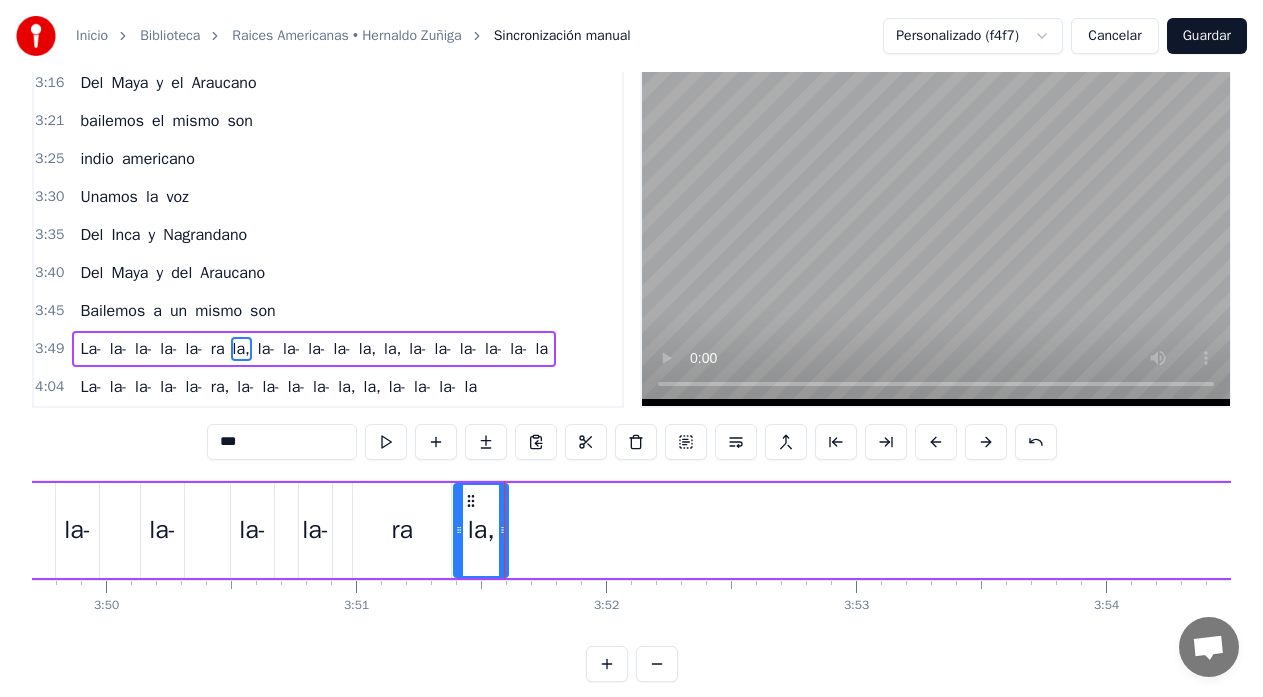 click on "ra" at bounding box center [402, 530] 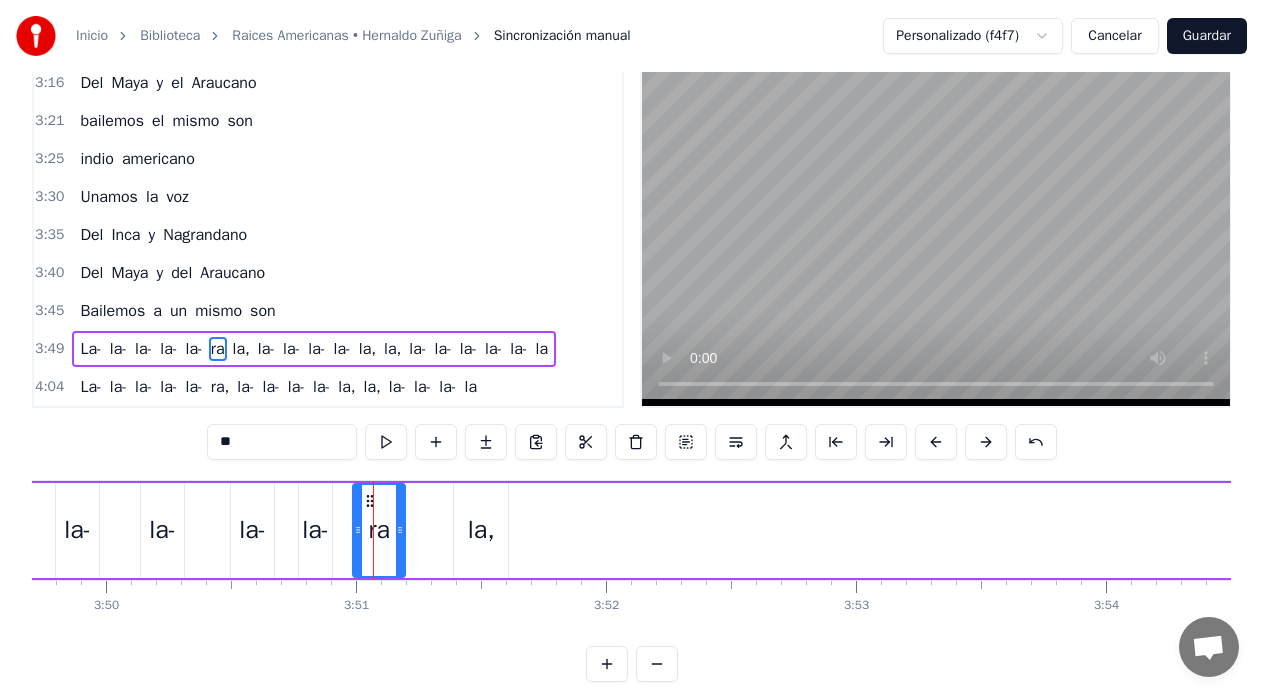 drag, startPoint x: 450, startPoint y: 527, endPoint x: 403, endPoint y: 540, distance: 48.76474 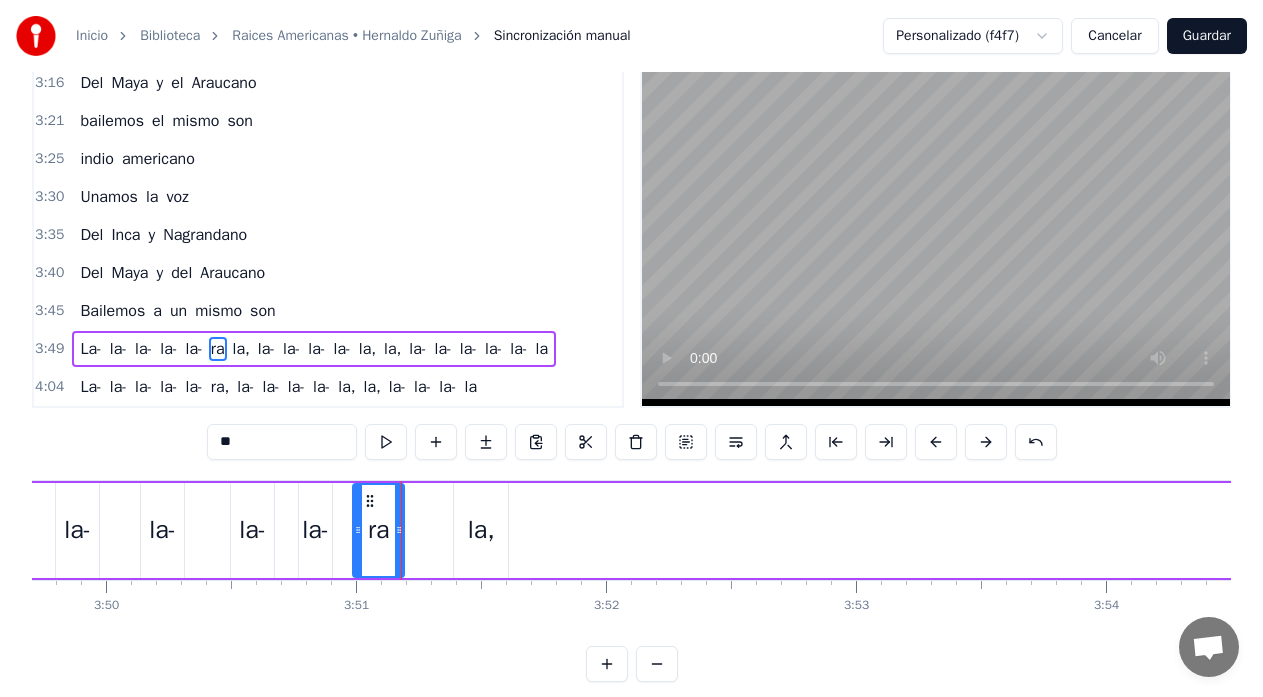 click on "la," at bounding box center (481, 530) 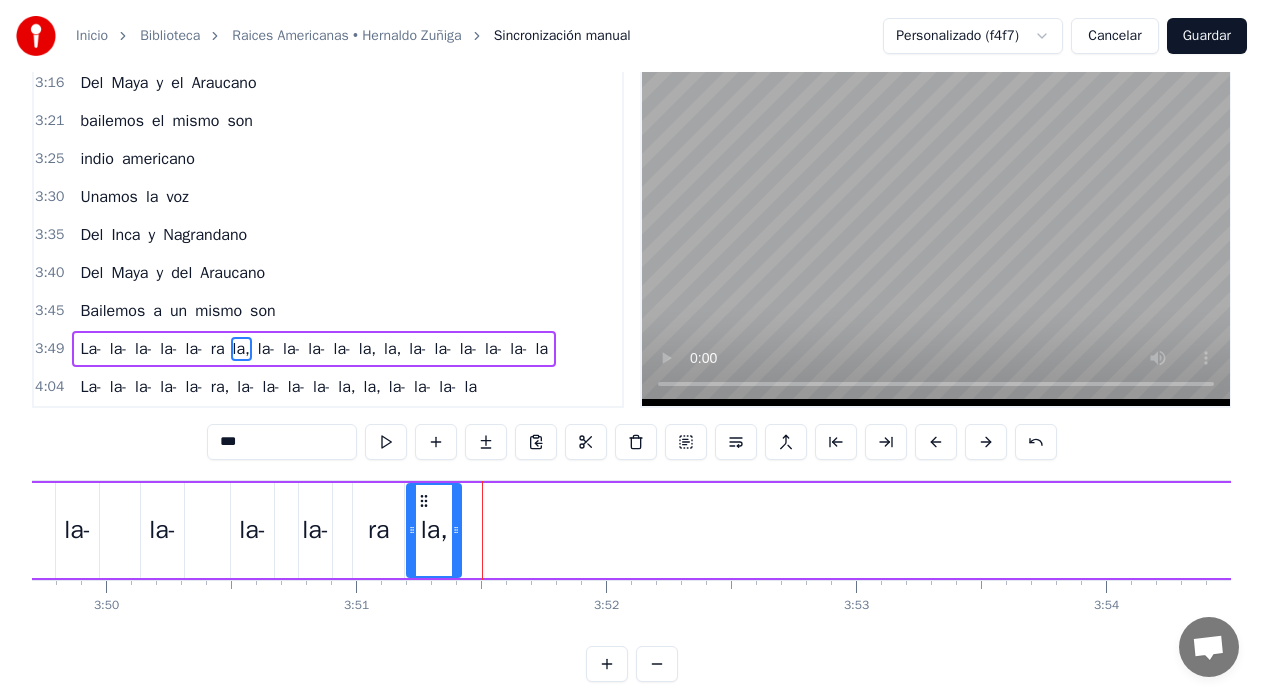 drag, startPoint x: 468, startPoint y: 502, endPoint x: 421, endPoint y: 508, distance: 47.38143 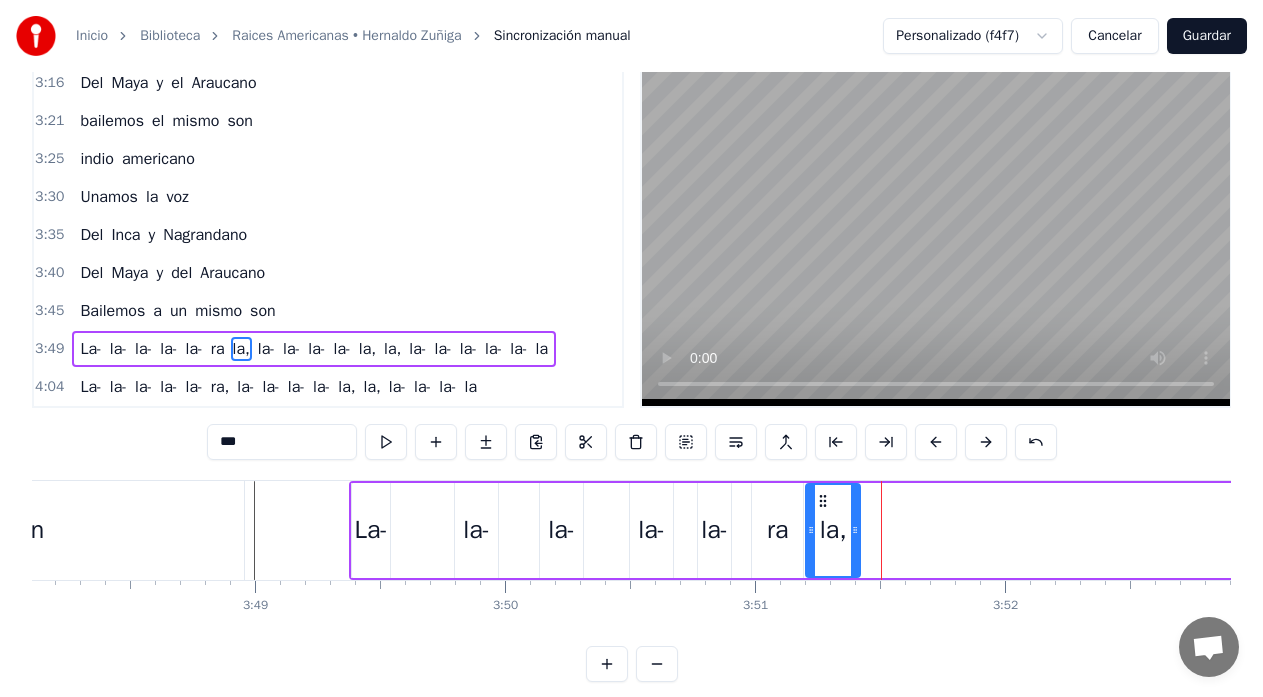 scroll, scrollTop: 0, scrollLeft: 57026, axis: horizontal 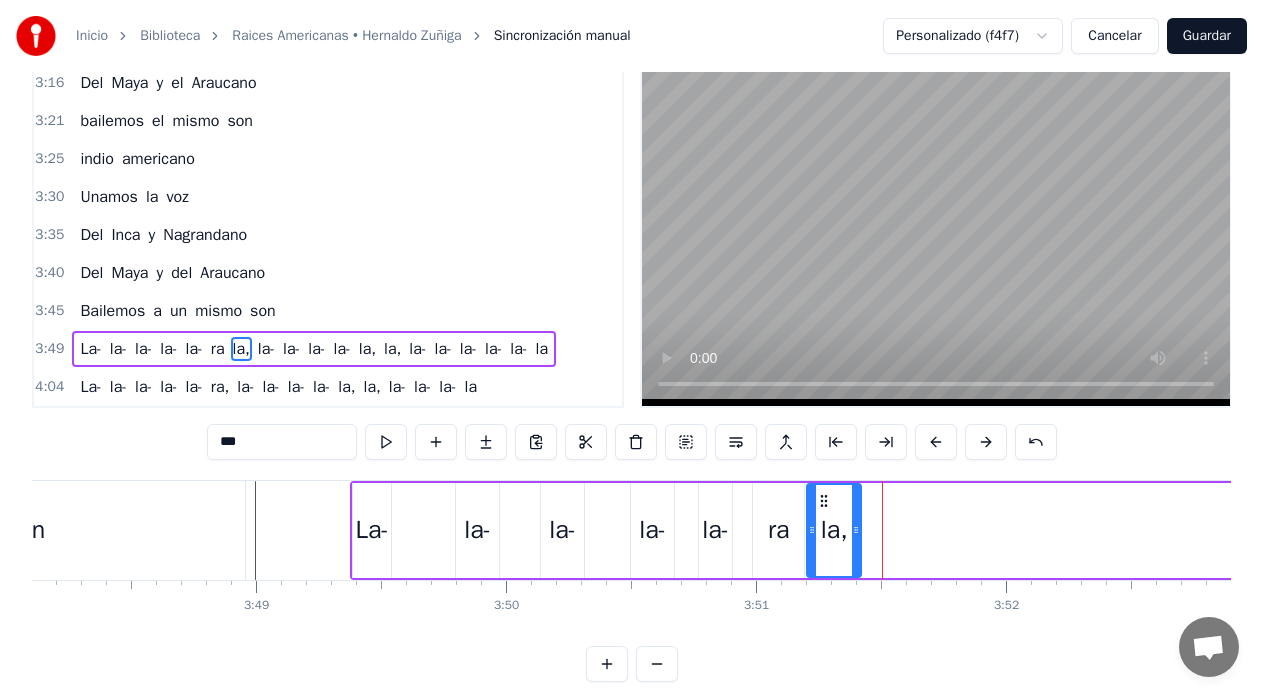 click on "son" at bounding box center (25, 530) 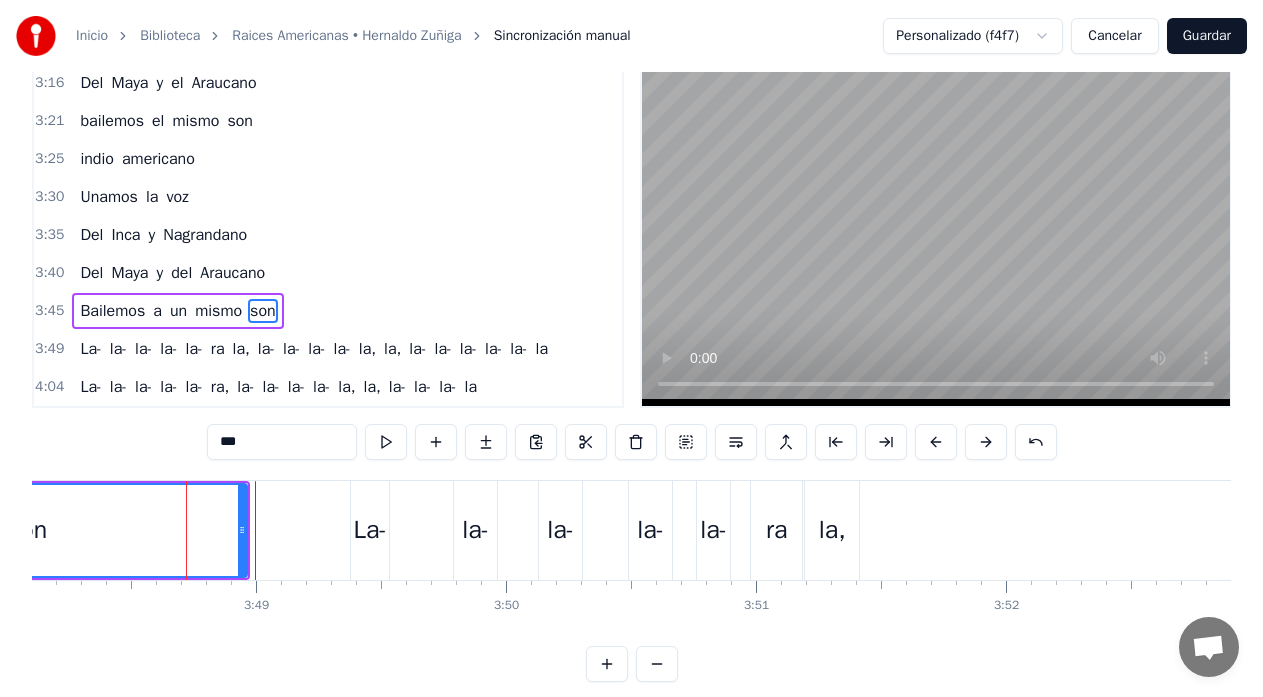 scroll, scrollTop: 7, scrollLeft: 0, axis: vertical 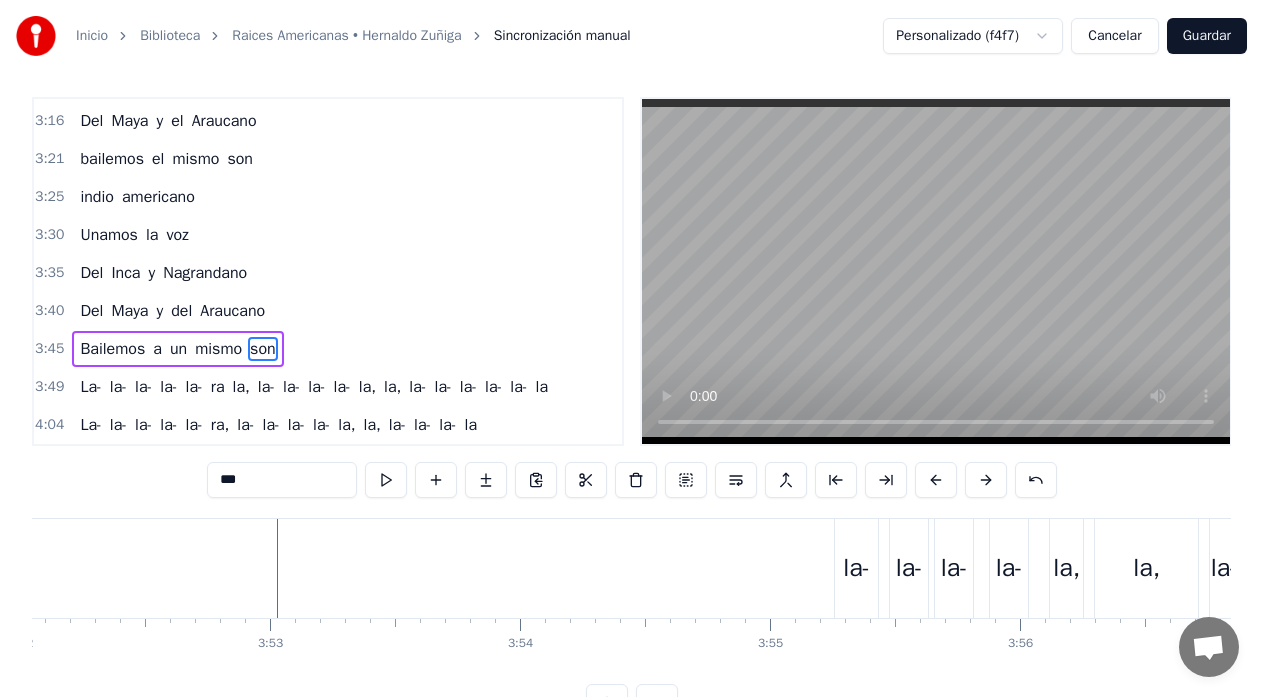 click on "la-" at bounding box center (856, 568) 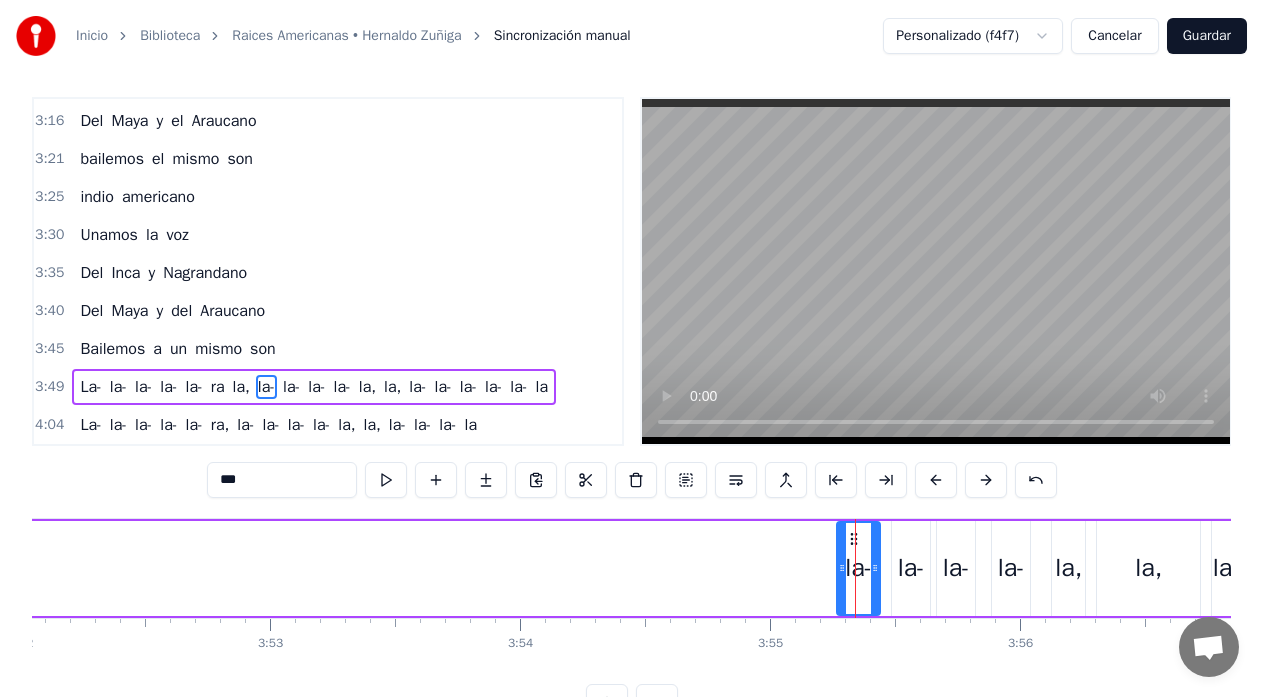 scroll, scrollTop: 45, scrollLeft: 0, axis: vertical 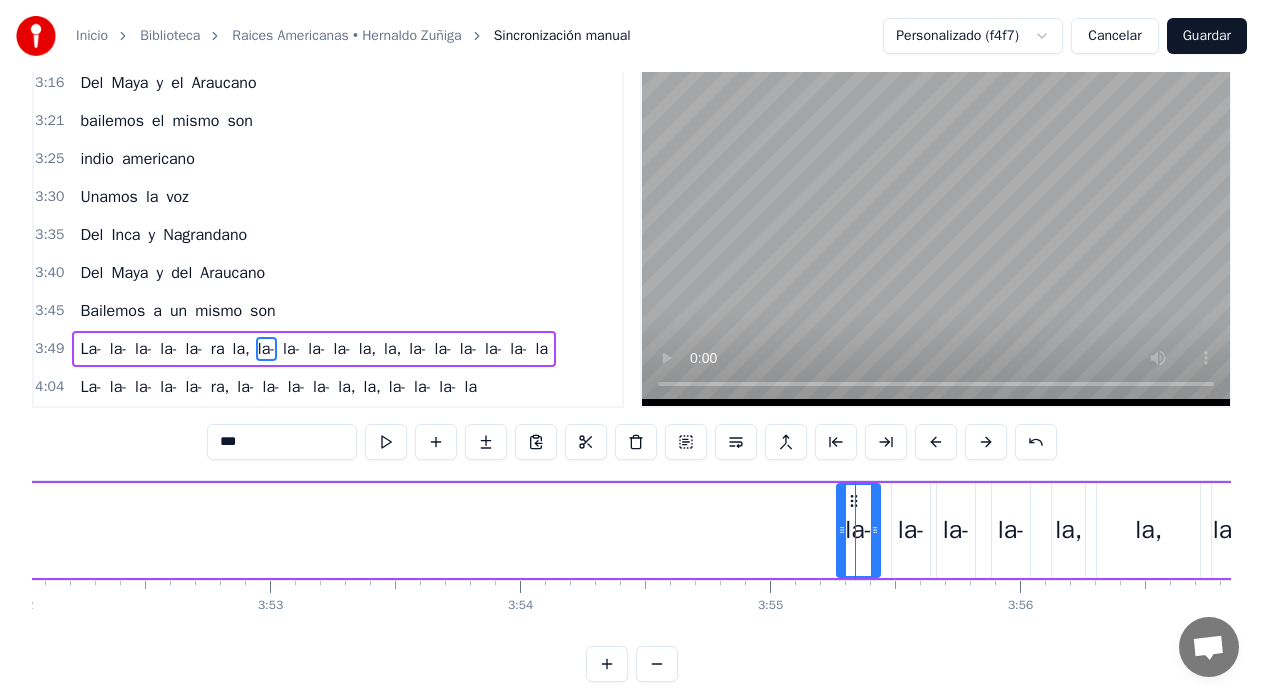 click on "la-" at bounding box center (911, 530) 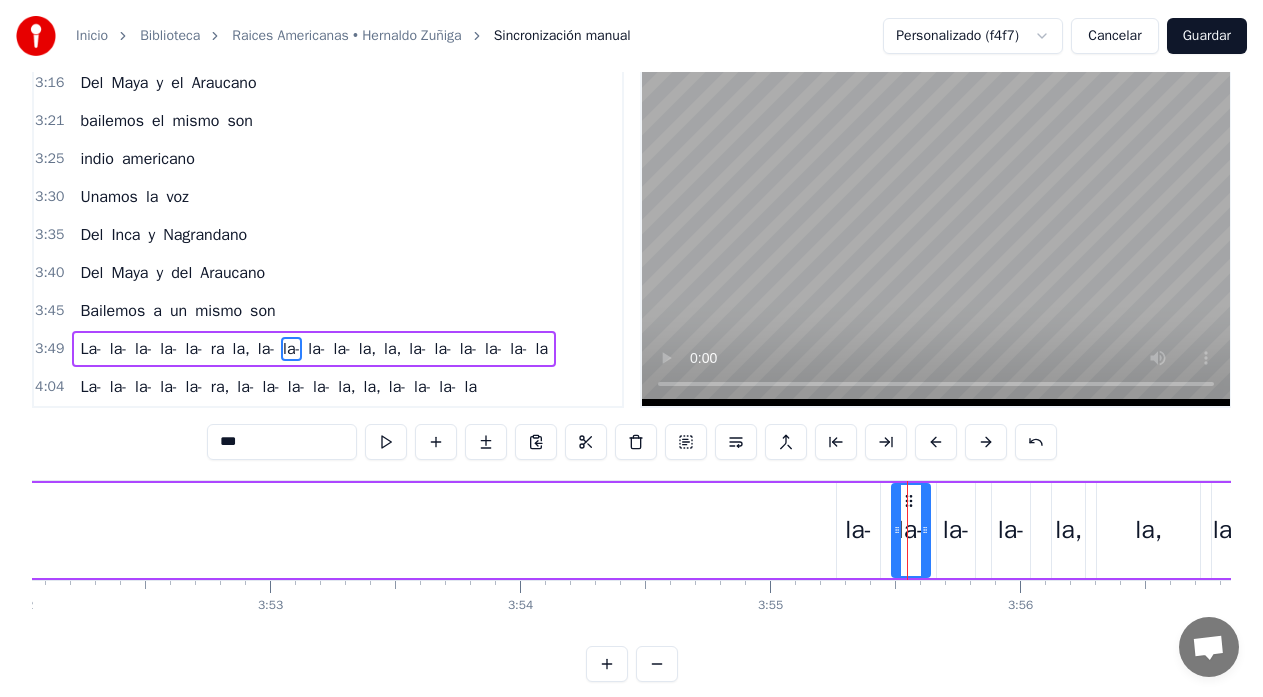 click on "la-" at bounding box center (858, 530) 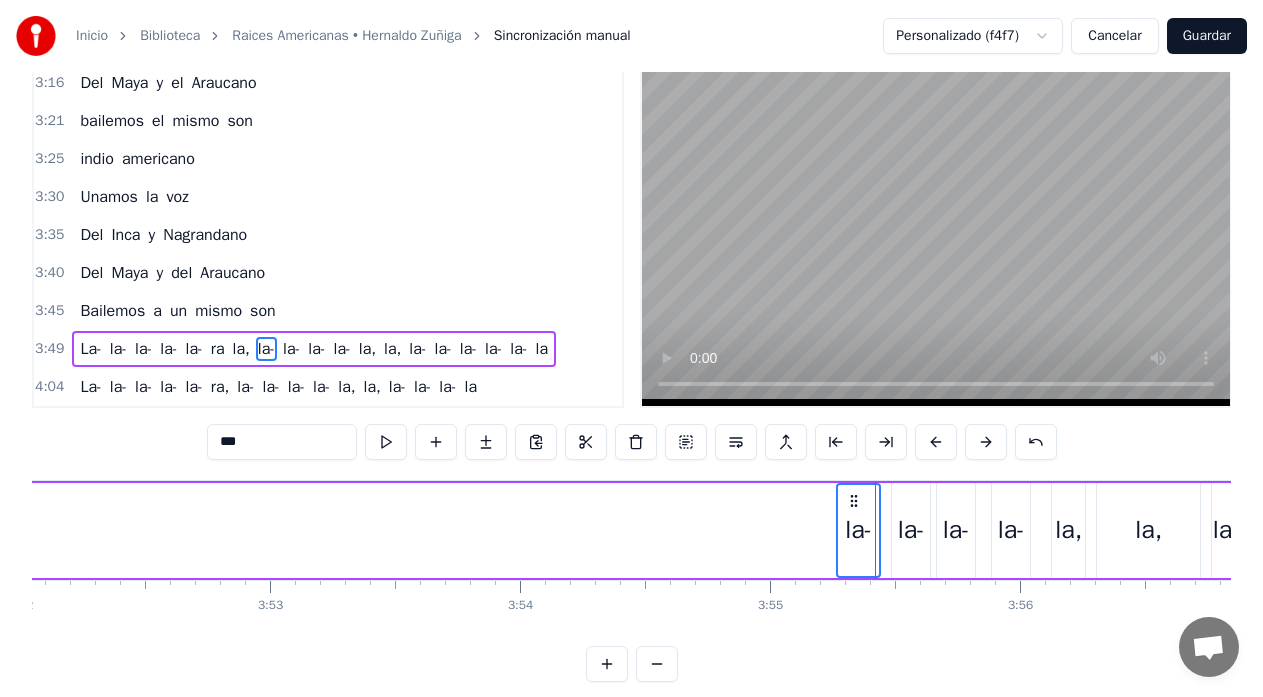 click on "la-" at bounding box center [911, 530] 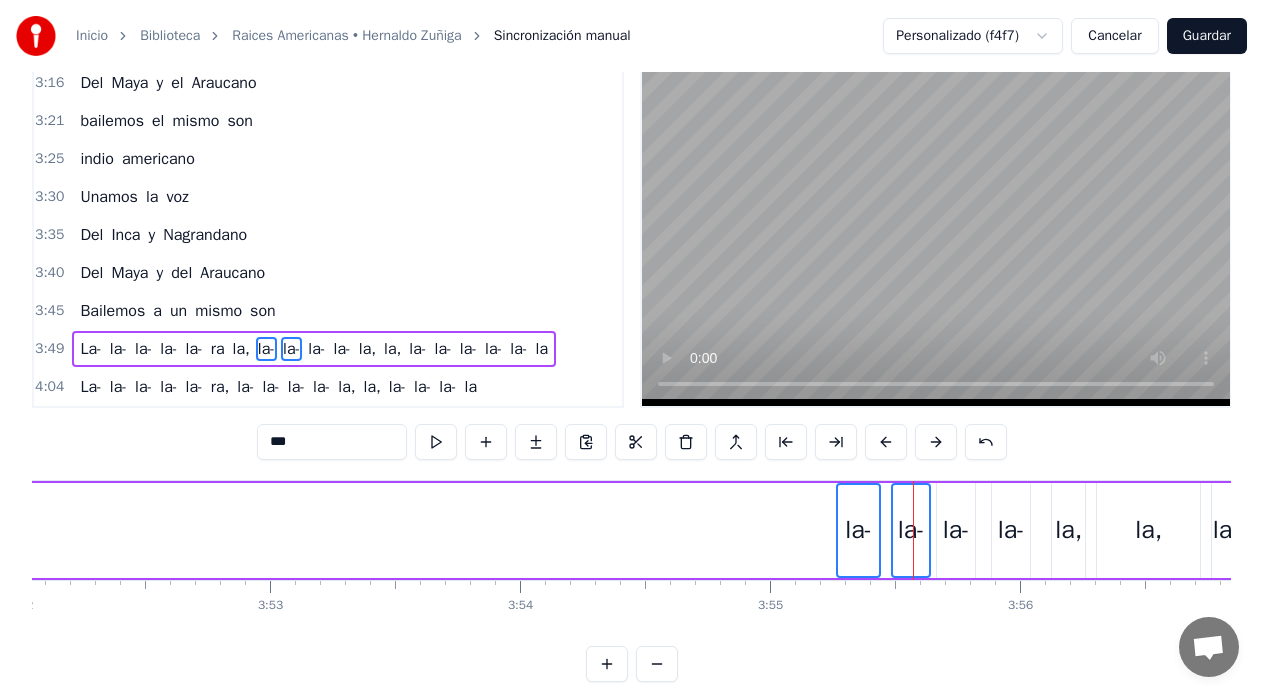 click on "la-" at bounding box center [956, 530] 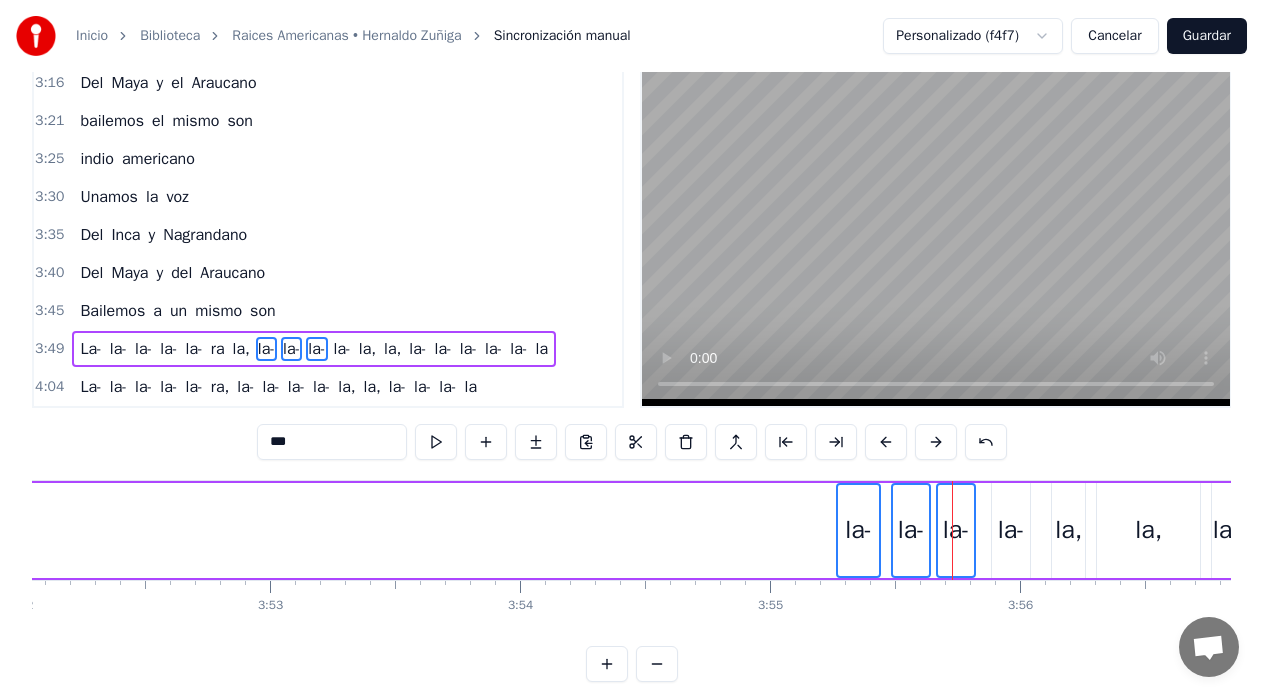 click on "la-" at bounding box center (1011, 530) 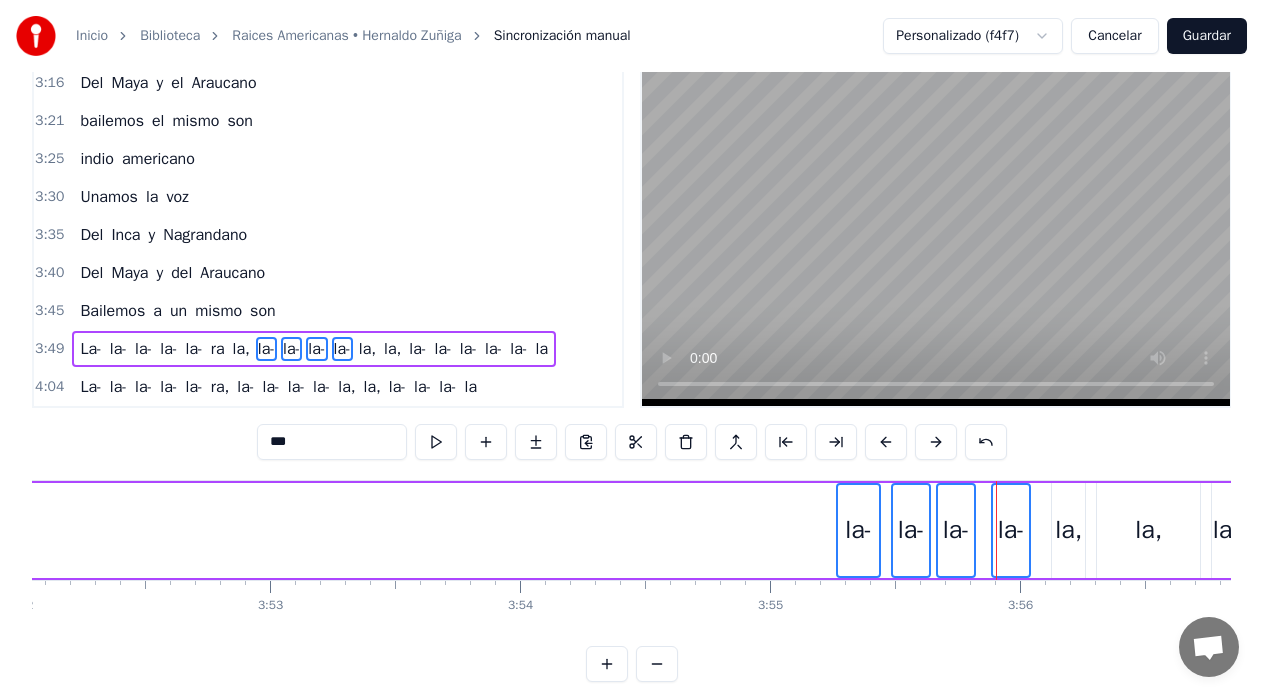 click on "la," at bounding box center (1068, 530) 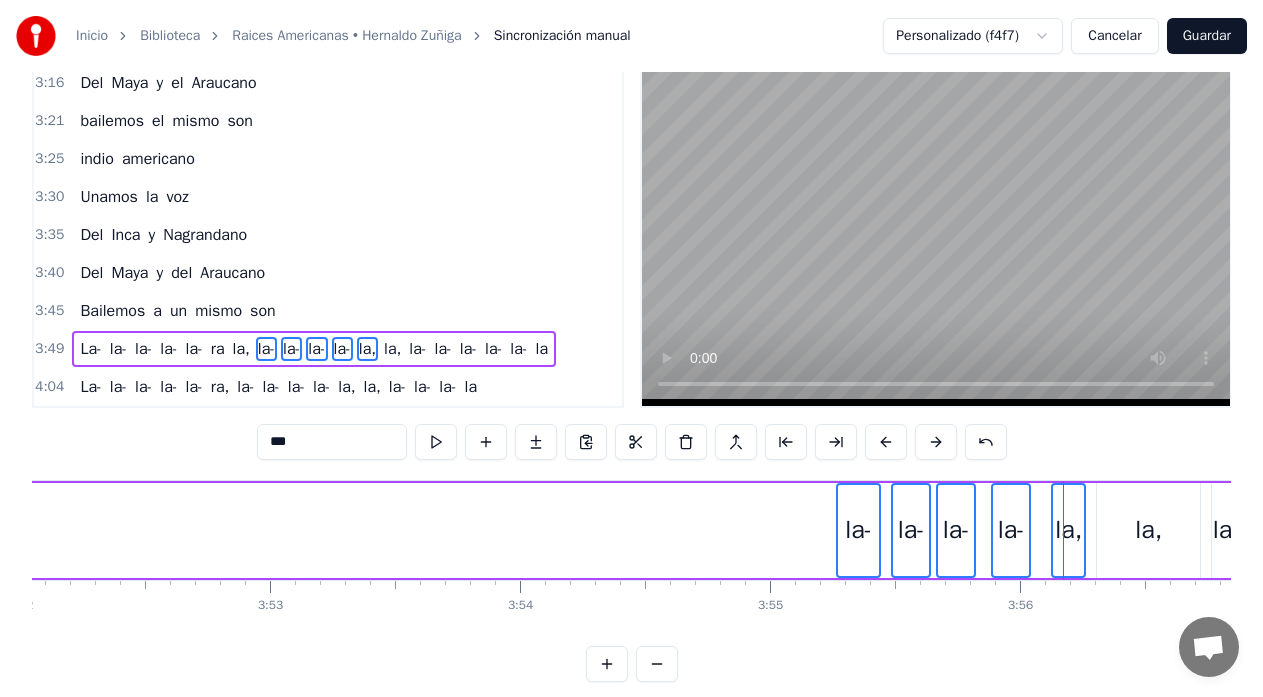 click on "la," at bounding box center [1148, 530] 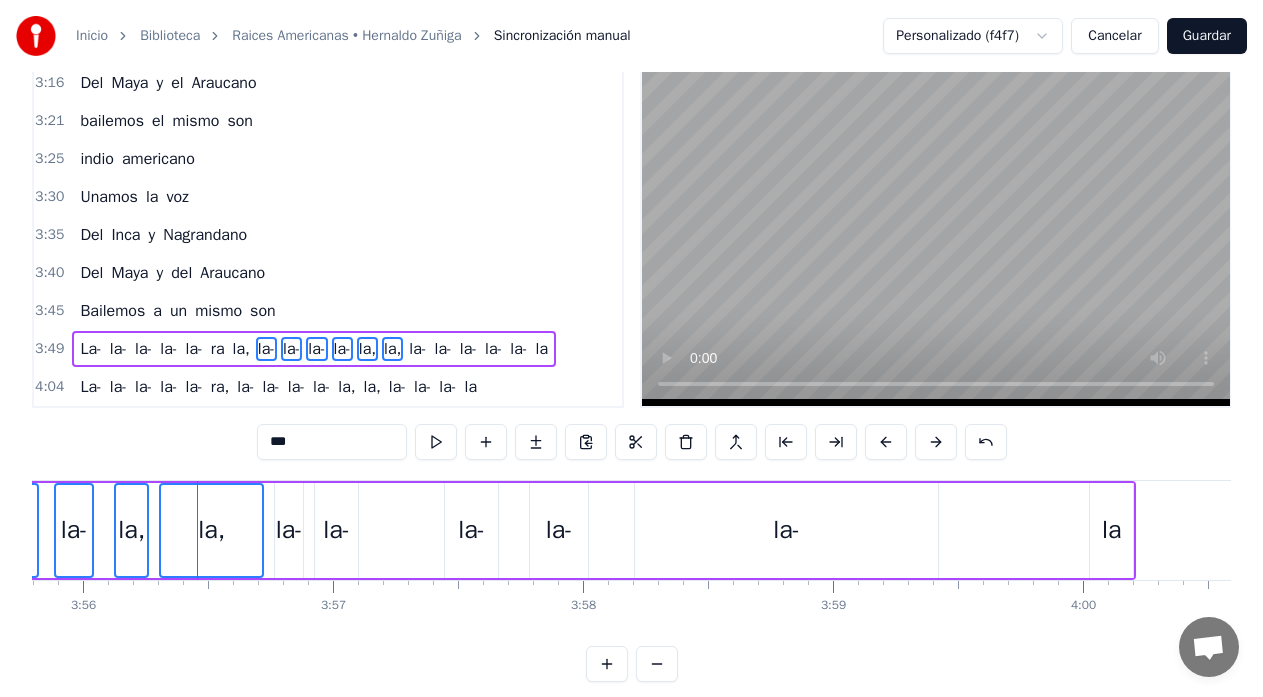 scroll, scrollTop: 0, scrollLeft: 59014, axis: horizontal 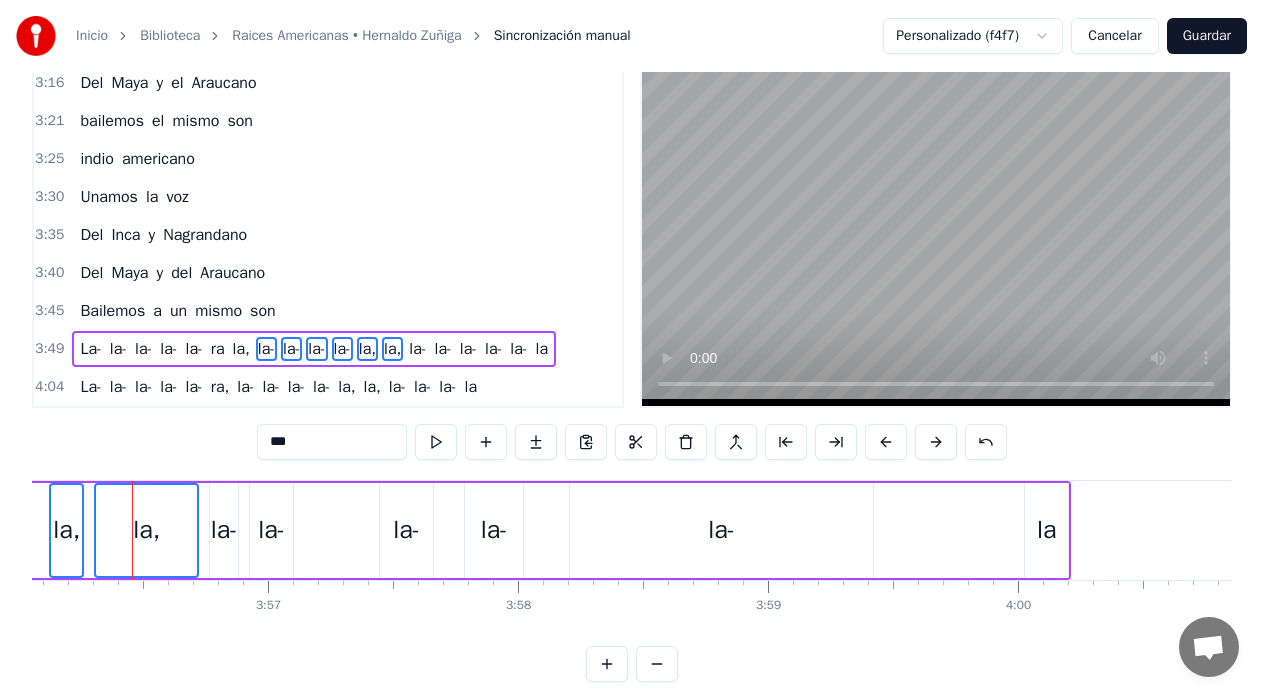 click on "la-" at bounding box center (224, 530) 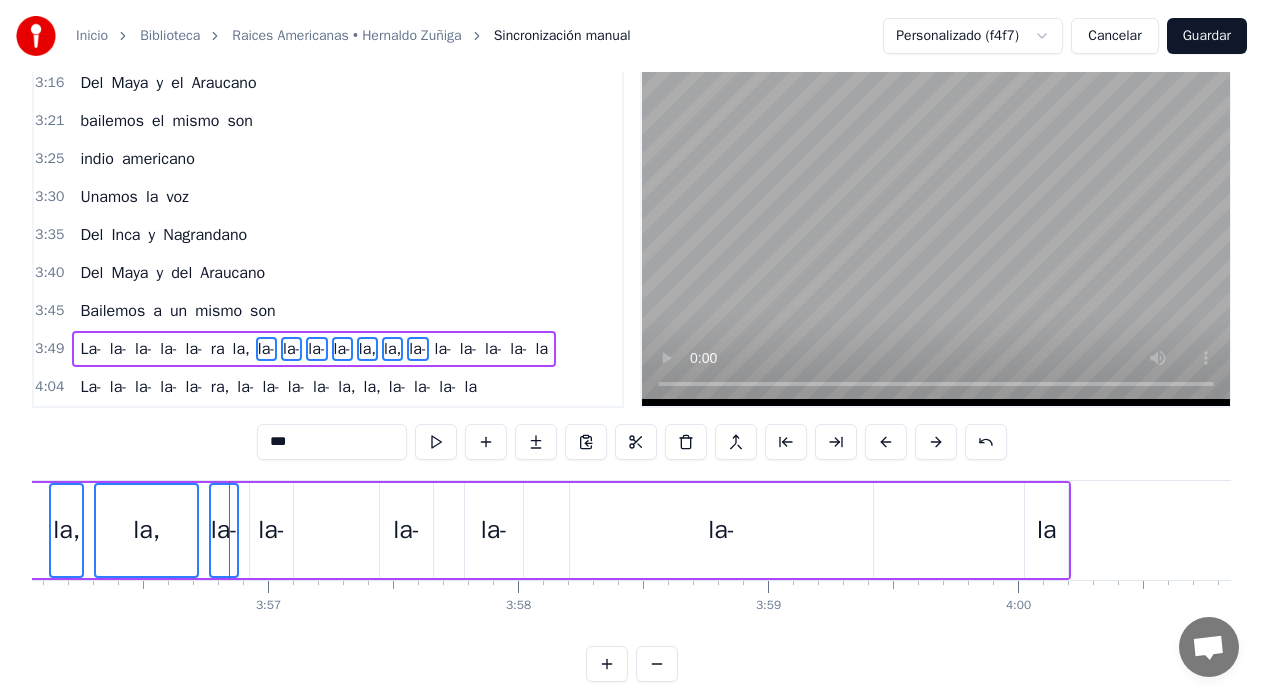 click on "la-" at bounding box center (271, 530) 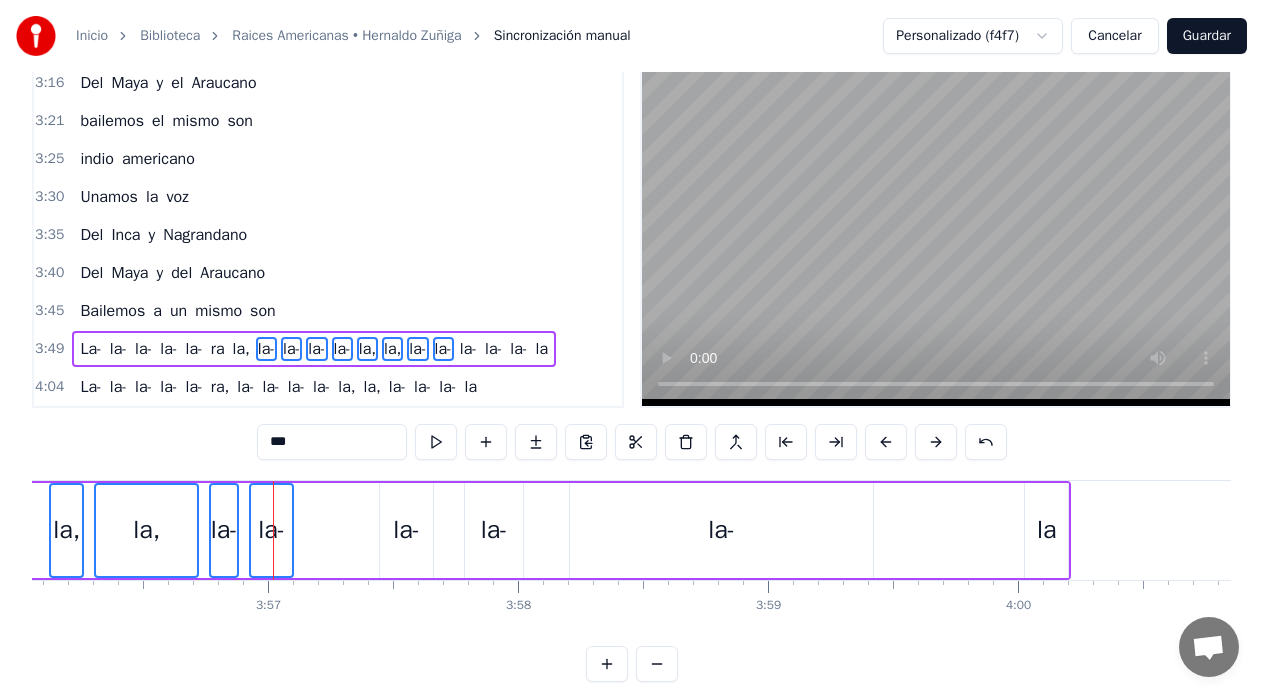 click on "la-" at bounding box center [406, 530] 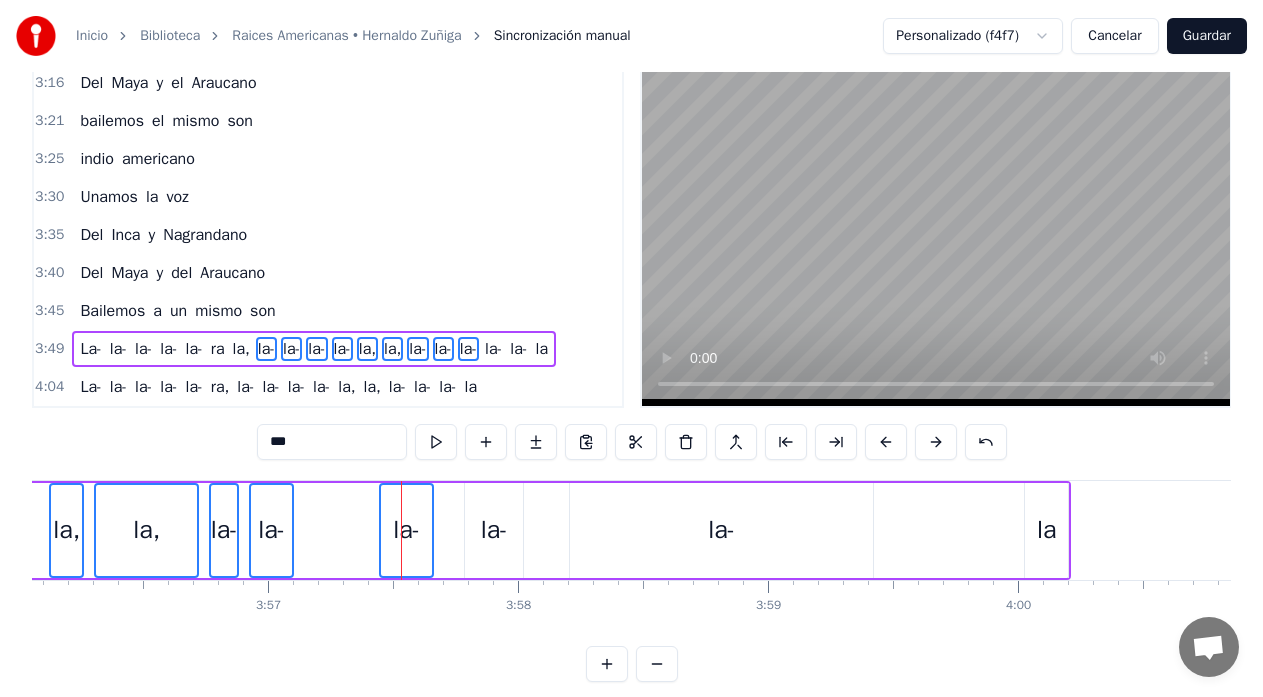 click on "la-" at bounding box center (494, 530) 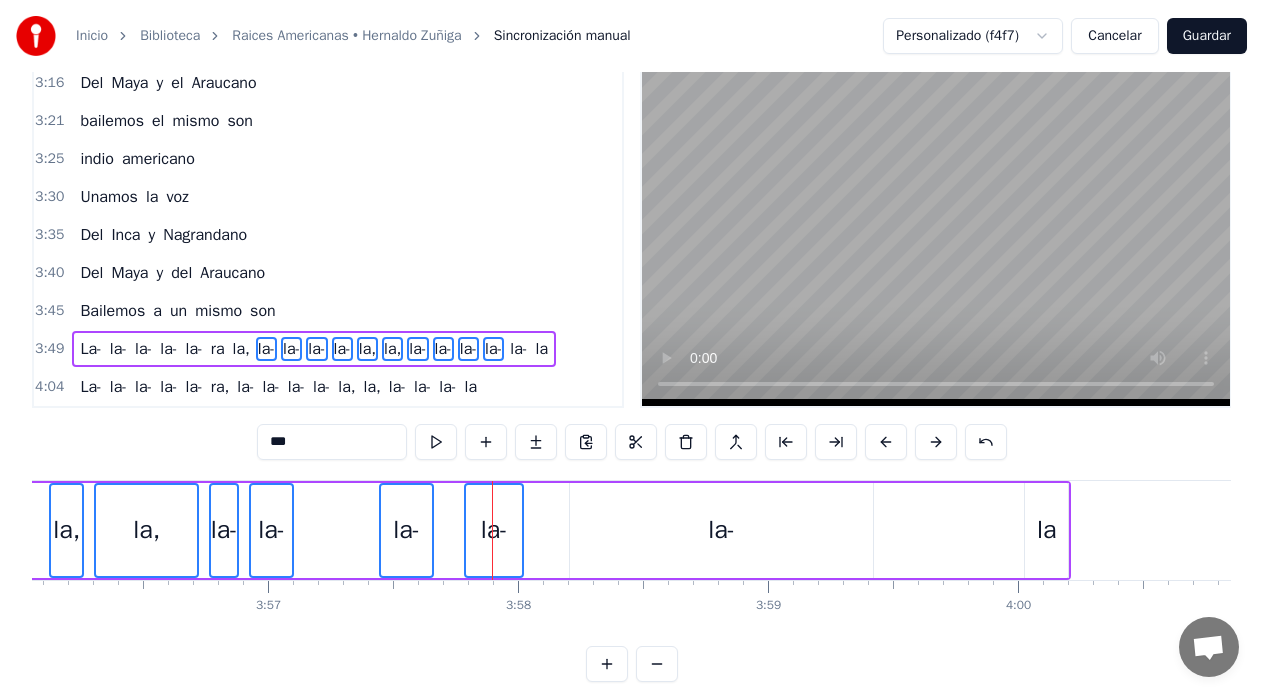 click on "la-" at bounding box center [721, 530] 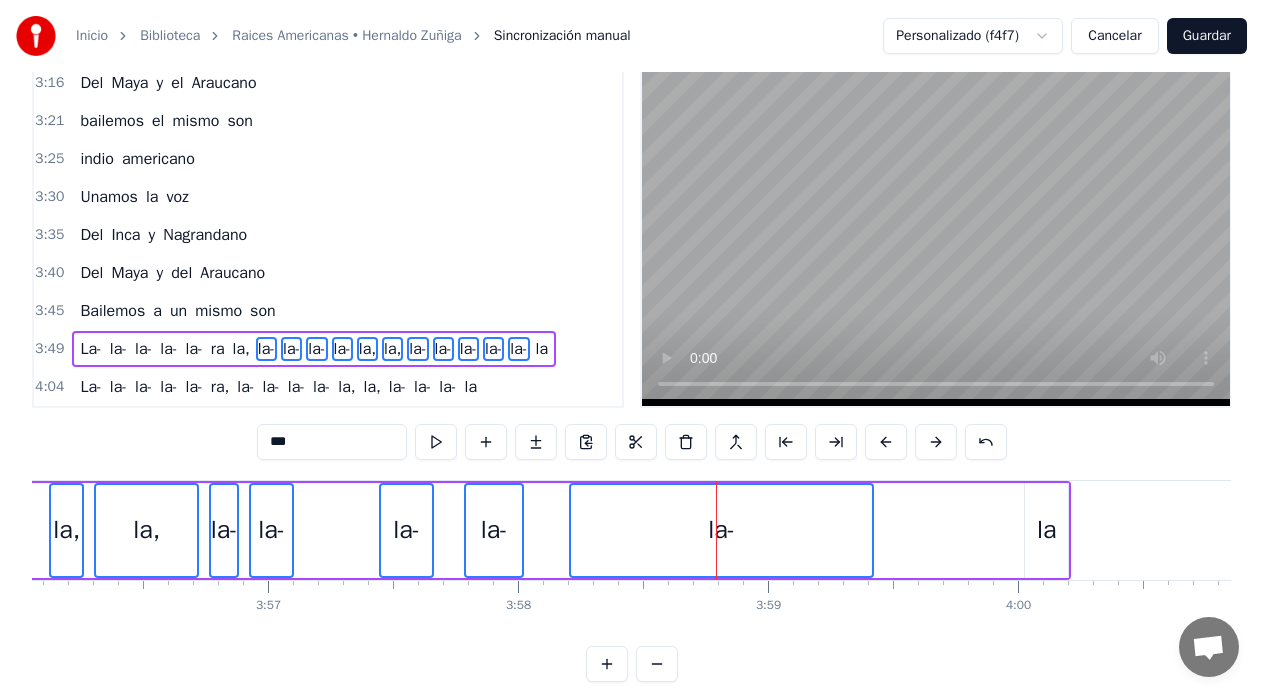 click on "la" at bounding box center [1046, 530] 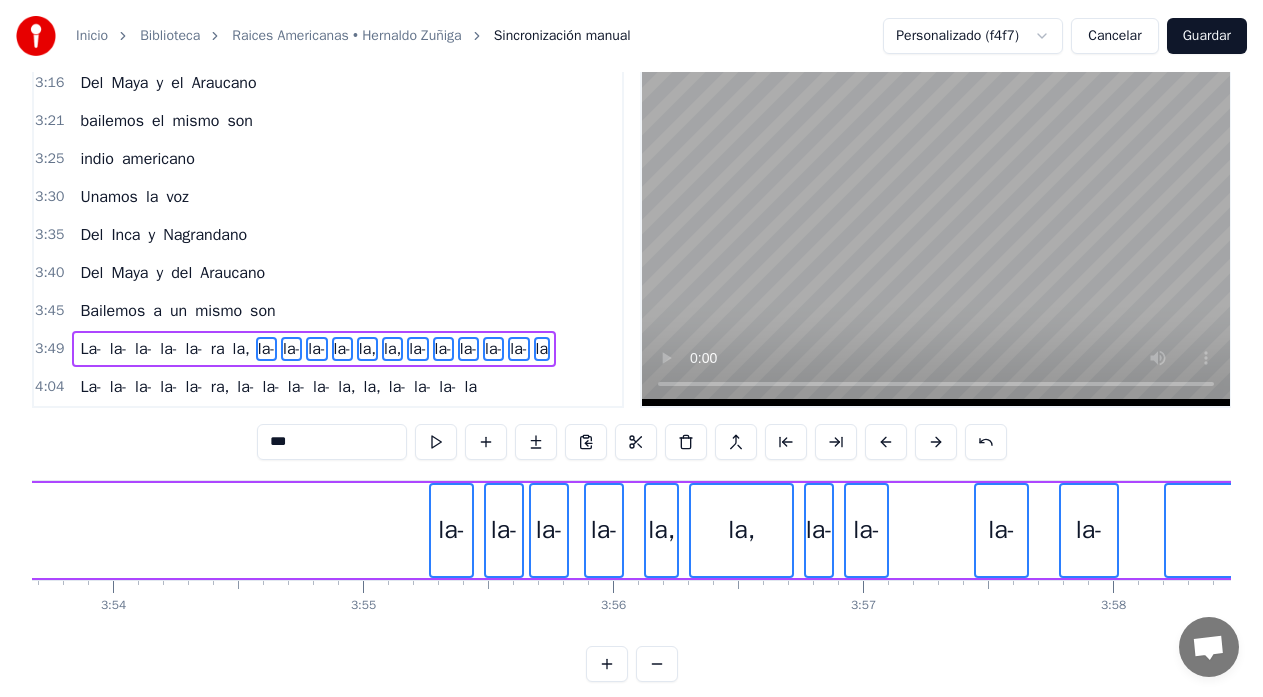 scroll, scrollTop: 0, scrollLeft: 58414, axis: horizontal 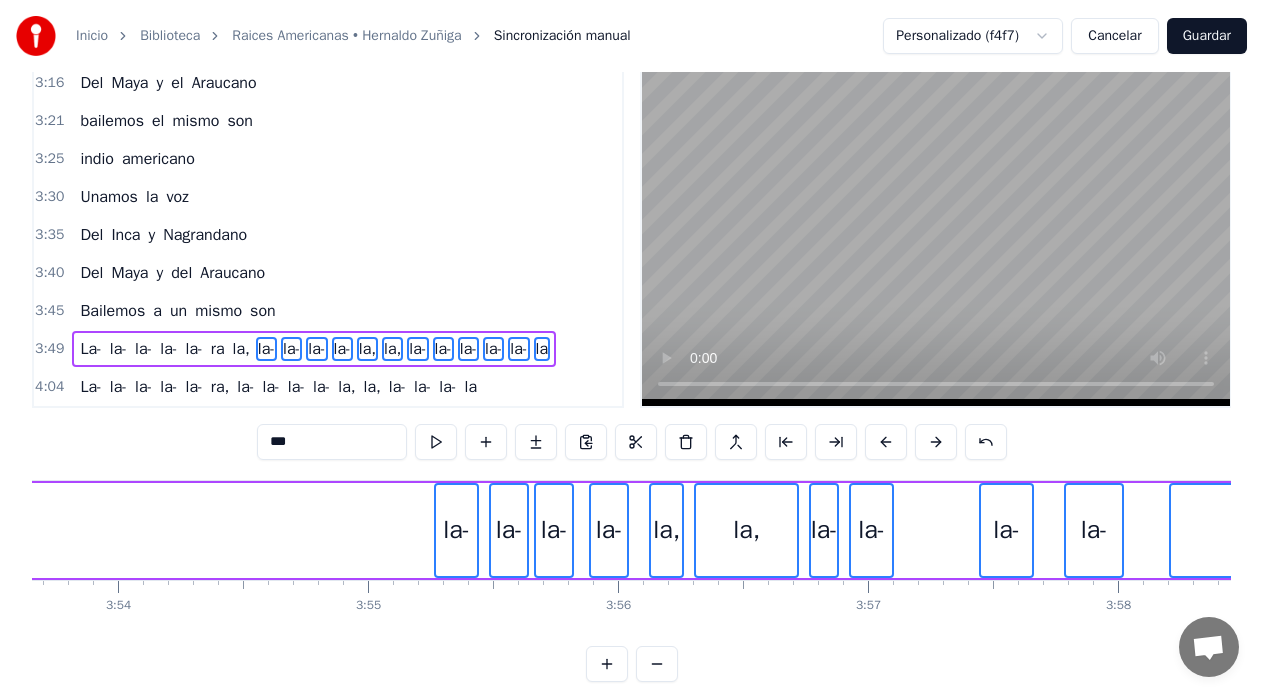 drag, startPoint x: 445, startPoint y: 494, endPoint x: 385, endPoint y: 497, distance: 60.074955 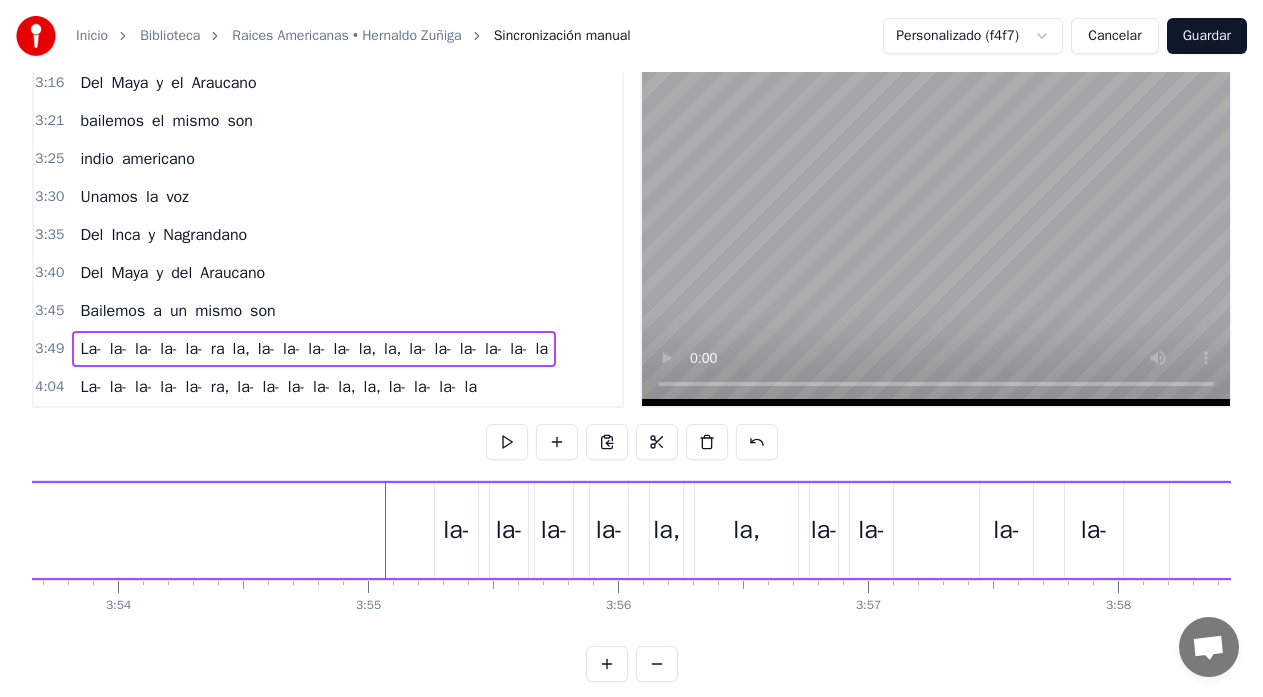click on "la-" at bounding box center (456, 530) 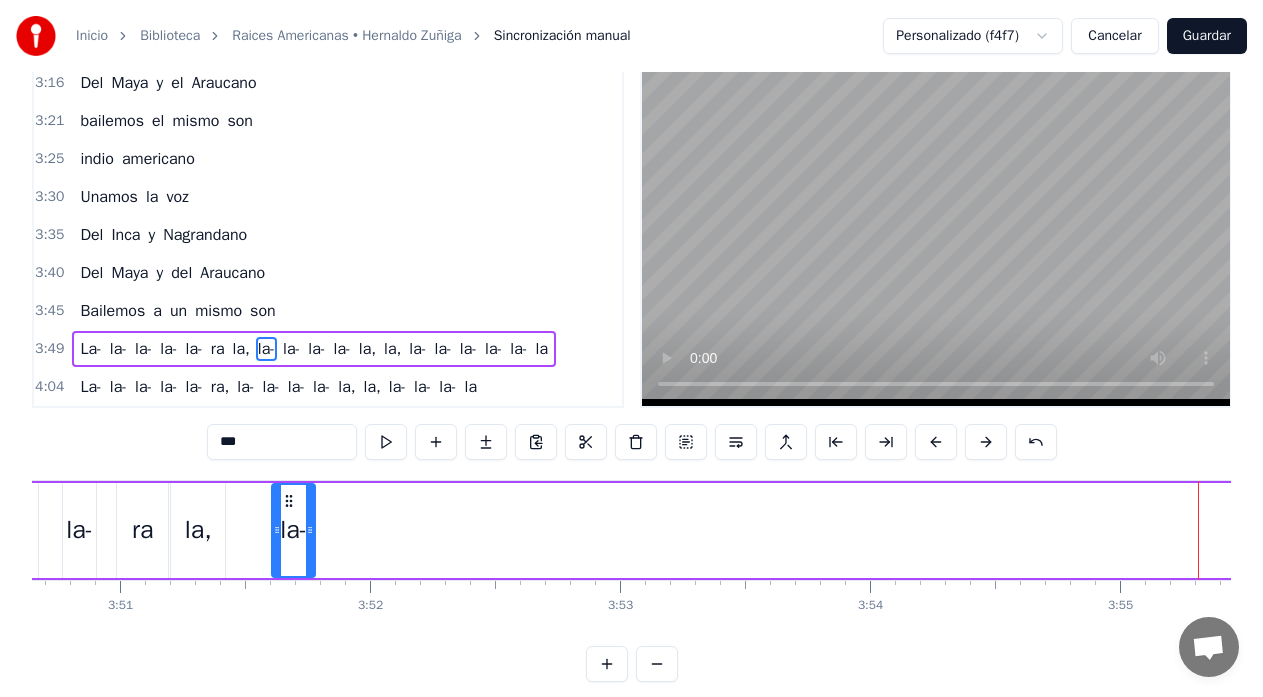 scroll, scrollTop: 0, scrollLeft: 57652, axis: horizontal 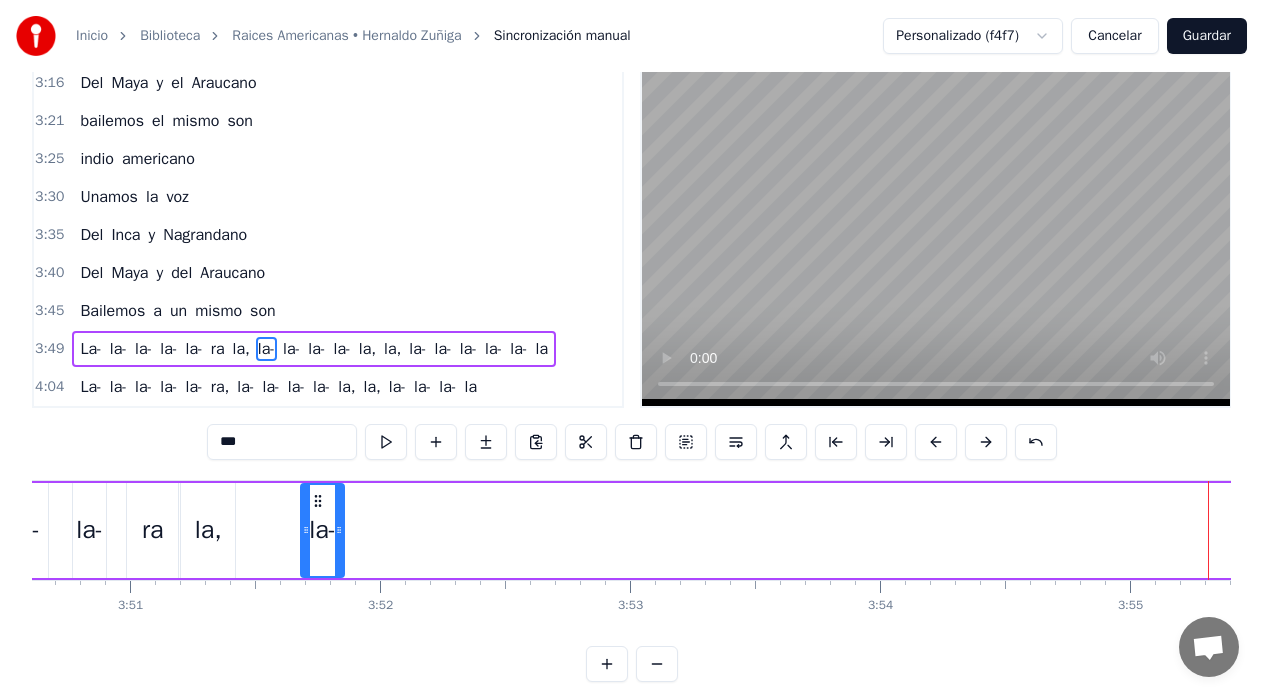 drag, startPoint x: 451, startPoint y: 501, endPoint x: 317, endPoint y: 515, distance: 134.72935 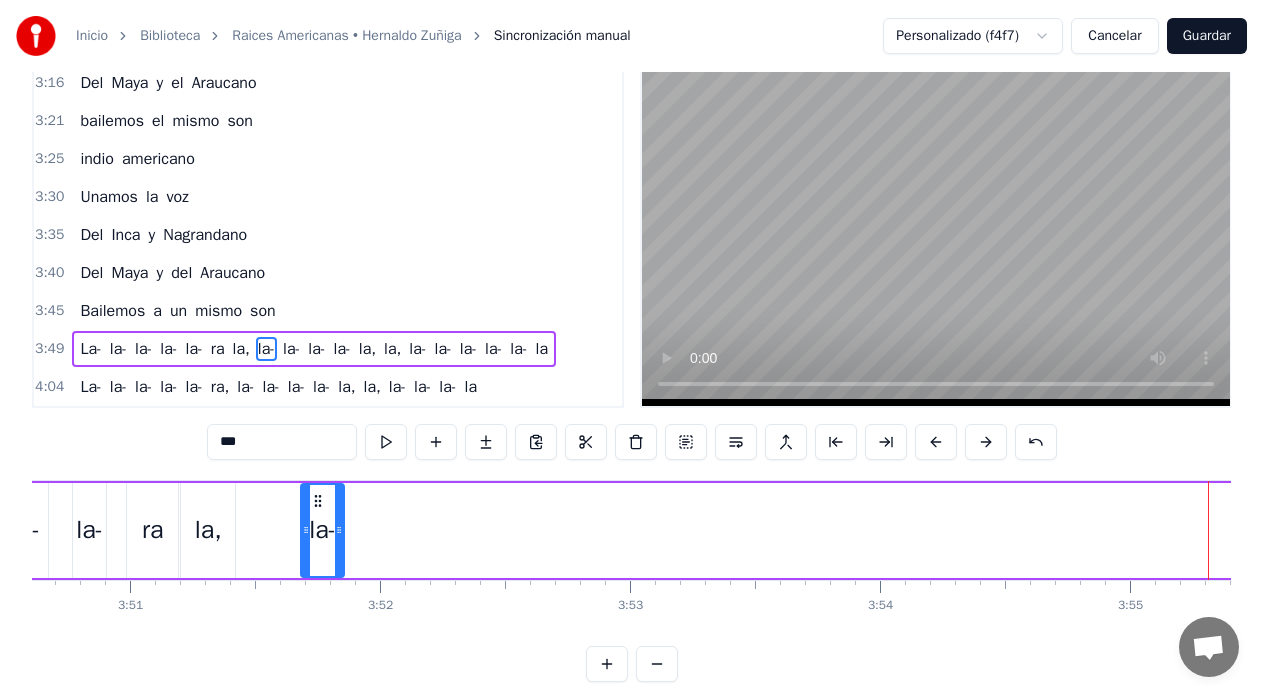 click on "La- la- la- la- la- ra la, la- la- la- la- la, la, la- la- la- la- la- la" at bounding box center [1078, 530] 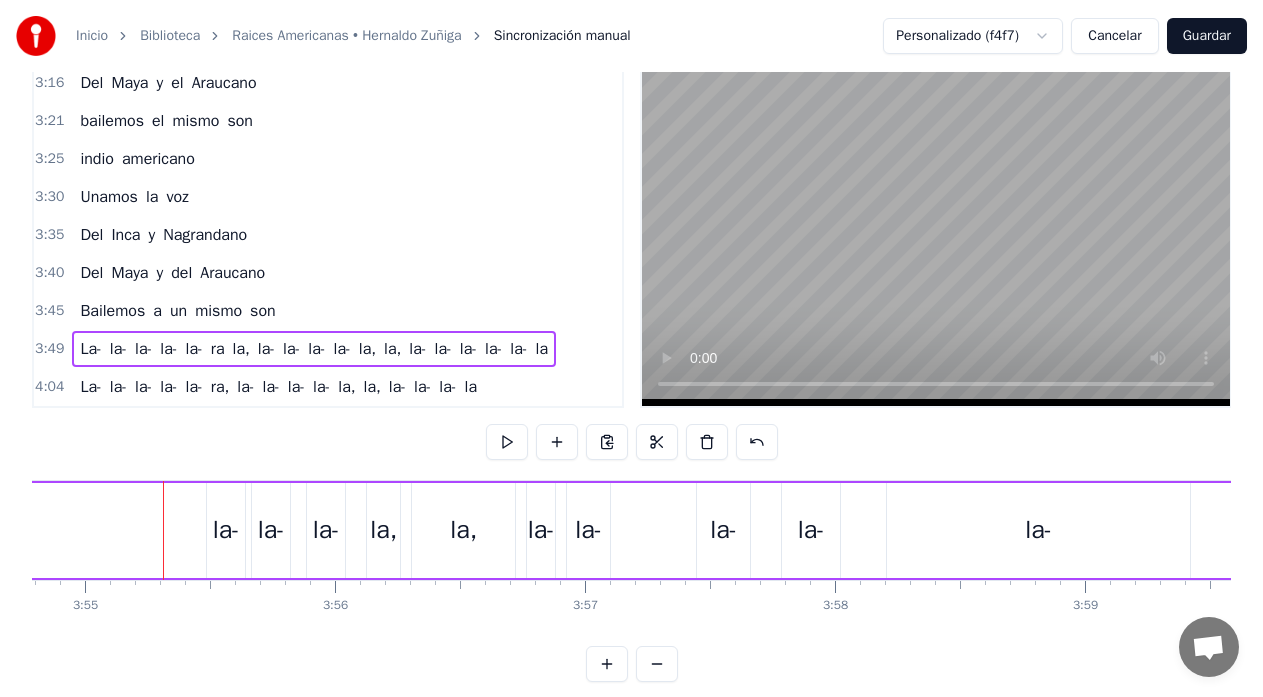 scroll, scrollTop: 0, scrollLeft: 58750, axis: horizontal 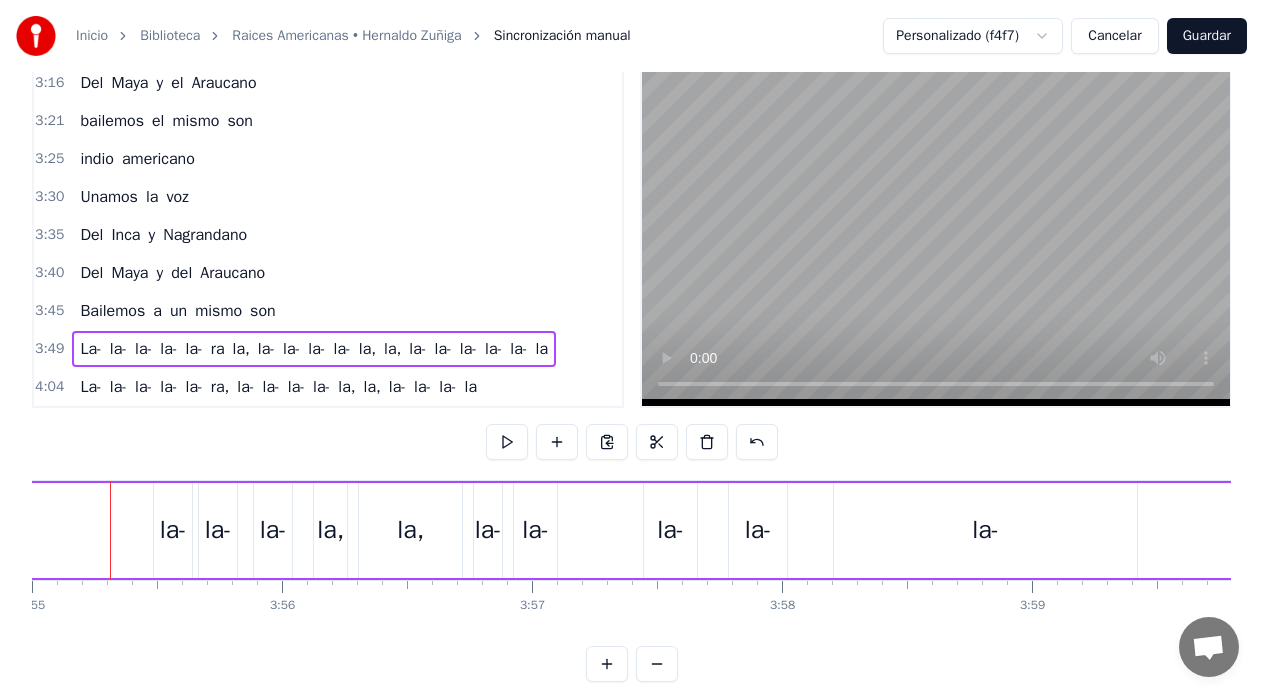 drag, startPoint x: 166, startPoint y: 496, endPoint x: 91, endPoint y: 503, distance: 75.32596 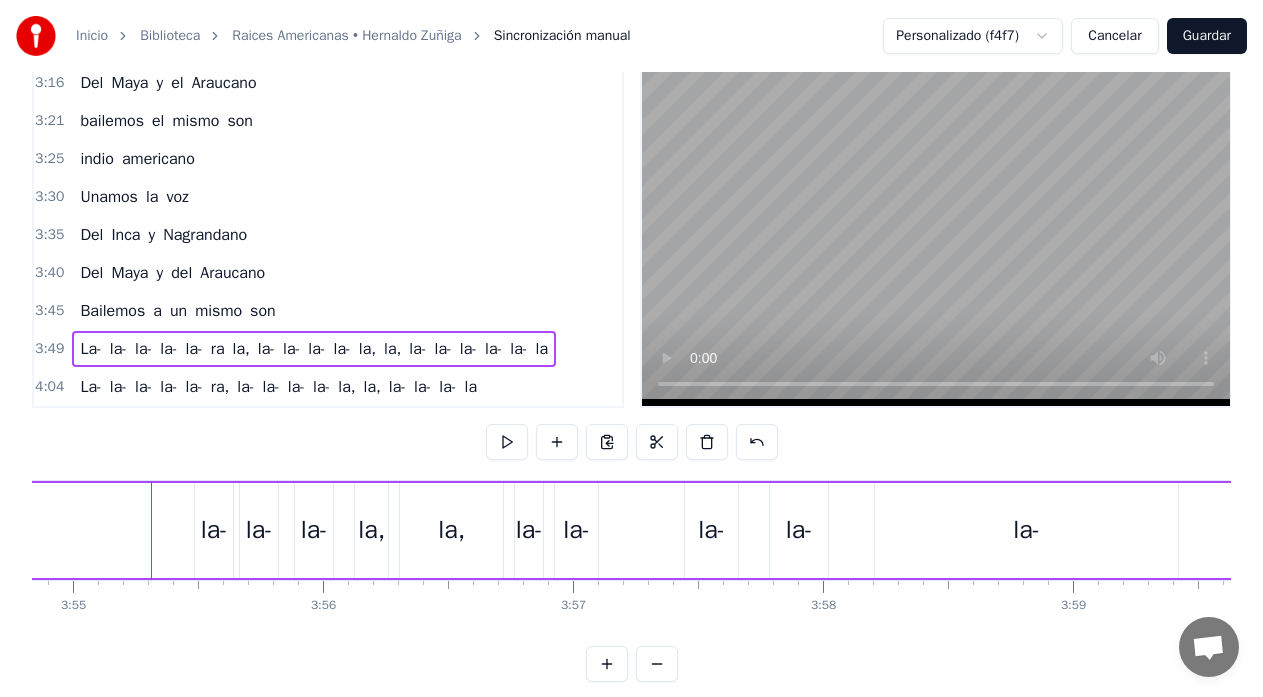 drag, startPoint x: 206, startPoint y: 499, endPoint x: 192, endPoint y: 502, distance: 14.3178215 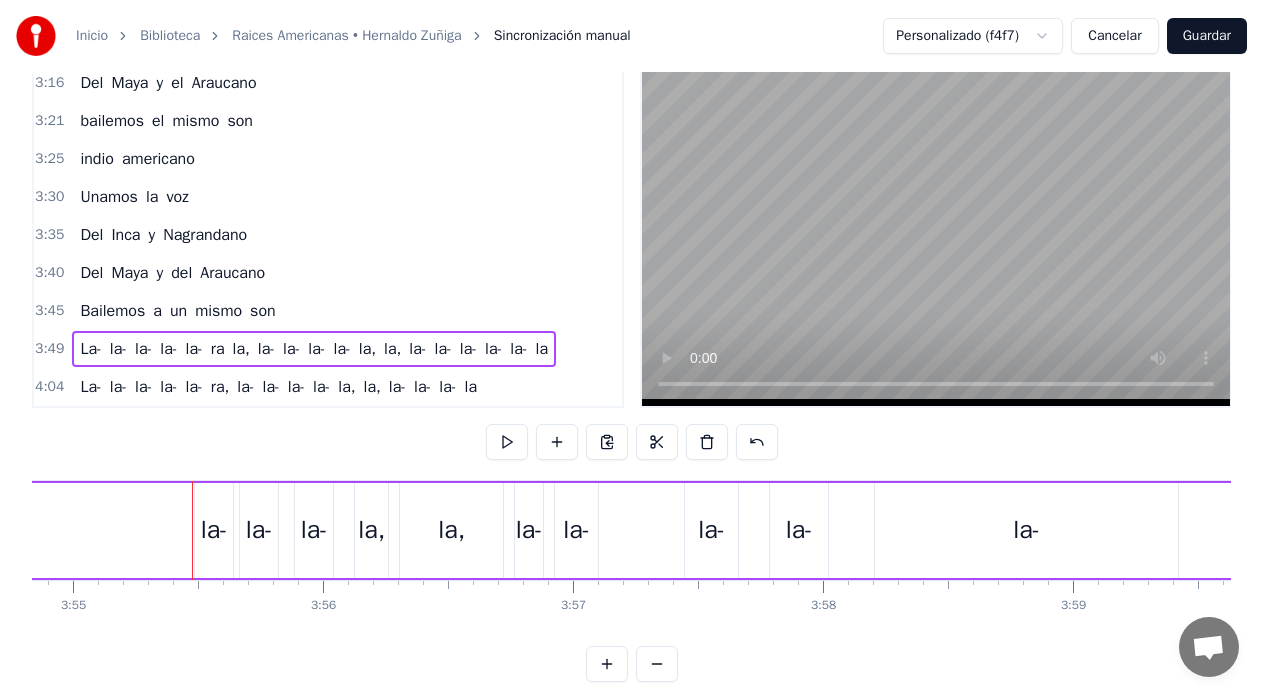 click on "la-" at bounding box center (214, 530) 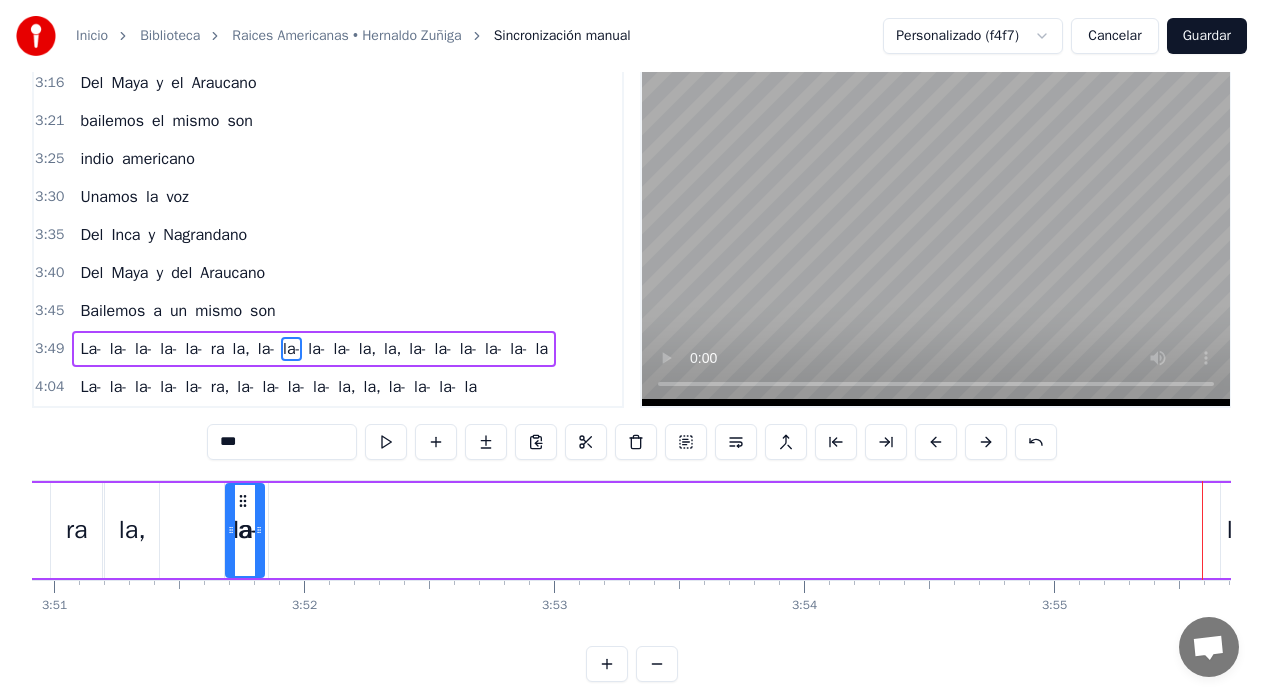 scroll, scrollTop: 0, scrollLeft: 57714, axis: horizontal 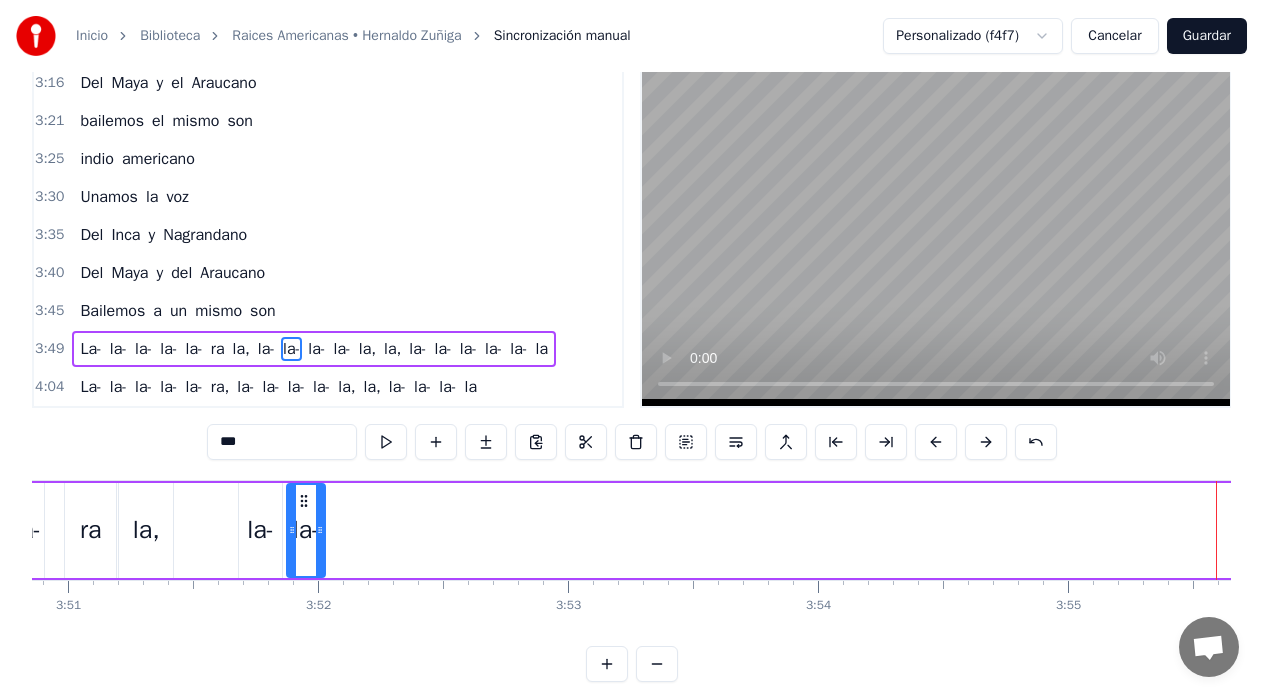 drag, startPoint x: 210, startPoint y: 503, endPoint x: 302, endPoint y: 523, distance: 94.14882 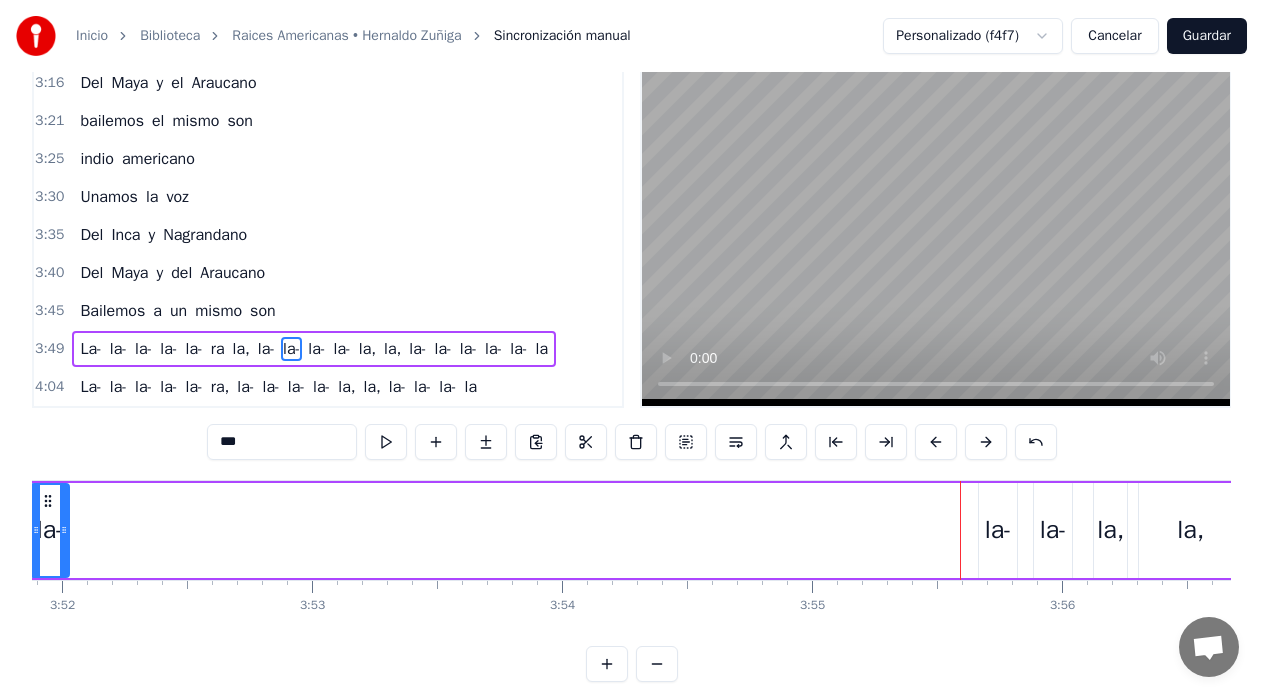 scroll, scrollTop: 0, scrollLeft: 58145, axis: horizontal 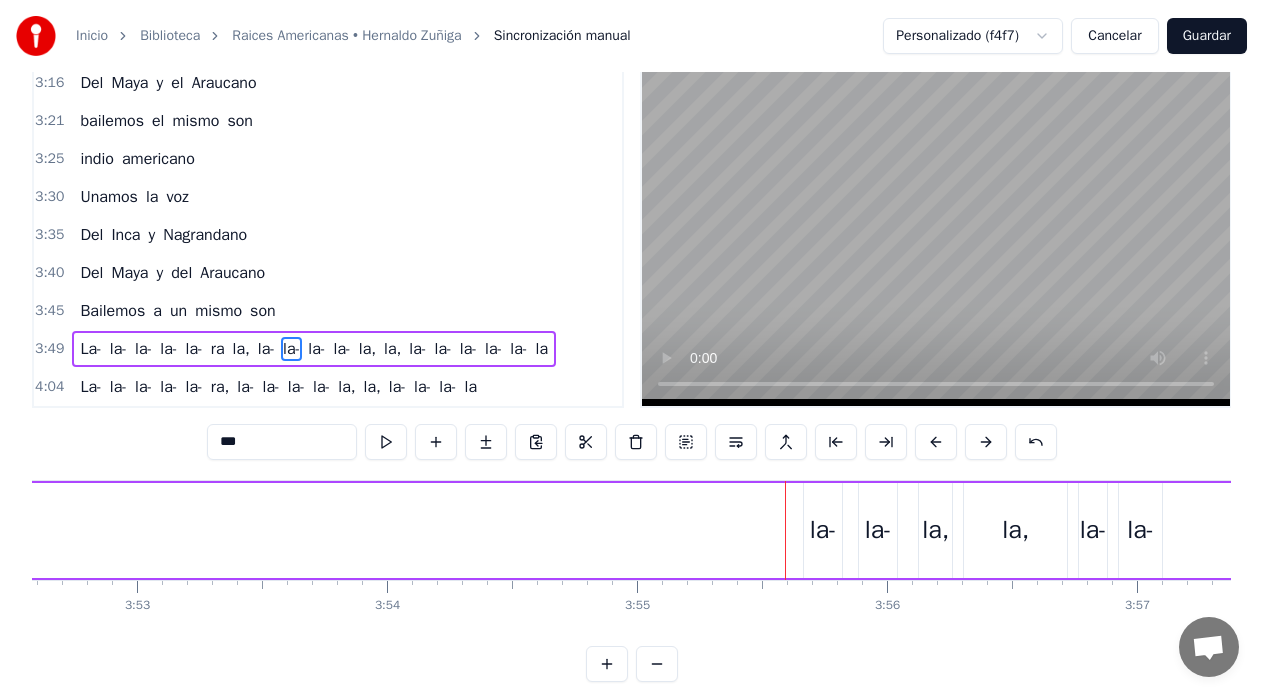 drag, startPoint x: 825, startPoint y: 507, endPoint x: 773, endPoint y: 511, distance: 52.153618 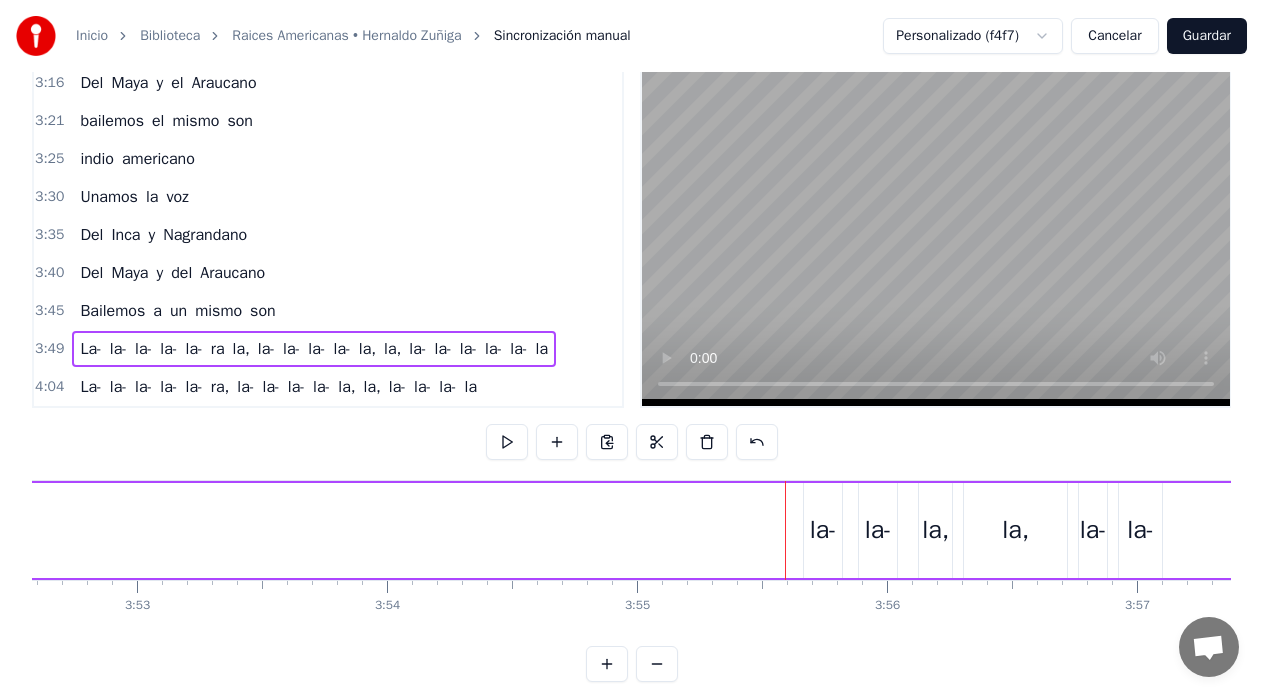 click on "la-" at bounding box center [823, 530] 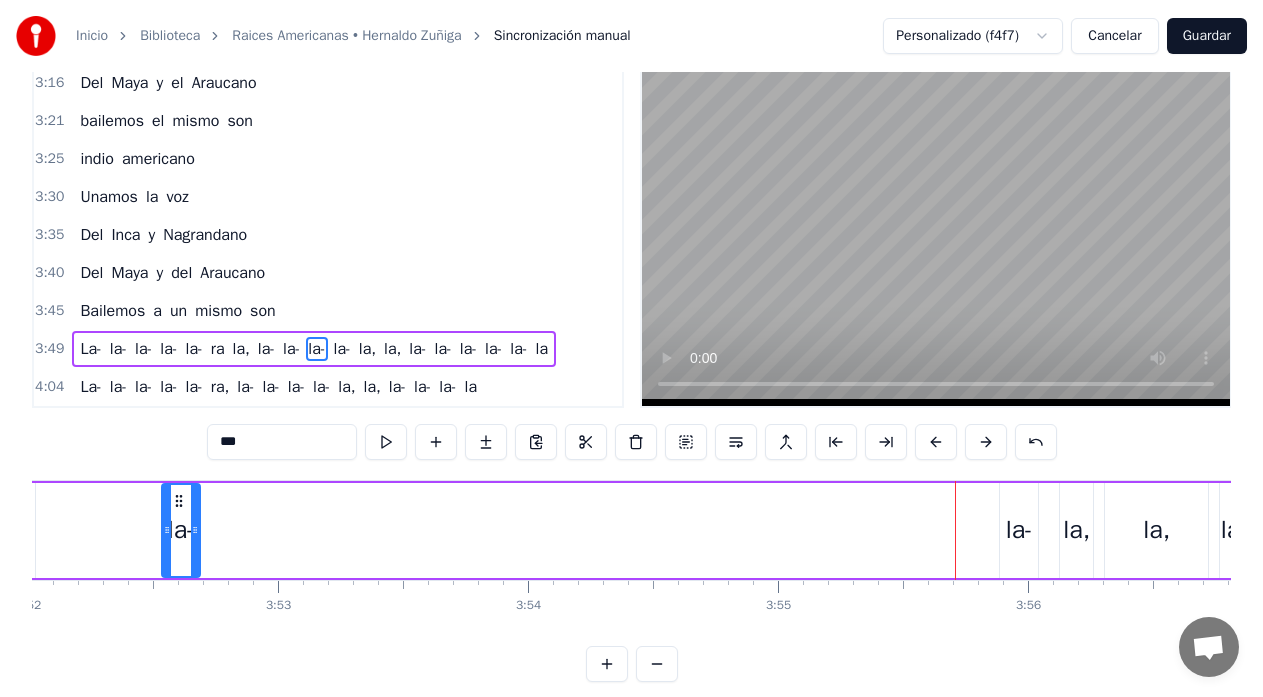 drag, startPoint x: 822, startPoint y: 501, endPoint x: 197, endPoint y: 510, distance: 625.0648 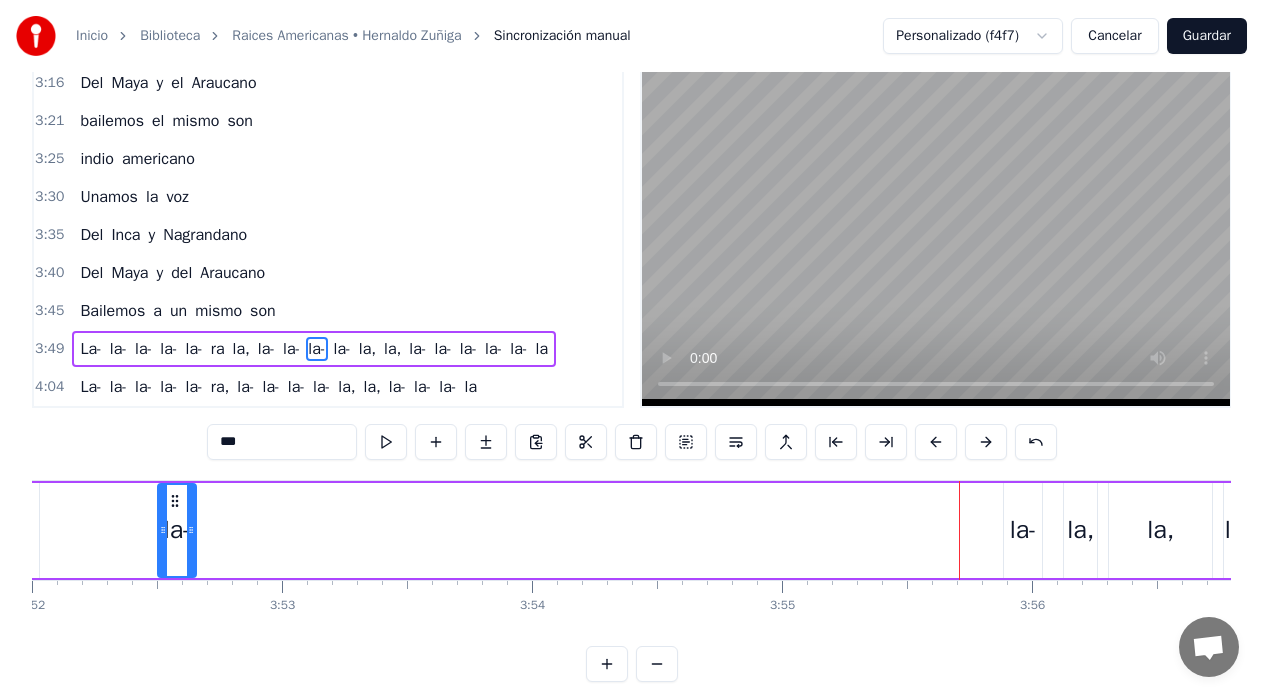 click on "la-" at bounding box center (1023, 530) 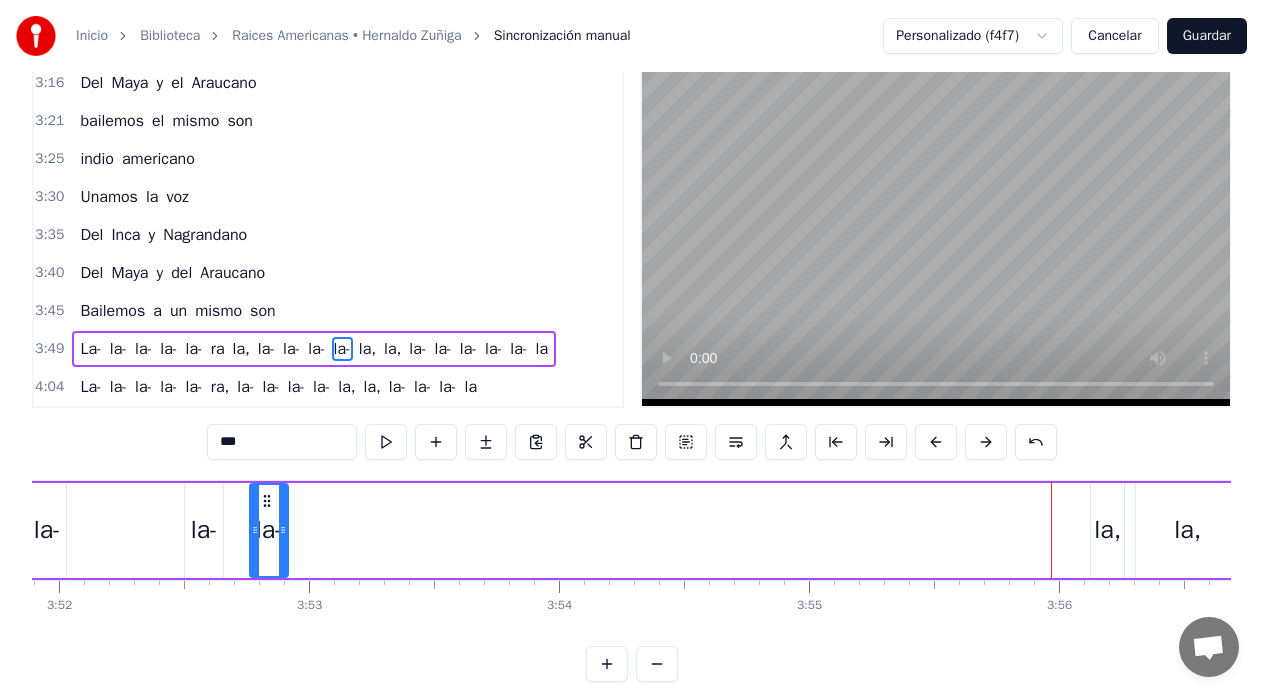 drag, startPoint x: 1020, startPoint y: 503, endPoint x: 254, endPoint y: 517, distance: 766.1279 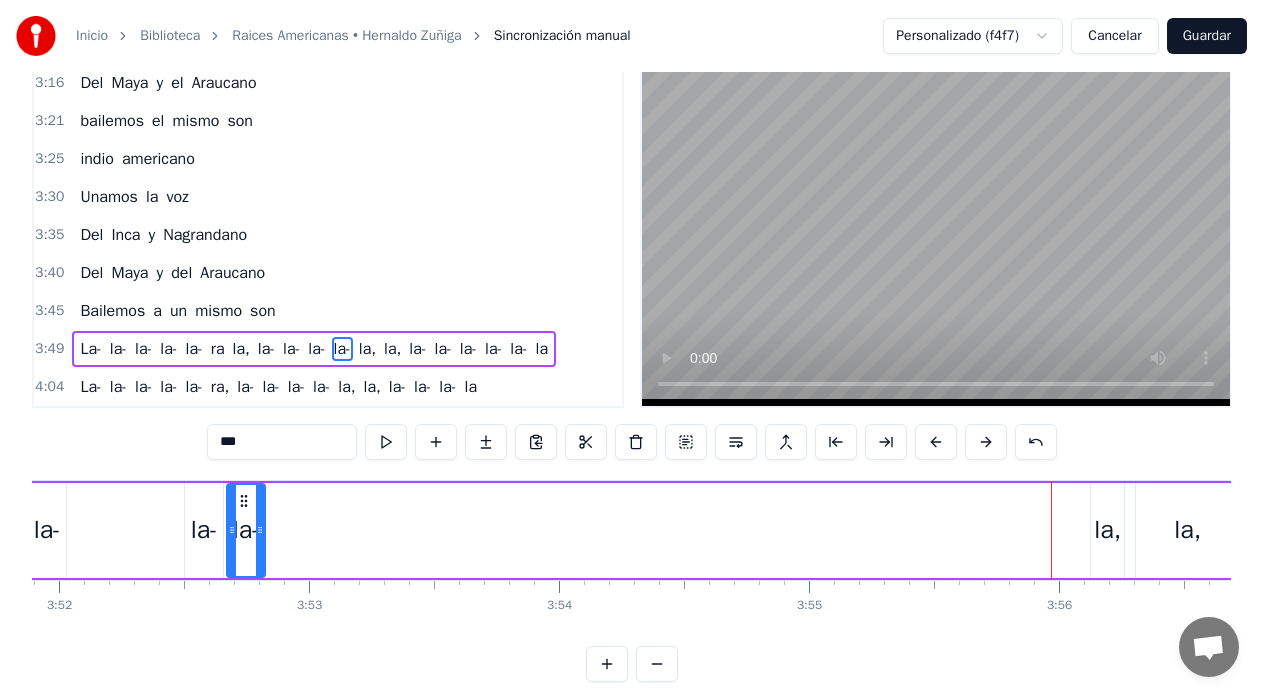 scroll, scrollTop: 0, scrollLeft: 57962, axis: horizontal 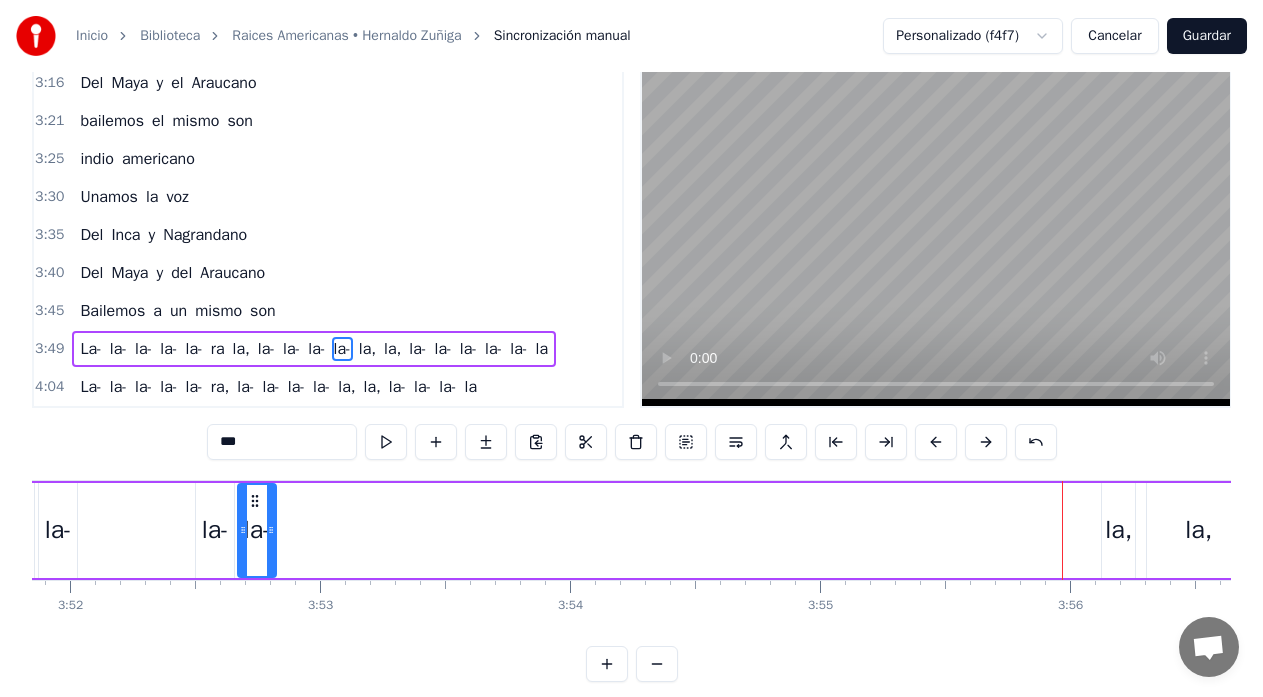 click on "la," at bounding box center [1118, 530] 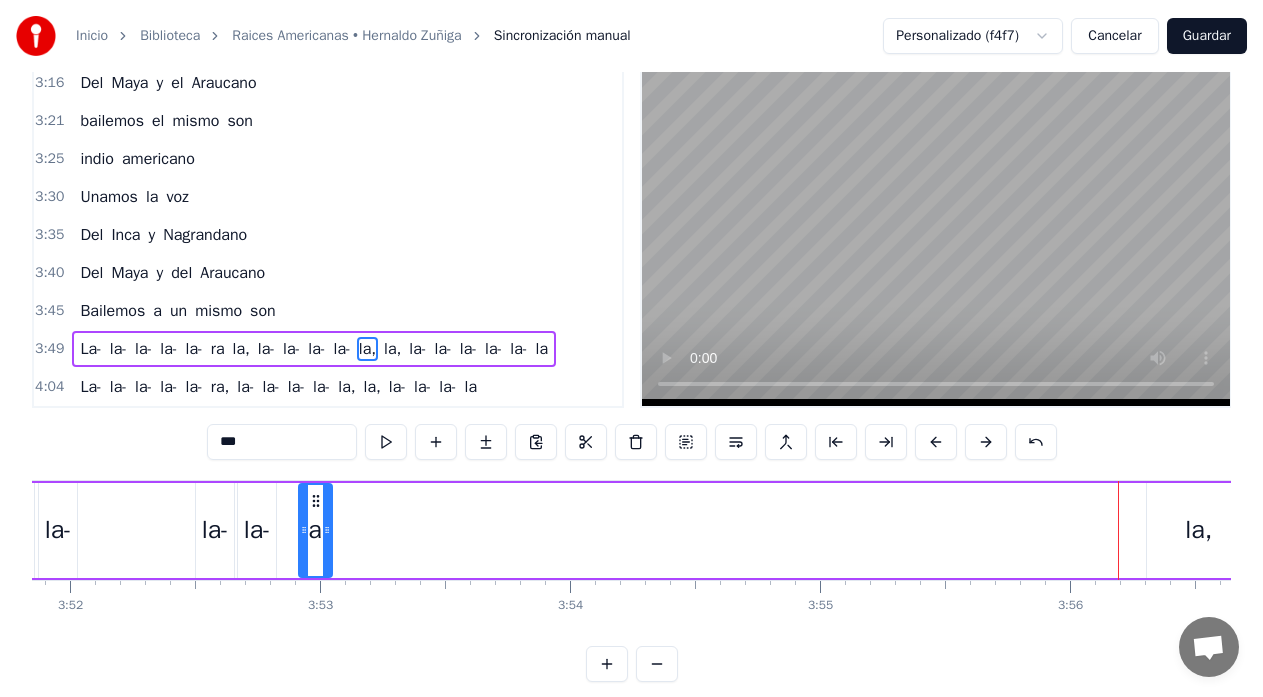 drag, startPoint x: 1115, startPoint y: 504, endPoint x: 312, endPoint y: 532, distance: 803.48804 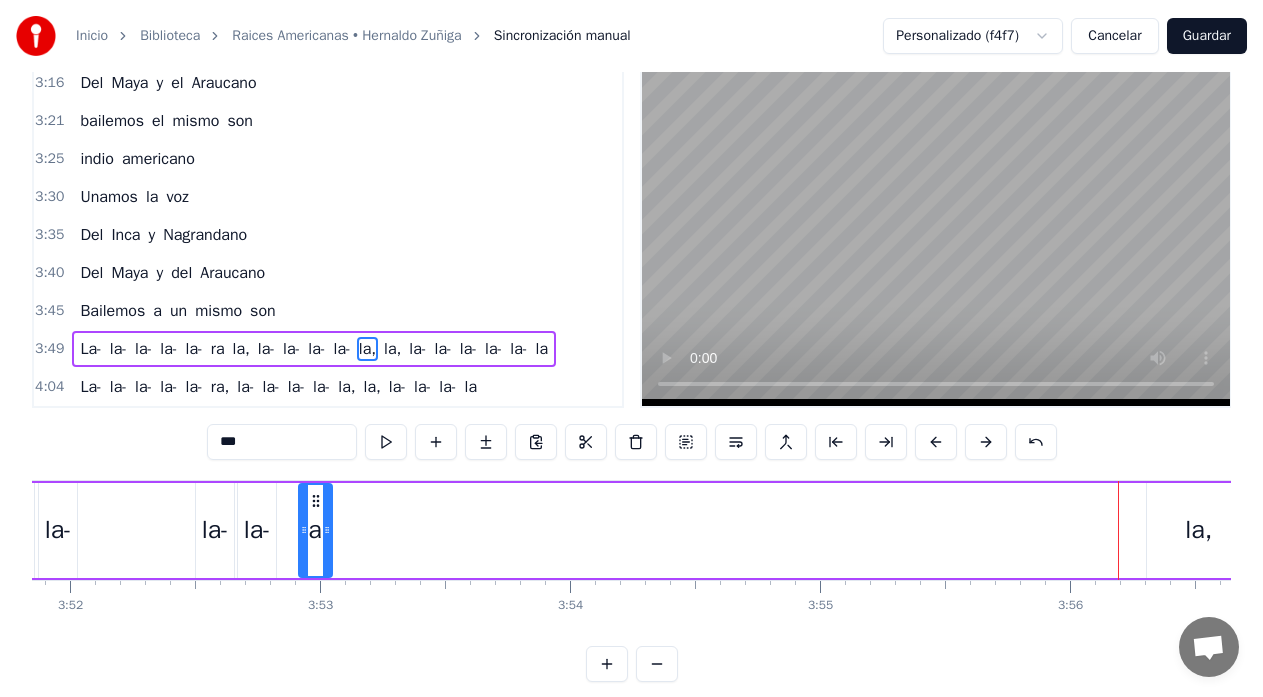 click on "la," at bounding box center (1198, 530) 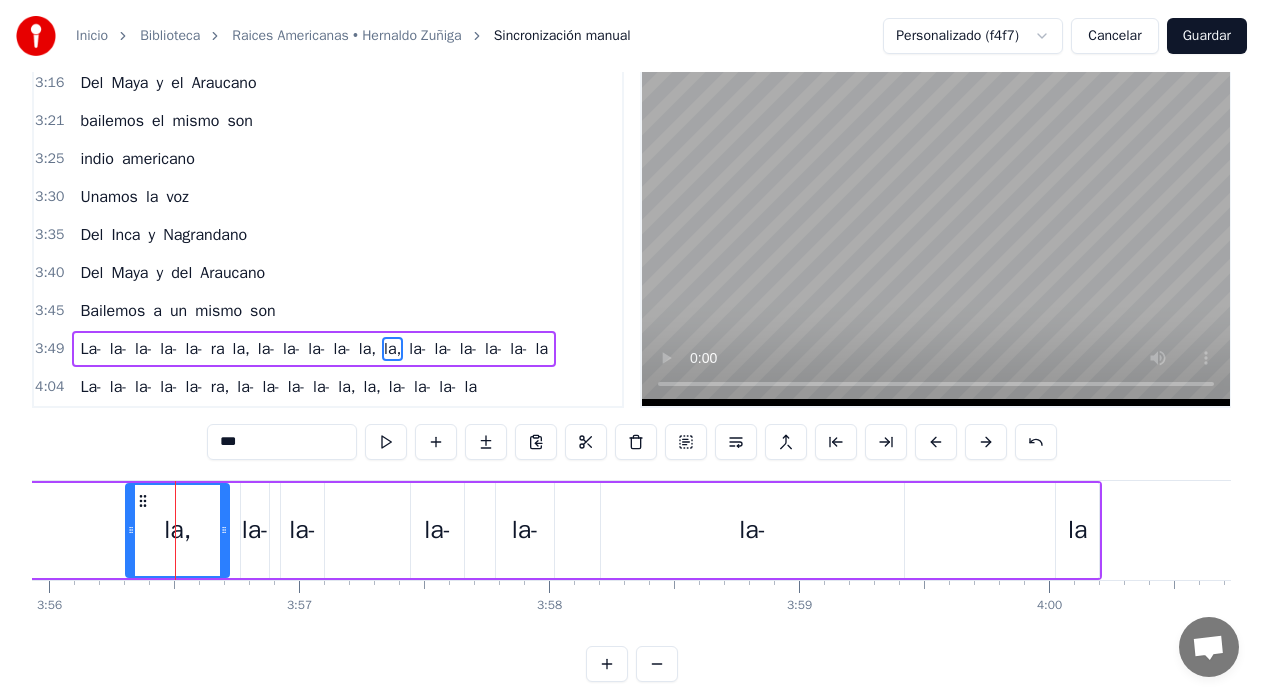 scroll, scrollTop: 0, scrollLeft: 59026, axis: horizontal 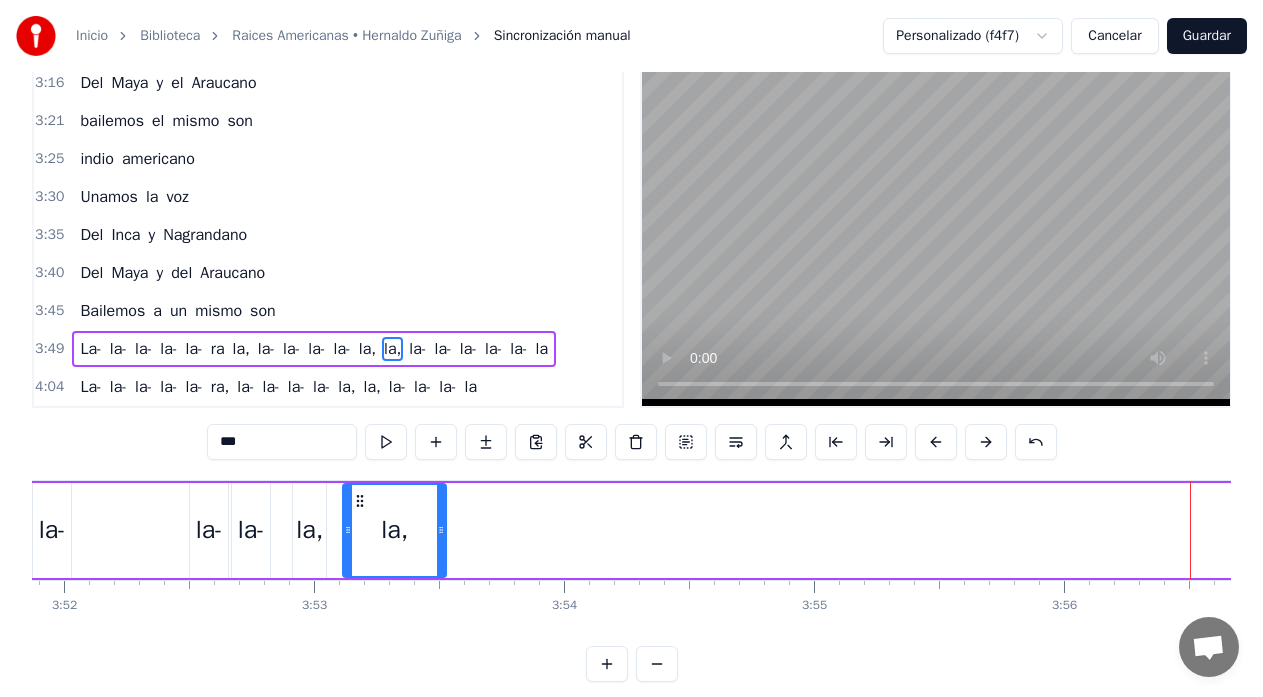 drag, startPoint x: 101, startPoint y: 502, endPoint x: 361, endPoint y: 519, distance: 260.55518 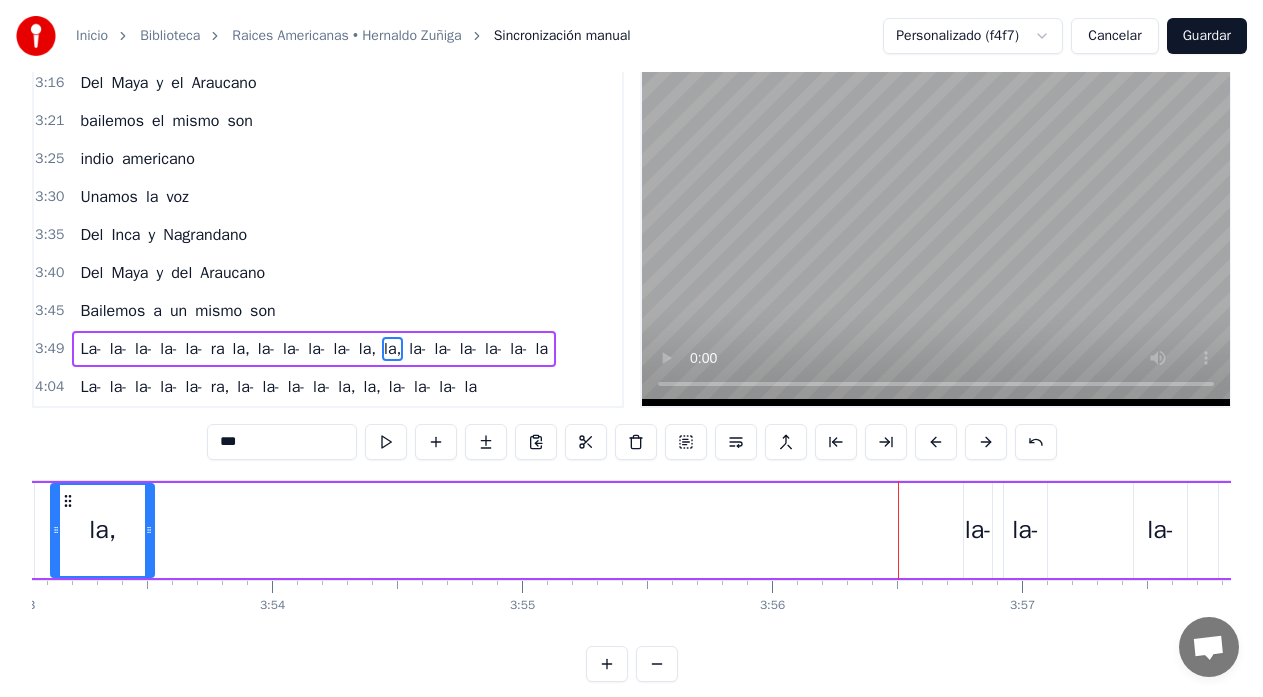 scroll, scrollTop: 0, scrollLeft: 58261, axis: horizontal 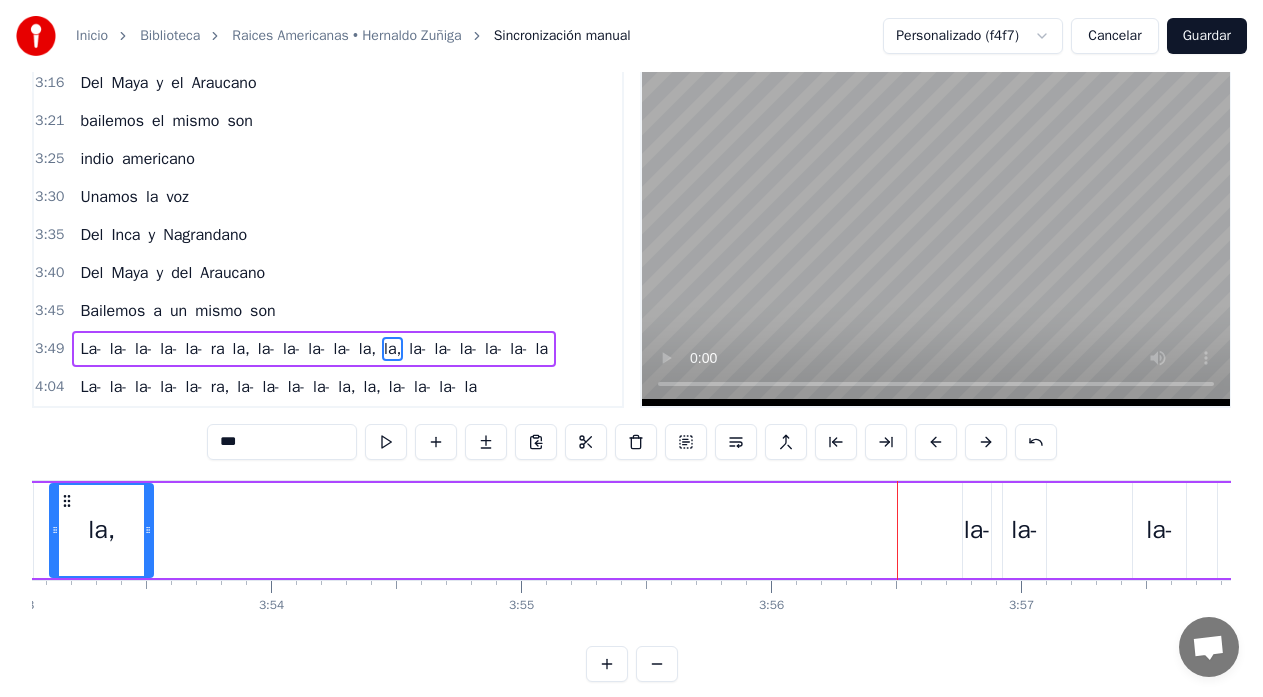 drag, startPoint x: 973, startPoint y: 506, endPoint x: 962, endPoint y: 506, distance: 11 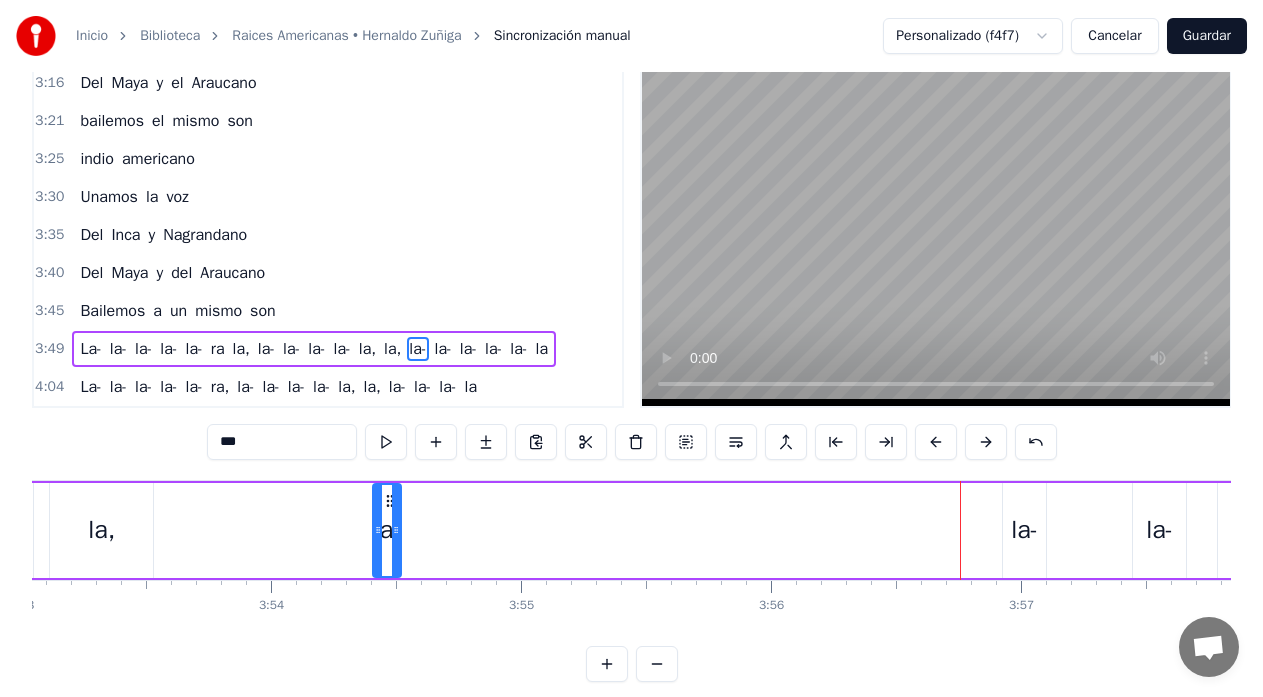 drag, startPoint x: 977, startPoint y: 501, endPoint x: 385, endPoint y: 511, distance: 592.0845 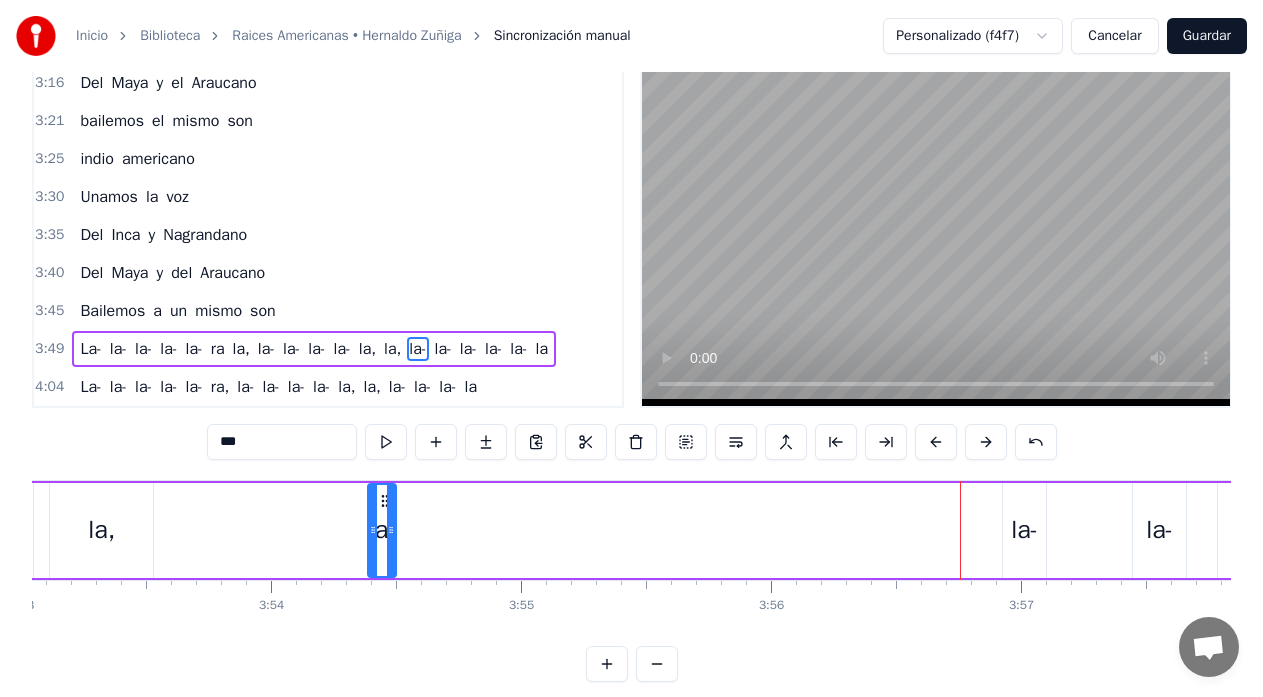 click on "la-" at bounding box center (1024, 530) 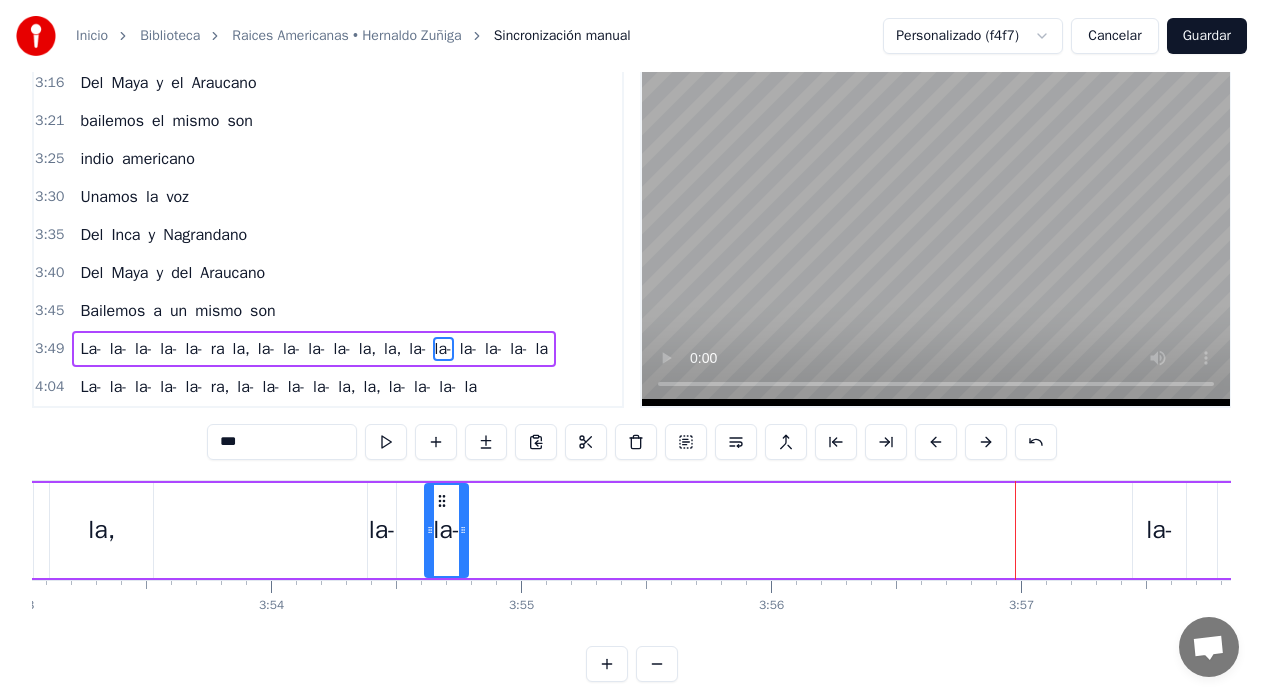 drag, startPoint x: 1022, startPoint y: 502, endPoint x: 444, endPoint y: 522, distance: 578.34595 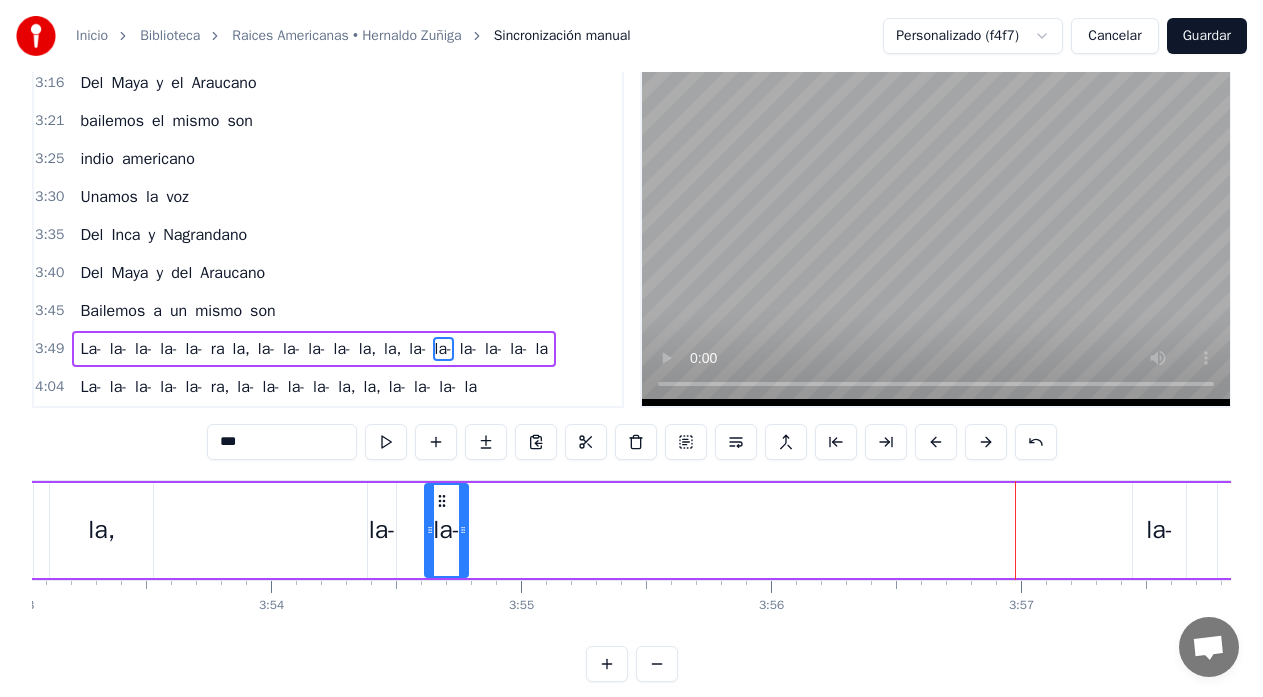 click on "la-" at bounding box center [1159, 530] 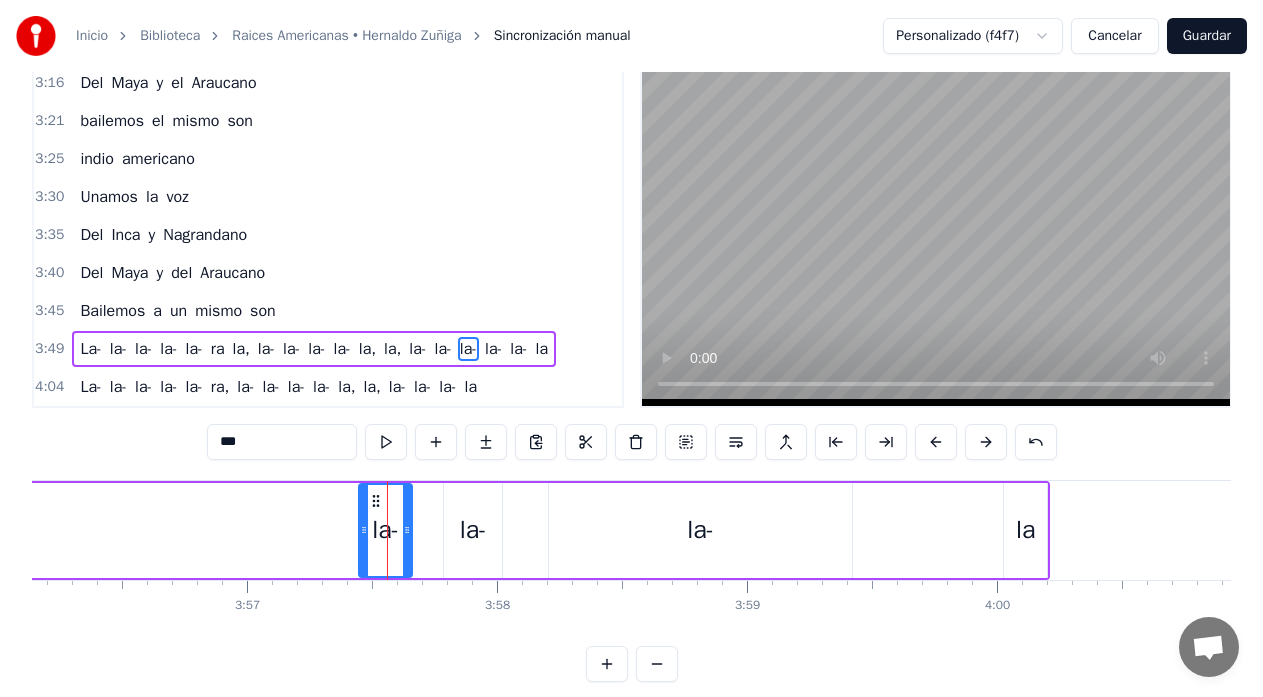 scroll, scrollTop: 0, scrollLeft: 59290, axis: horizontal 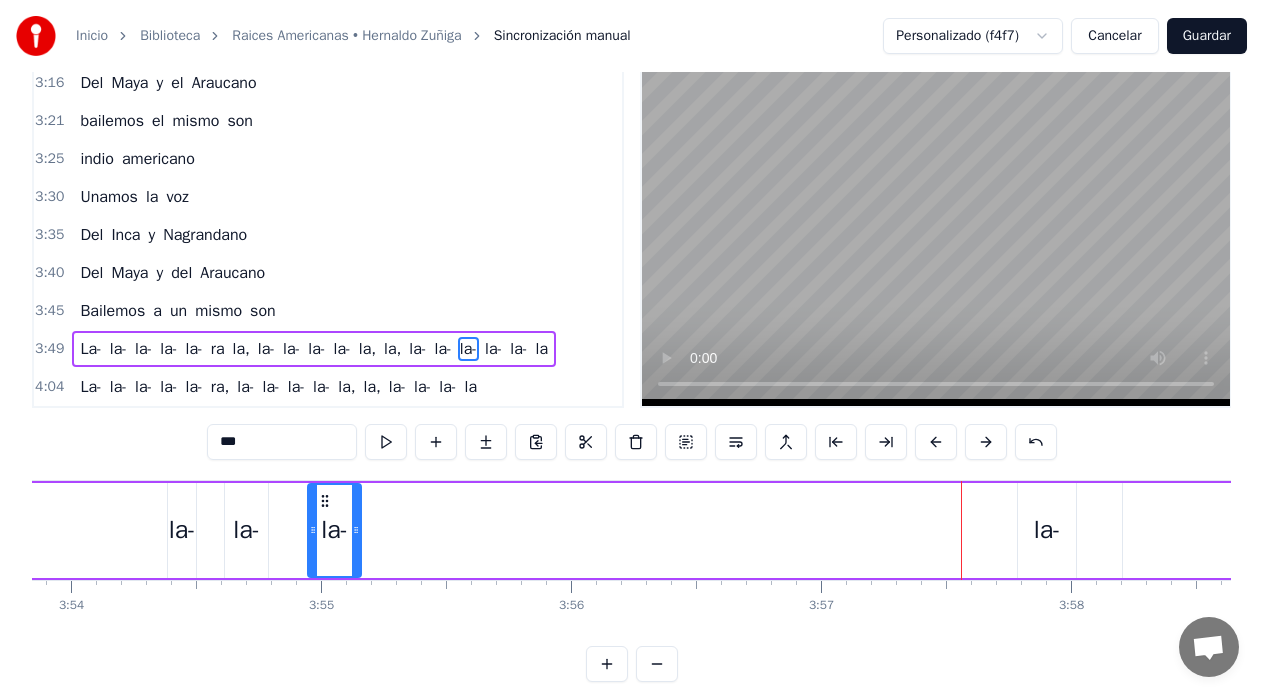 drag, startPoint x: 120, startPoint y: 502, endPoint x: 324, endPoint y: 517, distance: 204.55072 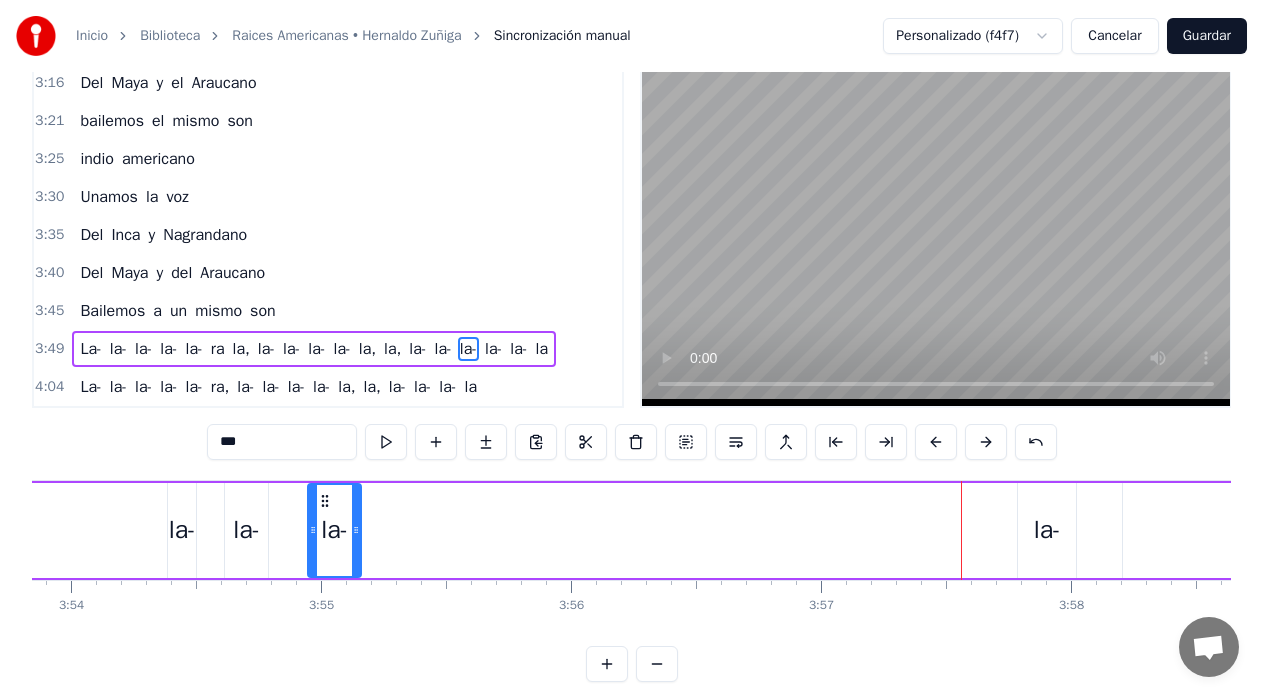 click on "la-" at bounding box center (1047, 530) 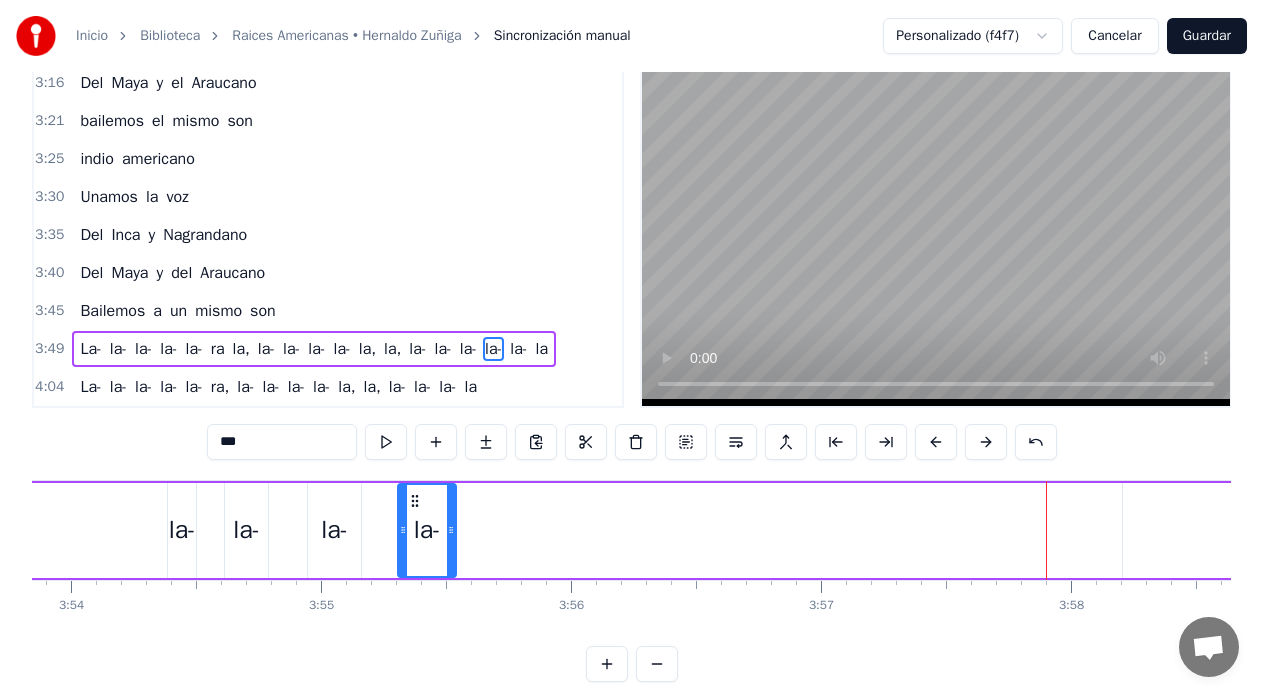 drag, startPoint x: 1032, startPoint y: 505, endPoint x: 415, endPoint y: 543, distance: 618.16907 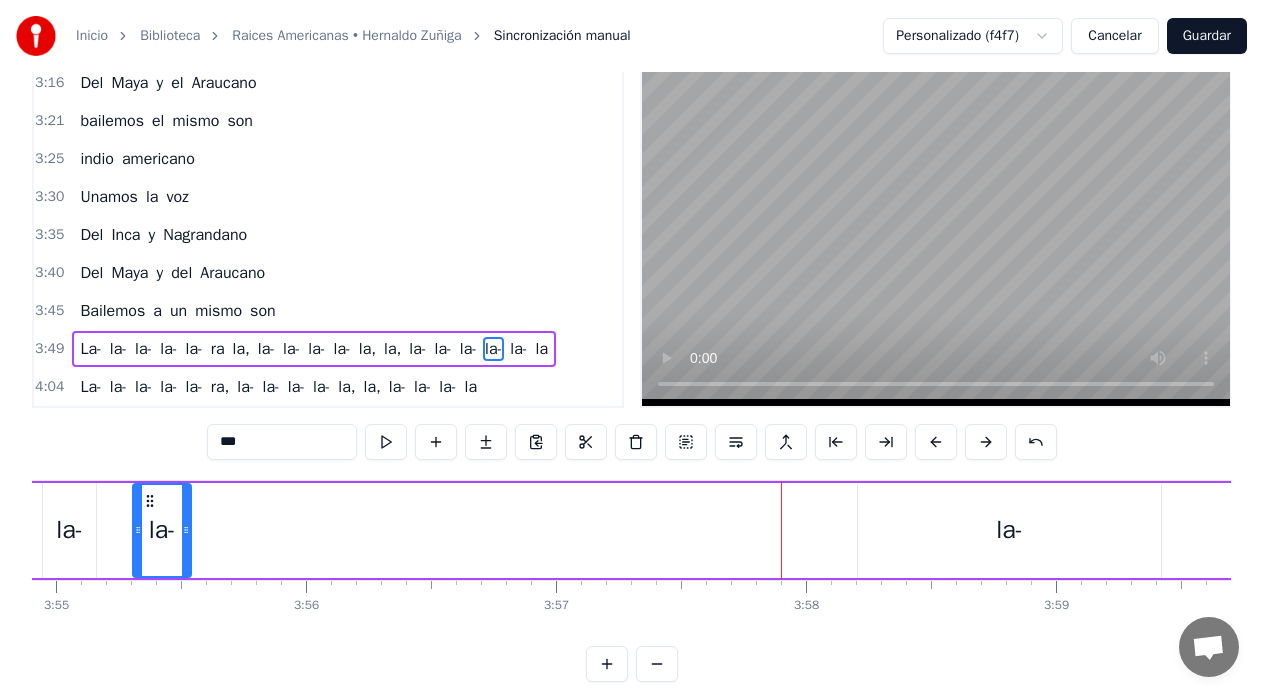 scroll, scrollTop: 0, scrollLeft: 58783, axis: horizontal 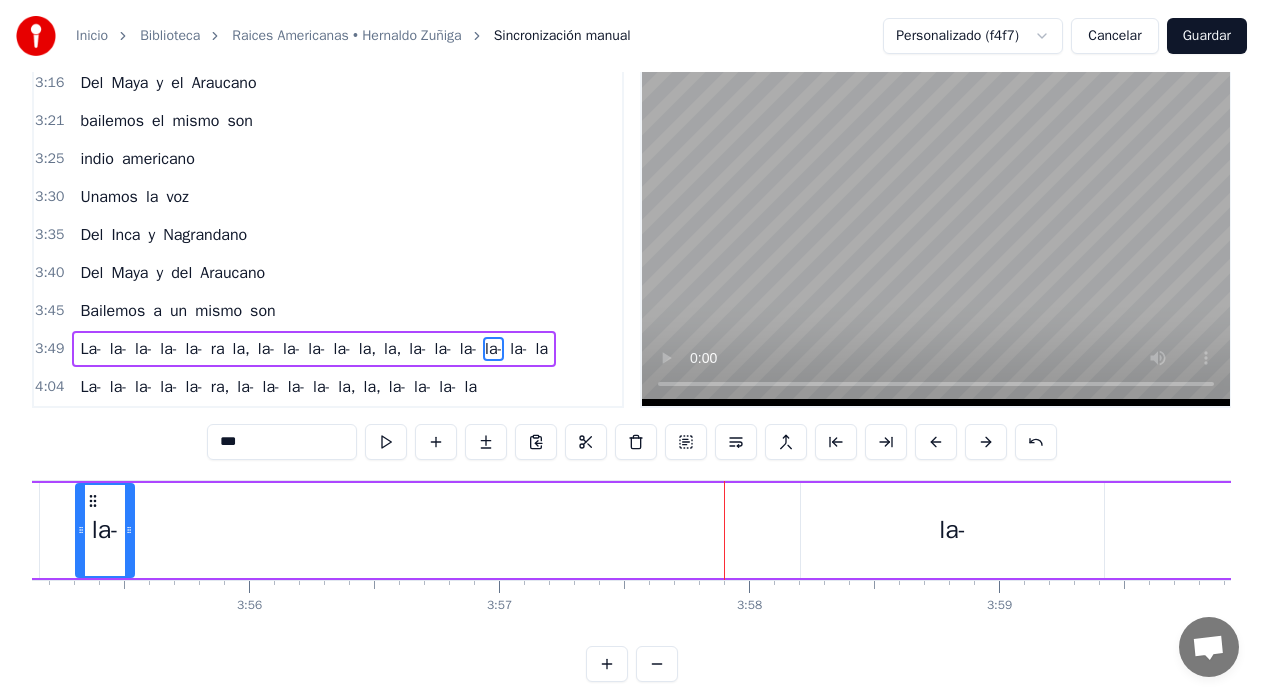 click on "la-" at bounding box center [952, 530] 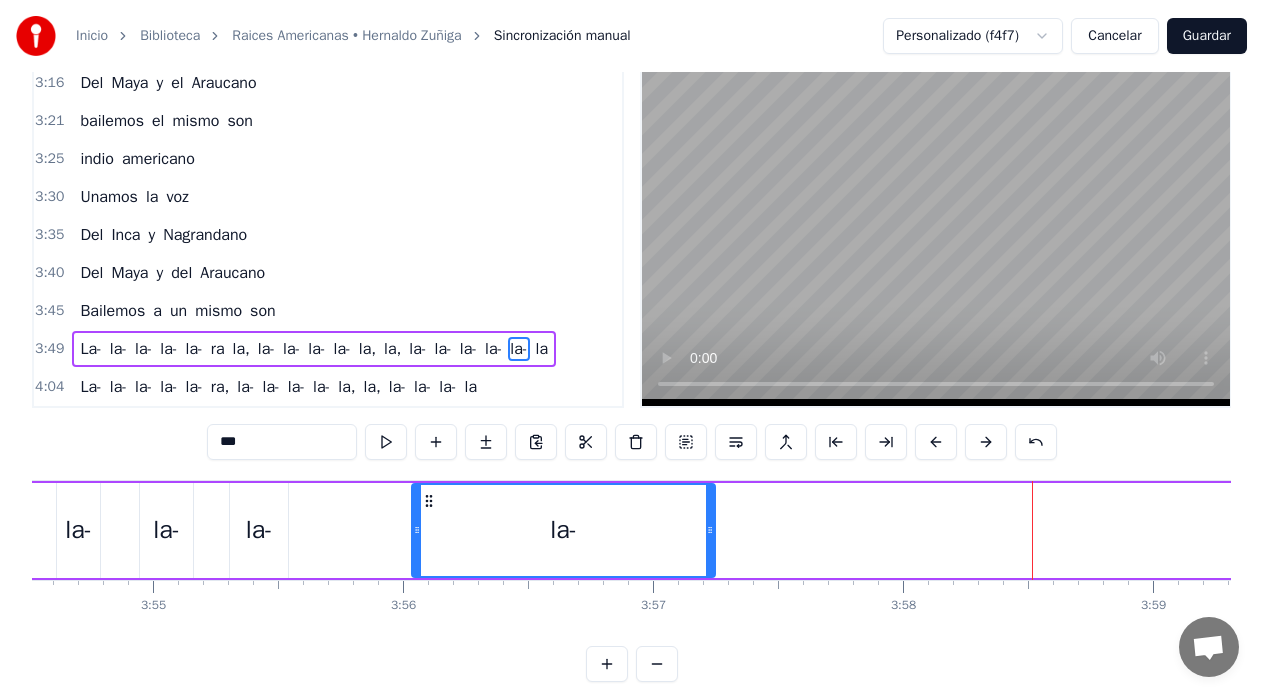 scroll, scrollTop: 0, scrollLeft: 58620, axis: horizontal 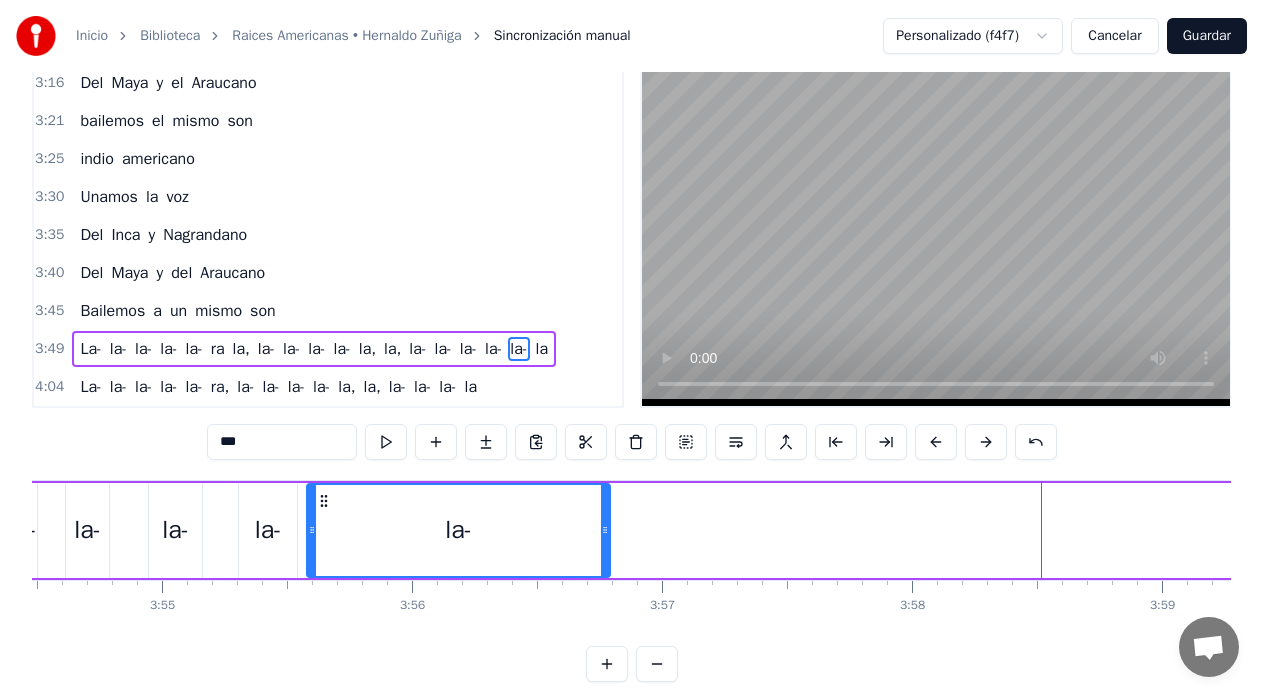 drag, startPoint x: 819, startPoint y: 503, endPoint x: 325, endPoint y: 538, distance: 495.2383 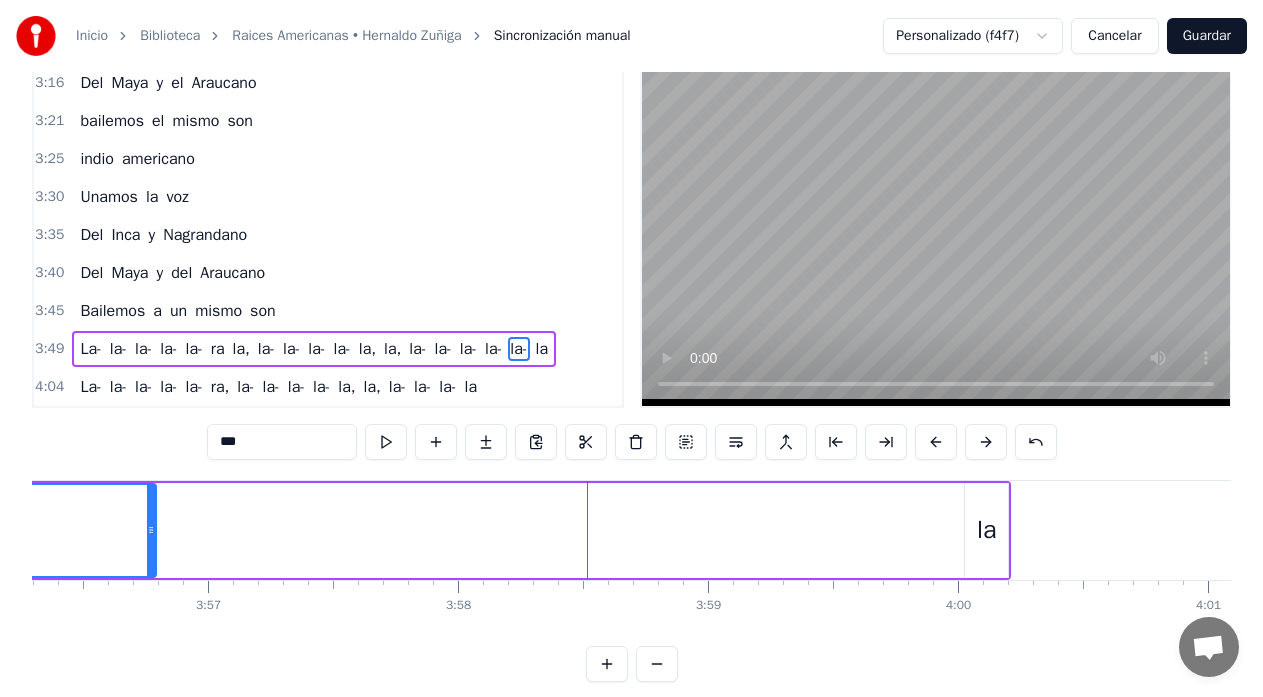 scroll, scrollTop: 0, scrollLeft: 59190, axis: horizontal 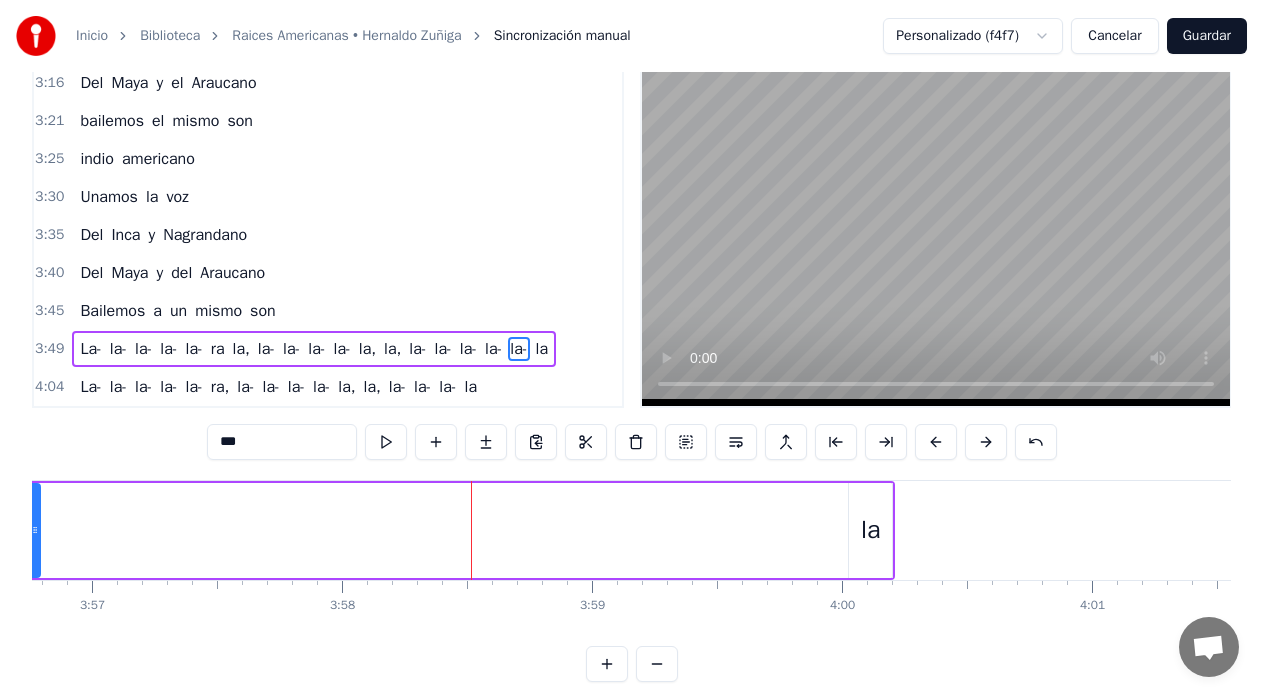 click on "la" at bounding box center (870, 530) 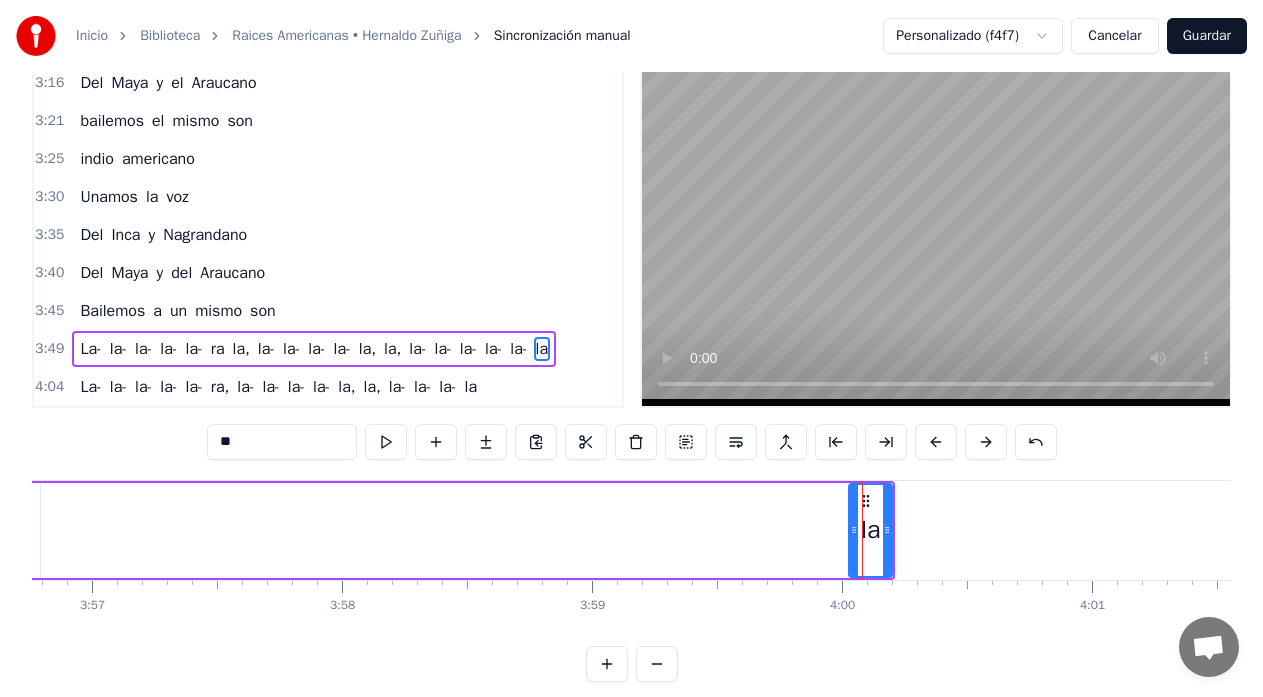 drag, startPoint x: 863, startPoint y: 500, endPoint x: 841, endPoint y: 505, distance: 22.561028 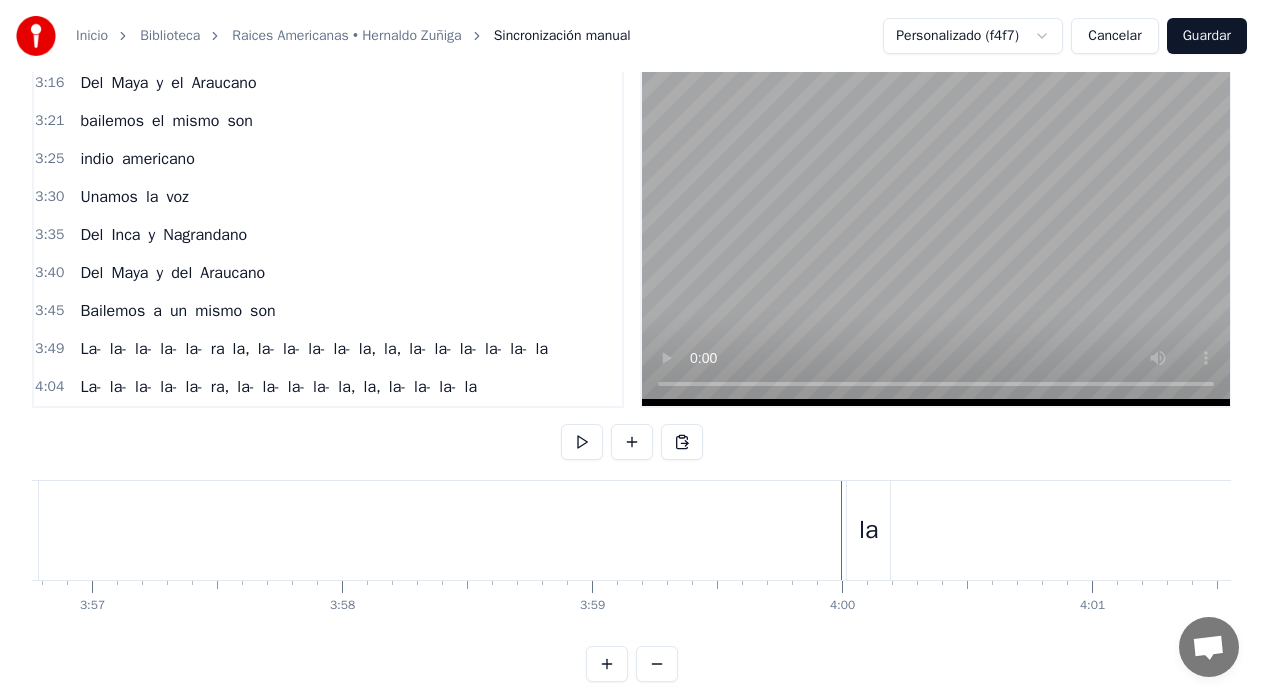 click on "la" at bounding box center (868, 530) 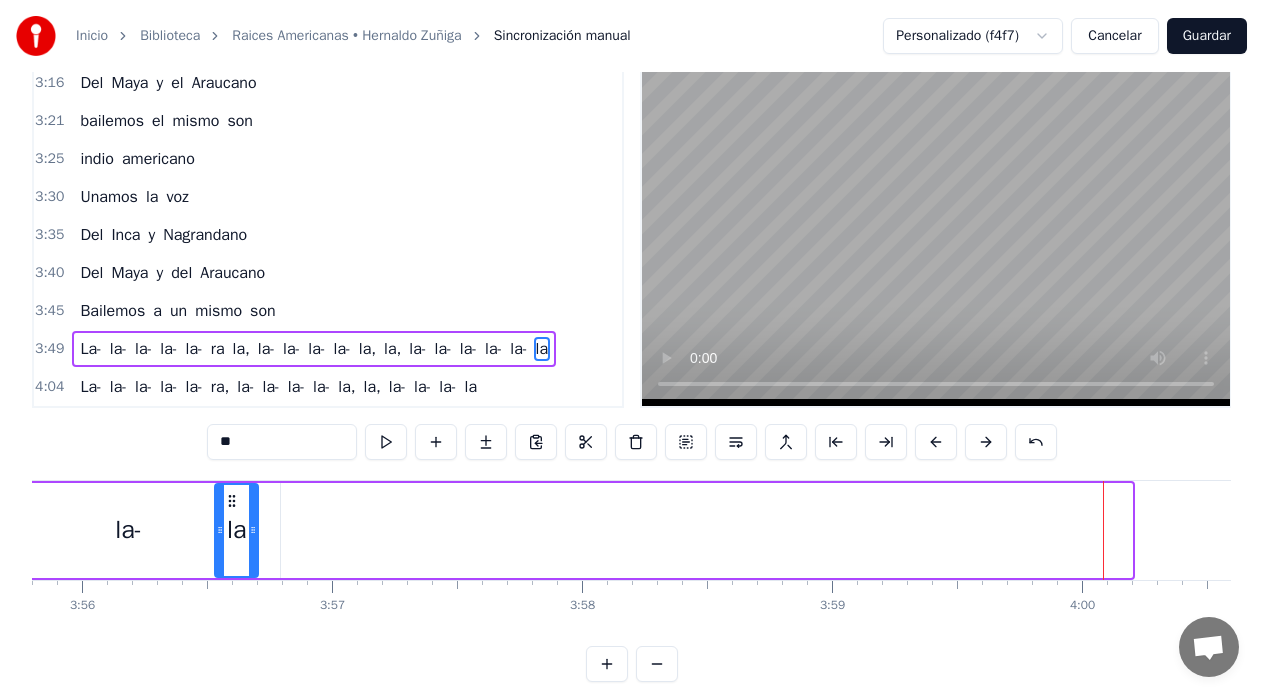 scroll, scrollTop: 0, scrollLeft: 58950, axis: horizontal 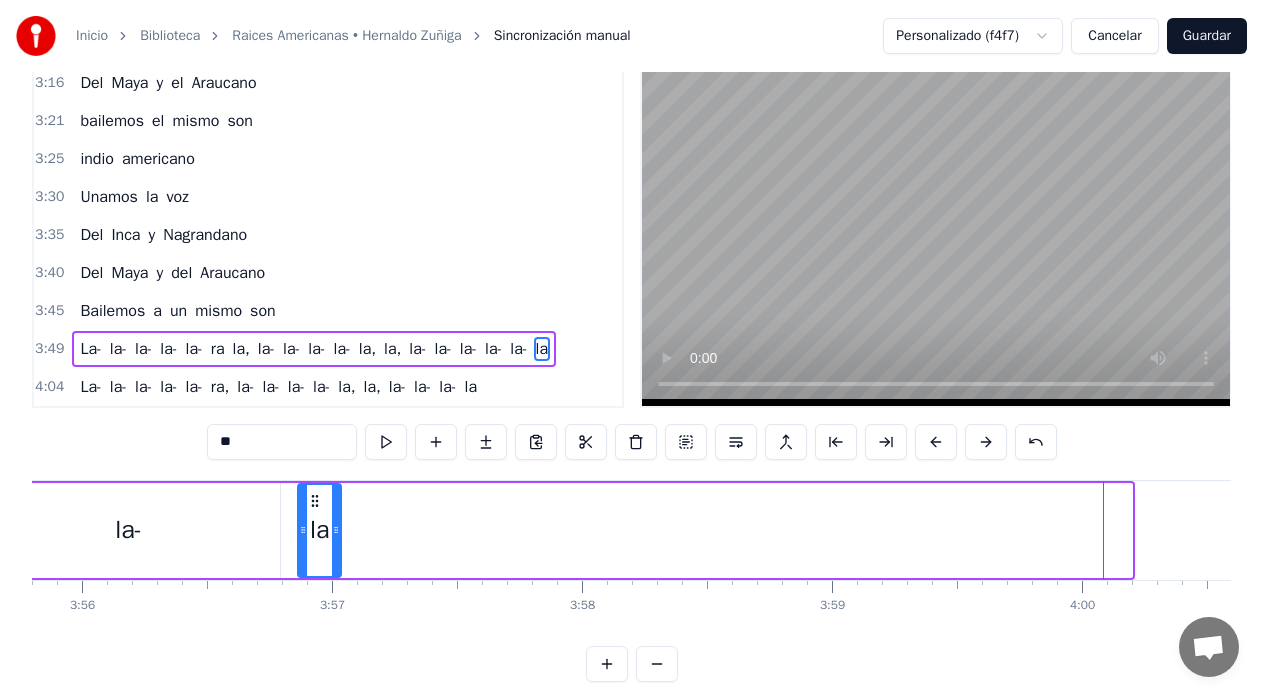 drag, startPoint x: 869, startPoint y: 502, endPoint x: 318, endPoint y: 511, distance: 551.0735 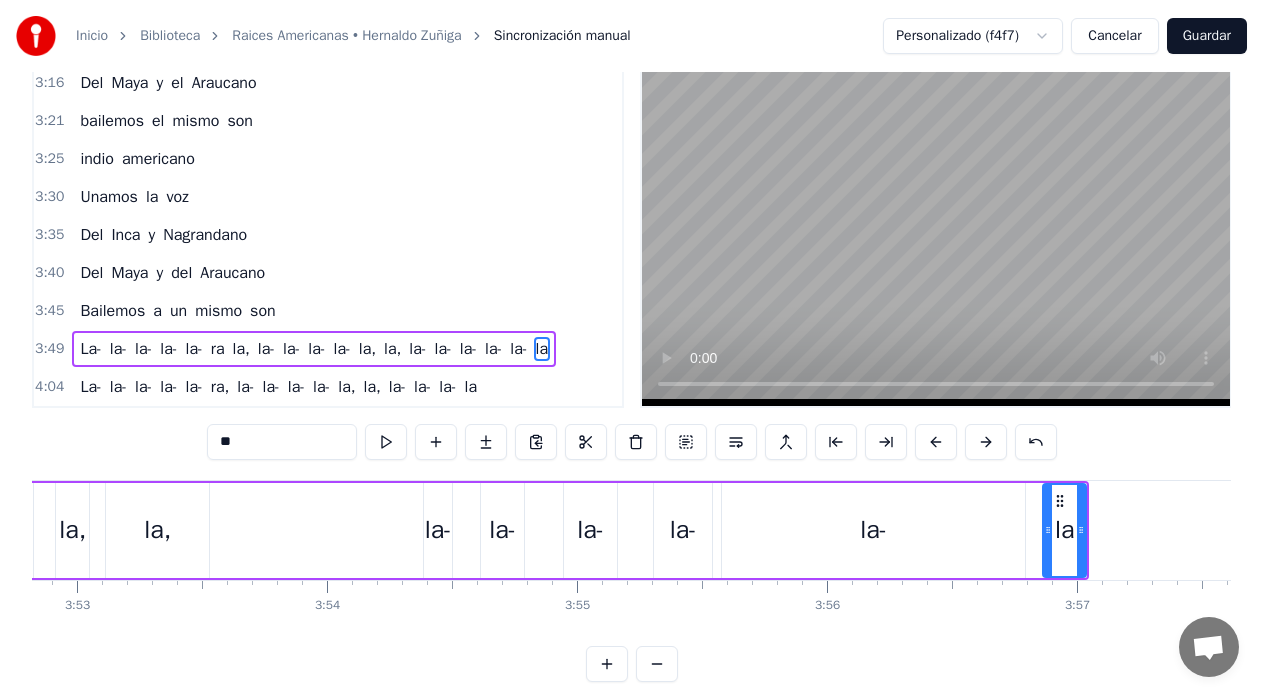 scroll, scrollTop: 0, scrollLeft: 58190, axis: horizontal 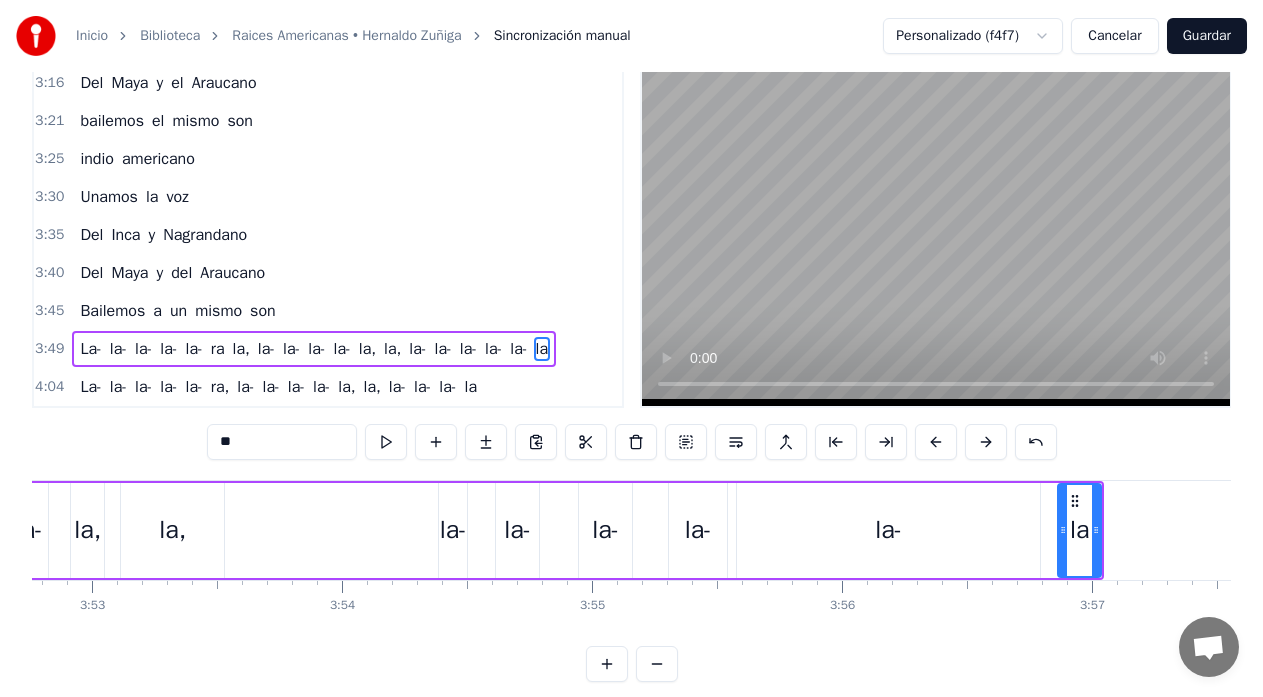 click on "la-" at bounding box center [453, 530] 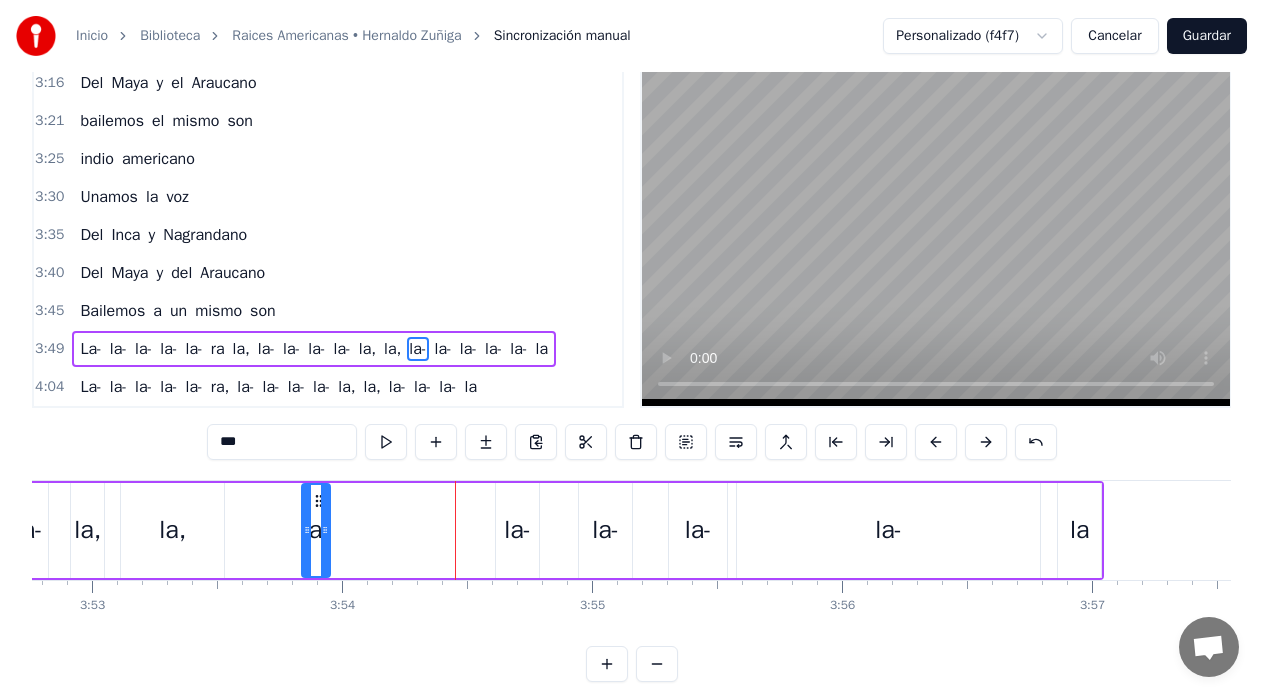 drag, startPoint x: 454, startPoint y: 500, endPoint x: 317, endPoint y: 518, distance: 138.17743 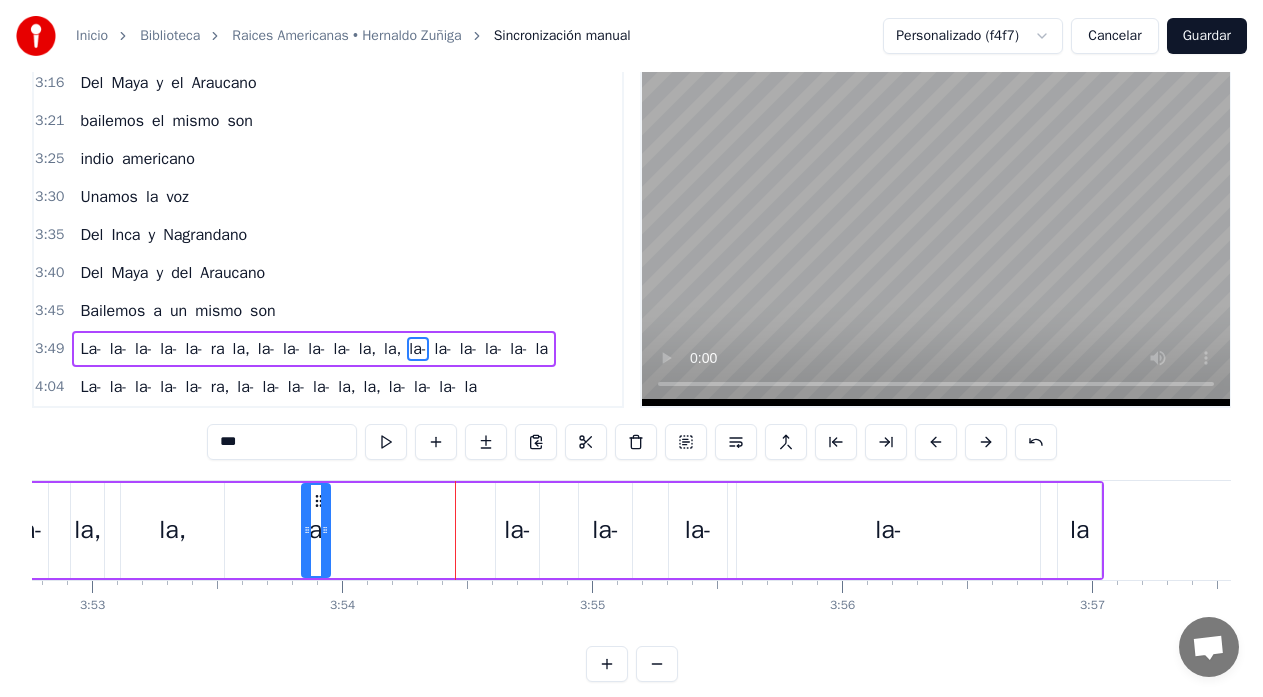 click on "la-" at bounding box center (517, 530) 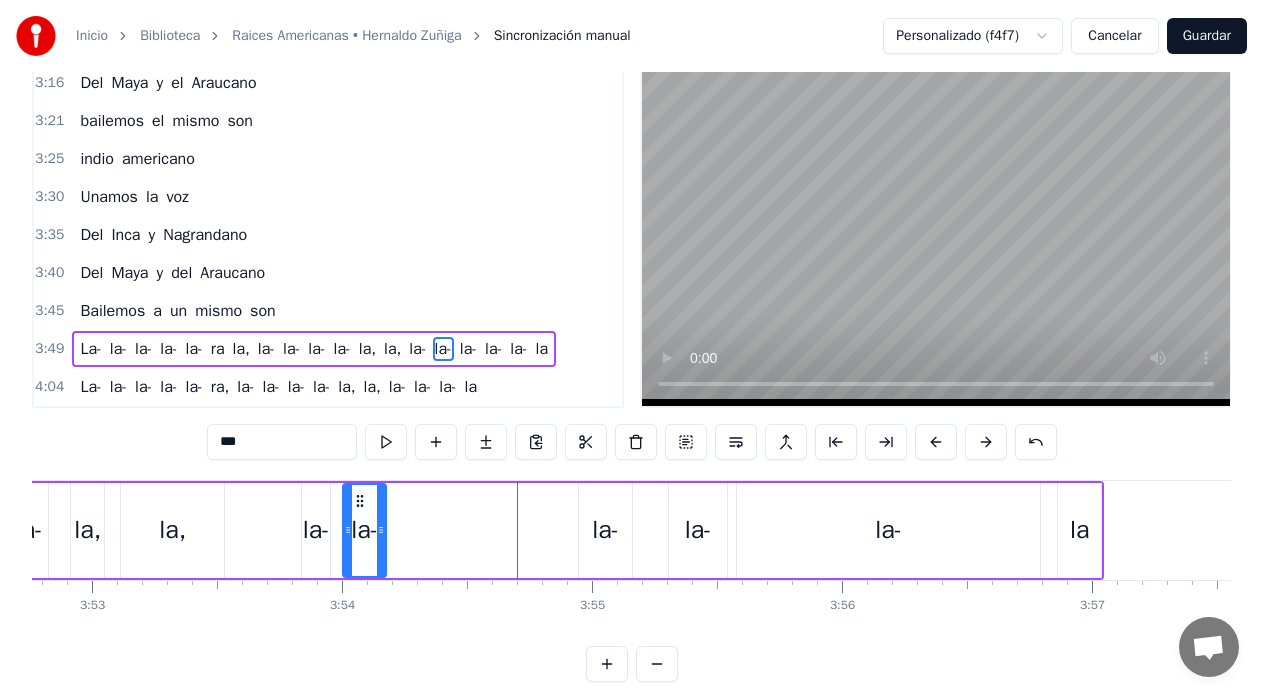 drag, startPoint x: 510, startPoint y: 503, endPoint x: 357, endPoint y: 534, distance: 156.10893 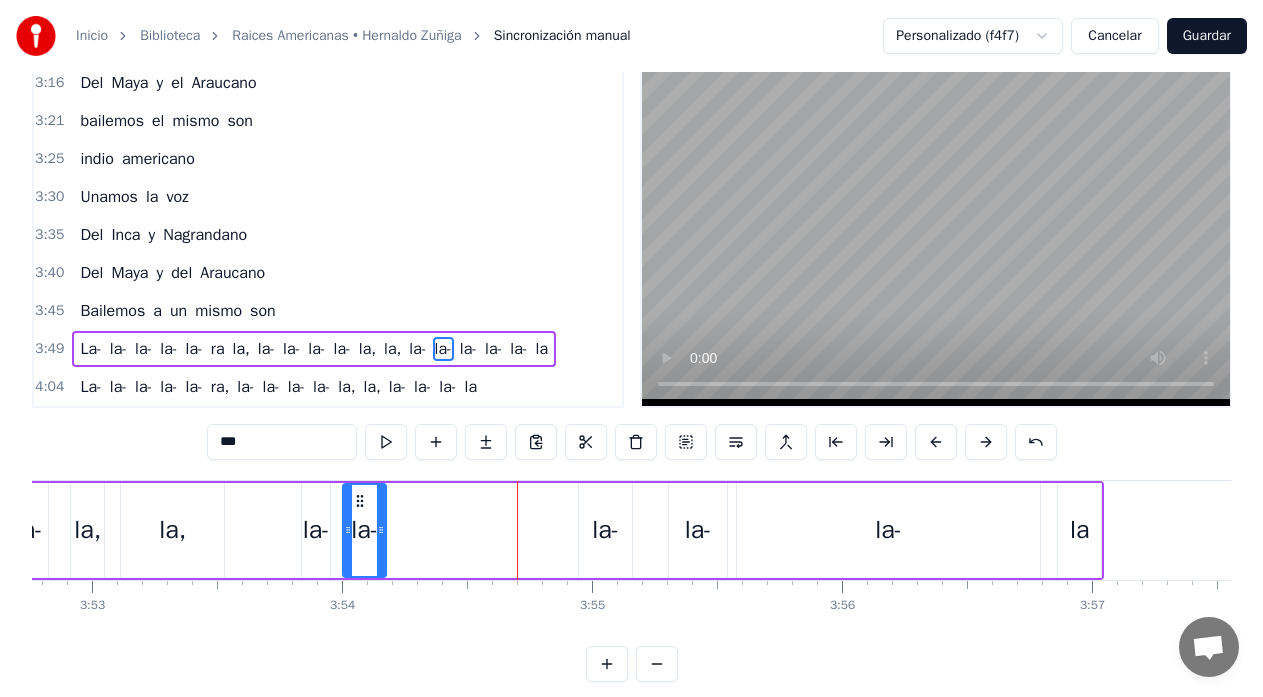 click on "la-" at bounding box center (605, 530) 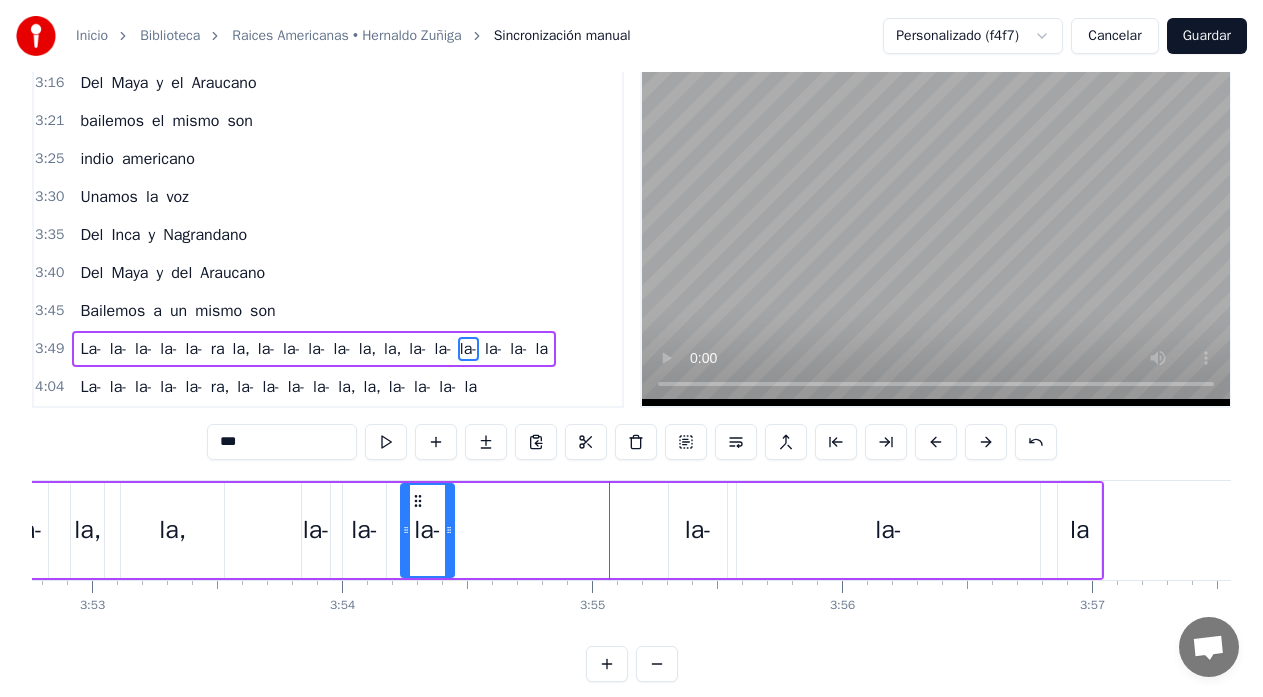 drag, startPoint x: 593, startPoint y: 502, endPoint x: 415, endPoint y: 532, distance: 180.51039 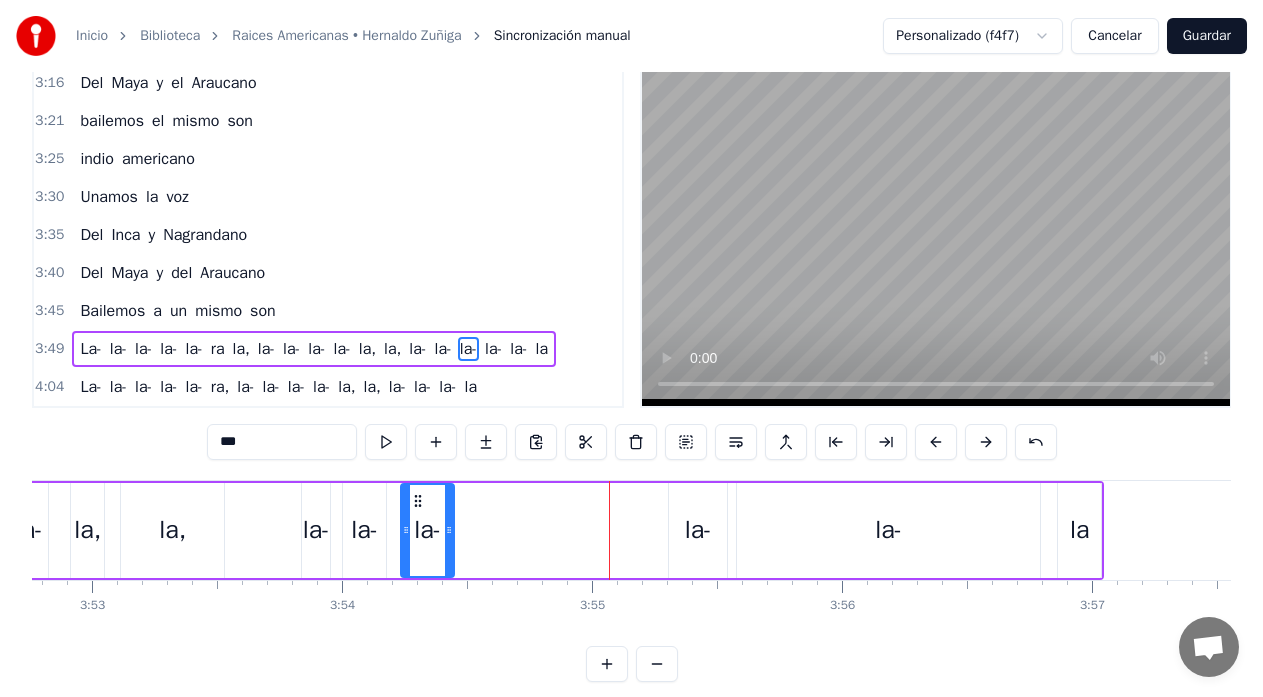 click on "la-" at bounding box center [698, 530] 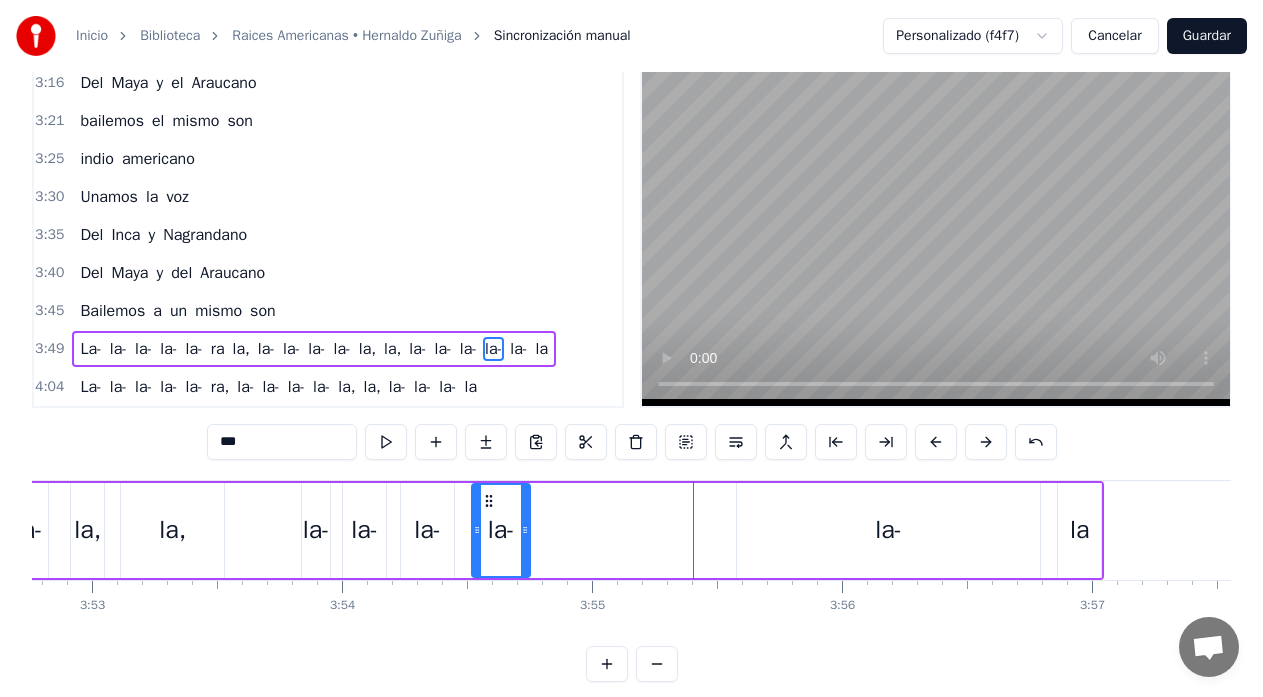 drag, startPoint x: 679, startPoint y: 503, endPoint x: 489, endPoint y: 532, distance: 192.20041 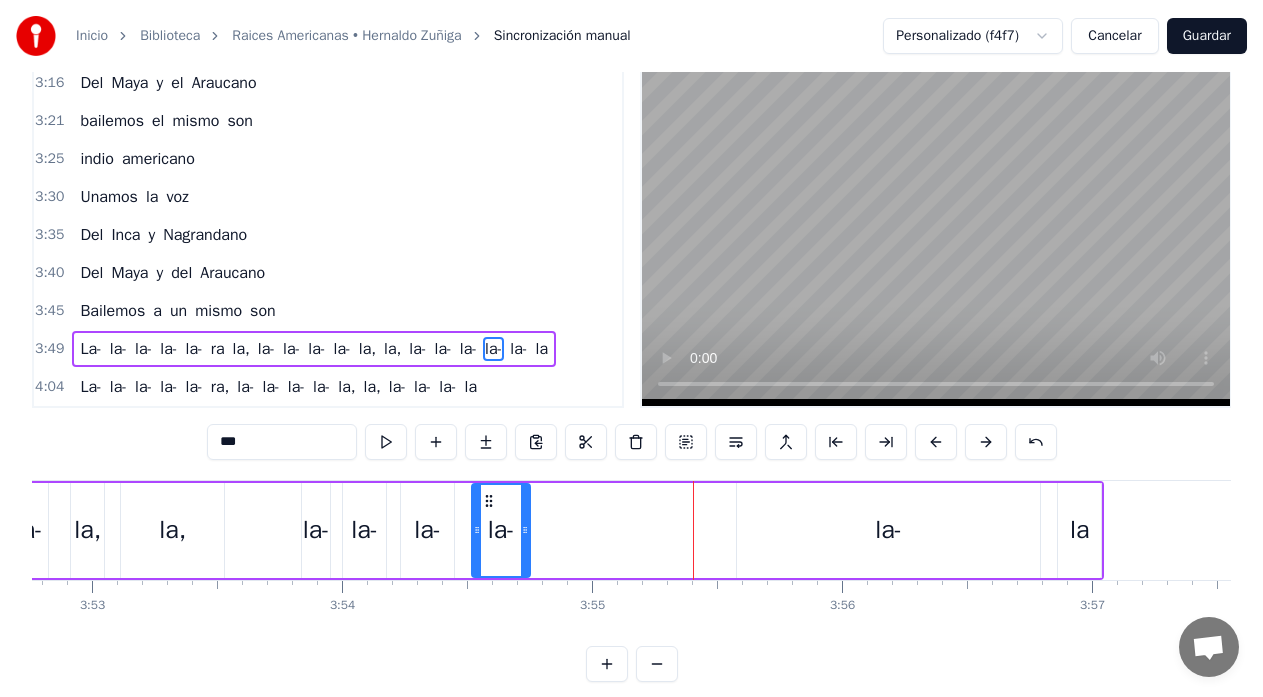 click on "la-" at bounding box center [888, 530] 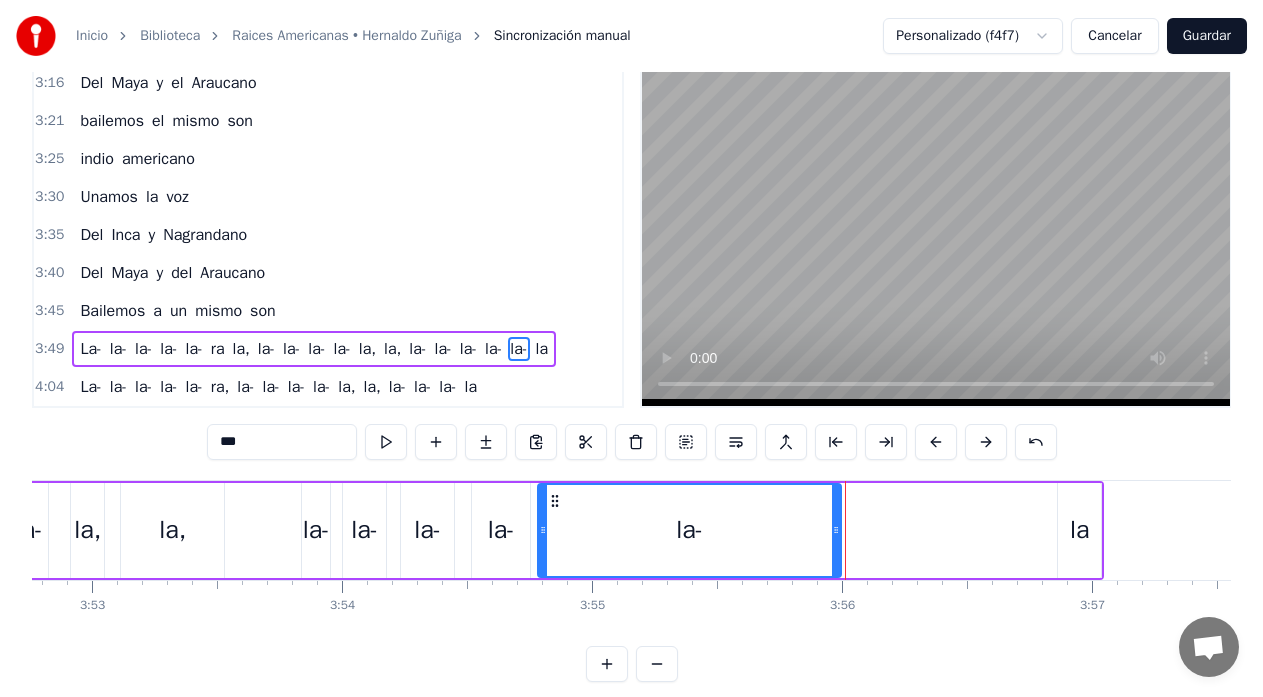 drag, startPoint x: 756, startPoint y: 500, endPoint x: 557, endPoint y: 543, distance: 203.59273 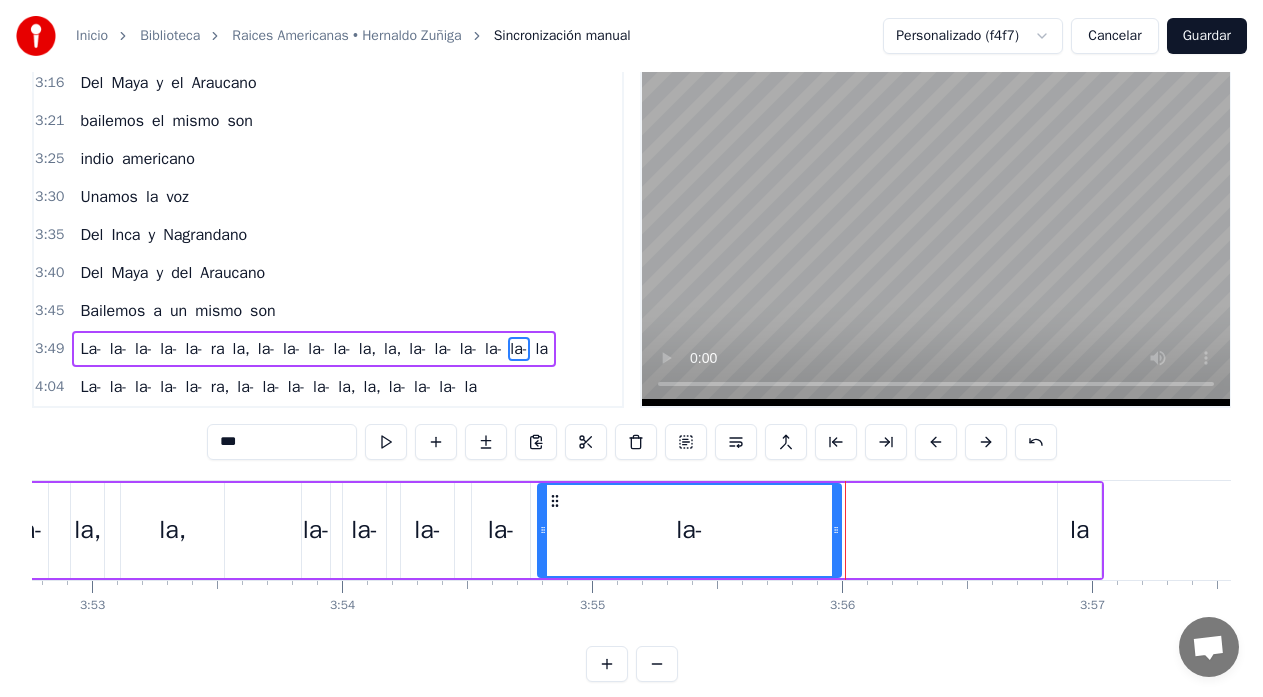 click on "la" at bounding box center [1079, 530] 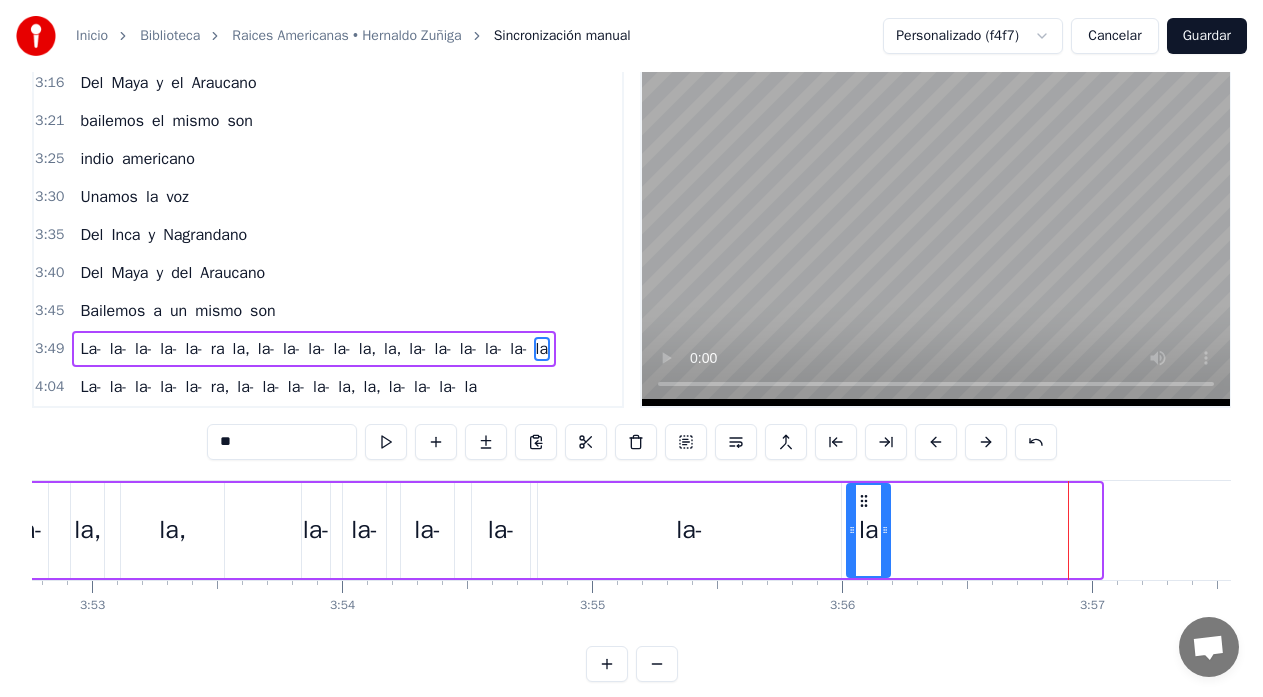 drag, startPoint x: 1073, startPoint y: 501, endPoint x: 862, endPoint y: 529, distance: 212.84972 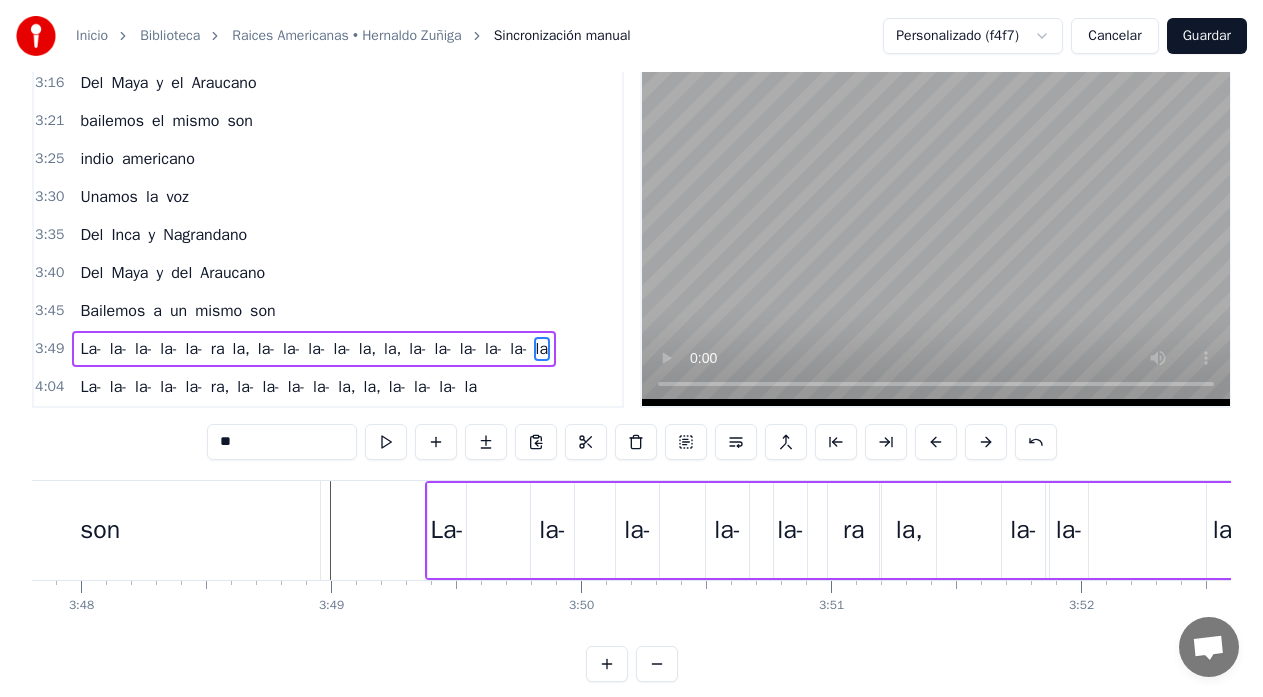 scroll, scrollTop: 0, scrollLeft: 56950, axis: horizontal 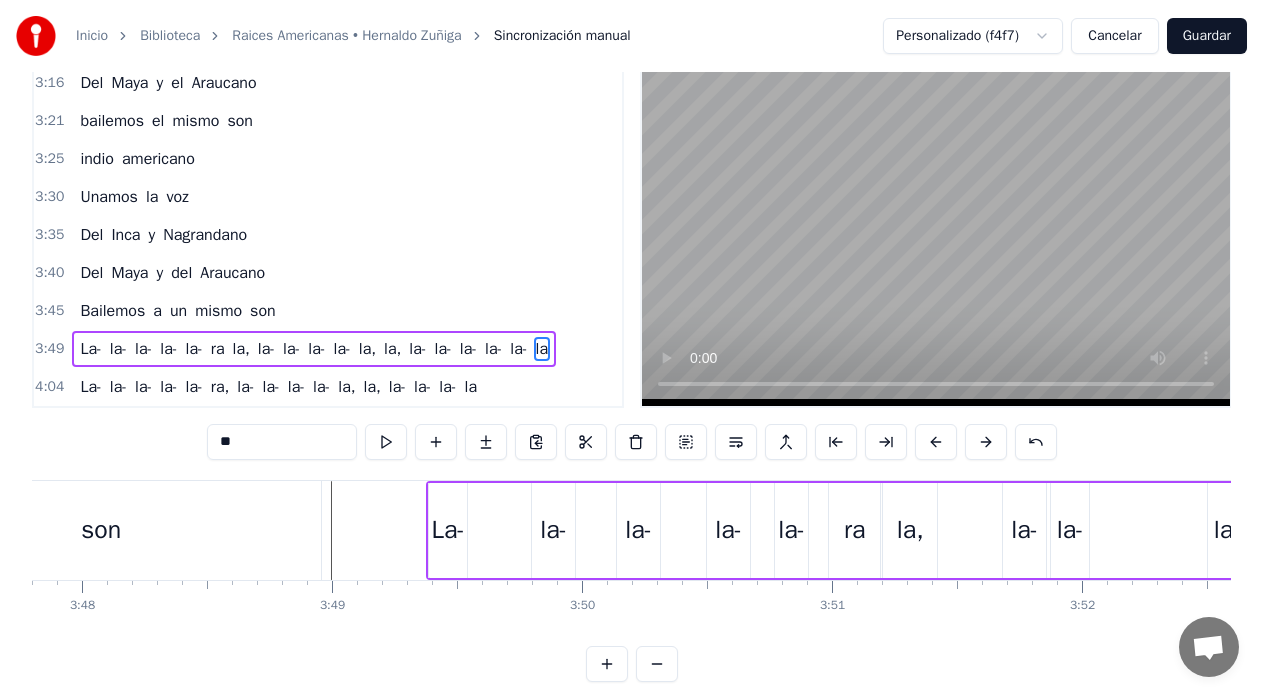 click on "son" at bounding box center (101, 530) 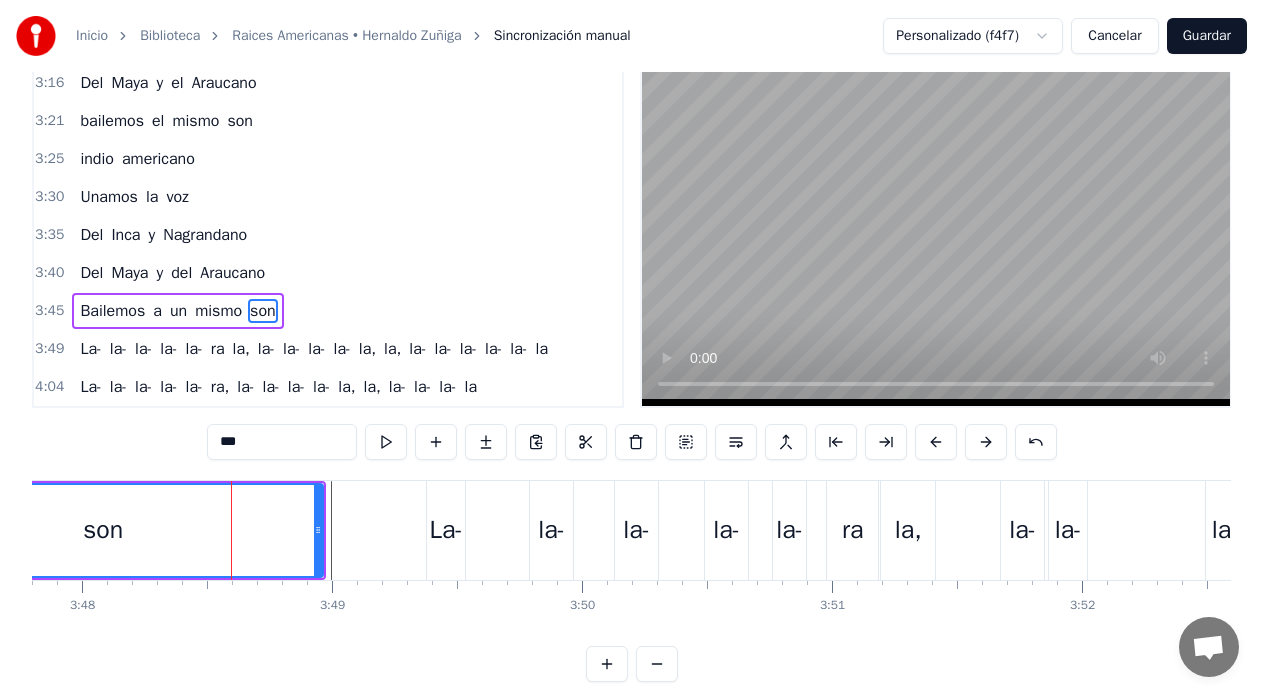 scroll, scrollTop: 7, scrollLeft: 0, axis: vertical 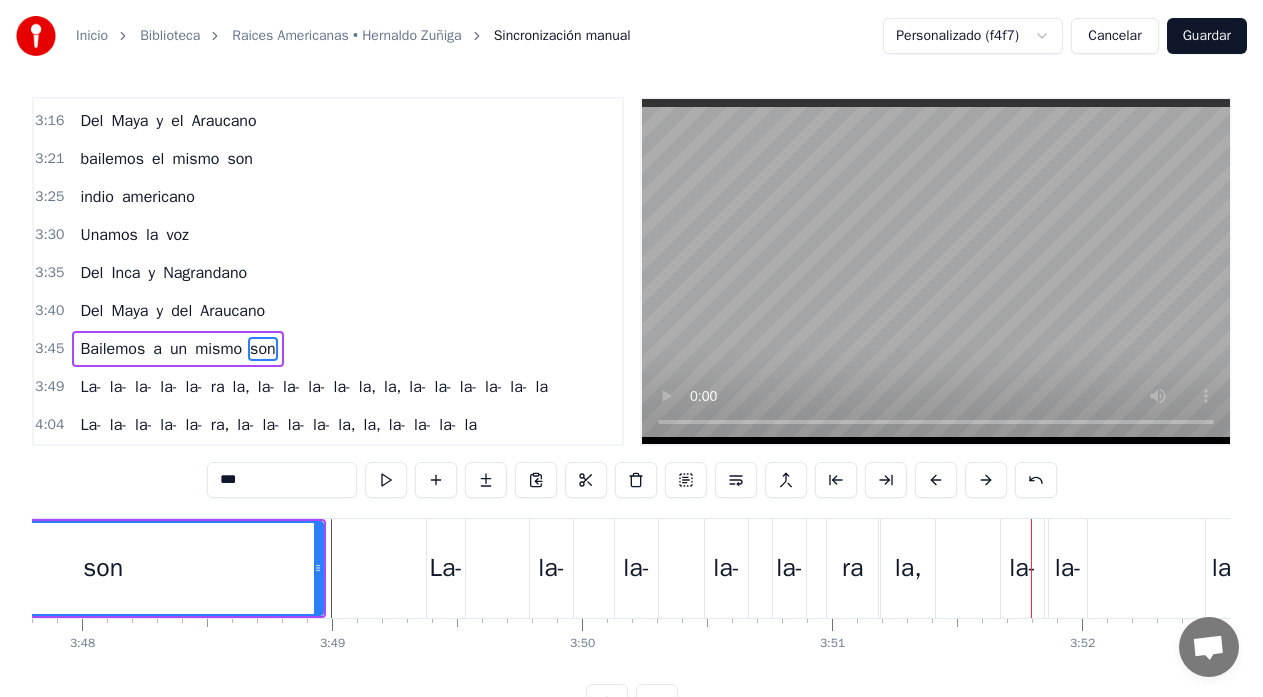 click on "la," at bounding box center [908, 568] 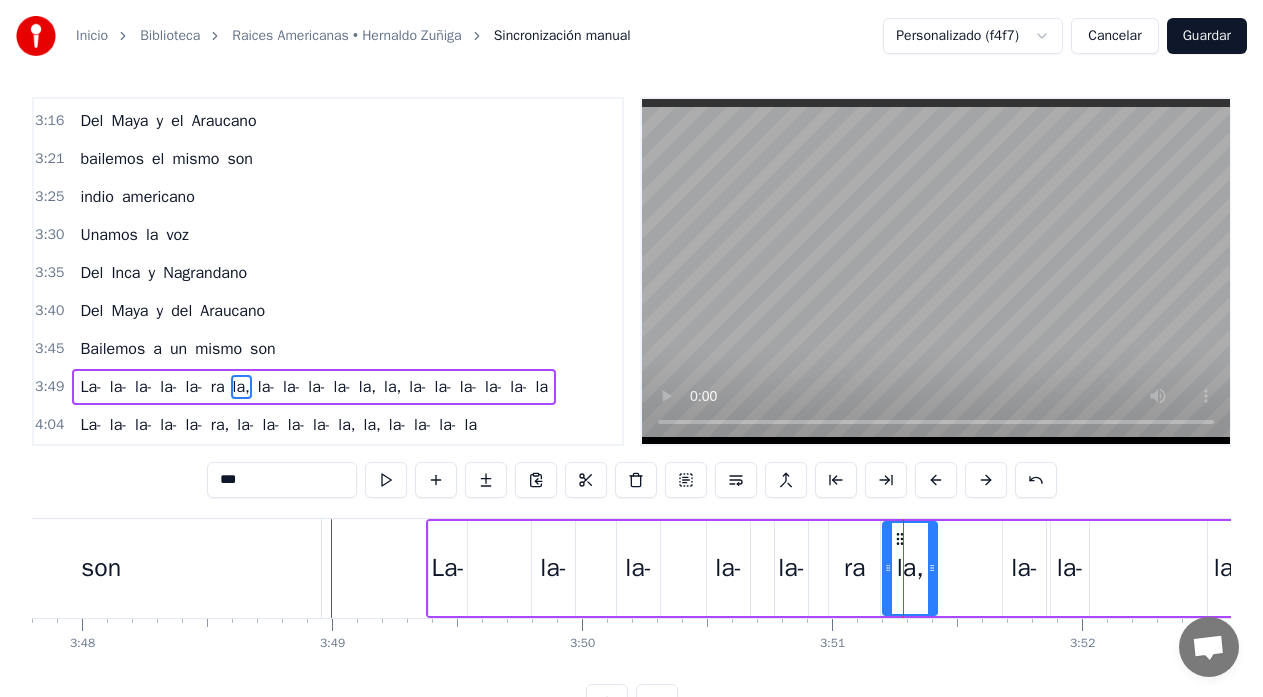 scroll, scrollTop: 45, scrollLeft: 0, axis: vertical 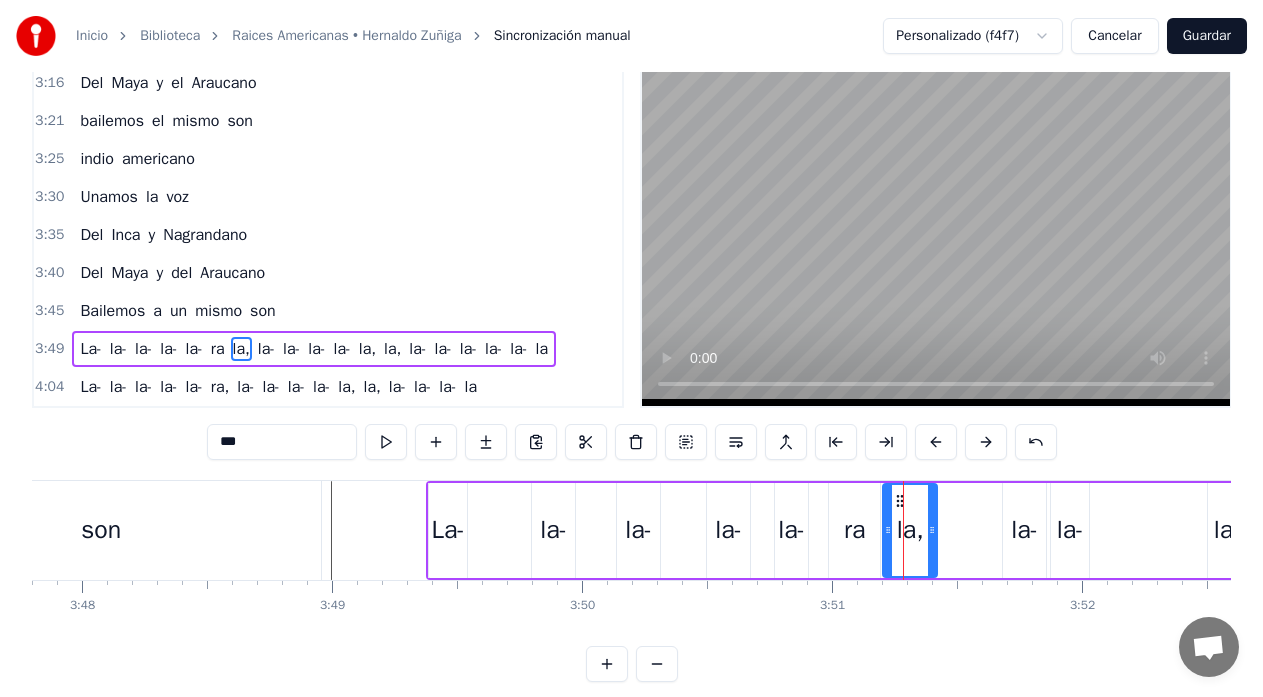 drag, startPoint x: 236, startPoint y: 449, endPoint x: 204, endPoint y: 451, distance: 32.06244 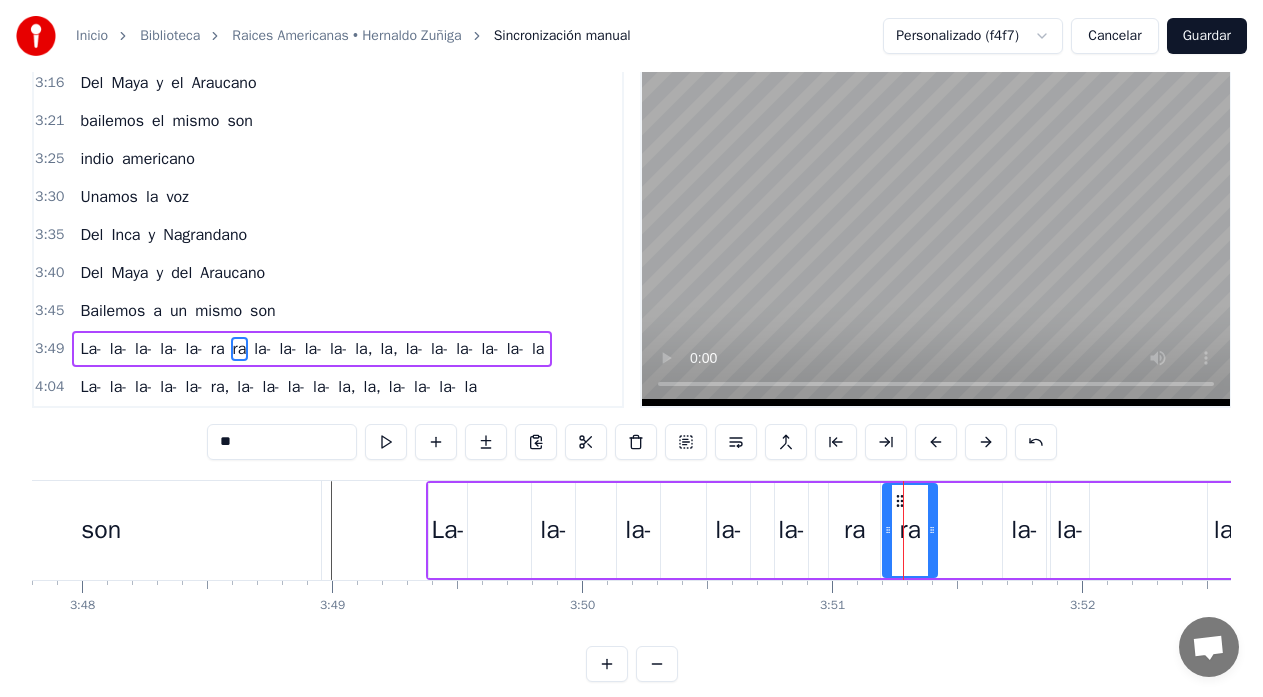 type on "**" 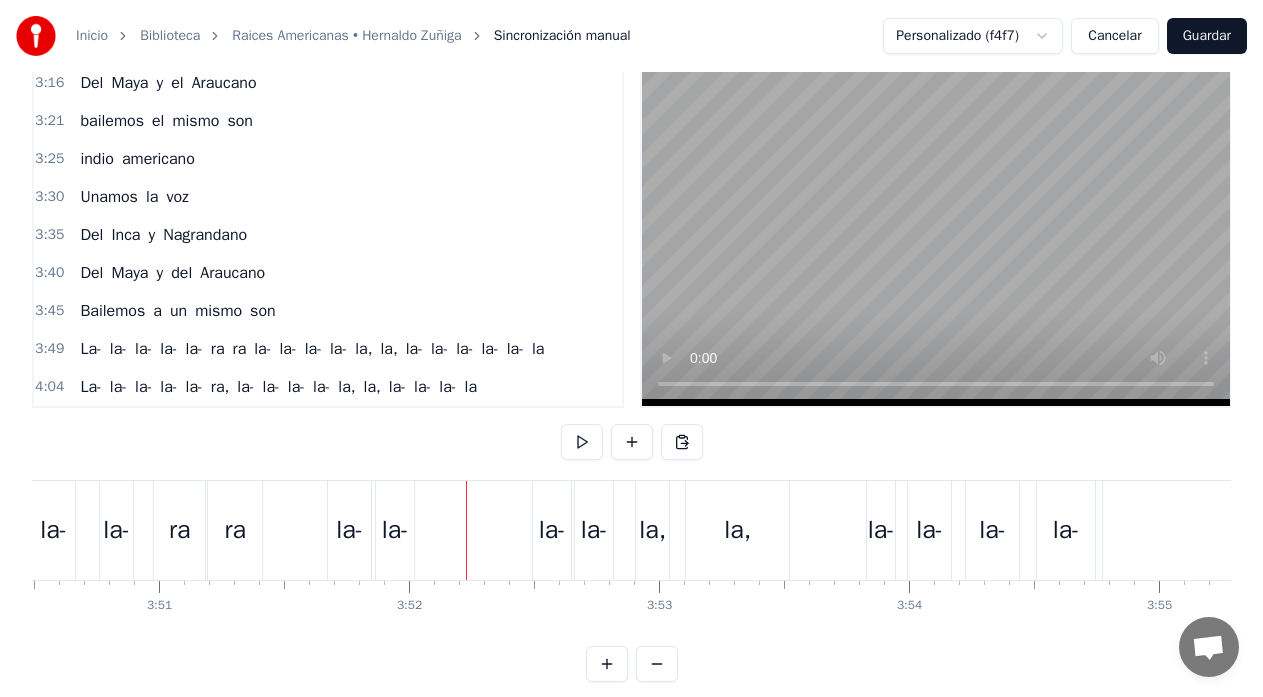 scroll, scrollTop: 0, scrollLeft: 57596, axis: horizontal 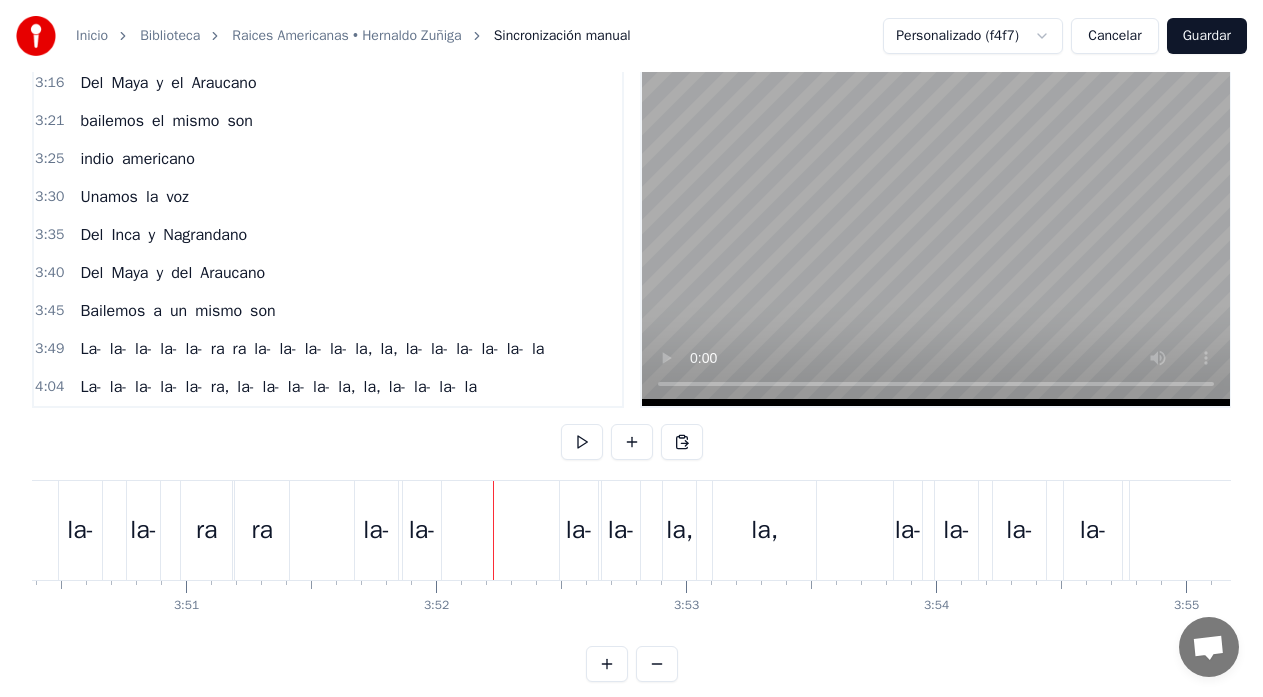 click on "la-" at bounding box center [579, 530] 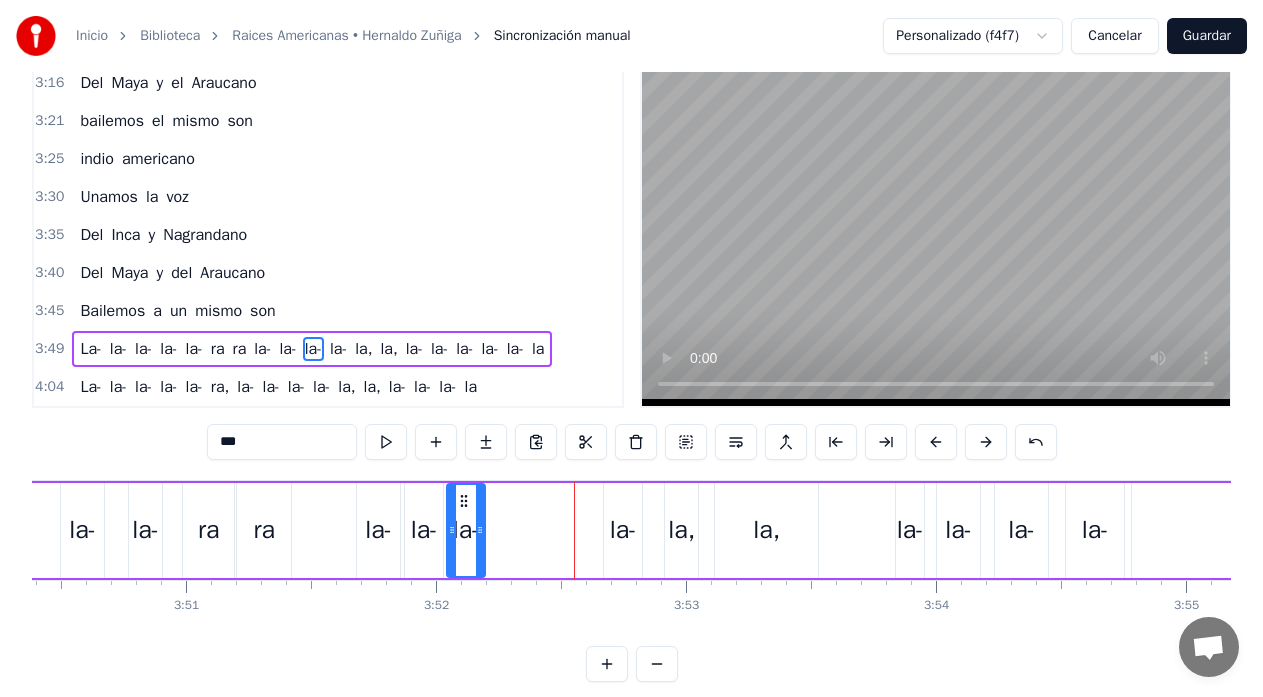 drag, startPoint x: 578, startPoint y: 502, endPoint x: 463, endPoint y: 522, distance: 116.72617 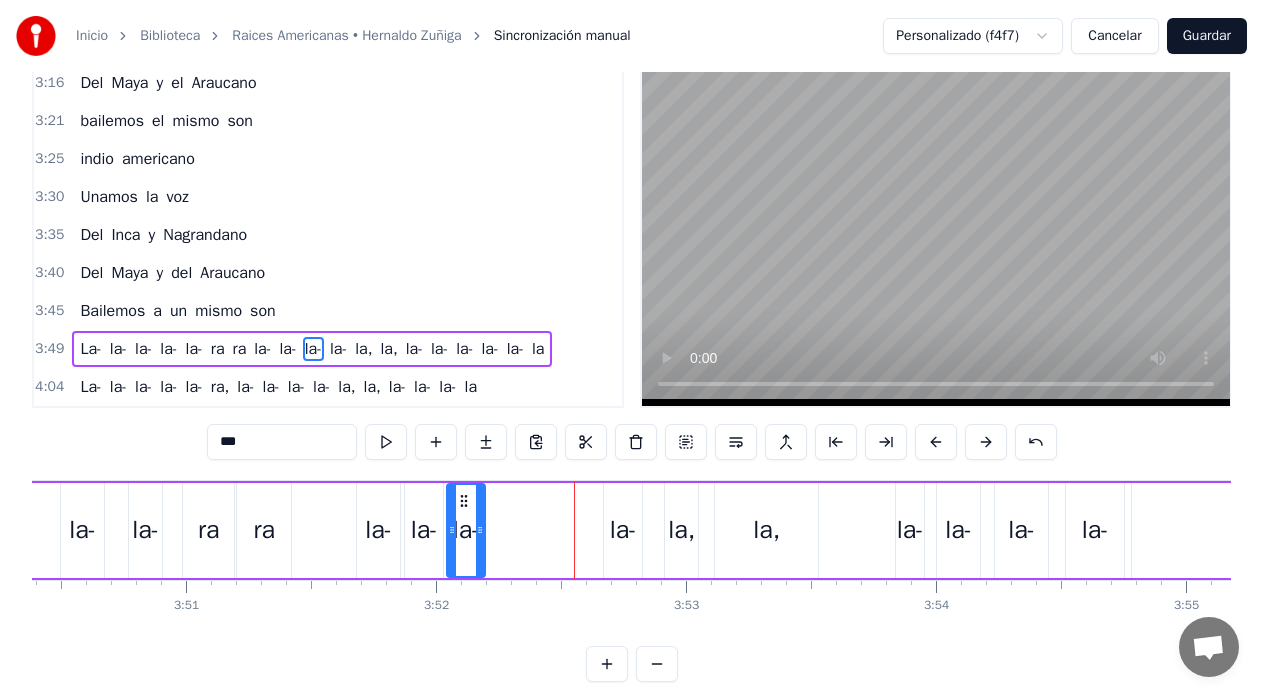 click on "la-" at bounding box center (145, 530) 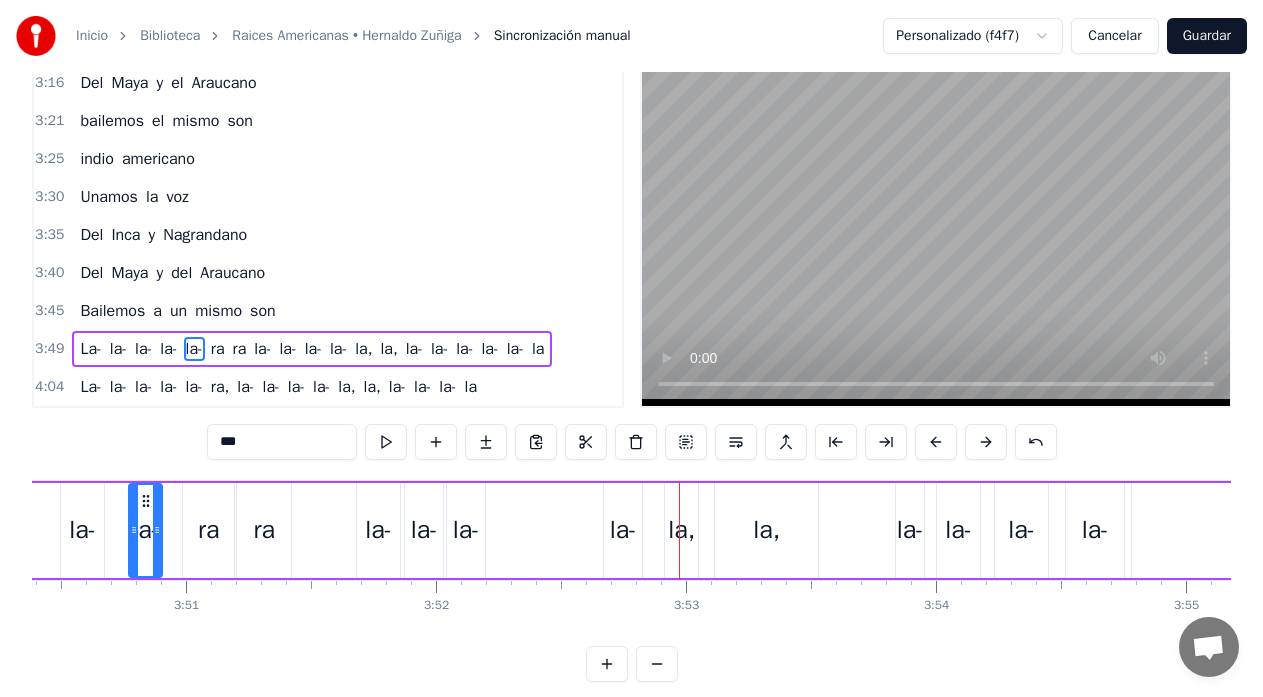 click on "la-" at bounding box center [623, 530] 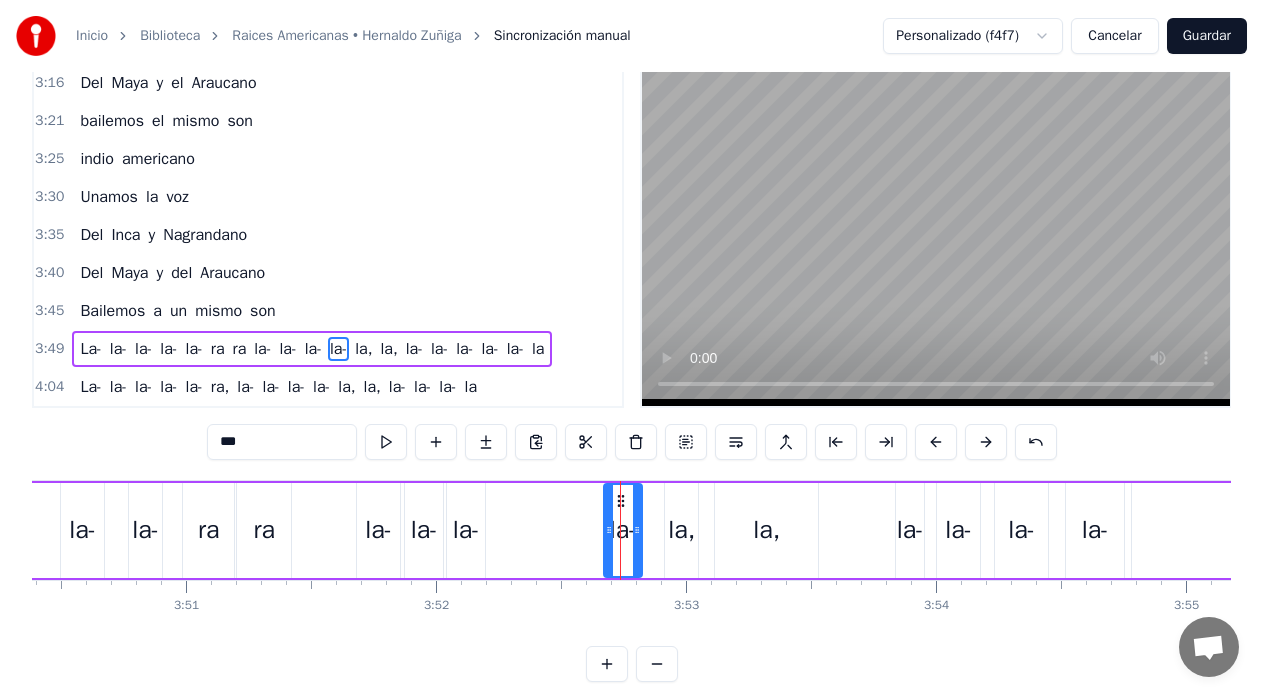 drag, startPoint x: 620, startPoint y: 506, endPoint x: 587, endPoint y: 512, distance: 33.54102 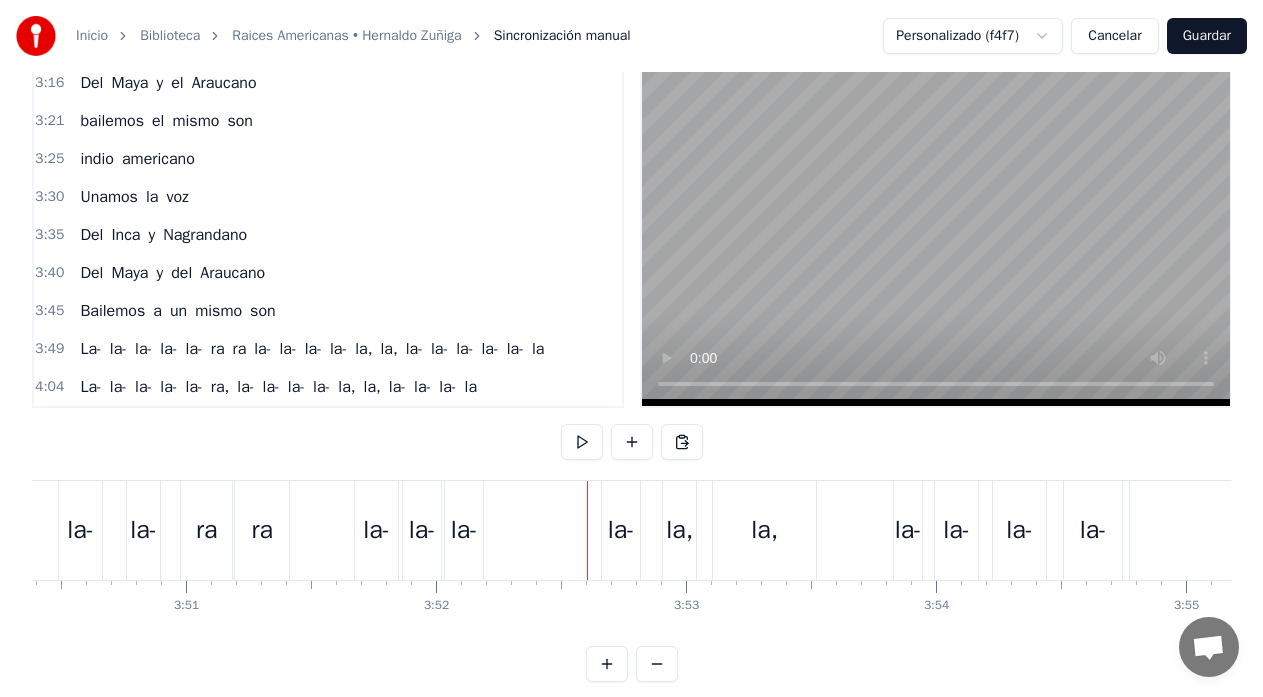 click on "la-" at bounding box center [621, 530] 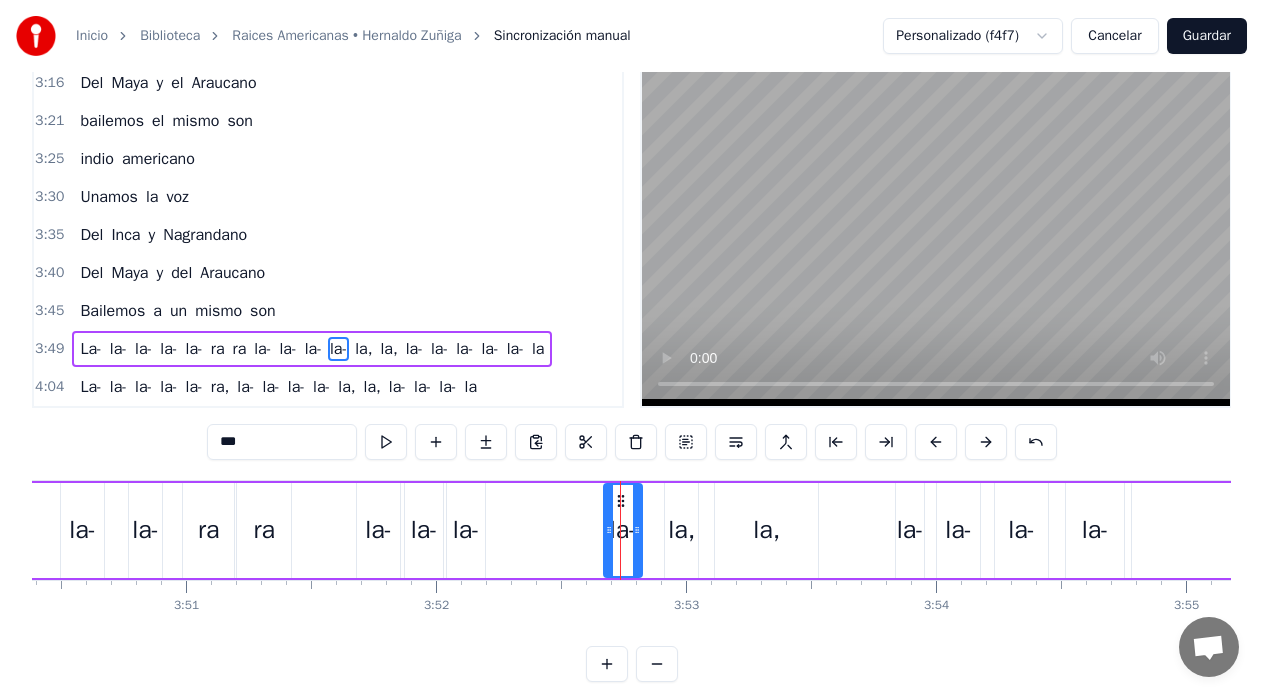 click on "Un niño va caminando su desventura No encuentra charango Y quena para cantar Hay miles sombras de piedras que da el progreso Le impiden ver sus raices de tierra y mar Que ciego va Un niño va caminando su desventura No encuentra charango Y quena para cantar Hay miles sombras de piedras que da el progreso Le impiden ver sus raices de tierra y mar Que ciego va el niño ciego tropieza con el asfalto Le ahoga el olor a flores que Dios nos dio El grito de la marimba murio en silencio El ruido del automóvil lo asesino Que ciego va Hombre americano Unamos la voz Del Inca y Nagrandano Del Maya y del Araucano Bailemos a un mismo son indio americano Unamos la voz Del Inca y Nagrandano Del Maya y del Araucano Bailemos a un mismo son Camina niño camina son tus sandalias La America que en tus manos a puesto el sol Corrio el pelo de tus ojos antes marchitos Marimba, cuatro y charangos son tu cancion De libertad Hombre americano Unamos la voz Del Inca y Nagrandano Del Maya y el Araucano bailemos el mismo son indio Unamos" at bounding box center (-23739, 530) 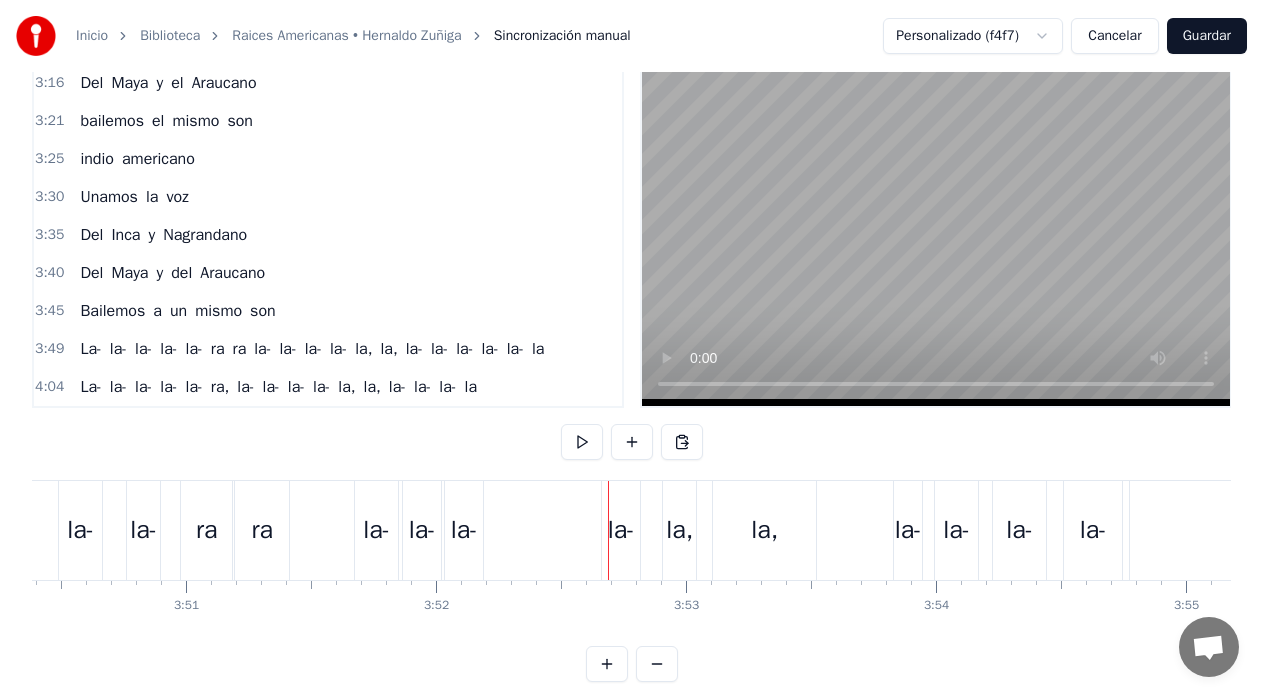click on "la-" at bounding box center (621, 530) 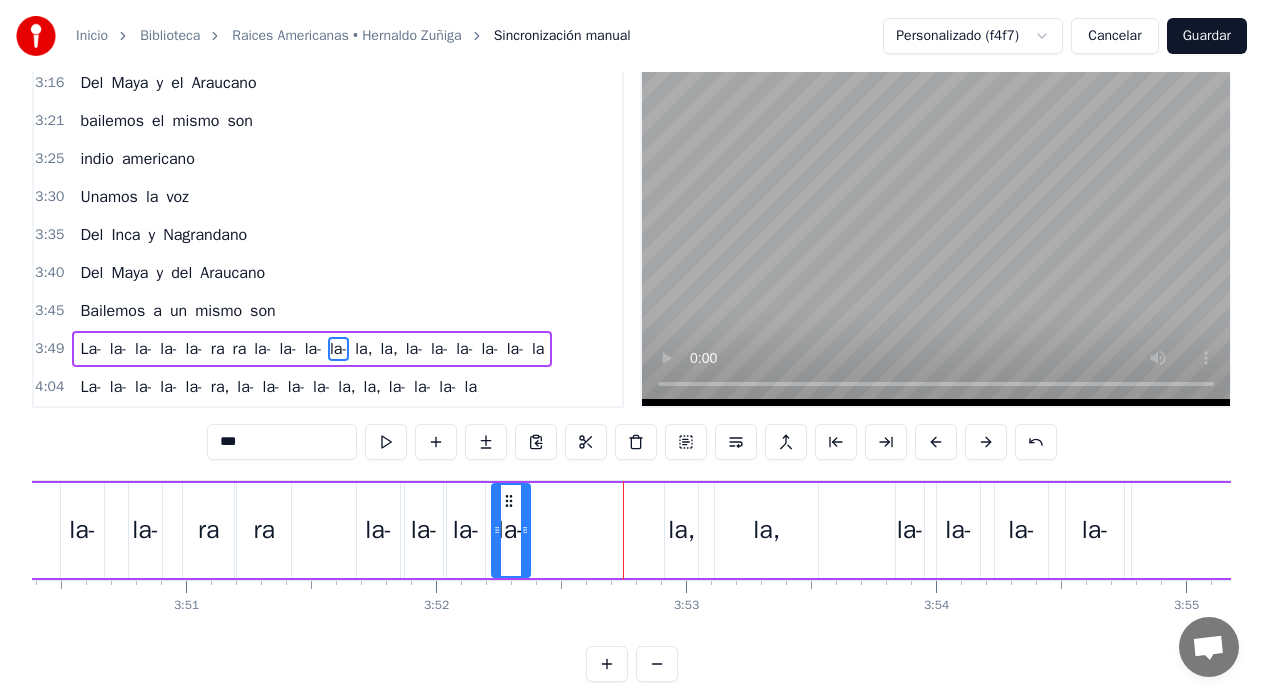 drag, startPoint x: 618, startPoint y: 499, endPoint x: 506, endPoint y: 521, distance: 114.14027 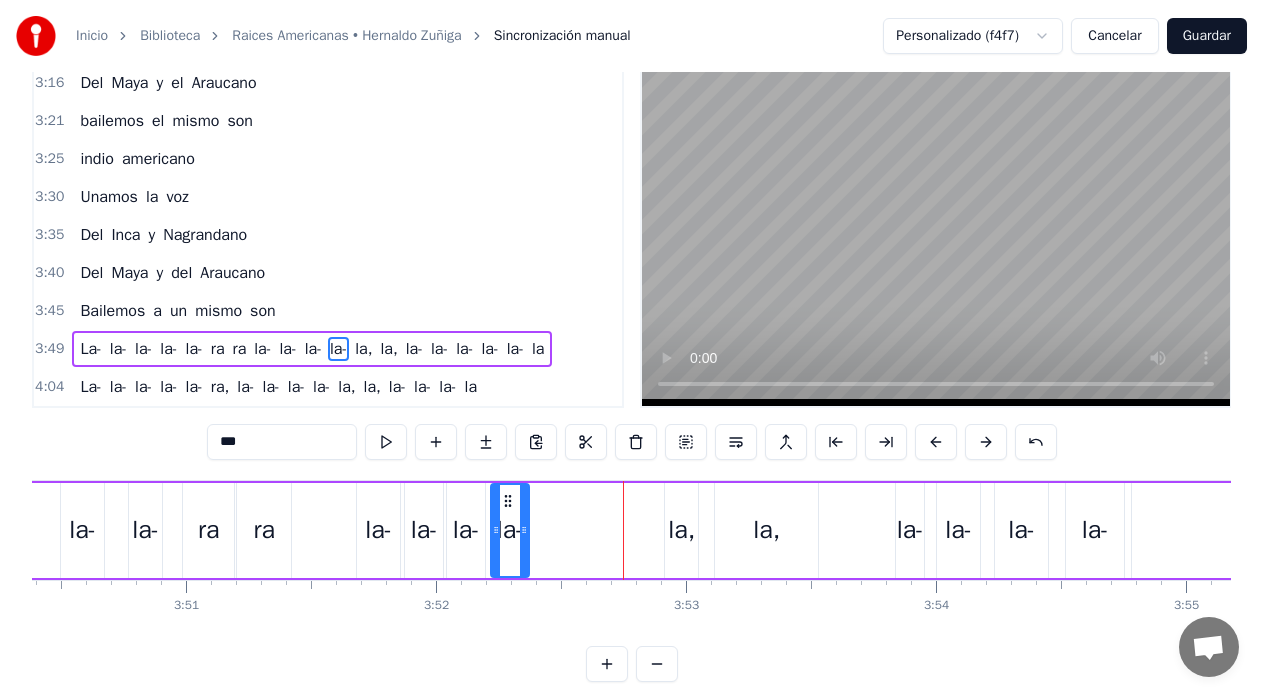 click 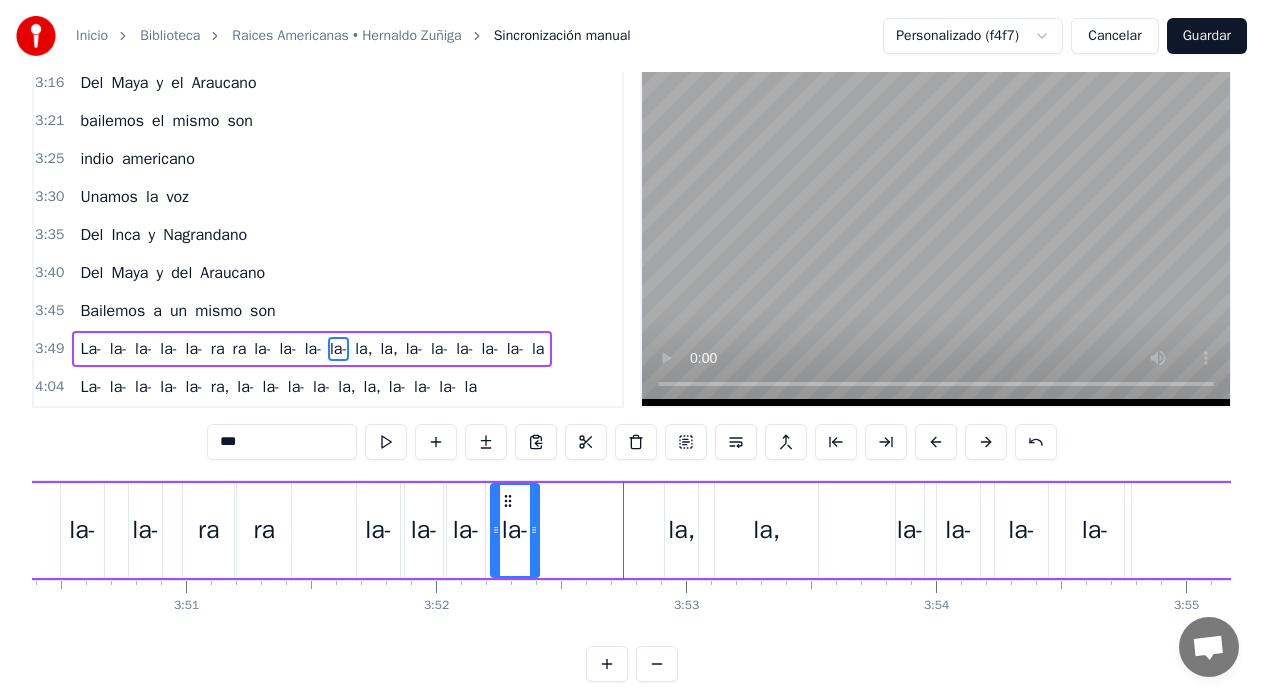 click 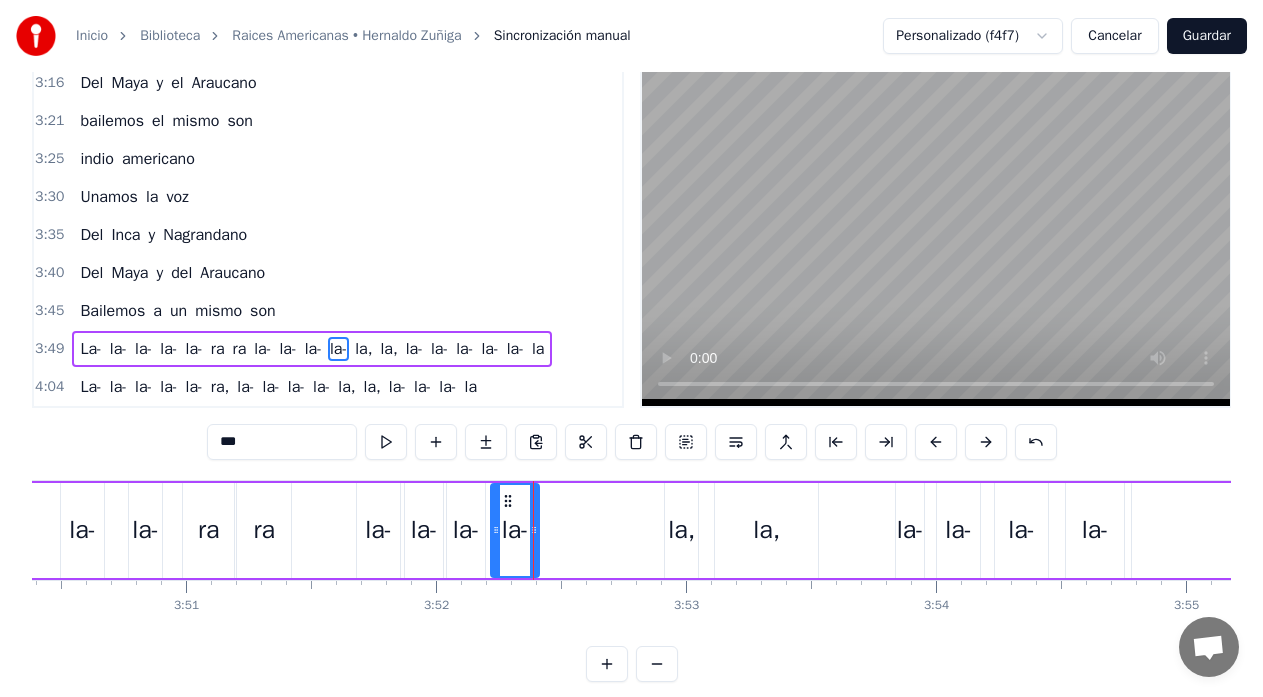 click on "la-" at bounding box center [82, 530] 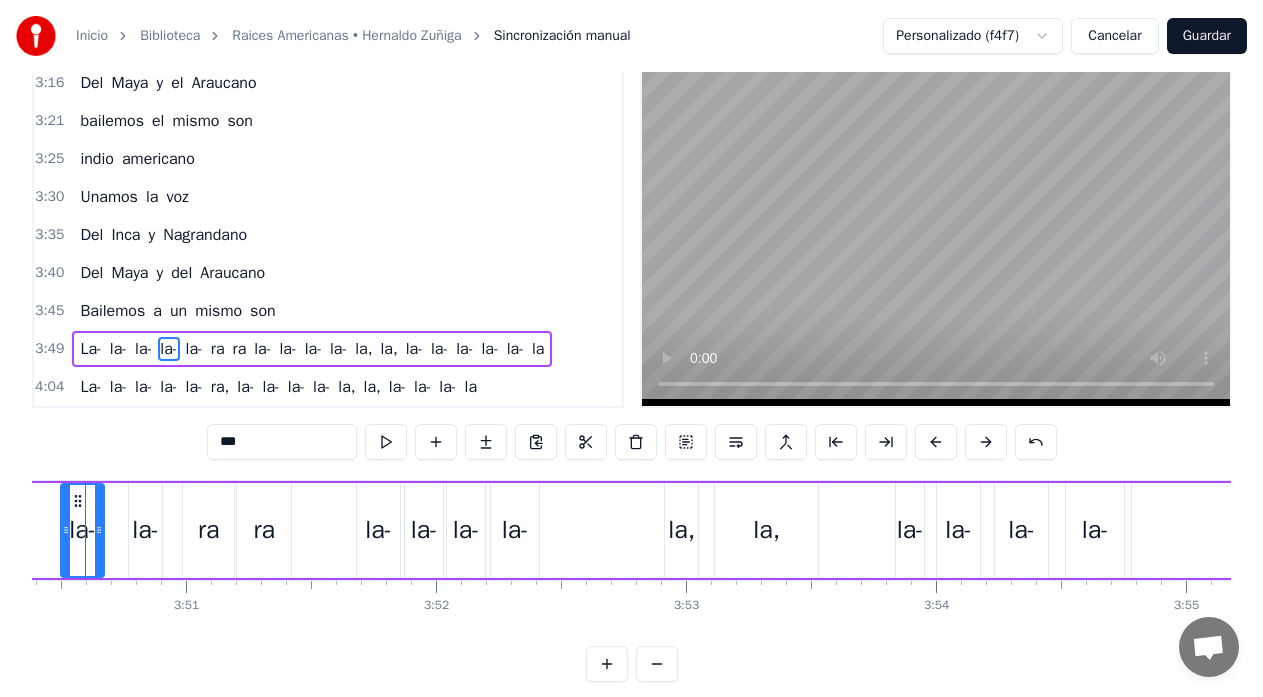 scroll, scrollTop: 0, scrollLeft: 57549, axis: horizontal 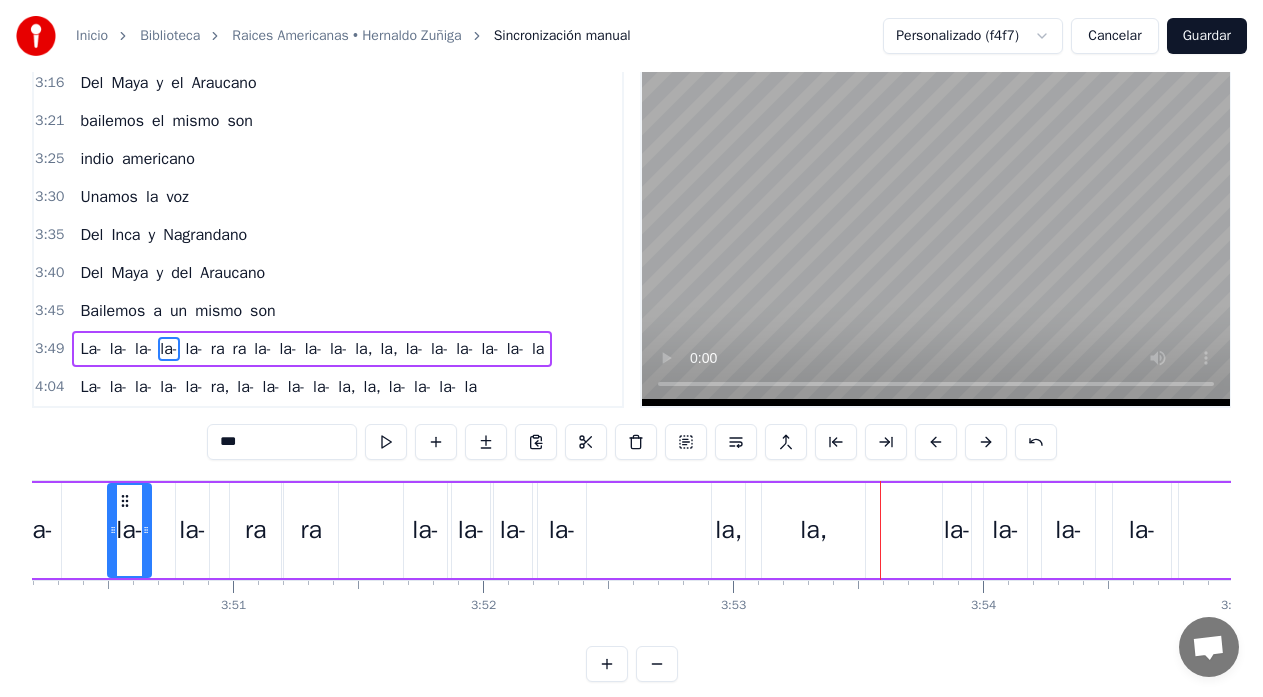 click on "la," at bounding box center [728, 530] 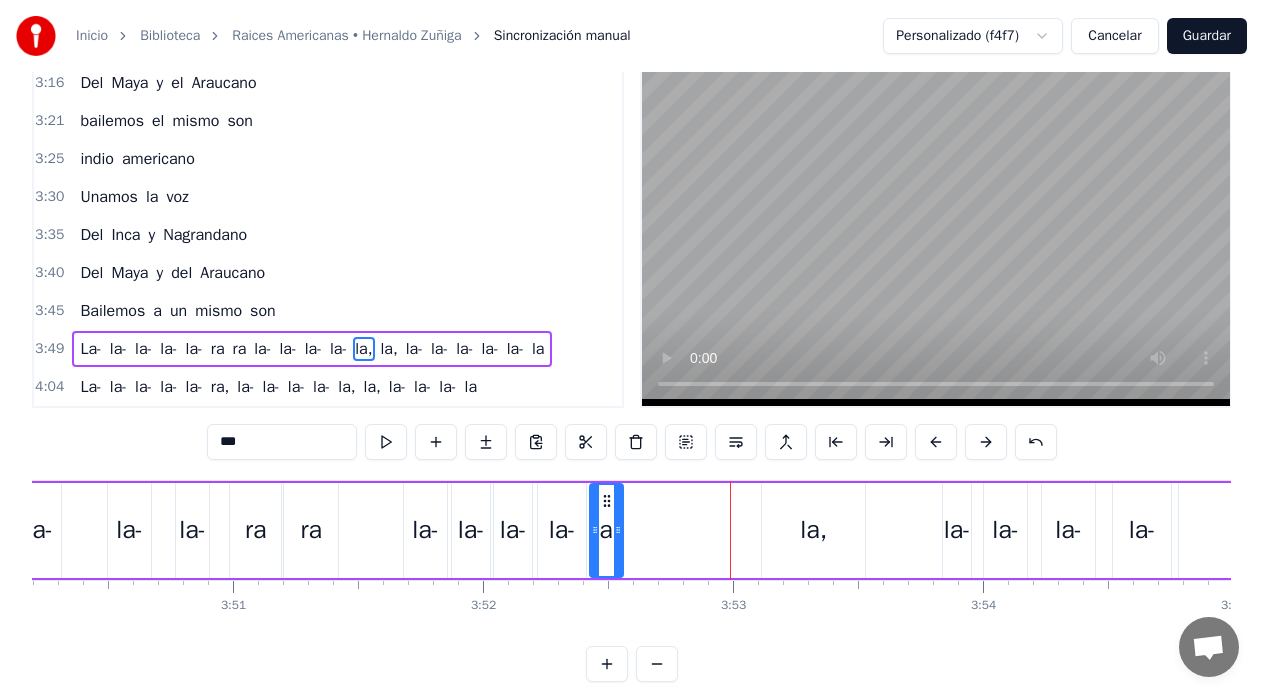 drag, startPoint x: 728, startPoint y: 502, endPoint x: 606, endPoint y: 520, distance: 123.32072 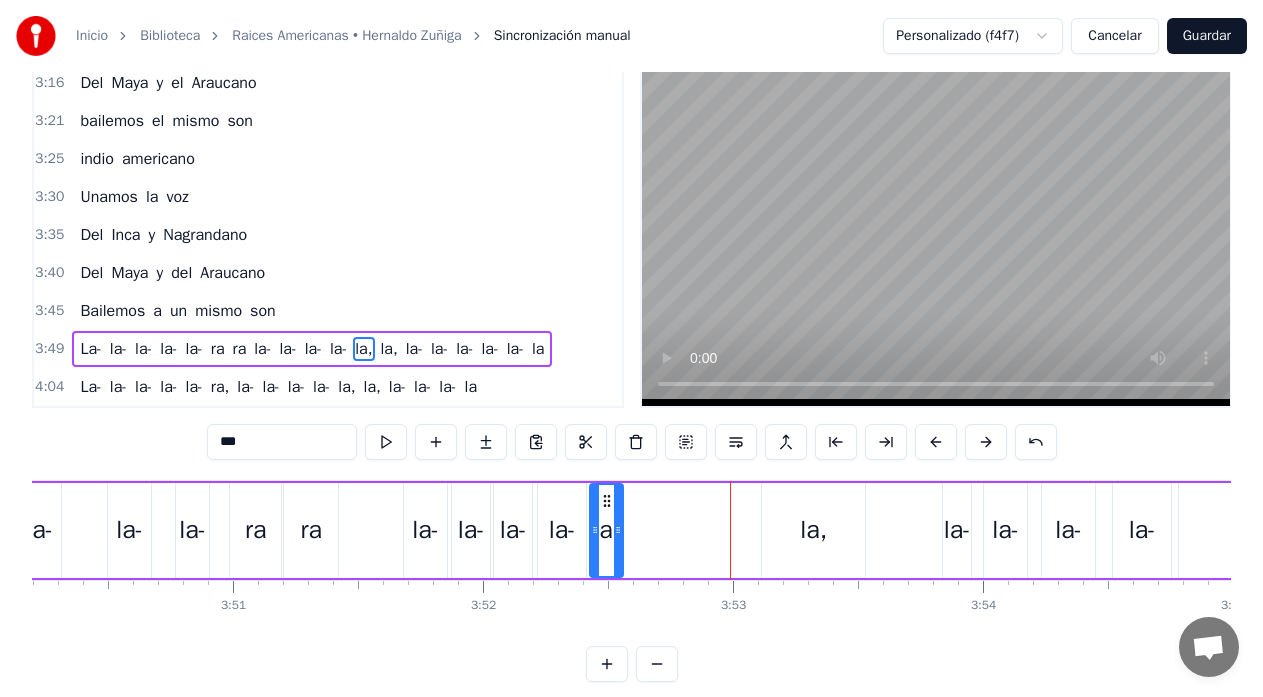 click on "la," at bounding box center [813, 530] 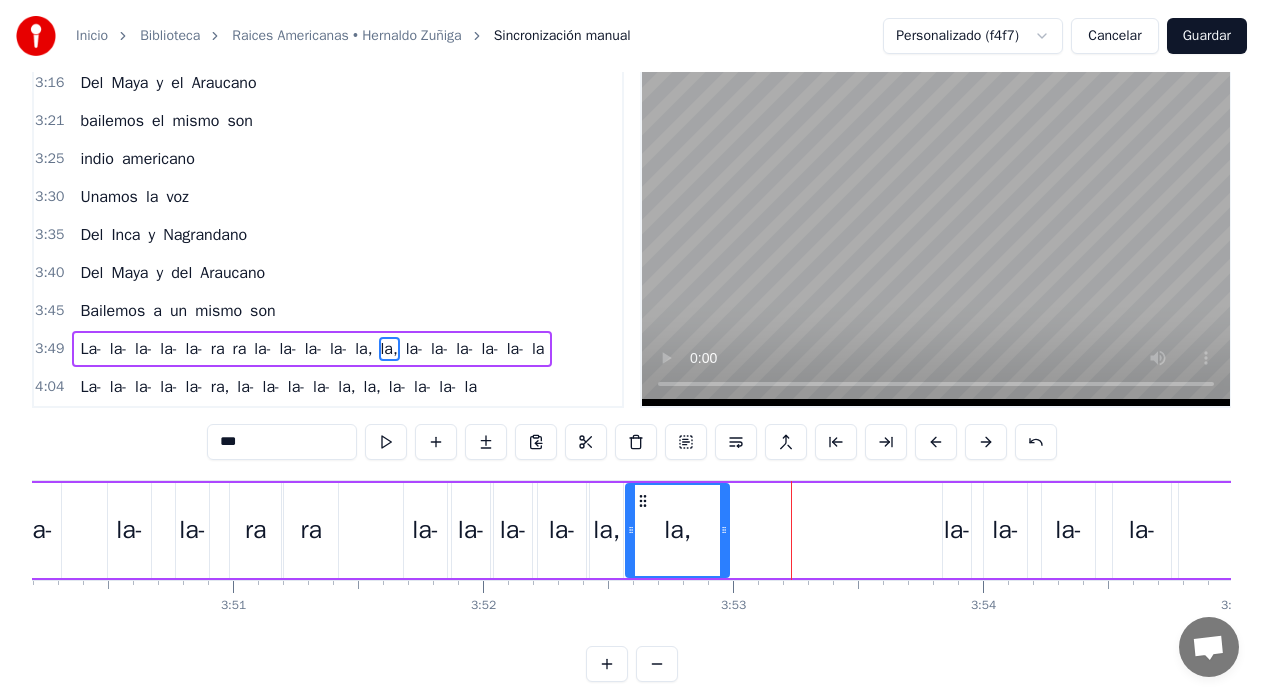 drag, startPoint x: 777, startPoint y: 503, endPoint x: 641, endPoint y: 516, distance: 136.6199 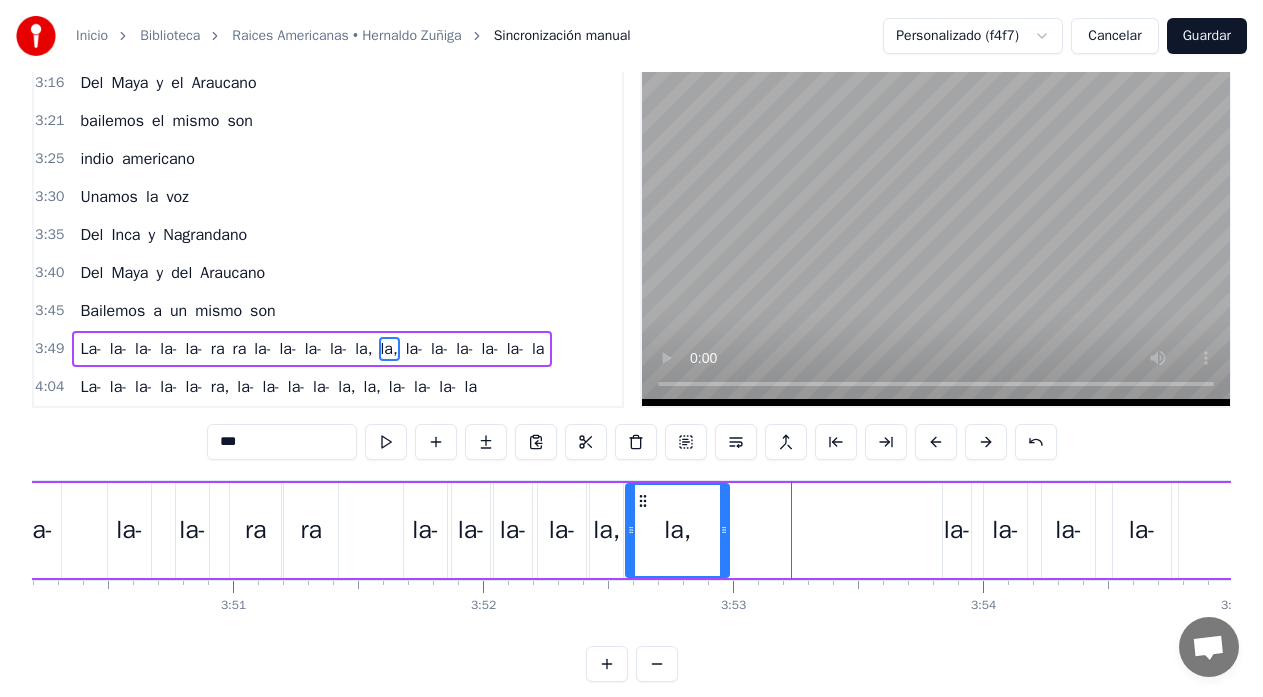 click on "la-" at bounding box center (192, 530) 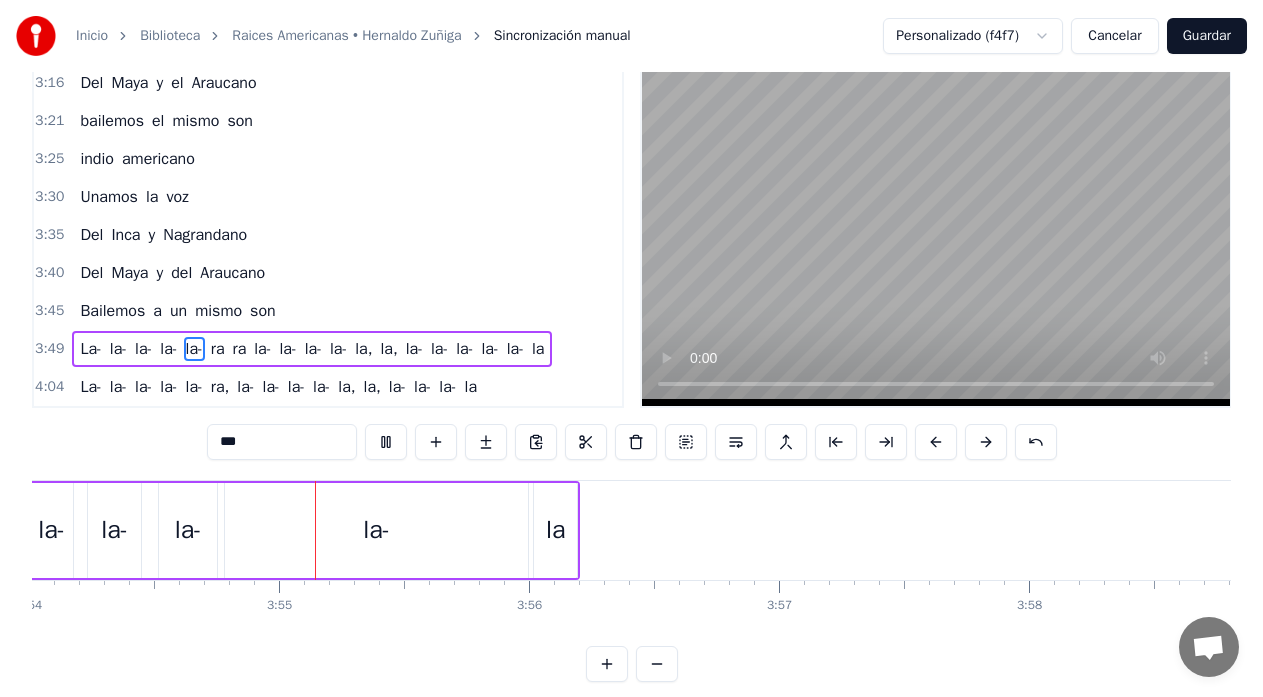 scroll, scrollTop: 0, scrollLeft: 58577, axis: horizontal 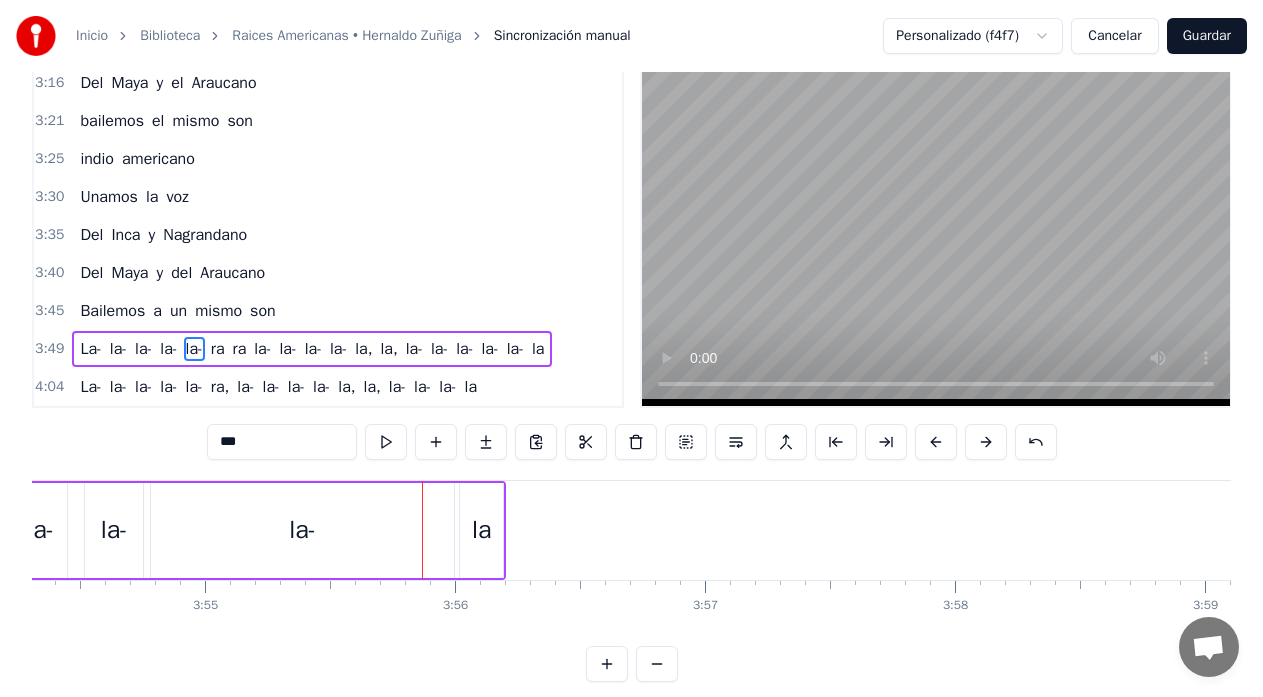 click on "Un niño va caminando su desventura No encuentra charango Y quena para cantar Hay miles sombras de piedras que da el progreso Le impiden ver sus raices de tierra y mar Que ciego va Un niño va caminando su desventura No encuentra charango Y quena para cantar Hay miles sombras de piedras que da el progreso Le impiden ver sus raices de tierra y mar Que ciego va el niño ciego tropieza con el asfalto Le ahoga el olor a flores que Dios nos dio El grito de la marimba murio en silencio El ruido del automóvil lo asesino Que ciego va Hombre americano Unamos la voz Del Inca y Nagrandano Del Maya y del Araucano Bailemos a un mismo son indio americano Unamos la voz Del Inca y Nagrandano Del Maya y del Araucano Bailemos a un mismo son Camina niño camina son tus sandalias La America que en tus manos a puesto el sol Corrio el pelo de tus ojos antes marchitos Marimba, cuatro y charangos son tu cancion De libertad Hombre americano Unamos la voz Del Inca y Nagrandano Del Maya y el Araucano bailemos el mismo son indio Unamos" at bounding box center [631, 555] 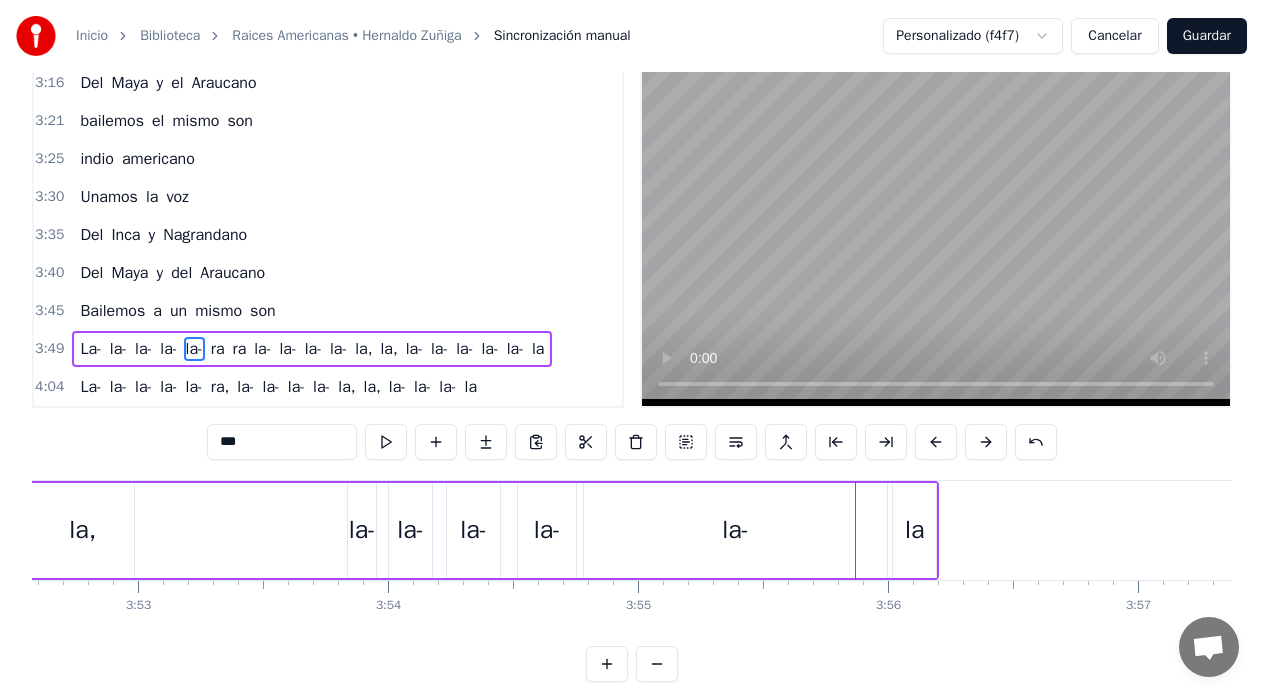 scroll, scrollTop: 0, scrollLeft: 58097, axis: horizontal 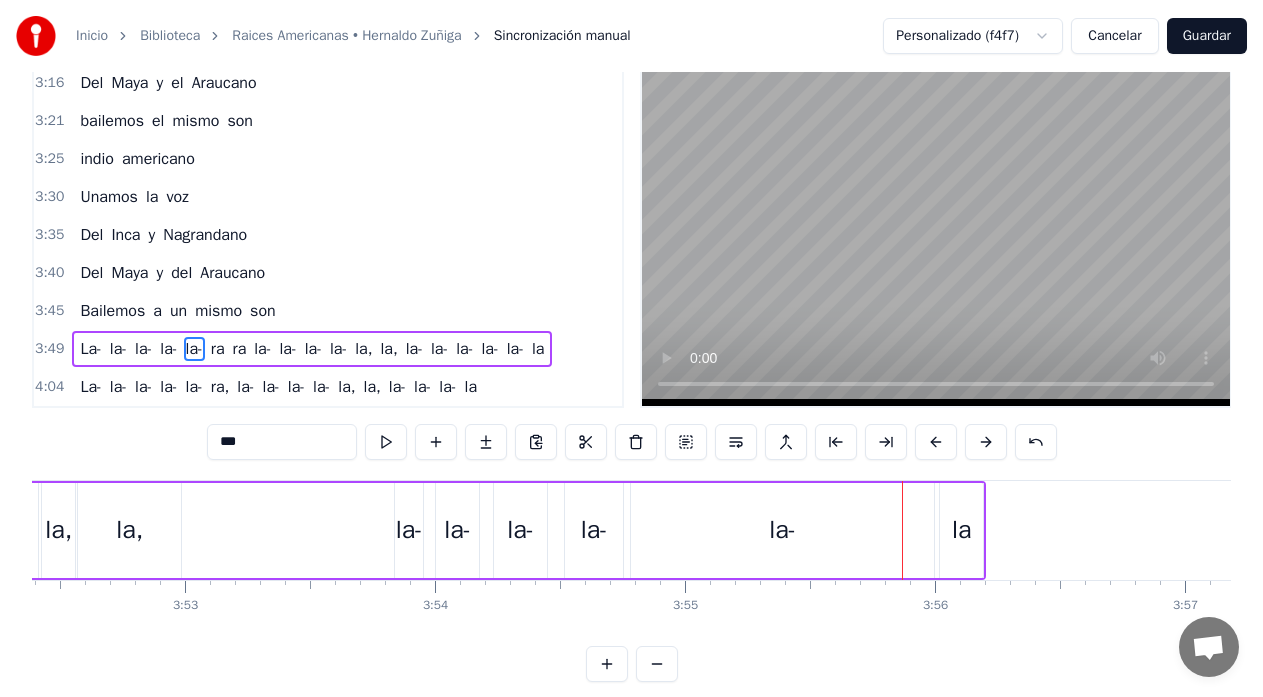 click on "La- la- la- la- la- ra ra la- la- la- la- la, la, la- la- la- la- la- la" at bounding box center (132, 530) 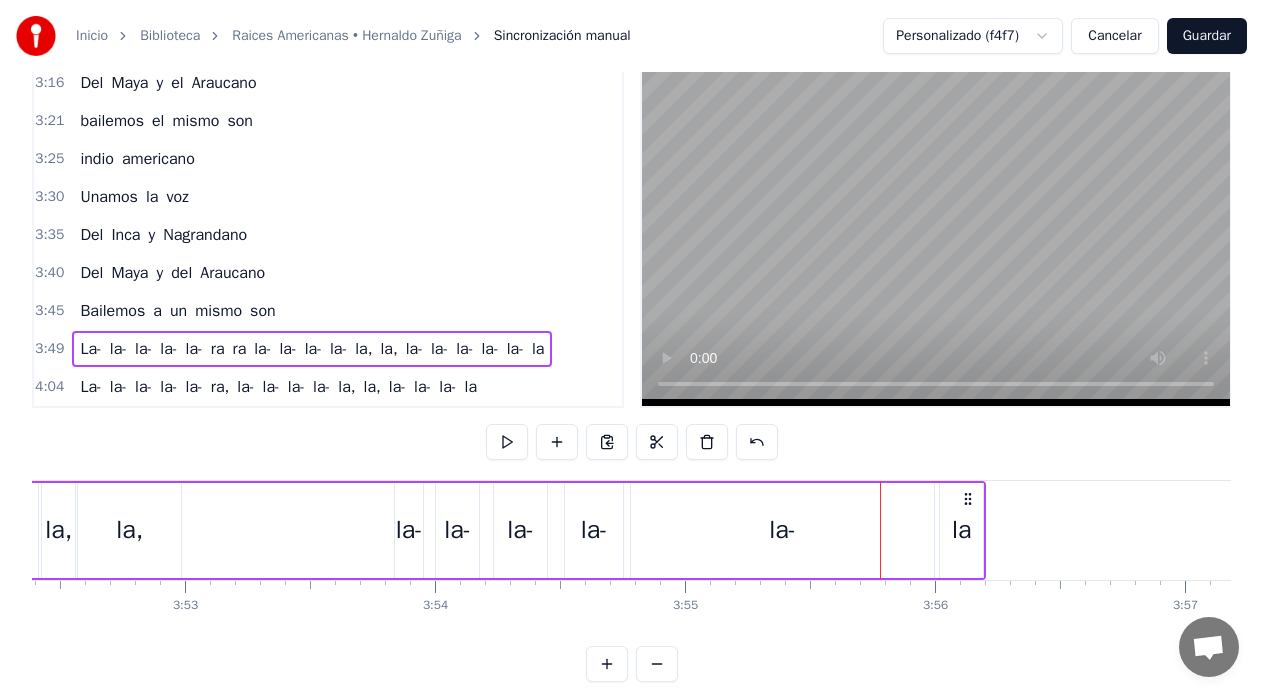 click on "la-" at bounding box center (782, 530) 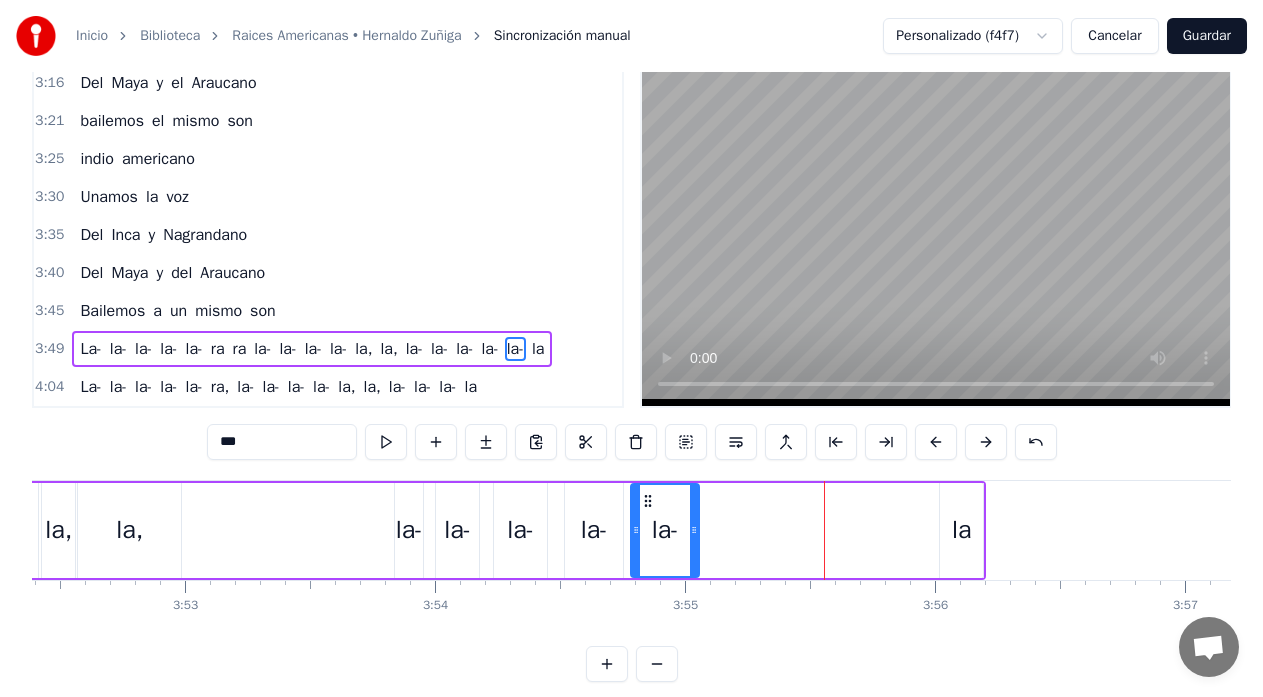 drag, startPoint x: 927, startPoint y: 528, endPoint x: 692, endPoint y: 548, distance: 235.84953 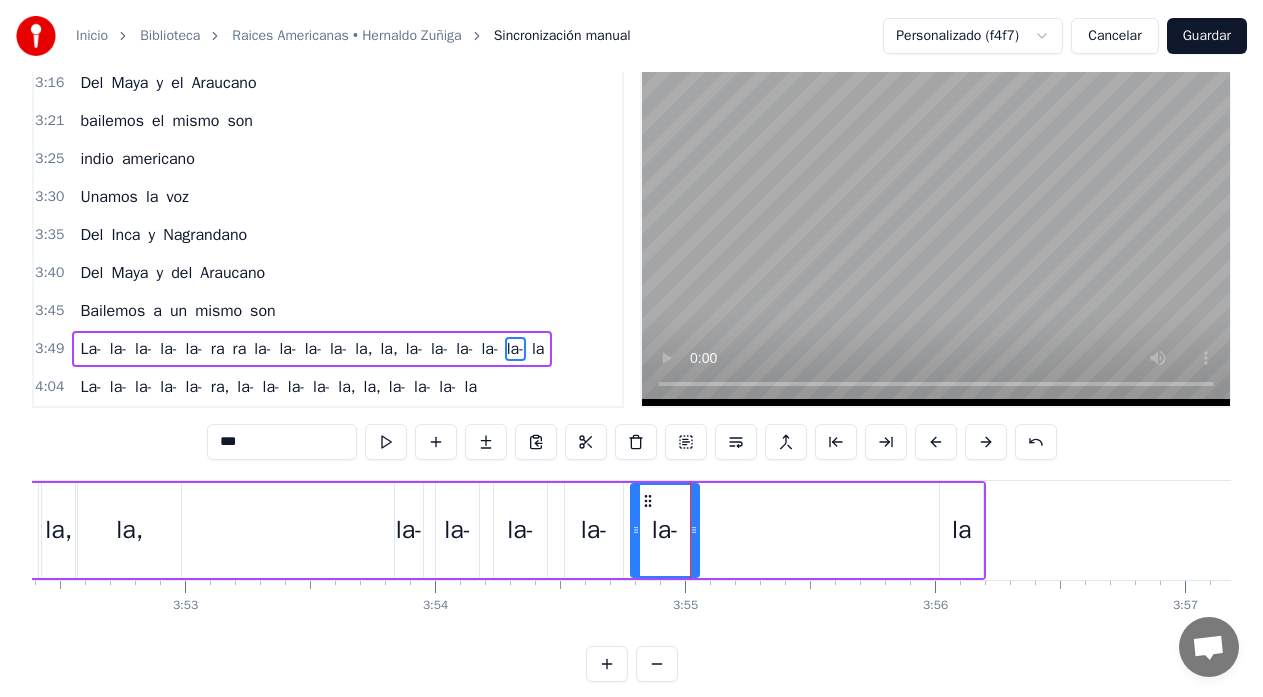 click on "la" at bounding box center [961, 530] 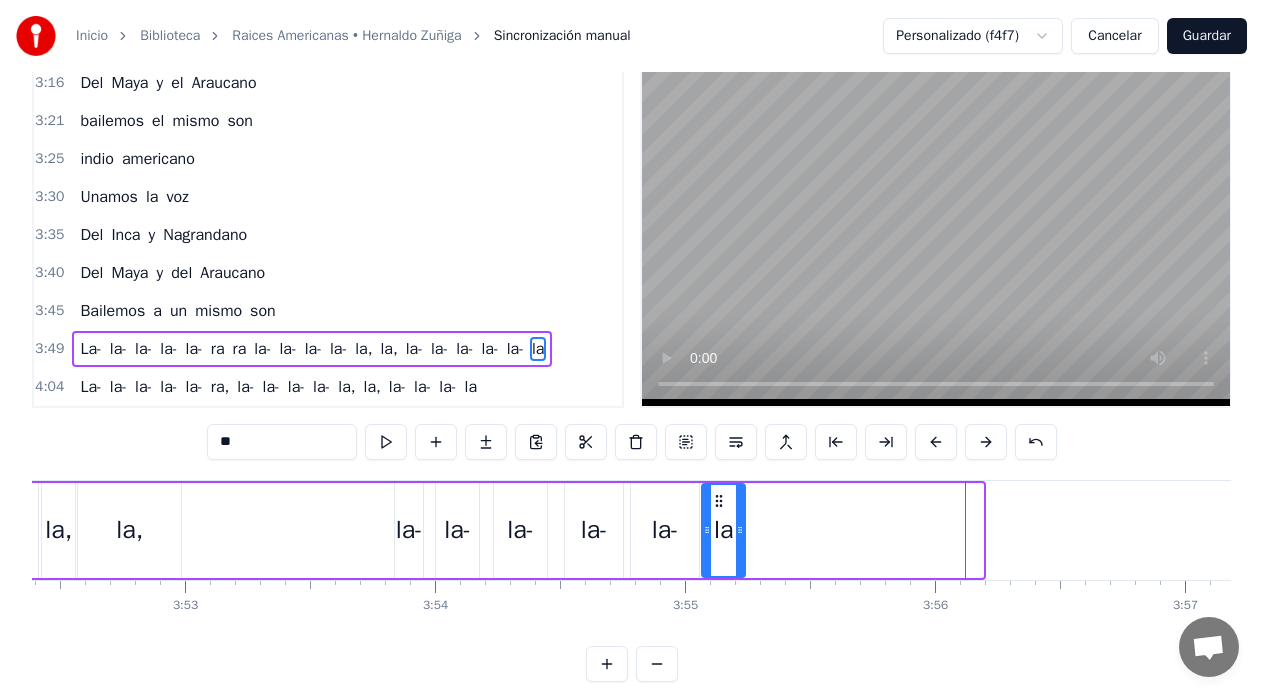 drag, startPoint x: 954, startPoint y: 502, endPoint x: 716, endPoint y: 522, distance: 238.83885 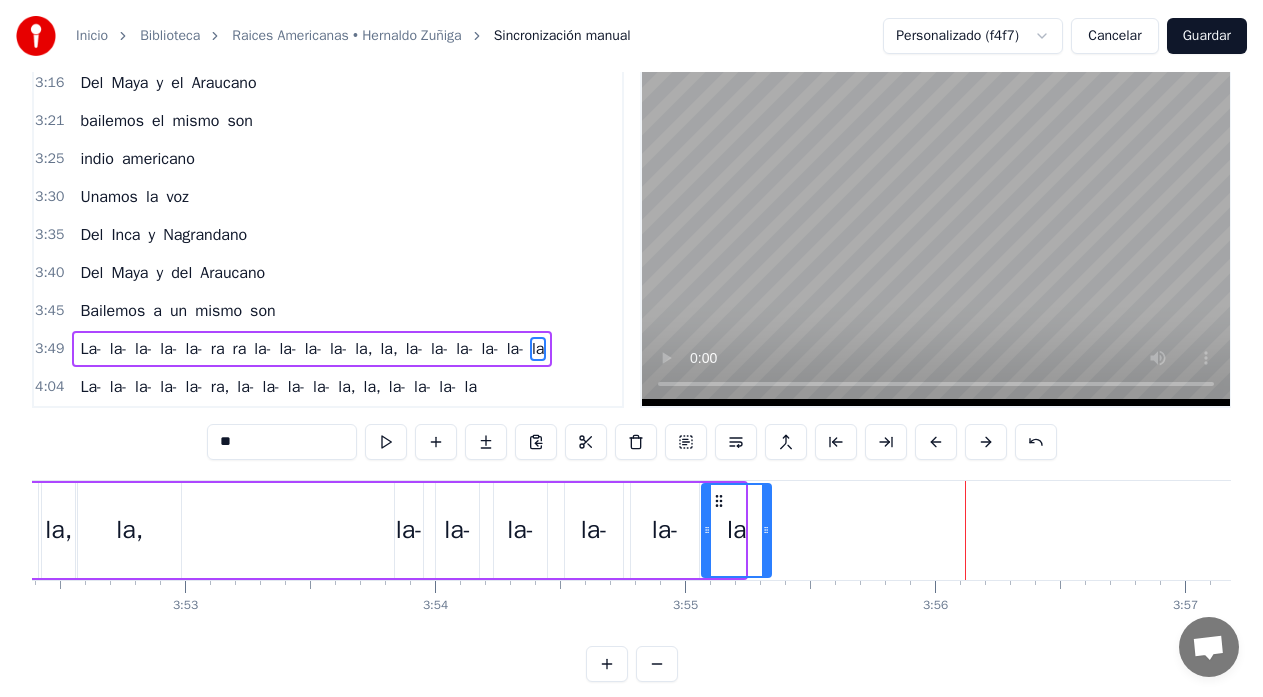 drag, startPoint x: 741, startPoint y: 532, endPoint x: 767, endPoint y: 533, distance: 26.019224 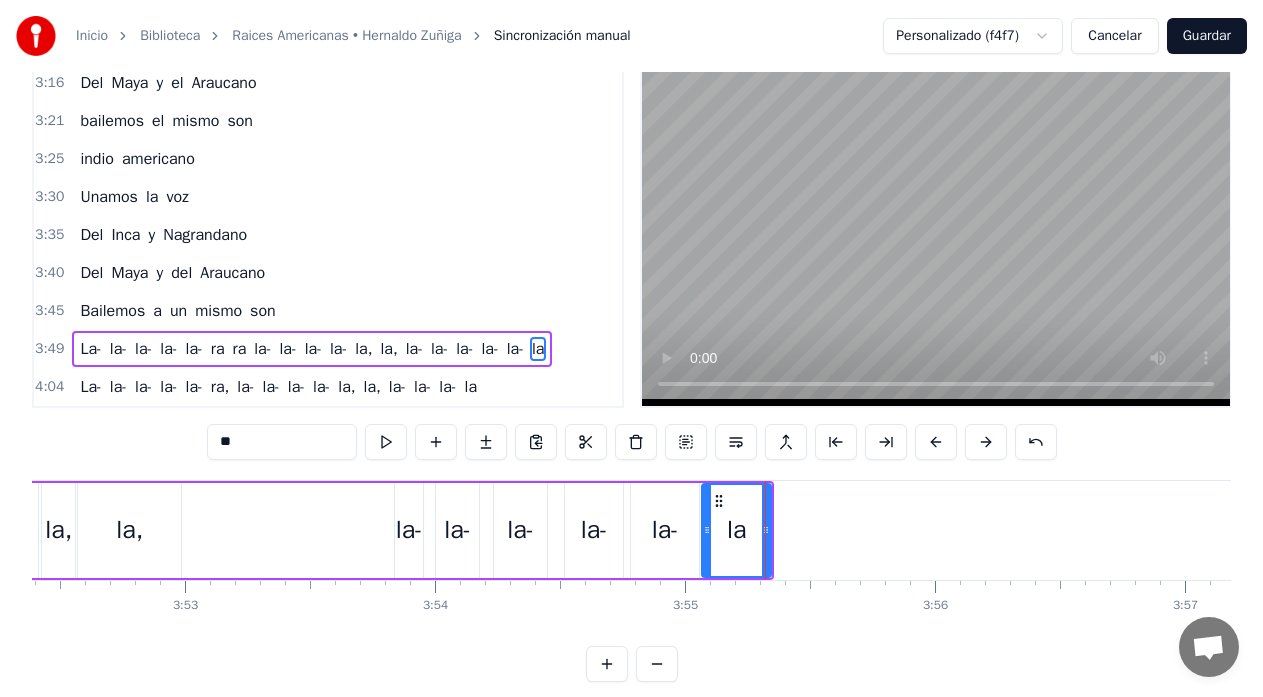 click on "La- la- la- la- la- ra ra la- la- la- la- la, la, la- la- la- la- la- la" at bounding box center [26, 530] 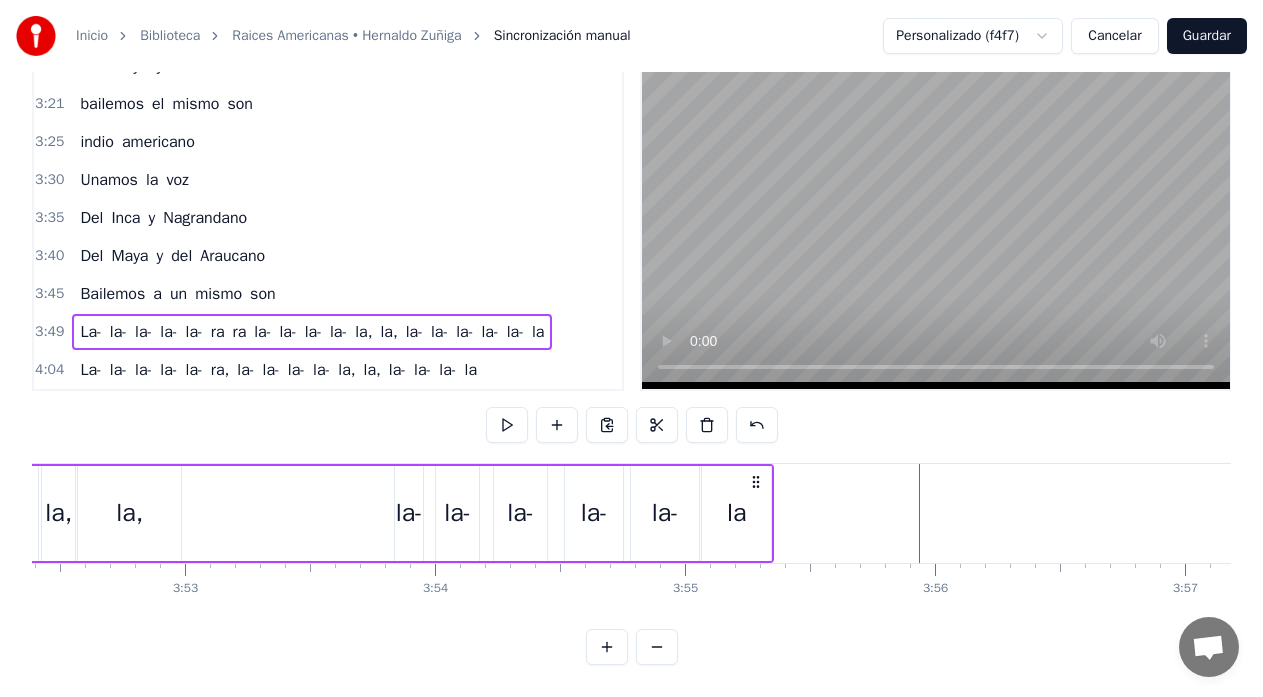 scroll, scrollTop: 79, scrollLeft: 0, axis: vertical 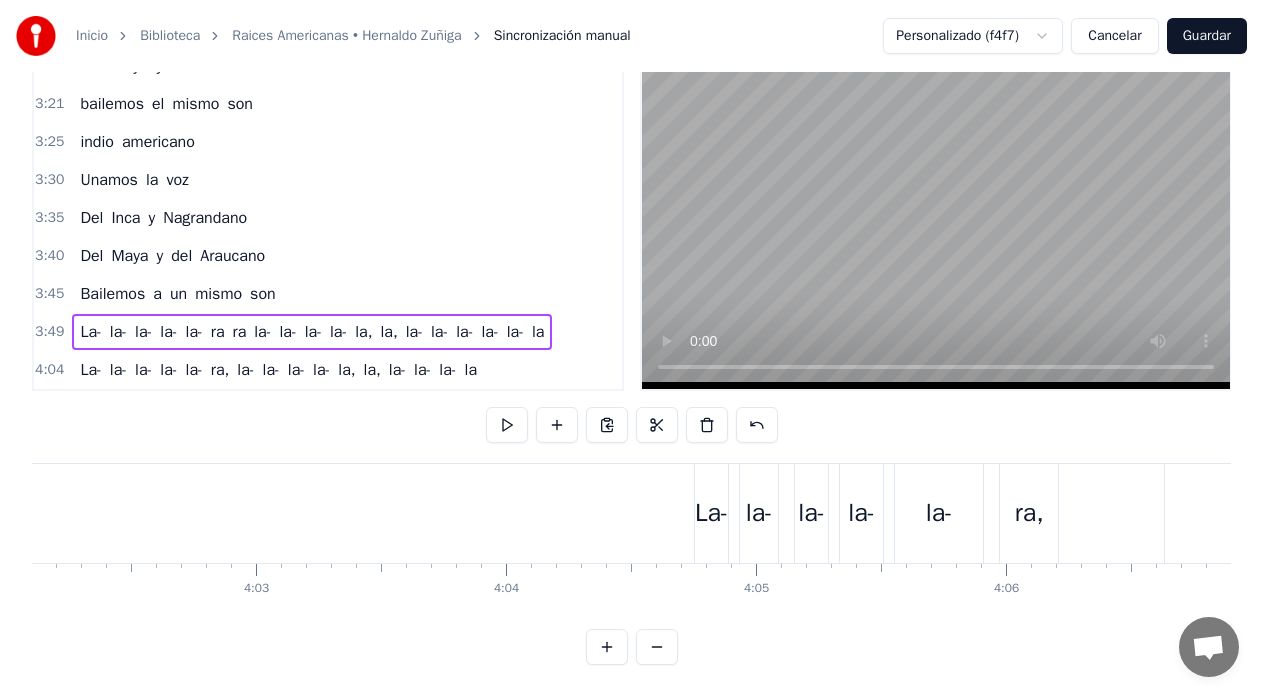 click on "La- la- la- la- la- ra, la- la- la- la- la, la, la- la- la- la" at bounding box center (2373, 513) 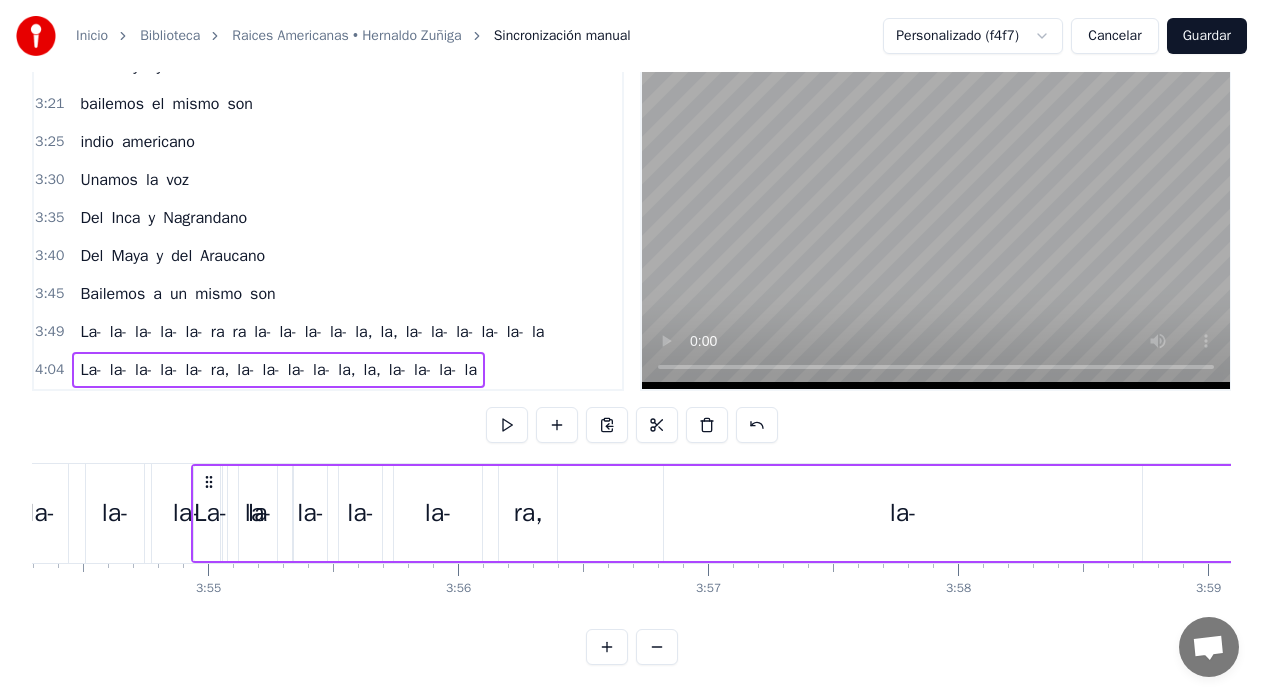 scroll, scrollTop: 0, scrollLeft: 58564, axis: horizontal 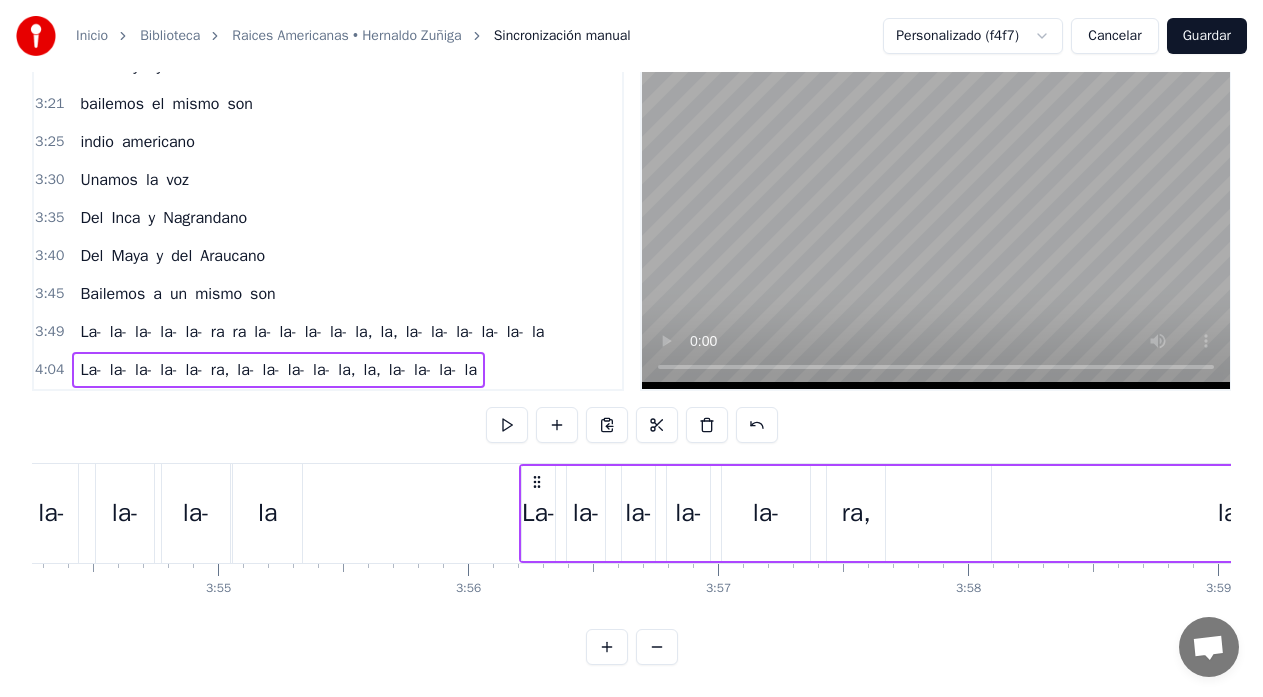 drag, startPoint x: 712, startPoint y: 466, endPoint x: 537, endPoint y: 519, distance: 182.84967 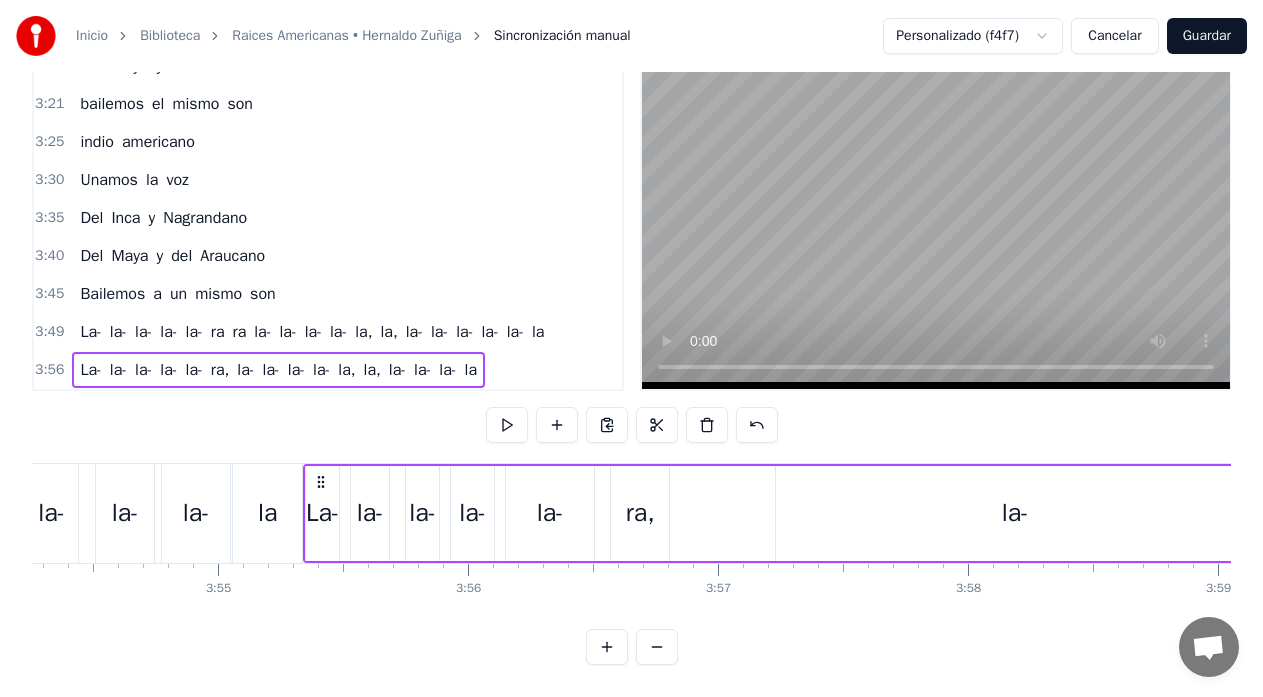 drag, startPoint x: 538, startPoint y: 467, endPoint x: 322, endPoint y: 491, distance: 217.32924 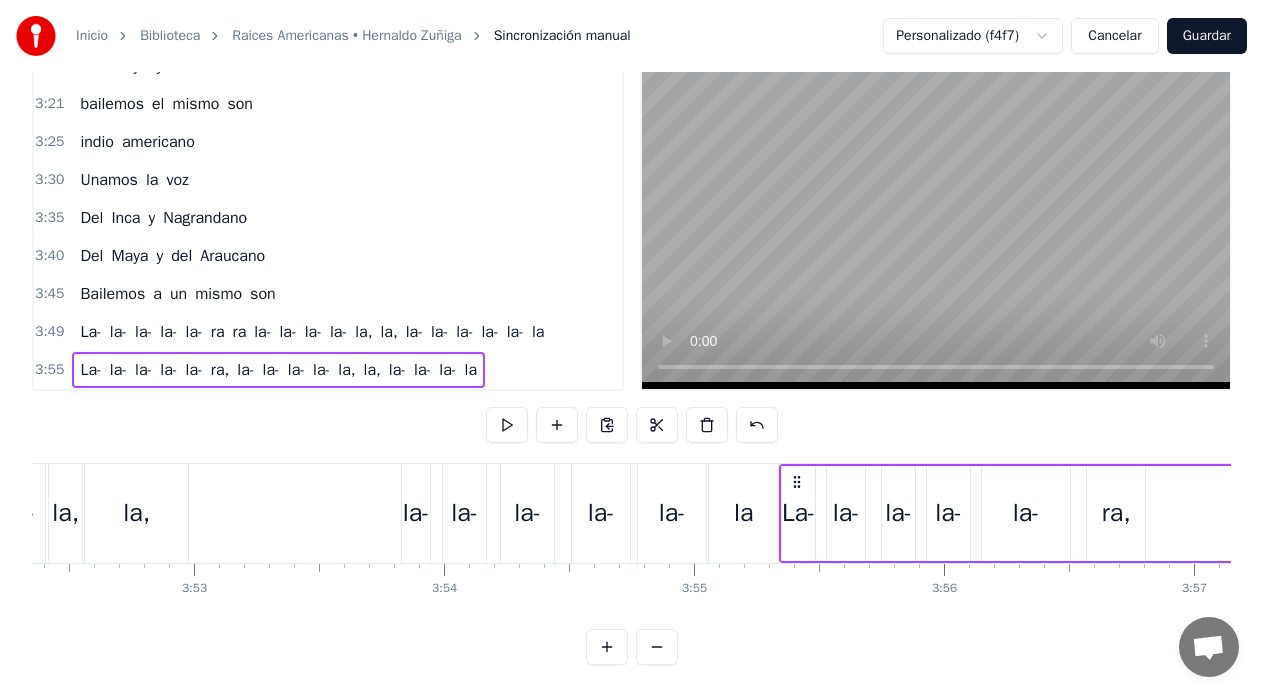 scroll, scrollTop: 0, scrollLeft: 58084, axis: horizontal 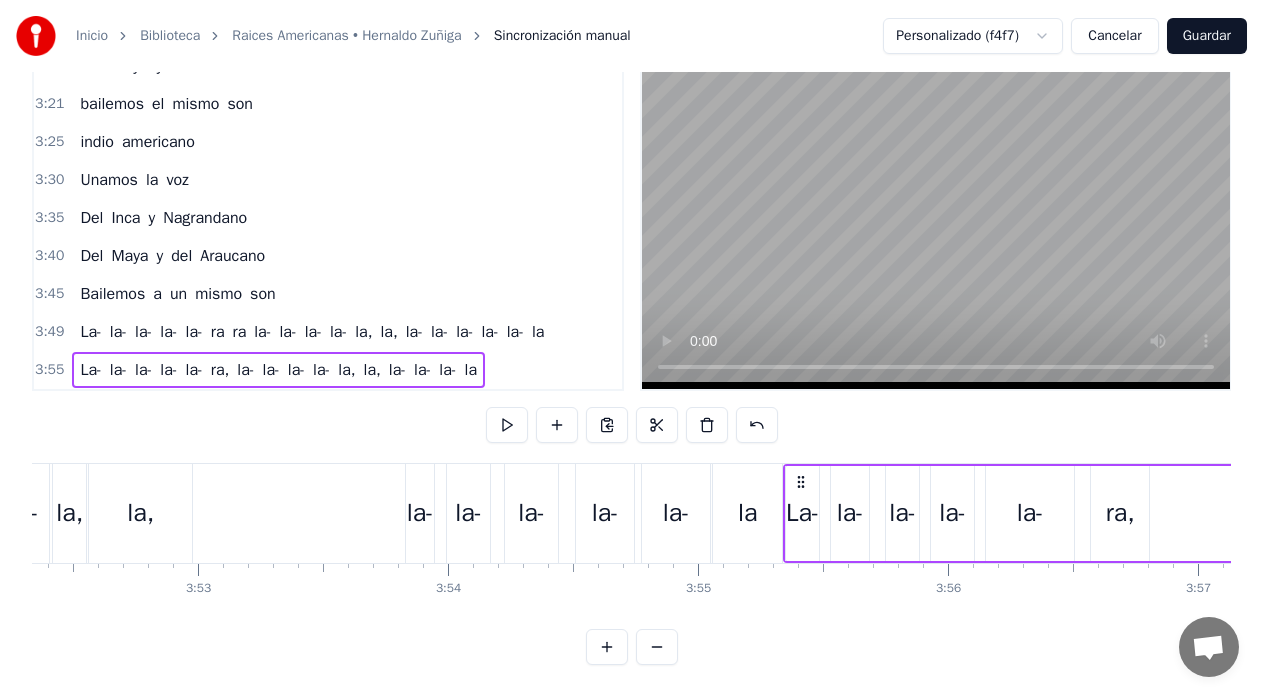 click on "La- la- la- la- la- ra ra la- la- la- la- la, la, la- la- la- la- la- la" at bounding box center (39, 513) 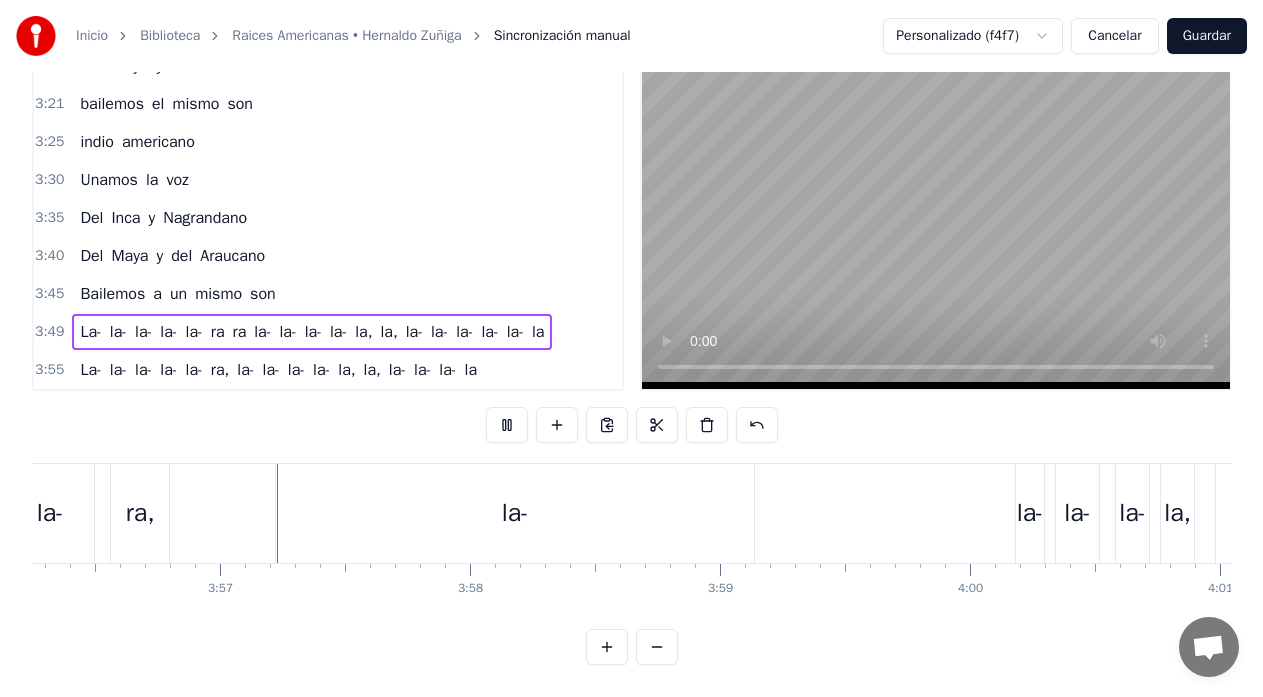 scroll, scrollTop: 0, scrollLeft: 59089, axis: horizontal 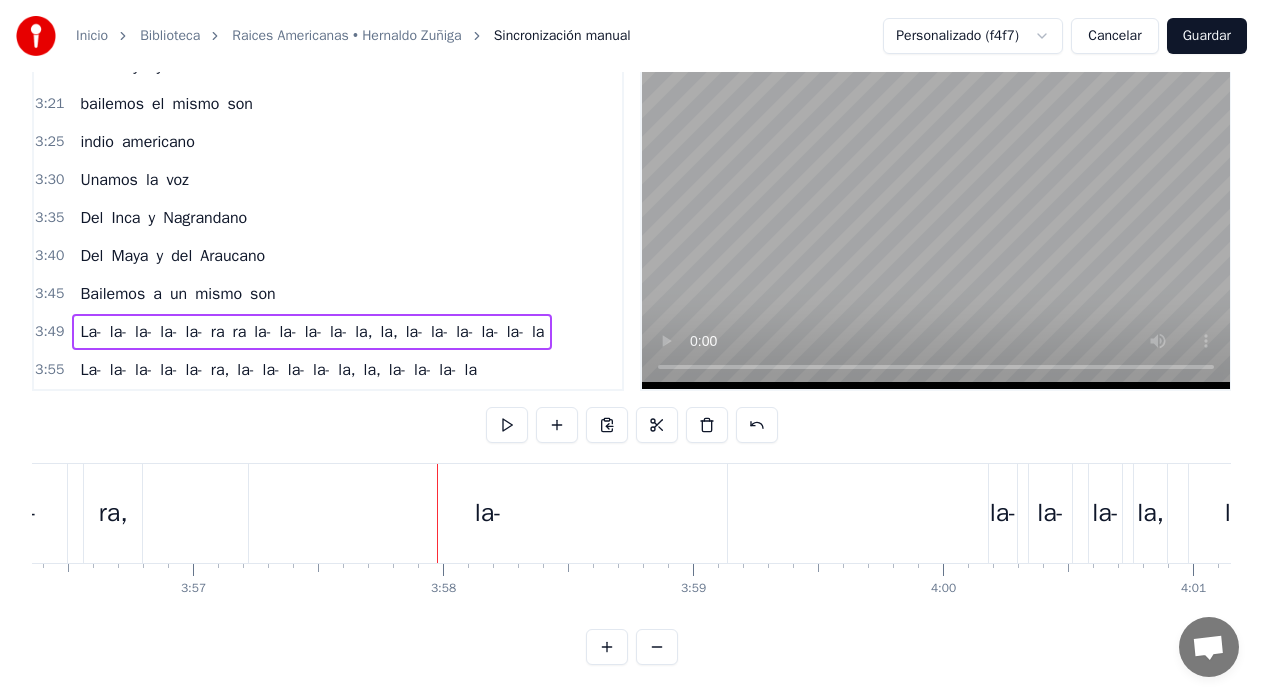 click on "la-" at bounding box center (488, 513) 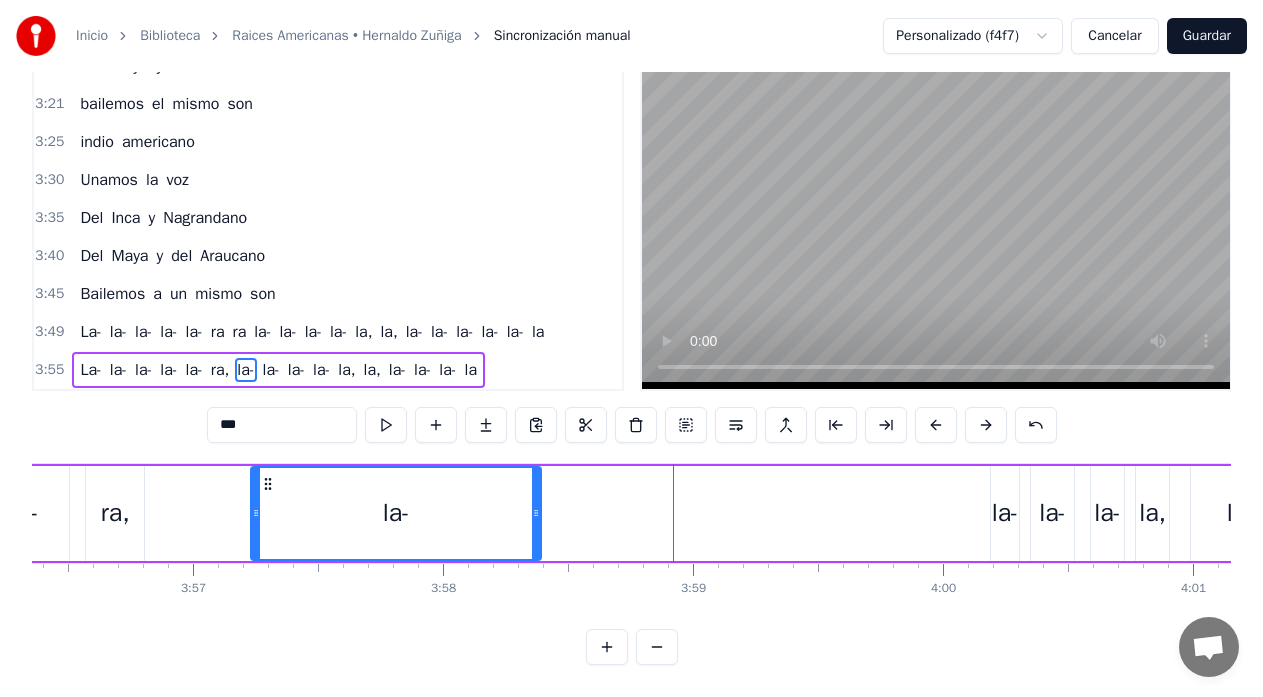 drag, startPoint x: 725, startPoint y: 497, endPoint x: 537, endPoint y: 523, distance: 189.78935 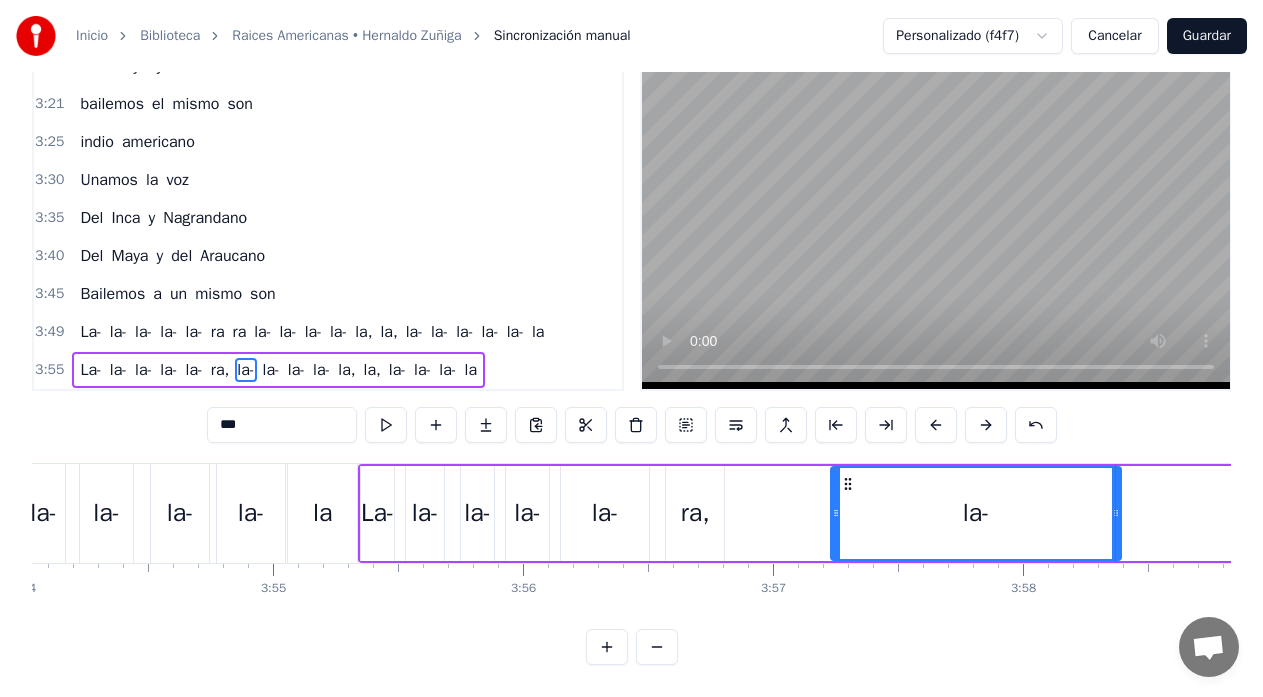 scroll, scrollTop: 0, scrollLeft: 58489, axis: horizontal 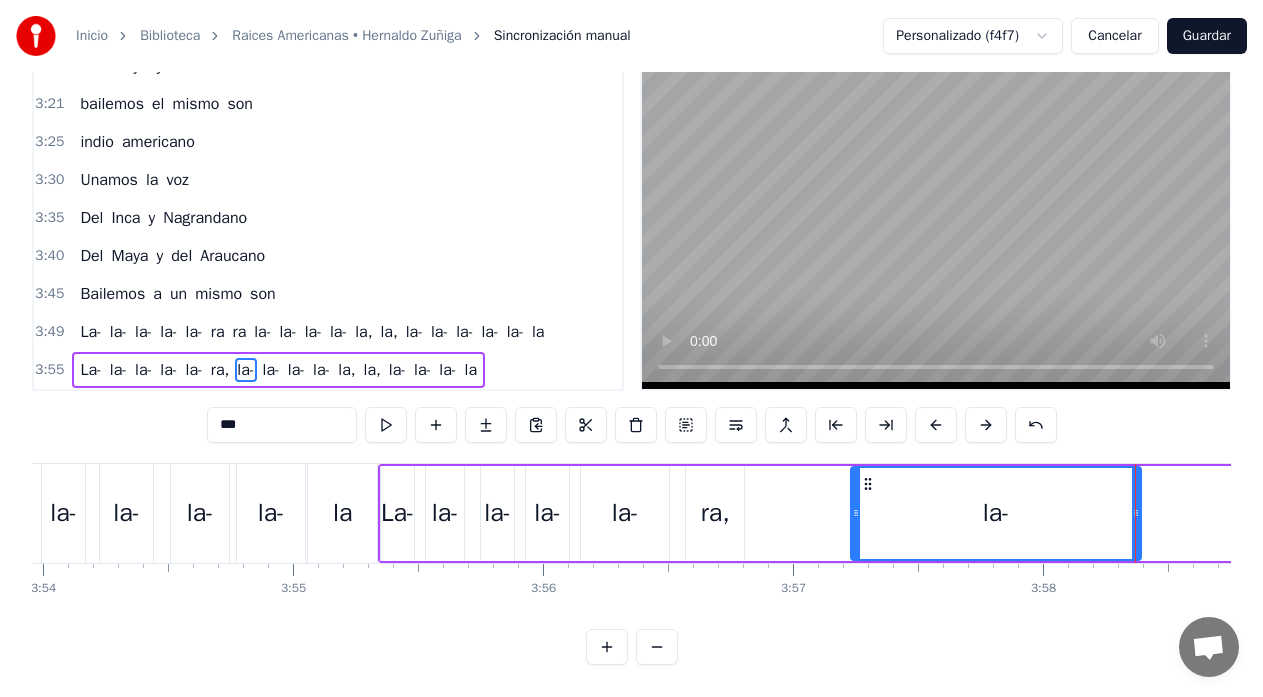 click on "la" at bounding box center [342, 513] 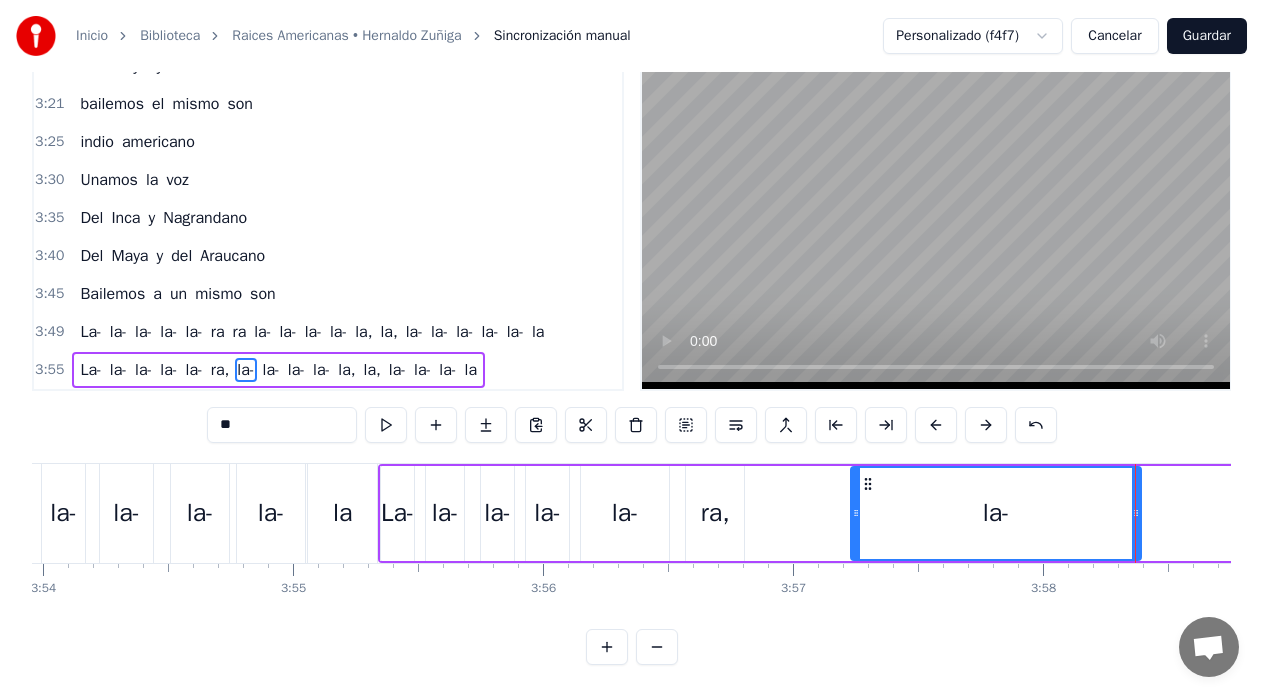 scroll, scrollTop: 45, scrollLeft: 0, axis: vertical 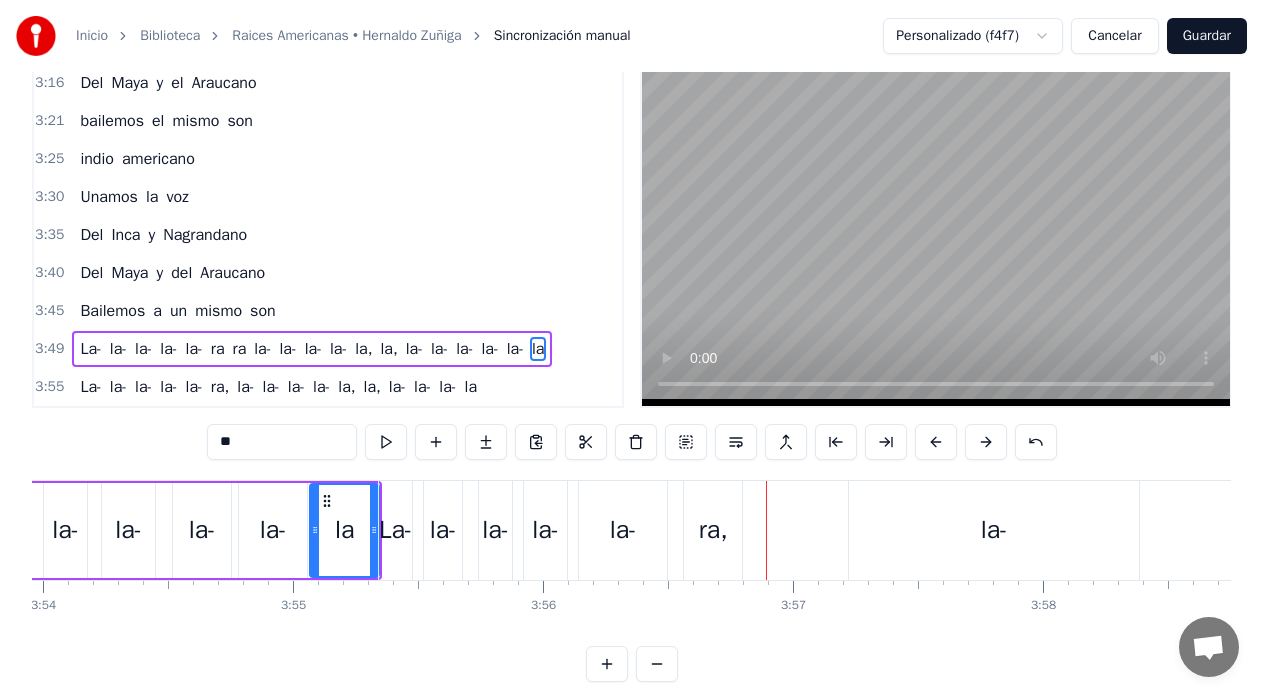 click on "ra," at bounding box center [713, 530] 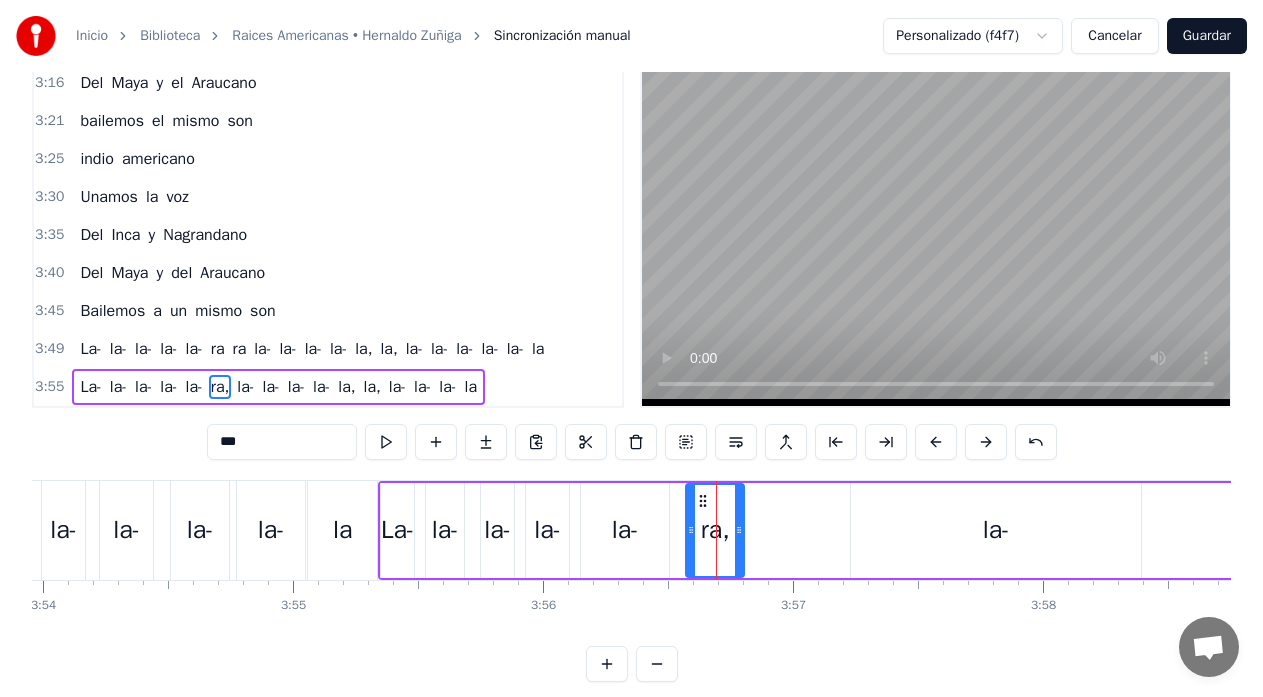 scroll, scrollTop: 79, scrollLeft: 0, axis: vertical 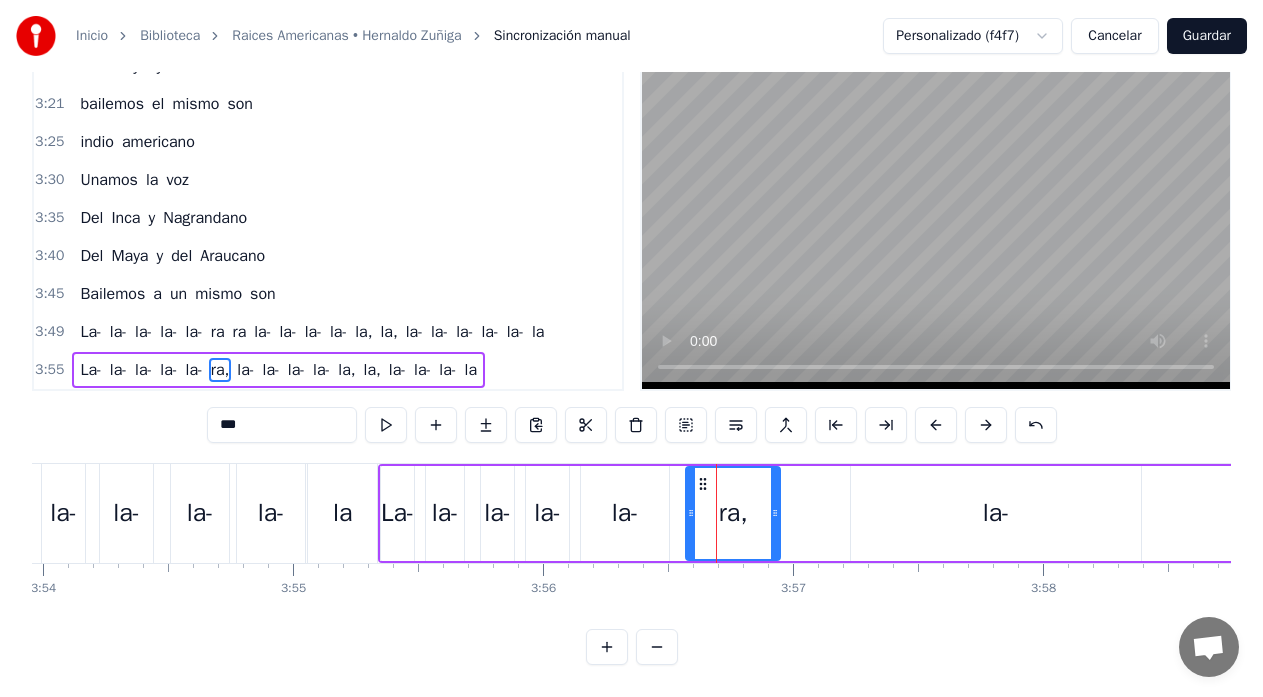 drag, startPoint x: 742, startPoint y: 502, endPoint x: 778, endPoint y: 503, distance: 36.013885 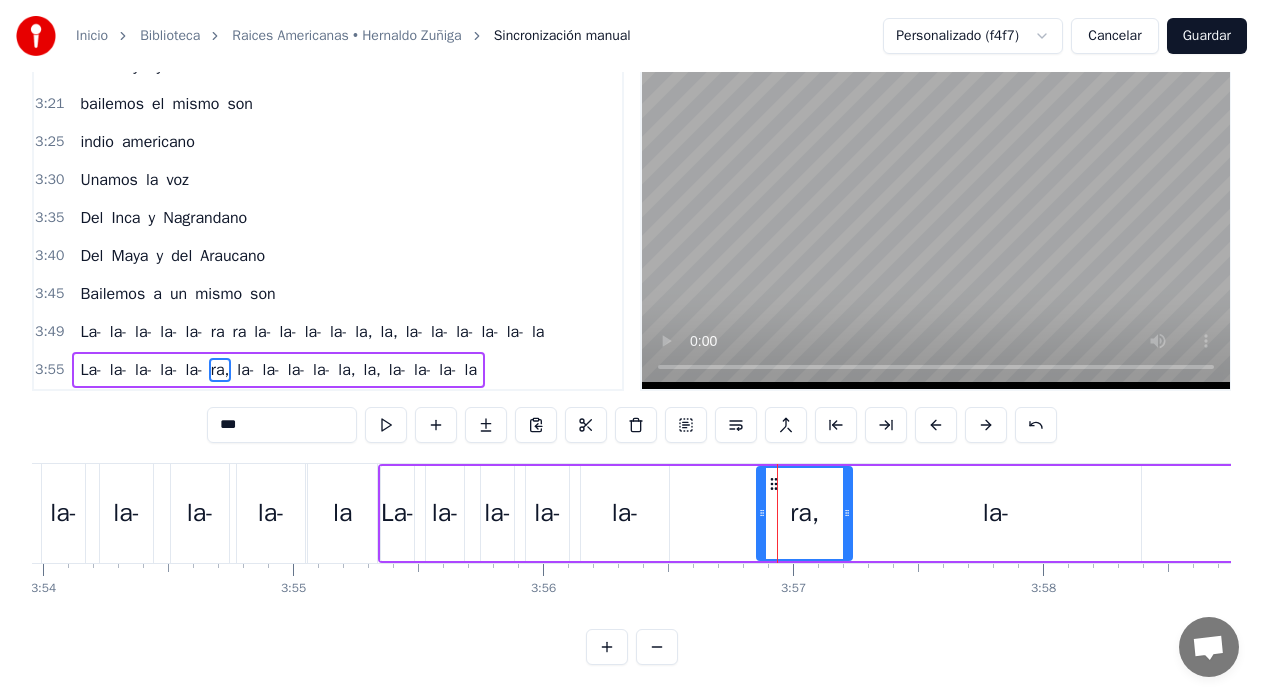 drag, startPoint x: 703, startPoint y: 467, endPoint x: 774, endPoint y: 466, distance: 71.00704 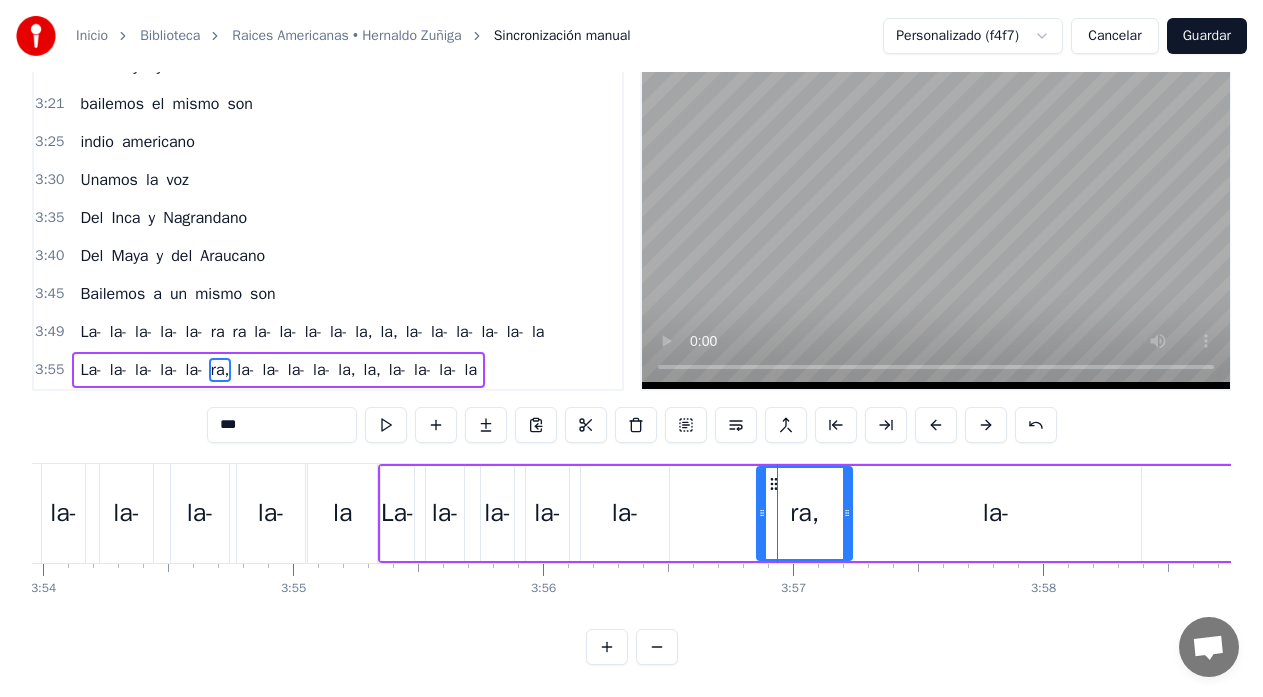 click on "la" at bounding box center [342, 513] 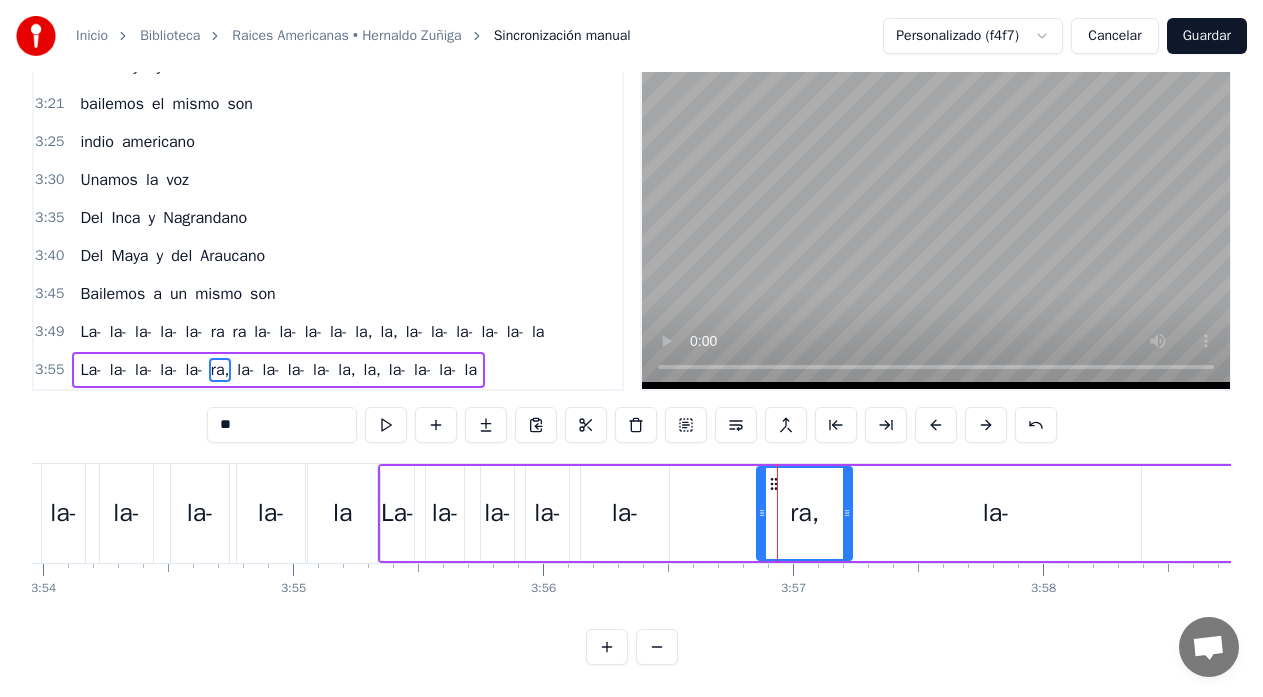 scroll, scrollTop: 45, scrollLeft: 0, axis: vertical 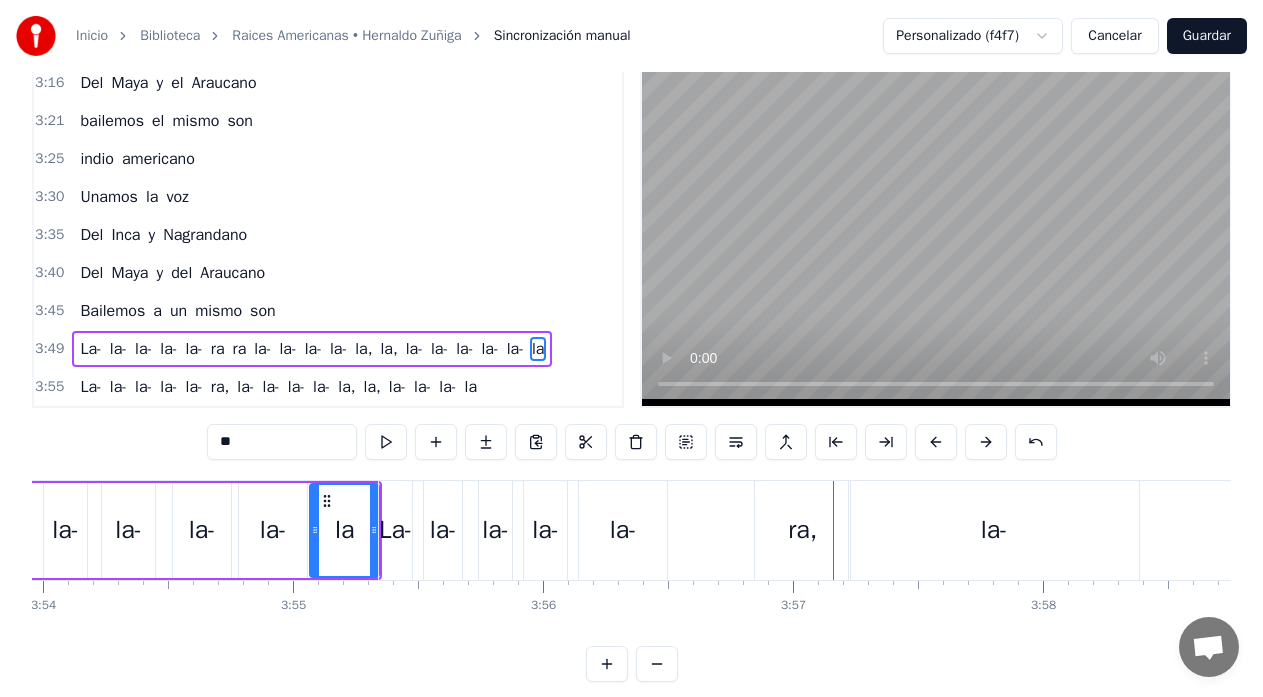 click on "La- la- la- la- la- ra, la- la- la- la- la, la, la- la- la- la" at bounding box center [2057, 530] 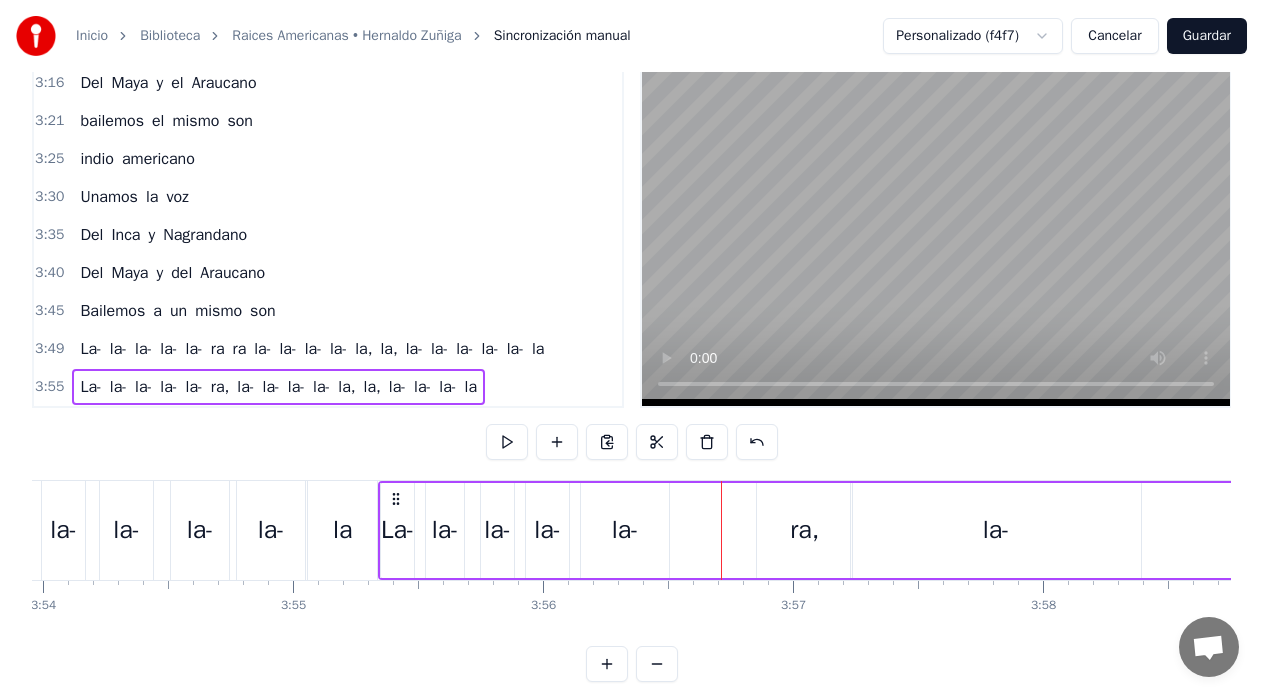 click on "La- la- la- la- la- ra, la- la- la- la- la, la, la- la- la- la" at bounding box center (2057, 530) 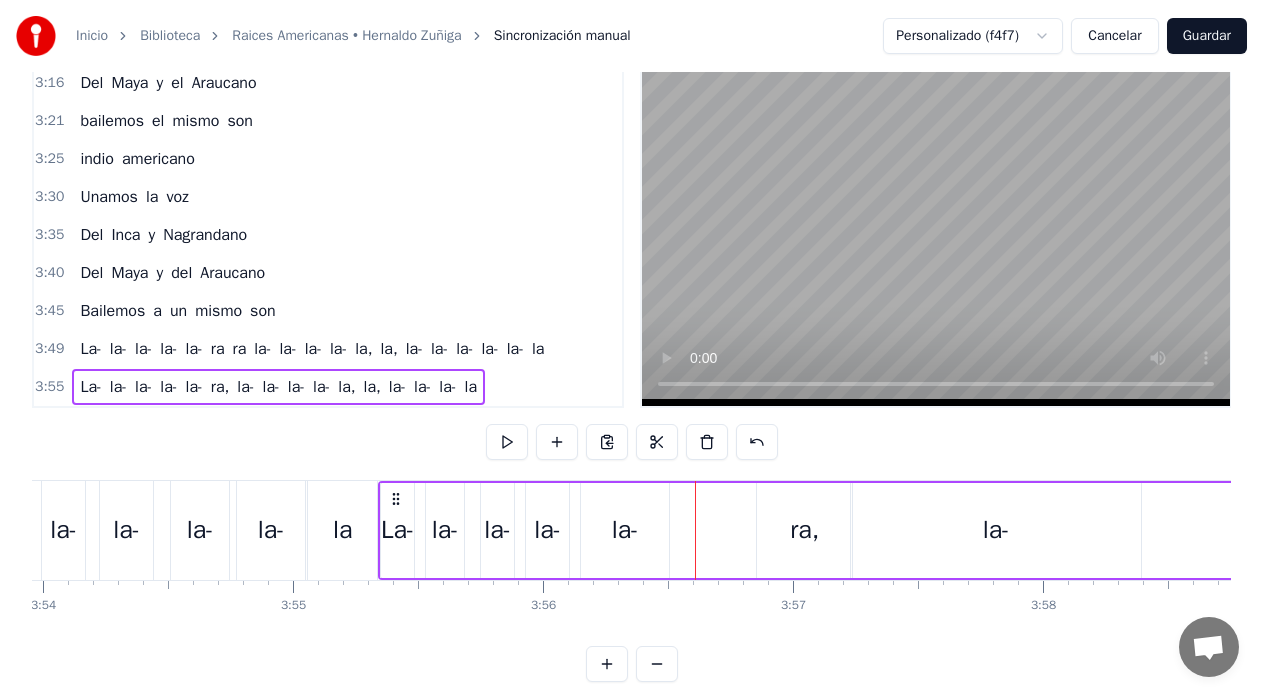 click on "la-" at bounding box center (625, 530) 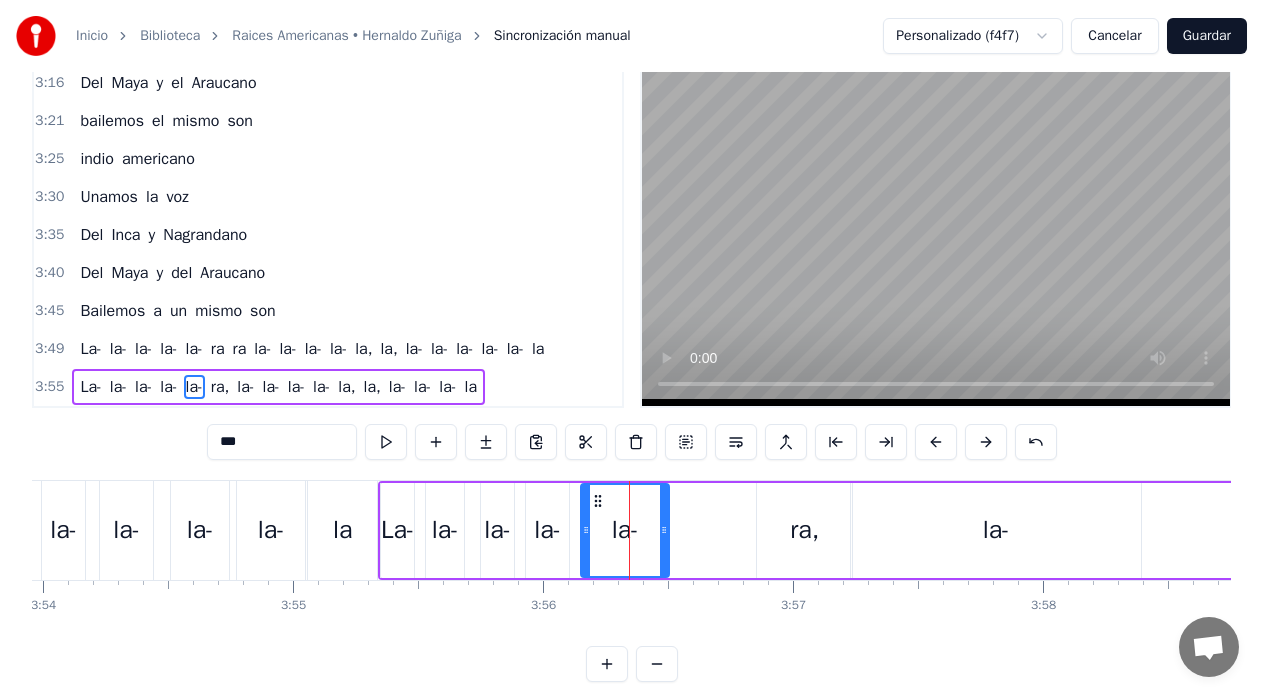 scroll, scrollTop: 79, scrollLeft: 0, axis: vertical 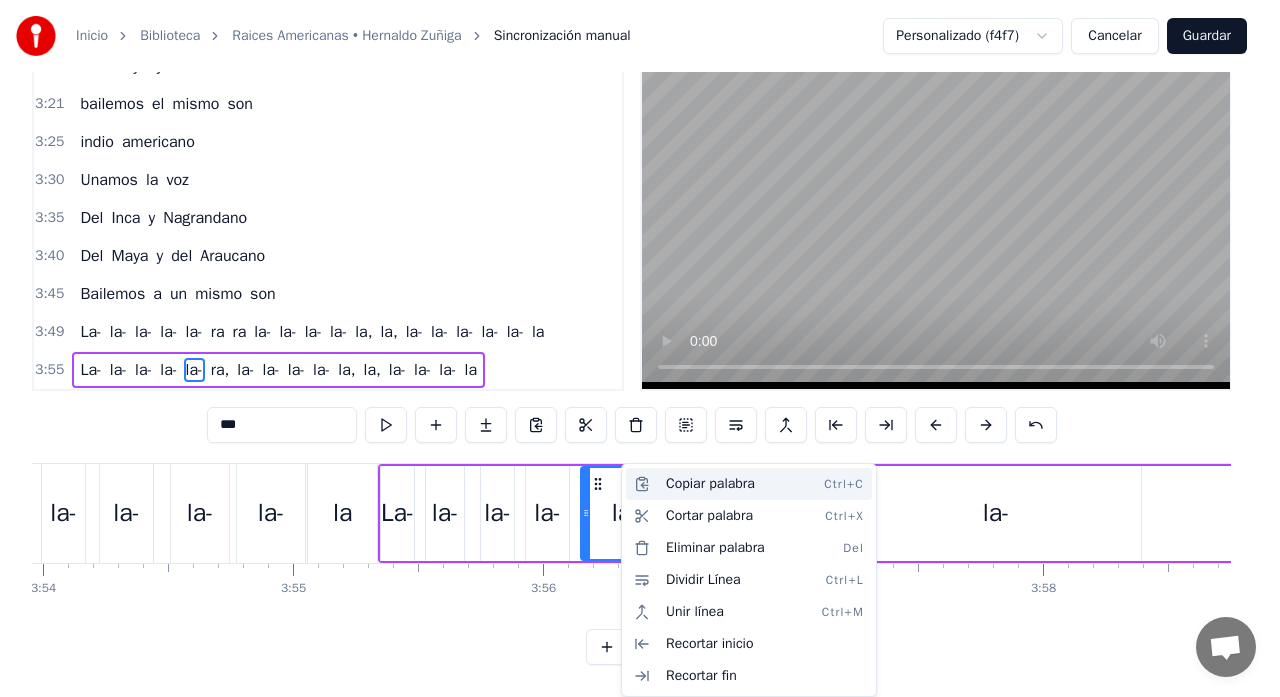 click on "Copiar palabra Ctrl+C" at bounding box center (749, 484) 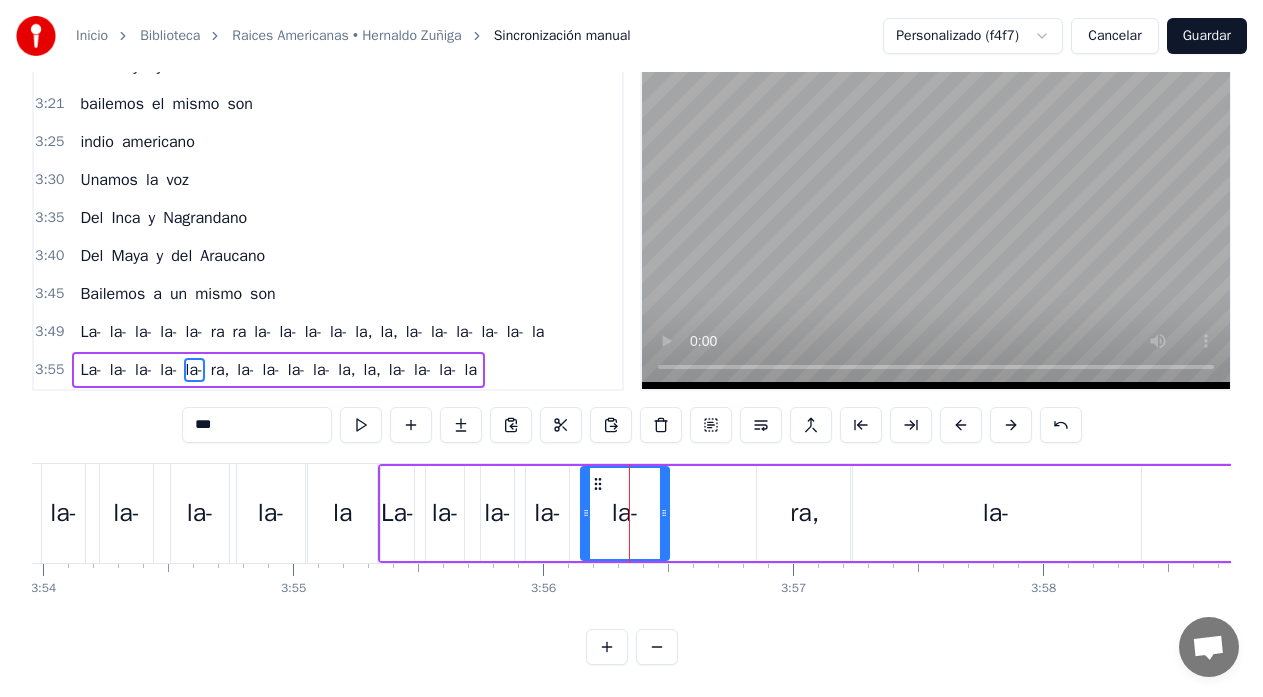 click on "La- la- la- la- la- ra, la- la- la- la- la, la, la- la- la- la" at bounding box center (2057, 513) 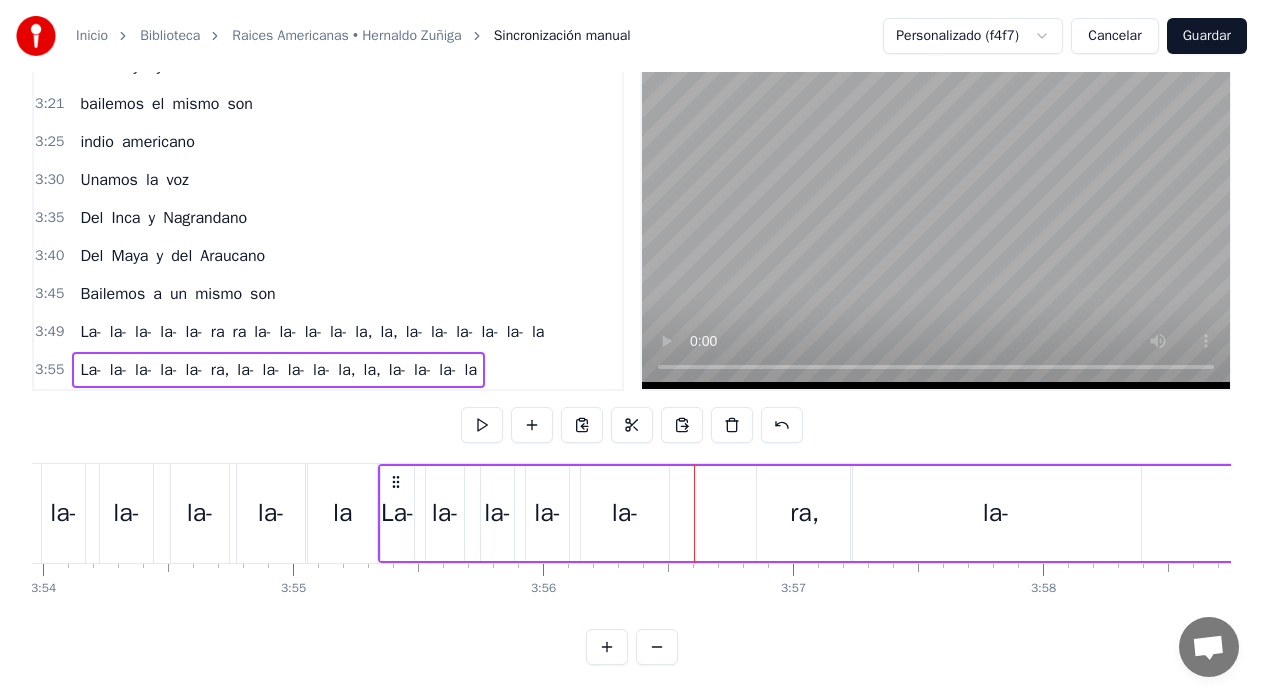 click on "La- la- la- la- la- ra, la- la- la- la- la, la, la- la- la- la" at bounding box center [2057, 513] 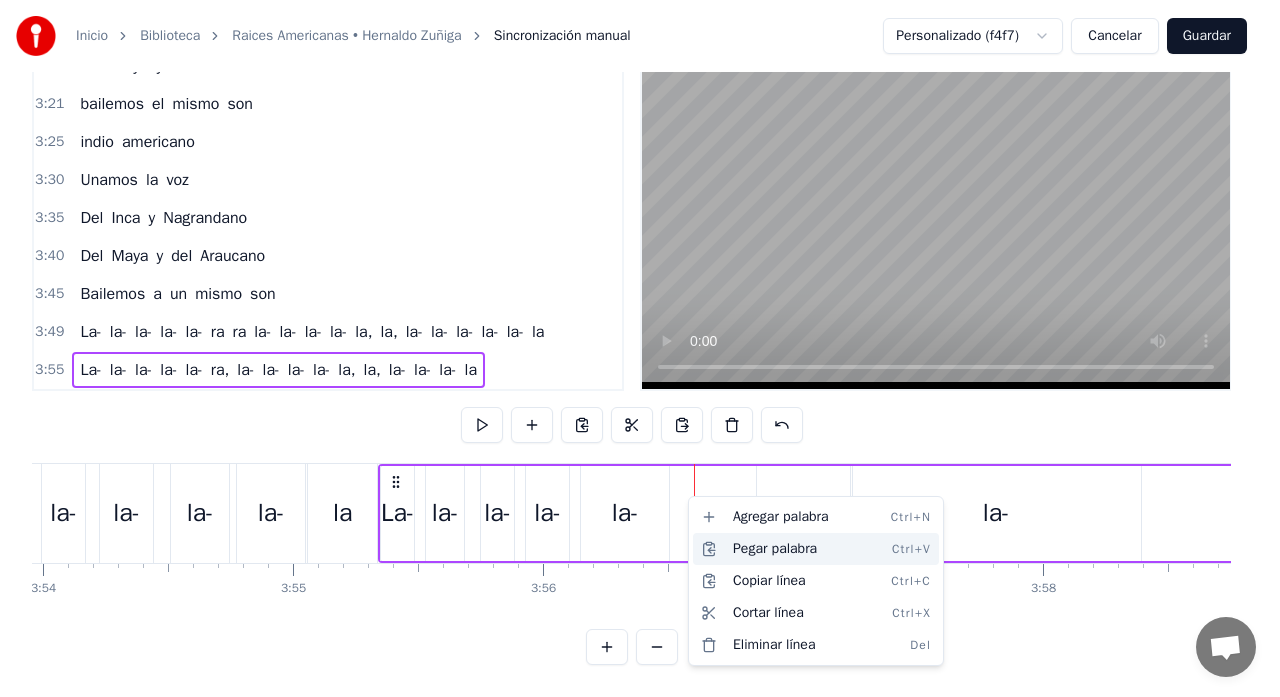 click on "Pegar palabra Ctrl+V" at bounding box center (816, 549) 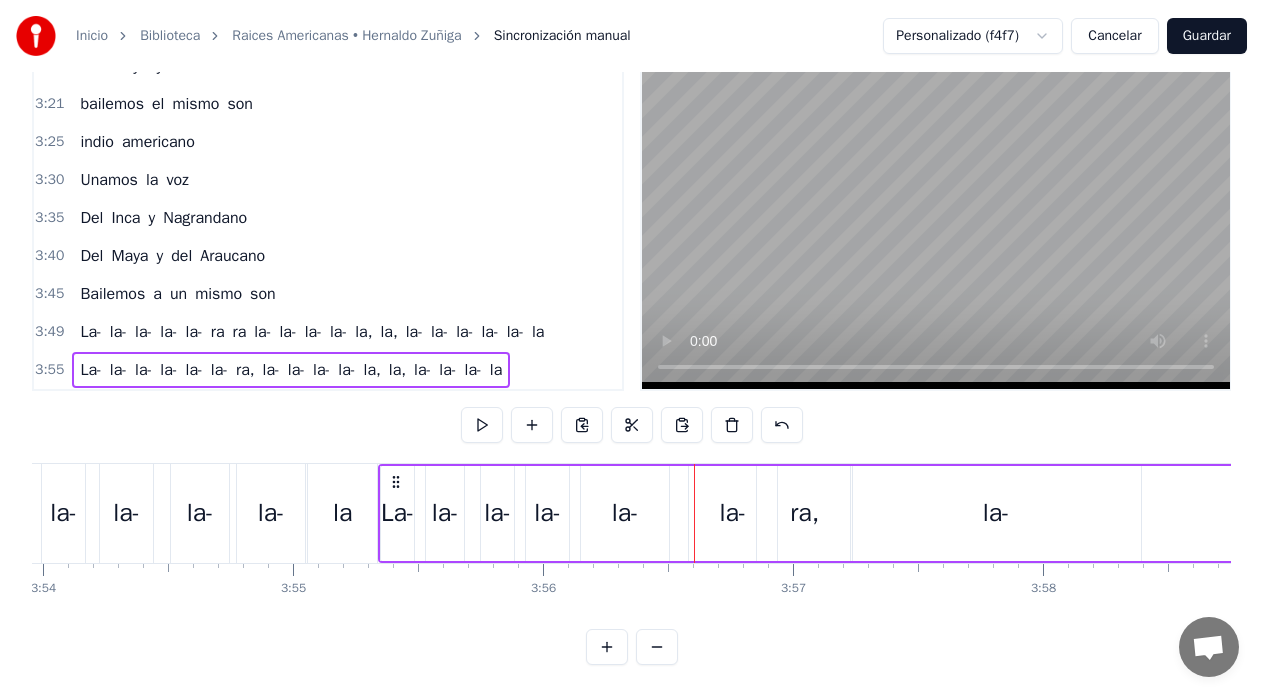 click on "la" at bounding box center [342, 513] 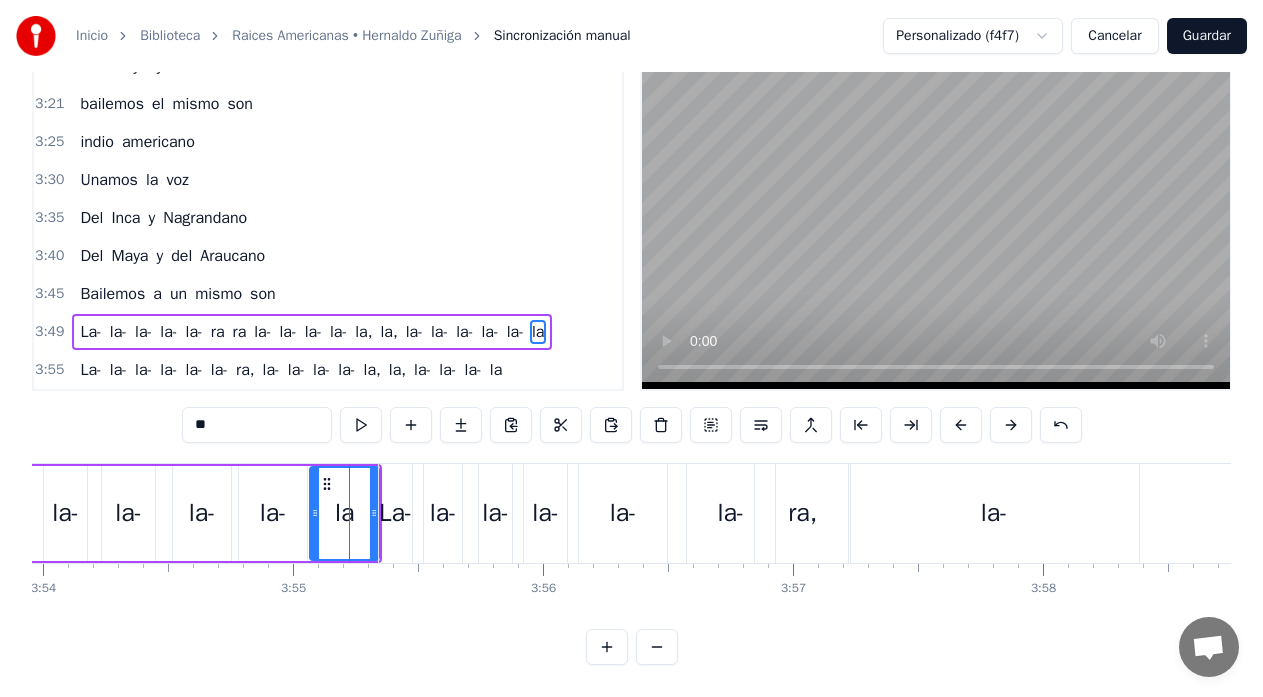 scroll, scrollTop: 45, scrollLeft: 0, axis: vertical 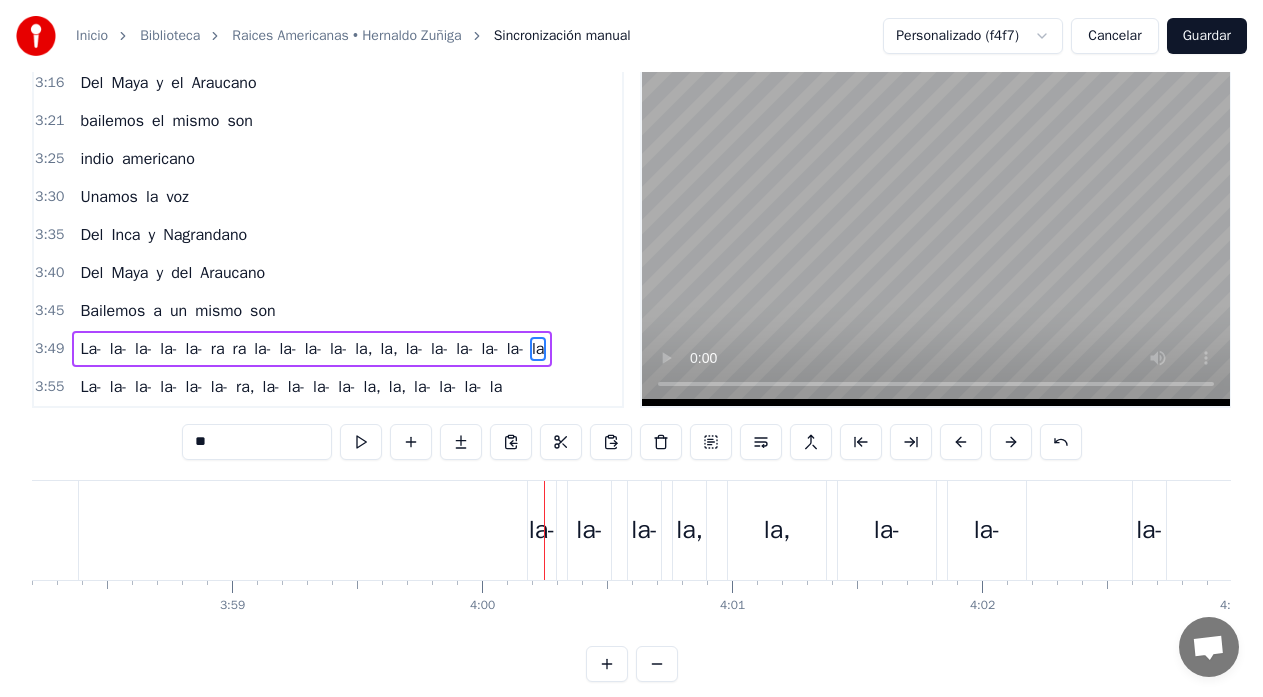 click on "la-" at bounding box center (542, 530) 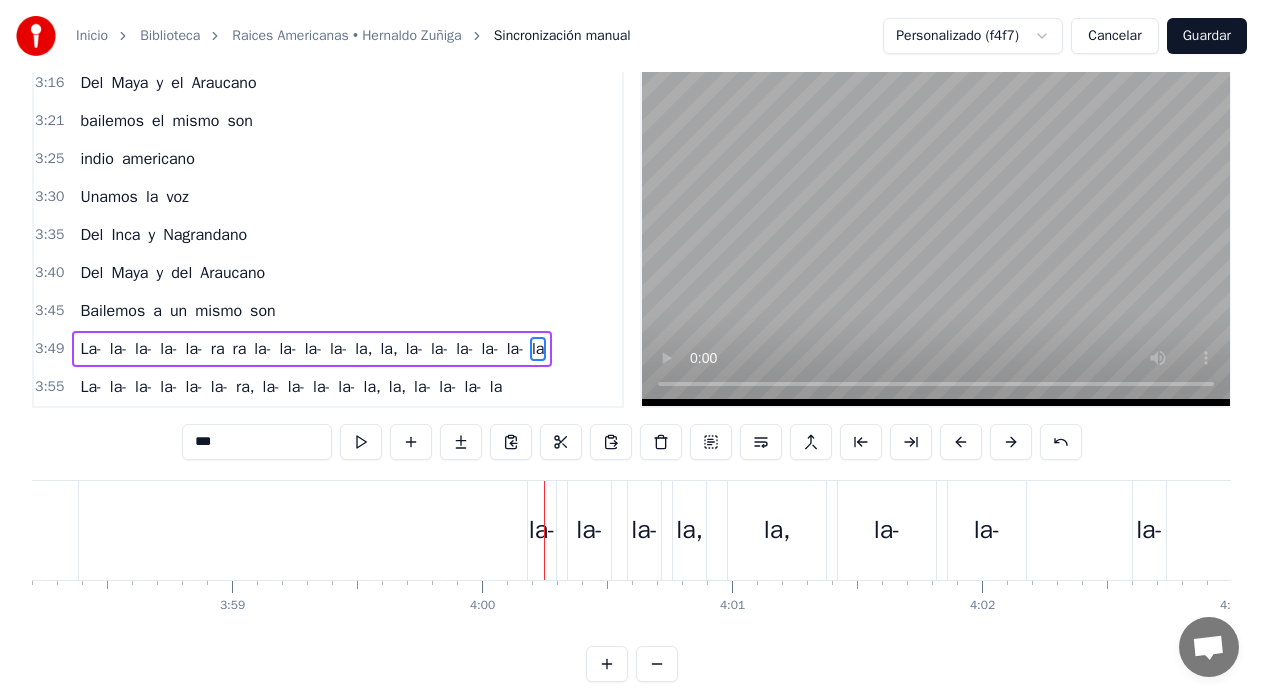 scroll, scrollTop: 79, scrollLeft: 0, axis: vertical 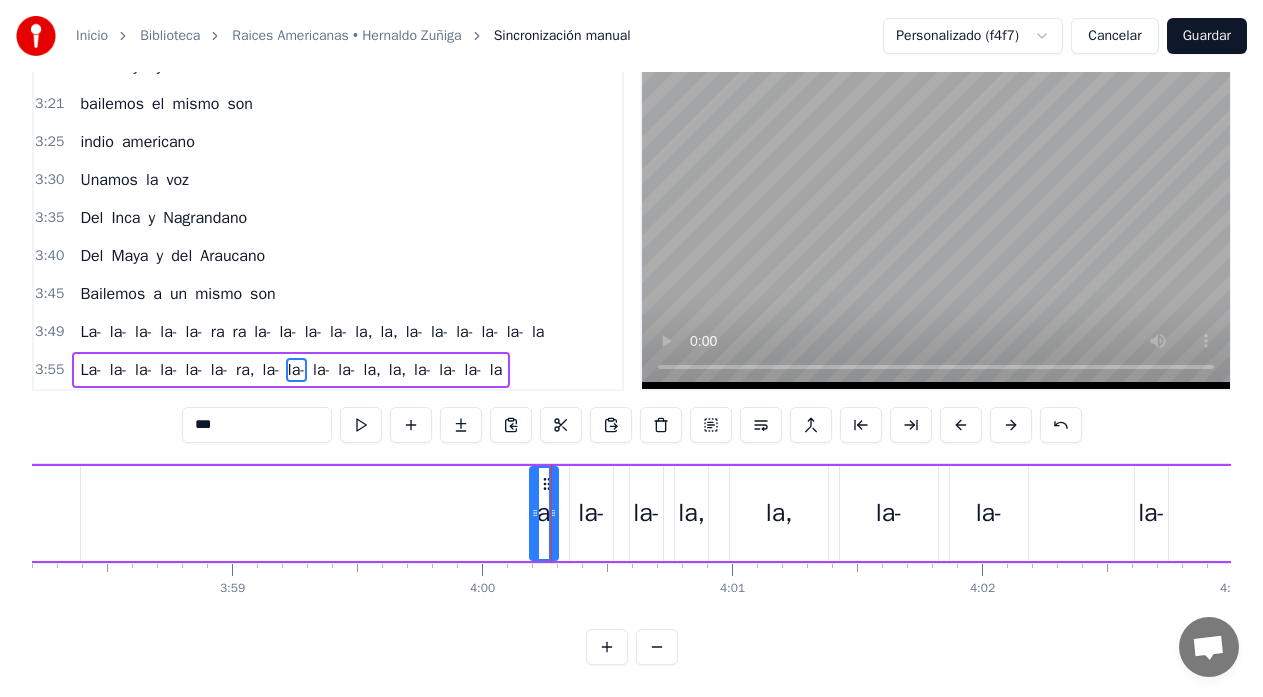 click on "La- la- la- la- la- la- ra, la- la- la- la- la, la, la- la- la- la" at bounding box center [996, 513] 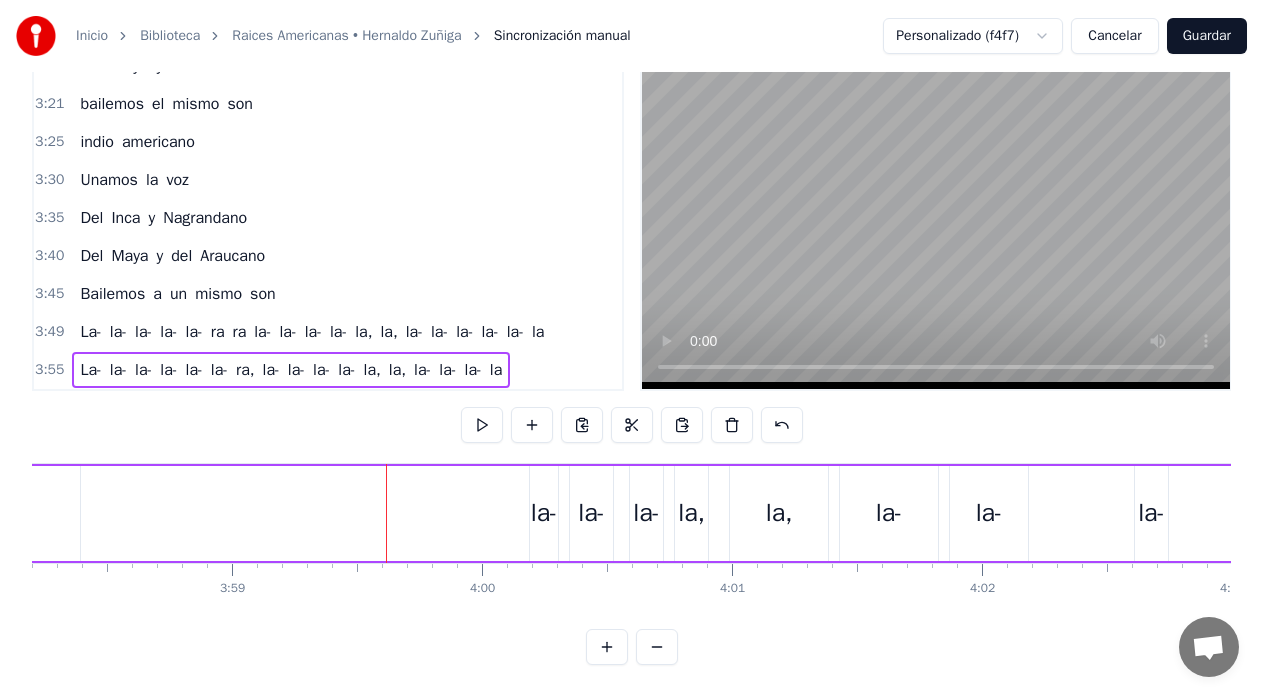 click on "la-" at bounding box center (544, 513) 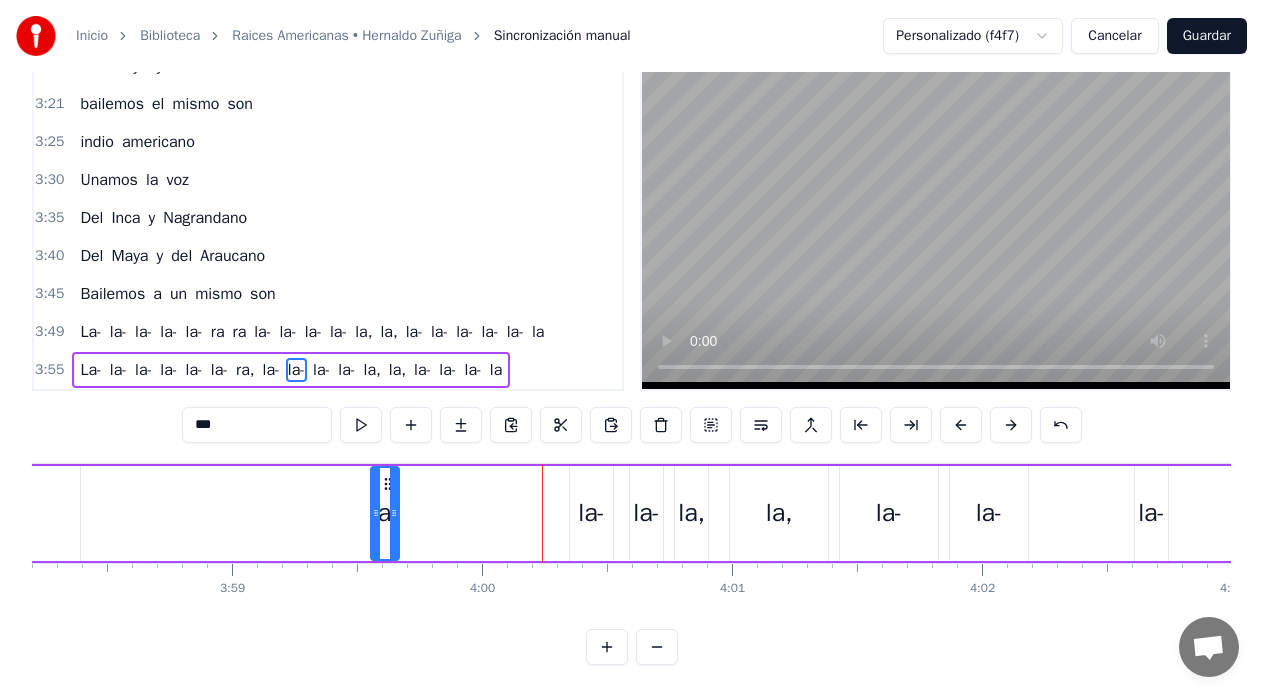 drag, startPoint x: 546, startPoint y: 465, endPoint x: 387, endPoint y: 495, distance: 161.80544 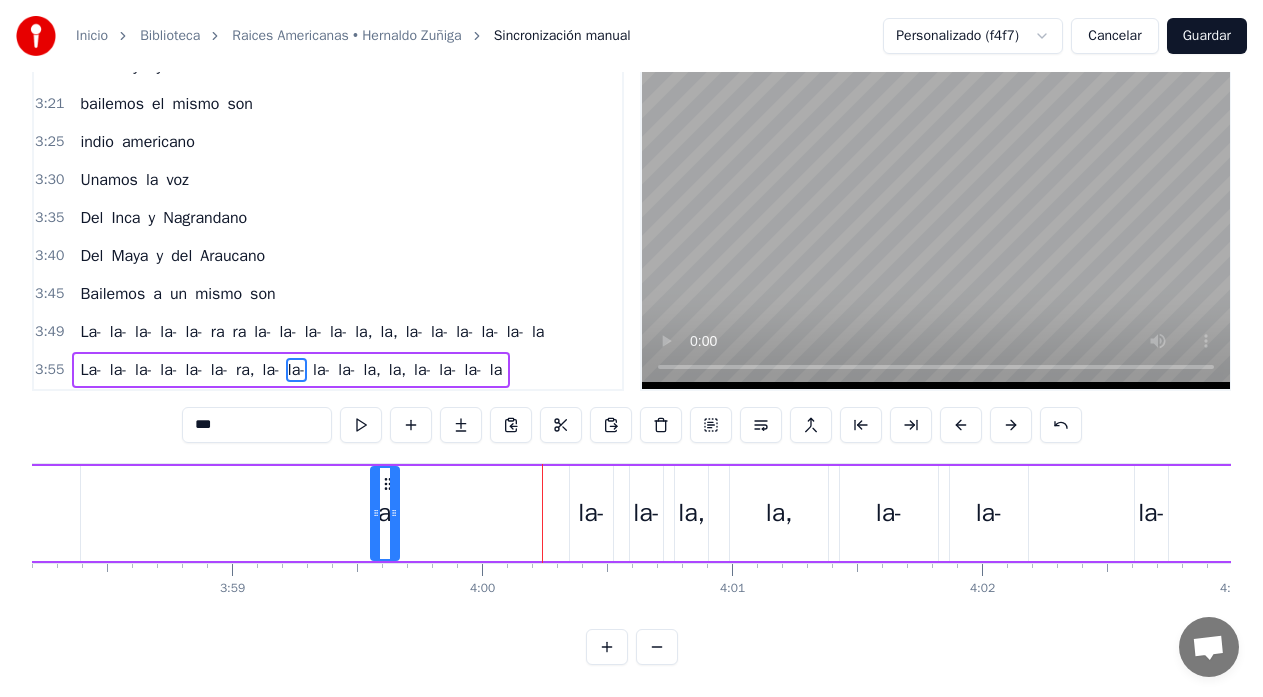 click on "la-" at bounding box center [591, 513] 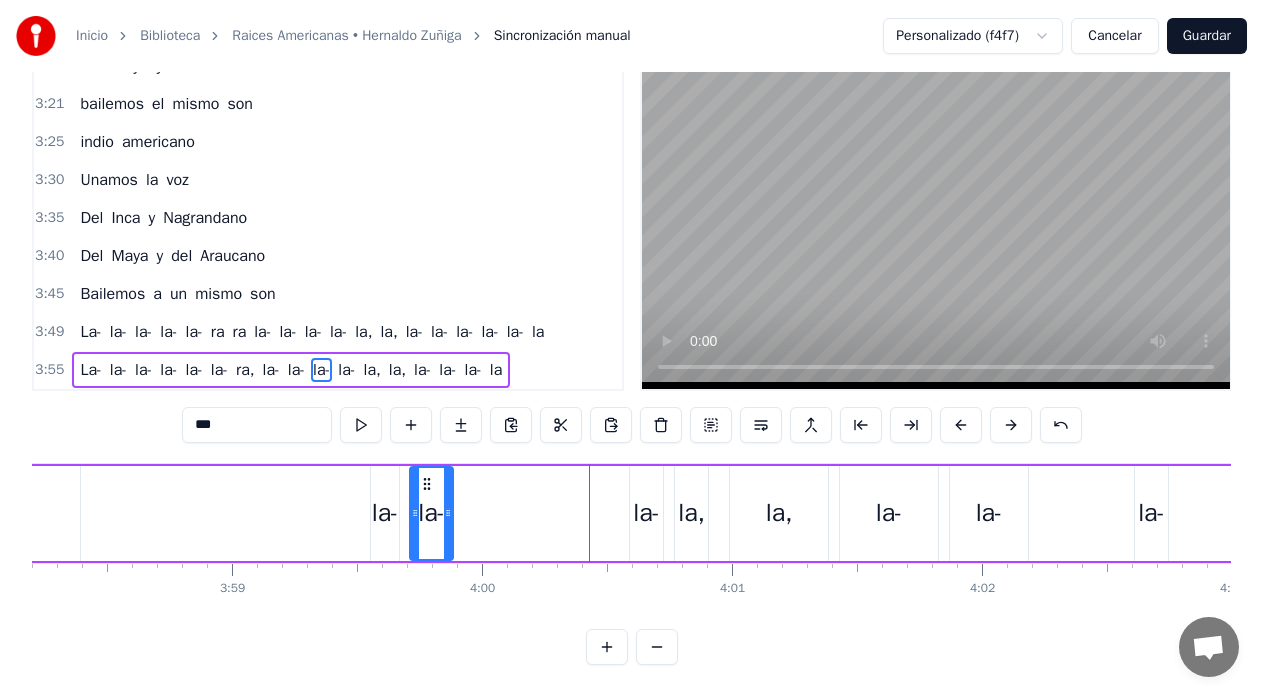 drag, startPoint x: 586, startPoint y: 468, endPoint x: 426, endPoint y: 489, distance: 161.37224 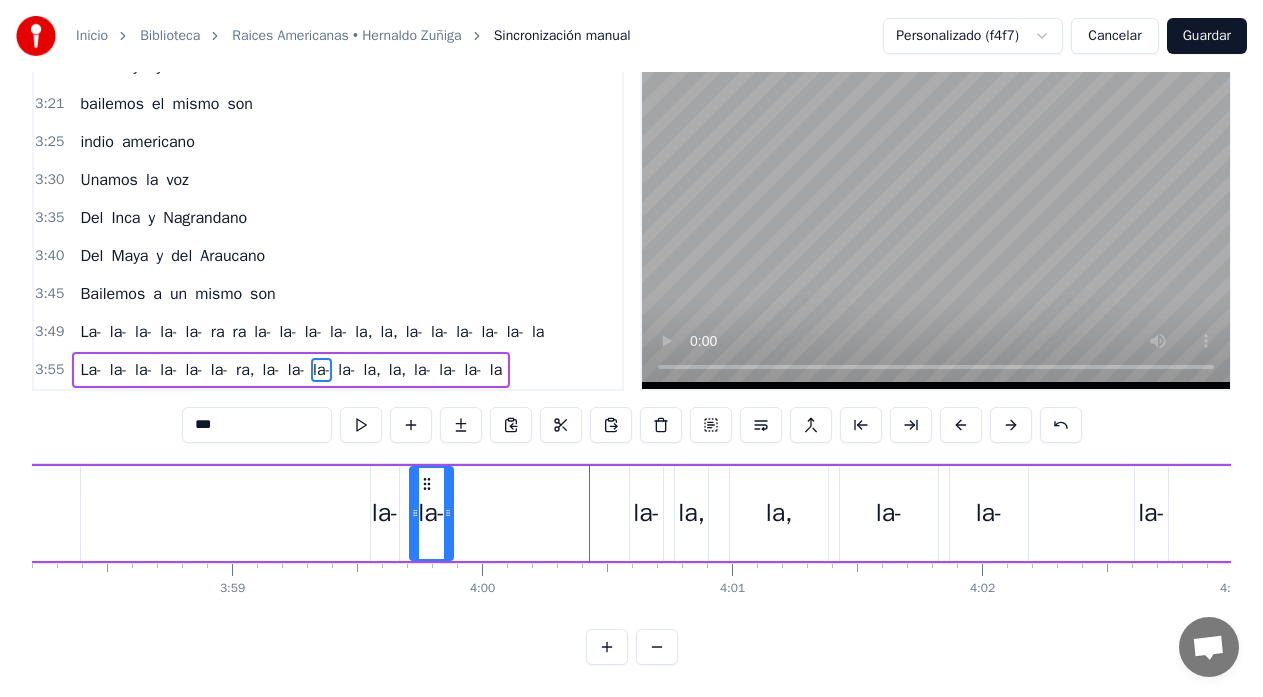 click on "la-" at bounding box center [646, 513] 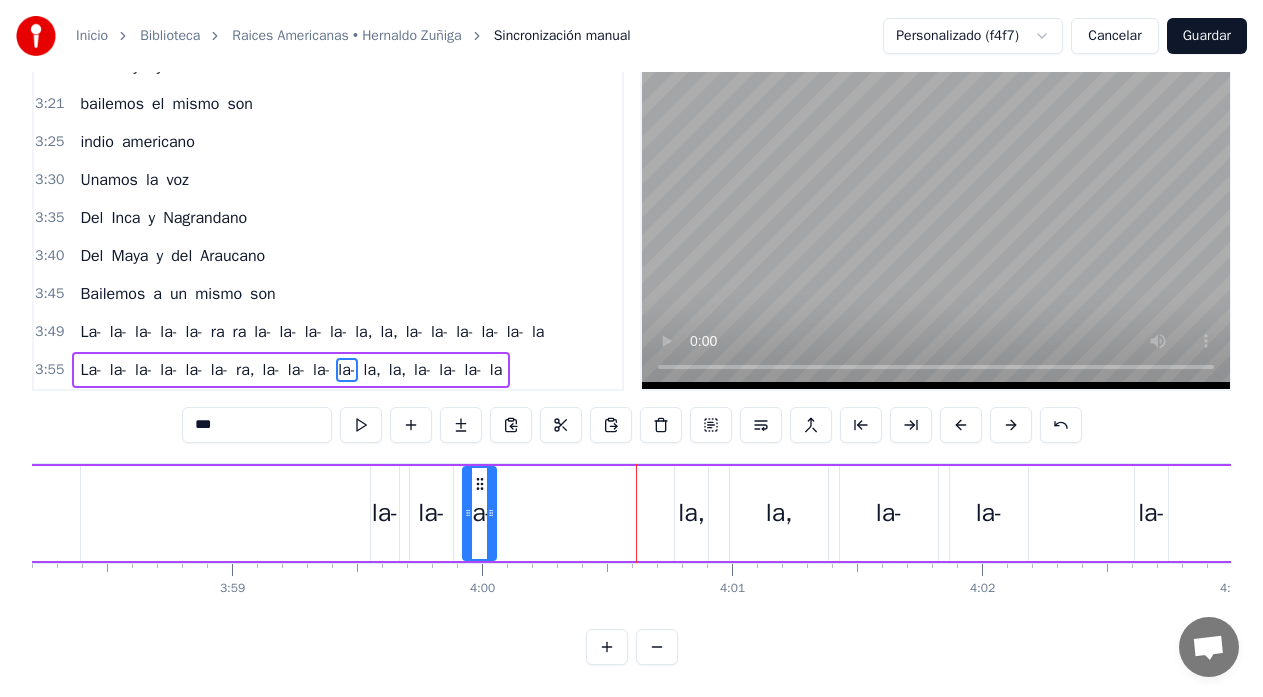 drag, startPoint x: 647, startPoint y: 467, endPoint x: 480, endPoint y: 482, distance: 167.6723 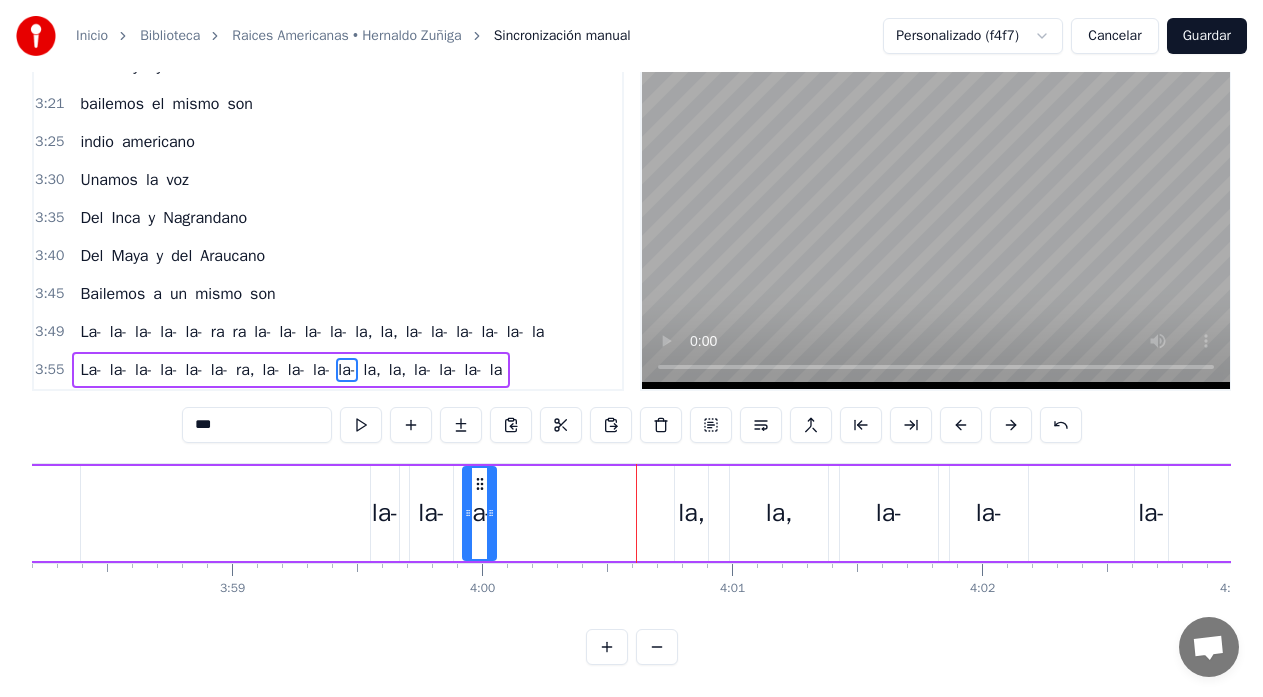 click on "la," at bounding box center (691, 513) 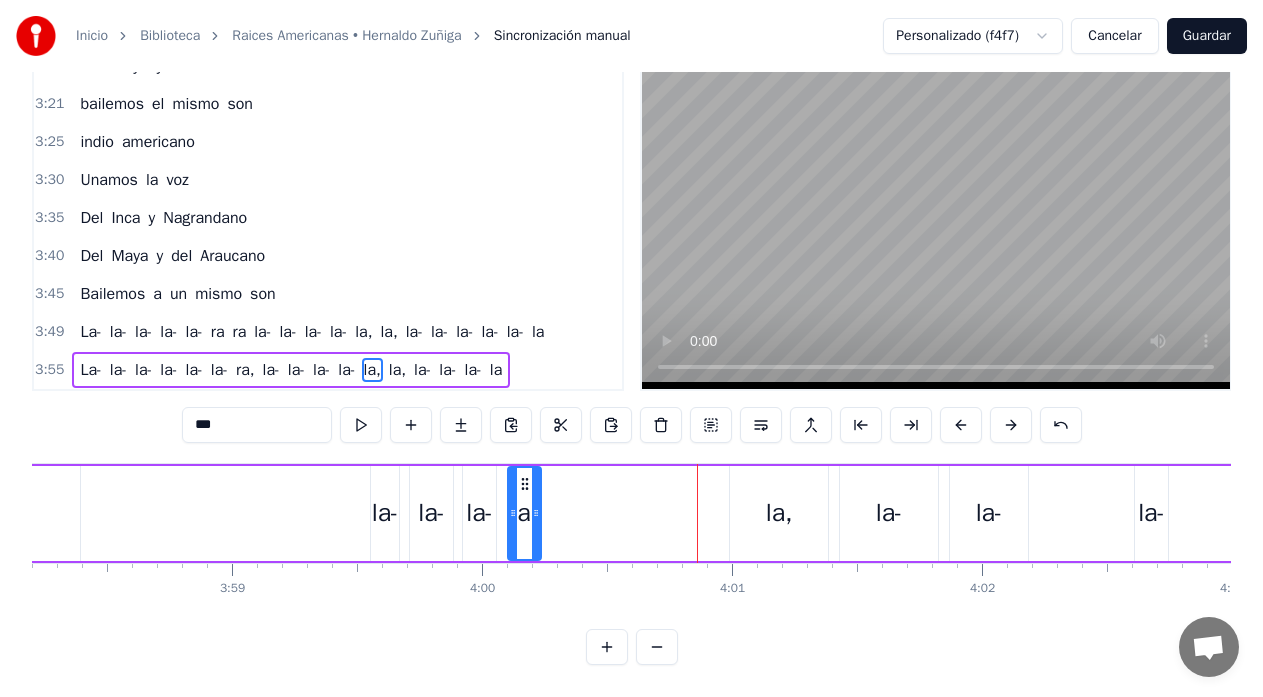 drag, startPoint x: 691, startPoint y: 465, endPoint x: 524, endPoint y: 486, distance: 168.31519 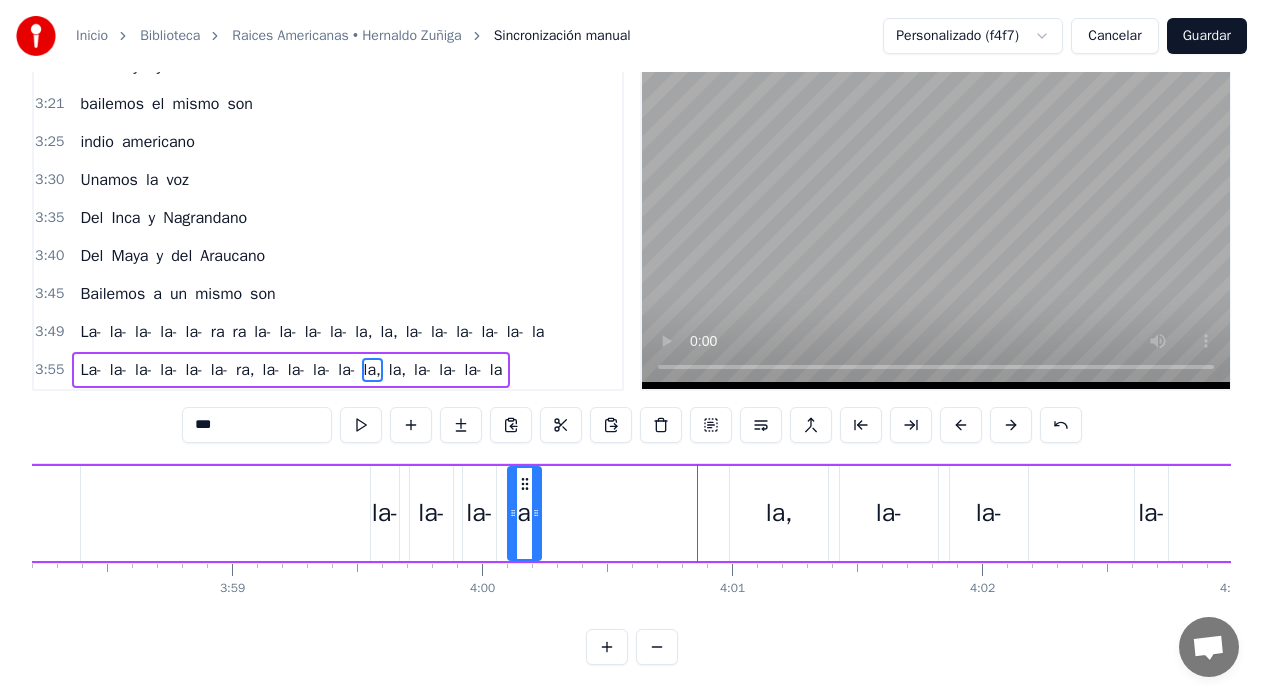 click on "la," at bounding box center [779, 513] 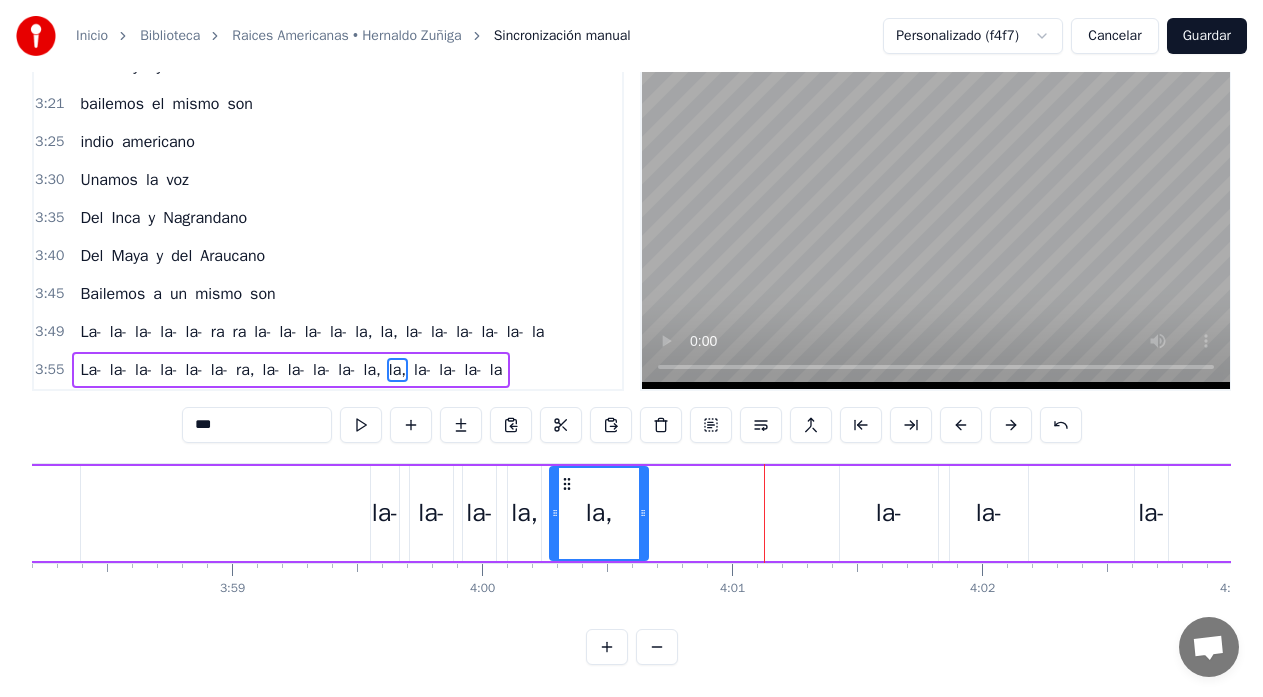drag, startPoint x: 748, startPoint y: 468, endPoint x: 568, endPoint y: 493, distance: 181.72781 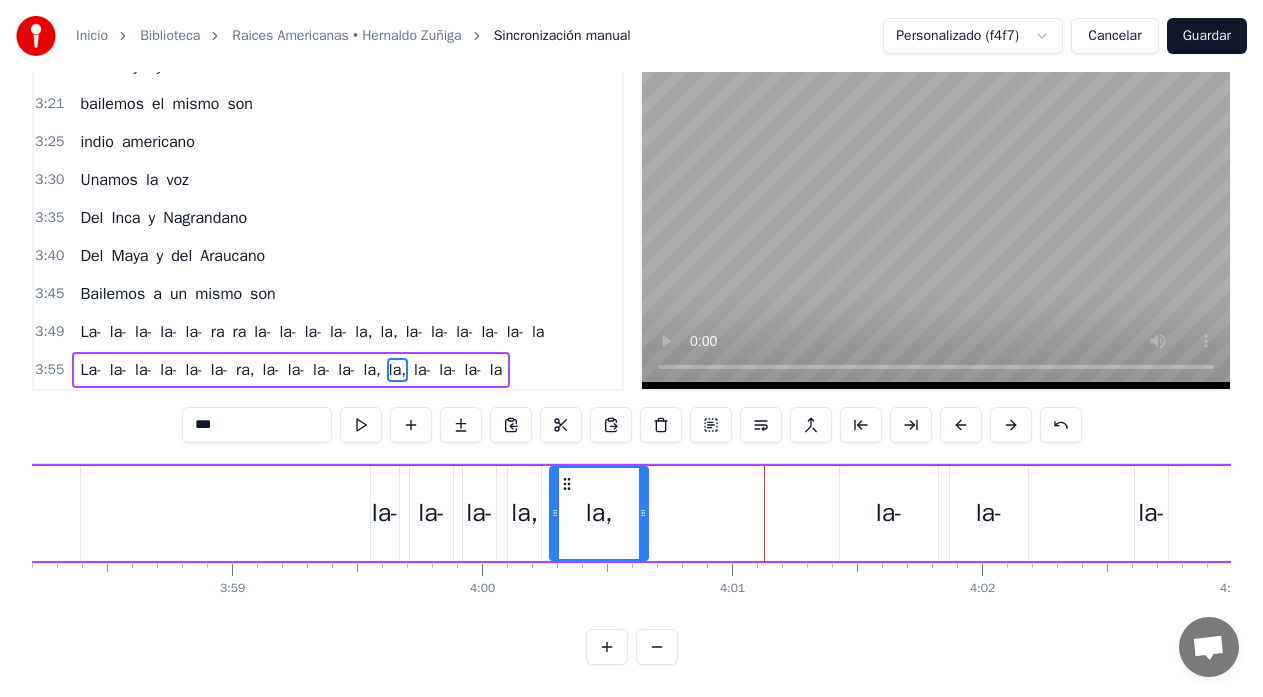 click on "la-" at bounding box center [889, 513] 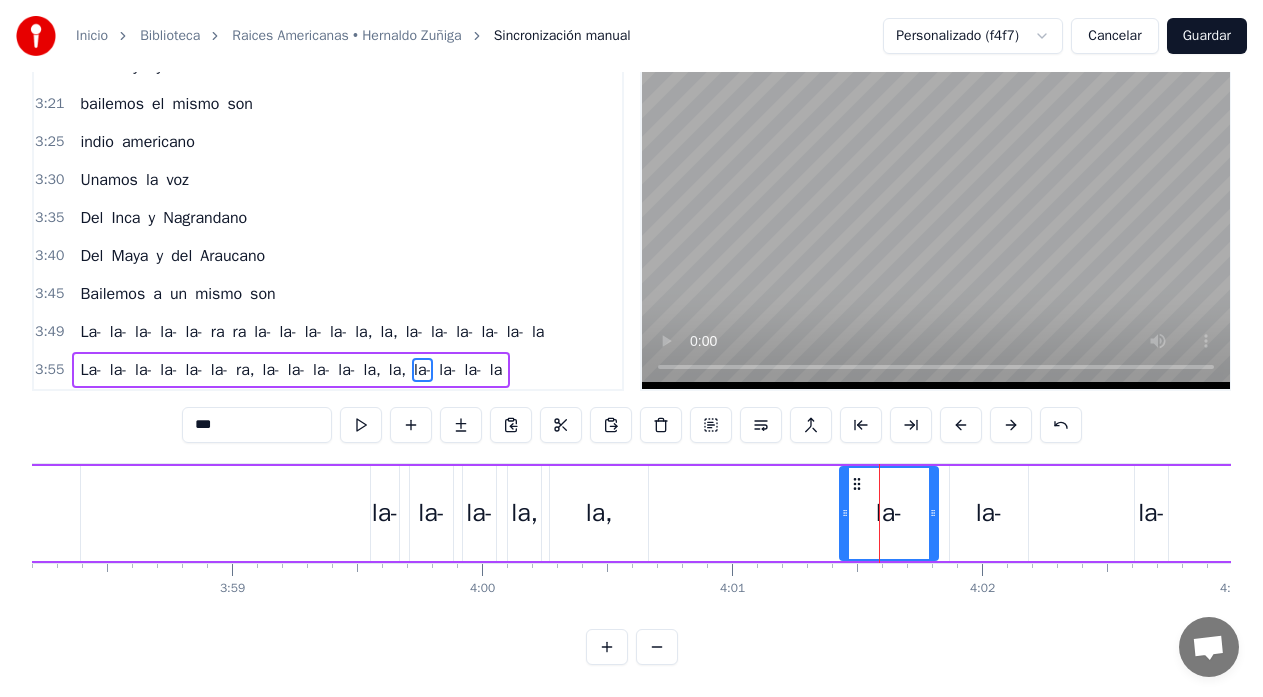 click on "La- la- la- la- la- la- ra, la- la- la- la- la, la, la- la- la- la" at bounding box center [996, 513] 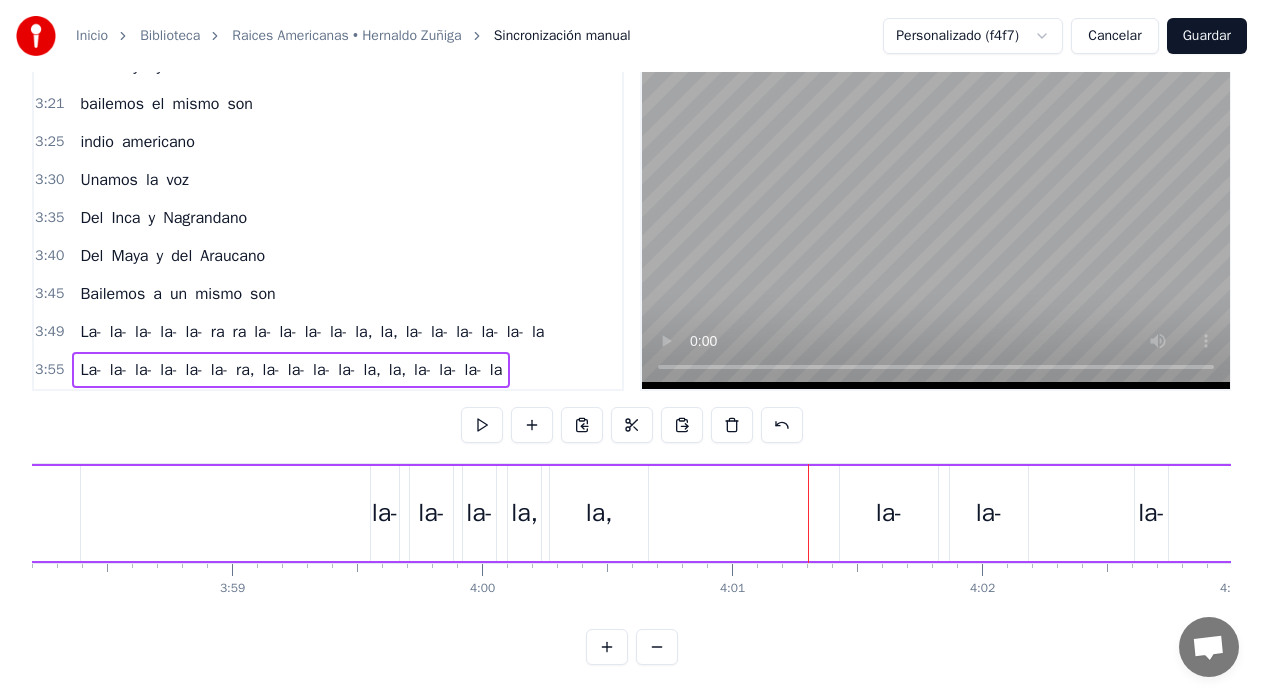click on "la-" at bounding box center (889, 513) 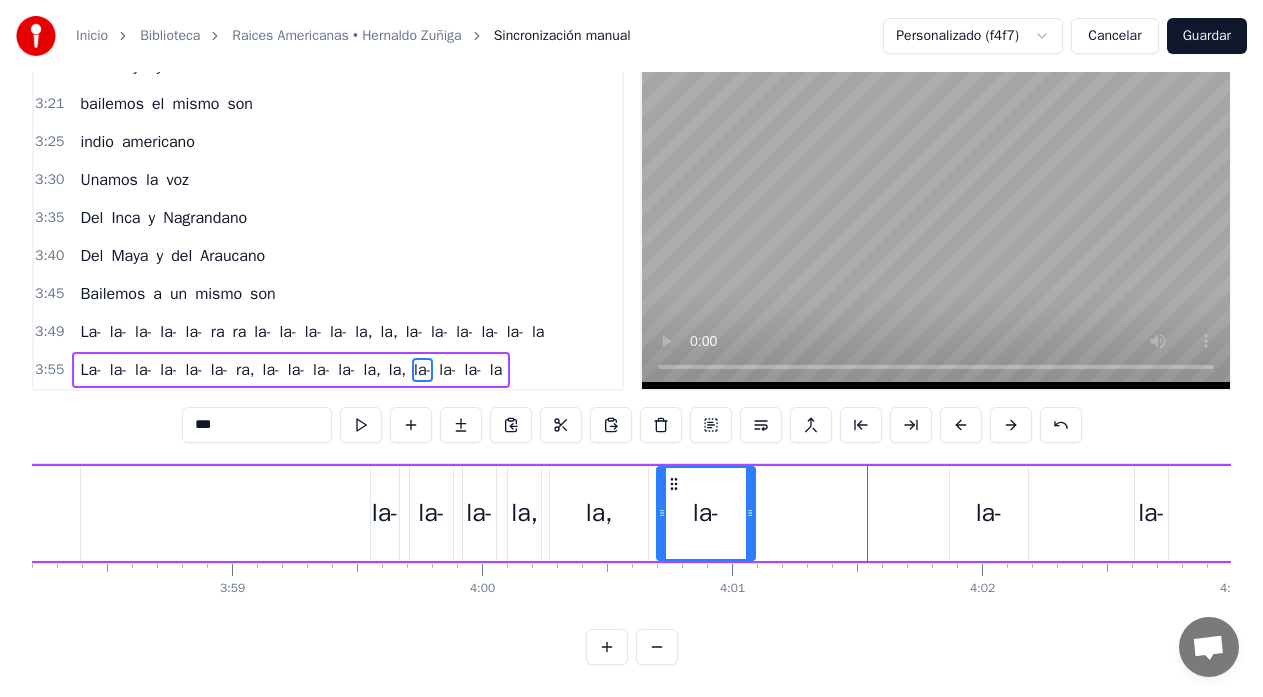 drag, startPoint x: 858, startPoint y: 468, endPoint x: 675, endPoint y: 494, distance: 184.83777 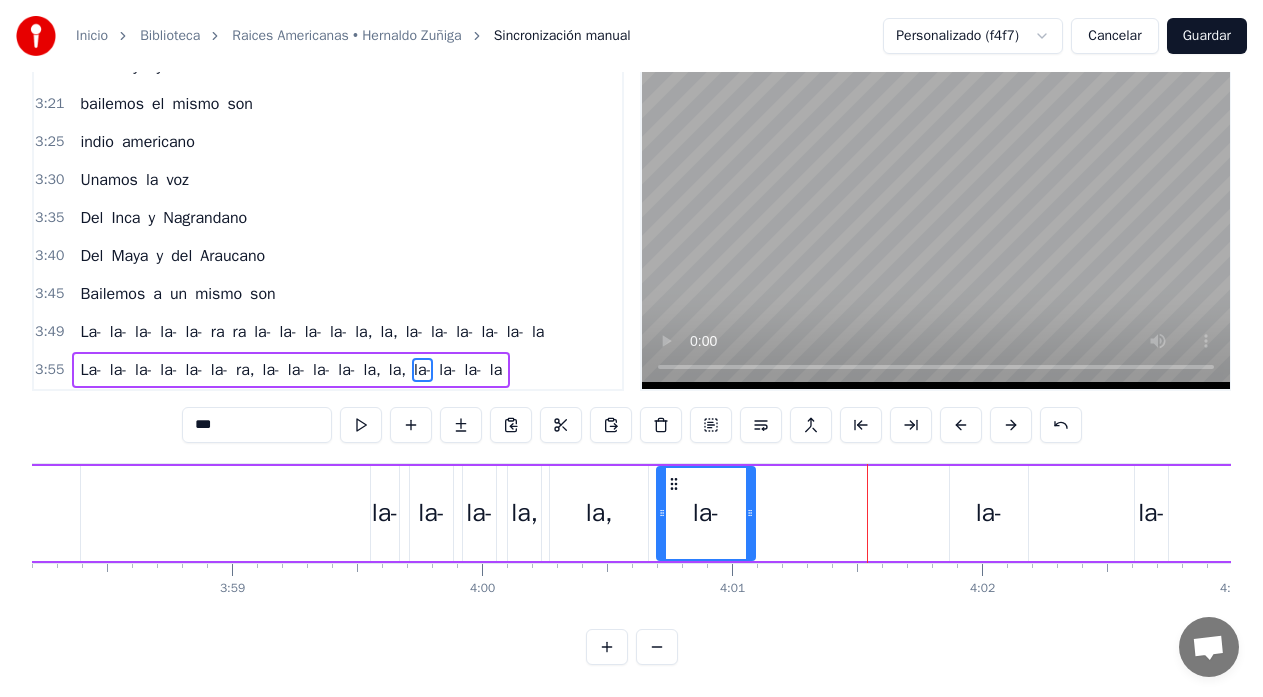 click on "la-" at bounding box center (989, 513) 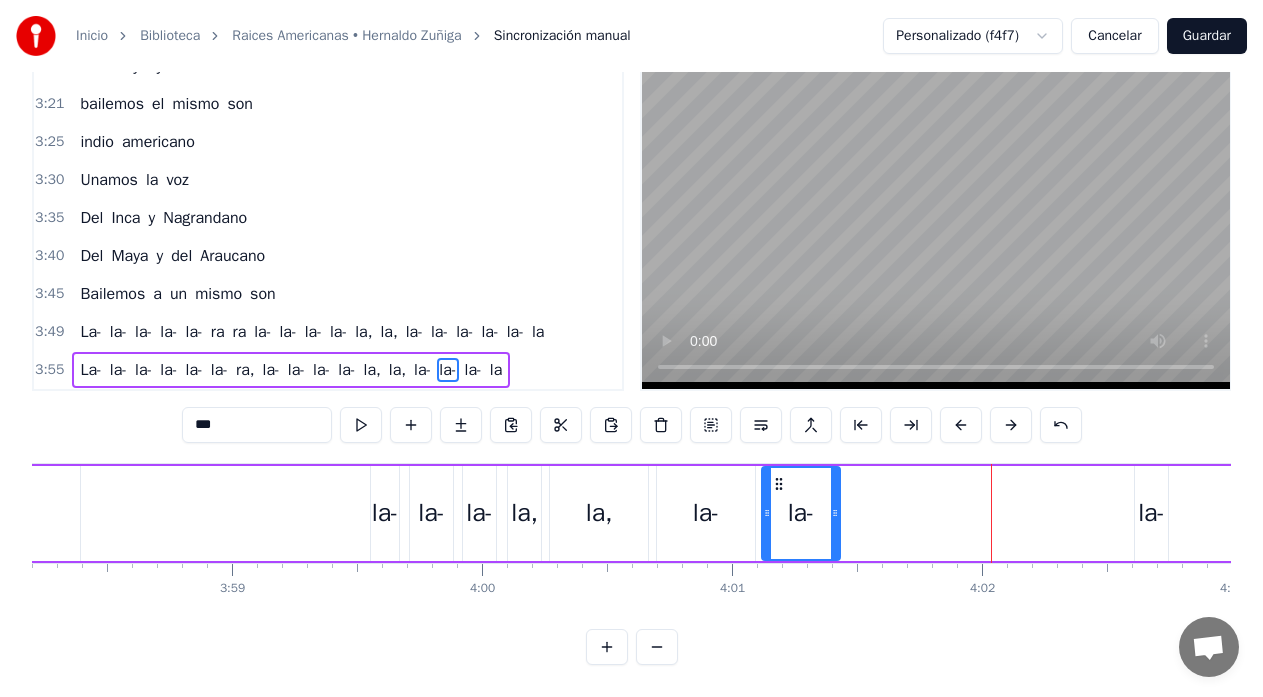 drag, startPoint x: 969, startPoint y: 469, endPoint x: 781, endPoint y: 492, distance: 189.40169 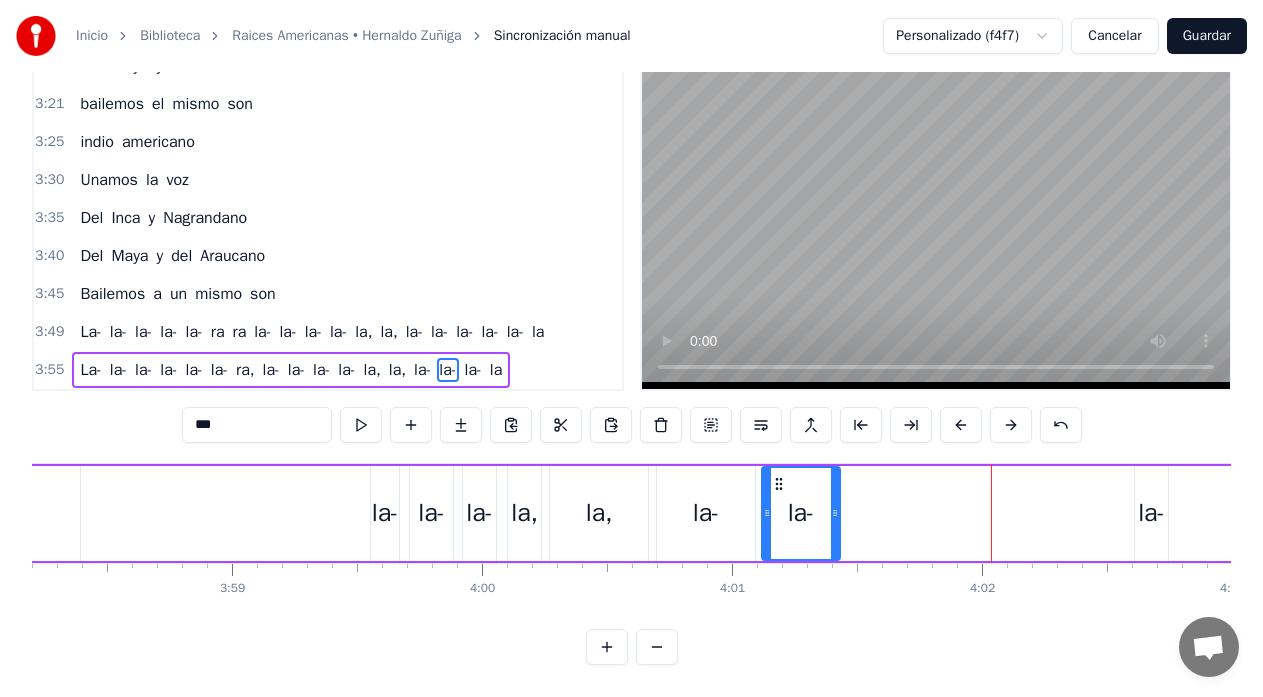 click on "la-" at bounding box center (1151, 513) 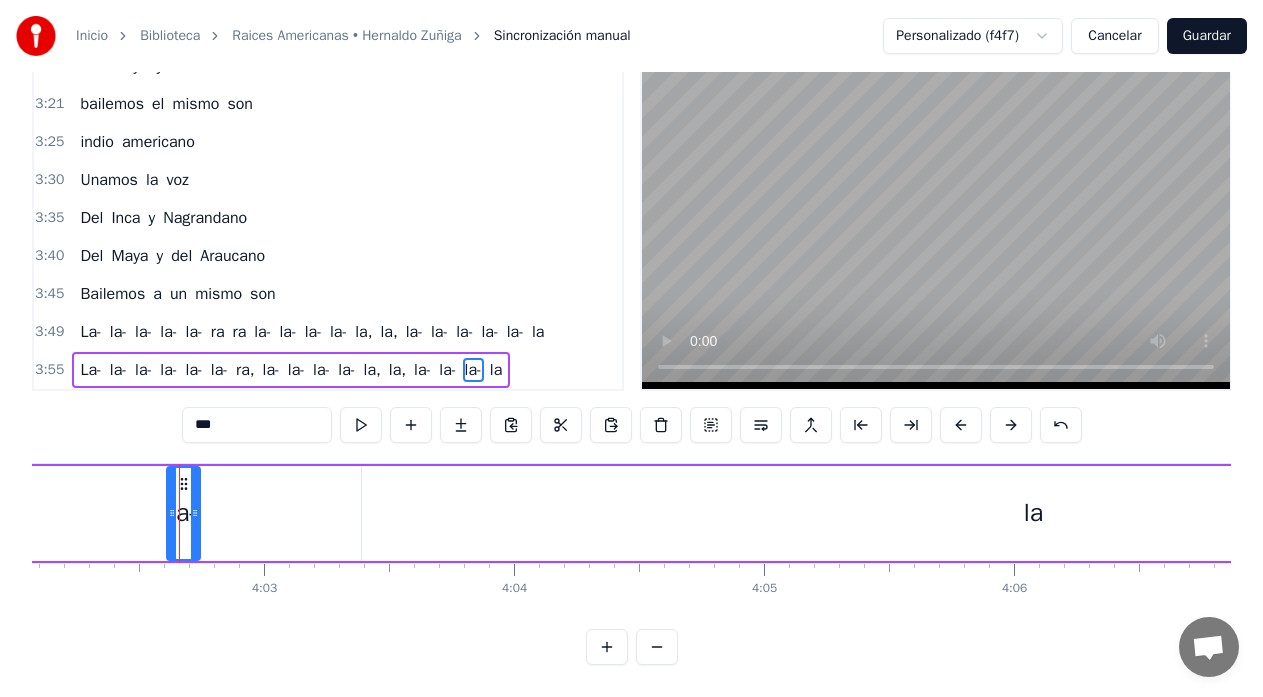 scroll, scrollTop: 0, scrollLeft: 60565, axis: horizontal 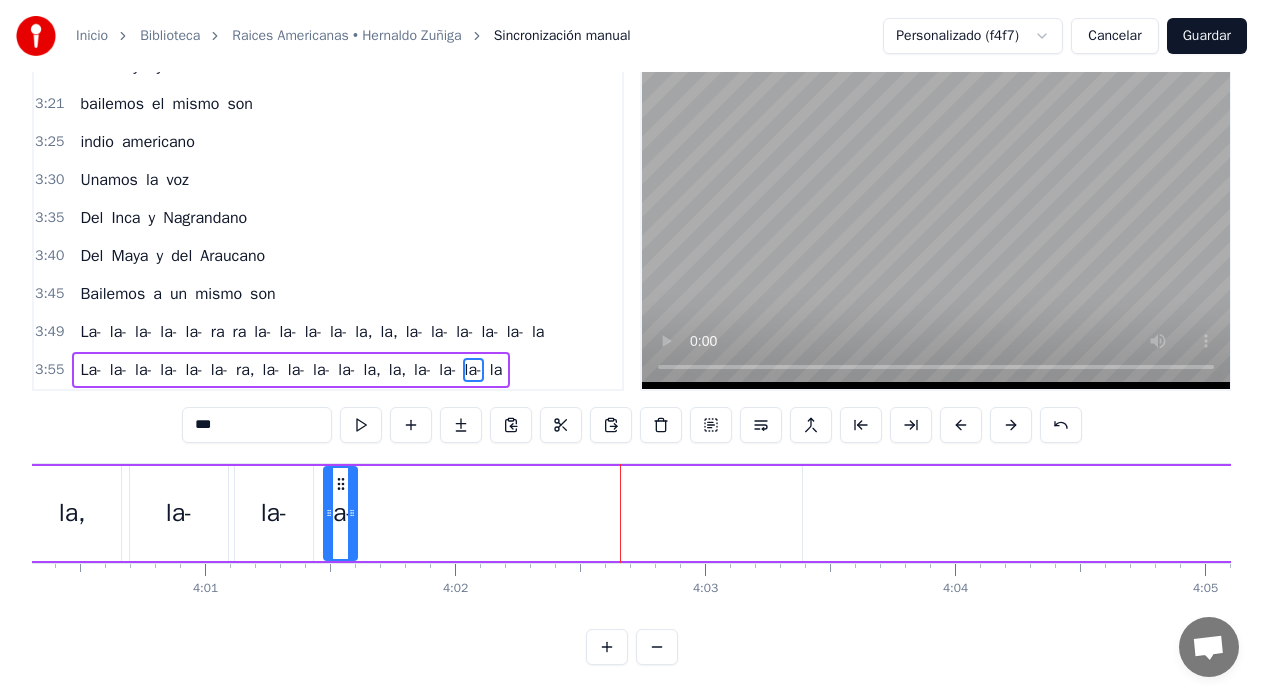 drag, startPoint x: 138, startPoint y: 471, endPoint x: 342, endPoint y: 478, distance: 204.12006 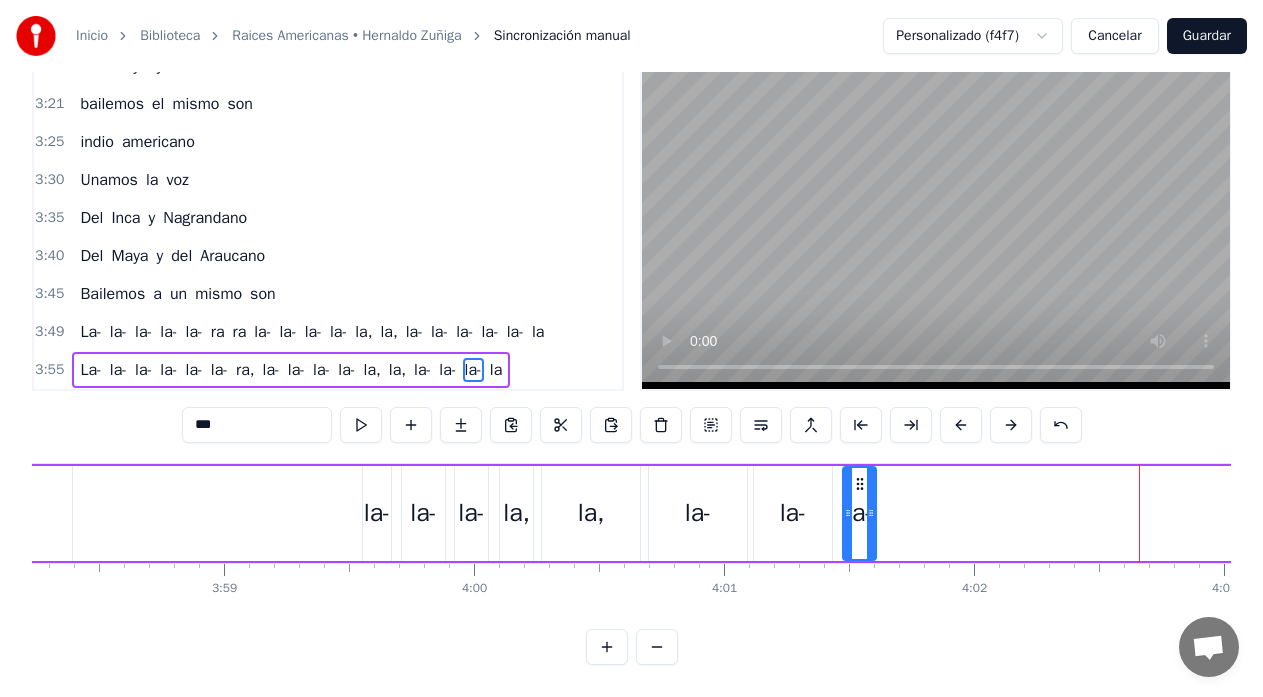 scroll, scrollTop: 0, scrollLeft: 59517, axis: horizontal 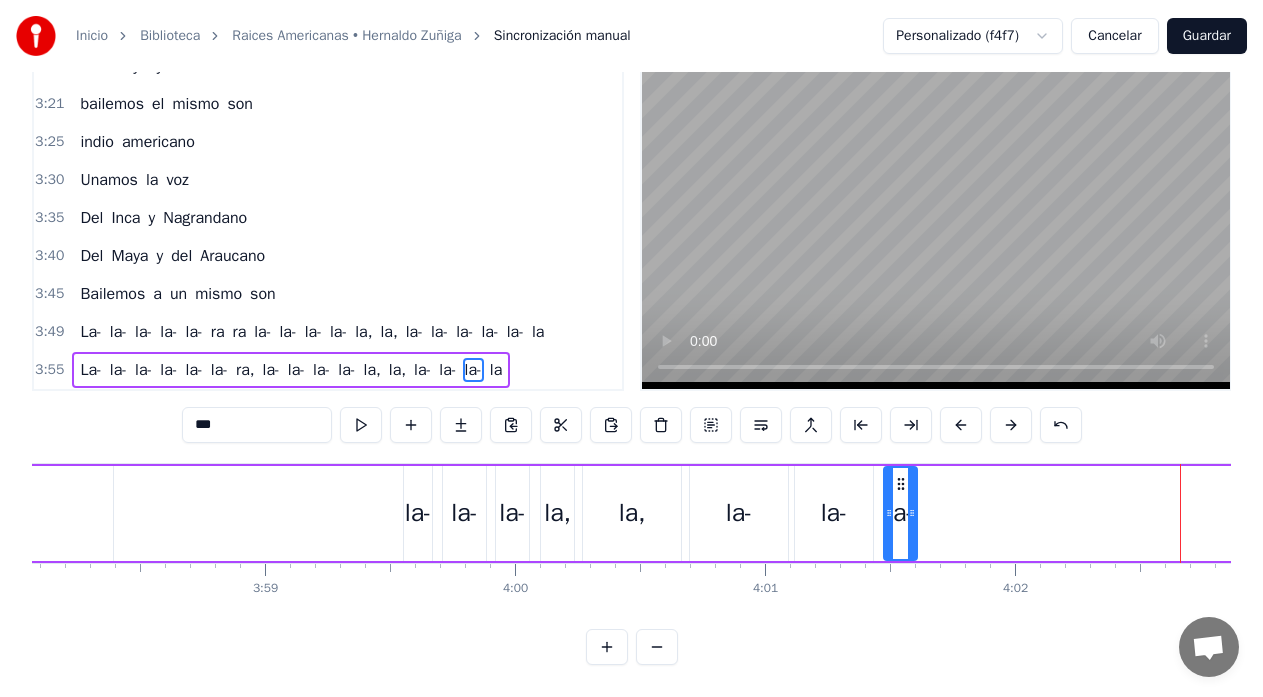 click on "La- la- la- la- la- la- ra, la- la- la- la- la, la, la- la- la- la" at bounding box center (1029, 513) 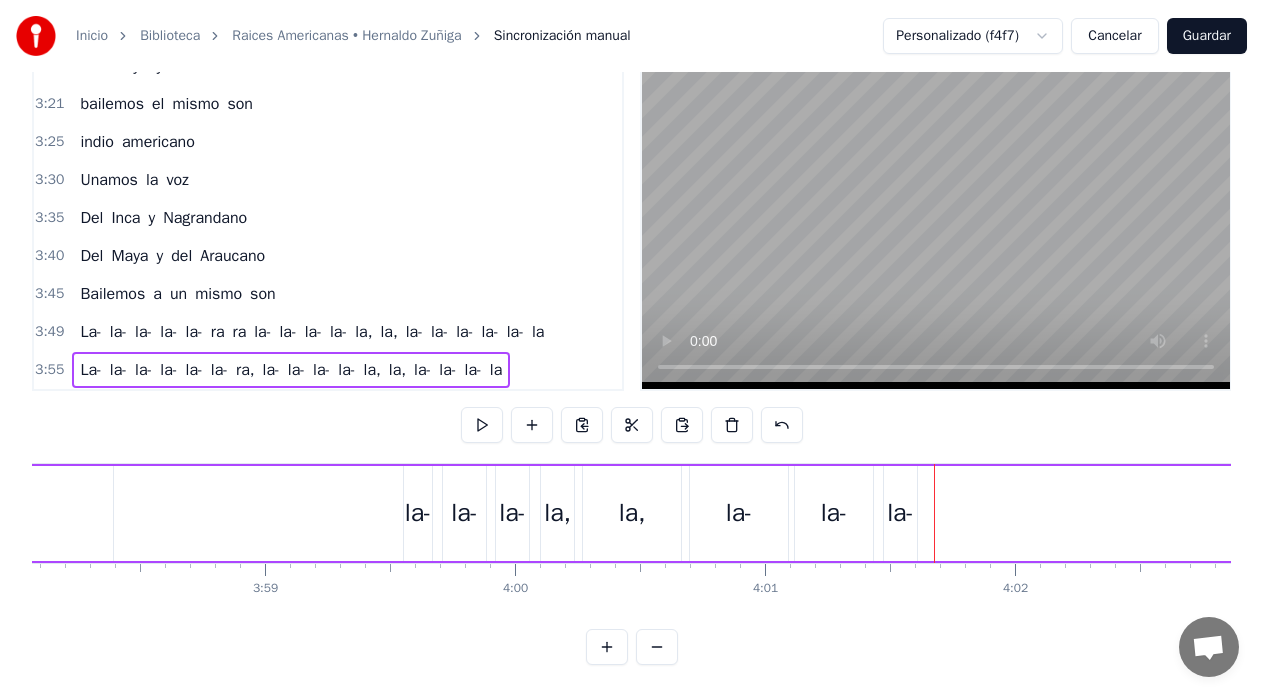 click on "La- la- la- la- la- la- ra, la- la- la- la- la, la, la- la- la- la" at bounding box center (1029, 513) 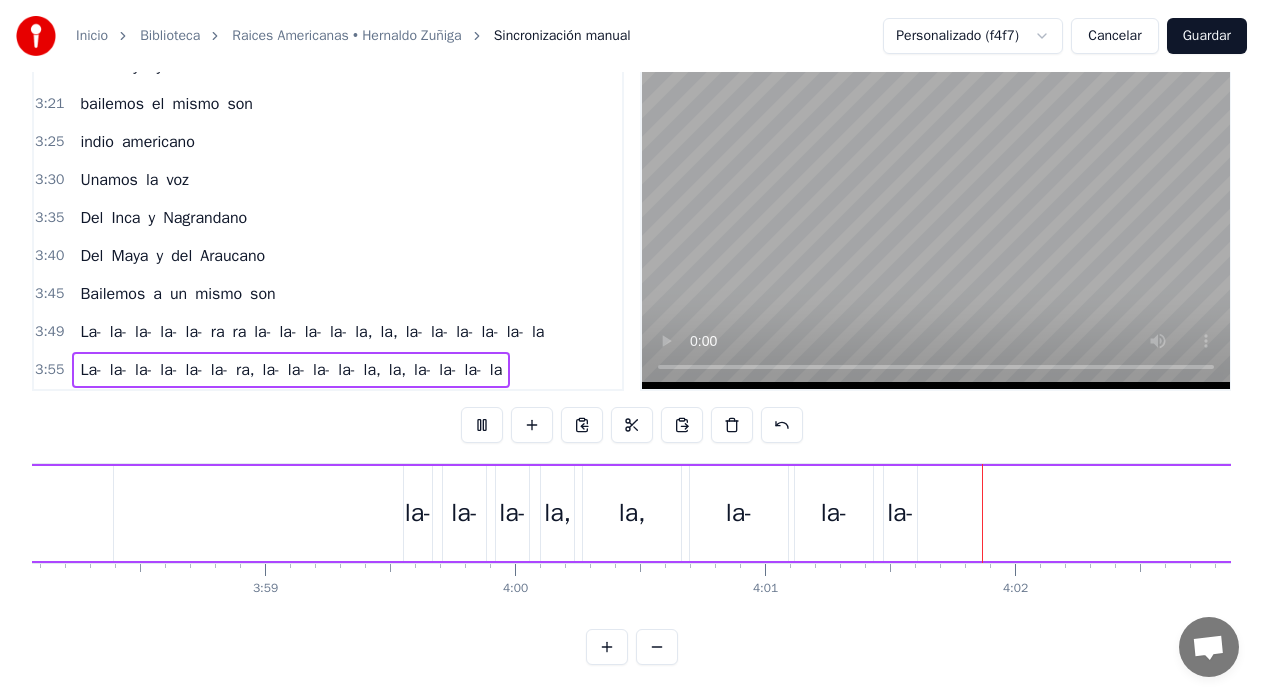 click on "La- la- la- la- la- la- ra, la- la- la- la- la, la, la- la- la- la" at bounding box center [1029, 513] 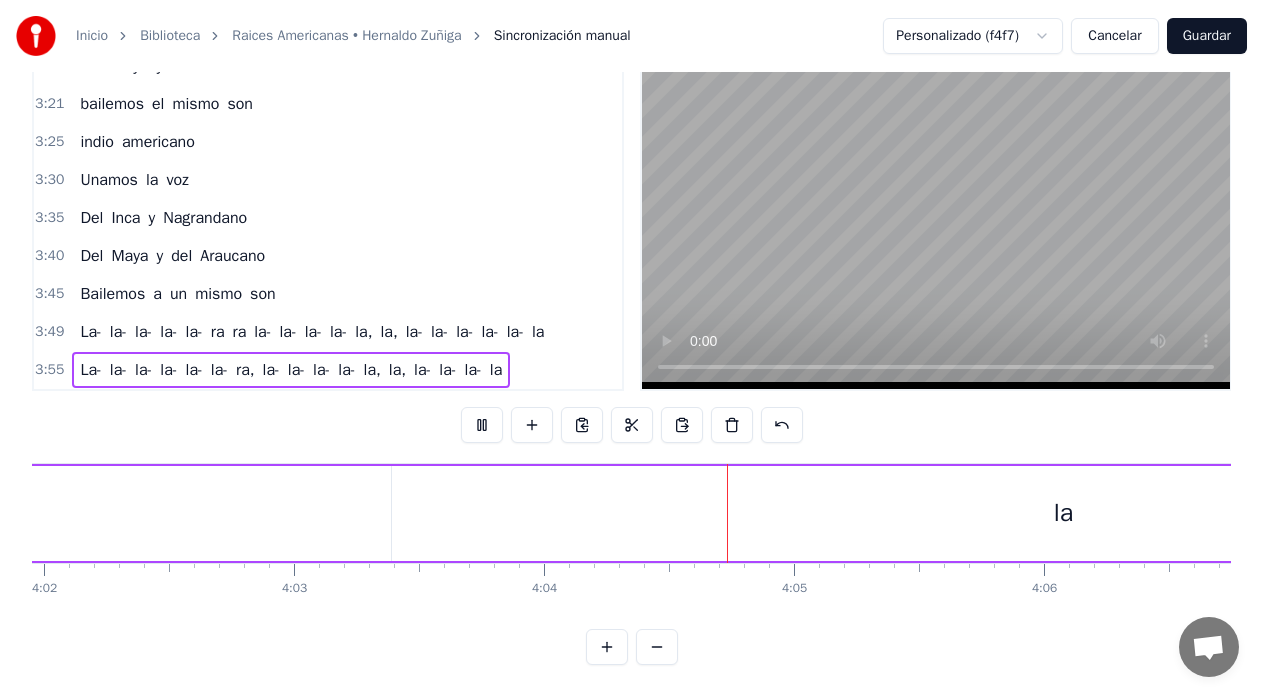 scroll, scrollTop: 0, scrollLeft: 60480, axis: horizontal 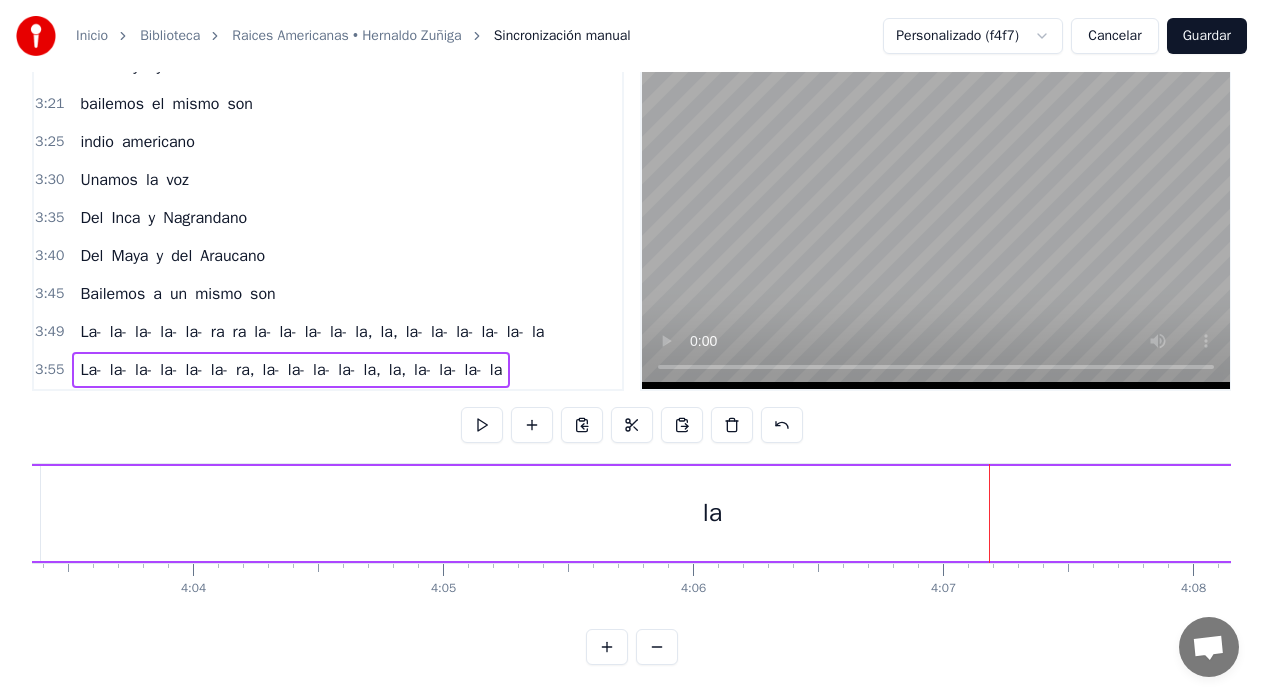 click on "la" at bounding box center (712, 513) 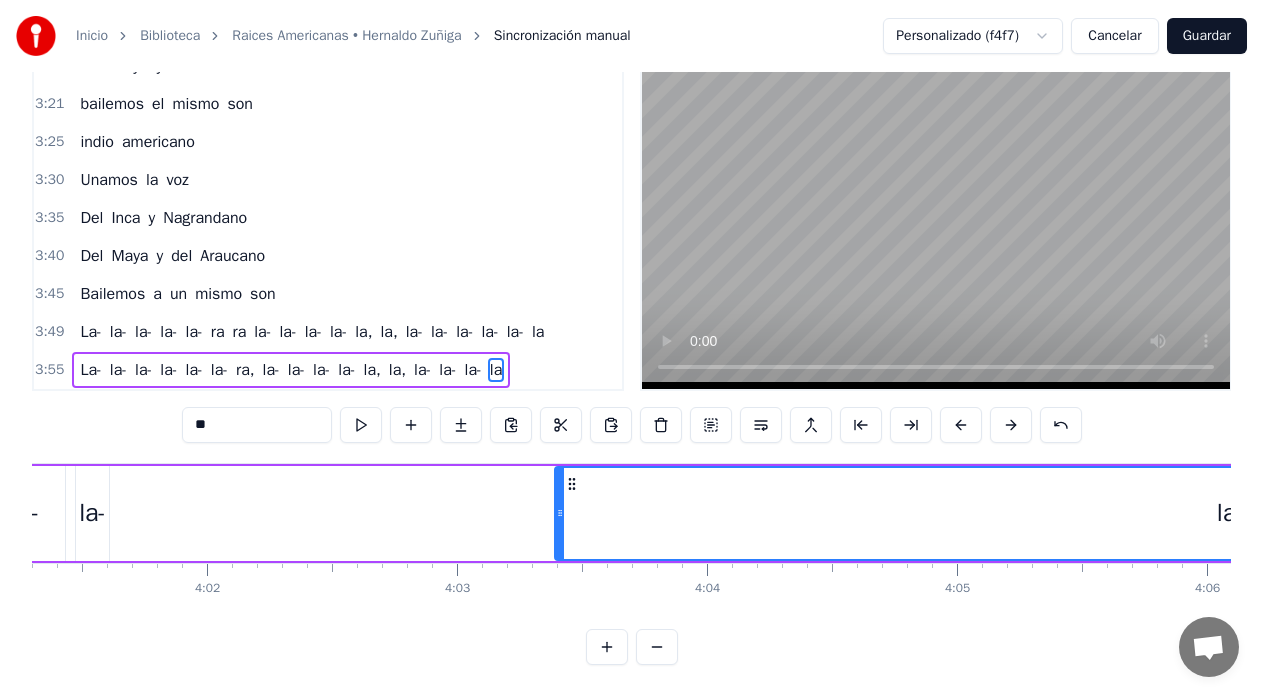 scroll, scrollTop: 0, scrollLeft: 60319, axis: horizontal 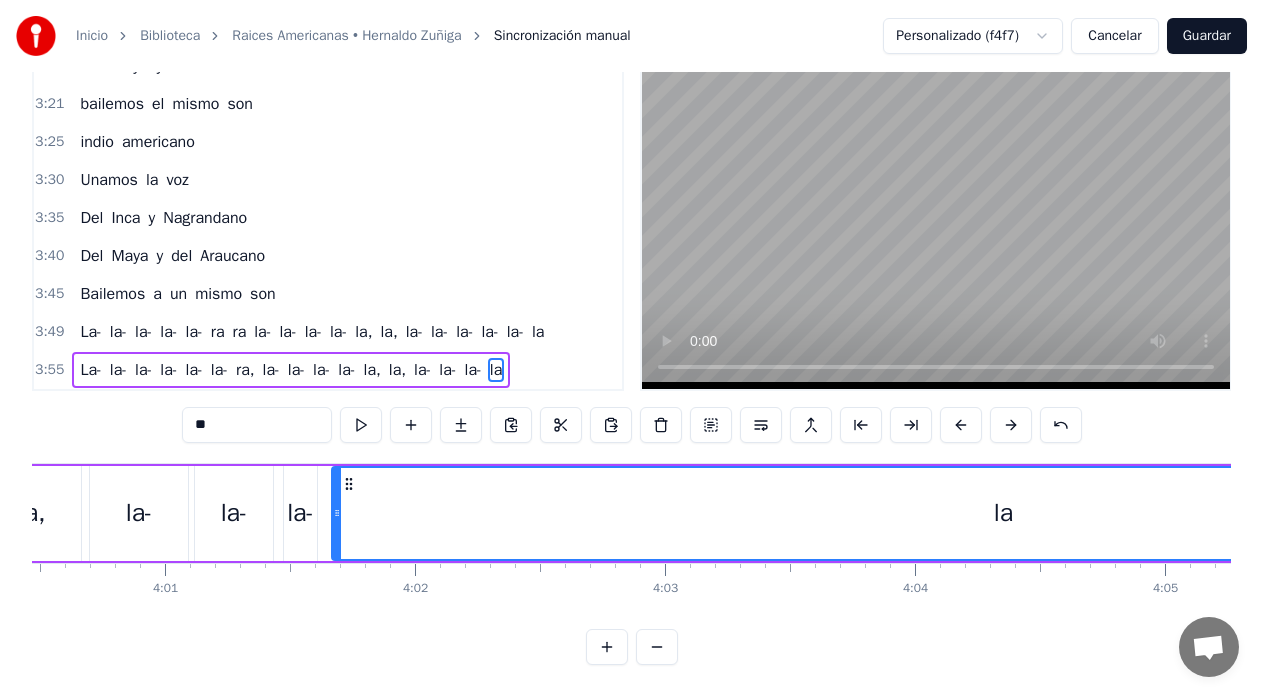 drag, startPoint x: 576, startPoint y: 465, endPoint x: 346, endPoint y: 510, distance: 234.36084 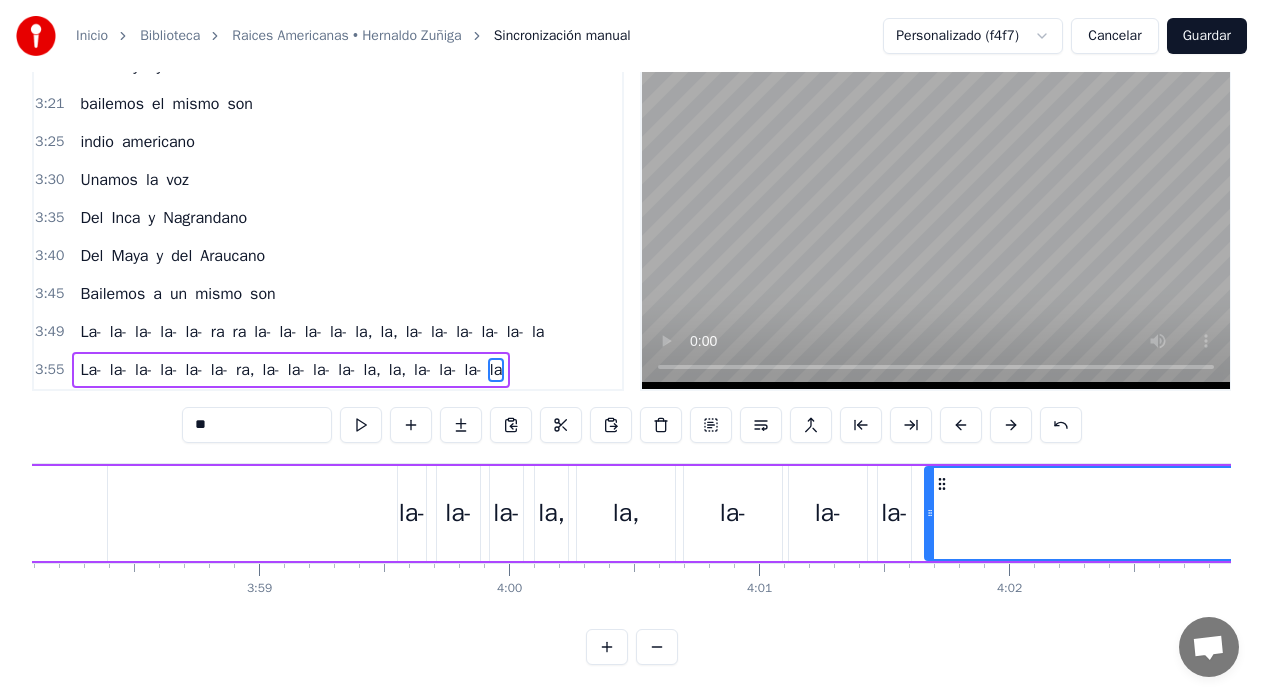 scroll, scrollTop: 0, scrollLeft: 59517, axis: horizontal 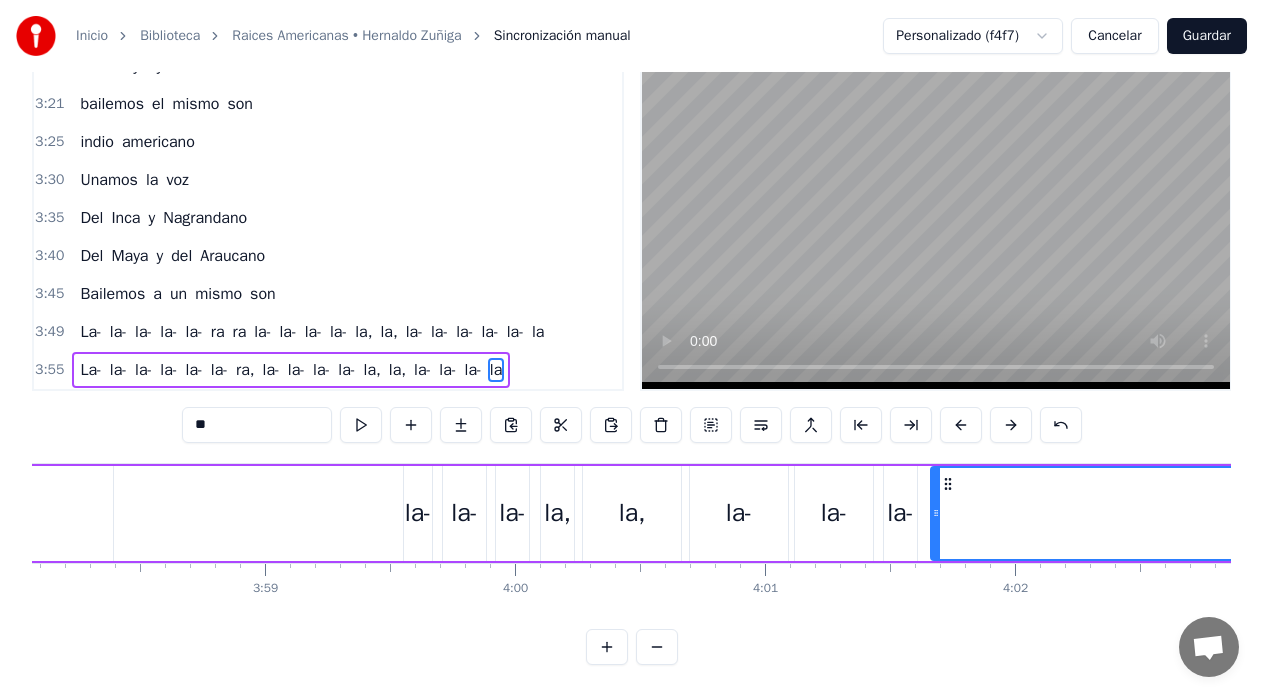 click on "La- la- la- la- la- la- ra, la- la- la- la- la, la, la- la- la- la" at bounding box center (813, 513) 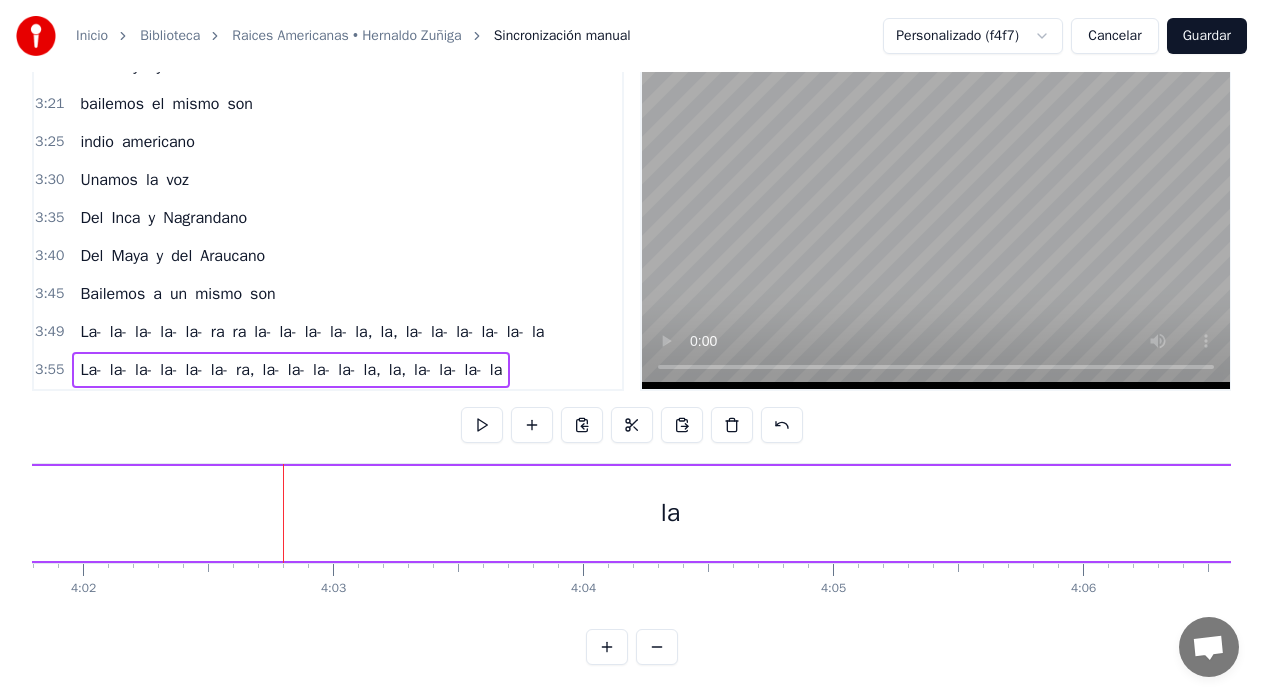 scroll, scrollTop: 0, scrollLeft: 60555, axis: horizontal 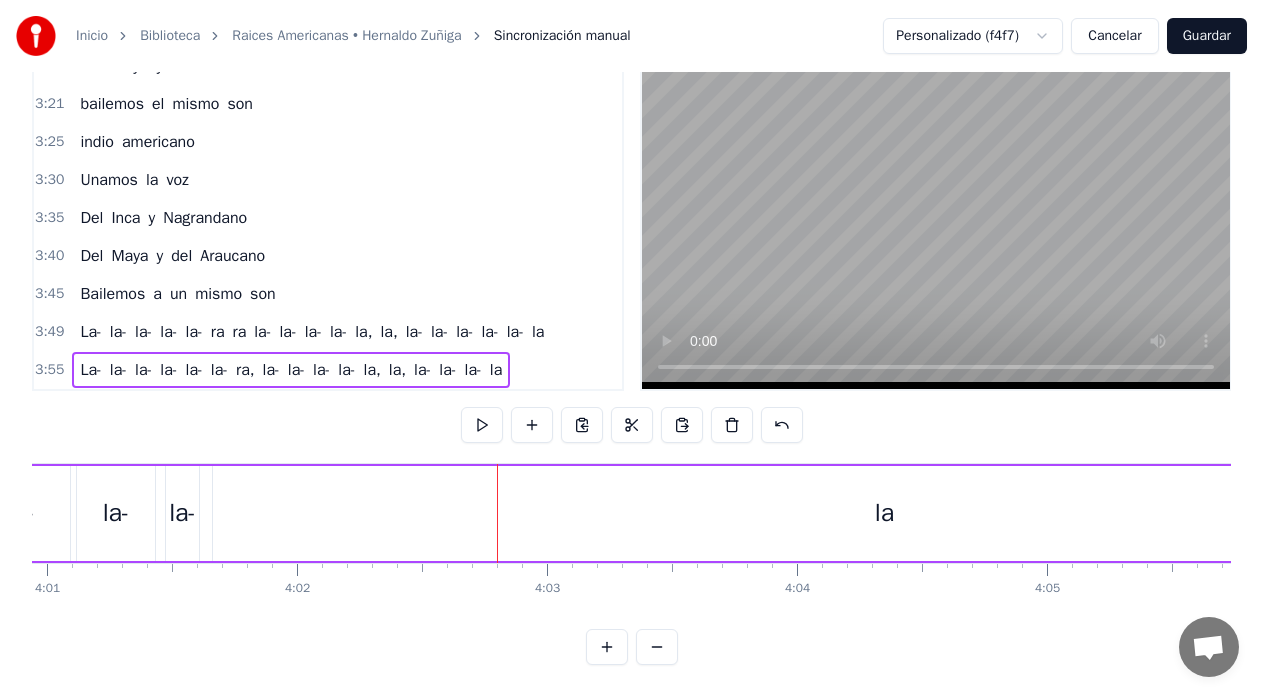 click on "la" at bounding box center [884, 513] 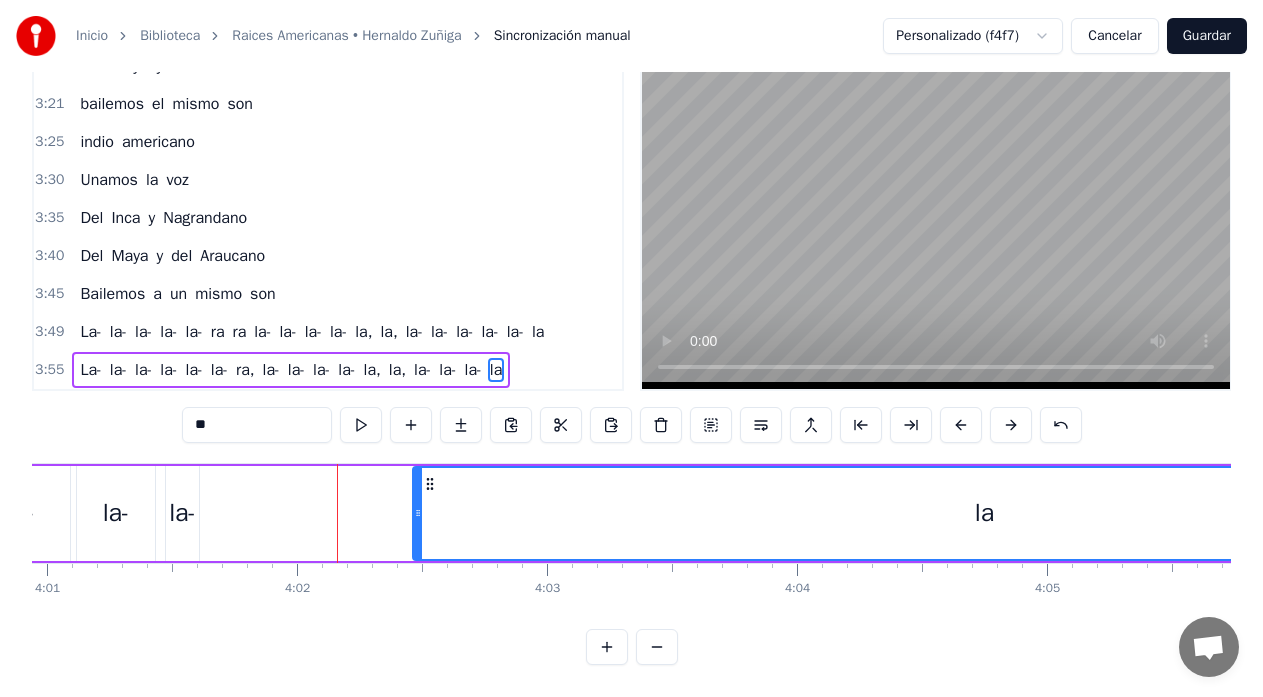 drag, startPoint x: 218, startPoint y: 495, endPoint x: 418, endPoint y: 494, distance: 200.0025 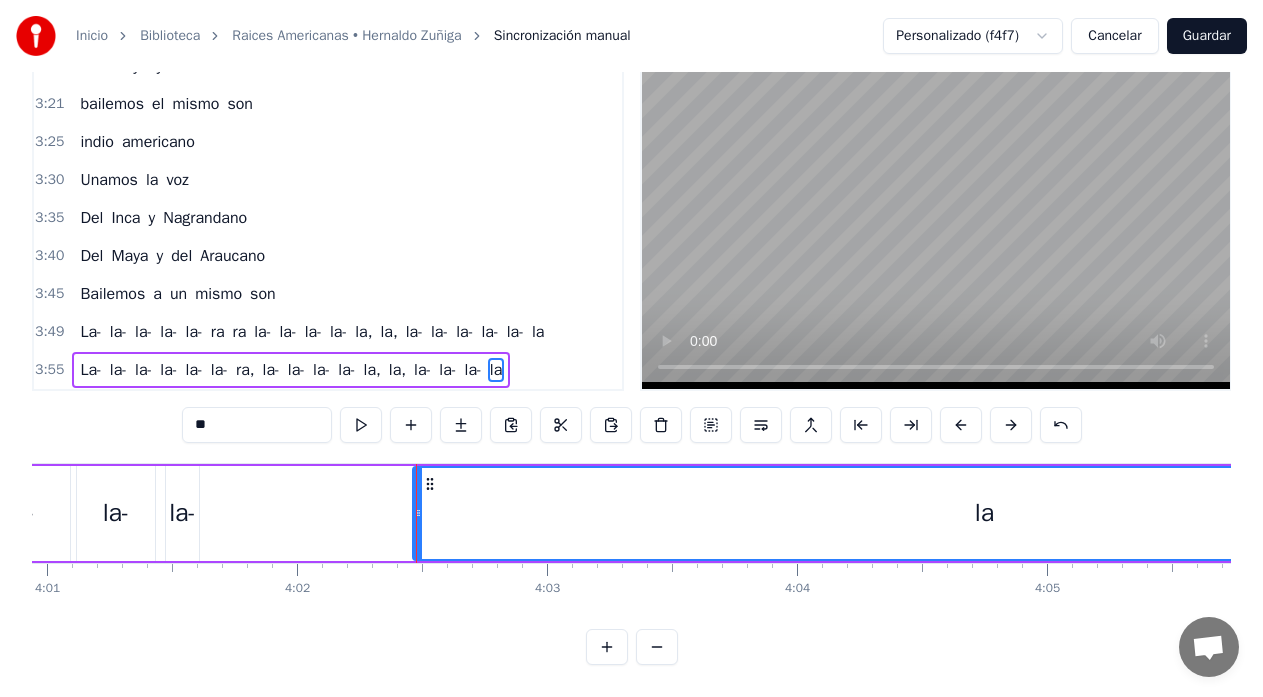 click on "La- la- la- la- la- la- ra, la- la- la- la- la, la, la- la- la- la" at bounding box center [95, 513] 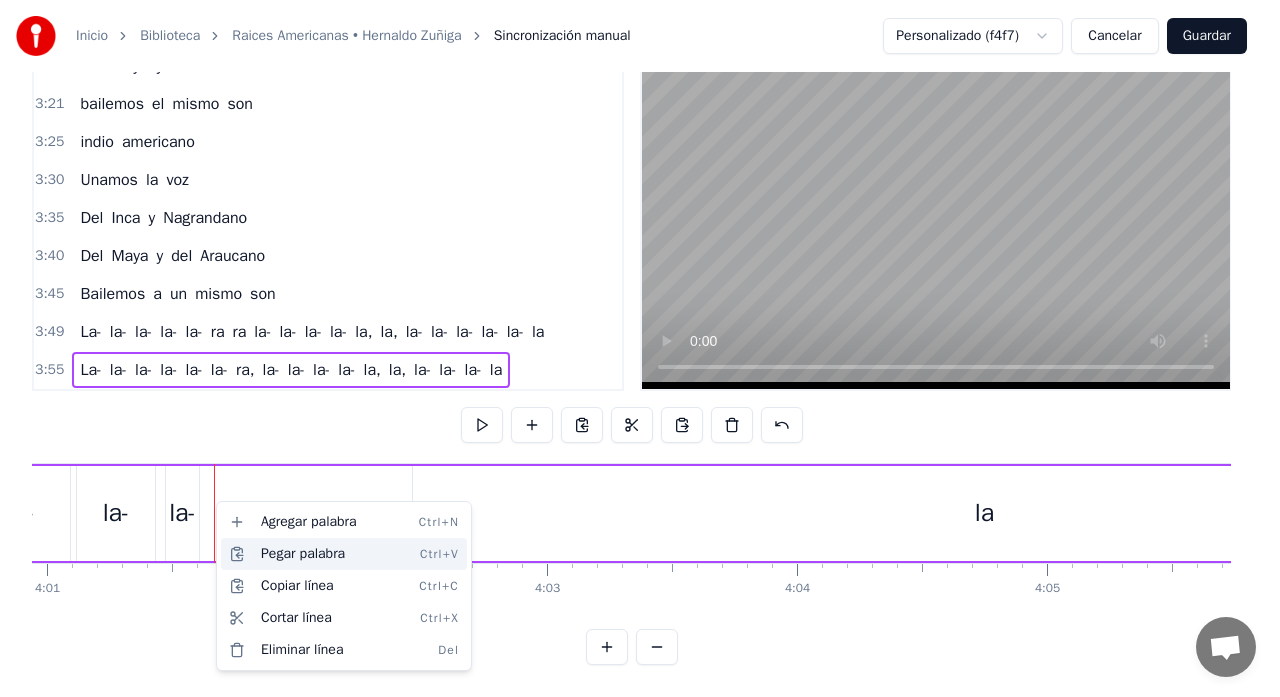 click on "Pegar palabra Ctrl+V" at bounding box center [344, 554] 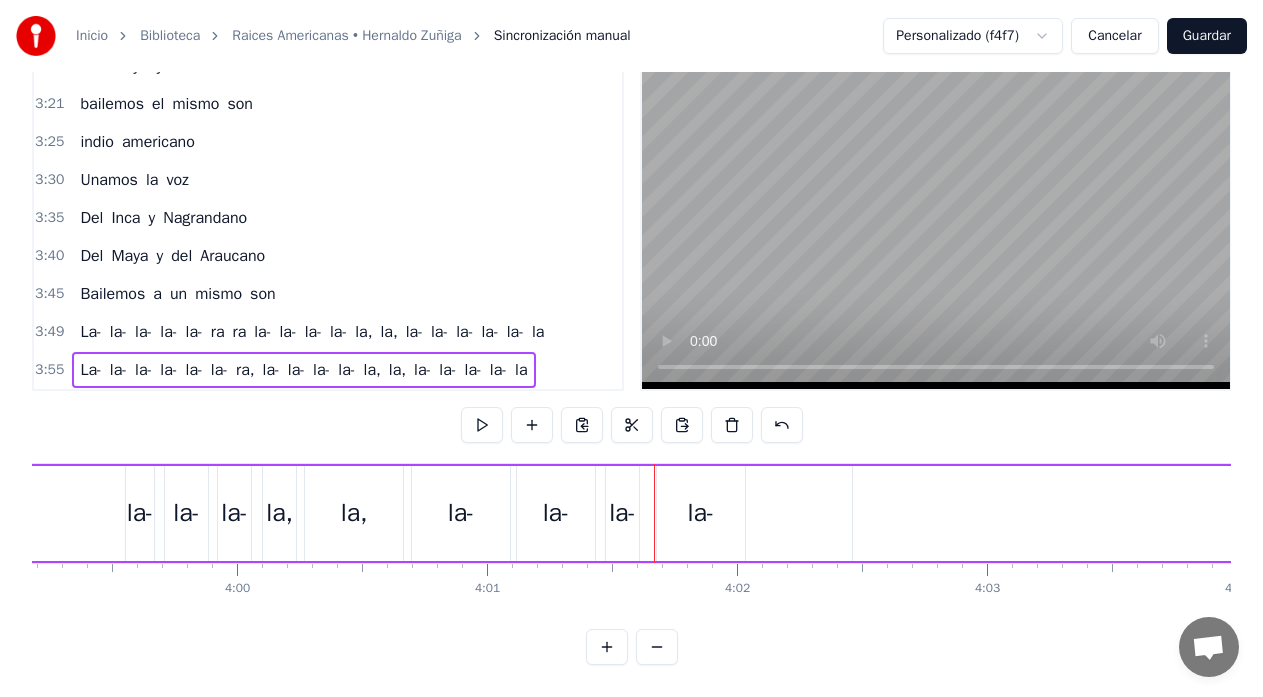 click on "La- la- la- la- la- la- ra, la- la- la- la- la, la, la- la- la- la- la" at bounding box center (535, 513) 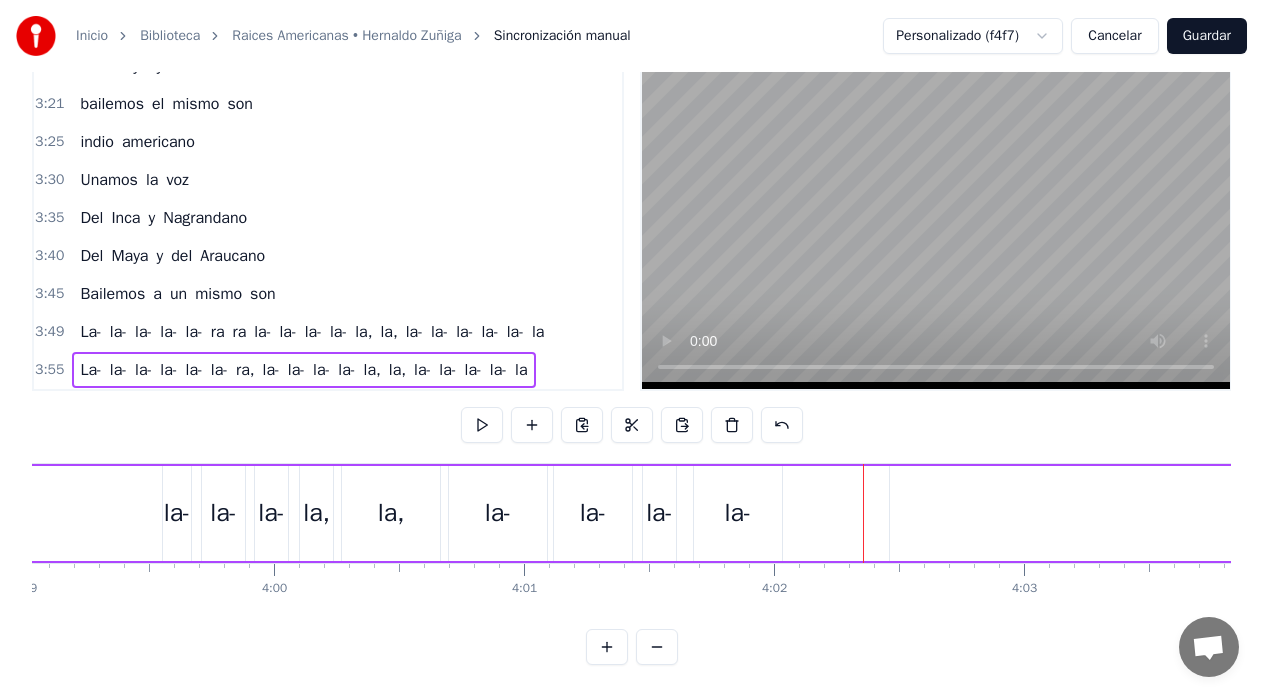 click on "La- la- la- la- la- la- ra, la- la- la- la- la, la, la- la- la- la- la" at bounding box center [572, 513] 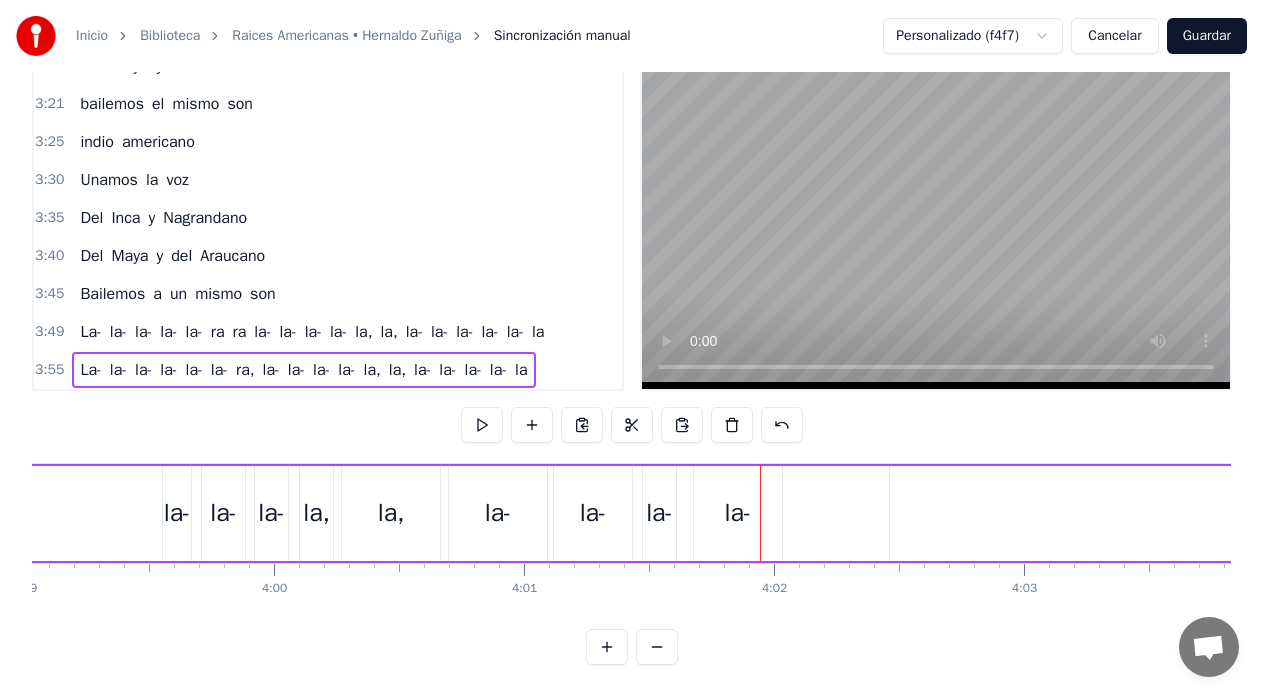click on "la-" at bounding box center [659, 513] 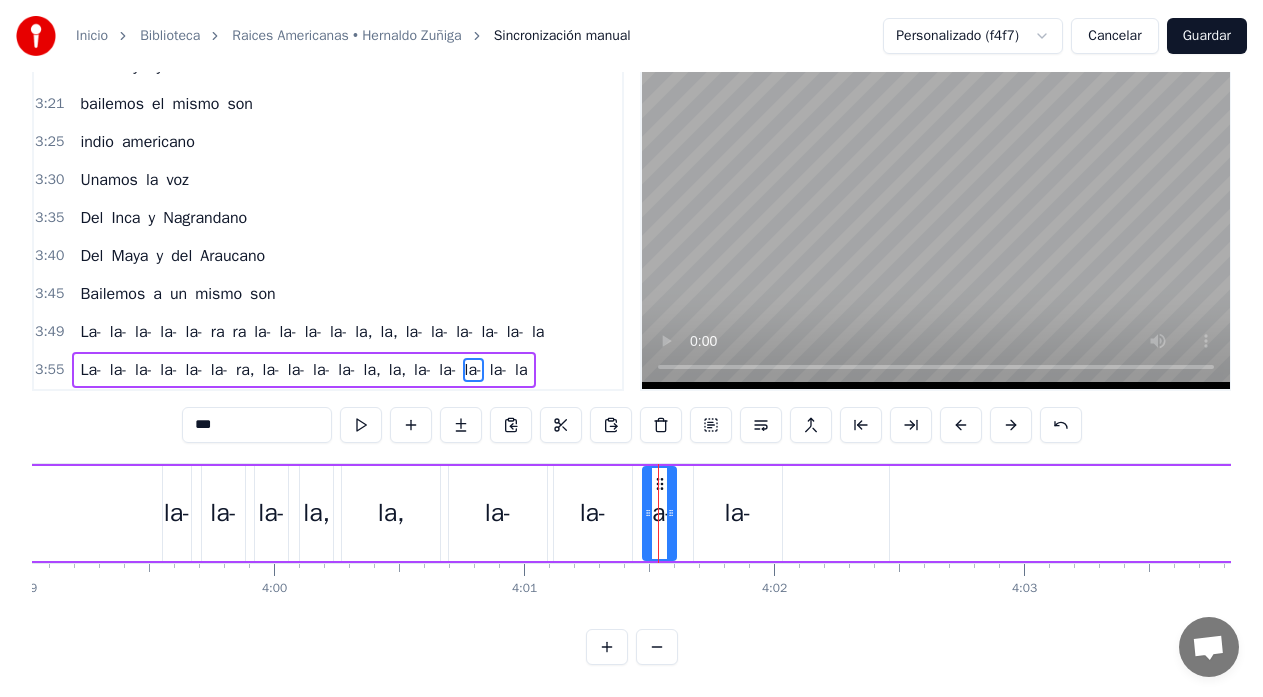 click on "***" at bounding box center (257, 425) 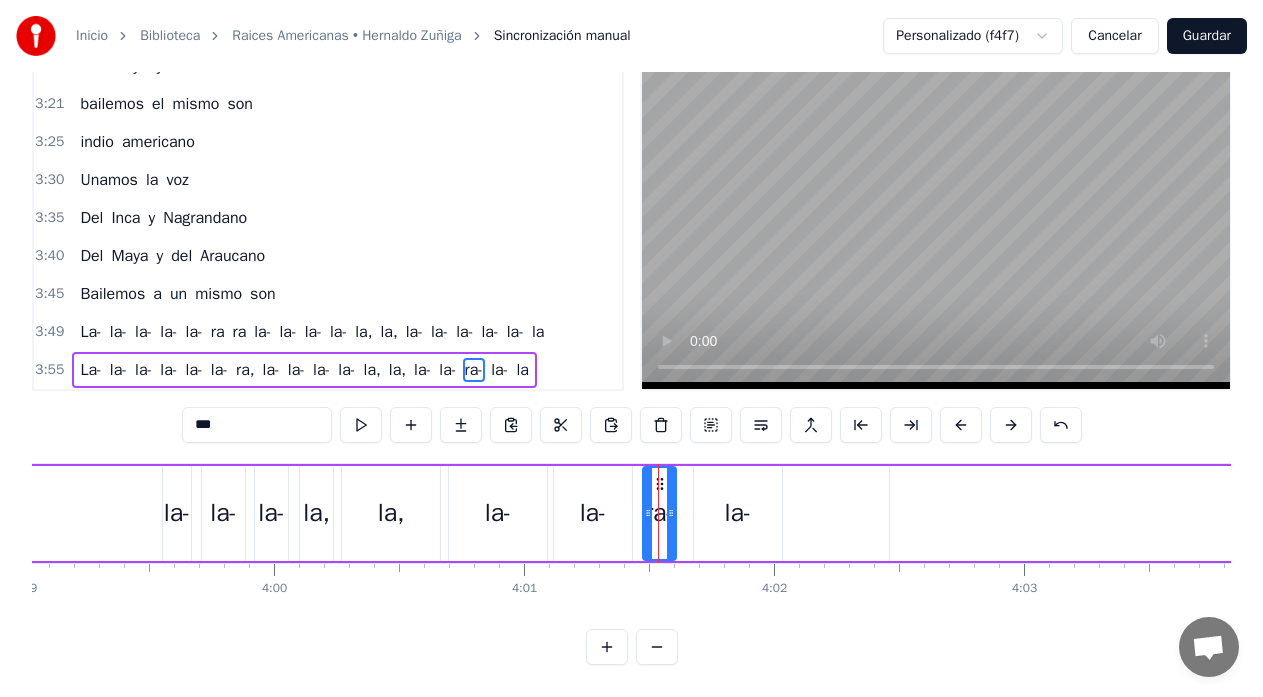 type on "***" 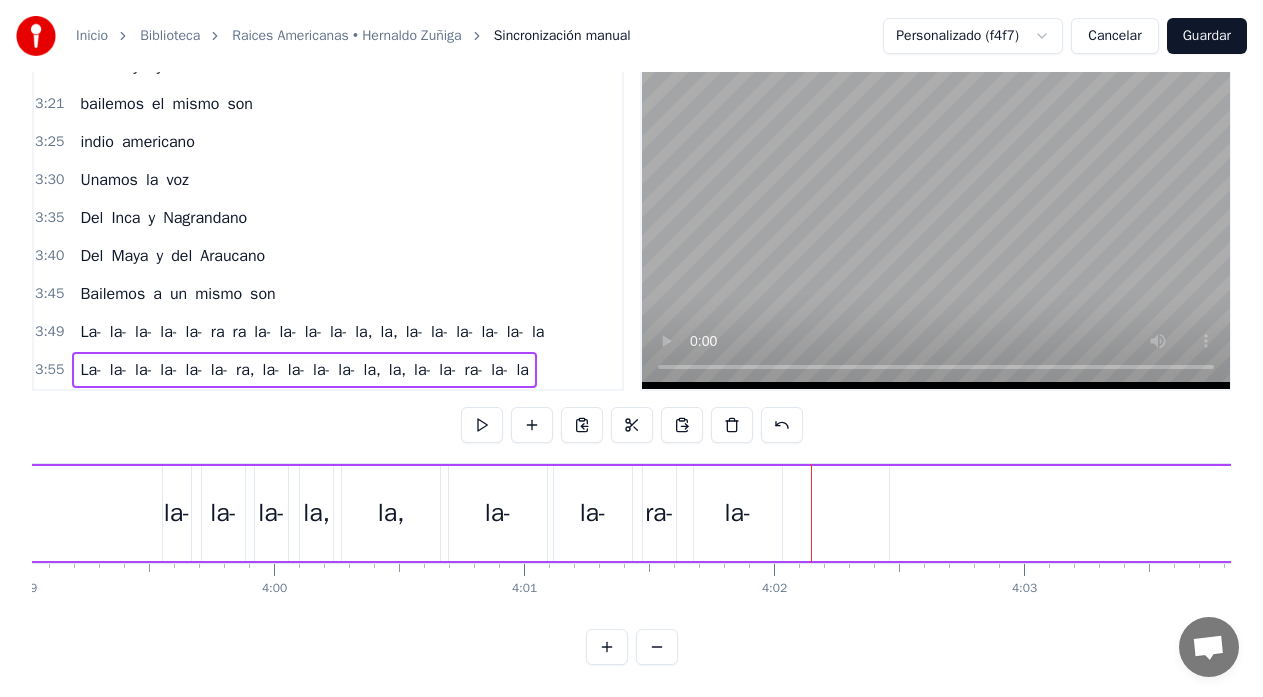 click on "La- la- la- la- la- la- ra, la- la- la- la- la, la, la- la- ra- la- la" at bounding box center [572, 513] 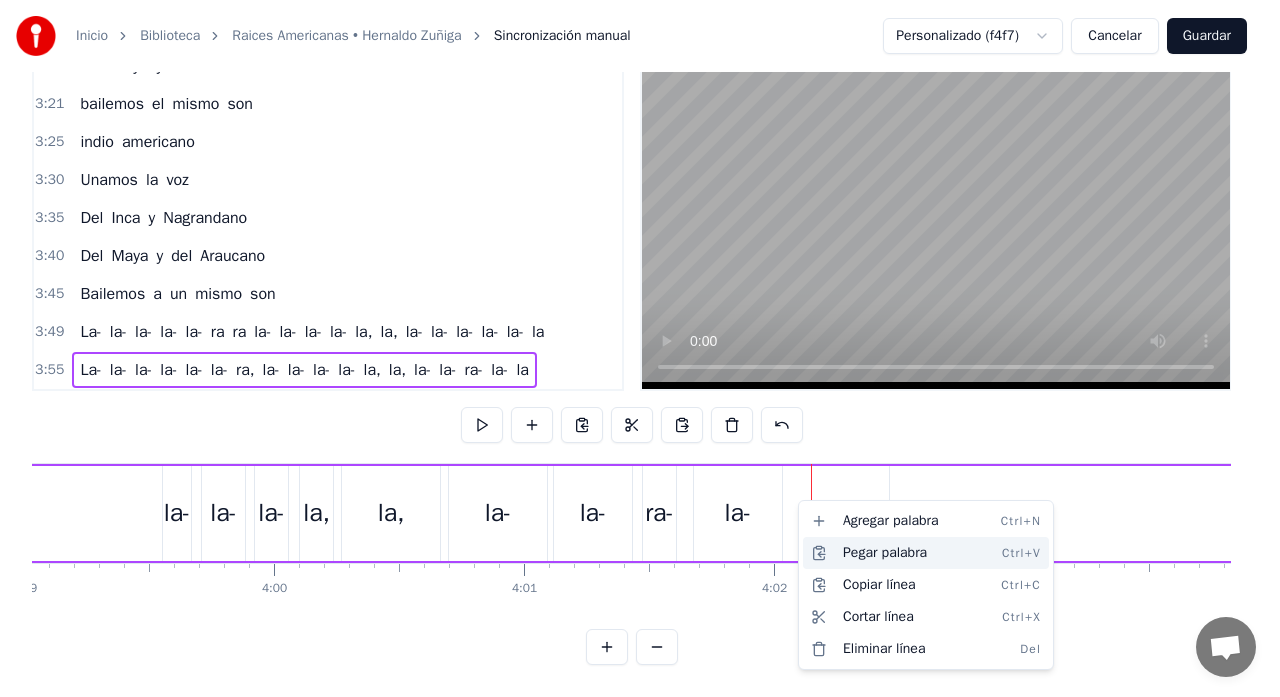 click on "Pegar palabra Ctrl+V" at bounding box center (926, 553) 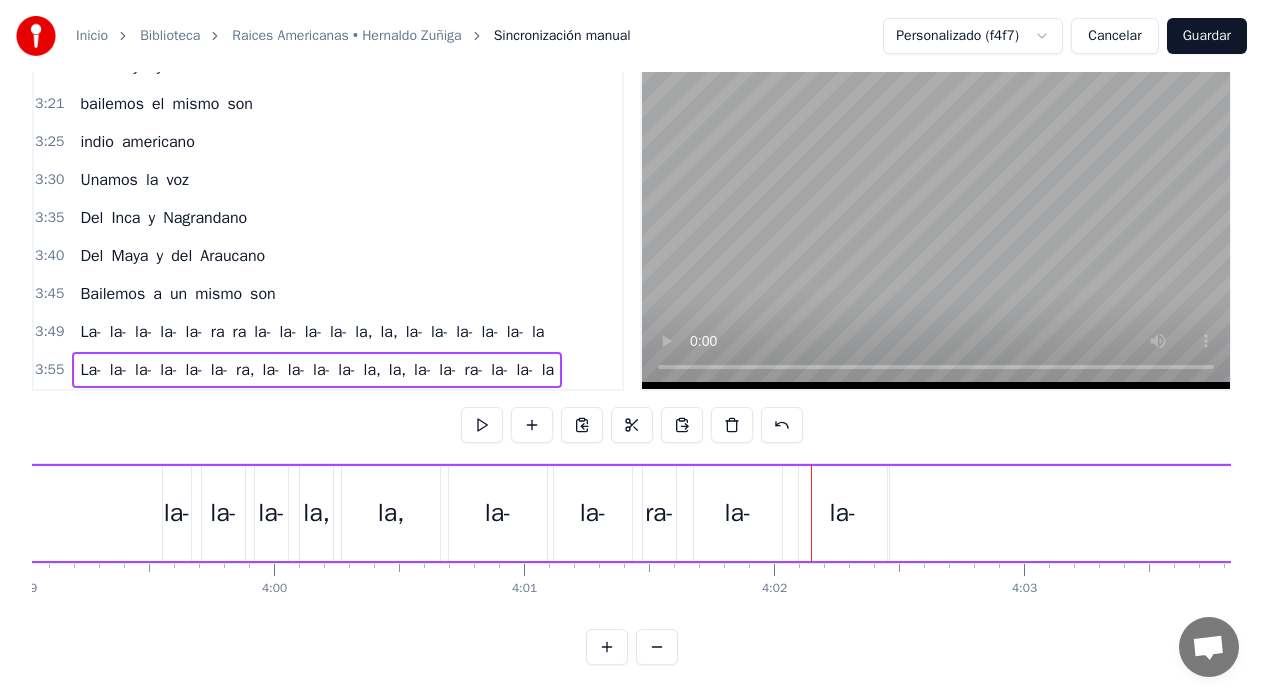 click on "La- la- la- la- la- la- ra, la- la- la- la- la, la, la- la- ra- la- la- la" at bounding box center [572, 513] 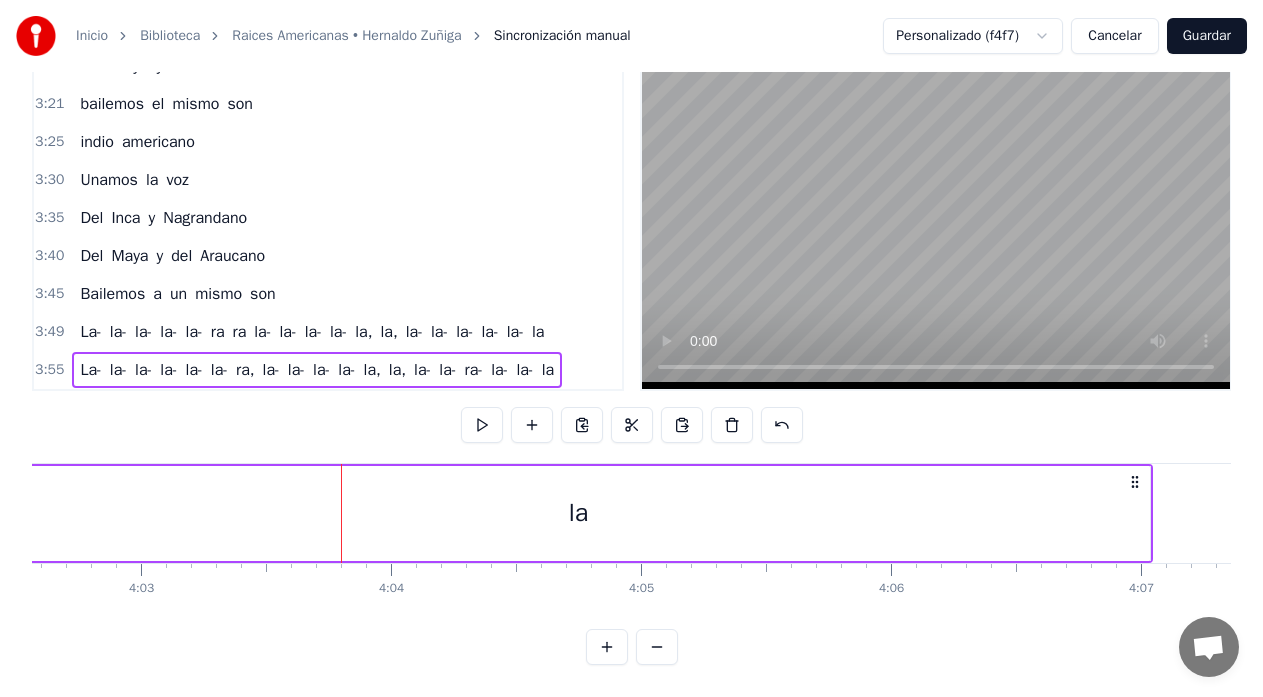 scroll, scrollTop: 0, scrollLeft: 60720, axis: horizontal 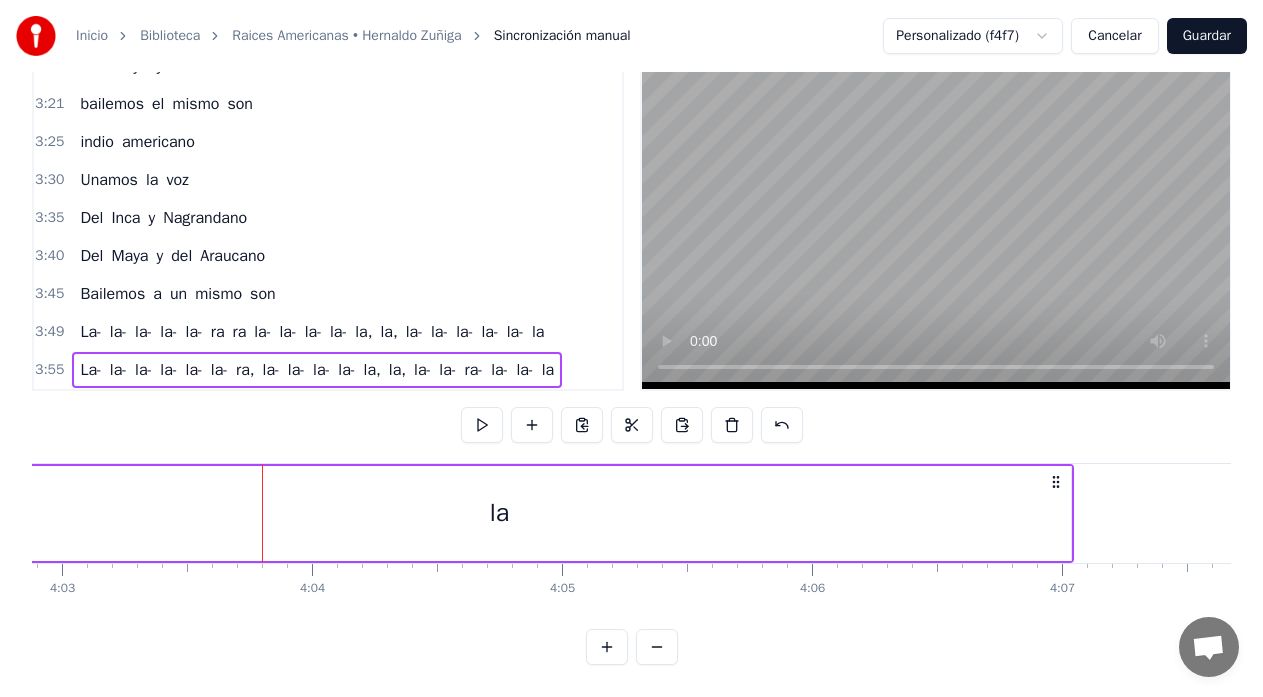 click on "la" at bounding box center [499, 513] 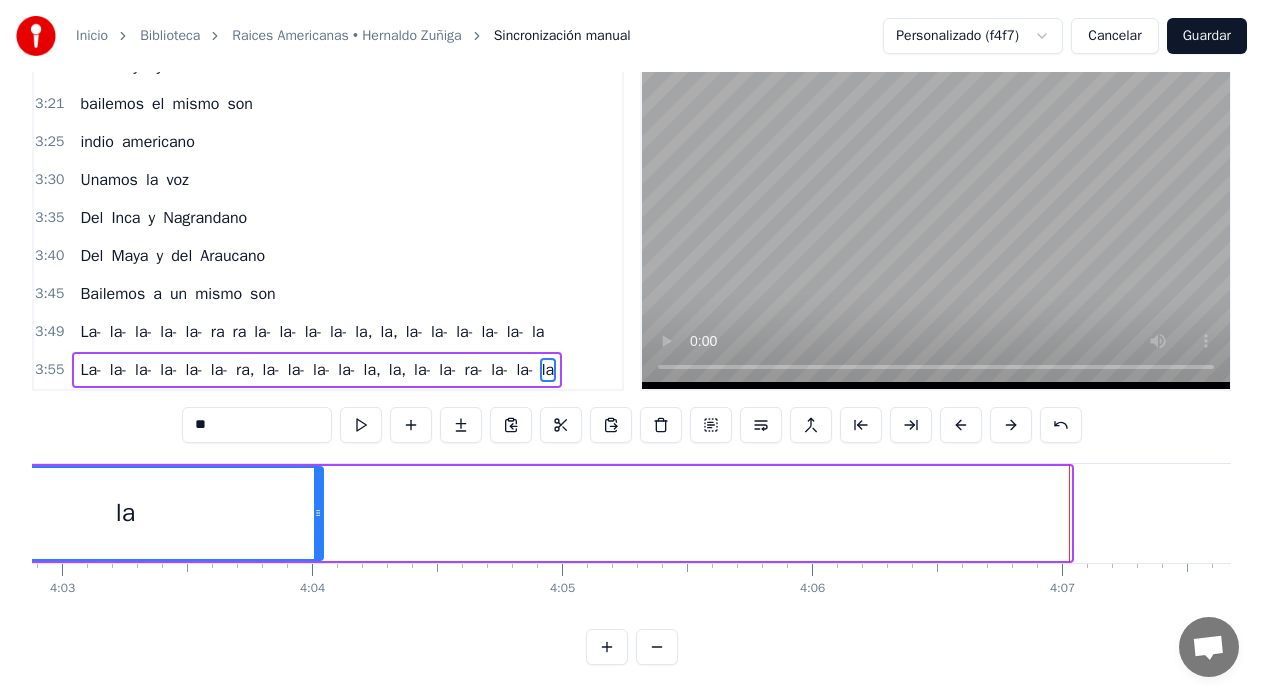 drag, startPoint x: 1066, startPoint y: 494, endPoint x: 318, endPoint y: 528, distance: 748.77234 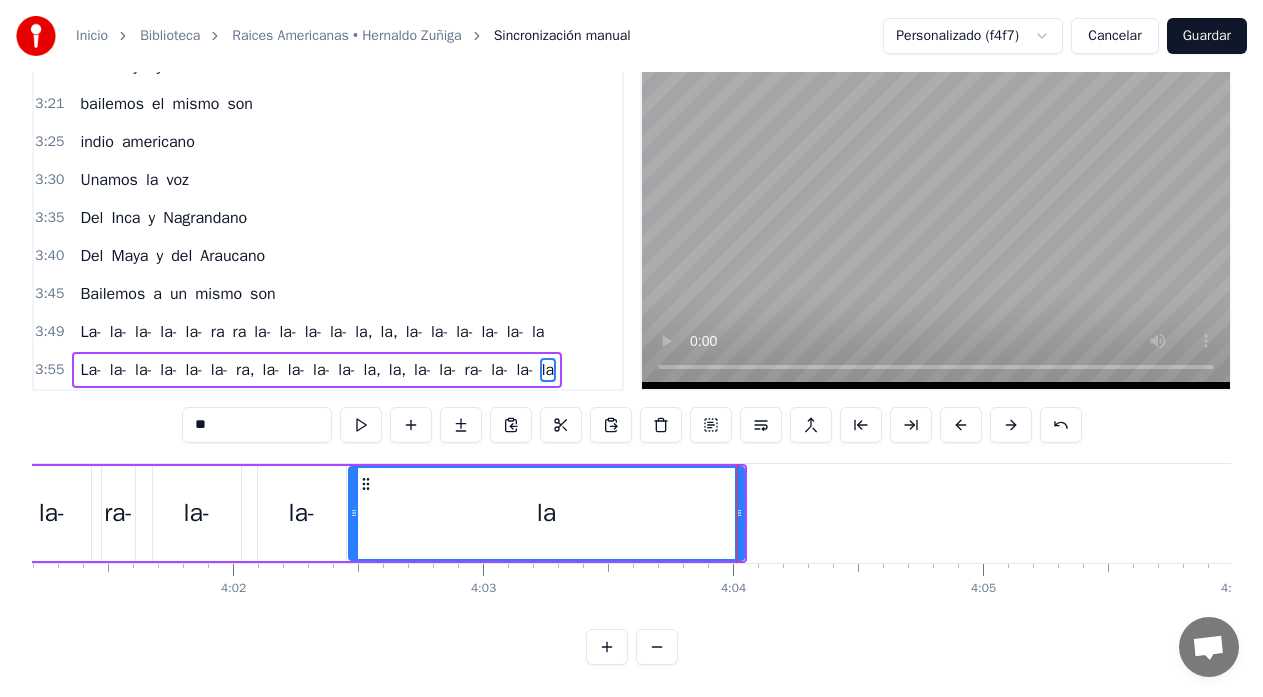 scroll, scrollTop: 0, scrollLeft: 60280, axis: horizontal 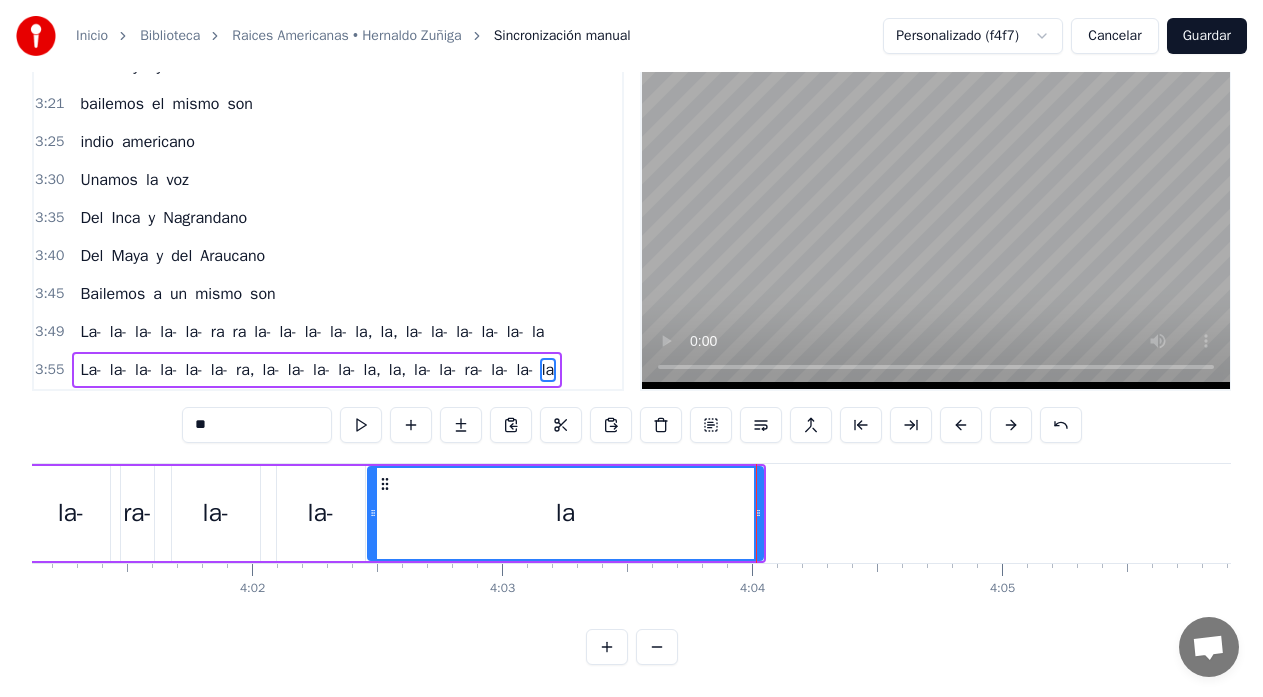 click on "ra-" at bounding box center (137, 513) 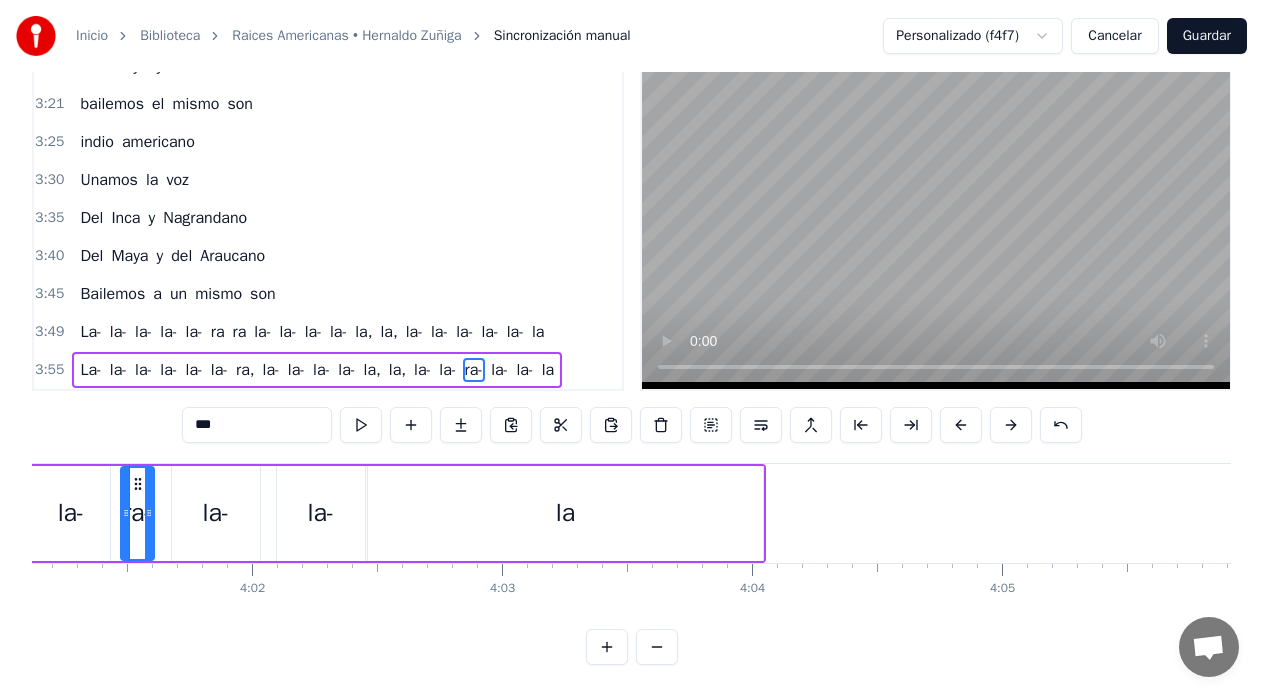scroll, scrollTop: 0, scrollLeft: 60277, axis: horizontal 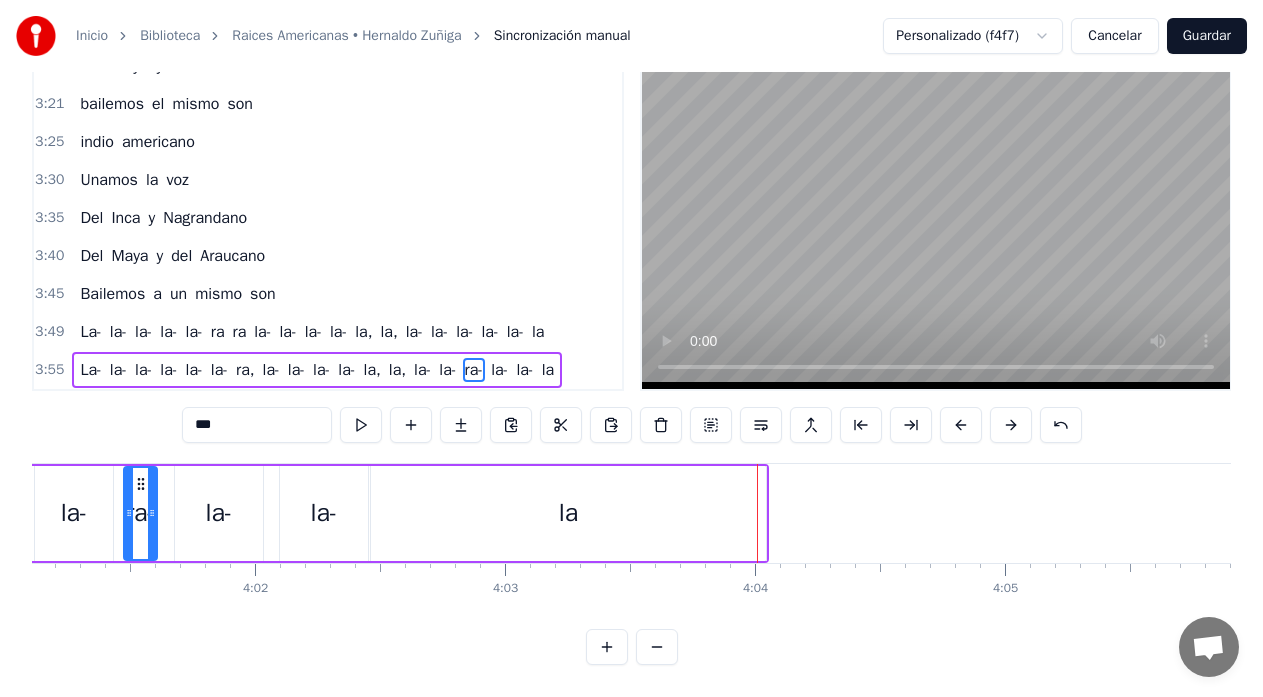 click on "la" at bounding box center [568, 513] 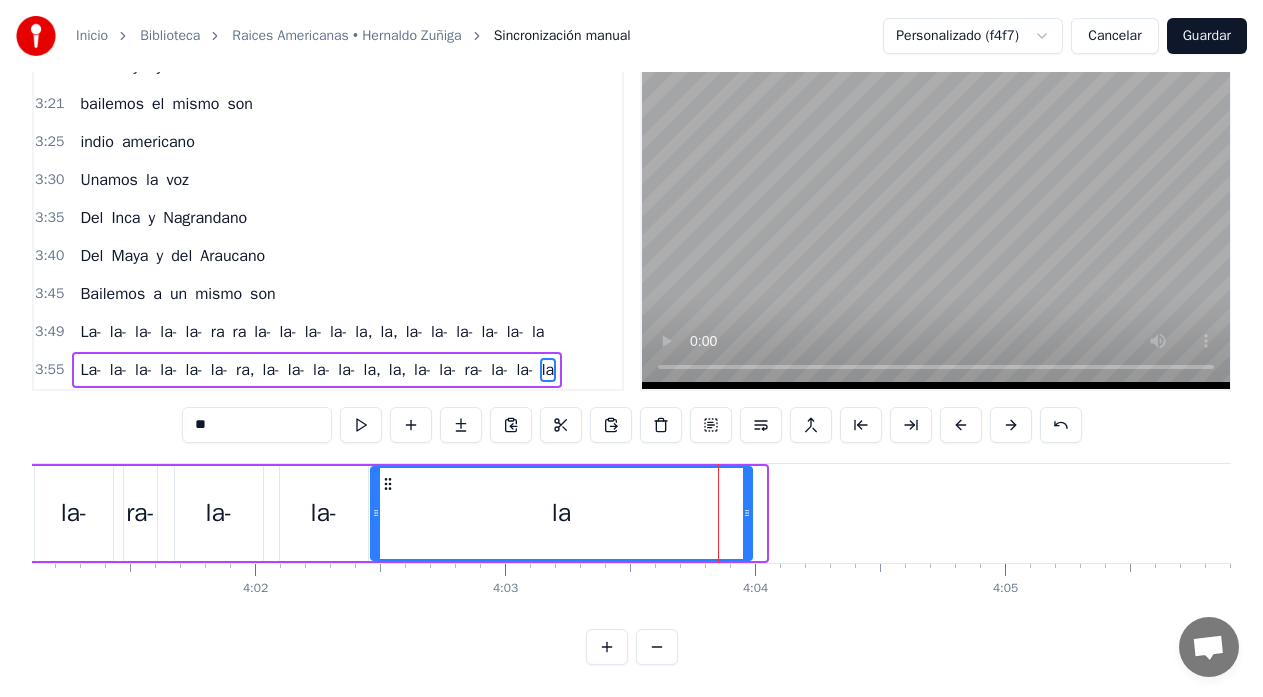 drag, startPoint x: 763, startPoint y: 499, endPoint x: 749, endPoint y: 505, distance: 15.231546 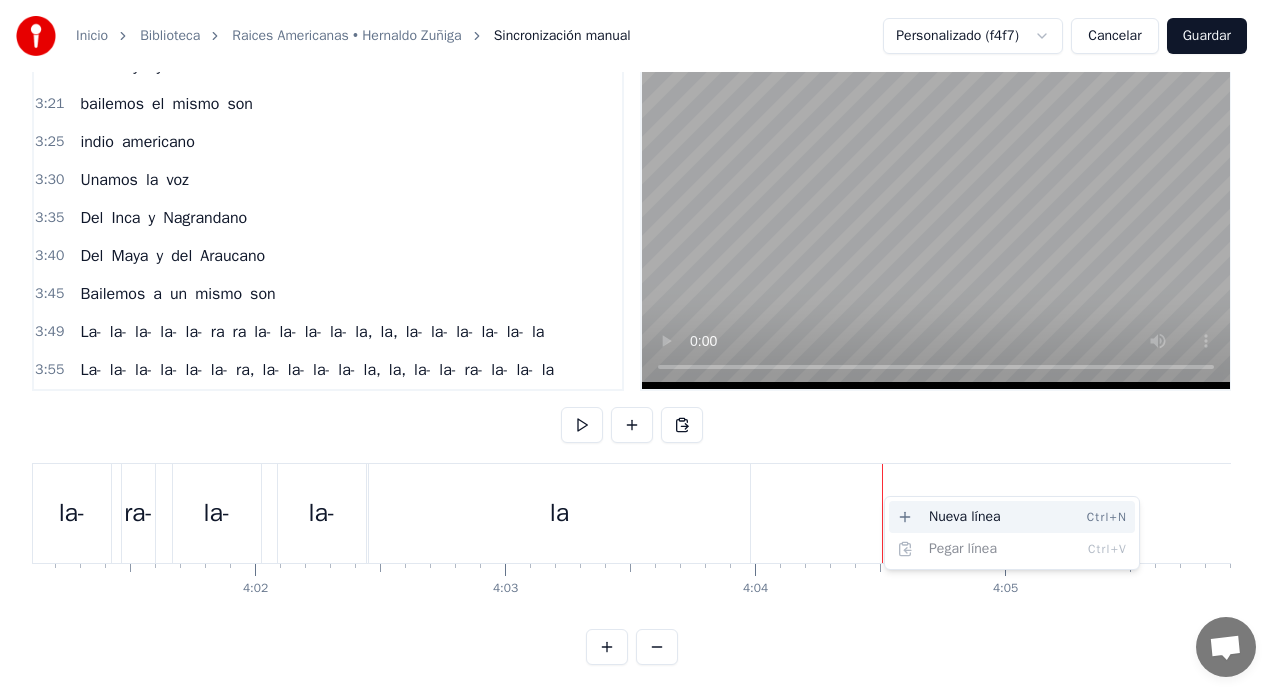 click on "Nueva línea Ctrl+N" at bounding box center (1012, 517) 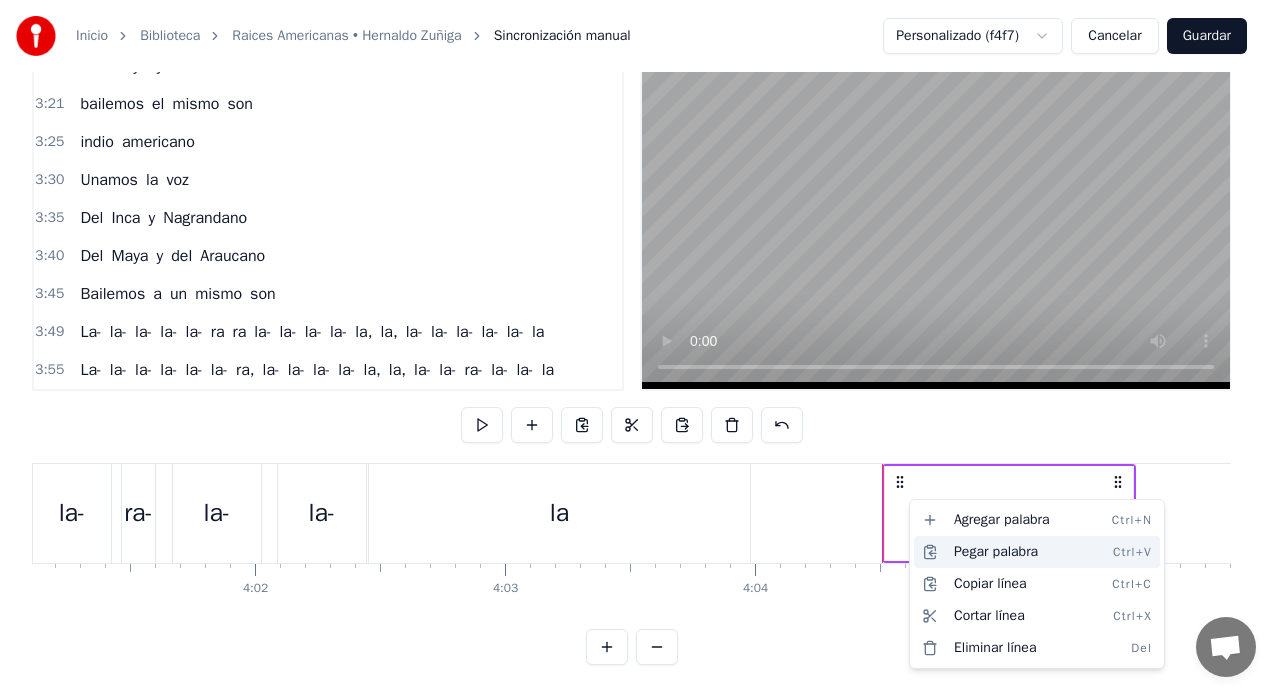 click on "Pegar palabra Ctrl+V" at bounding box center (1037, 552) 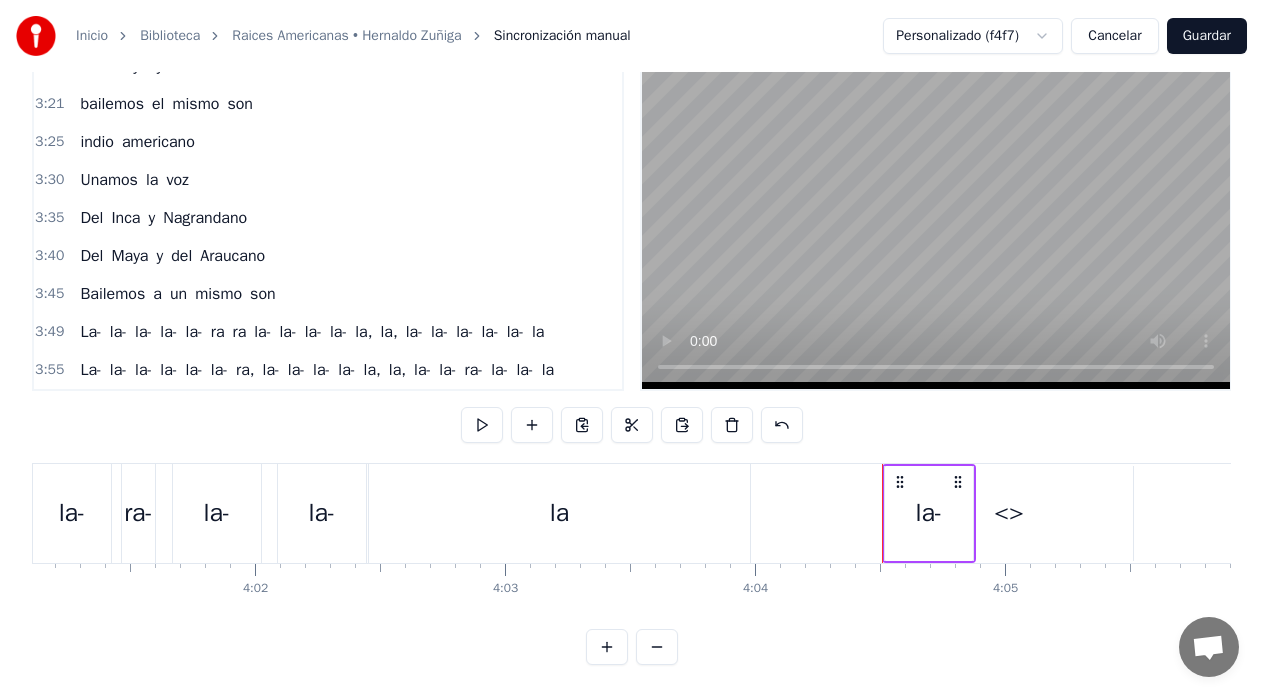 click on "<>" at bounding box center [1009, 513] 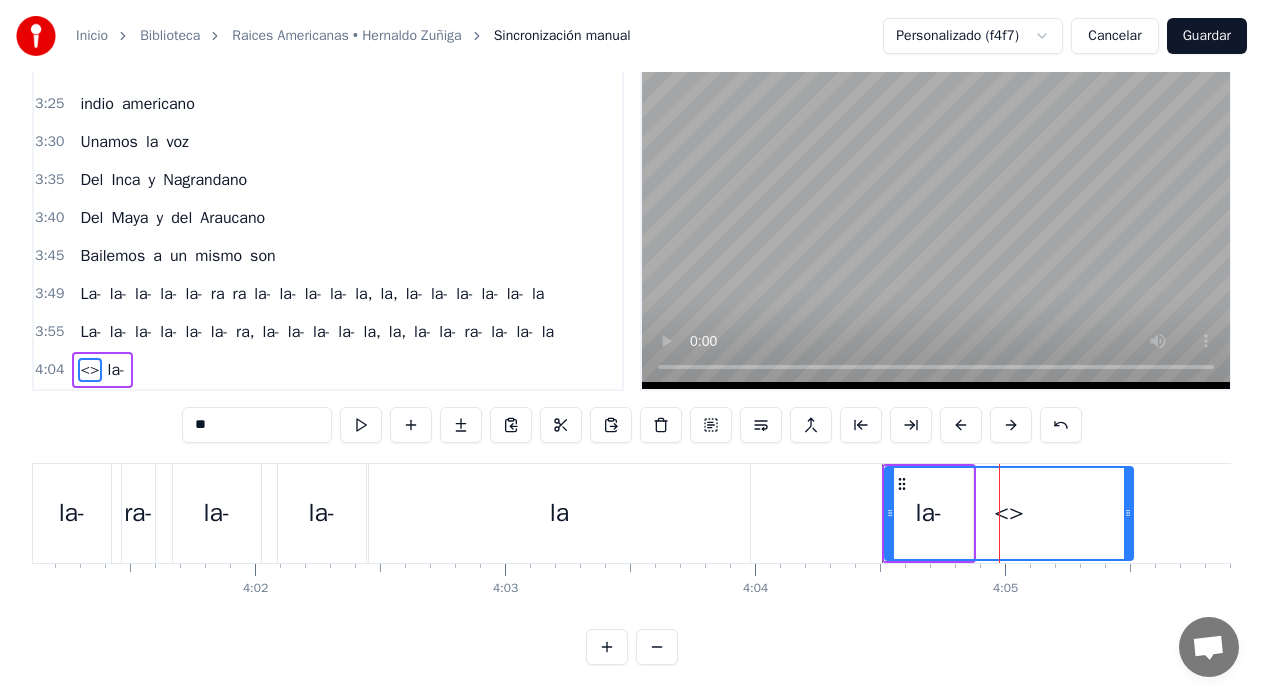click on "<>" at bounding box center [1009, 513] 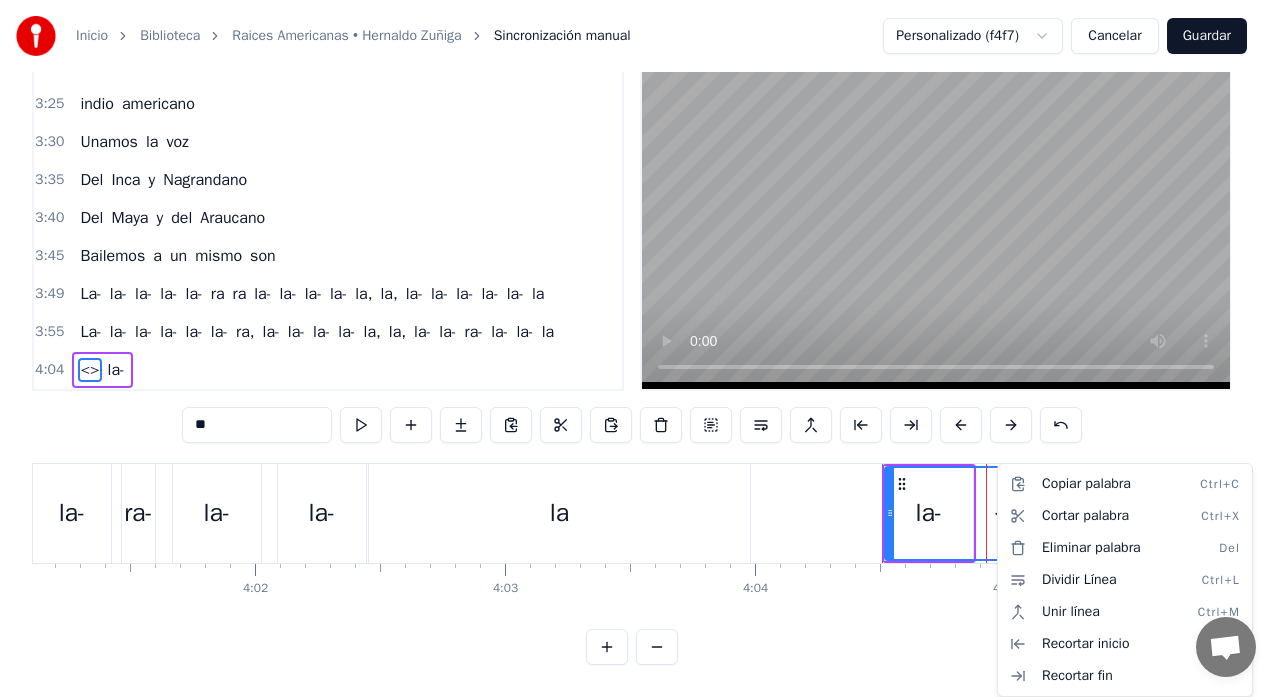 click on "Copiar palabra Ctrl+C Cortar palabra Ctrl+X Eliminar palabra Del Dividir Línea Ctrl+L Unir línea Ctrl+M Recortar inicio Recortar fin" at bounding box center [1125, 580] 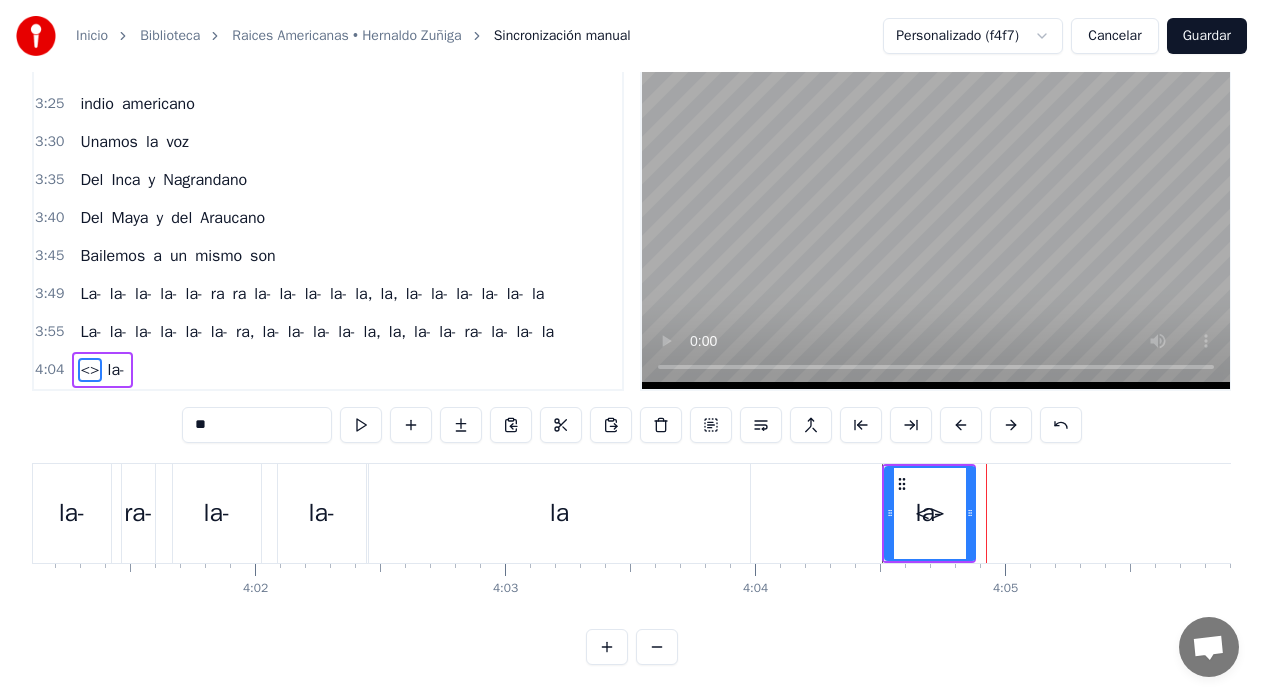 drag, startPoint x: 1126, startPoint y: 497, endPoint x: 968, endPoint y: 520, distance: 159.66527 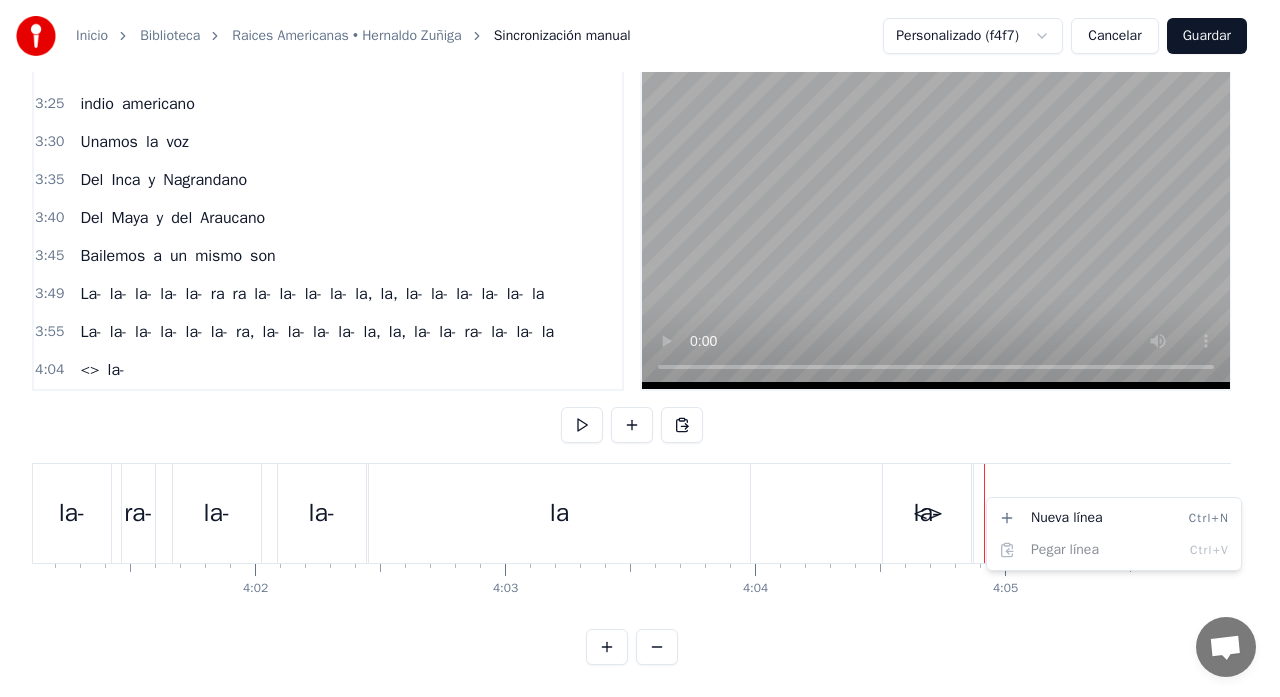 click on "Inicio Biblioteca Raices Americanas • Hernaldo Zúñiga Sincronización manual Personalizado (f4f7) Cancelar Guardar 0:13 Un niño va caminando 0:16 su desventura 0:21 No encuentra charango 0:23 Y quena para cantar 0:29 Hay miles sombras de piedras 0:34 que da el progreso 0:39 Le impiden ver sus raices 0:44 de tierra y mar 0:47 Que ciego va 0:59 Un niño va caminando 1:01 su desventura 1:04 No encuentra charango 1:05 Y quena para cantar 1:09 Hay miles sombras de piedras 1:11 que da el progreso 1:14 Le impiden ver sus raices 1:16 de tierra y mar 1:18 Que ciego va 1:21 el niño ciego tropieza con el asfalto 1:26 Le ahoga el olor a flores que Dios nos dio 1:31 El grito de la marimba murio en silencio 1:36 El ruido del automóvil lo asesino 1:41 Que ciego va 1:44 Hombre americano 1:49 Unamos la voz 1:54 Del Inca y Nagrandano 1:59 Del Maya y del Araucano 2:04 Bailemos a un mismo son 2:07 indio americano 2:13 Unamos la voz 2:18 Del Inca y Nagrandano 2:23 Del Maya y del Araucano 2:28 Bailemos a un mismo son 2:39 La" at bounding box center (640, 317) 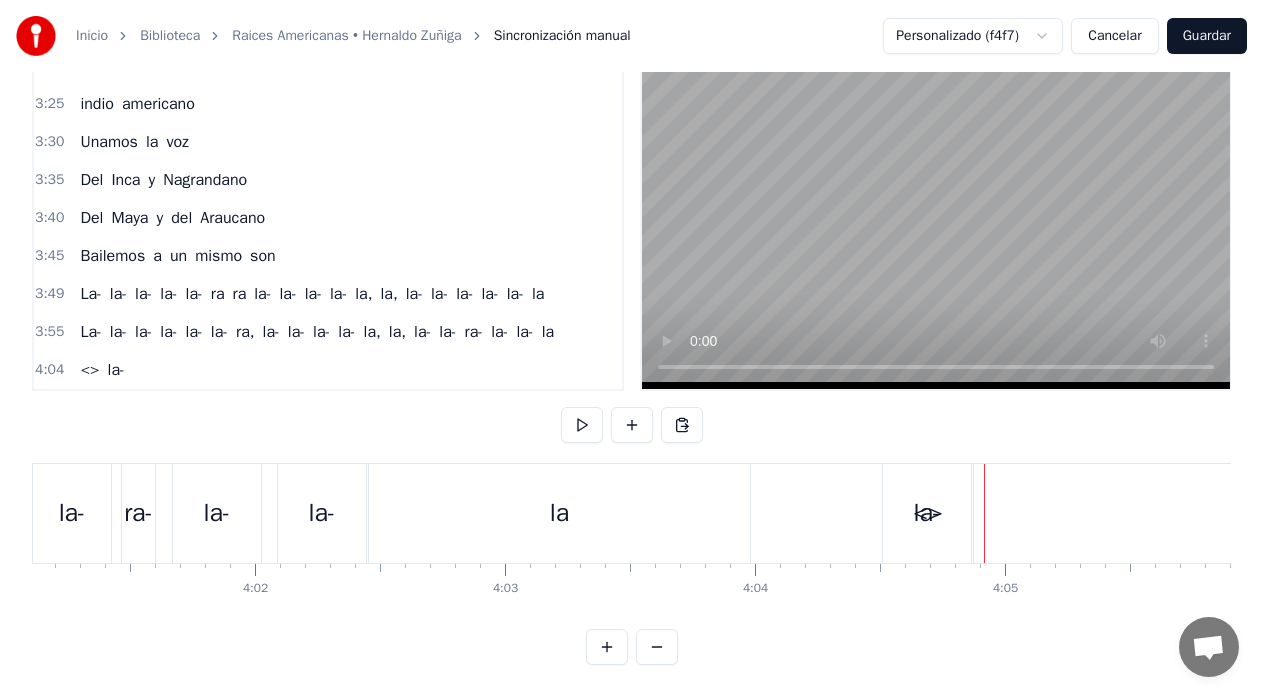 click on "la-" at bounding box center [927, 513] 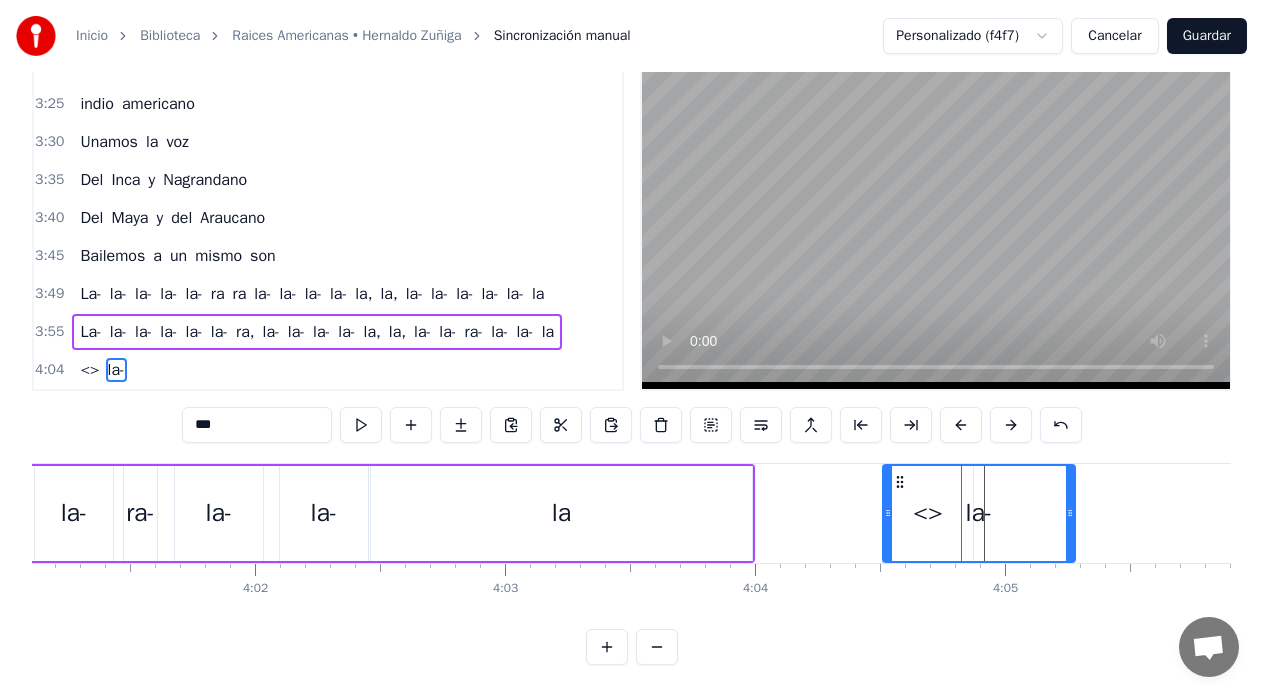 drag, startPoint x: 964, startPoint y: 494, endPoint x: 1072, endPoint y: 496, distance: 108.01852 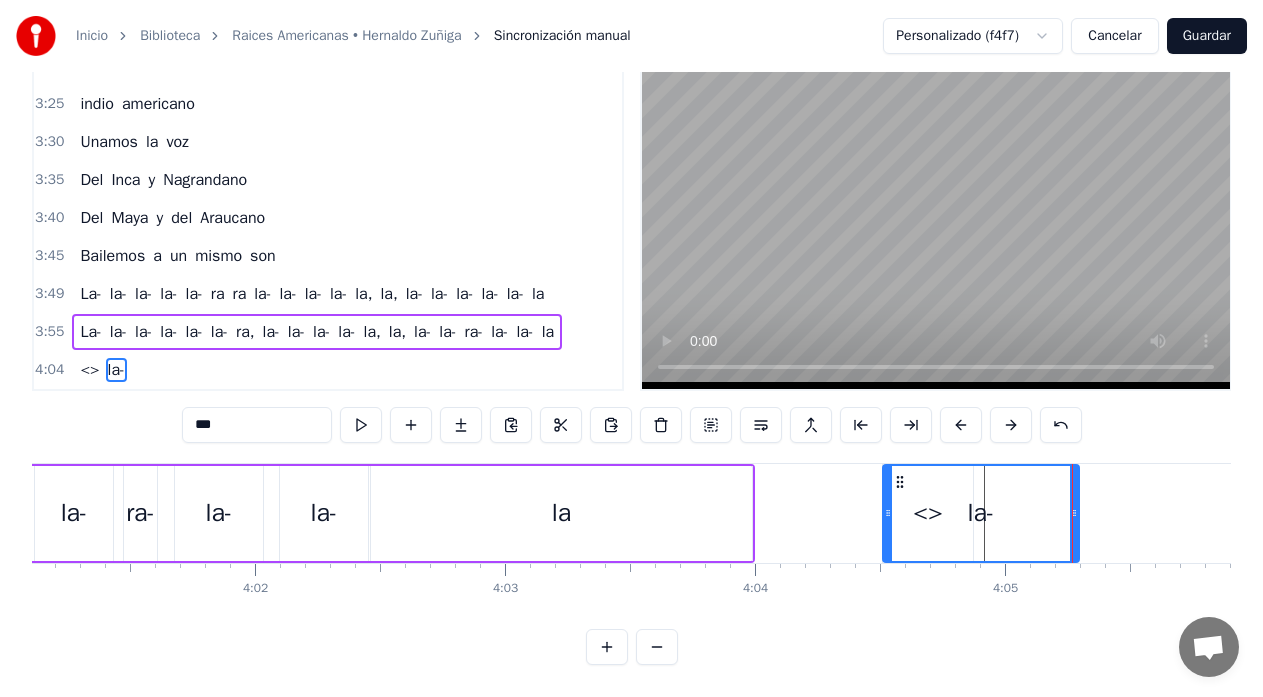 click on "la-" at bounding box center (981, 513) 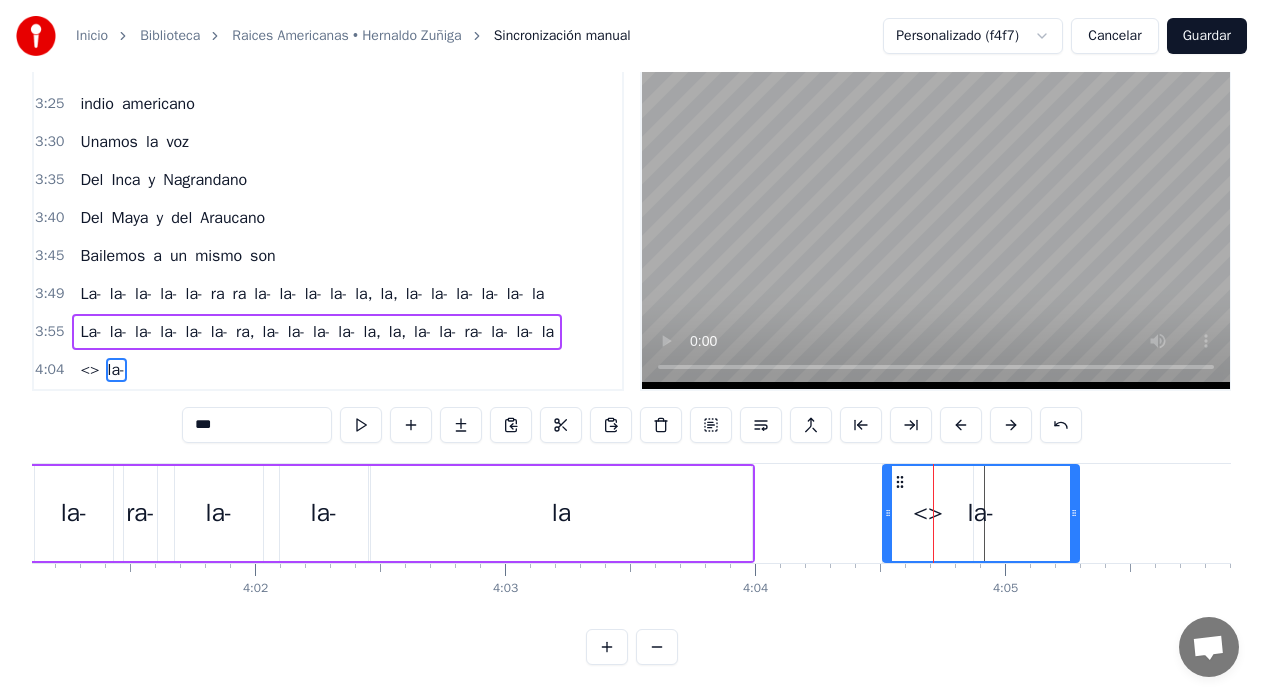 drag, startPoint x: 892, startPoint y: 498, endPoint x: 963, endPoint y: 501, distance: 71.063354 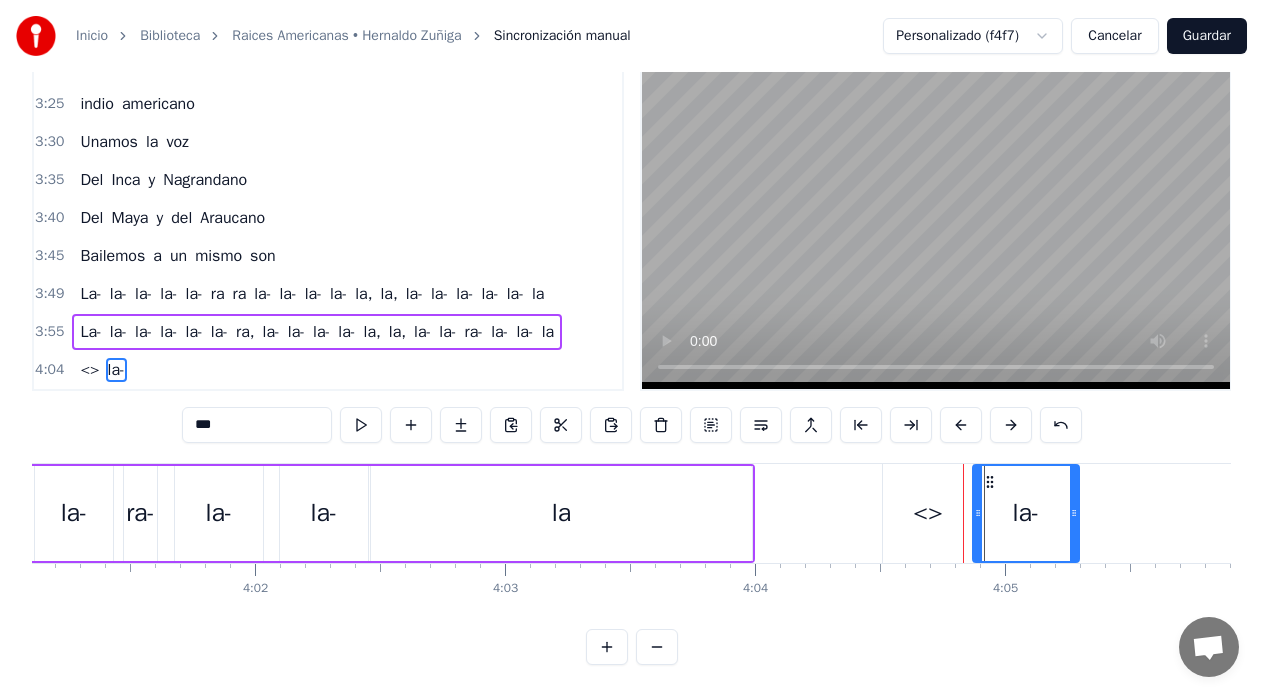 drag, startPoint x: 889, startPoint y: 496, endPoint x: 979, endPoint y: 501, distance: 90.13878 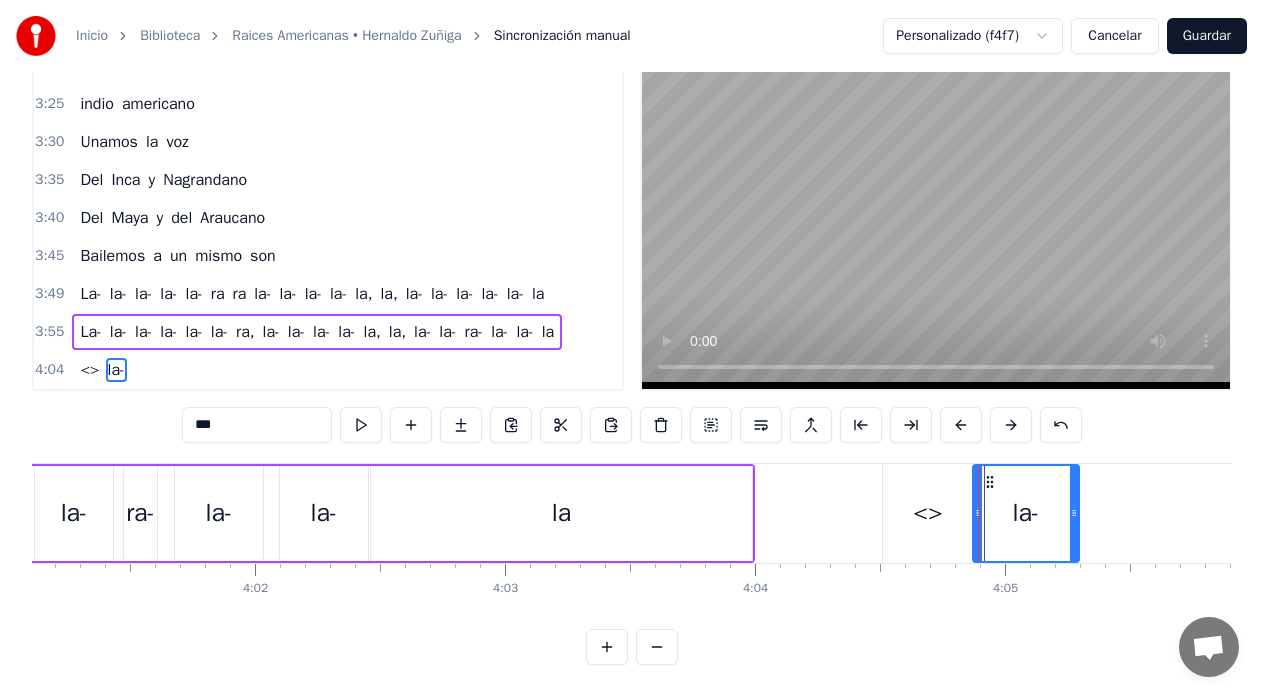 click on "<>" at bounding box center (928, 513) 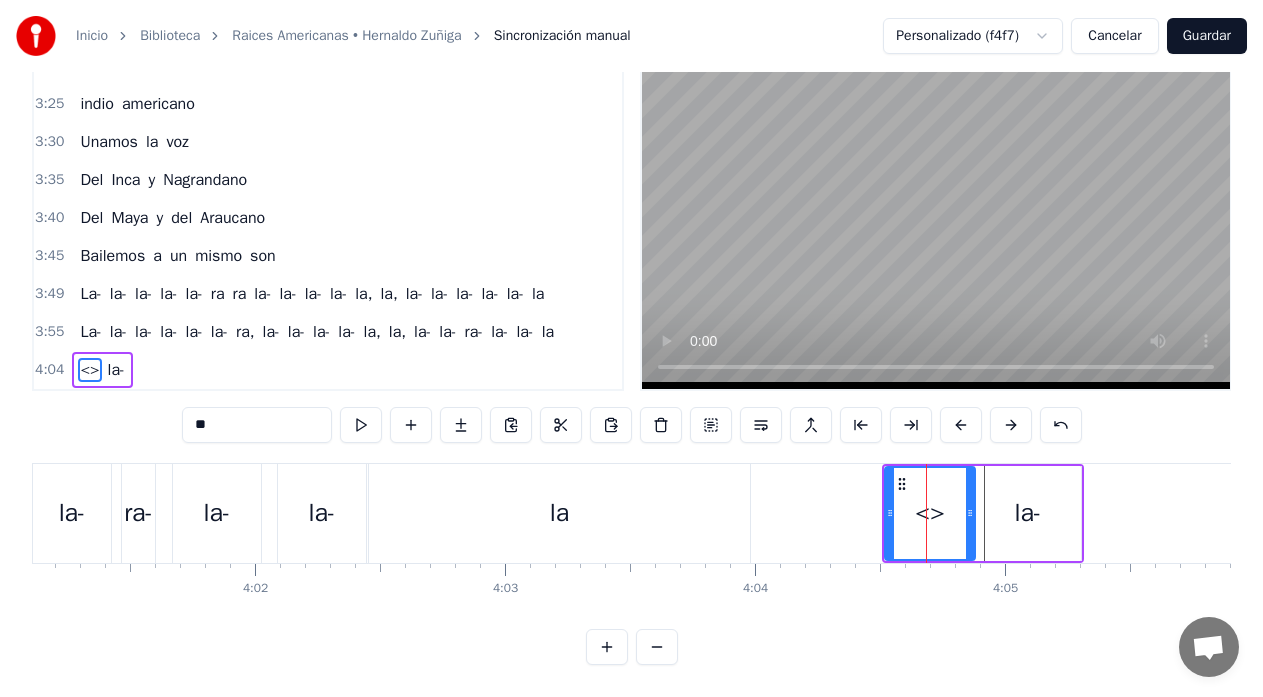 drag, startPoint x: 241, startPoint y: 409, endPoint x: 187, endPoint y: 415, distance: 54.33231 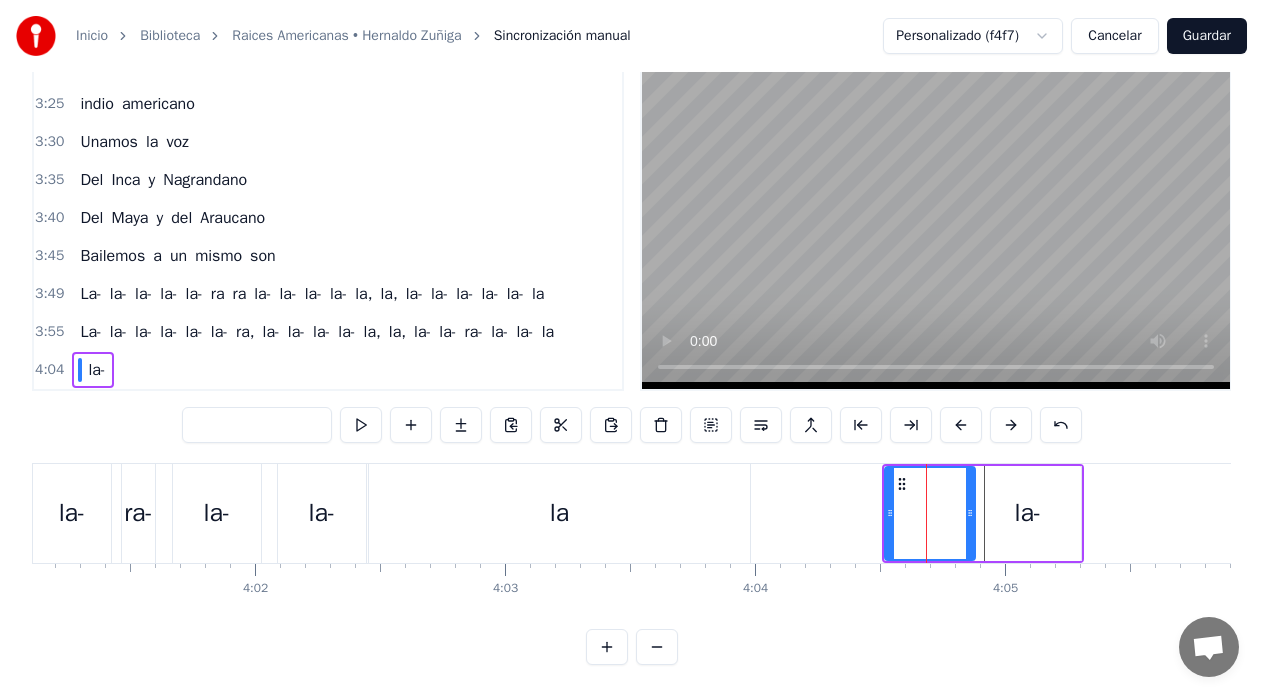 type 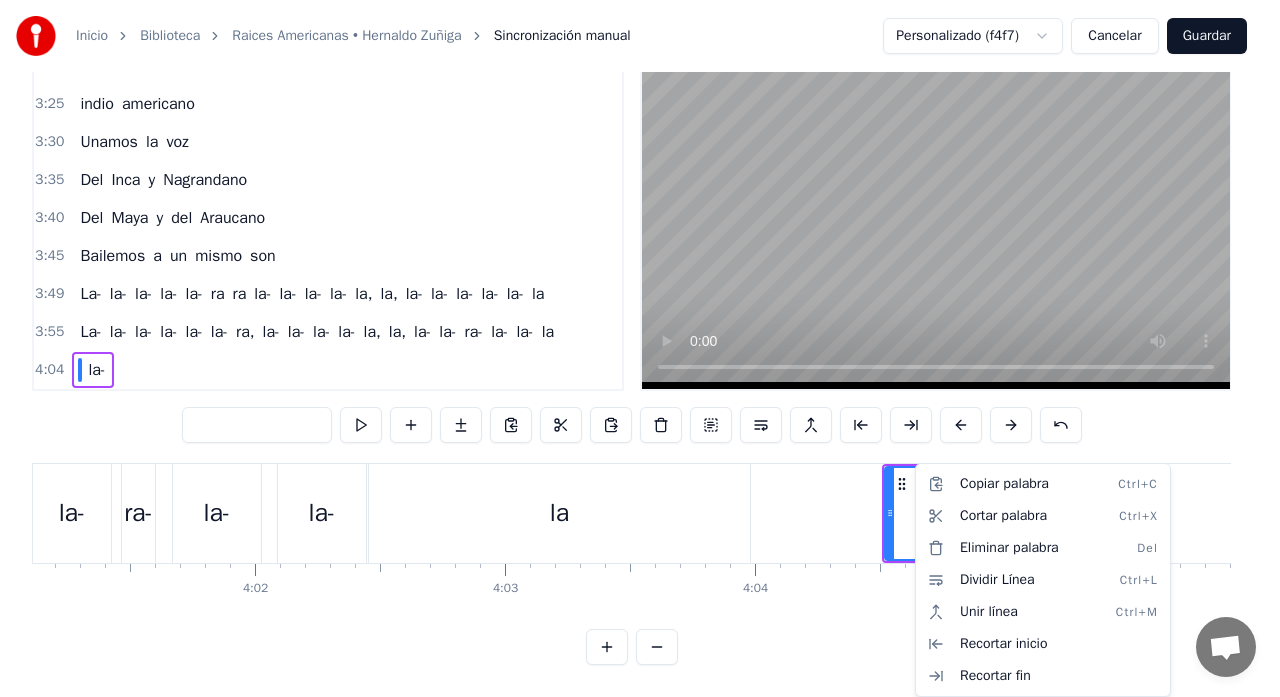 click on "Inicio Biblioteca Raices Americanas • Hernaldo Zúñiga Sincronización manual Personalizado (f4f7) Cancelar Guardar 0:13 Un niño va caminando 0:16 su desventura 0:21 No encuentra charango 0:23 Y quena para cantar 0:29 Hay miles sombras de piedras 0:34 que da el progreso 0:39 Le impiden ver sus raices 0:44 de tierra y mar 0:47 Que ciego va 0:59 Un niño va caminando 1:01 su desventura 1:04 No encuentra charango 1:05 Y quena para cantar 1:09 Hay miles sombras de piedras 1:11 que da el progreso 1:14 Le impiden ver sus raices 1:16 de tierra y mar 1:18 Que ciego va 1:21 el niño ciego tropieza con el asfalto 1:26 Le ahoga el olor a flores que Dios nos dio 1:31 El grito de la marimba murio en silencio 1:36 El ruido del automóvil lo asesino 1:41 Que ciego va 1:44 Hombre americano 1:49 Unamos la voz 1:54 Del Inca y Nagrandano 1:59 Del Maya y del Araucano 2:04 Bailemos a un mismo son 2:07 indio americano 2:13 Unamos la voz 2:18 Del Inca y Nagrandano 2:23 Del Maya y del Araucano 2:28 Bailemos a un mismo son 2:39 La" at bounding box center [640, 317] 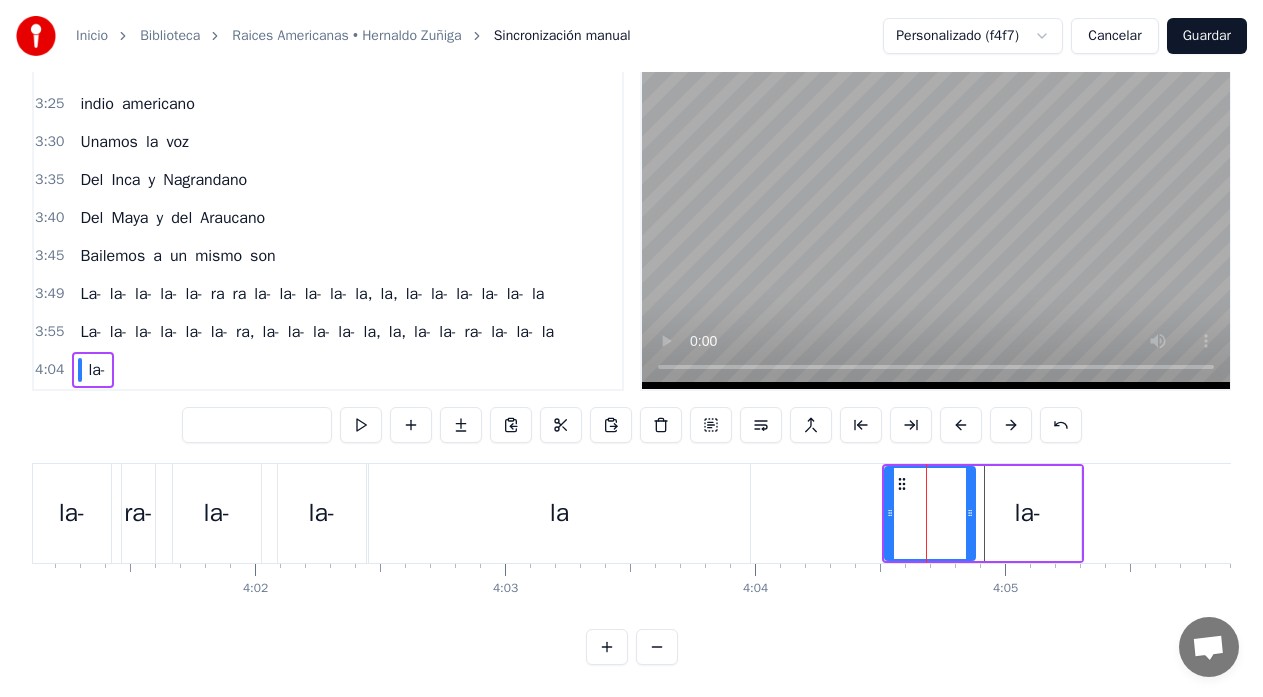 click at bounding box center [-26420, 513] 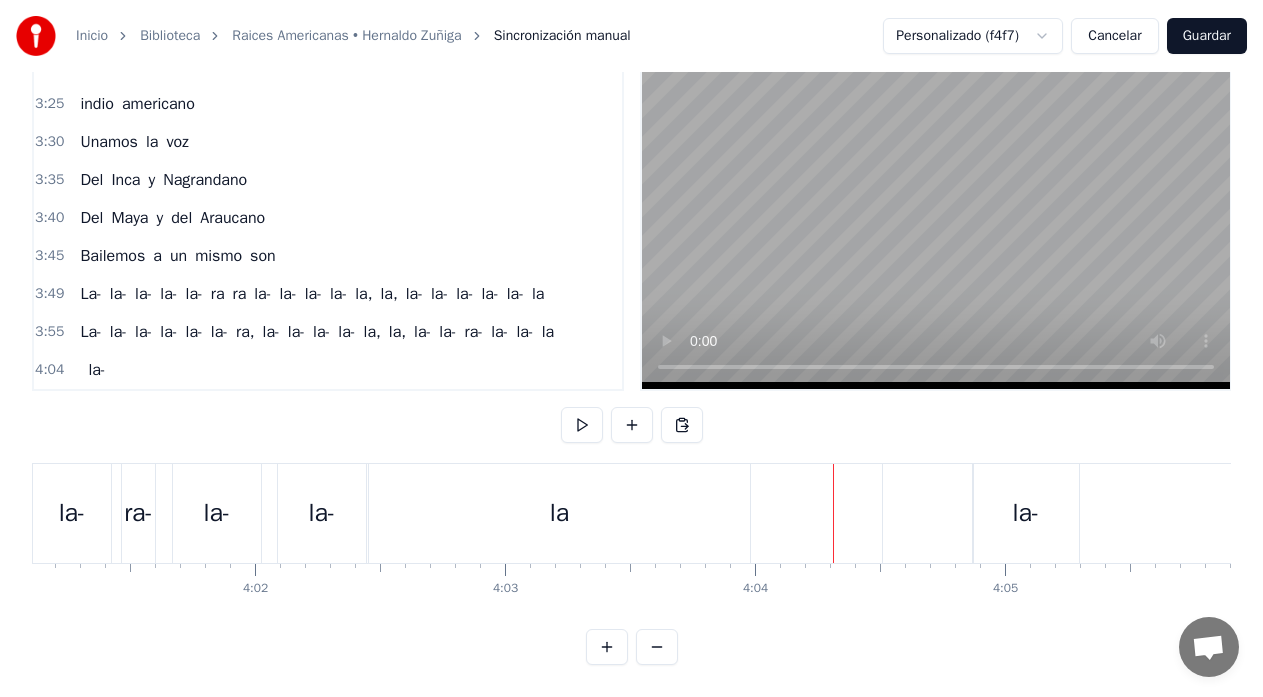 click at bounding box center (928, 513) 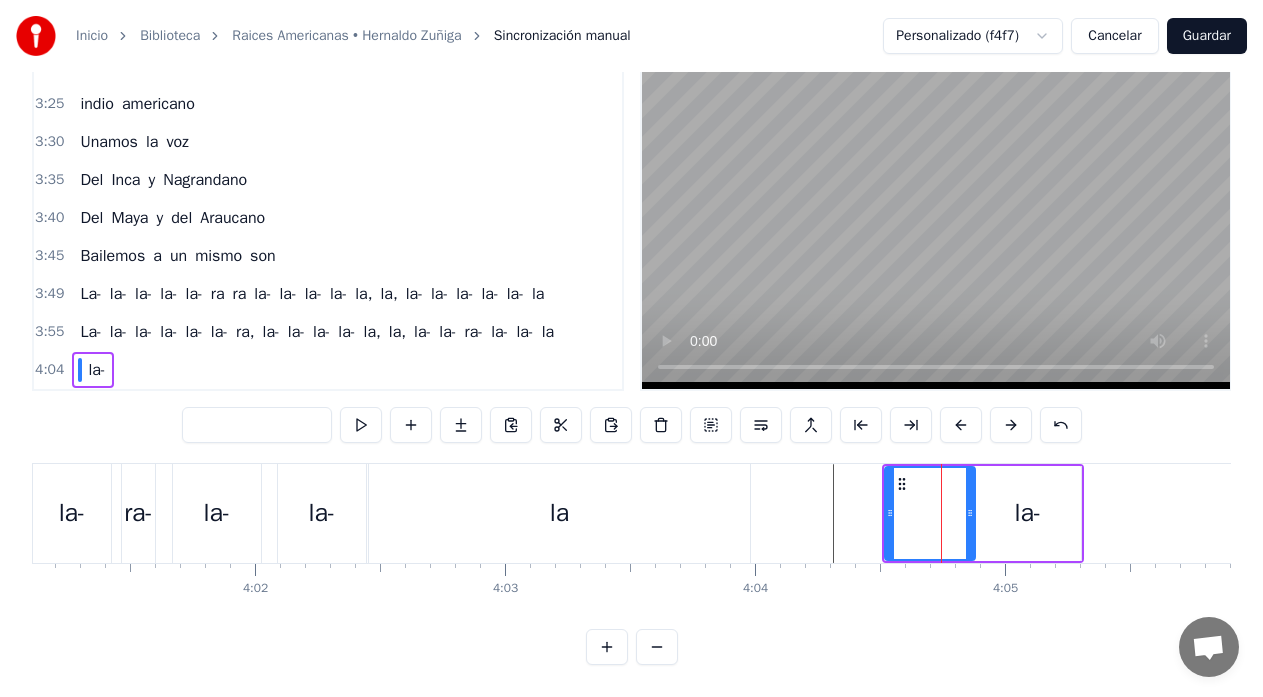 click on "la-" at bounding box center [1028, 513] 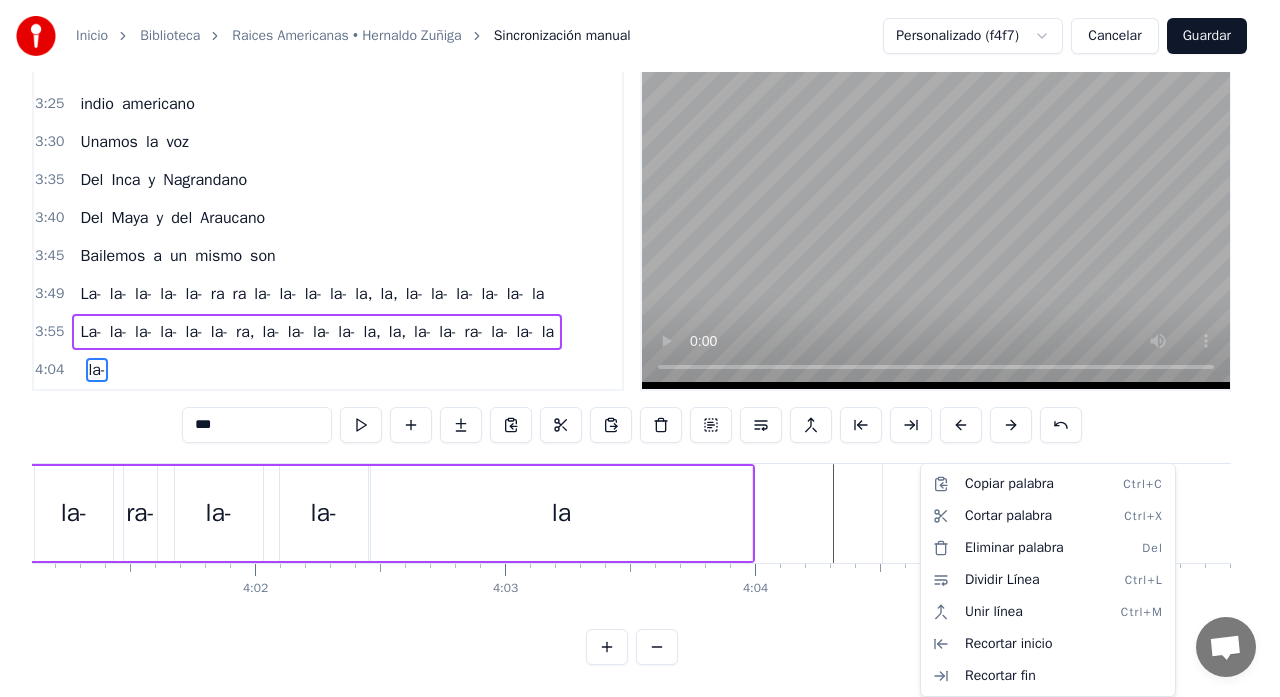 click on "Inicio Biblioteca Raices Americanas • Hernaldo Zúñiga Sincronización manual Personalizado (f4f7) Cancelar Guardar 0:13 Un niño va caminando 0:16 su desventura 0:21 No encuentra charango 0:23 Y quena para cantar 0:29 Hay miles sombras de piedras 0:34 que da el progreso 0:39 Le impiden ver sus raices 0:44 de tierra y mar 0:47 Que ciego va 0:59 Un niño va caminando 1:01 su desventura 1:04 No encuentra charango 1:05 Y quena para cantar 1:09 Hay miles sombras de piedras 1:11 que da el progreso 1:14 Le impiden ver sus raices 1:16 de tierra y mar 1:18 Que ciego va 1:21 el niño ciego tropieza con el asfalto 1:26 Le ahoga el olor a flores que Dios nos dio 1:31 El grito de la marimba murio en silencio 1:36 El ruido del automóvil lo asesino 1:41 Que ciego va 1:44 Hombre americano 1:49 Unamos la voz 1:54 Del Inca y Nagrandano 1:59 Del Maya y del Araucano 2:04 Bailemos a un mismo son 2:07 indio americano 2:13 Unamos la voz 2:18 Del Inca y Nagrandano 2:23 Del Maya y del Araucano 2:28 Bailemos a un mismo son 2:39 La" at bounding box center [640, 317] 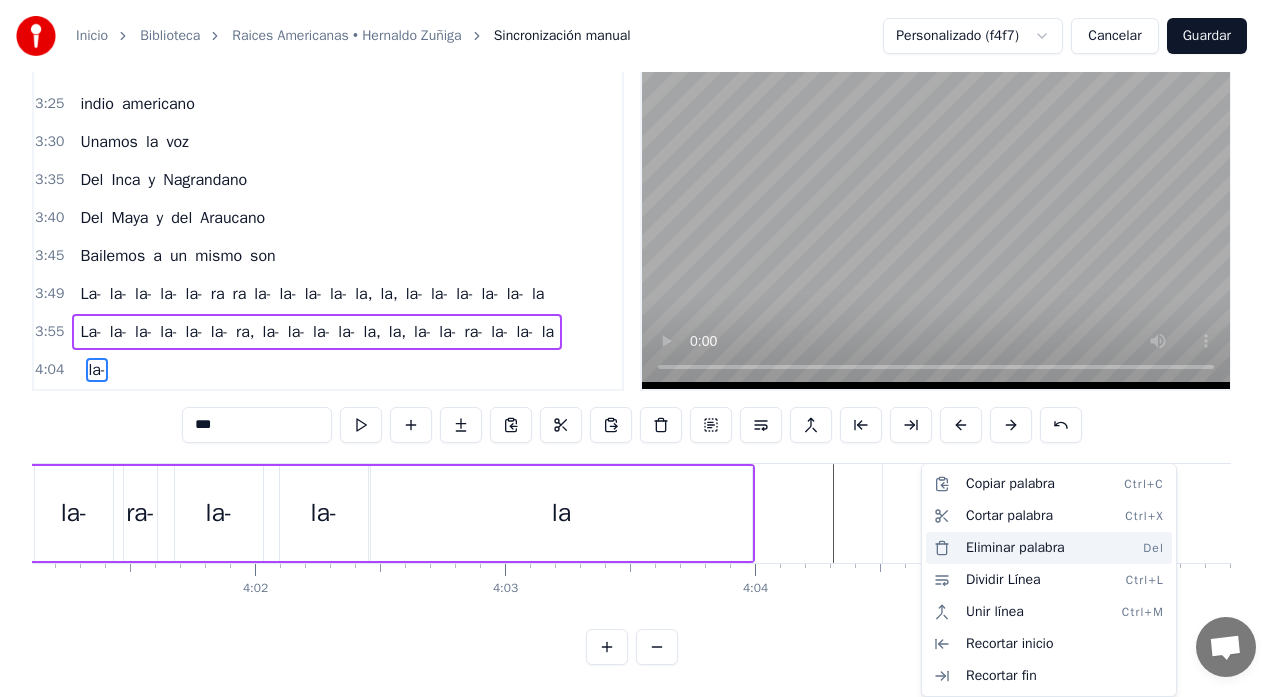 click on "Eliminar palabra Del" at bounding box center [1049, 548] 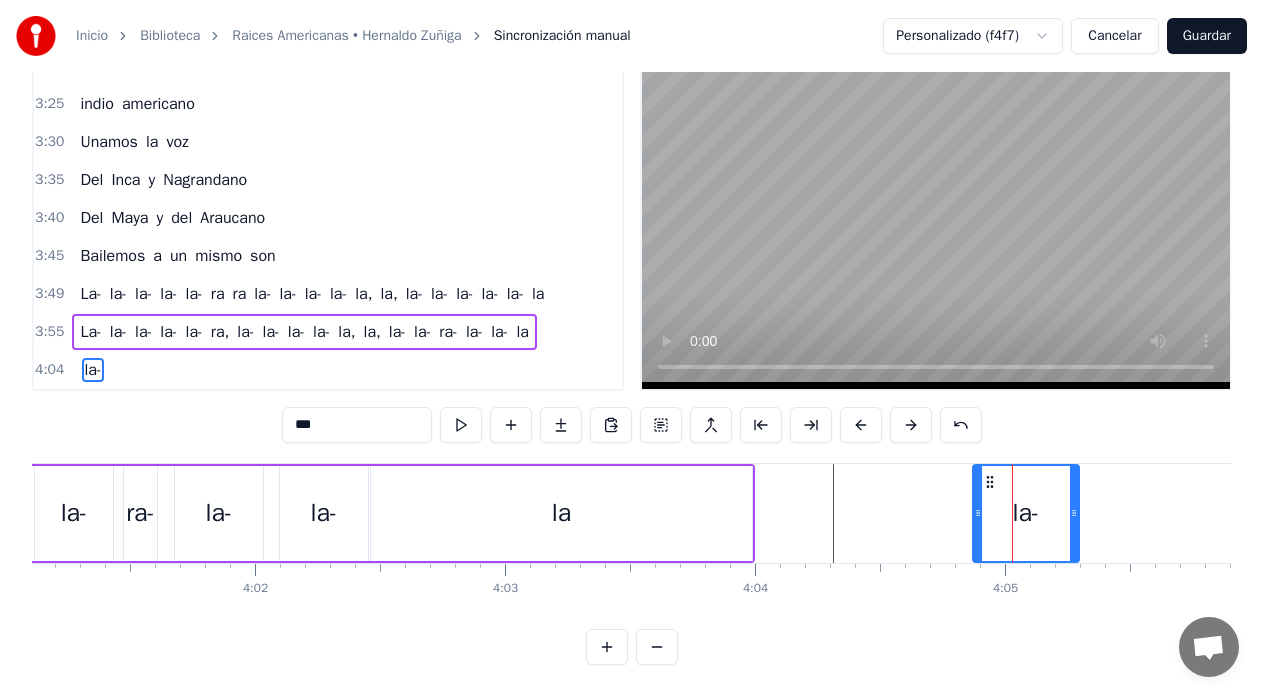 click at bounding box center (928, 513) 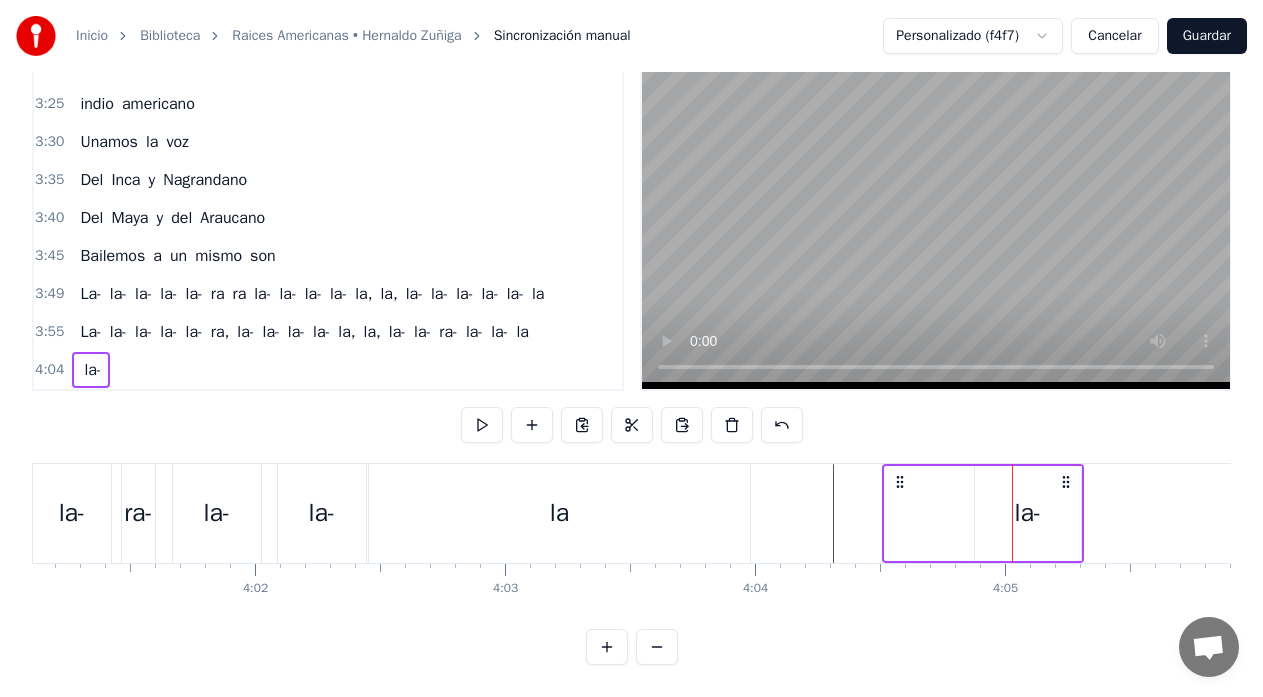 click at bounding box center (930, 513) 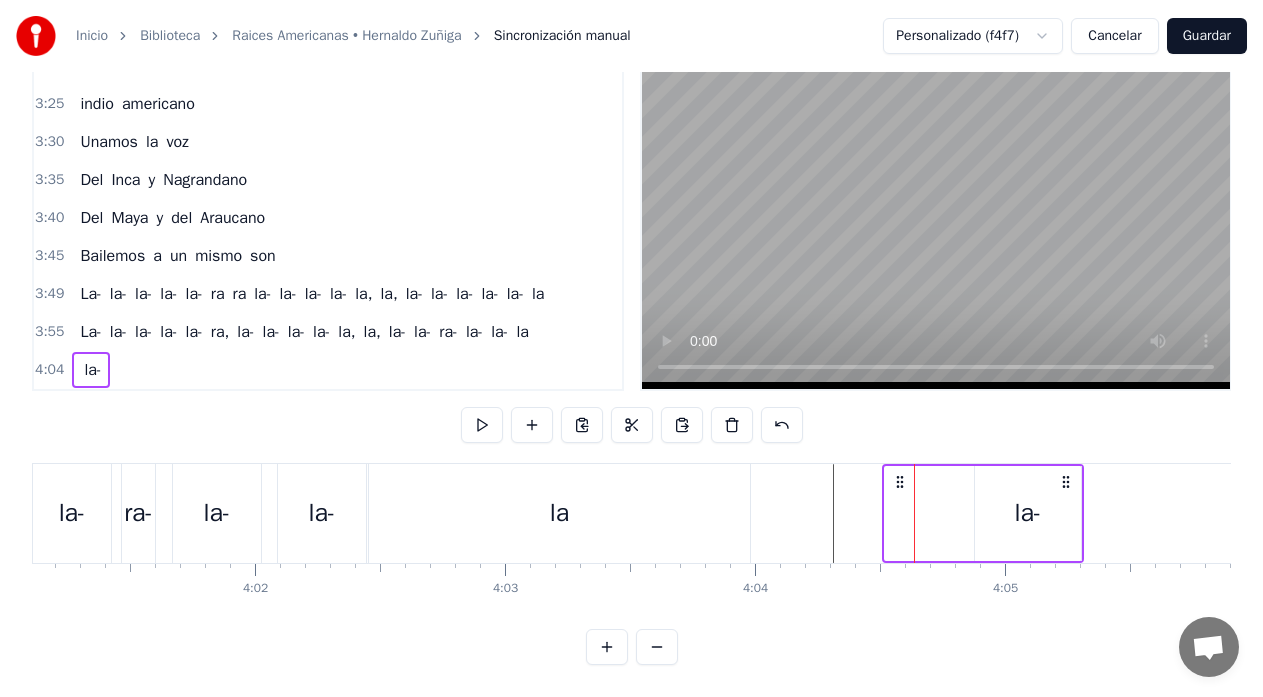 click at bounding box center [930, 513] 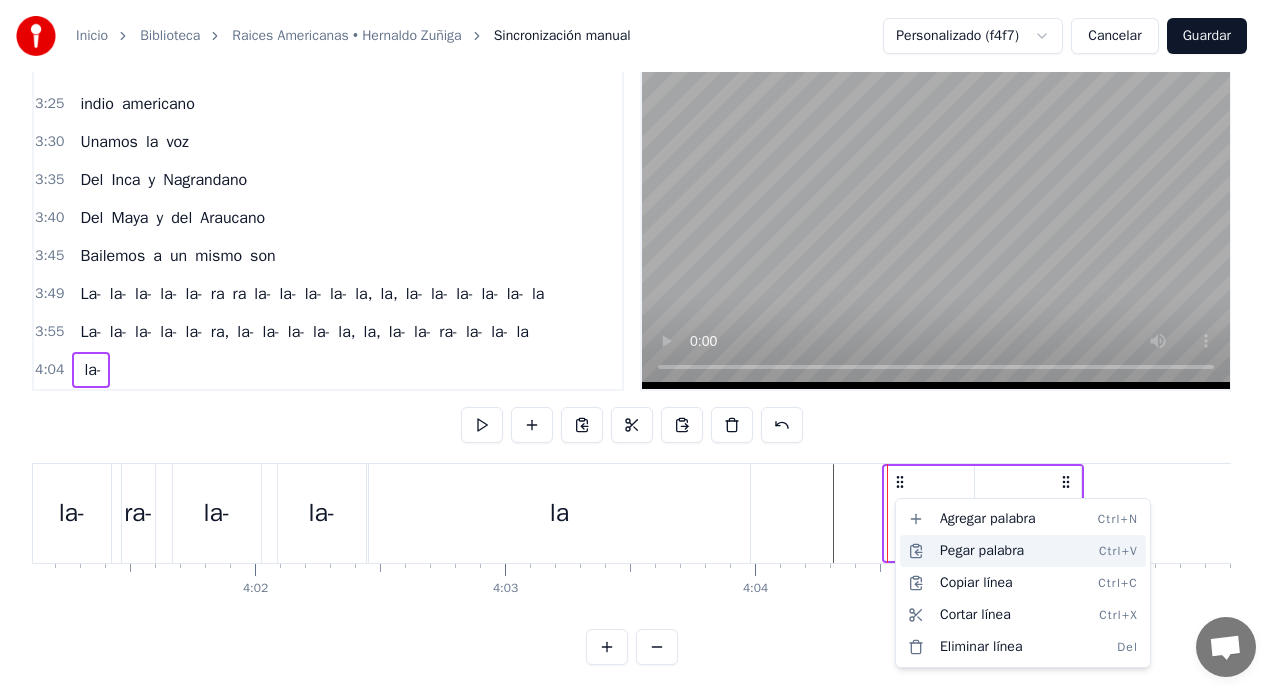 click on "Pegar palabra Ctrl+V" at bounding box center (1023, 551) 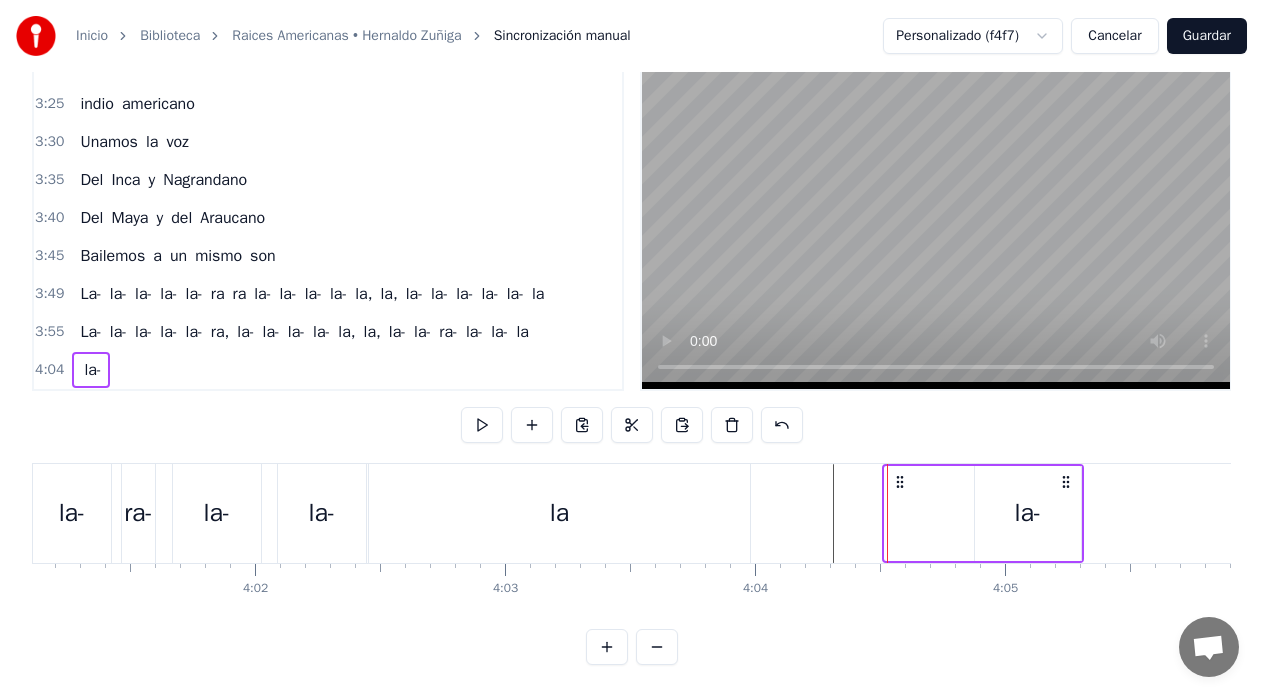 drag, startPoint x: 1081, startPoint y: 498, endPoint x: 1064, endPoint y: 502, distance: 17.464249 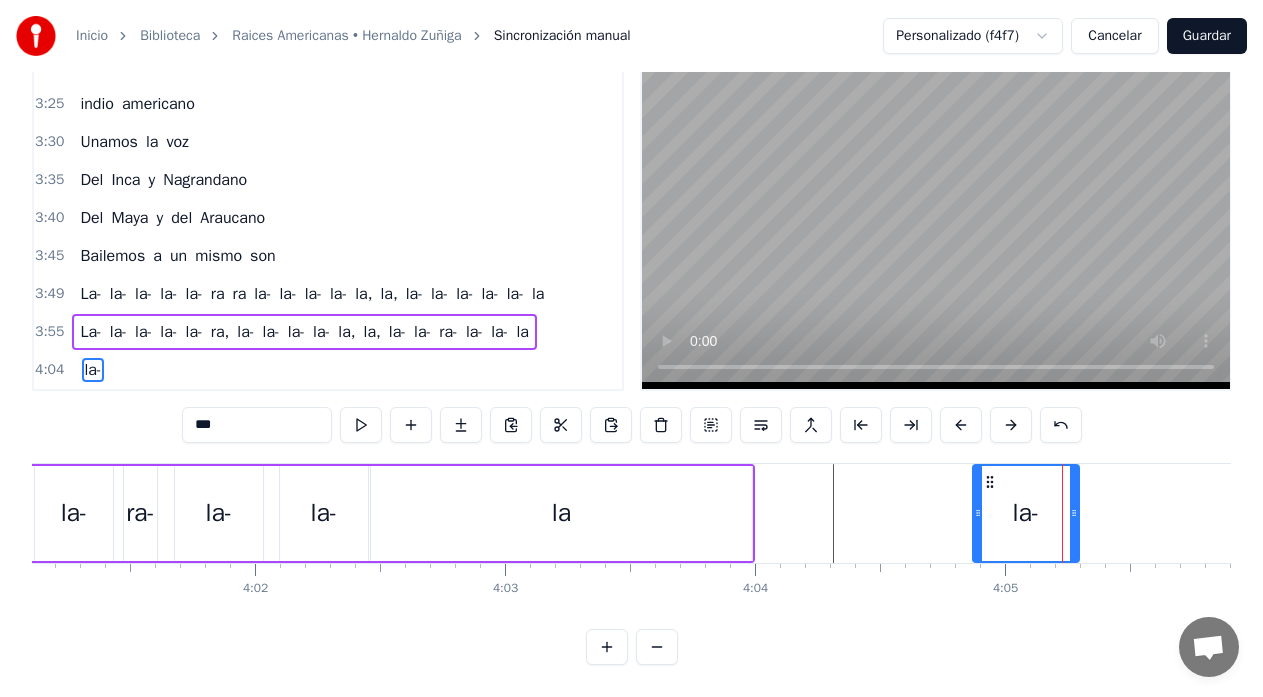 click at bounding box center [928, 513] 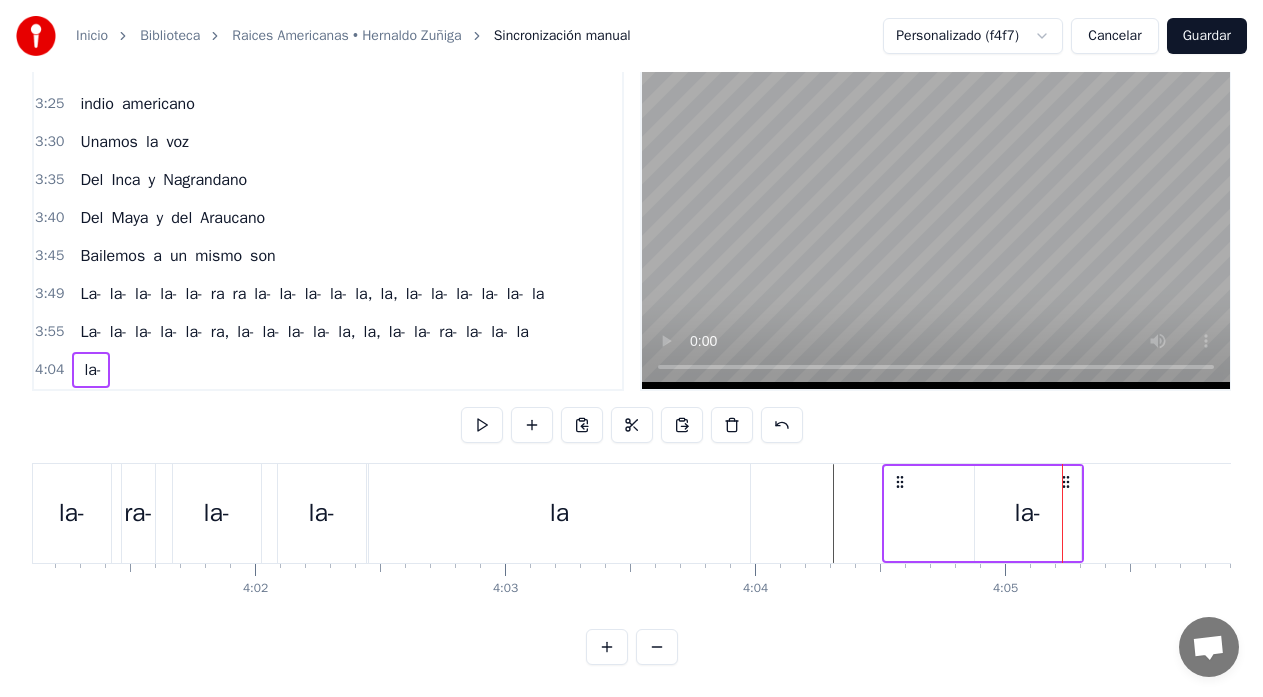 click 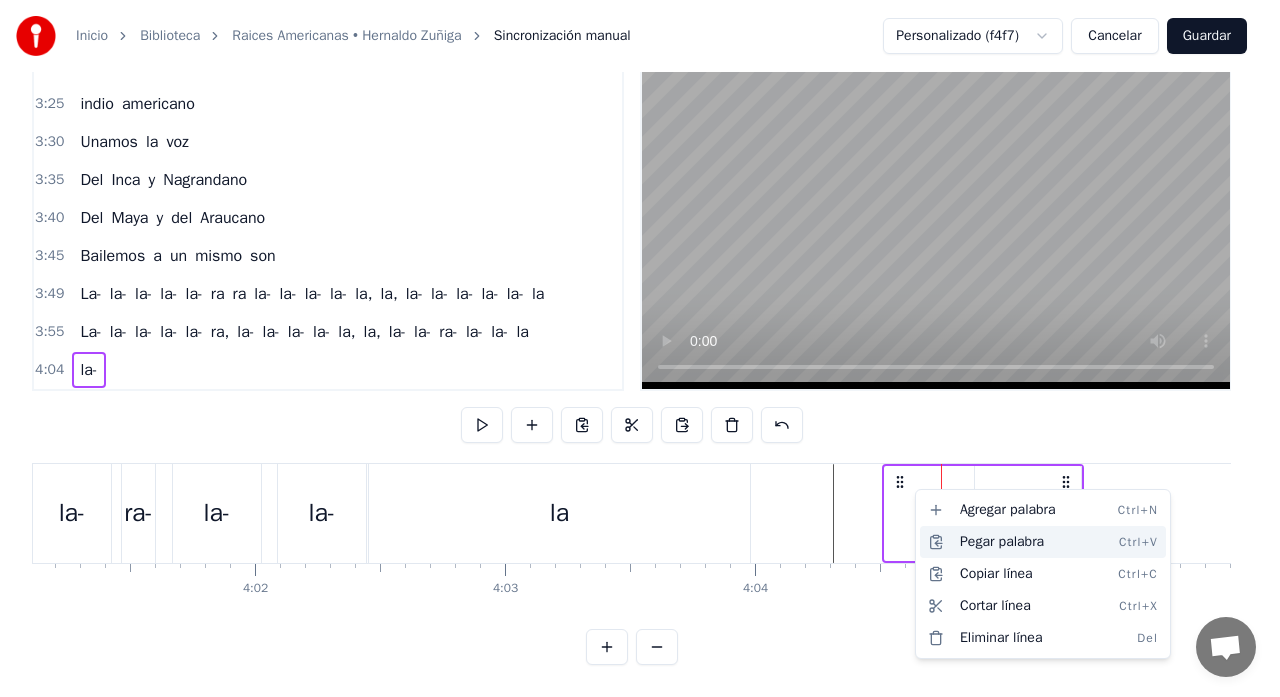 click on "Pegar palabra Ctrl+V" at bounding box center (1043, 542) 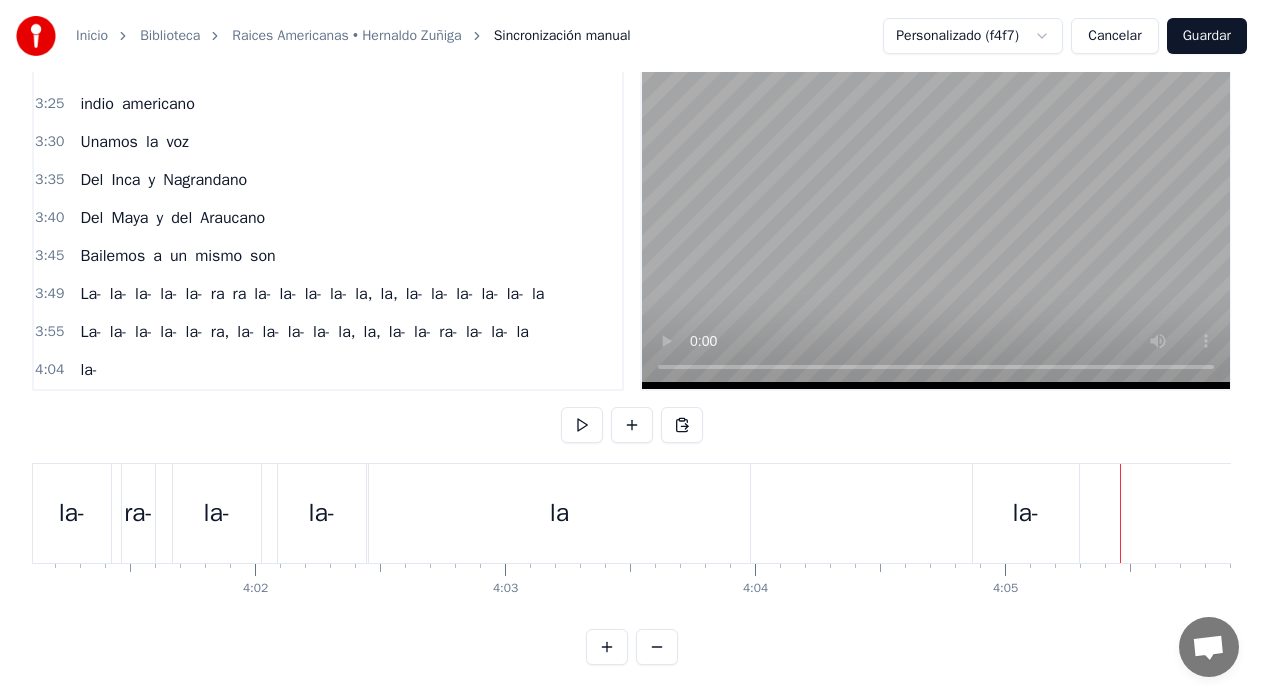 drag, startPoint x: 1016, startPoint y: 501, endPoint x: 994, endPoint y: 504, distance: 22.203604 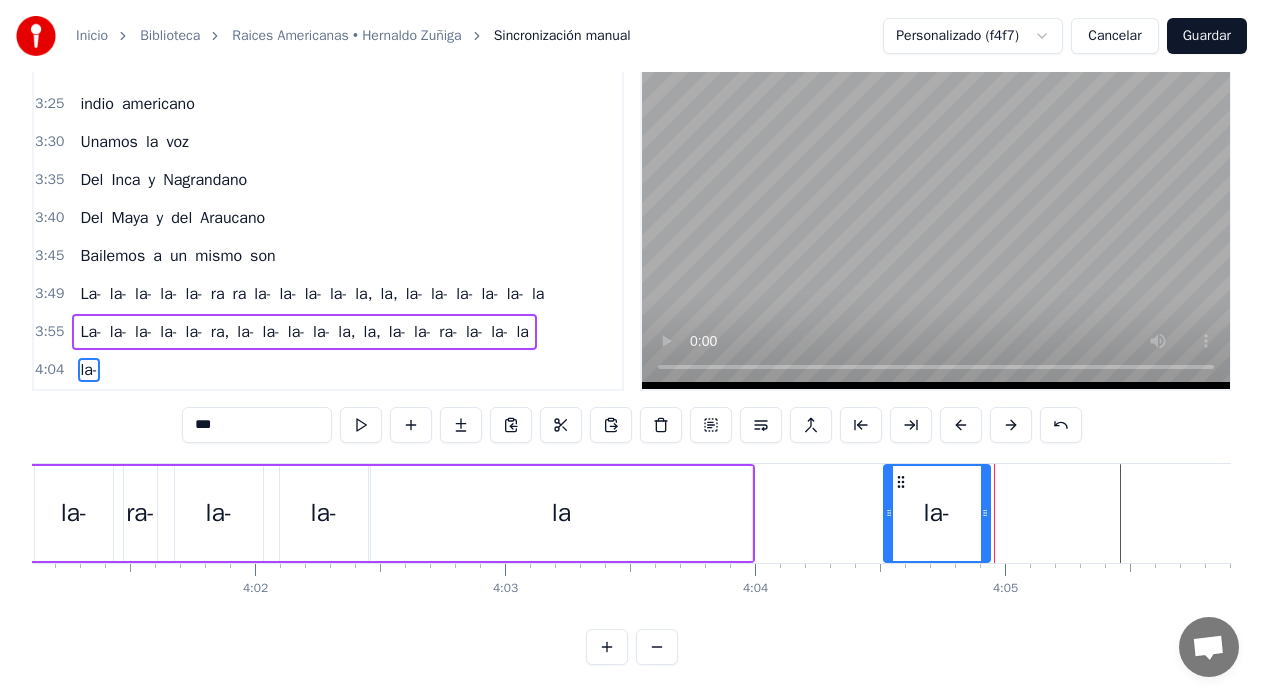 drag, startPoint x: 988, startPoint y: 464, endPoint x: 899, endPoint y: 475, distance: 89.6772 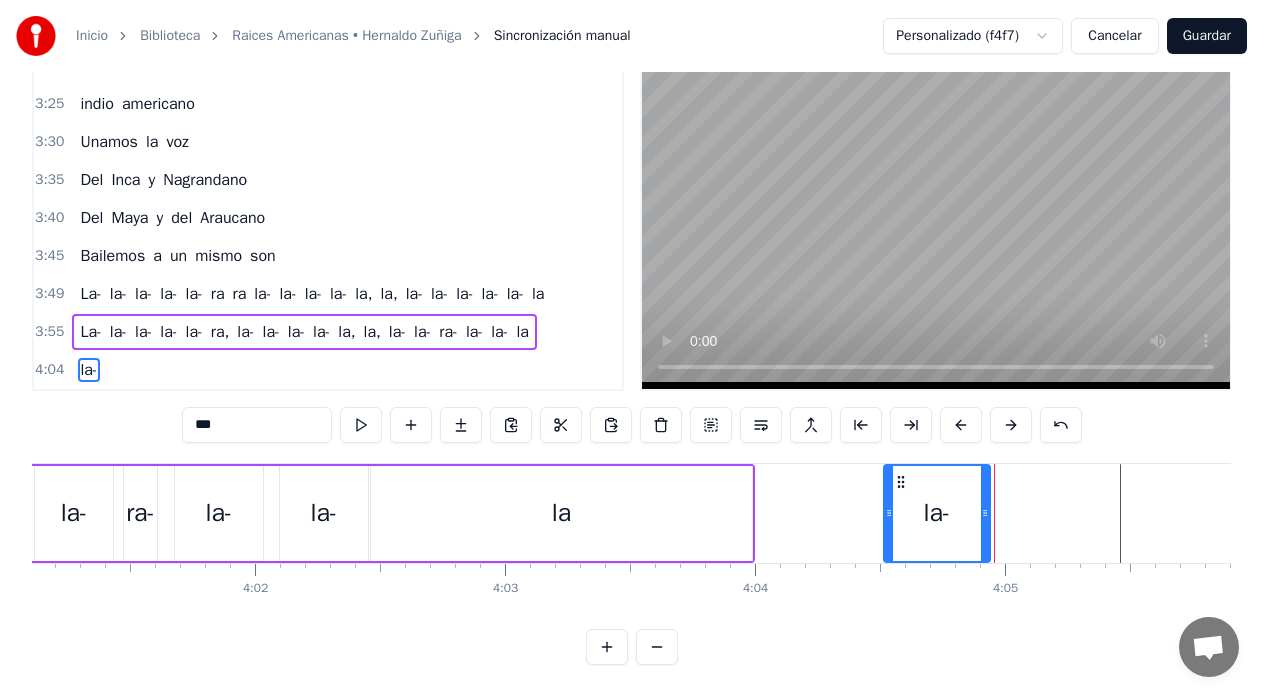 click at bounding box center (-26420, 513) 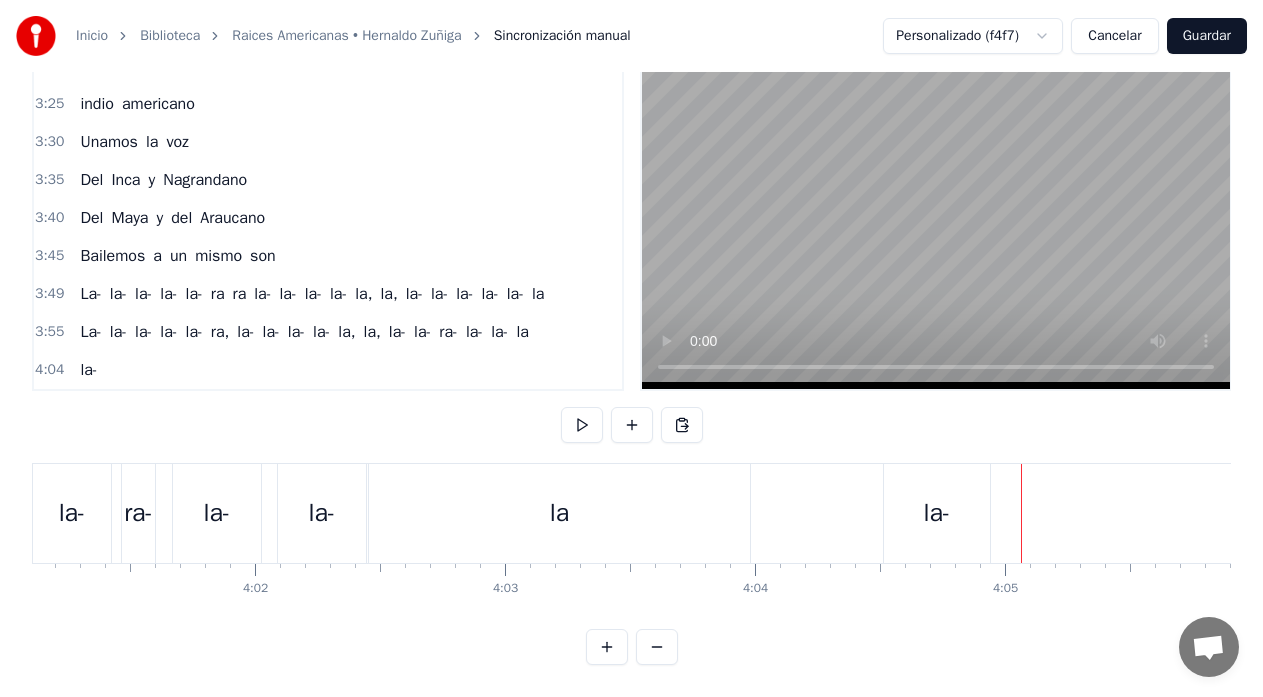click at bounding box center (-26420, 513) 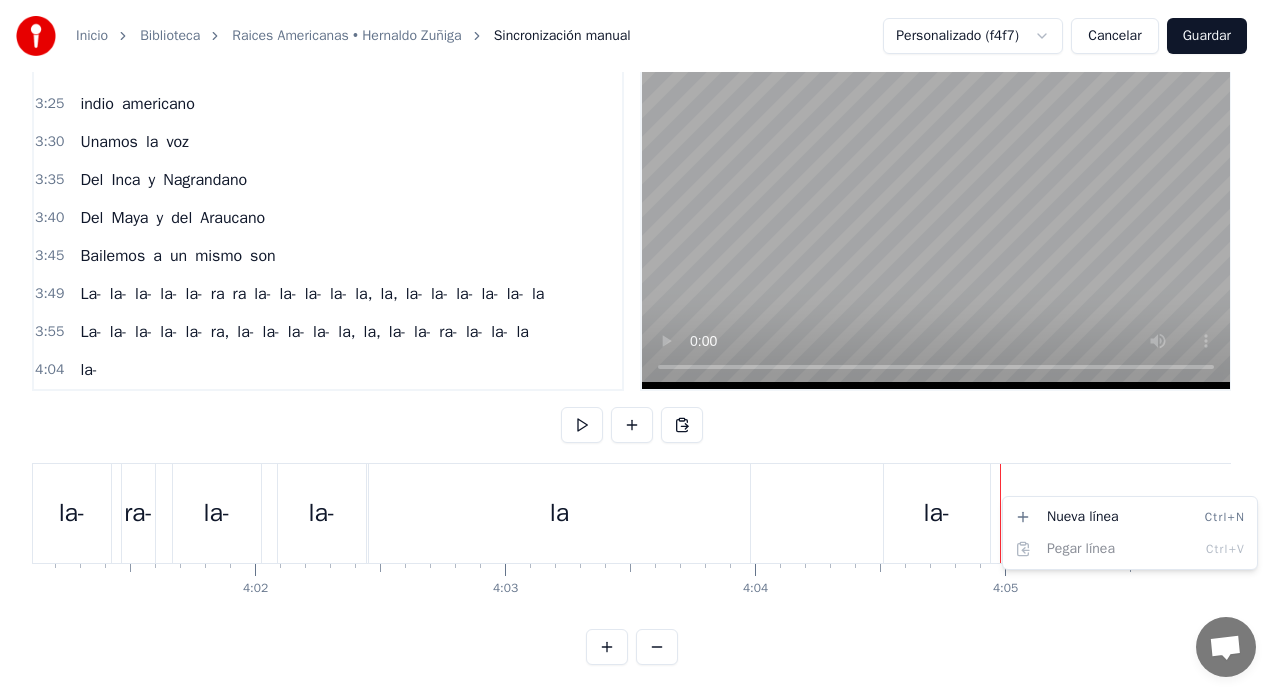 click on "Inicio Biblioteca Raices Americanas • Hernaldo Zúñiga Sincronización manual Personalizado (f4f7) Cancelar Guardar 0:13 Un niño va caminando 0:16 su desventura 0:21 No encuentra charango 0:23 Y quena para cantar 0:29 Hay miles sombras de piedras 0:34 que da el progreso 0:39 Le impiden ver sus raices 0:44 de tierra y mar 0:47 Que ciego va 0:59 Un niño va caminando 1:01 su desventura 1:04 No encuentra charango 1:05 Y quena para cantar 1:09 Hay miles sombras de piedras 1:11 que da el progreso 1:14 Le impiden ver sus raices 1:16 de tierra y mar 1:18 Que ciego va 1:21 el niño ciego tropieza con el asfalto 1:26 Le ahoga el olor a flores que Dios nos dio 1:31 El grito de la marimba murio en silencio 1:36 El ruido del automóvil lo asesino 1:41 Que ciego va 1:44 Hombre americano 1:49 Unamos la voz 1:54 Del Inca y Nagrandano 1:59 Del Maya y del Araucano 2:04 Bailemos a un mismo son 2:07 indio americano 2:13 Unamos la voz 2:18 Del Inca y Nagrandano 2:23 Del Maya y del Araucano 2:28 Bailemos a un mismo son 2:39 La" at bounding box center (640, 317) 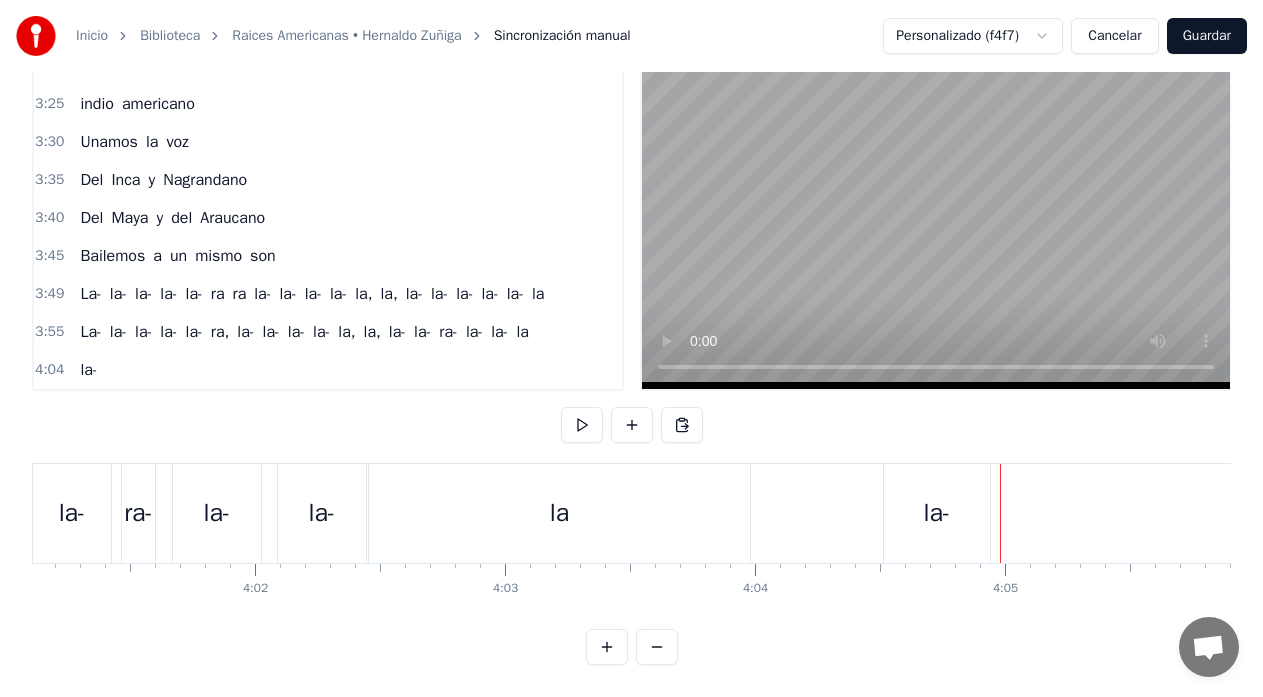 click on "la-" at bounding box center (937, 513) 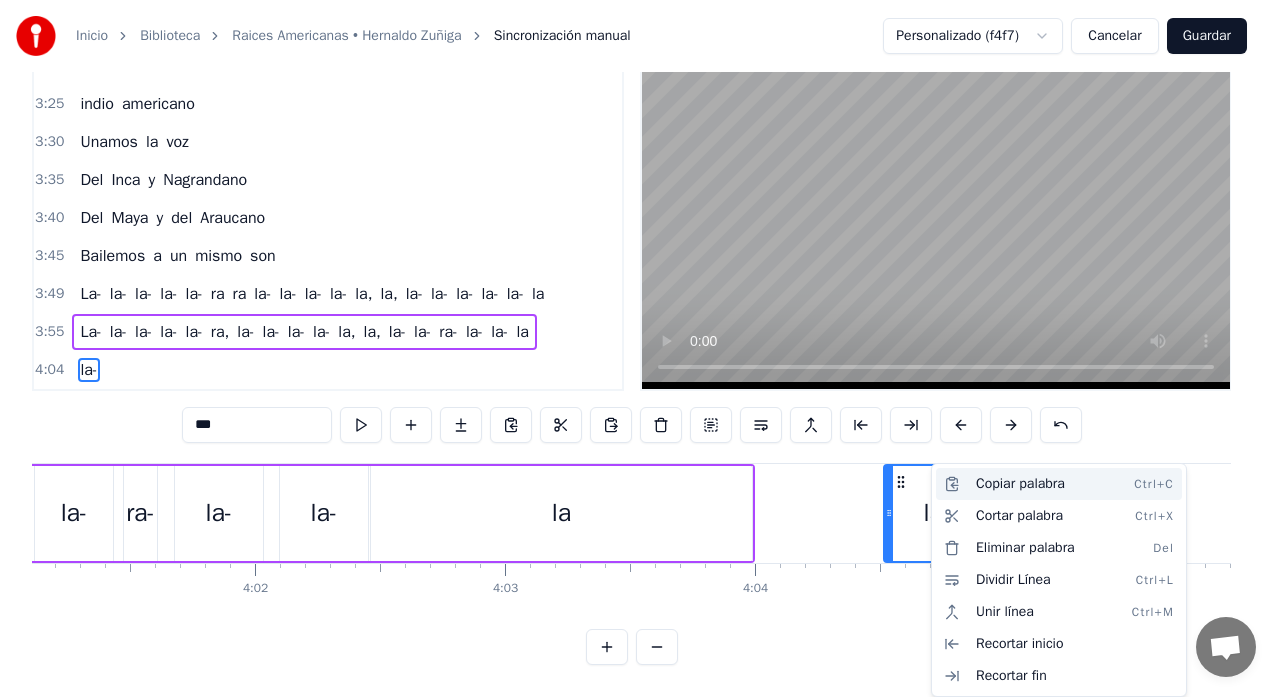 click on "Copiar palabra Ctrl+C" at bounding box center (1059, 484) 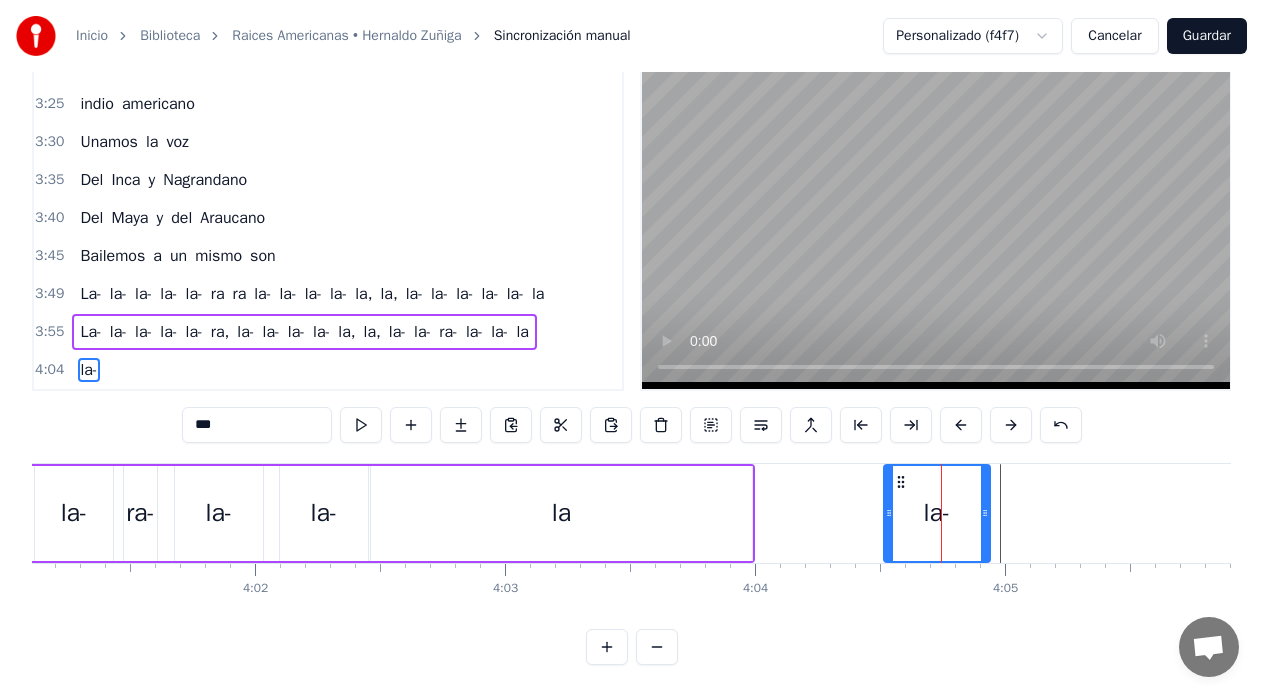 click at bounding box center (-26420, 513) 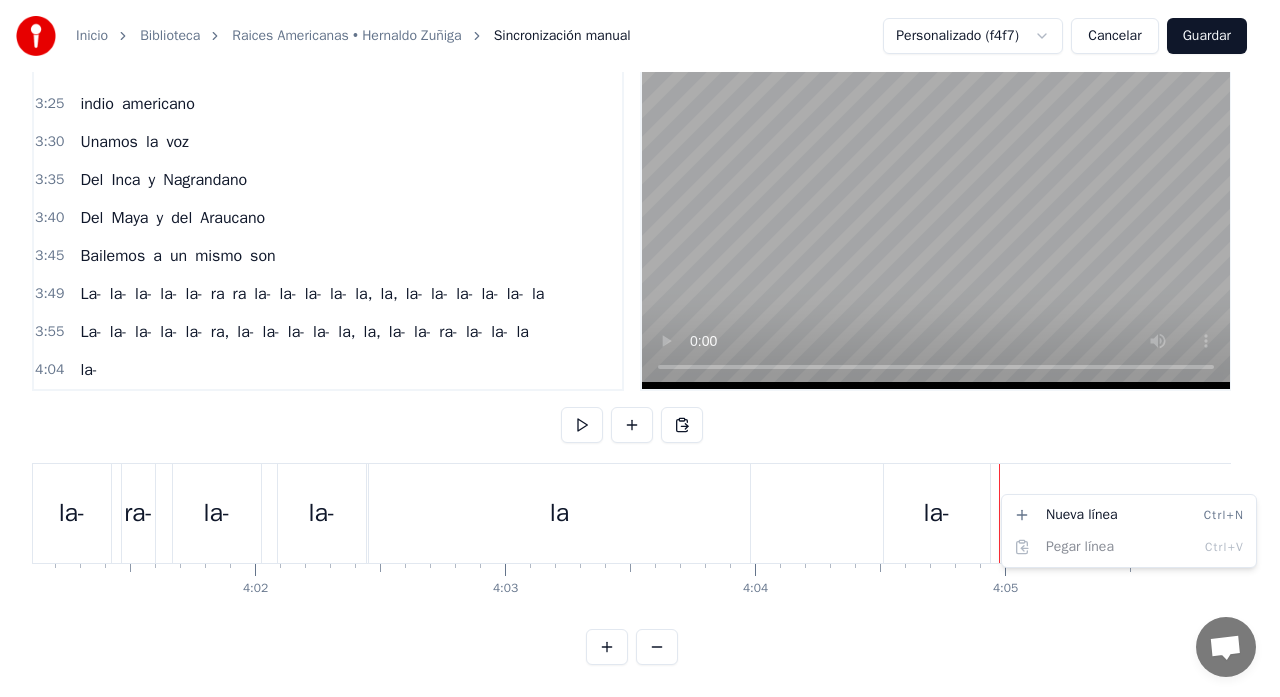 click on "Inicio Biblioteca Raices Americanas • Hernaldo Zúñiga Sincronización manual Personalizado (f4f7) Cancelar Guardar 0:13 Un niño va caminando 0:16 su desventura 0:21 No encuentra charango 0:23 Y quena para cantar 0:29 Hay miles sombras de piedras 0:34 que da el progreso 0:39 Le impiden ver sus raices 0:44 de tierra y mar 0:47 Que ciego va 0:59 Un niño va caminando 1:01 su desventura 1:04 No encuentra charango 1:05 Y quena para cantar 1:09 Hay miles sombras de piedras 1:11 que da el progreso 1:14 Le impiden ver sus raices 1:16 de tierra y mar 1:18 Que ciego va 1:21 el niño ciego tropieza con el asfalto 1:26 Le ahoga el olor a flores que Dios nos dio 1:31 El grito de la marimba murio en silencio 1:36 El ruido del automóvil lo asesino 1:41 Que ciego va 1:44 Hombre americano 1:49 Unamos la voz 1:54 Del Inca y Nagrandano 1:59 Del Maya y del Araucano 2:04 Bailemos a un mismo son 2:07 indio americano 2:13 Unamos la voz 2:18 Del Inca y Nagrandano 2:23 Del Maya y del Araucano 2:28 Bailemos a un mismo son 2:39 La" at bounding box center (640, 317) 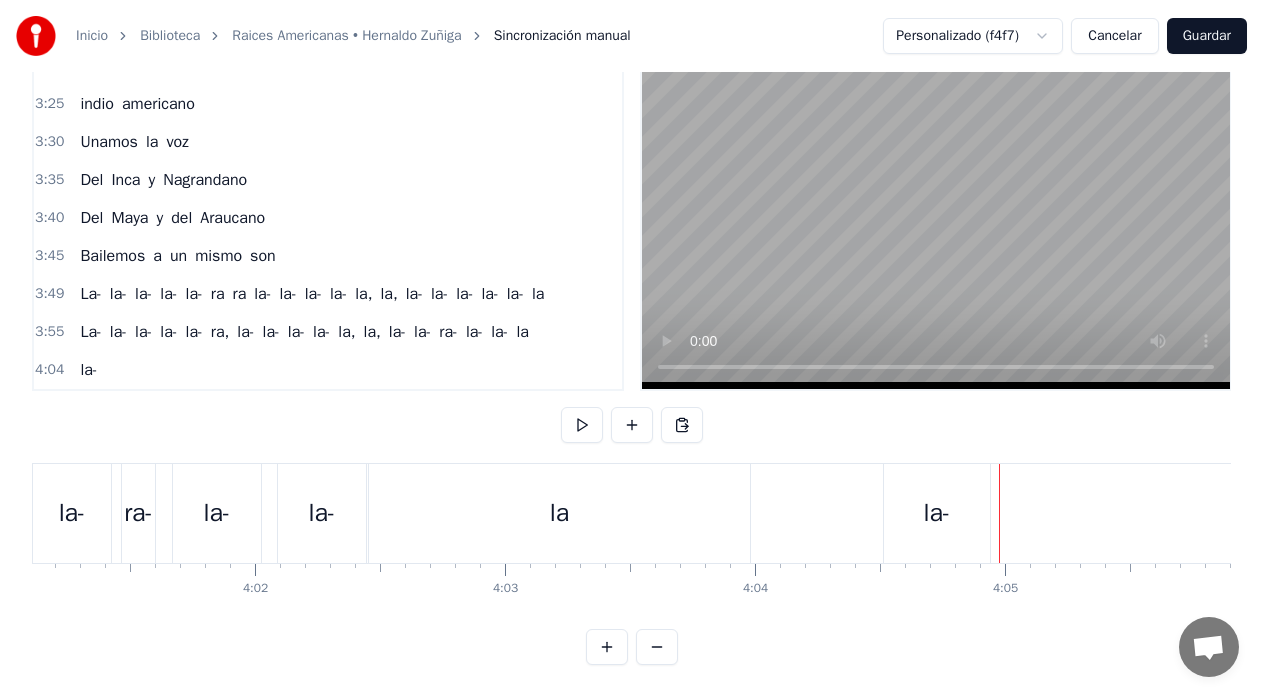 click on "la-" at bounding box center [937, 513] 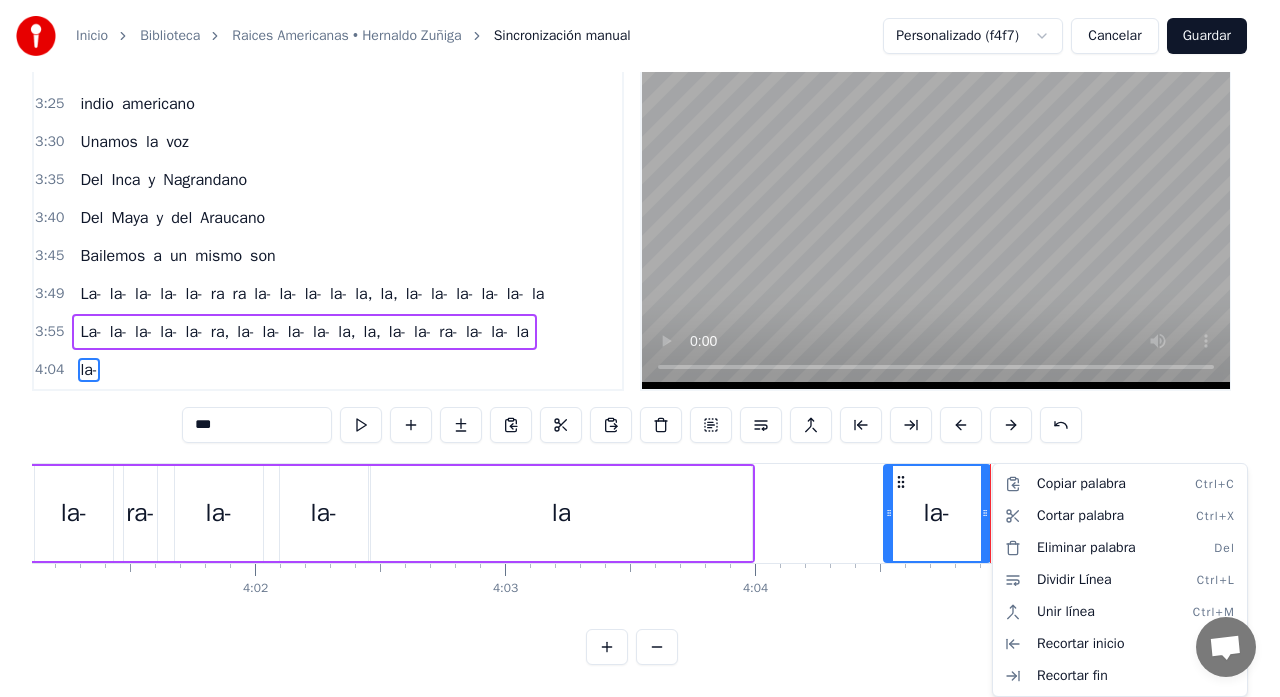 click on "Inicio Biblioteca Raices Americanas • Hernaldo Zúñiga Sincronización manual Personalizado (f4f7) Cancelar Guardar 0:13 Un niño va caminando 0:16 su desventura 0:21 No encuentra charango 0:23 Y quena para cantar 0:29 Hay miles sombras de piedras 0:34 que da el progreso 0:39 Le impiden ver sus raices 0:44 de tierra y mar 0:47 Que ciego va 0:59 Un niño va caminando 1:01 su desventura 1:04 No encuentra charango 1:05 Y quena para cantar 1:09 Hay miles sombras de piedras 1:11 que da el progreso 1:14 Le impiden ver sus raices 1:16 de tierra y mar 1:18 Que ciego va 1:21 el niño ciego tropieza con el asfalto 1:26 Le ahoga el olor a flores que Dios nos dio 1:31 El grito de la marimba murio en silencio 1:36 El ruido del automóvil lo asesino 1:41 Que ciego va 1:44 Hombre americano 1:49 Unamos la voz 1:54 Del Inca y Nagrandano 1:59 Del Maya y del Araucano 2:04 Bailemos a un mismo son 2:07 indio americano 2:13 Unamos la voz 2:18 Del Inca y Nagrandano 2:23 Del Maya y del Araucano 2:28 Bailemos a un mismo son 2:39 La" at bounding box center (640, 317) 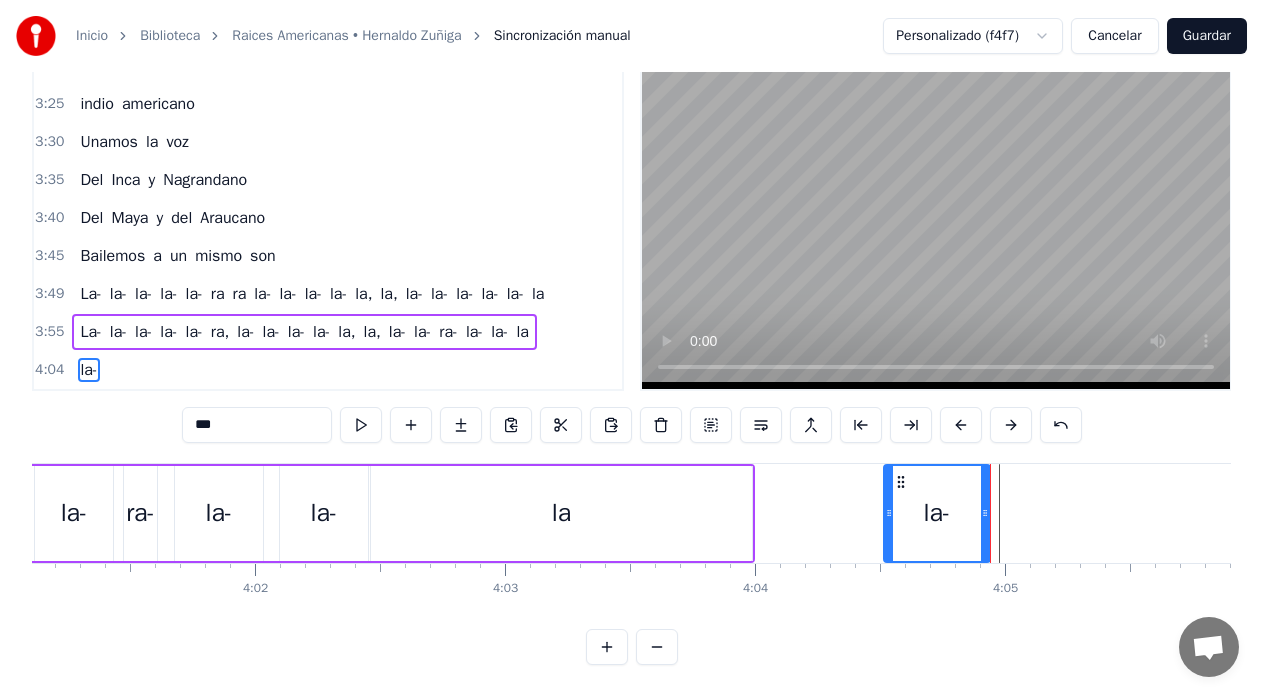 click at bounding box center [990, 513] 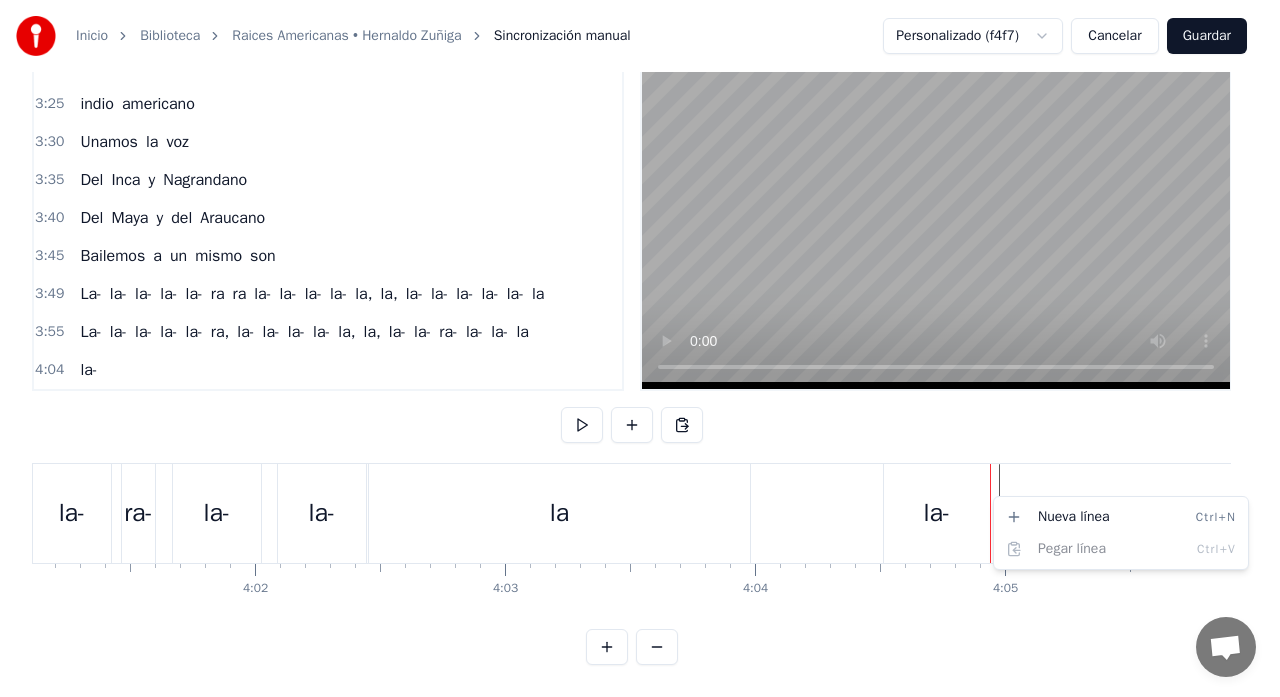 click on "Inicio Biblioteca Raices Americanas • Hernaldo Zúñiga Sincronización manual Personalizado (f4f7) Cancelar Guardar 0:13 Un niño va caminando 0:16 su desventura 0:21 No encuentra charango 0:23 Y quena para cantar 0:29 Hay miles sombras de piedras 0:34 que da el progreso 0:39 Le impiden ver sus raices 0:44 de tierra y mar 0:47 Que ciego va 0:59 Un niño va caminando 1:01 su desventura 1:04 No encuentra charango 1:05 Y quena para cantar 1:09 Hay miles sombras de piedras 1:11 que da el progreso 1:14 Le impiden ver sus raices 1:16 de tierra y mar 1:18 Que ciego va 1:21 el niño ciego tropieza con el asfalto 1:26 Le ahoga el olor a flores que Dios nos dio 1:31 El grito de la marimba murio en silencio 1:36 El ruido del automóvil lo asesino 1:41 Que ciego va 1:44 Hombre americano 1:49 Unamos la voz 1:54 Del Inca y Nagrandano 1:59 Del Maya y del Araucano 2:04 Bailemos a un mismo son 2:07 indio americano 2:13 Unamos la voz 2:18 Del Inca y Nagrandano 2:23 Del Maya y del Araucano 2:28 Bailemos a un mismo son 2:39 La" at bounding box center (640, 317) 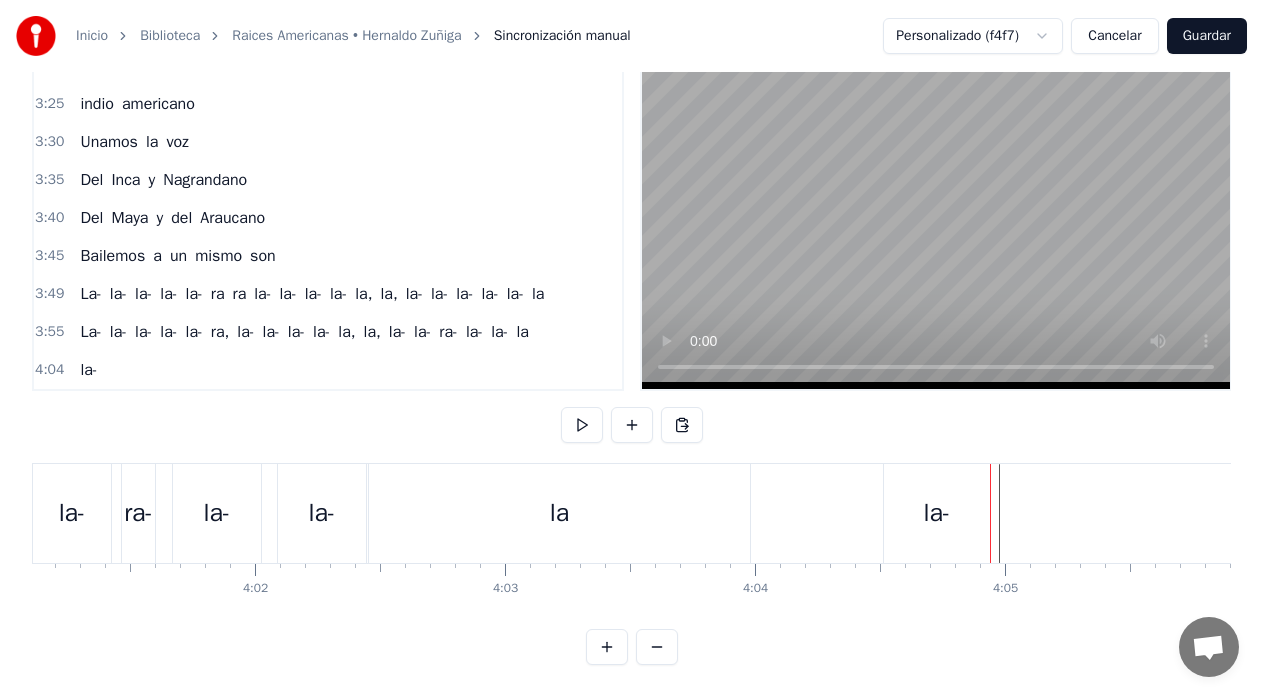 click on "ra-" at bounding box center (138, 513) 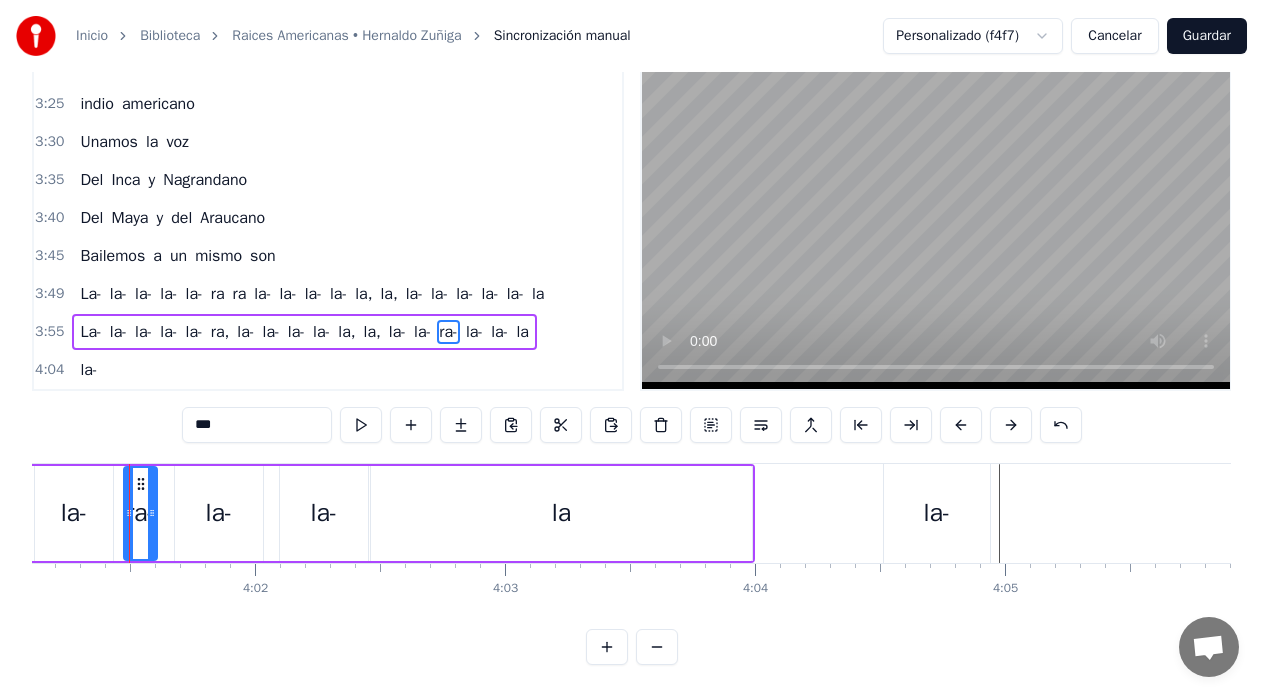 scroll, scrollTop: 45, scrollLeft: 0, axis: vertical 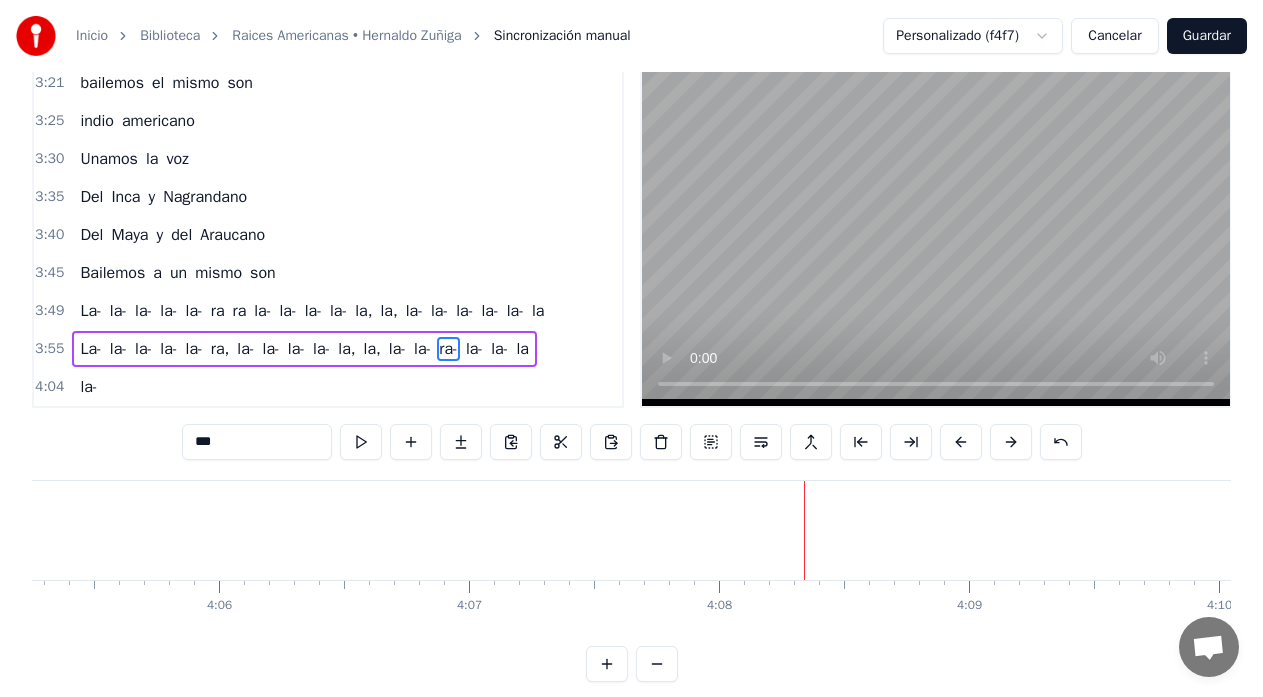 click on "la-" at bounding box center [118, 311] 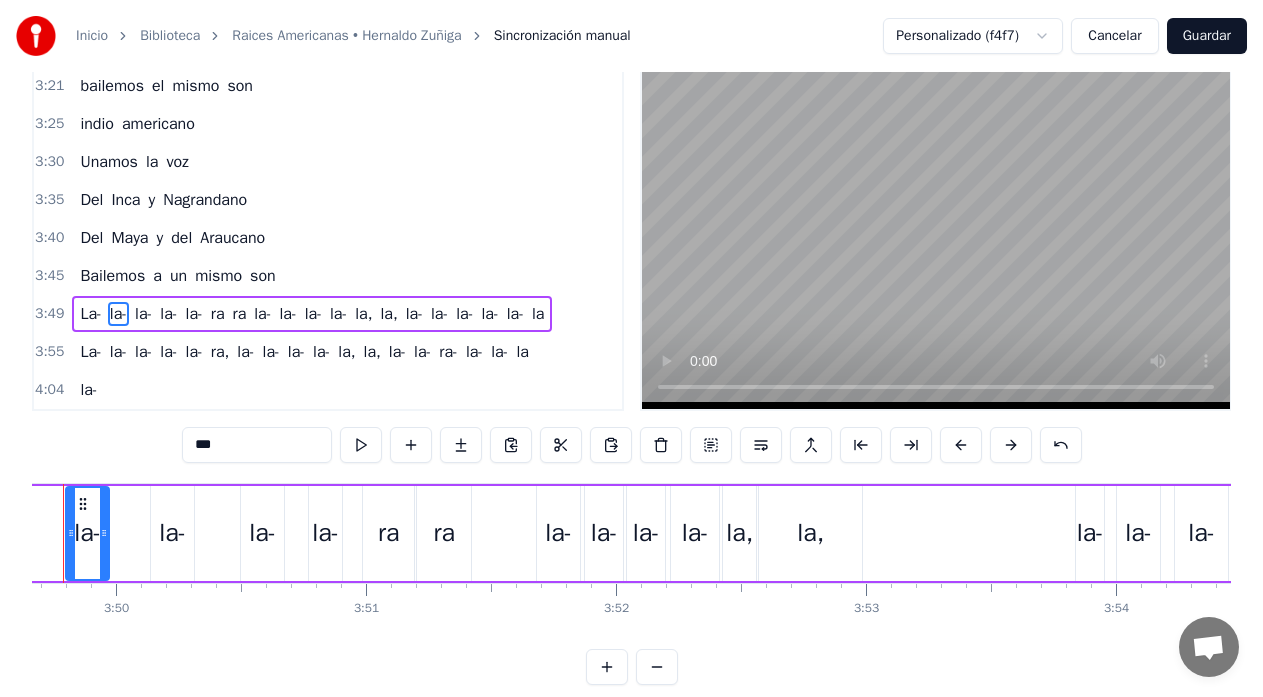 scroll, scrollTop: 0, scrollLeft: 57347, axis: horizontal 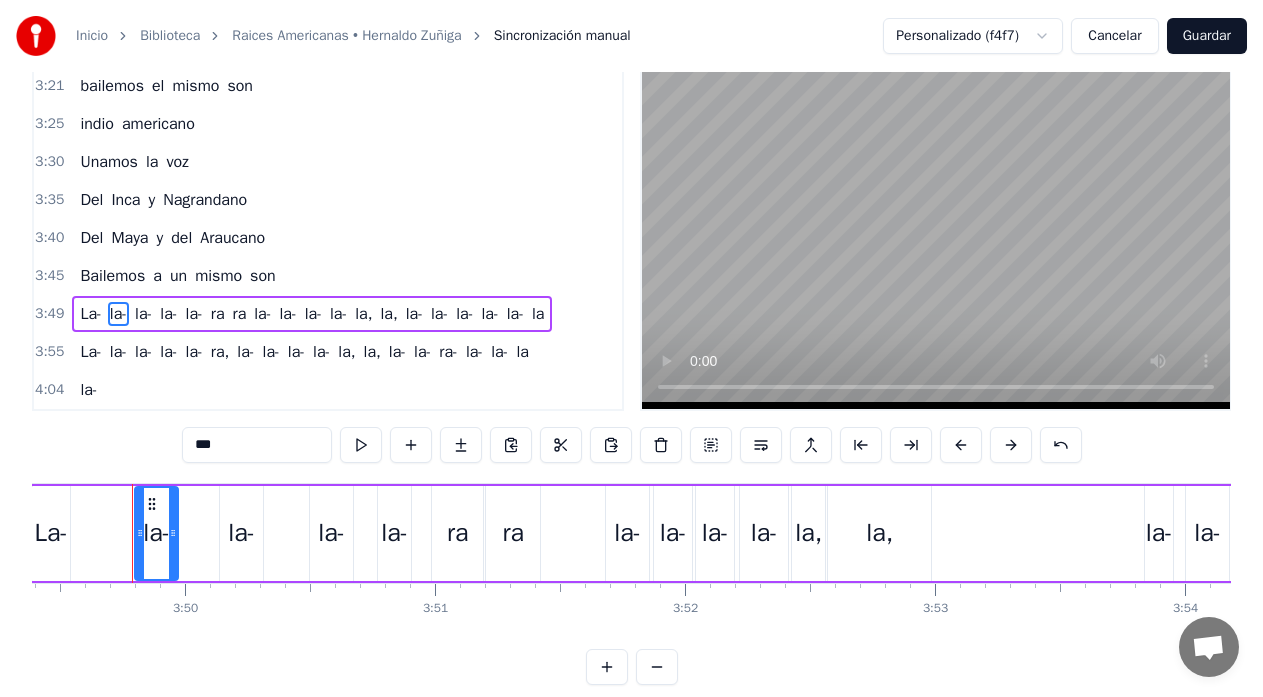 click on "La- la- la- la- la- ra ra la- la- la- la- la, la, la- la- la- la- la- la" at bounding box center (776, 533) 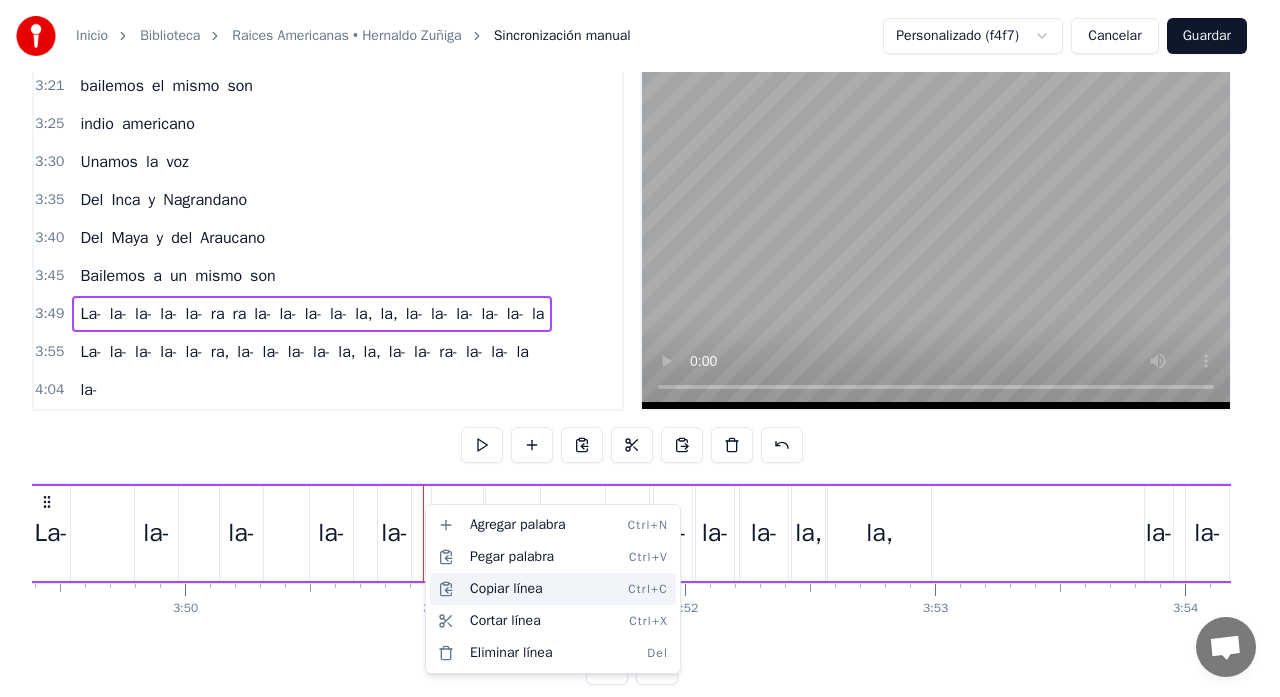 click on "Copiar línea Ctrl+C" at bounding box center (553, 589) 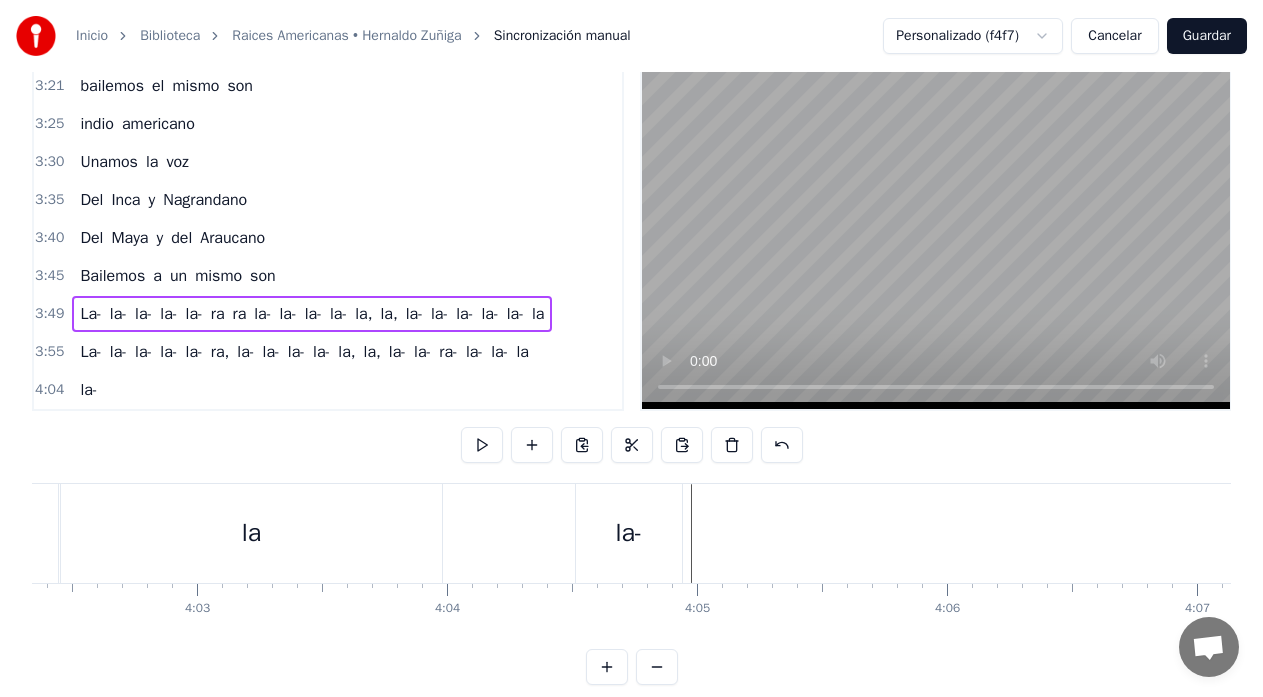 scroll, scrollTop: 0, scrollLeft: 60352, axis: horizontal 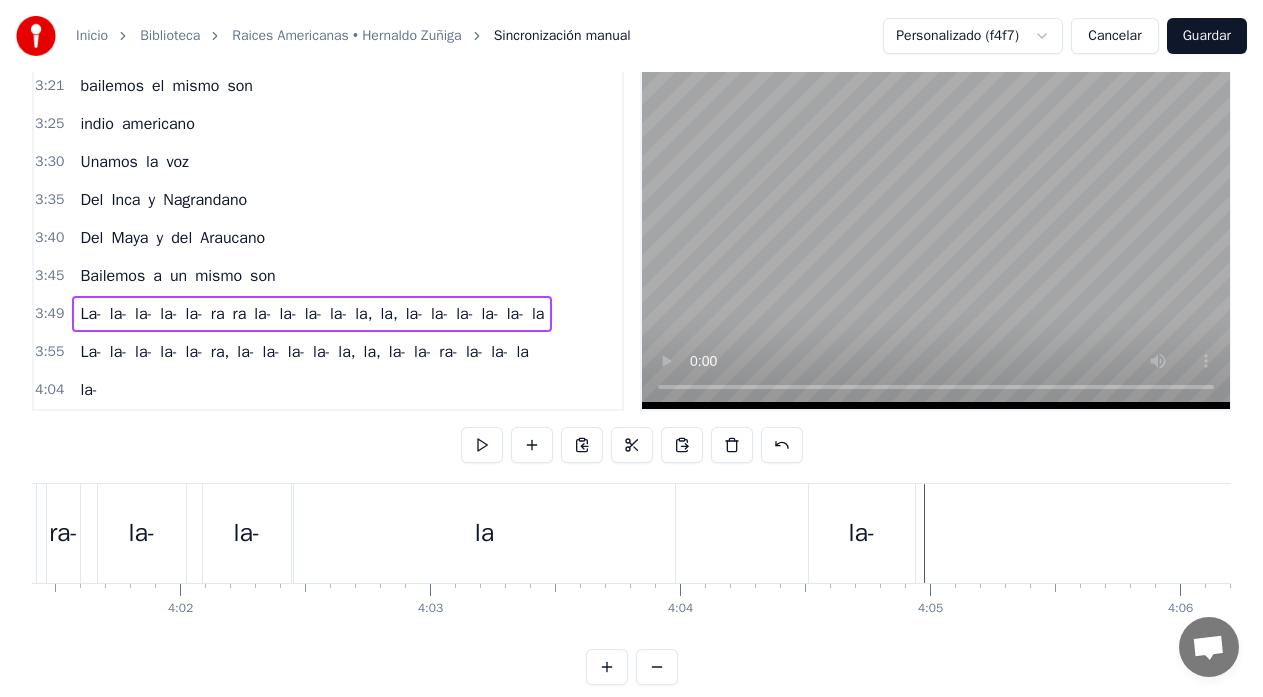click on "la-" at bounding box center [862, 533] 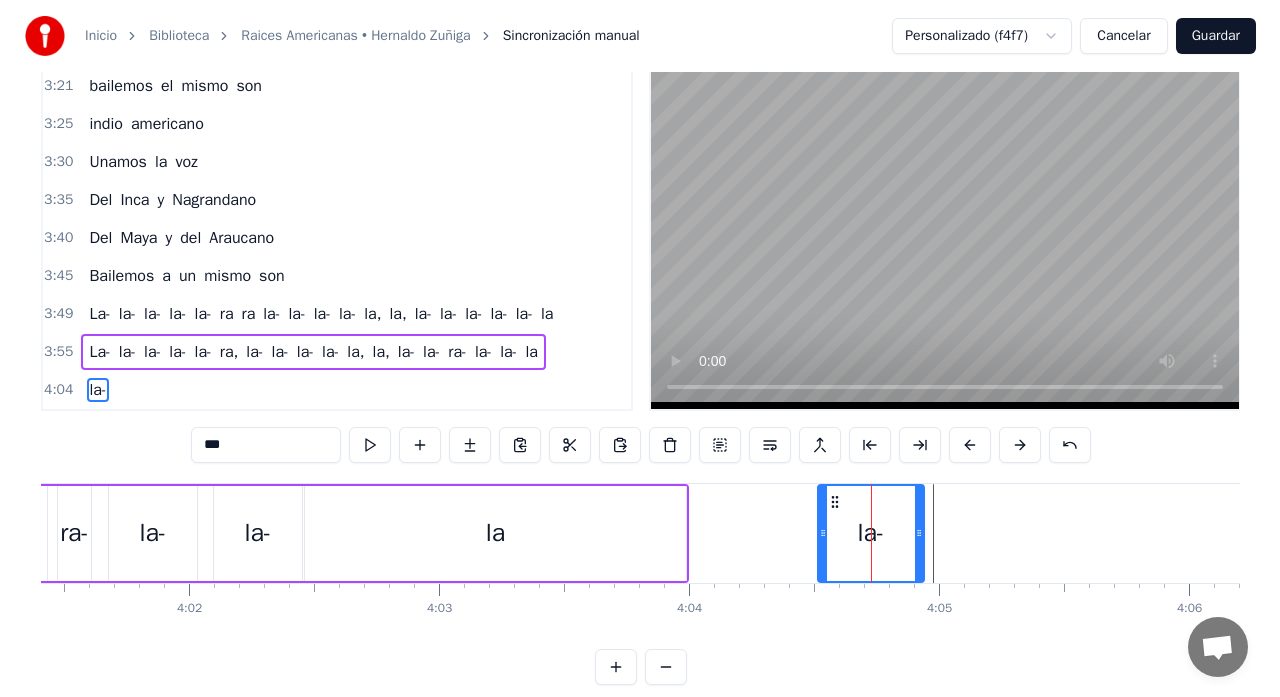 scroll, scrollTop: 79, scrollLeft: 0, axis: vertical 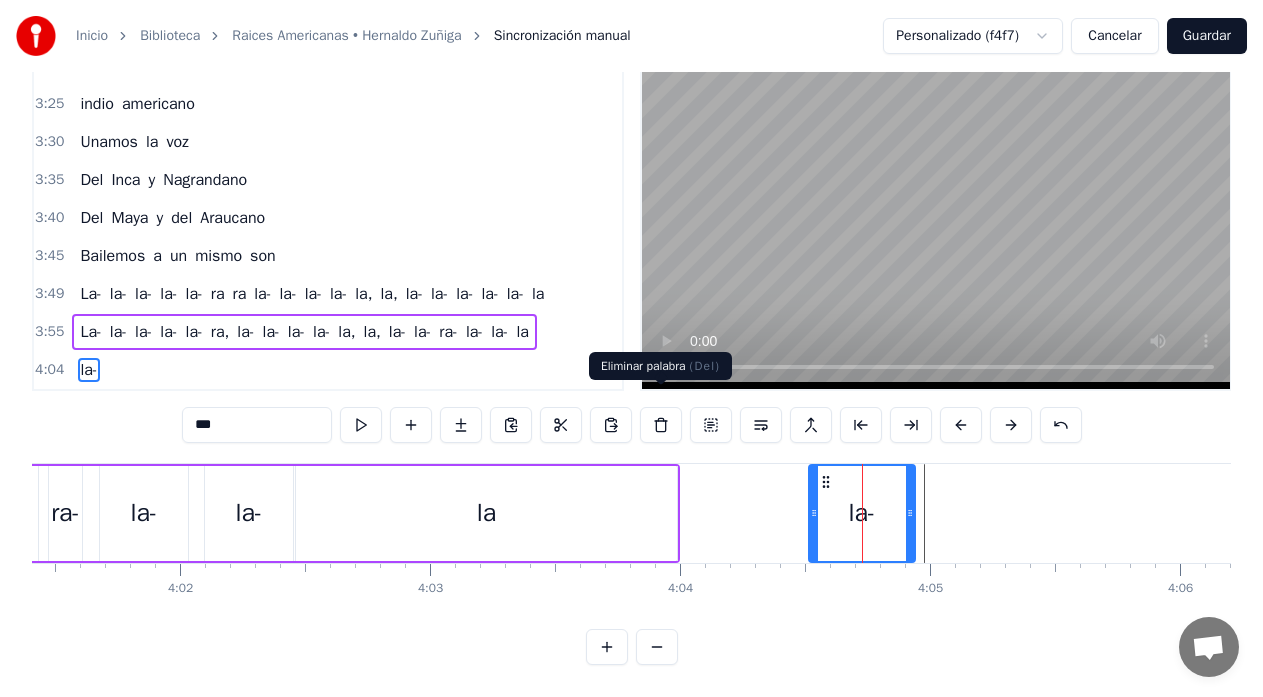 click at bounding box center (661, 425) 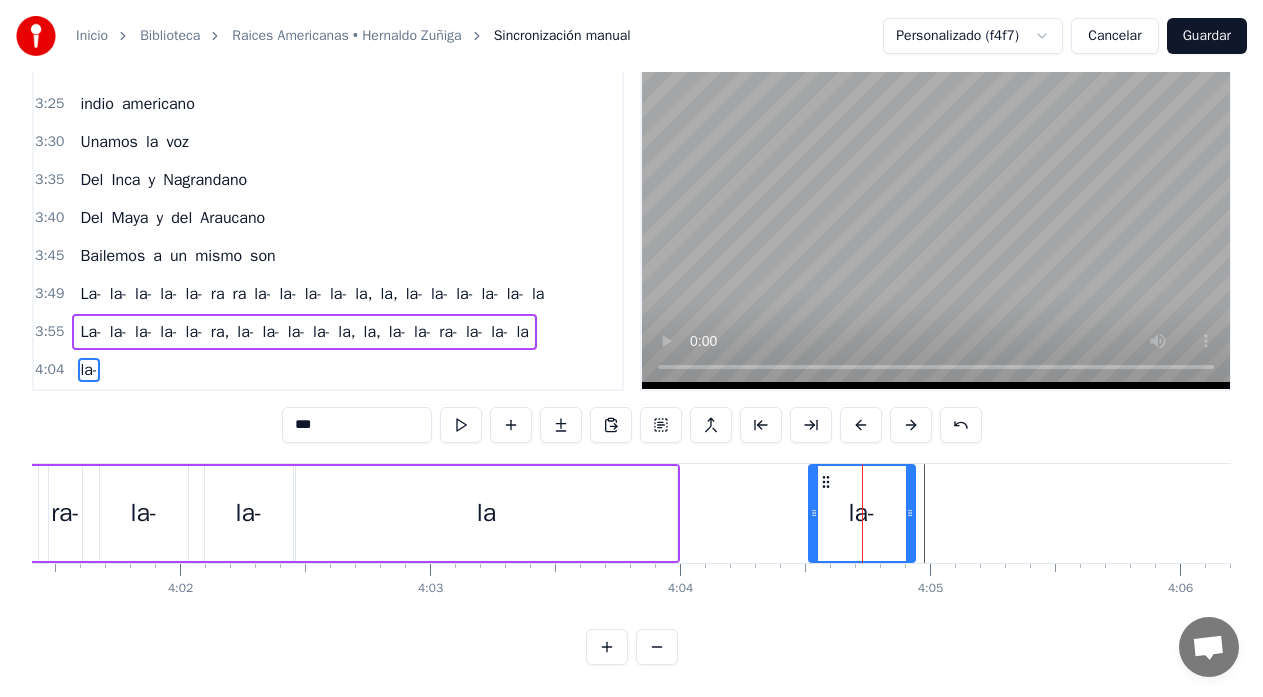 click on "la-" at bounding box center (862, 513) 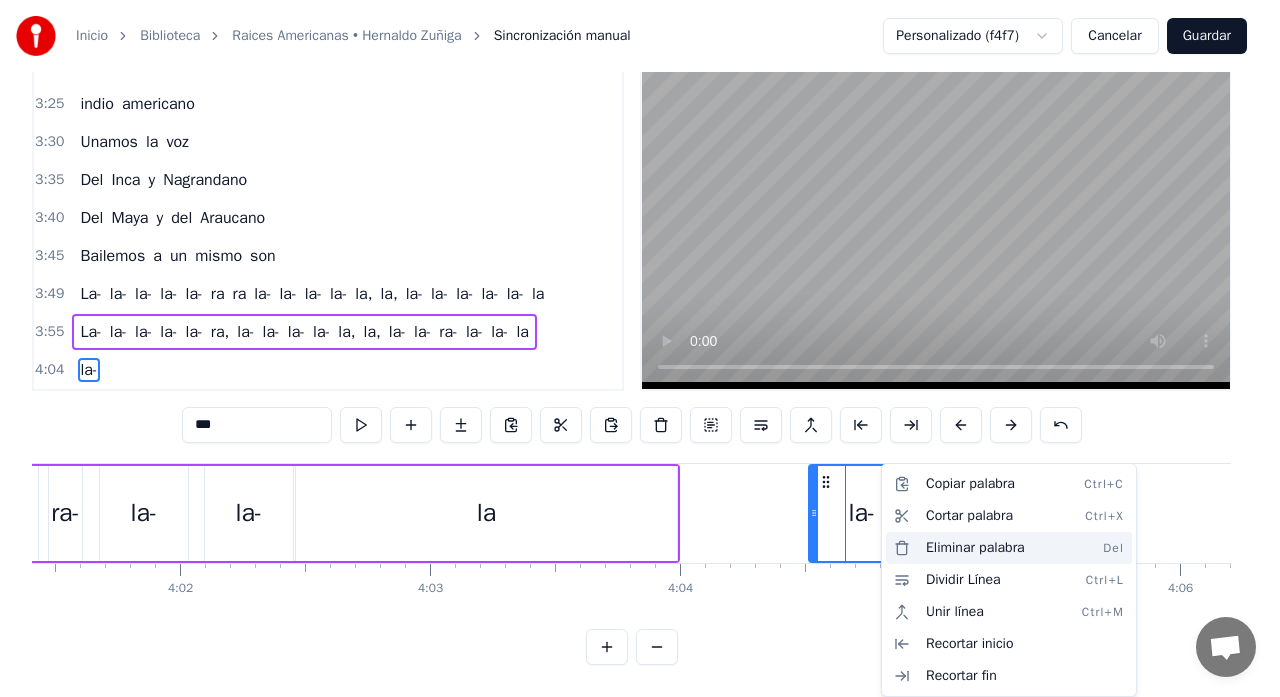 click on "Eliminar palabra Del" at bounding box center [1009, 548] 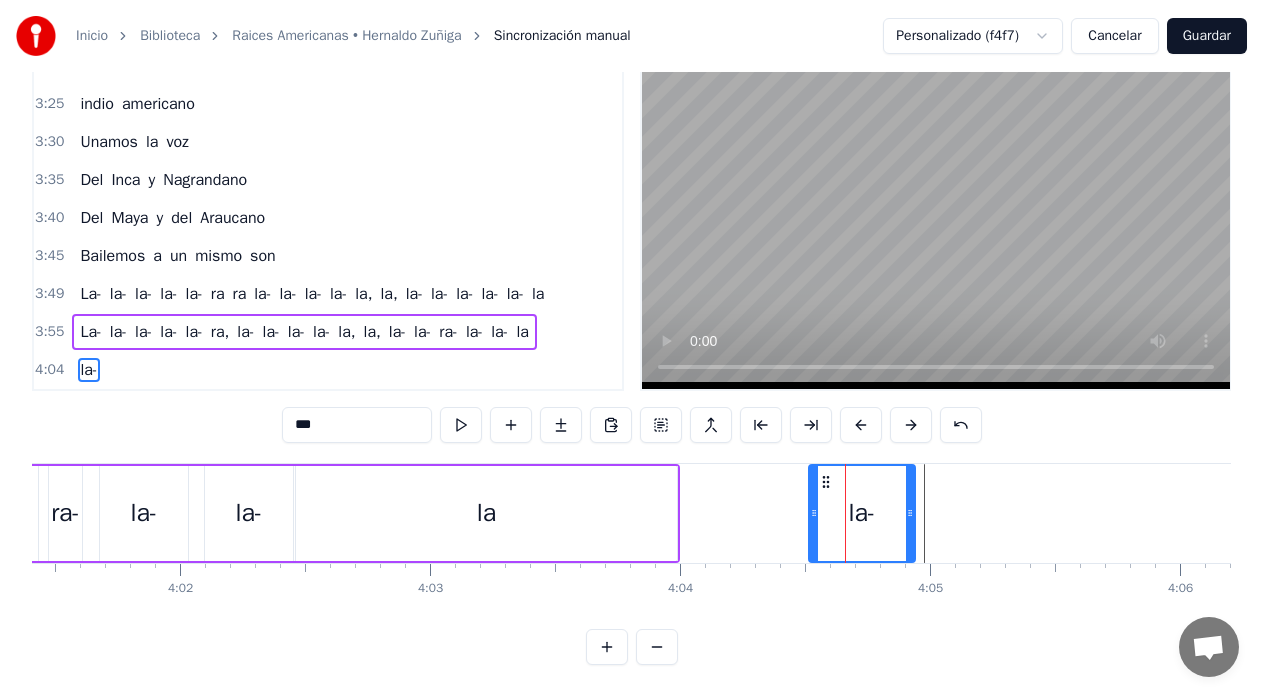 click on "la-" at bounding box center (862, 513) 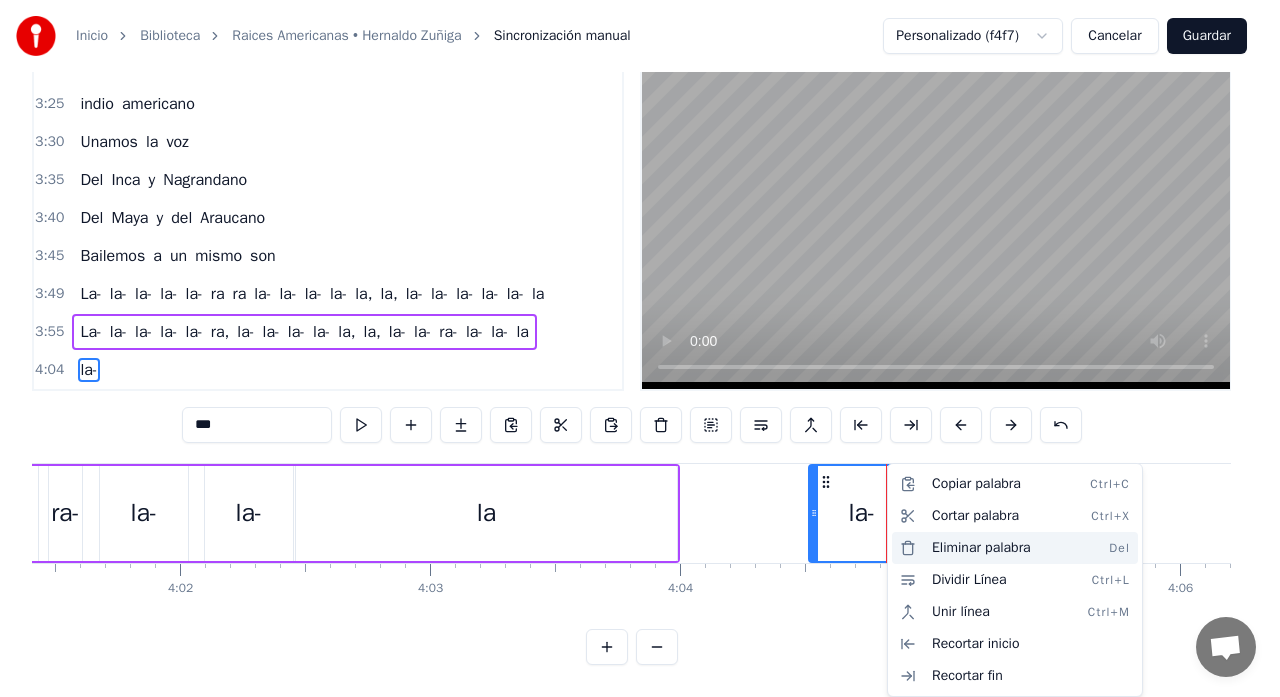 click on "Eliminar palabra Del" at bounding box center (1015, 548) 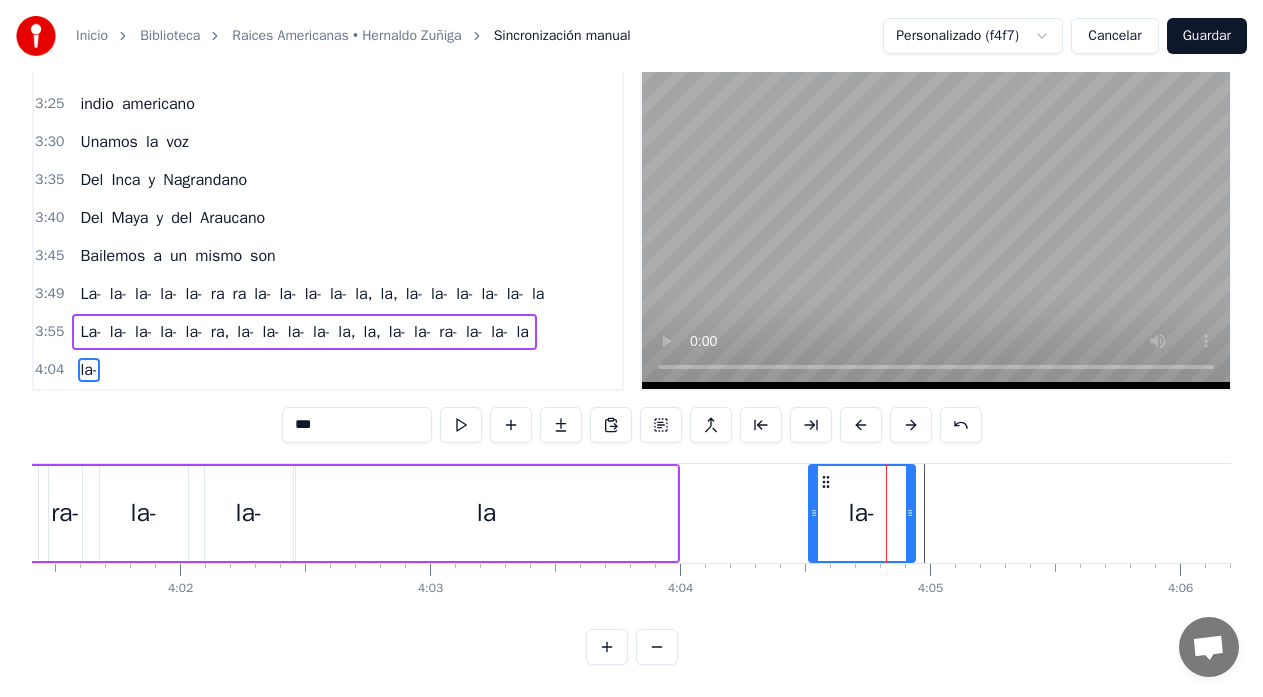 drag, startPoint x: 354, startPoint y: 409, endPoint x: 228, endPoint y: 419, distance: 126.3962 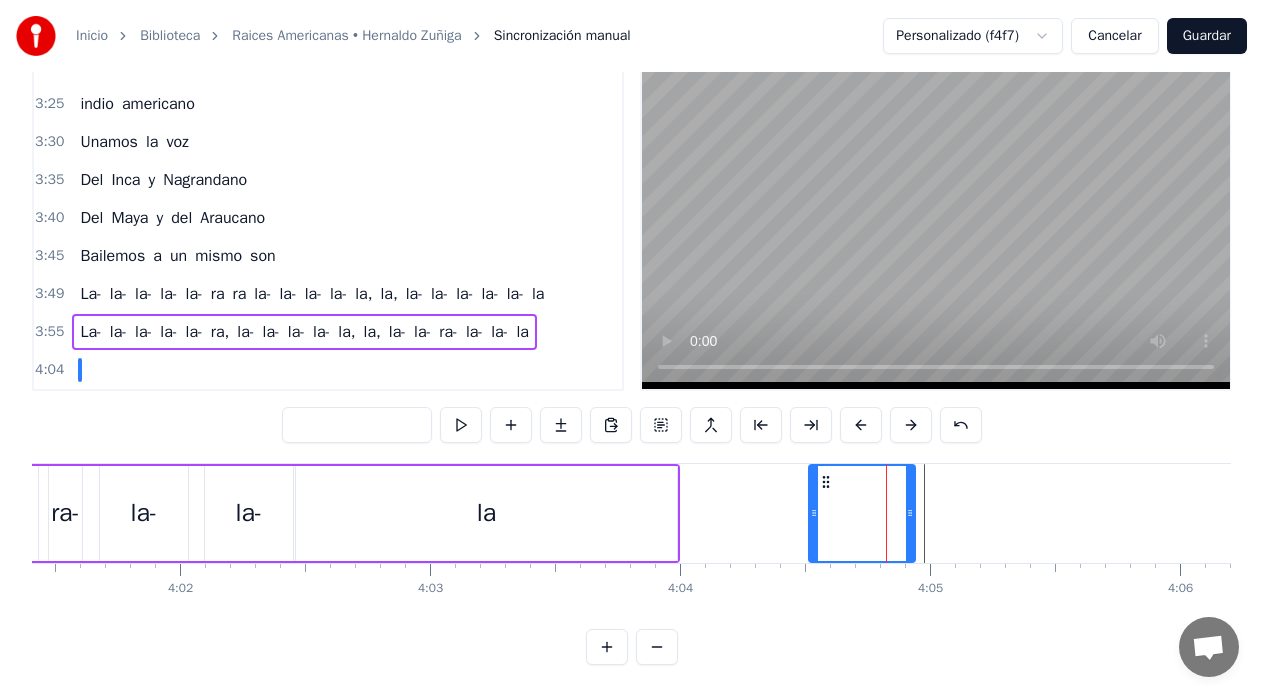 type 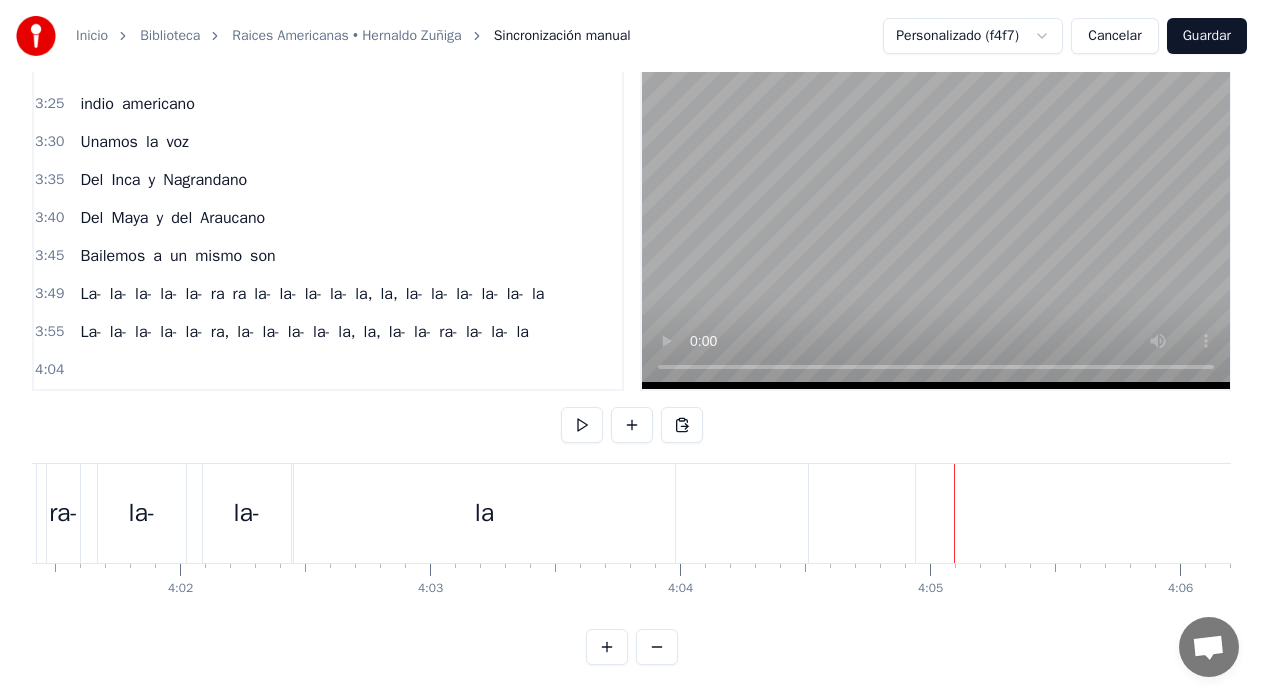 click at bounding box center [862, 513] 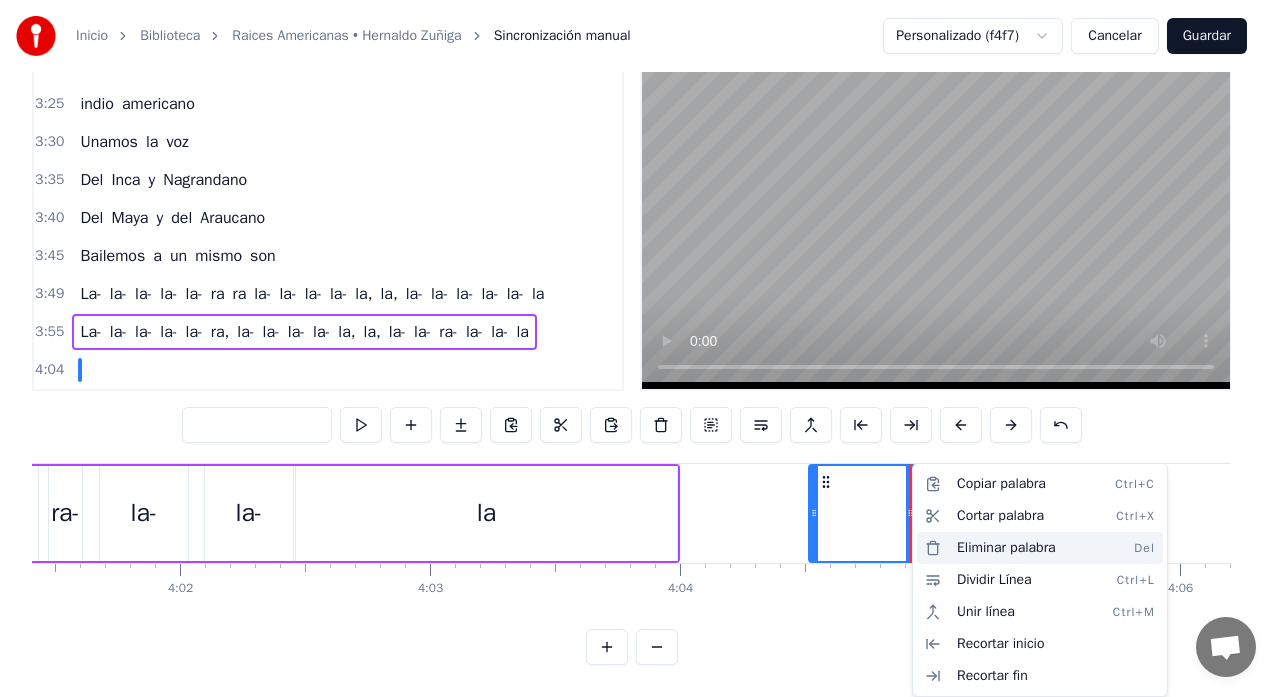 click on "Eliminar palabra Del" at bounding box center [1040, 548] 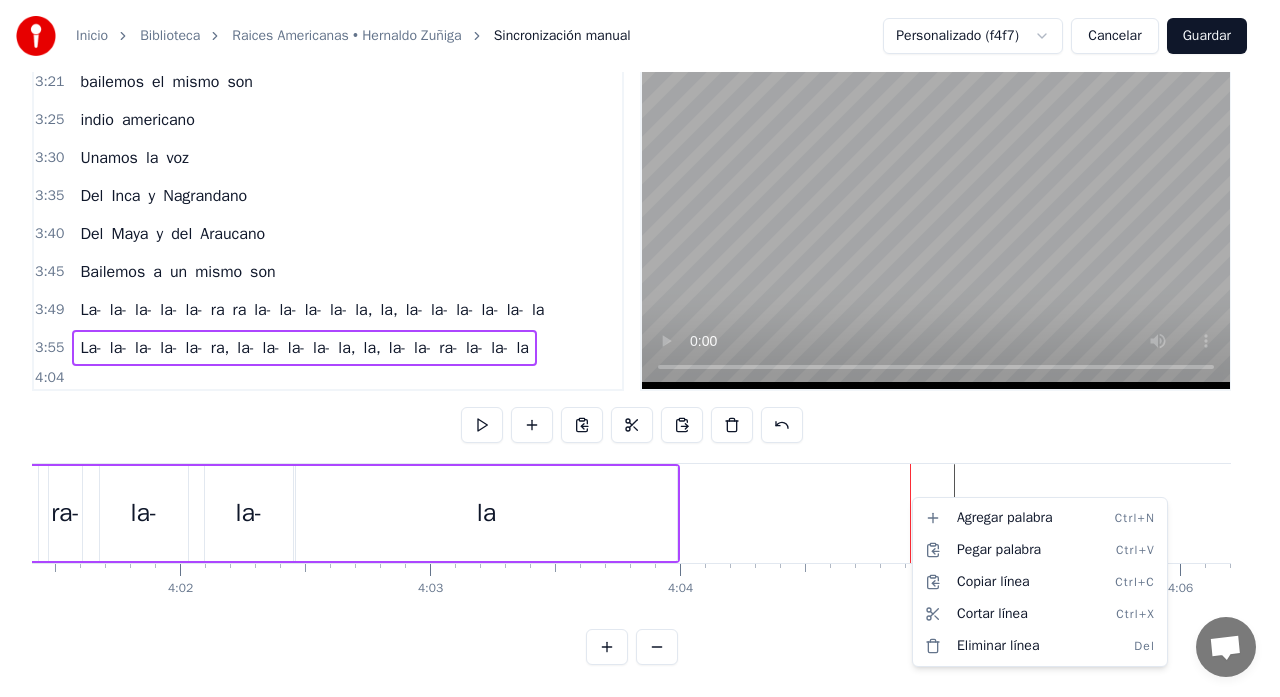 scroll, scrollTop: 1577, scrollLeft: 0, axis: vertical 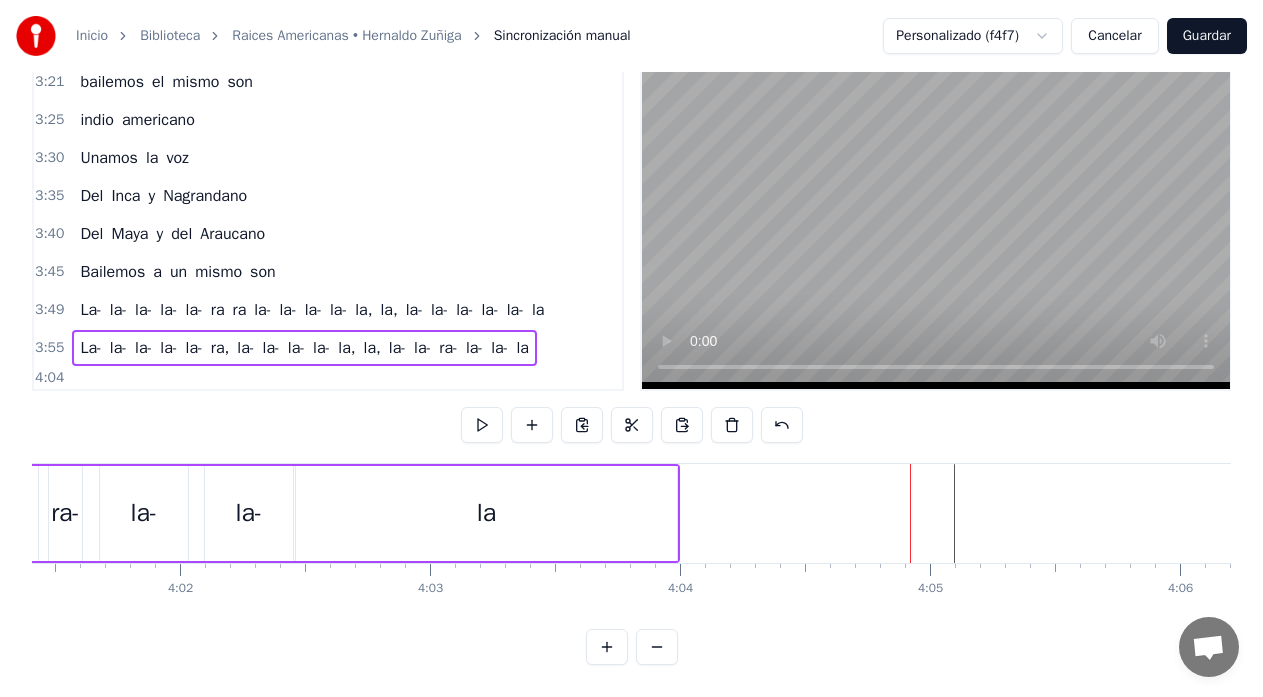 click at bounding box center [862, 513] 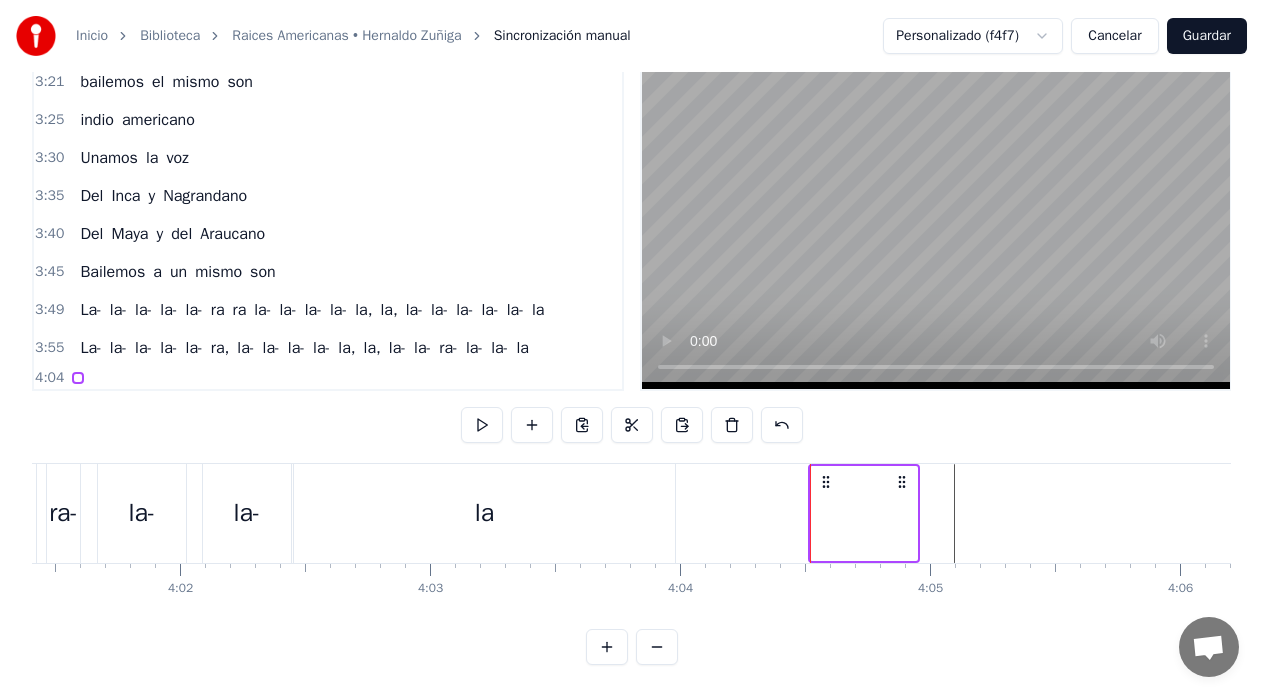 click at bounding box center [-26495, 513] 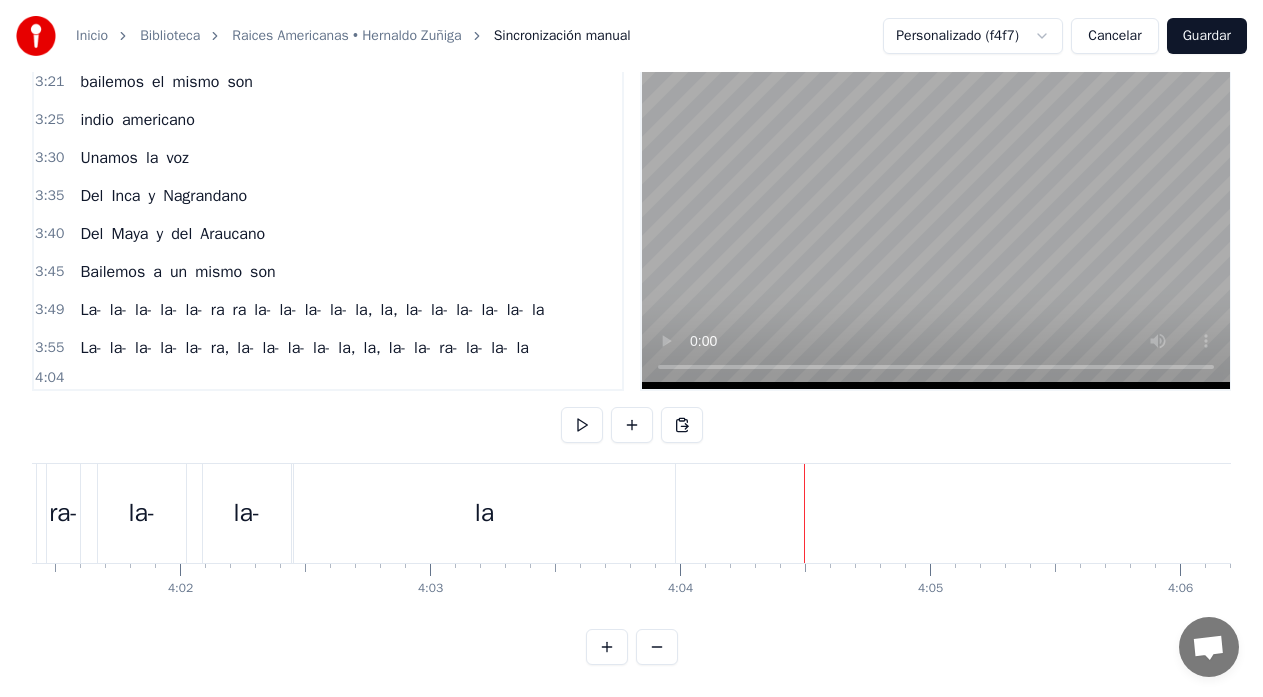 click at bounding box center (804, 513) 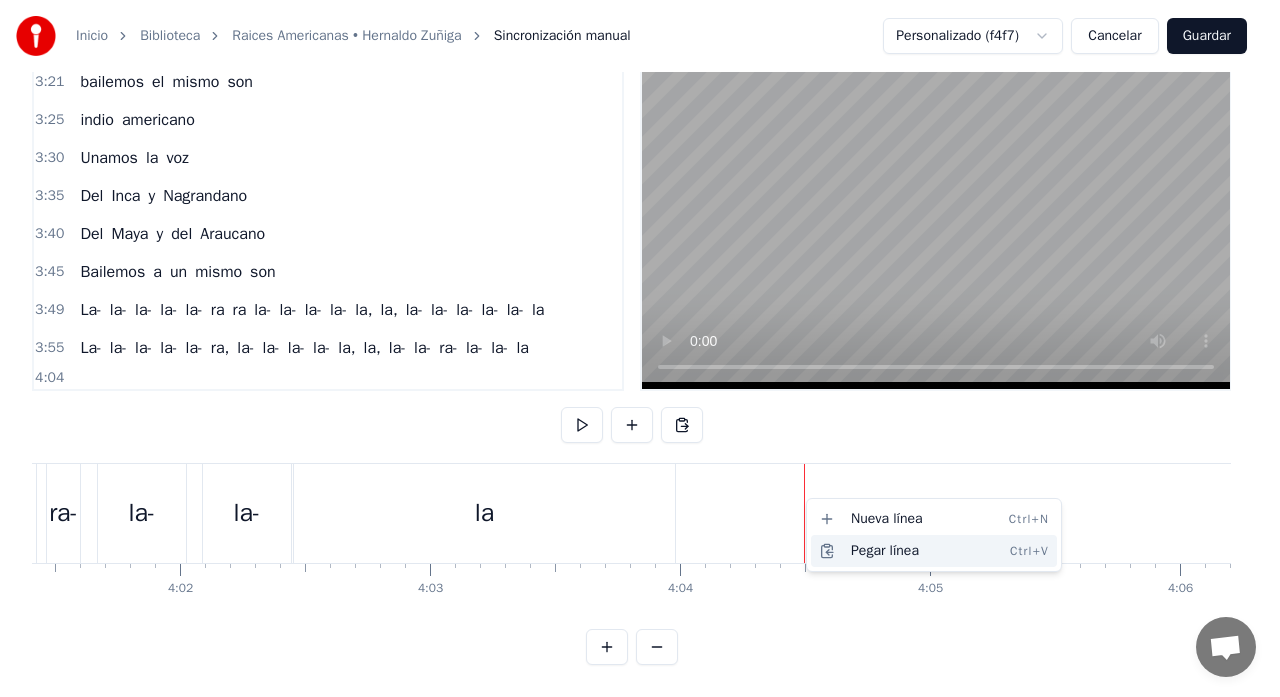 click on "Pegar línea Ctrl+V" at bounding box center (934, 551) 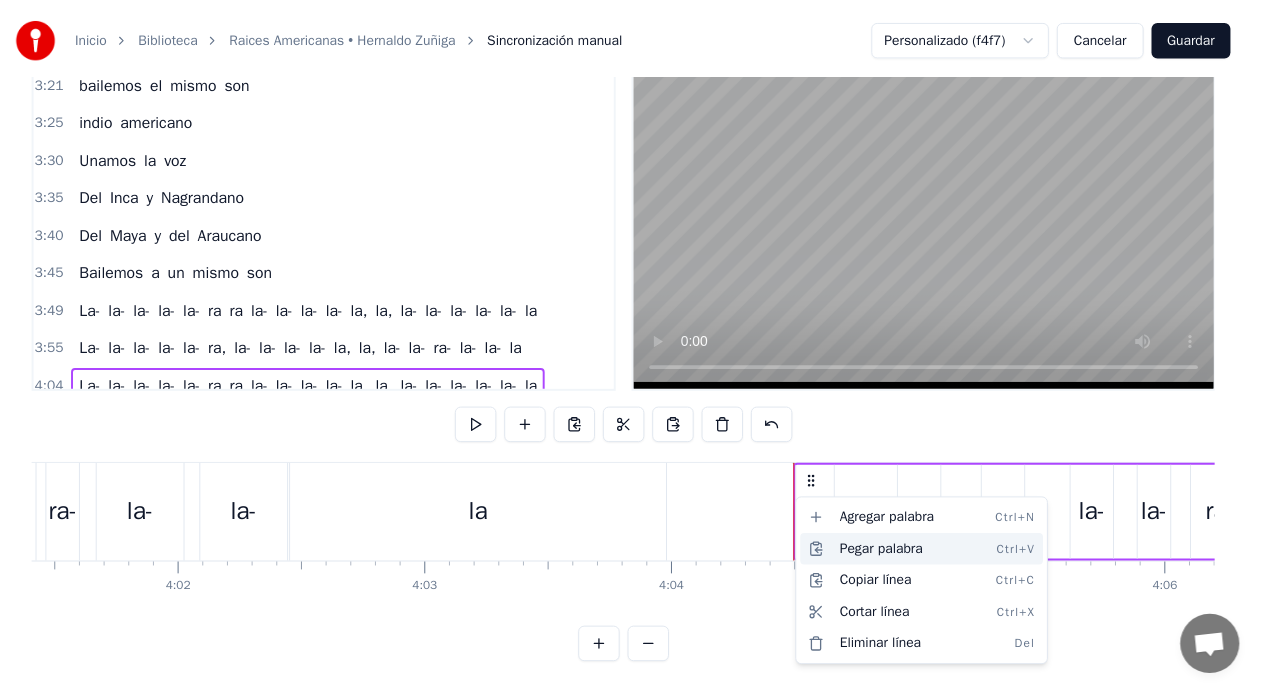 scroll, scrollTop: 1593, scrollLeft: 0, axis: vertical 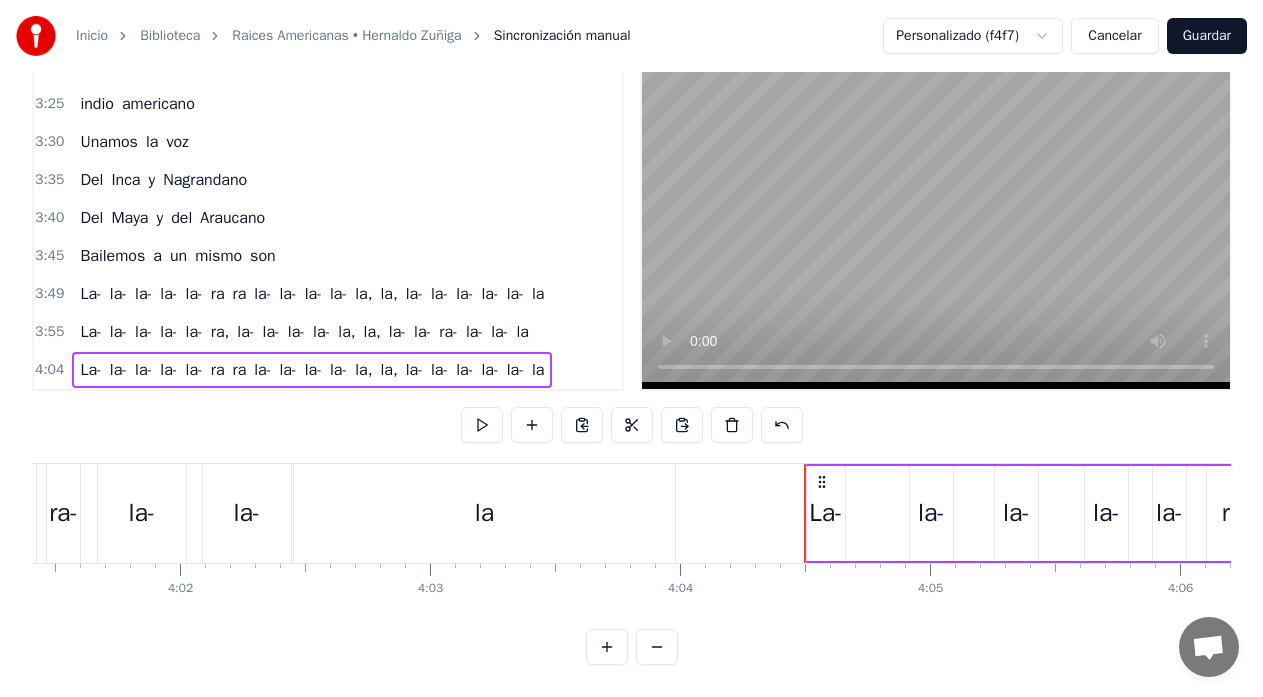click on "la-" at bounding box center [247, 513] 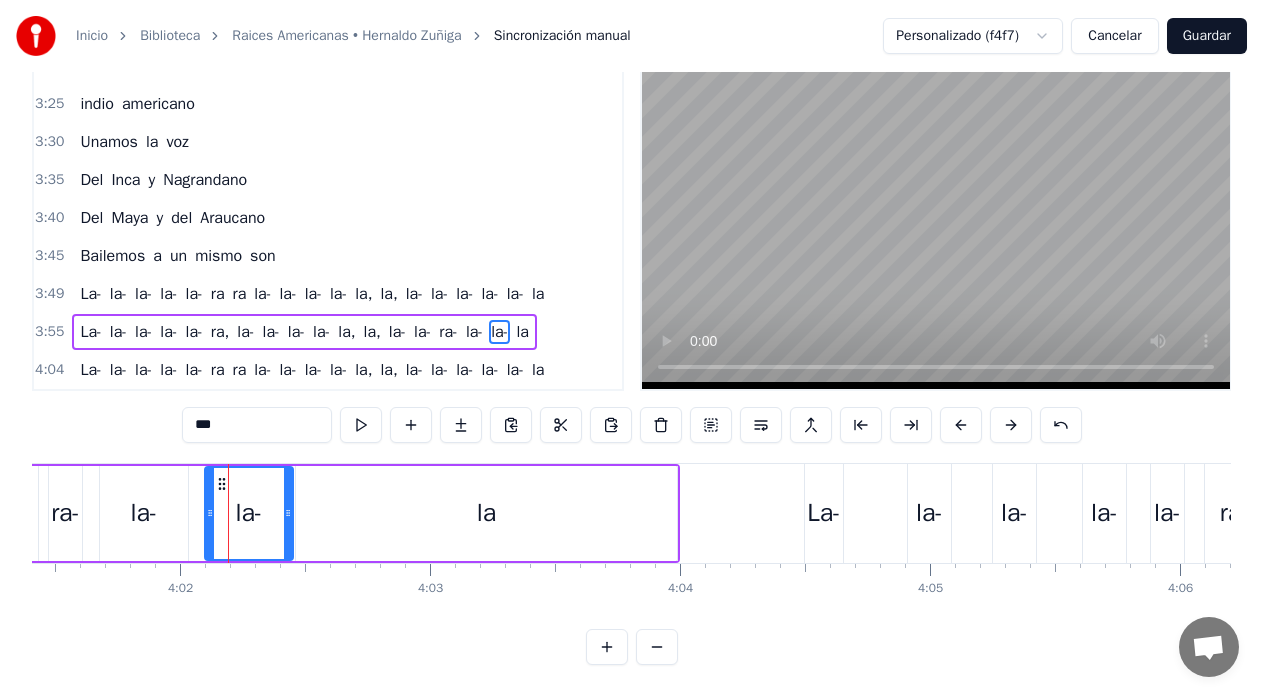 scroll, scrollTop: 23, scrollLeft: 0, axis: vertical 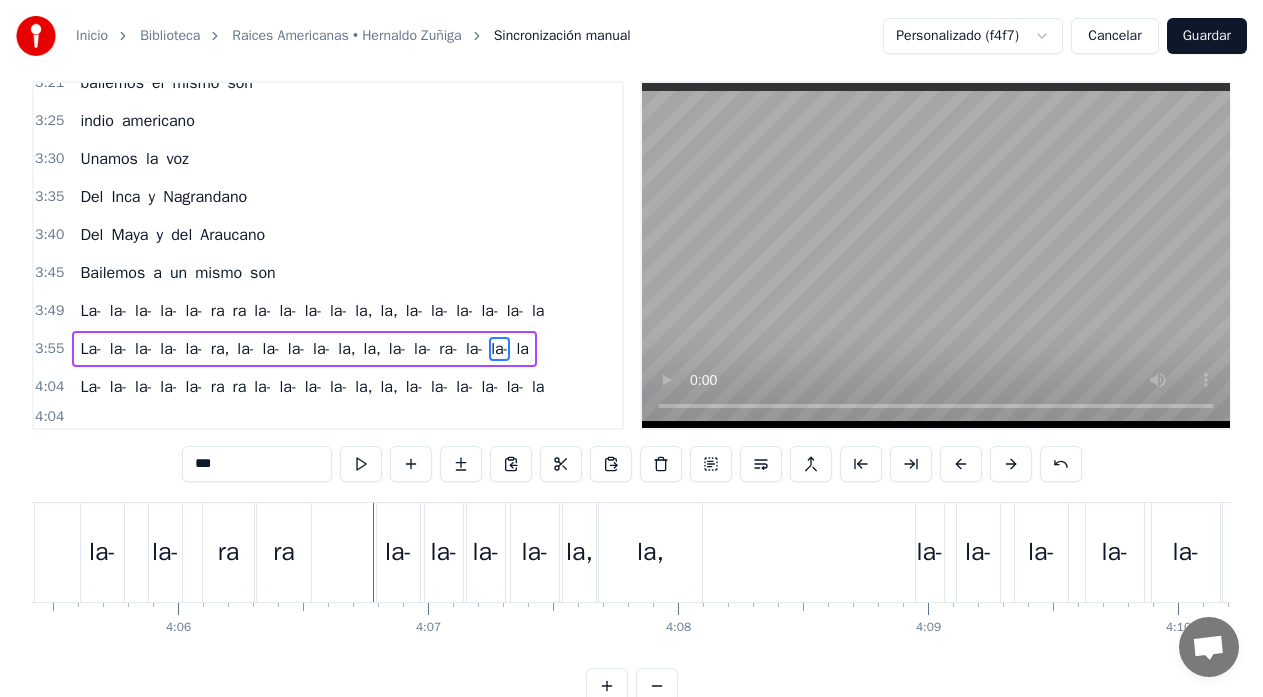 click on "la-" at bounding box center (165, 552) 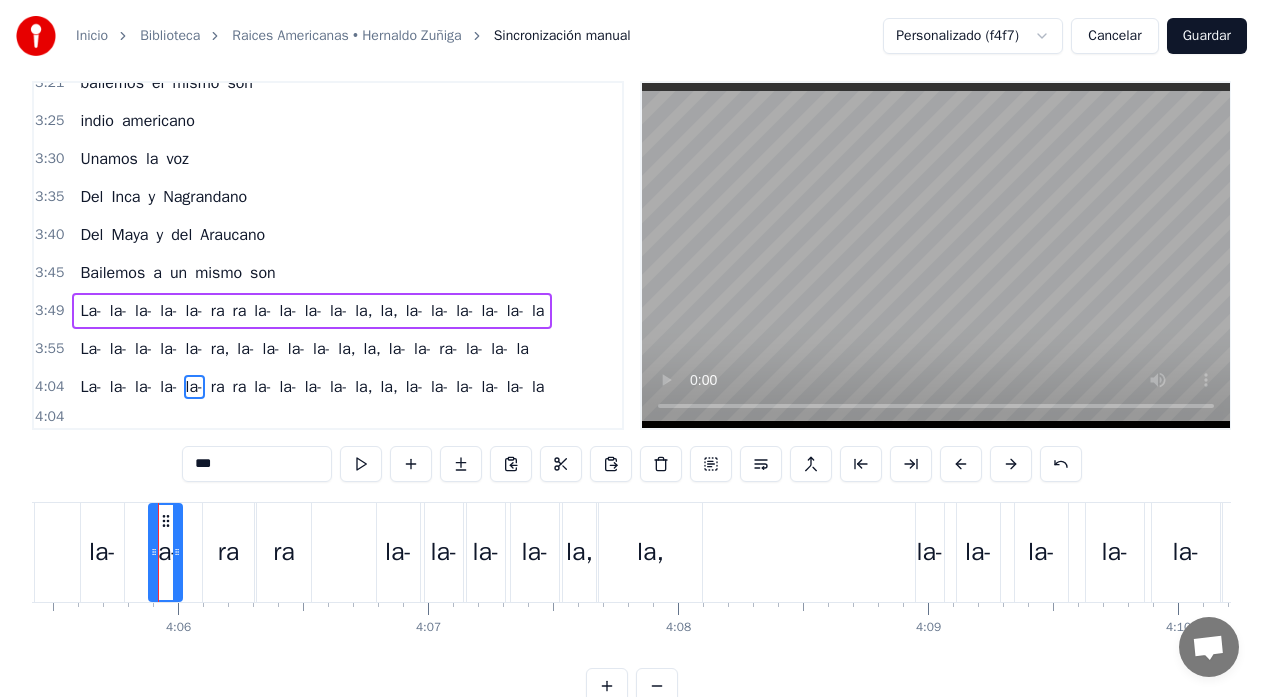 scroll, scrollTop: 61, scrollLeft: 0, axis: vertical 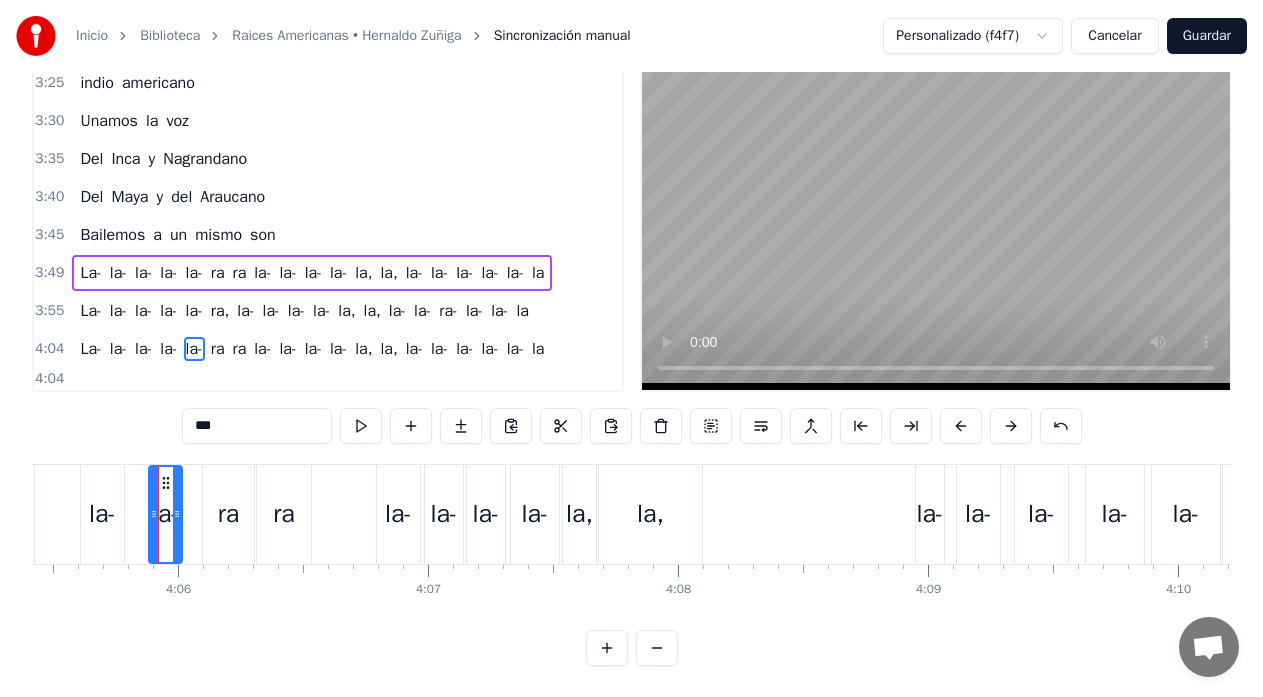 drag, startPoint x: 197, startPoint y: 428, endPoint x: 187, endPoint y: 427, distance: 10.049875 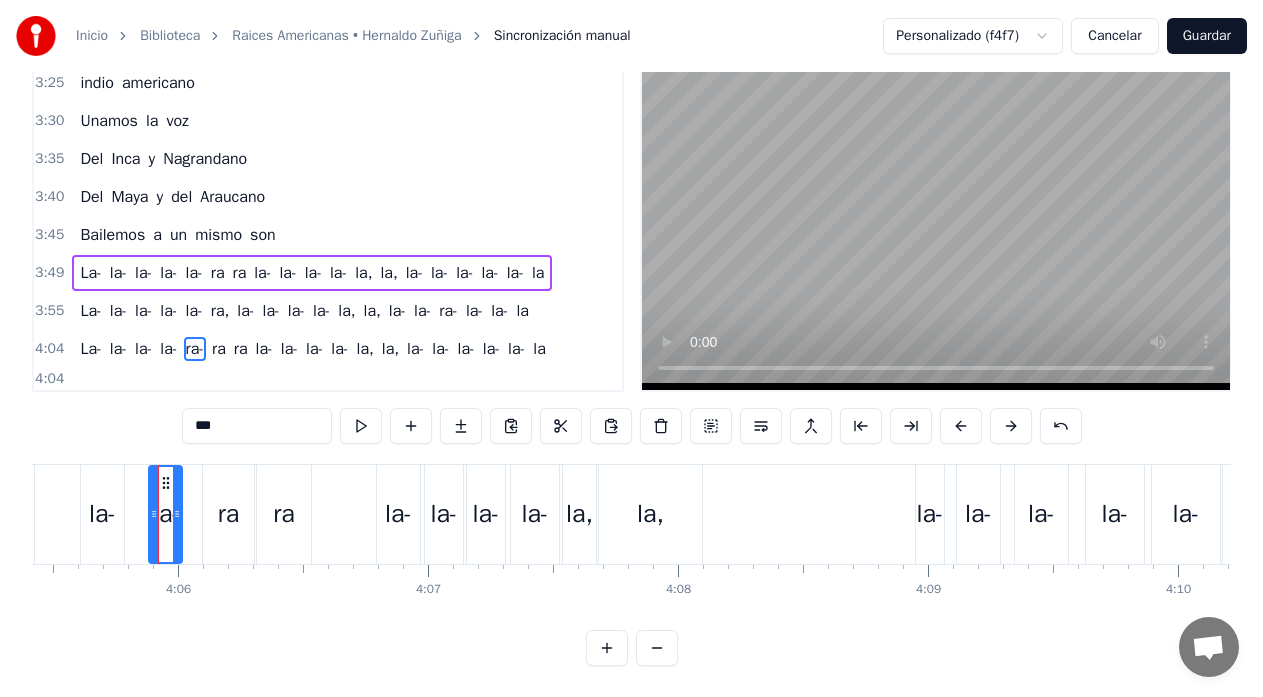 type on "***" 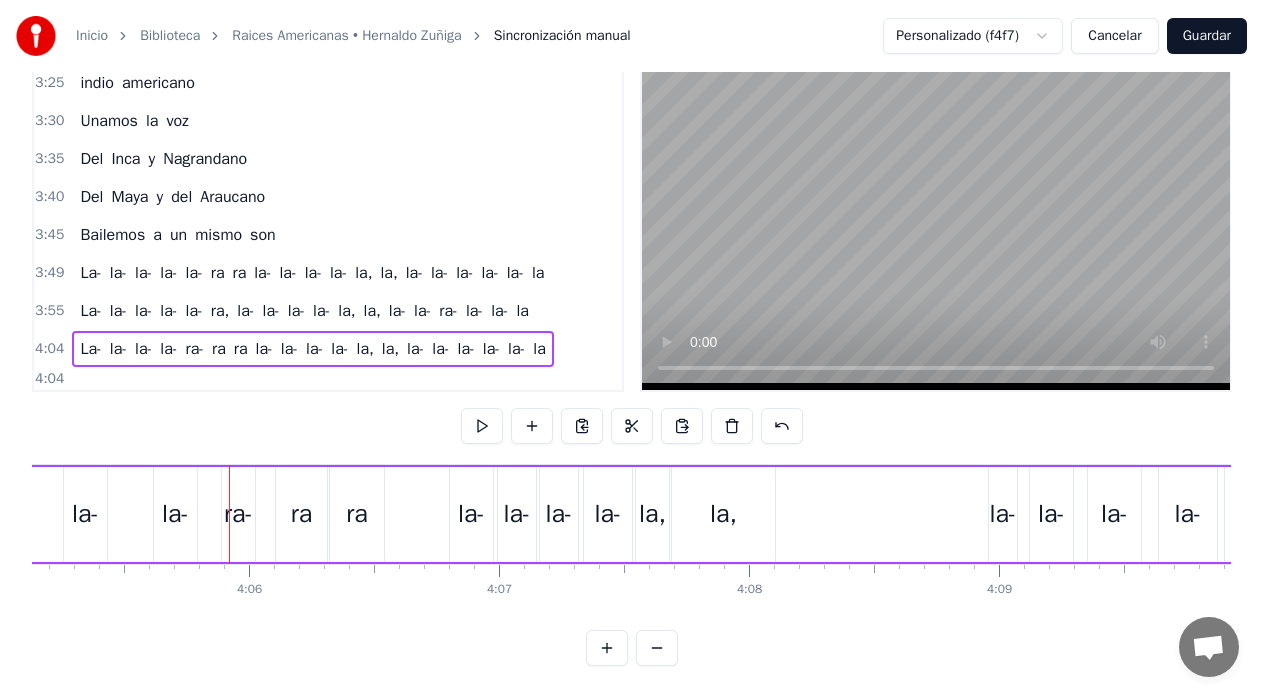 scroll, scrollTop: 0, scrollLeft: 61278, axis: horizontal 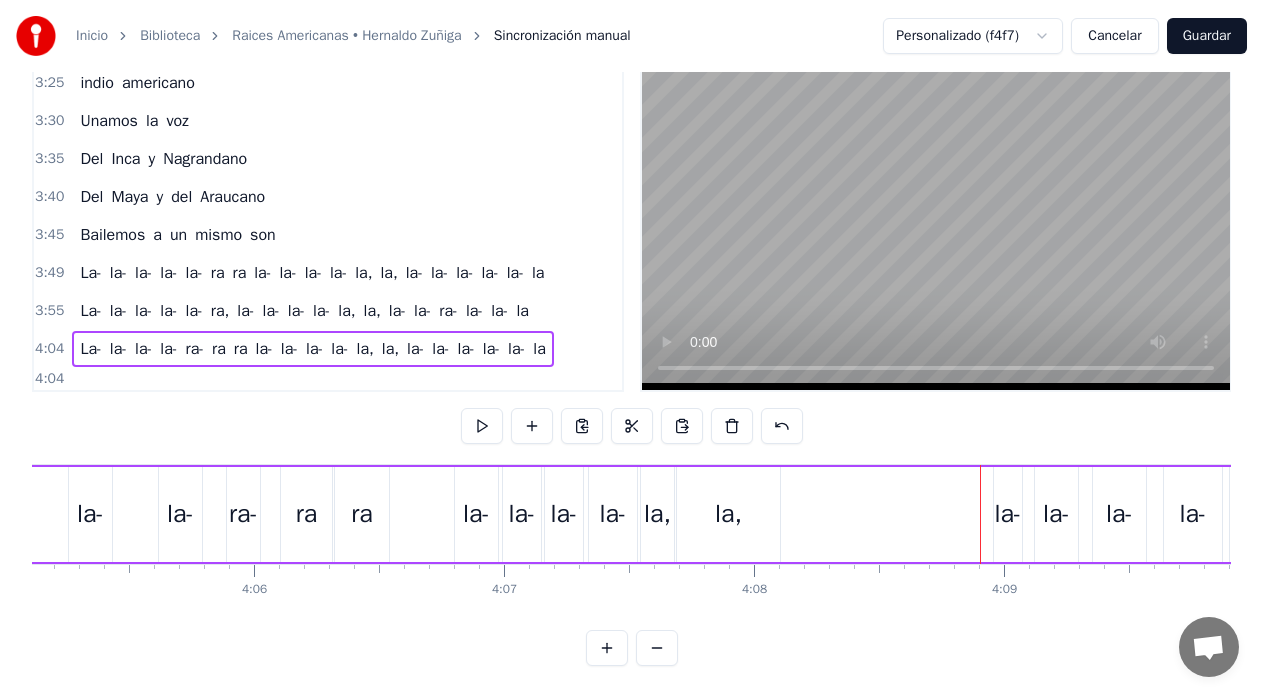 click on "la," at bounding box center [728, 514] 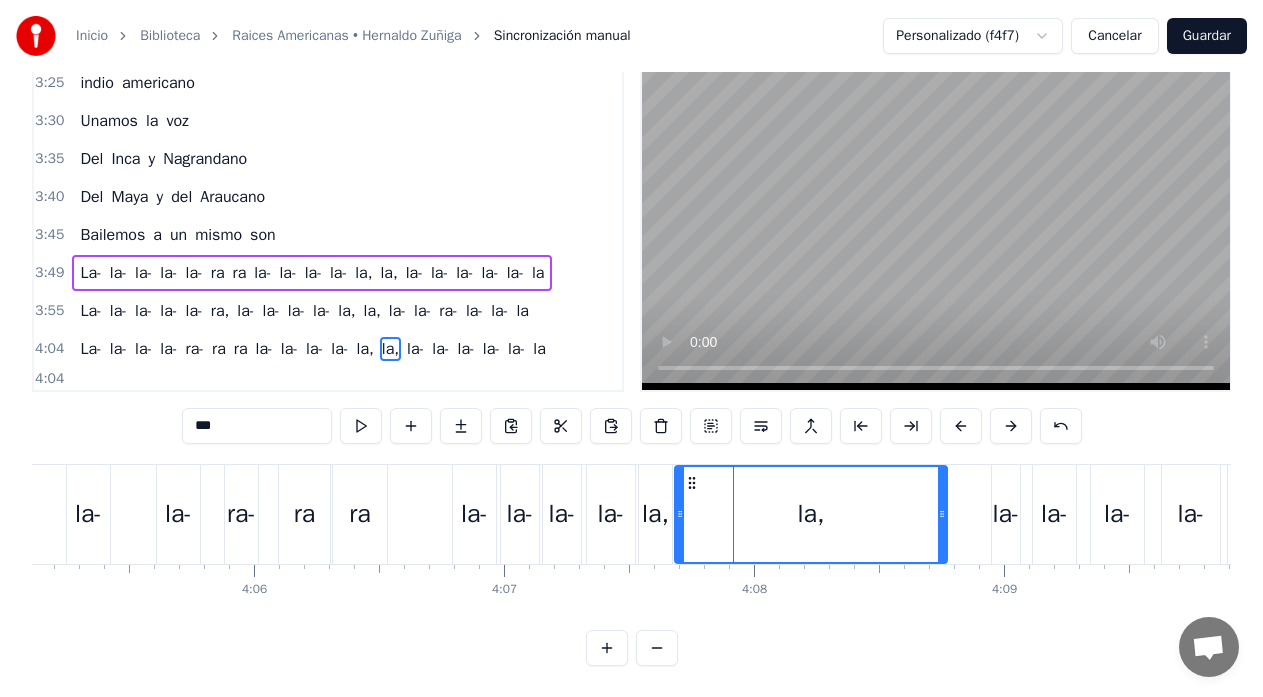 drag, startPoint x: 774, startPoint y: 516, endPoint x: 943, endPoint y: 523, distance: 169.14491 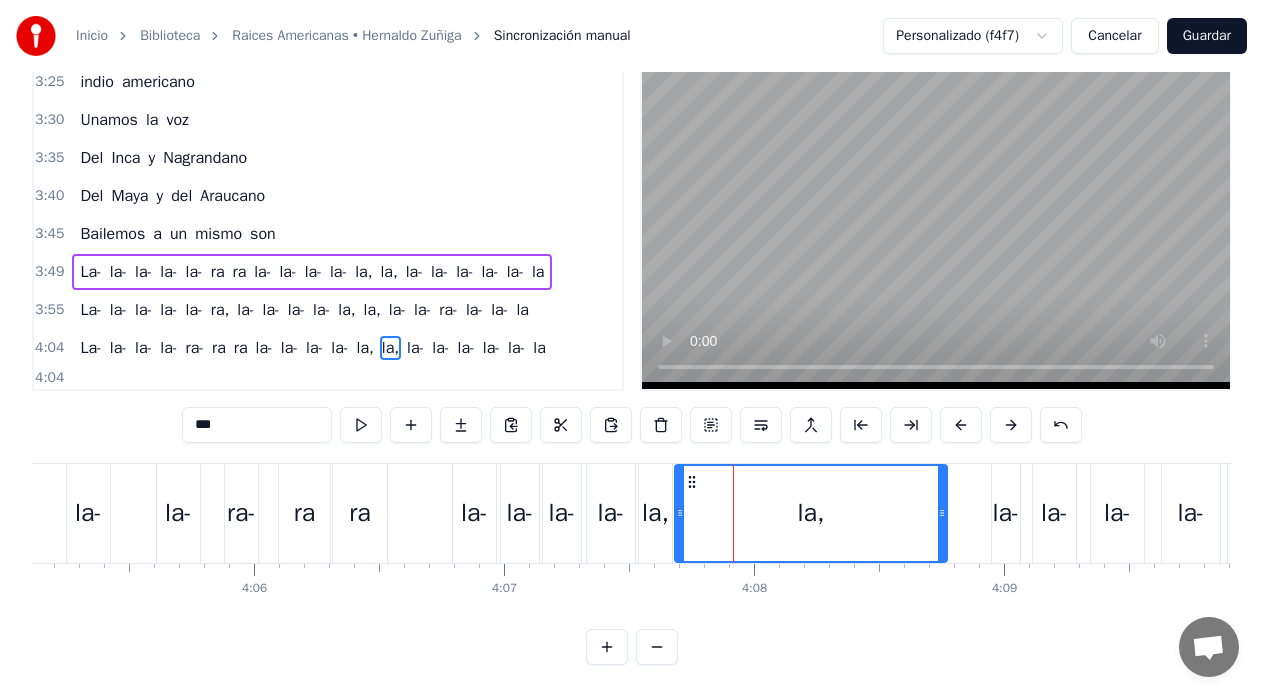 scroll, scrollTop: 1593, scrollLeft: 0, axis: vertical 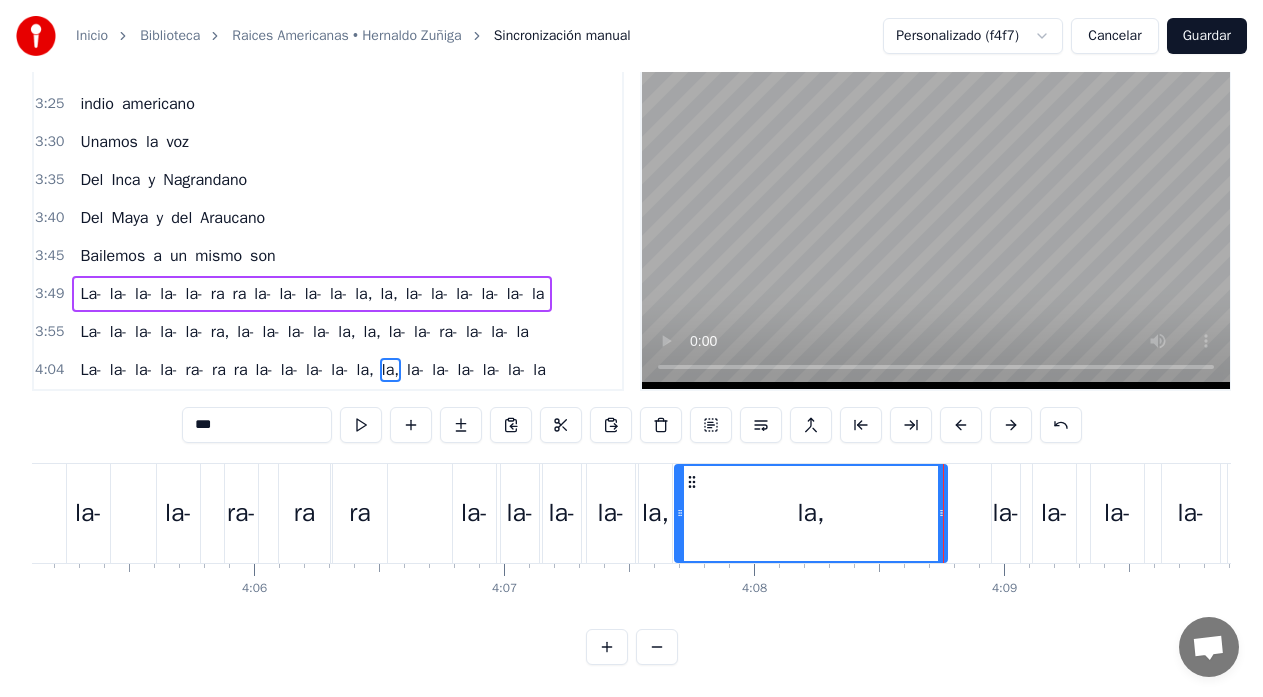 click on "ra" at bounding box center (360, 513) 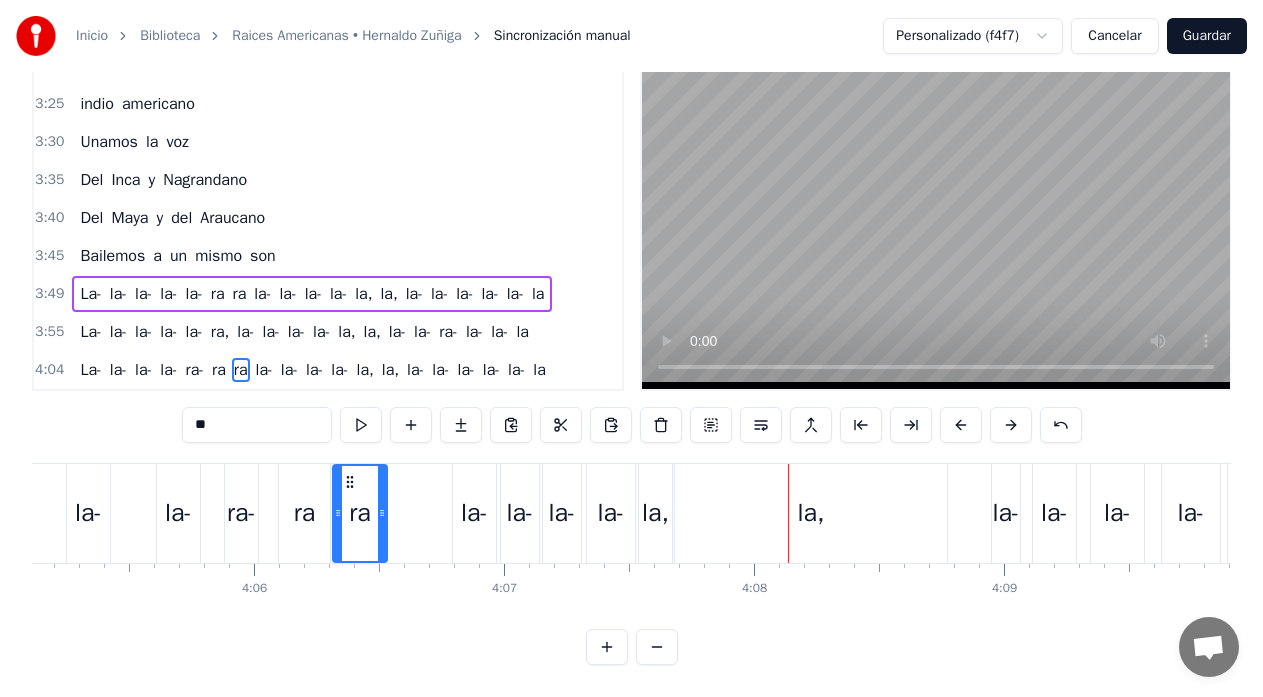 click on "la," at bounding box center (655, 513) 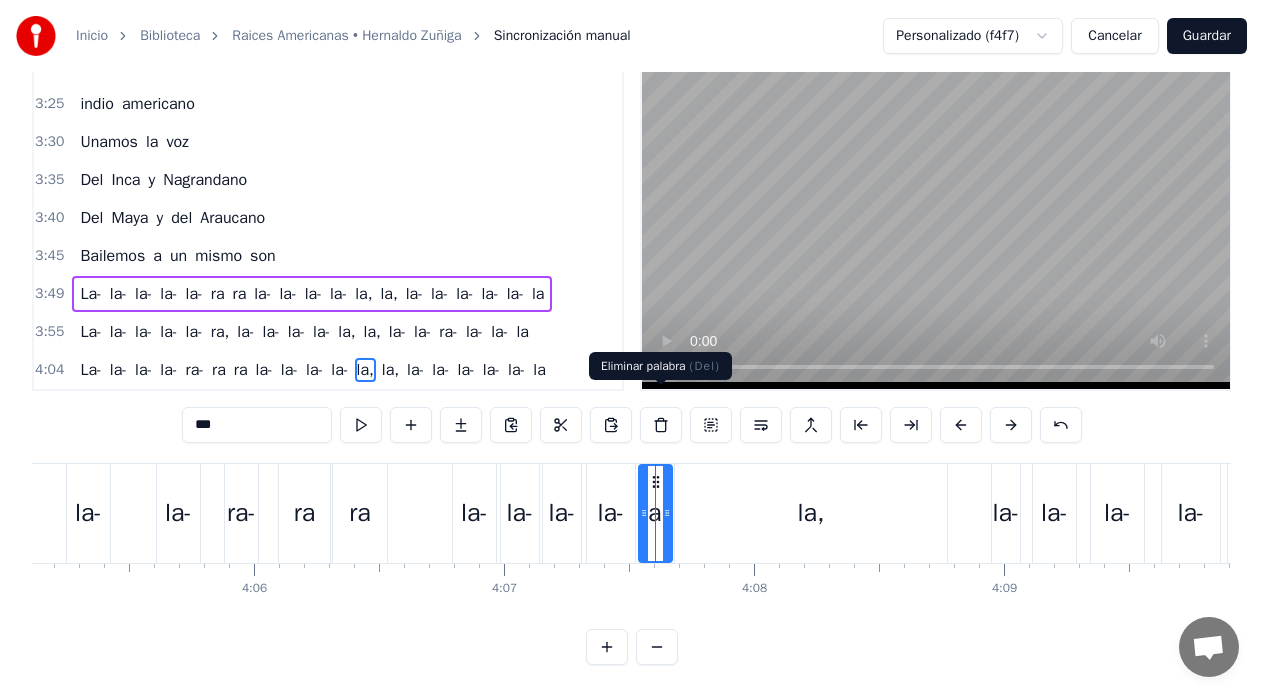 click at bounding box center (661, 425) 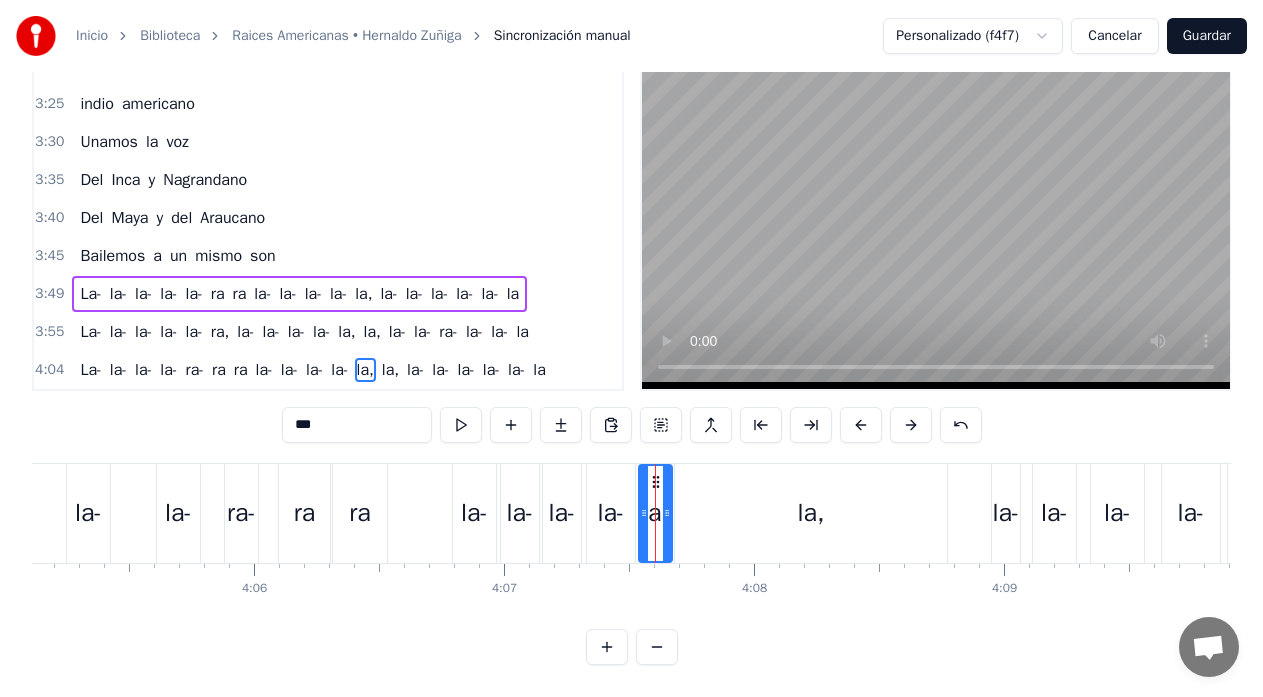 click on "la," at bounding box center [655, 513] 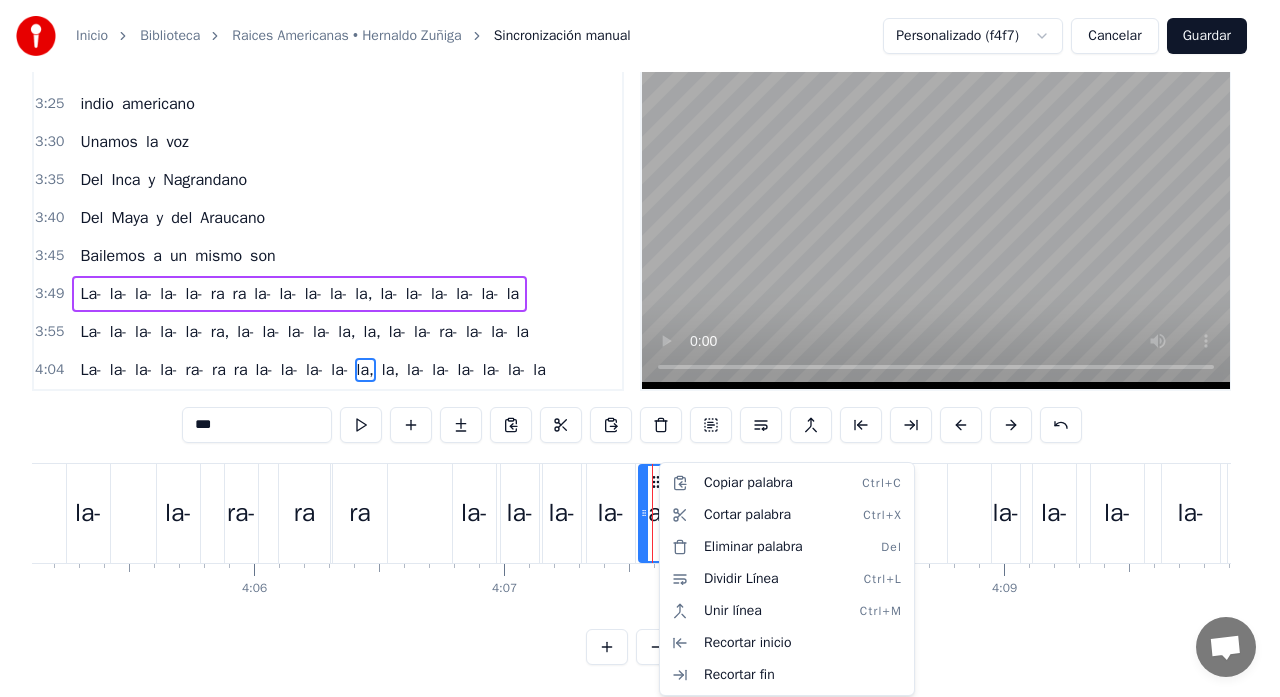 drag, startPoint x: 167, startPoint y: 413, endPoint x: 32, endPoint y: 415, distance: 135.01482 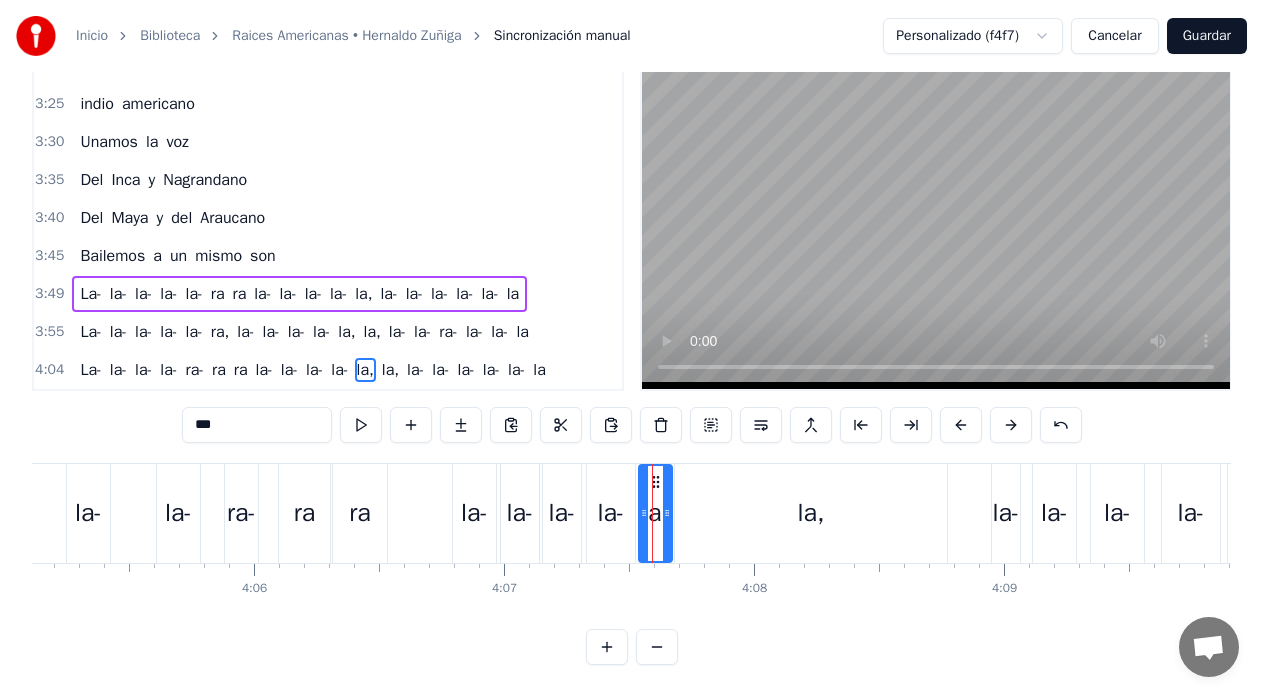 drag, startPoint x: 240, startPoint y: 413, endPoint x: 130, endPoint y: 412, distance: 110.00455 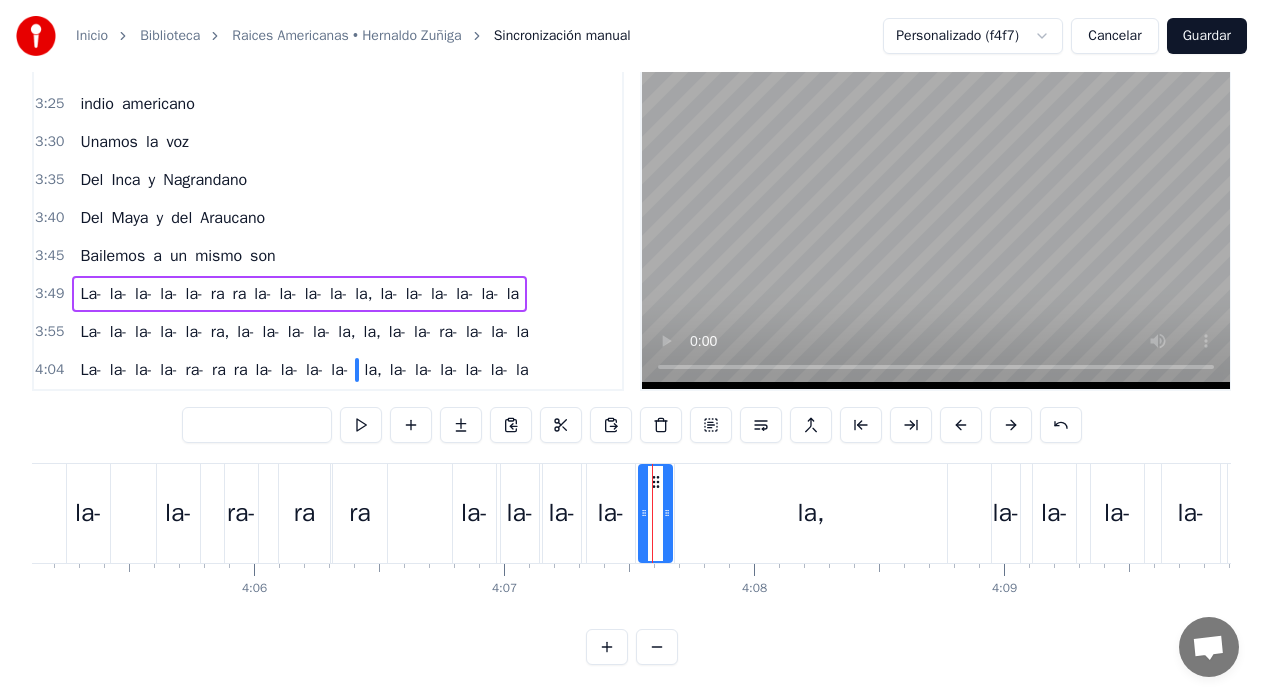 click on "ra" at bounding box center [304, 513] 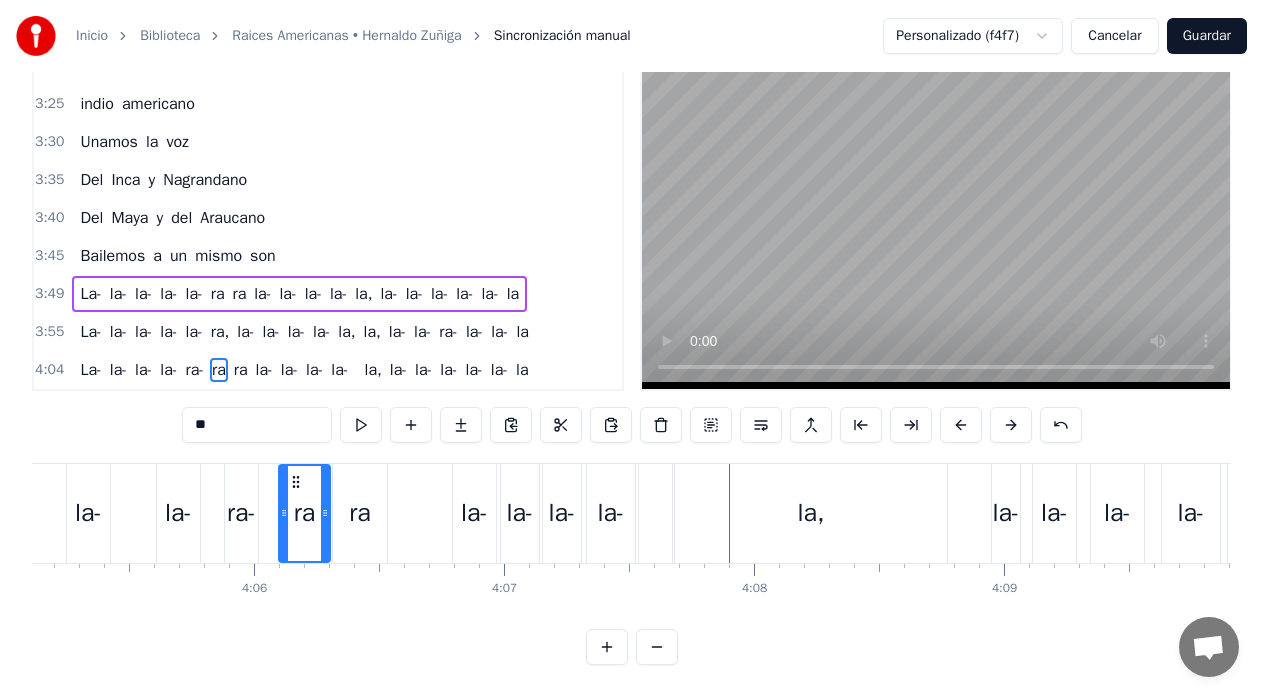 click on "la-" at bounding box center [611, 513] 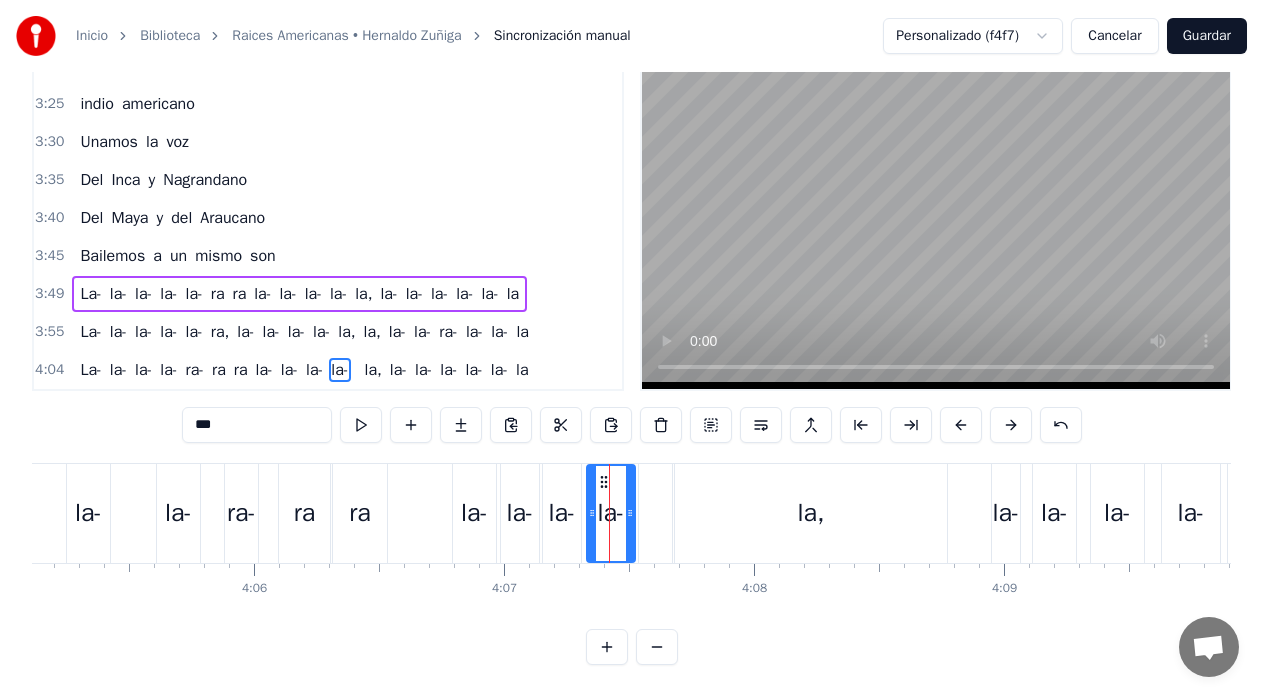 drag, startPoint x: 279, startPoint y: 409, endPoint x: 175, endPoint y: 412, distance: 104.04326 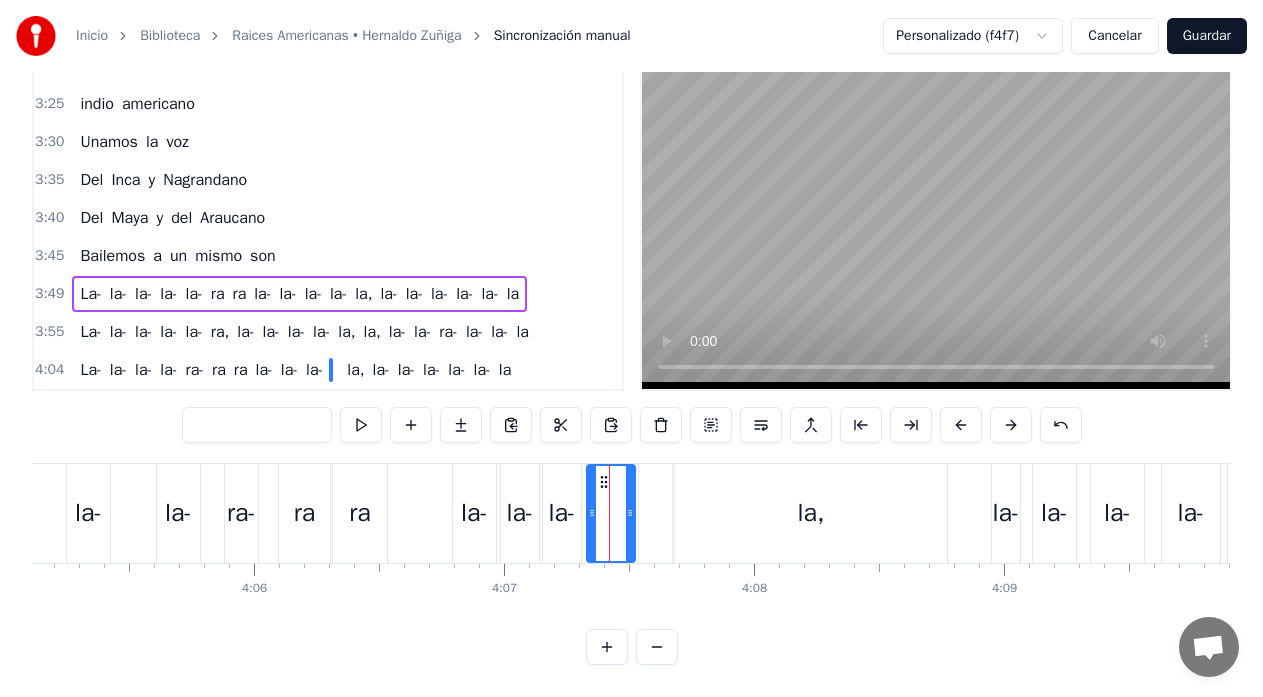click at bounding box center (655, 513) 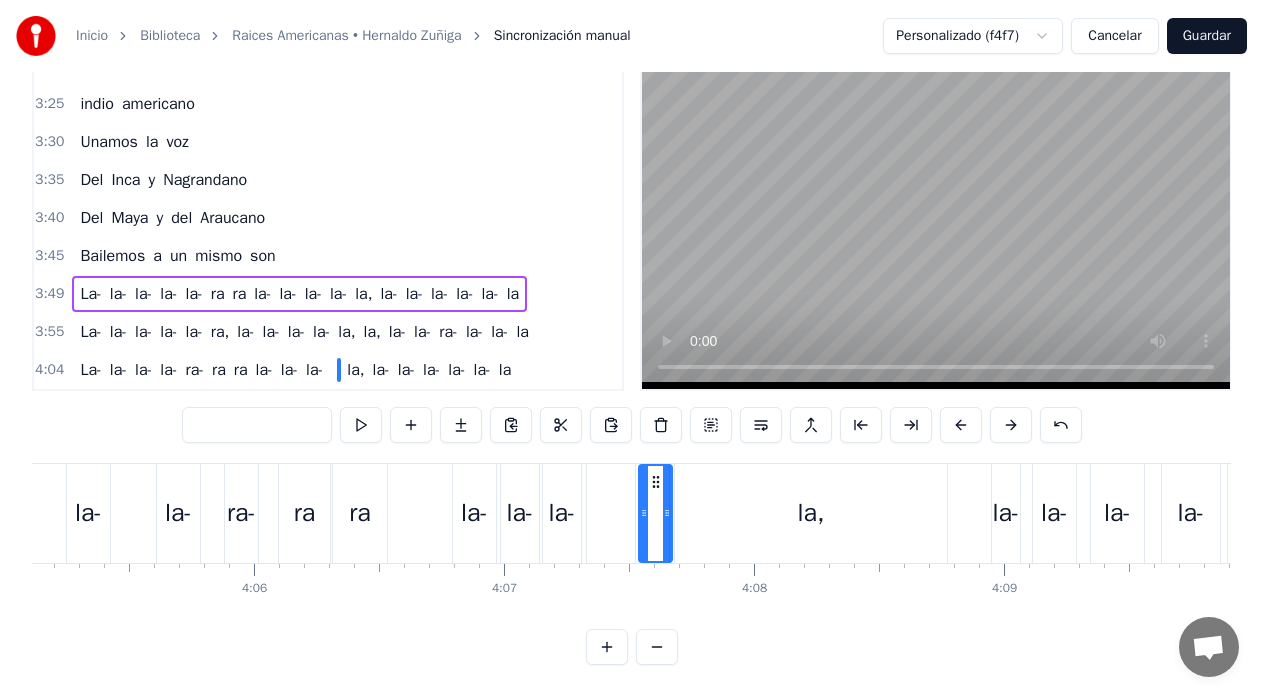 click on "la," at bounding box center [811, 513] 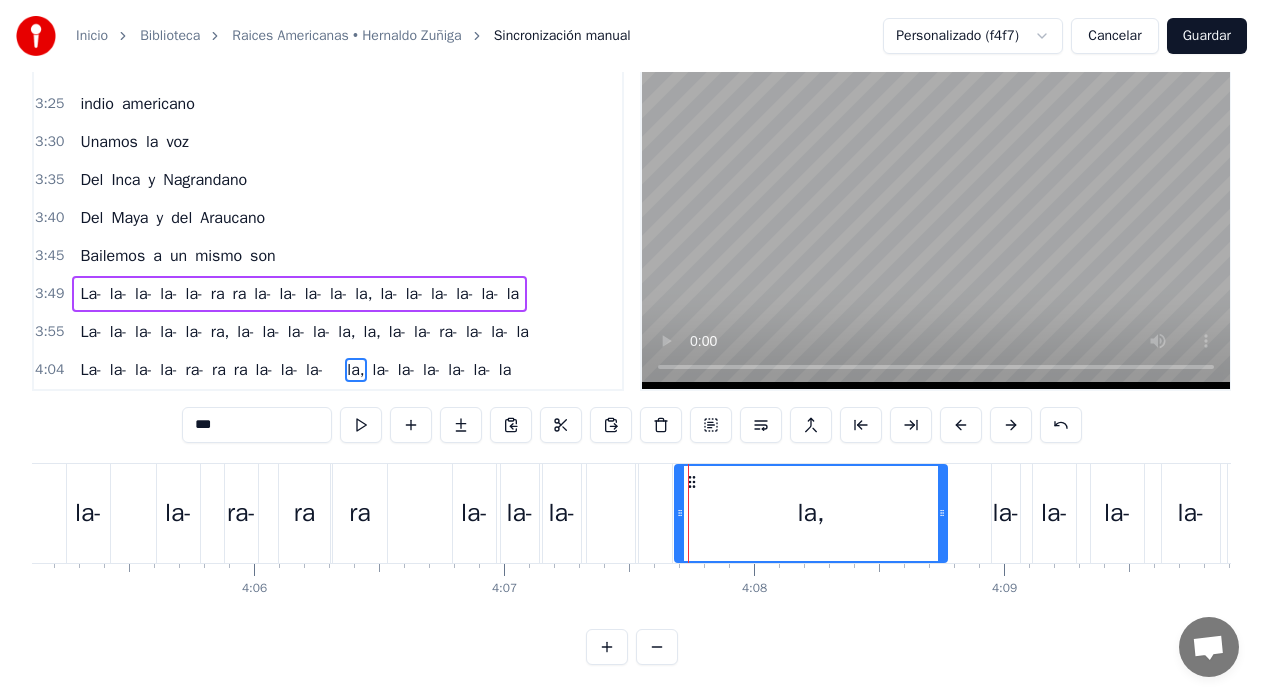 click at bounding box center [655, 513] 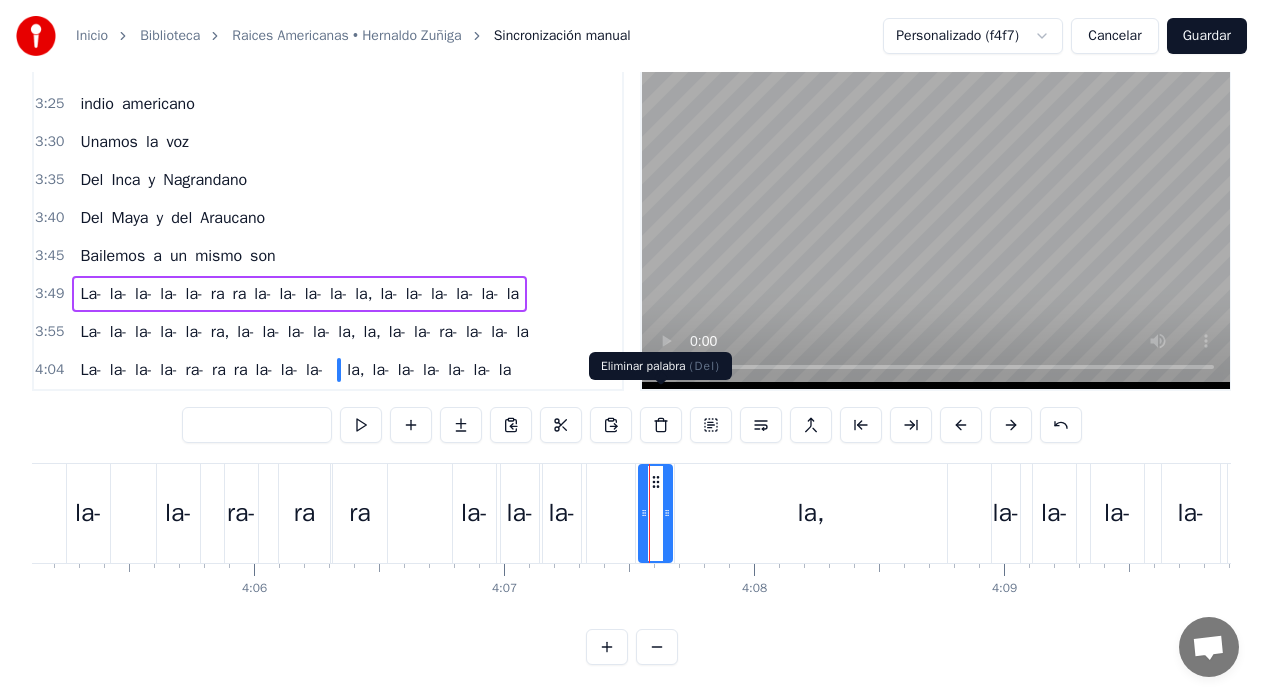 click at bounding box center (661, 425) 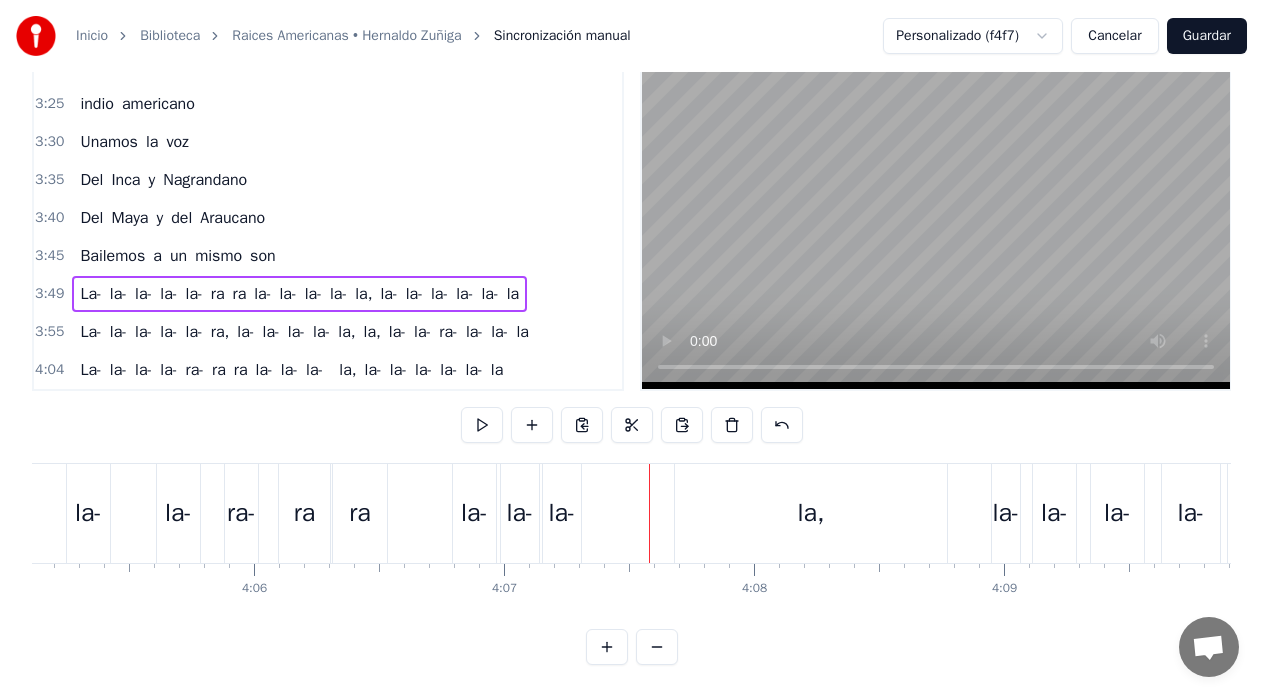 click at bounding box center (611, 513) 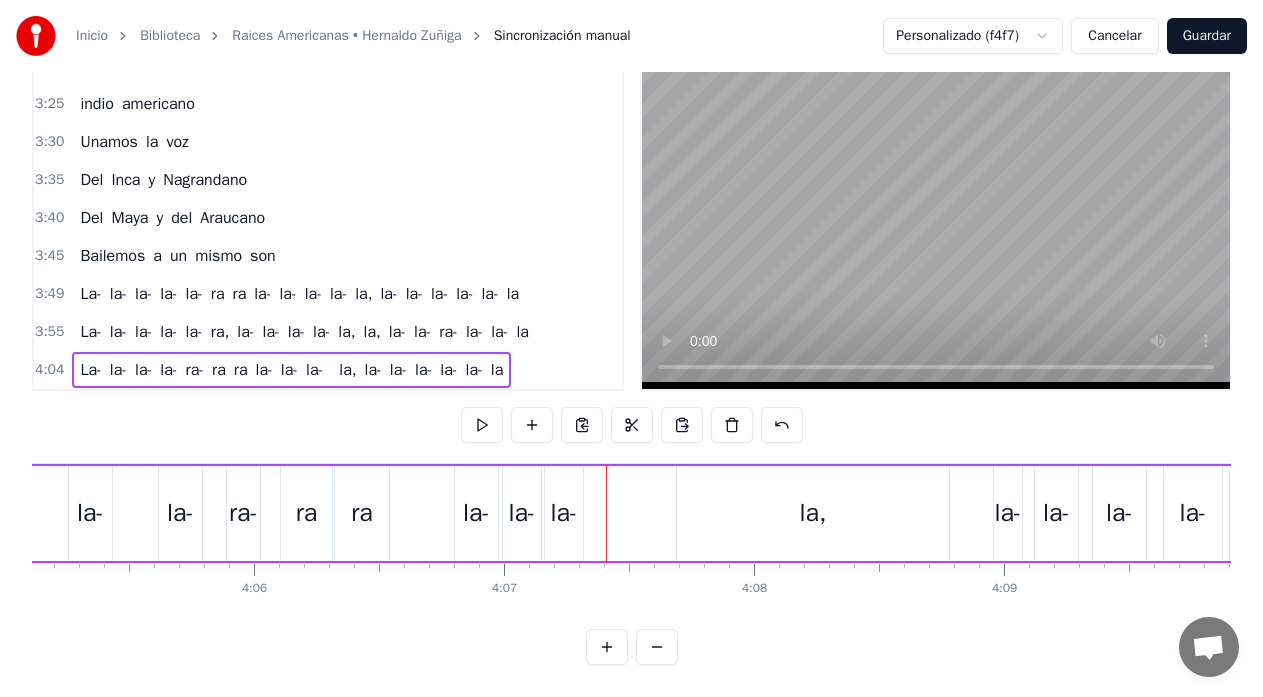click at bounding box center [613, 513] 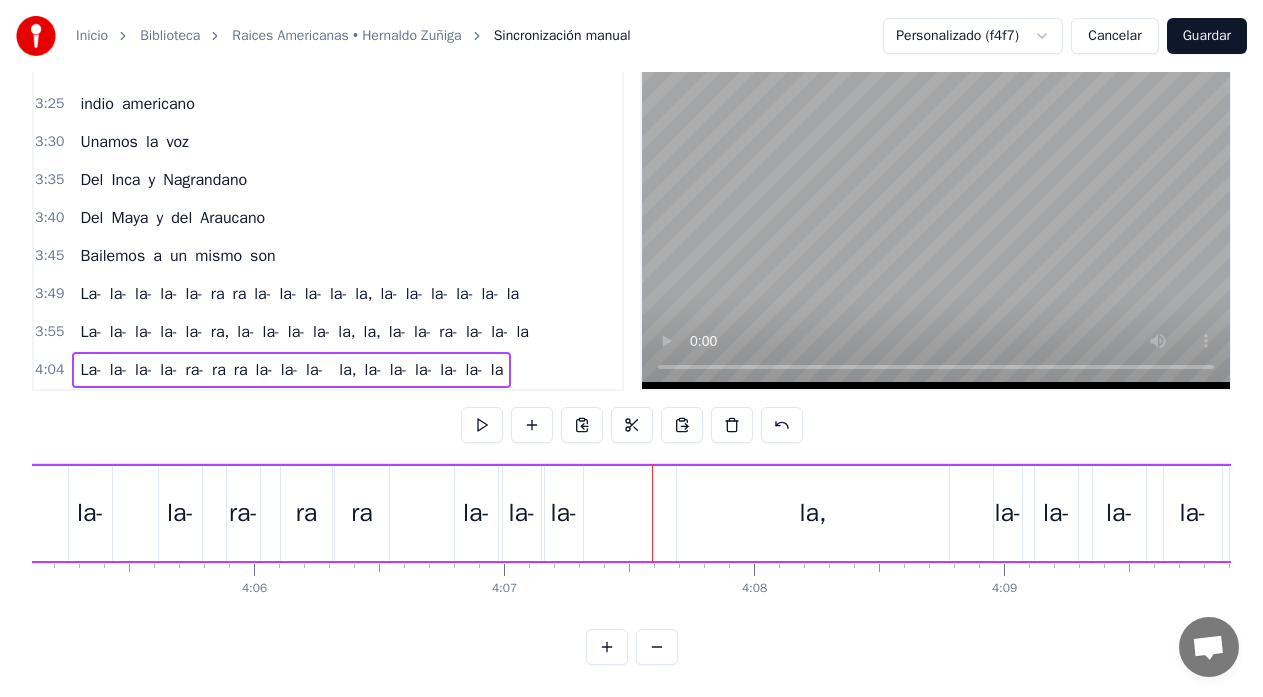 click on "la," at bounding box center (813, 513) 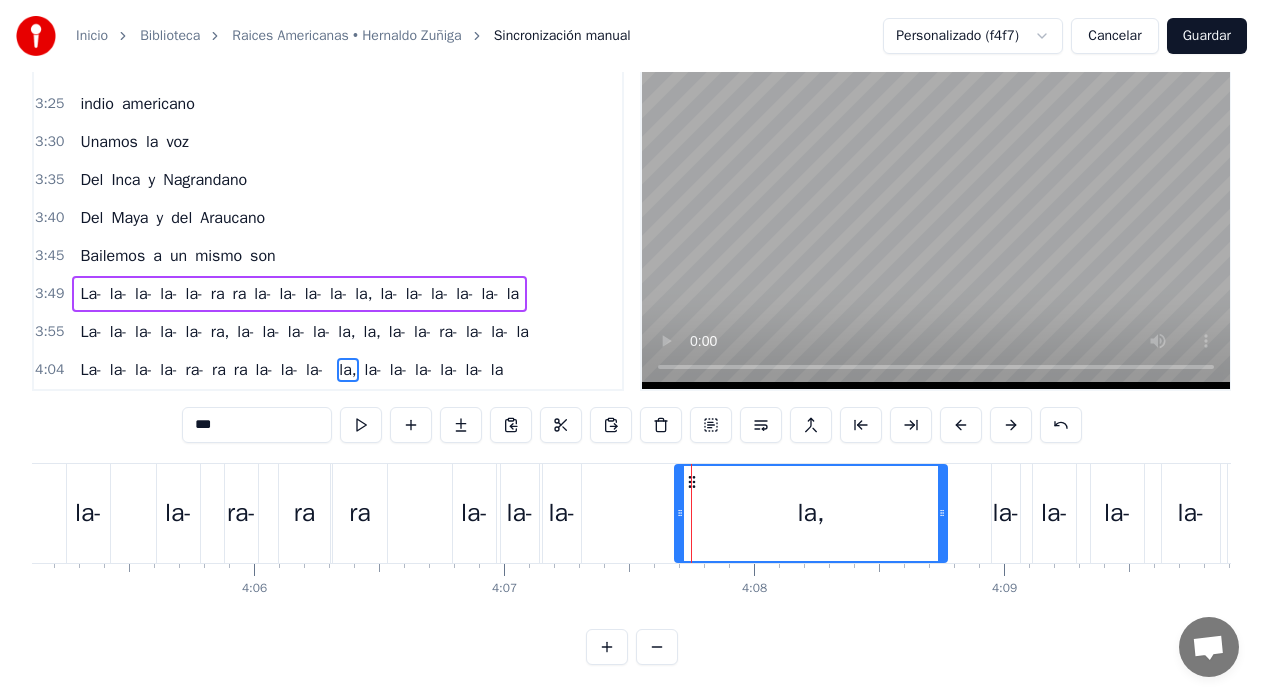click on "la-" at bounding box center (561, 513) 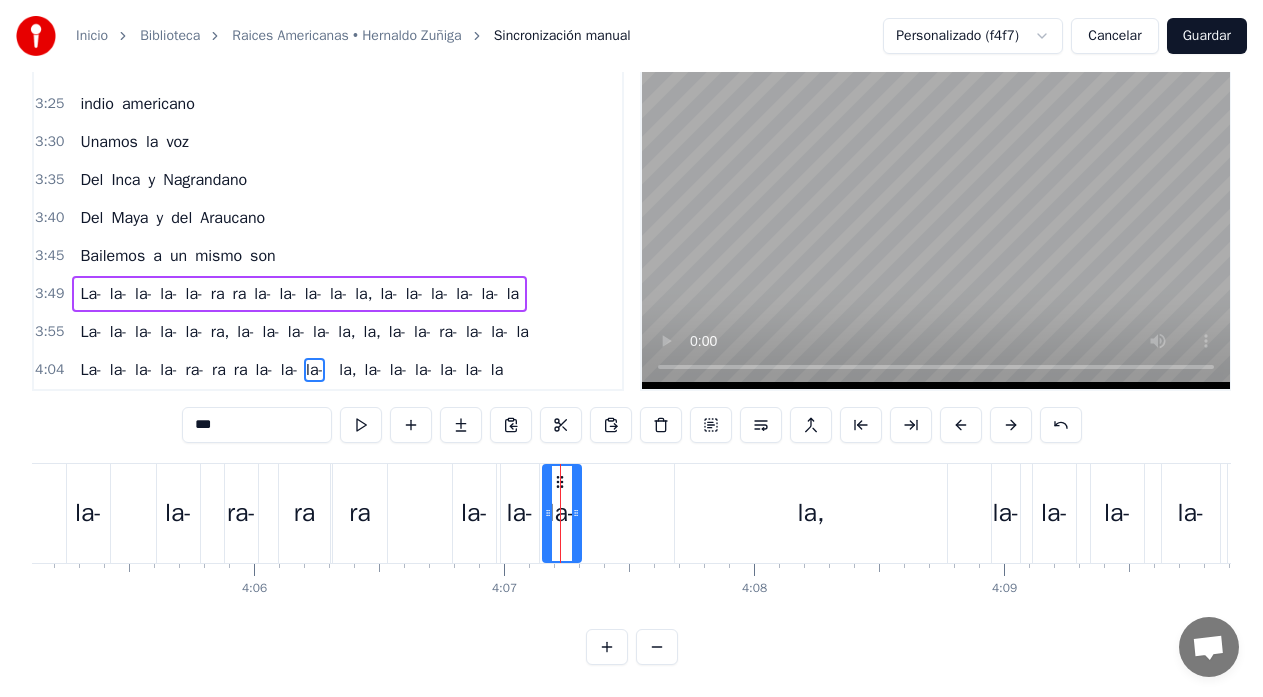 click on "la-" at bounding box center [178, 513] 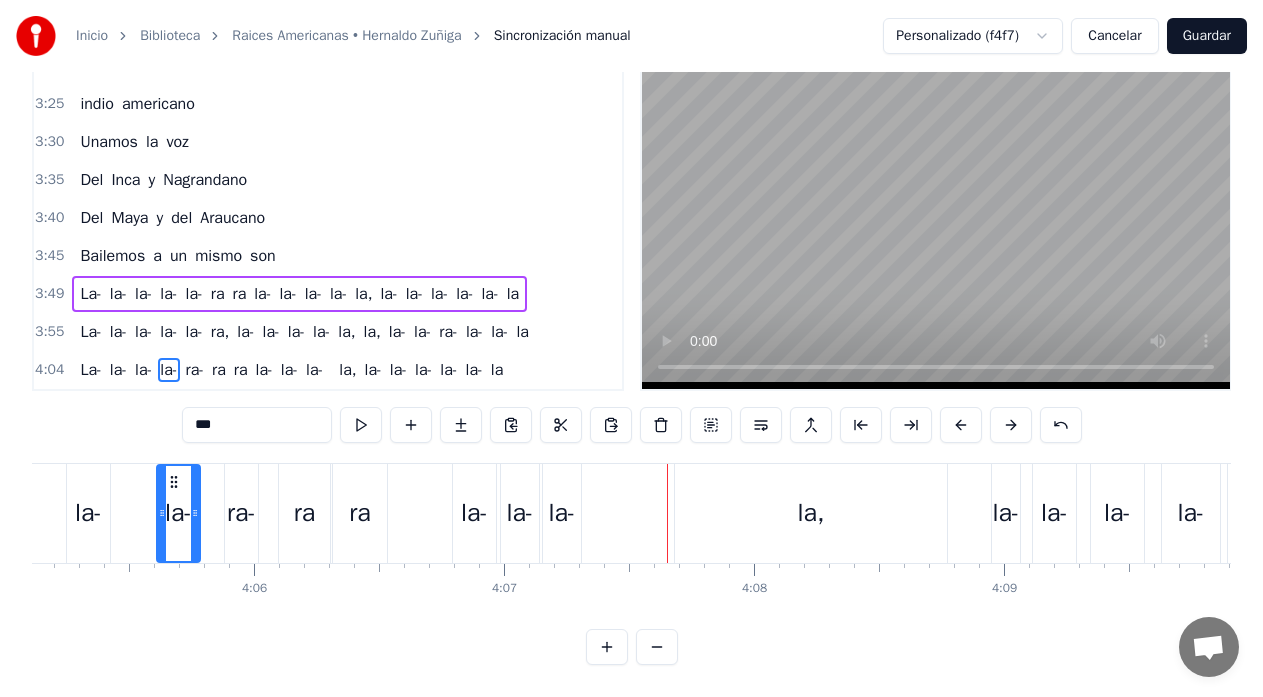 click on "La- la- la- la- ra- ra ra la- la- la- la, la- la- la- la- la- la" at bounding box center (625, 513) 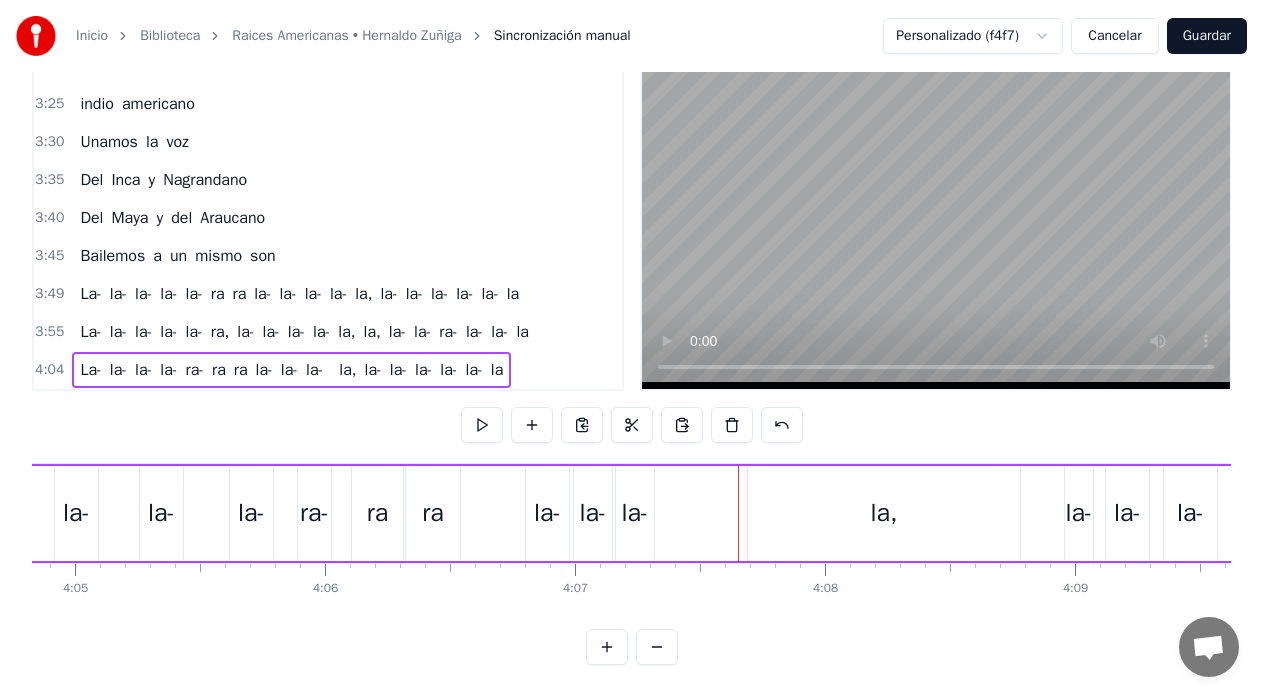 scroll, scrollTop: 0, scrollLeft: 61202, axis: horizontal 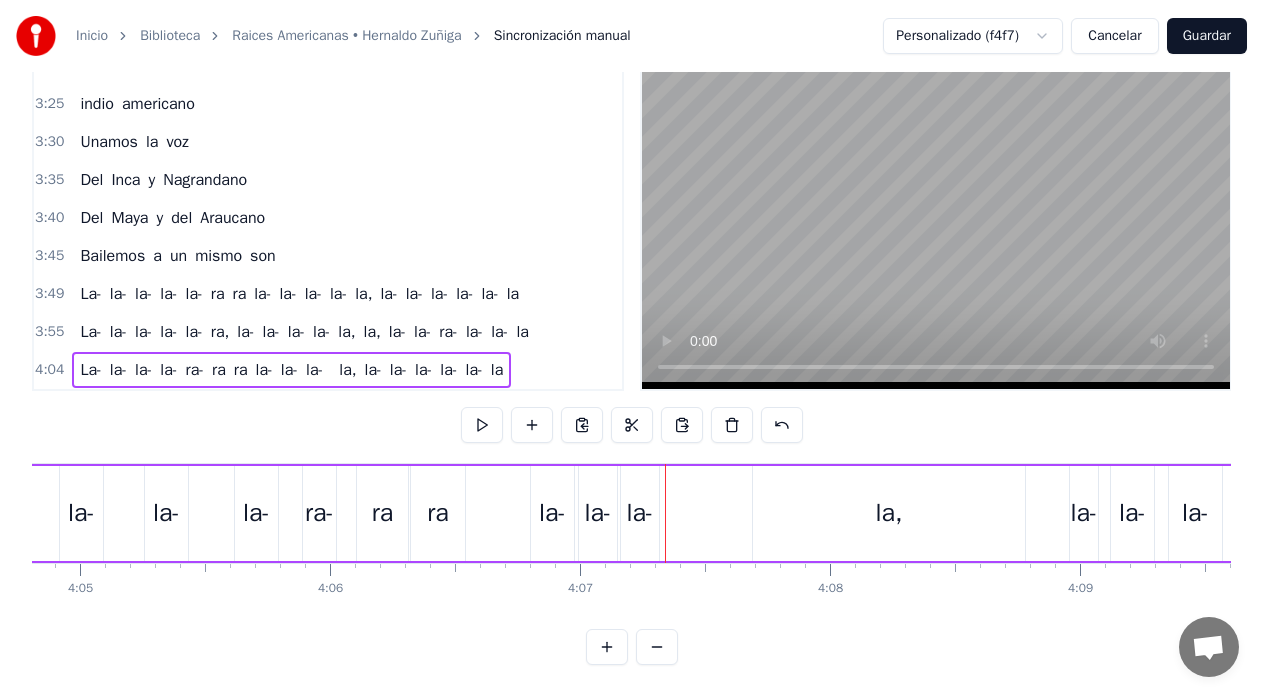 click on "la-" at bounding box center (552, 513) 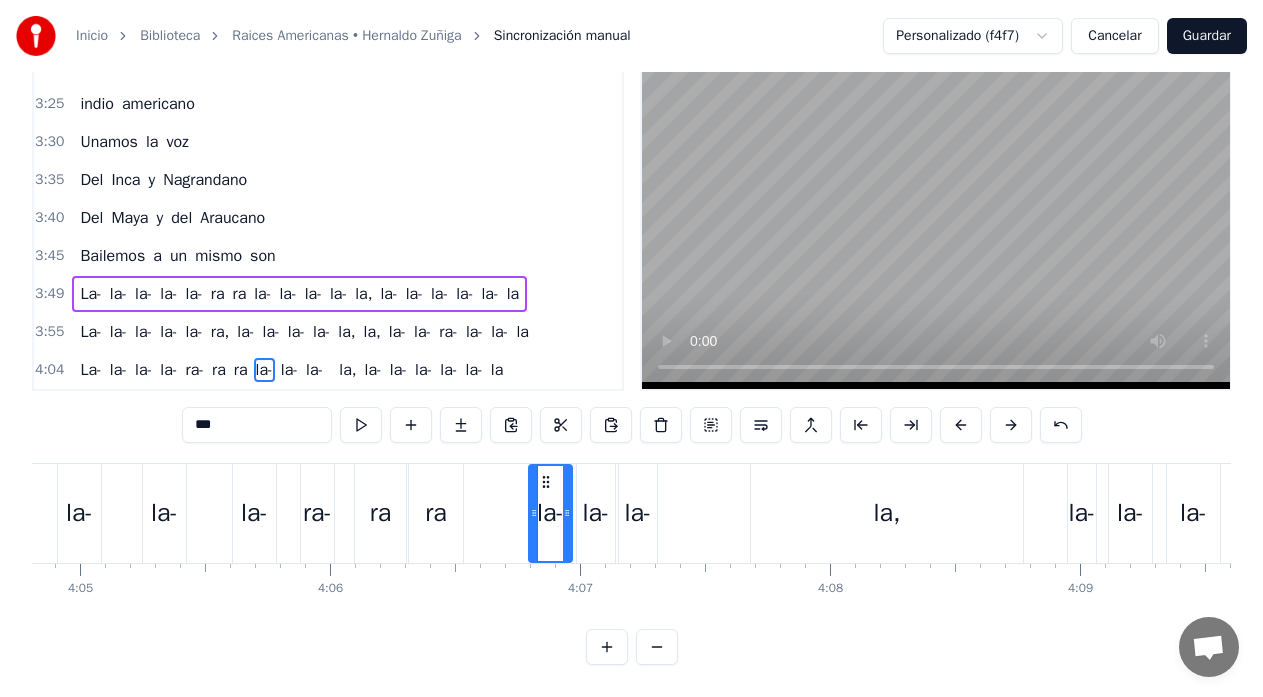 click on "la-" at bounding box center (79, 513) 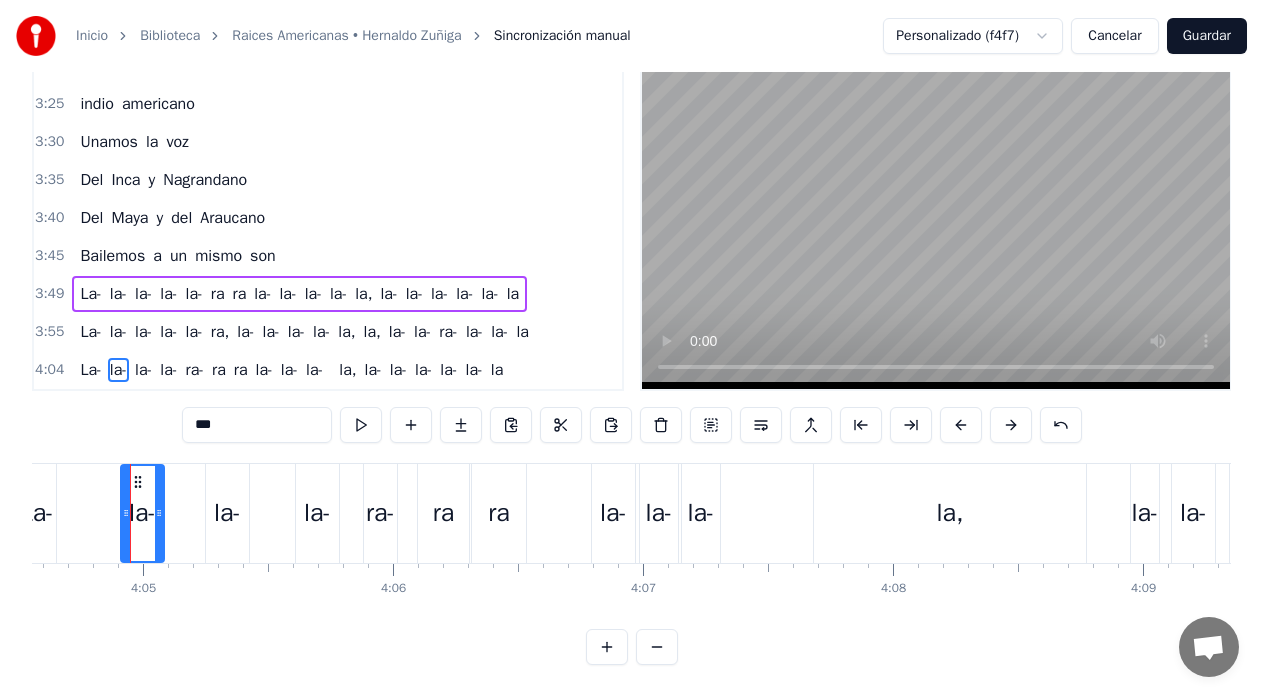 scroll, scrollTop: 0, scrollLeft: 61137, axis: horizontal 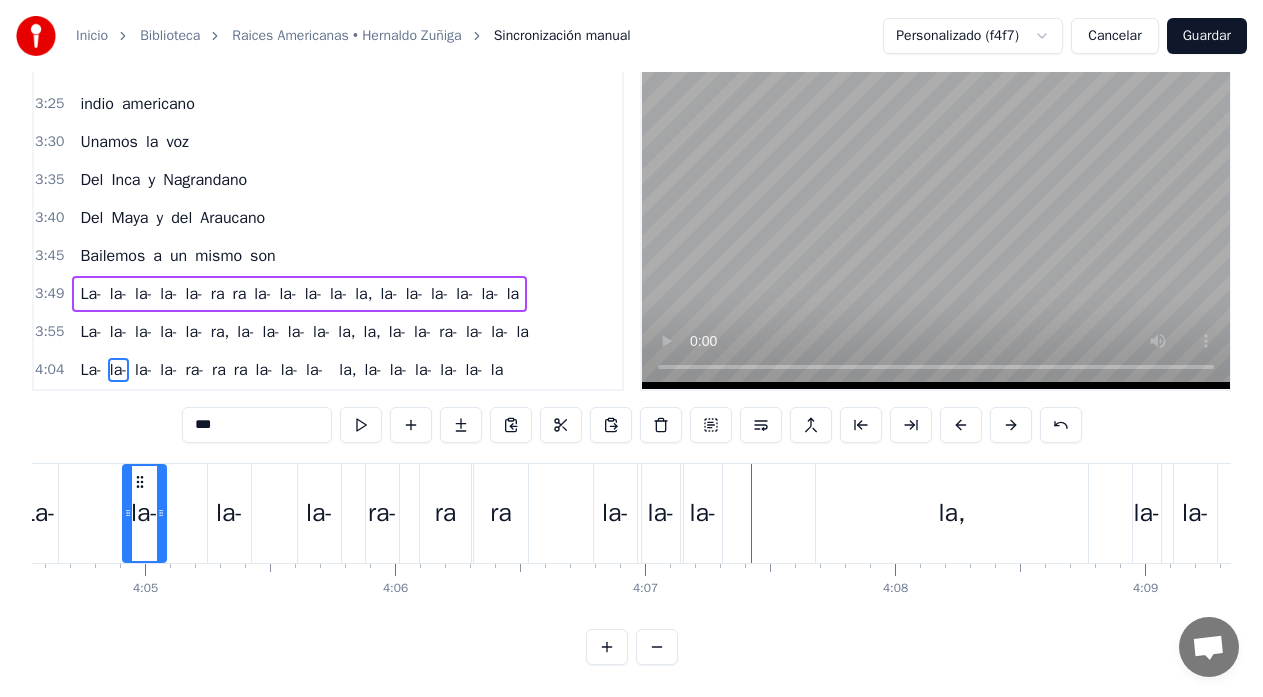 click on "la-" at bounding box center [615, 513] 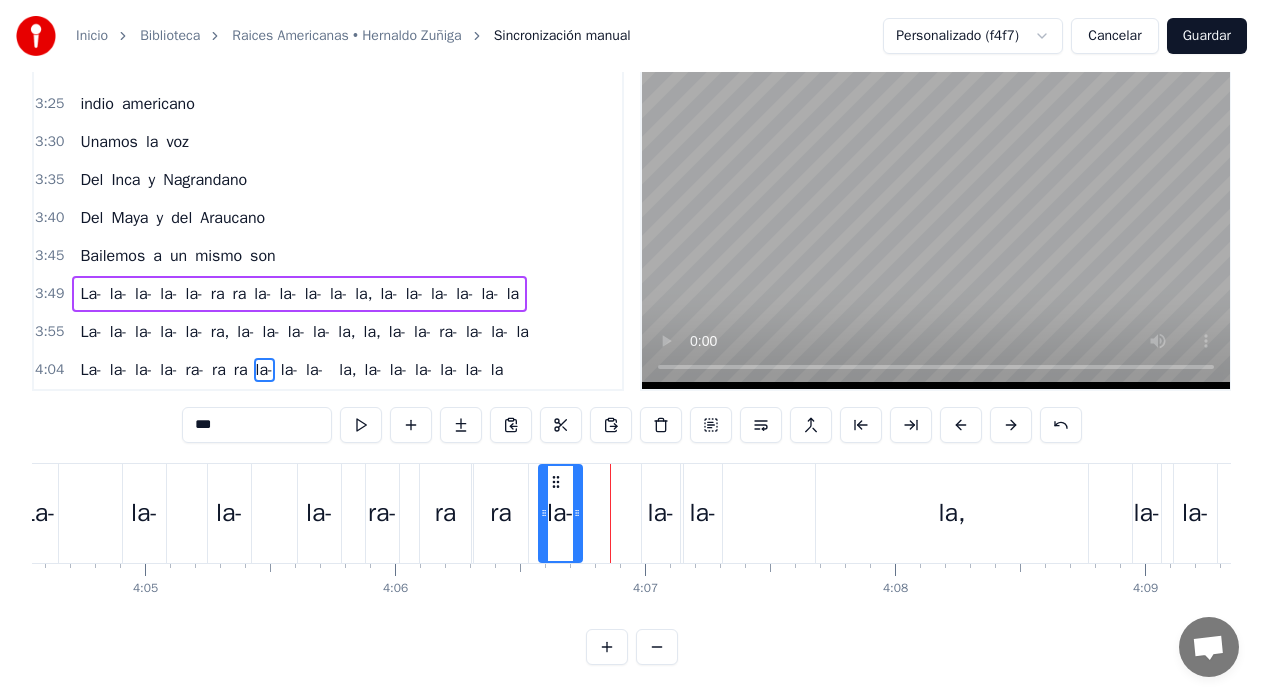 drag, startPoint x: 613, startPoint y: 467, endPoint x: 558, endPoint y: 486, distance: 58.189346 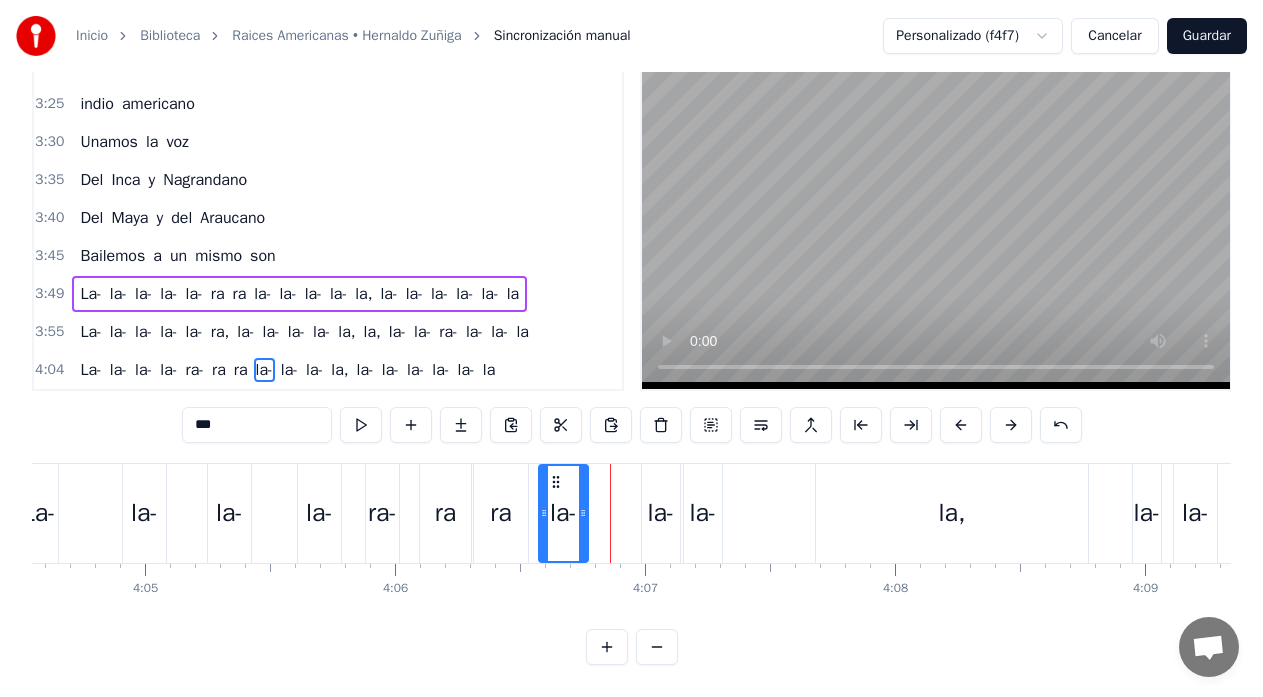 click 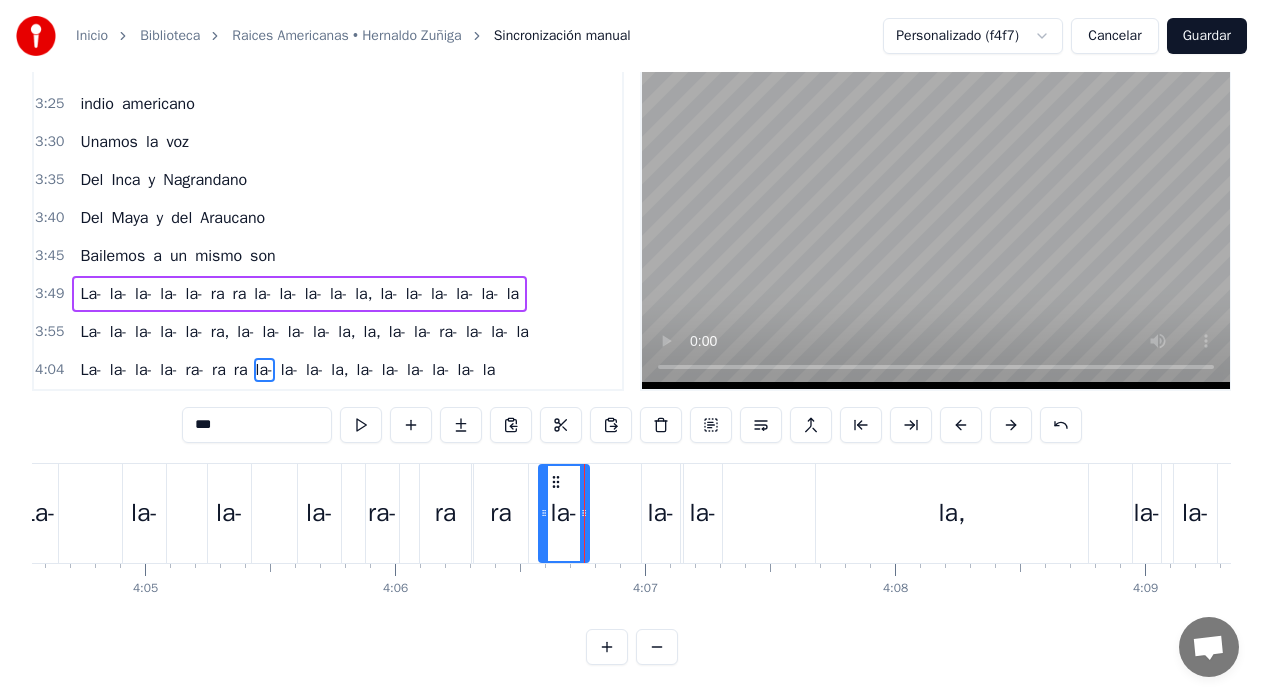 click on "***" at bounding box center [257, 425] 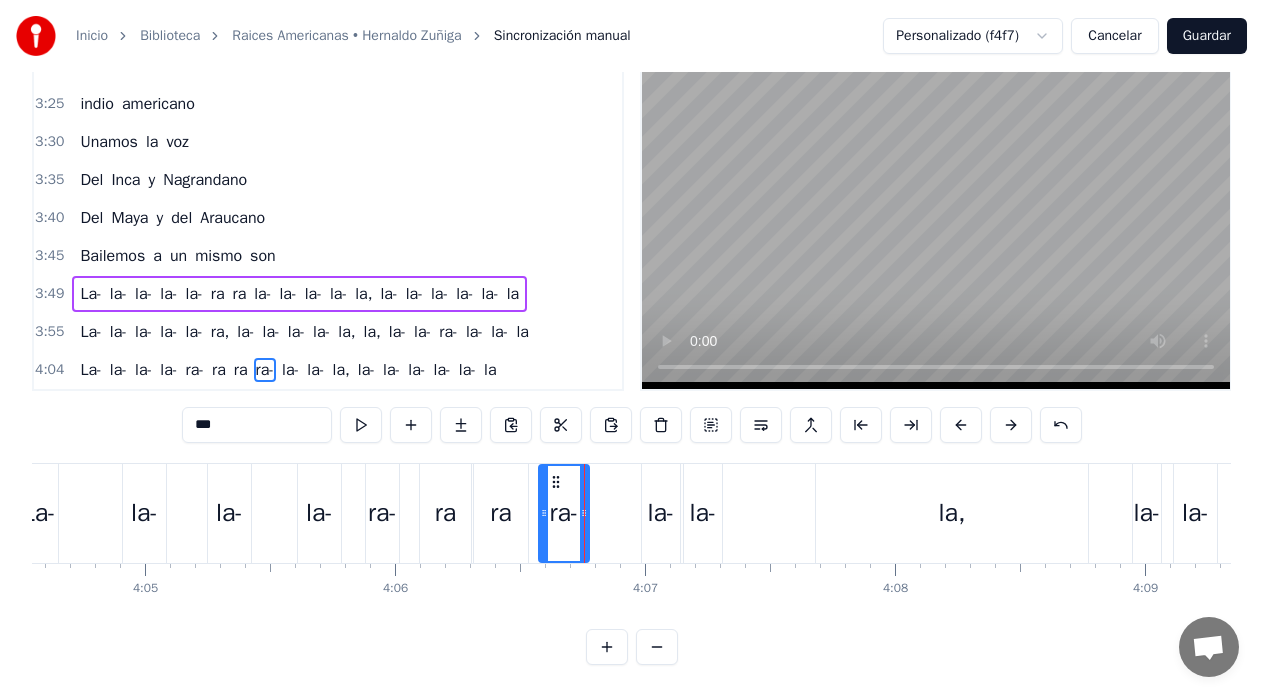 type on "***" 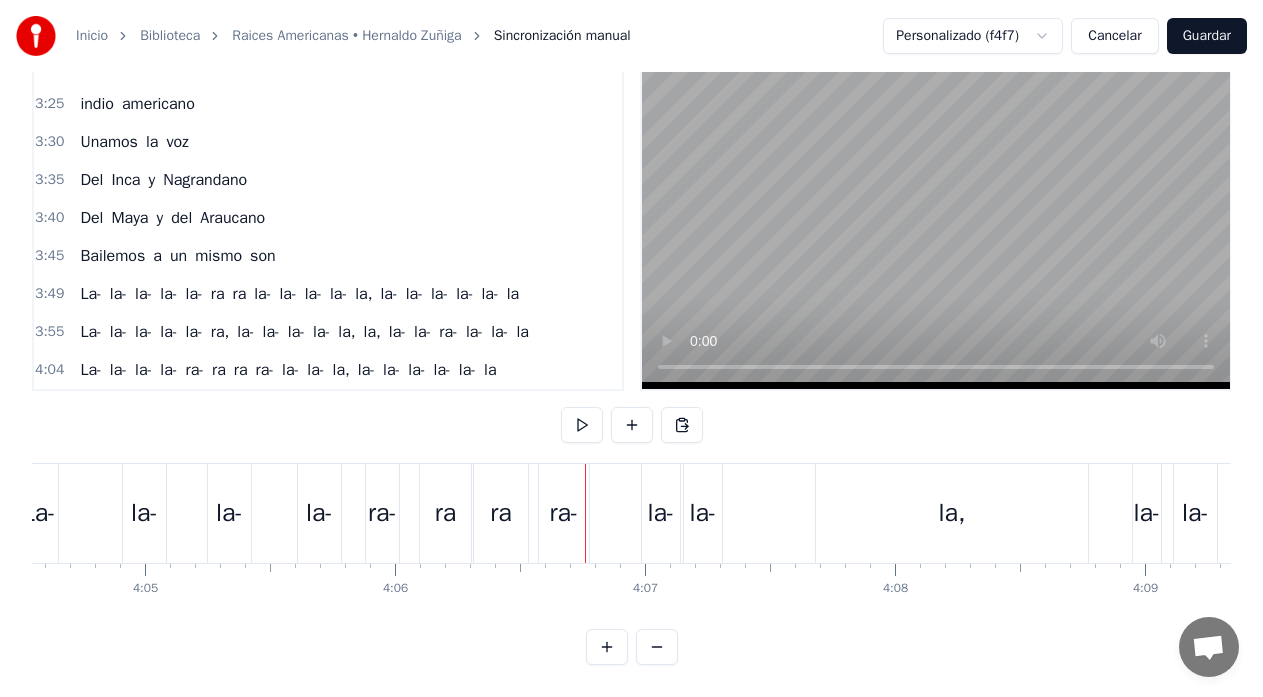 click on "ra-" at bounding box center (563, 513) 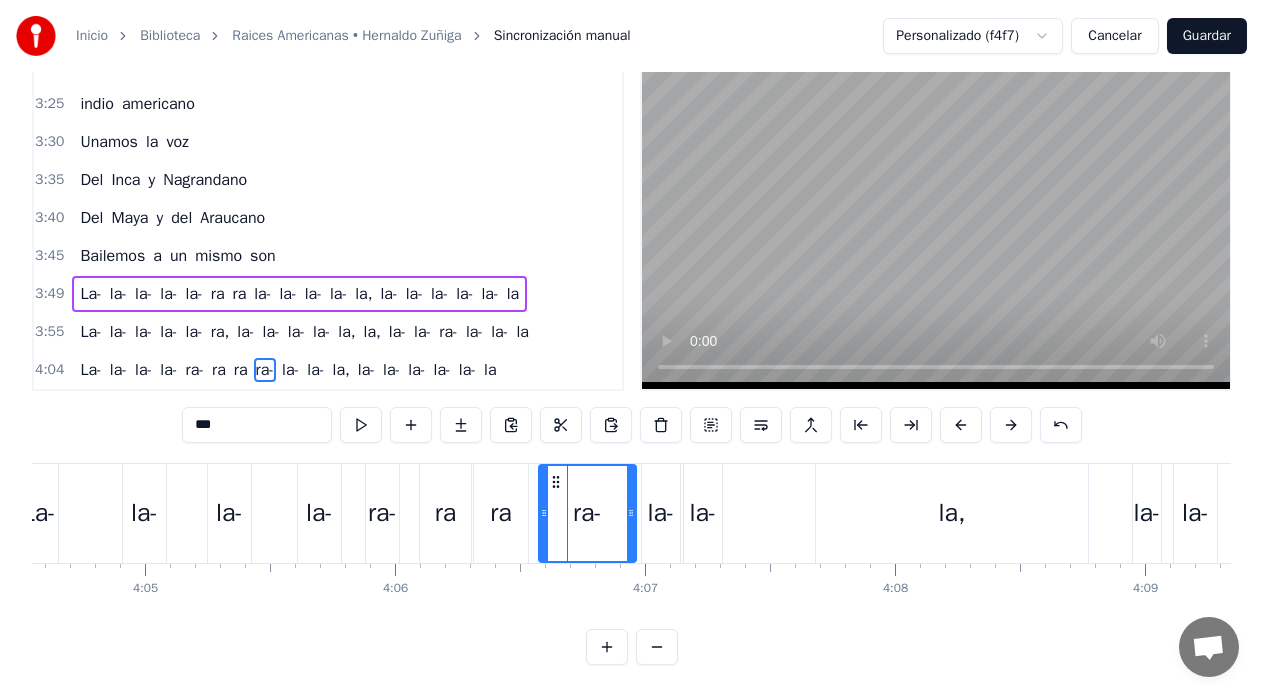drag, startPoint x: 584, startPoint y: 497, endPoint x: 631, endPoint y: 503, distance: 47.38143 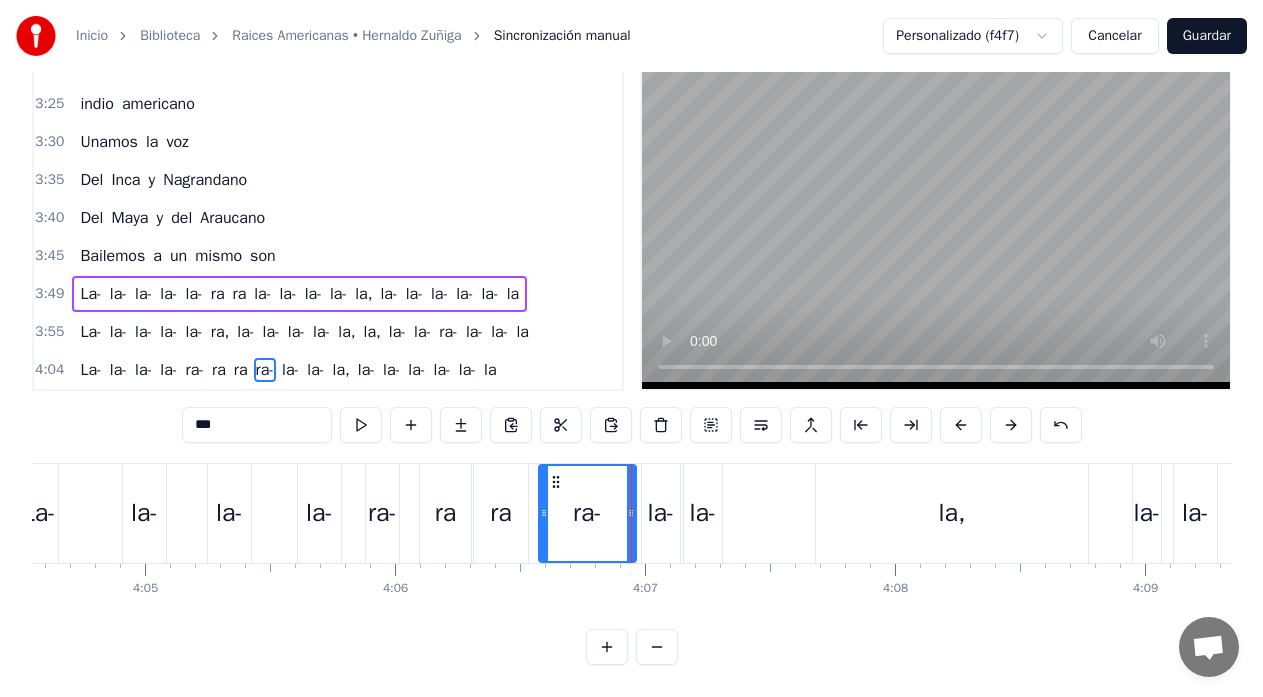 click on "la-" at bounding box center [144, 513] 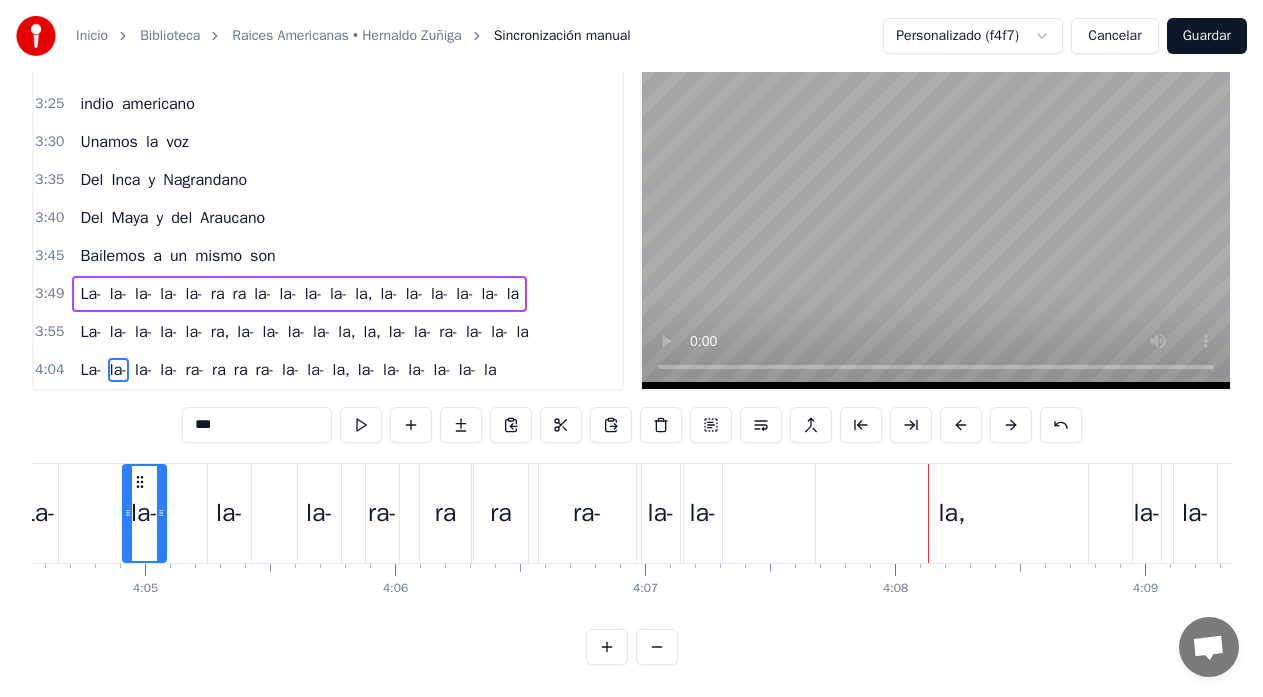 click on "la-" at bounding box center [660, 513] 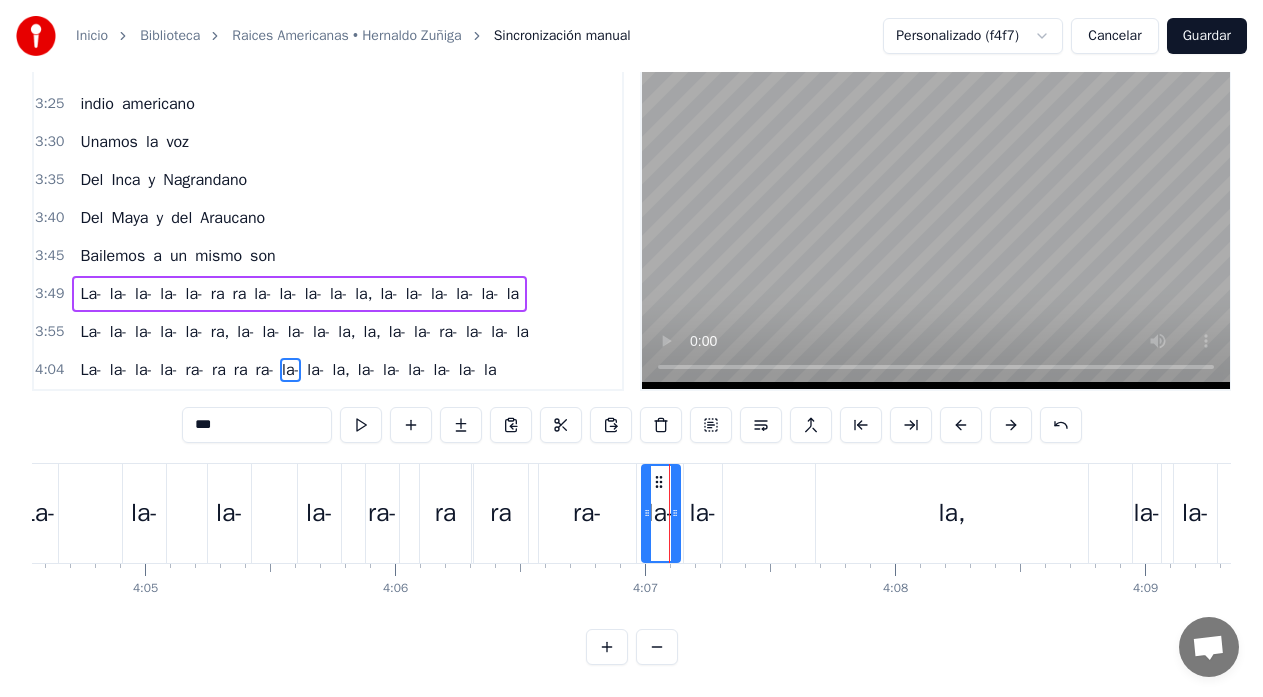 drag, startPoint x: 197, startPoint y: 406, endPoint x: 182, endPoint y: 410, distance: 15.524175 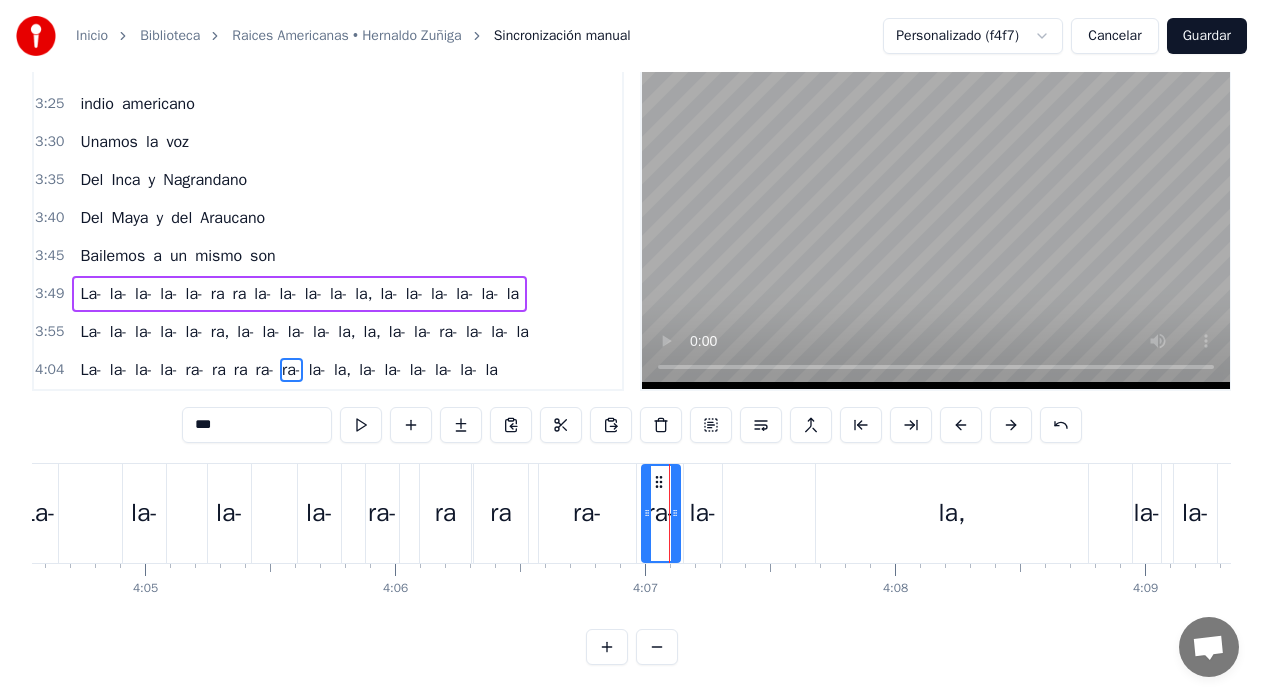 click on "la-" at bounding box center [703, 513] 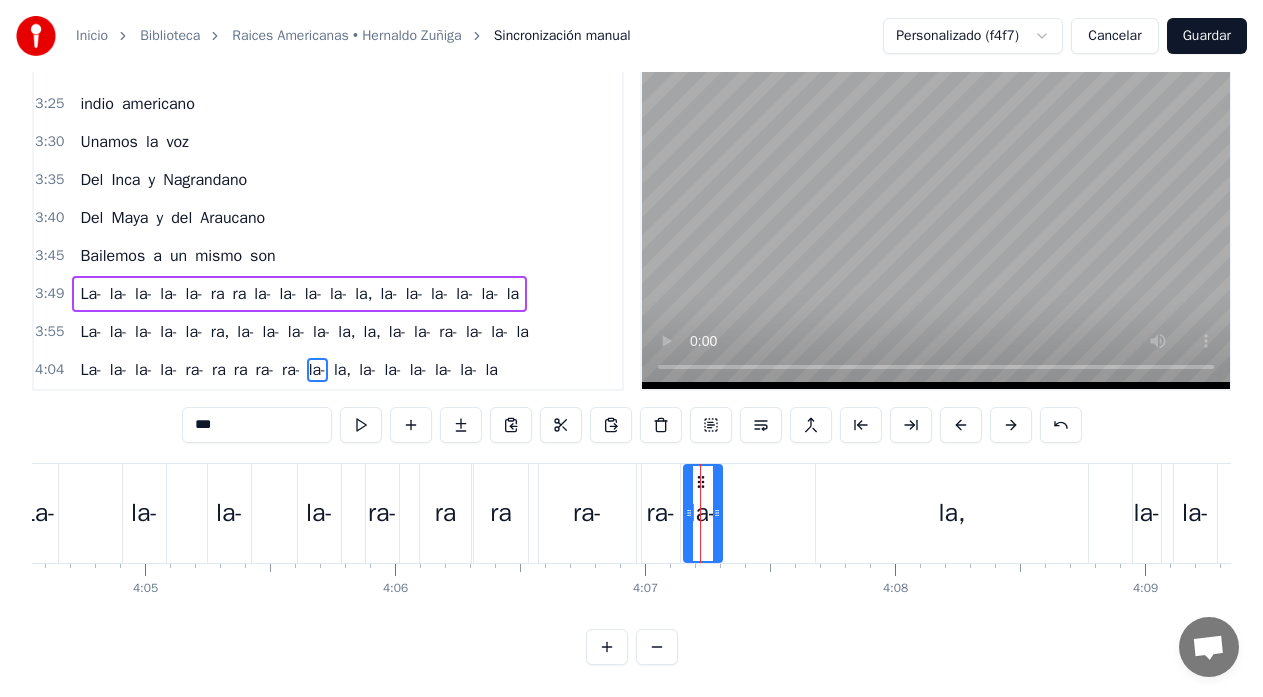 drag, startPoint x: 700, startPoint y: 467, endPoint x: 717, endPoint y: 469, distance: 17.117243 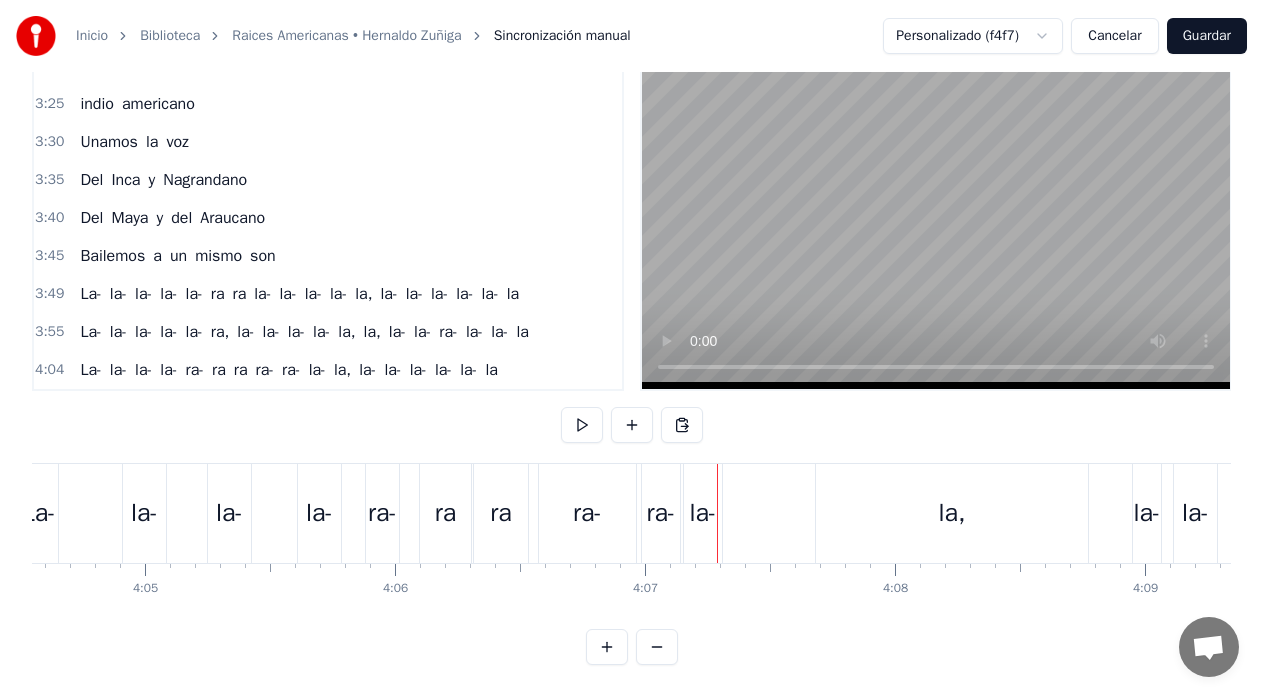 click on "la-" at bounding box center (703, 513) 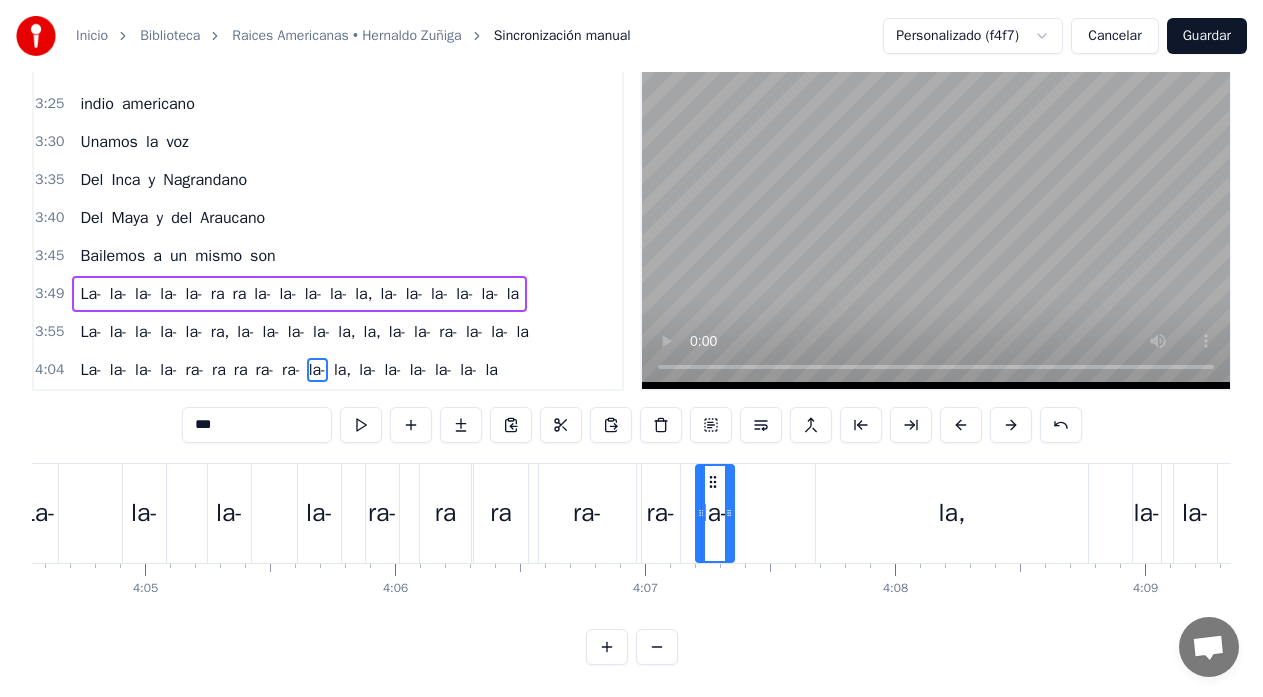 drag, startPoint x: 702, startPoint y: 466, endPoint x: 715, endPoint y: 468, distance: 13.152946 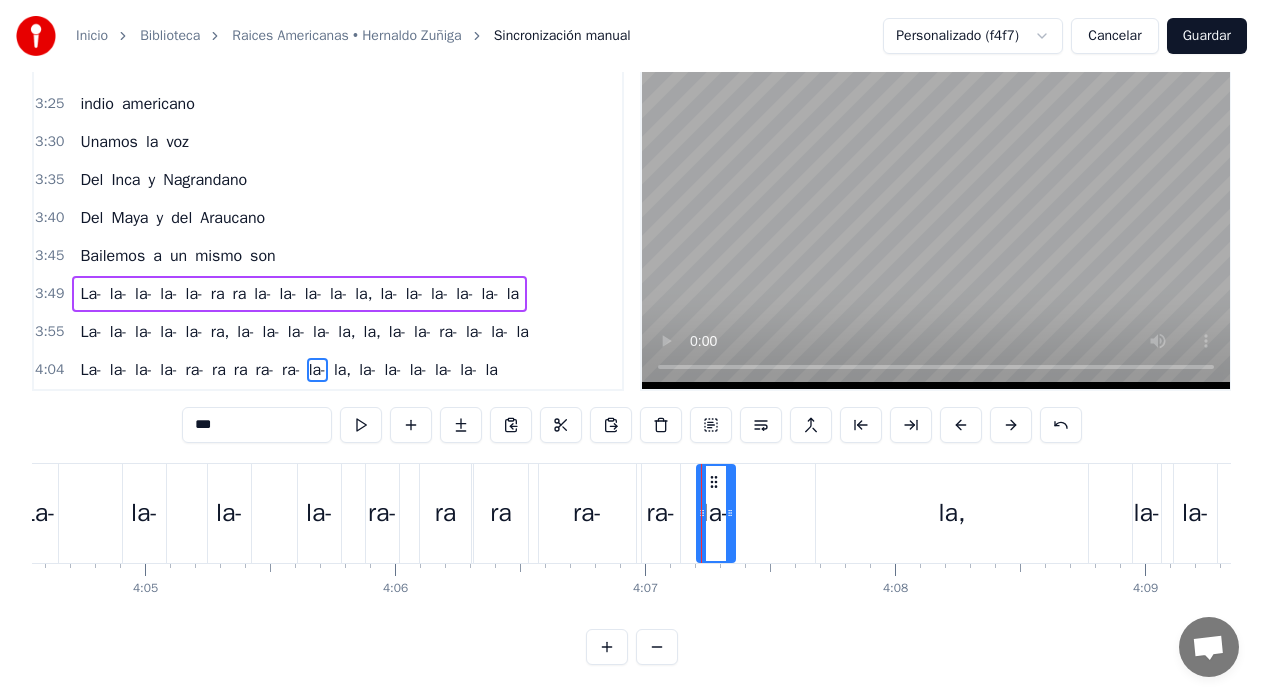 click on "la-" at bounding box center [715, 513] 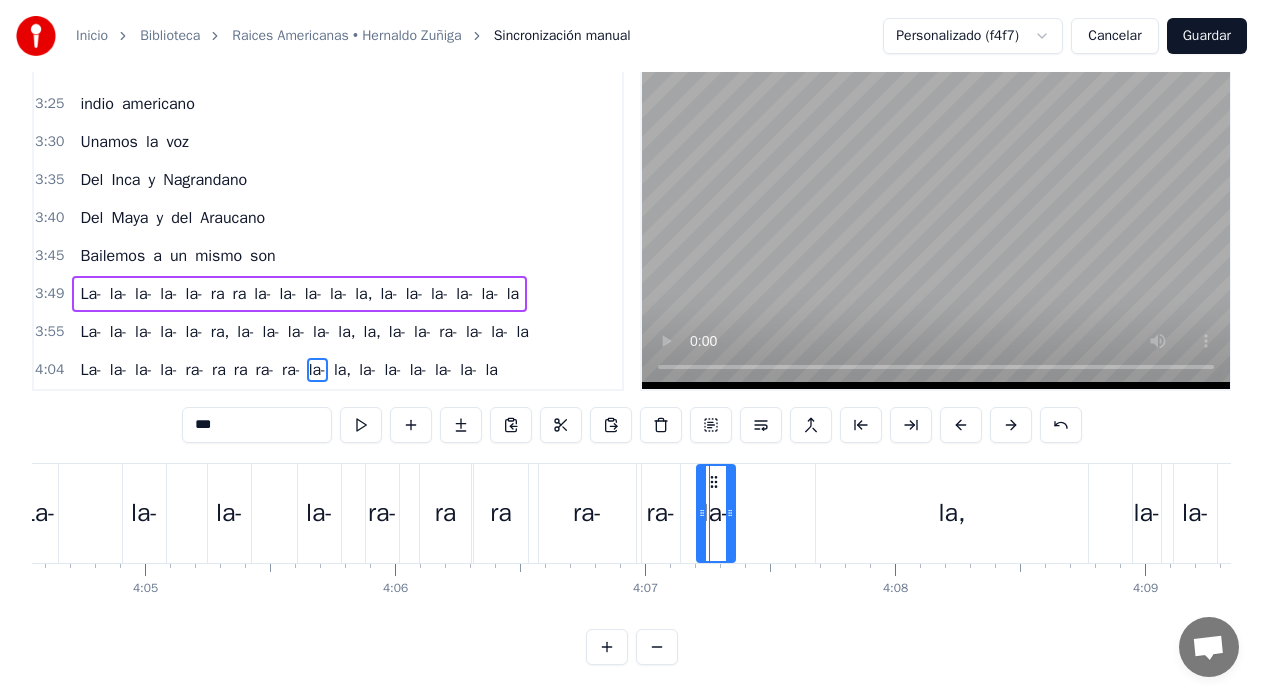 drag, startPoint x: 198, startPoint y: 412, endPoint x: 171, endPoint y: 416, distance: 27.294687 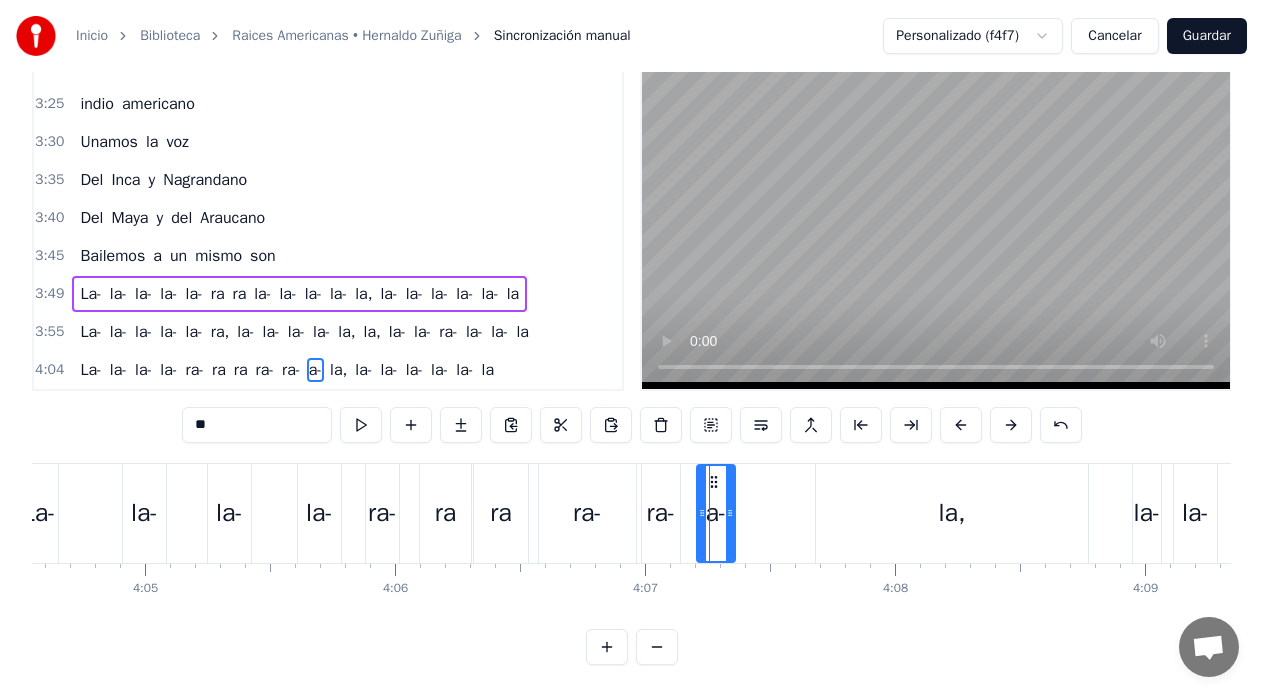 click on "**" at bounding box center (257, 425) 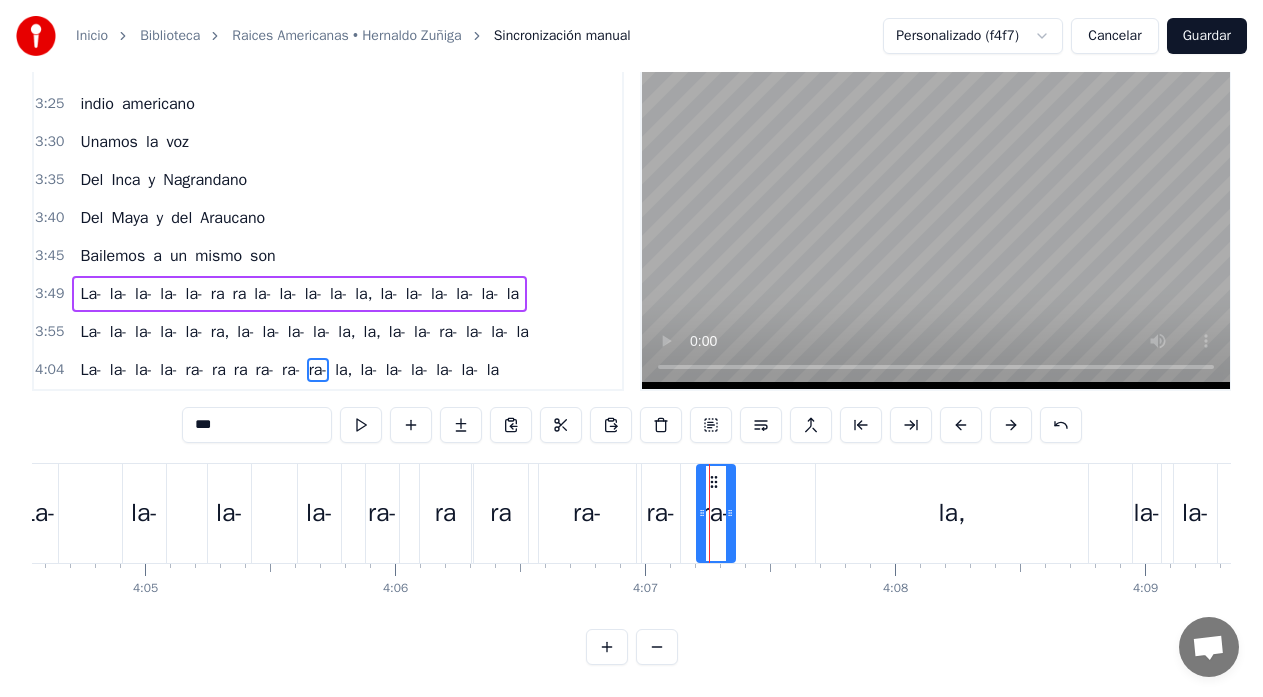 type on "***" 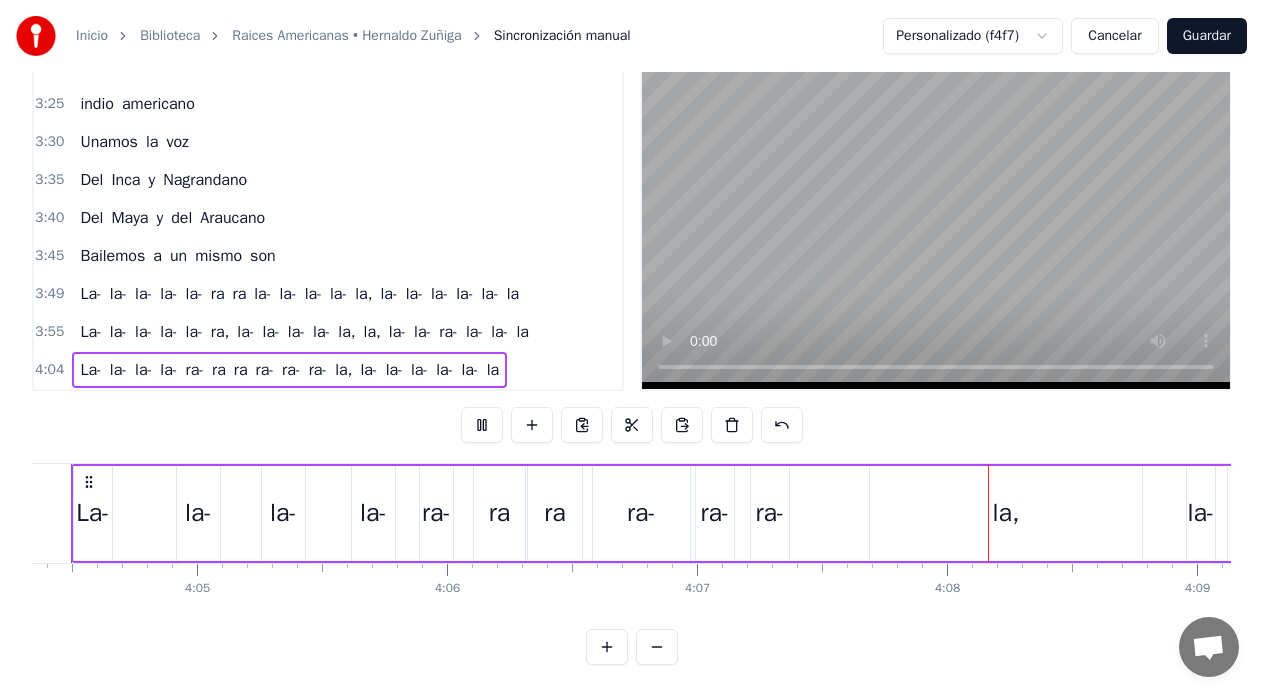 type 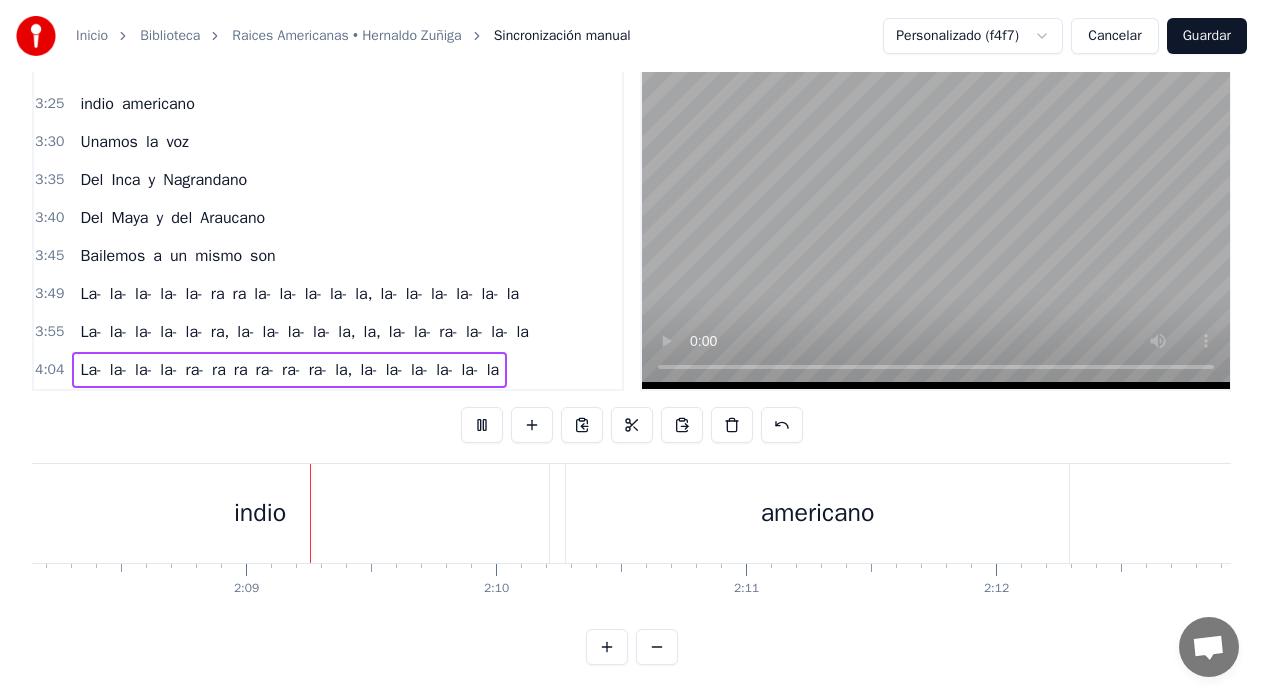 click on "la-" at bounding box center (419, 370) 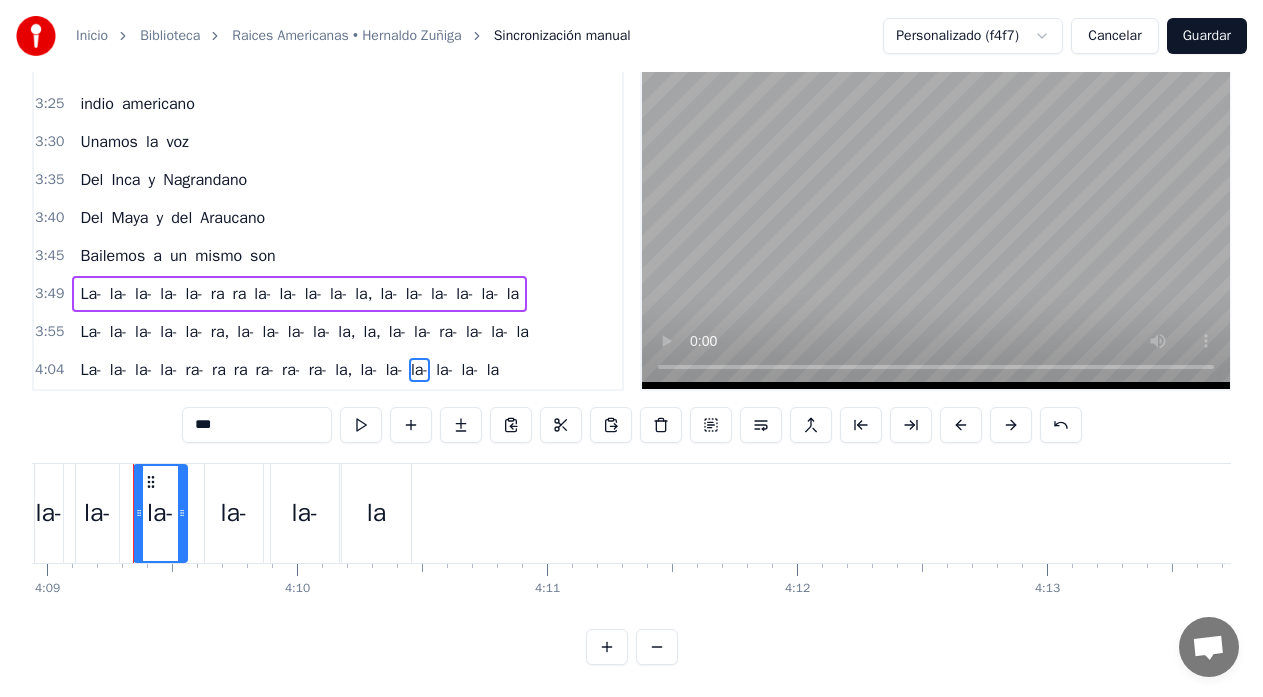 click on "ra" at bounding box center [219, 370] 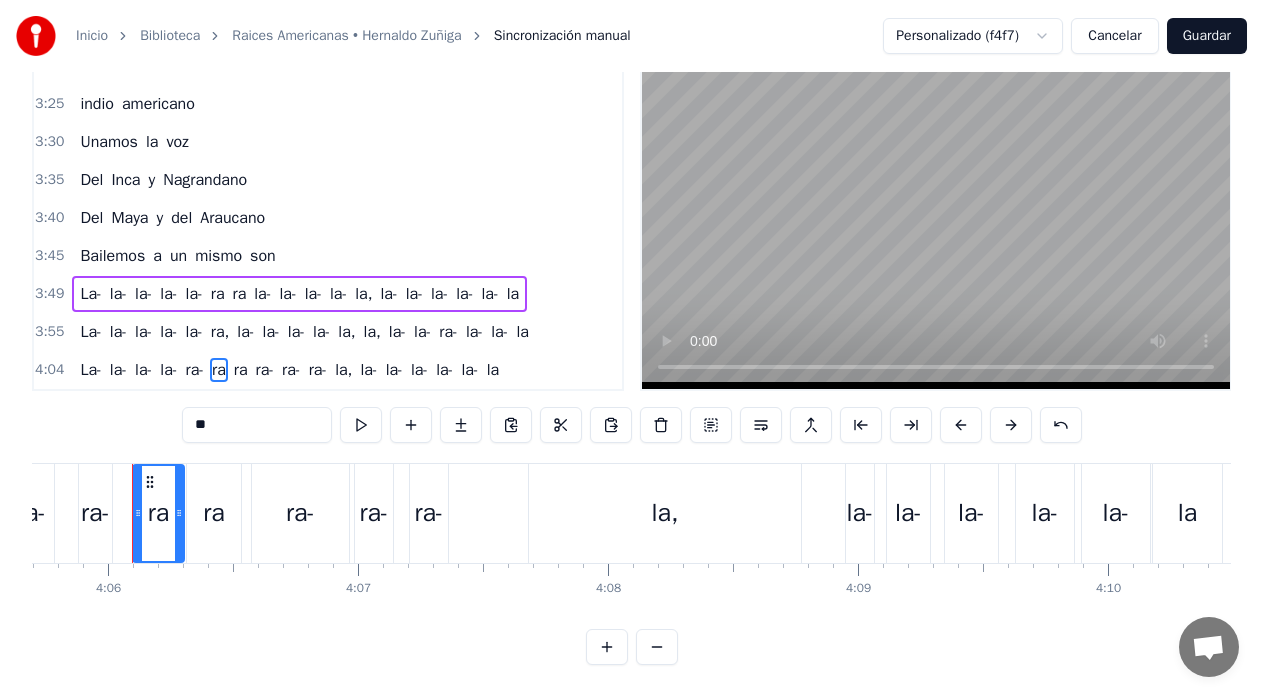 scroll, scrollTop: 0, scrollLeft: 61423, axis: horizontal 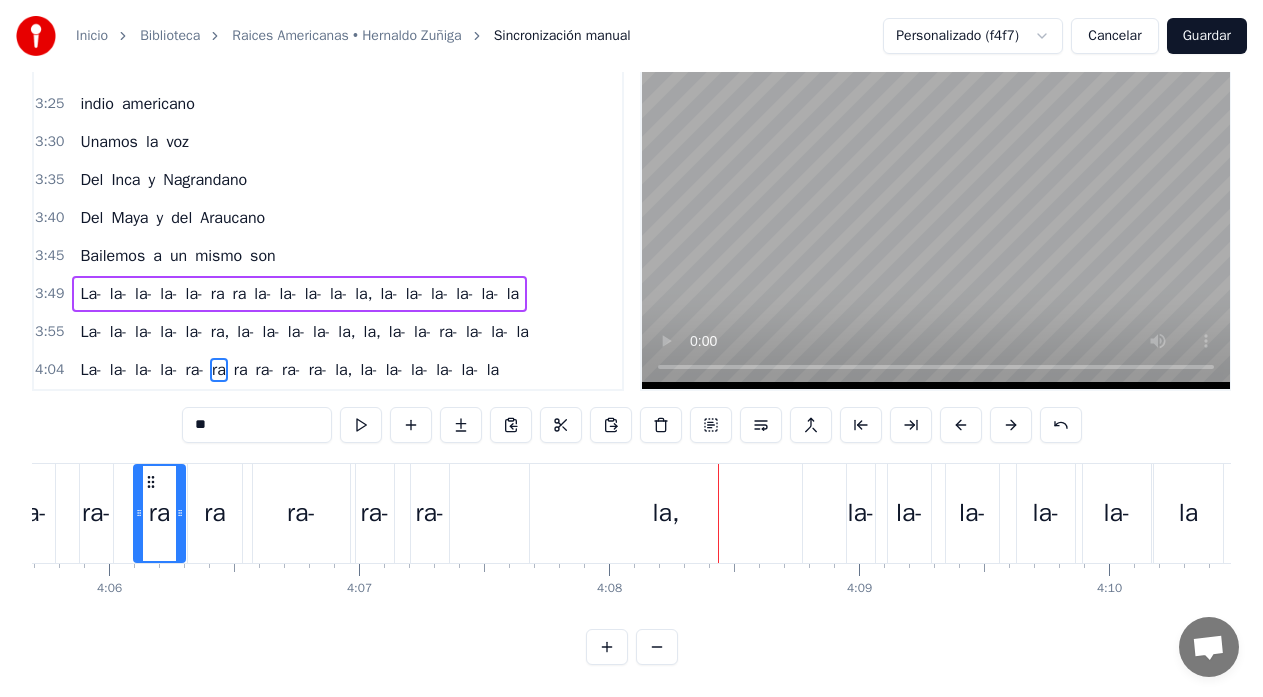 click on "ra-" at bounding box center (429, 513) 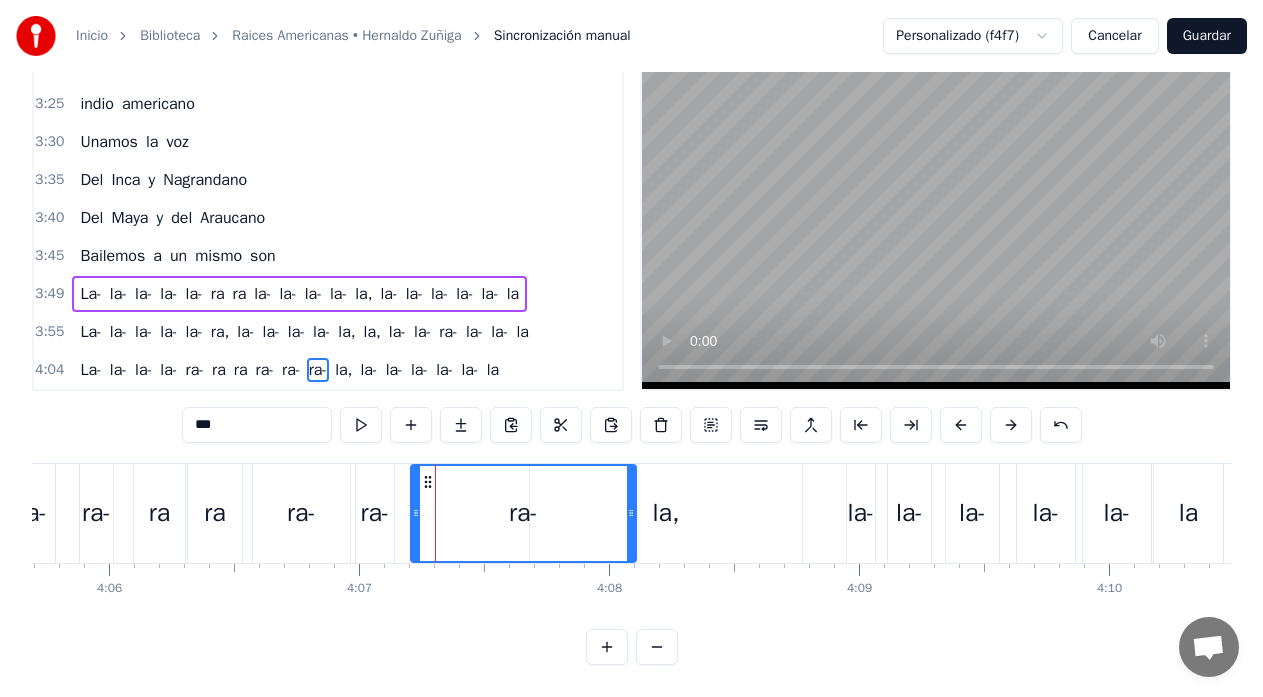 drag, startPoint x: 445, startPoint y: 505, endPoint x: 632, endPoint y: 505, distance: 187 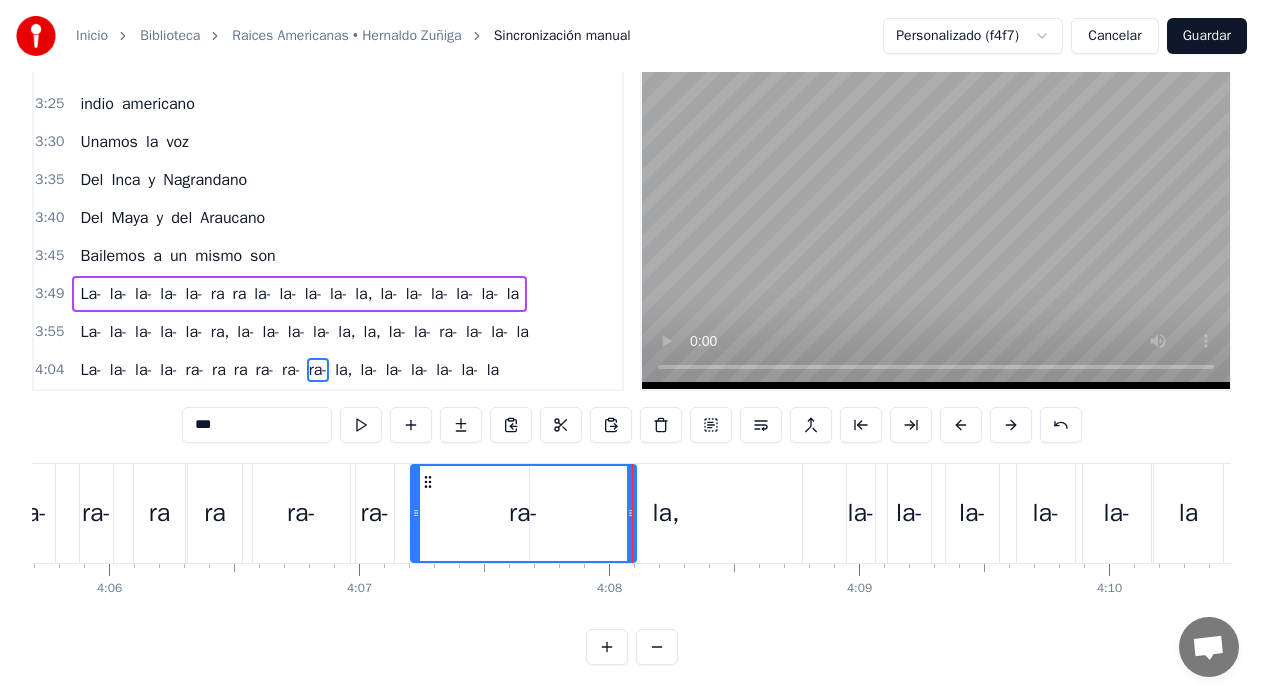 click on "la," at bounding box center (665, 513) 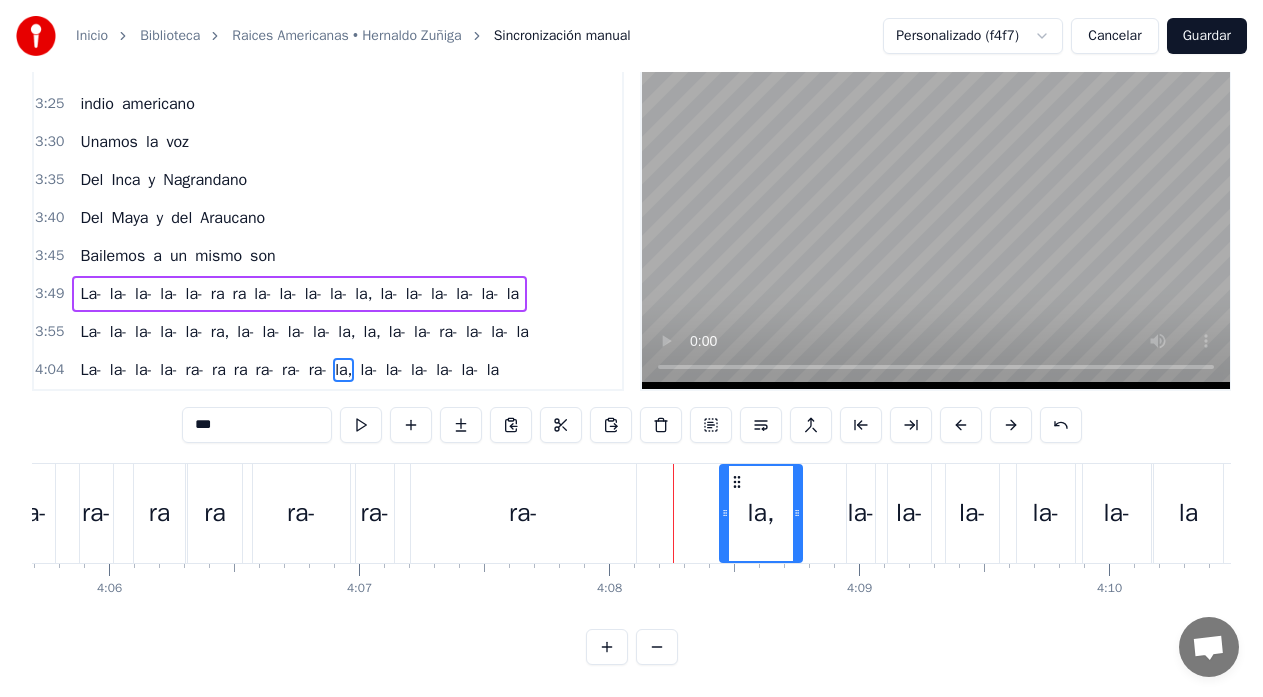 drag, startPoint x: 534, startPoint y: 496, endPoint x: 724, endPoint y: 499, distance: 190.02368 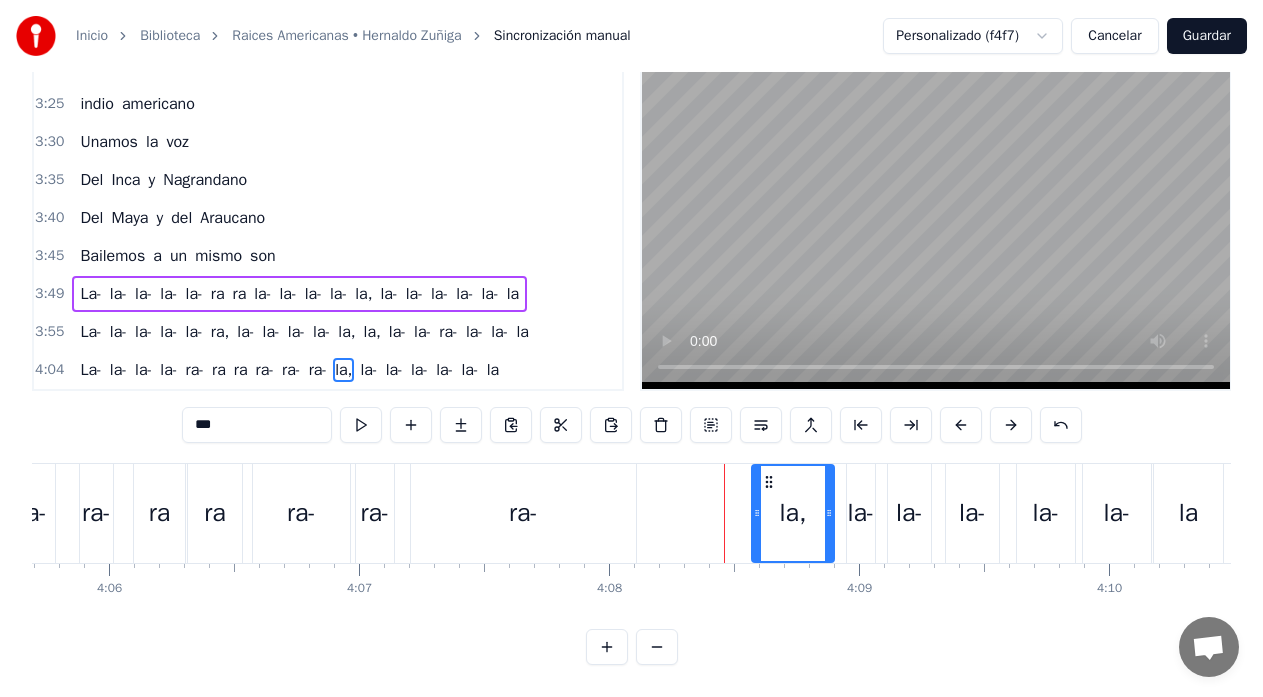 drag, startPoint x: 736, startPoint y: 469, endPoint x: 768, endPoint y: 470, distance: 32.01562 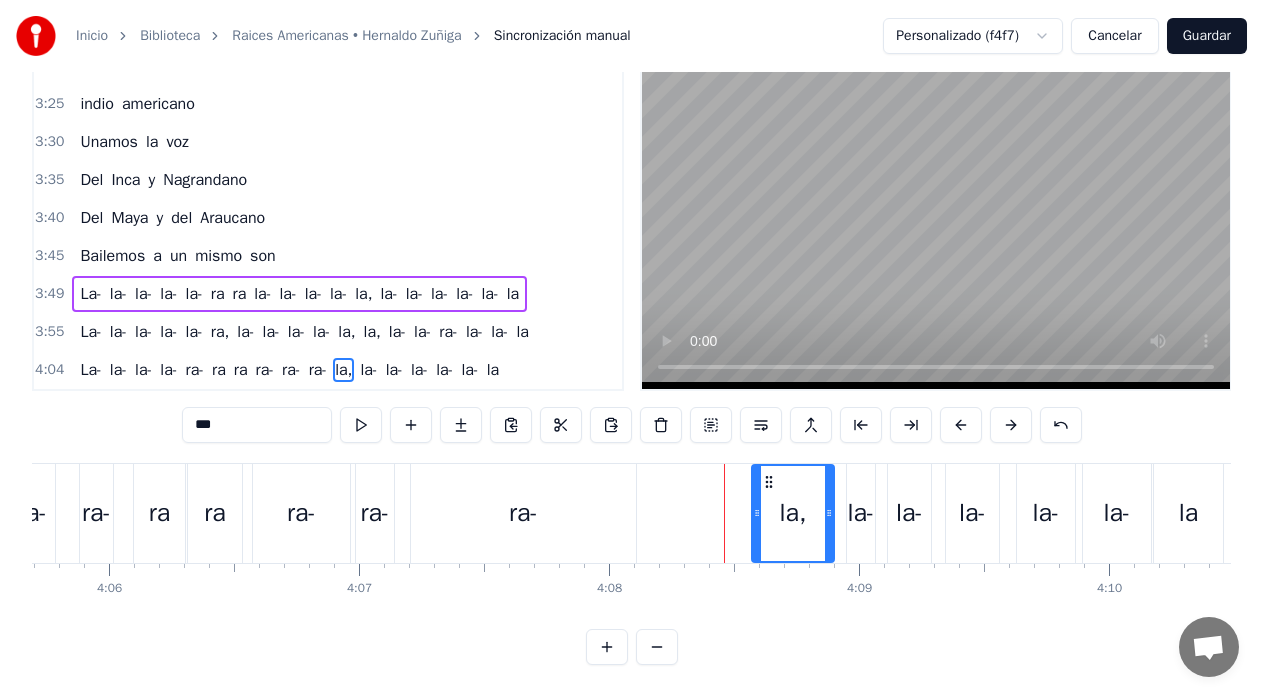 click on "ra-" at bounding box center [523, 513] 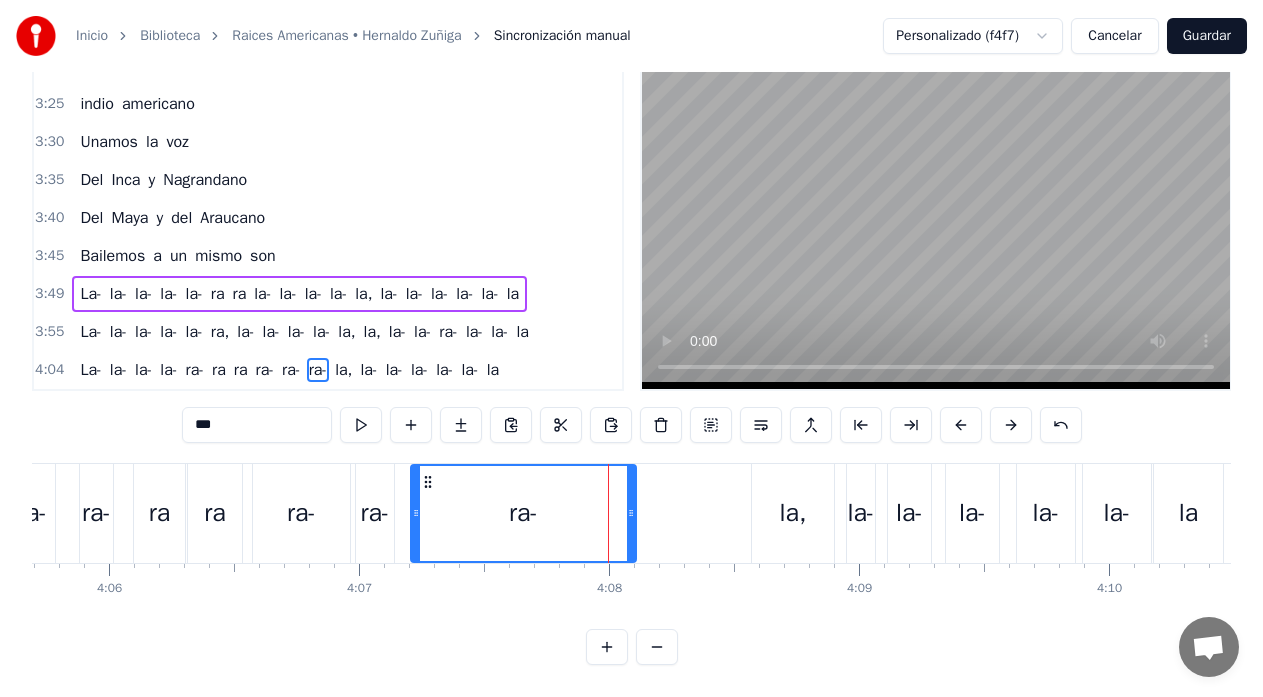 click on "ra-" at bounding box center (523, 513) 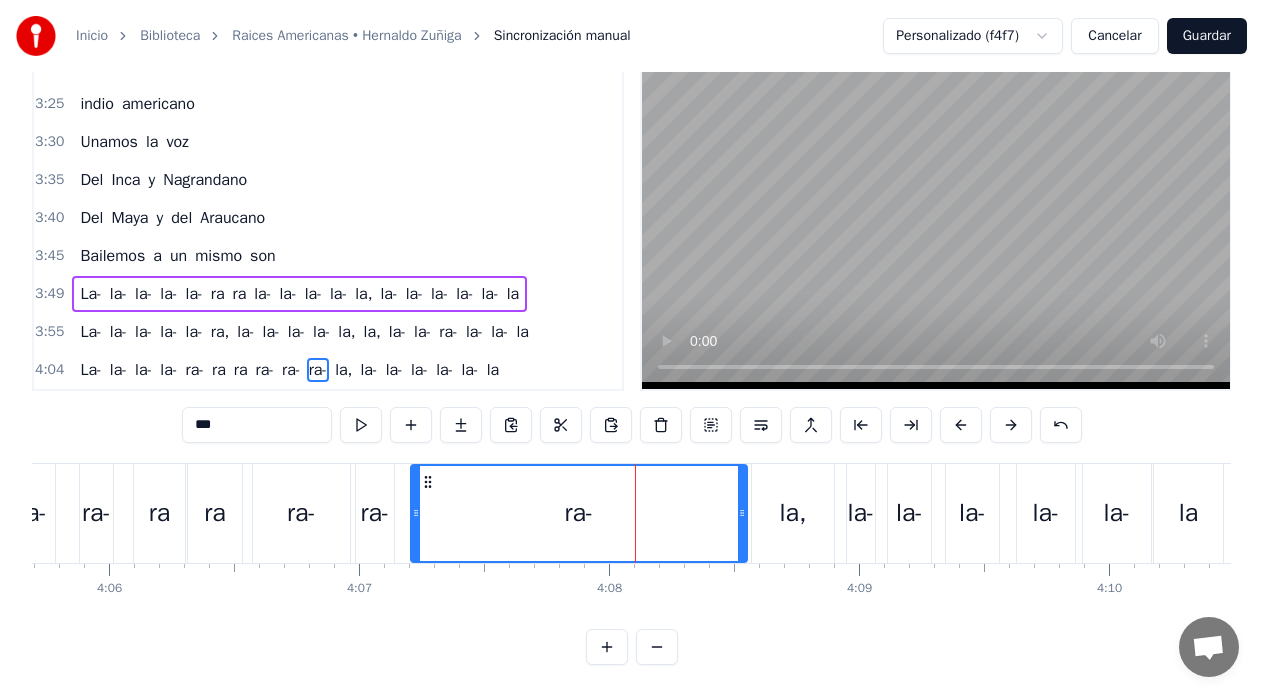 drag, startPoint x: 633, startPoint y: 497, endPoint x: 744, endPoint y: 500, distance: 111.040535 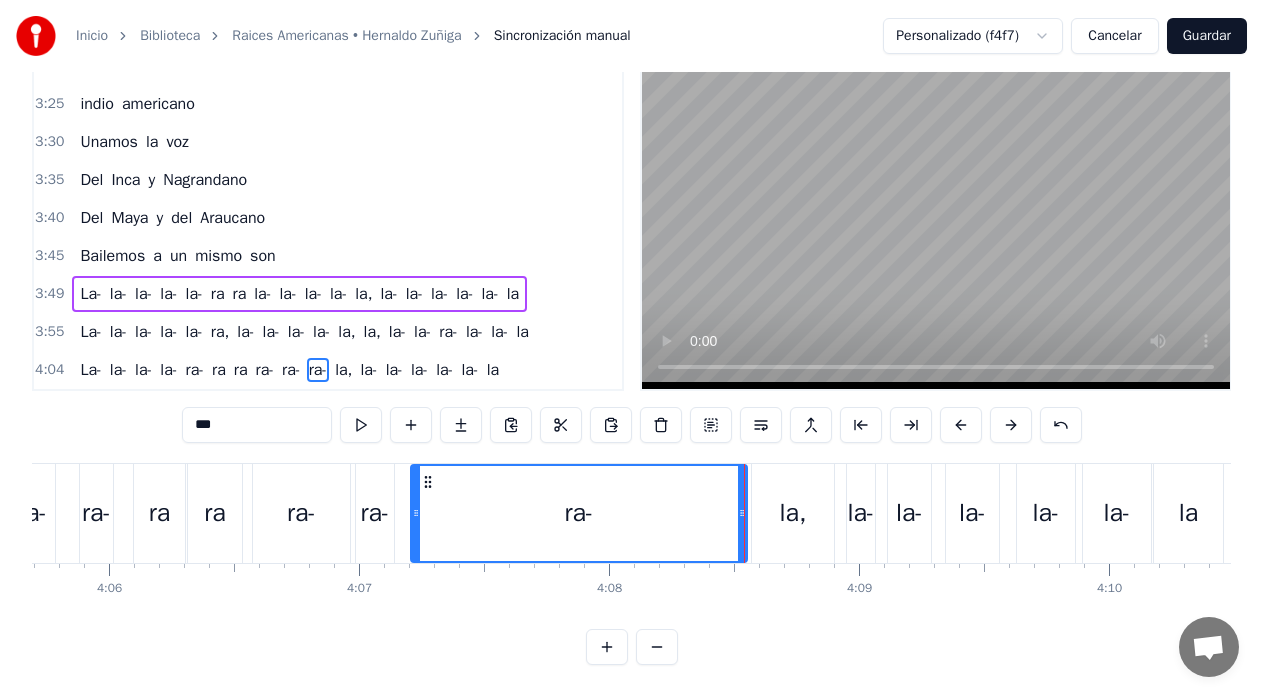click on "La- la- la- la- ra- ra ra ra- ra- ra- la, la- la- la- la- la- la" at bounding box center [480, 513] 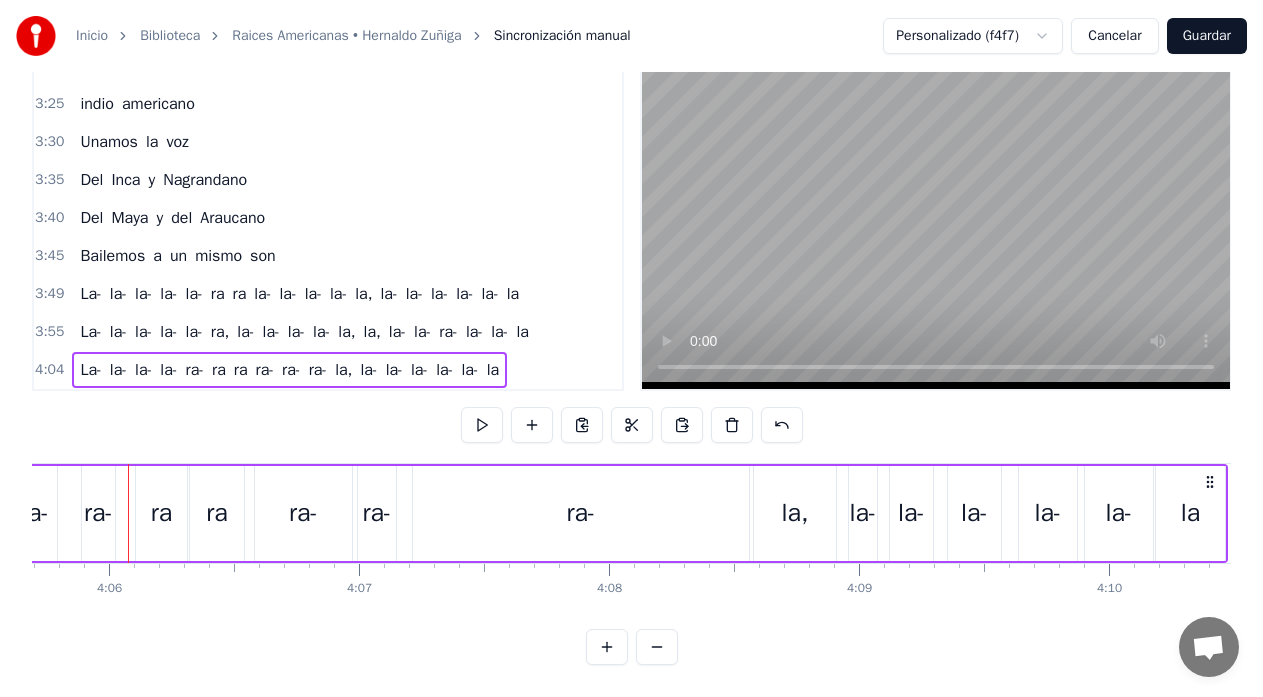 scroll, scrollTop: 0, scrollLeft: 61419, axis: horizontal 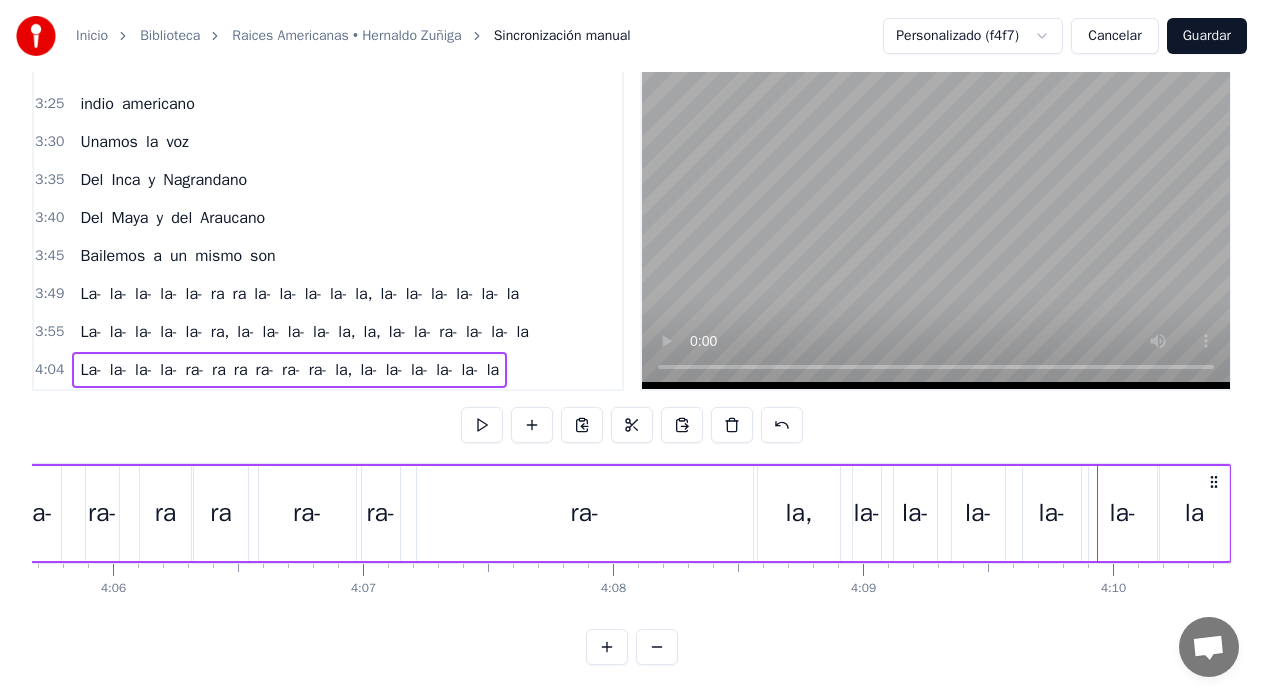 click on "la," at bounding box center (799, 513) 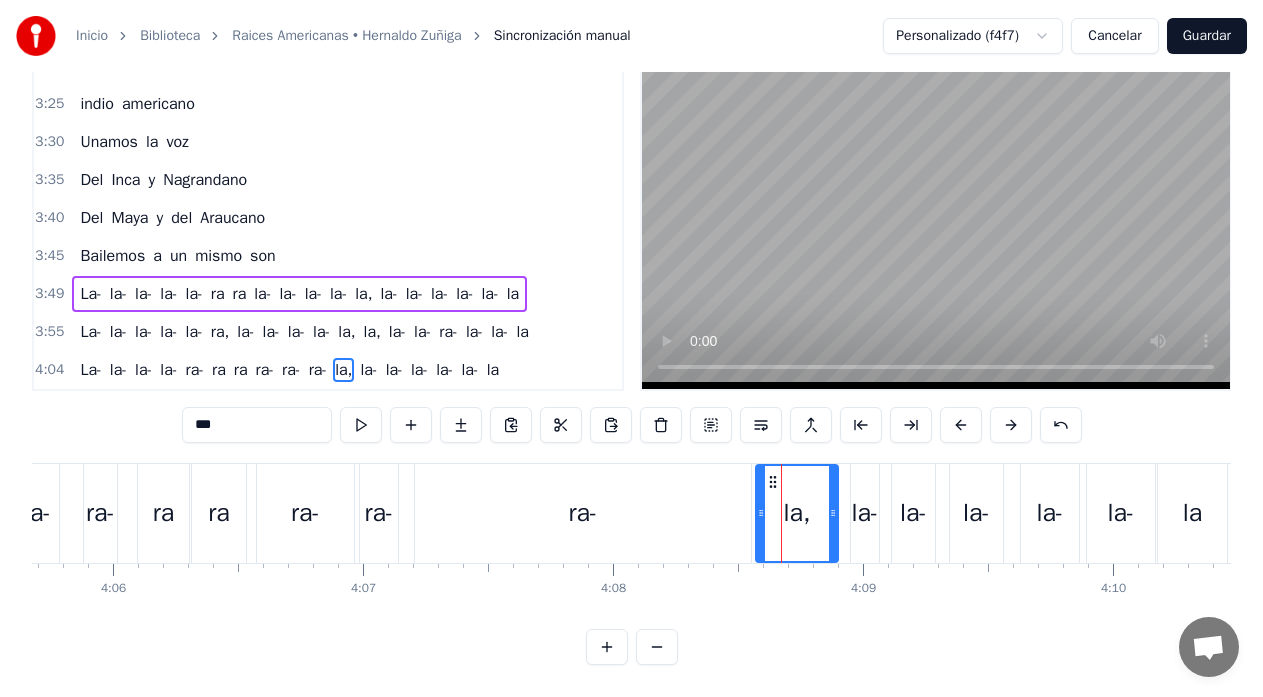 click 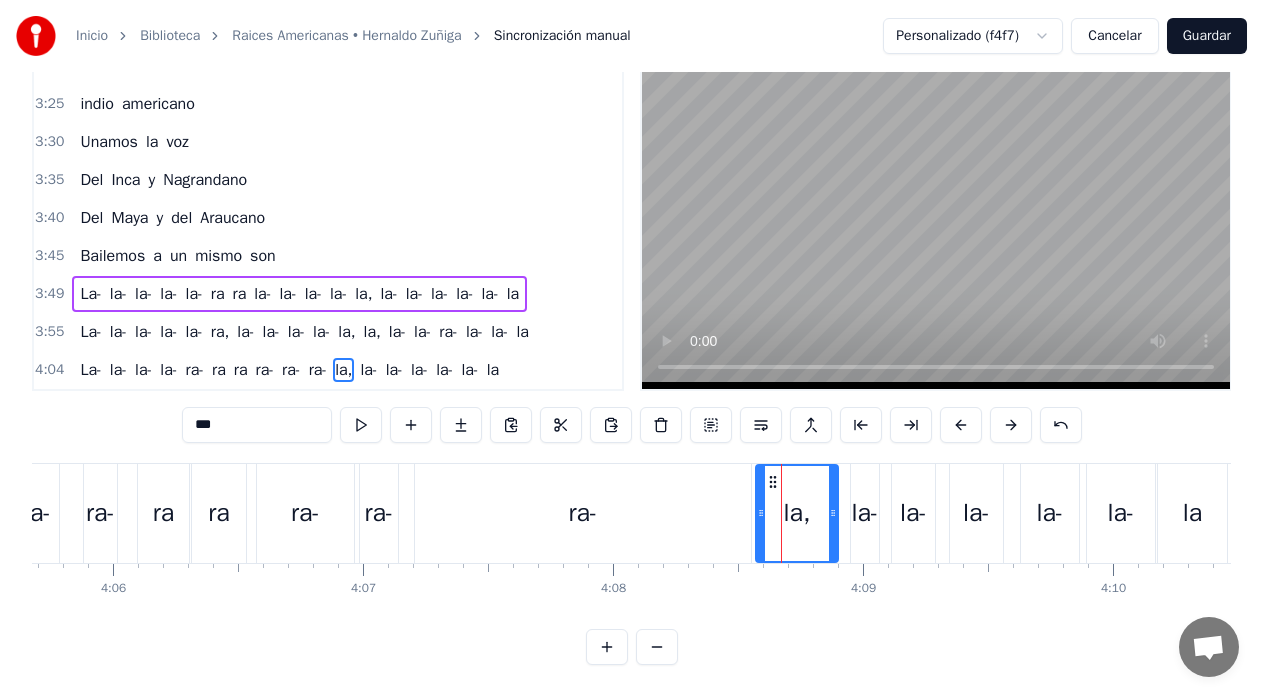 click 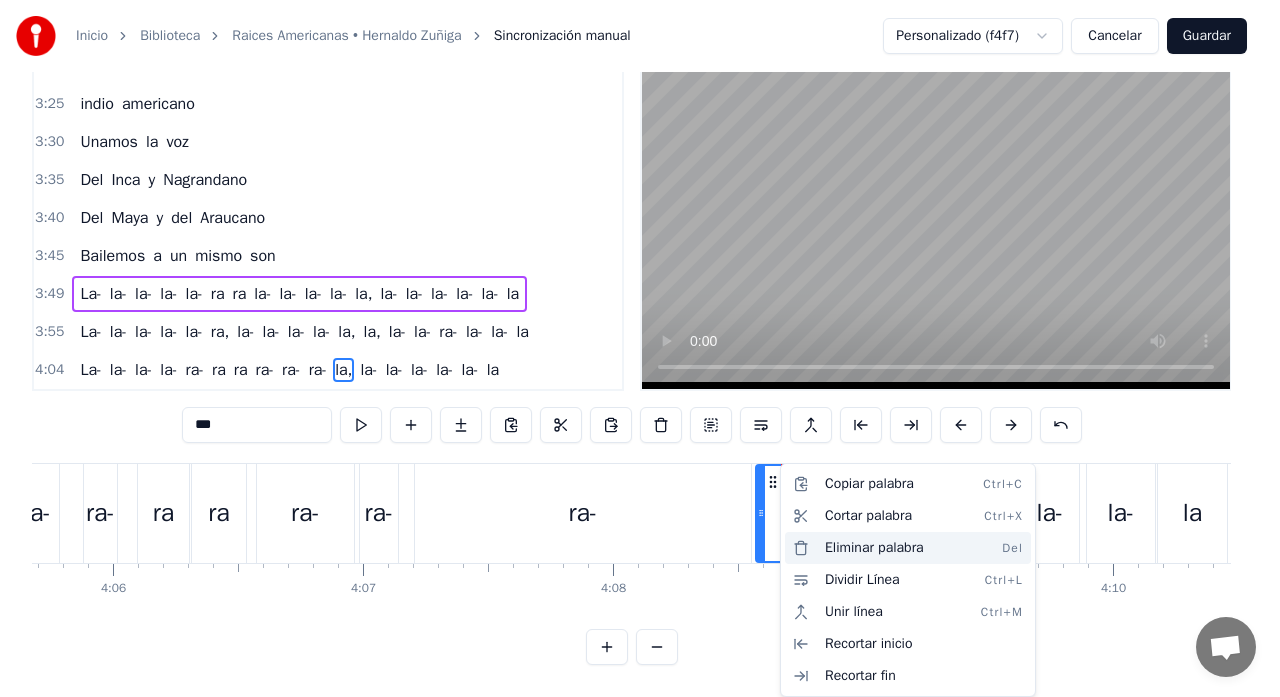 click on "Eliminar palabra Del" at bounding box center [908, 548] 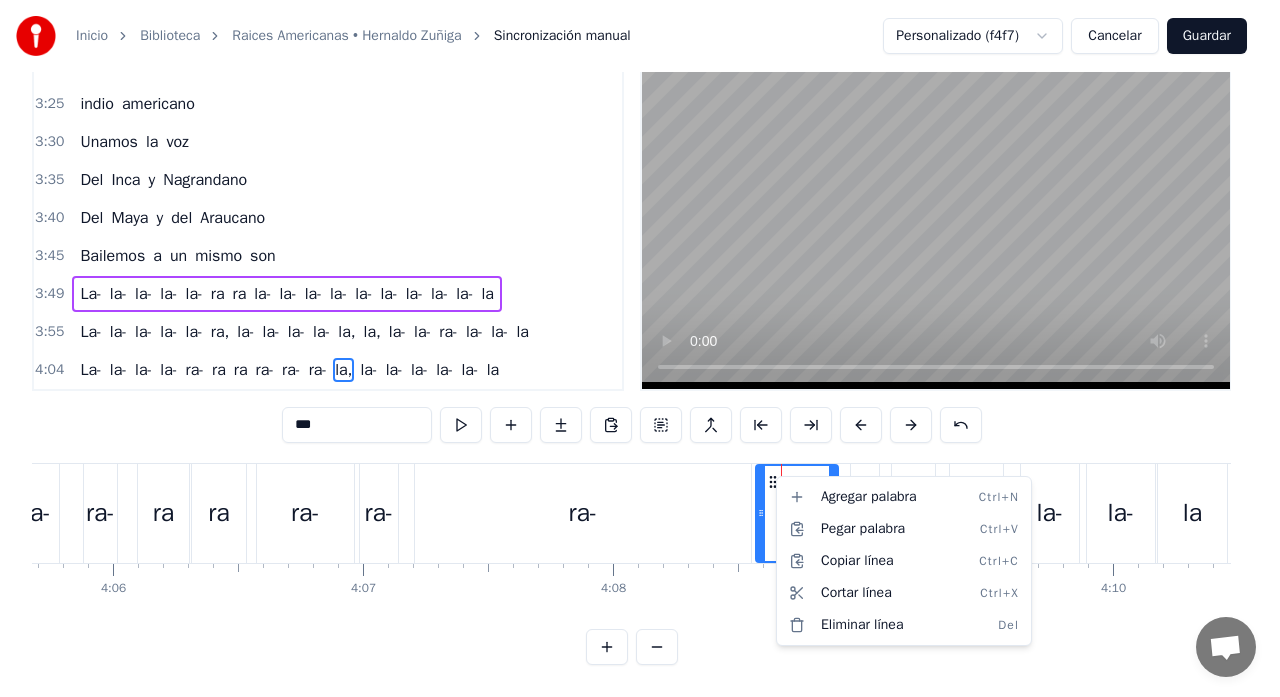 click on "Inicio Biblioteca Raices Americanas • Hernaldo Zúñiga Sincronización manual Personalizado (f4f7) Cancelar Guardar 0:13 Un niño va caminando 0:16 su desventura 0:21 No encuentra charango 0:23 Y quena para cantar 0:29 Hay miles sombras de piedras 0:34 que da el progreso 0:39 Le impiden ver sus raices 0:44 de tierra y mar 0:47 Que ciego va 0:59 Un niño va caminando 1:01 su desventura 1:04 No encuentra charango 1:05 Y quena para cantar 1:09 Hay miles sombras de piedras 1:11 que da el progreso 1:14 Le impiden ver sus raices 1:16 de tierra y mar 1:18 Que ciego va 1:21 el niño ciego tropieza con el asfalto 1:26 Le ahoga el olor a flores que Dios nos dio 1:31 El grito de la marimba murio en silencio 1:36 El ruido del automóvil lo asesino 1:41 Que ciego va 1:44 Hombre americano 1:49 Unamos la voz 1:54 Del Inca y Nagrandano 1:59 Del Maya y del Araucano 2:04 Bailemos a un mismo son 2:07 indio americano 2:13 Unamos la voz 2:18 Del Inca y Nagrandano 2:23 Del Maya y del Araucano 2:28 Bailemos a un mismo son 2:39 La" at bounding box center (640, 317) 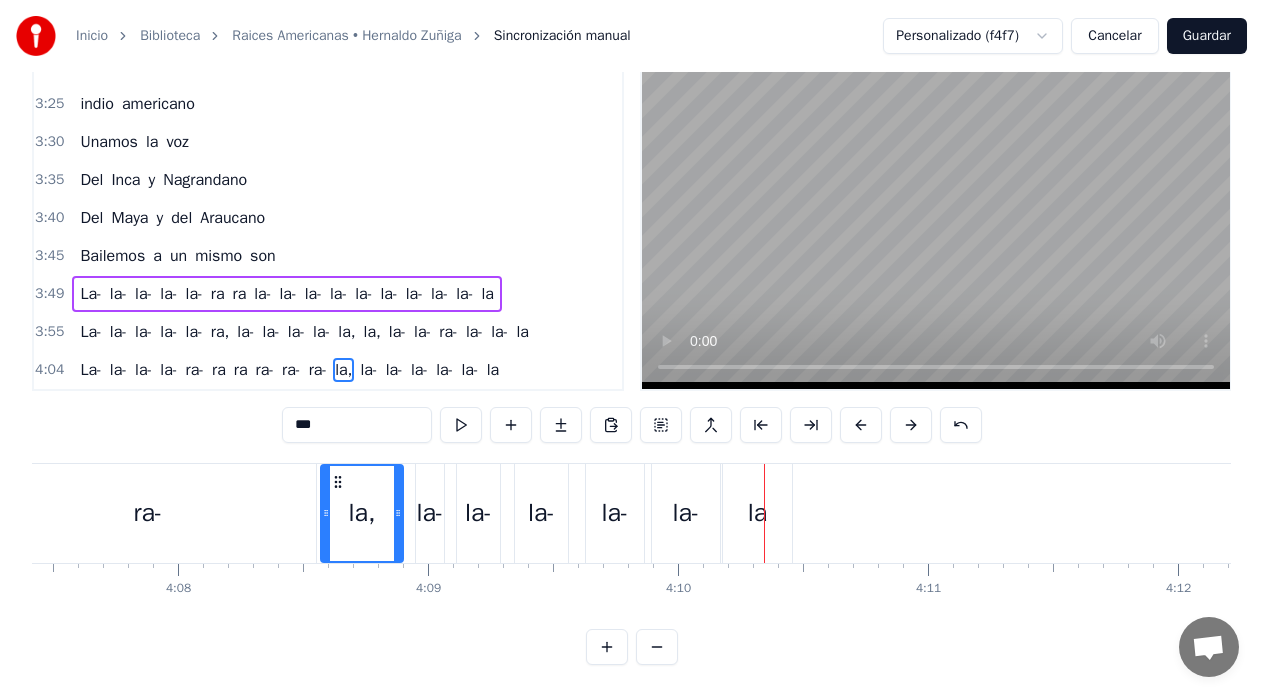 scroll, scrollTop: 0, scrollLeft: 61838, axis: horizontal 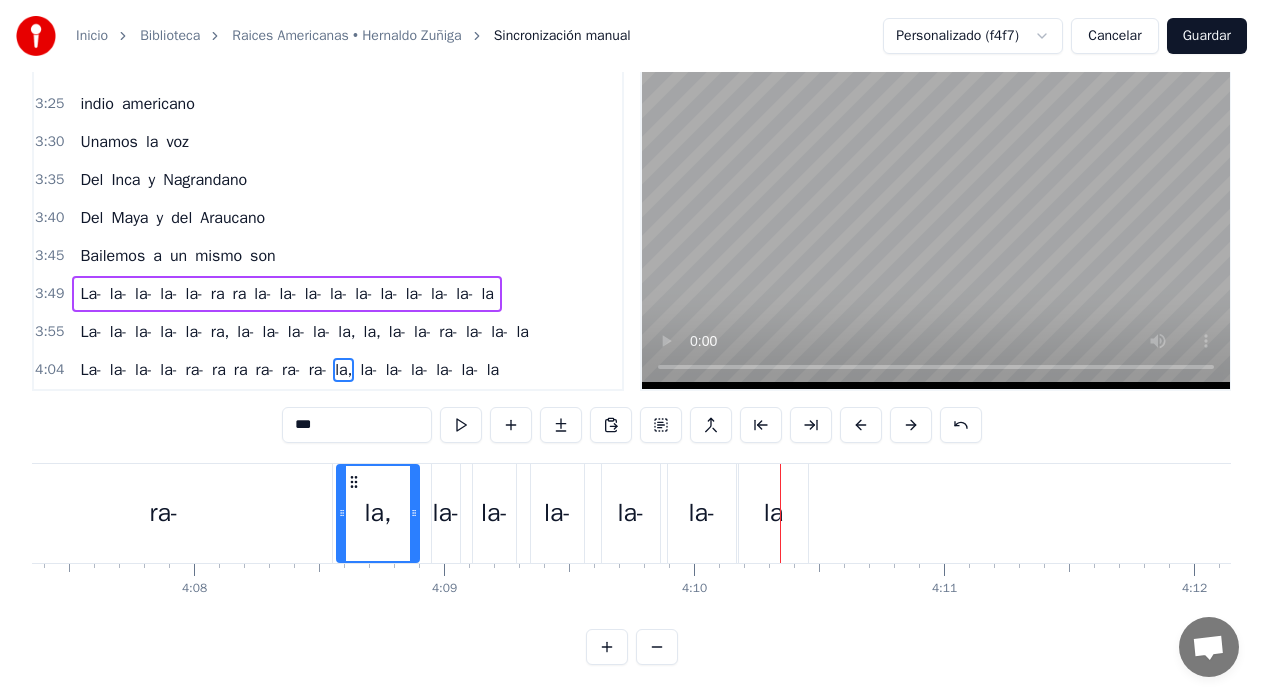 click on "la-" at bounding box center [446, 513] 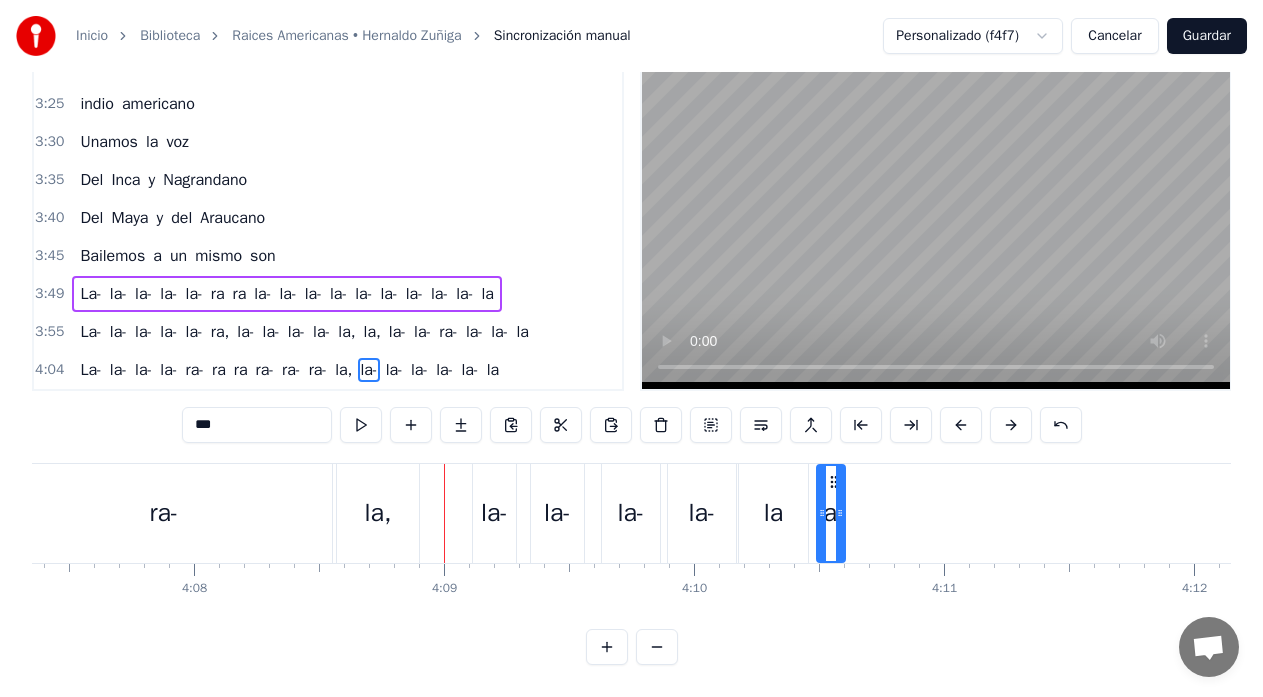 drag, startPoint x: 447, startPoint y: 464, endPoint x: 832, endPoint y: 485, distance: 385.5723 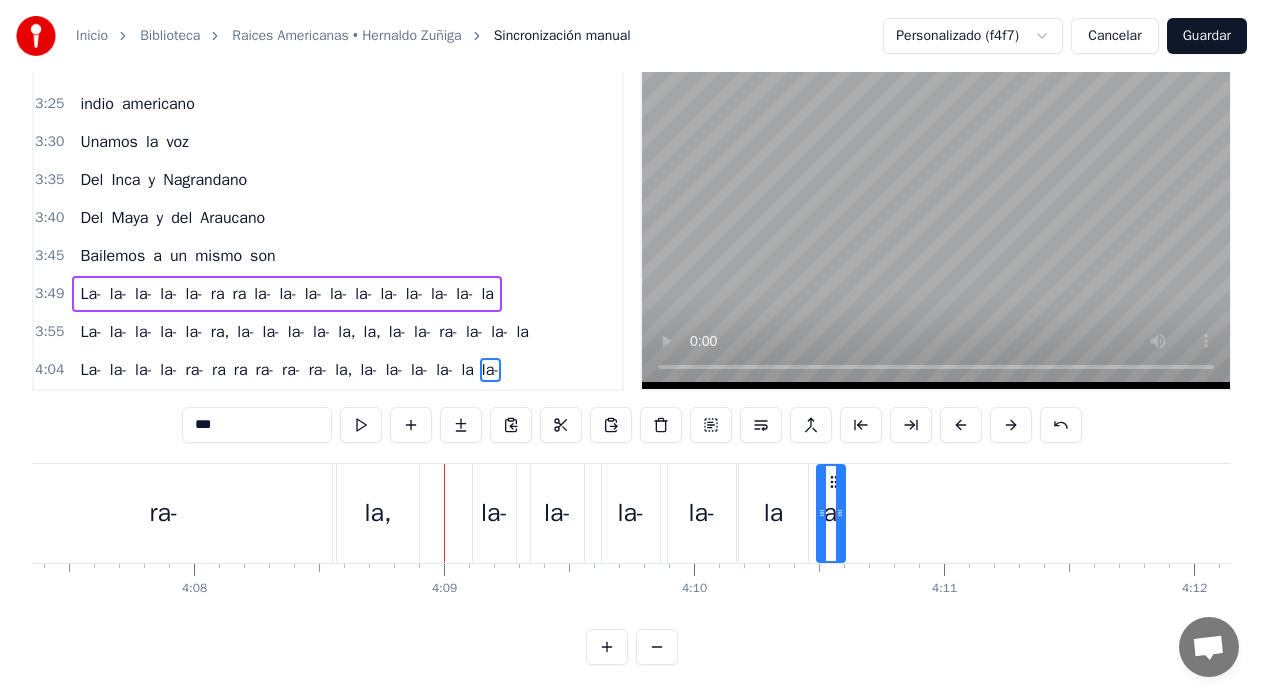 click on "la," at bounding box center (378, 513) 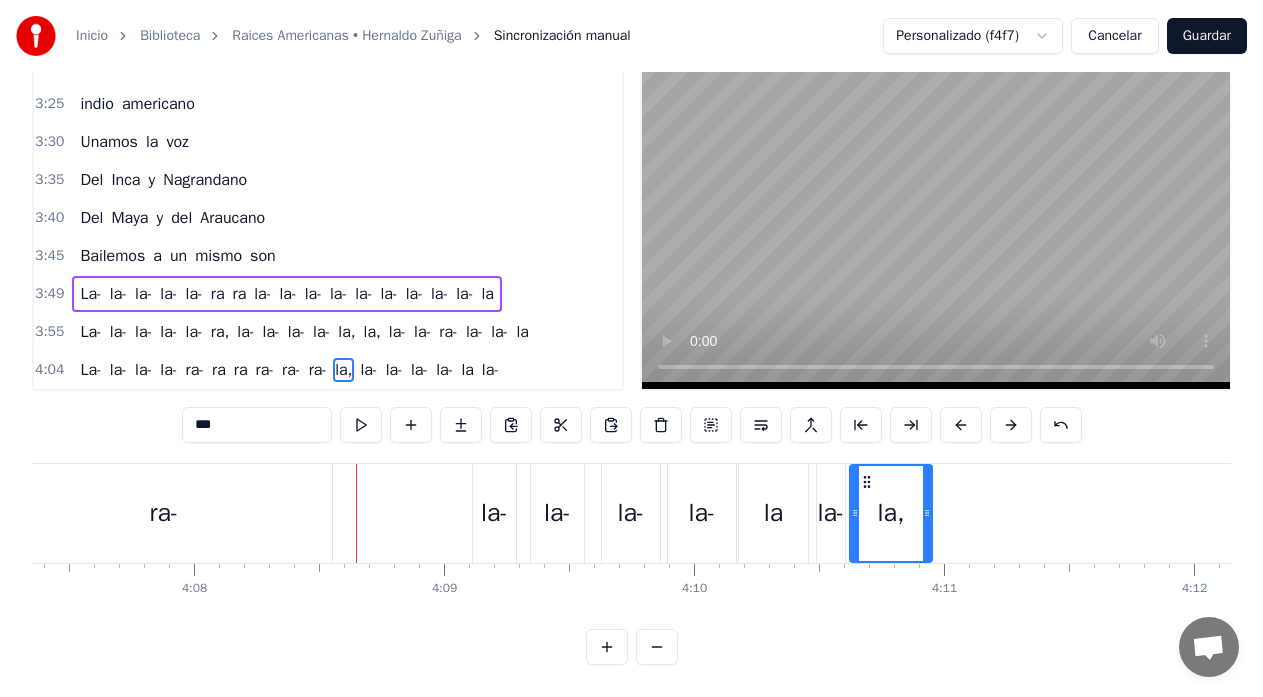 drag, startPoint x: 353, startPoint y: 465, endPoint x: 866, endPoint y: 496, distance: 513.9358 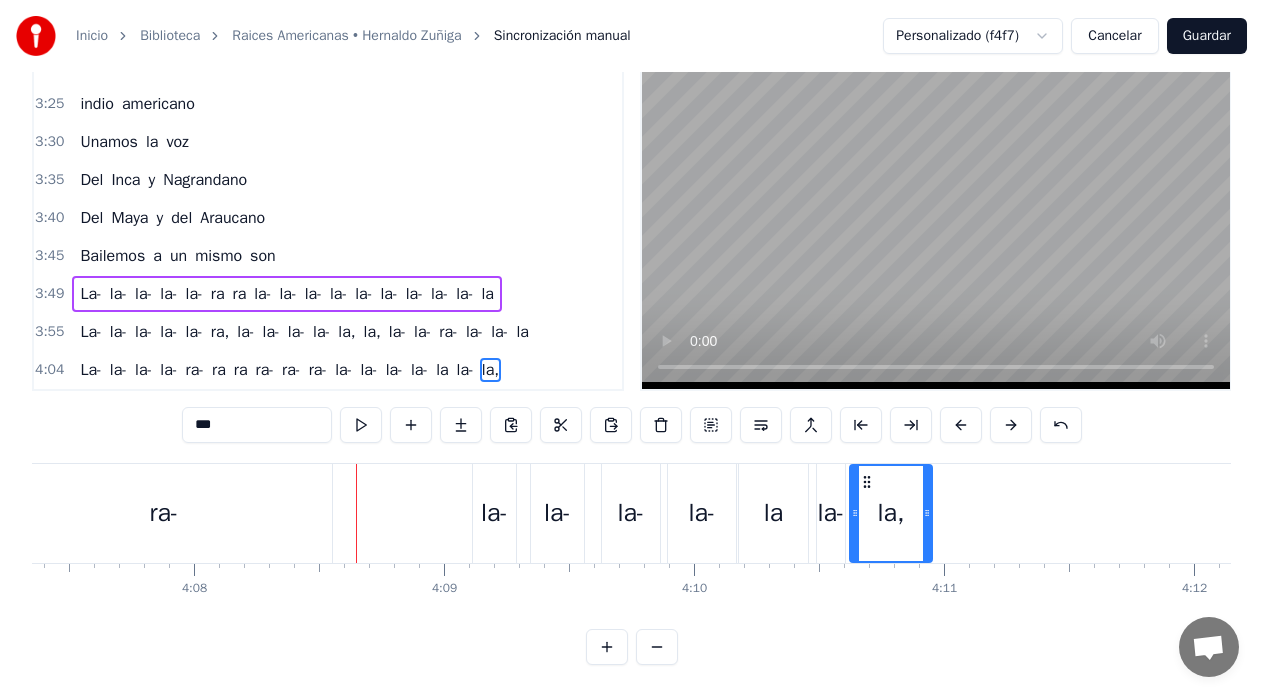 click on "ra-" at bounding box center [164, 513] 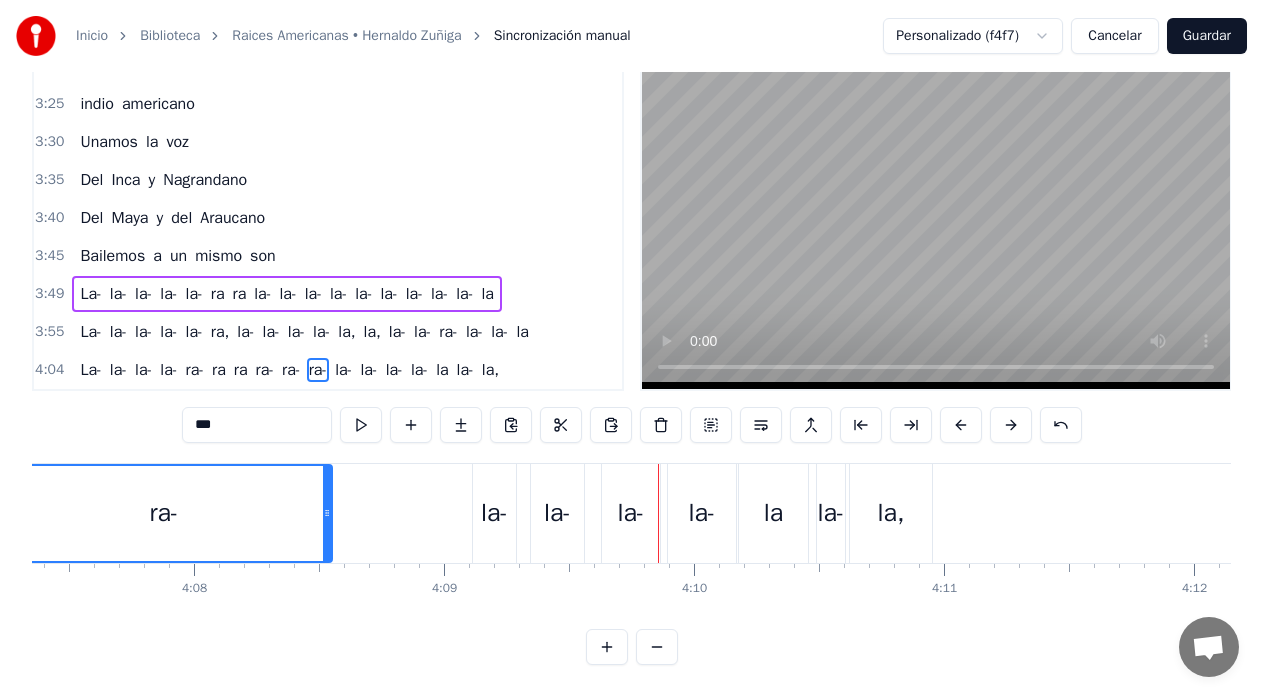 click on "la-" at bounding box center [557, 513] 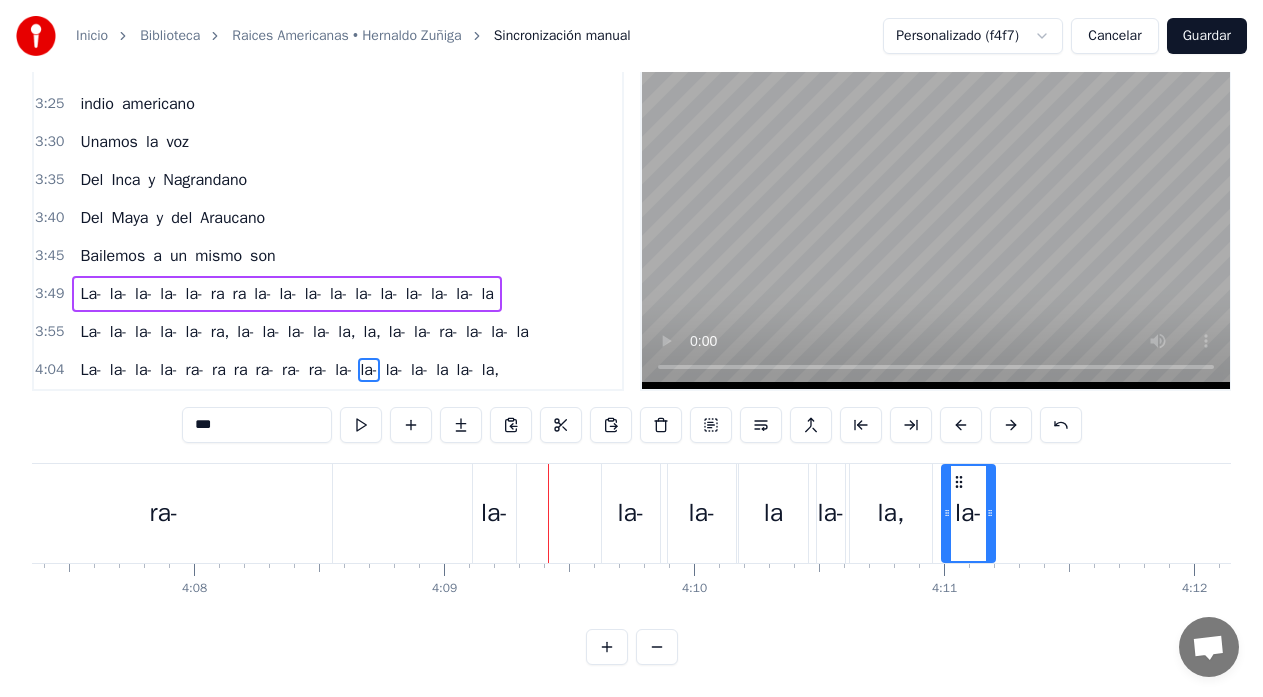 drag, startPoint x: 546, startPoint y: 467, endPoint x: 957, endPoint y: 486, distance: 411.43893 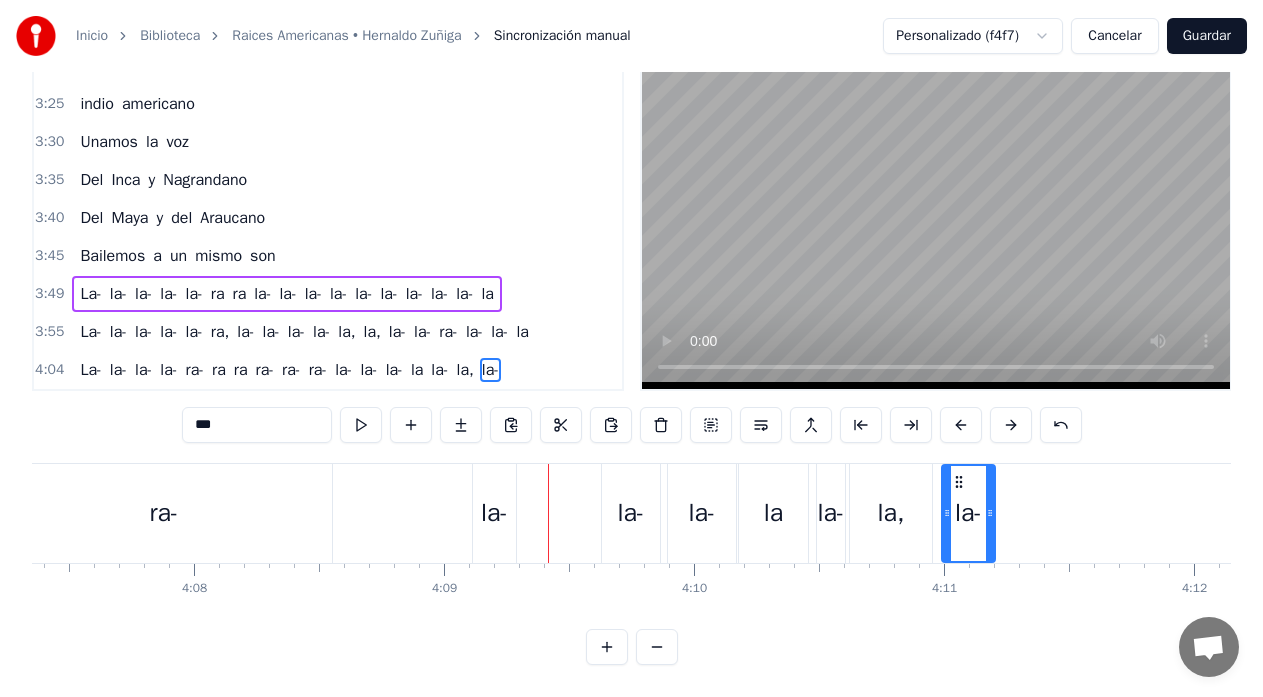 click on "la-" at bounding box center (494, 513) 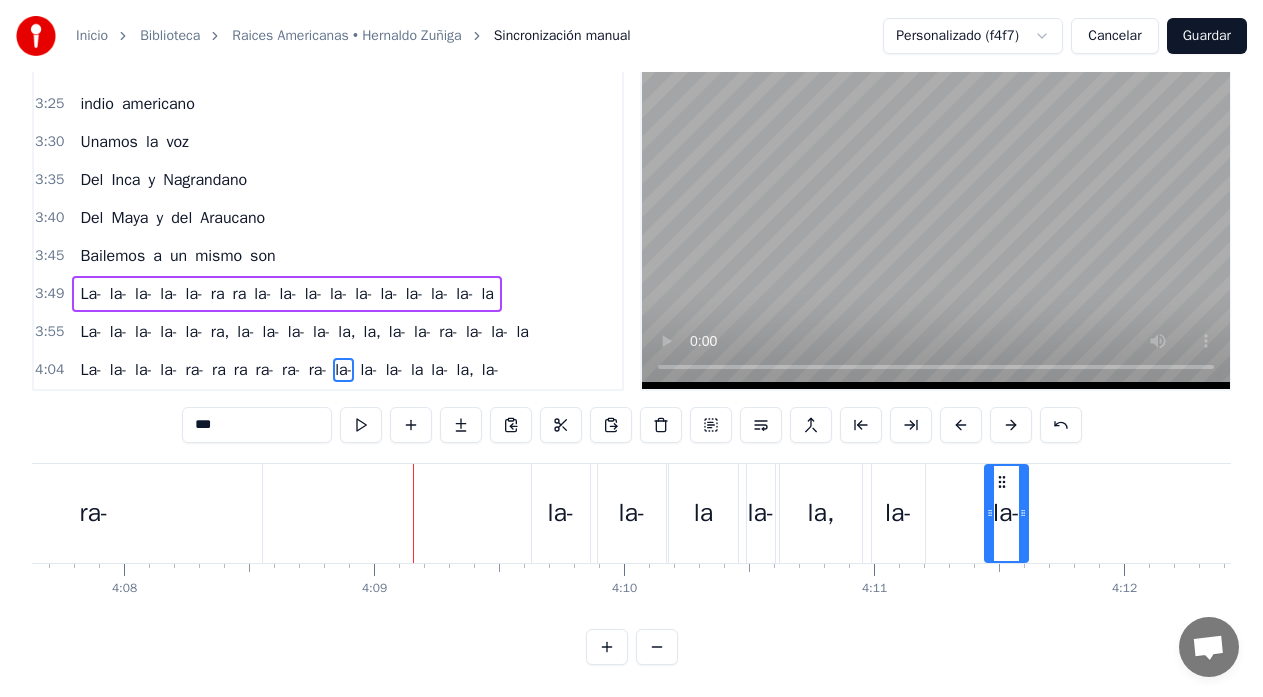 scroll, scrollTop: 0, scrollLeft: 61908, axis: horizontal 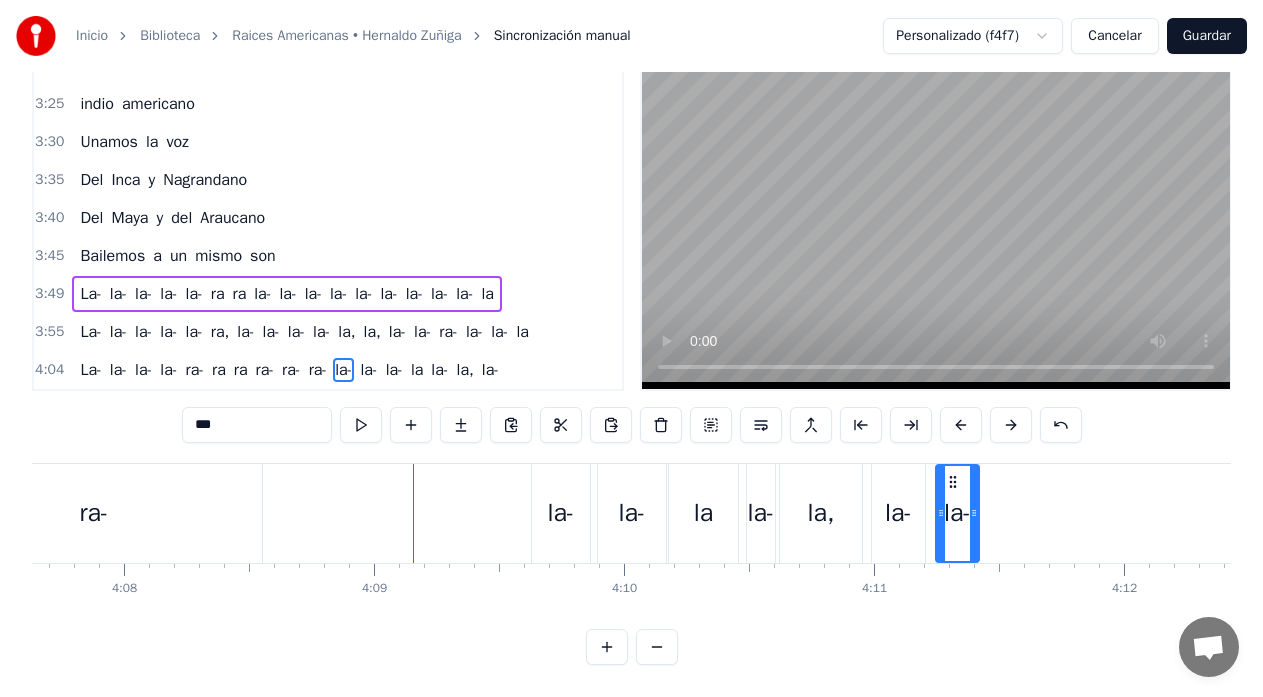 drag, startPoint x: 491, startPoint y: 465, endPoint x: 954, endPoint y: 507, distance: 464.90106 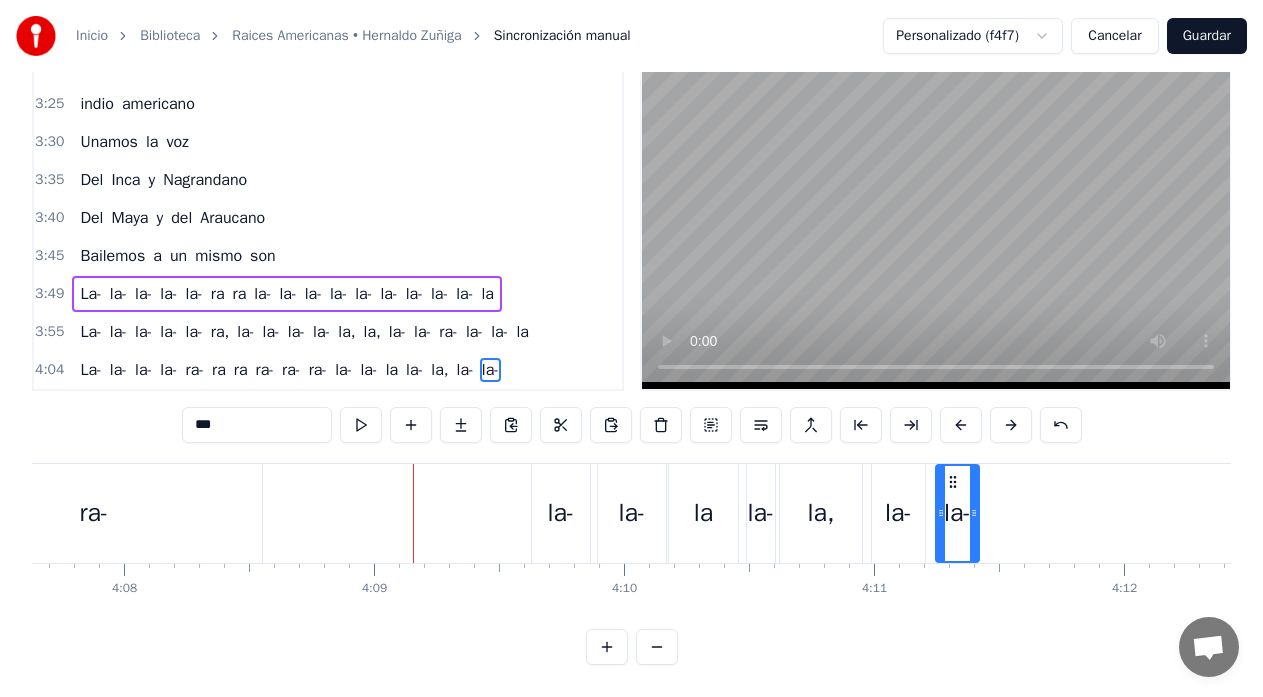 click on "La- la- la- la- ra- ra ra ra- ra- ra- la- la- la la- la, la- la-" at bounding box center (89, 513) 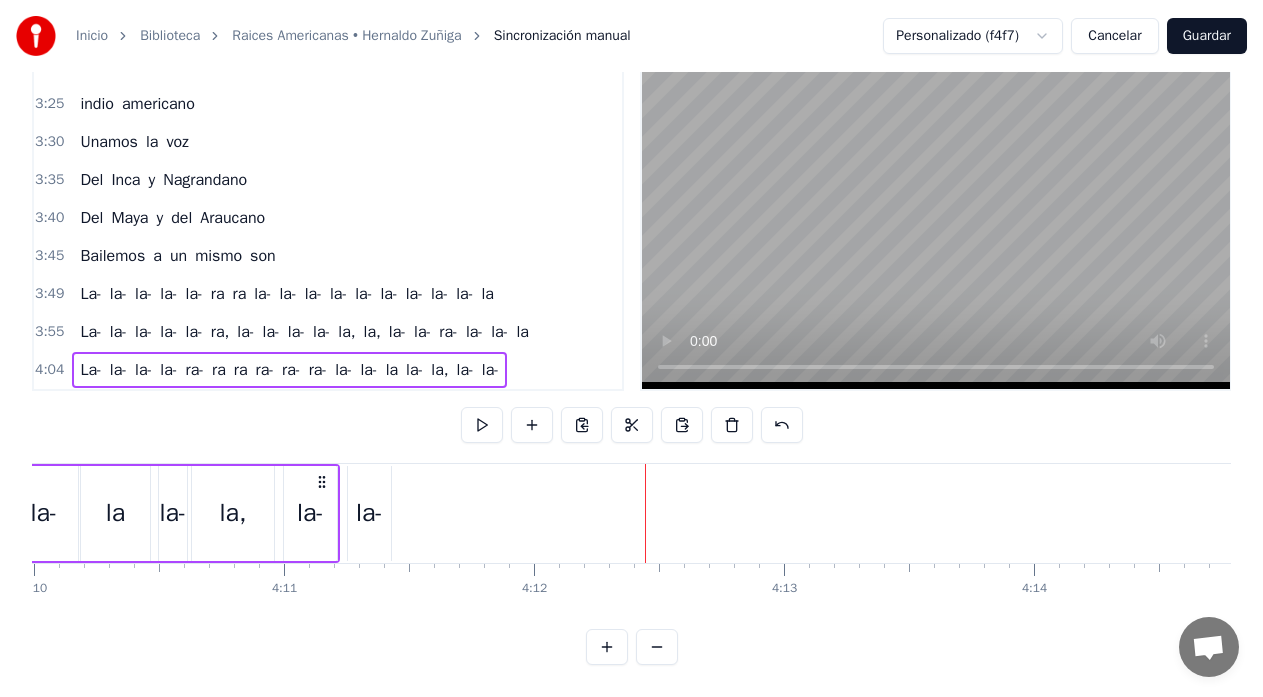 scroll, scrollTop: 0, scrollLeft: 62449, axis: horizontal 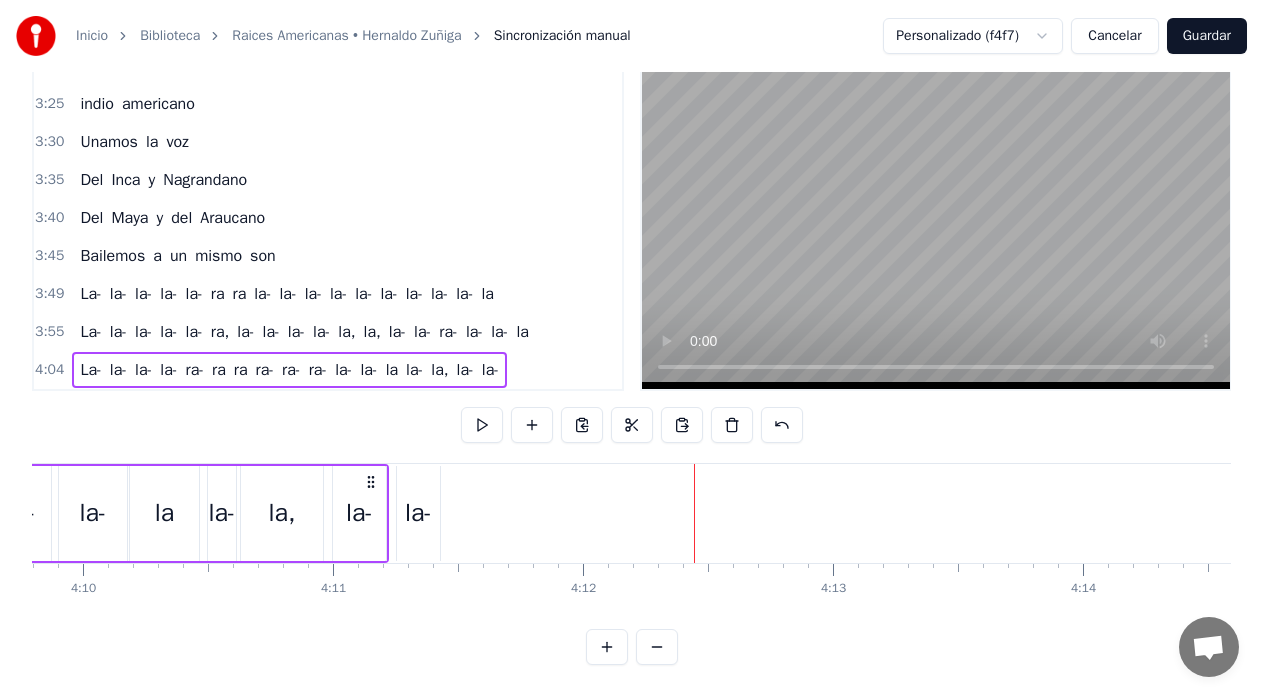 click on "la-" at bounding box center [418, 513] 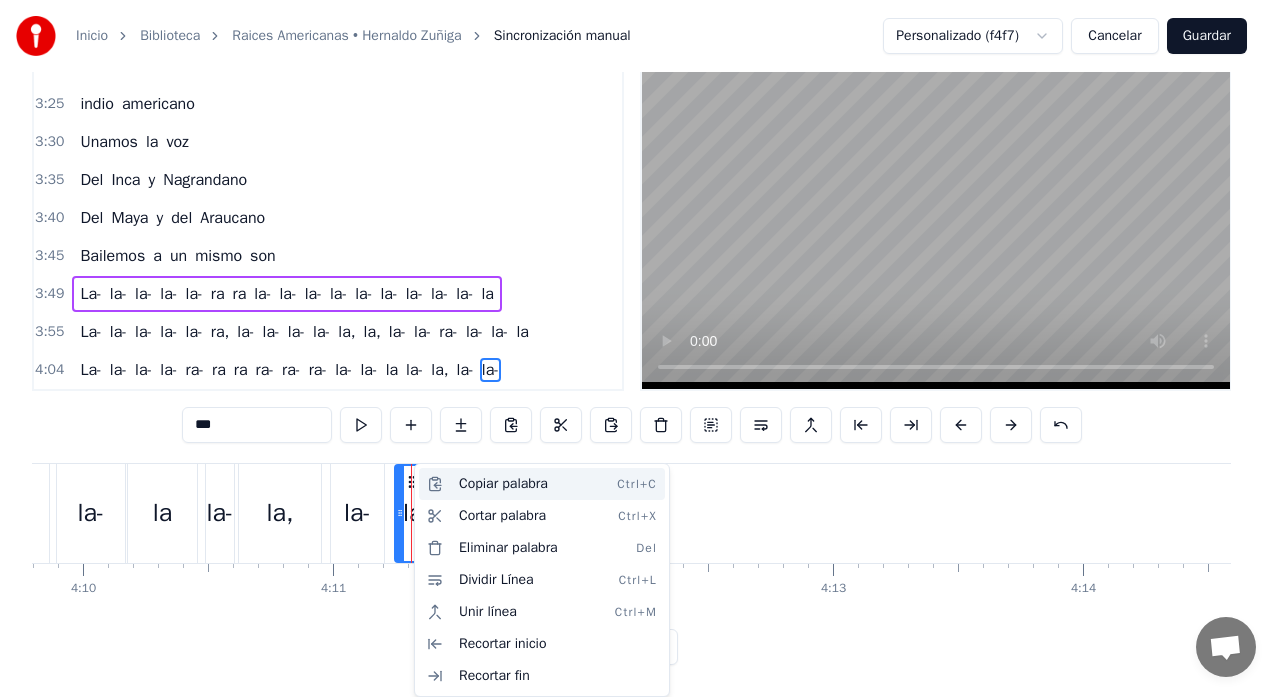 click on "Copiar palabra Ctrl+C" at bounding box center [542, 484] 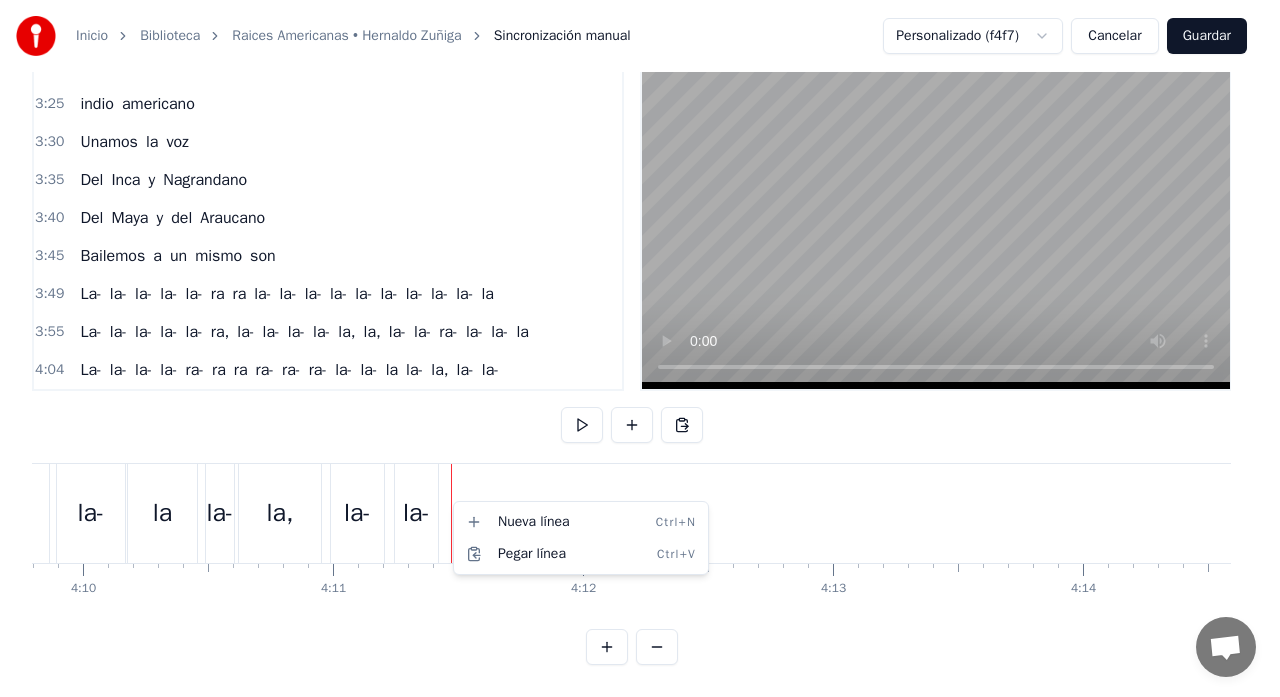 click on "Inicio Biblioteca Raices Americanas • Hernaldo Zúñiga Sincronización manual Personalizado (f4f7) Cancelar Guardar 0:13 Un niño va caminando 0:16 su desventura 0:21 No encuentra charango 0:23 Y quena para cantar 0:29 Hay miles sombras de piedras 0:34 que da el progreso 0:39 Le impiden ver sus raices 0:44 de tierra y mar 0:47 Que ciego va 0:59 Un niño va caminando 1:01 su desventura 1:04 No encuentra charango 1:05 Y quena para cantar 1:09 Hay miles sombras de piedras 1:11 que da el progreso 1:14 Le impiden ver sus raices 1:16 de tierra y mar 1:18 Que ciego va 1:21 el niño ciego tropieza con el asfalto 1:26 Le ahoga el olor a flores que Dios nos dio 1:31 El grito de la marimba murio en silencio 1:36 El ruido del automóvil lo asesino 1:41 Que ciego va 1:44 Hombre americano 1:49 Unamos la voz 1:54 Del Inca y Nagrandano 1:59 Del Maya y del Araucano 2:04 Bailemos a un mismo son 2:07 indio americano 2:13 Unamos la voz 2:18 Del Inca y Nagrandano 2:23 Del Maya y del Araucano 2:28 Bailemos a un mismo son 2:39 La" at bounding box center (640, 317) 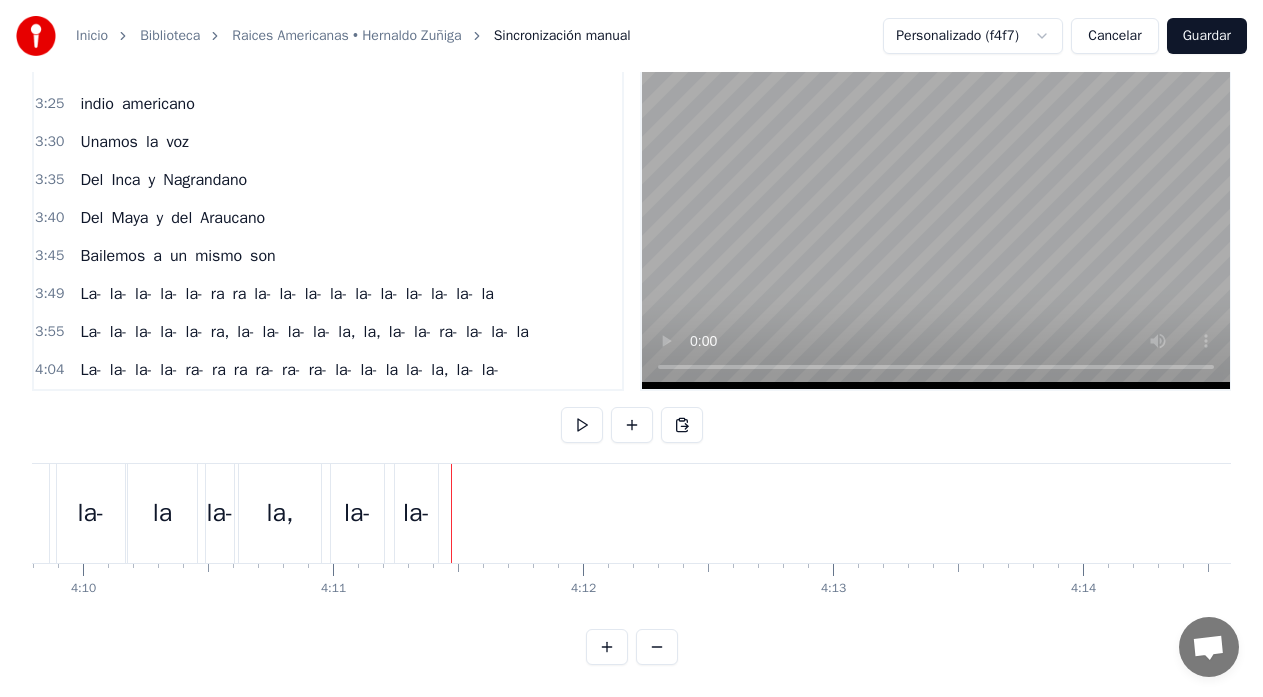 click on "la-" at bounding box center [357, 513] 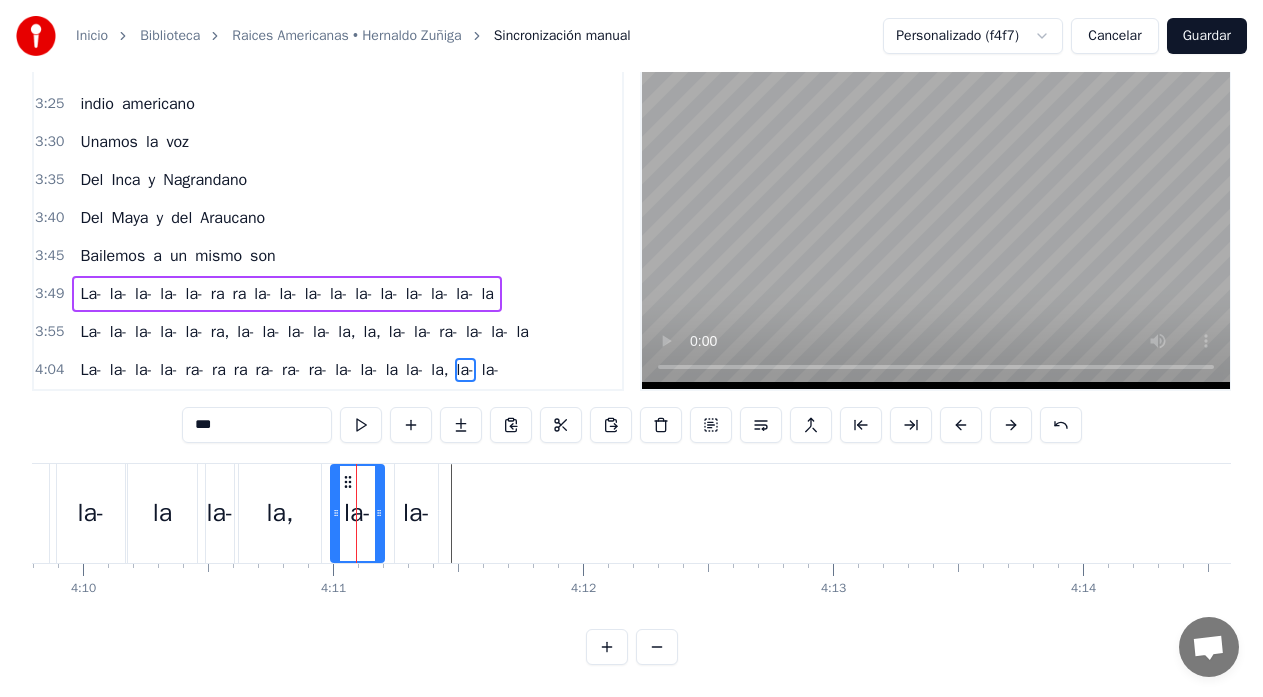 click at bounding box center (-28592, 513) 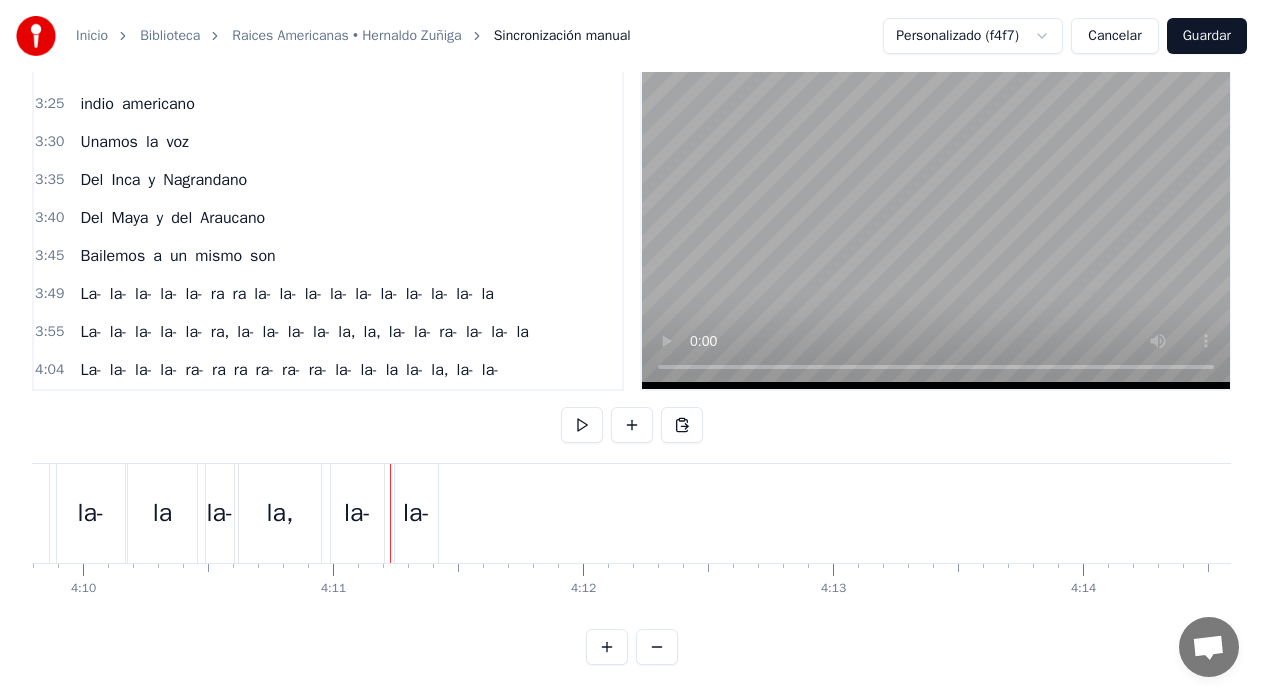 click on "la-" at bounding box center (416, 513) 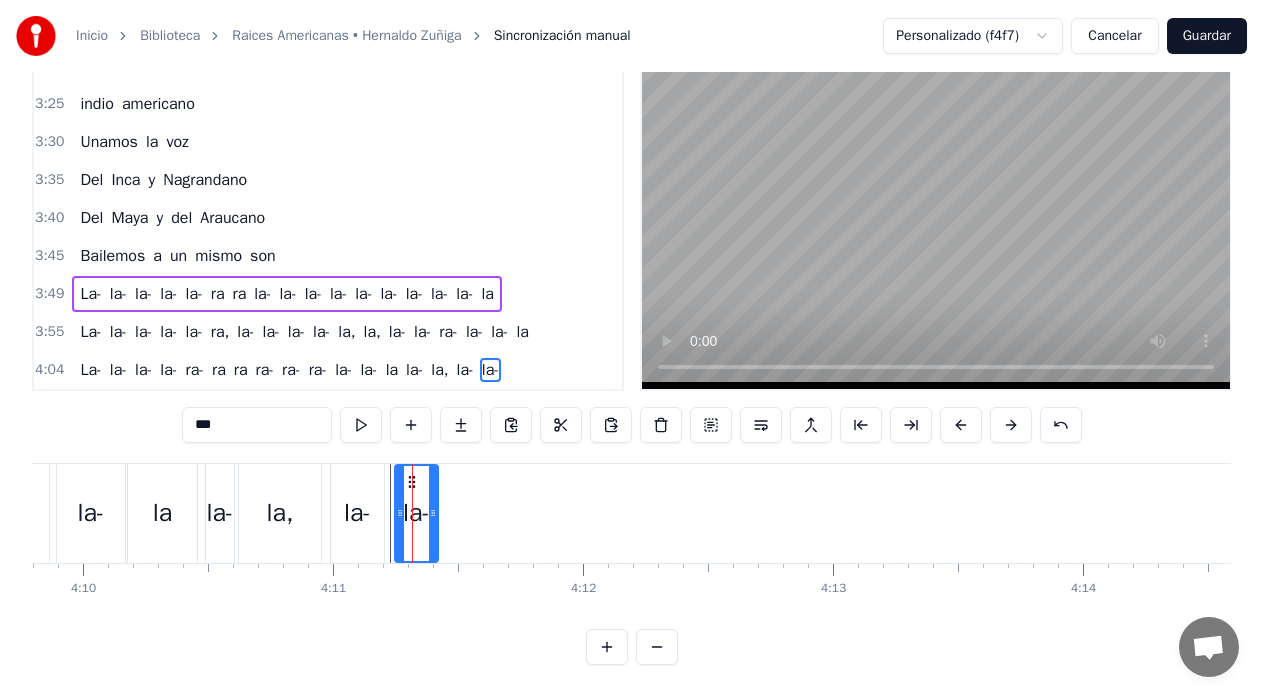 click on "La- la- la- la- ra- ra ra ra- ra- ra- la- la- la la- la, la- la-" at bounding box center (-452, 513) 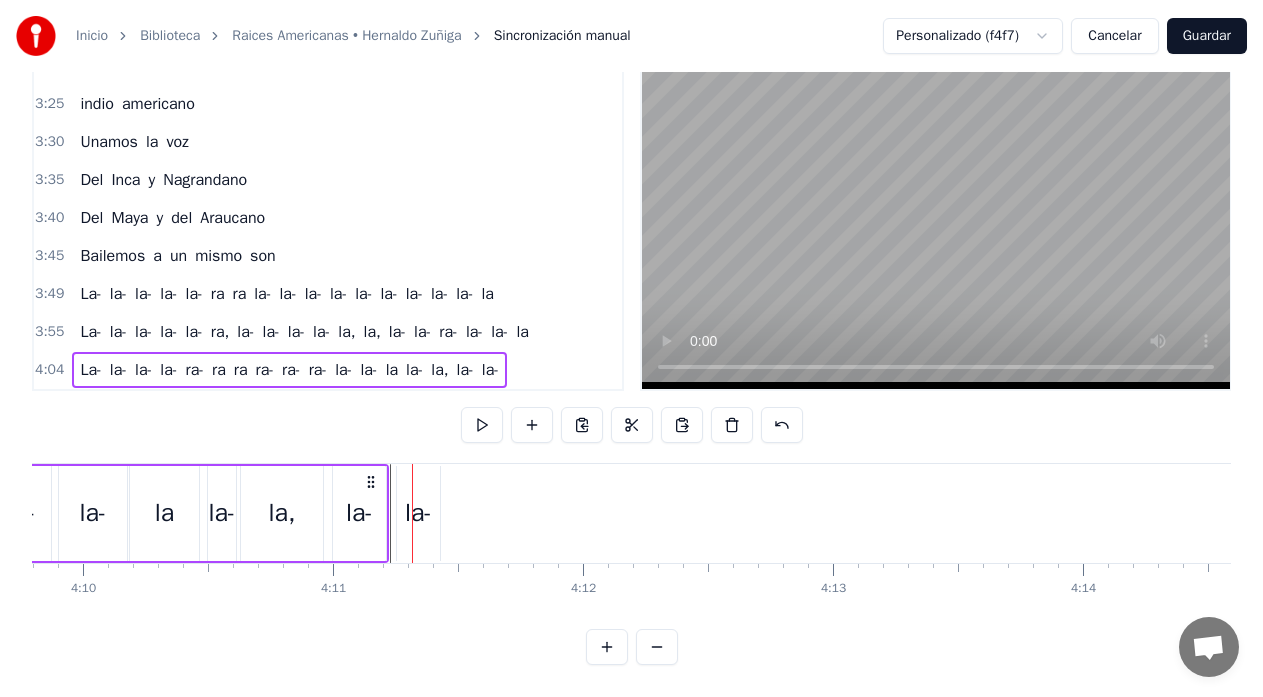 click on "la-" at bounding box center [418, 513] 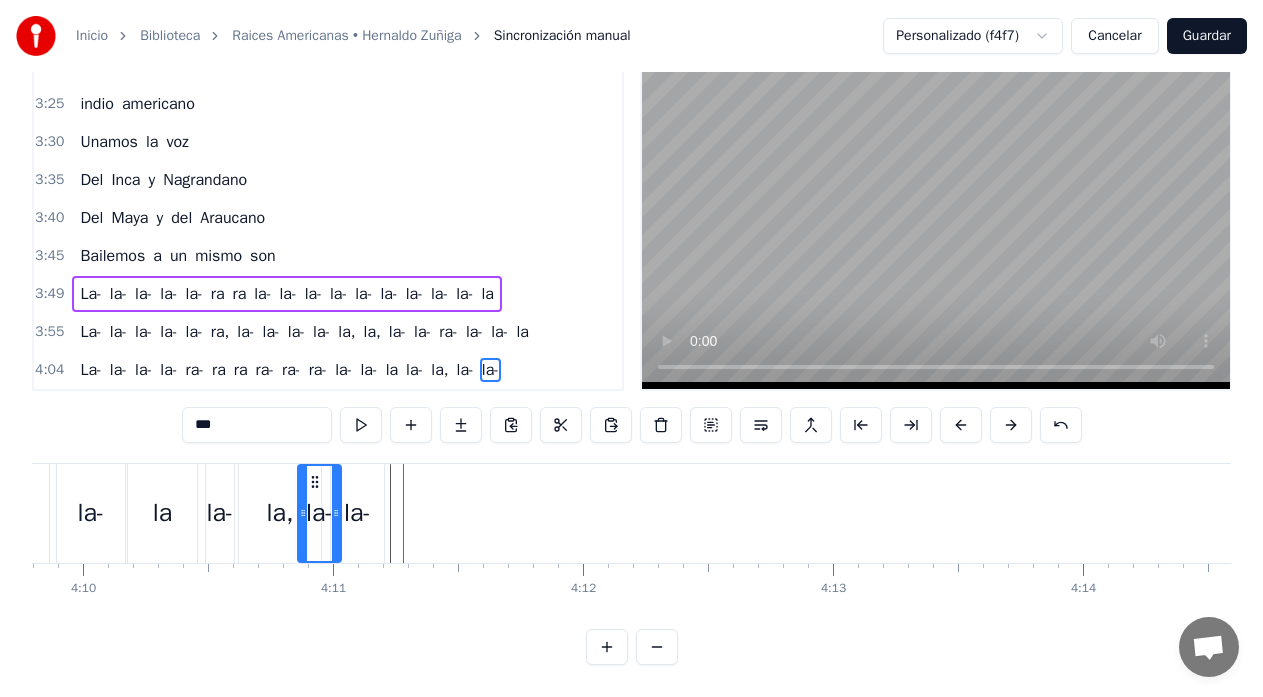 drag, startPoint x: 413, startPoint y: 470, endPoint x: 316, endPoint y: 486, distance: 98.31073 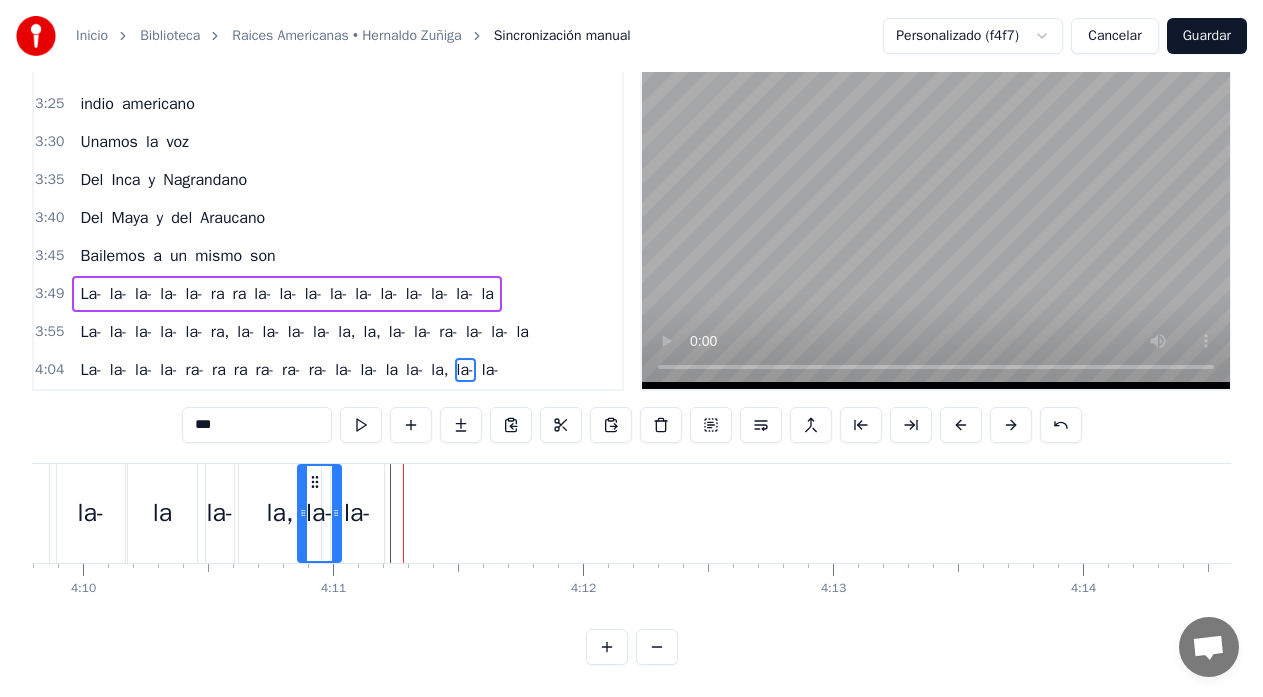 click on "la-" at bounding box center [357, 513] 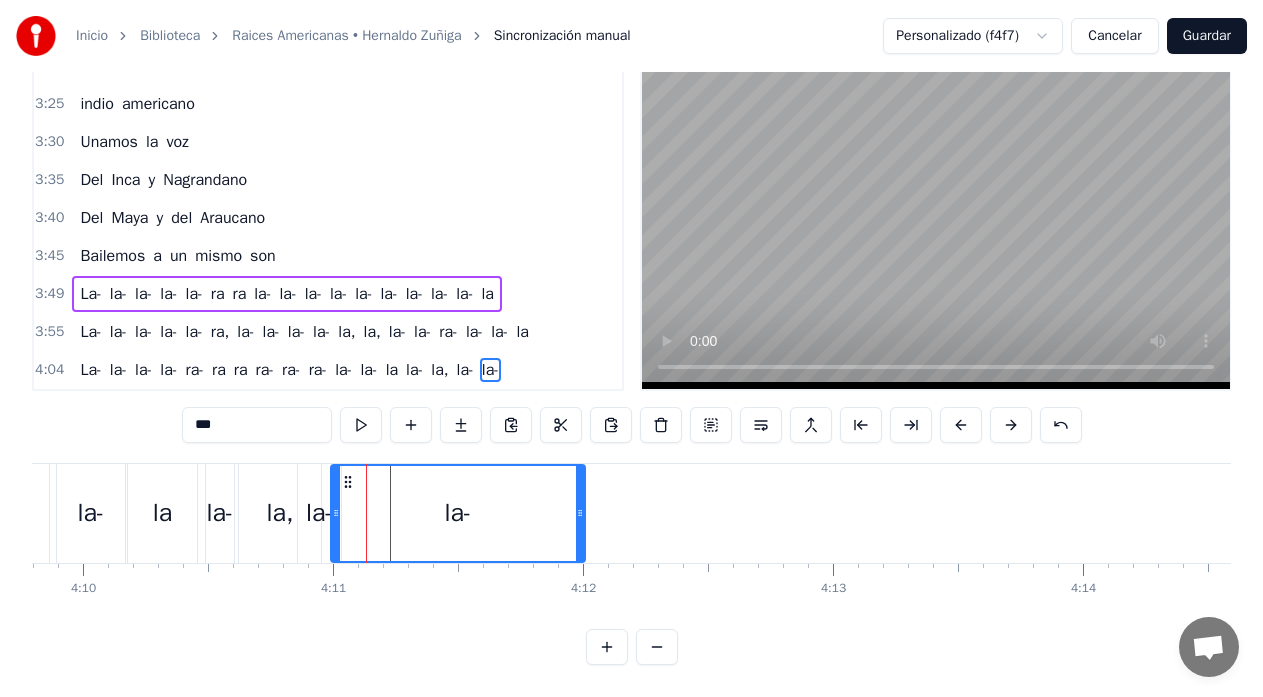 drag, startPoint x: 379, startPoint y: 493, endPoint x: 581, endPoint y: 494, distance: 202.00247 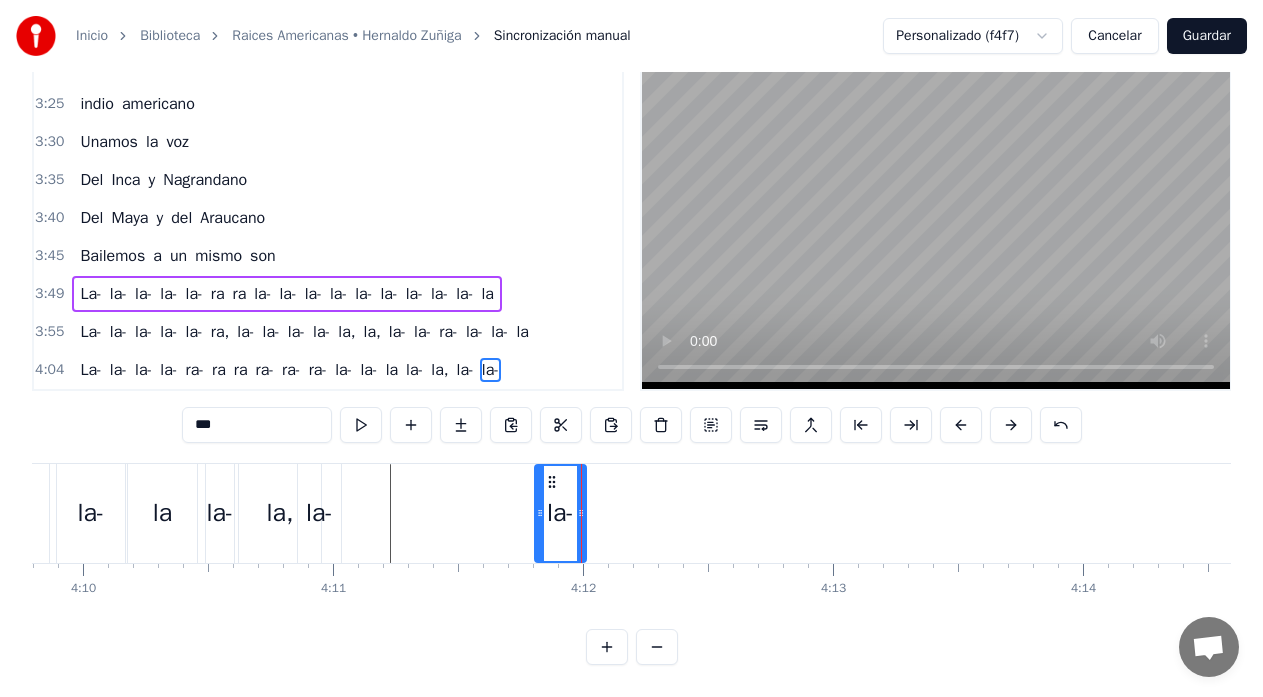 drag, startPoint x: 337, startPoint y: 497, endPoint x: 541, endPoint y: 501, distance: 204.03922 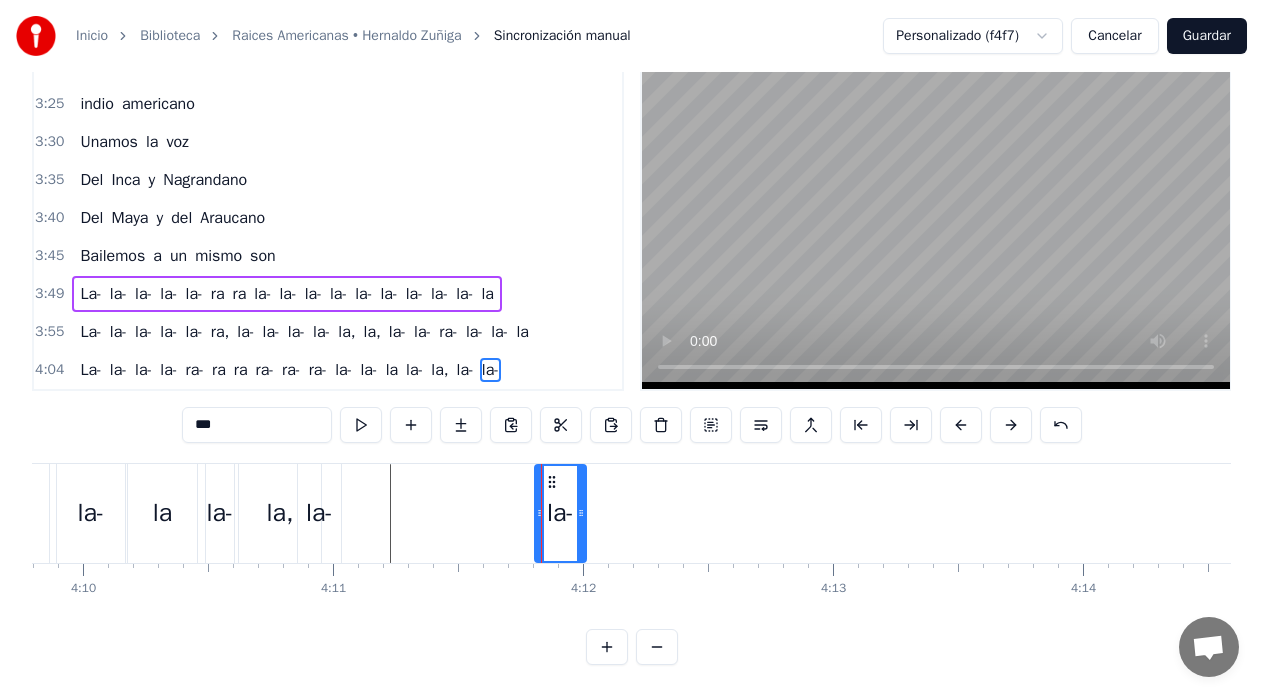 click on "La- la- la- la- ra- ra ra ra- ra- ra- la- la- la la- la, la- la-" at bounding box center (-351, 513) 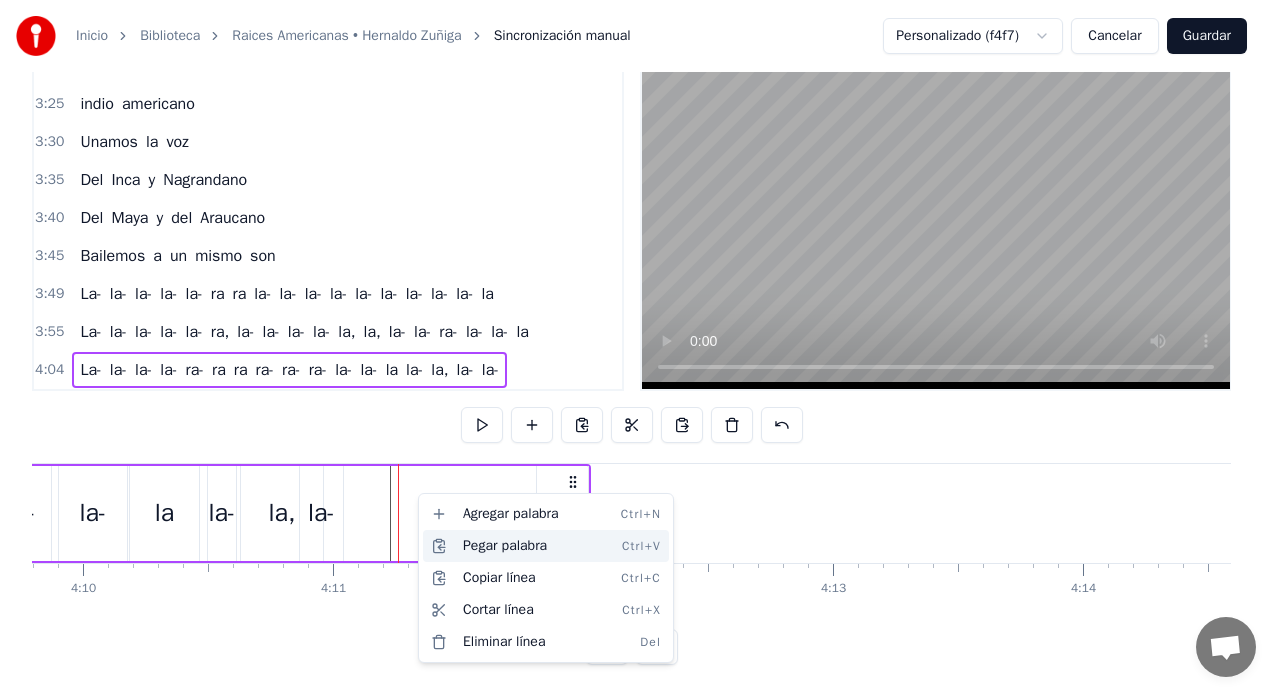 click on "Pegar palabra Ctrl+V" at bounding box center [546, 546] 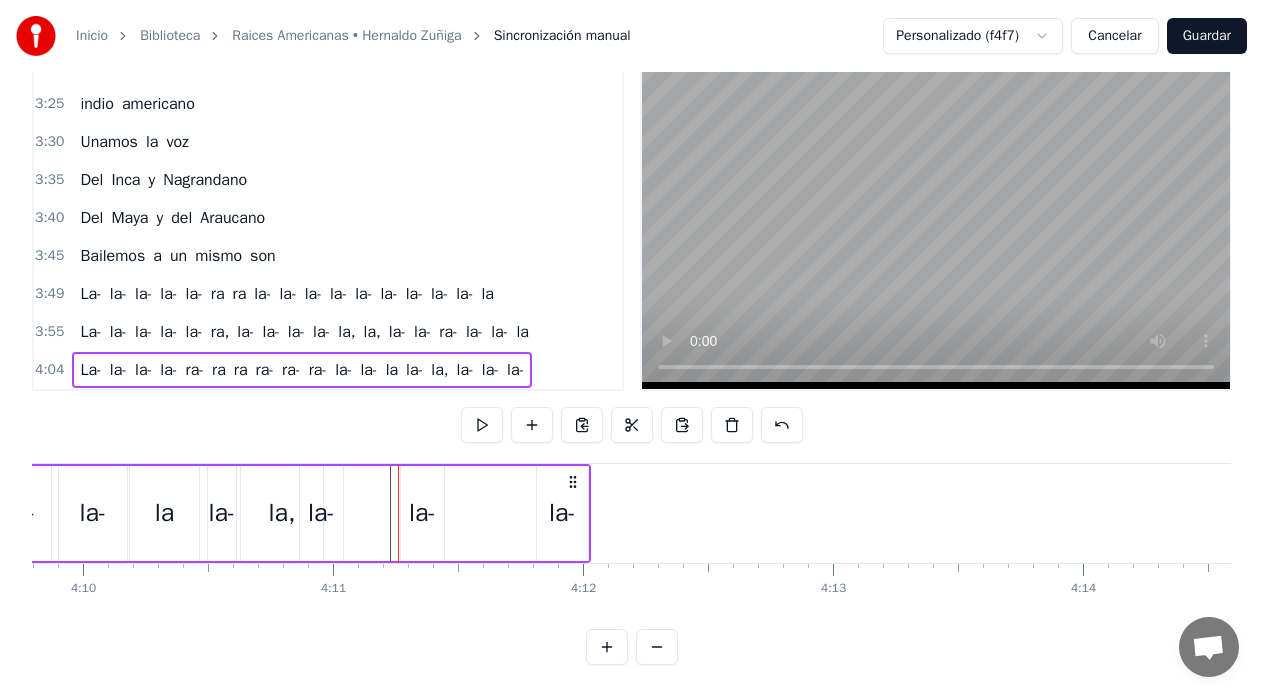click on "la-" at bounding box center [422, 513] 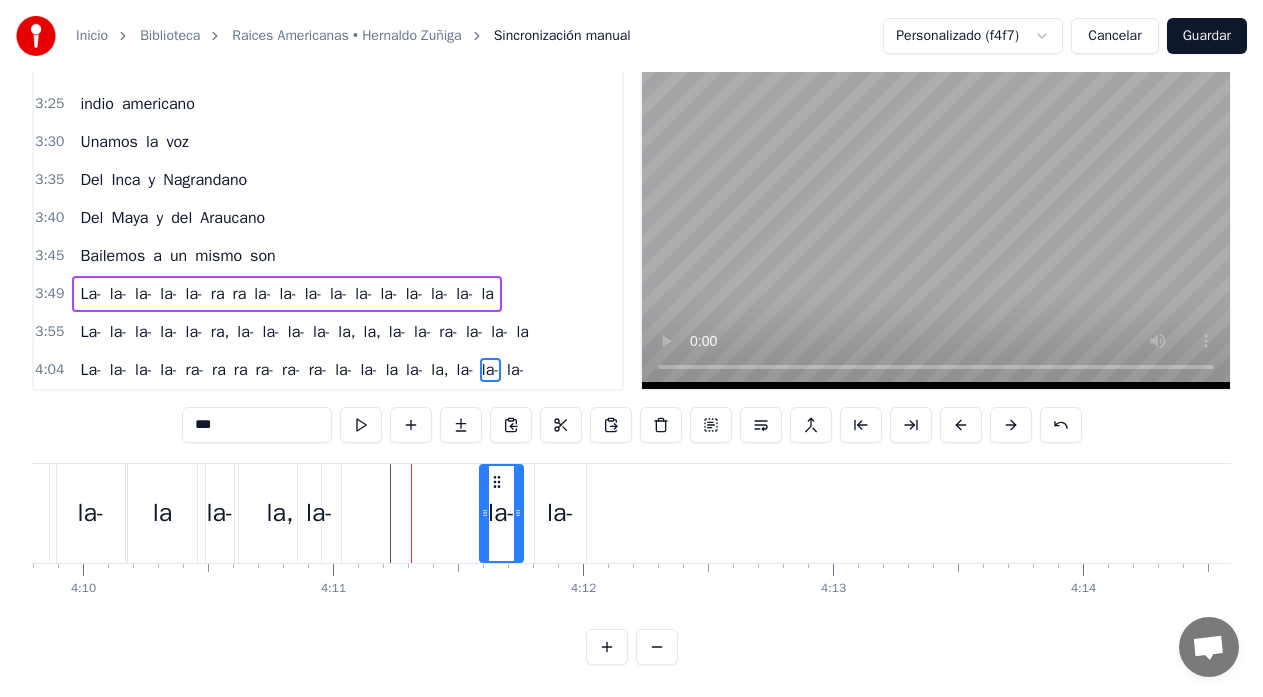 drag, startPoint x: 414, startPoint y: 465, endPoint x: 495, endPoint y: 473, distance: 81.394104 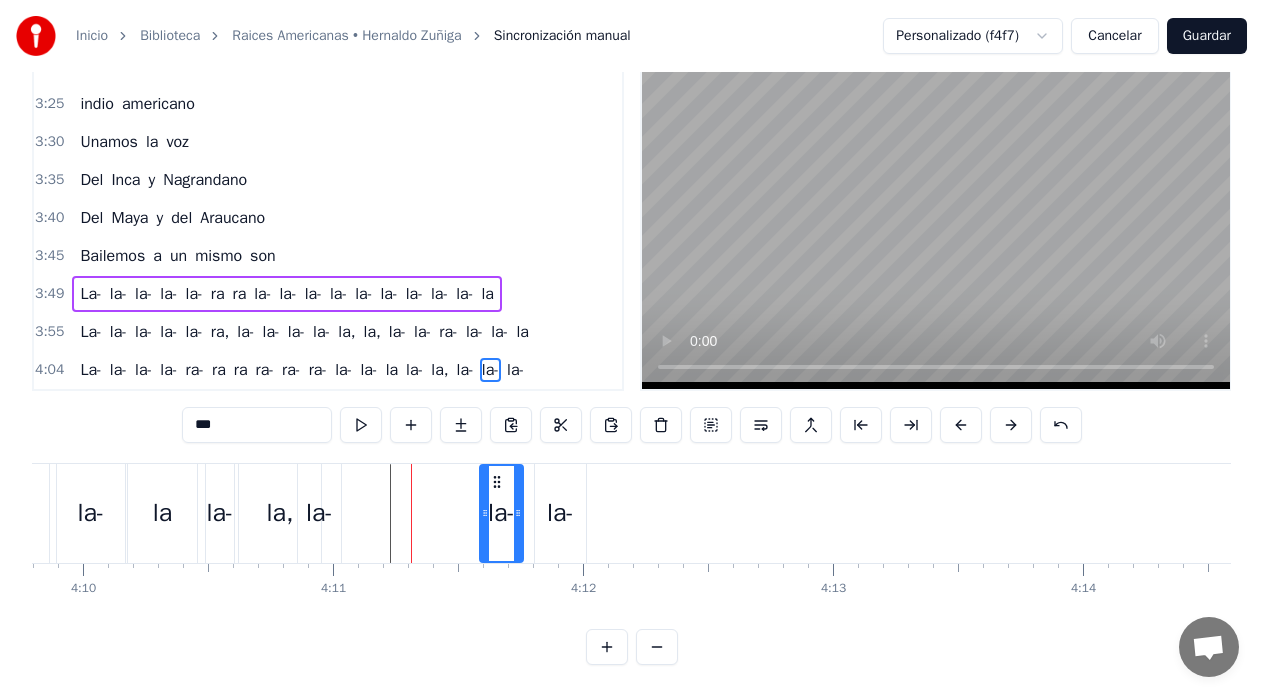click on "La- la- la- la- ra- ra ra ra- ra- ra- la- la- la la- la, la- la- la-" at bounding box center [-351, 513] 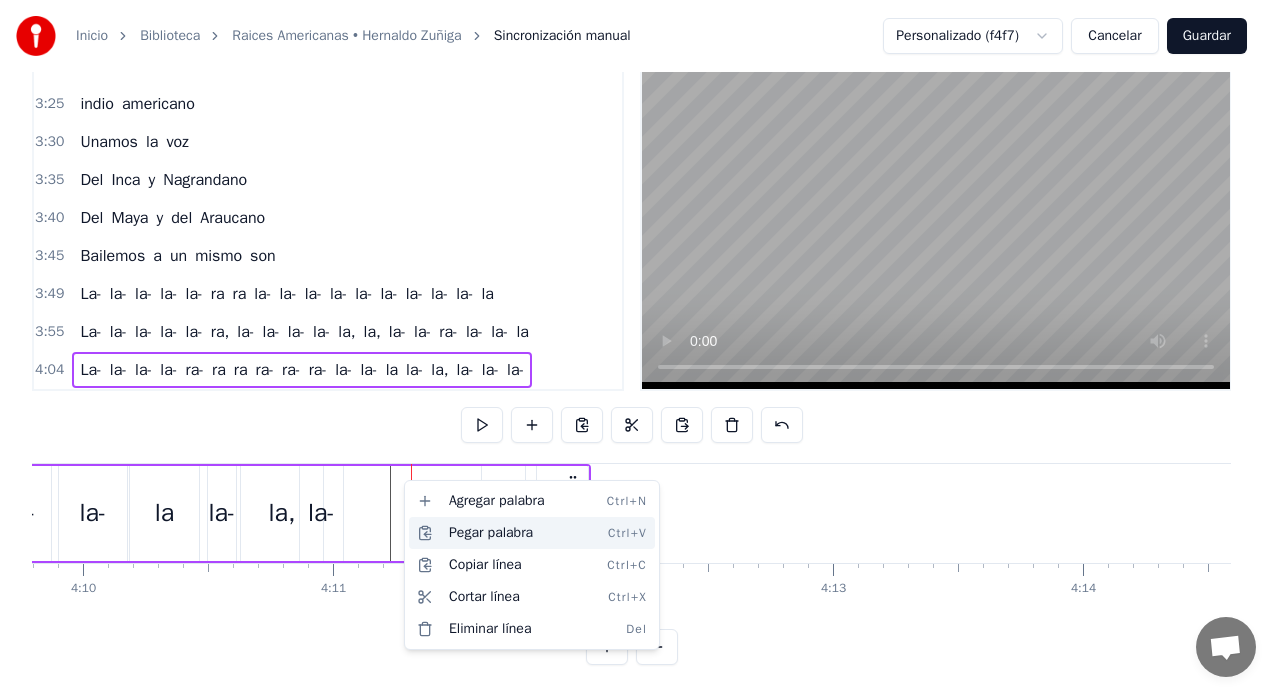 click on "Pegar palabra Ctrl+V" at bounding box center (532, 533) 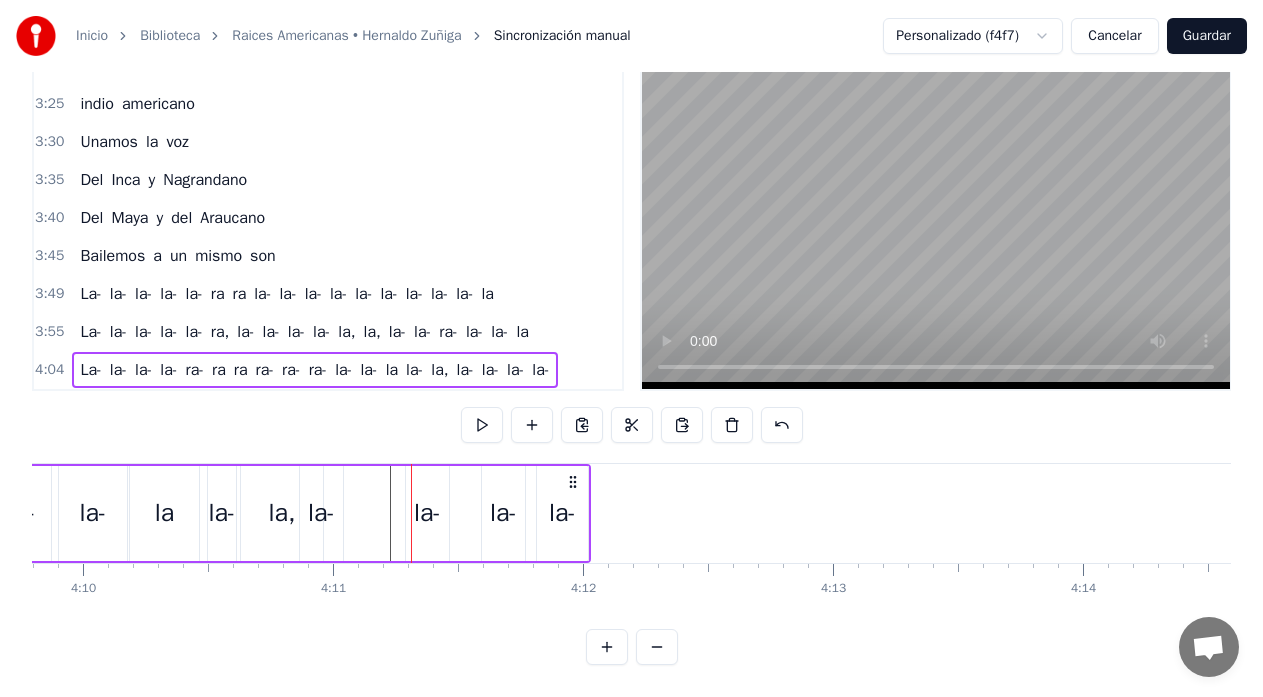 click on "Un niño va caminando su desventura No encuentra charango Y quena para cantar Hay miles sombras de piedras que da el progreso Le impiden ver sus raices de tierra y mar Que ciego va Un niño va caminando su desventura No encuentra charango Y quena para cantar Hay miles sombras de piedras que da el progreso Le impiden ver sus raices de tierra y mar Que ciego va el niño ciego tropieza con el asfalto Le ahoga el olor a flores que Dios nos dio El grito de la marimba murio en silencio El ruido del automóvil lo asesino Que ciego va Hombre americano Unamos la voz Del Inca y Nagrandano Del Maya y del Araucano Bailemos a un mismo son indio americano Unamos la voz Del Inca y Nagrandano Del Maya y del Araucano Bailemos a un mismo son Camina niño camina son tus sandalias La America que en tus manos a puesto el sol Corrio el pelo de tus ojos antes marchitos Marimba, cuatro y charangos son tu cancion De libertad Hombre americano Unamos la voz Del Inca y Nagrandano Del Maya y el Araucano bailemos el mismo son indio Unamos" at bounding box center [631, 538] 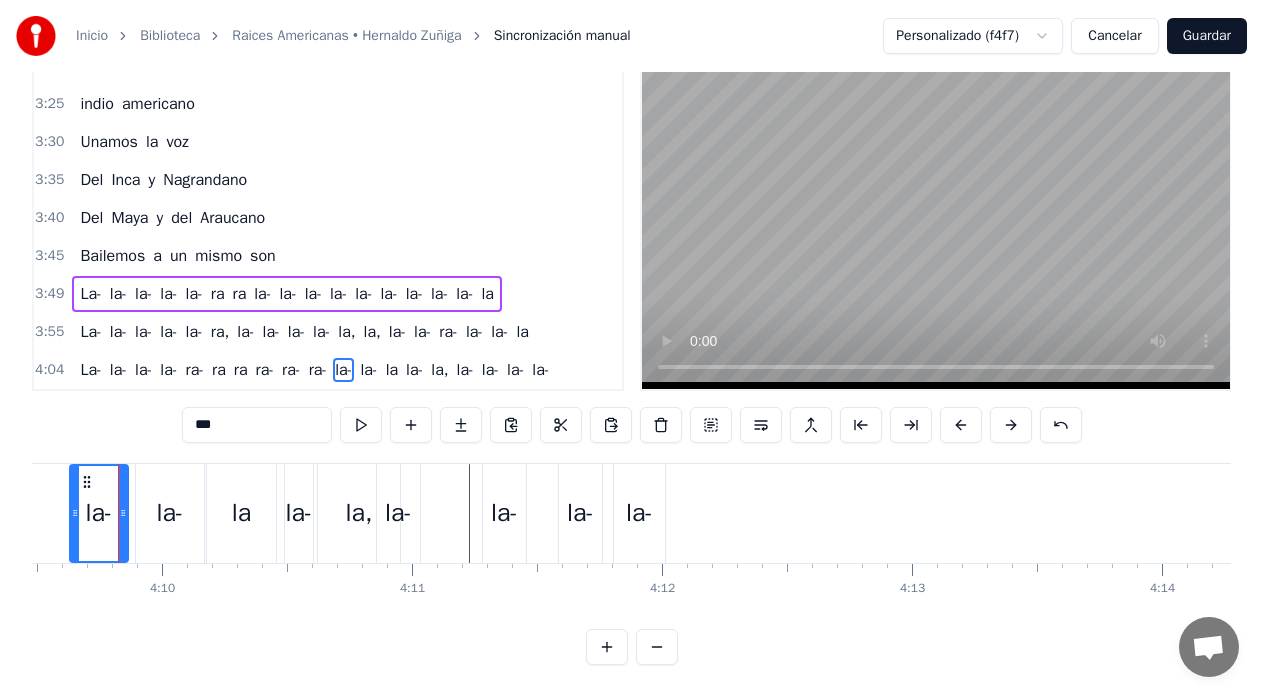 scroll, scrollTop: 0, scrollLeft: 62356, axis: horizontal 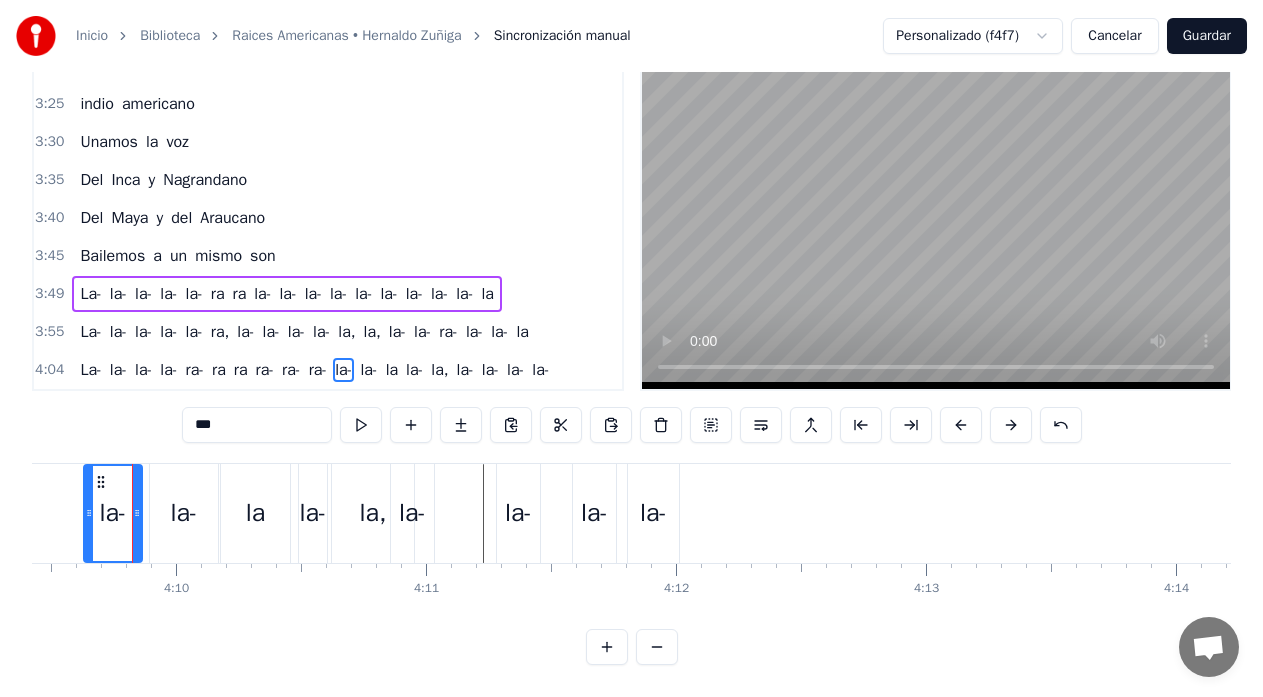 click on "La- la- la- la- ra- ra ra ra- ra- ra- la- la- la la- la, la- la- la- la-" at bounding box center (-258, 513) 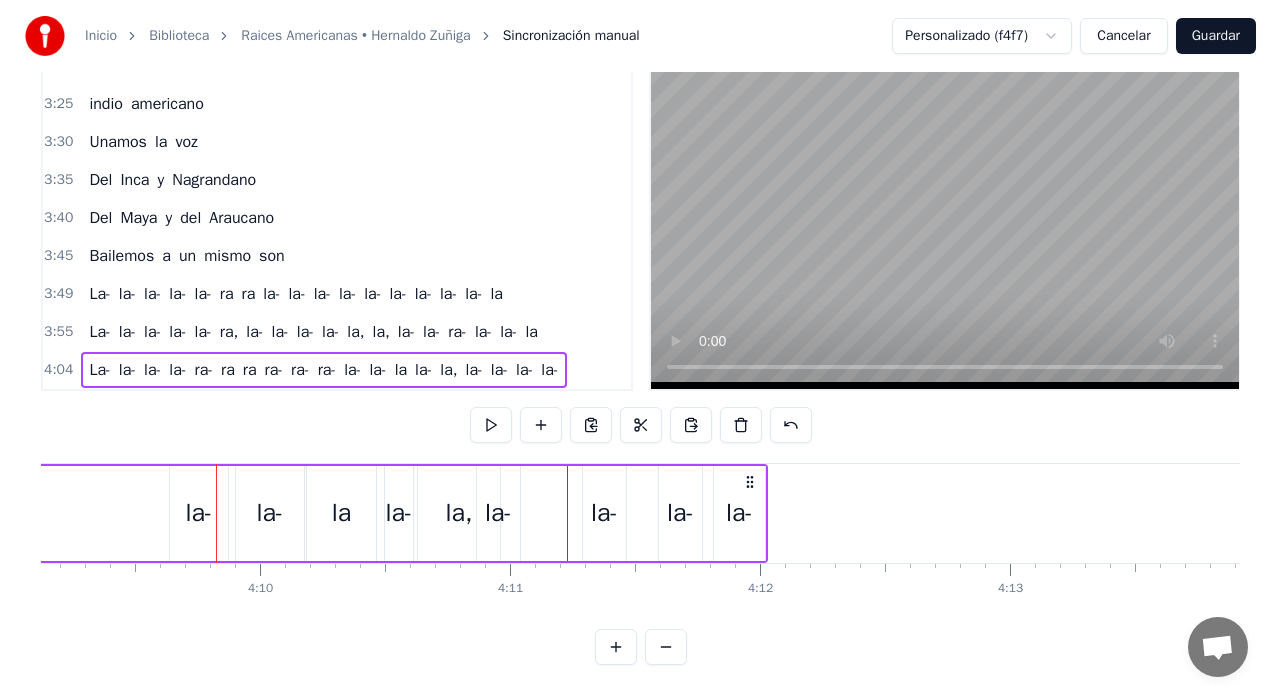 scroll, scrollTop: 0, scrollLeft: 62271, axis: horizontal 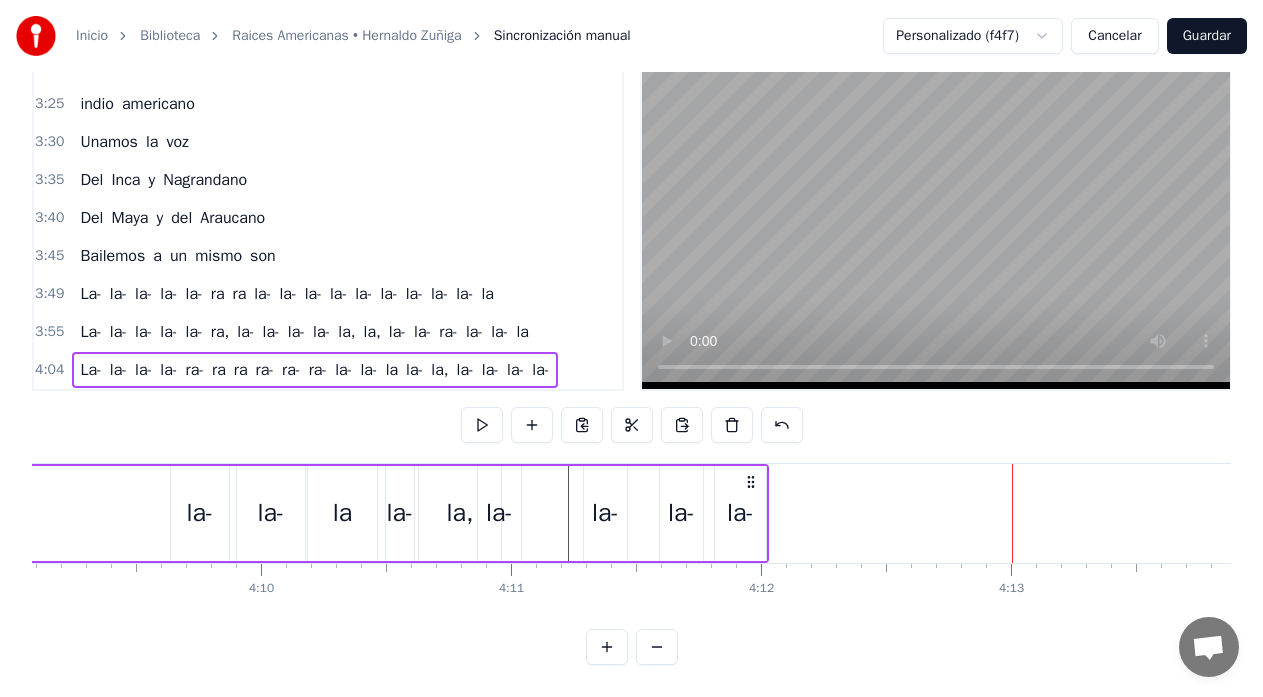 click on "la-" at bounding box center [740, 513] 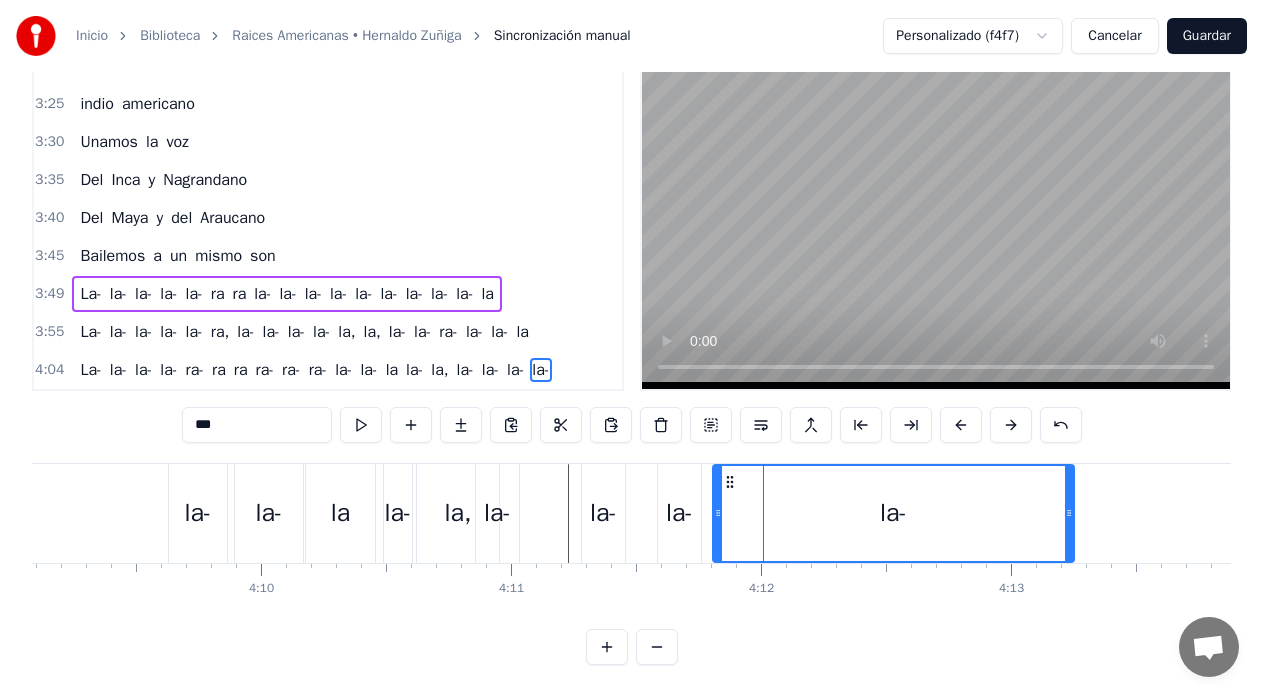 drag, startPoint x: 762, startPoint y: 497, endPoint x: 1072, endPoint y: 503, distance: 310.05804 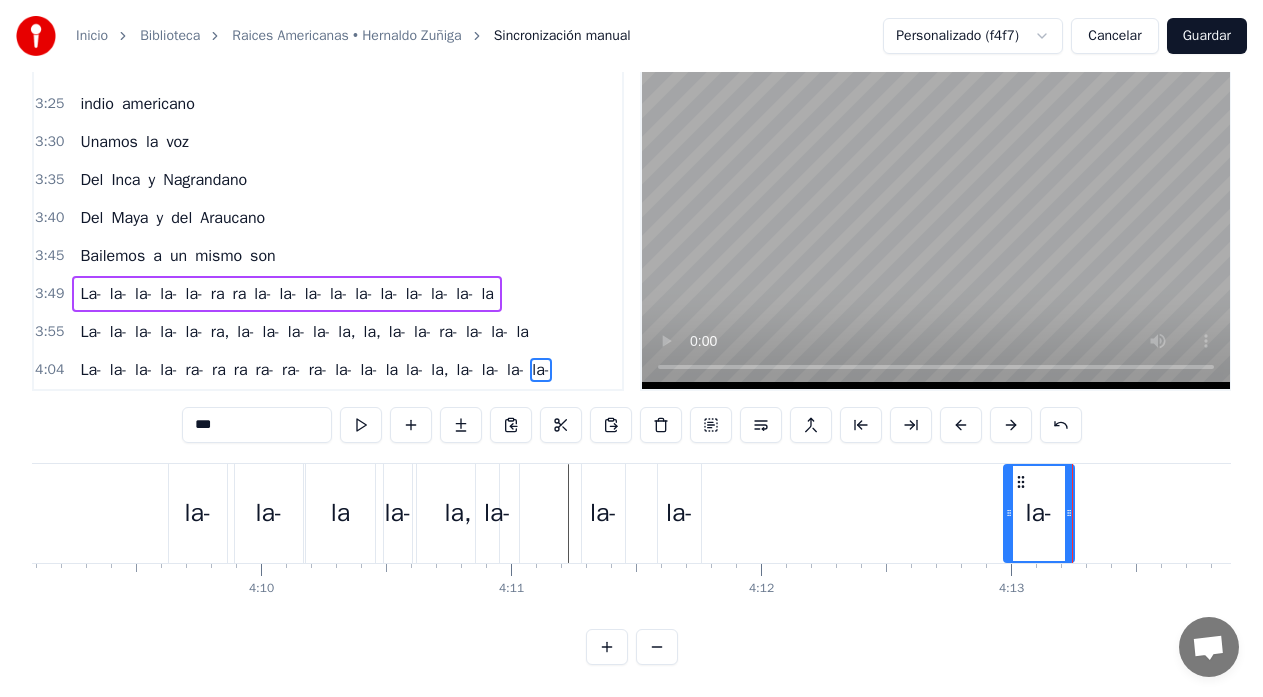 drag, startPoint x: 719, startPoint y: 498, endPoint x: 1010, endPoint y: 500, distance: 291.00687 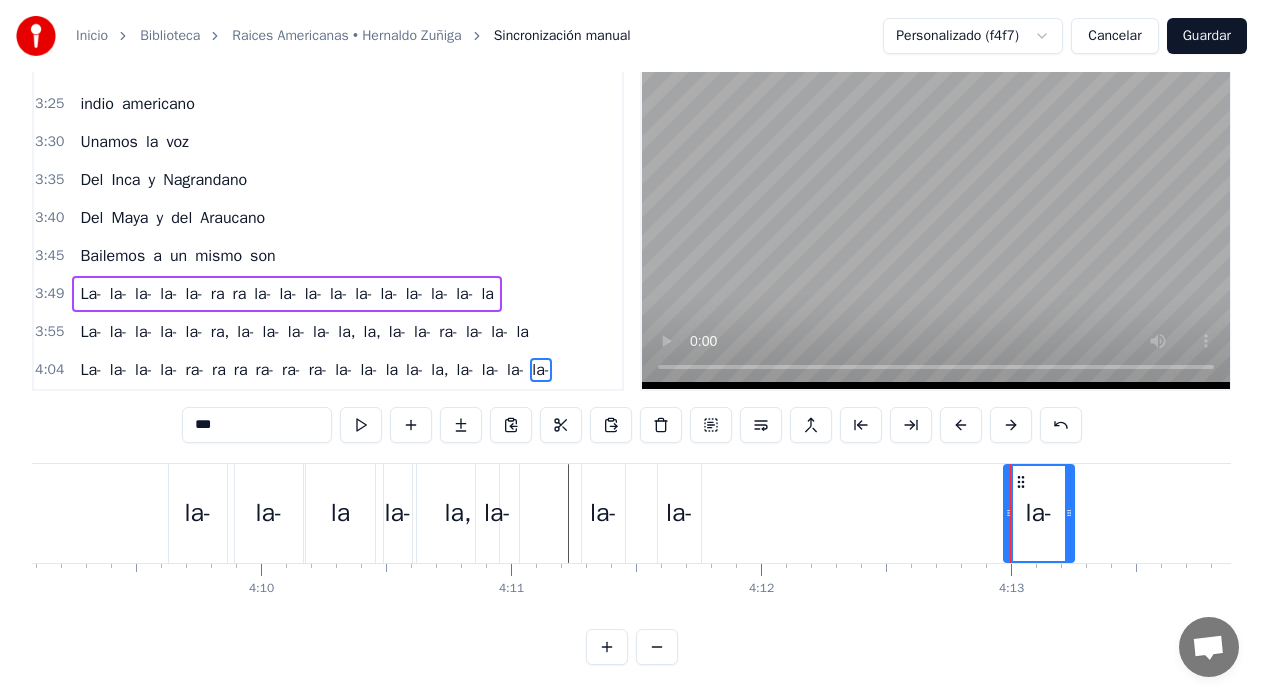 click on "La- la- la- la- ra- ra ra ra- ra- ra- la- la- la la- la, la- la- la- la-" at bounding box center [-18, 513] 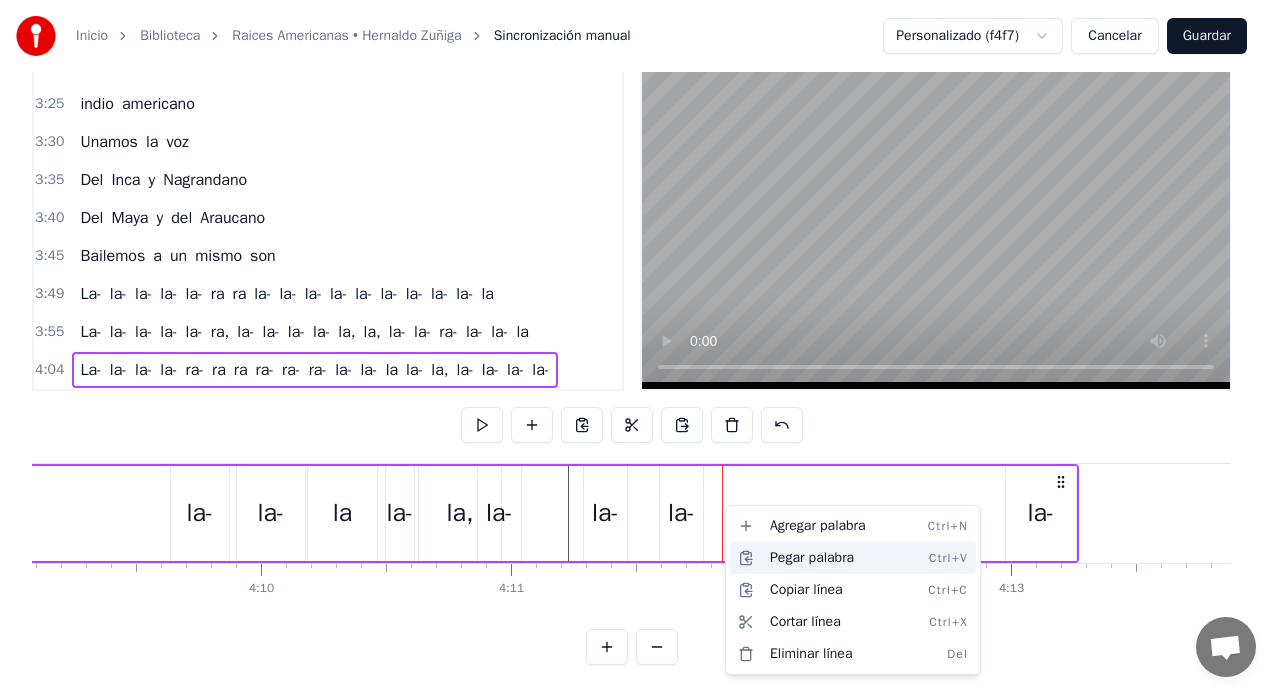 click on "Pegar palabra Ctrl+V" at bounding box center (853, 558) 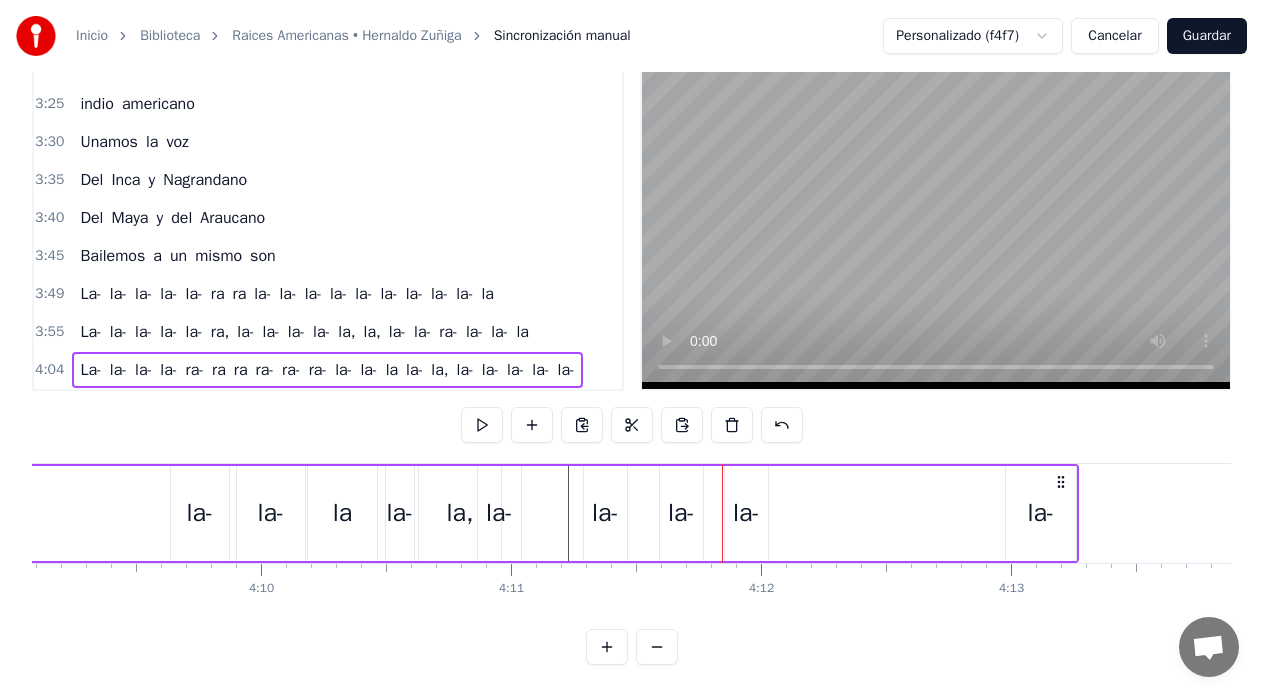 click on "La- la- la- la- ra- ra ra ra- ra- ra- la- la- la la- la, la- la- la- la- la-" at bounding box center [-18, 513] 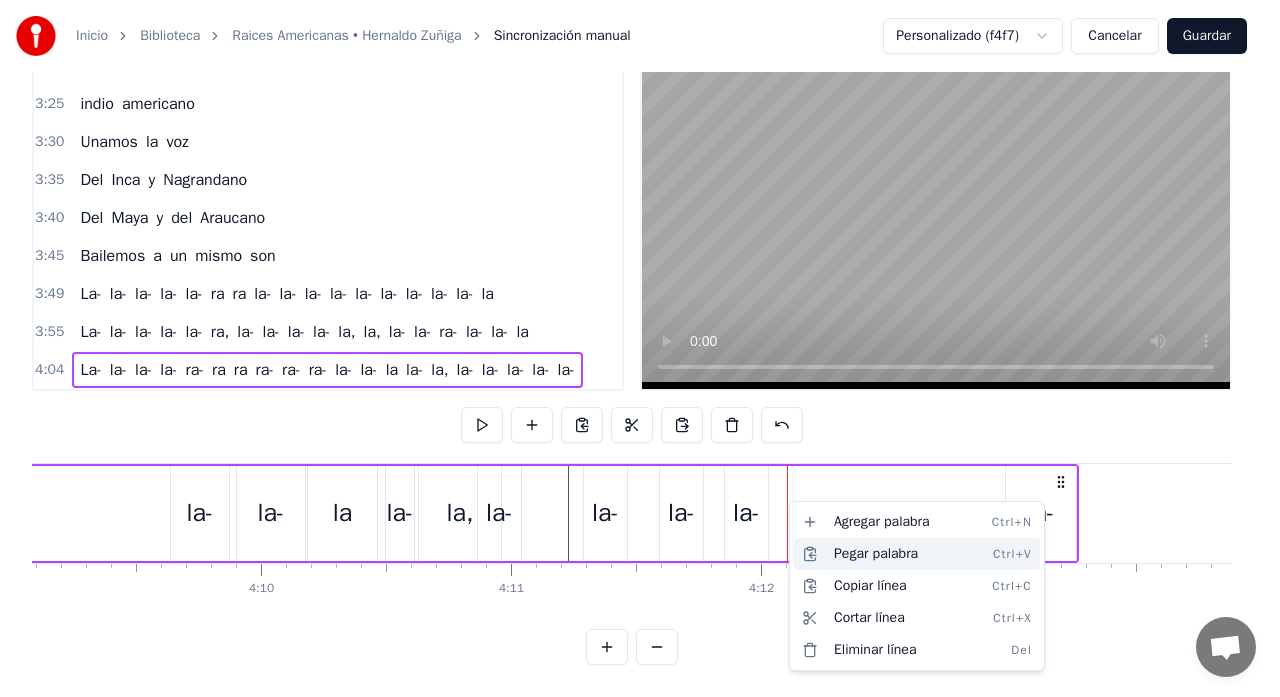 click on "Pegar palabra Ctrl+V" at bounding box center [917, 554] 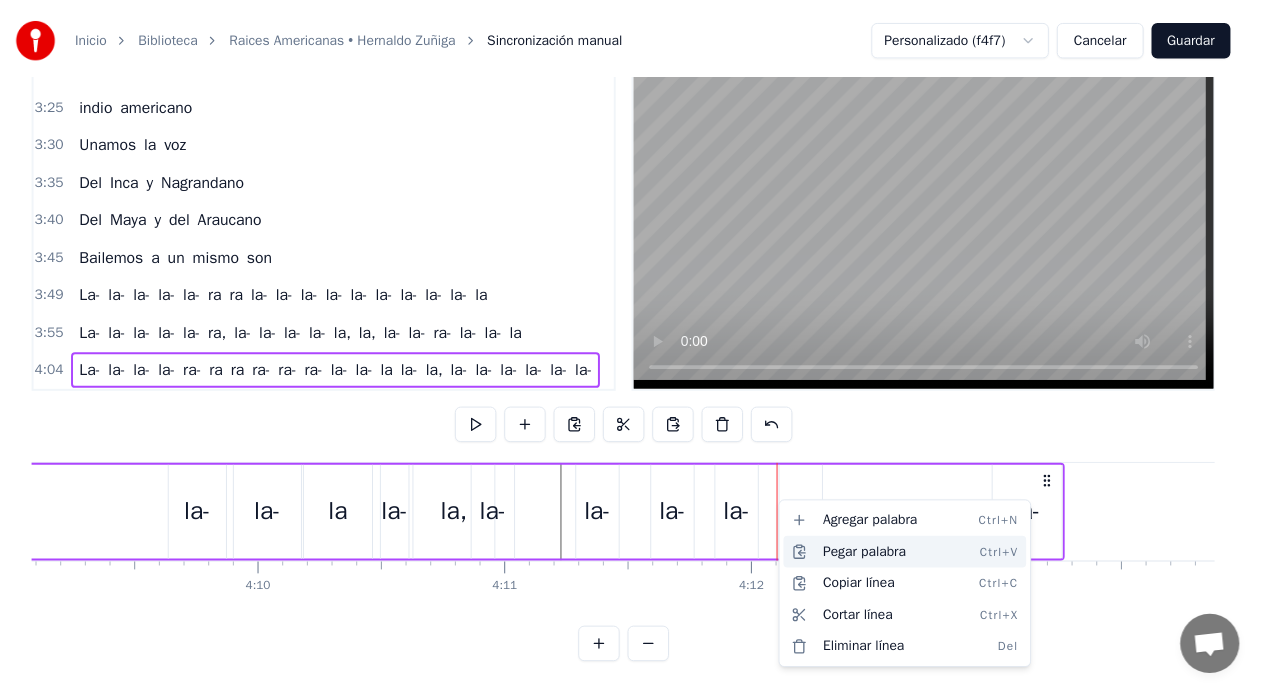 scroll, scrollTop: 1610, scrollLeft: 0, axis: vertical 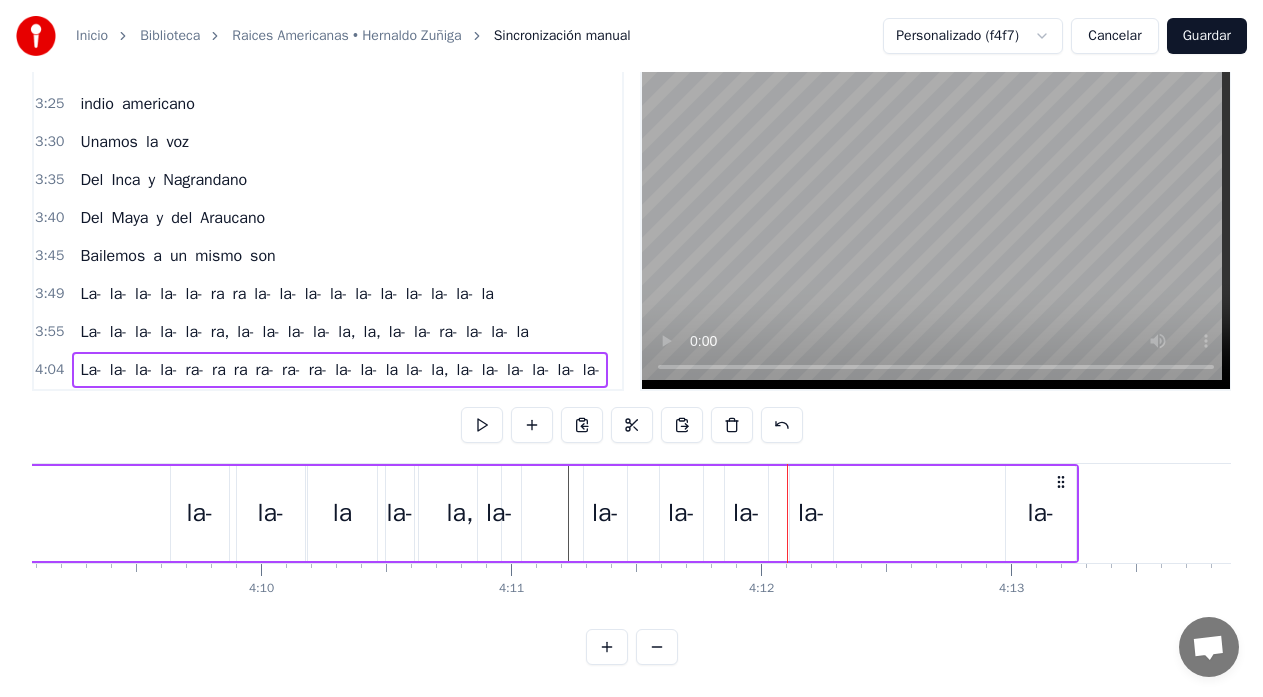 click on "La- la- la- la- ra- ra ra ra- ra- ra- la- la- la la- la, la- la- la- la- la- la-" at bounding box center (-18, 513) 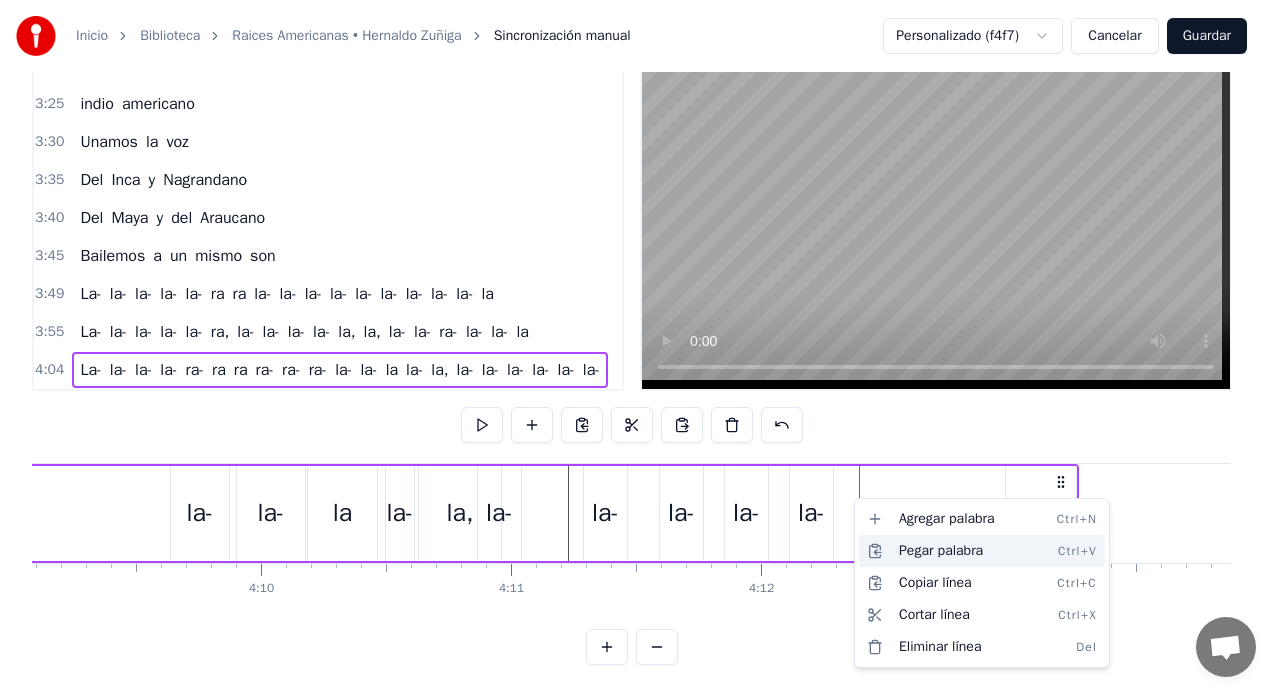 click on "Pegar palabra Ctrl+V" at bounding box center [982, 551] 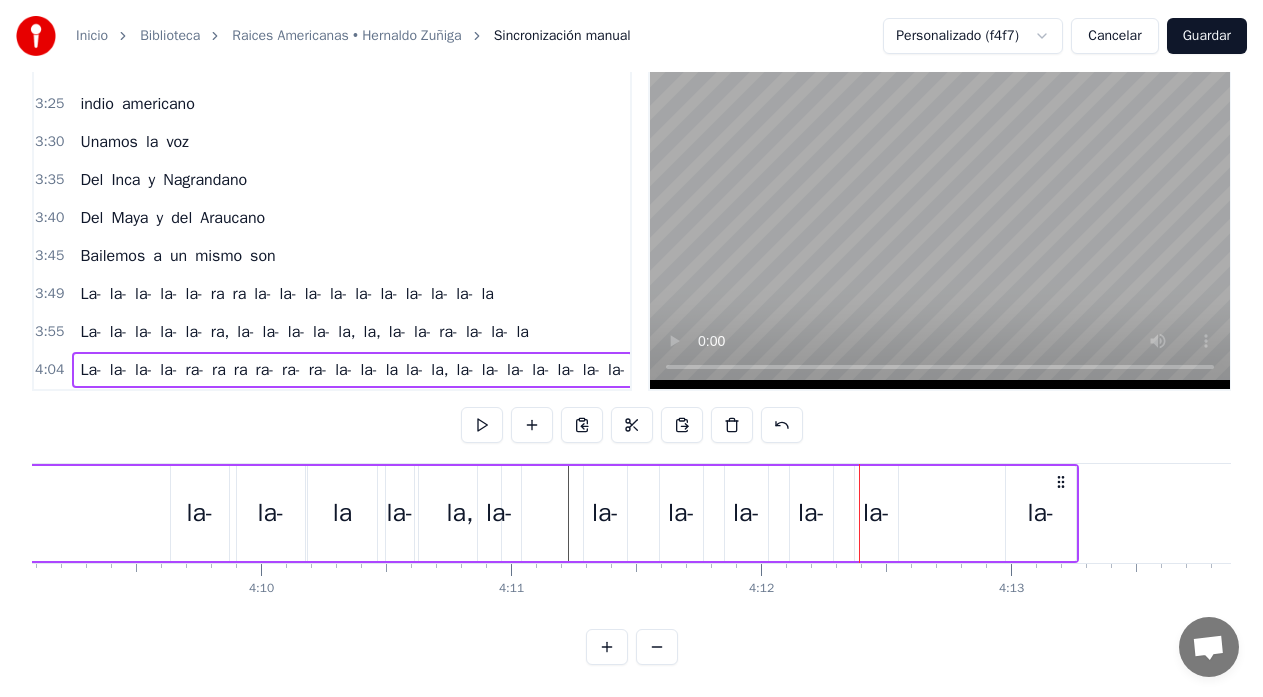 click on "La- la- la- la- ra- ra ra ra- ra- ra- la- la- la la- la, la- la- la- la- la- la- la-" at bounding box center (-18, 513) 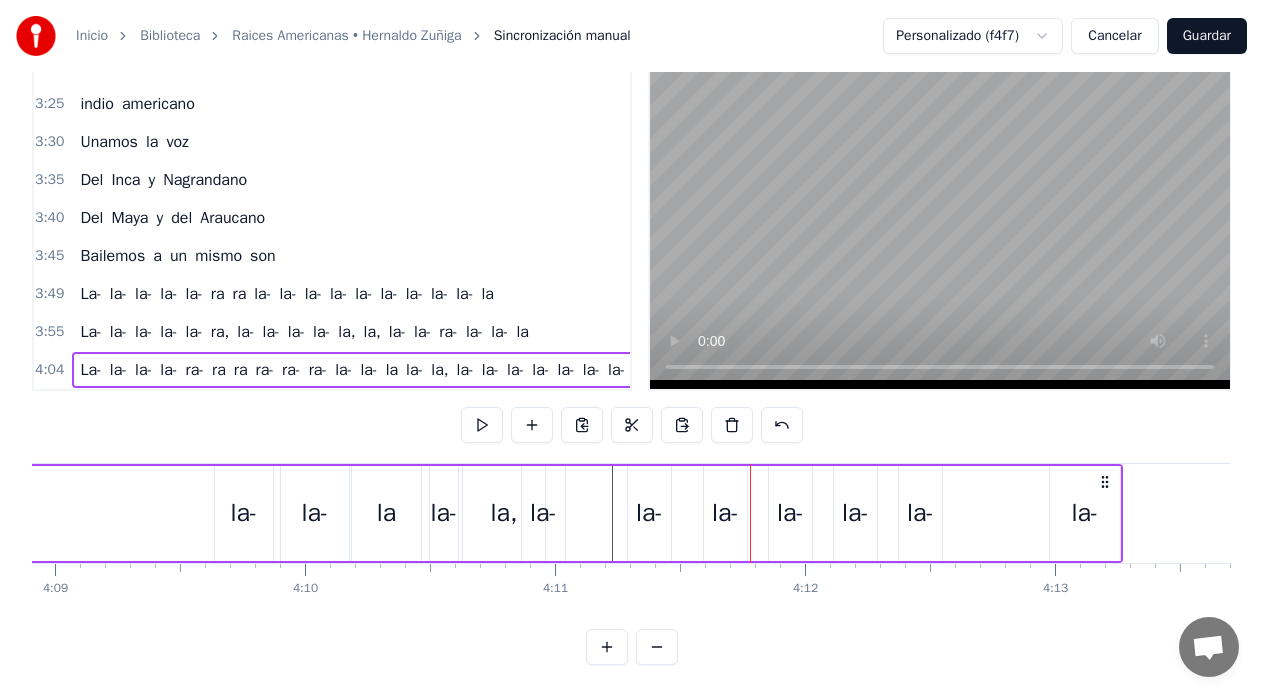 click on "La- la- la- la- ra- ra ra ra- ra- ra- la- la- la la- la, la- la- la- la- la- la- la-" at bounding box center (26, 513) 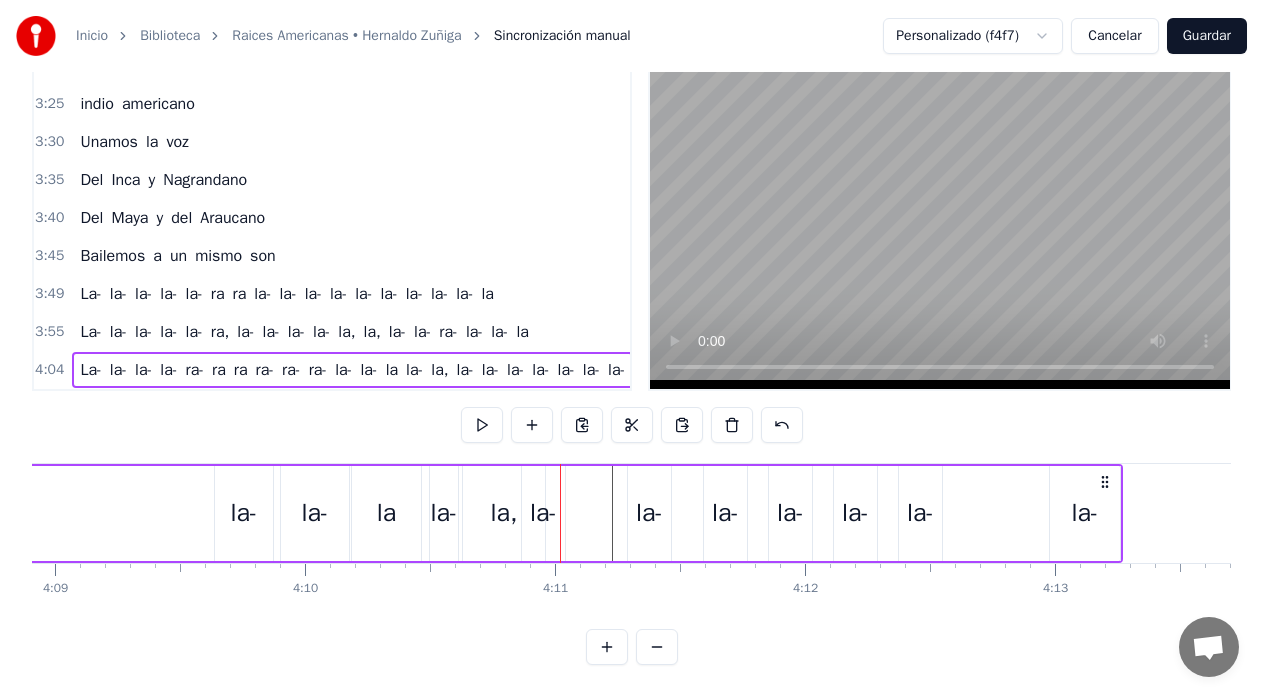 click on "la-" at bounding box center [443, 513] 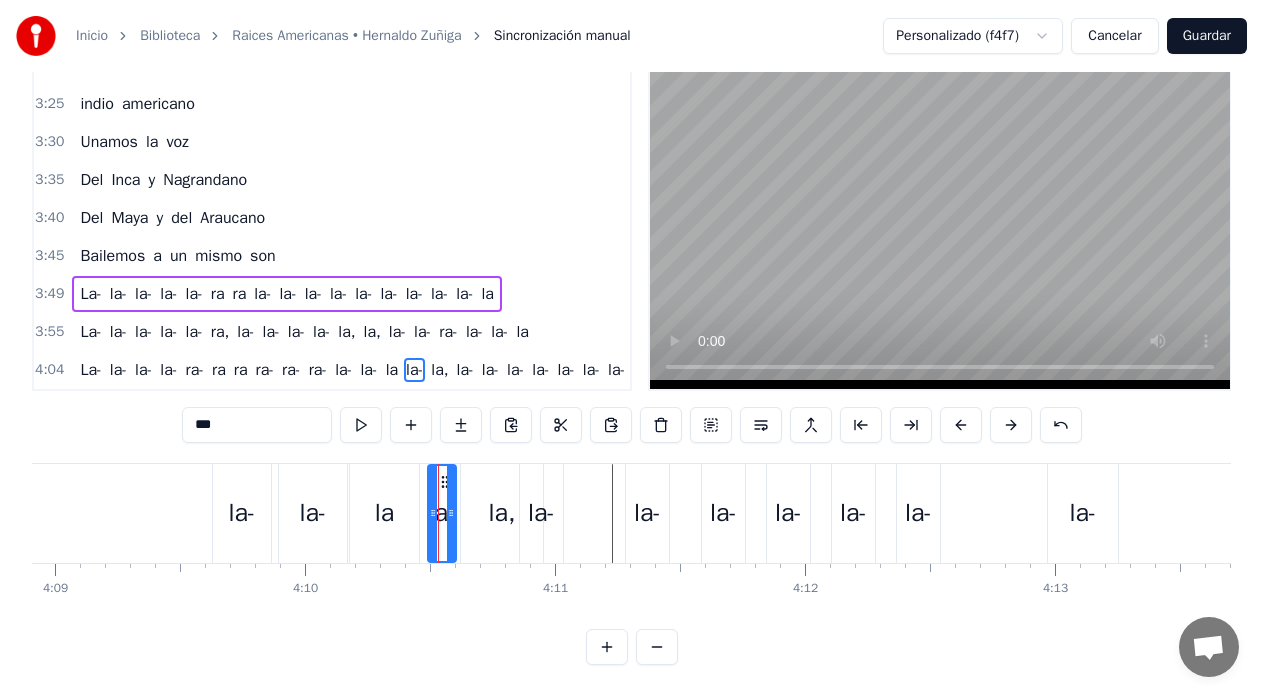 scroll, scrollTop: 66, scrollLeft: 0, axis: vertical 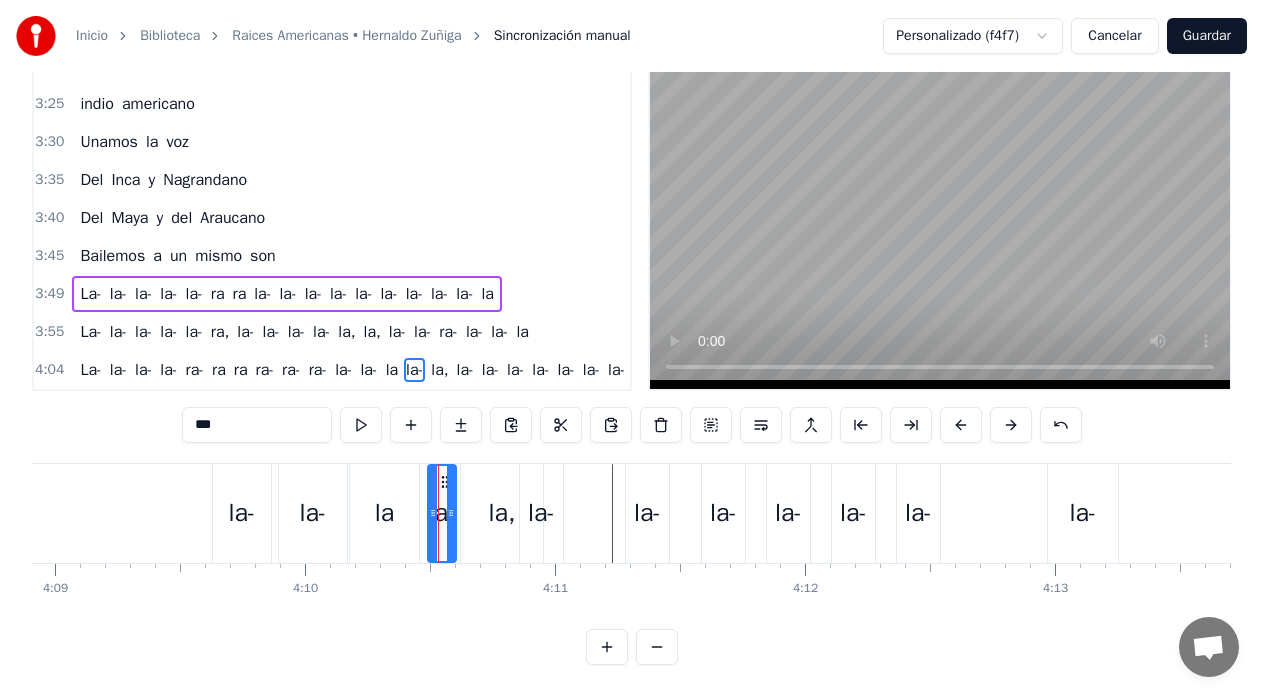 drag, startPoint x: 197, startPoint y: 419, endPoint x: 183, endPoint y: 419, distance: 14 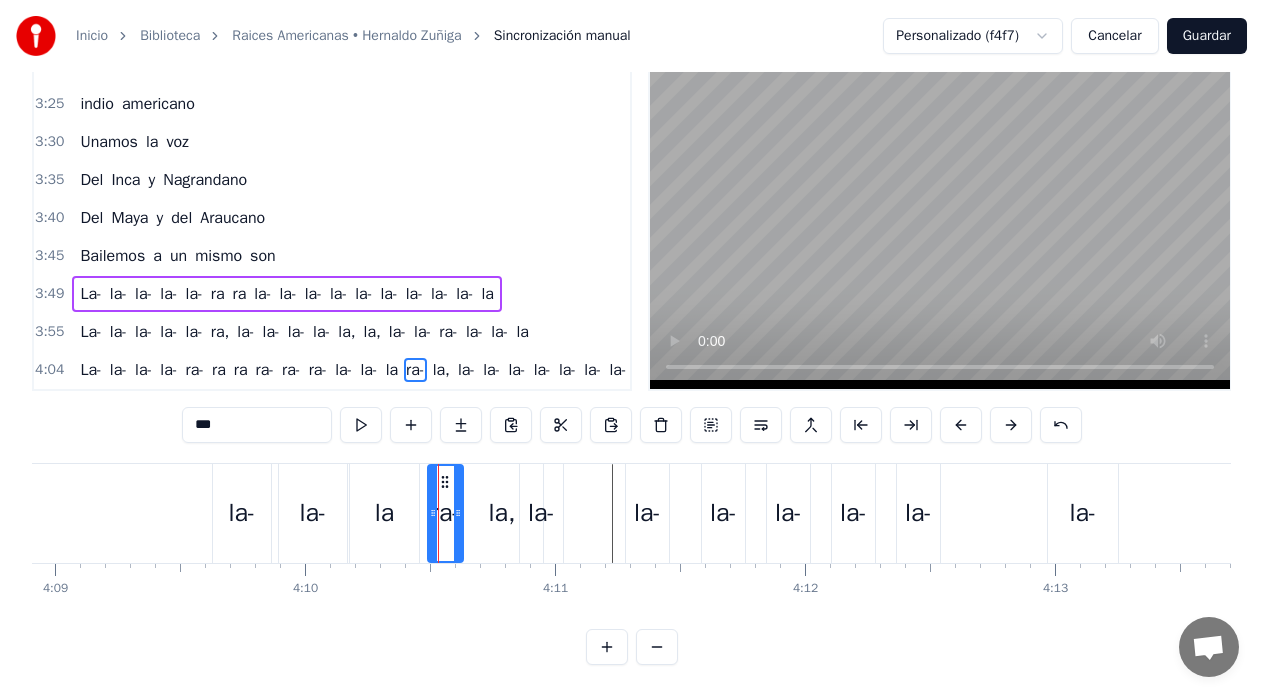 click 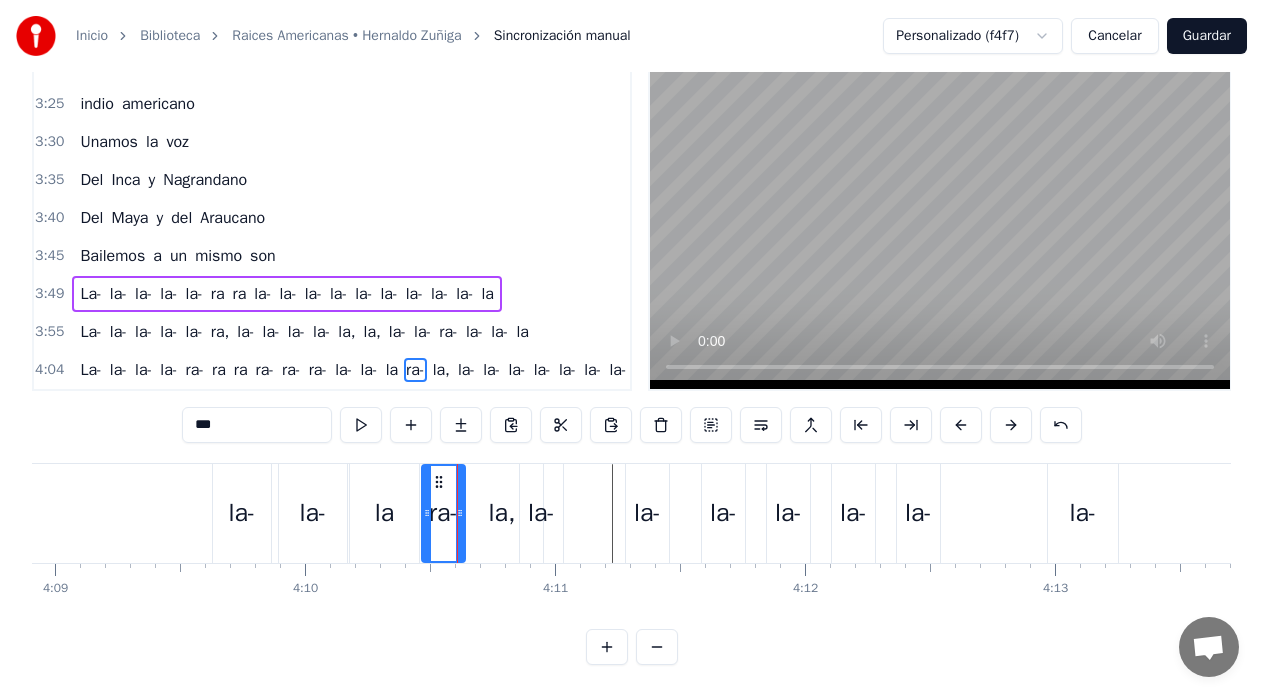 click 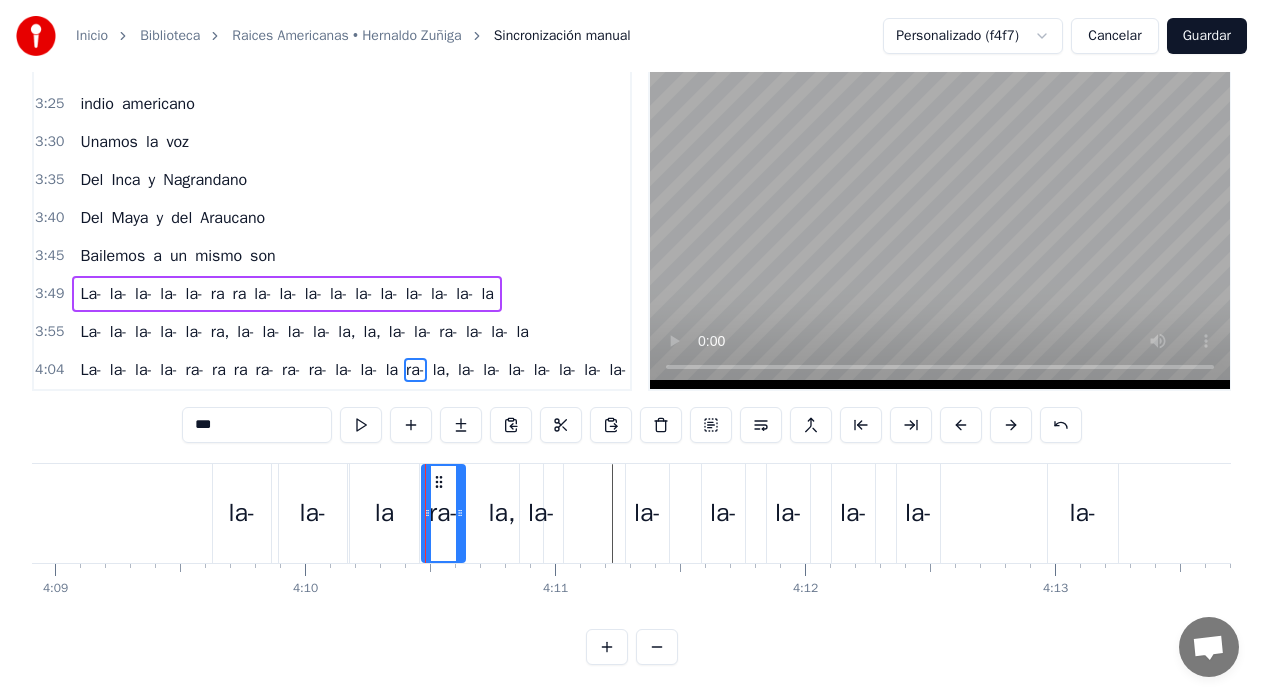 type on "***" 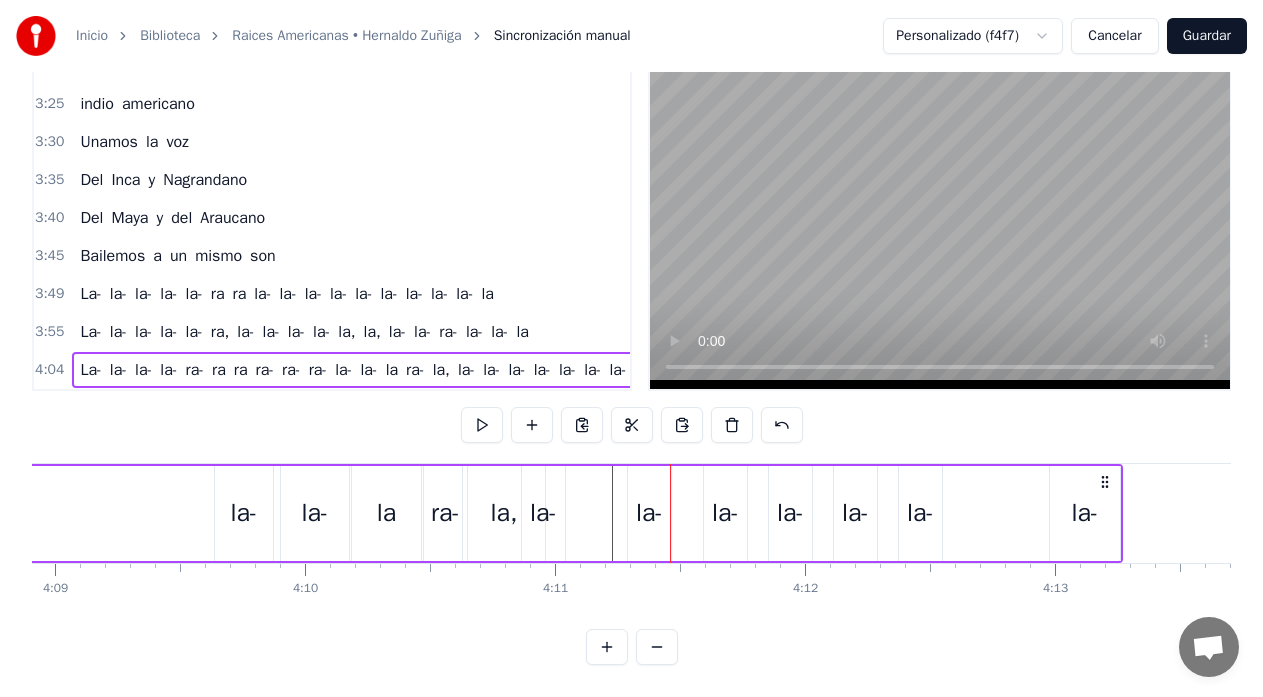 click on "La- la- la- la- ra- ra ra ra- ra- ra- la- la- la ra- la, la- la- la- la- la- la- la-" at bounding box center (26, 513) 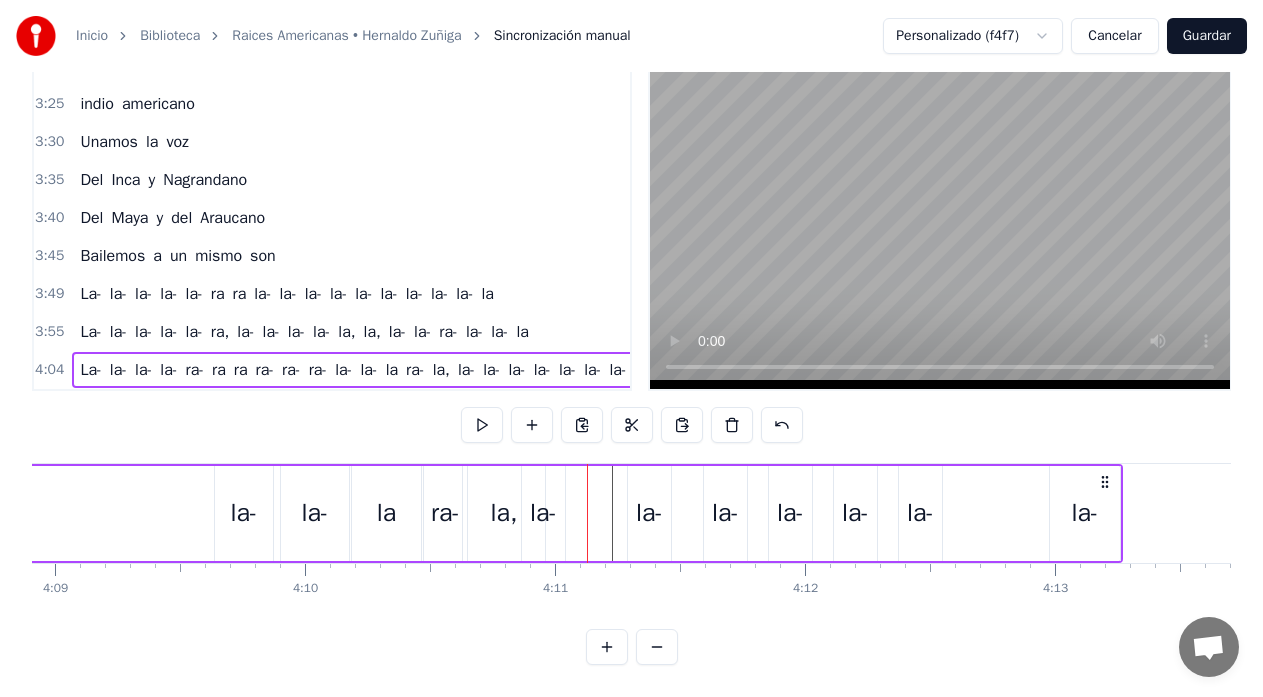 click on "la-" at bounding box center (649, 513) 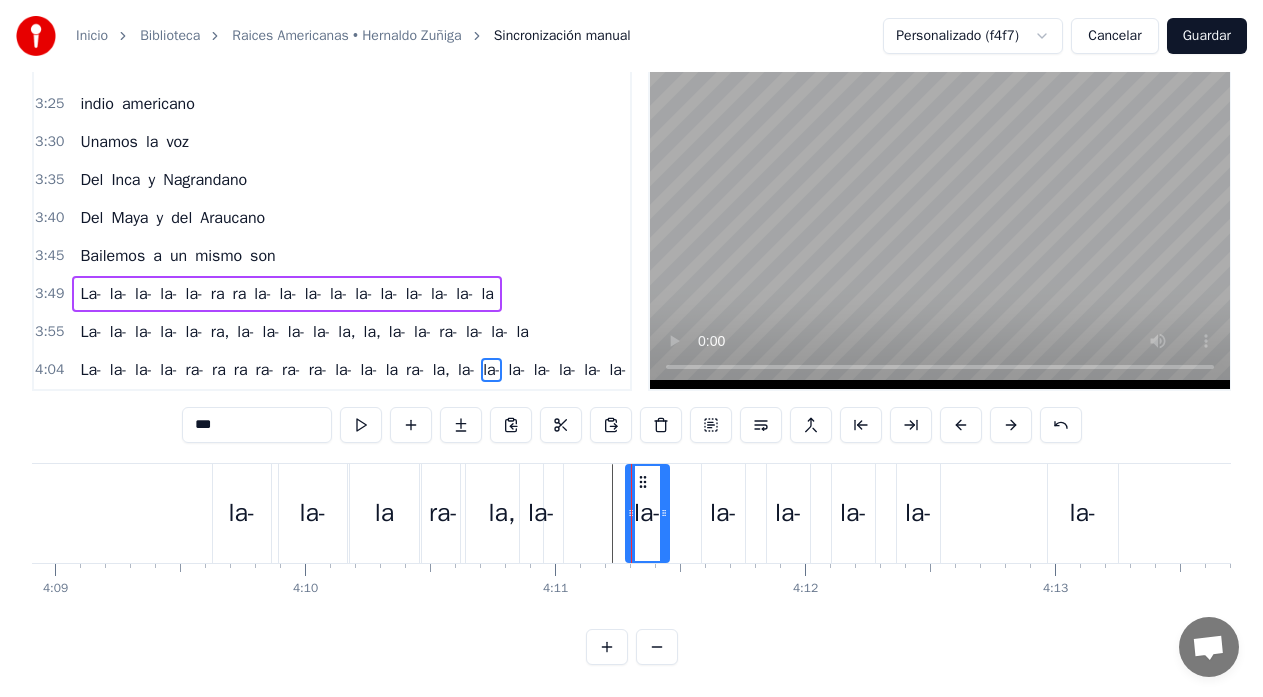 click on "La- la- la- la- ra- ra ra ra- ra- ra- la- la- la ra- la, la- la- la- la- la- la- la-" at bounding box center [26, 513] 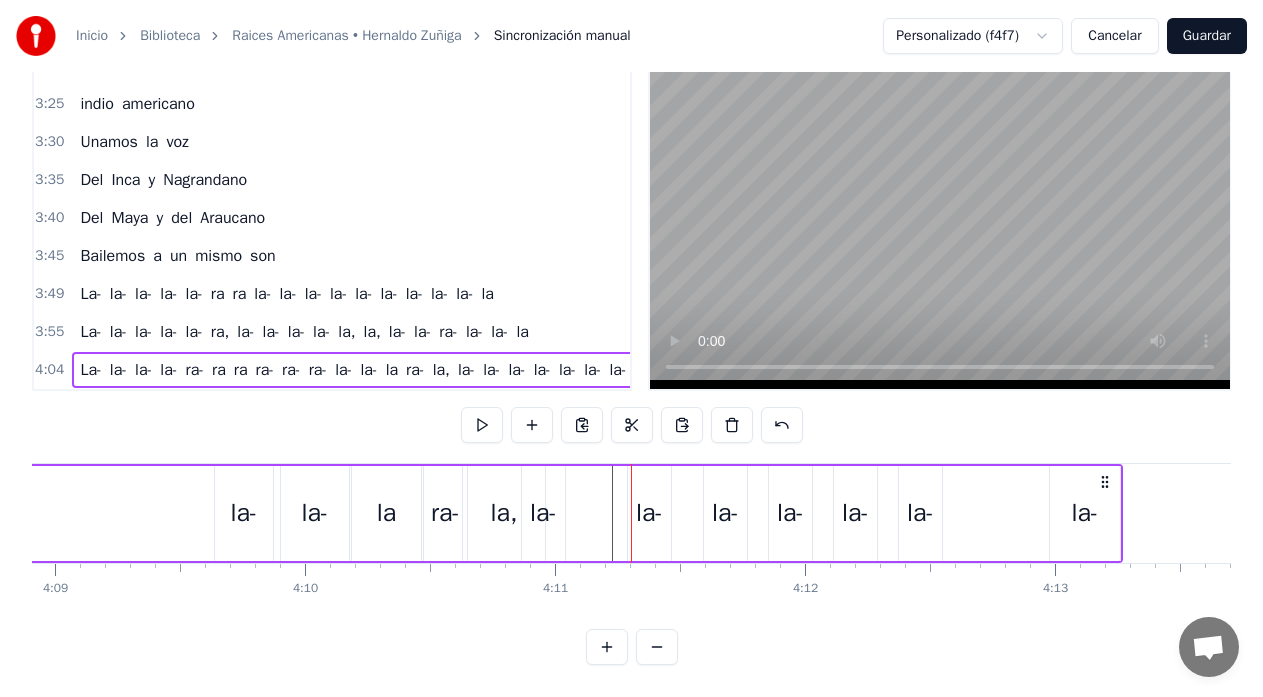 click on "la-" at bounding box center (649, 513) 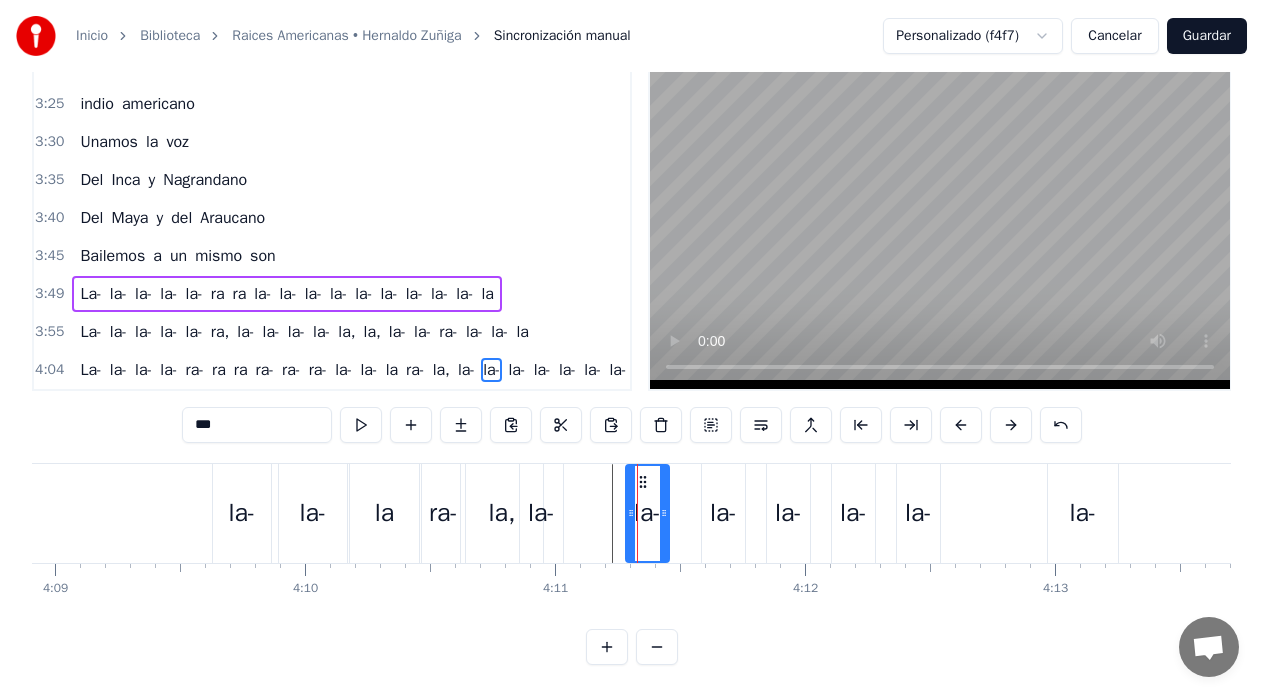 click on "la-" at bounding box center (647, 513) 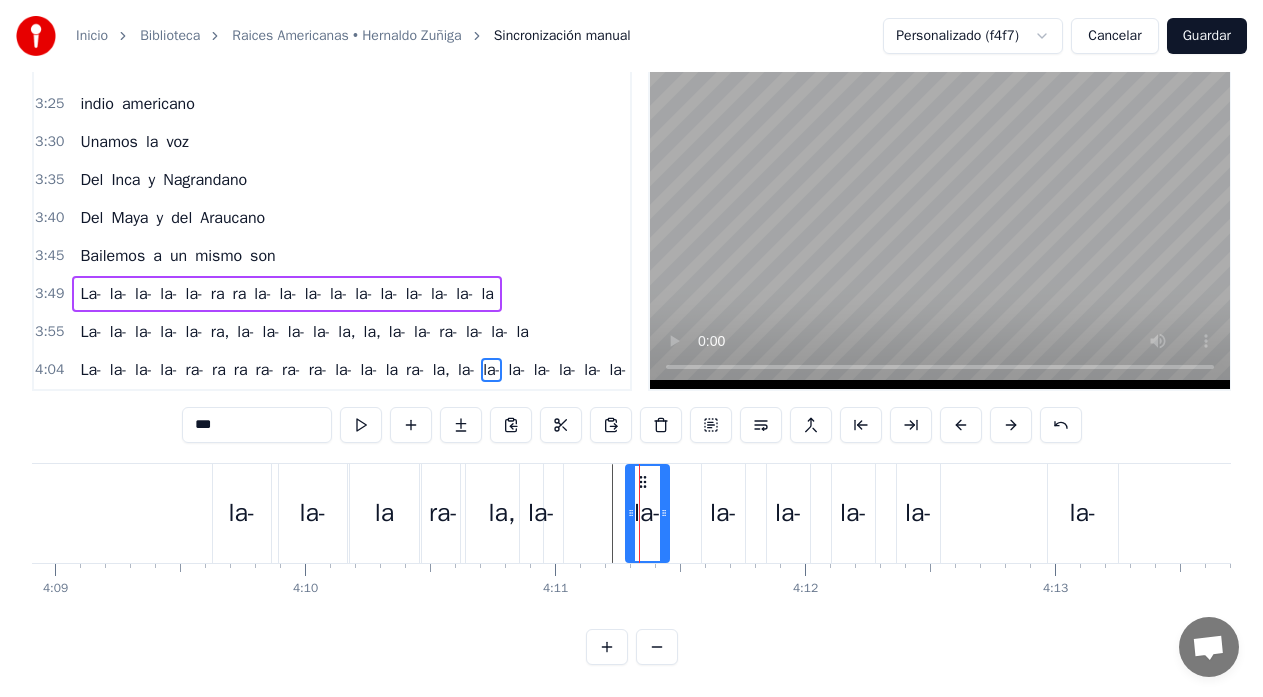 click on "***" at bounding box center [257, 425] 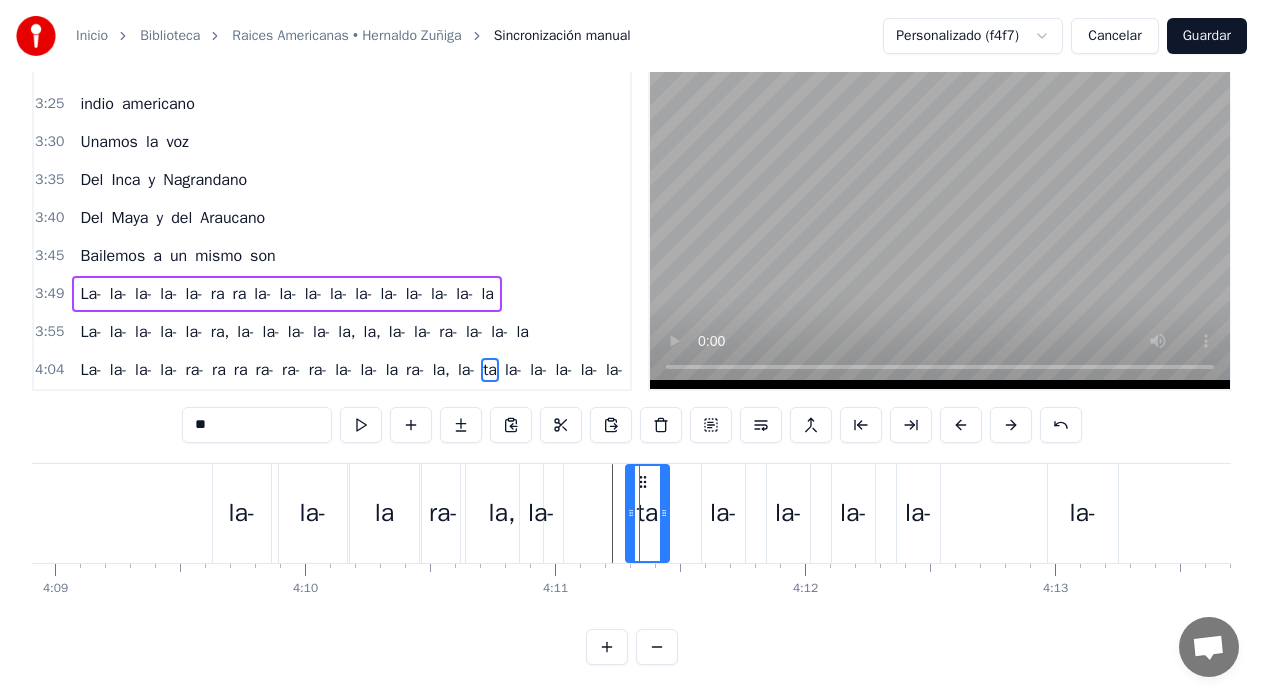 drag, startPoint x: 202, startPoint y: 419, endPoint x: 178, endPoint y: 424, distance: 24.5153 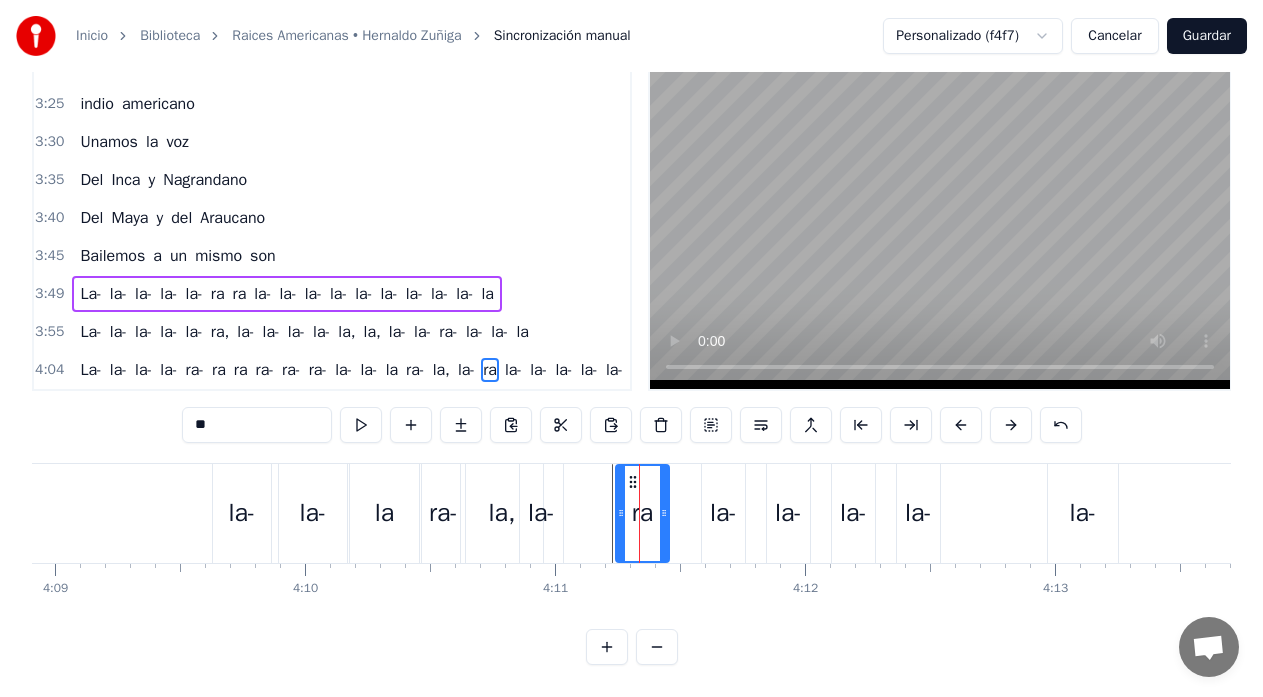 drag, startPoint x: 632, startPoint y: 479, endPoint x: 622, endPoint y: 486, distance: 12.206555 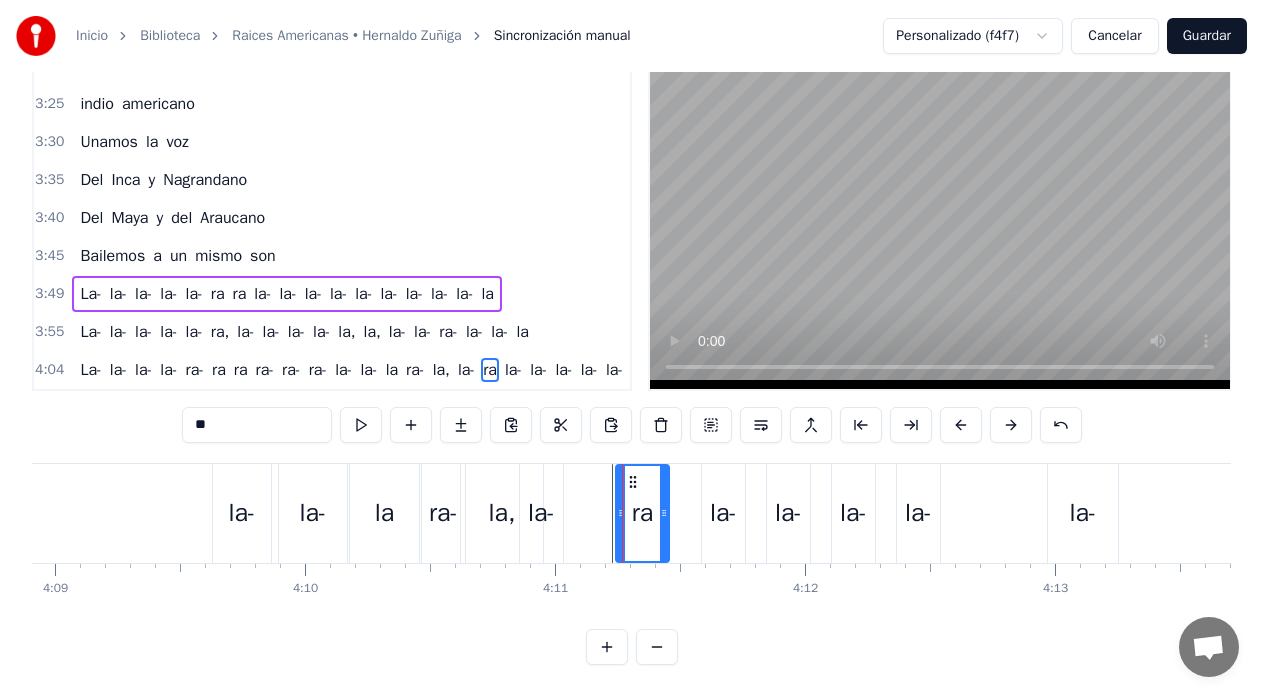 type on "**" 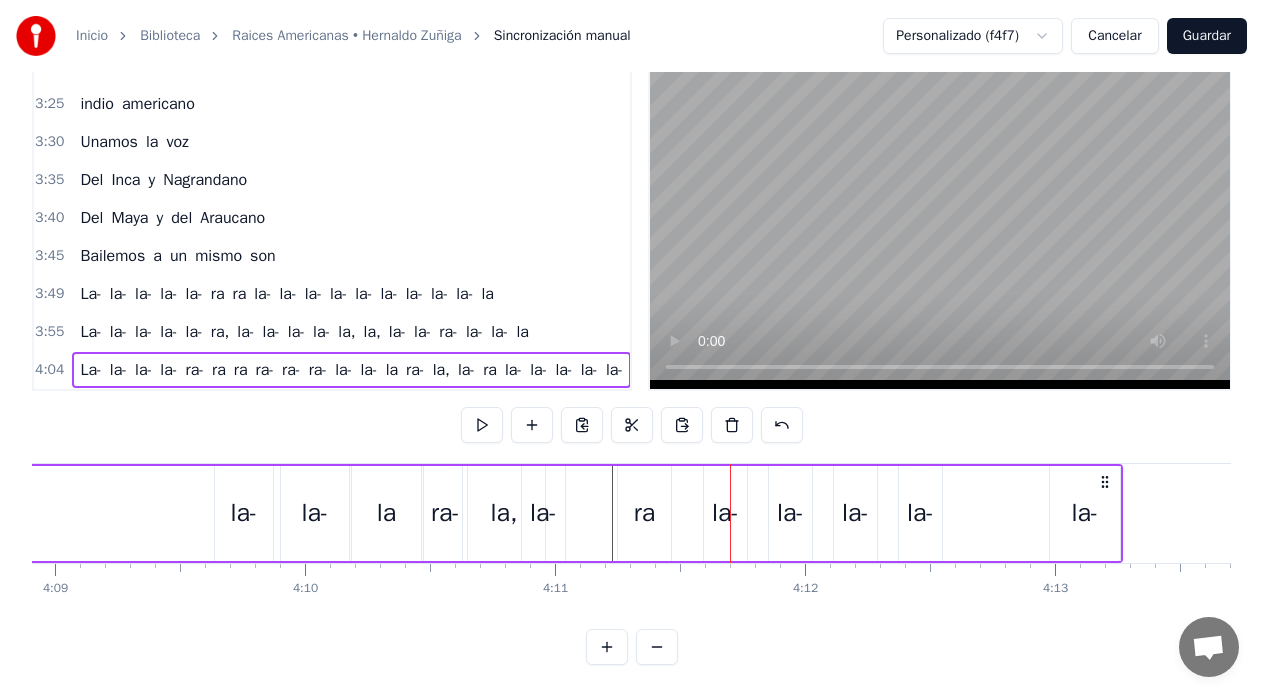 click on "la," at bounding box center [503, 513] 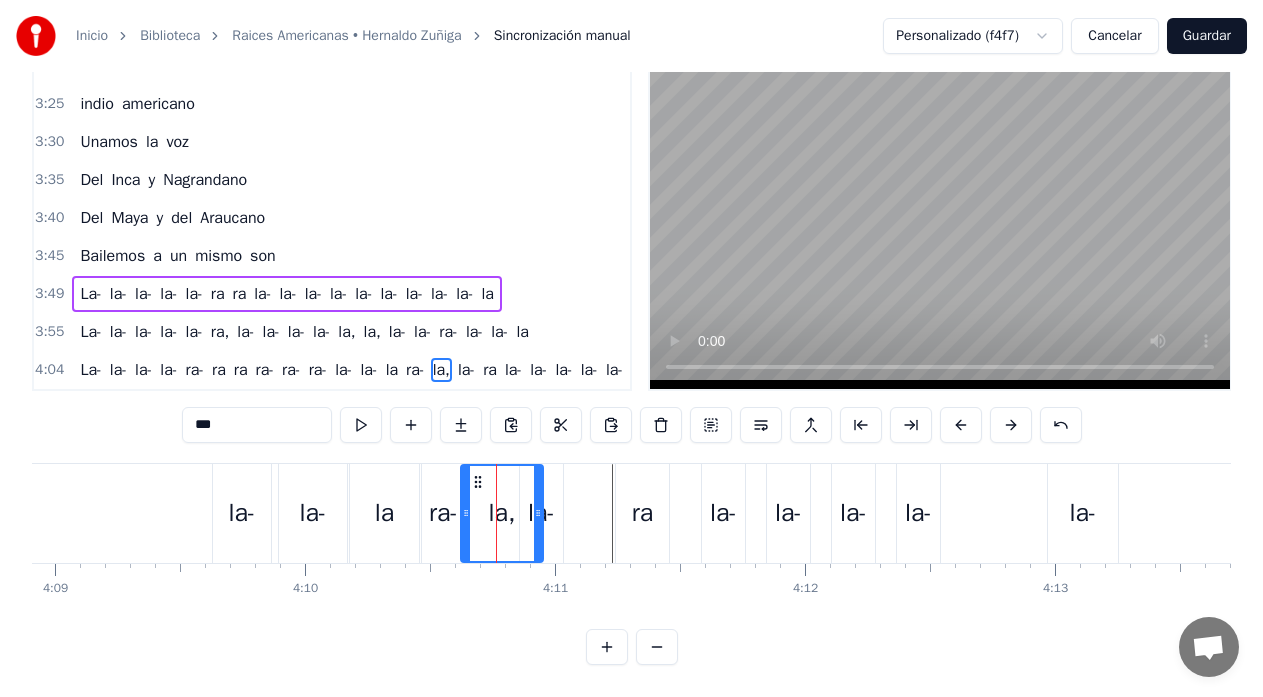 drag, startPoint x: 197, startPoint y: 417, endPoint x: 180, endPoint y: 419, distance: 17.117243 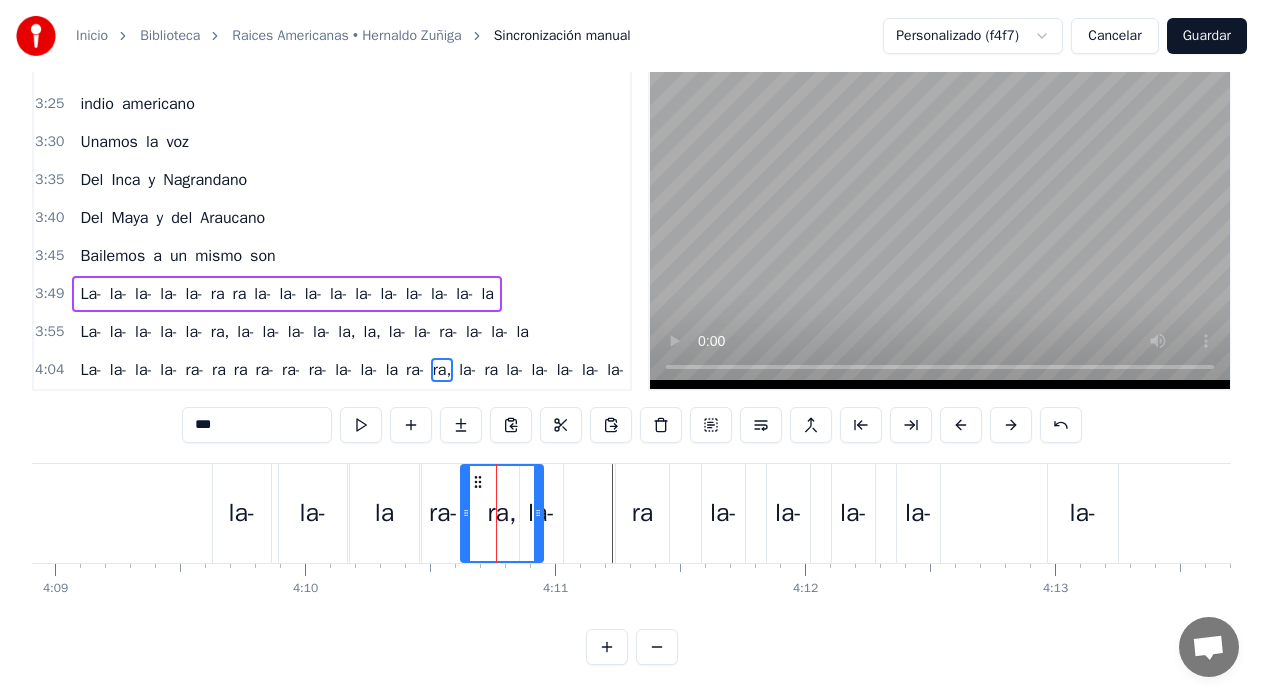click on "***" at bounding box center [257, 425] 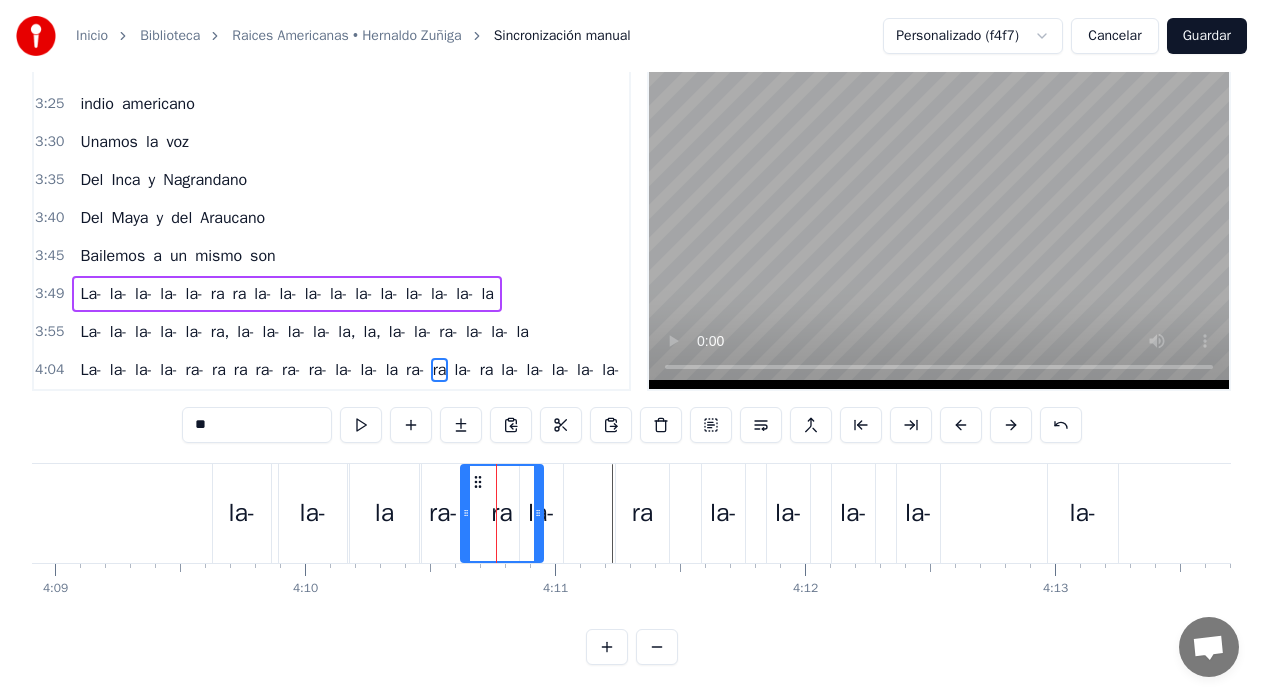 type on "**" 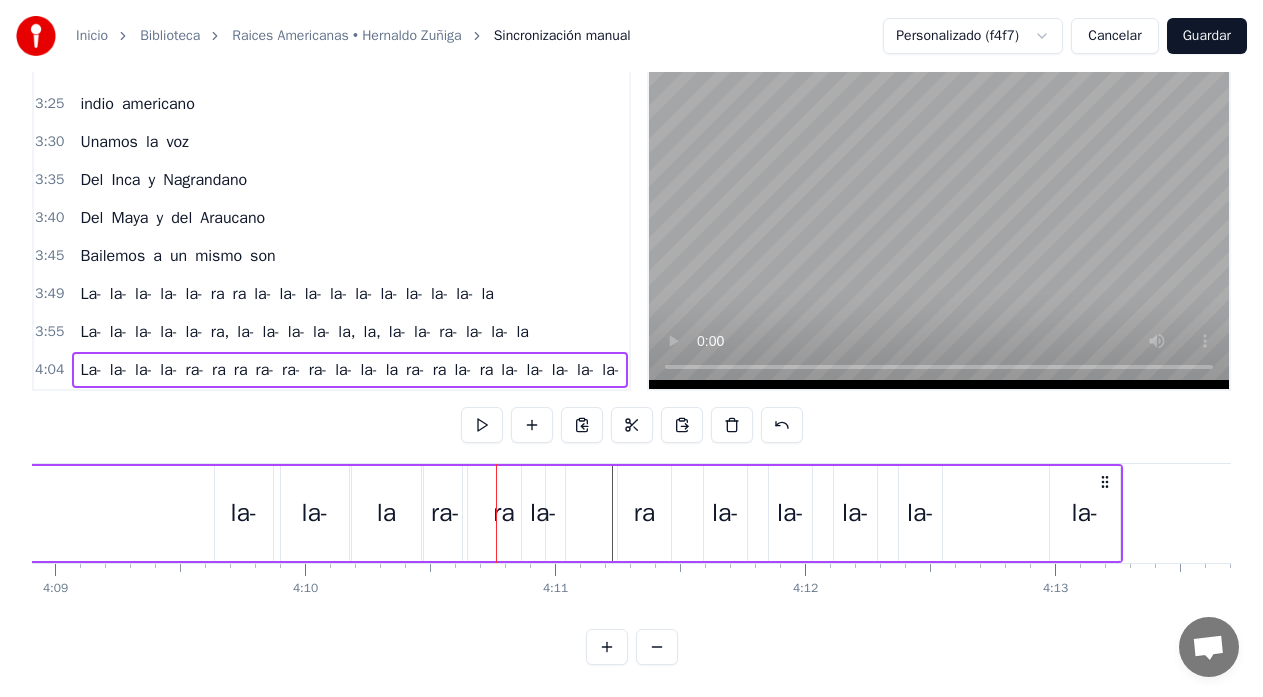 scroll, scrollTop: 0, scrollLeft: 62218, axis: horizontal 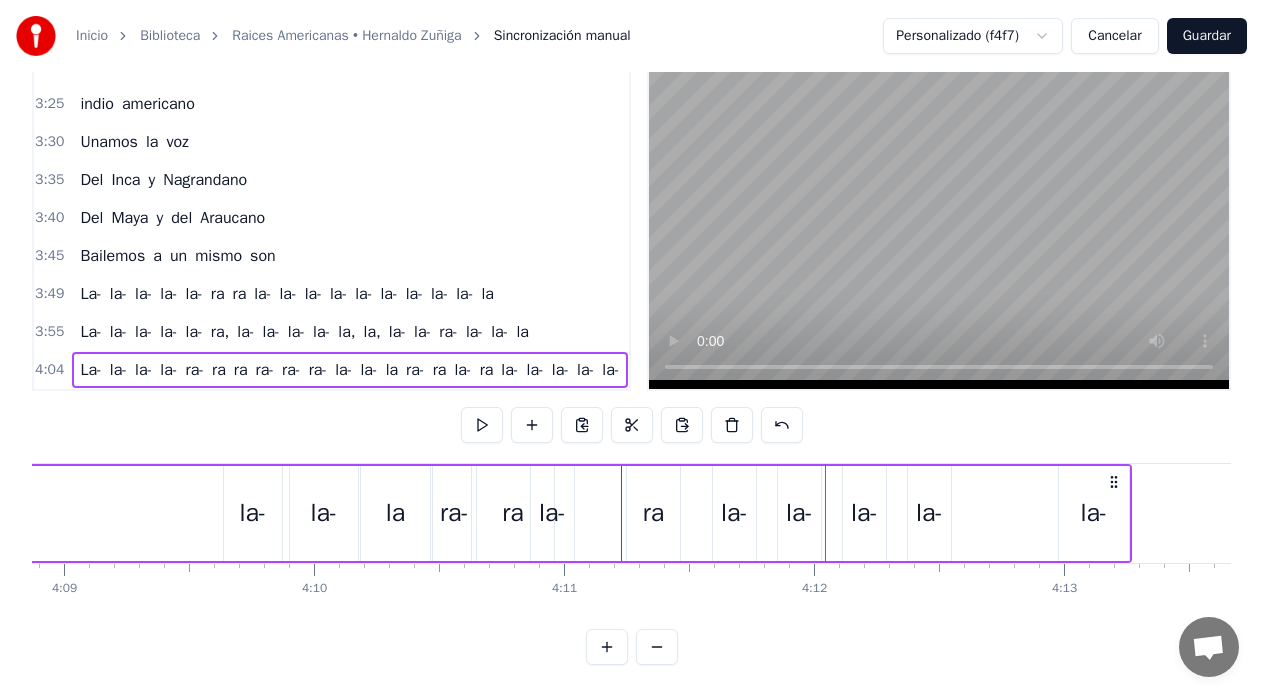 click on "la-" at bounding box center (253, 513) 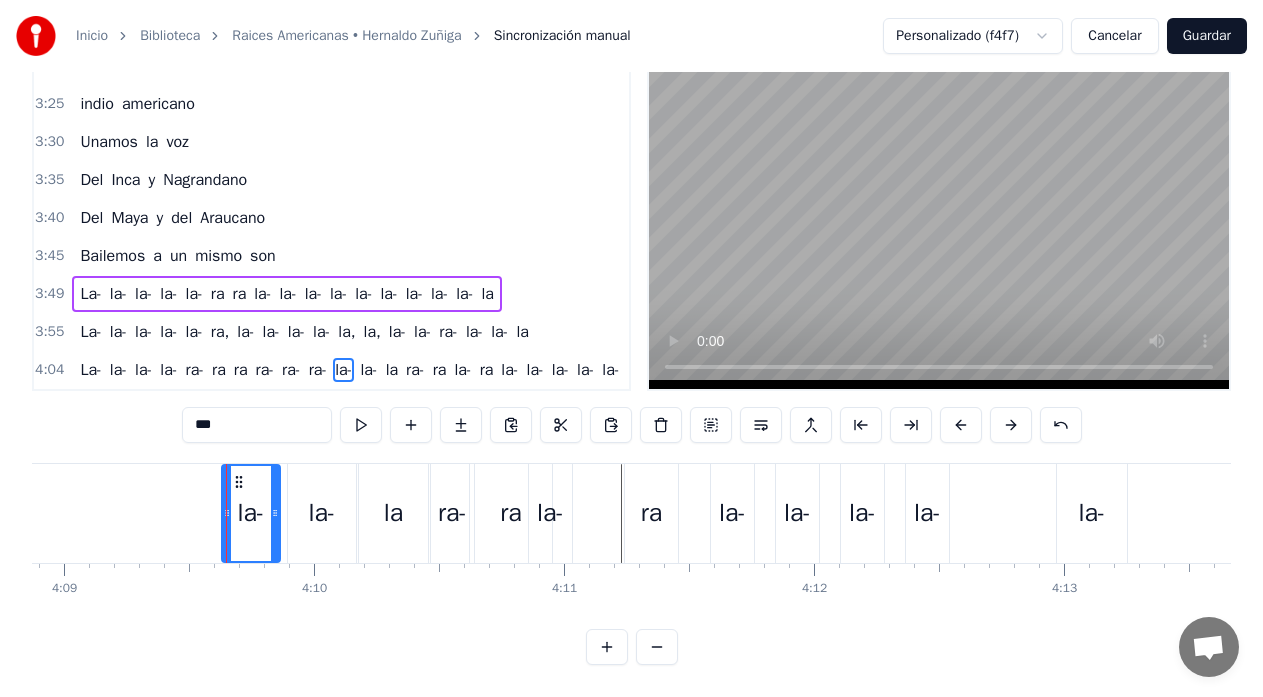 click on "Un niño va caminando su desventura No encuentra charango Y quena para cantar Hay miles sombras de piedras que da el progreso Le impiden ver sus raices de tierra y mar Que ciego va Un niño va caminando su desventura No encuentra charango Y quena para cantar Hay miles sombras de piedras que da el progreso Le impiden ver sus raices de tierra y mar Que ciego va el niño ciego tropieza con el asfalto Le ahoga el olor a flores que Dios nos dio El grito de la marimba murio en silencio El ruido del automóvil lo asesino Que ciego va Hombre americano Unamos la voz Del Inca y Nagrandano Del Maya y del Araucano Bailemos a un mismo son indio americano Unamos la voz Del Inca y Nagrandano Del Maya y del Araucano Bailemos a un mismo son Camina niño camina son tus sandalias La America que en tus manos a puesto el sol Corrio el pelo de tus ojos antes marchitos Marimba, cuatro y charangos son tu cancion De libertad Hombre americano Unamos la voz Del Inca y Nagrandano Del Maya y el Araucano bailemos el mismo son indio Unamos" at bounding box center [-28361, 513] 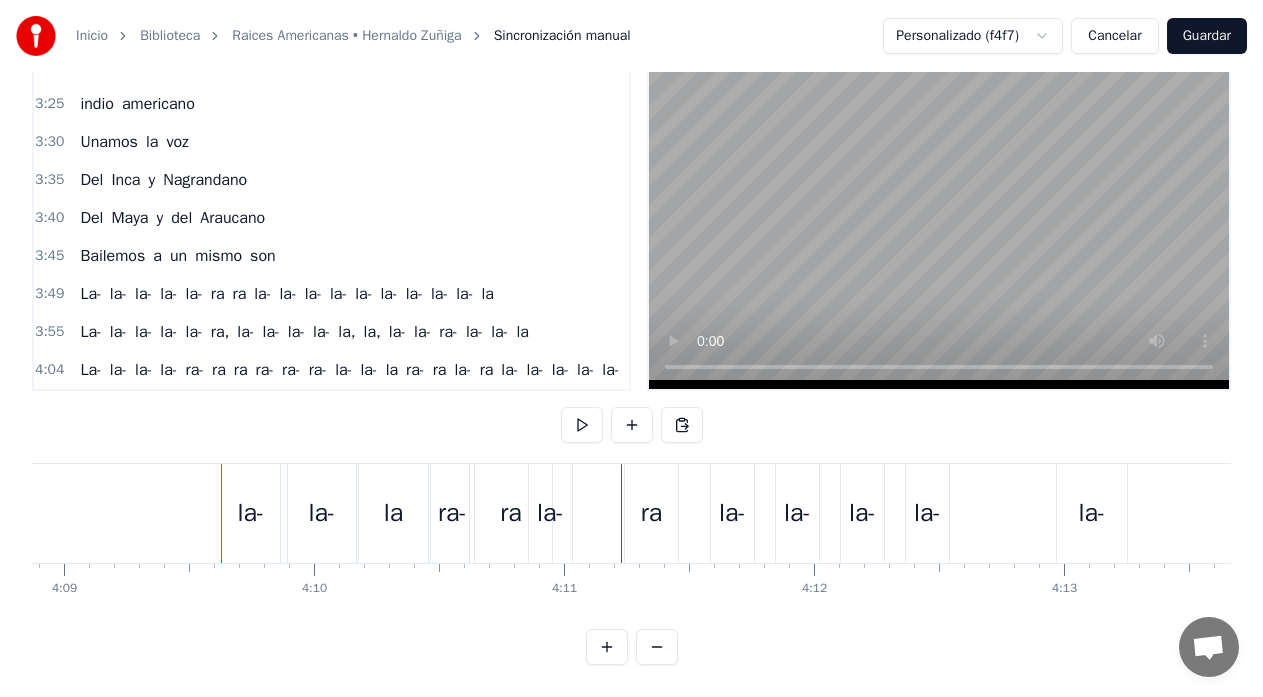 click on "la-" at bounding box center [251, 513] 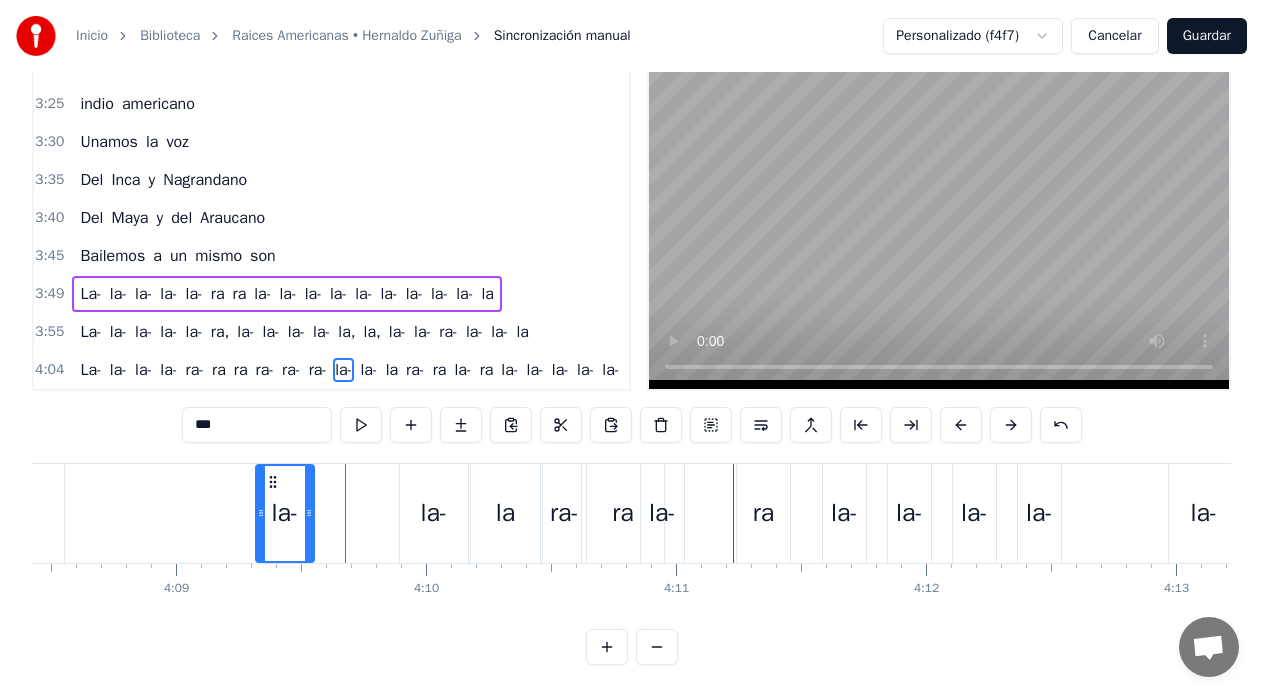 scroll, scrollTop: 0, scrollLeft: 62088, axis: horizontal 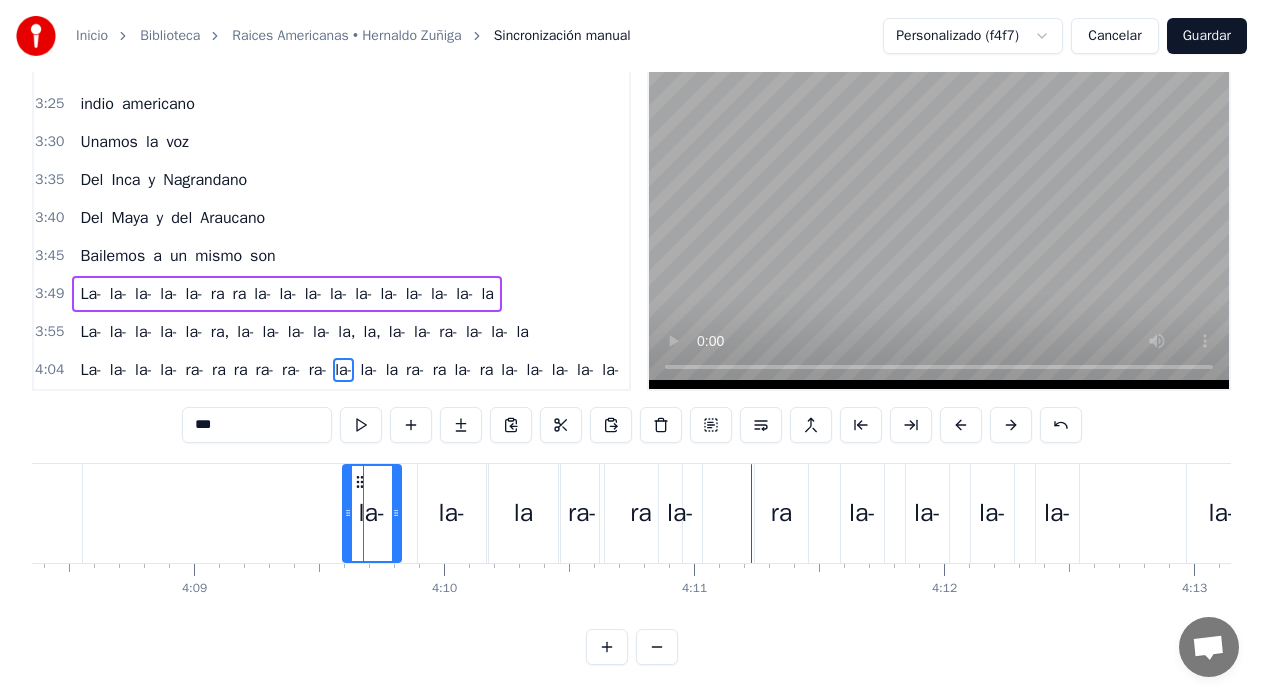 drag, startPoint x: 238, startPoint y: 478, endPoint x: 359, endPoint y: 475, distance: 121.037186 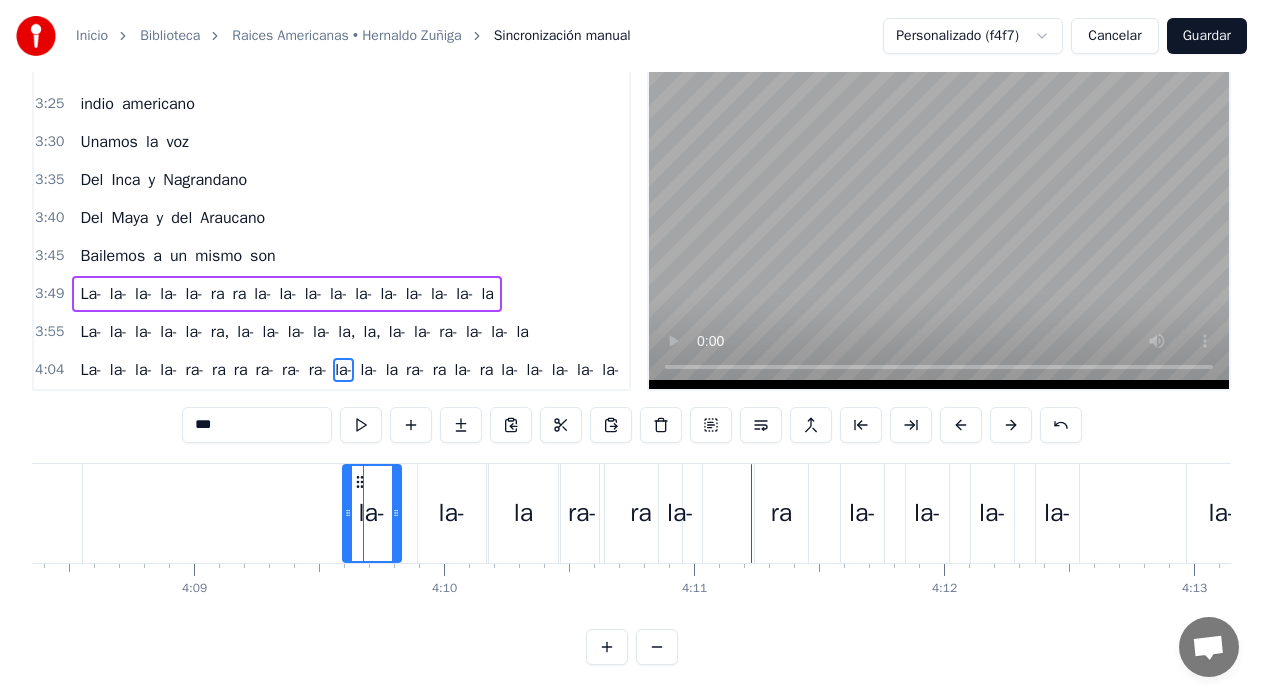 click on "la-" at bounding box center [452, 513] 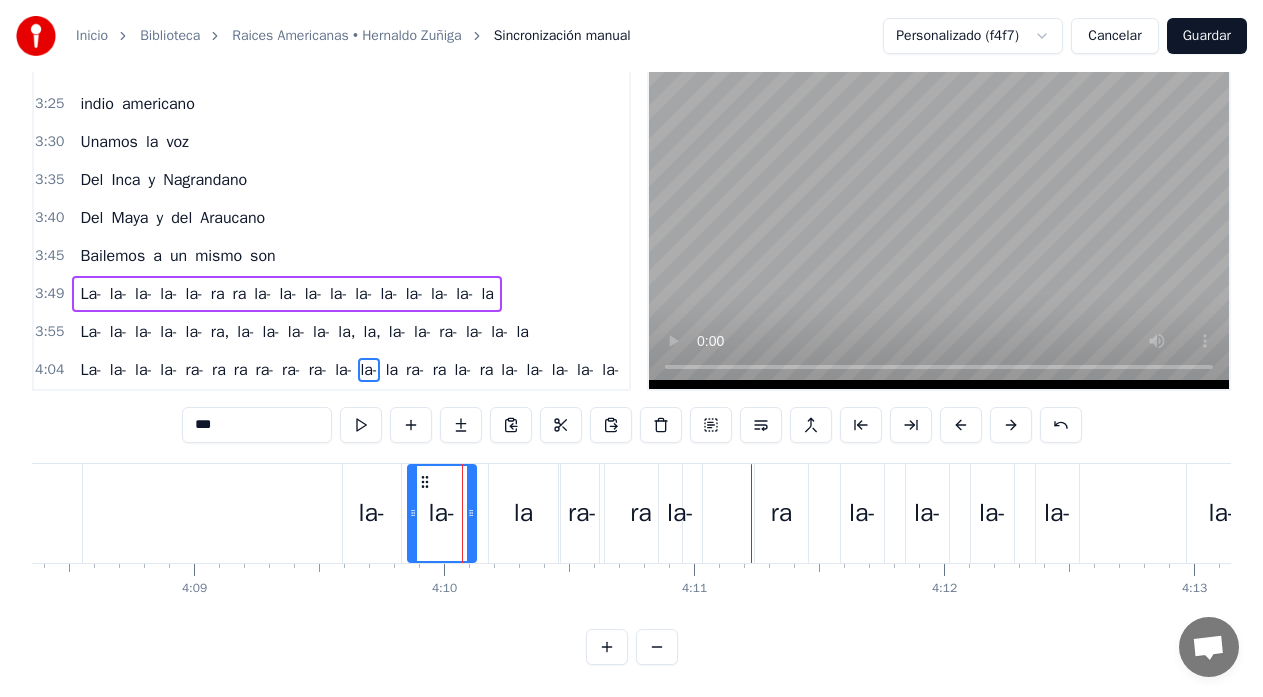 drag, startPoint x: 434, startPoint y: 479, endPoint x: 424, endPoint y: 487, distance: 12.806249 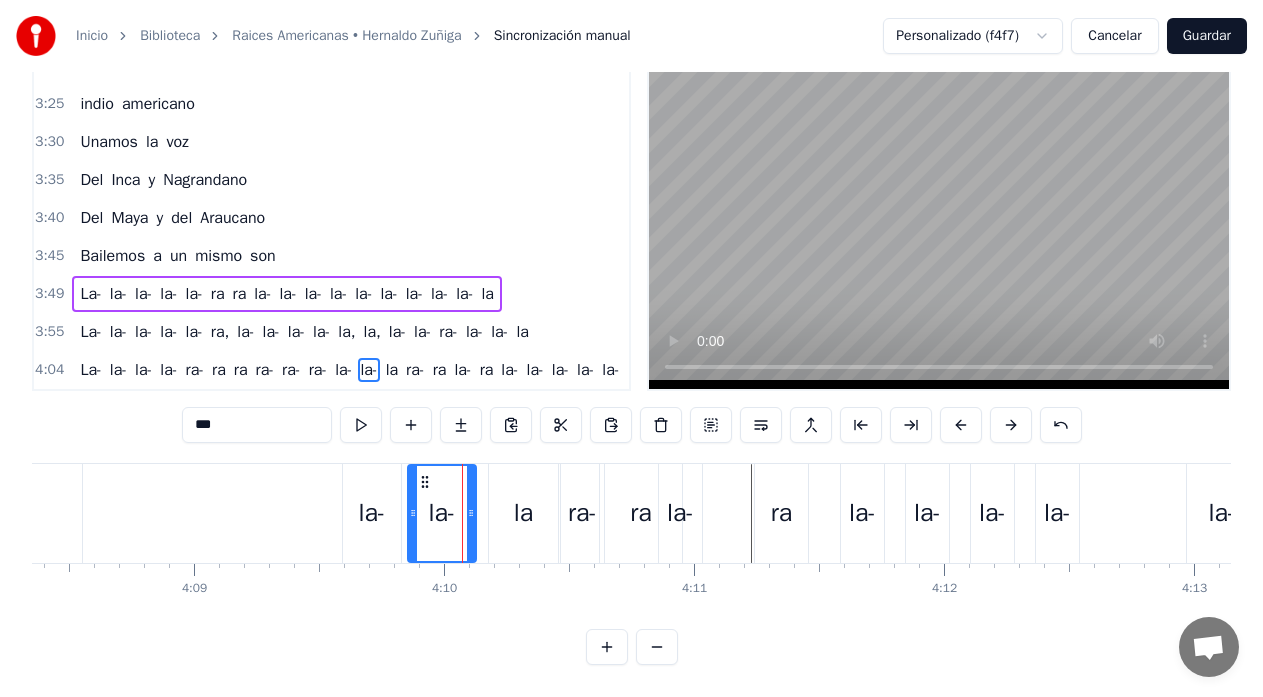click on "la" at bounding box center (523, 513) 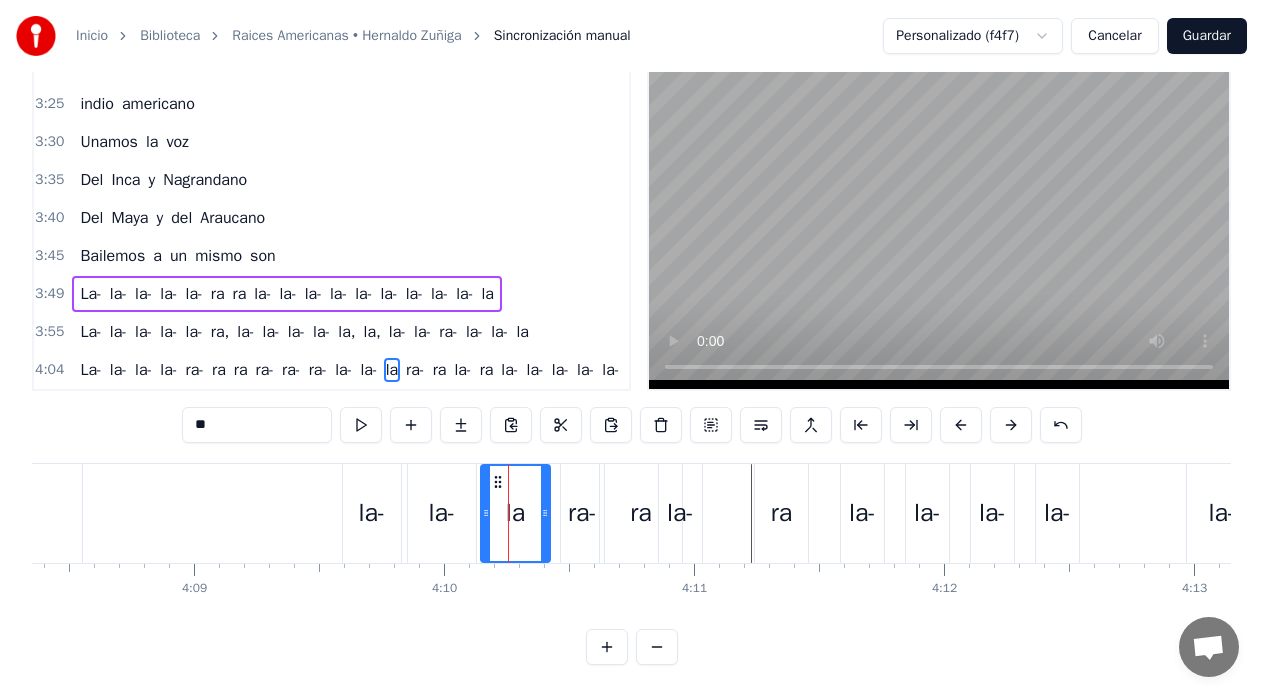 click 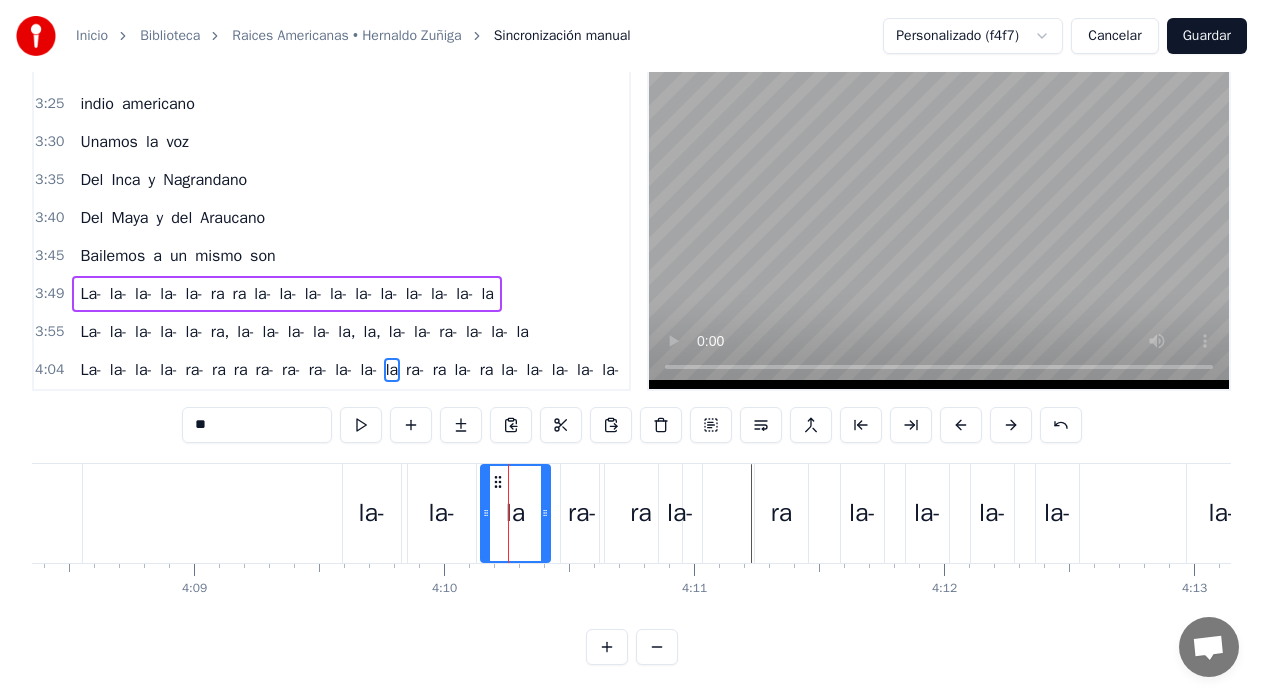 click on "ra-" at bounding box center (582, 513) 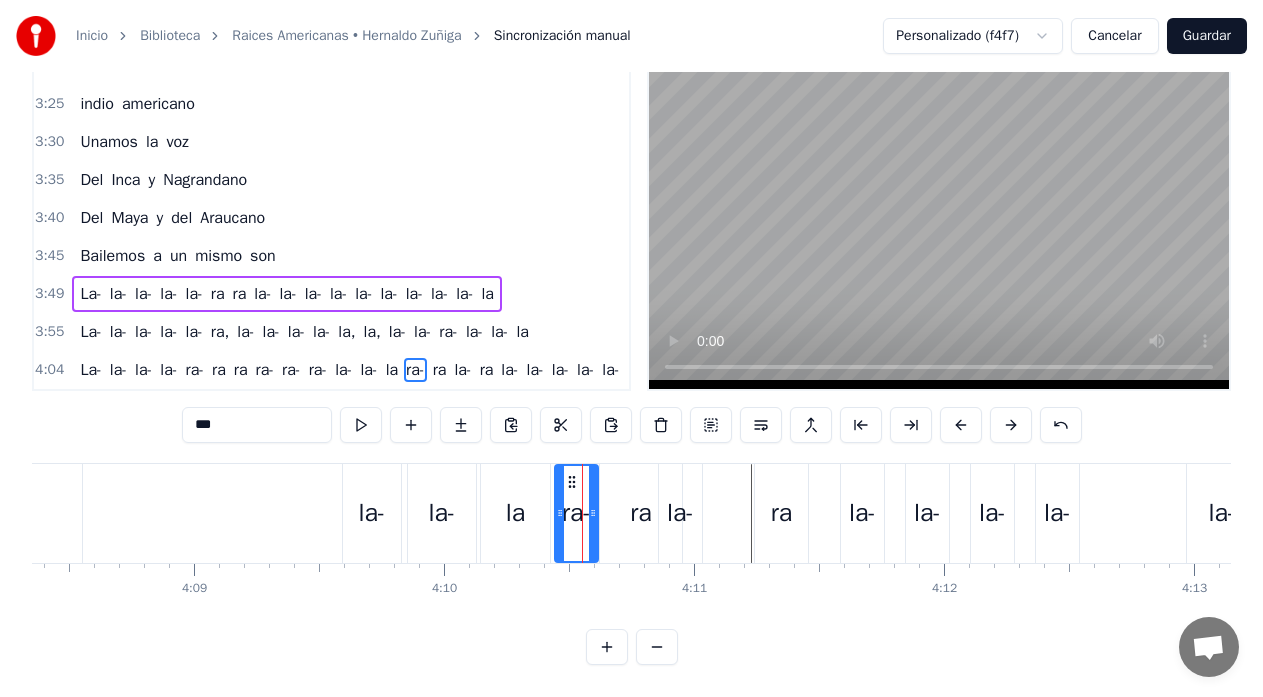 click 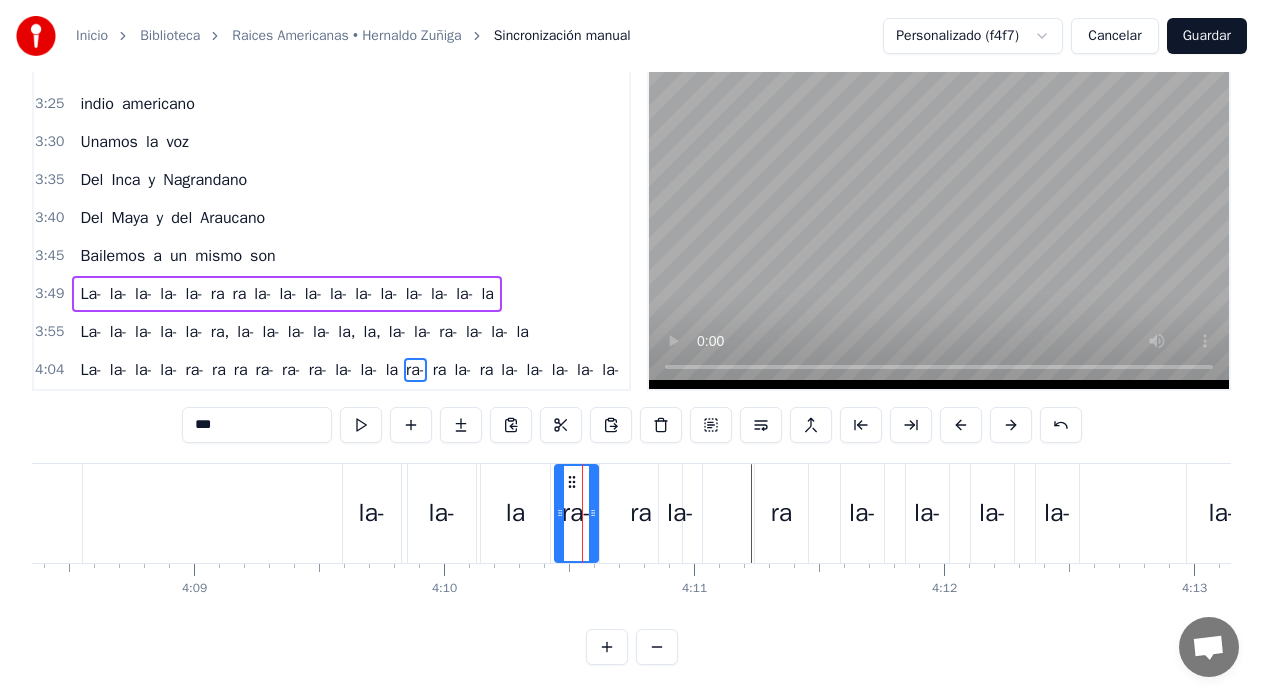 click on "ra" at bounding box center (641, 513) 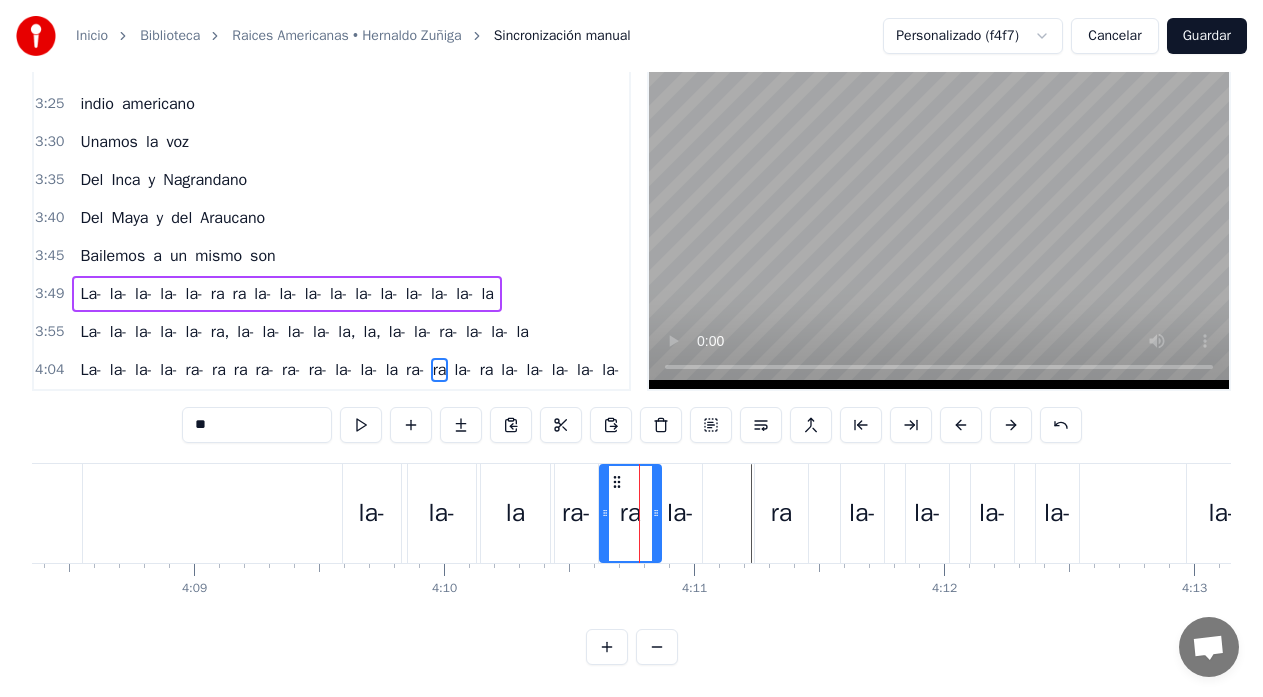 drag, startPoint x: 679, startPoint y: 513, endPoint x: 658, endPoint y: 519, distance: 21.84033 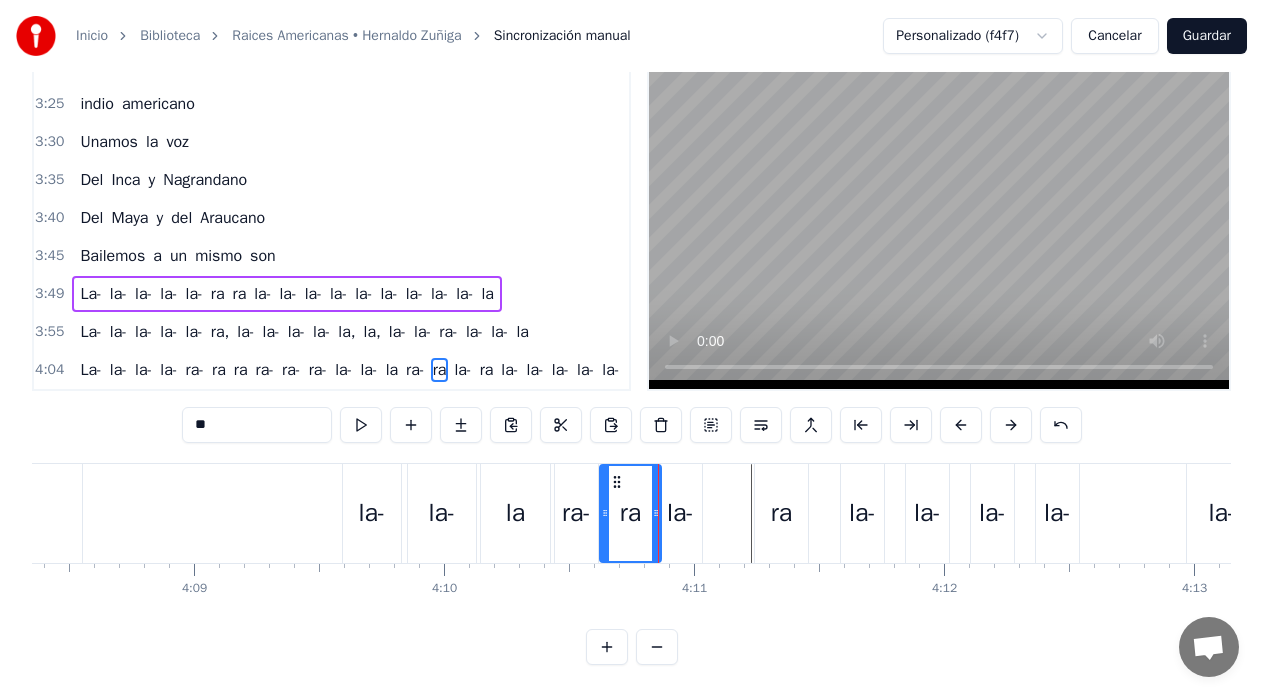 click on "la-" at bounding box center (680, 513) 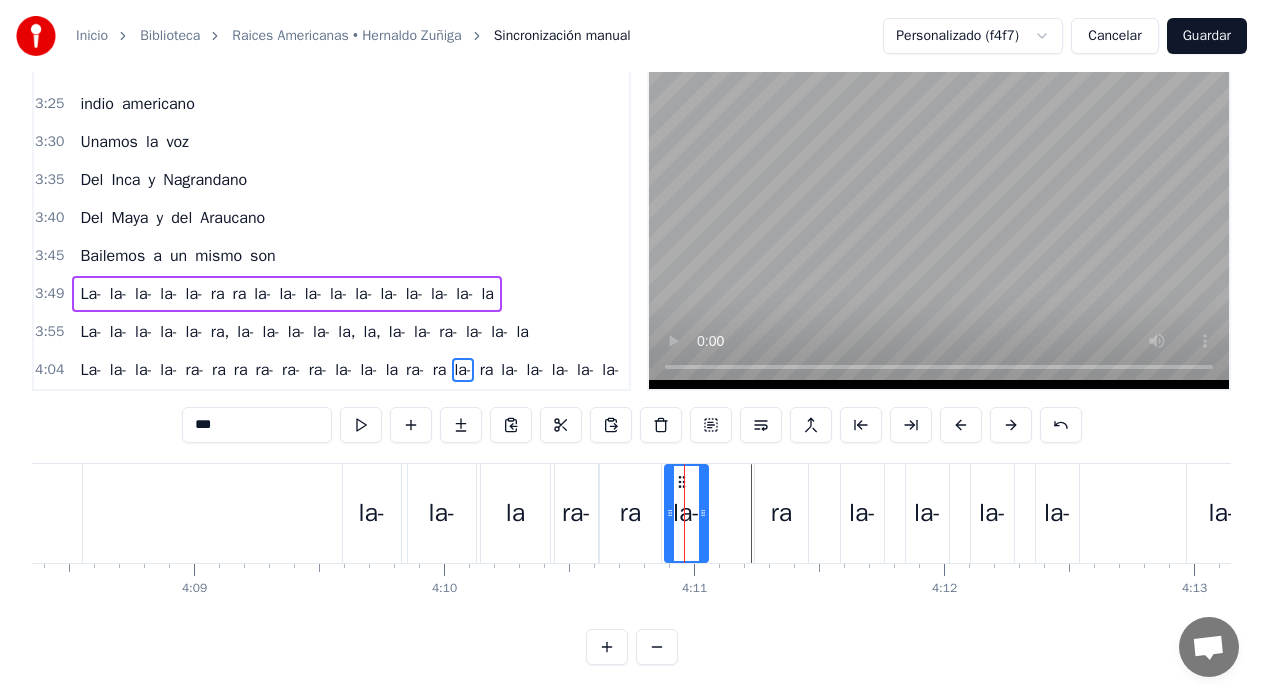 click 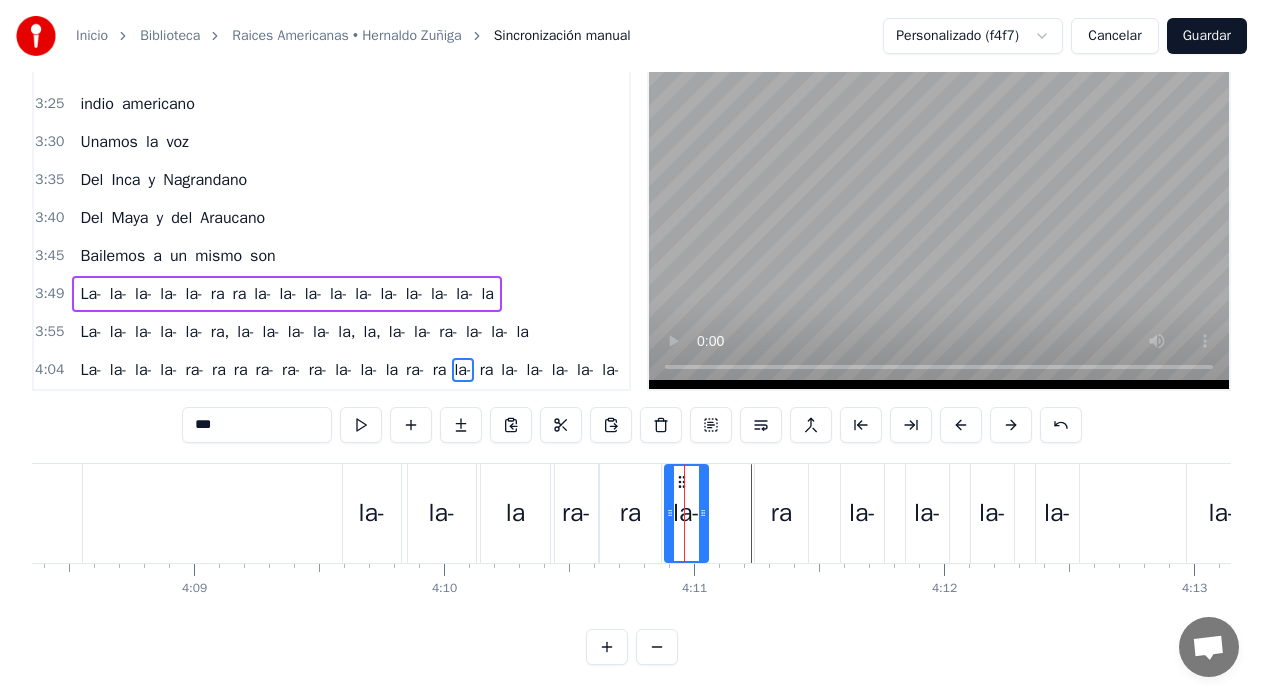 click on "La- la- la- la- ra- ra ra ra- ra- ra- la- la- la ra- ra la- ra la- la- la- la- la-" at bounding box center [165, 513] 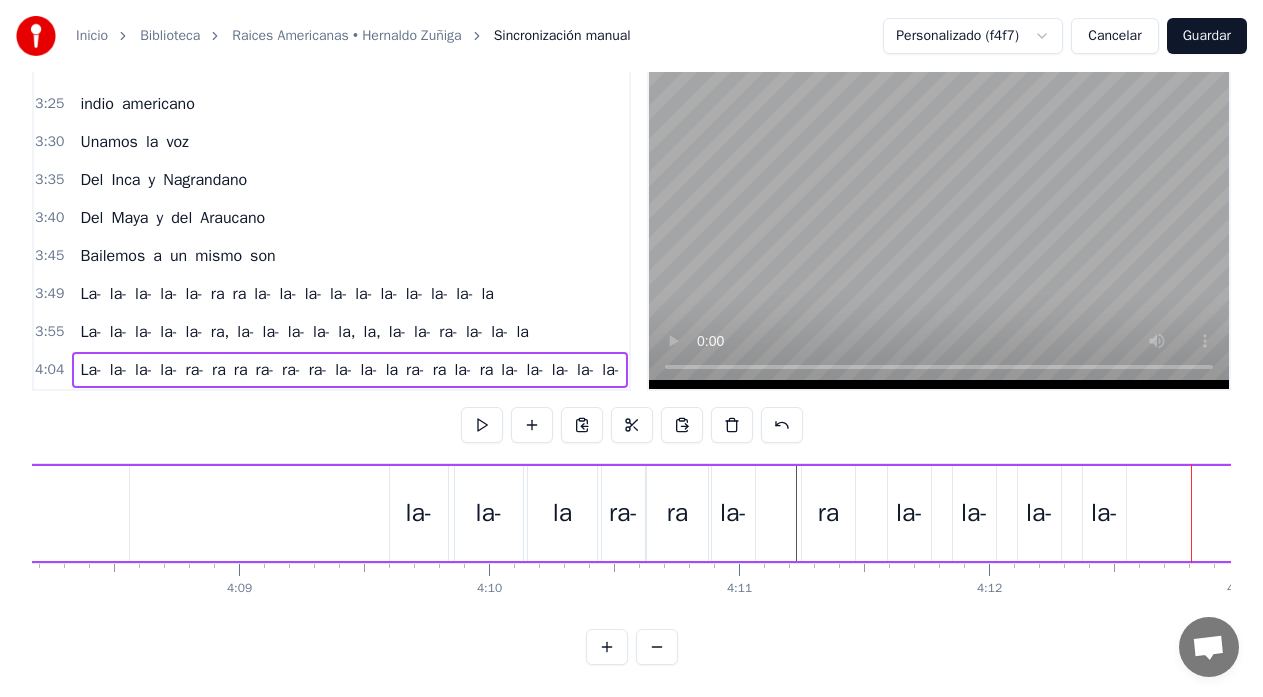 scroll, scrollTop: 0, scrollLeft: 62021, axis: horizontal 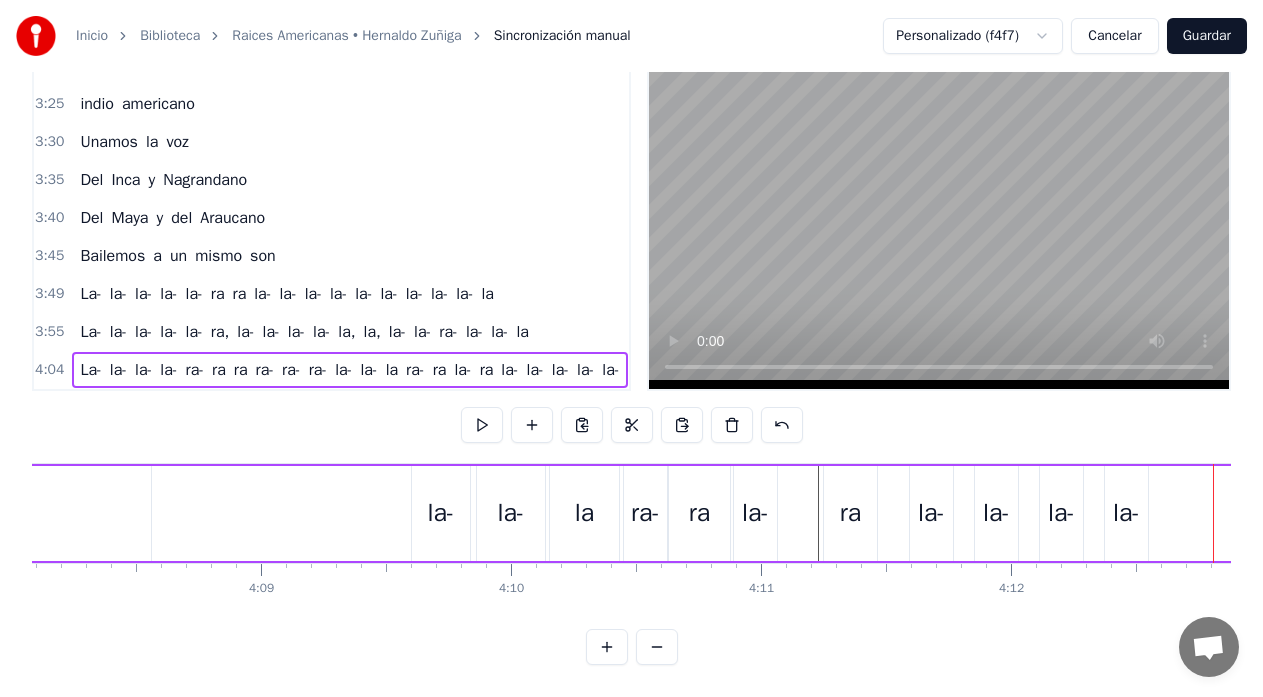 drag, startPoint x: 258, startPoint y: 510, endPoint x: 278, endPoint y: 507, distance: 20.22375 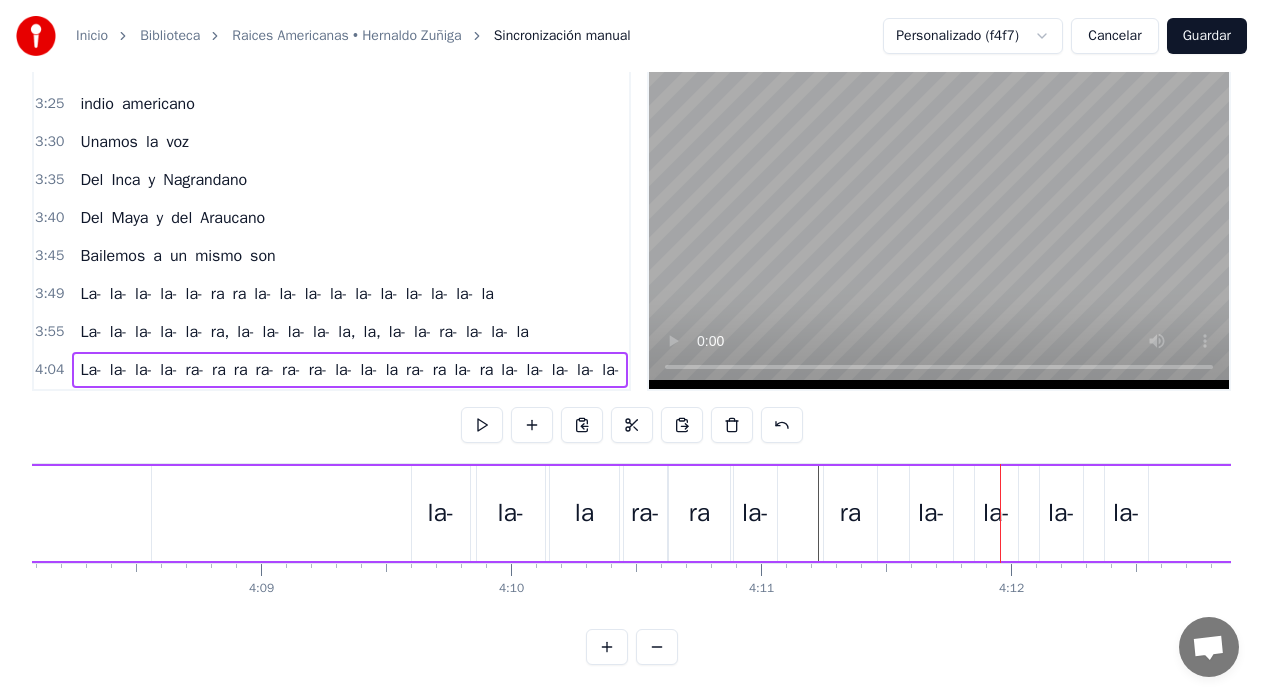 click on "ra" at bounding box center (850, 513) 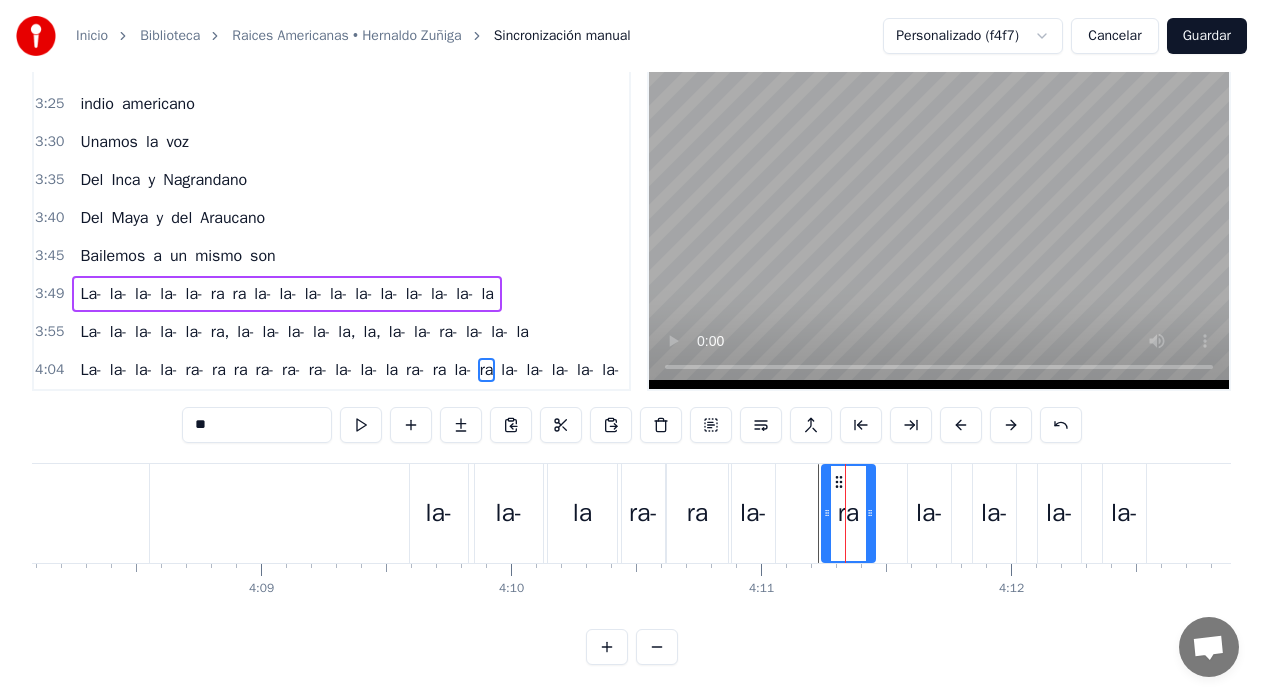 click on "**" at bounding box center [257, 425] 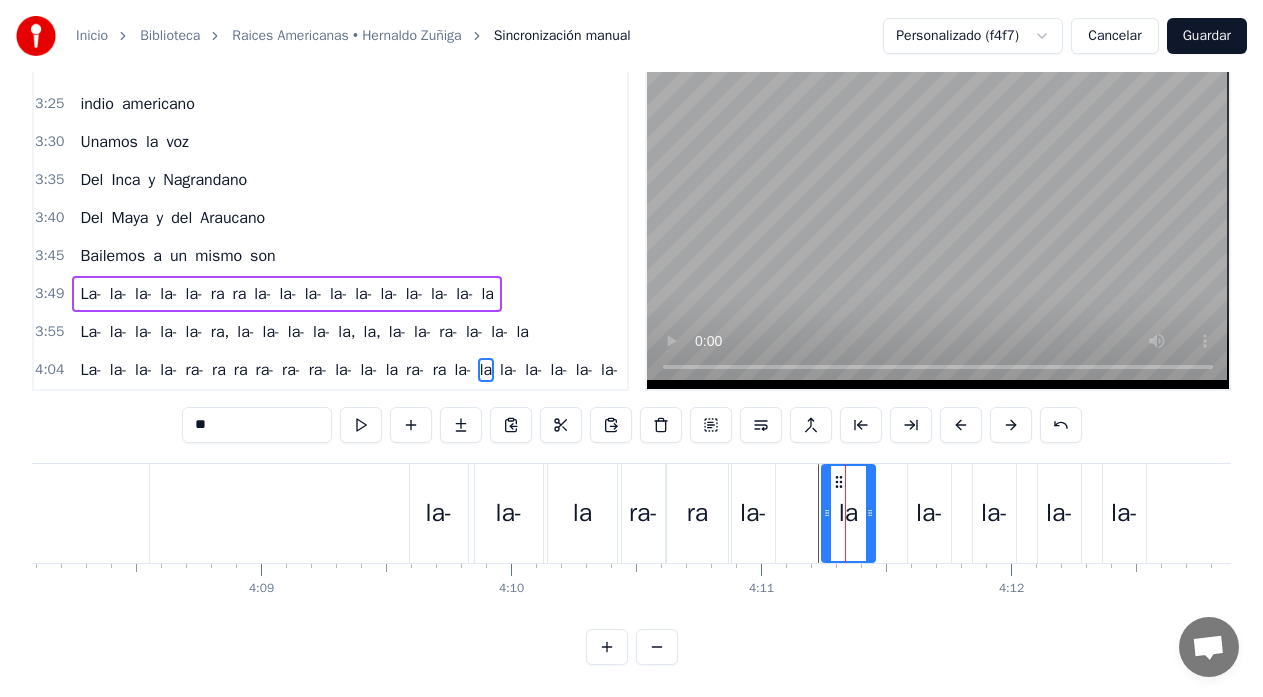click on "la-" at bounding box center (929, 513) 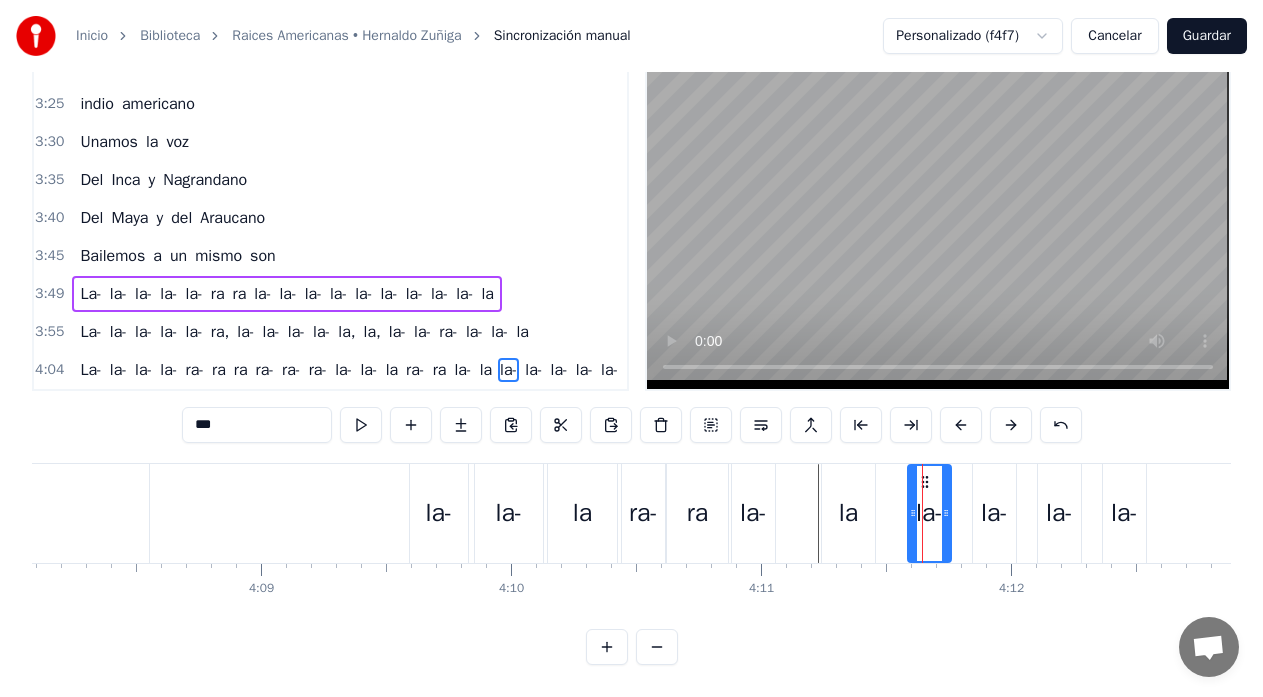 click on "***" at bounding box center (257, 425) 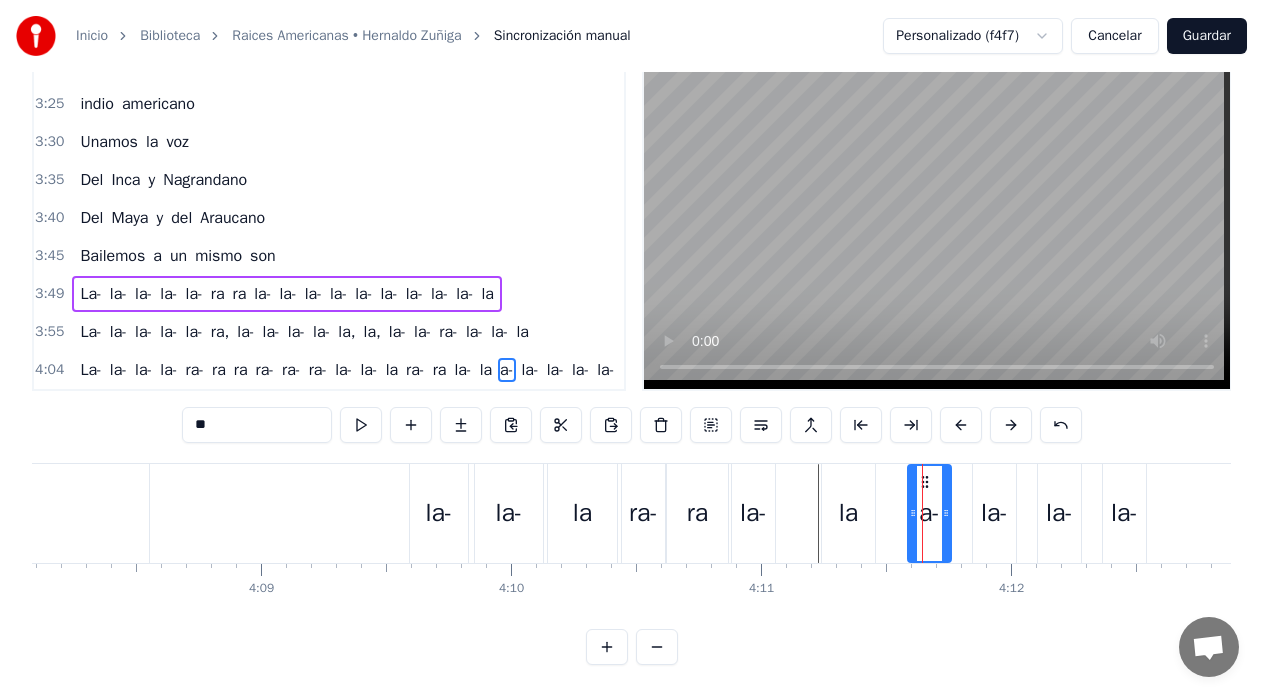scroll, scrollTop: 1610, scrollLeft: 0, axis: vertical 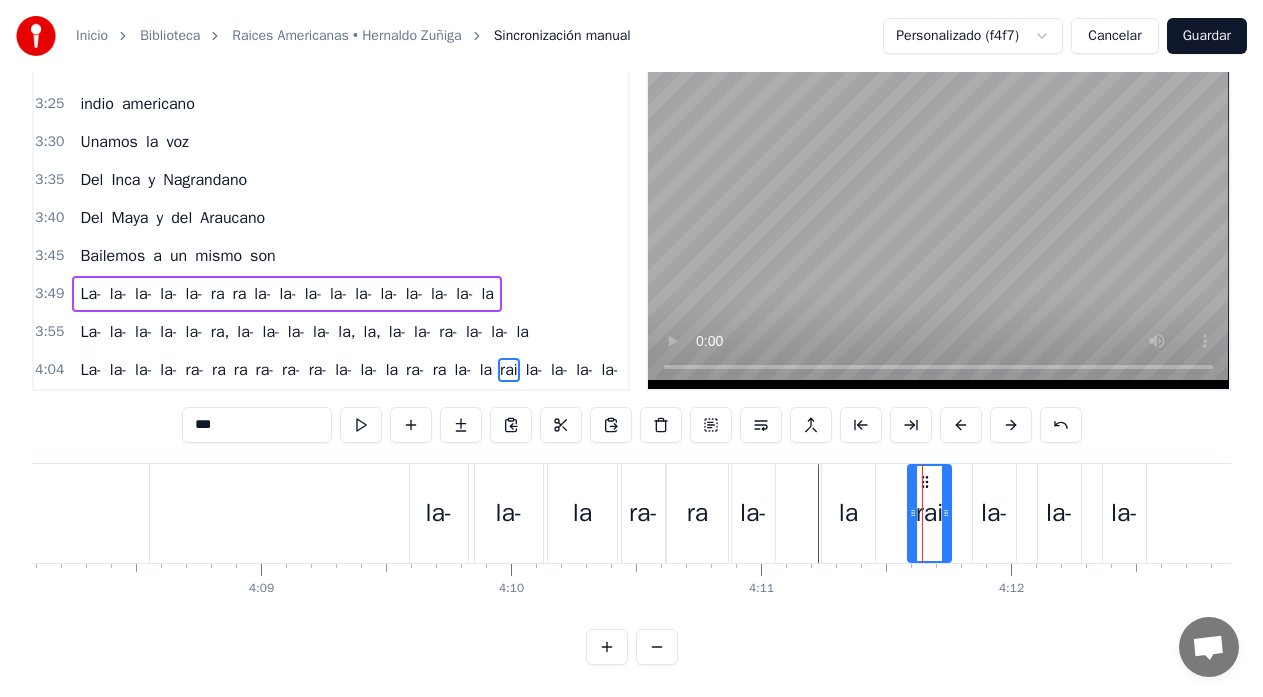 type on "***" 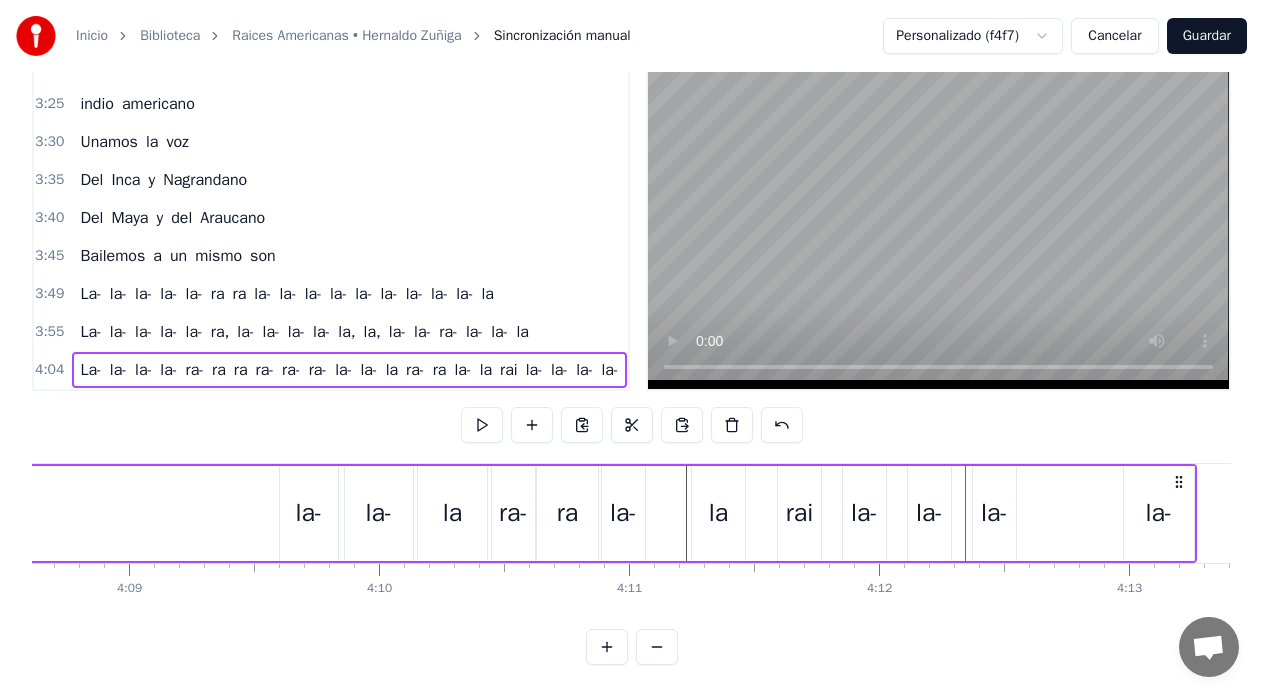 scroll, scrollTop: 0, scrollLeft: 62268, axis: horizontal 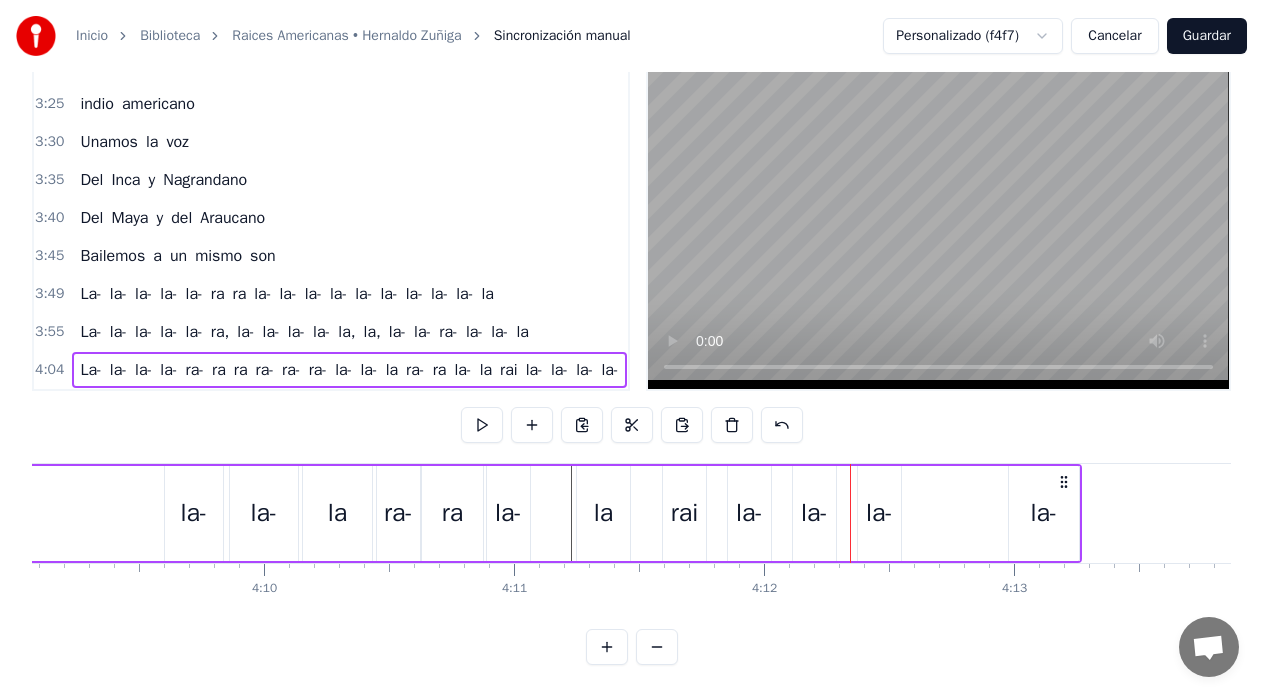 click on "la-" at bounding box center (1043, 513) 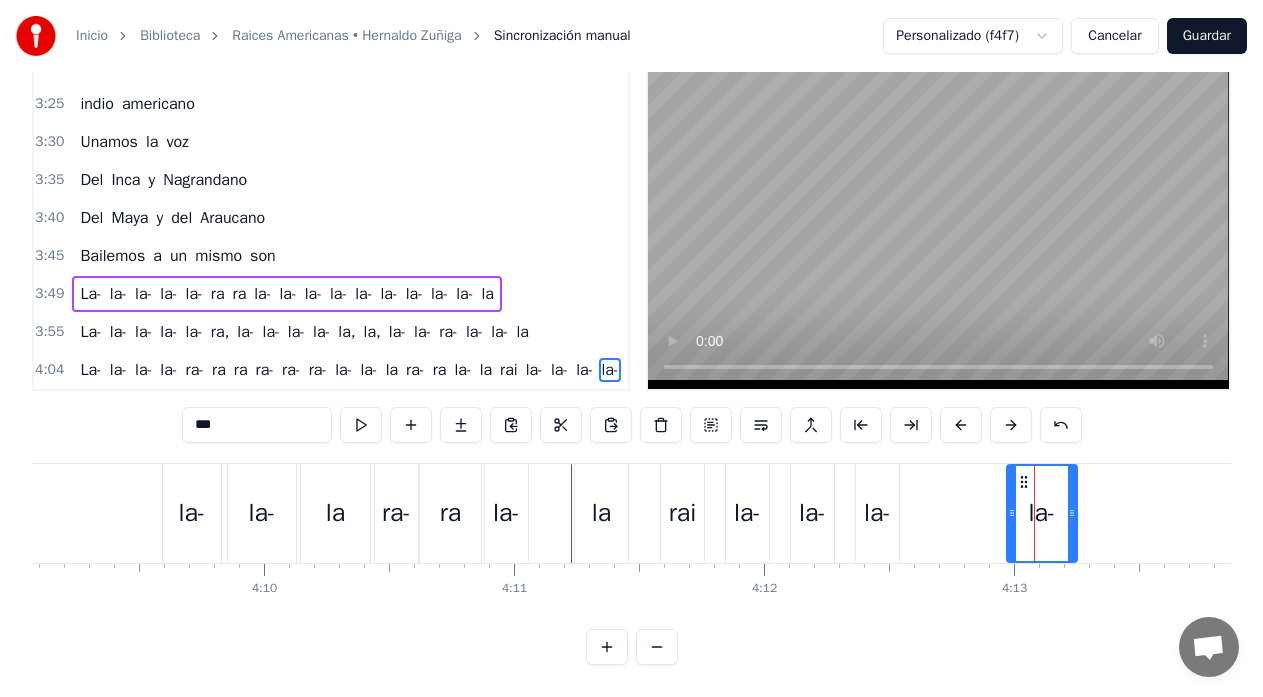 scroll, scrollTop: 1610, scrollLeft: 24, axis: both 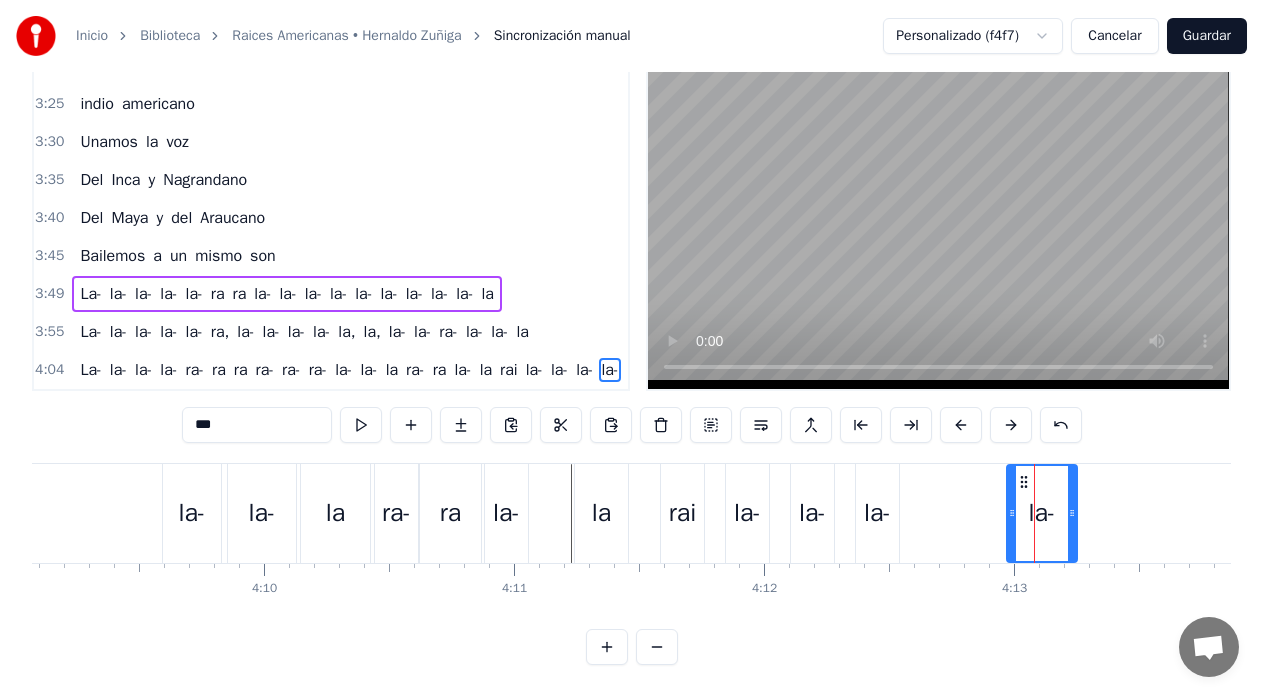 click on "***" at bounding box center [257, 425] 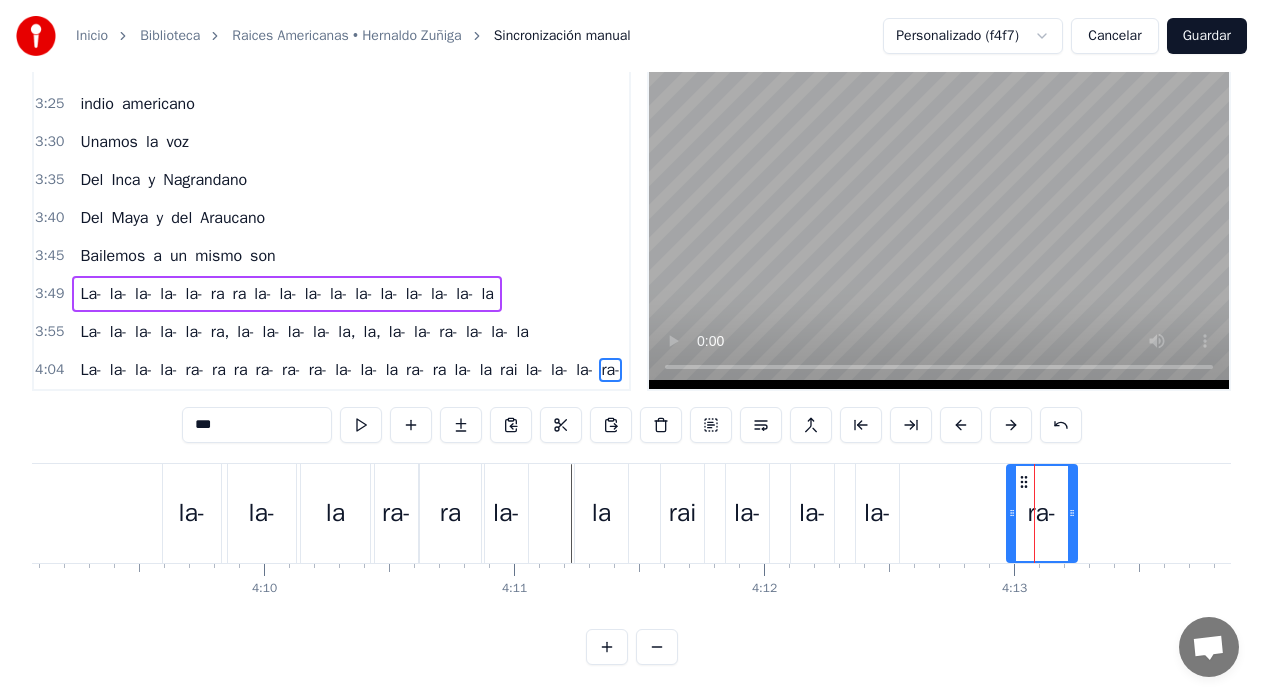 type on "***" 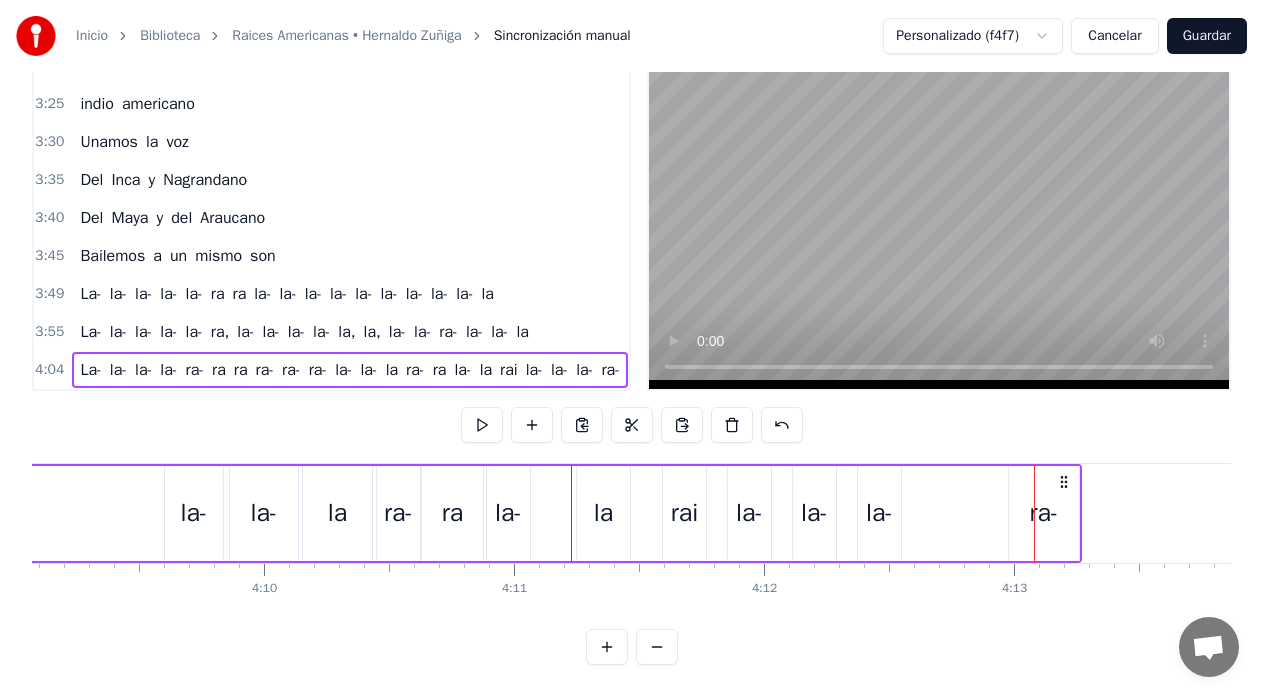 scroll, scrollTop: 0, scrollLeft: 62240, axis: horizontal 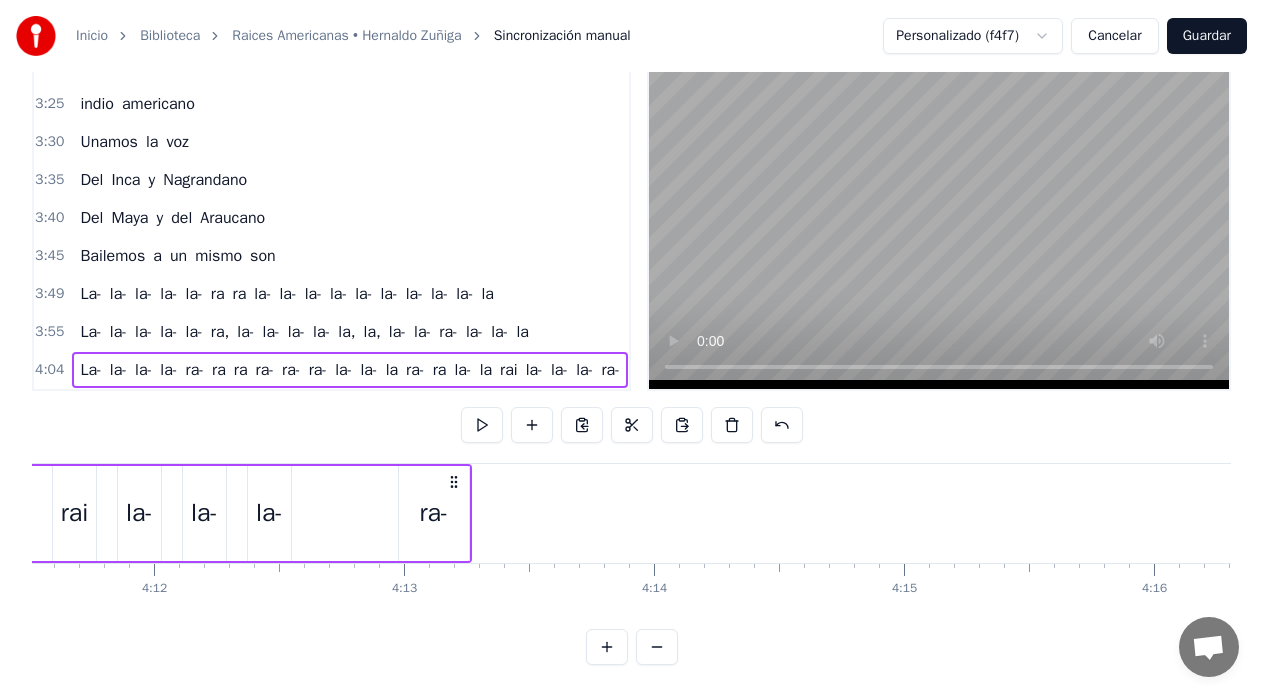 click on "ra-" at bounding box center [433, 513] 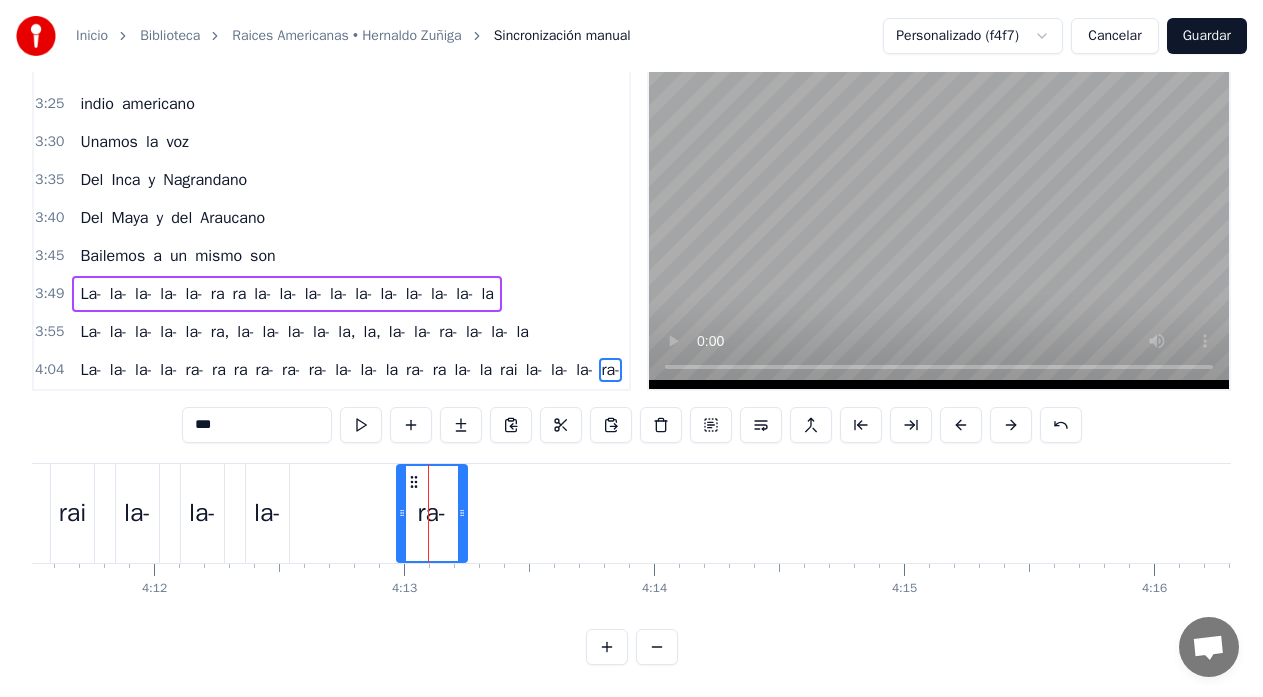 click on "ra-" at bounding box center [431, 513] 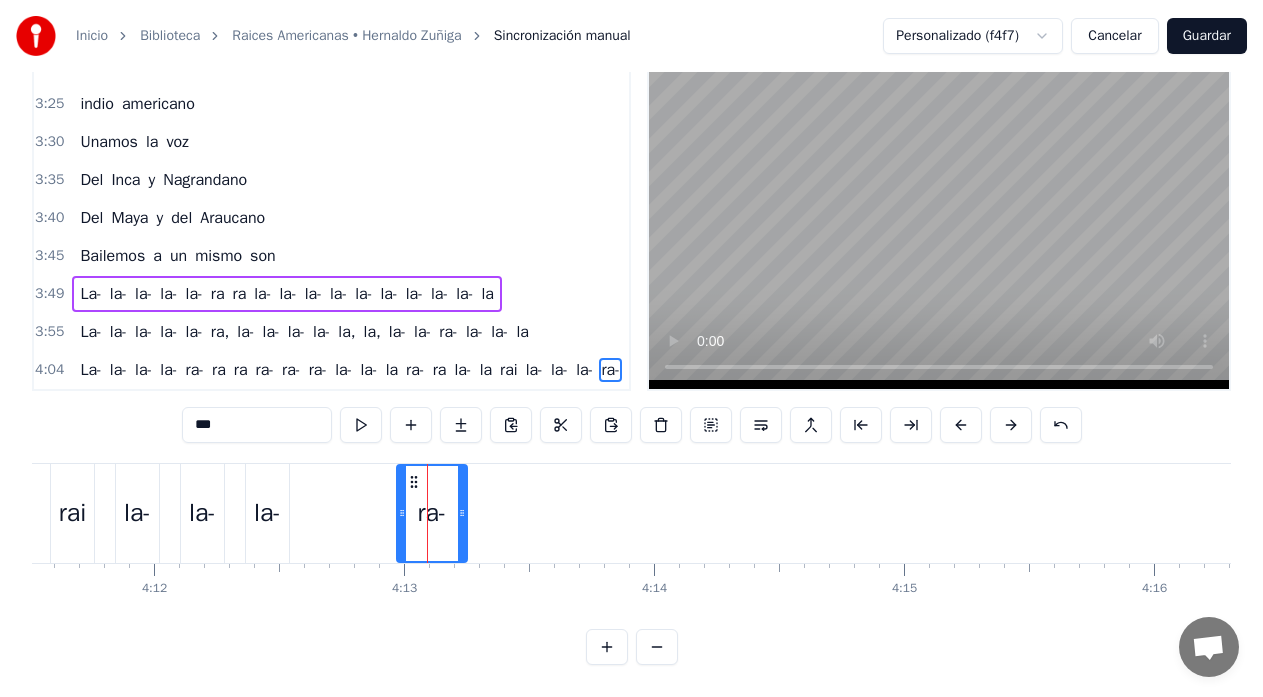 click on "La- la- la- la- ra- ra ra ra- ra- ra- la- la- la ra- ra la- la rai la- la- la- ra-" at bounding box center (-625, 513) 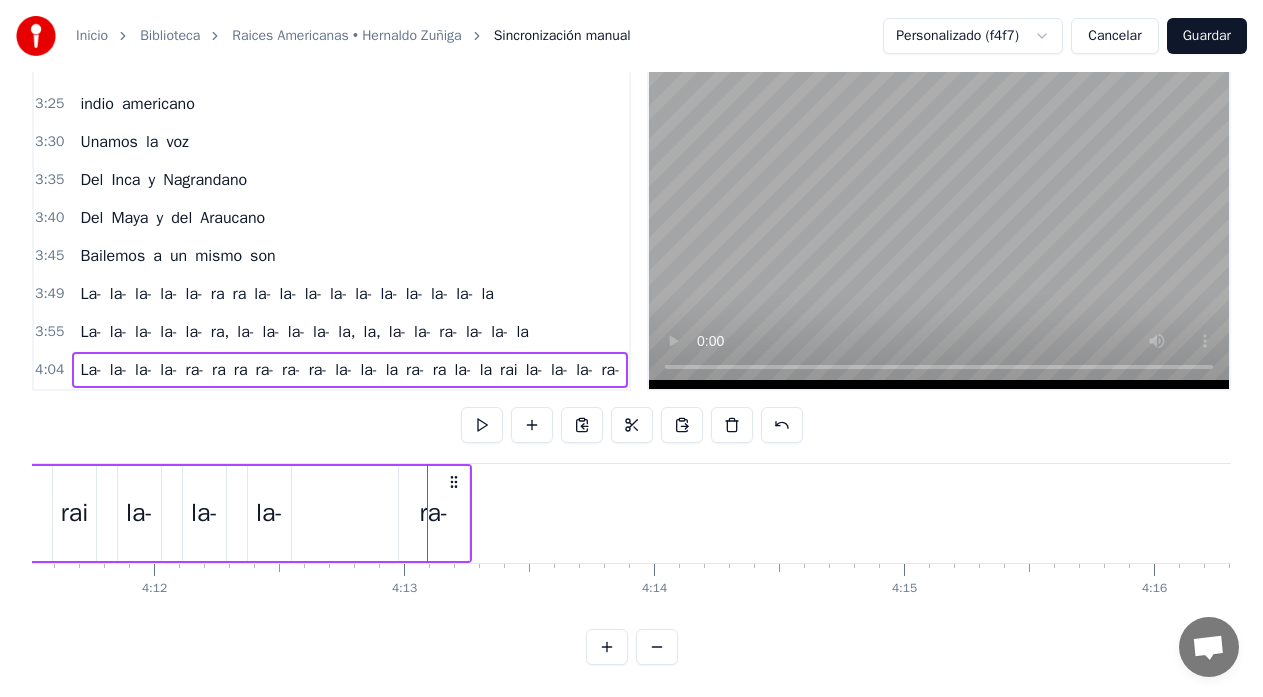 click on "La- la- la- la- ra- ra ra ra- ra- ra- la- la- la ra- ra la- la rai la- la- la- ra-" at bounding box center [-625, 513] 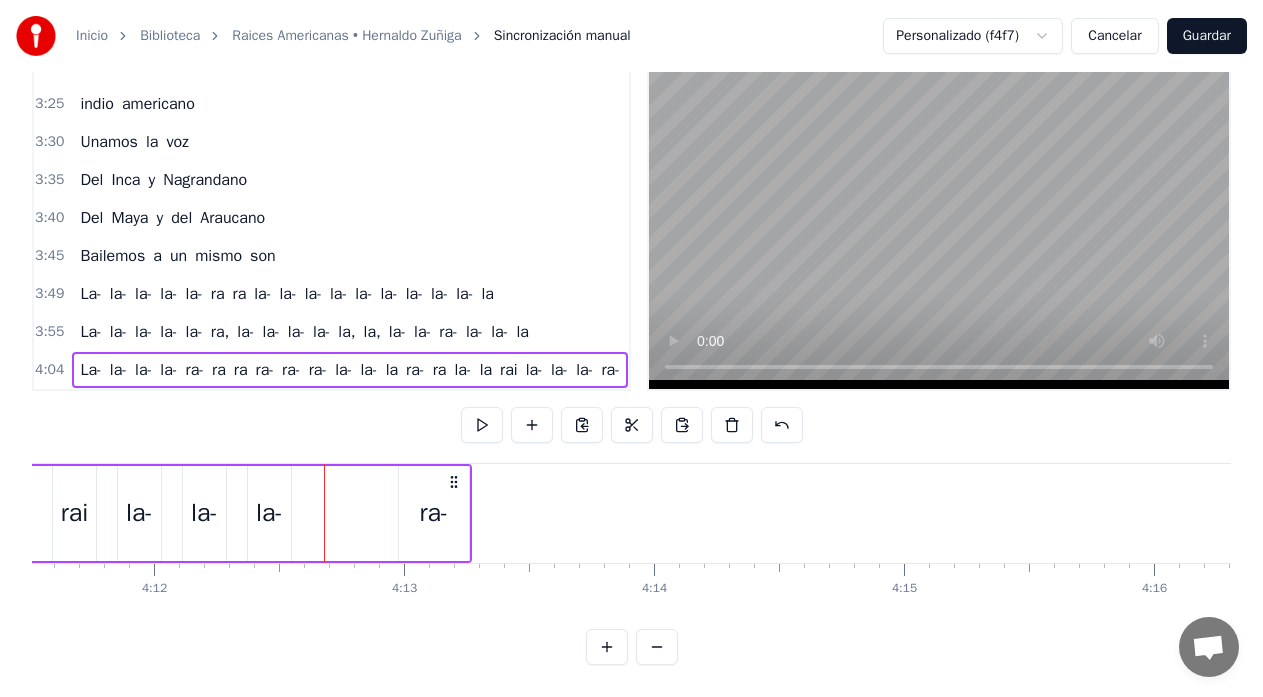 click on "La- la- la- la- ra- ra ra ra- ra- ra- la- la- la ra- ra la- la rai la- la- la- ra-" at bounding box center [-625, 513] 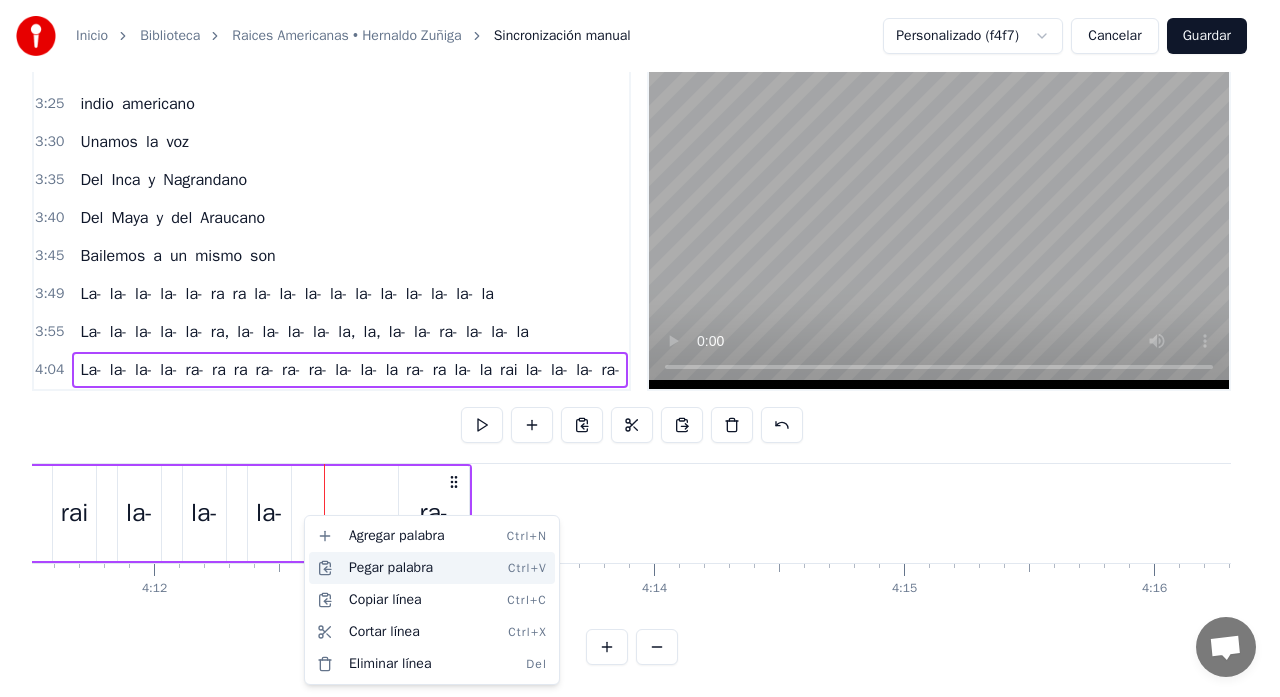 click on "Pegar palabra Ctrl+V" at bounding box center [432, 568] 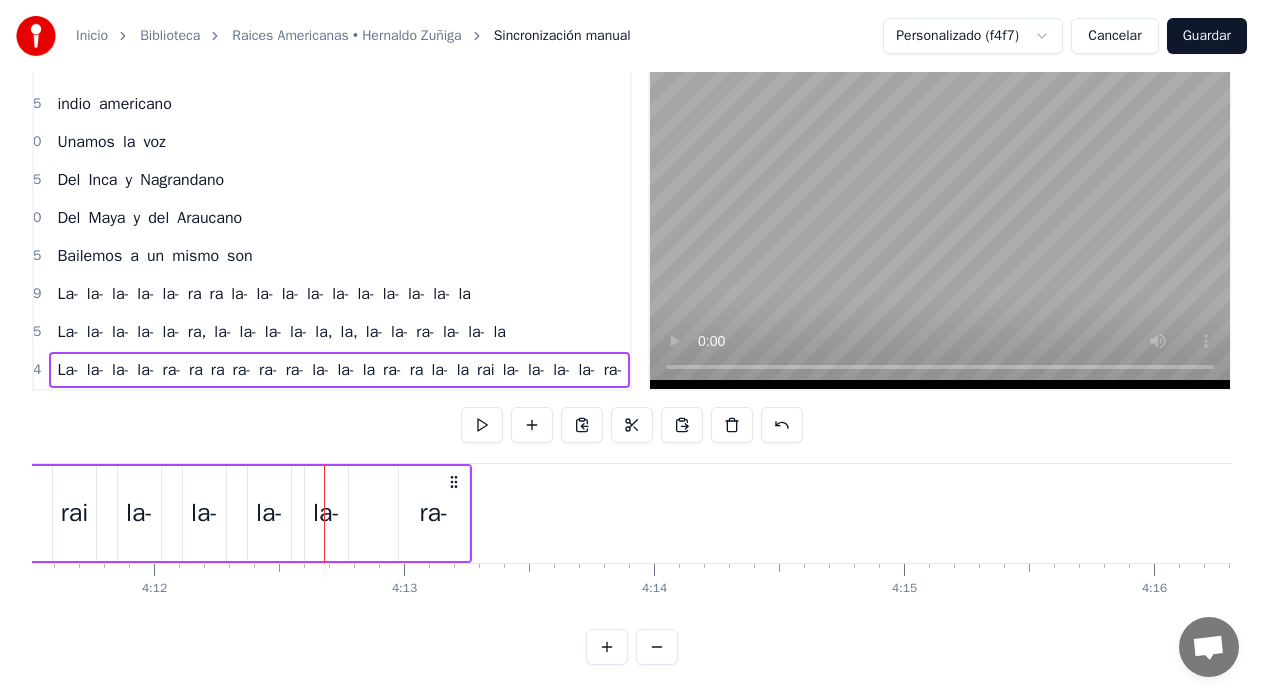click on "ra-" at bounding box center (434, 513) 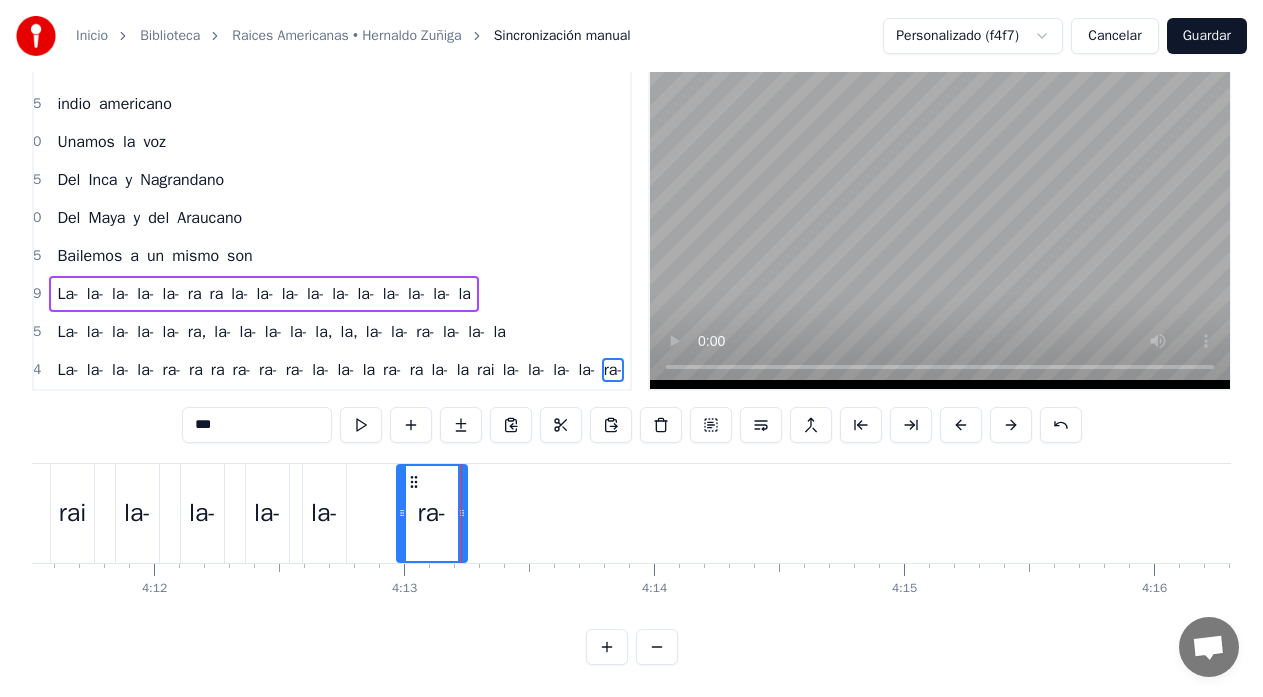 scroll, scrollTop: 1610, scrollLeft: 52, axis: both 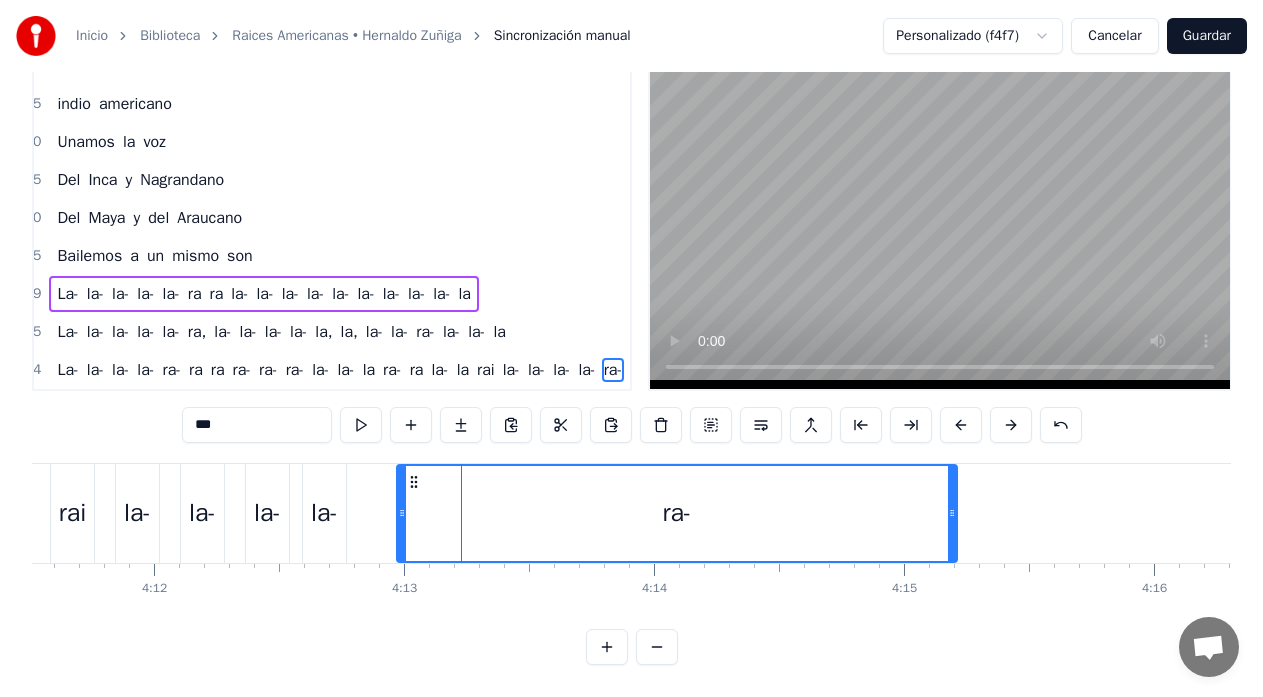 drag, startPoint x: 462, startPoint y: 510, endPoint x: 954, endPoint y: 522, distance: 492.14633 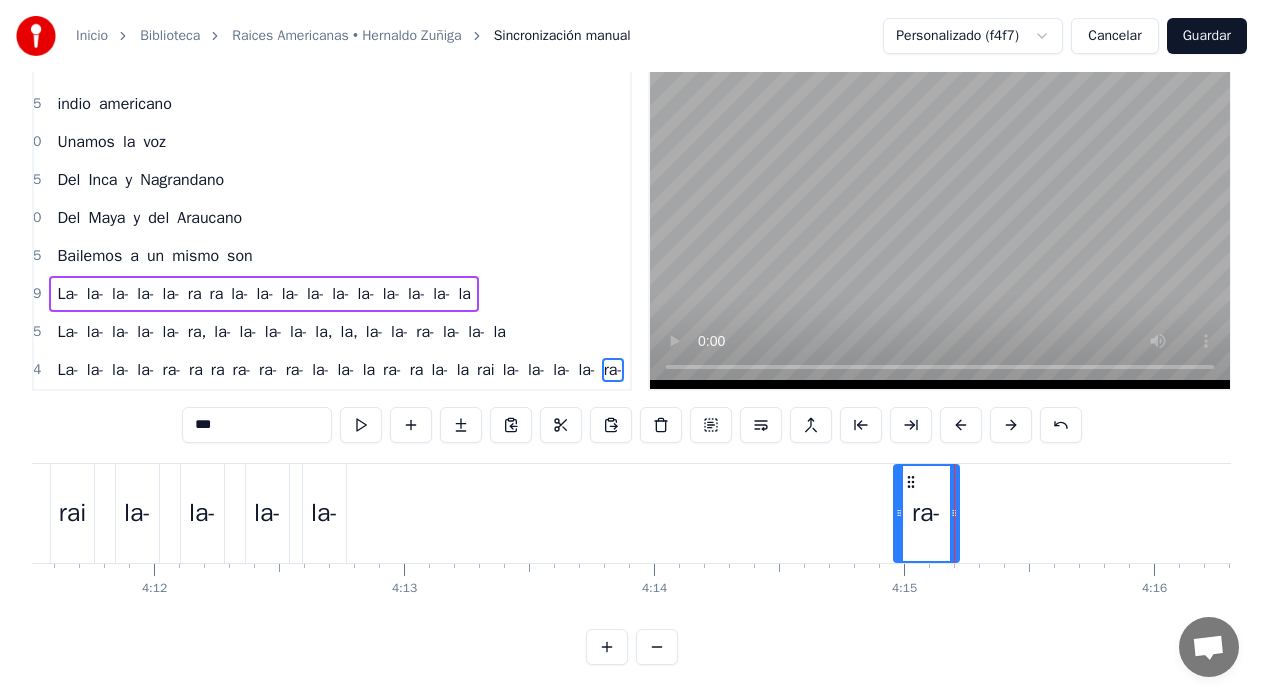 drag, startPoint x: 402, startPoint y: 511, endPoint x: 899, endPoint y: 541, distance: 497.9046 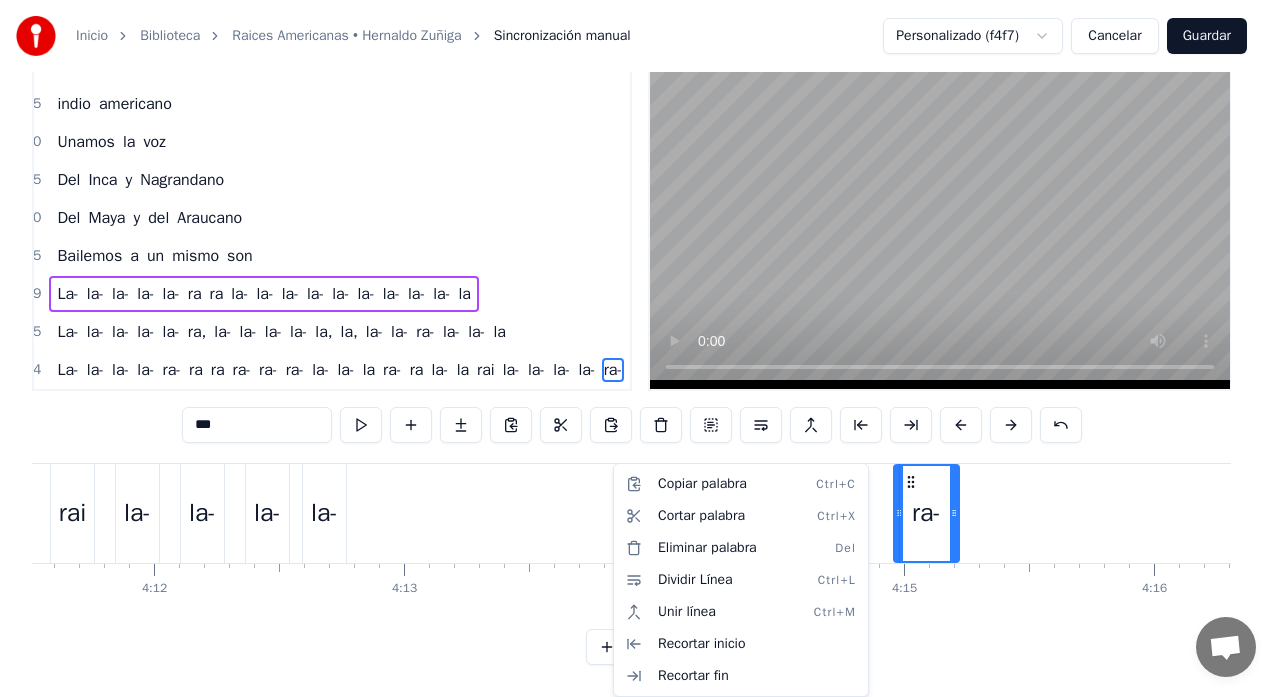 click on "Inicio Biblioteca Raices Americanas • Hernaldo Zúñiga Sincronización manual Personalizado (f4f7) Cancelar Guardar 0:13 Un niño va caminando 0:16 su desventura 0:21 No encuentra charango 0:23 Y quena para cantar 0:29 Hay miles sombras de piedras 0:34 que da el progreso 0:39 Le impiden ver sus raices 0:44 de tierra y mar 0:47 Que ciego va 0:59 Un niño va caminando 1:01 su desventura 1:04 No encuentra charango 1:05 Y quena para cantar 1:09 Hay miles sombras de piedras 1:11 que da el progreso 1:14 Le impiden ver sus raices 1:16 de tierra y mar 1:18 Que ciego va 1:21 el niño ciego tropieza con el asfalto 1:26 Le ahoga el olor a flores que Dios nos dio 1:31 El grito de la marimba murio en silencio 1:36 El ruido del automóvil lo asesino 1:41 Que ciego va 1:44 Hombre americano 1:49 Unamos la voz 1:54 Del Inca y Nagrandano 1:59 Del Maya y del Araucano 2:04 Bailemos a un mismo son 2:07 indio americano 2:13 Unamos la voz 2:18 Del Inca y Nagrandano 2:23 Del Maya y del Araucano 2:28 Bailemos a un mismo son 2:39 La" at bounding box center (640, 317) 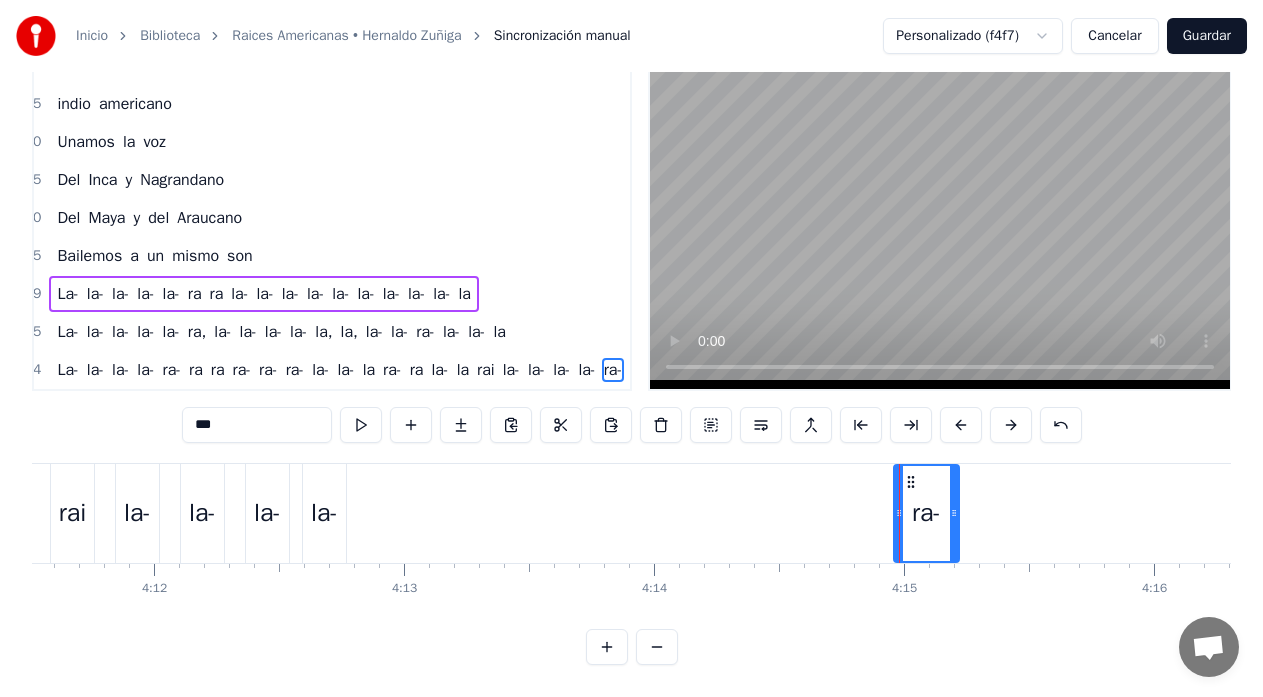 scroll, scrollTop: 1610, scrollLeft: 49, axis: both 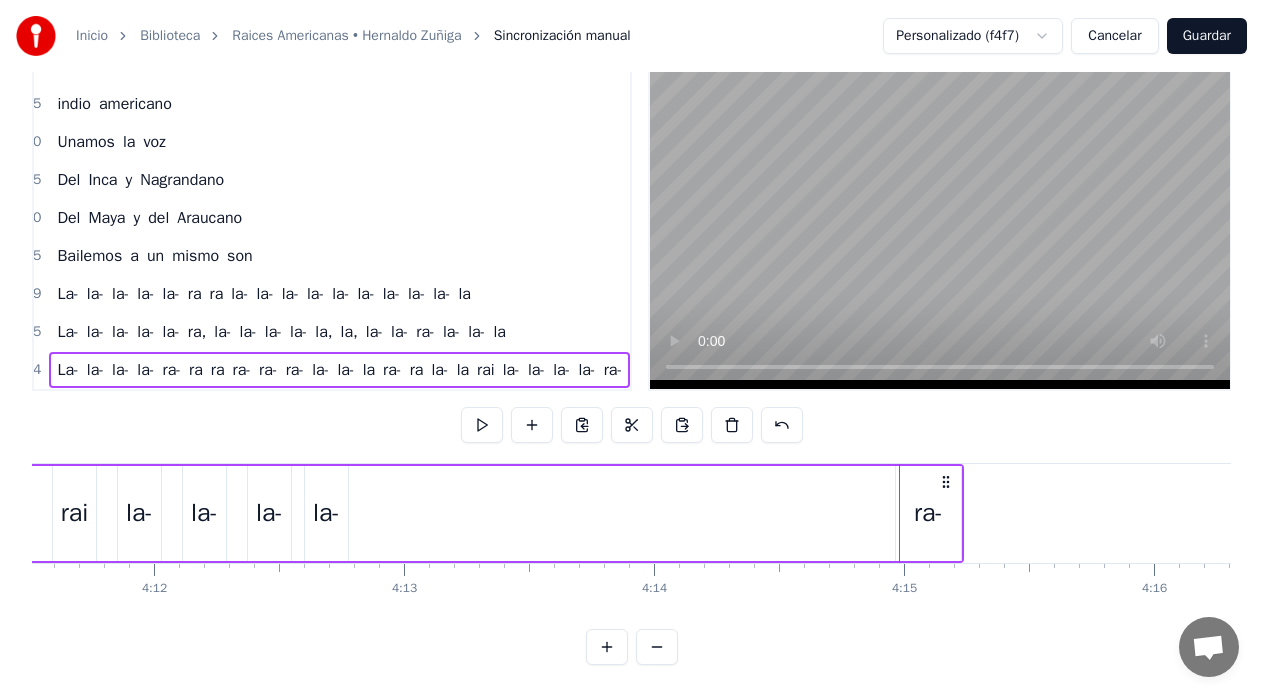 click on "La- la- la- la- ra- ra ra ra- ra- ra- la- la- la ra- ra la- la rai la- la- la- la- ra-" at bounding box center [-379, 513] 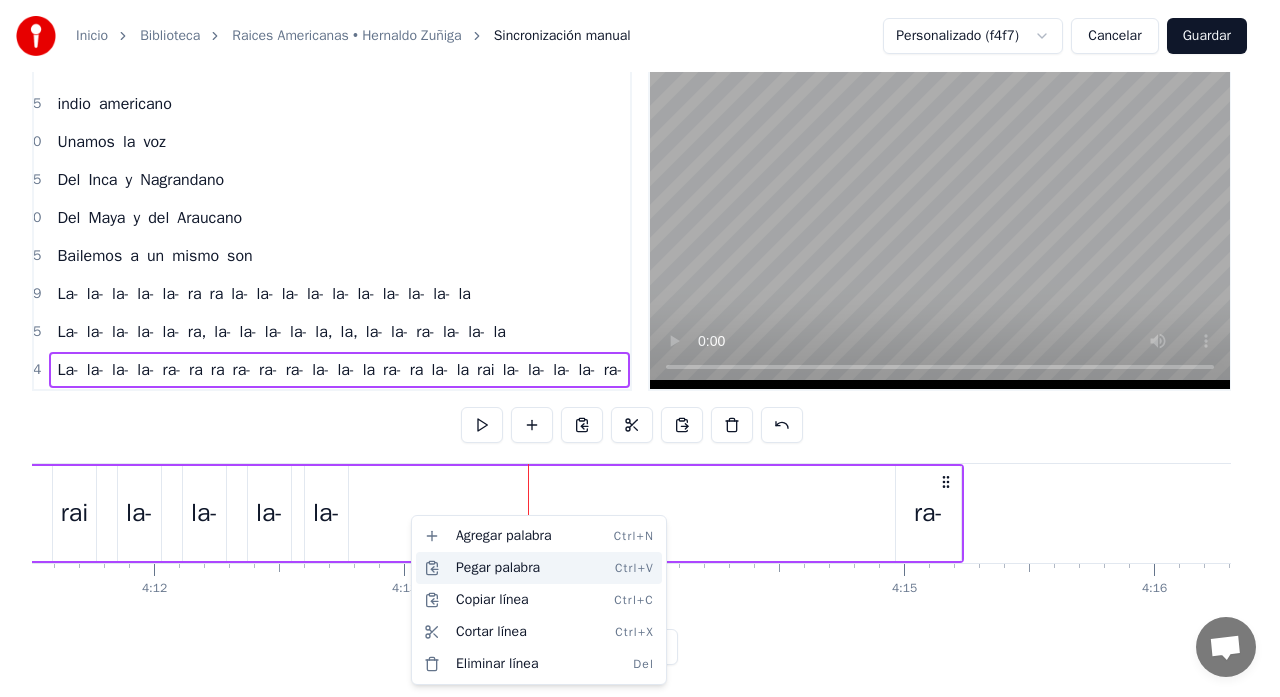 click on "Pegar palabra Ctrl+V" at bounding box center [539, 568] 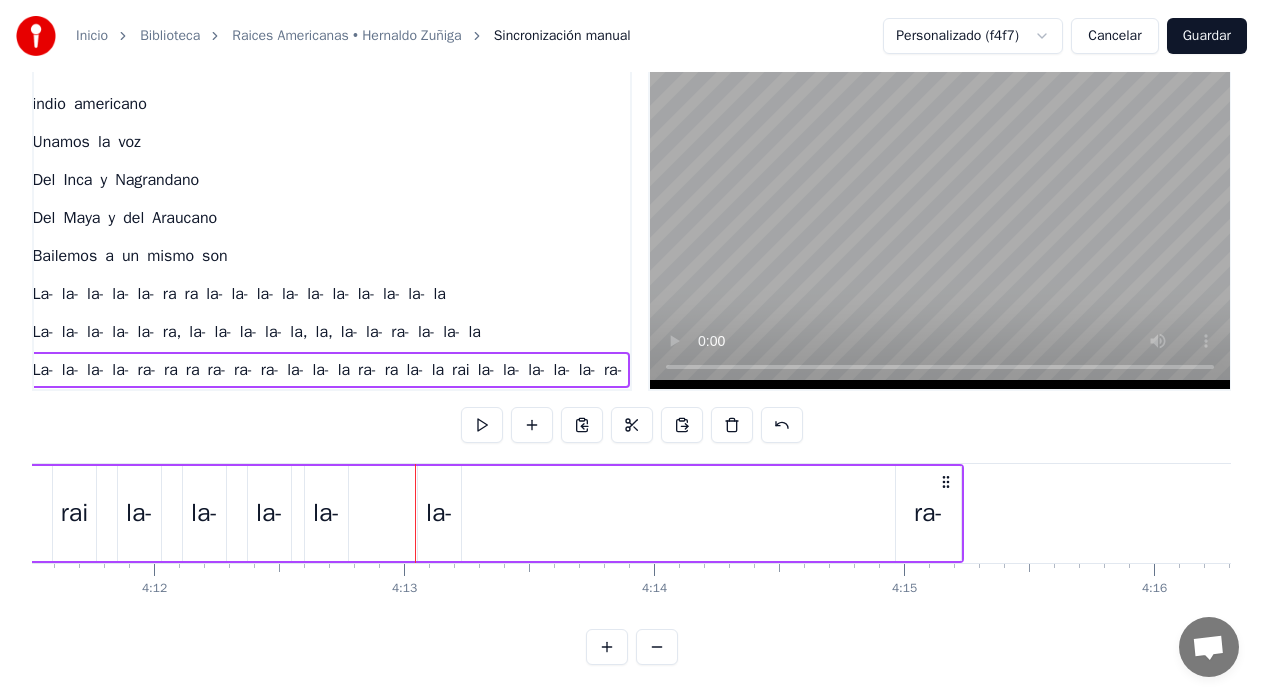 click on "la-" at bounding box center (439, 513) 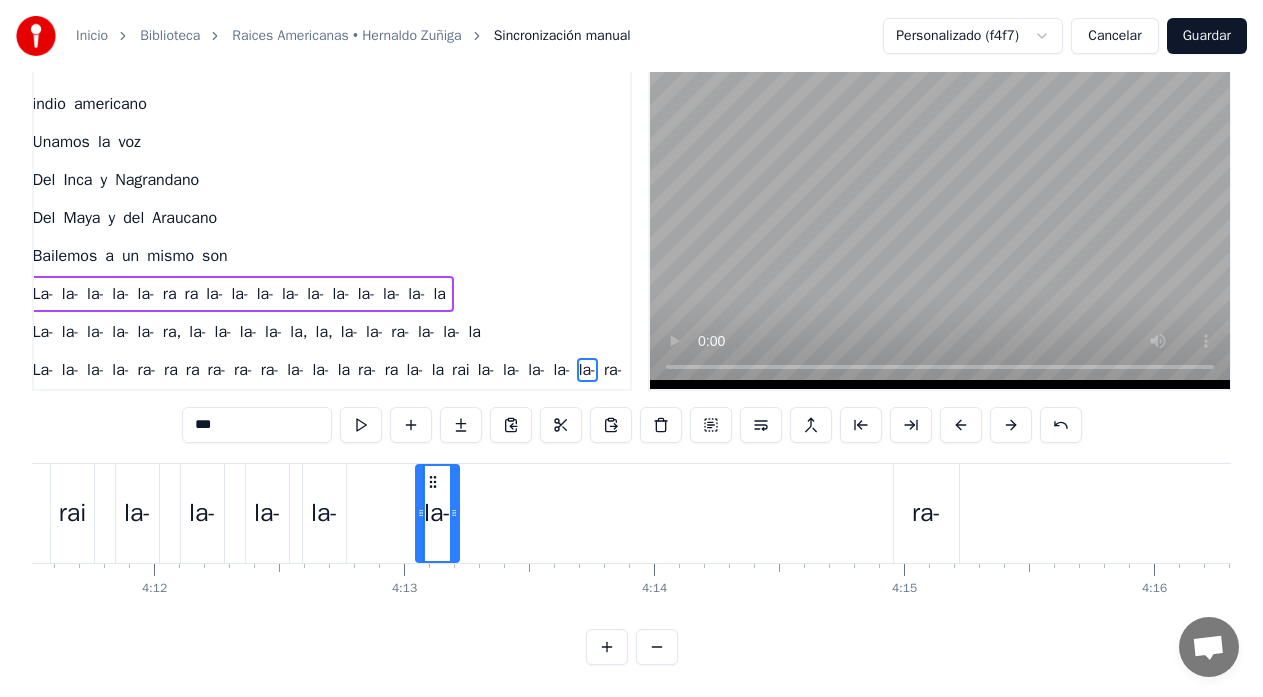 scroll, scrollTop: 1610, scrollLeft: 50, axis: both 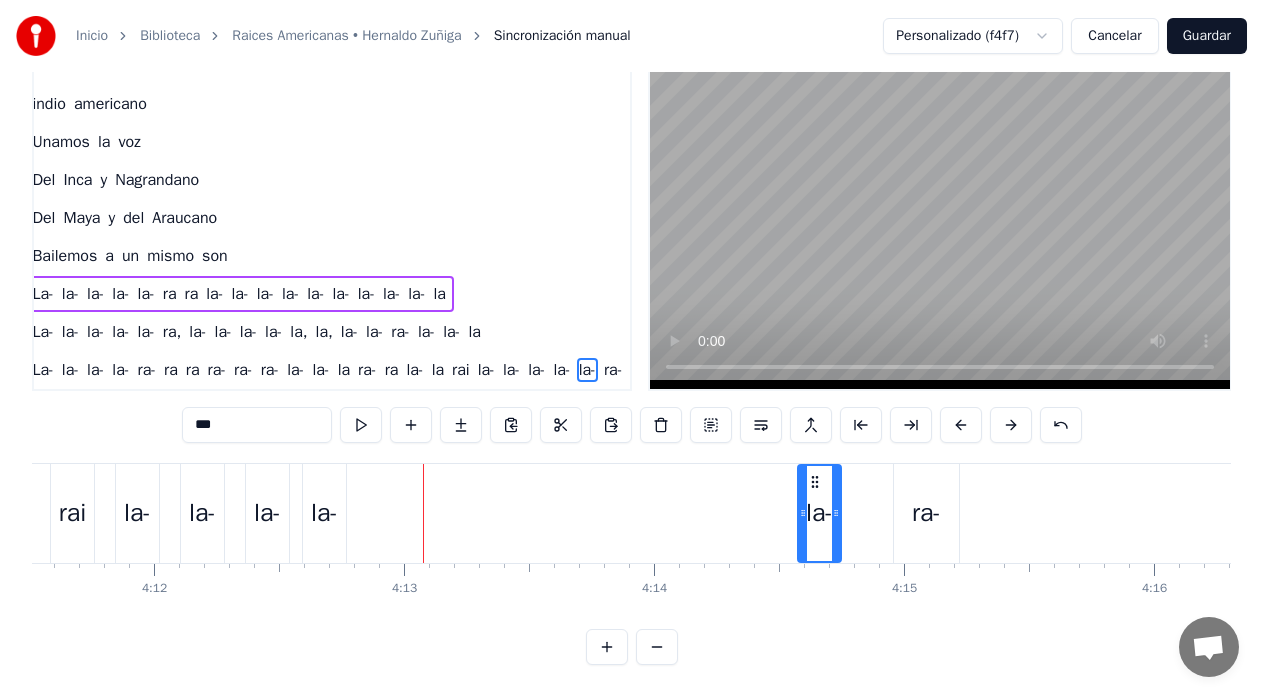 drag, startPoint x: 430, startPoint y: 479, endPoint x: 814, endPoint y: 504, distance: 384.81293 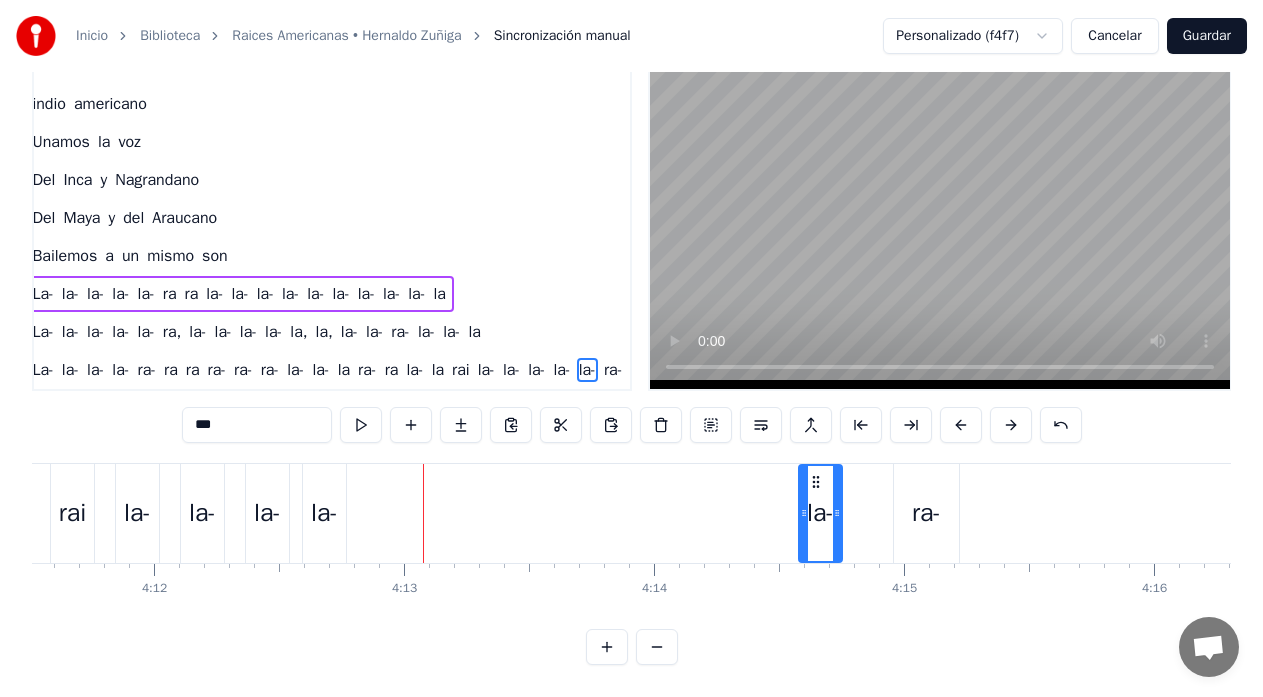 click on "ra-" at bounding box center [926, 513] 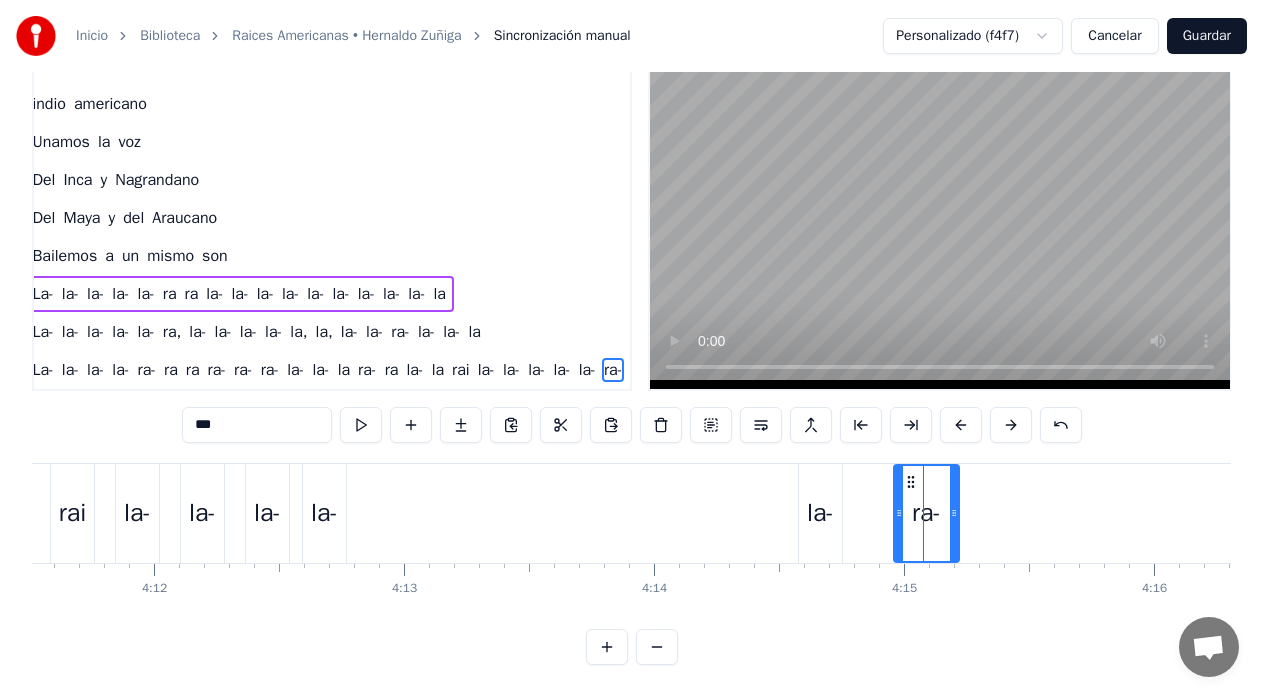scroll, scrollTop: 1610, scrollLeft: 78, axis: both 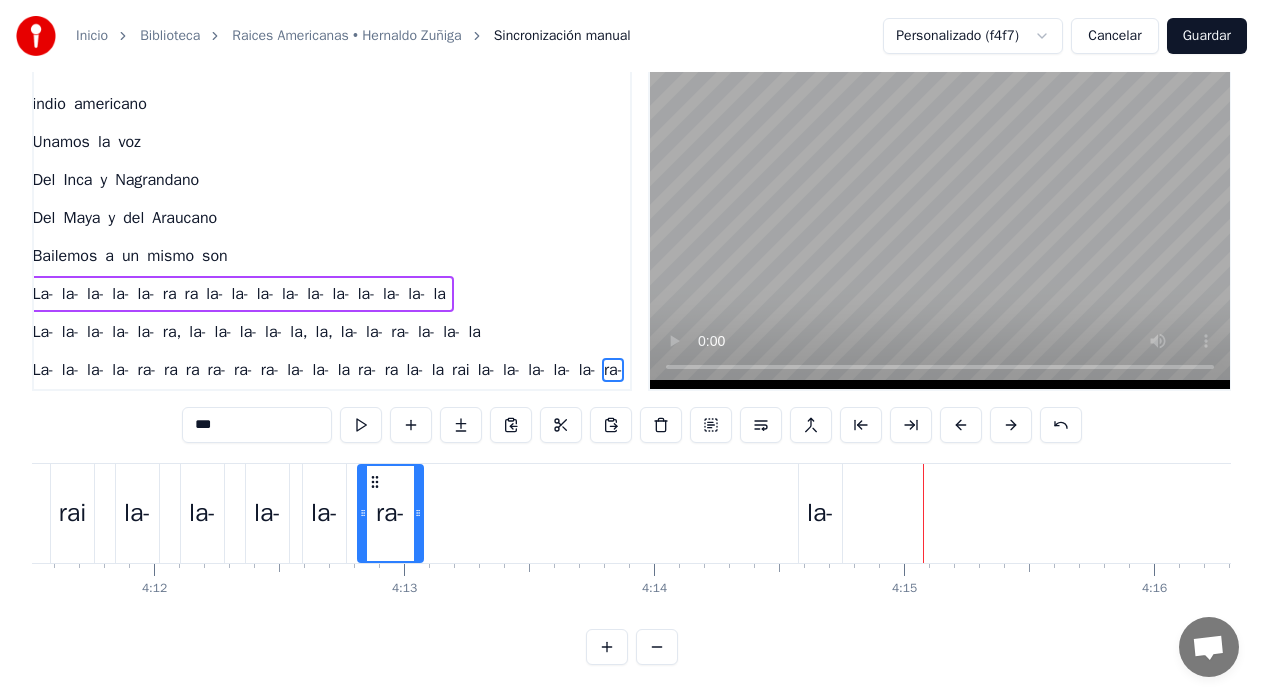 drag, startPoint x: 908, startPoint y: 477, endPoint x: 372, endPoint y: 519, distance: 537.643 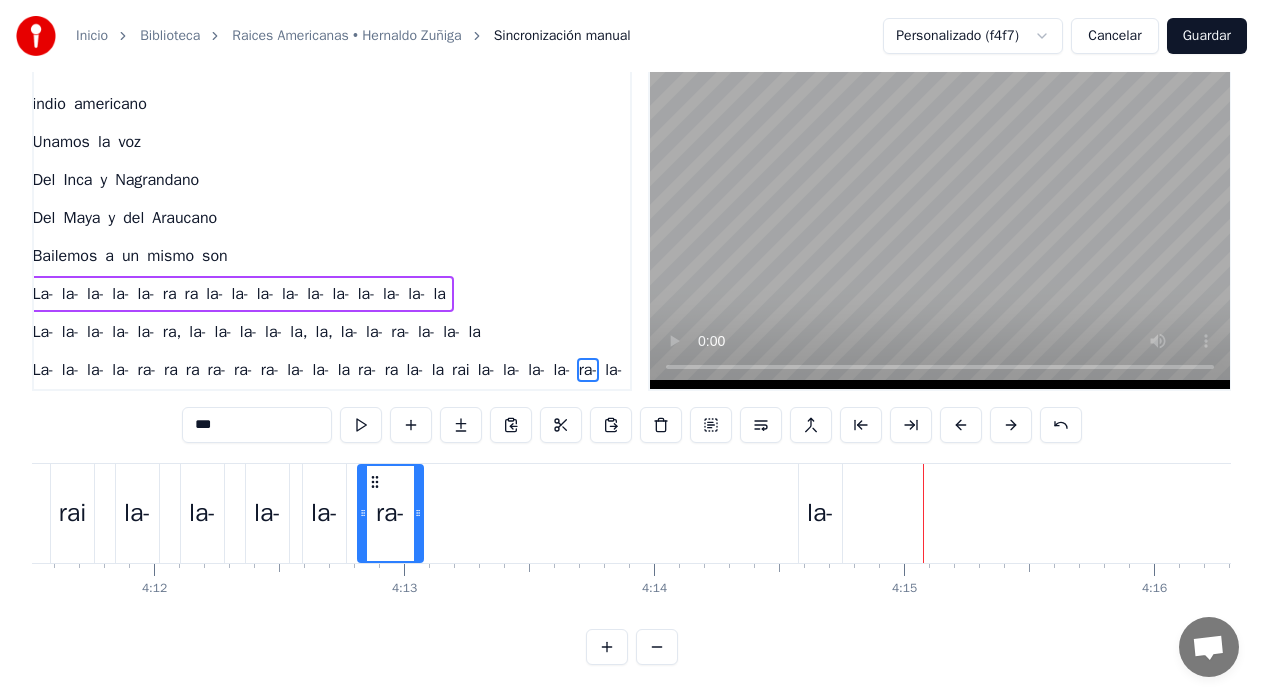 click on "La- la- la- la- ra- ra ra ra- ra- ra- la- la- la ra- ra la- la rai la- la- la- la- ra- la-" at bounding box center (-647, 513) 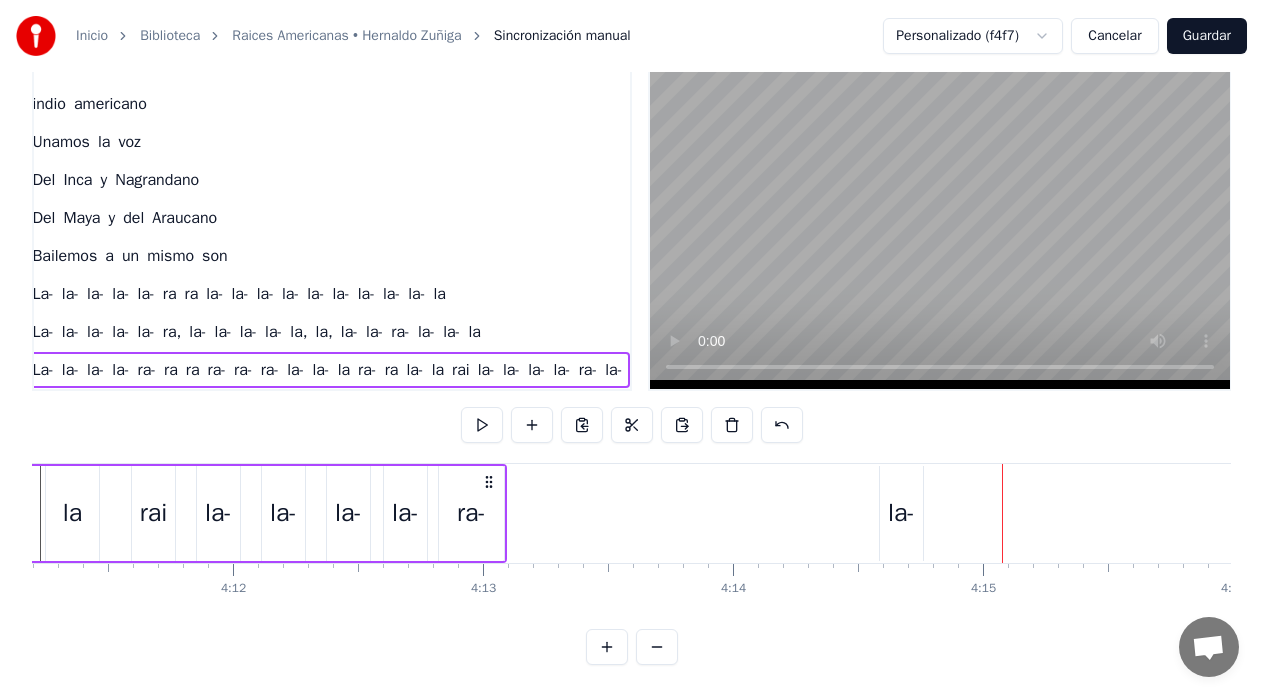 scroll, scrollTop: 0, scrollLeft: 62784, axis: horizontal 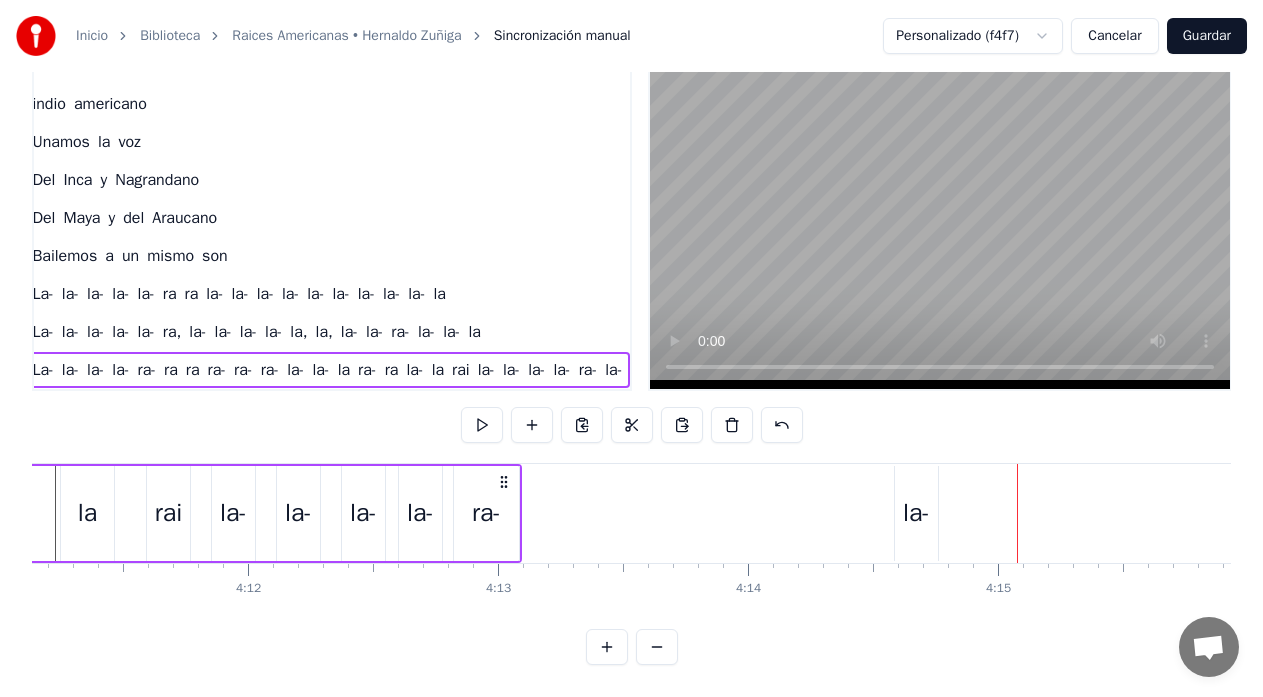 click on "La- la- la- la- ra- ra ra ra- ra- ra- la- la- la ra- ra la- la rai la- la- la- la- ra- la-" at bounding box center [-553, 513] 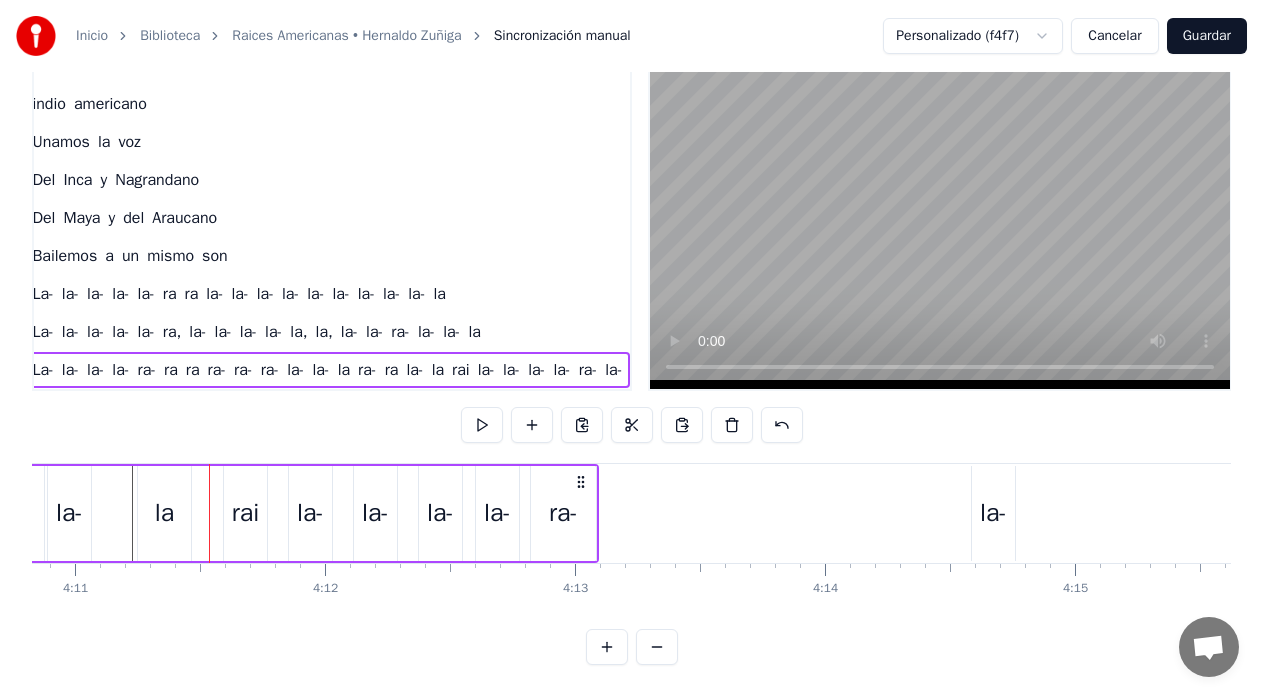 scroll, scrollTop: 0, scrollLeft: 62696, axis: horizontal 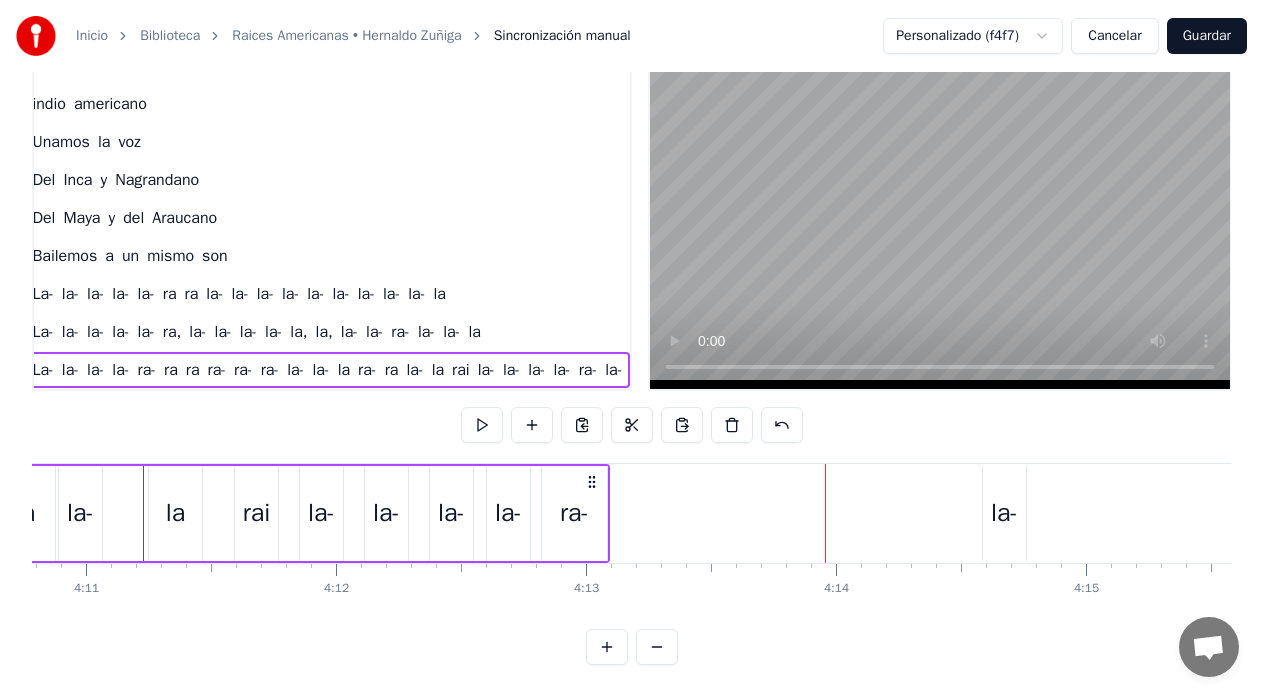 click on "ra-" at bounding box center (574, 513) 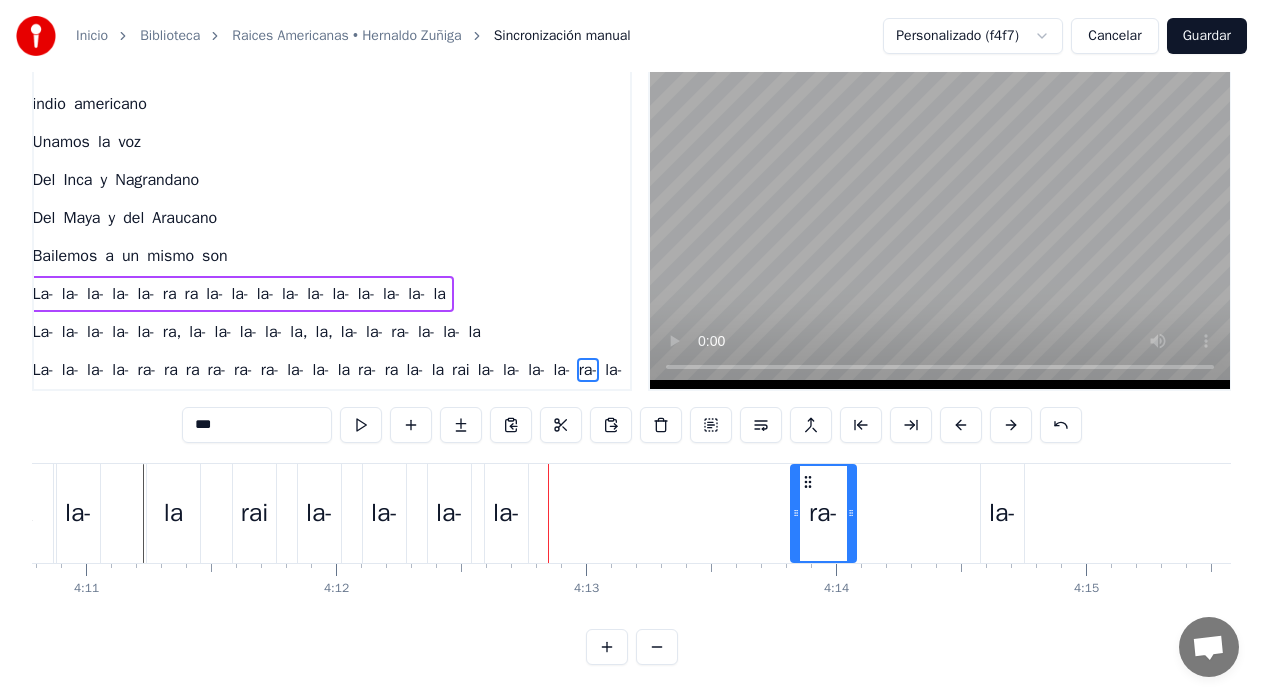 drag, startPoint x: 556, startPoint y: 481, endPoint x: 807, endPoint y: 481, distance: 251 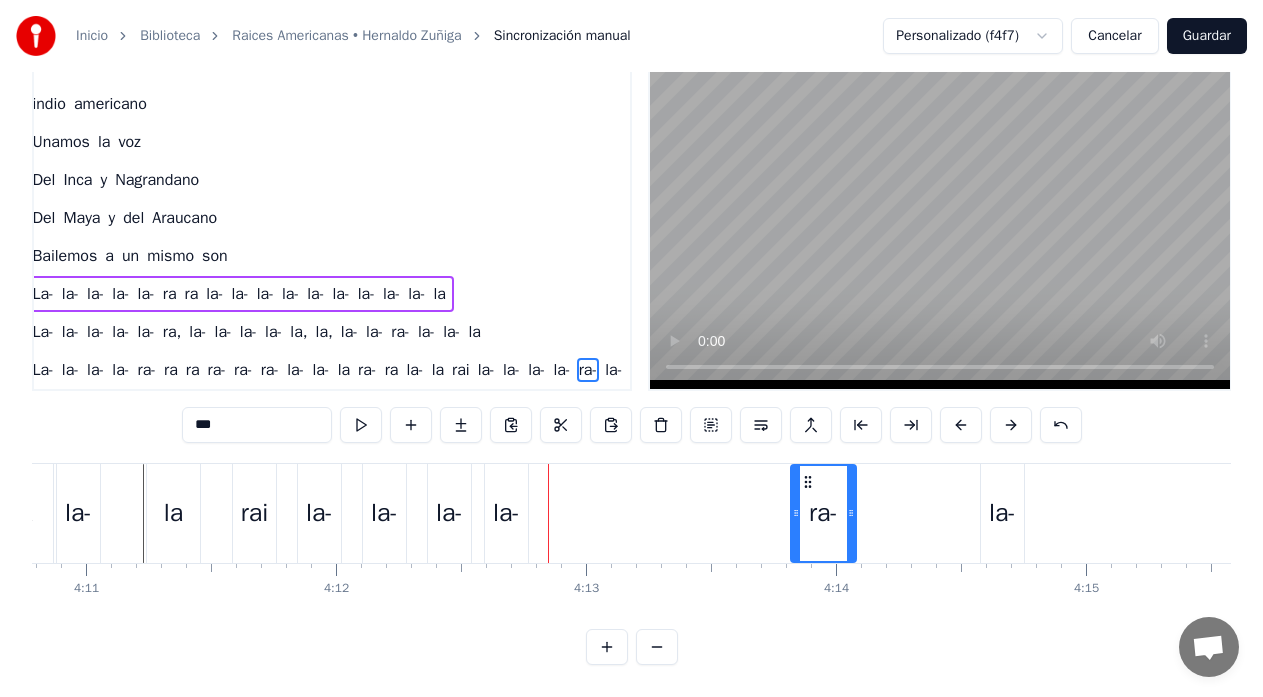 click on "La- la- la- la- ra- ra ra ra- ra- ra- la- la- la ra- ra la- la rai la- la- la- la- ra- la-" at bounding box center [-256, 513] 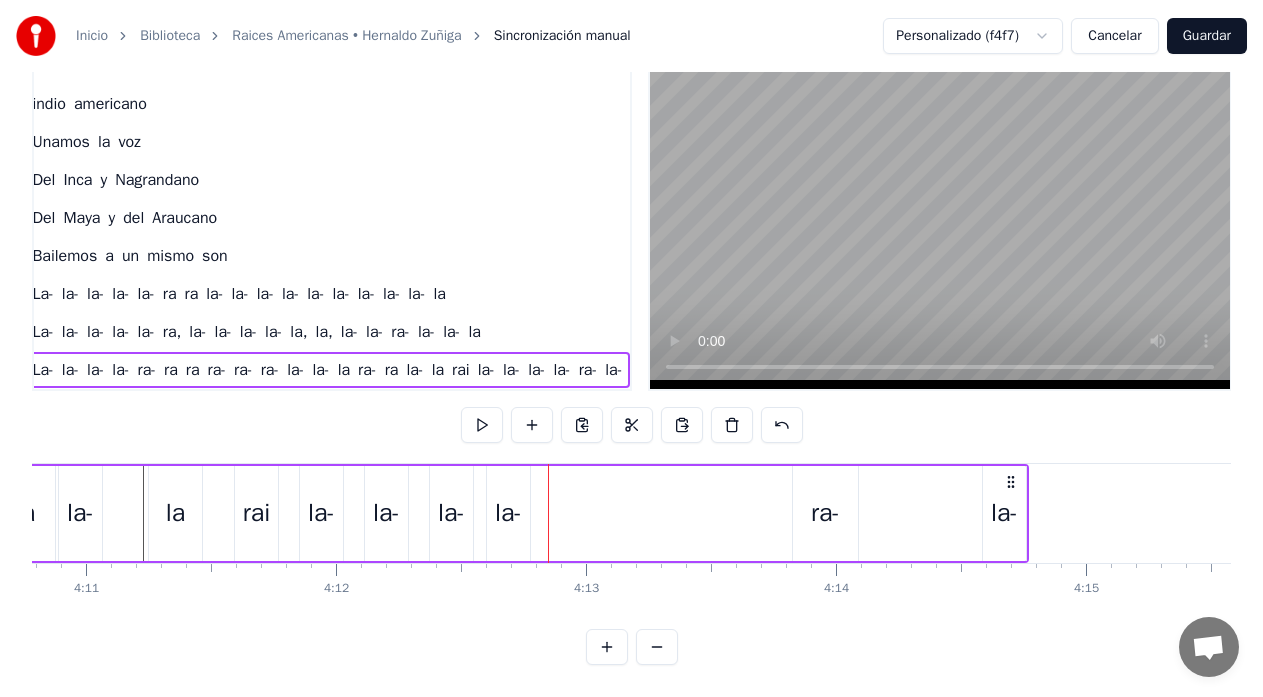 click on "La- la- la- la- ra- ra ra ra- ra- ra- la- la- la ra- ra la- la rai la- la- la- la- ra- la-" at bounding box center [-256, 513] 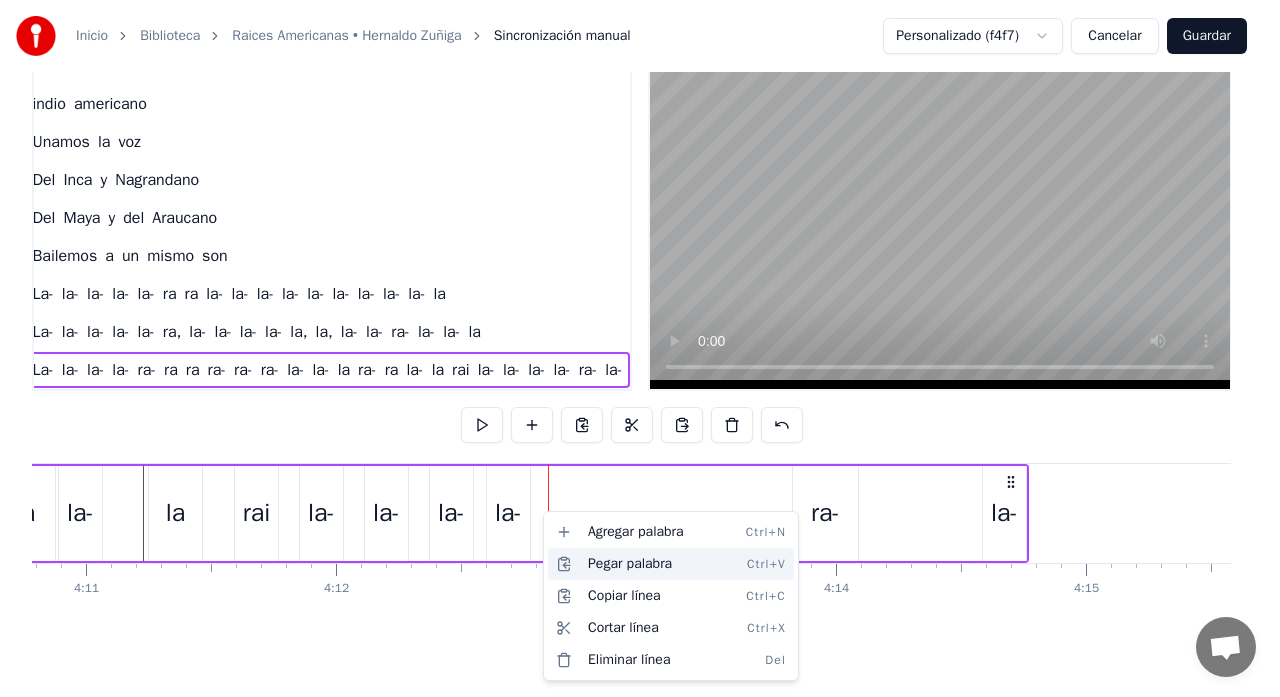 click on "Pegar palabra Ctrl+V" at bounding box center [671, 564] 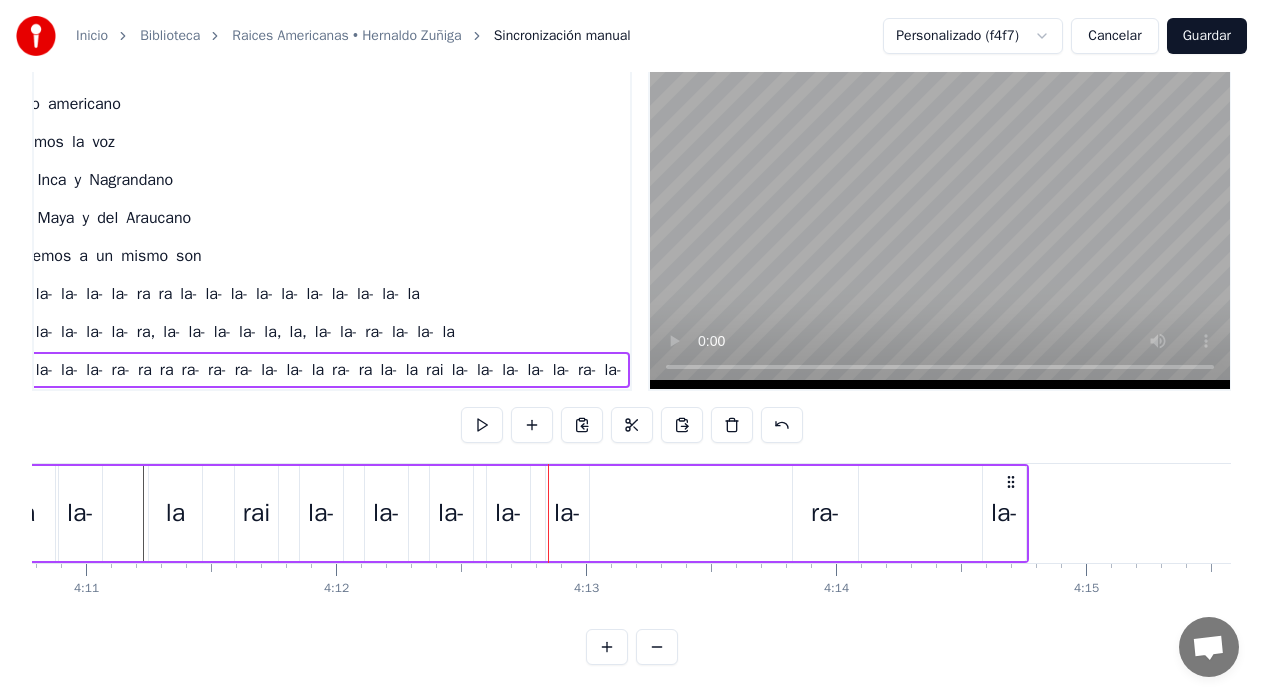 click on "La- la- la- la- ra- ra ra ra- ra- ra- la- la- la ra- ra la- la rai la- la- la- la- la- ra- la-" at bounding box center (-256, 513) 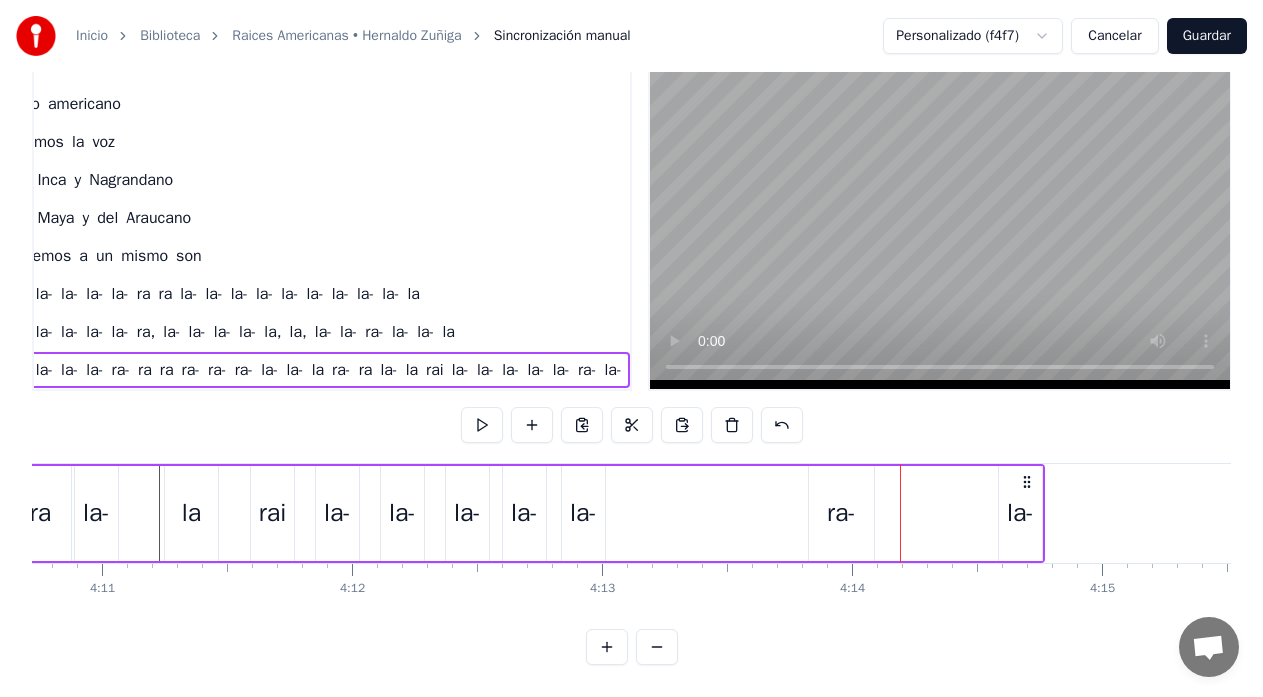 click on "ra-" at bounding box center [841, 513] 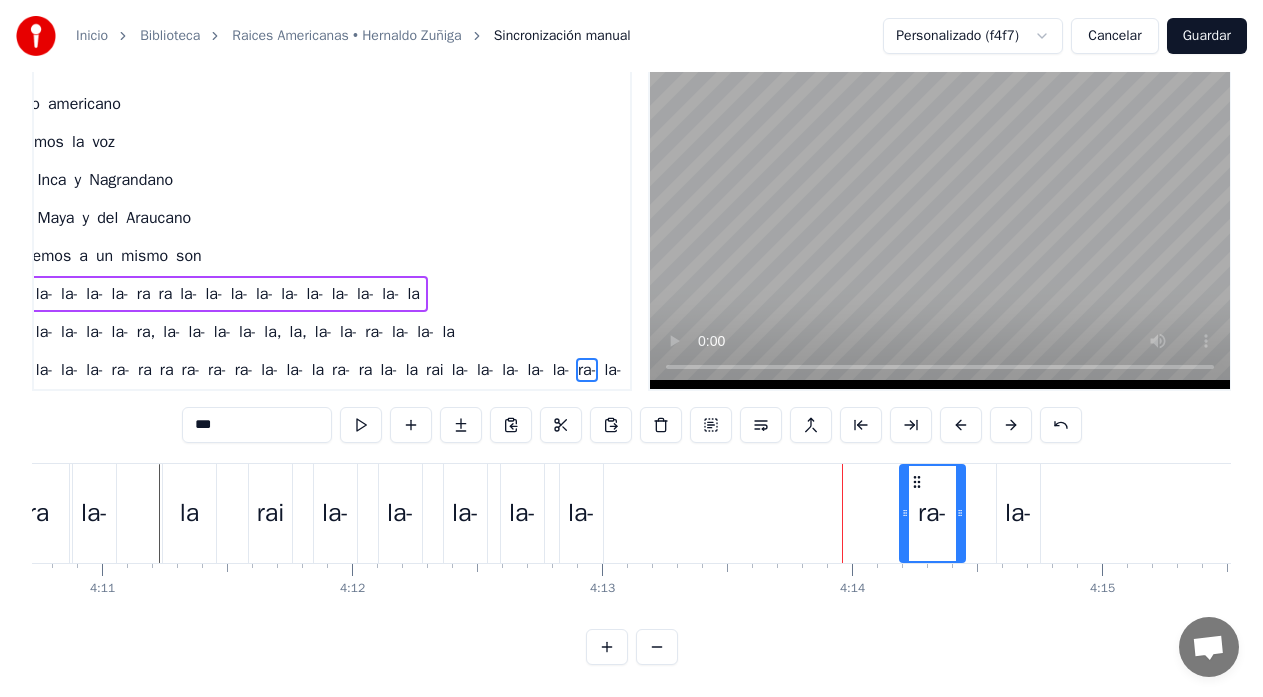 drag, startPoint x: 825, startPoint y: 479, endPoint x: 918, endPoint y: 478, distance: 93.00538 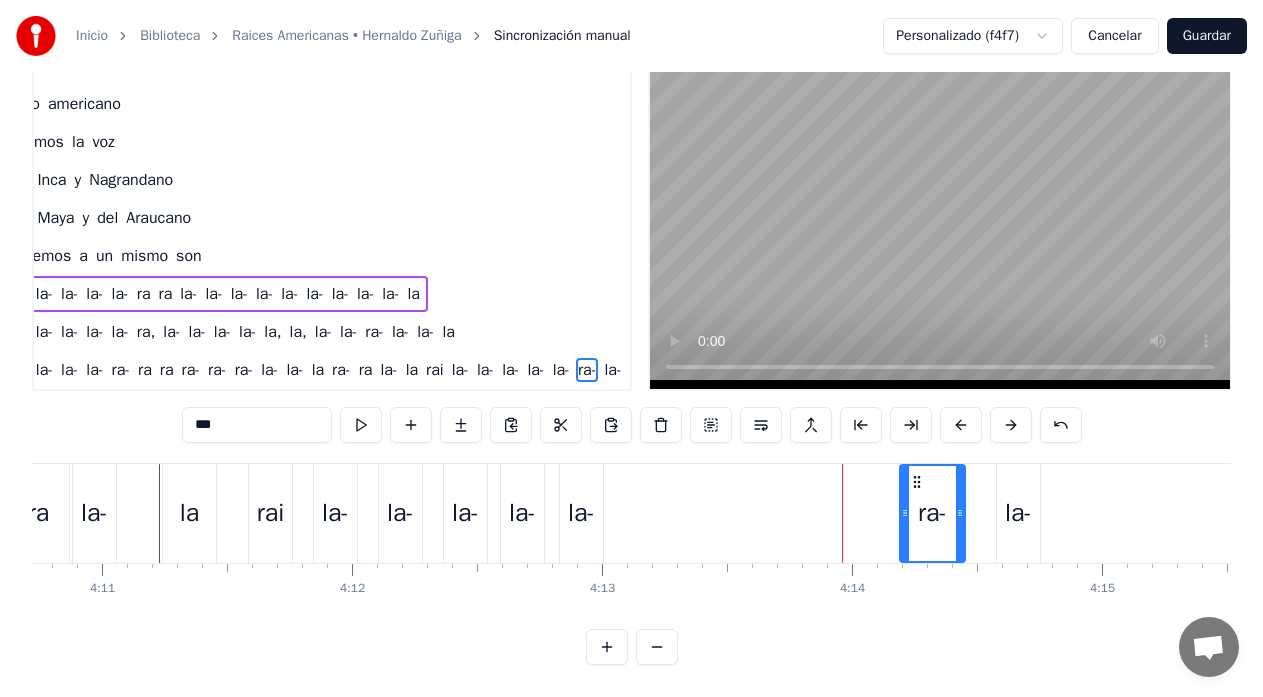 click on "La- la- la- la- ra- ra ra ra- ra- ra- la- la- la ra- ra la- la rai la- la- la- la- la- ra- la-" at bounding box center (-240, 513) 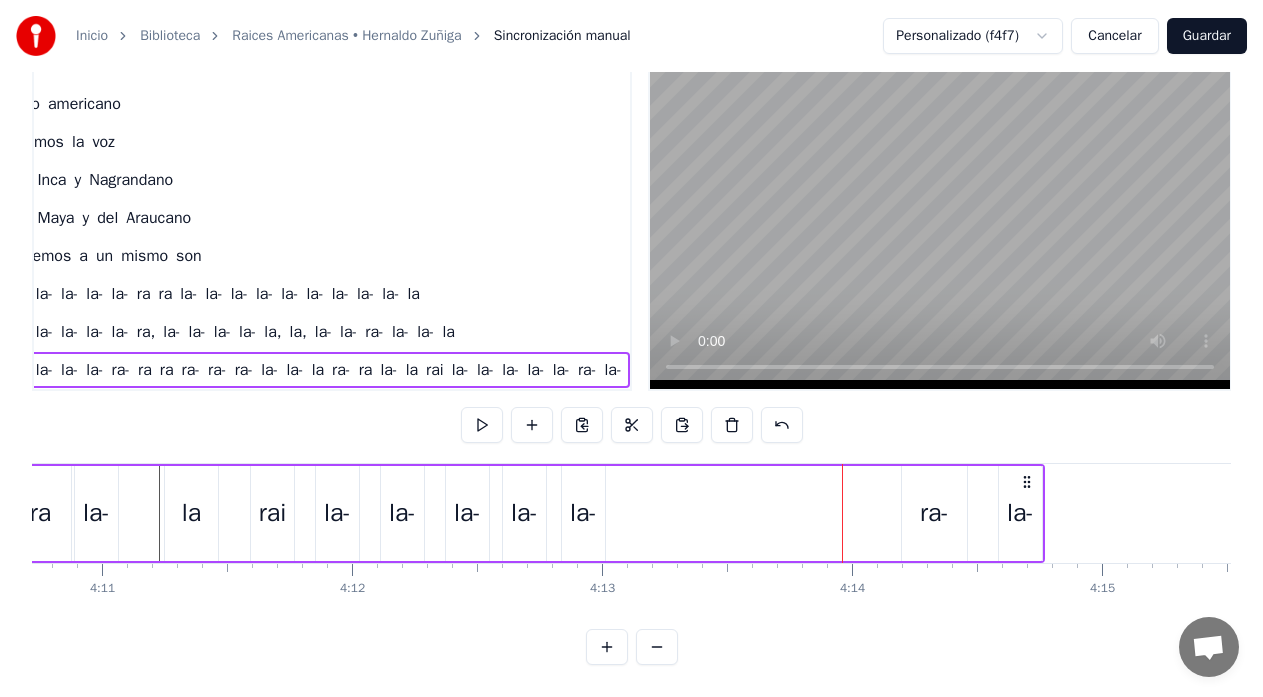 click on "La- la- la- la- ra- ra ra ra- ra- ra- la- la- la ra- ra la- la rai la- la- la- la- la- ra- la-" at bounding box center [-240, 513] 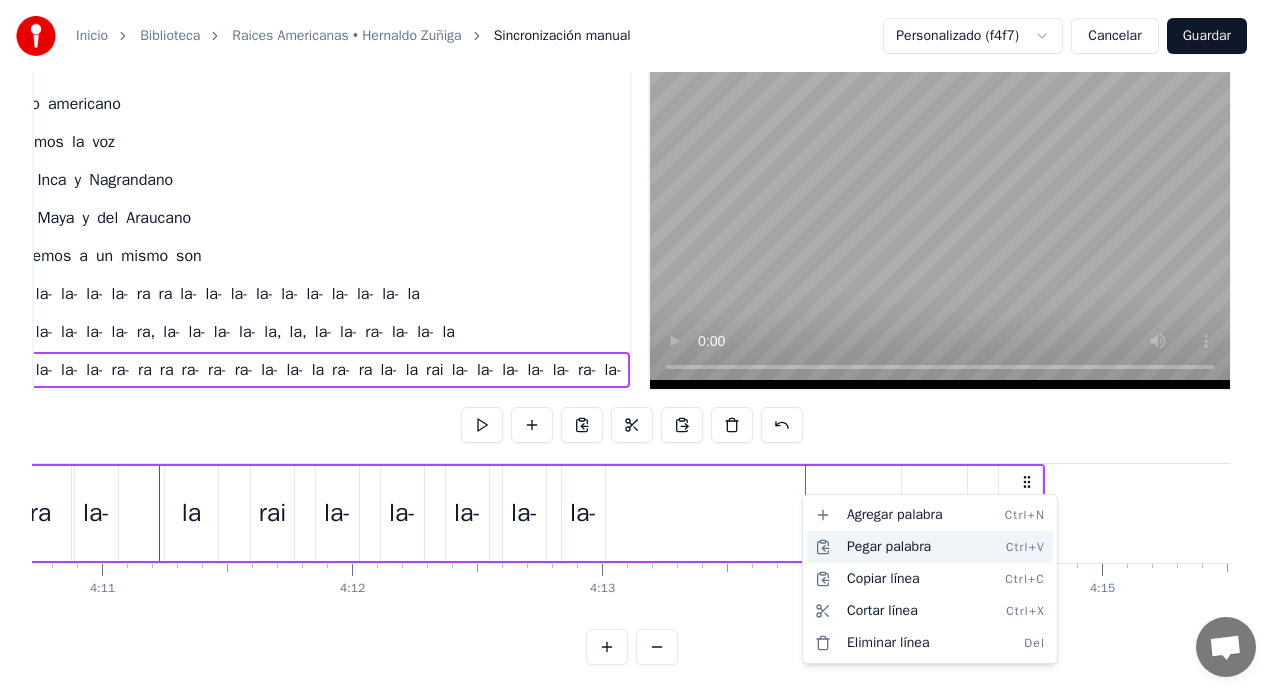 click on "Pegar palabra Ctrl+V" at bounding box center [930, 547] 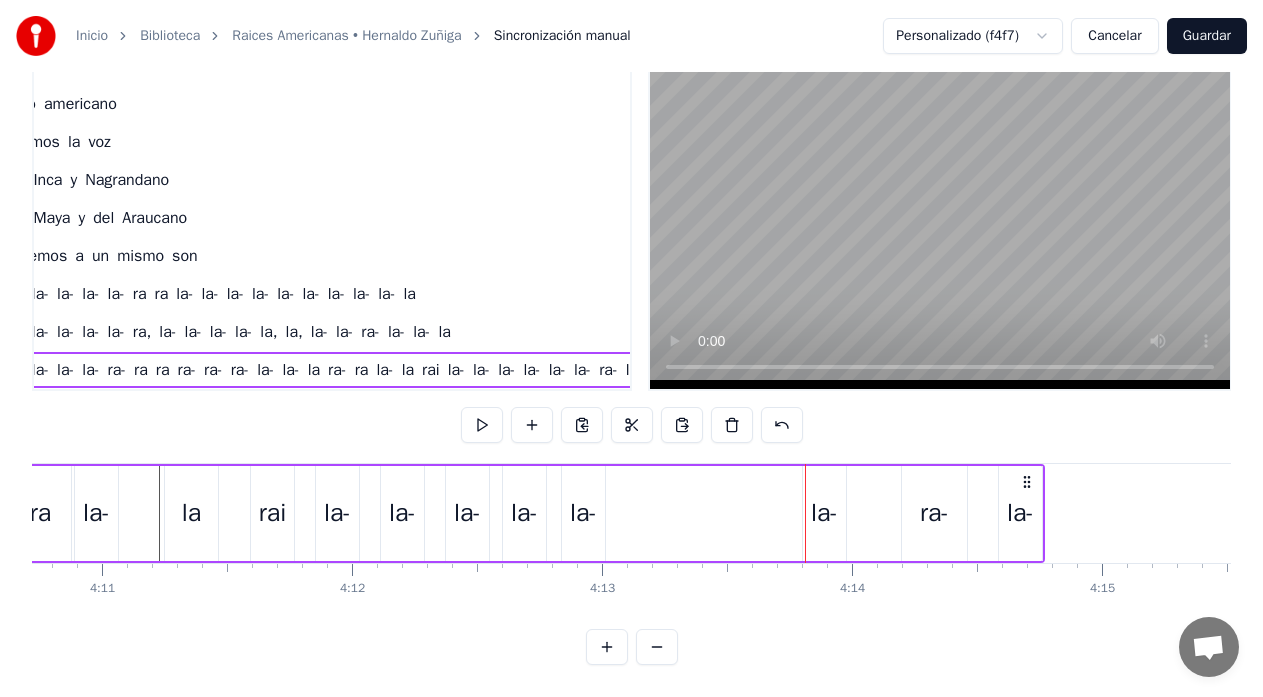 click on "la-" at bounding box center [824, 513] 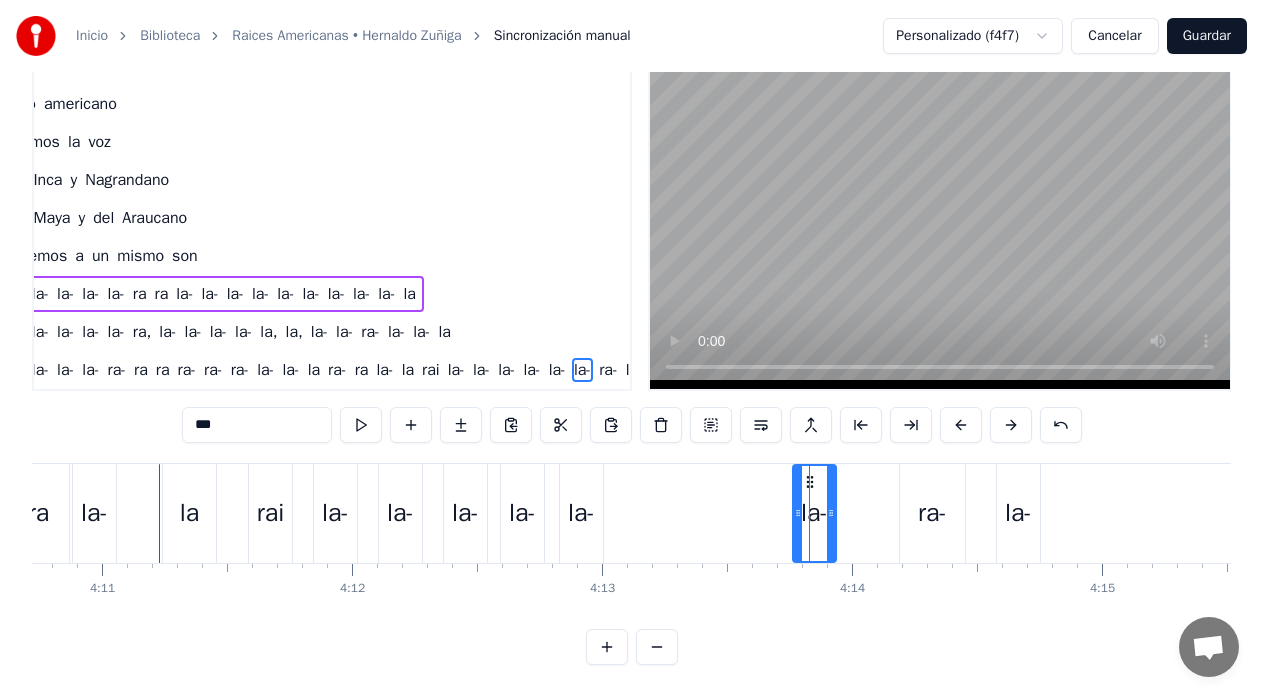 click 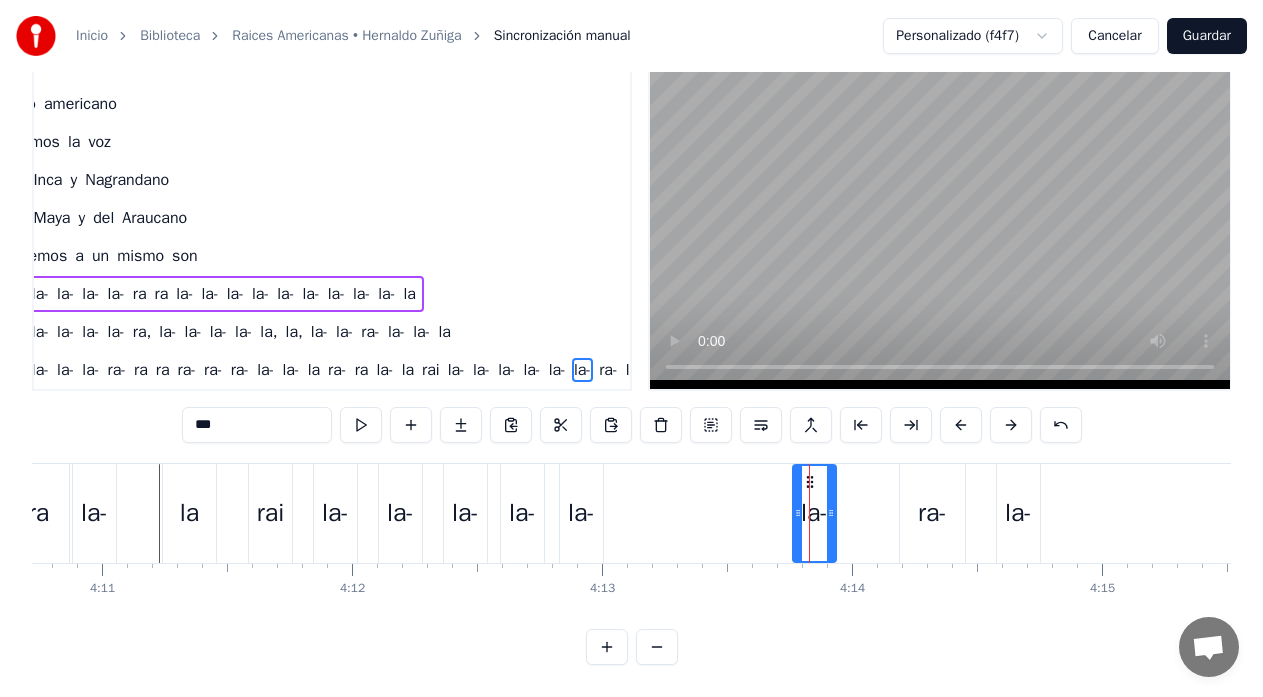 click on "La- la- la- la- ra- ra ra ra- ra- ra- la- la- la ra- ra la- la rai la- la- la- la- la- la- ra- la-" at bounding box center [-240, 513] 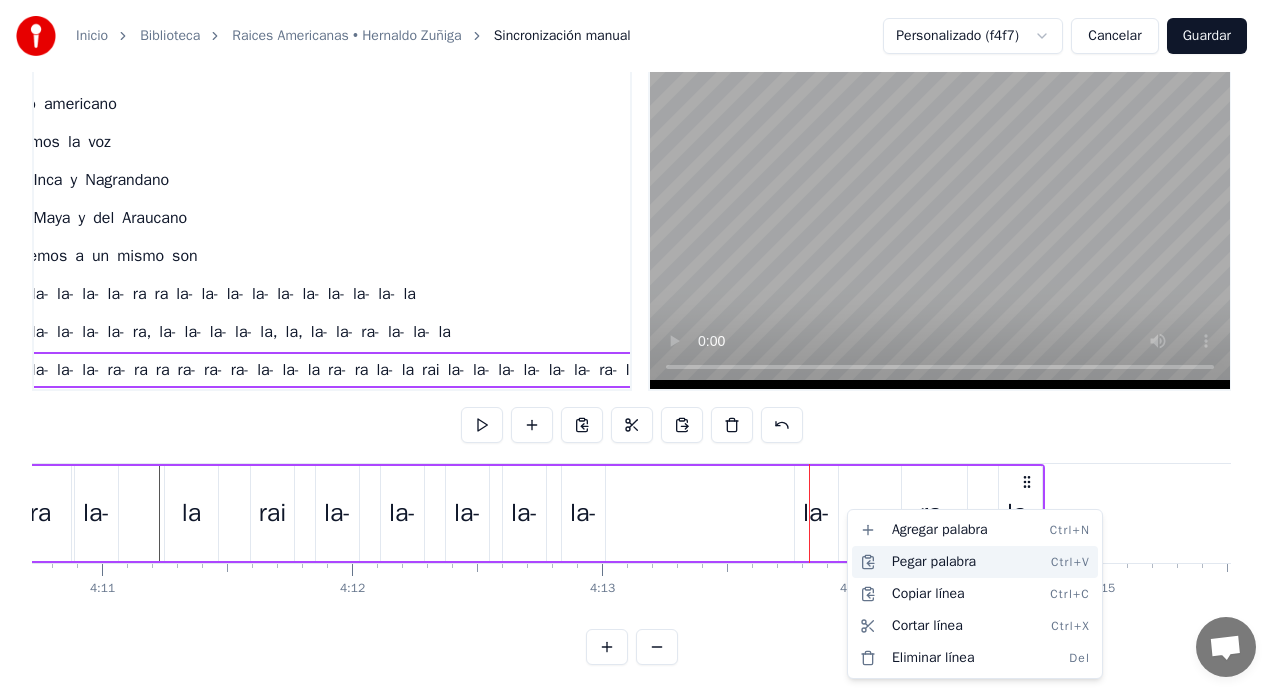 click on "Pegar palabra Ctrl+V" at bounding box center (975, 562) 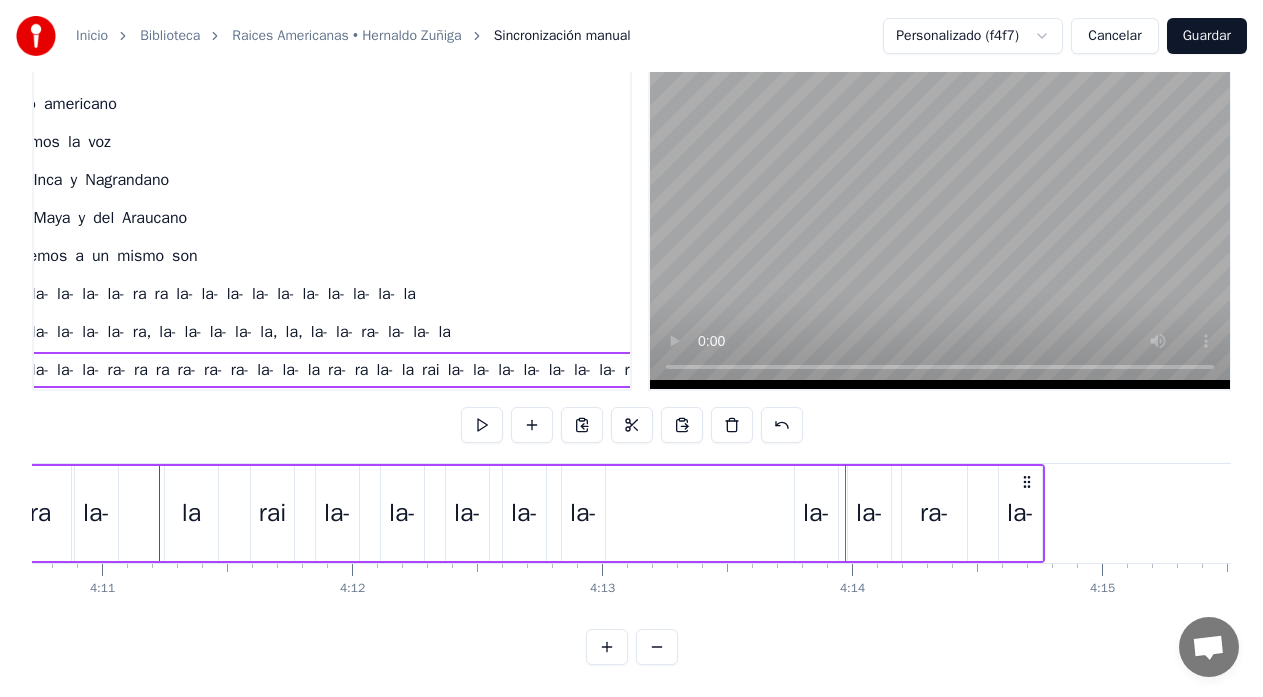 click on "la-" at bounding box center [869, 513] 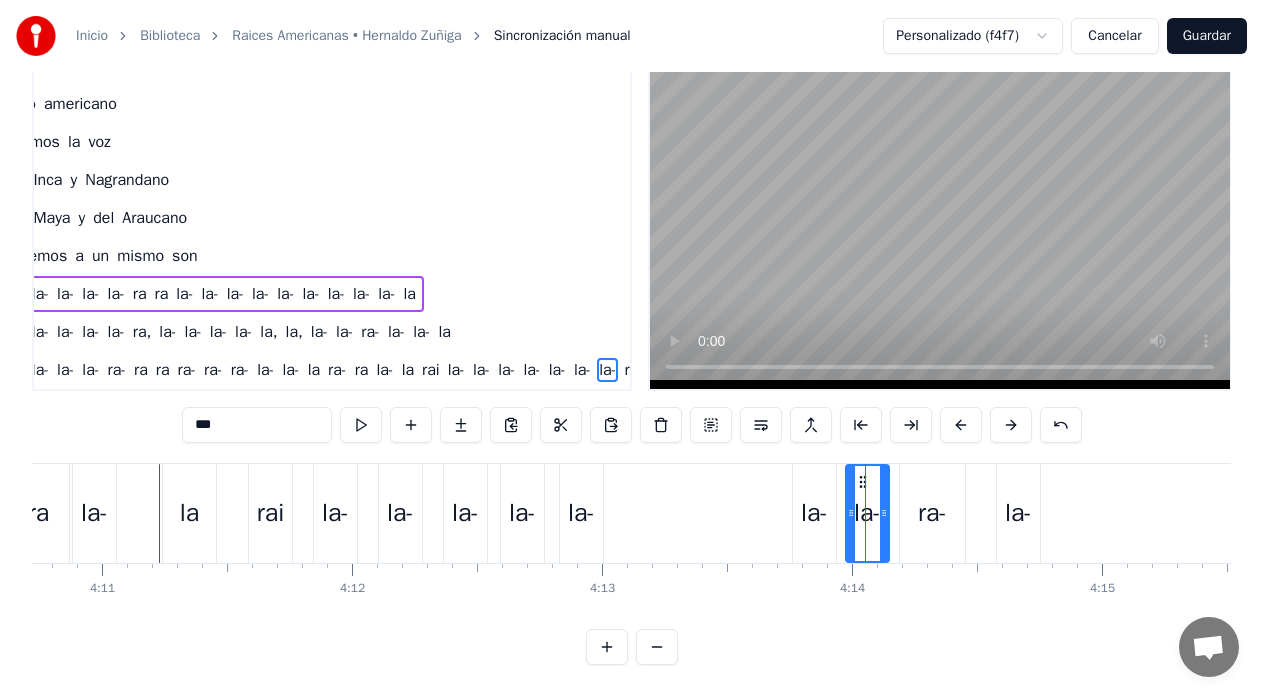 scroll, scrollTop: 1610, scrollLeft: 103, axis: both 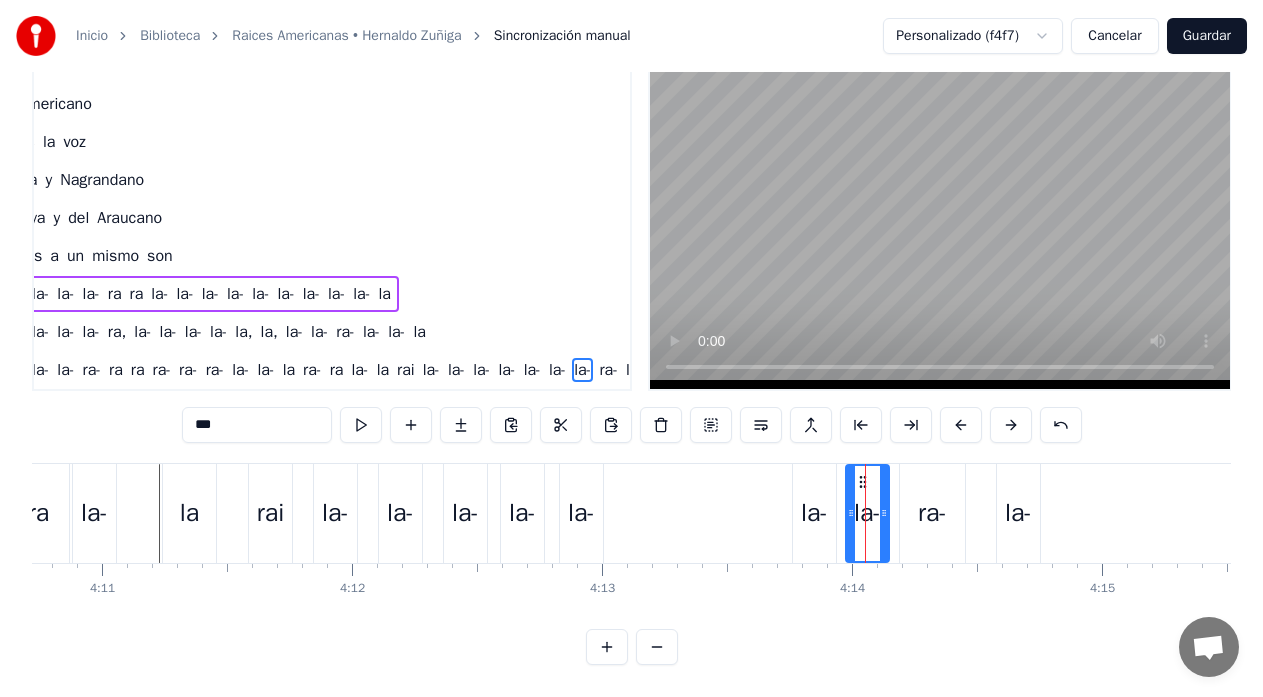 drag, startPoint x: 204, startPoint y: 424, endPoint x: 176, endPoint y: 427, distance: 28.160255 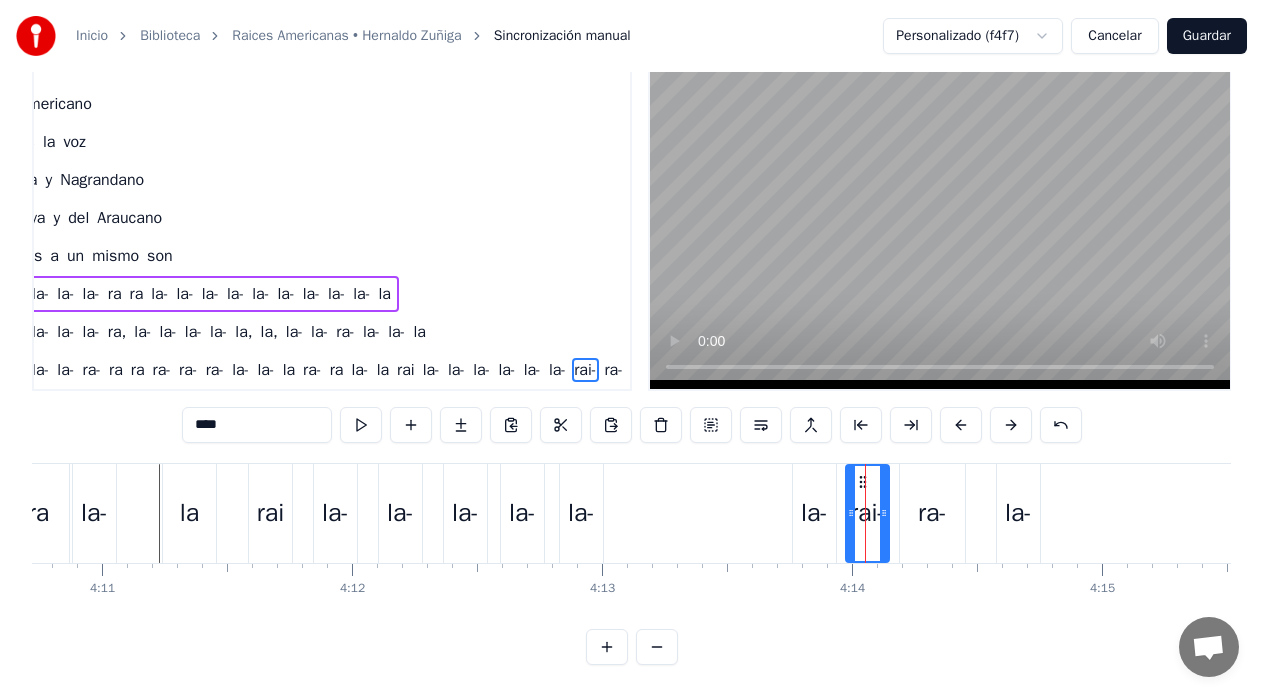 drag, startPoint x: 236, startPoint y: 423, endPoint x: 141, endPoint y: 424, distance: 95.005264 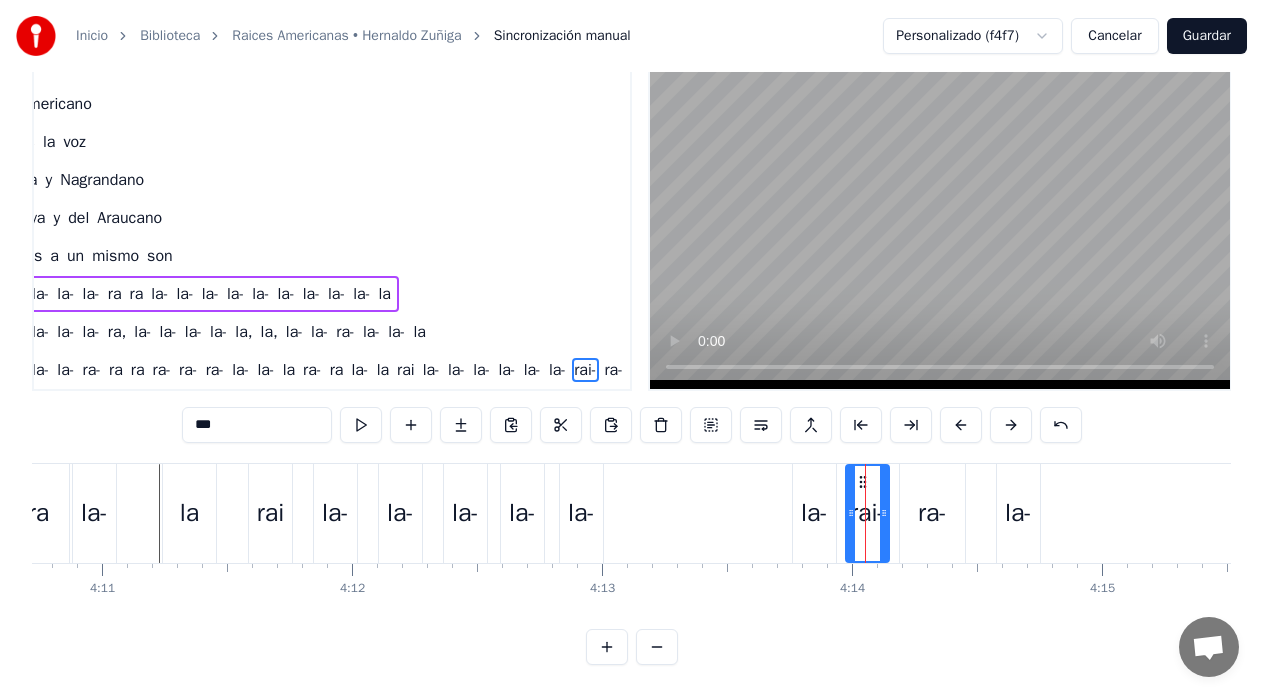 scroll, scrollTop: 1610, scrollLeft: 137, axis: both 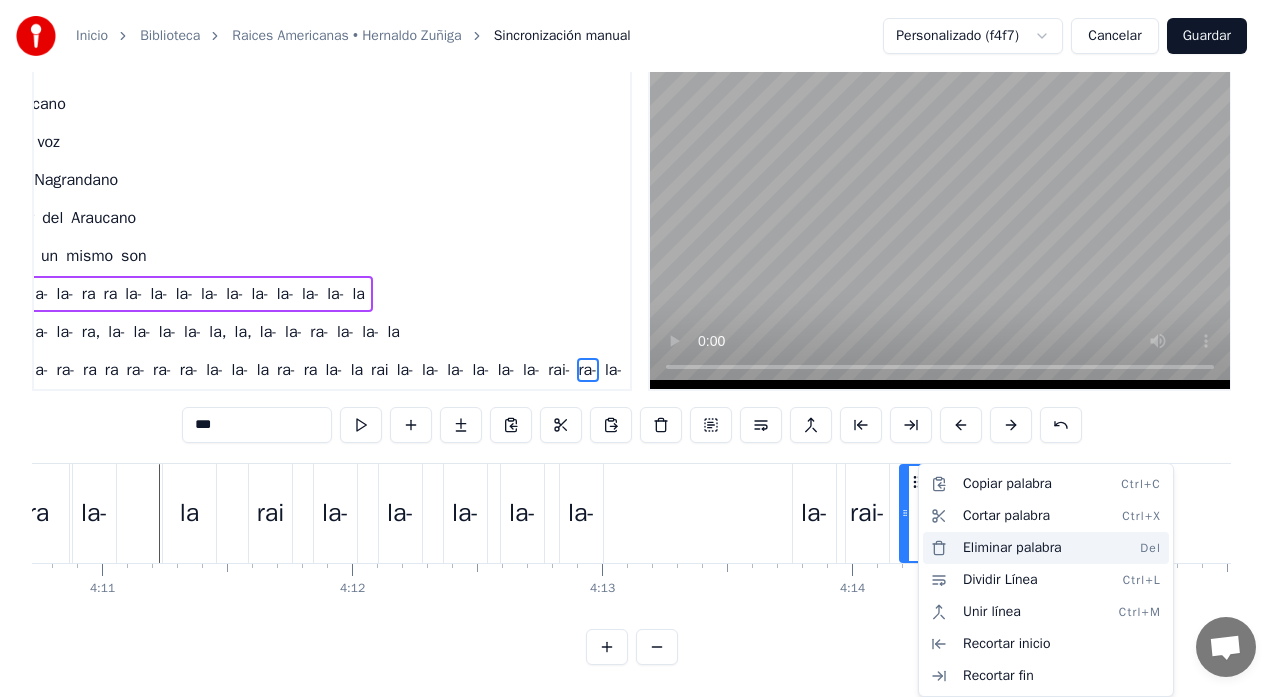 click on "Eliminar palabra Del" at bounding box center [1046, 548] 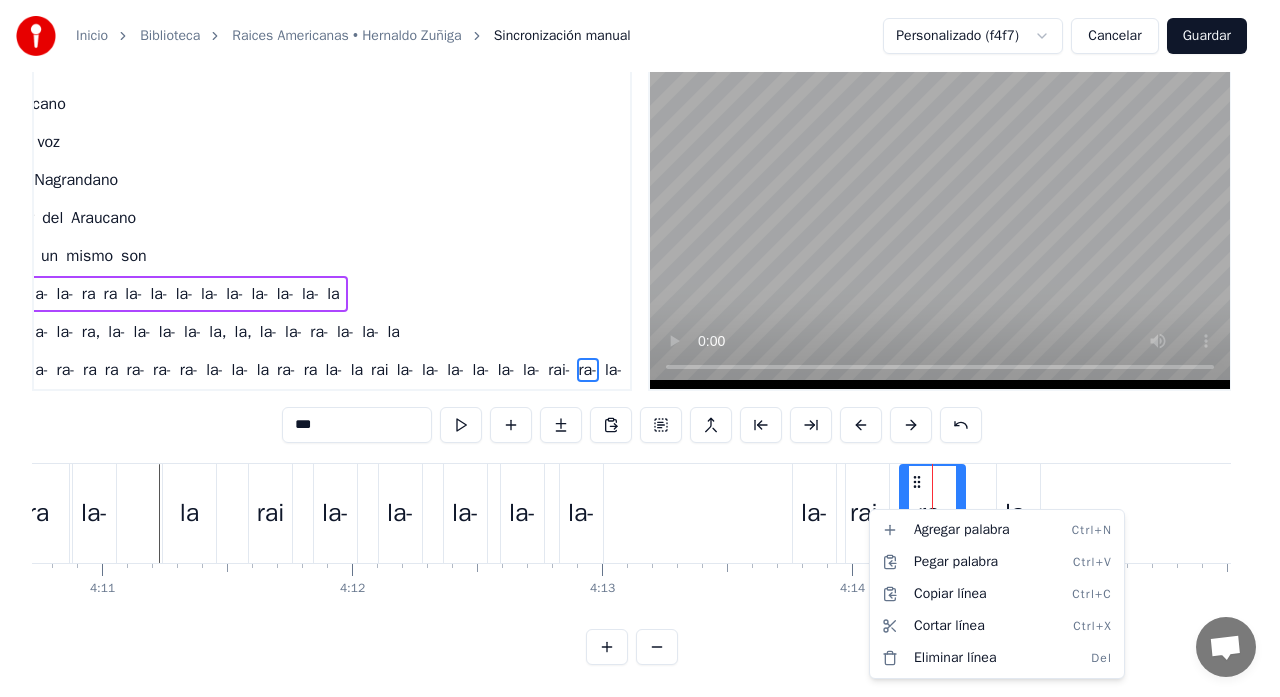 click on "Inicio Biblioteca Raices Americanas • Hernaldo Zúñiga Sincronización manual Personalizado (f4f7) Cancelar Guardar 0:13 Un niño va caminando 0:16 su desventura 0:21 No encuentra charango 0:23 Y quena para cantar 0:29 Hay miles sombras de piedras 0:34 que da el progreso 0:39 Le impiden ver sus raices 0:44 de tierra y mar 0:47 Que ciego va 0:59 Un niño va caminando 1:01 su desventura 1:04 No encuentra charango 1:05 Y quena para cantar 1:09 Hay miles sombras de piedras 1:11 que da el progreso 1:14 Le impiden ver sus raices 1:16 de tierra y mar 1:18 Que ciego va 1:21 el niño ciego tropieza con el asfalto 1:26 Le ahoga el olor a flores que Dios nos dio 1:31 El grito de la marimba murio en silencio 1:36 El ruido del automóvil lo asesino 1:41 Que ciego va 1:44 Hombre americano 1:49 Unamos la voz 1:54 Del Inca y Nagrandano 1:59 Del Maya y del Araucano 2:04 Bailemos a un mismo son 2:07 indio americano 2:13 Unamos la voz 2:18 Del Inca y Nagrandano 2:23 Del Maya y del Araucano 2:28 Bailemos a un mismo son 2:39 La" at bounding box center (640, 317) 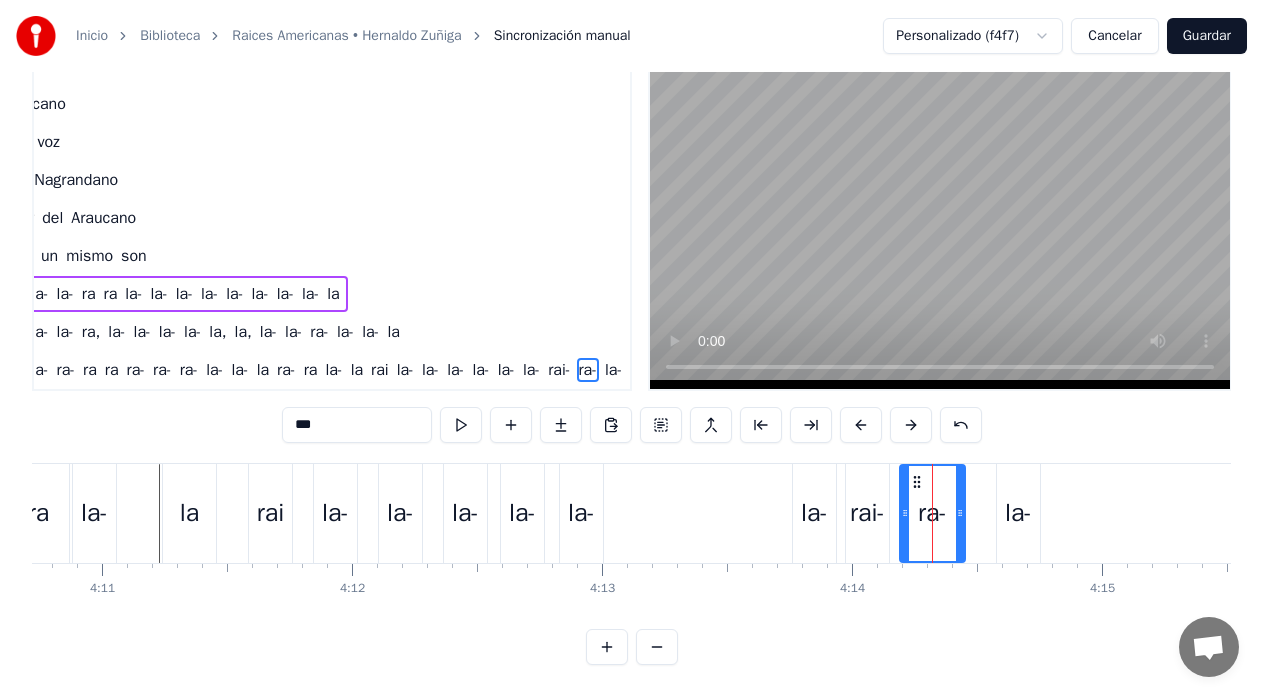 click on "rai-" at bounding box center [867, 513] 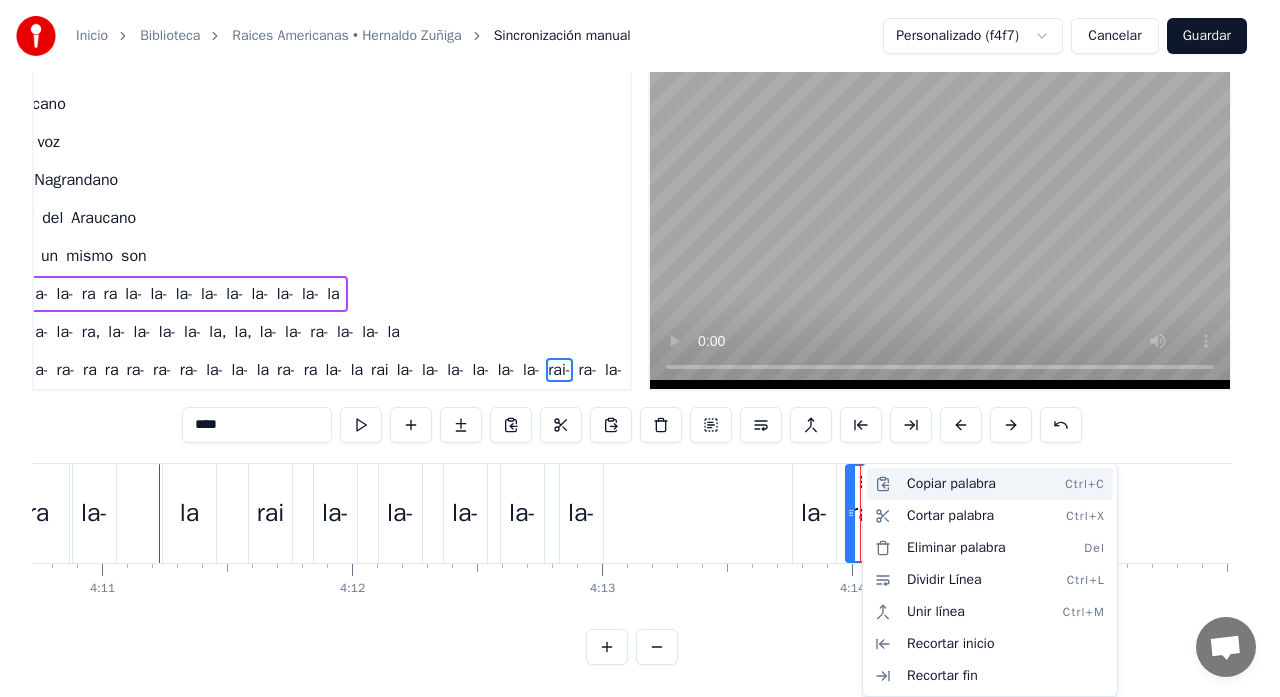 click on "Copiar palabra Ctrl+C" at bounding box center [990, 484] 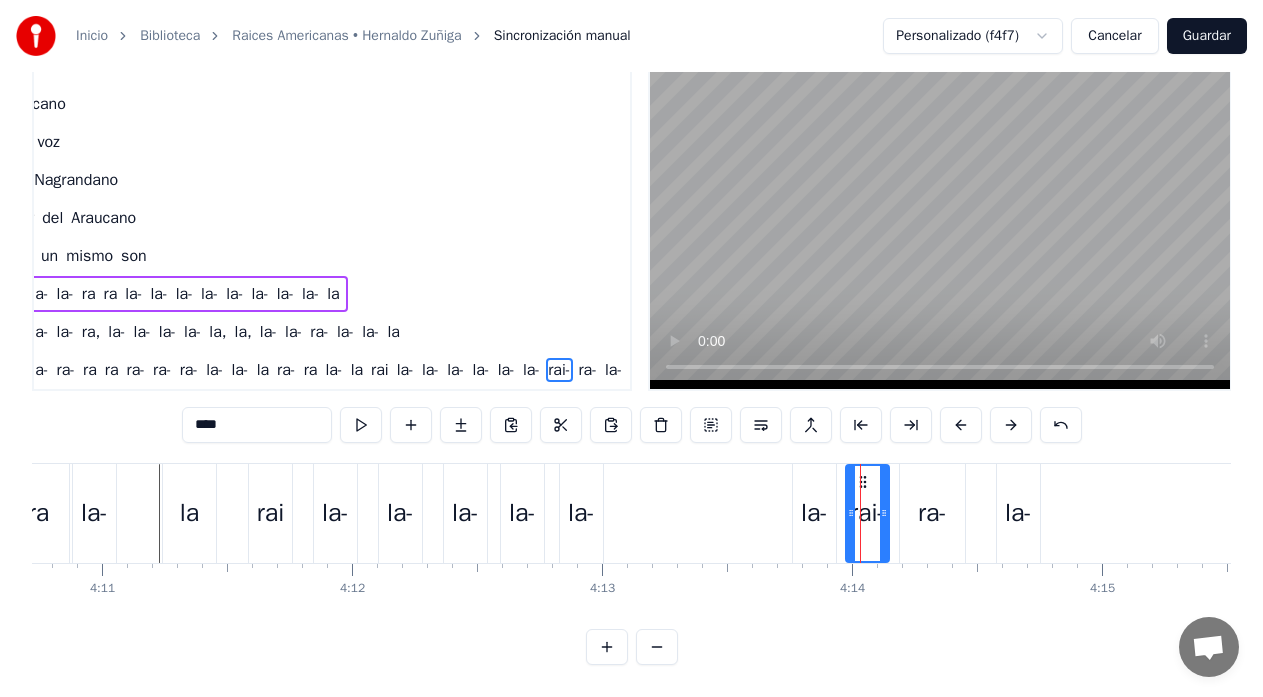 click on "ra-" at bounding box center (932, 513) 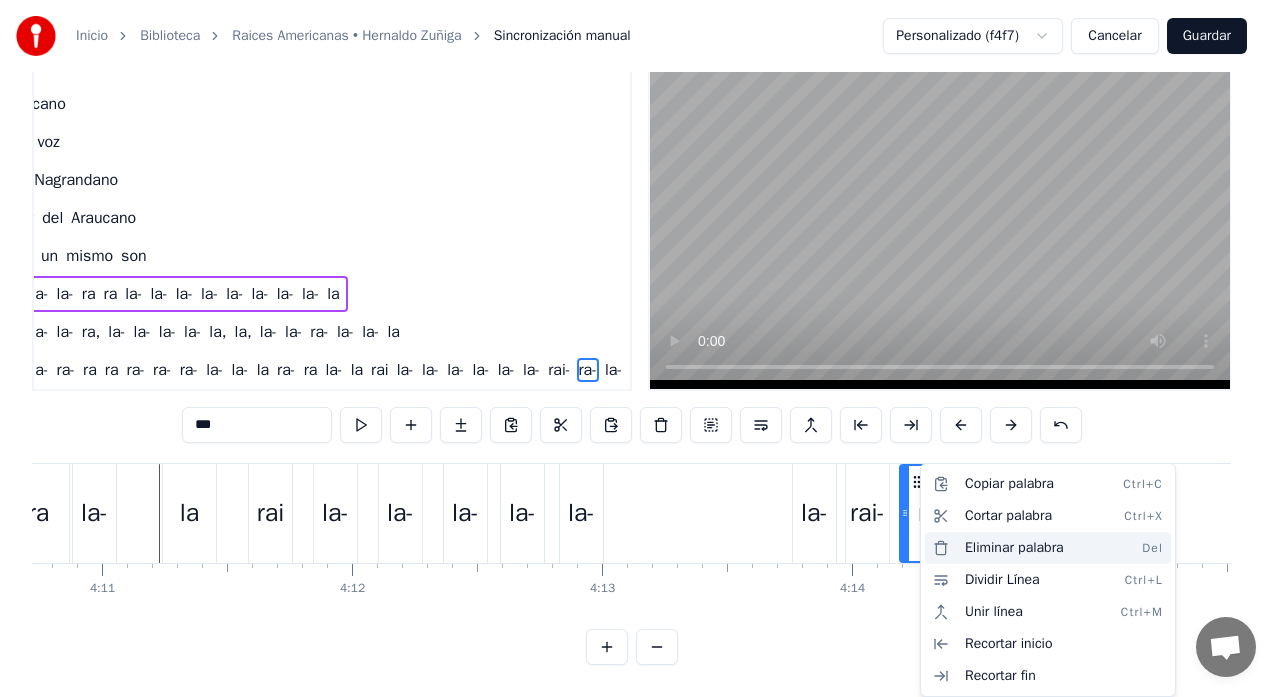 click on "Eliminar palabra Del" at bounding box center (1048, 548) 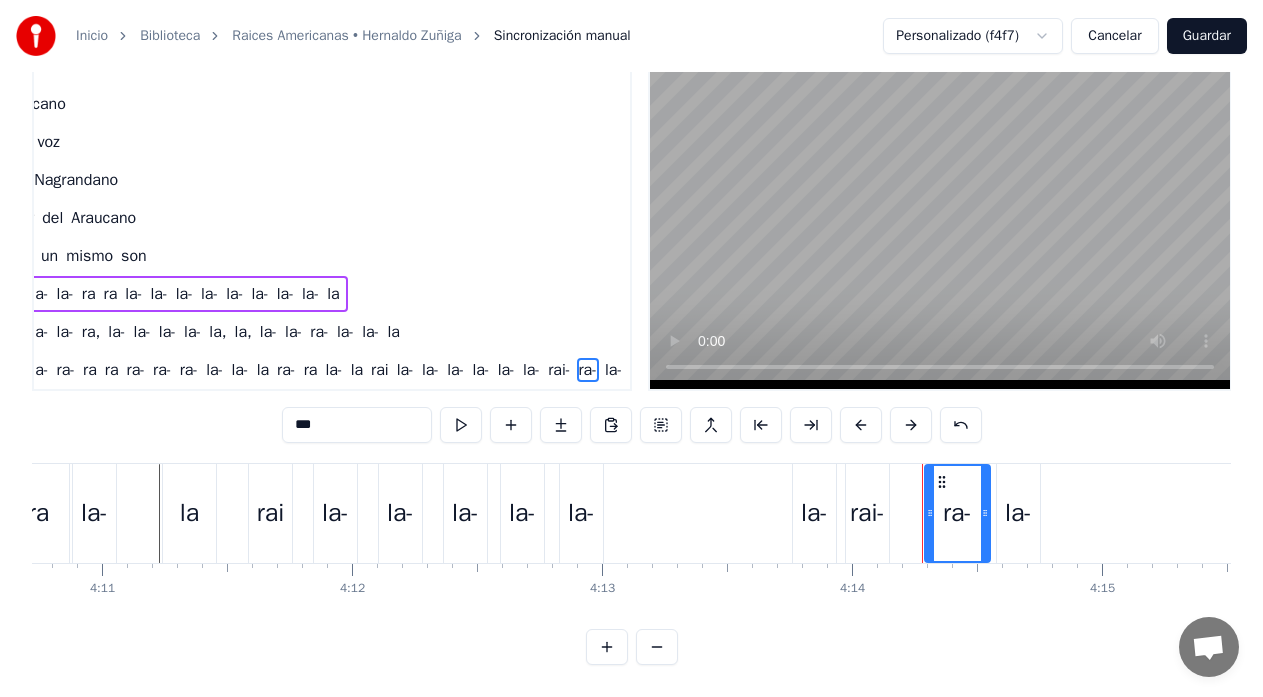 drag, startPoint x: 916, startPoint y: 482, endPoint x: 941, endPoint y: 487, distance: 25.495098 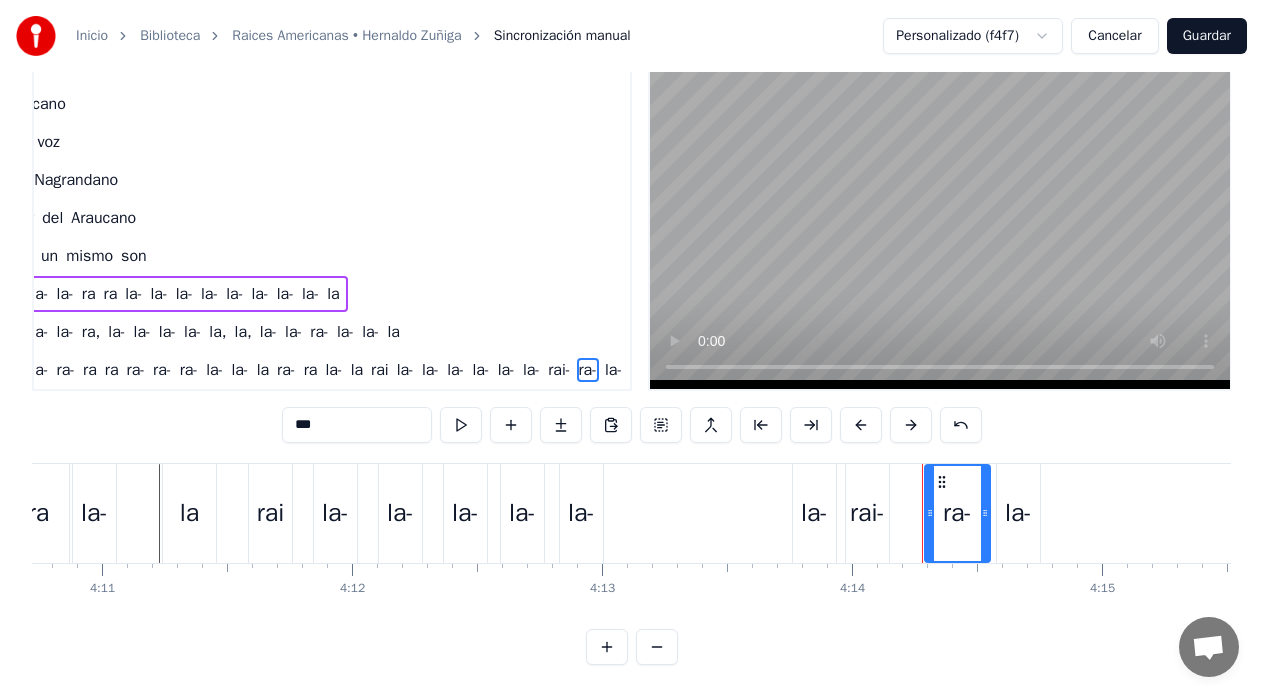click on "la-" at bounding box center [1018, 513] 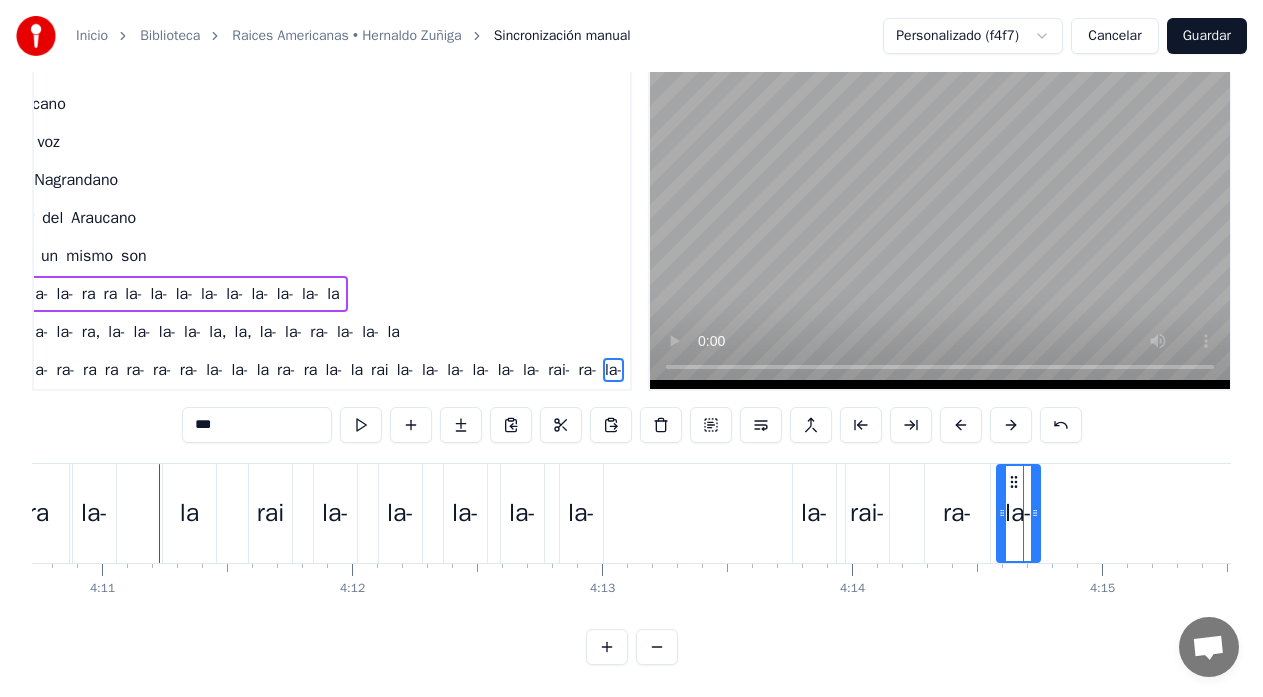 scroll, scrollTop: 1610, scrollLeft: 163, axis: both 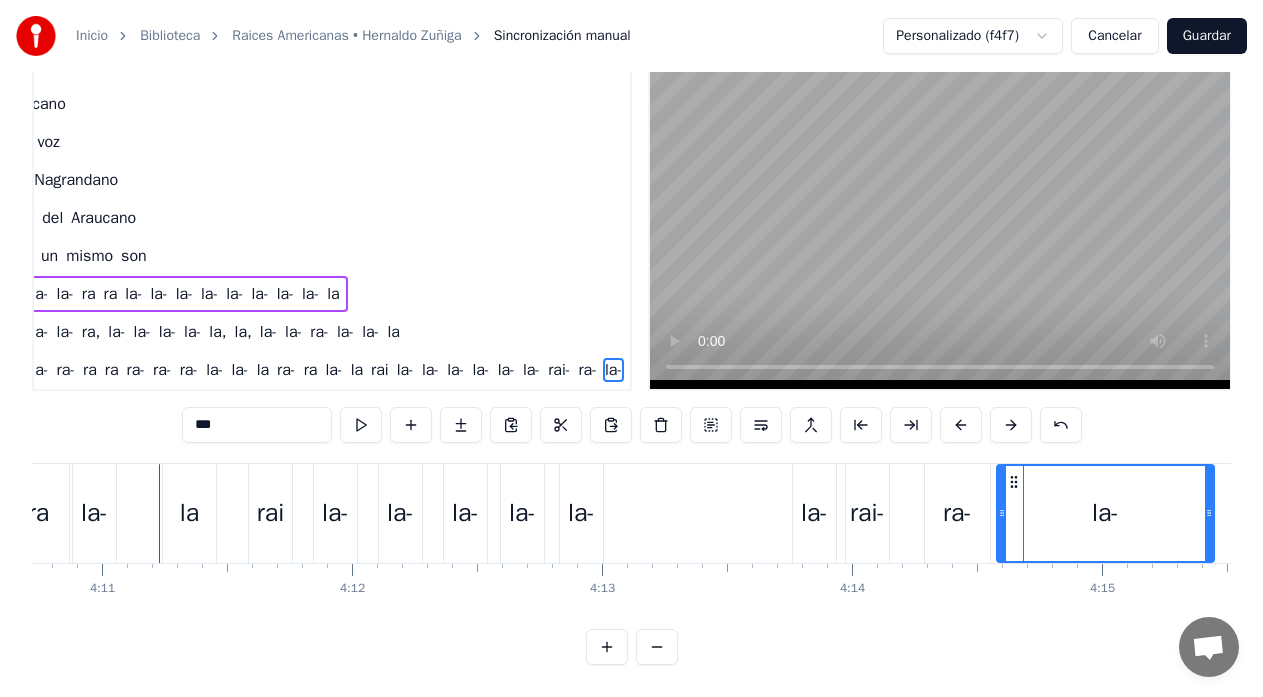 drag, startPoint x: 1037, startPoint y: 487, endPoint x: 1211, endPoint y: 497, distance: 174.28712 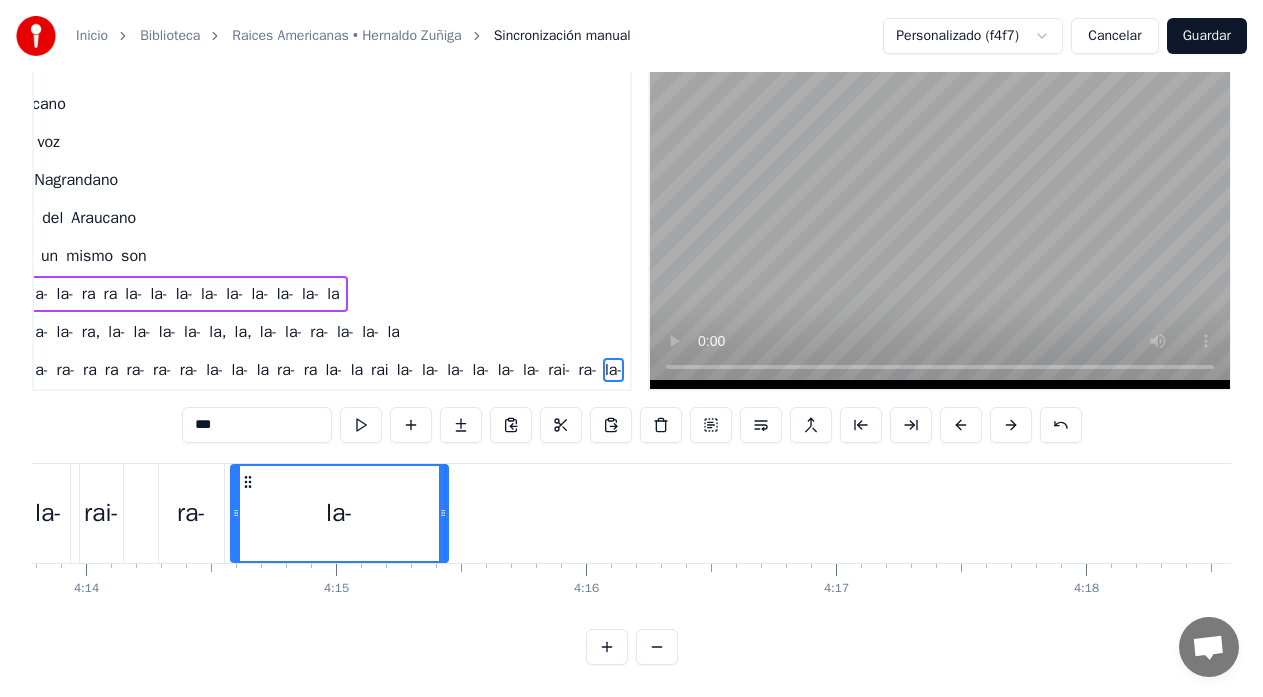 scroll, scrollTop: 0, scrollLeft: 63439, axis: horizontal 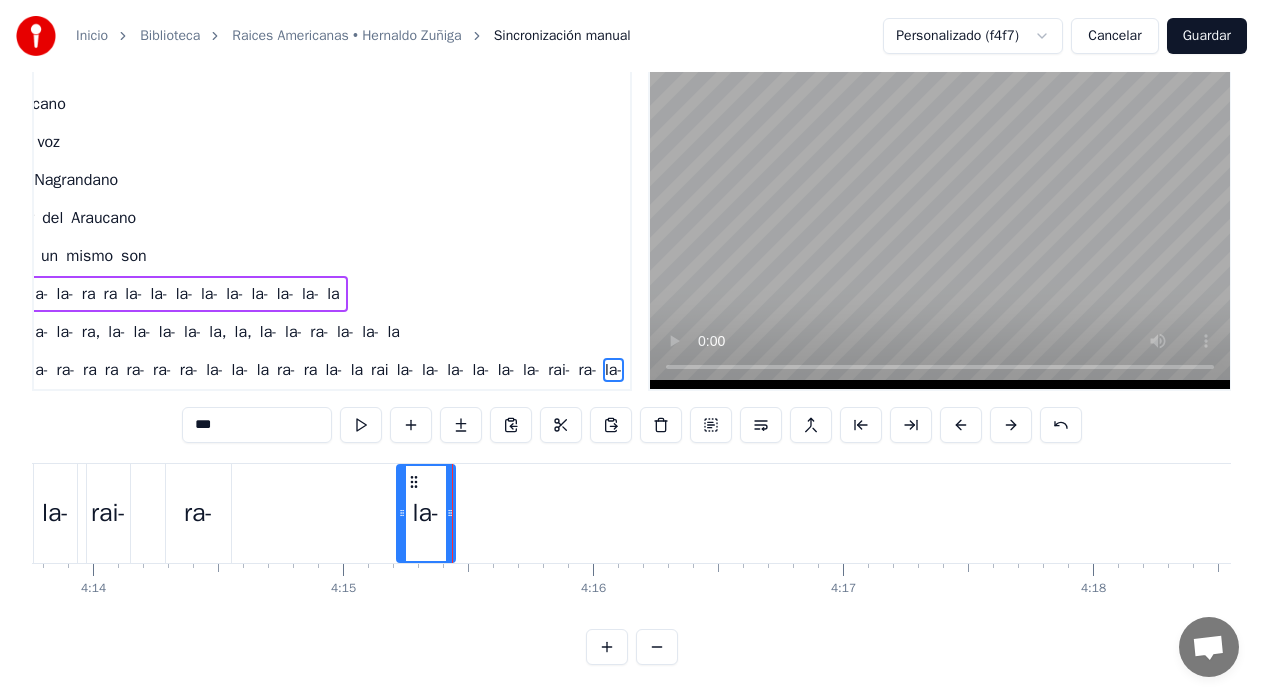 drag, startPoint x: 244, startPoint y: 510, endPoint x: 403, endPoint y: 514, distance: 159.05031 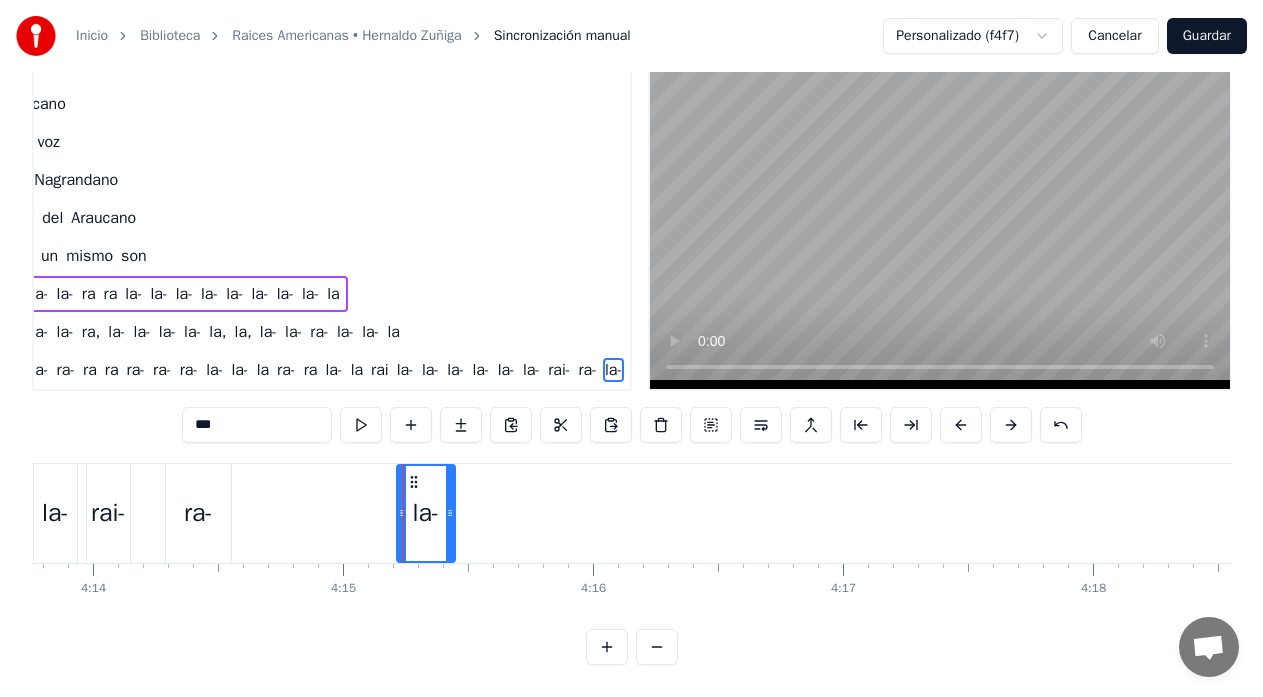 click on "ra-" at bounding box center (198, 513) 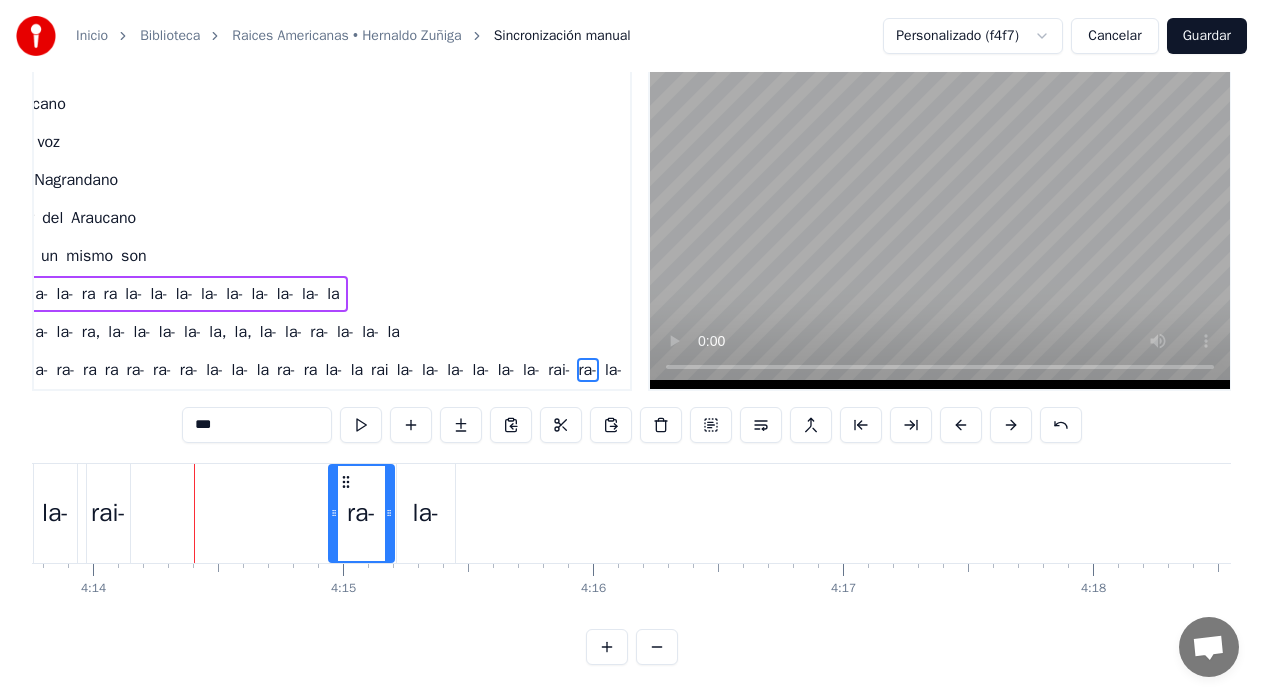 drag, startPoint x: 182, startPoint y: 482, endPoint x: 345, endPoint y: 492, distance: 163.30646 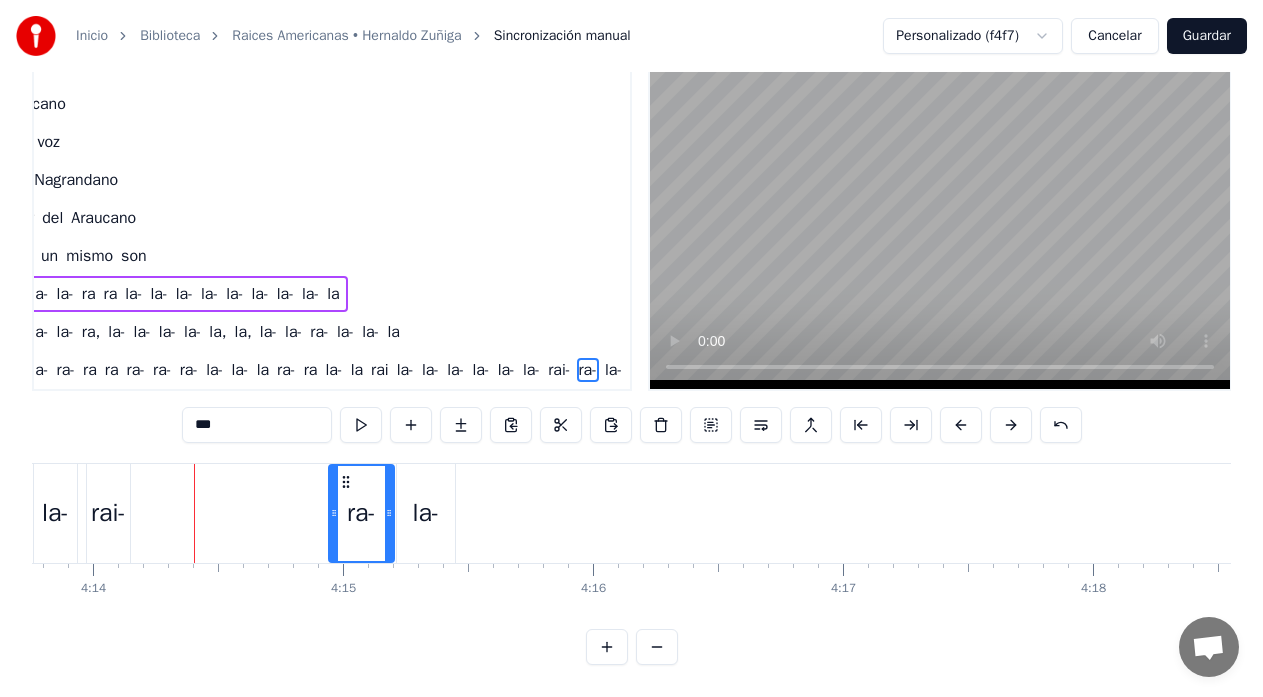 click on "La- la- la- la- ra- ra ra ra- ra- ra- la- la- la ra- ra la- la rai la- la- la- la- la- la- rai- ra- la-" at bounding box center (-912, 513) 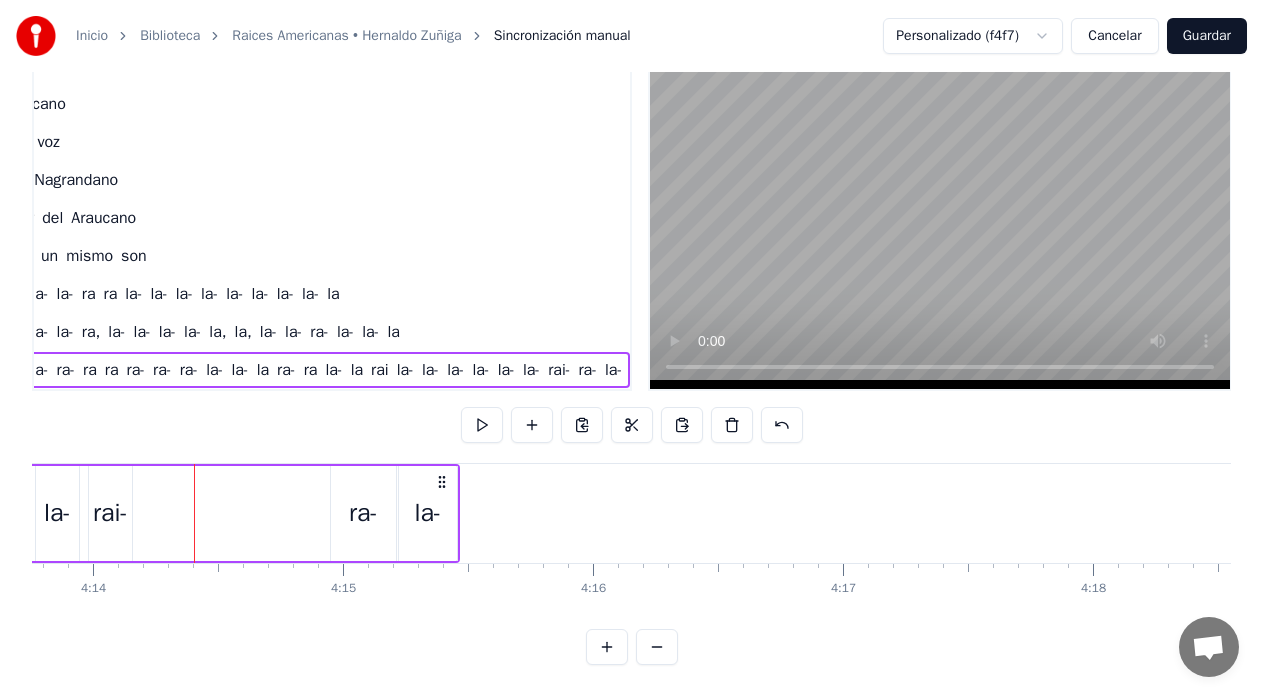 click on "La- la- la- la- ra- ra ra ra- ra- ra- la- la- la ra- ra la- la rai la- la- la- la- la- la- rai- ra- la-" at bounding box center (-912, 513) 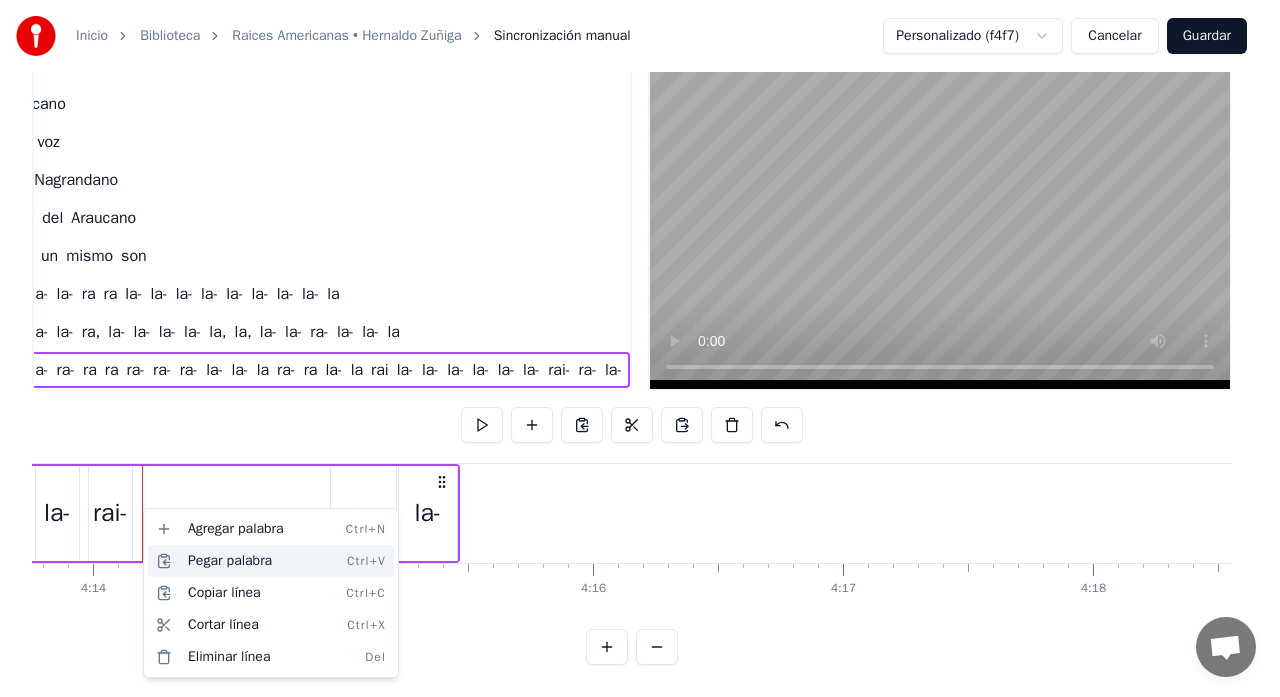 click on "Pegar palabra Ctrl+V" at bounding box center (271, 561) 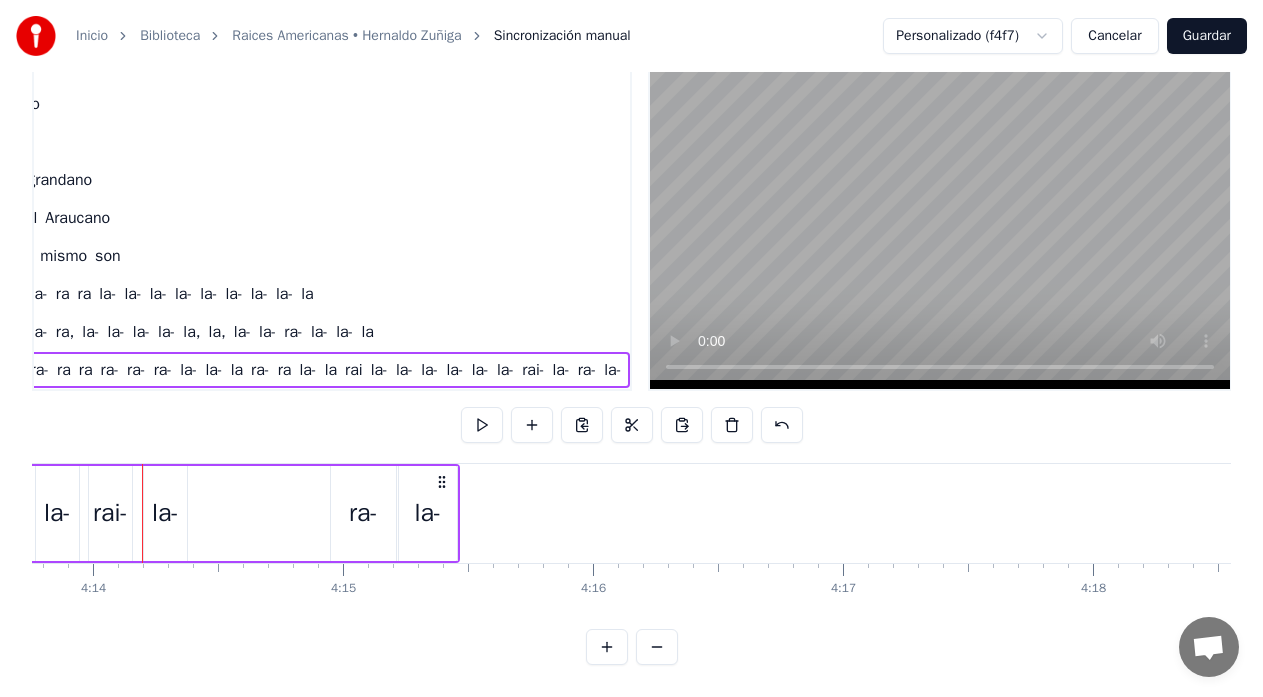 click on "la-" at bounding box center (165, 513) 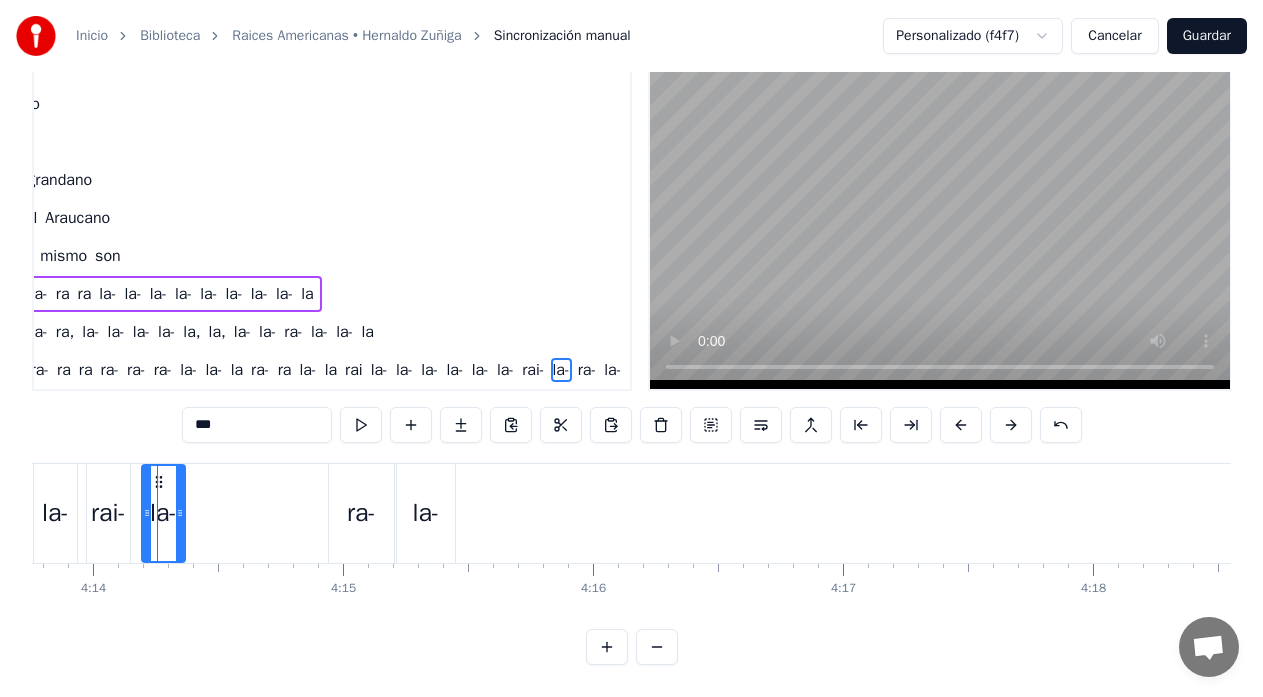 drag, startPoint x: 217, startPoint y: 423, endPoint x: 164, endPoint y: 429, distance: 53.338543 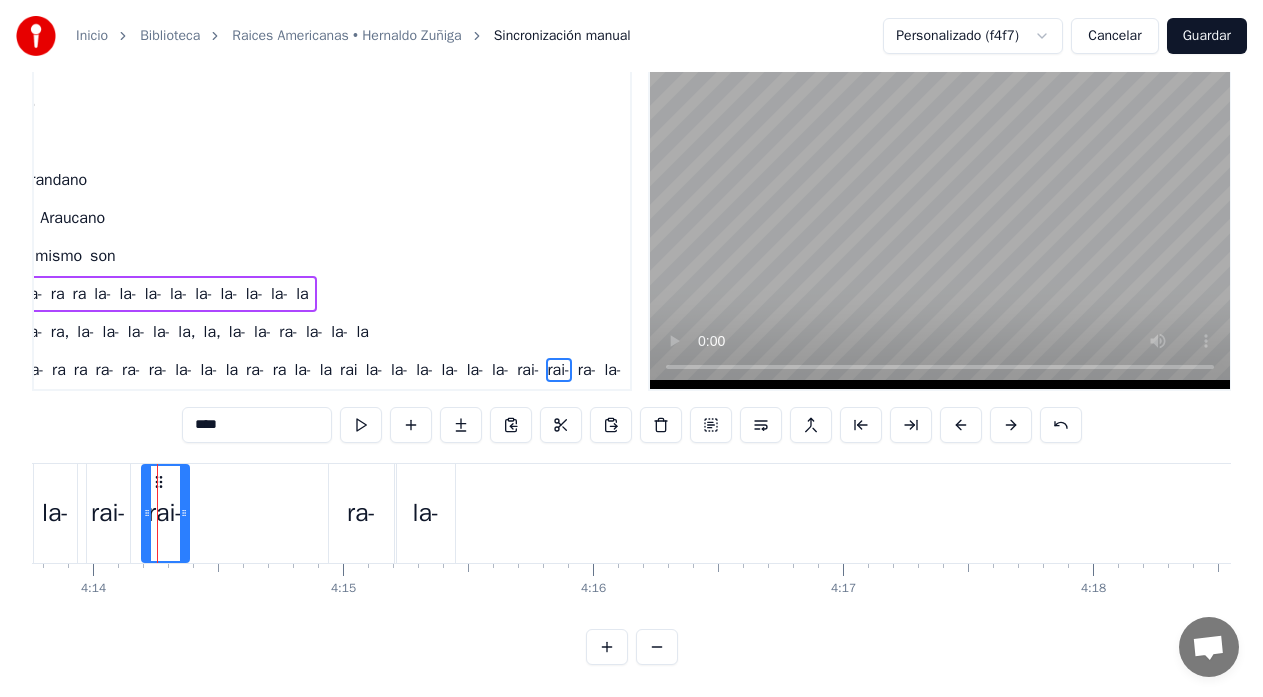 click 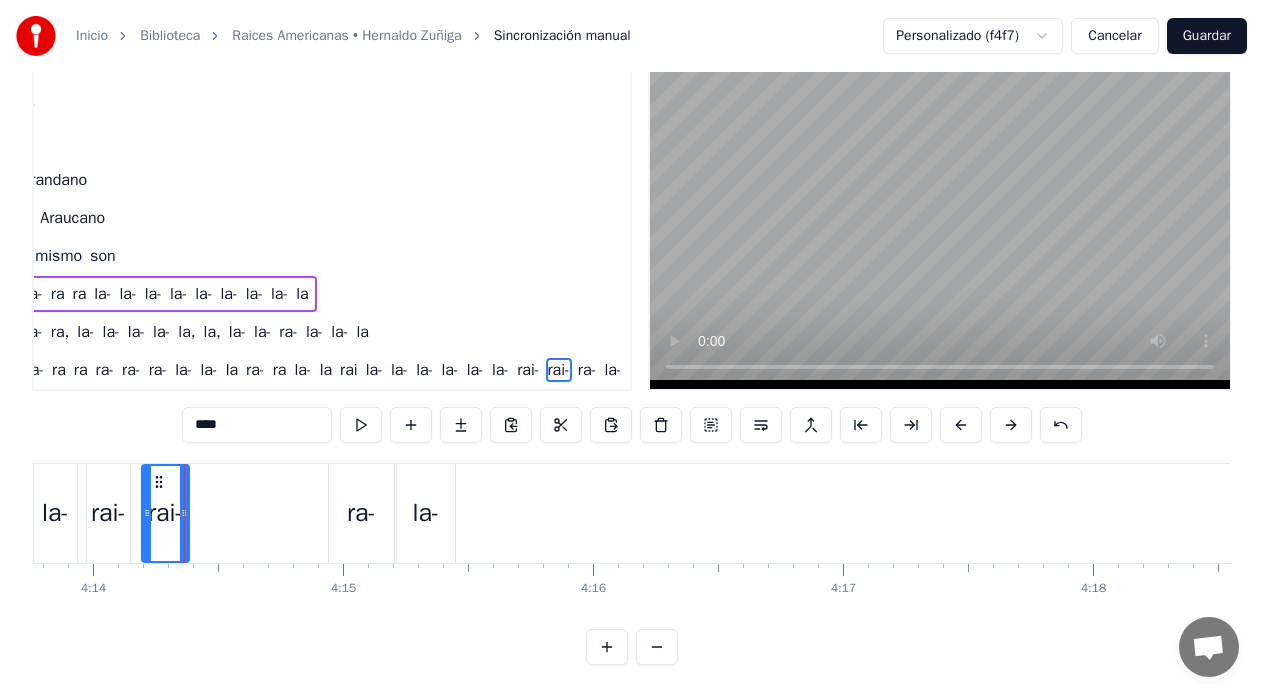 type on "****" 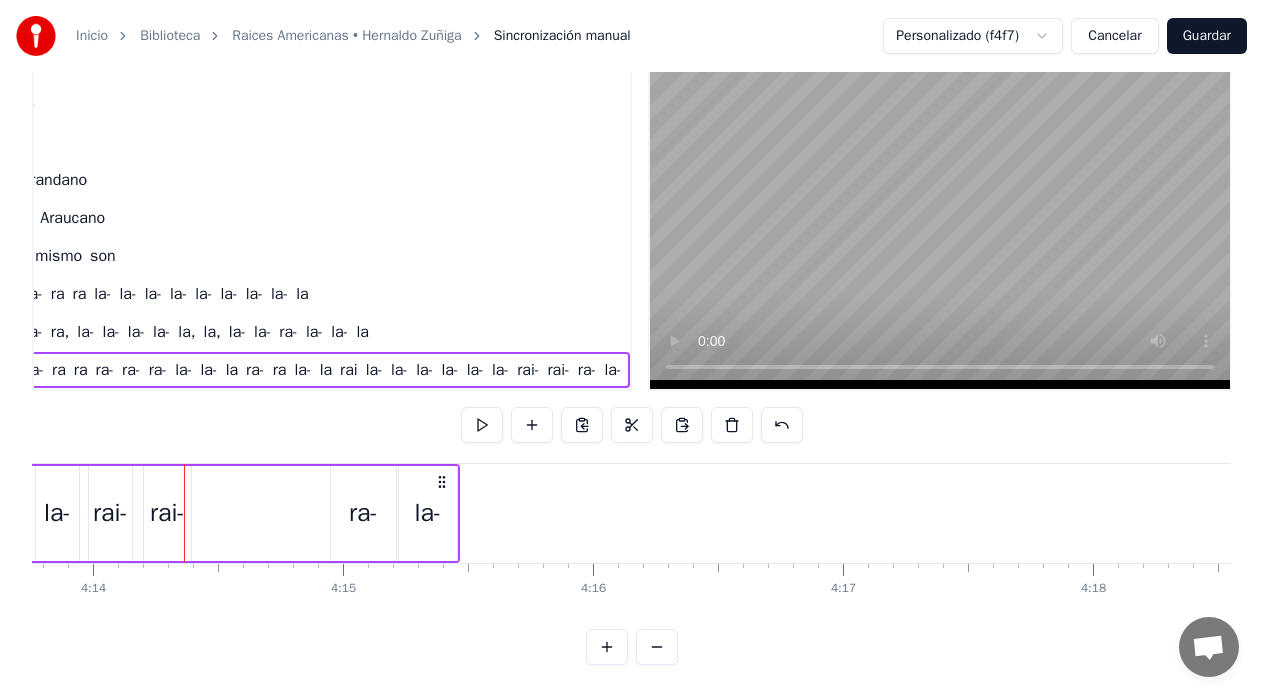 click on "La- la- la- la- ra- ra ra ra- ra- ra- la- la- la ra- ra la- la rai la- la- la- la- la- la- rai- rai- ra- la-" at bounding box center (-912, 513) 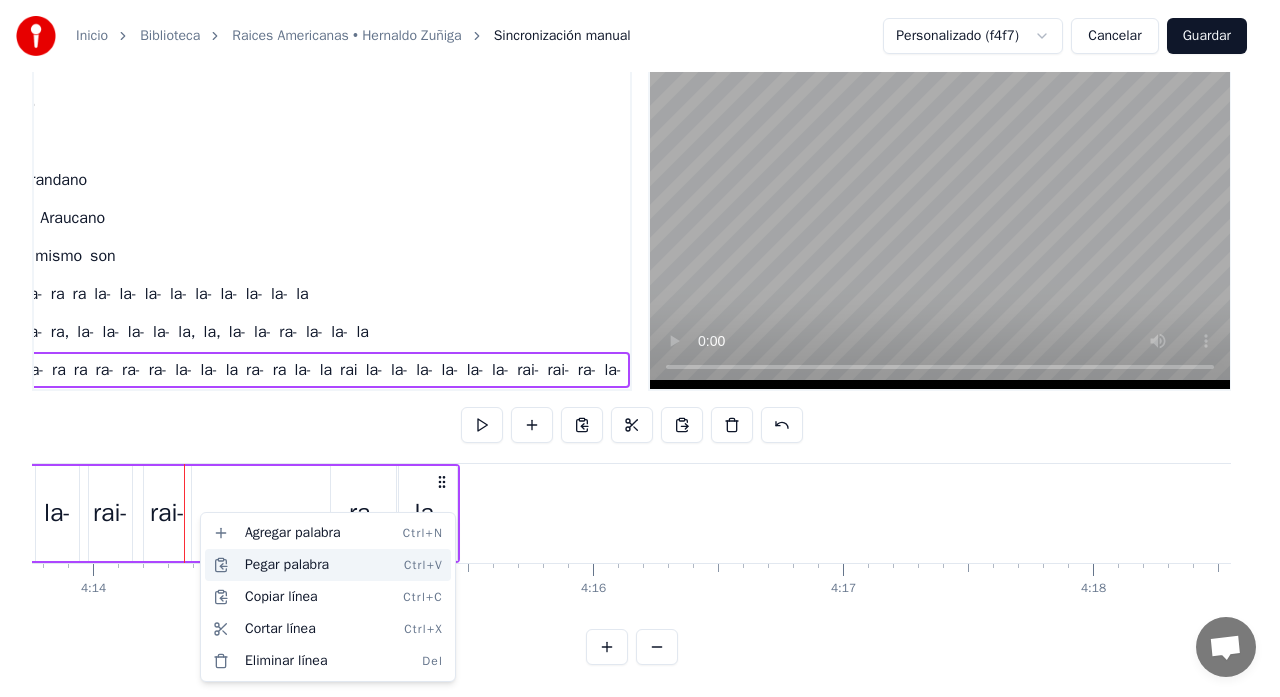 click on "Pegar palabra Ctrl+V" at bounding box center (328, 565) 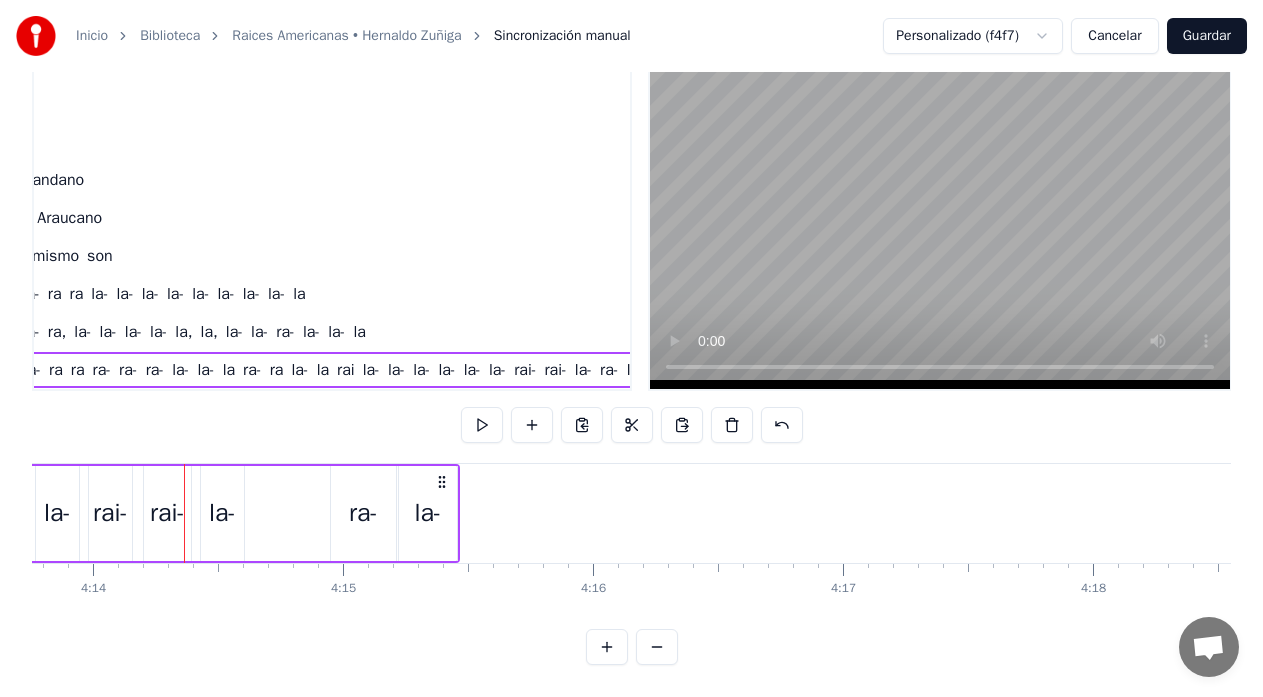 click on "la-" at bounding box center [222, 513] 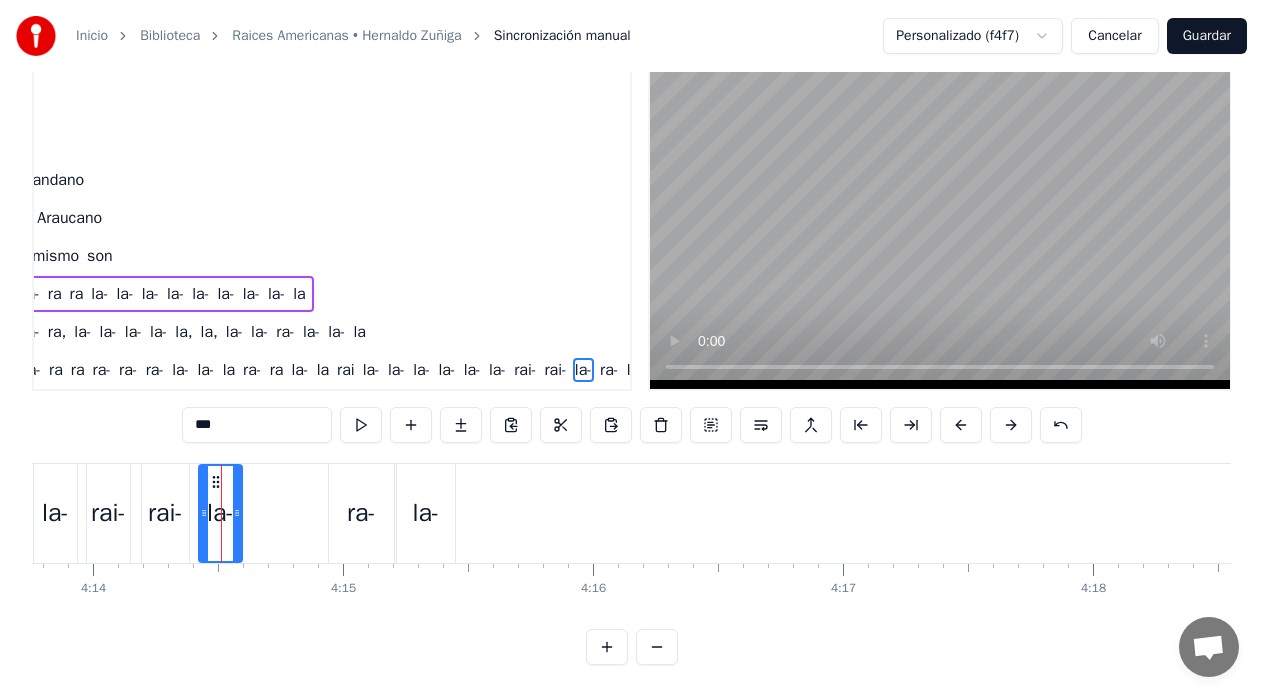 scroll, scrollTop: 1610, scrollLeft: 167, axis: both 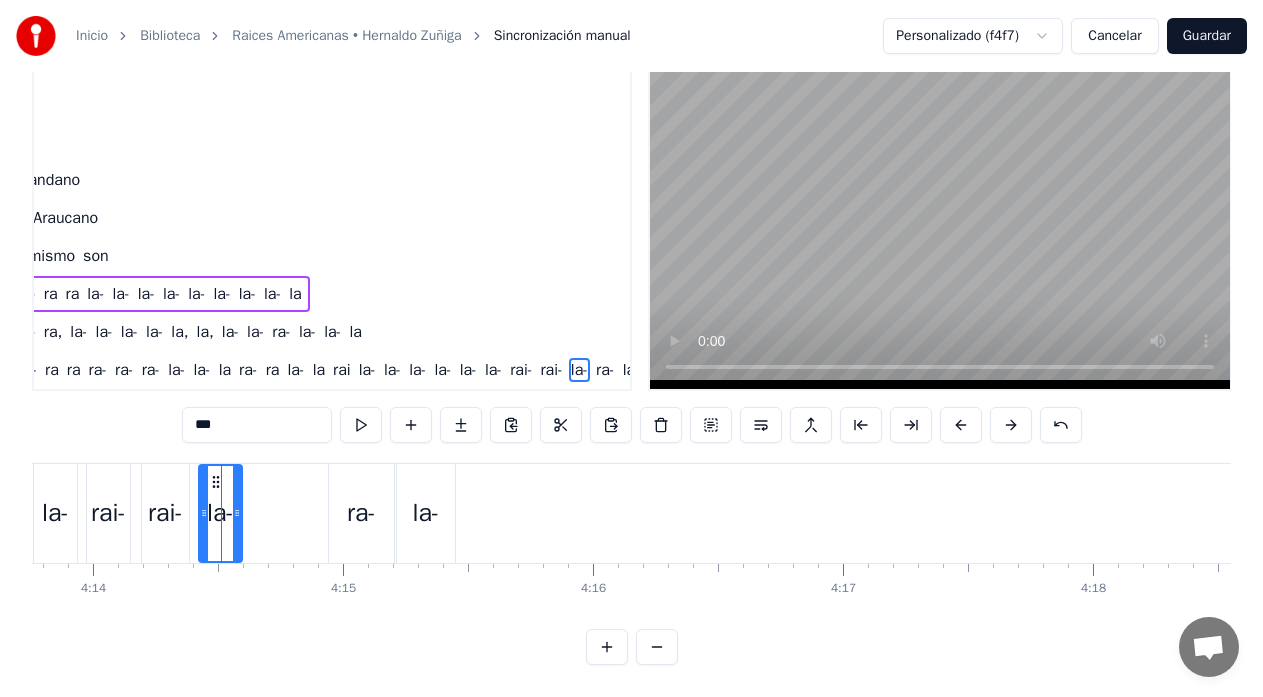 drag, startPoint x: 214, startPoint y: 428, endPoint x: 174, endPoint y: 425, distance: 40.112343 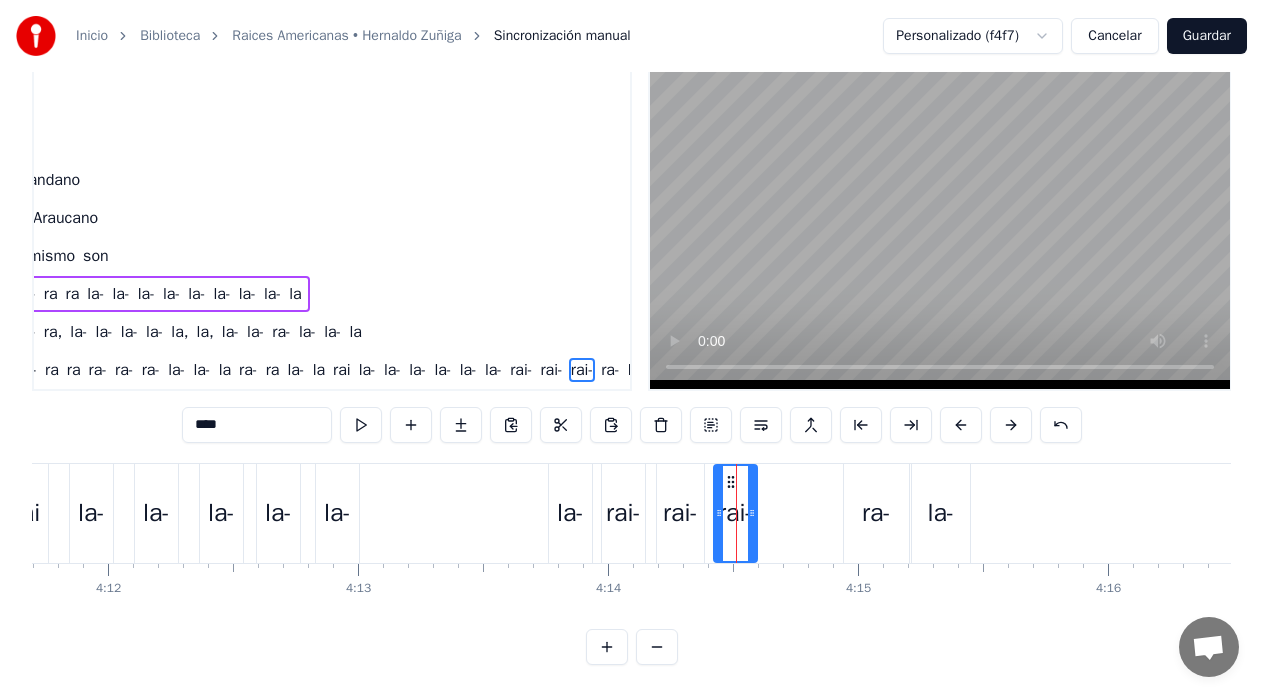 scroll, scrollTop: 0, scrollLeft: 62919, axis: horizontal 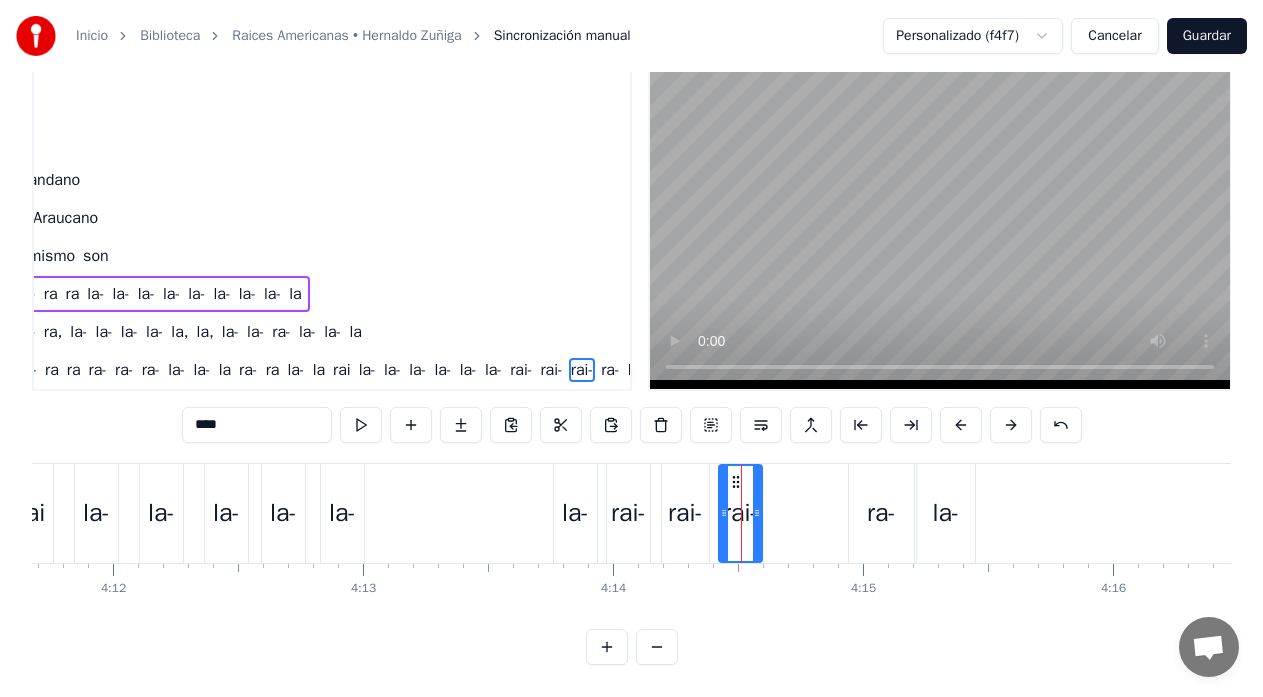 click on "rai" at bounding box center (31, 513) 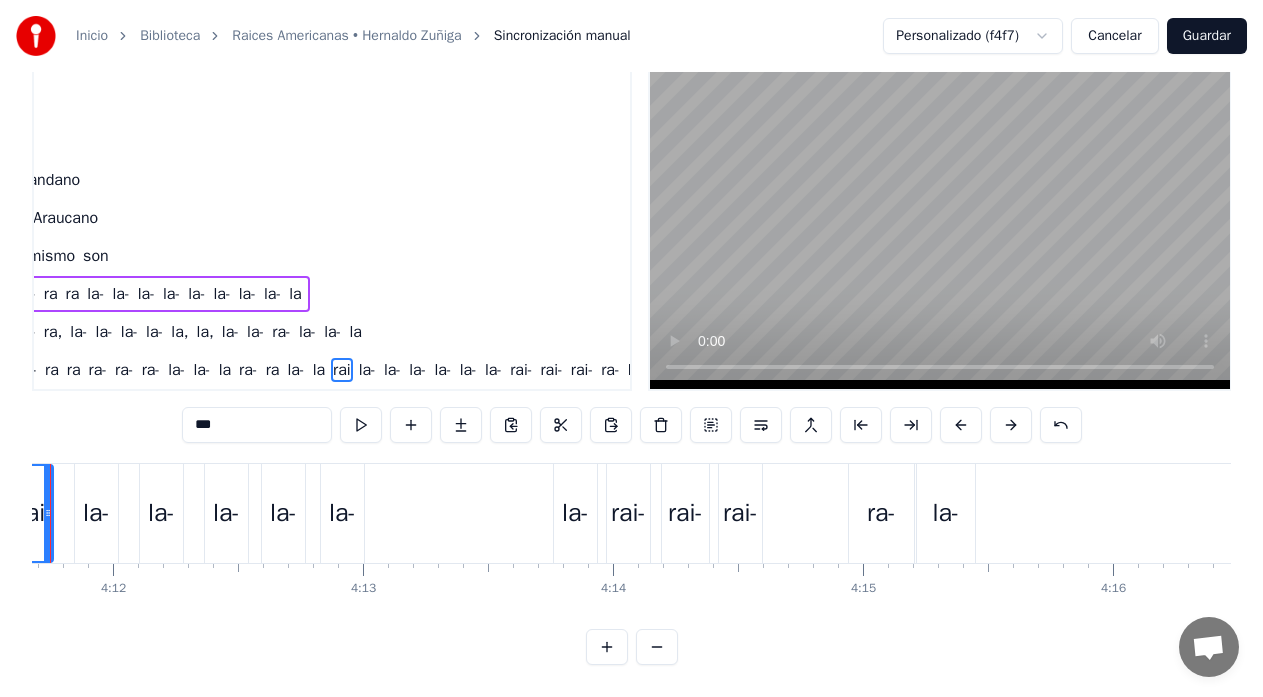 scroll, scrollTop: 0, scrollLeft: 62837, axis: horizontal 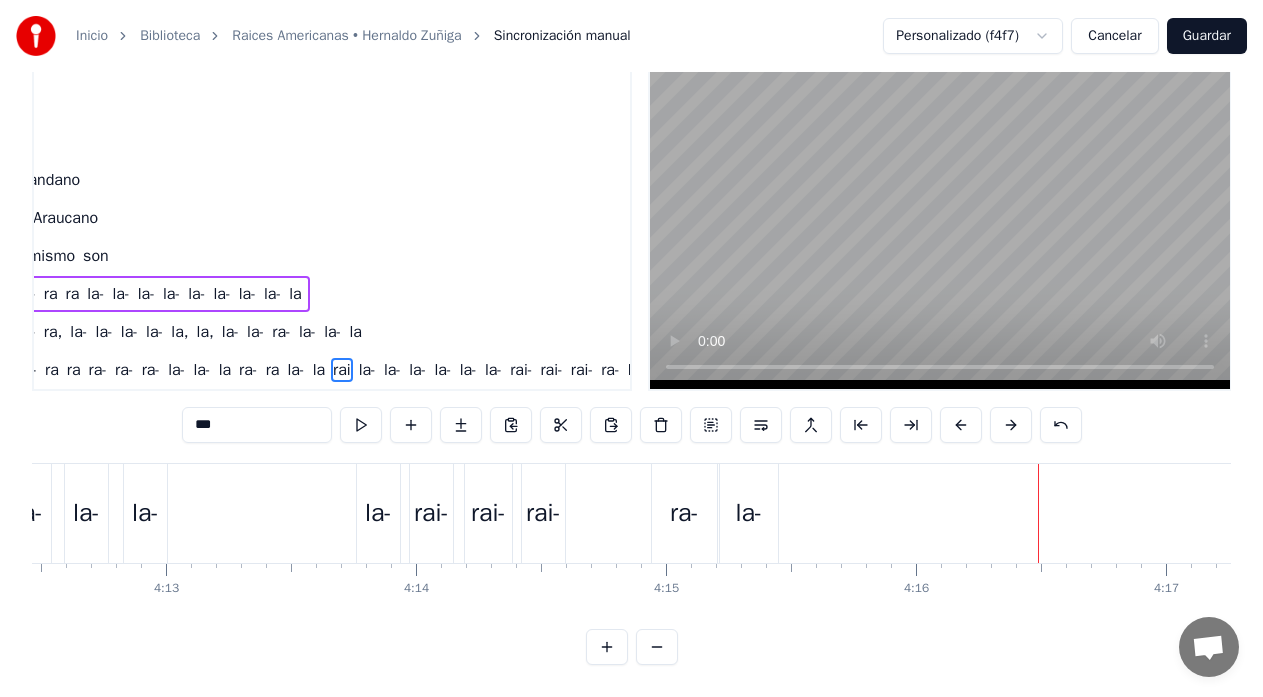 click on "rai-" at bounding box center (488, 513) 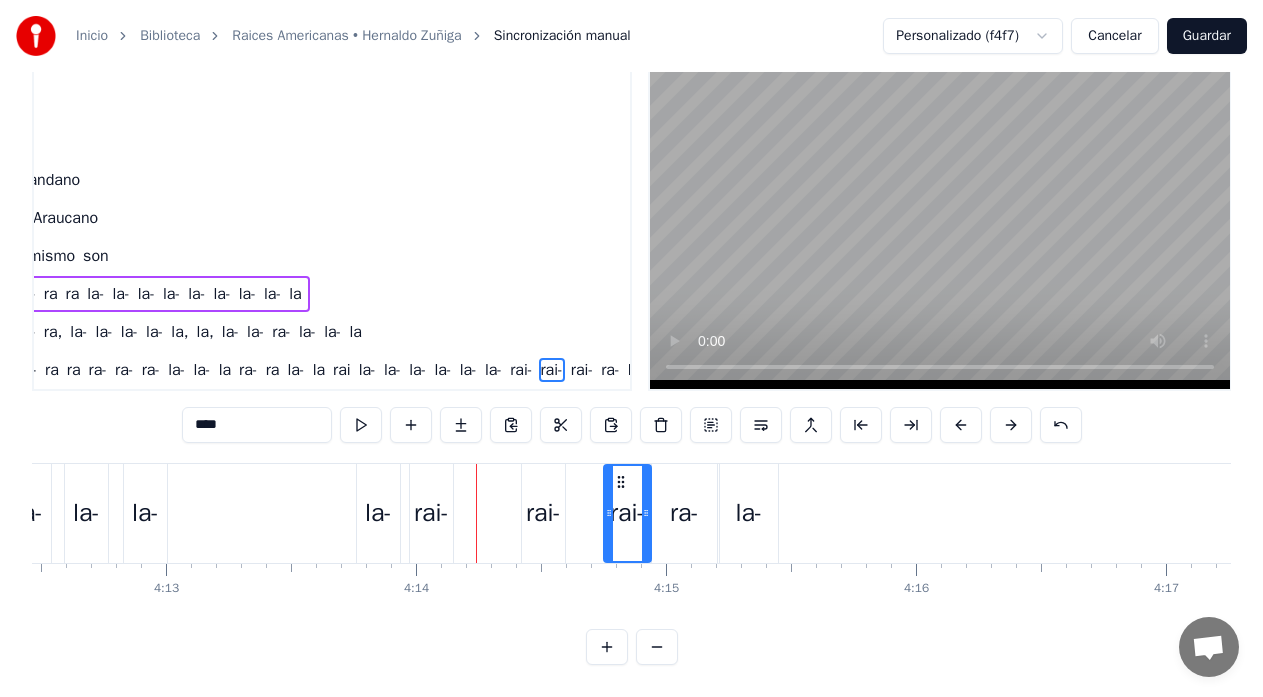 drag, startPoint x: 484, startPoint y: 479, endPoint x: 623, endPoint y: 492, distance: 139.60658 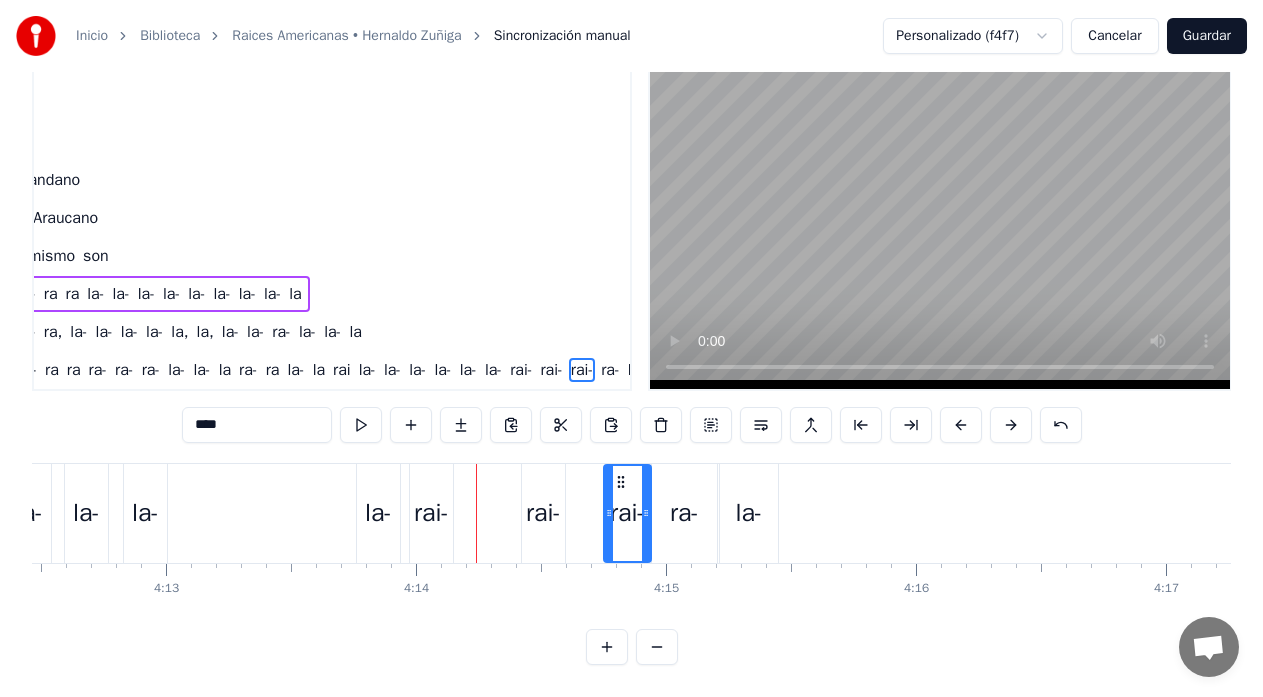 click on "la-" at bounding box center (749, 513) 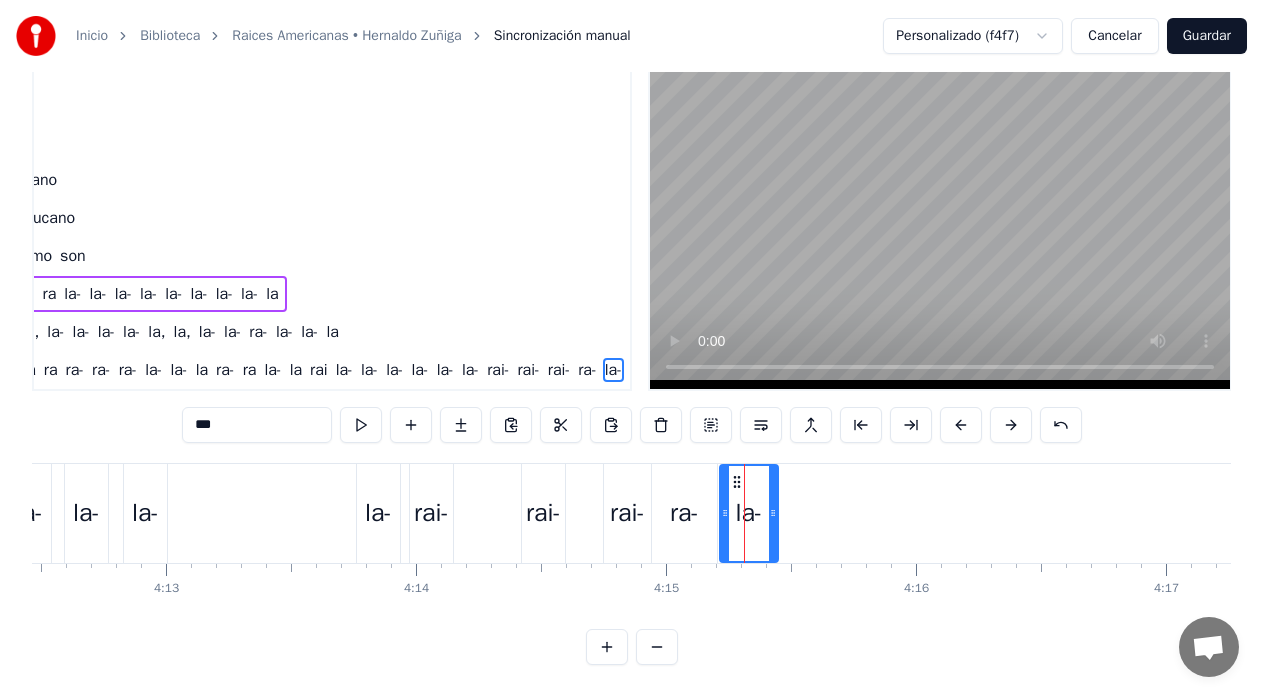 scroll, scrollTop: 1610, scrollLeft: 227, axis: both 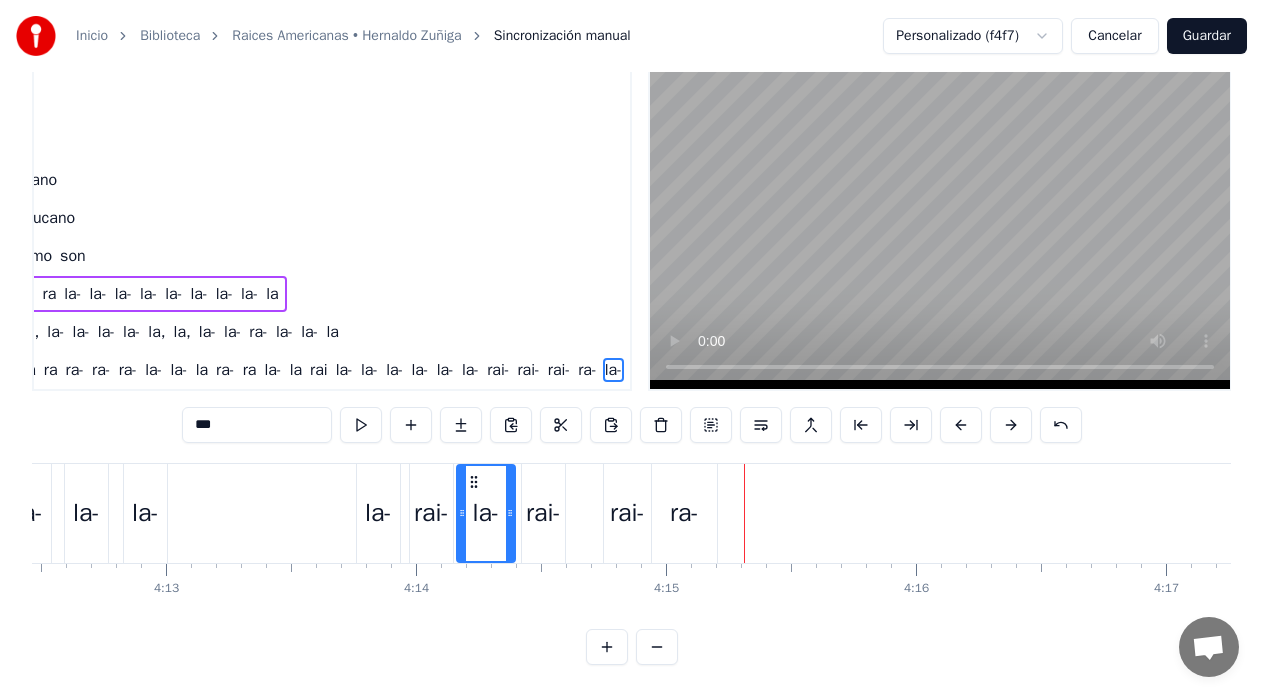 drag, startPoint x: 736, startPoint y: 476, endPoint x: 473, endPoint y: 519, distance: 266.49203 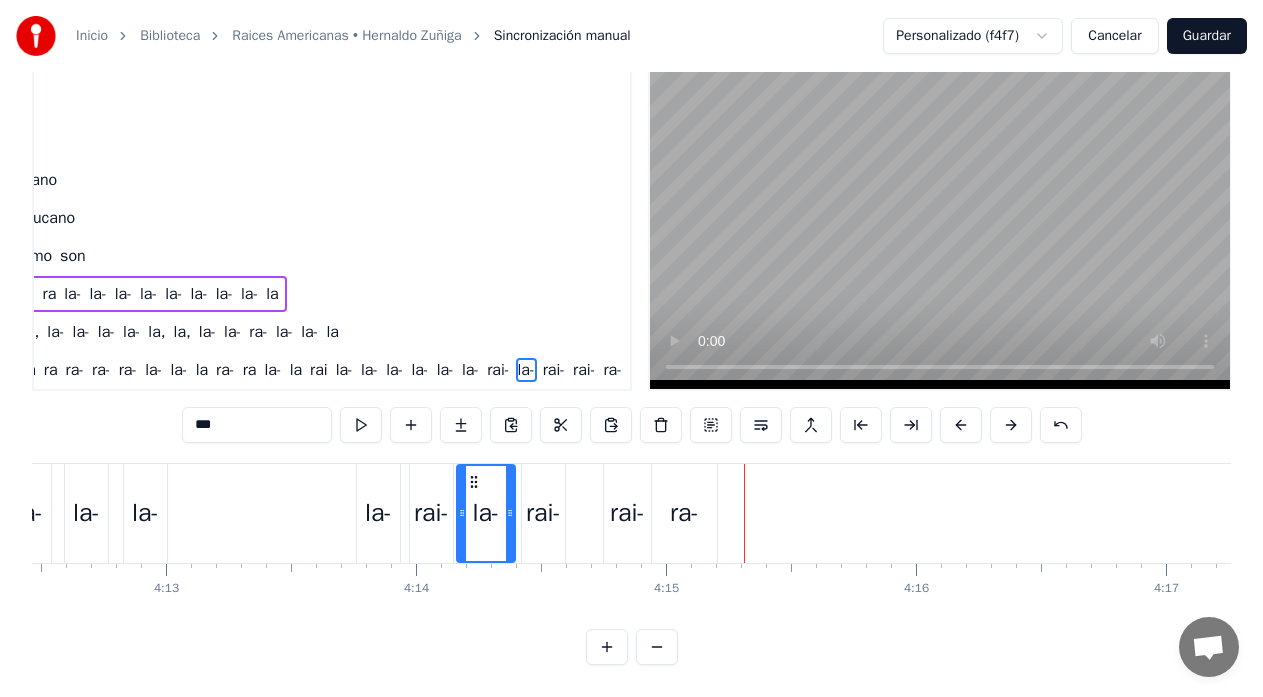 click on "ra-" at bounding box center [684, 513] 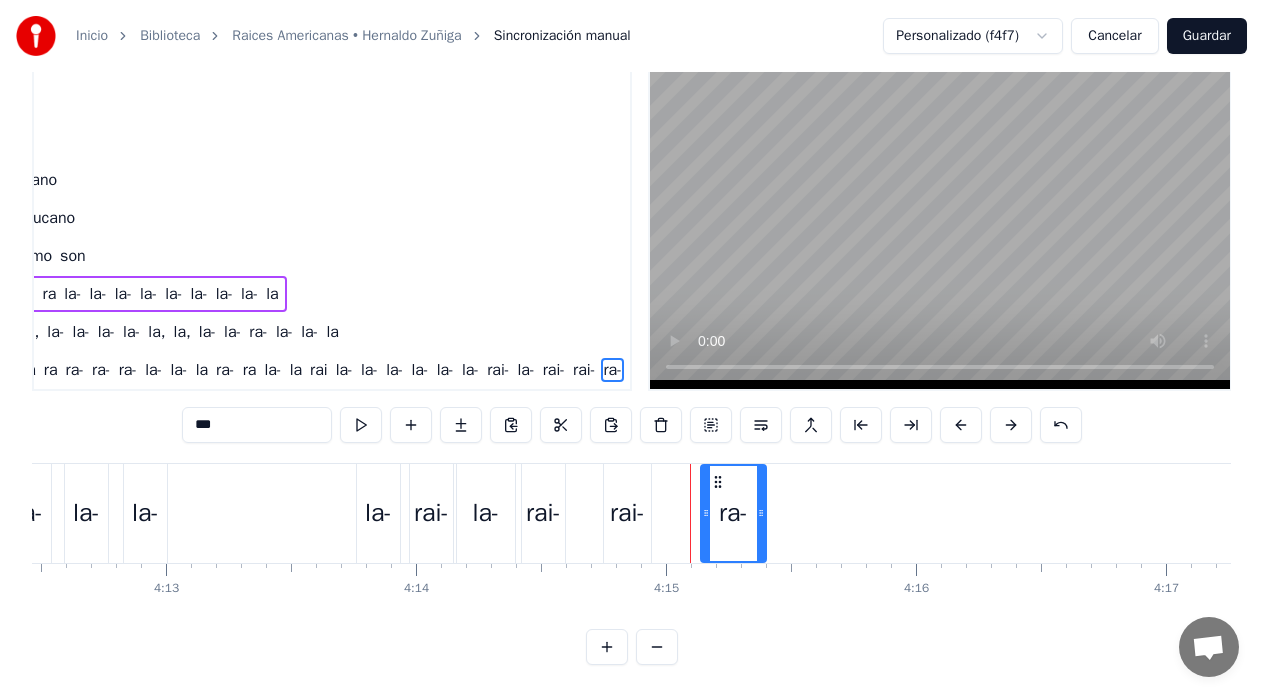 drag, startPoint x: 668, startPoint y: 483, endPoint x: 717, endPoint y: 489, distance: 49.365982 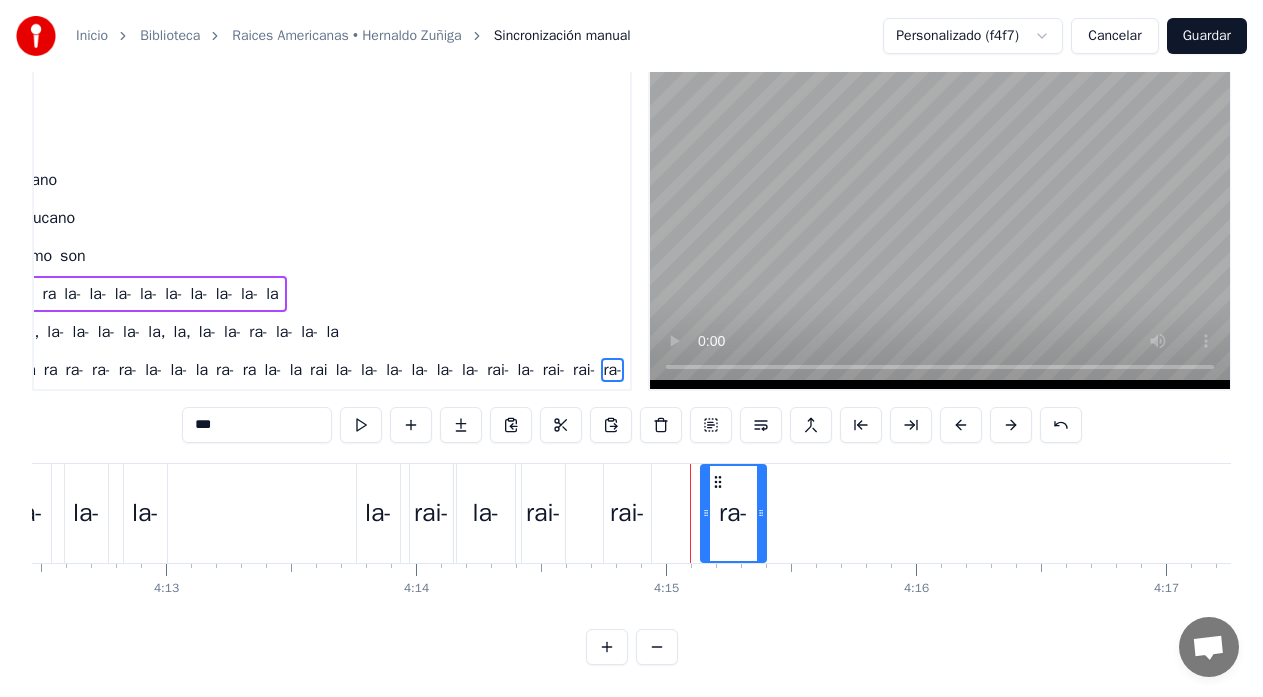 click on "rai-" at bounding box center (627, 513) 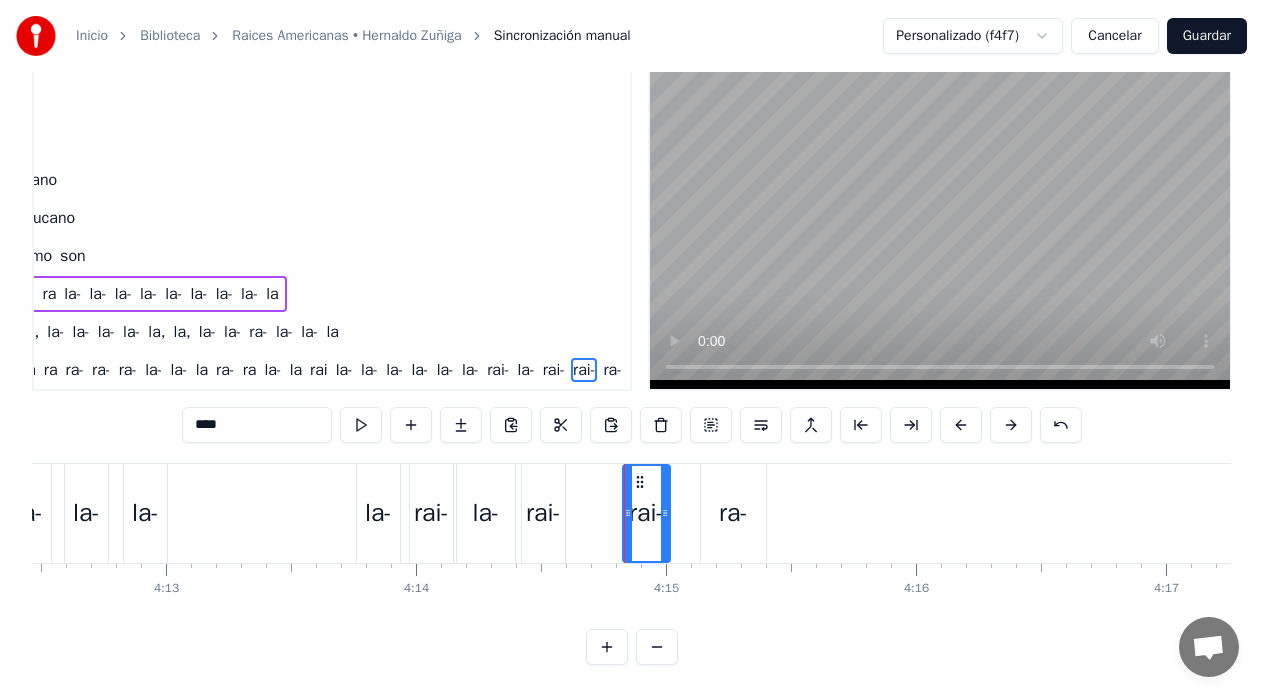 drag, startPoint x: 619, startPoint y: 479, endPoint x: 638, endPoint y: 478, distance: 19.026299 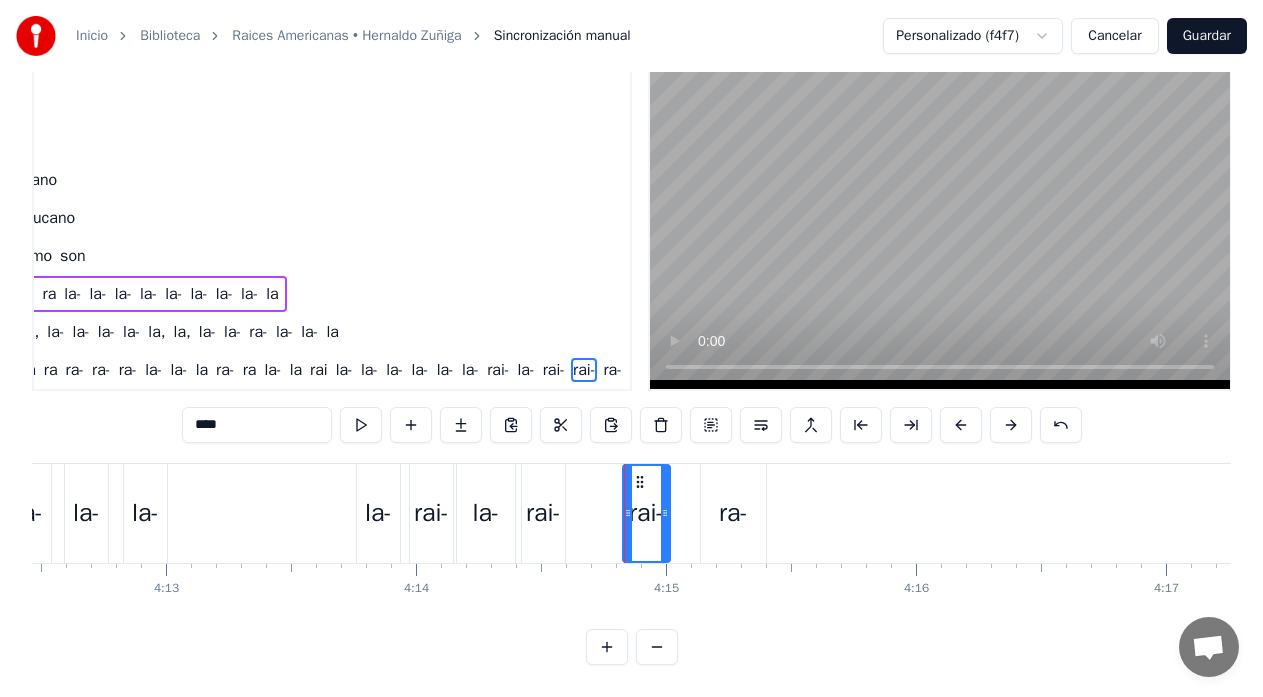 click on "La- la- la- la- ra- ra ra ra- ra- ra- la- la- la ra- ra la- la rai la- la- la- la- la- la- rai- la- rai- rai- ra-" at bounding box center [-595, 513] 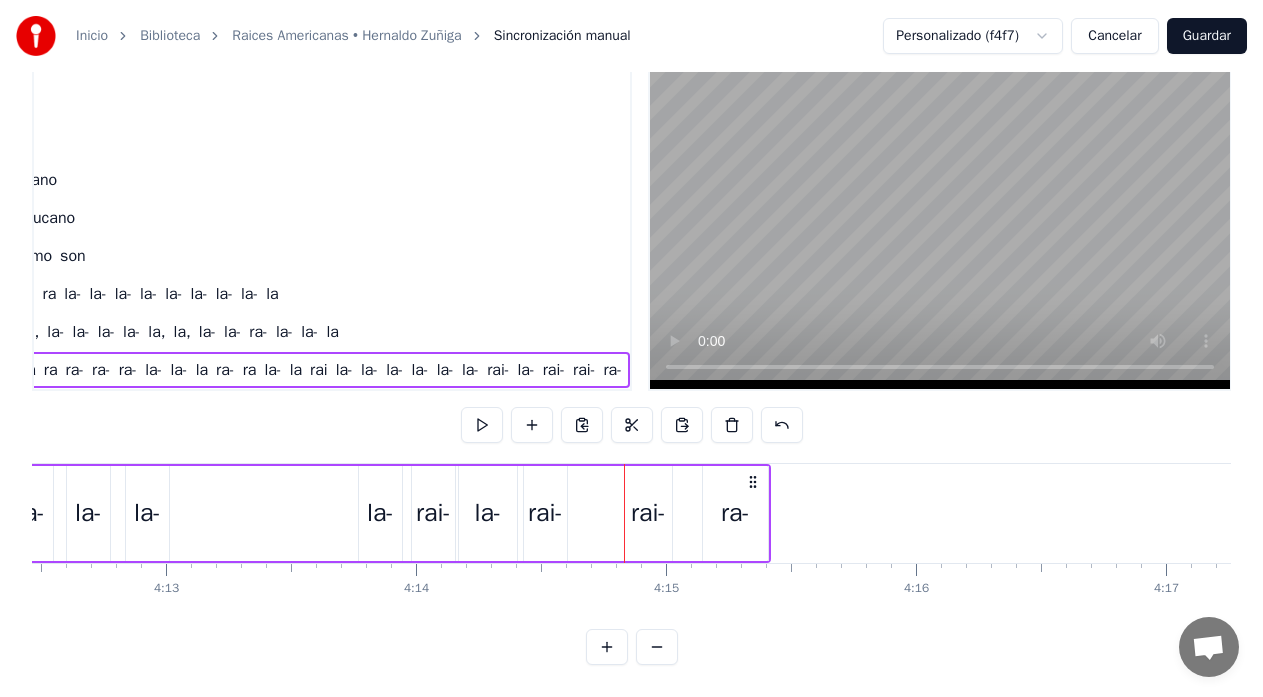 click on "La- la- la- la- ra- ra ra ra- ra- ra- la- la- la ra- ra la- la rai la- la- la- la- la- la- rai- la- rai- rai- ra-" at bounding box center [-595, 513] 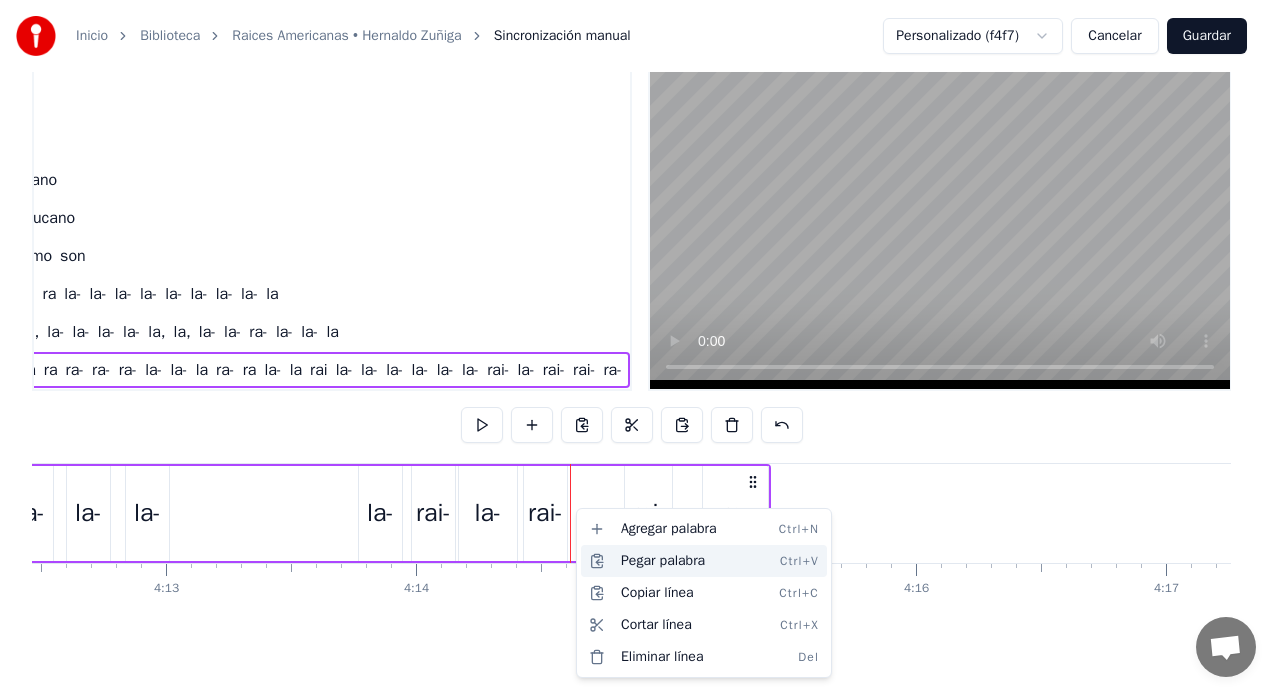click on "Pegar palabra Ctrl+V" at bounding box center (704, 561) 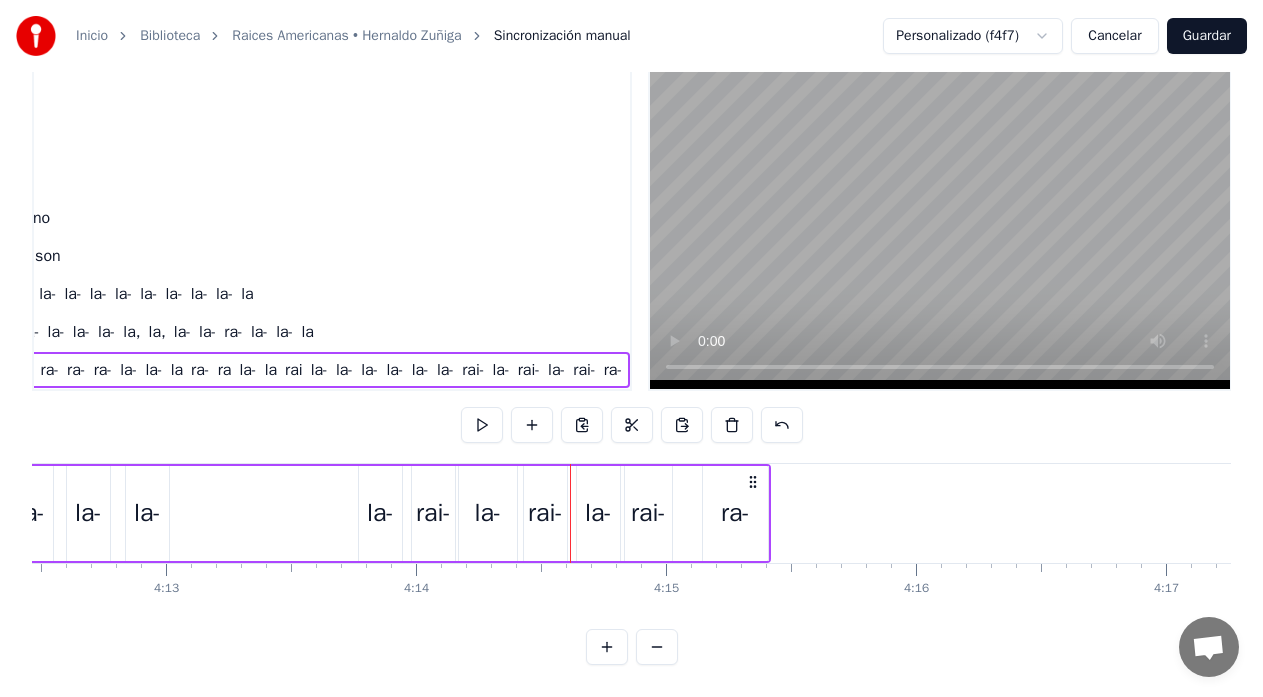 click on "La- la- la- la- ra- ra ra ra- ra- ra- la- la- la ra- ra la- la rai la- la- la- la- la- la- rai- la- rai- la- rai- ra-" at bounding box center (-595, 513) 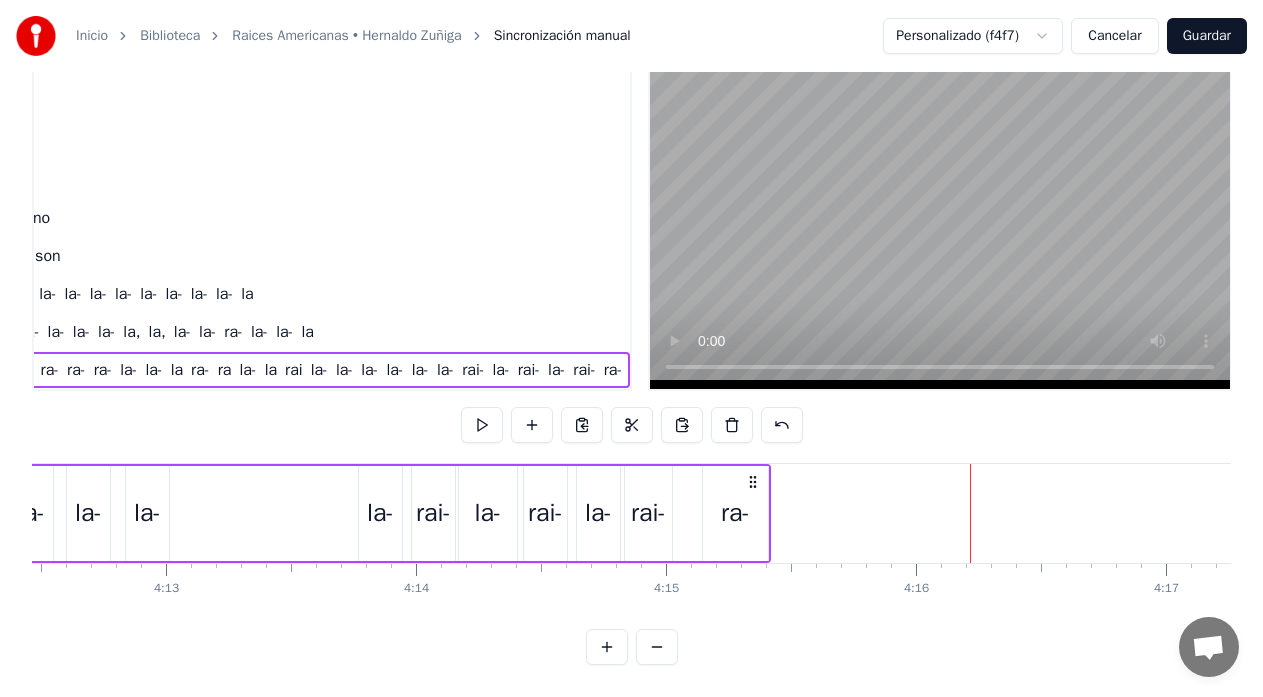 click on "ra-" at bounding box center (735, 513) 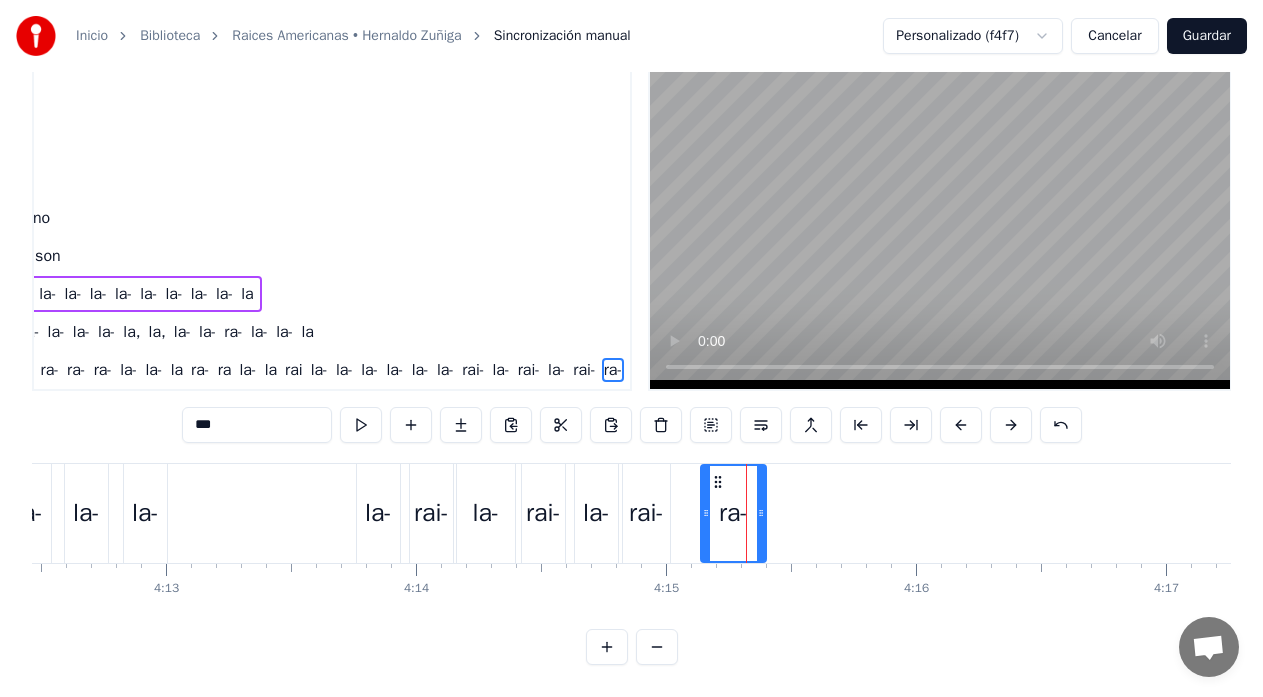 scroll, scrollTop: 1610, scrollLeft: 254, axis: both 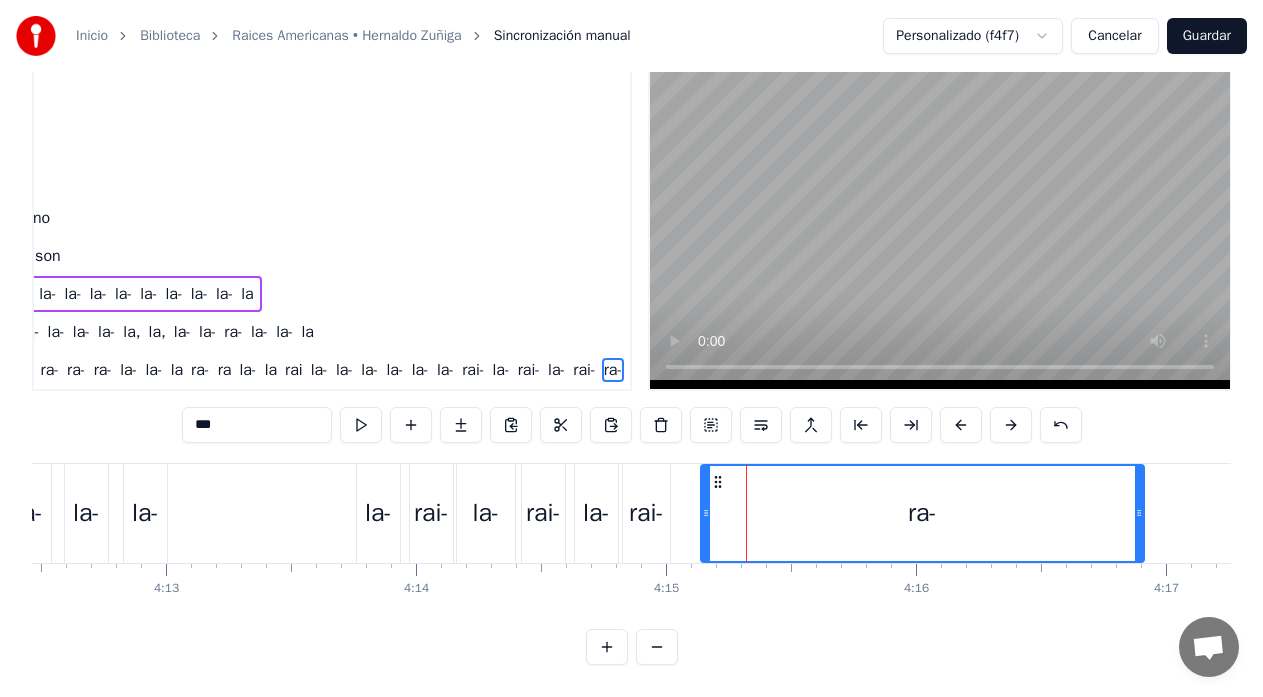 drag, startPoint x: 761, startPoint y: 509, endPoint x: 1139, endPoint y: 531, distance: 378.63968 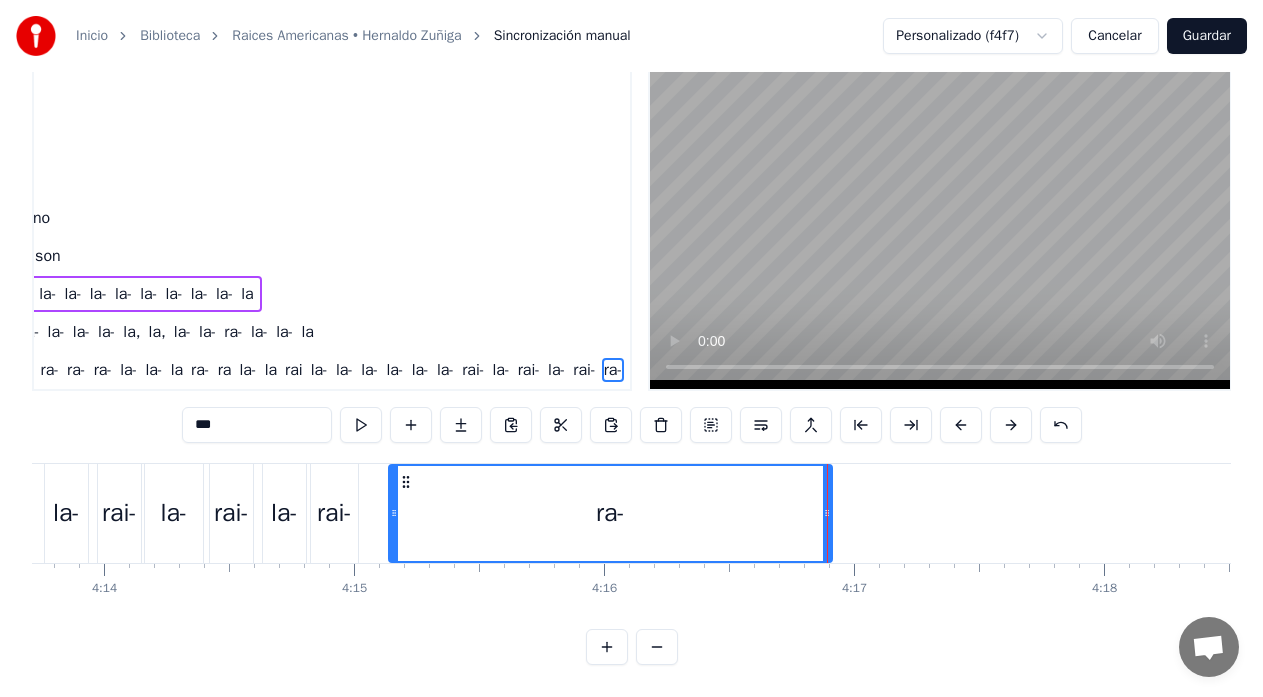 scroll, scrollTop: 0, scrollLeft: 63403, axis: horizontal 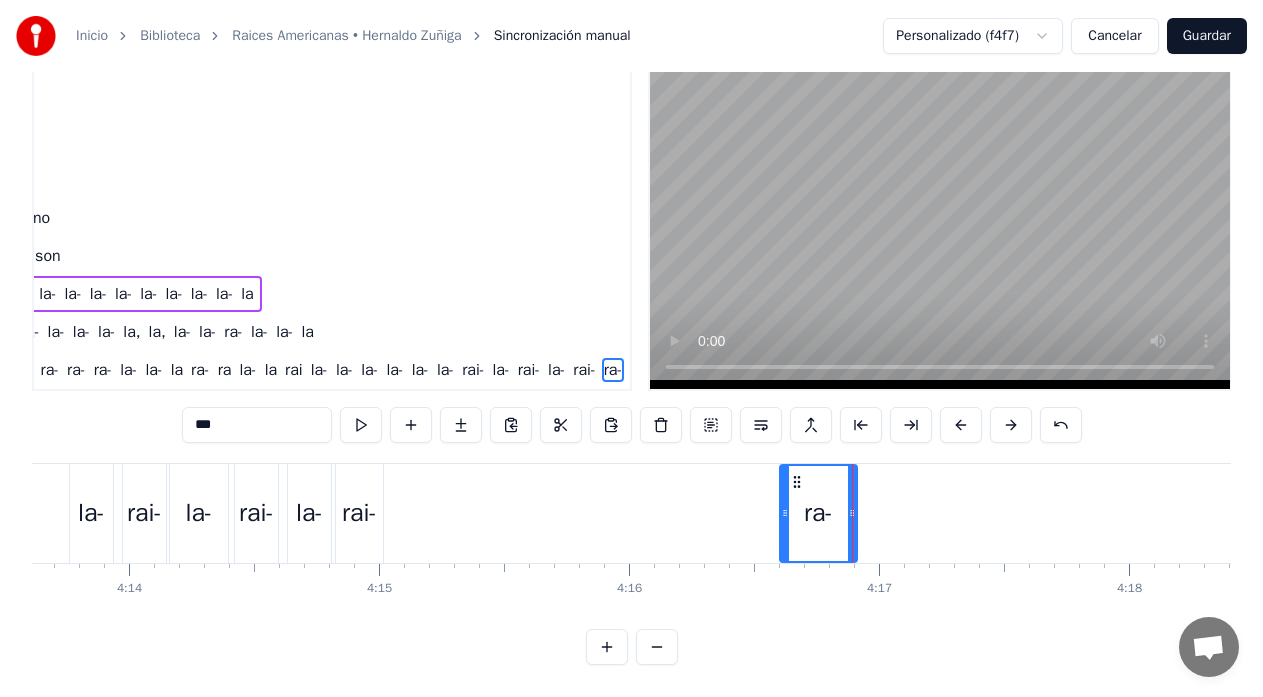 drag, startPoint x: 421, startPoint y: 511, endPoint x: 787, endPoint y: 522, distance: 366.16525 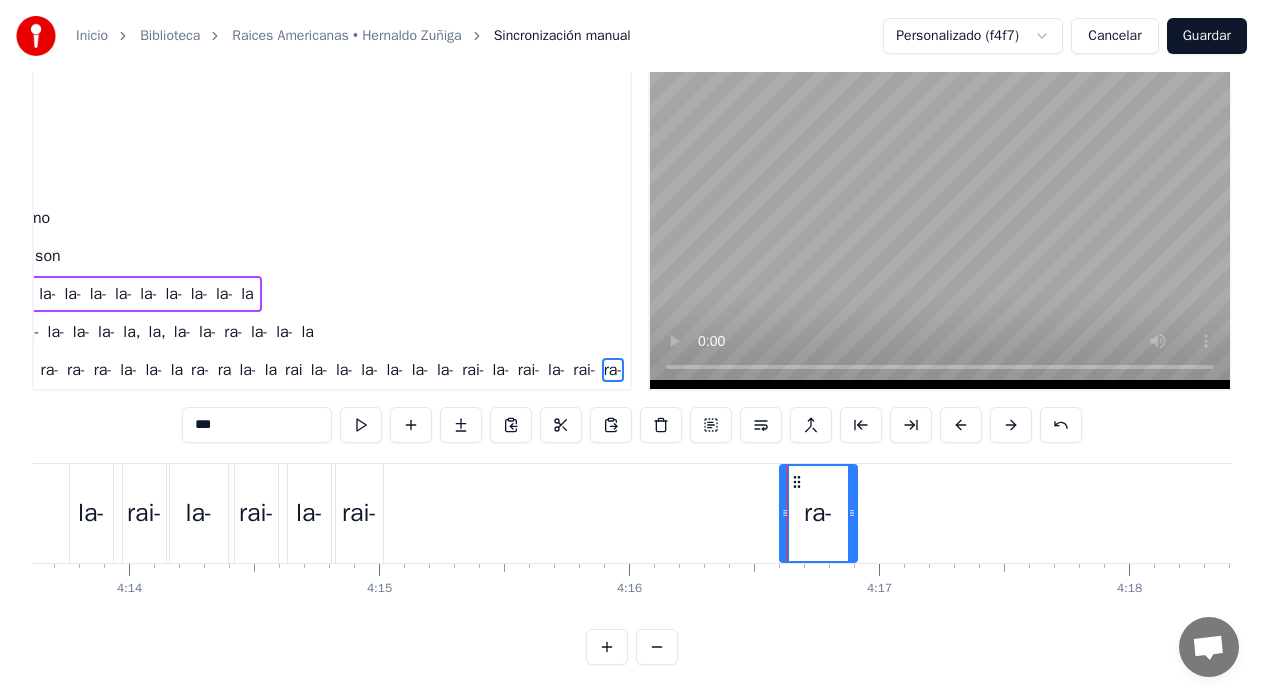 click on "La- la- la- la- ra- ra ra ra- ra- ra- la- la- la ra- ra la- la rai la- la- la- la- la- la- rai- la- rai- la- rai- ra-" at bounding box center (-693, 513) 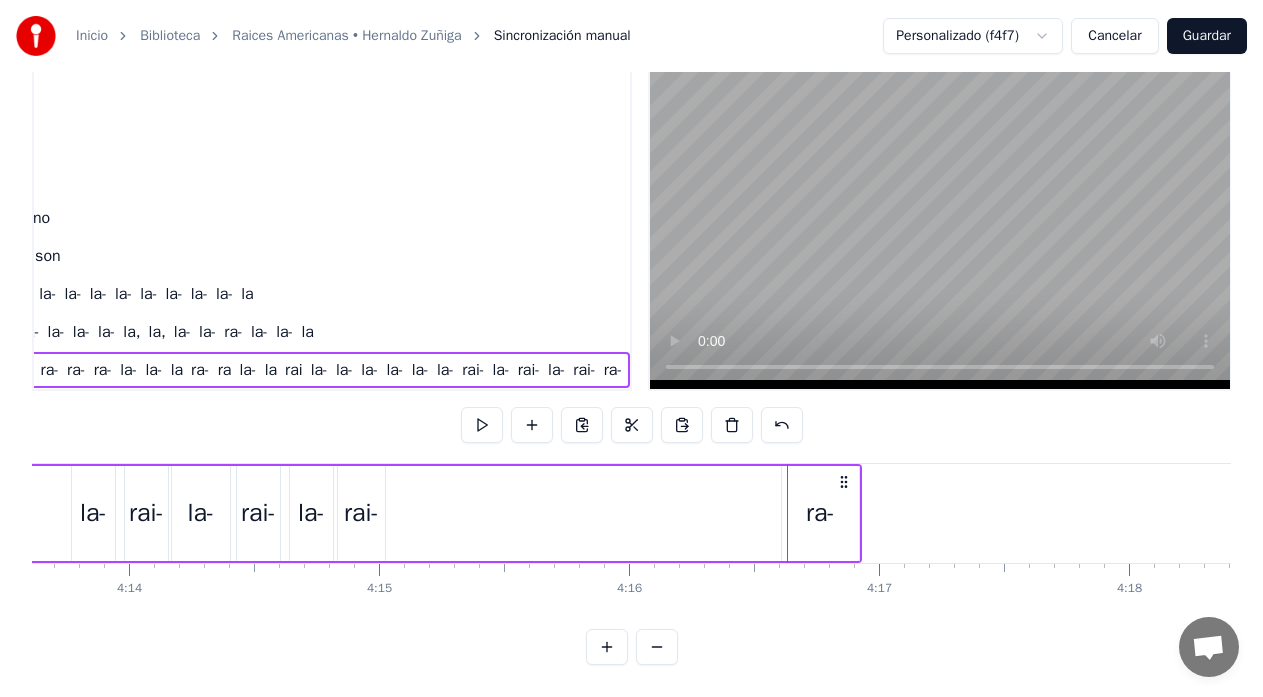 click on "La- la- la- la- ra- ra ra ra- ra- ra- la- la- la ra- ra la- la rai la- la- la- la- la- la- rai- la- rai- la- rai- ra-" at bounding box center (-693, 513) 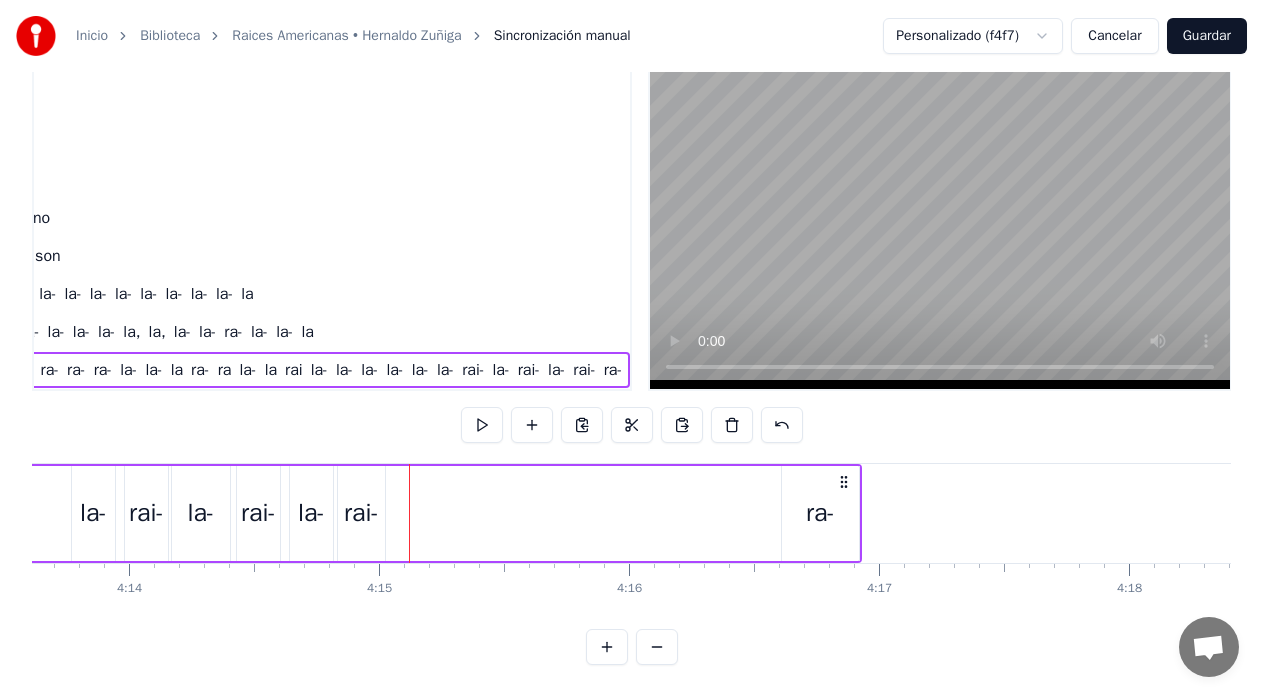 click on "La- la- la- la- ra- ra ra ra- ra- ra- la- la- la ra- ra la- la rai la- la- la- la- la- la- rai- la- rai- la- rai- ra-" at bounding box center [-693, 513] 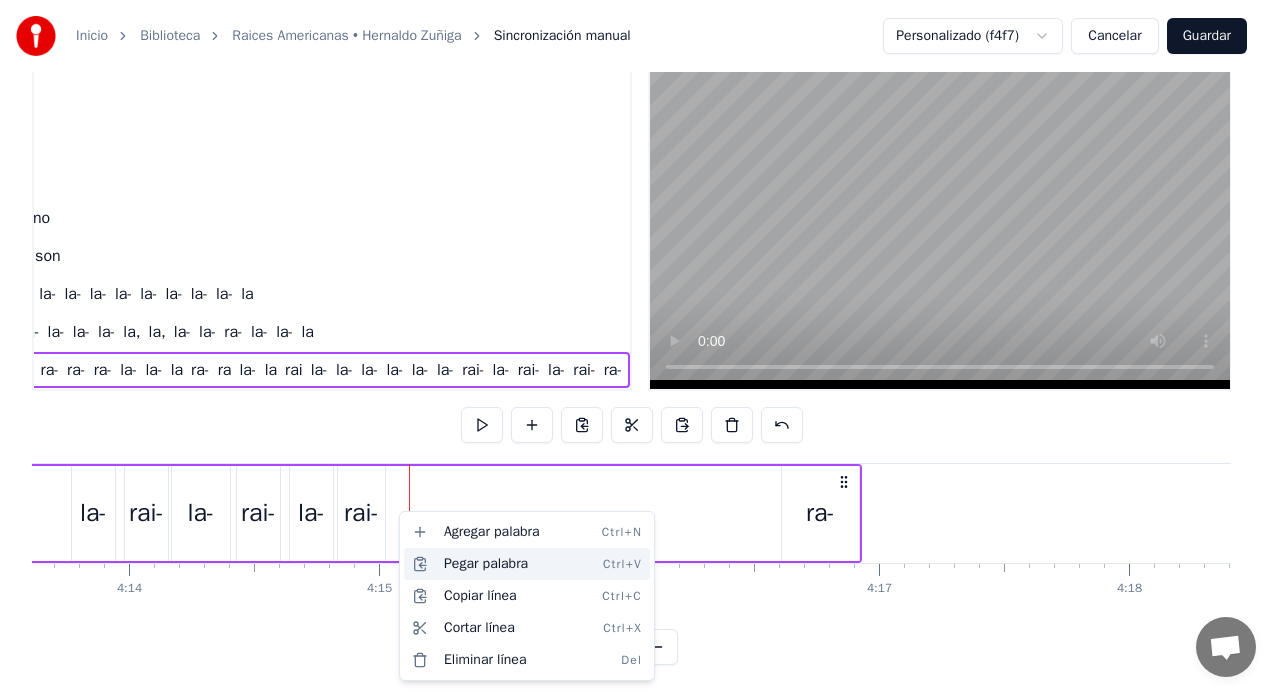 click on "Pegar palabra Ctrl+V" at bounding box center [527, 564] 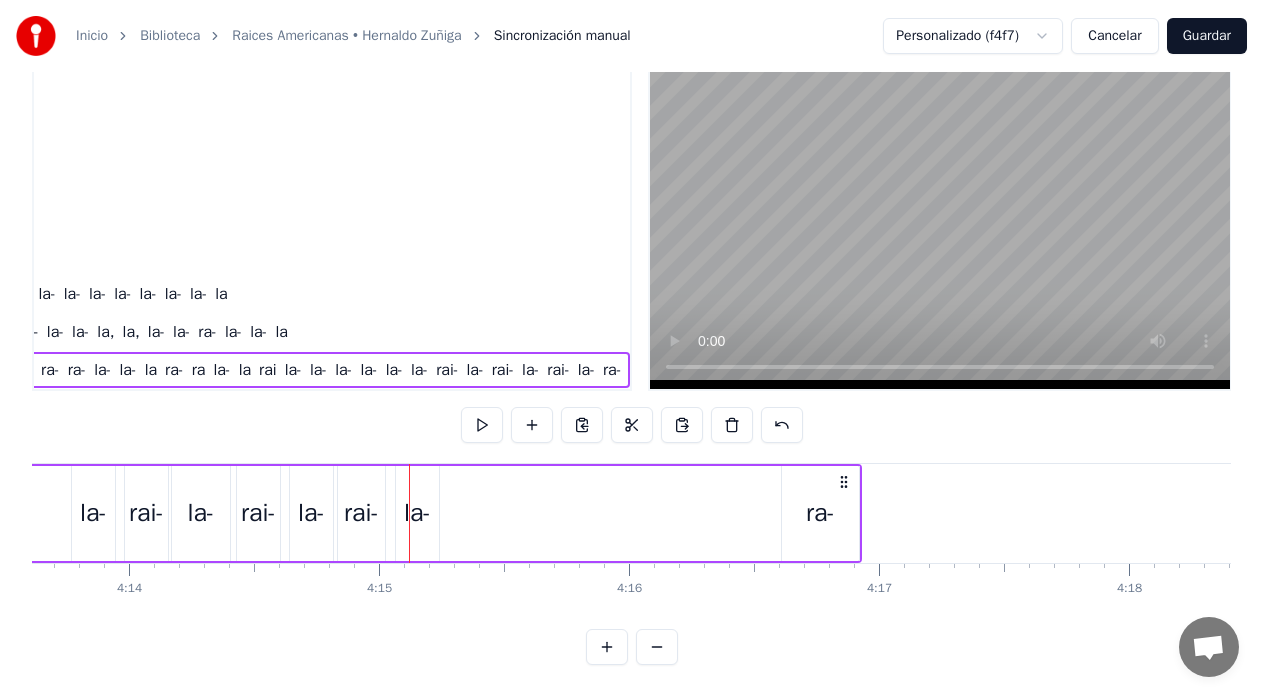 click on "La- la- la- la- ra- ra ra ra- ra- ra- la- la- la ra- ra la- la rai la- la- la- la- la- la- rai- la- rai- la- rai- la- ra-" at bounding box center [-693, 513] 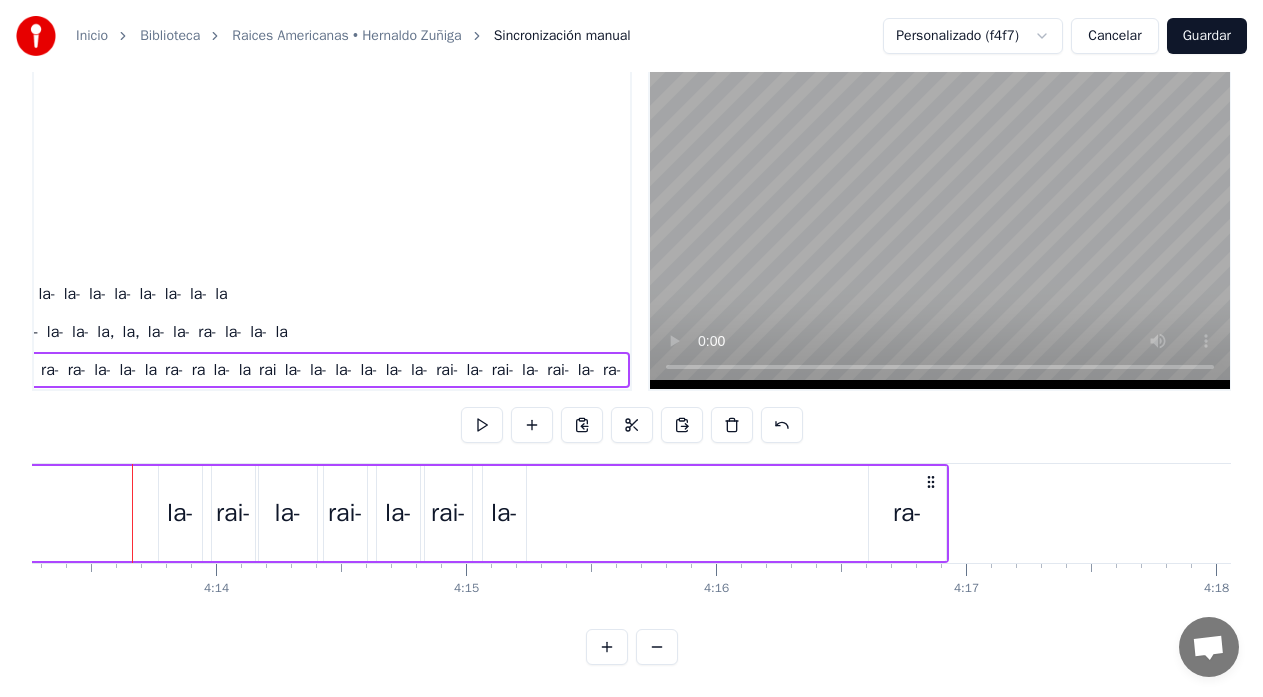 click on "La- la- la- la- ra- ra ra ra- ra- ra- la- la- la ra- ra la- la rai la- la- la- la- la- la- rai- la- rai- la- rai- la- ra-" at bounding box center [-606, 513] 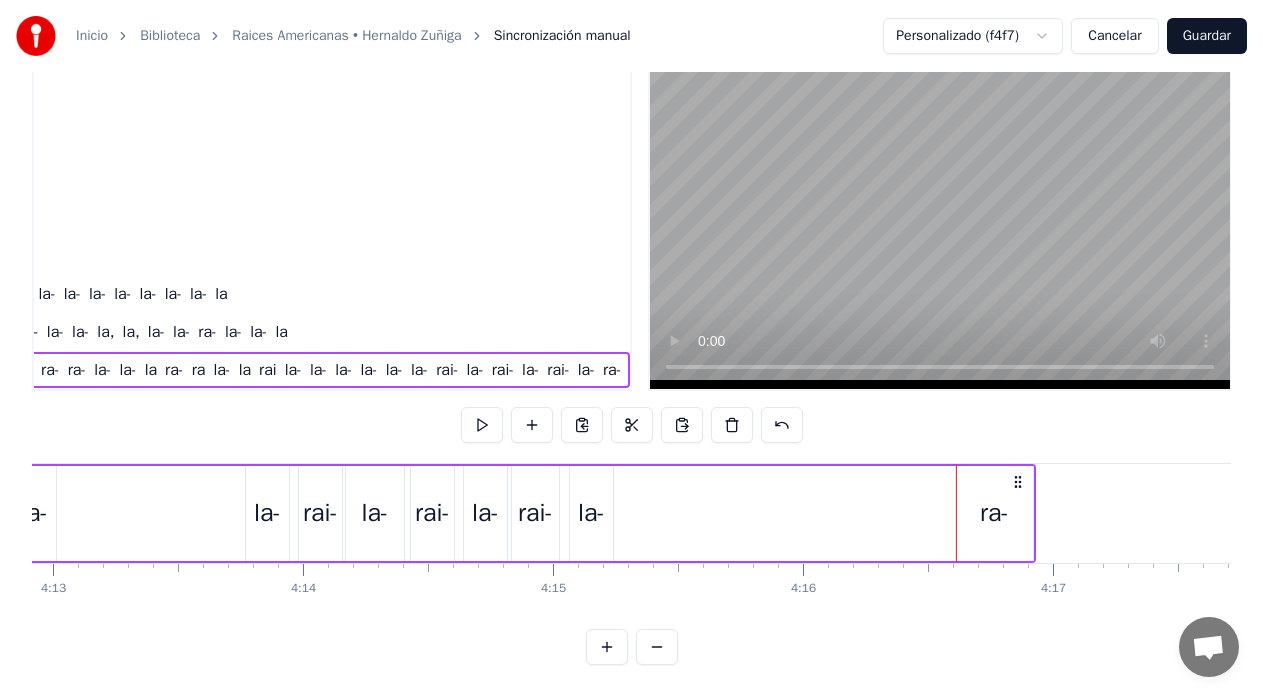 drag, startPoint x: 588, startPoint y: 478, endPoint x: 616, endPoint y: 479, distance: 28.01785 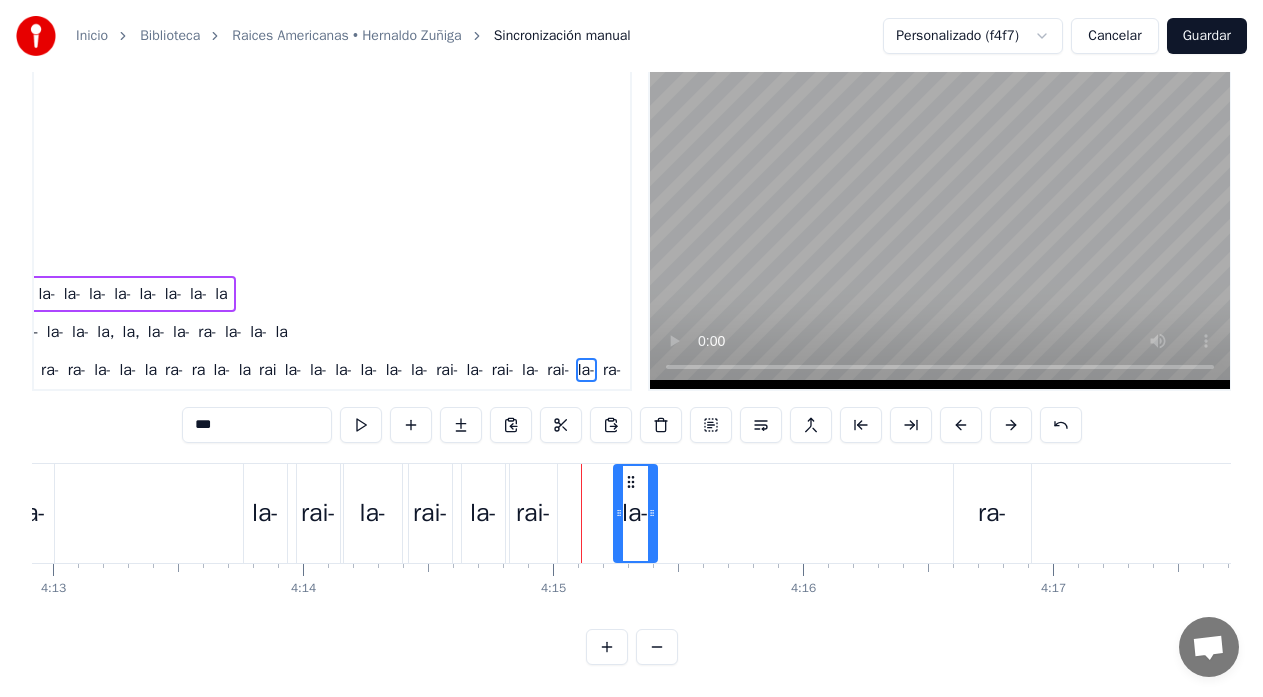 drag, startPoint x: 584, startPoint y: 477, endPoint x: 630, endPoint y: 479, distance: 46.043457 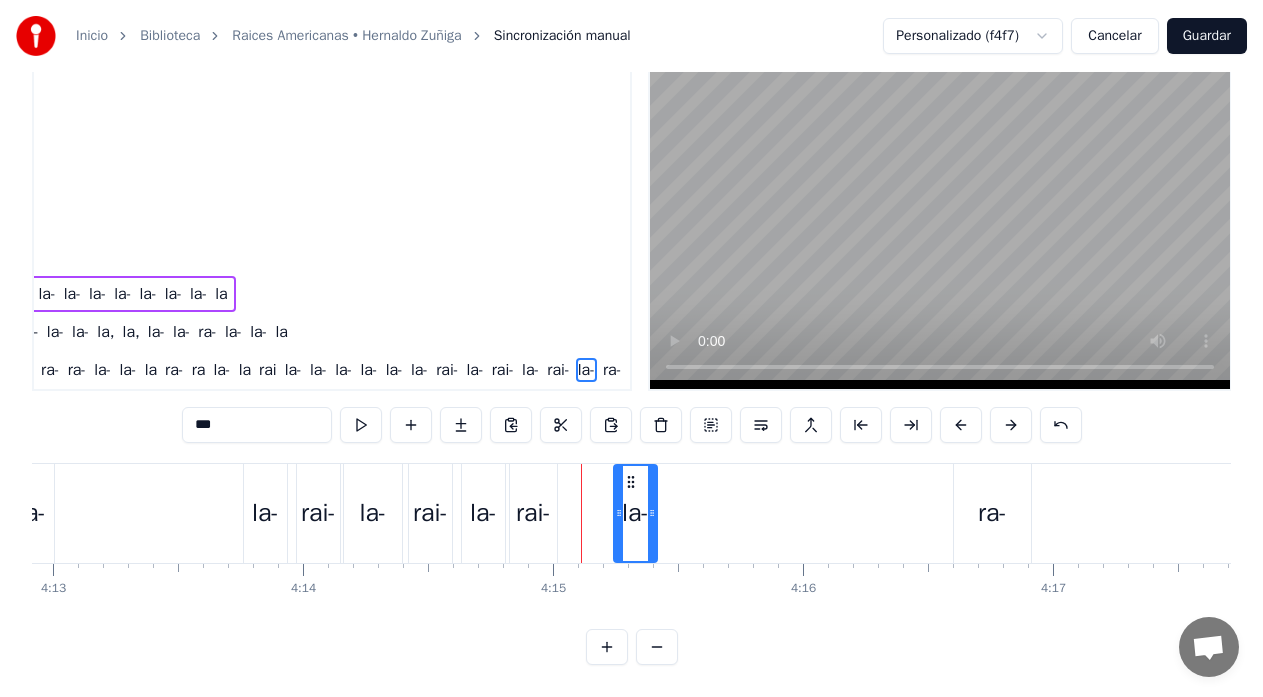 click on "rai-" at bounding box center (533, 513) 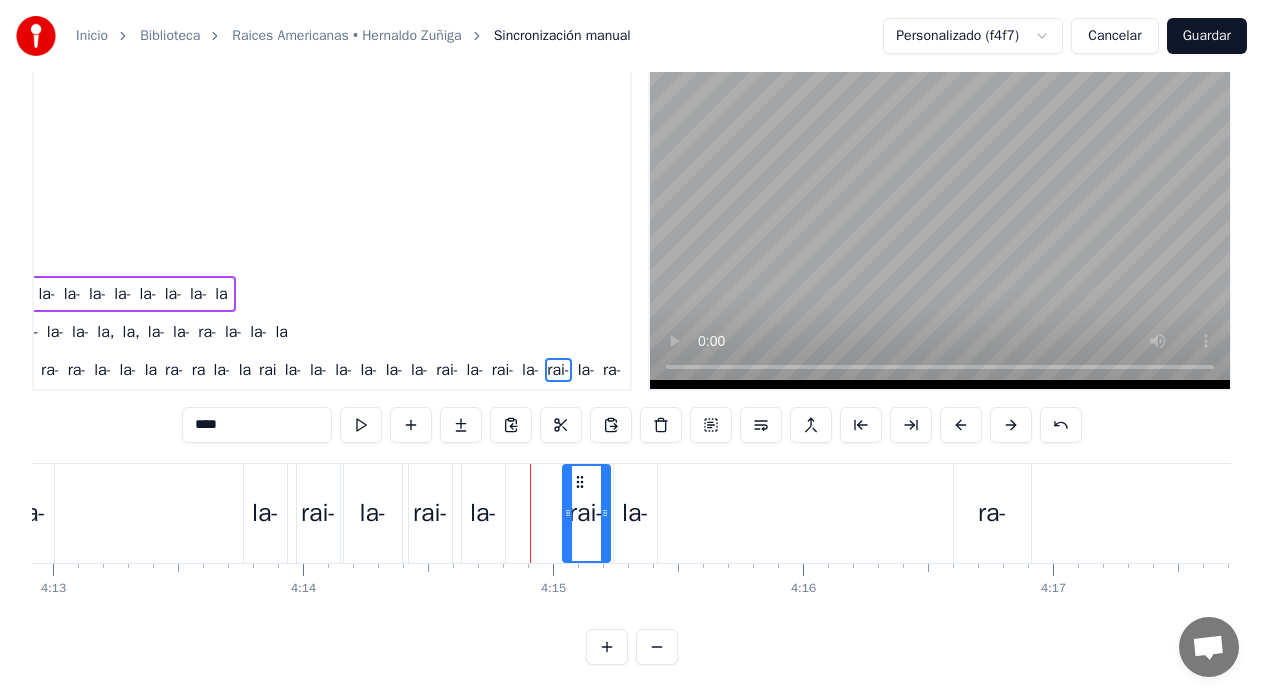 drag, startPoint x: 528, startPoint y: 479, endPoint x: 581, endPoint y: 479, distance: 53 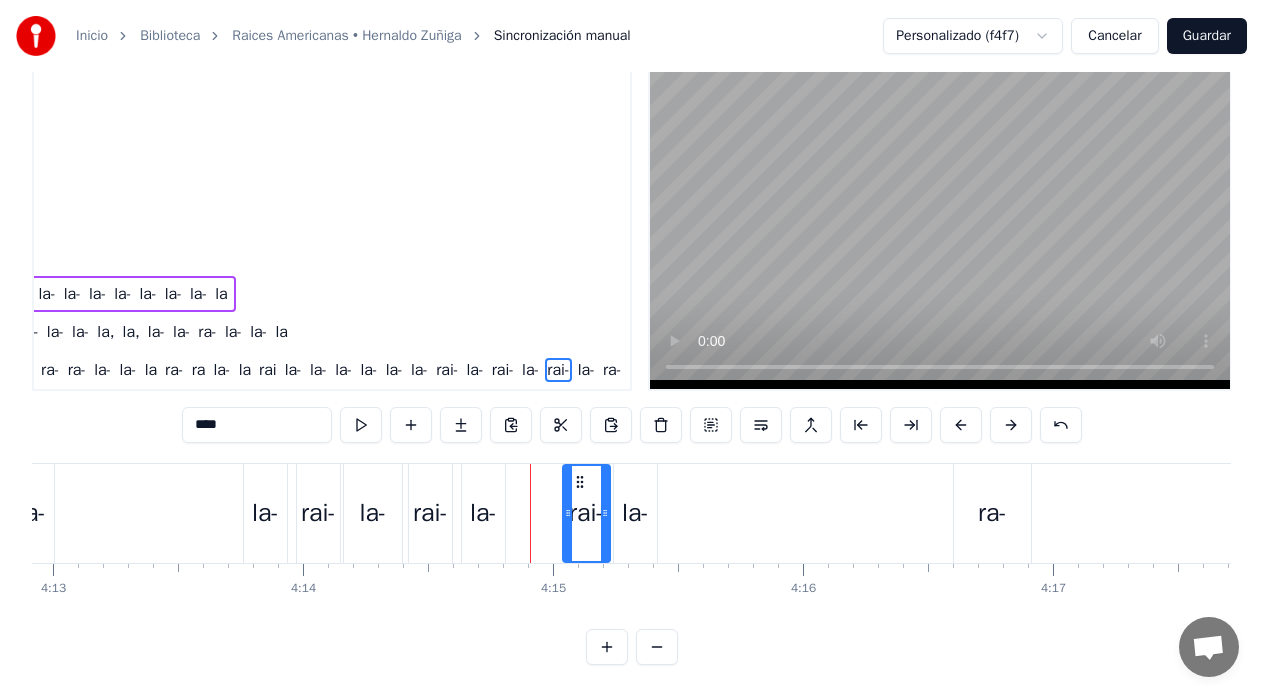click on "la-" at bounding box center (483, 513) 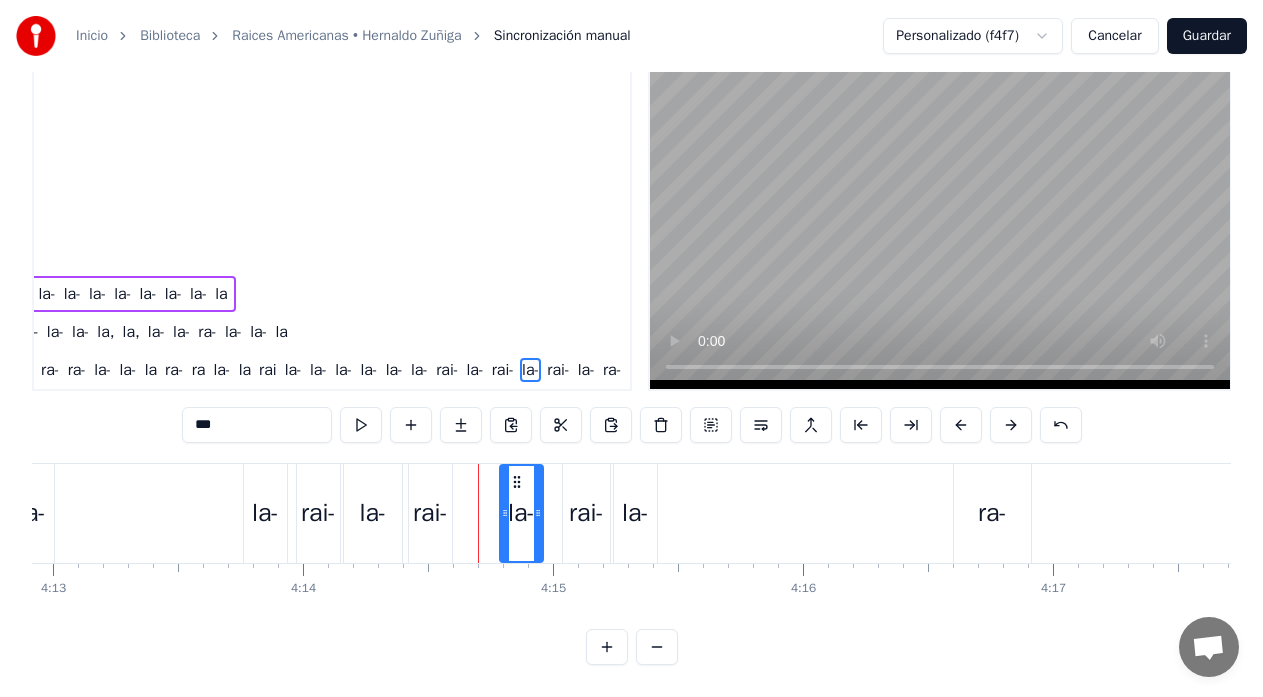 drag, startPoint x: 480, startPoint y: 481, endPoint x: 518, endPoint y: 482, distance: 38.013157 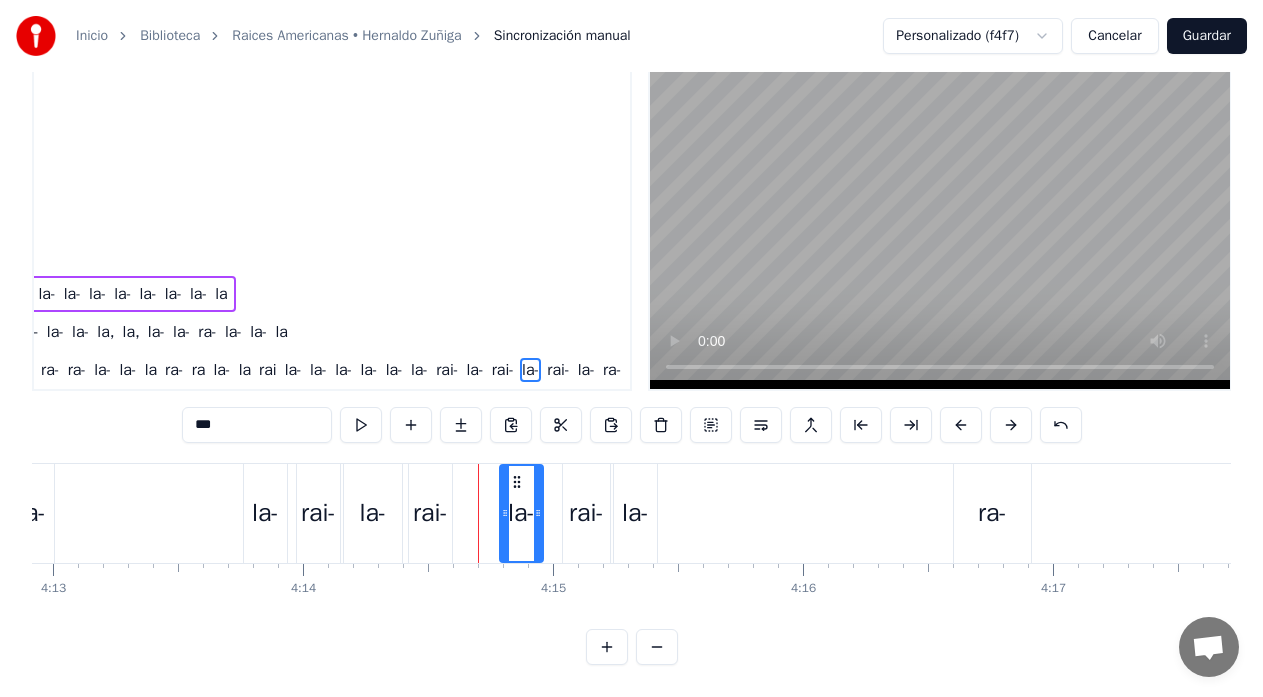 click on "rai-" at bounding box center (430, 513) 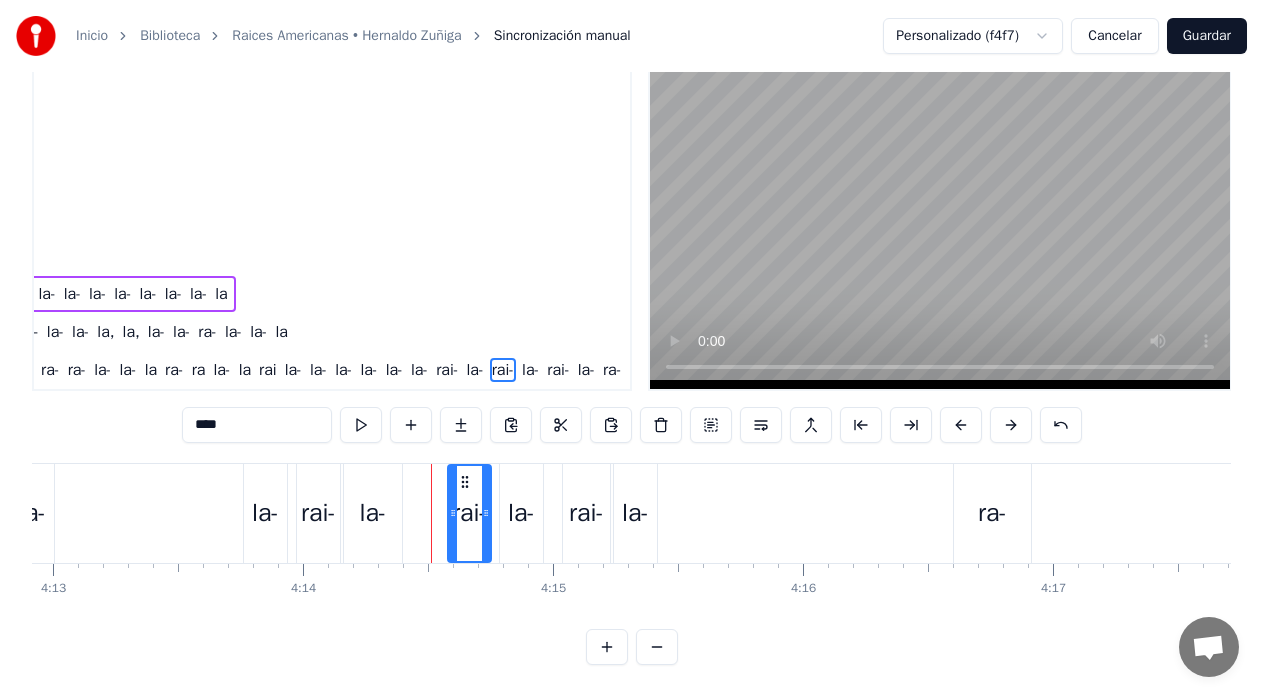 drag, startPoint x: 425, startPoint y: 479, endPoint x: 464, endPoint y: 481, distance: 39.051247 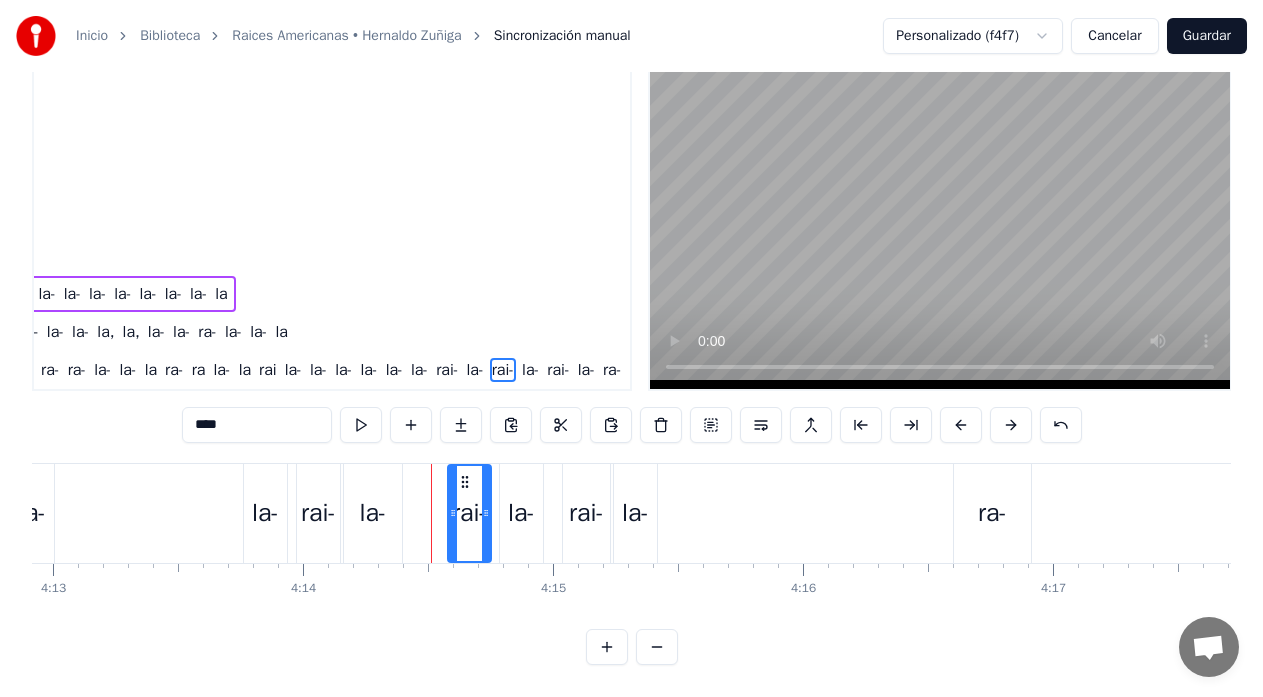 click on "la-" at bounding box center (373, 513) 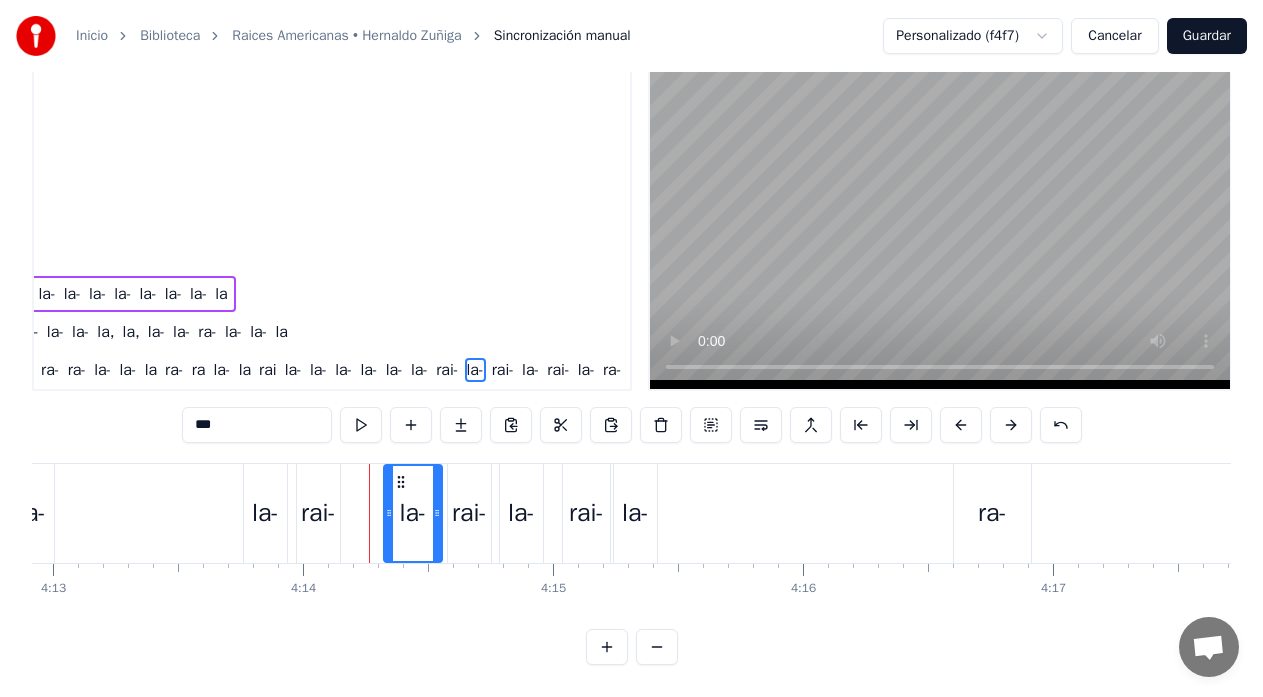 drag, startPoint x: 358, startPoint y: 477, endPoint x: 398, endPoint y: 481, distance: 40.1995 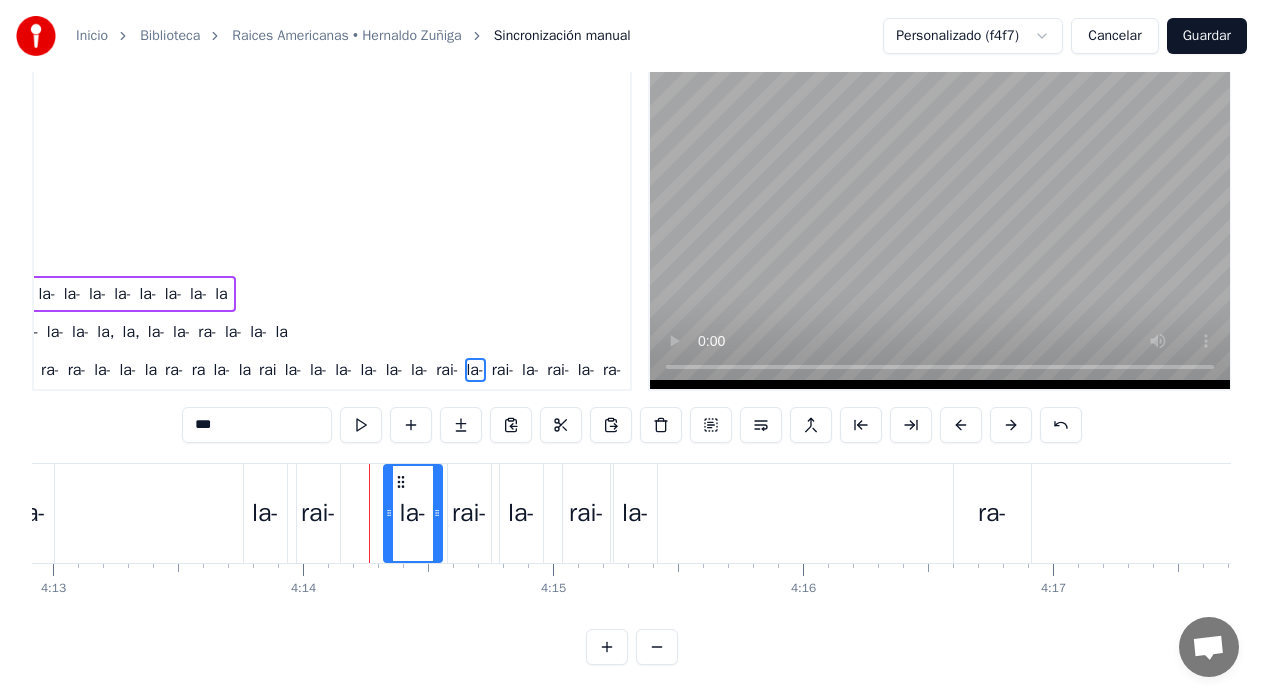 click on "la-" at bounding box center [635, 513] 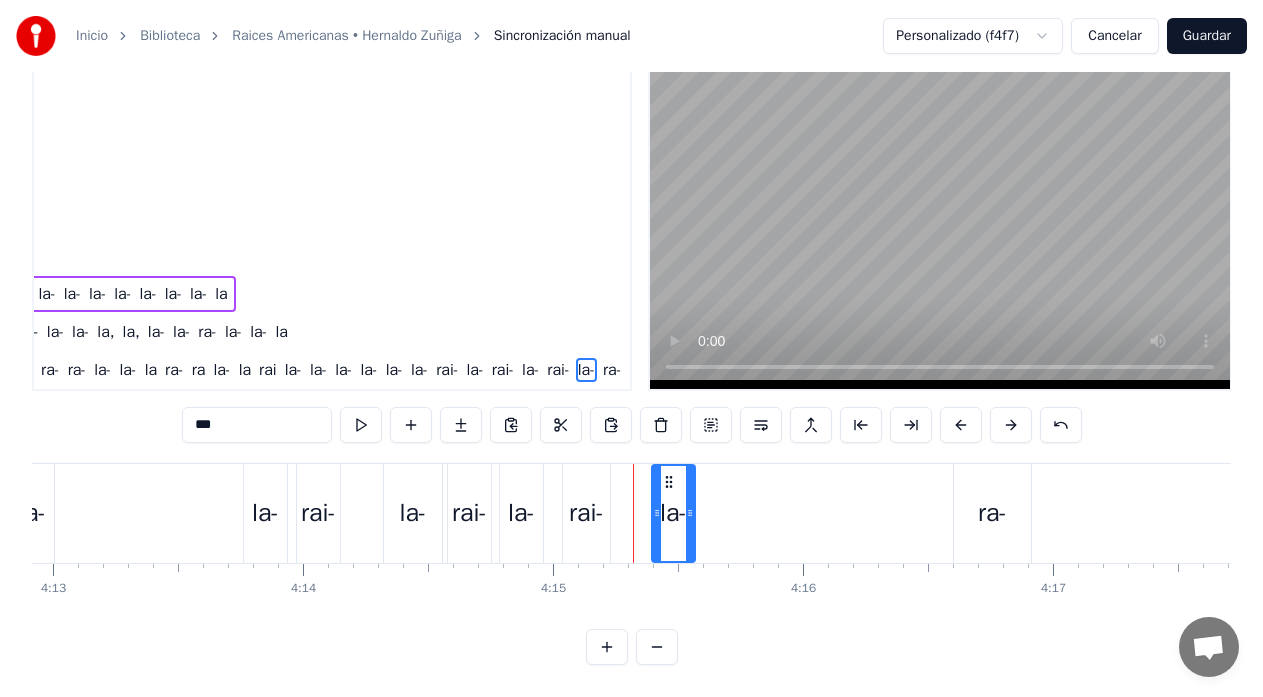 drag, startPoint x: 629, startPoint y: 477, endPoint x: 667, endPoint y: 479, distance: 38.052597 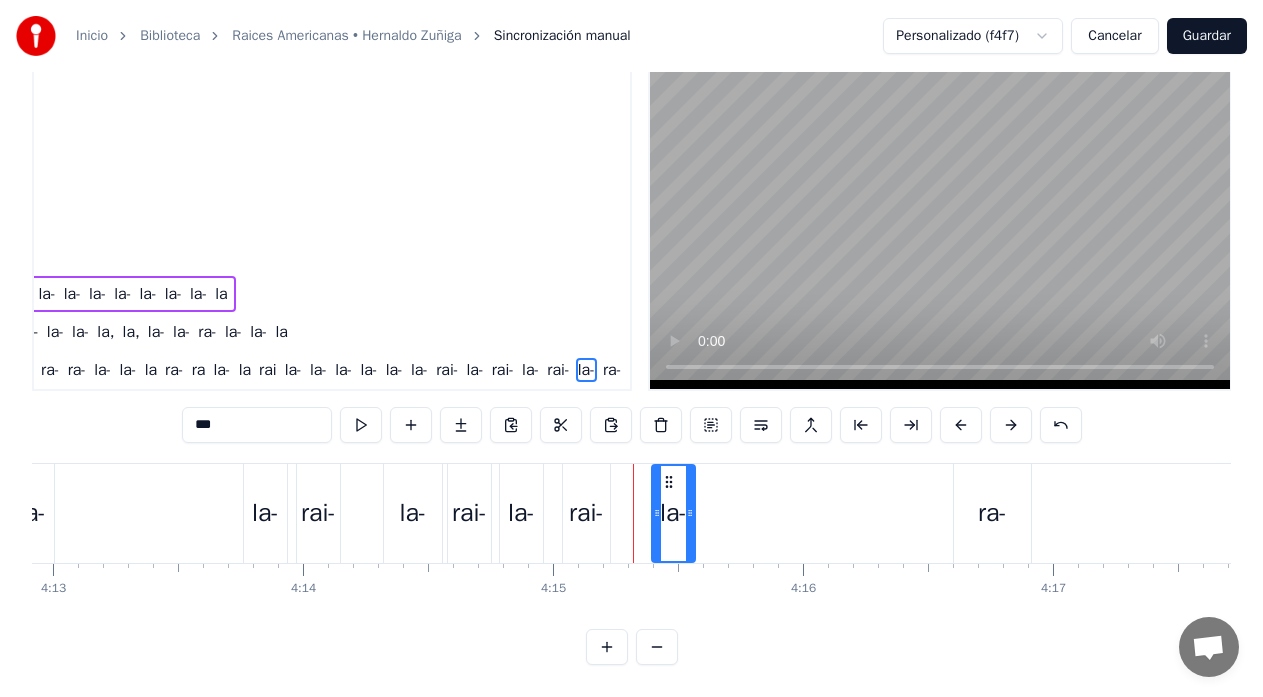 click on "rai-" at bounding box center [586, 513] 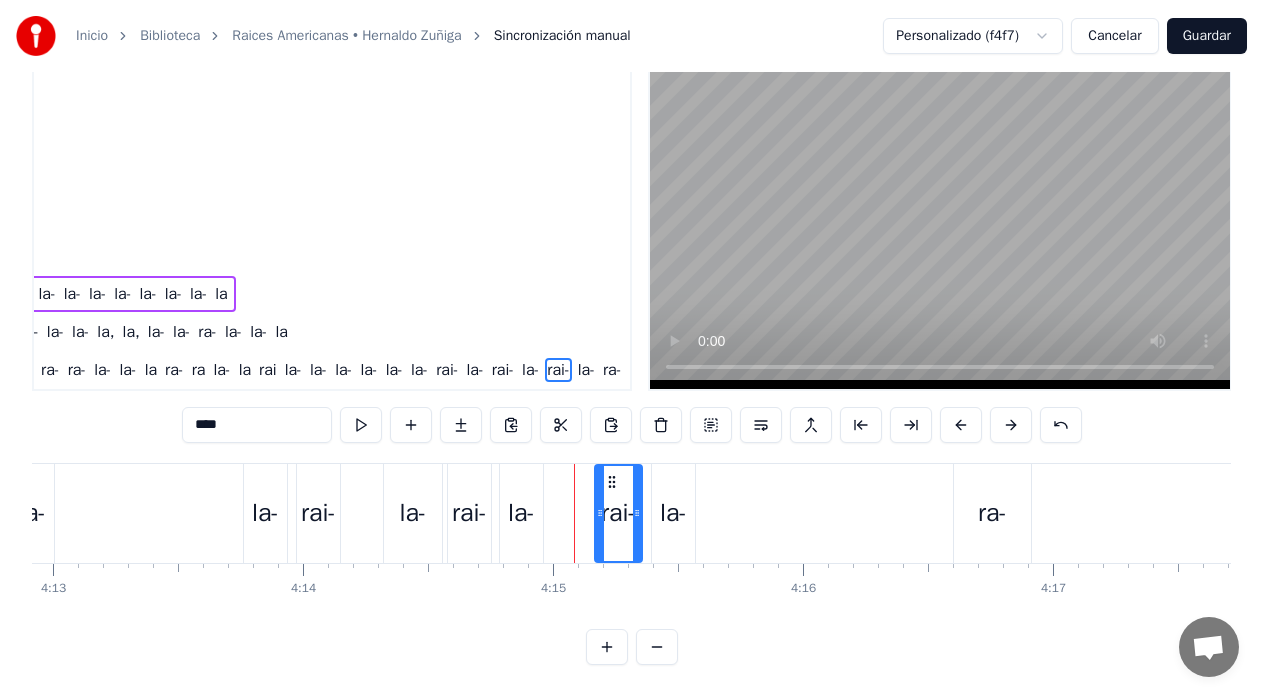 drag, startPoint x: 579, startPoint y: 474, endPoint x: 611, endPoint y: 485, distance: 33.83785 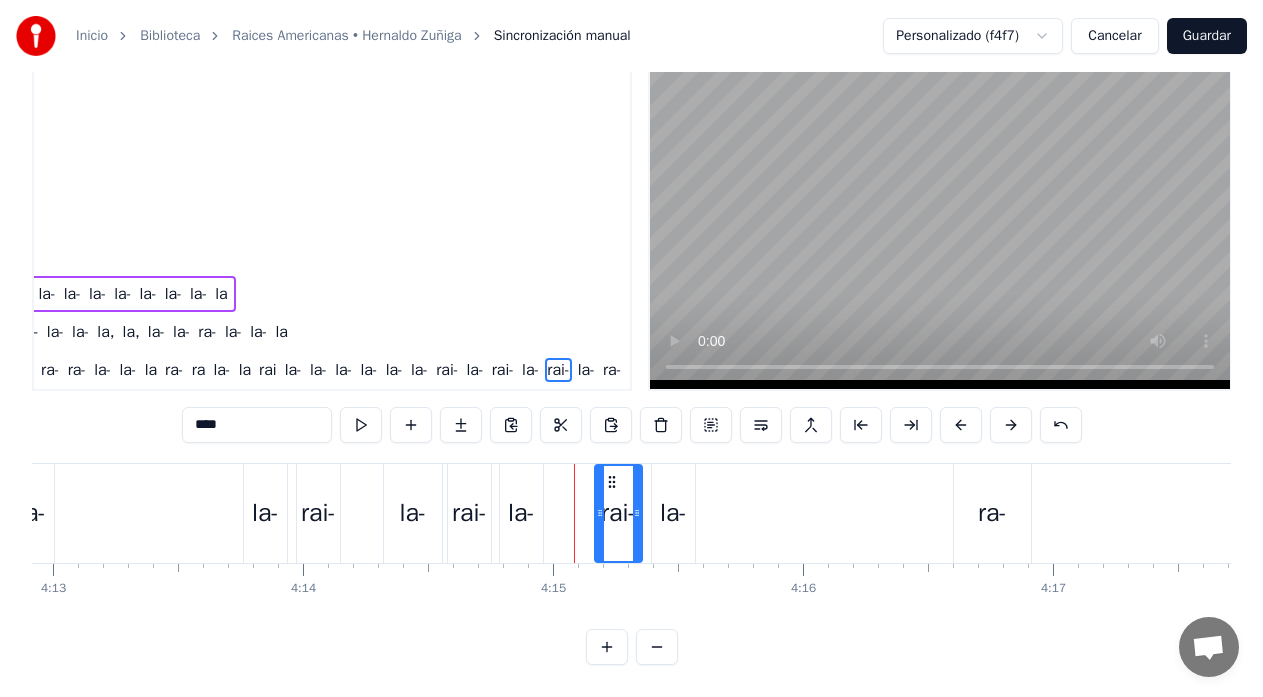 click on "la-" at bounding box center (521, 513) 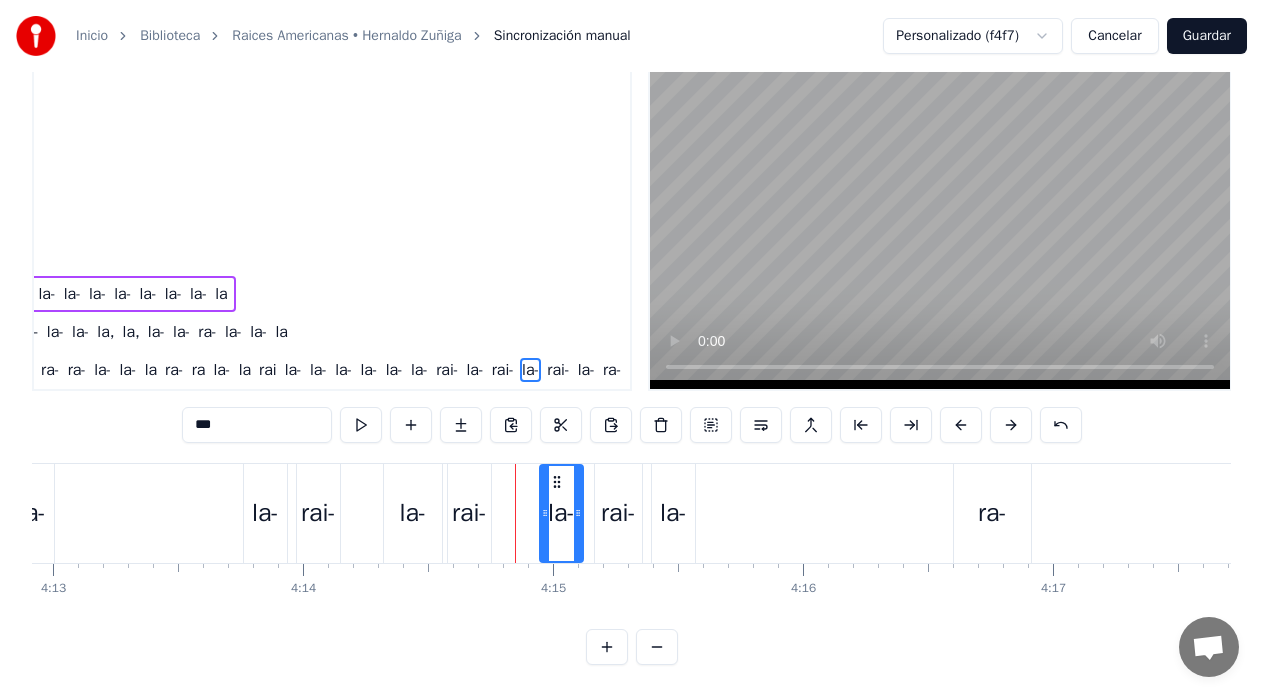 drag, startPoint x: 516, startPoint y: 478, endPoint x: 556, endPoint y: 484, distance: 40.4475 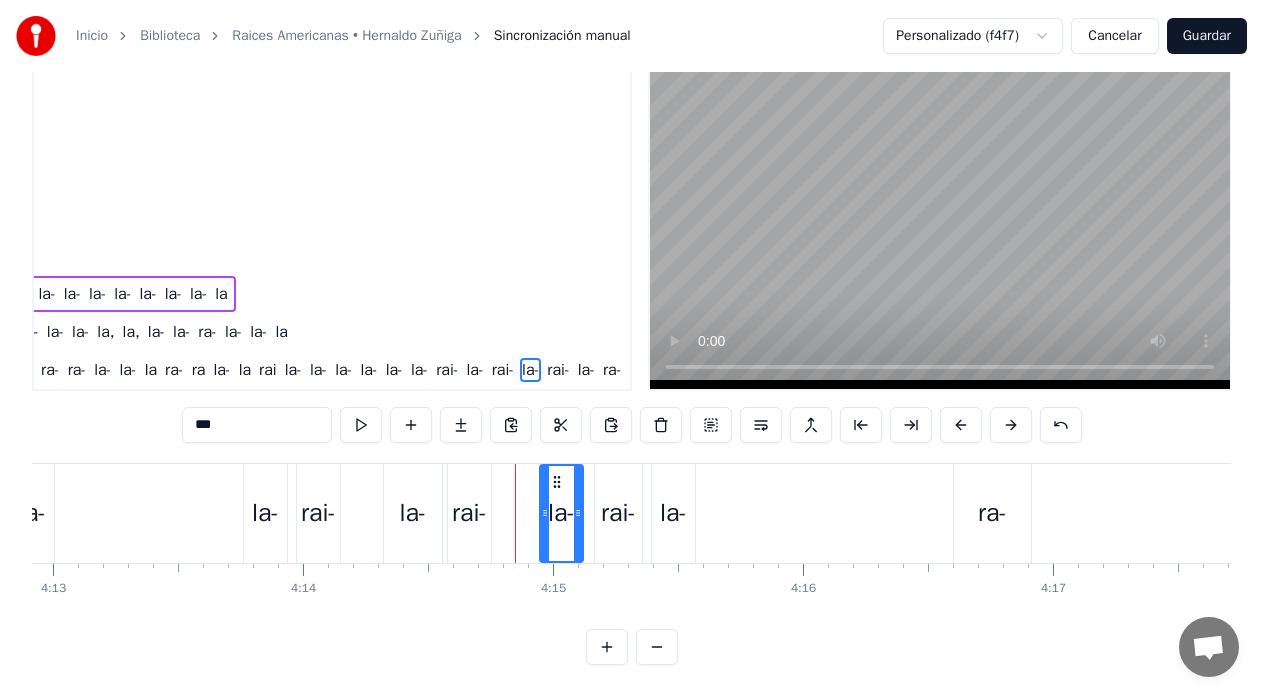click on "La- la- la- la- ra- ra ra ra- ra- ra- la- la- la ra- ra la- la rai la- la- la- la- la- la- rai- la- rai- la- rai- la- ra-" at bounding box center [-519, 513] 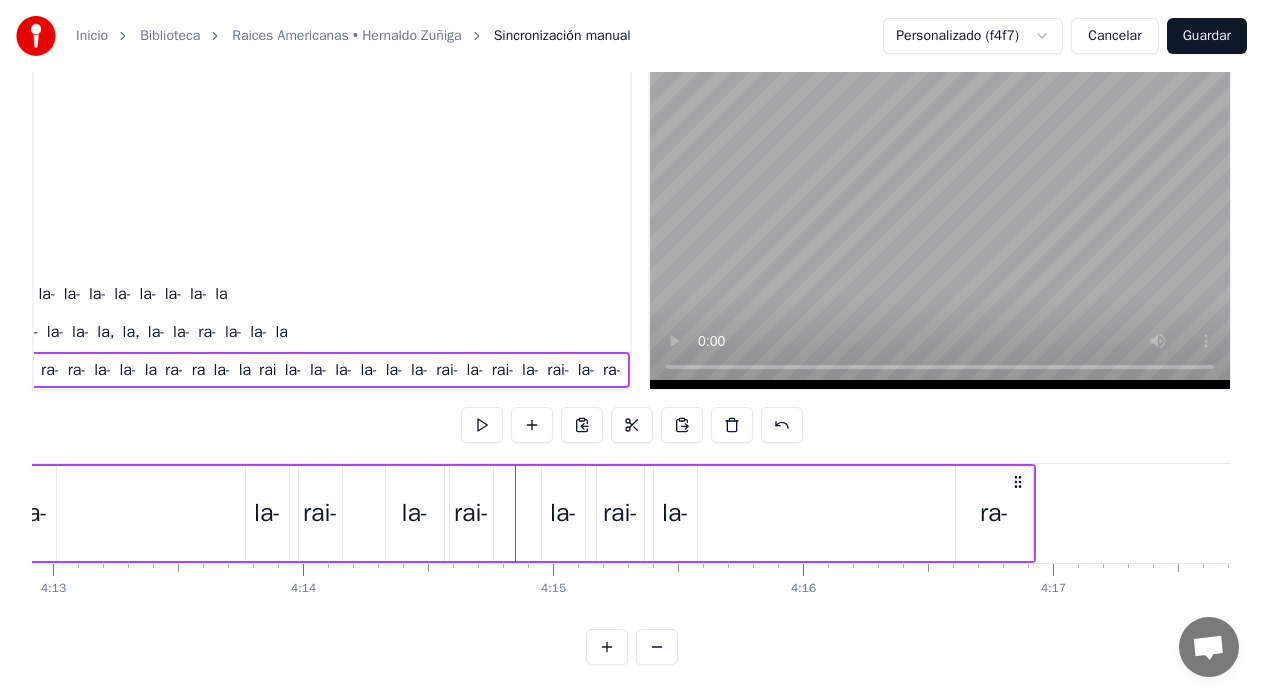 scroll, scrollTop: 0, scrollLeft: 63210, axis: horizontal 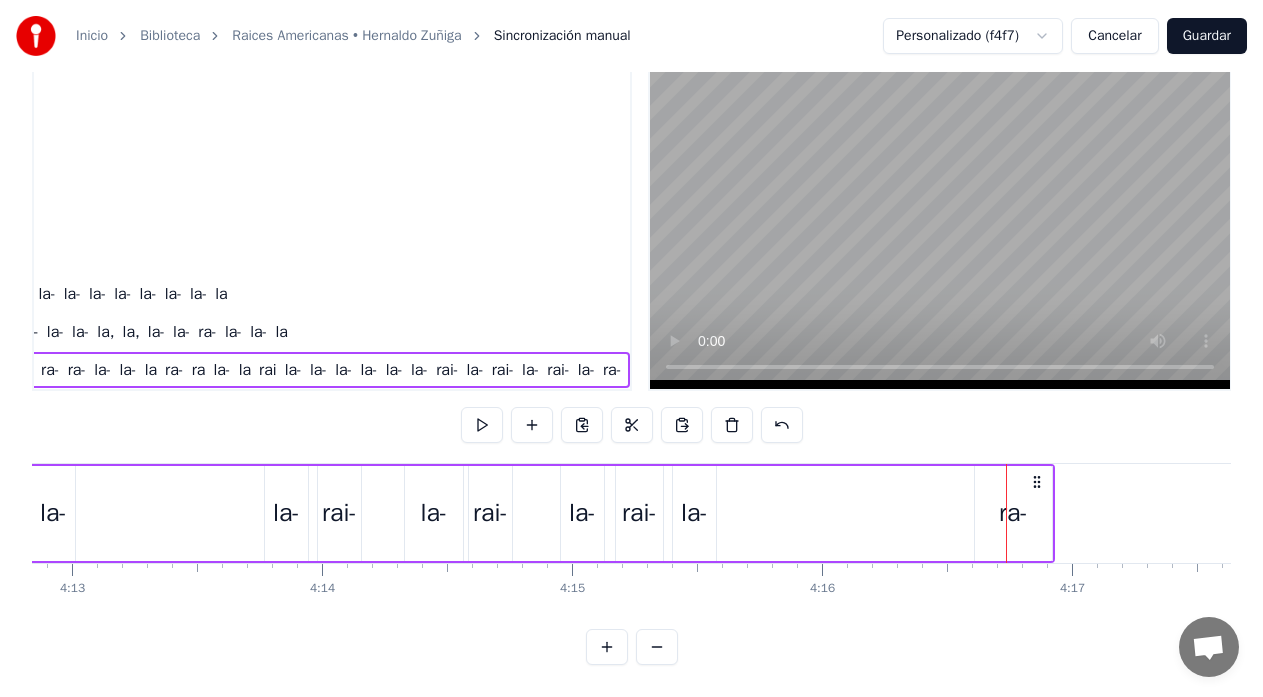click on "la-" at bounding box center (694, 513) 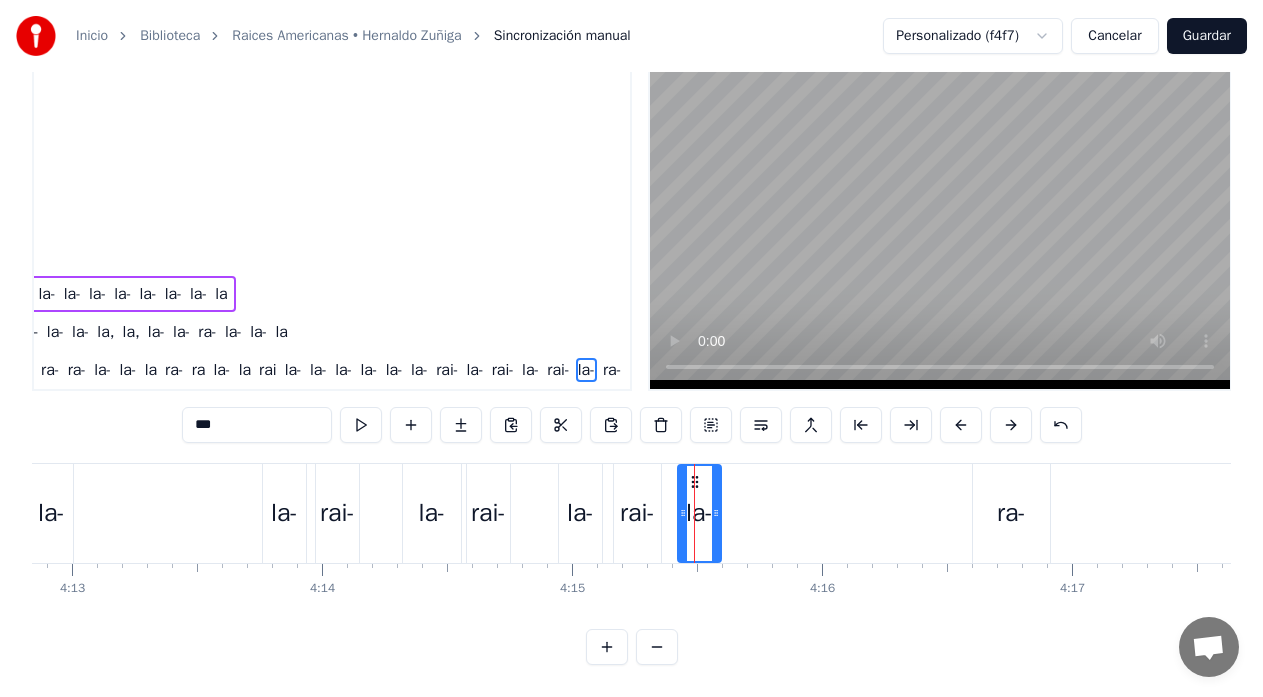 click 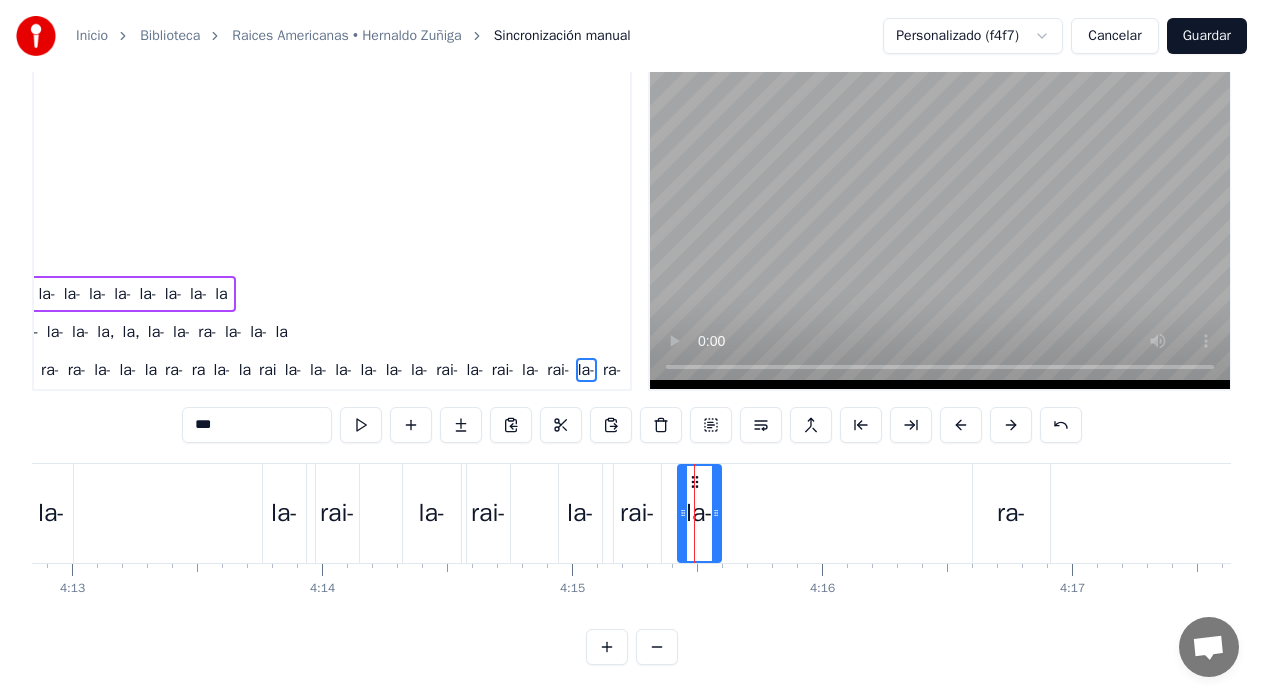 click on "La- la- la- la- ra- ra ra ra- ra- ra- la- la- la ra- ra la- la rai la- la- la- la- la- la- rai- la- rai- la- rai- la- ra-" at bounding box center (-500, 513) 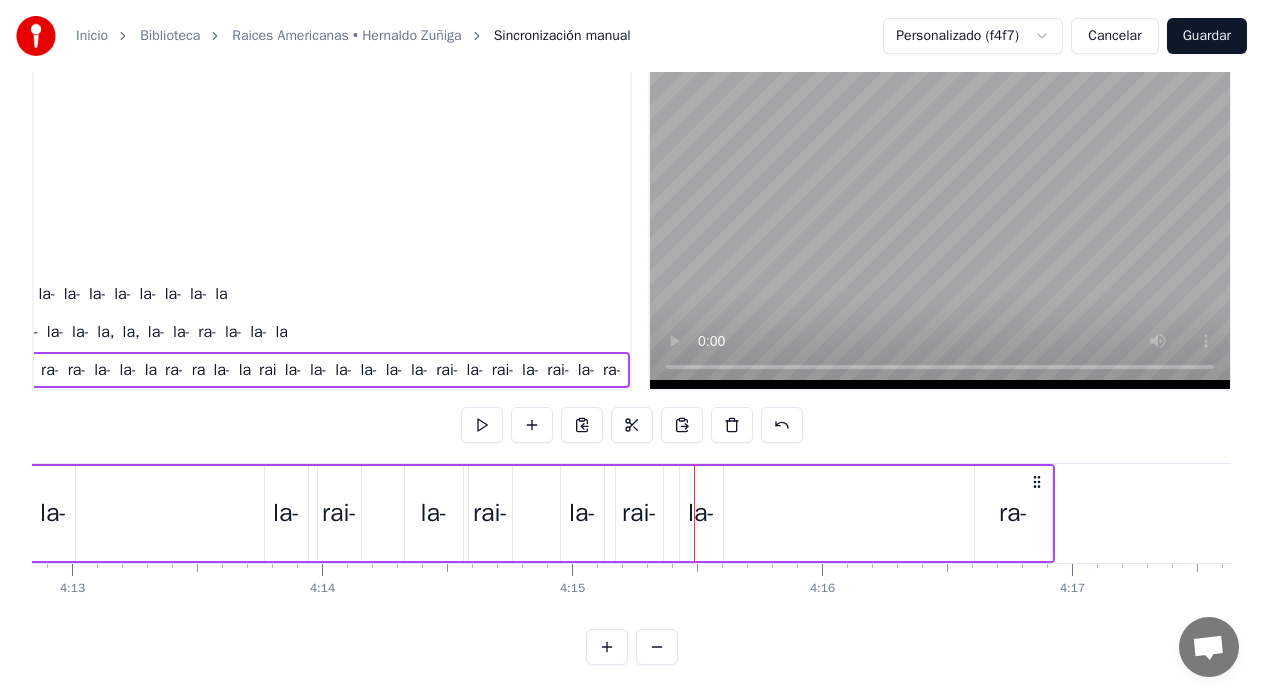 click on "La- la- la- la- ra- ra ra ra- ra- ra- la- la- la ra- ra la- la rai la- la- la- la- la- la- rai- la- rai- la- rai- la- ra-" at bounding box center [-500, 513] 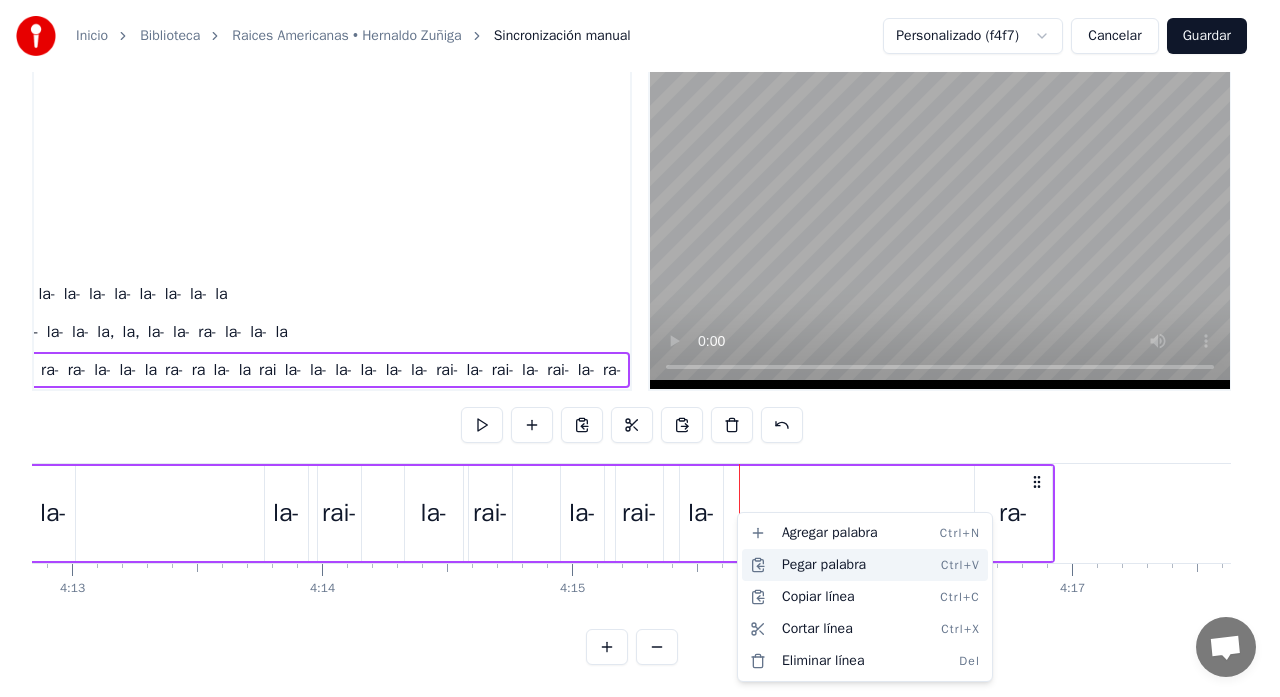 click on "Pegar palabra Ctrl+V" at bounding box center (865, 565) 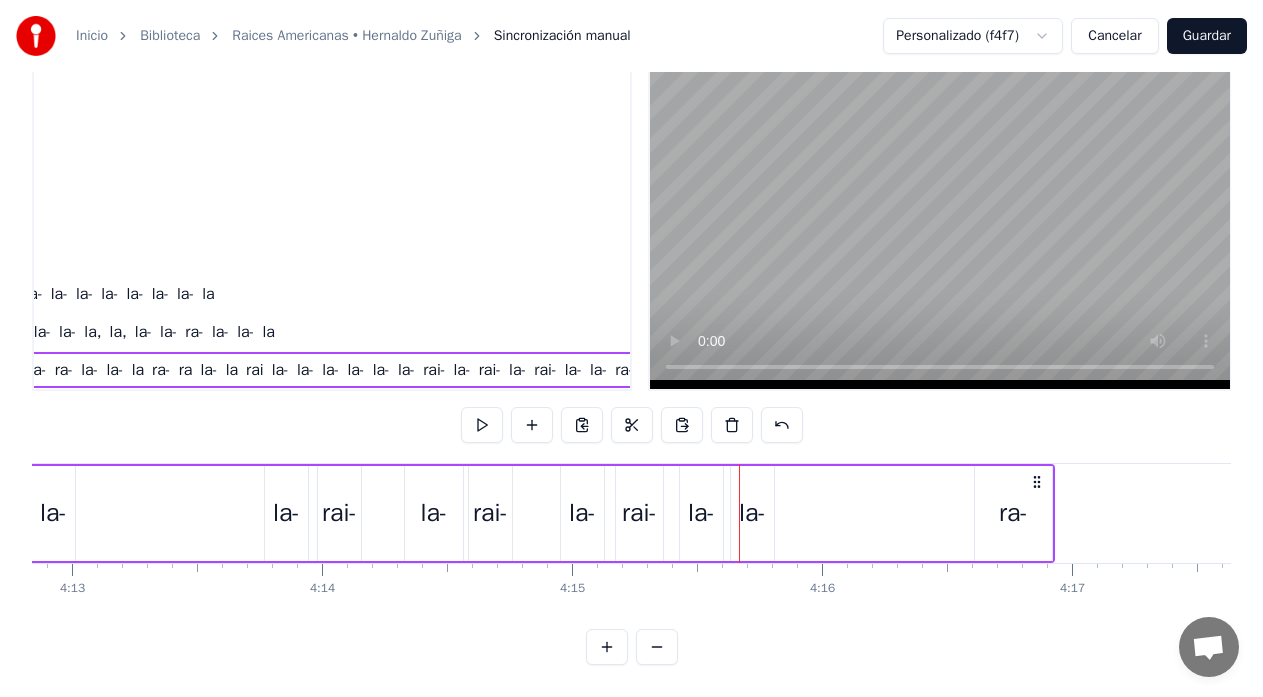 click on "la-" at bounding box center [752, 513] 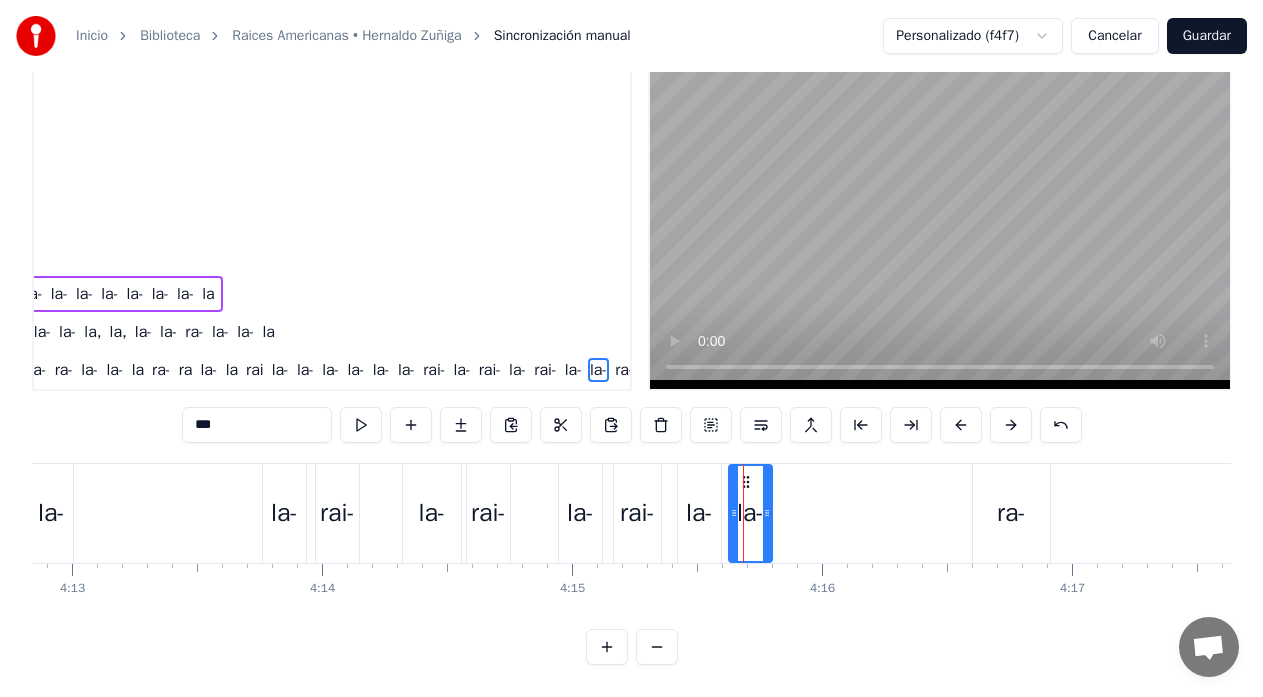 scroll, scrollTop: 1610, scrollLeft: 278, axis: both 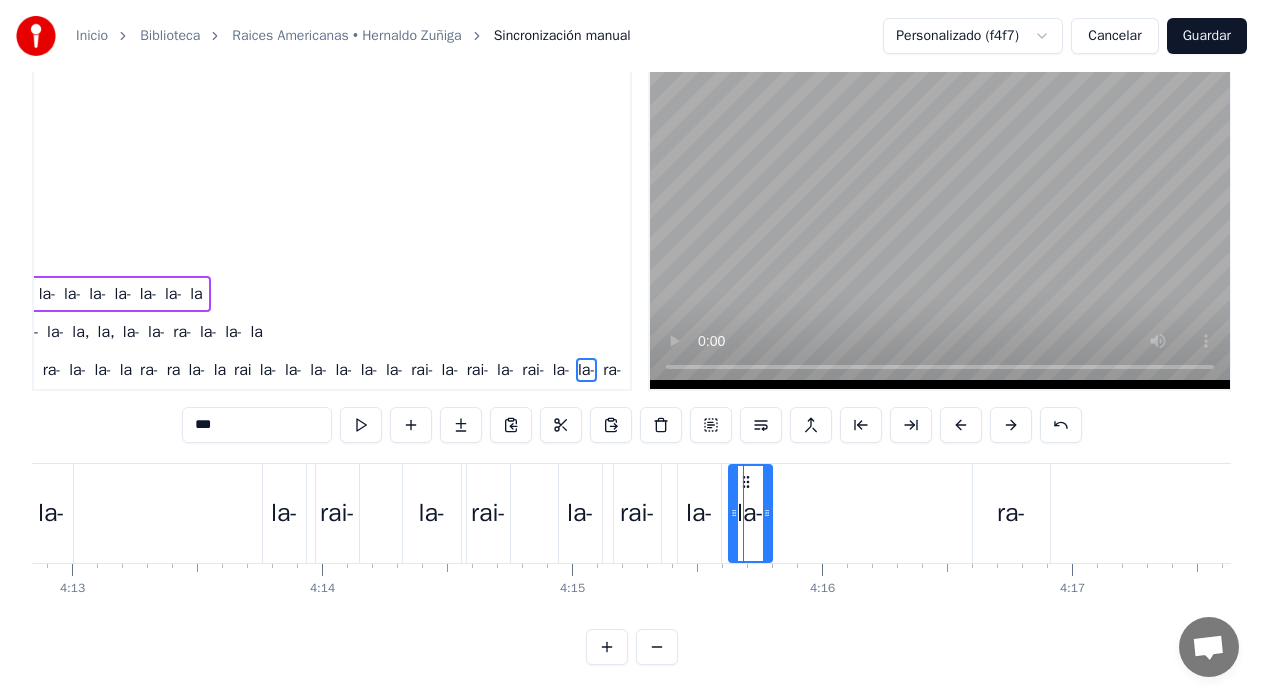 drag, startPoint x: 241, startPoint y: 426, endPoint x: 174, endPoint y: 426, distance: 67 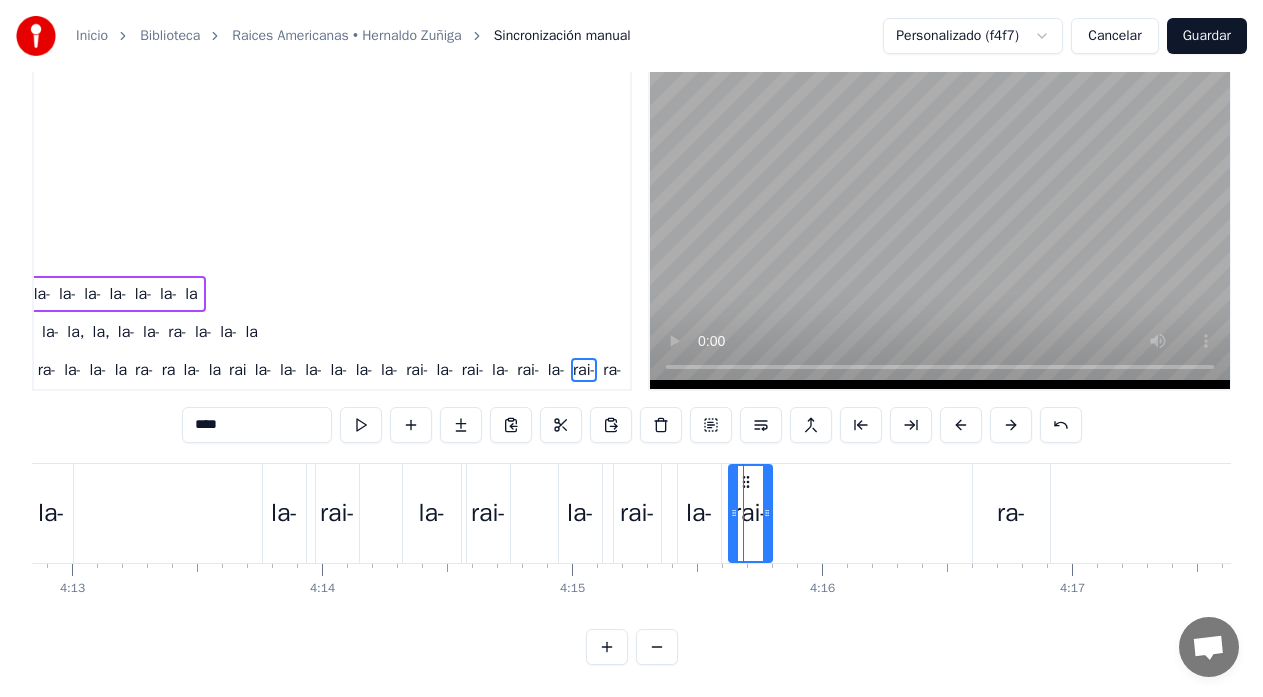 type on "****" 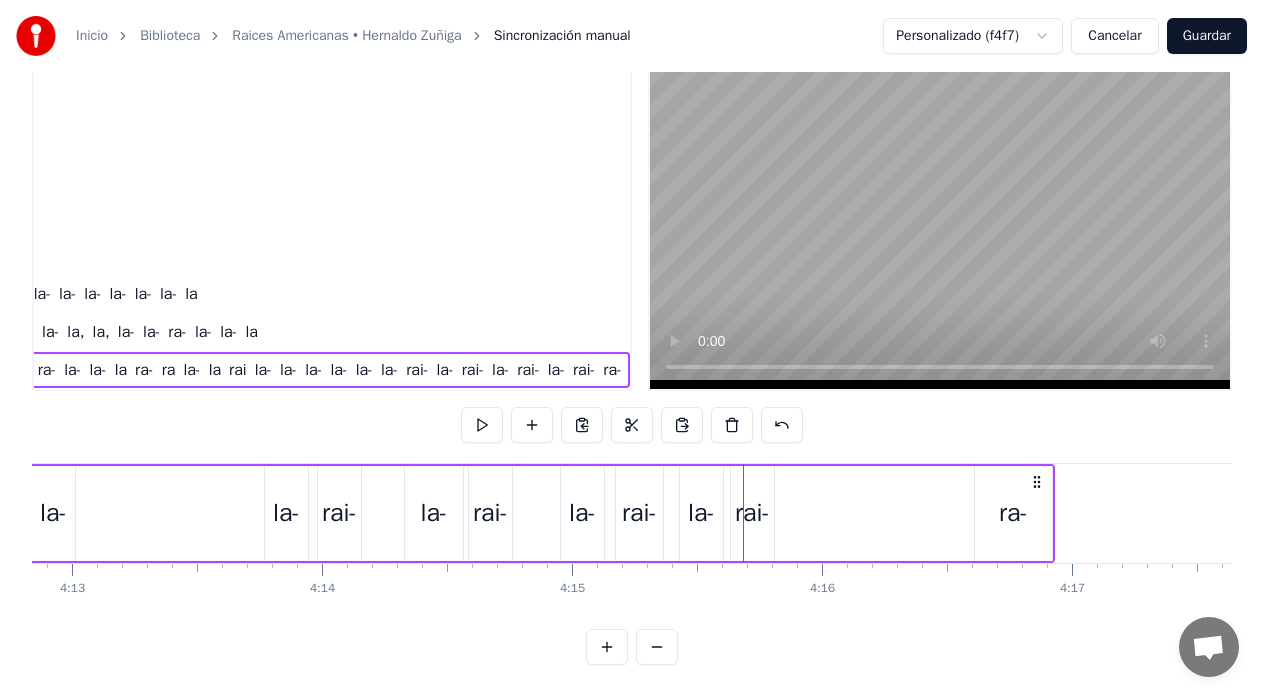click on "La- la- la- la- ra- ra ra ra- ra- ra- la- la- la ra- ra la- la rai la- la- la- la- la- la- rai- la- rai- la- rai- la- rai- ra-" at bounding box center (-500, 513) 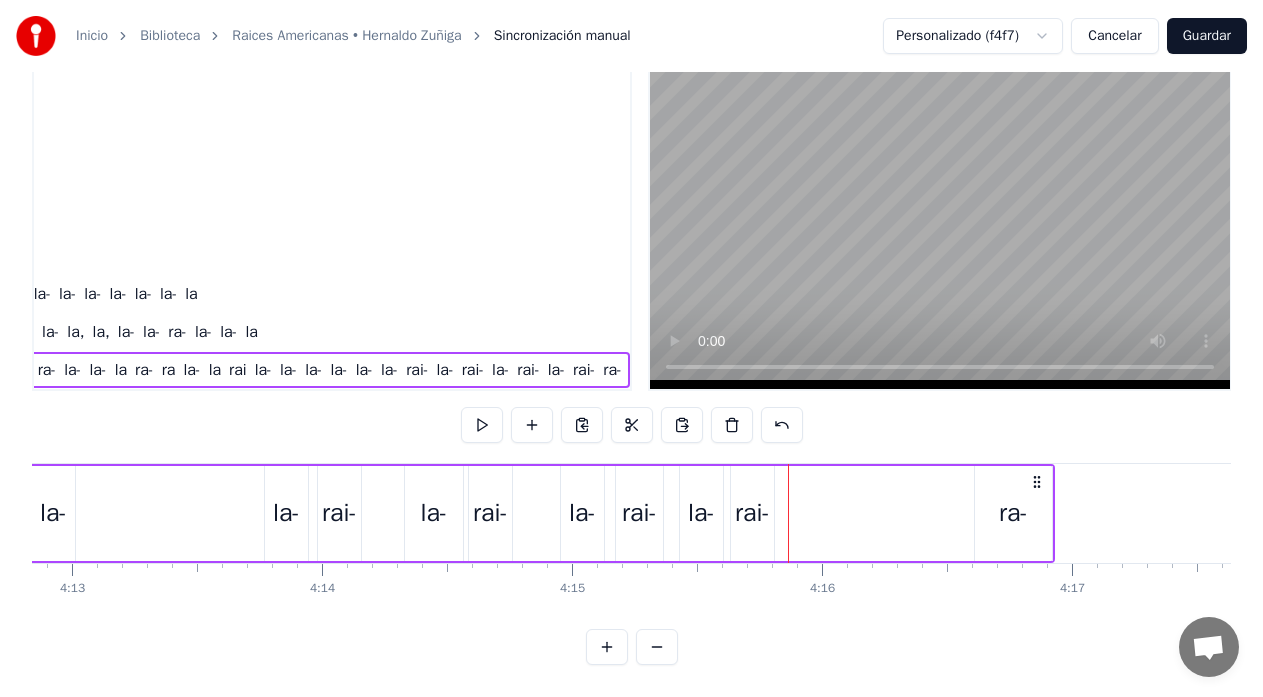 click on "La- la- la- la- ra- ra ra ra- ra- ra- la- la- la ra- ra la- la rai la- la- la- la- la- la- rai- la- rai- la- rai- la- rai- ra-" at bounding box center (-500, 513) 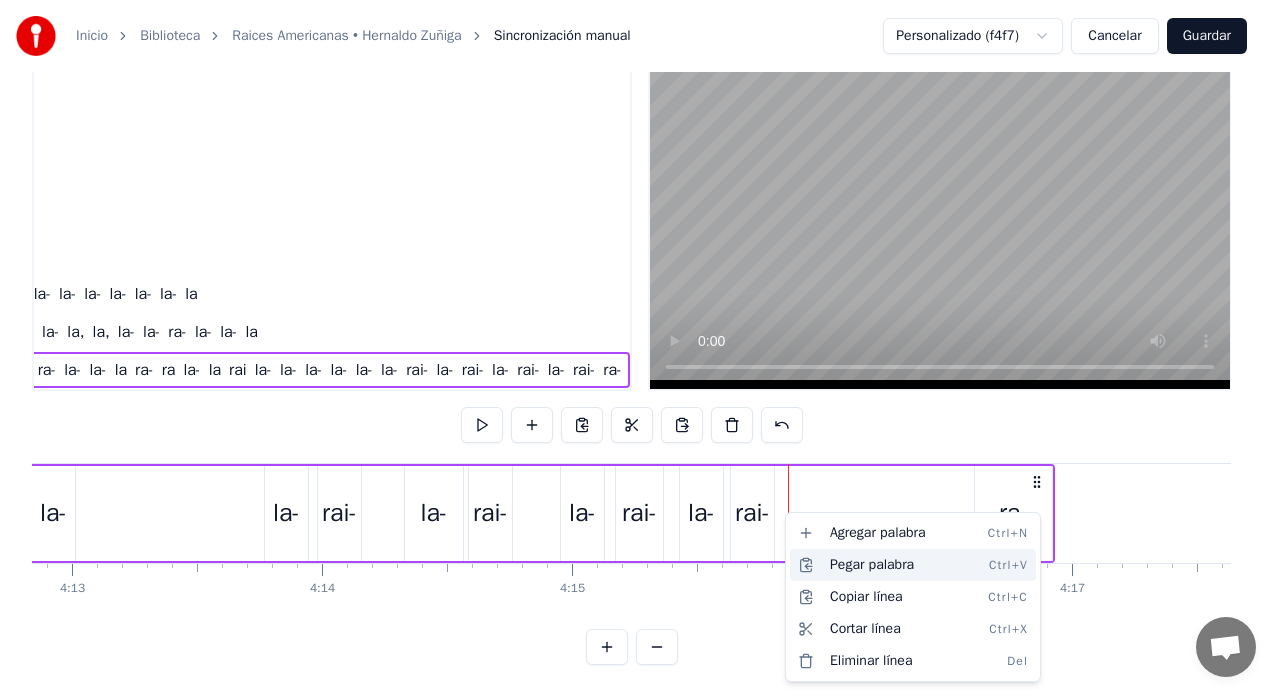 click on "Pegar palabra Ctrl+V" at bounding box center (913, 565) 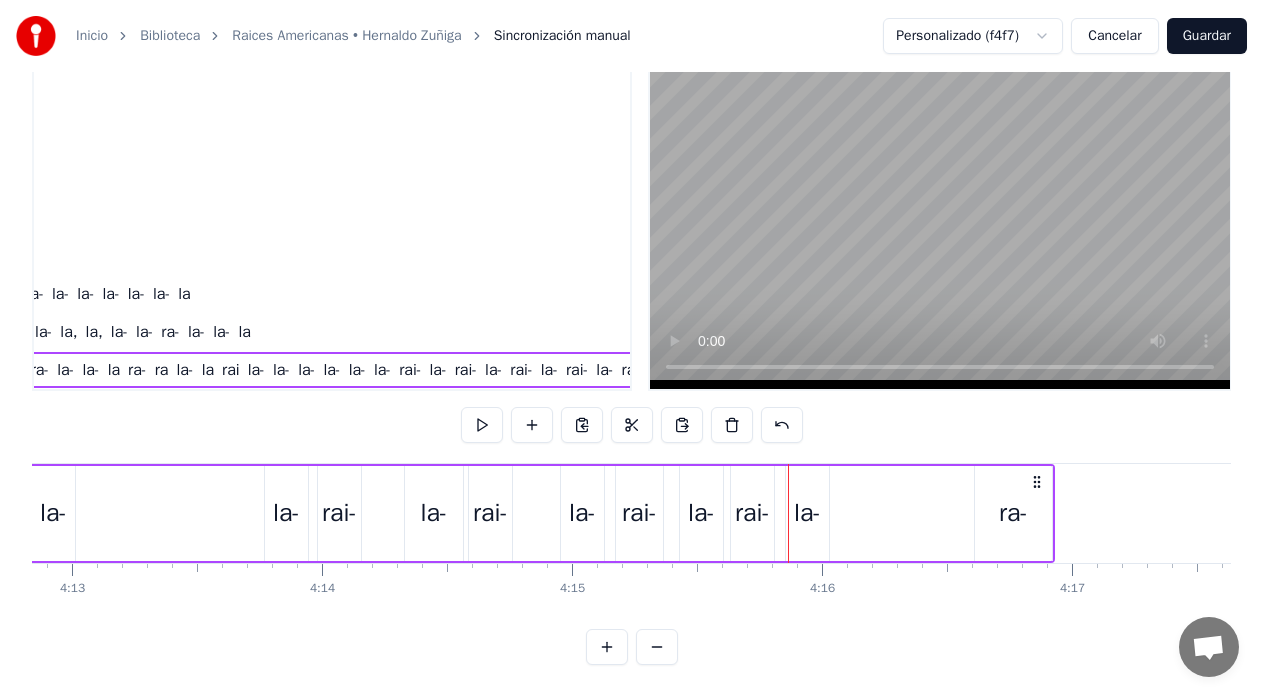 click on "La- la- la- la- ra- ra ra ra- ra- ra- la- la- la ra- ra la- la rai la- la- la- la- la- la- rai- la- rai- la- rai- la- rai- la- ra-" at bounding box center [-500, 513] 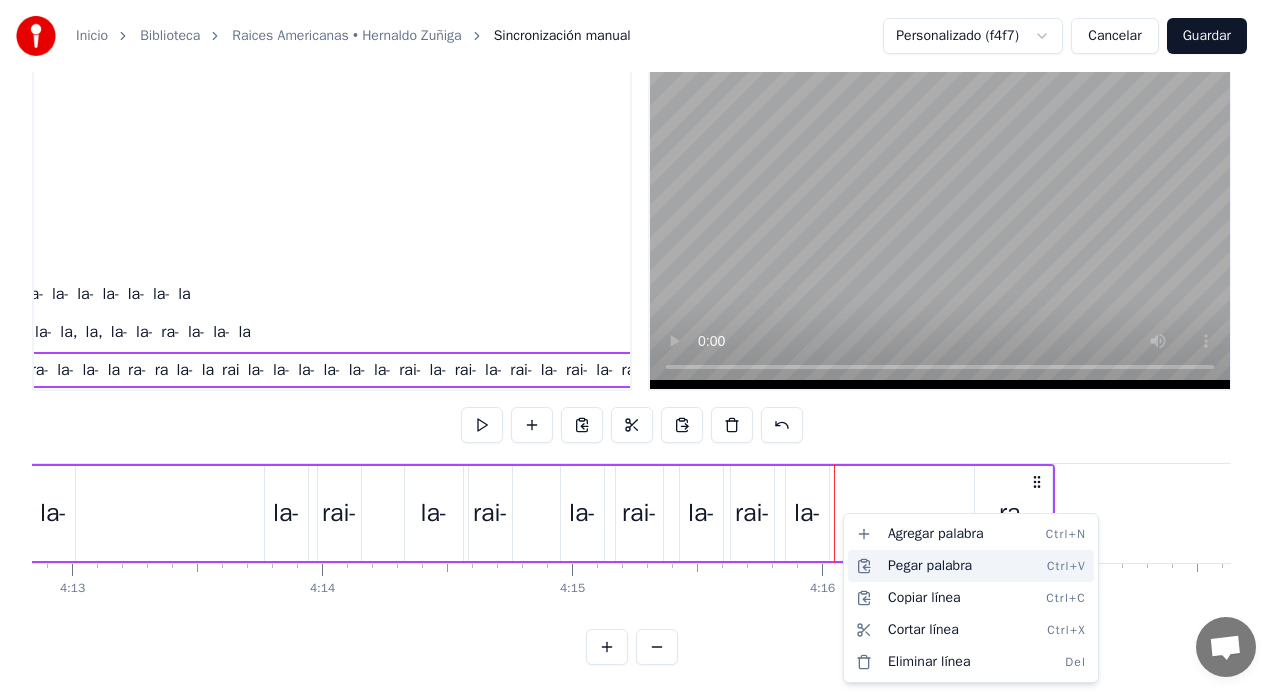 click on "Pegar palabra Ctrl+V" at bounding box center [971, 566] 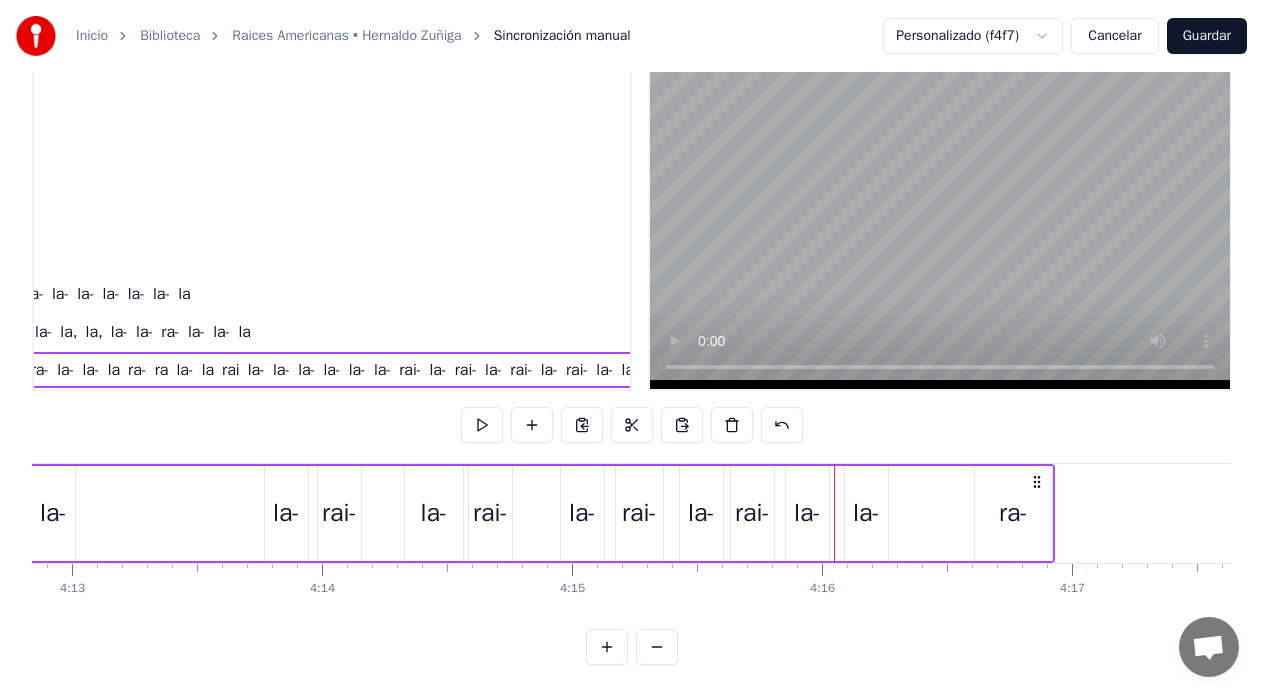 click on "la-" at bounding box center [866, 513] 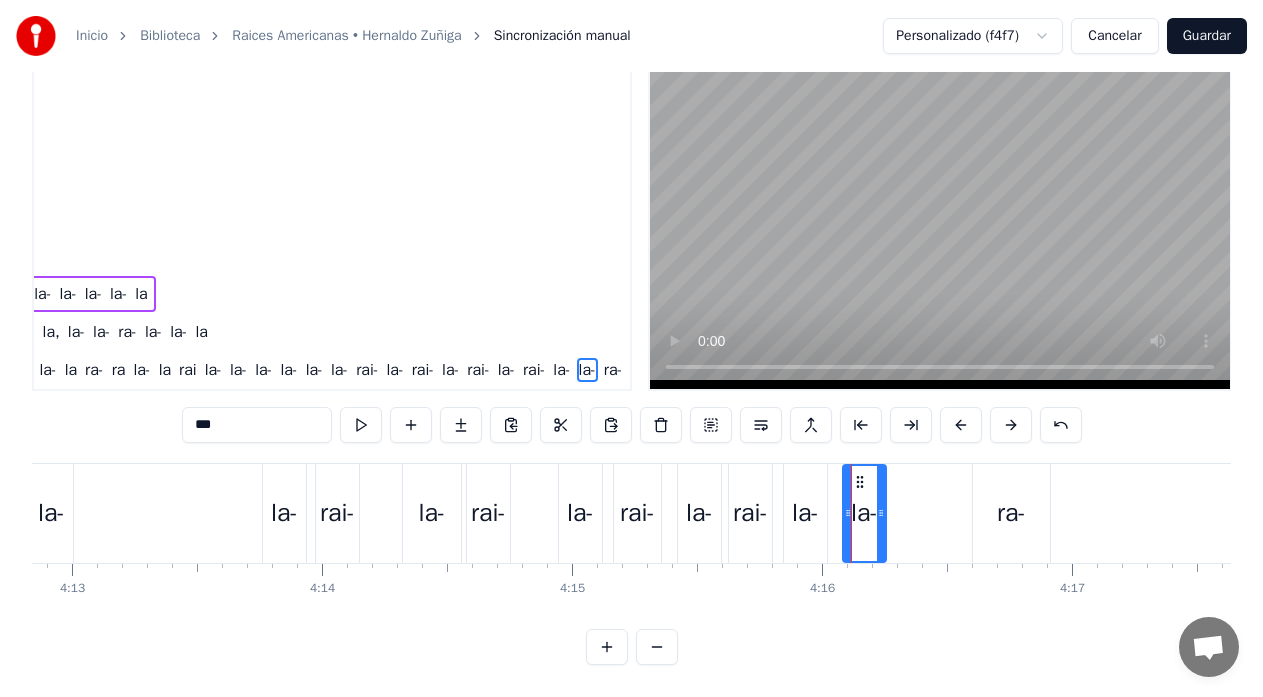 scroll, scrollTop: 1610, scrollLeft: 337, axis: both 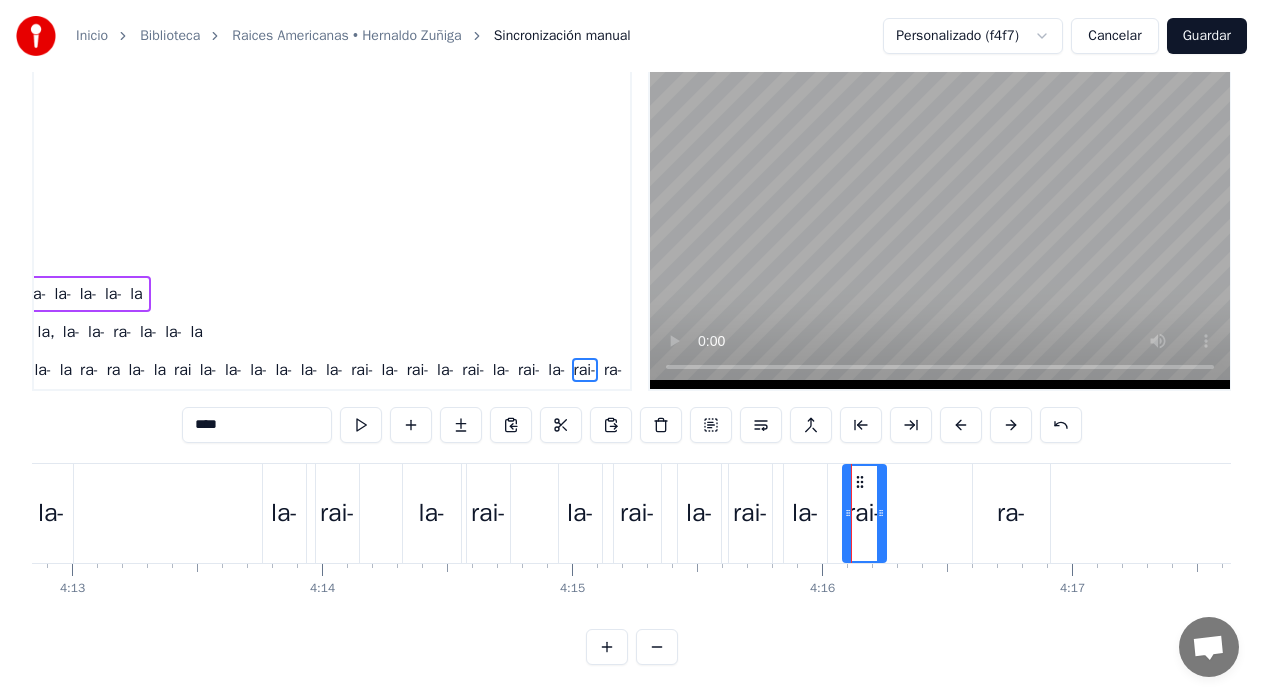 type on "****" 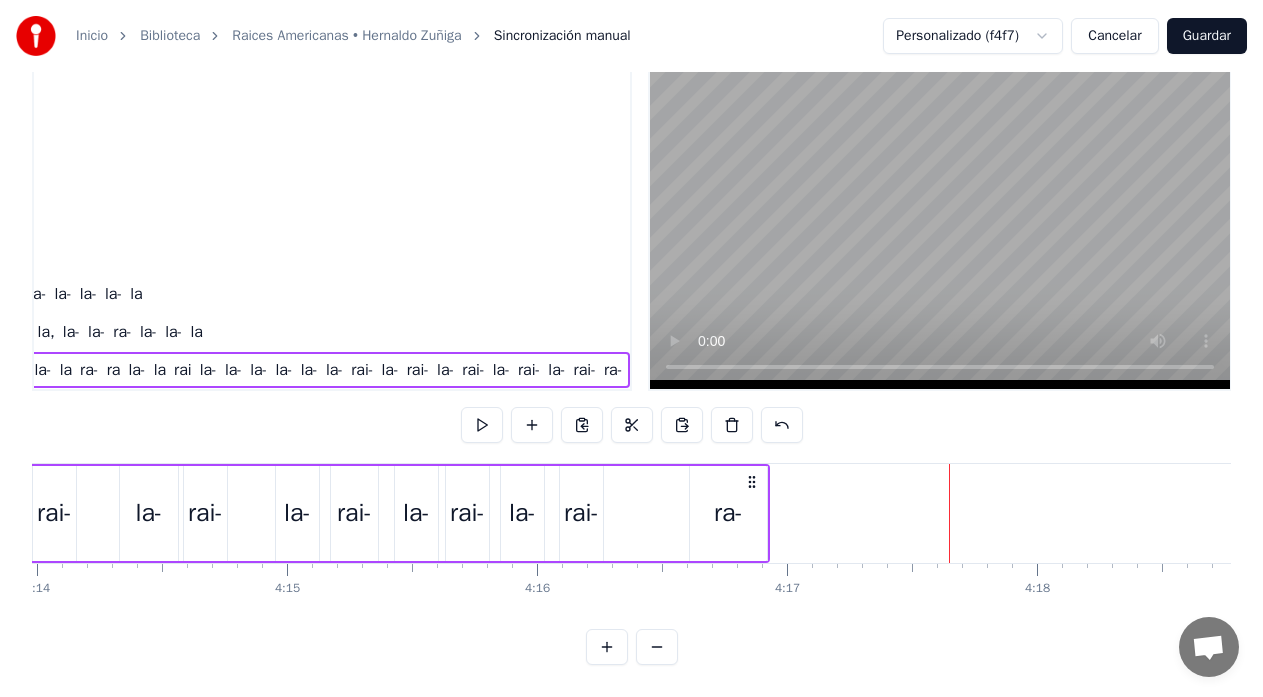 scroll, scrollTop: 0, scrollLeft: 63453, axis: horizontal 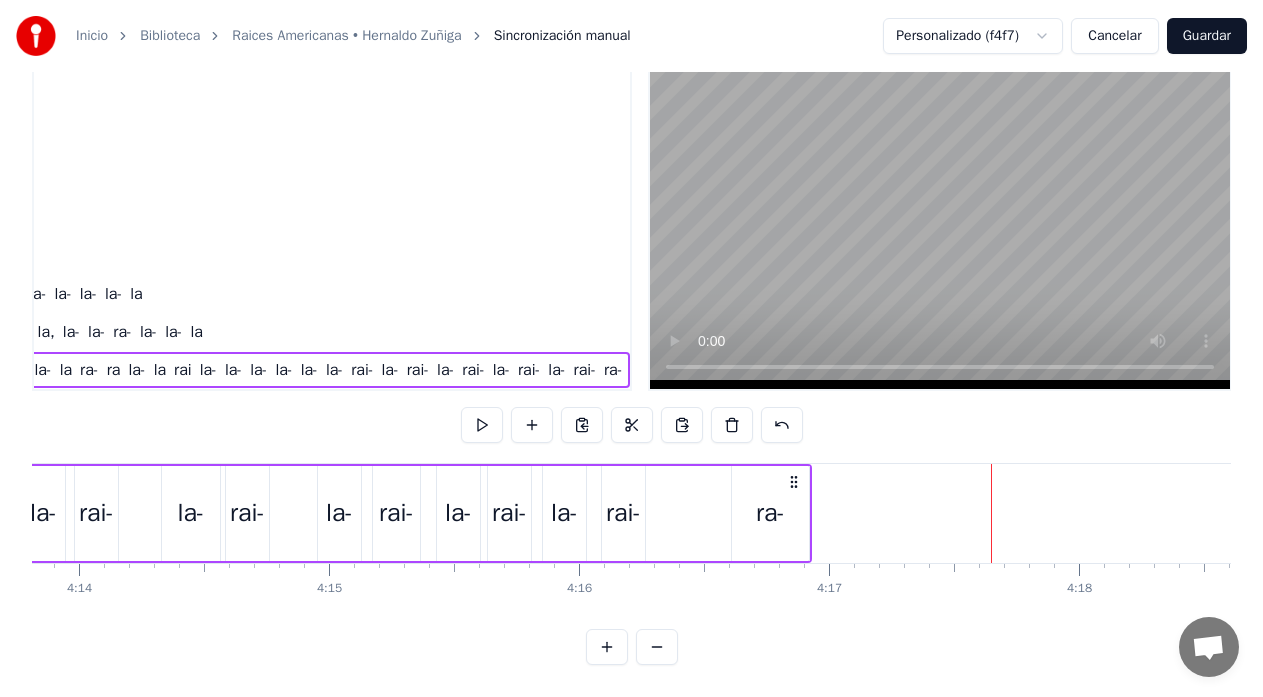click on "La- la- la- la- ra- ra ra ra- ra- ra- la- la- la ra- ra la- la rai la- la- la- la- la- la- rai- la- rai- la- rai- la- rai- la- rai- ra-" at bounding box center (-743, 513) 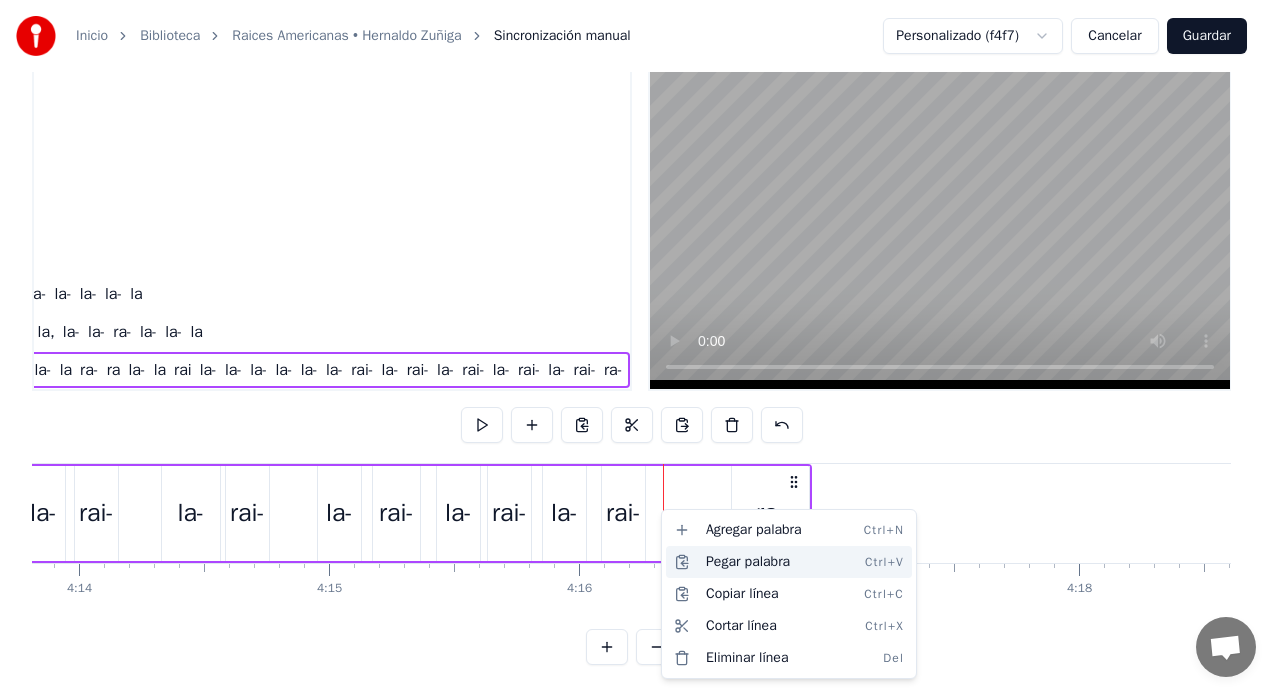 click on "Pegar palabra Ctrl+V" at bounding box center [789, 562] 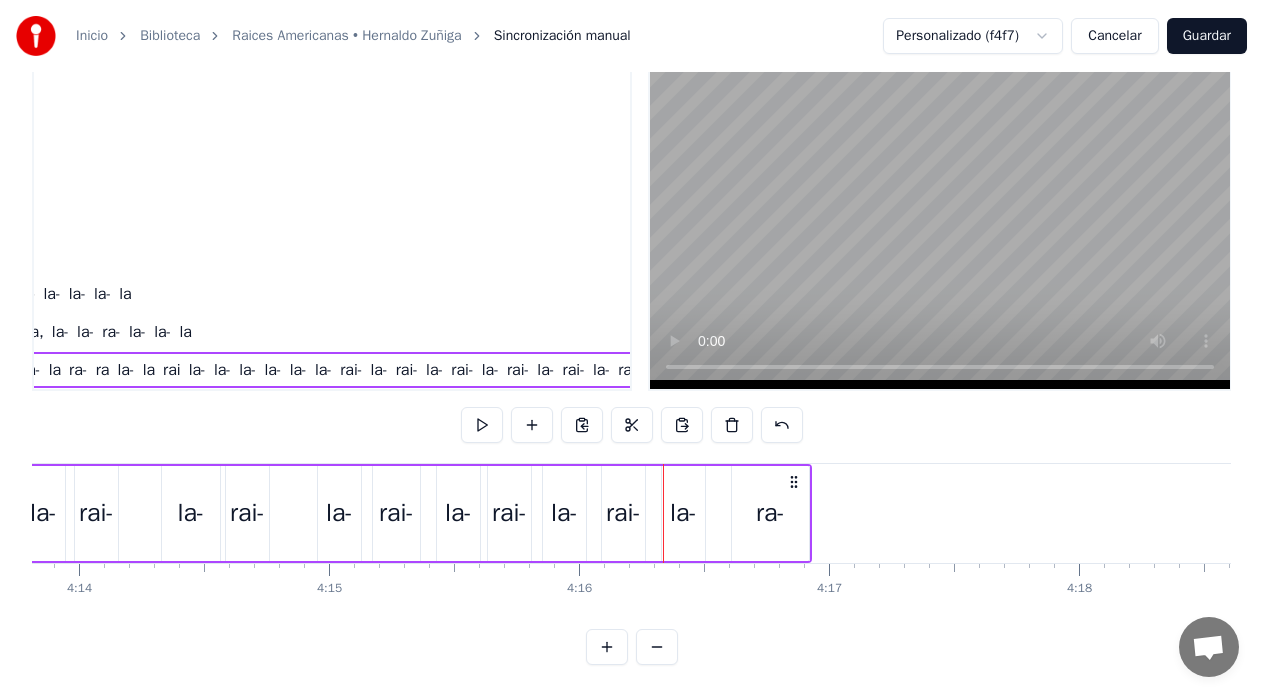 click on "La- la- la- la- ra- ra ra ra- ra- ra- la- la- la ra- ra la- la rai la- la- la- la- la- la- rai- la- rai- la- rai- la- rai- la- rai- la- ra-" at bounding box center (-743, 513) 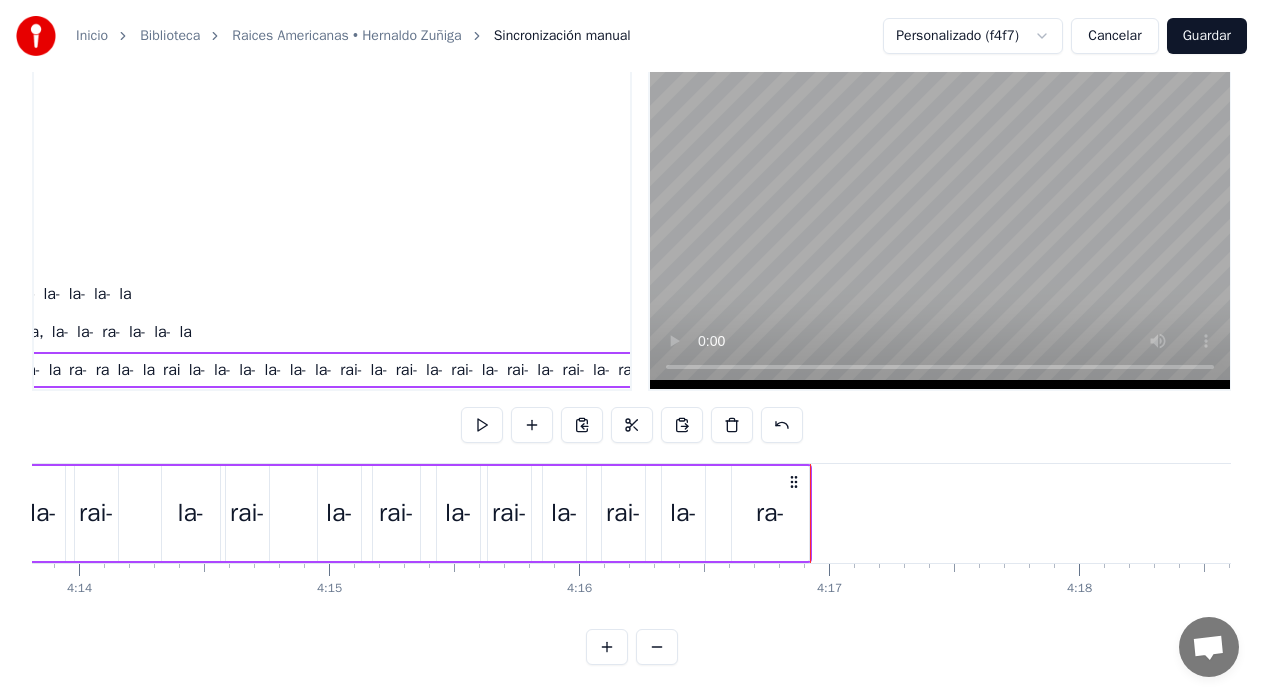 click on "ra-" at bounding box center [770, 513] 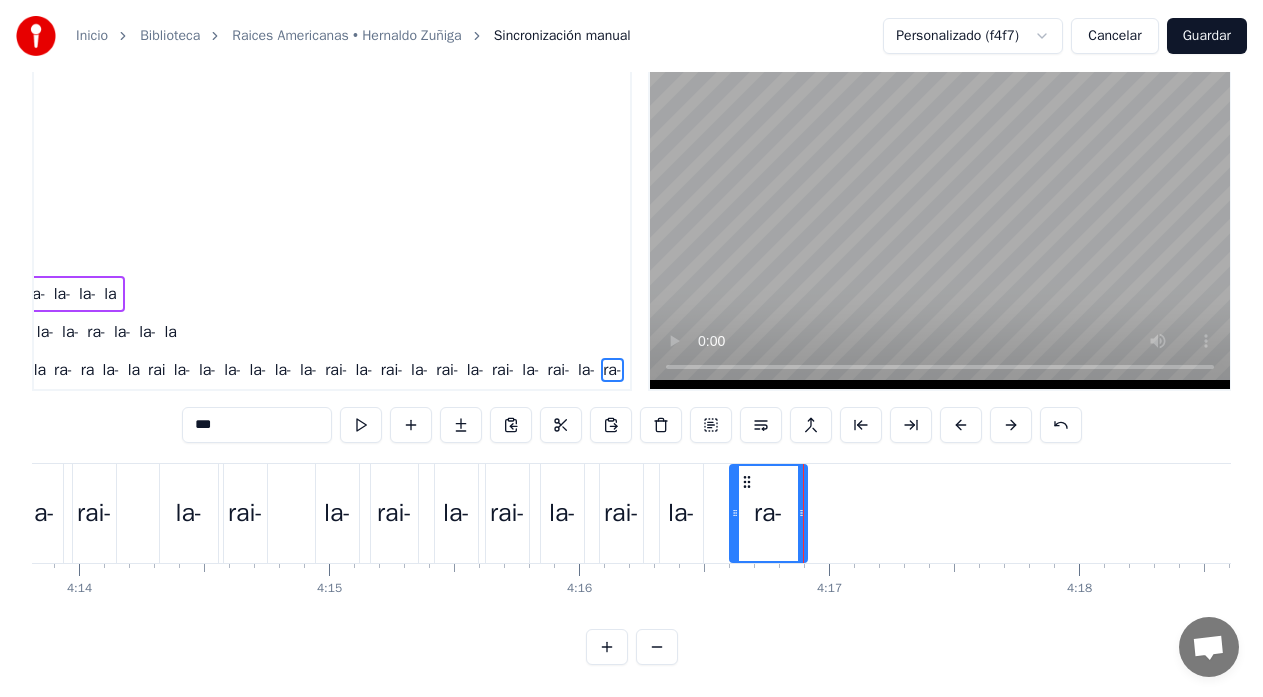 scroll, scrollTop: 1610, scrollLeft: 397, axis: both 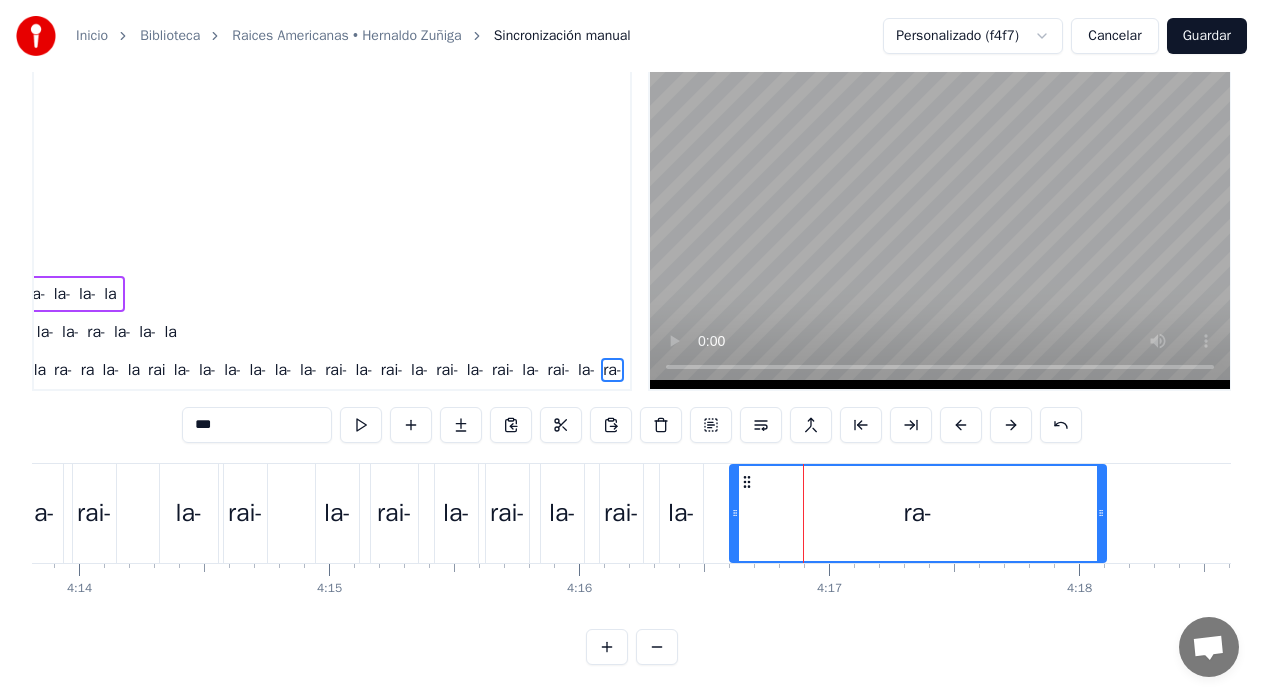 drag, startPoint x: 805, startPoint y: 514, endPoint x: 1104, endPoint y: 523, distance: 299.1354 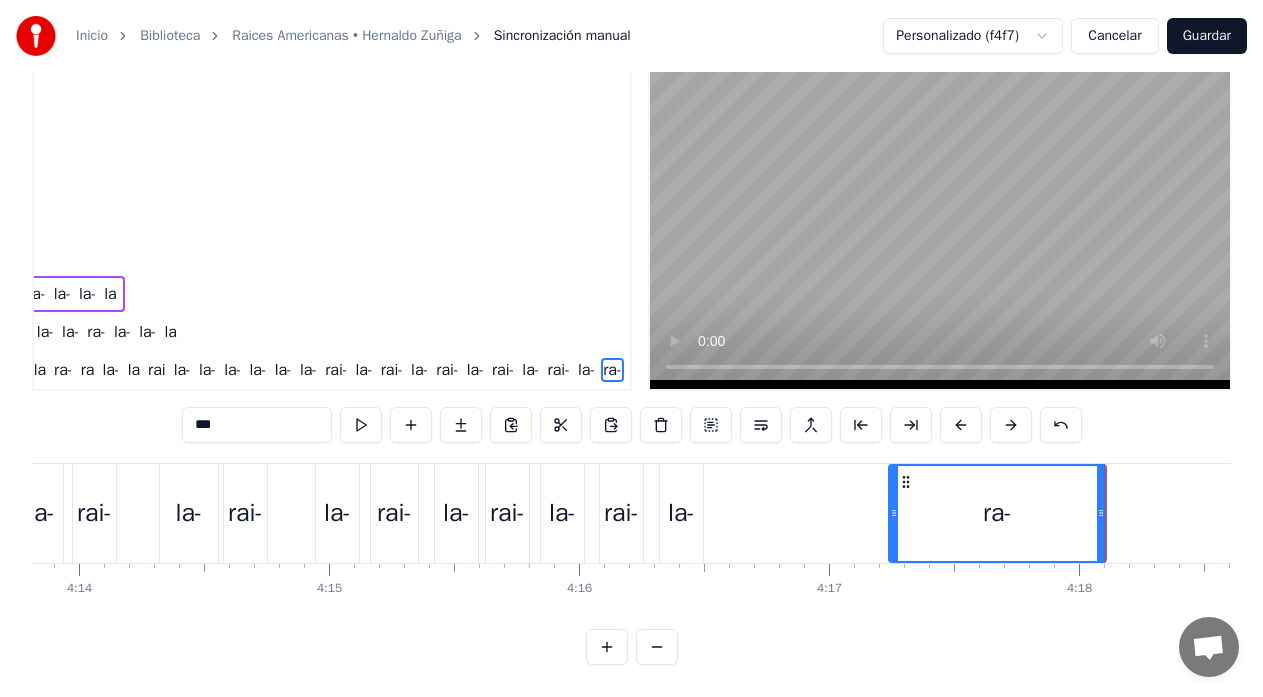 drag, startPoint x: 735, startPoint y: 511, endPoint x: 894, endPoint y: 523, distance: 159.4522 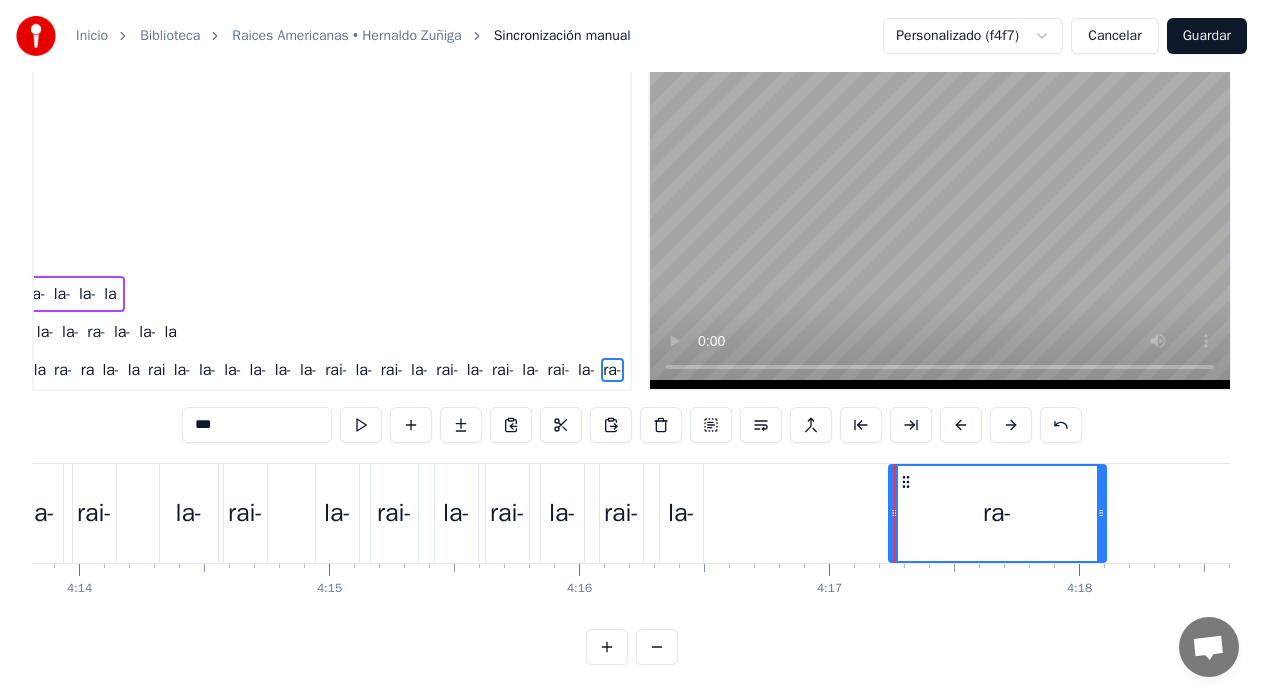 click on "La- la- la- la- ra- ra ra ra- ra- ra- la- la- la ra- ra la- la rai la- la- la- la- la- la- rai- la- rai- la- rai- la- rai- la- rai- la- ra-" at bounding box center [-593, 513] 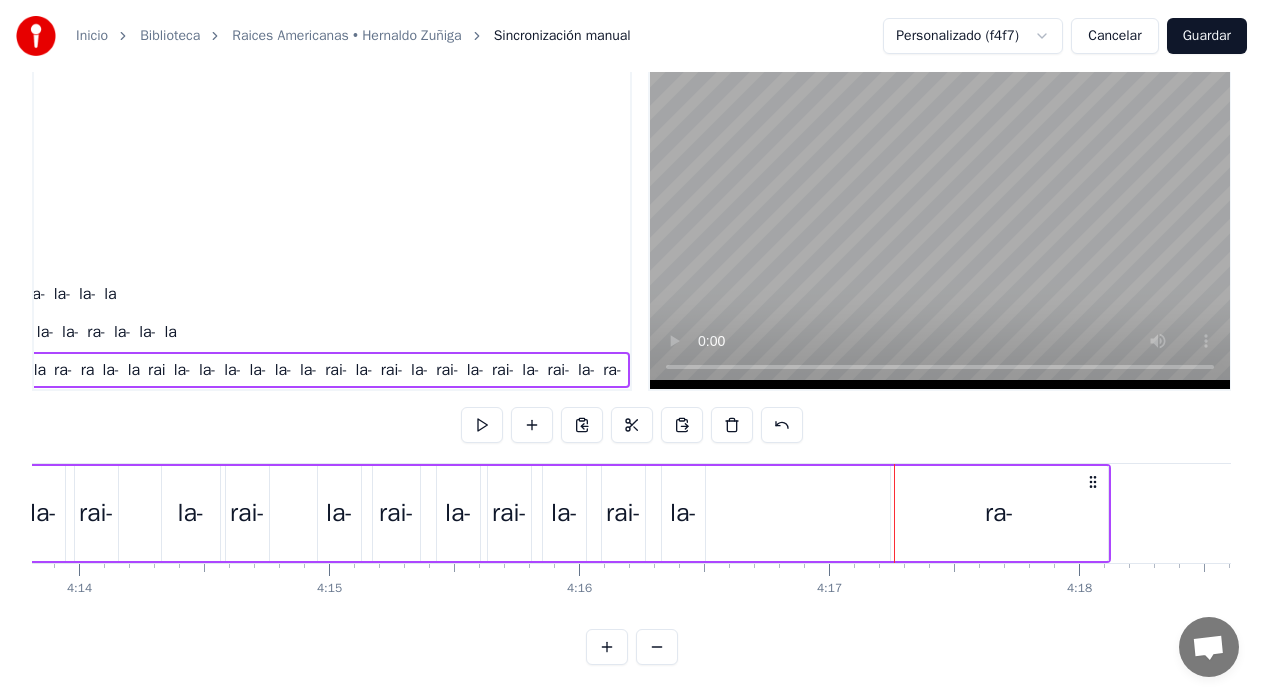 click on "La- la- la- la- ra- ra ra ra- ra- ra- la- la- la ra- ra la- la rai la- la- la- la- la- la- rai- la- rai- la- rai- la- rai- la- rai- la- ra-" at bounding box center [-593, 513] 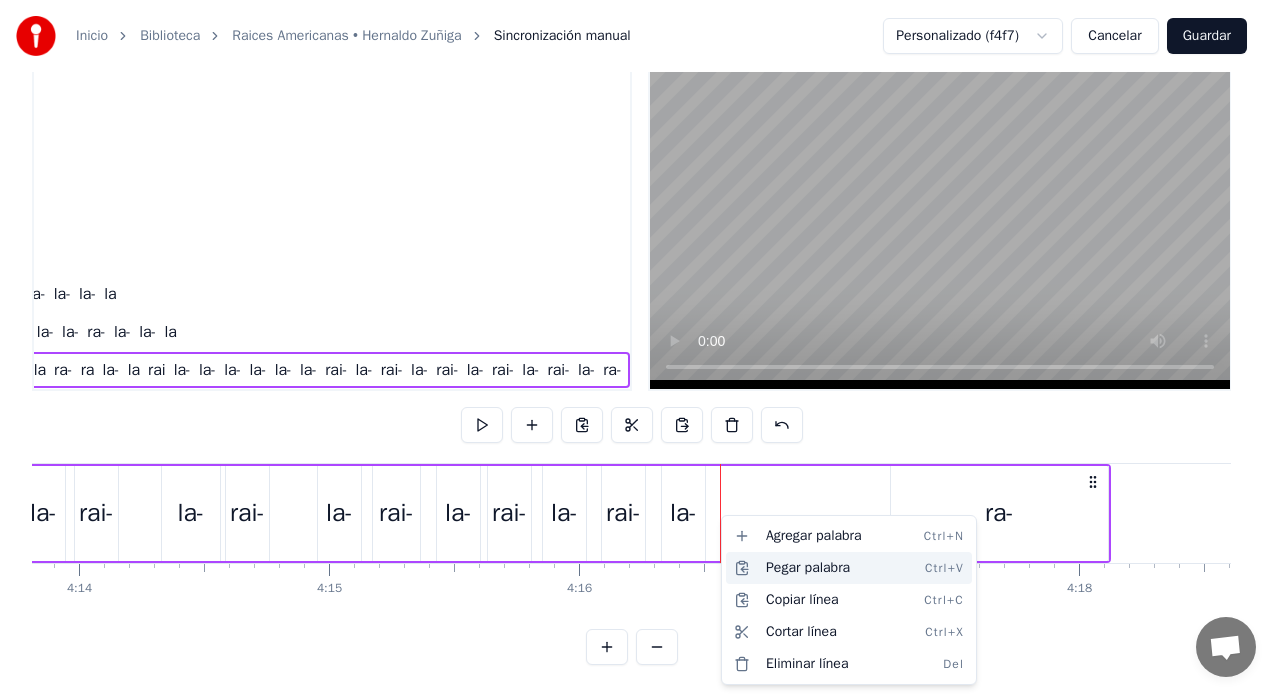 click on "Pegar palabra Ctrl+V" at bounding box center (849, 568) 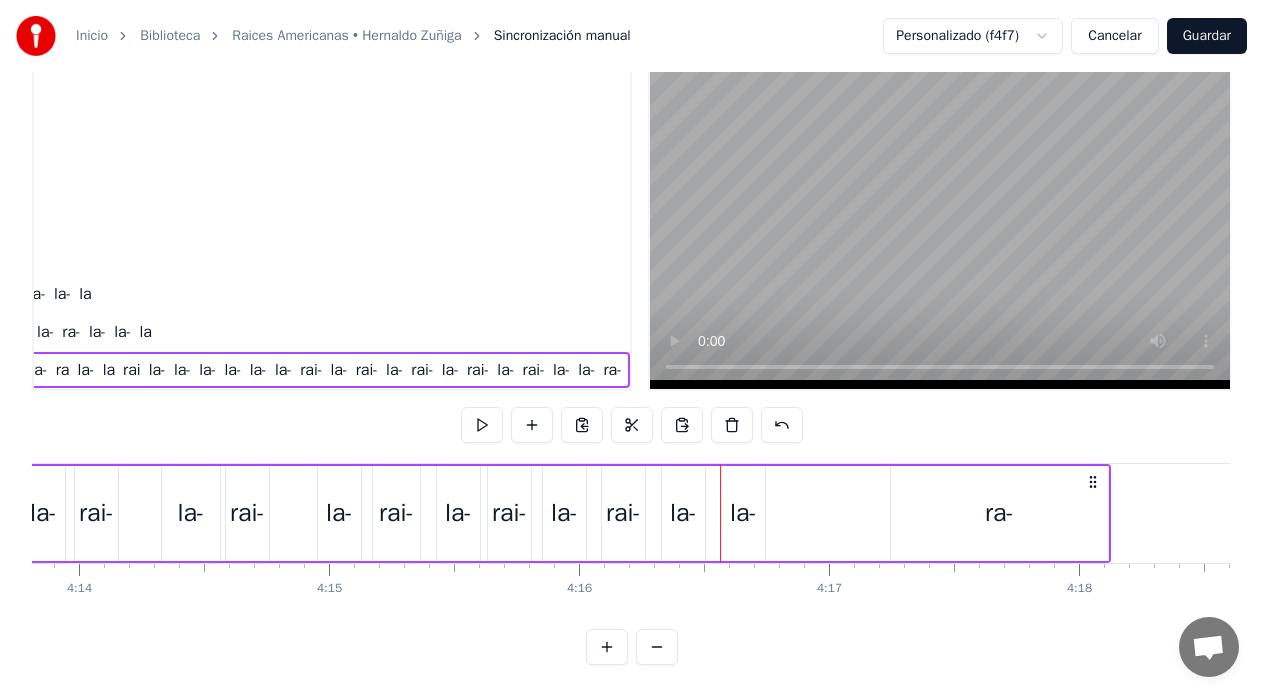 click on "la-" at bounding box center (743, 513) 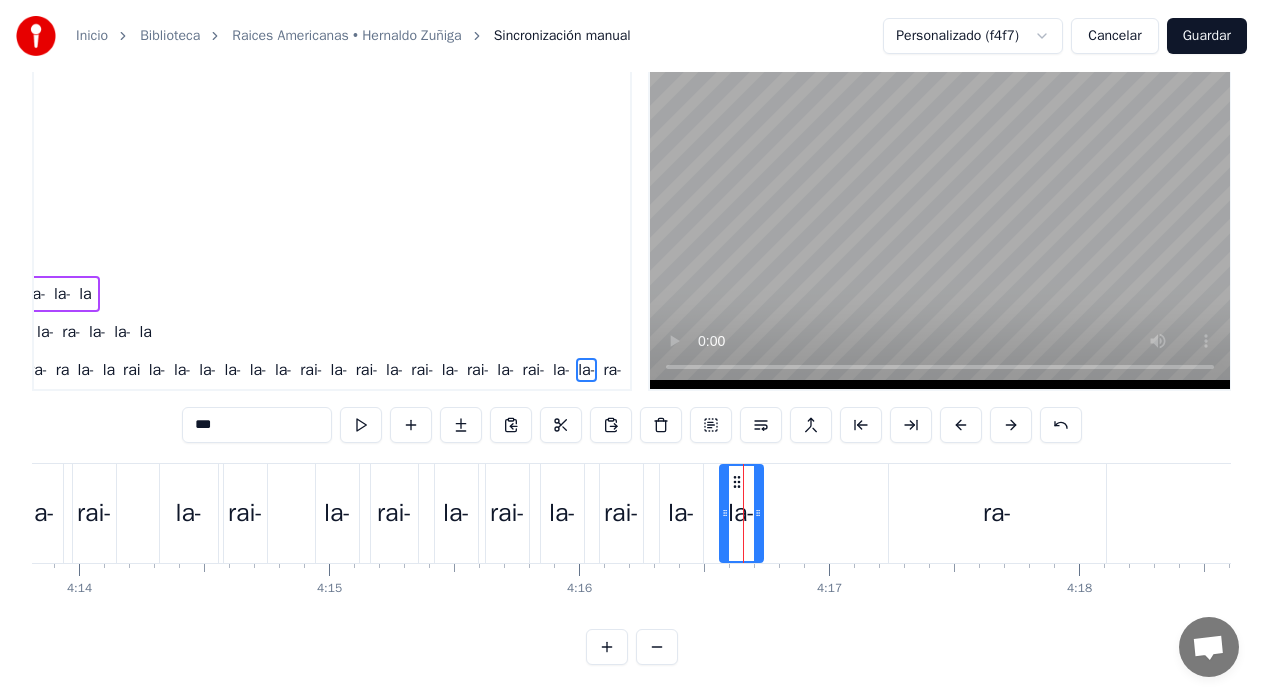 drag, startPoint x: 241, startPoint y: 429, endPoint x: 40, endPoint y: 435, distance: 201.08954 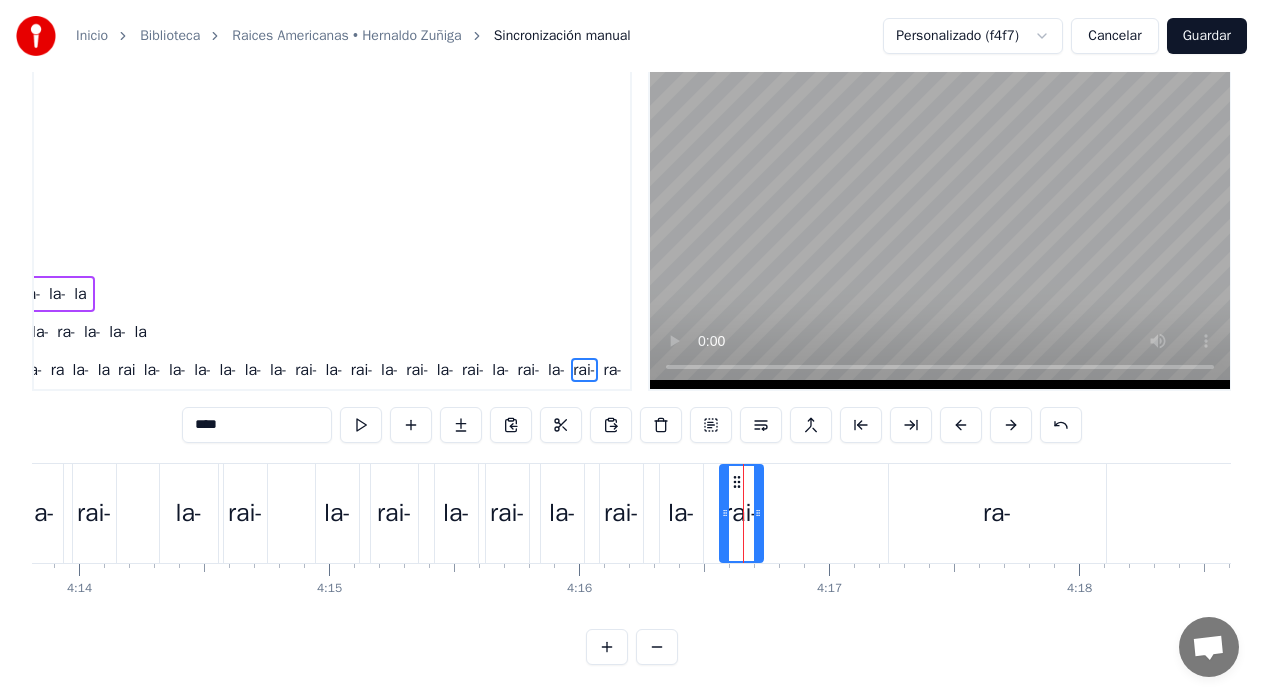 click on "la-" at bounding box center (41, 513) 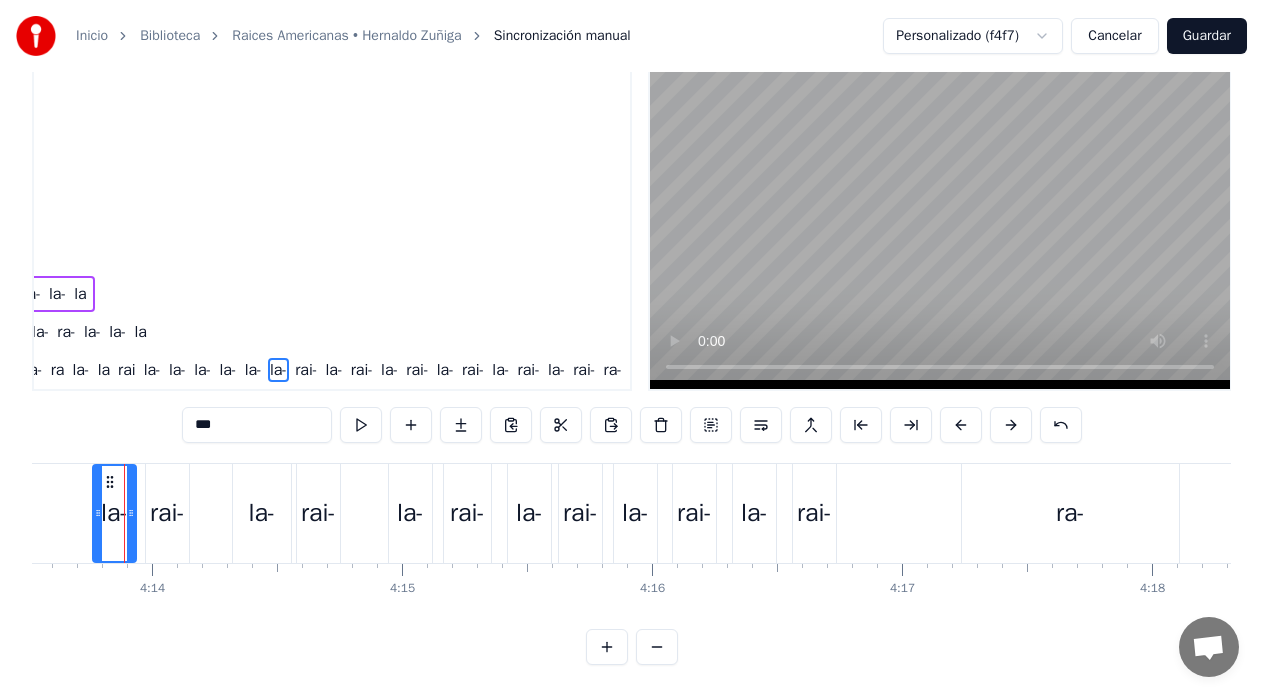 scroll, scrollTop: 0, scrollLeft: 63372, axis: horizontal 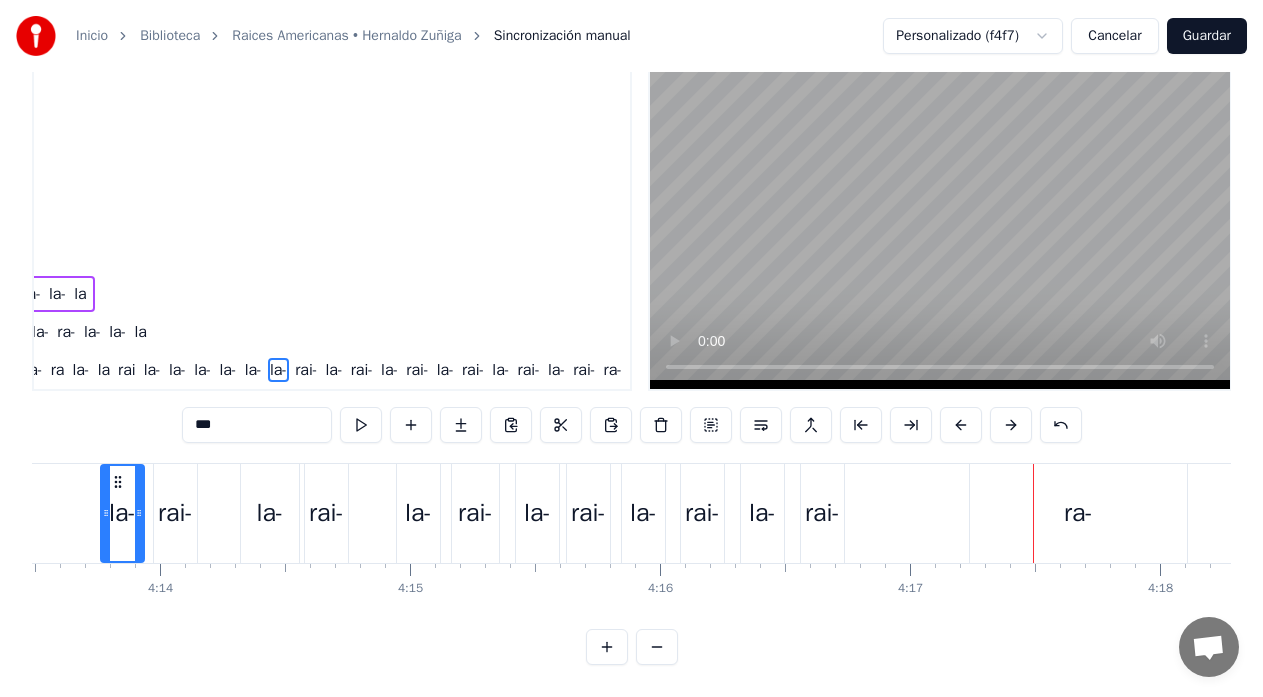 click on "La- la- la- la- ra- ra ra ra- ra- ra- la- la- la ra- ra la- la rai la- la- la- la- la- la- rai- la- rai- la- rai- la- rai- la- rai- la- rai- ra-" at bounding box center (-512, 513) 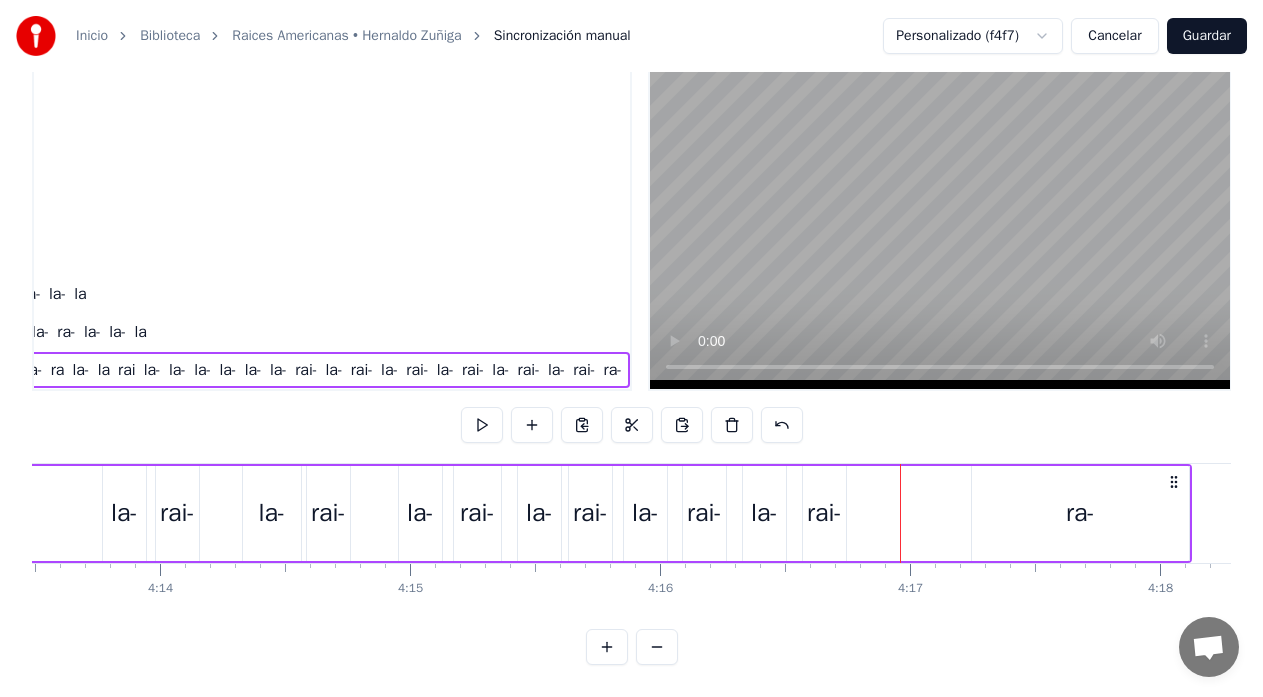 click on "La- la- la- la- ra- ra ra ra- ra- ra- la- la- la ra- ra la- la rai la- la- la- la- la- la- rai- la- rai- la- rai- la- rai- la- rai- la- rai- ra-" at bounding box center [-512, 513] 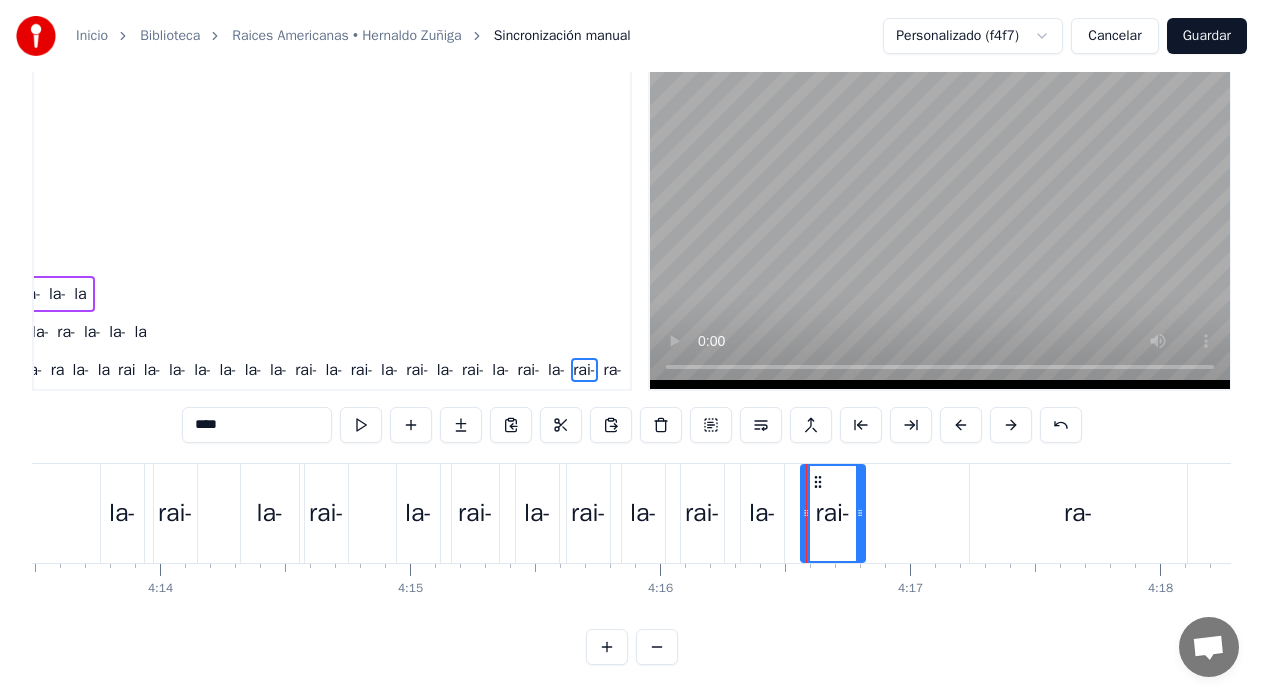 drag, startPoint x: 837, startPoint y: 508, endPoint x: 858, endPoint y: 511, distance: 21.213203 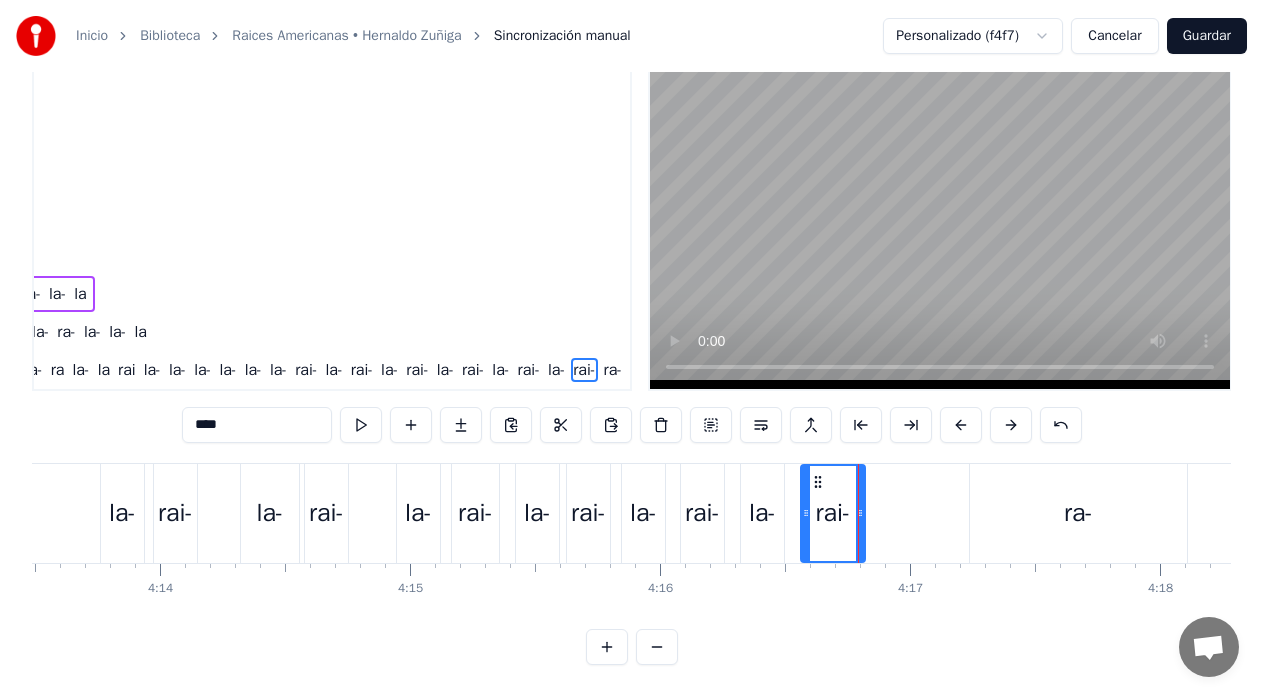 click on "La- la- la- la- ra- ra ra ra- ra- ra- la- la- la ra- ra la- la rai la- la- la- la- la- la- rai- la- rai- la- rai- la- rai- la- rai- la- rai- ra-" at bounding box center [-512, 513] 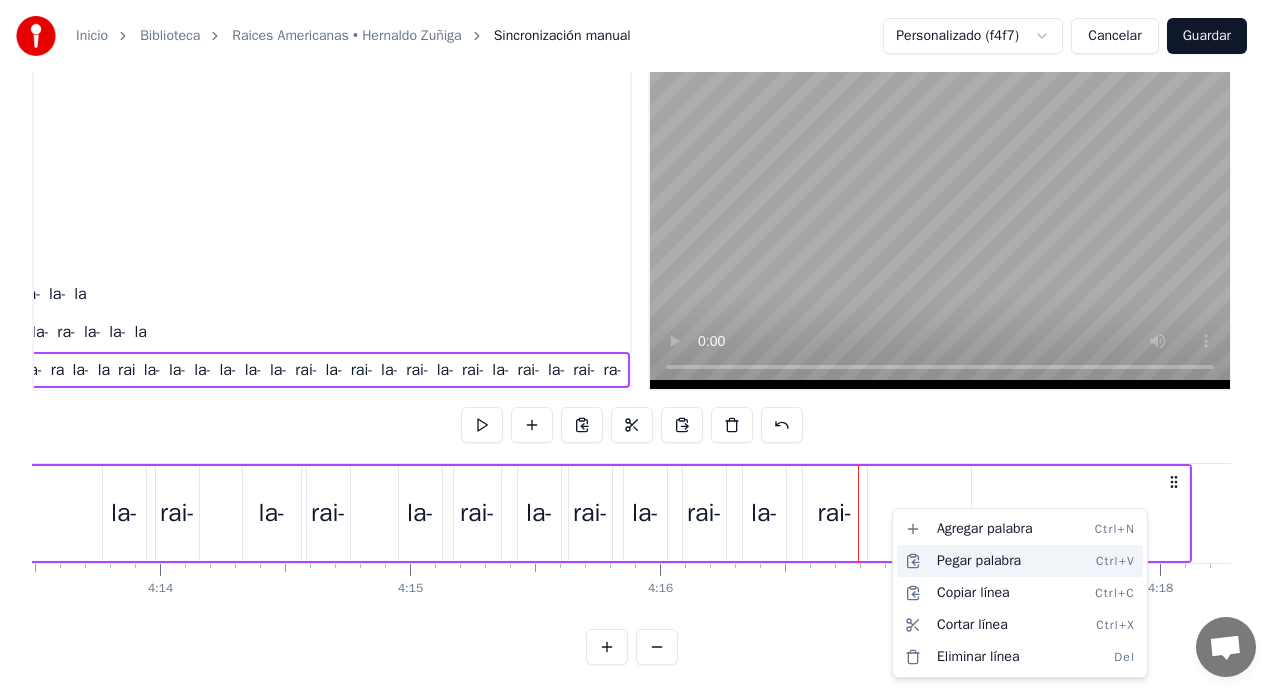 click on "Pegar palabra Ctrl+V" at bounding box center (1020, 561) 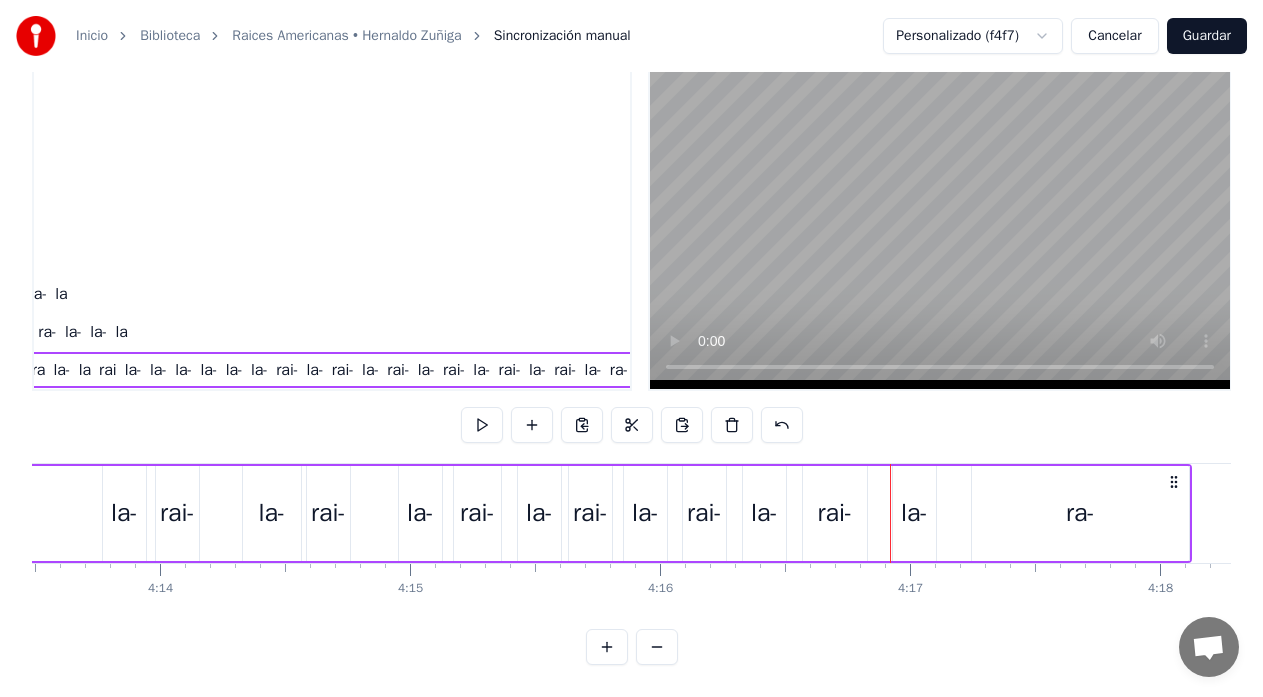 click on "La- la- la- la- ra- ra ra ra- ra- ra- la- la- la ra- ra la- la rai la- la- la- la- la- la- rai- la- rai- la- rai- la- rai- la- rai- la- rai- la- ra-" at bounding box center (-512, 513) 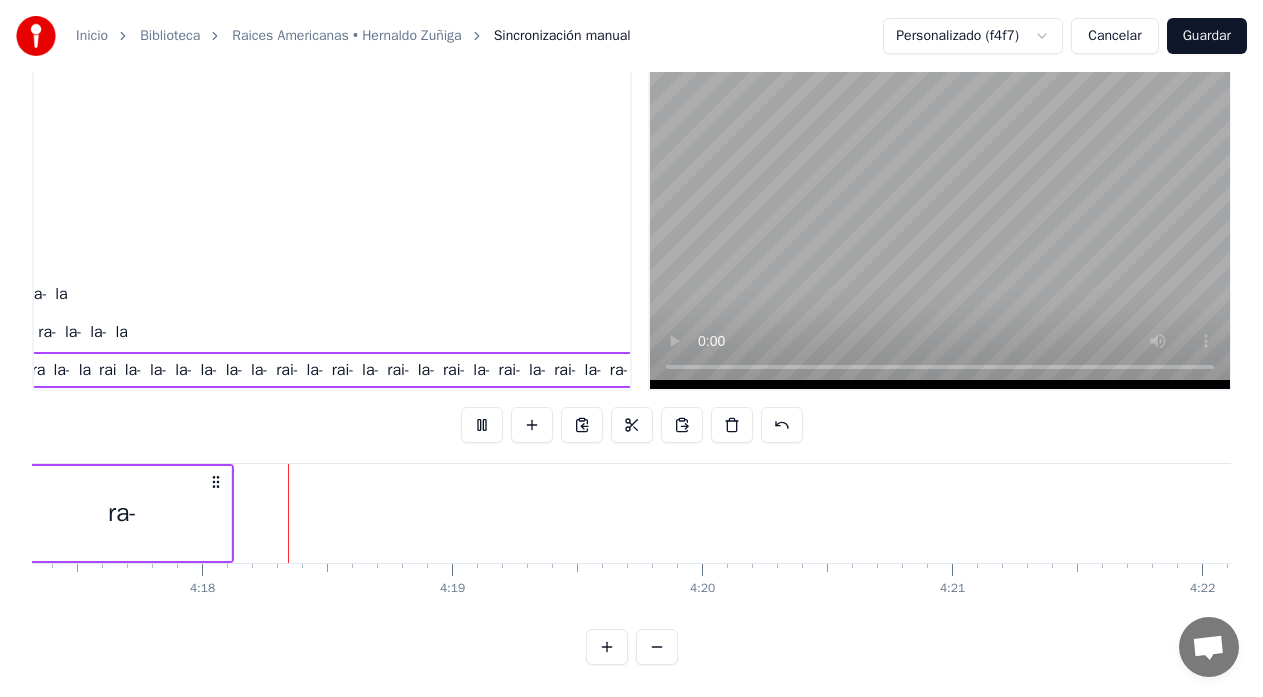 scroll, scrollTop: 0, scrollLeft: 64365, axis: horizontal 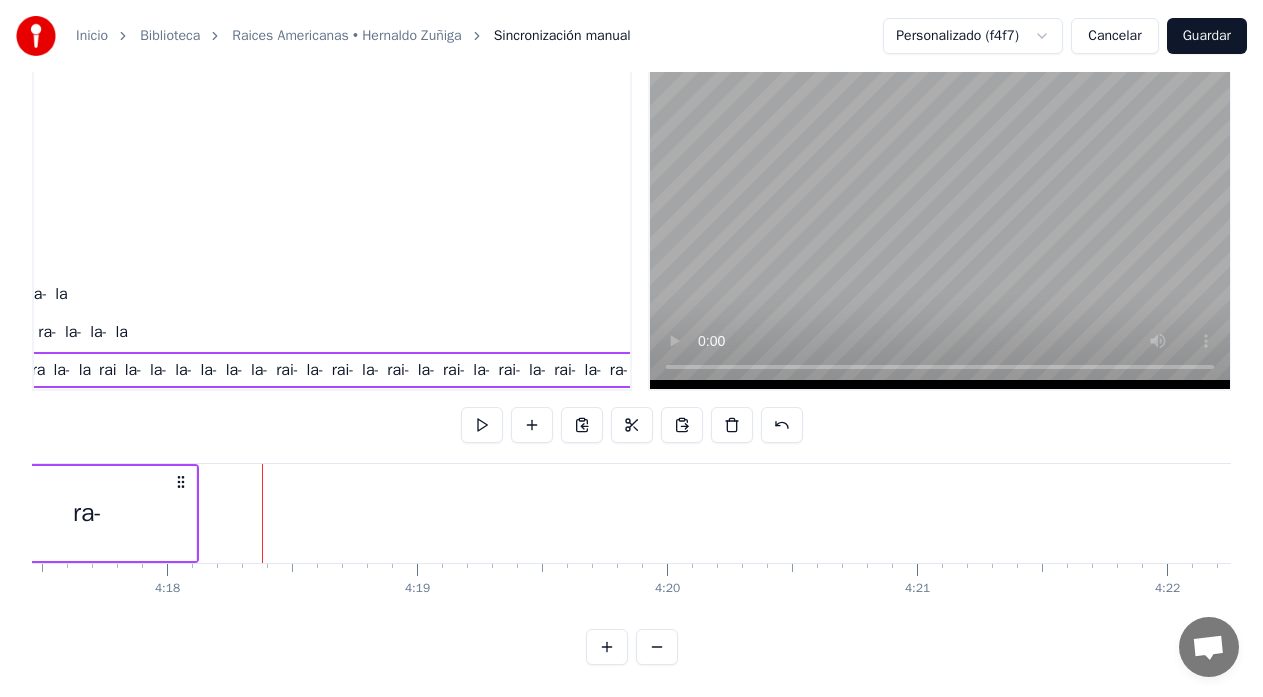 click on "ra-" at bounding box center [87, 513] 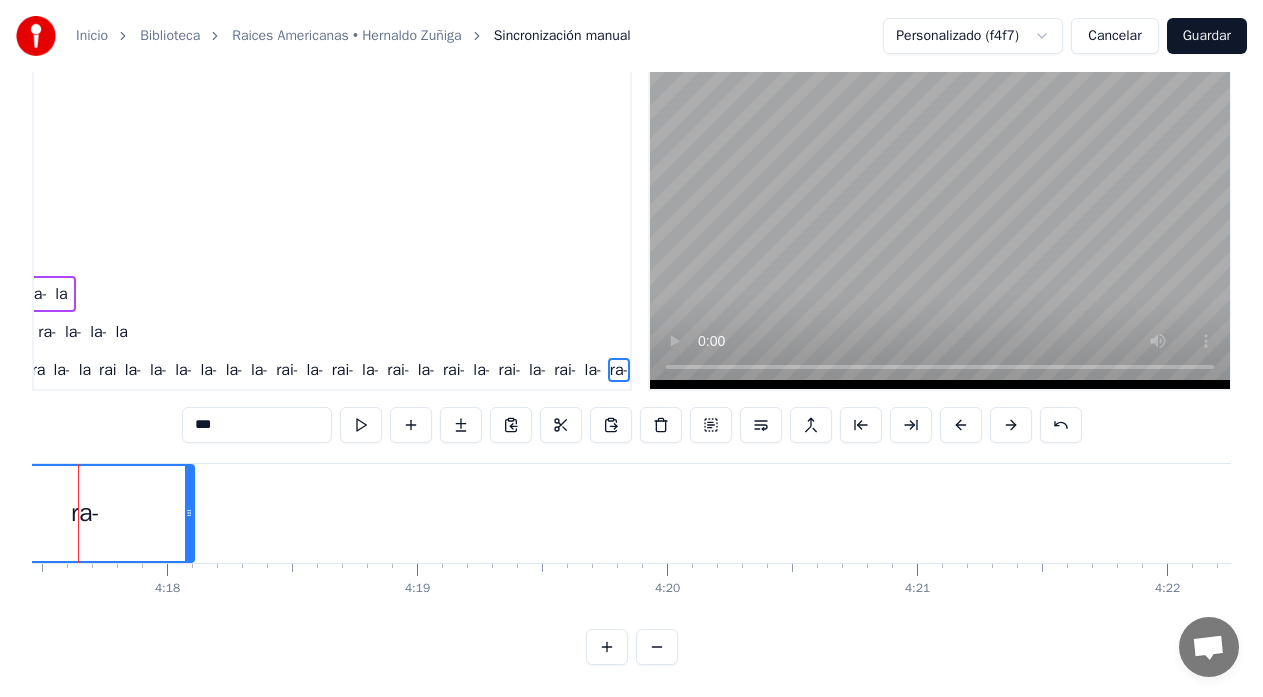 scroll, scrollTop: 1610, scrollLeft: 455, axis: both 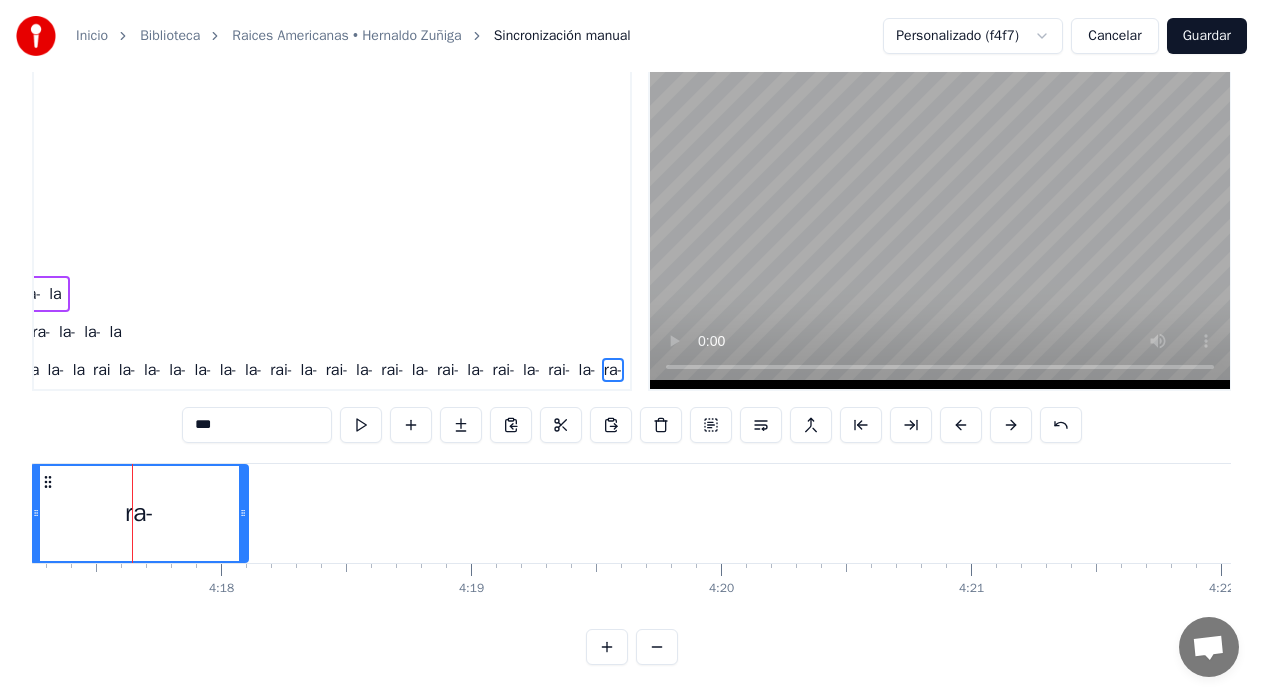 drag, startPoint x: 198, startPoint y: 422, endPoint x: 177, endPoint y: 427, distance: 21.587032 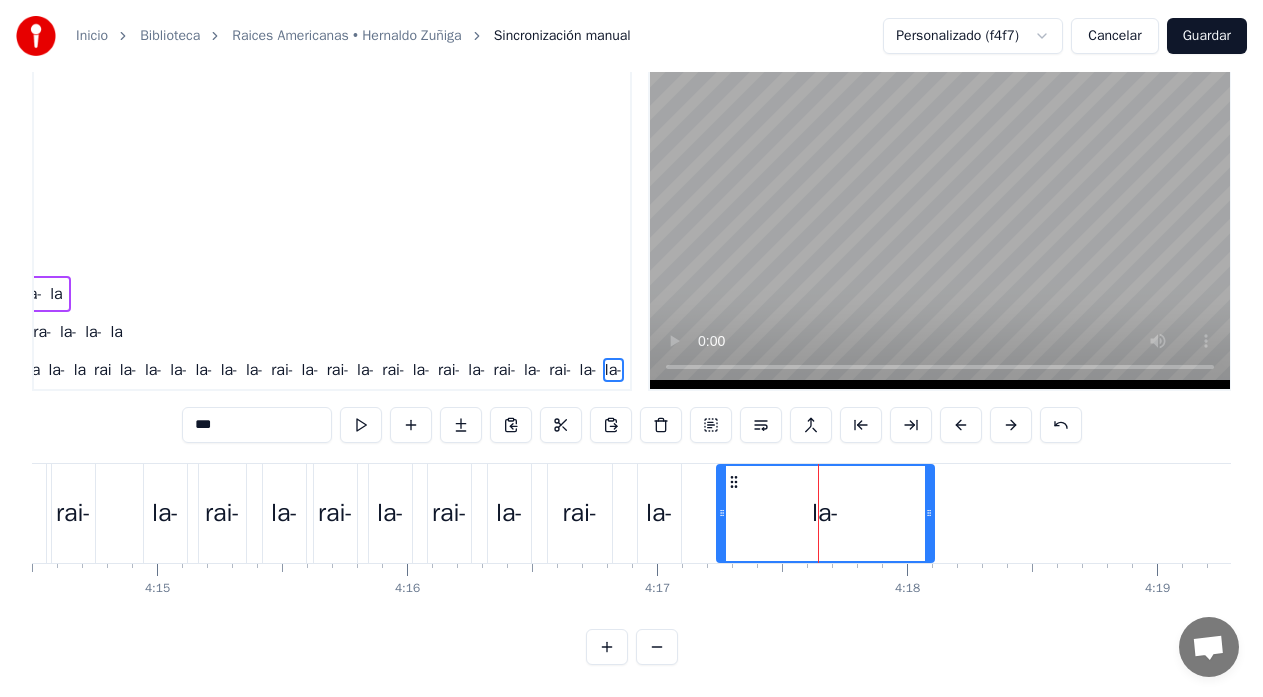 scroll, scrollTop: 0, scrollLeft: 63511, axis: horizontal 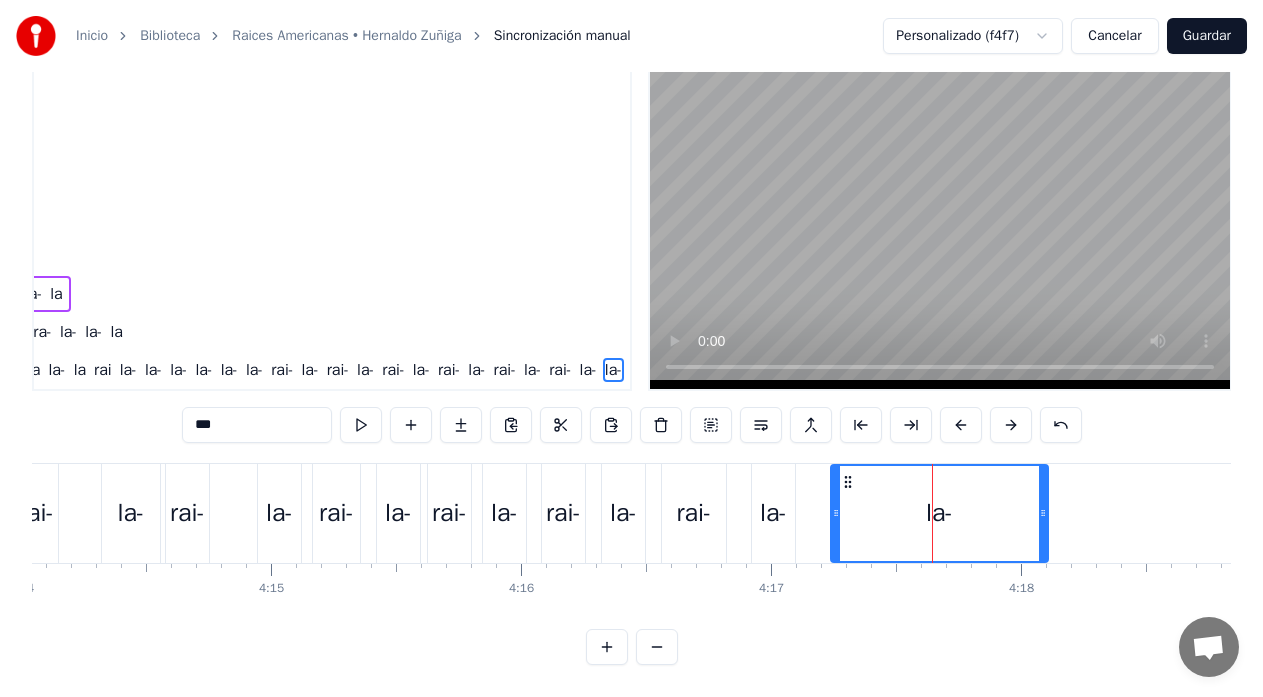 type on "***" 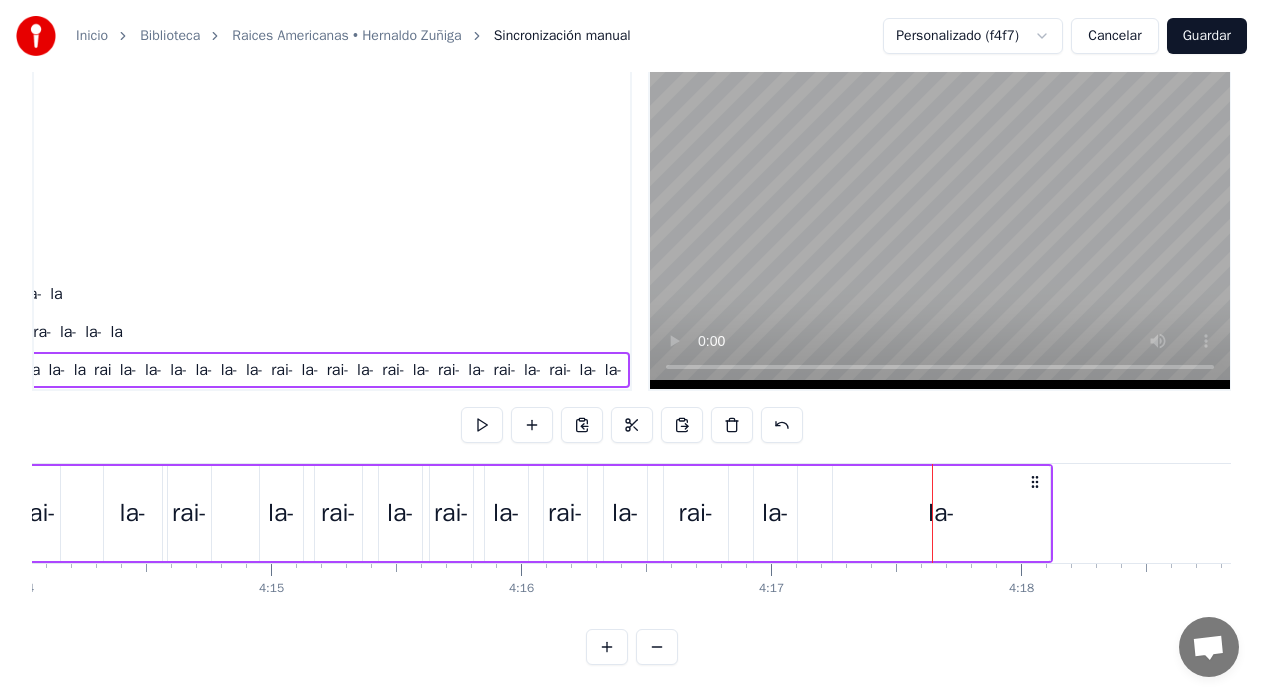 scroll, scrollTop: 0, scrollLeft: 63448, axis: horizontal 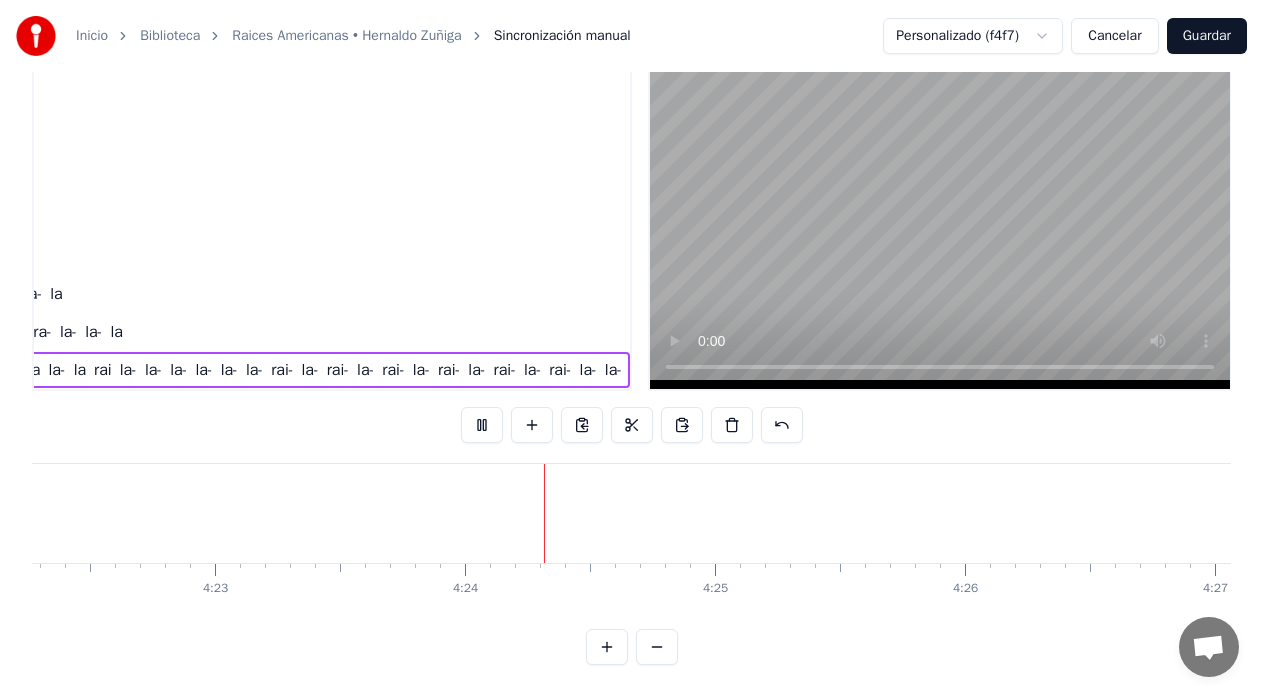 click on "Guardar" at bounding box center (1207, 36) 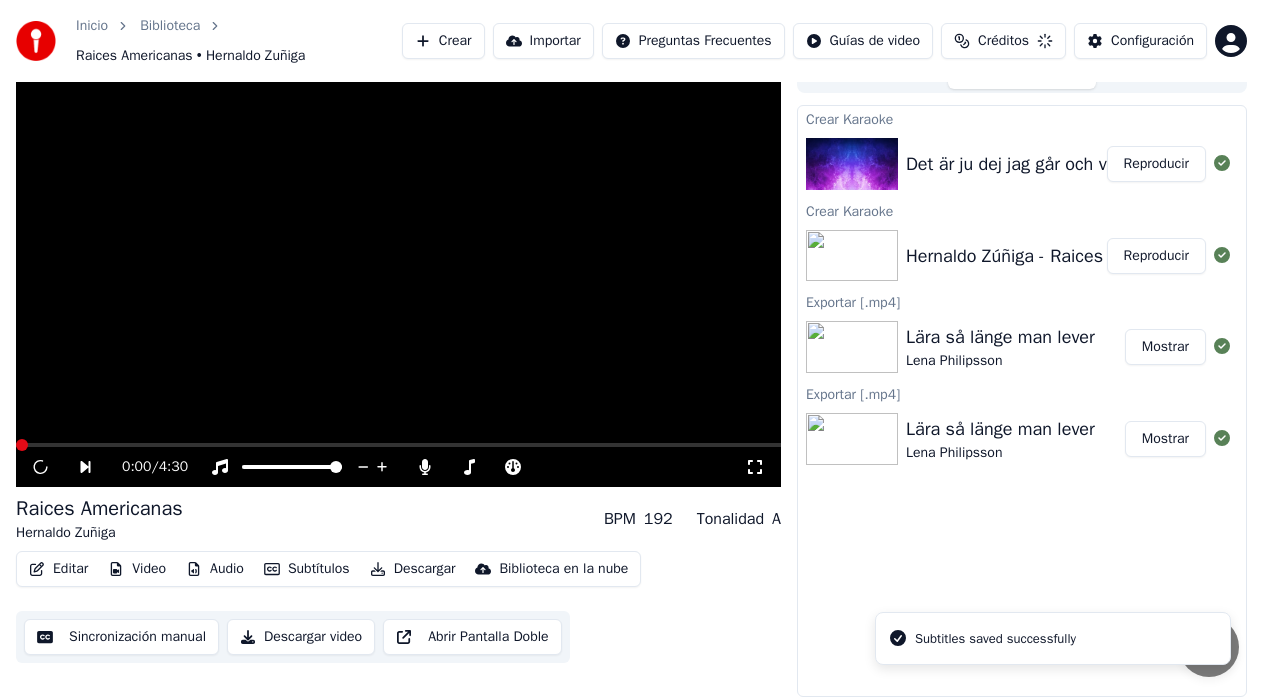 scroll, scrollTop: 25, scrollLeft: 0, axis: vertical 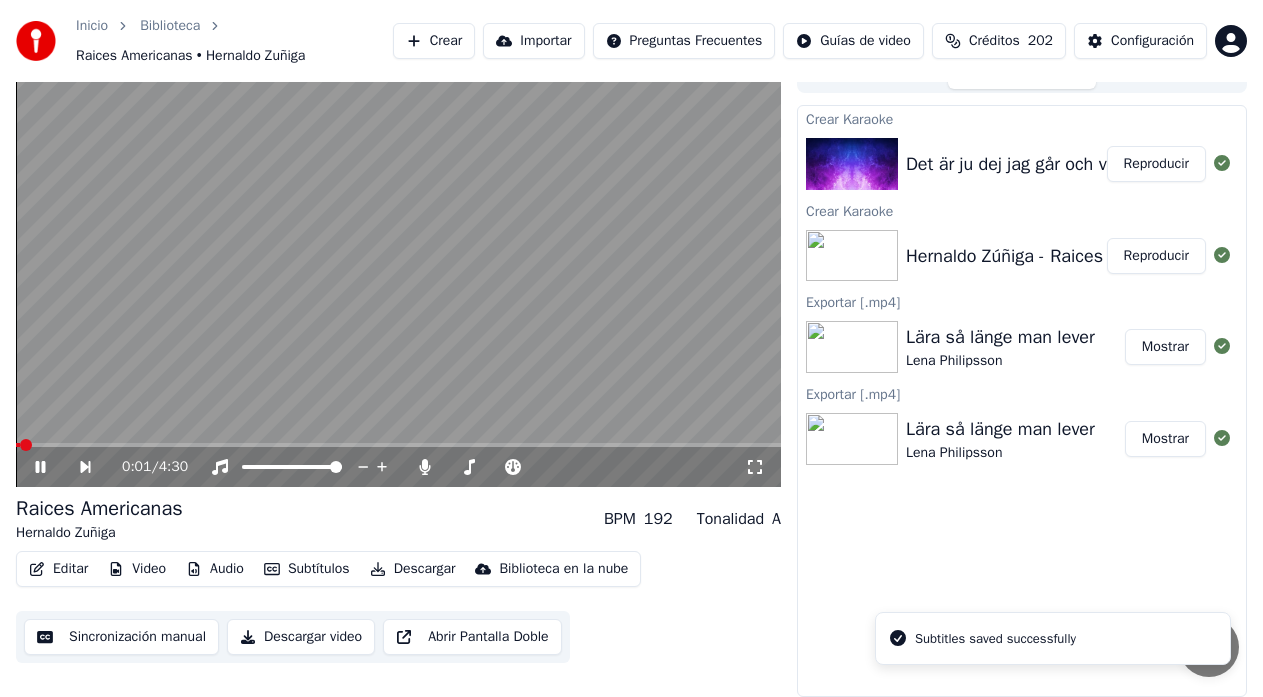 click at bounding box center (398, 272) 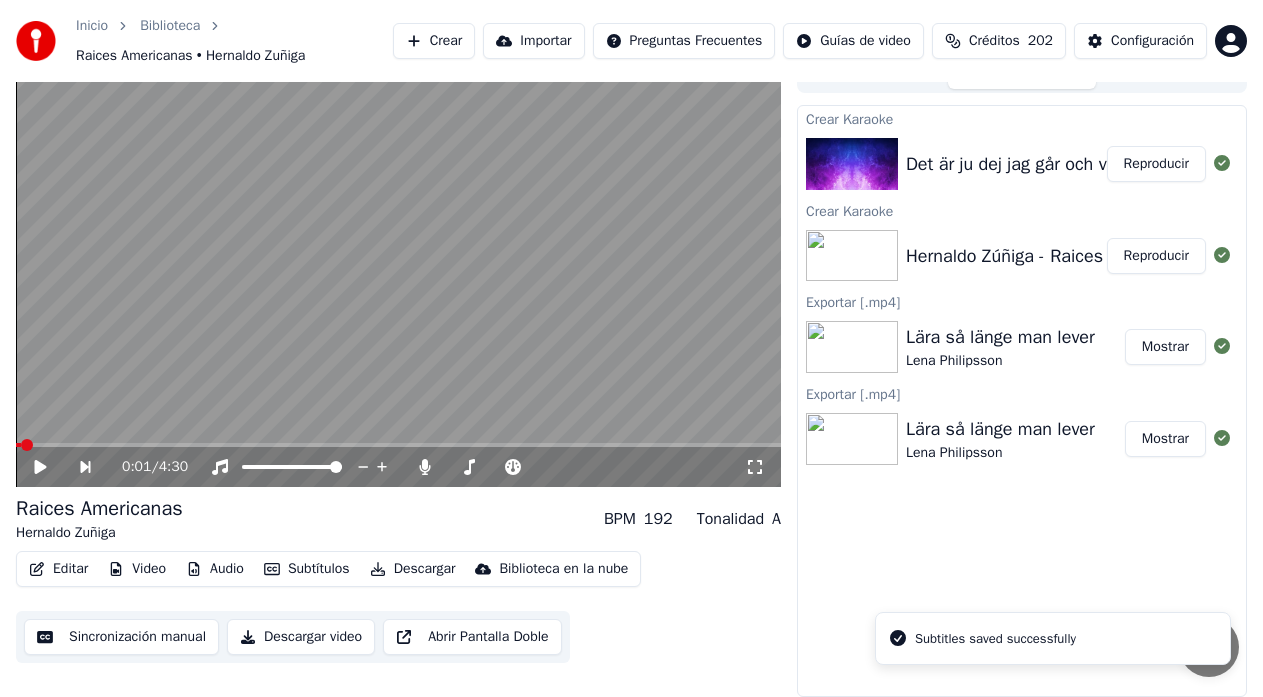 click at bounding box center [398, 445] 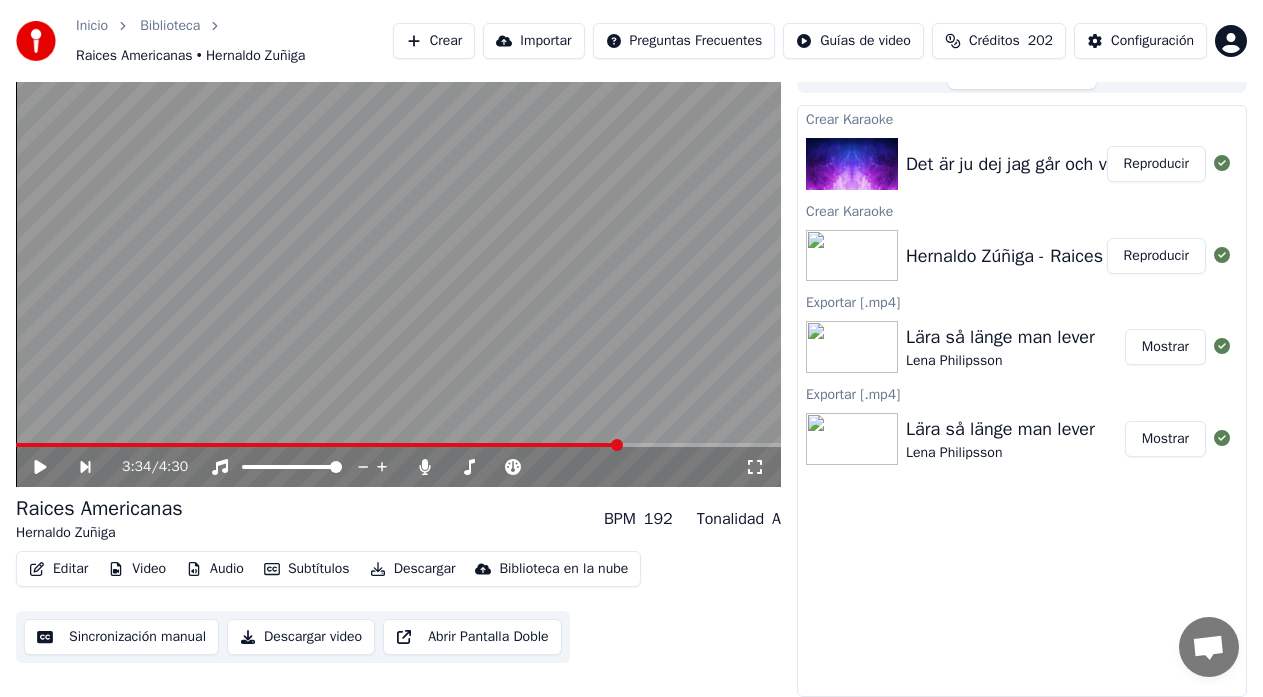 click at bounding box center [398, 445] 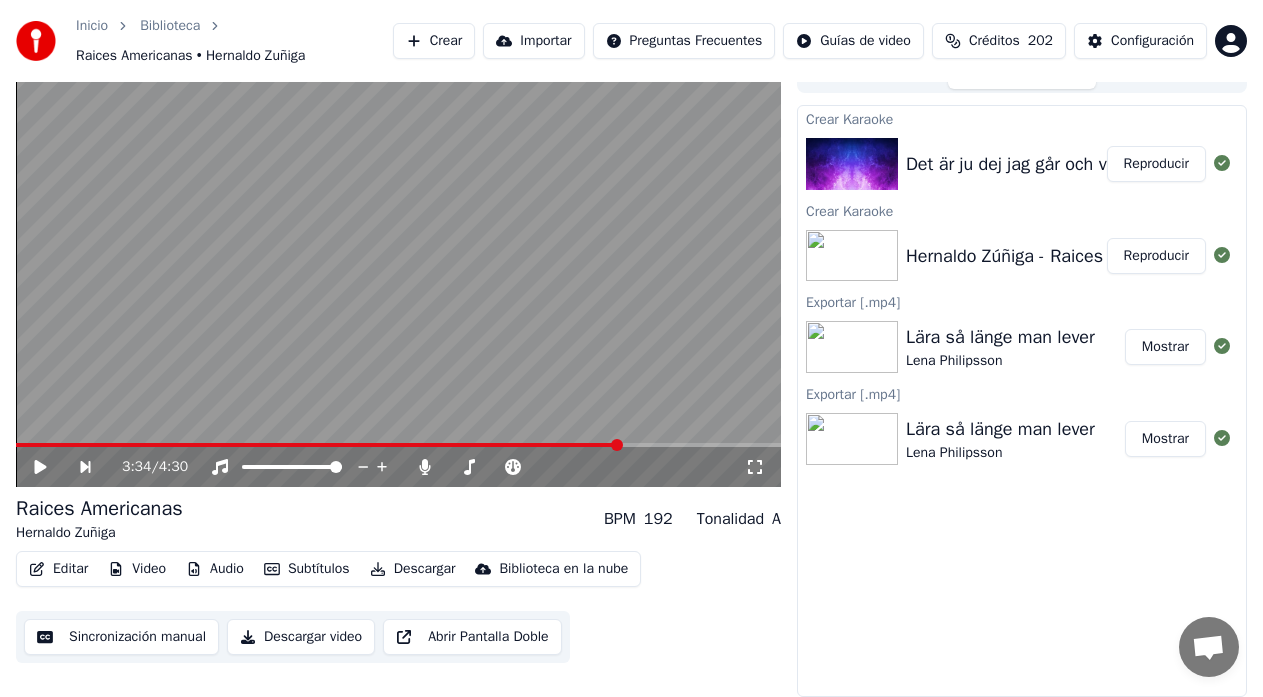 click on "3:34  /  4:30" at bounding box center (398, 467) 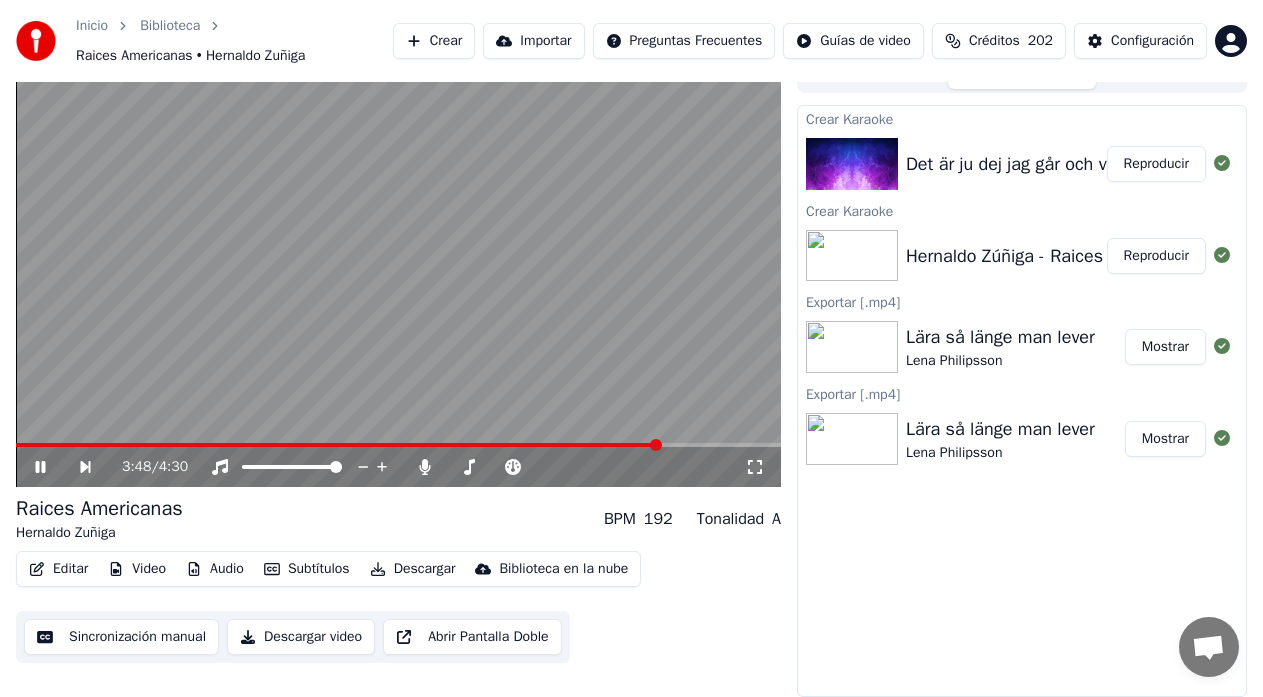 click at bounding box center [398, 445] 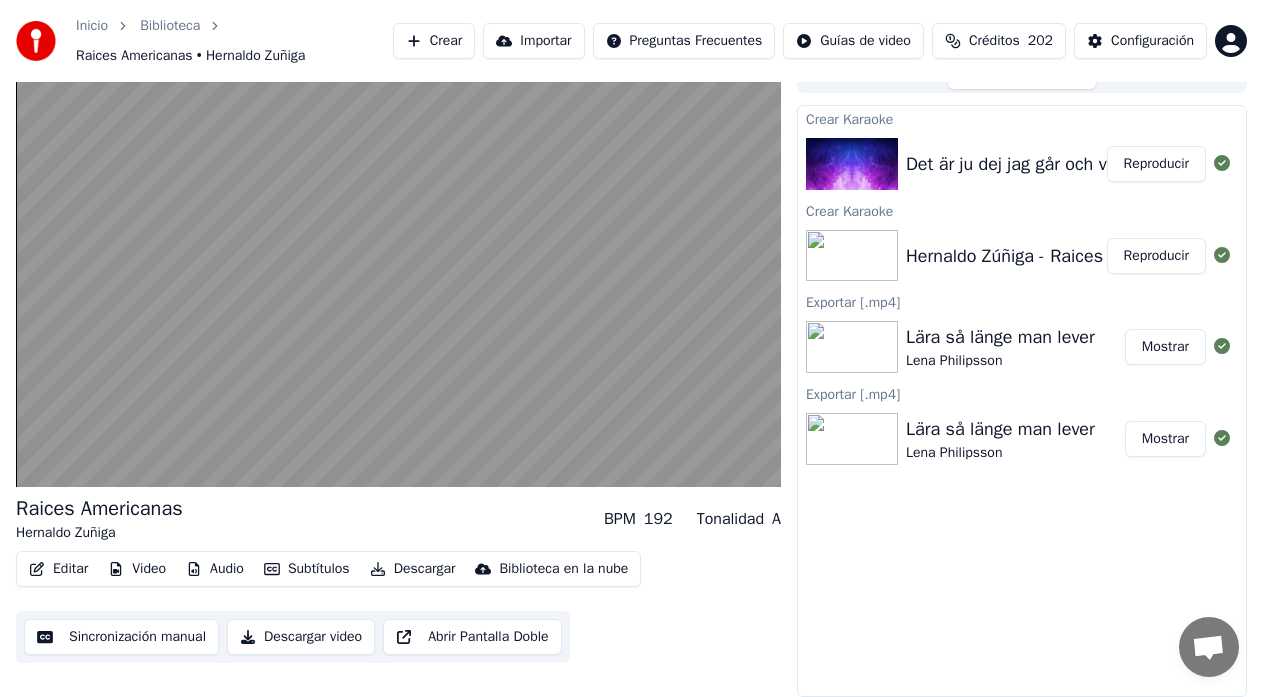 click on "Descargar" at bounding box center [413, 569] 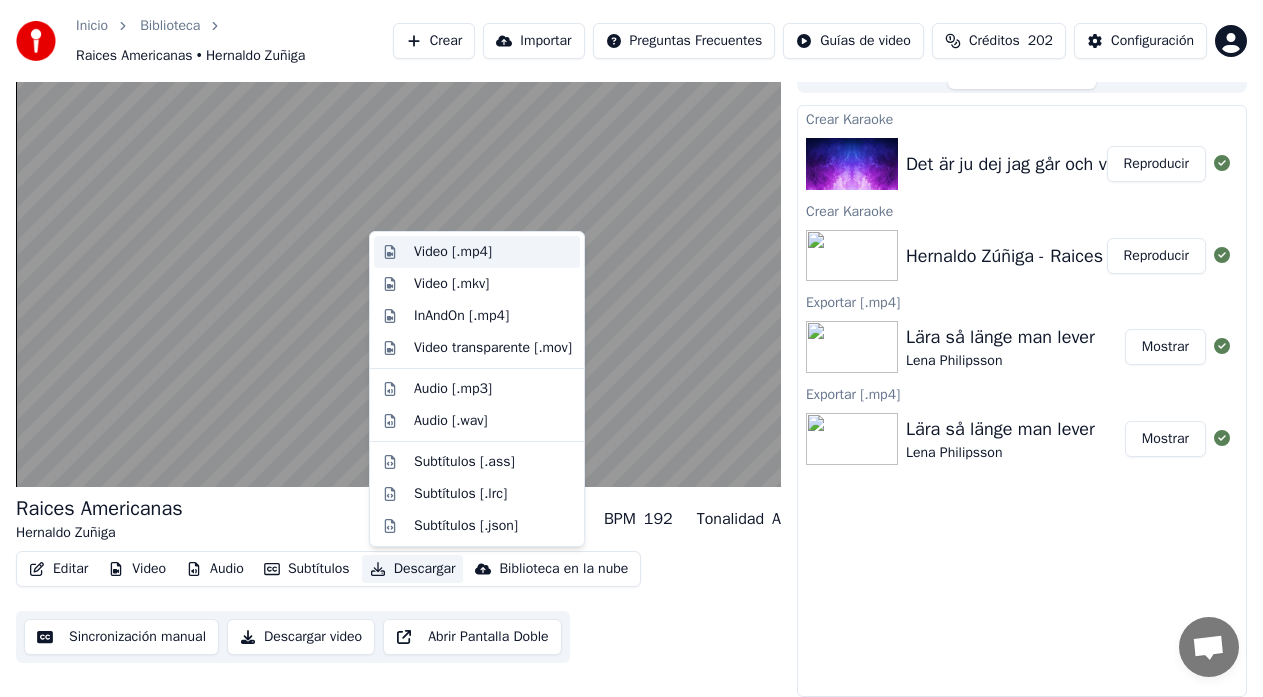 click on "Video [.mp4]" at bounding box center (453, 252) 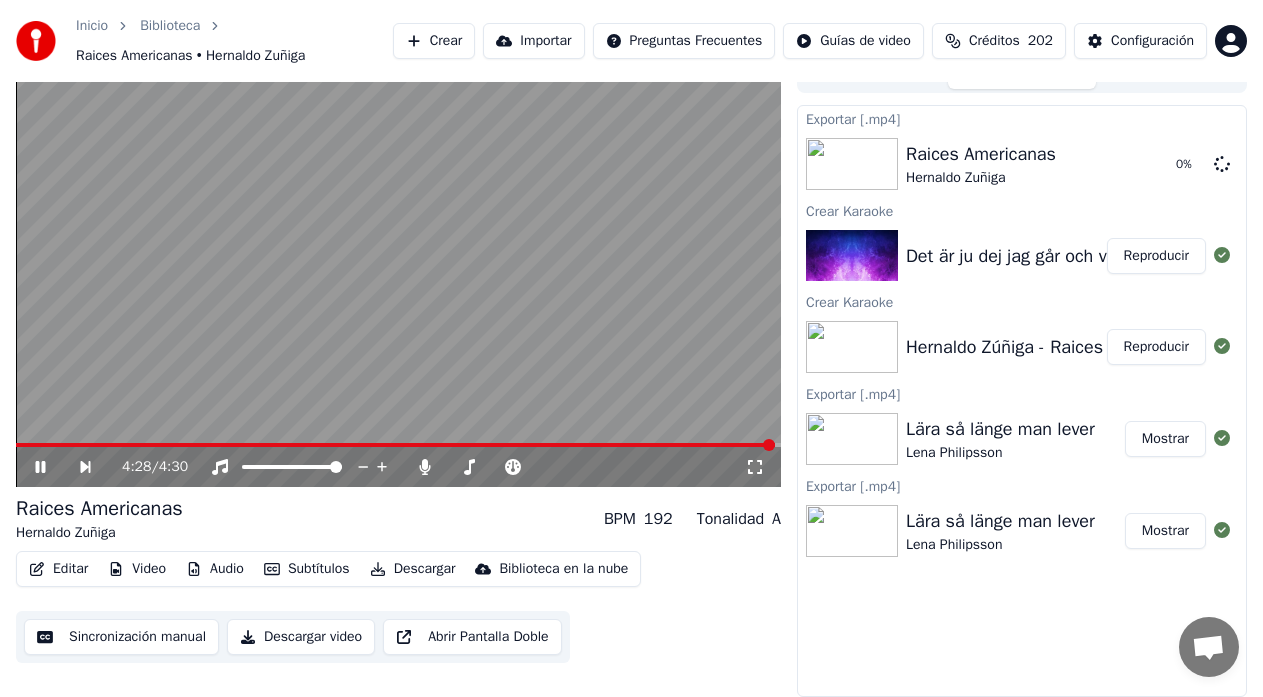 click on "Reproducir" at bounding box center [1156, 256] 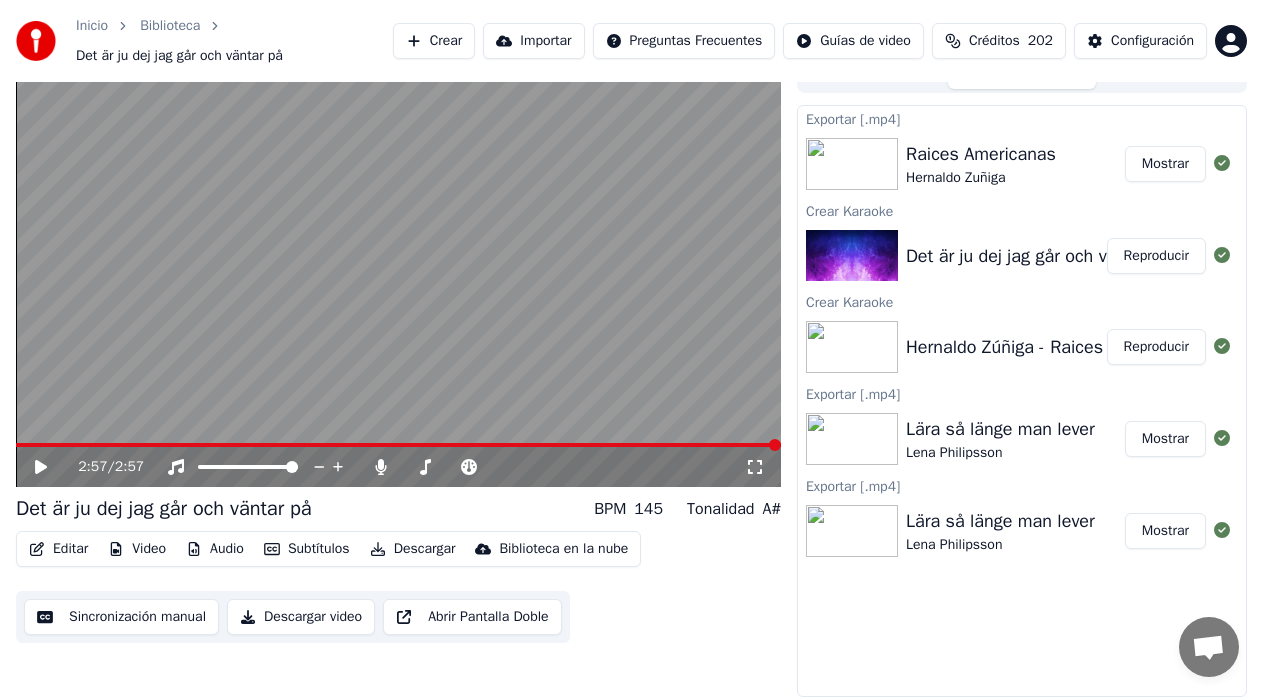click on "Hernaldo Zúñiga - Raices Americanas" at bounding box center [1053, 347] 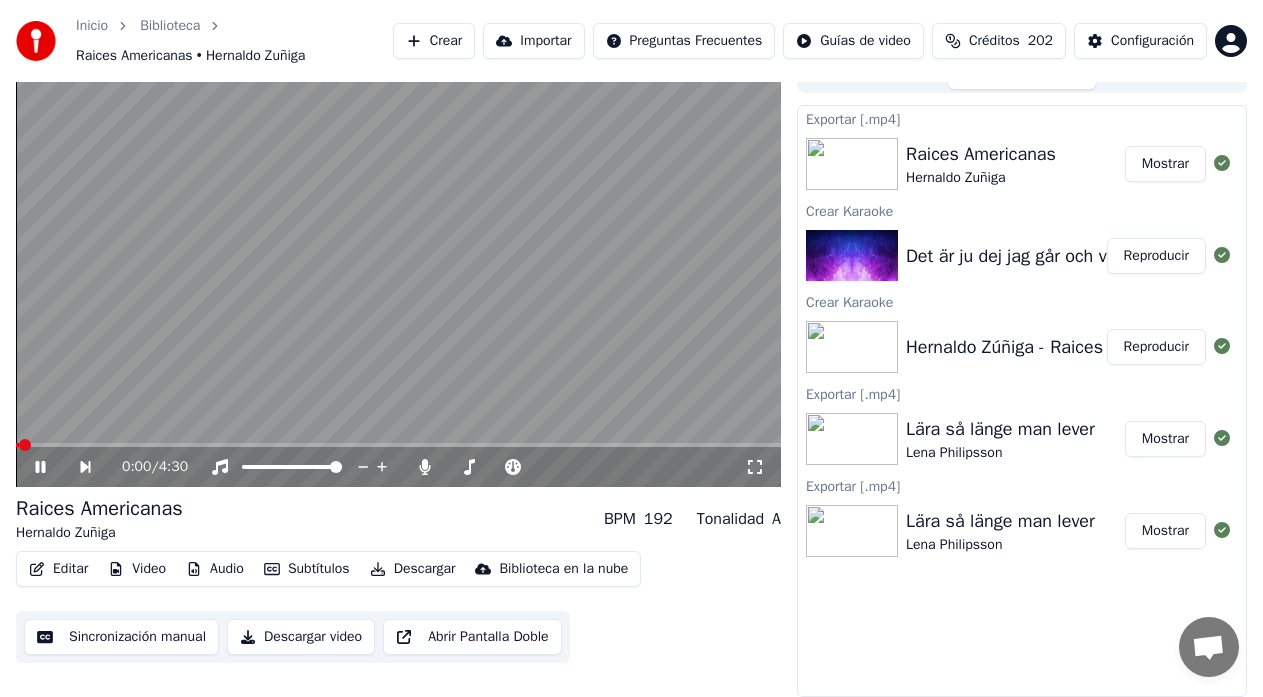 click 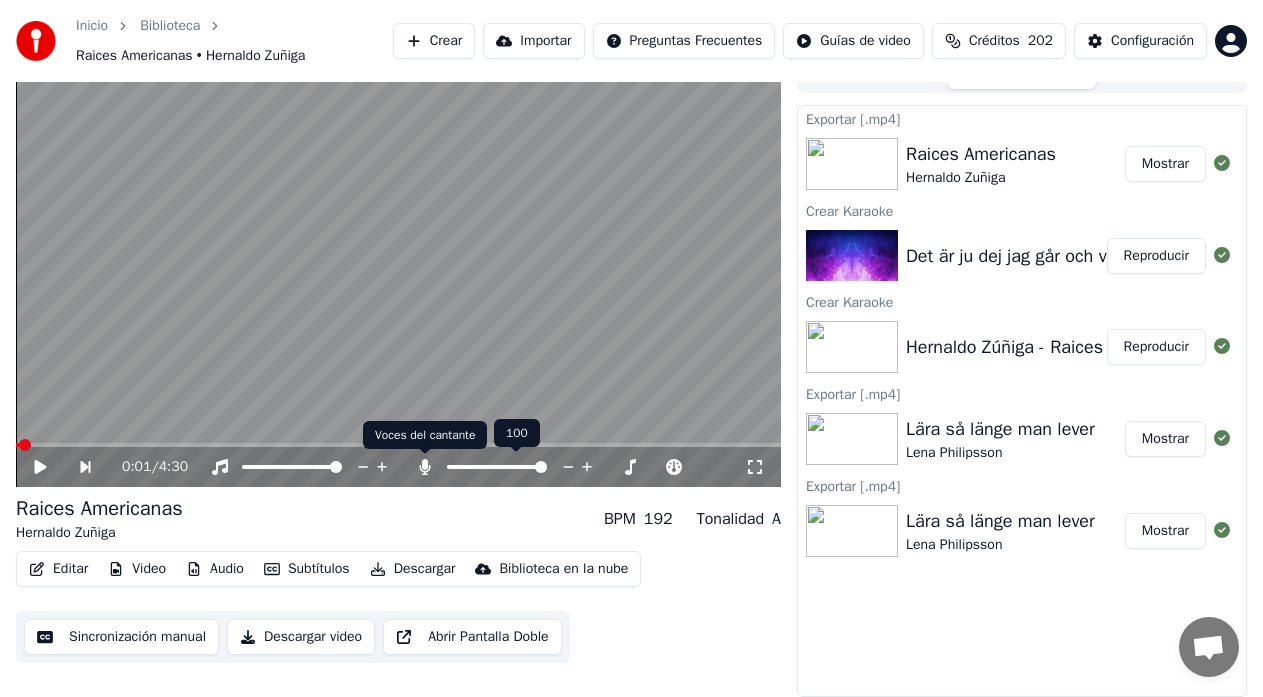 click 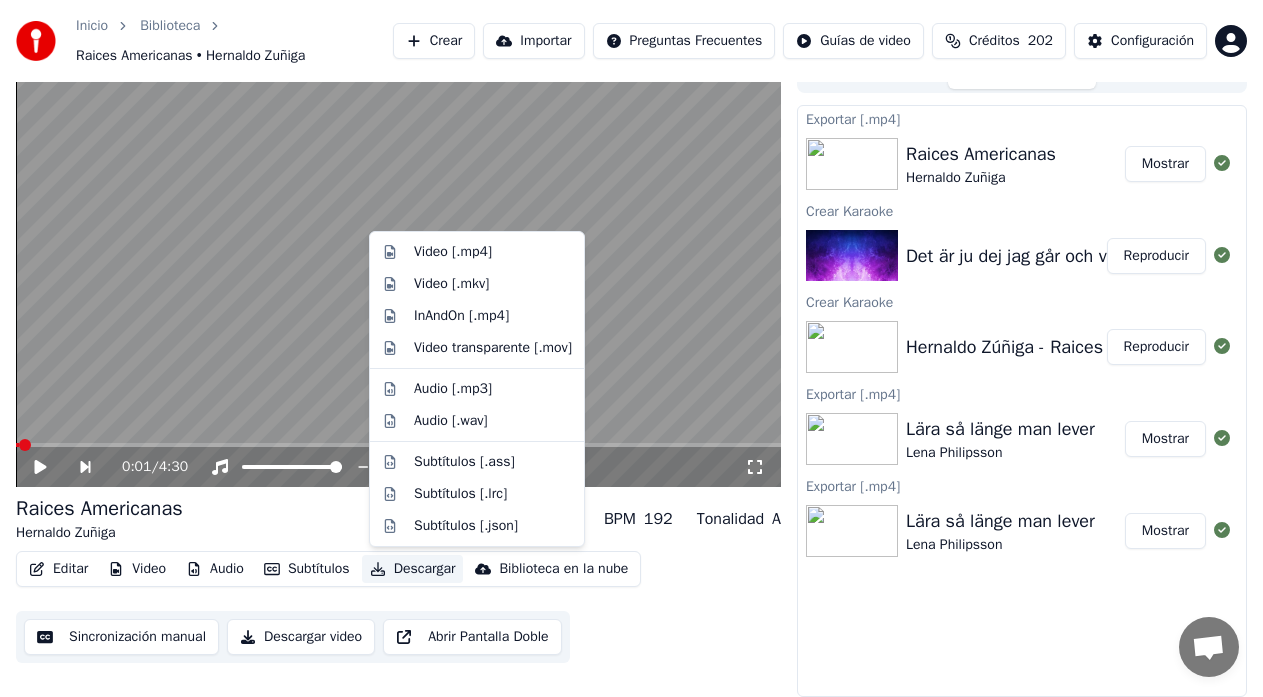 click on "Descargar" at bounding box center (413, 569) 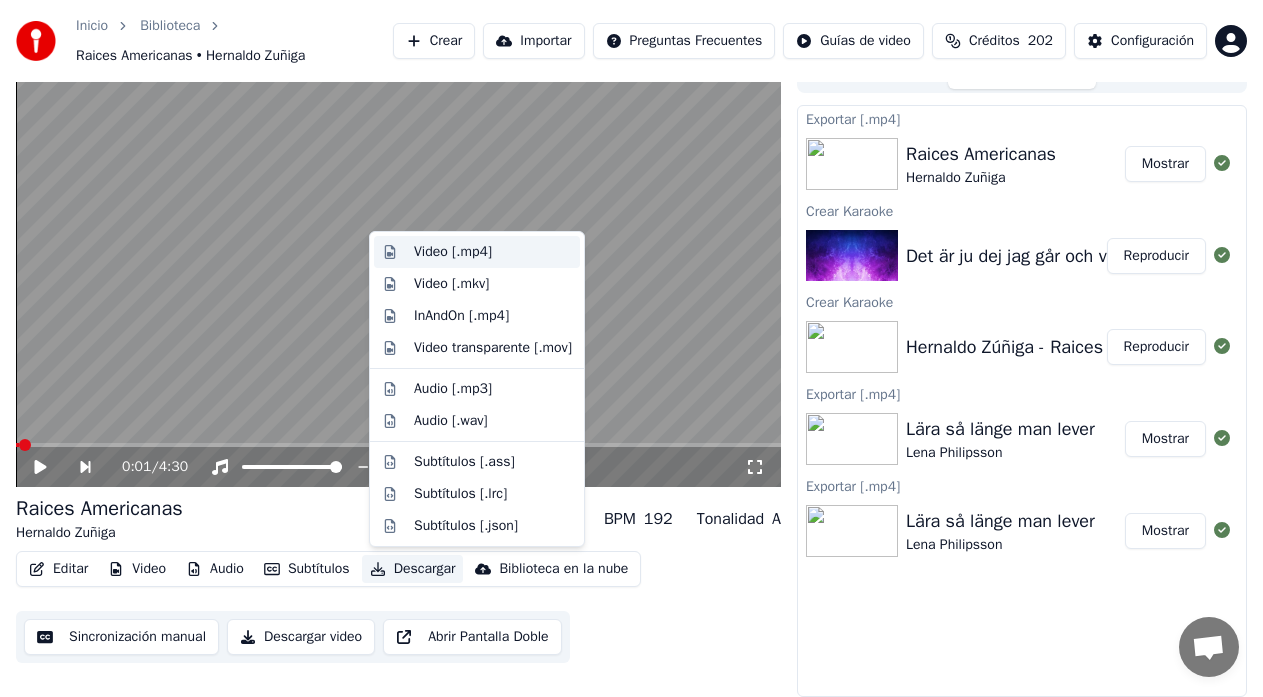 click on "Video [.mp4]" at bounding box center (453, 252) 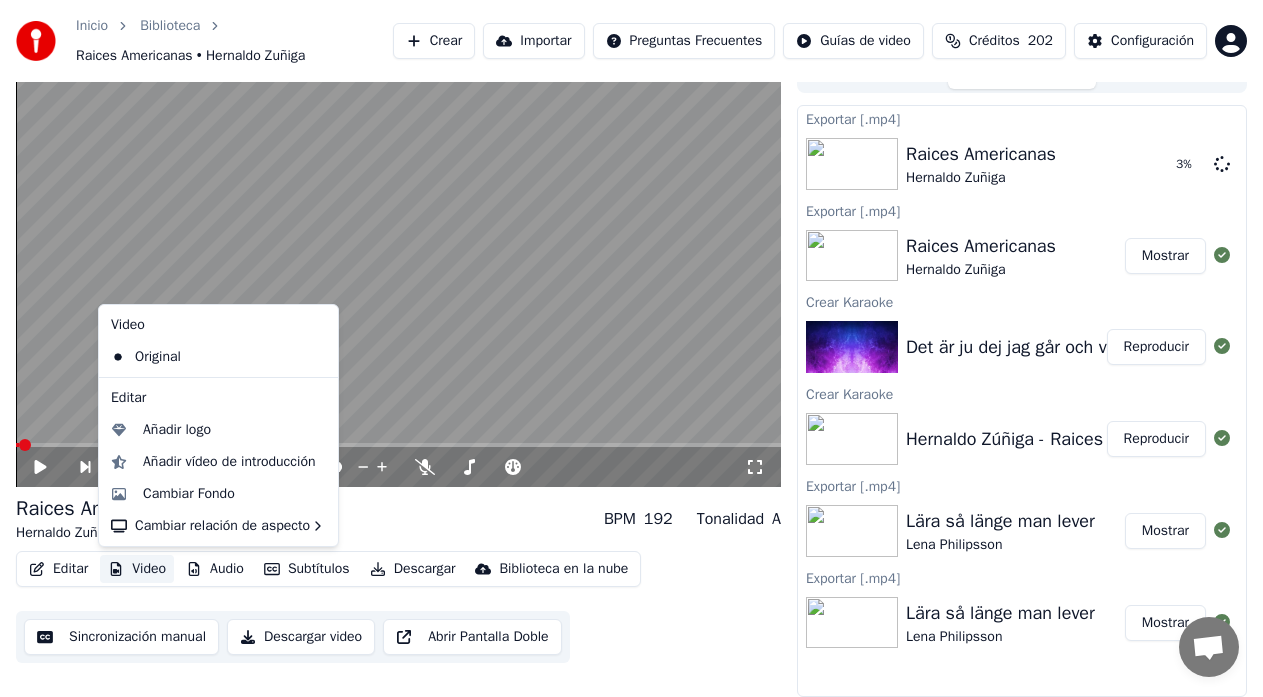 click on "Video" at bounding box center [137, 569] 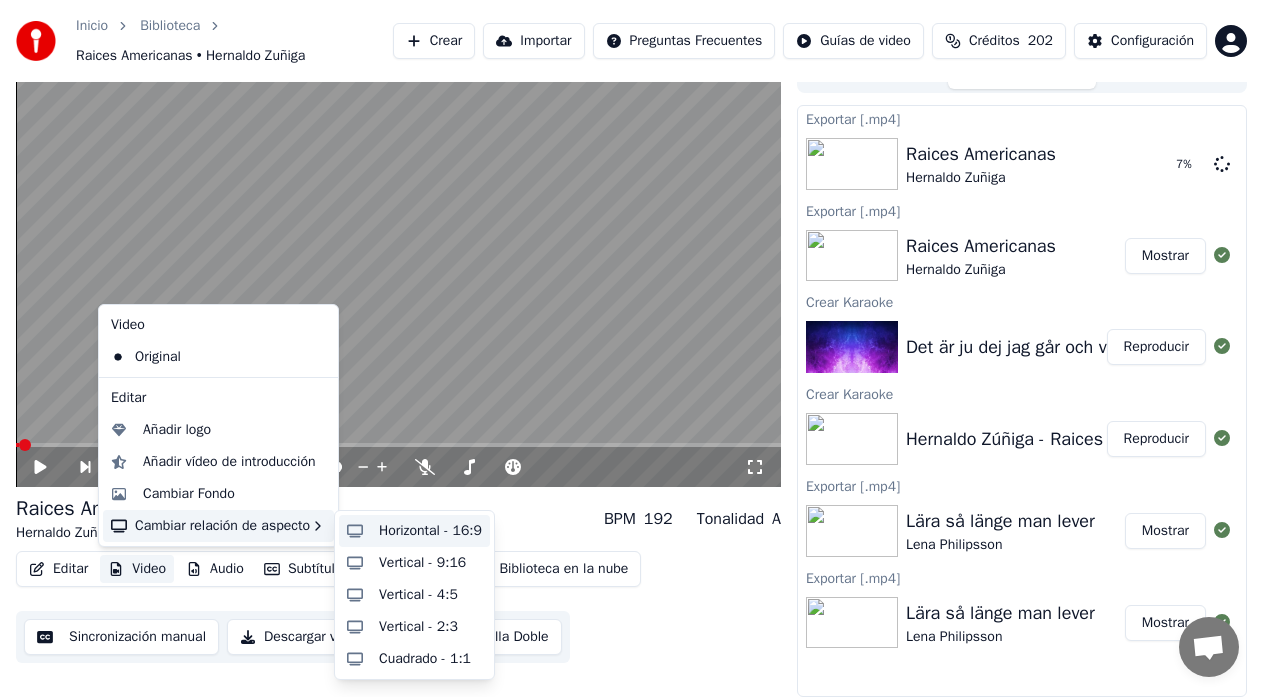 click on "Horizontal - 16:9" at bounding box center (430, 531) 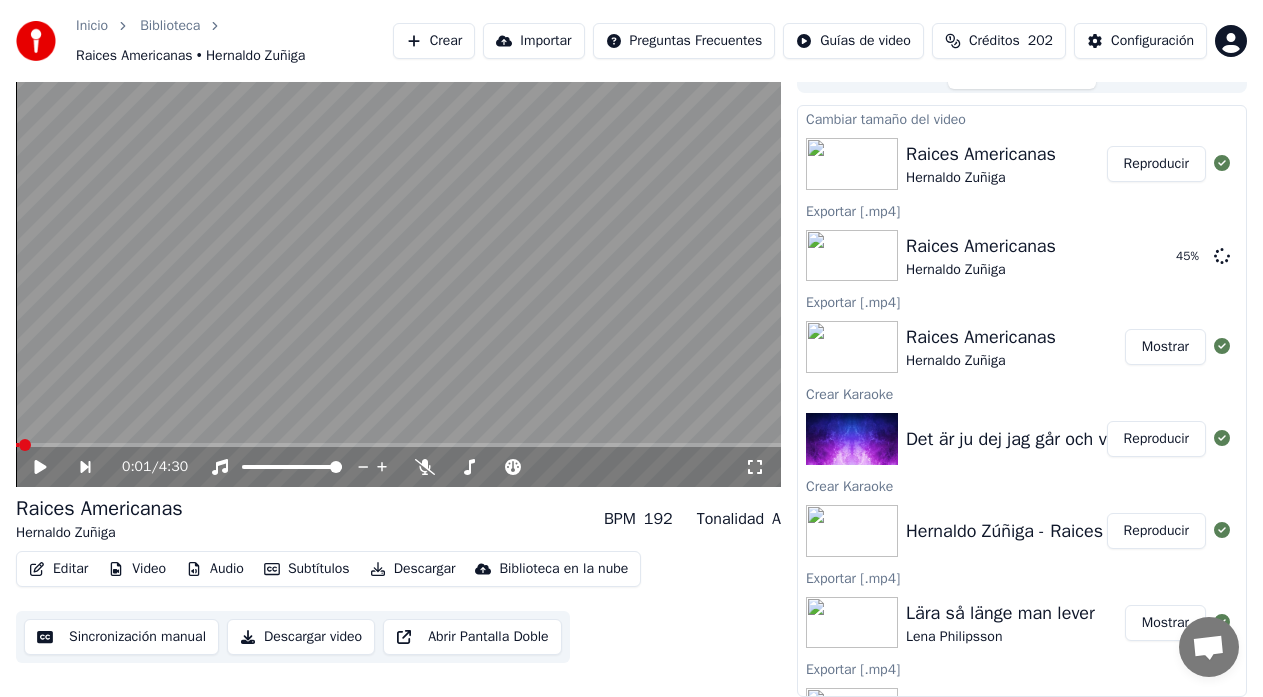 click on "Raices Americanas Hernaldo Zuñiga BPM 192 Tonalidad A" at bounding box center [398, 519] 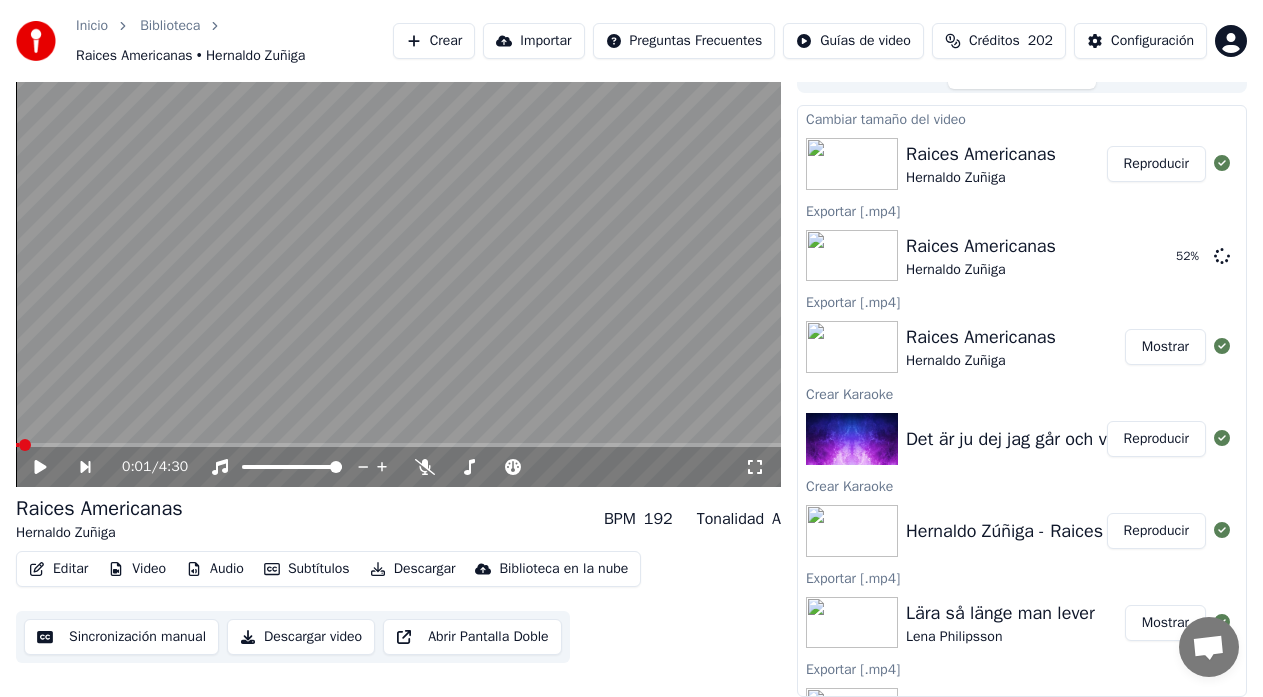 click on "Reproducir" at bounding box center (1156, 164) 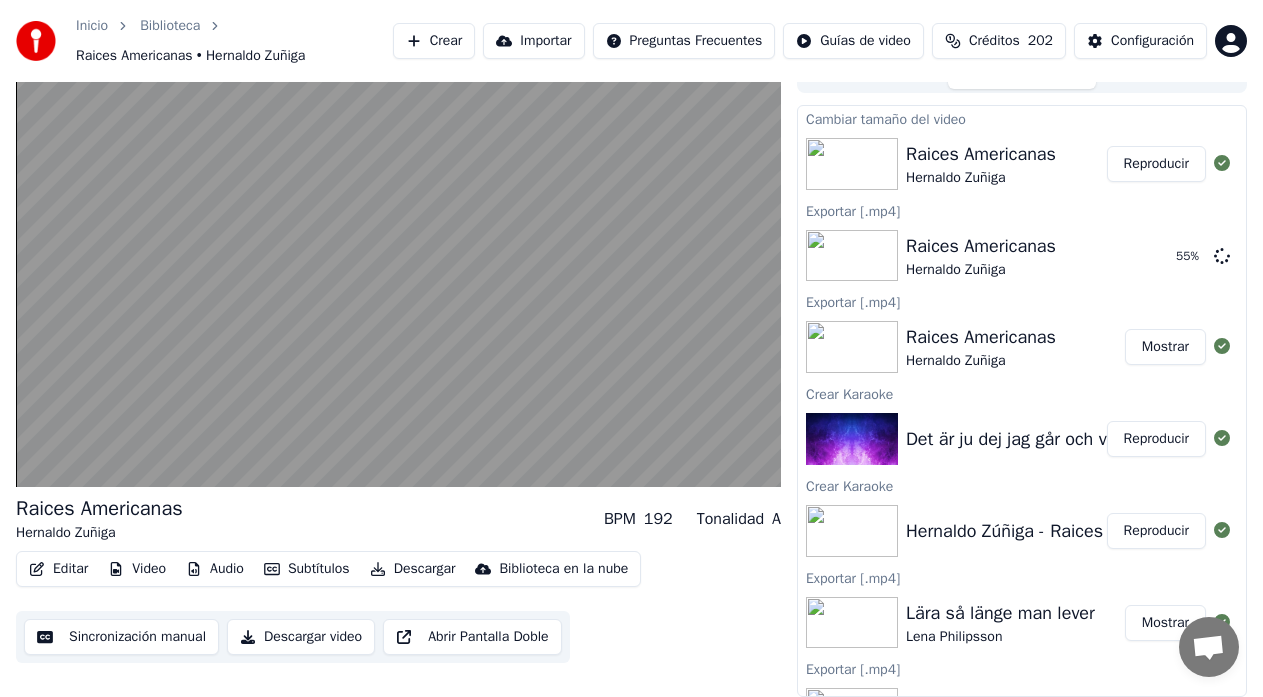 click on "Reproducir" at bounding box center (1156, 439) 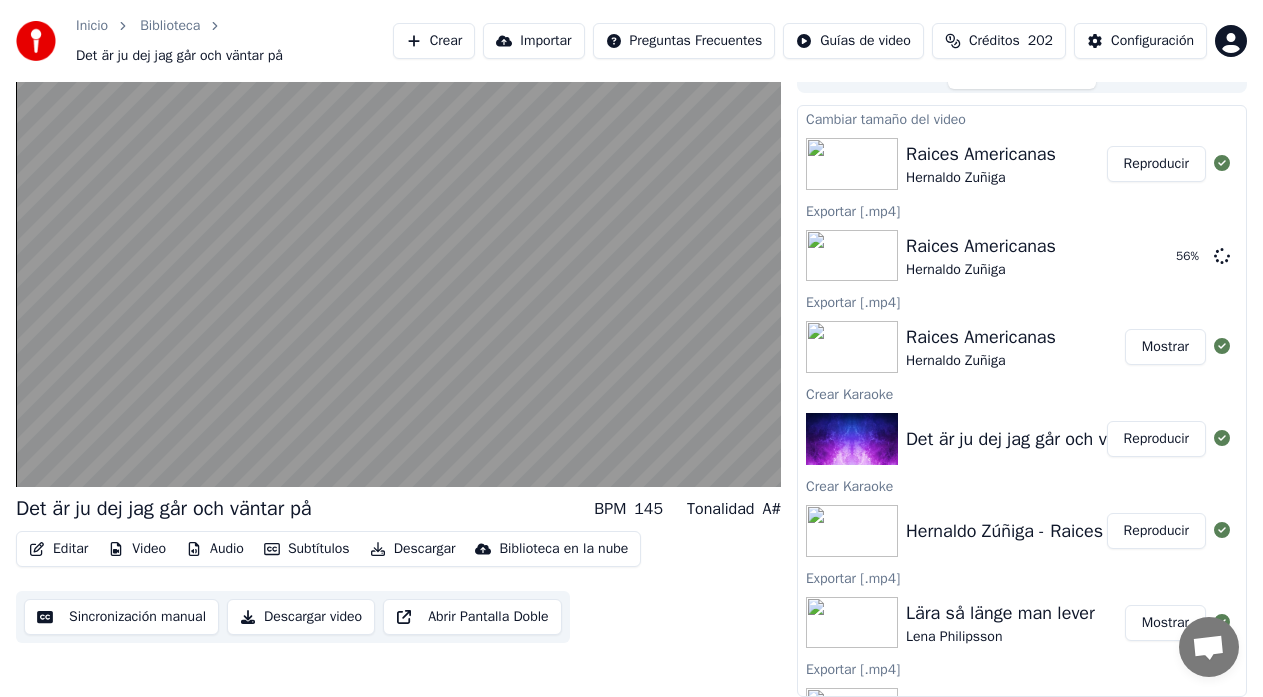 click on "Reproducir" at bounding box center (1156, 531) 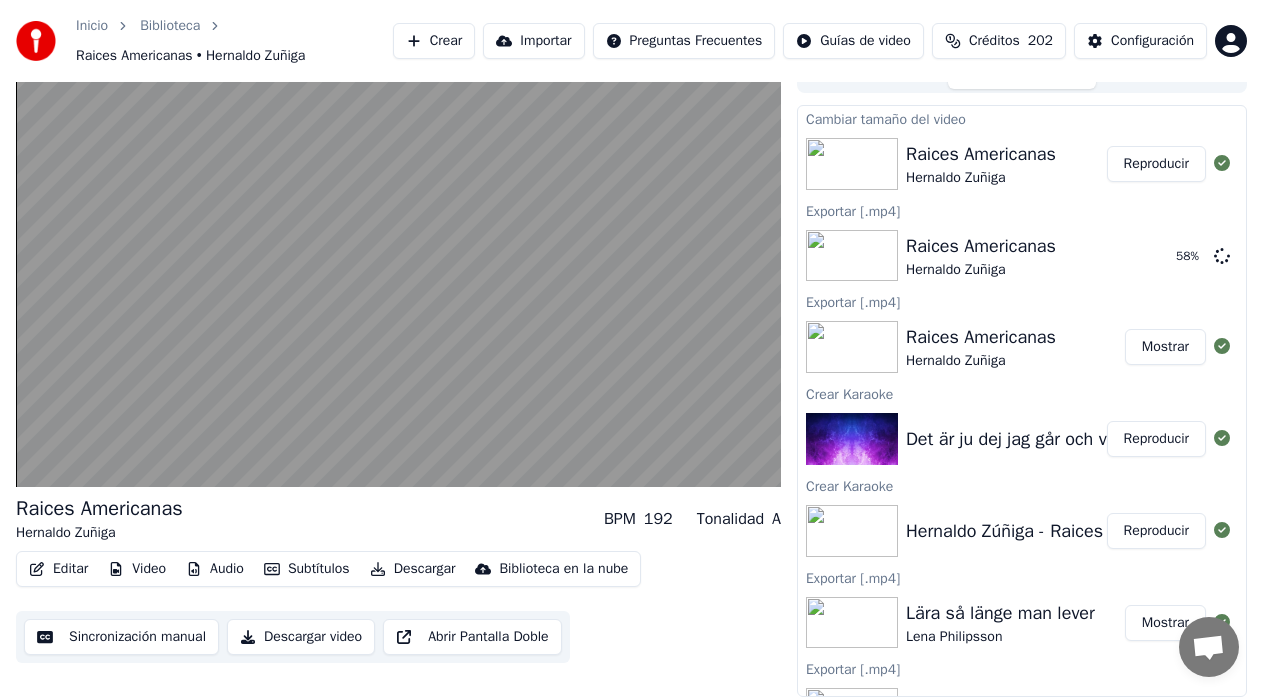click on "Reproducir" at bounding box center [1156, 164] 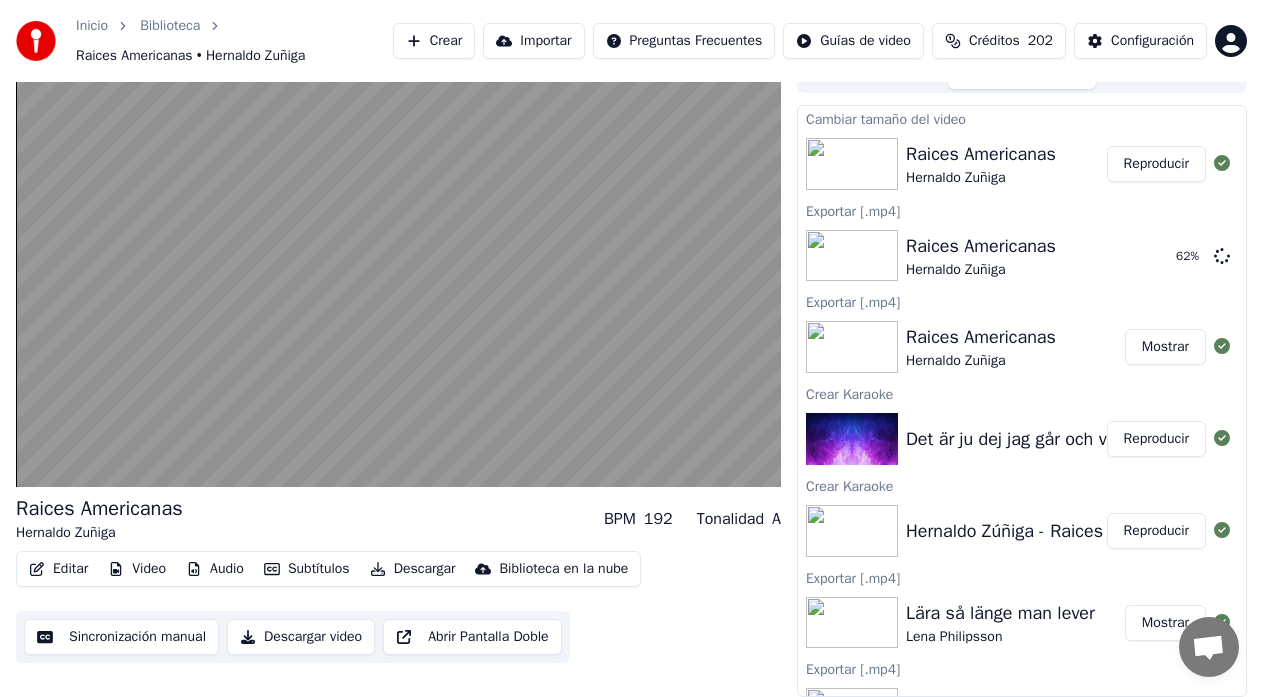 click on "Det är ju dej jag går och väntar på" at bounding box center (1039, 439) 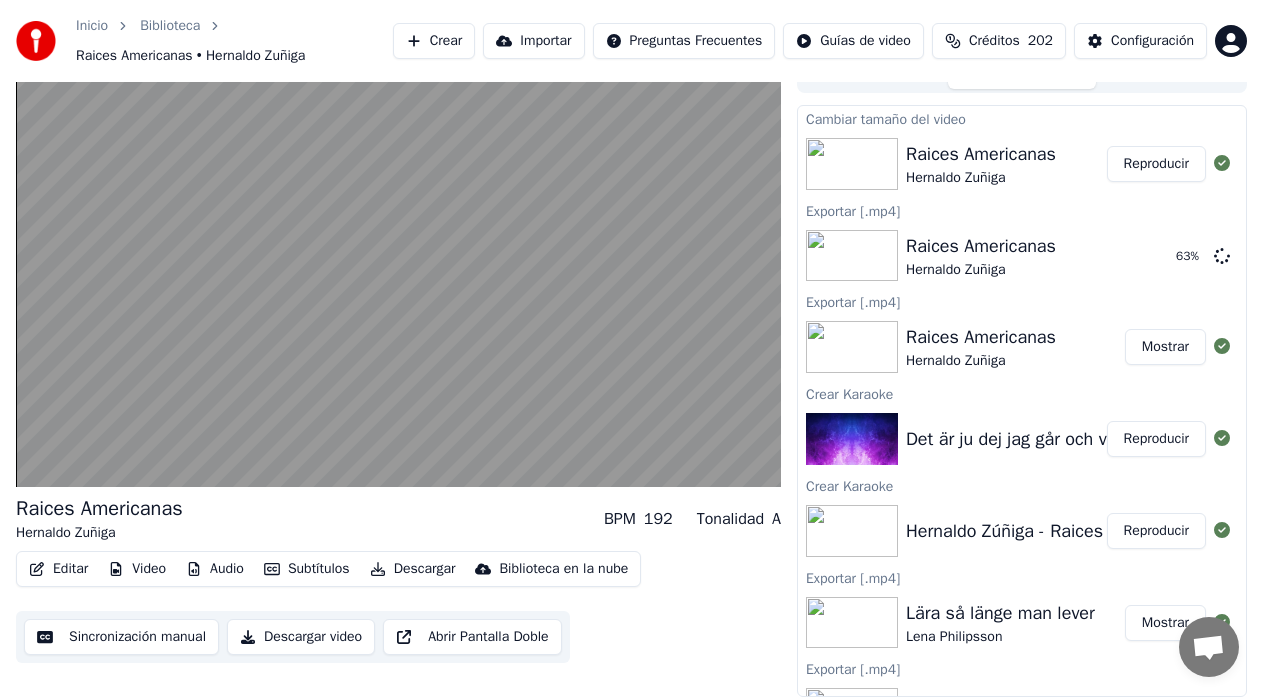 click on "Reproducir" at bounding box center (1156, 439) 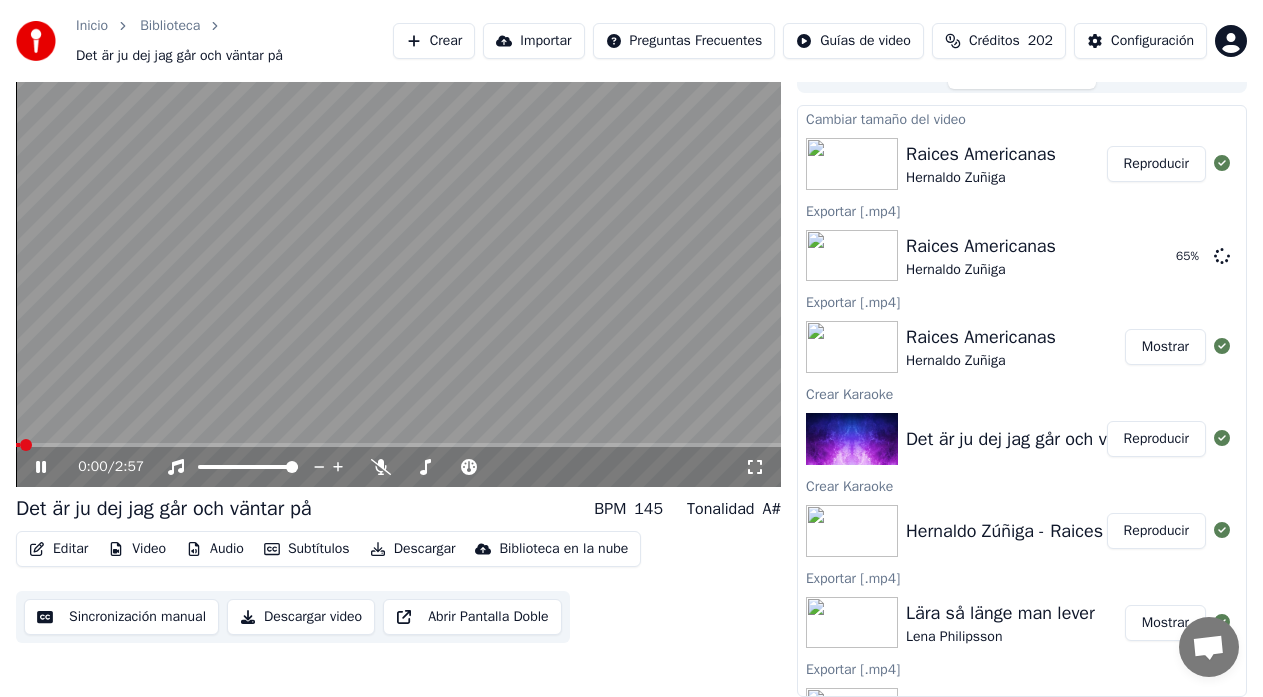 click 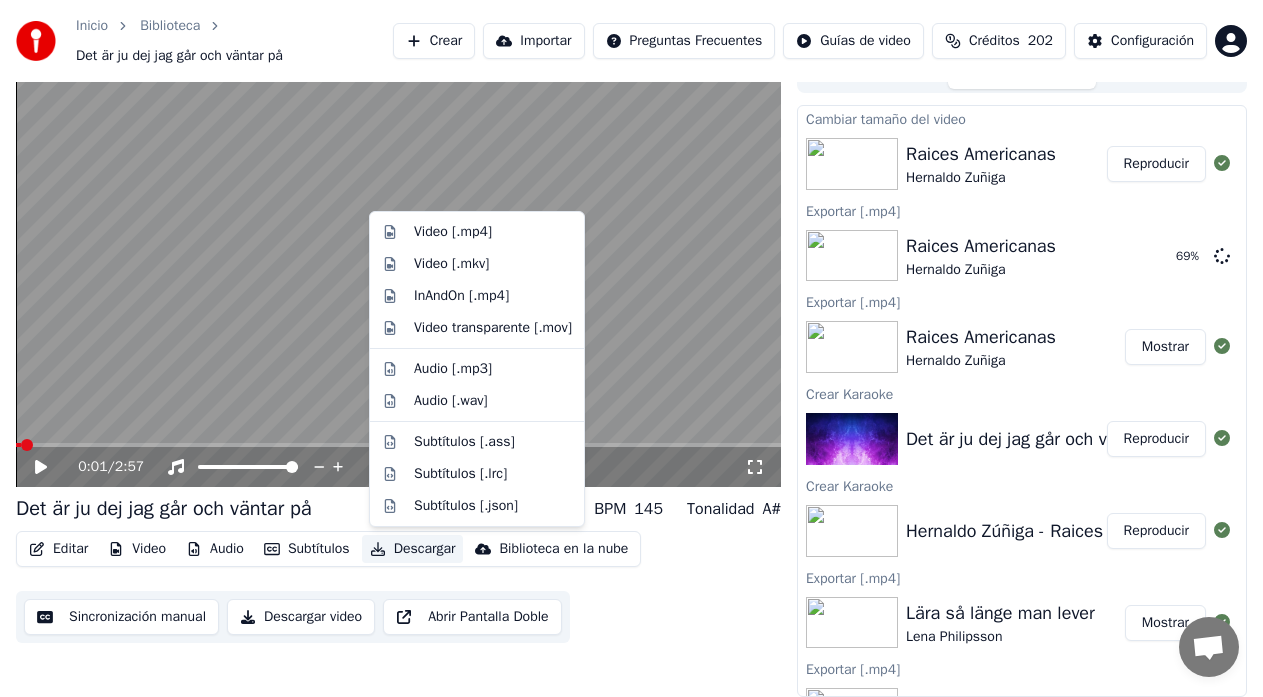 click on "Descargar" at bounding box center [413, 549] 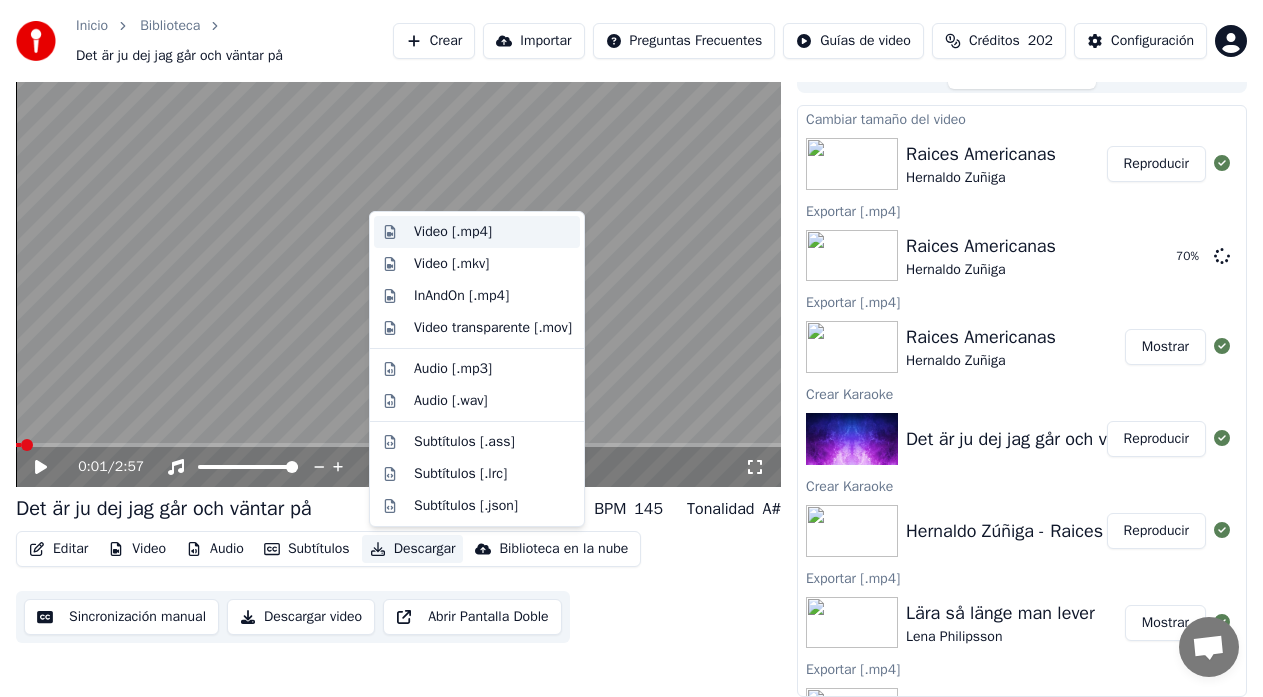 click on "Video [.mp4]" at bounding box center (453, 232) 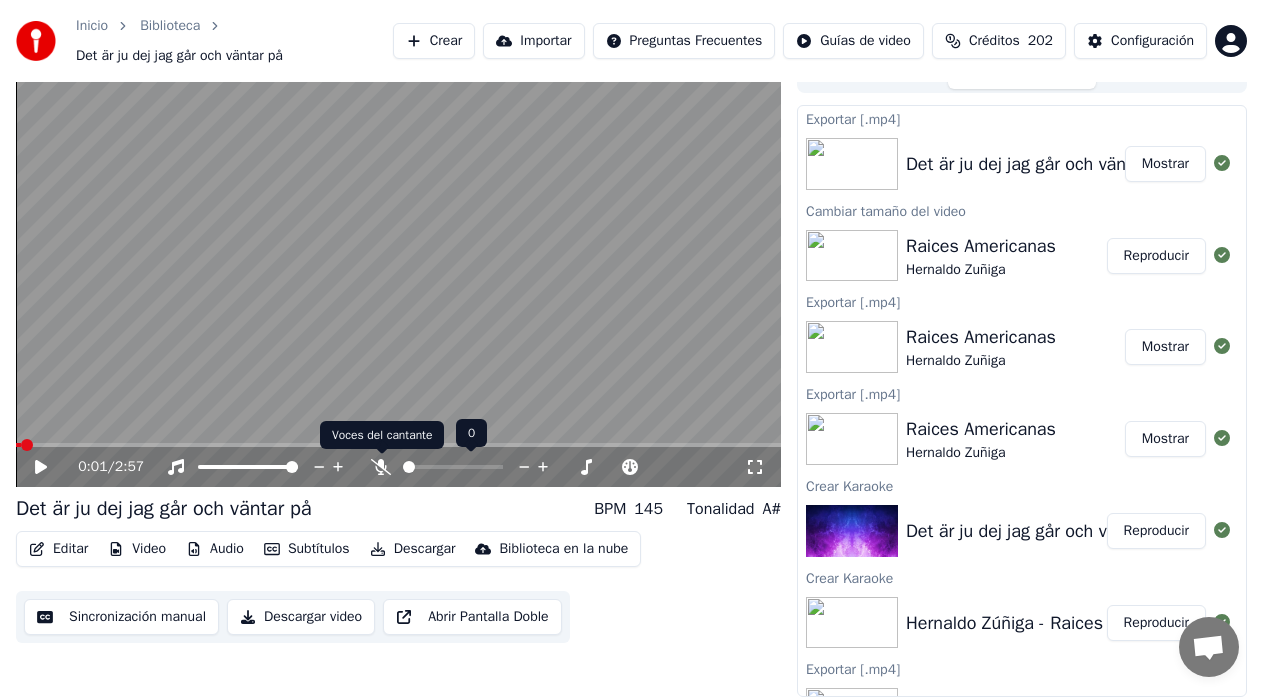 click 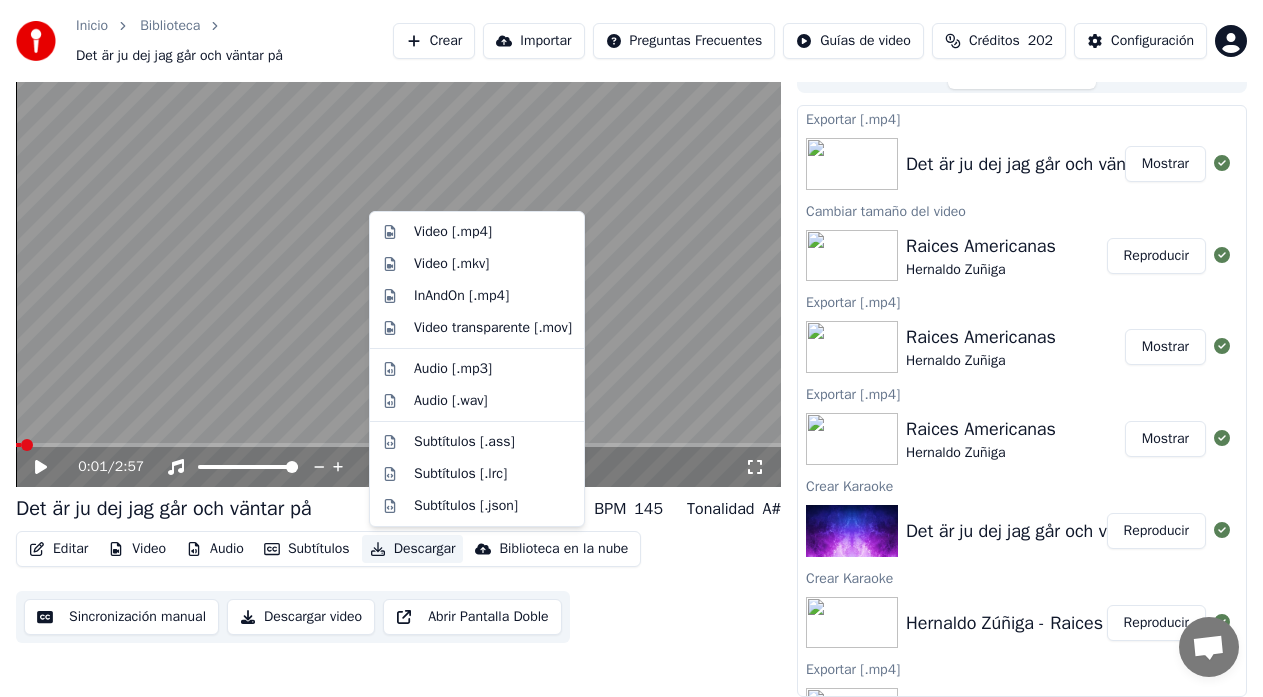 click on "Descargar" at bounding box center [413, 549] 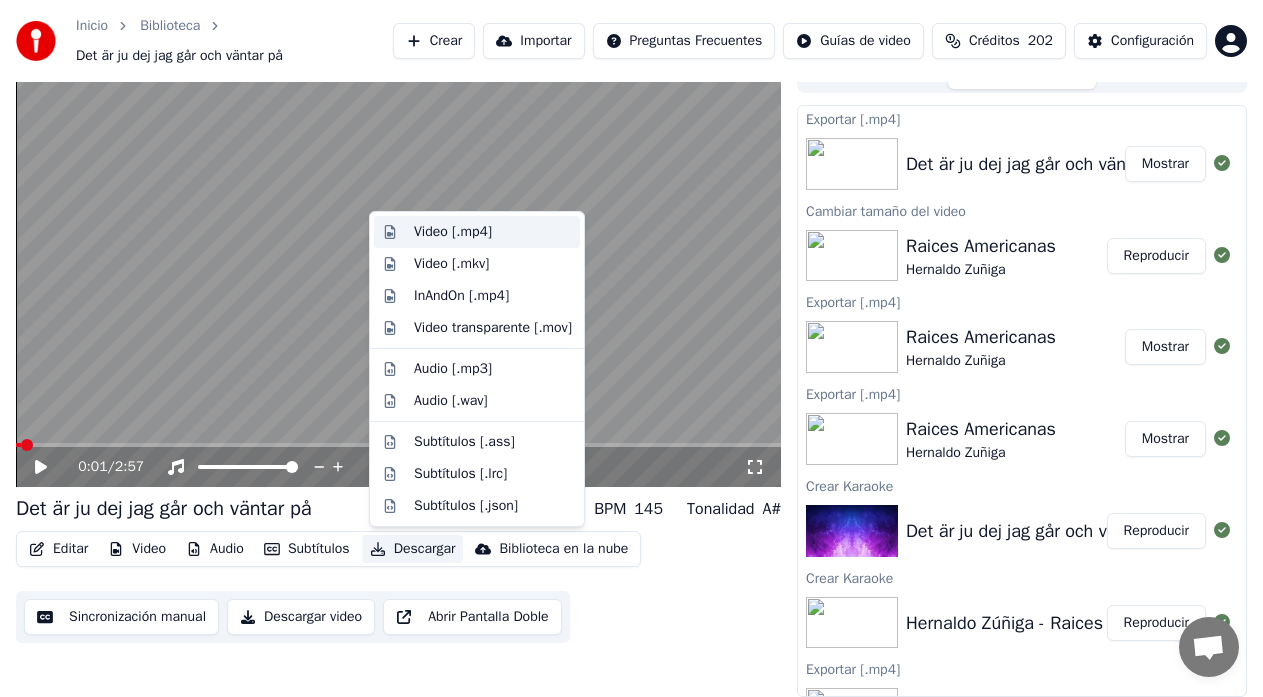 click on "Video [.mp4]" at bounding box center (453, 232) 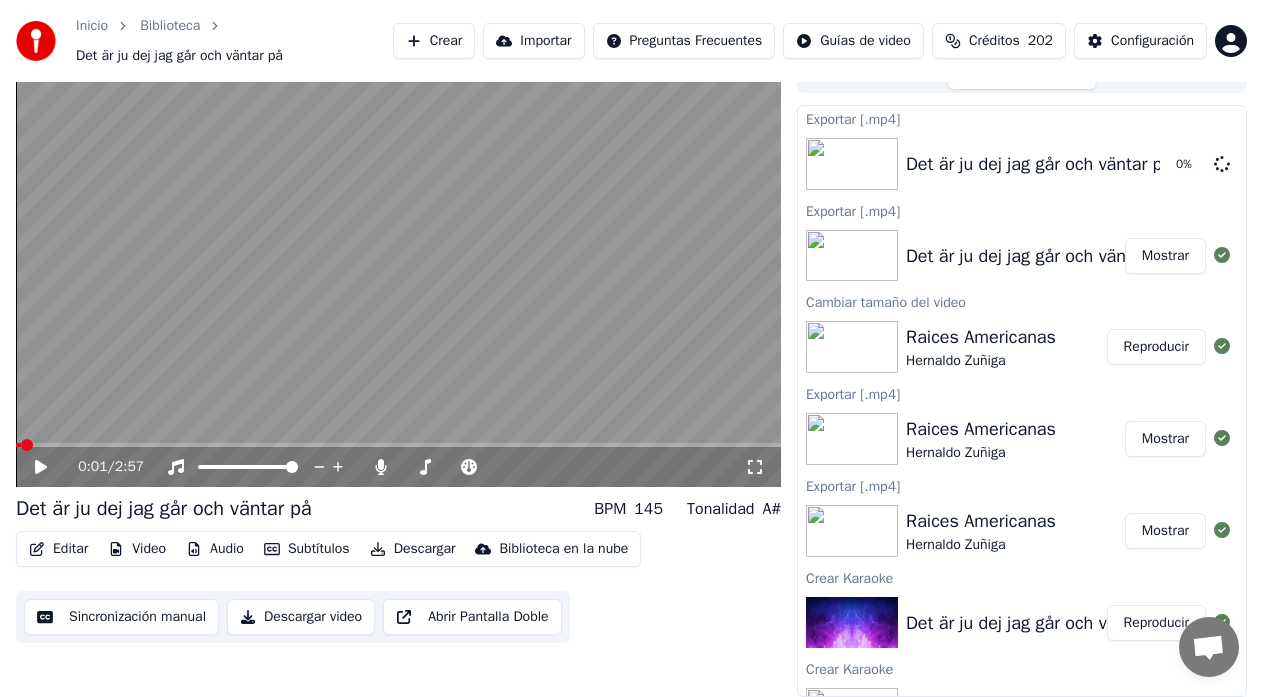 click 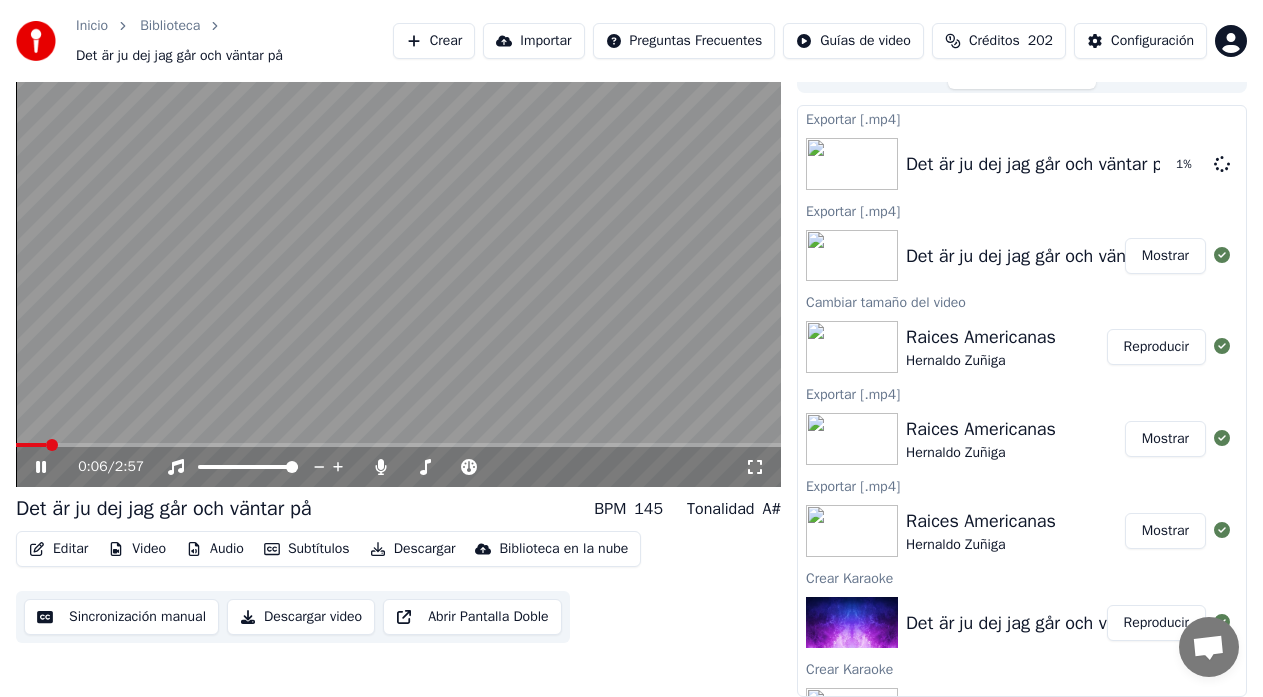 click 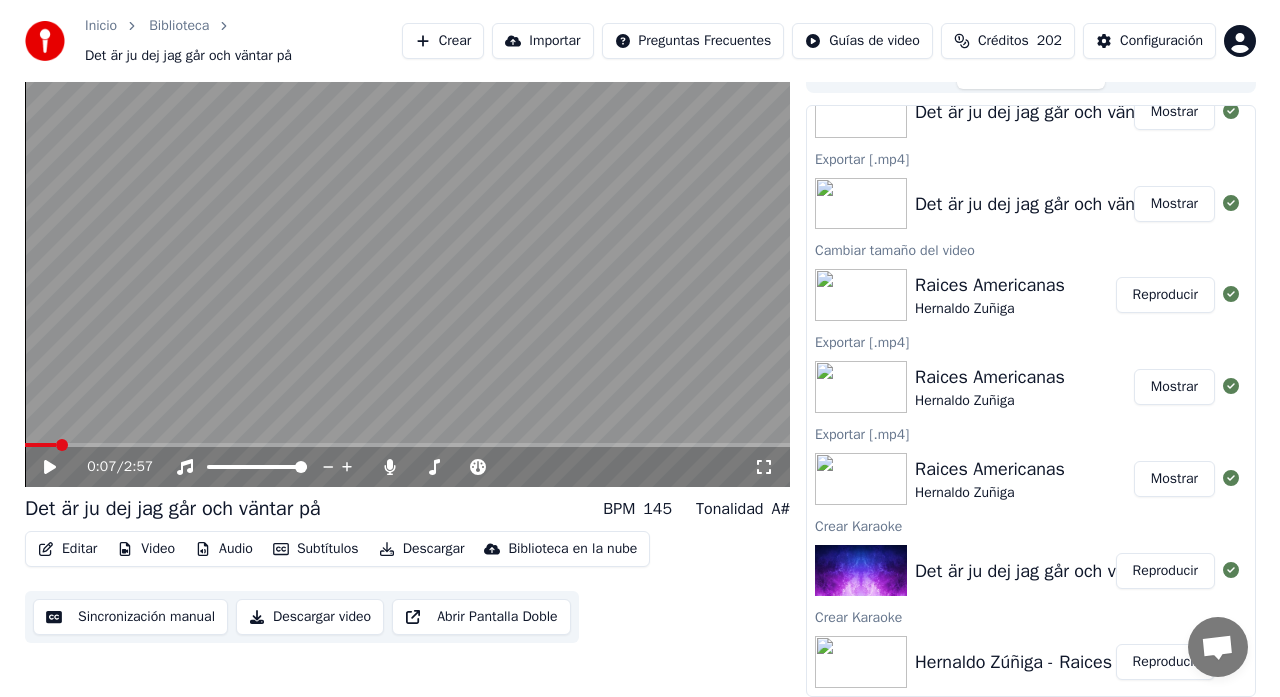 scroll, scrollTop: 0, scrollLeft: 0, axis: both 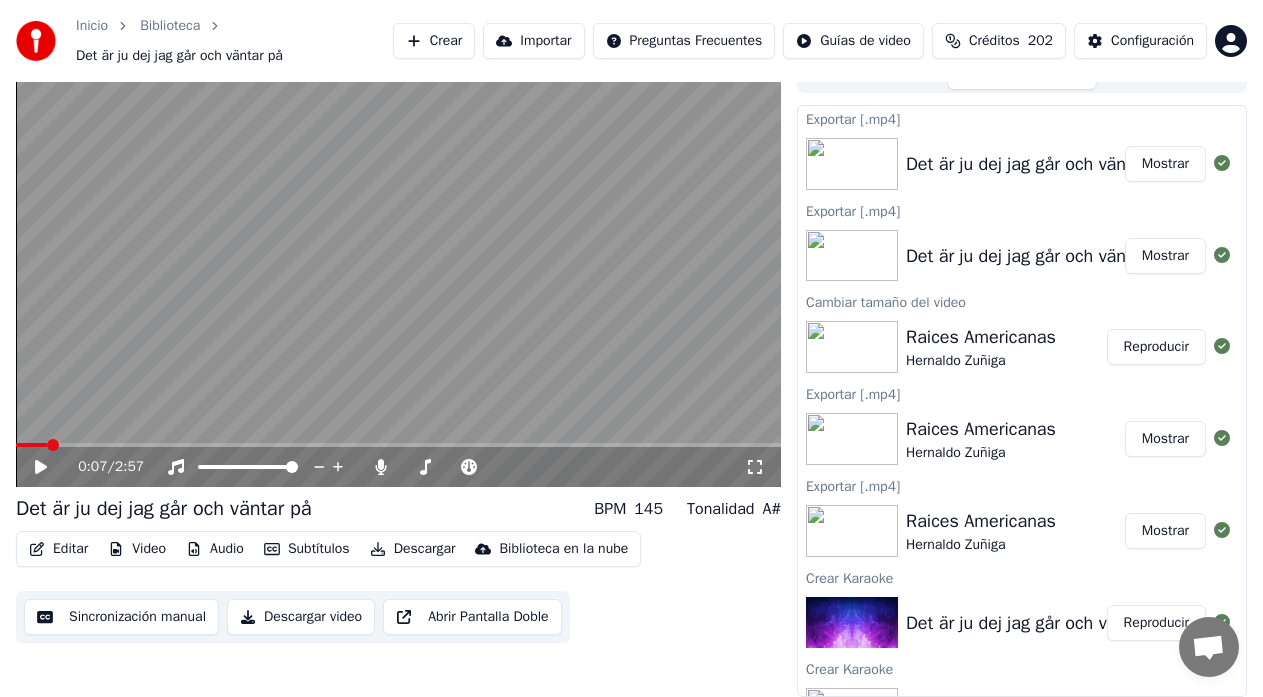 click on "Crear" at bounding box center [434, 41] 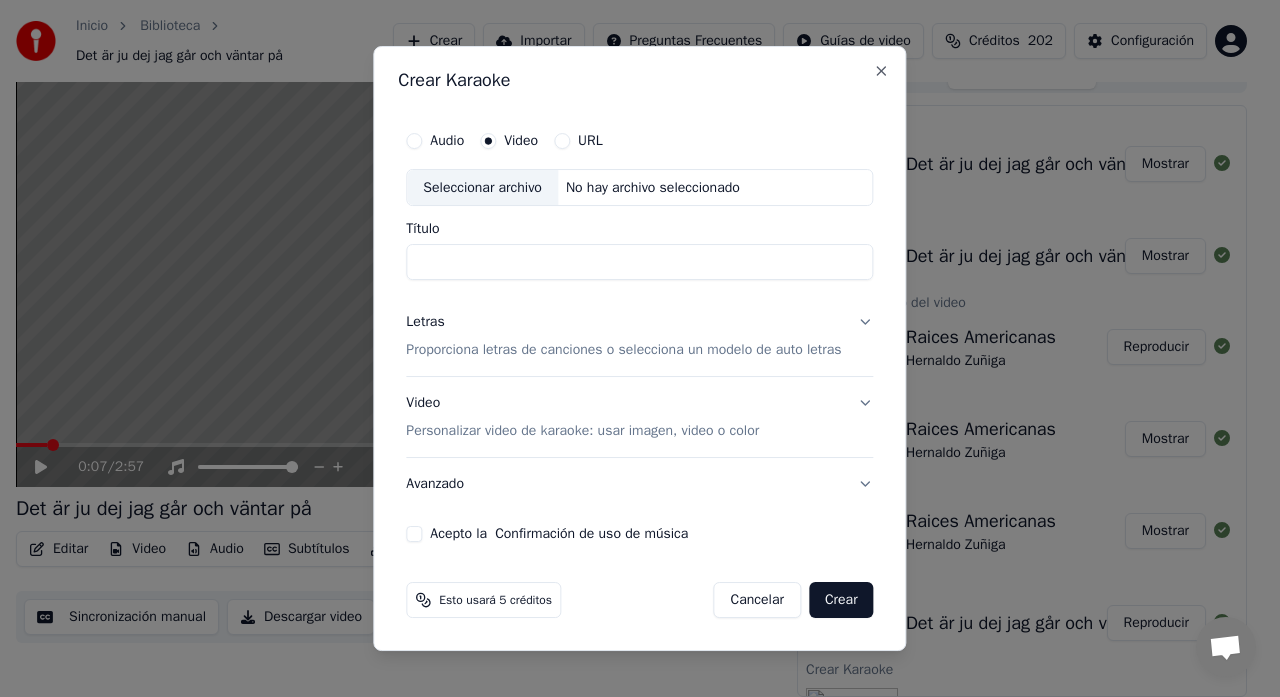 click on "Seleccionar archivo" at bounding box center (482, 188) 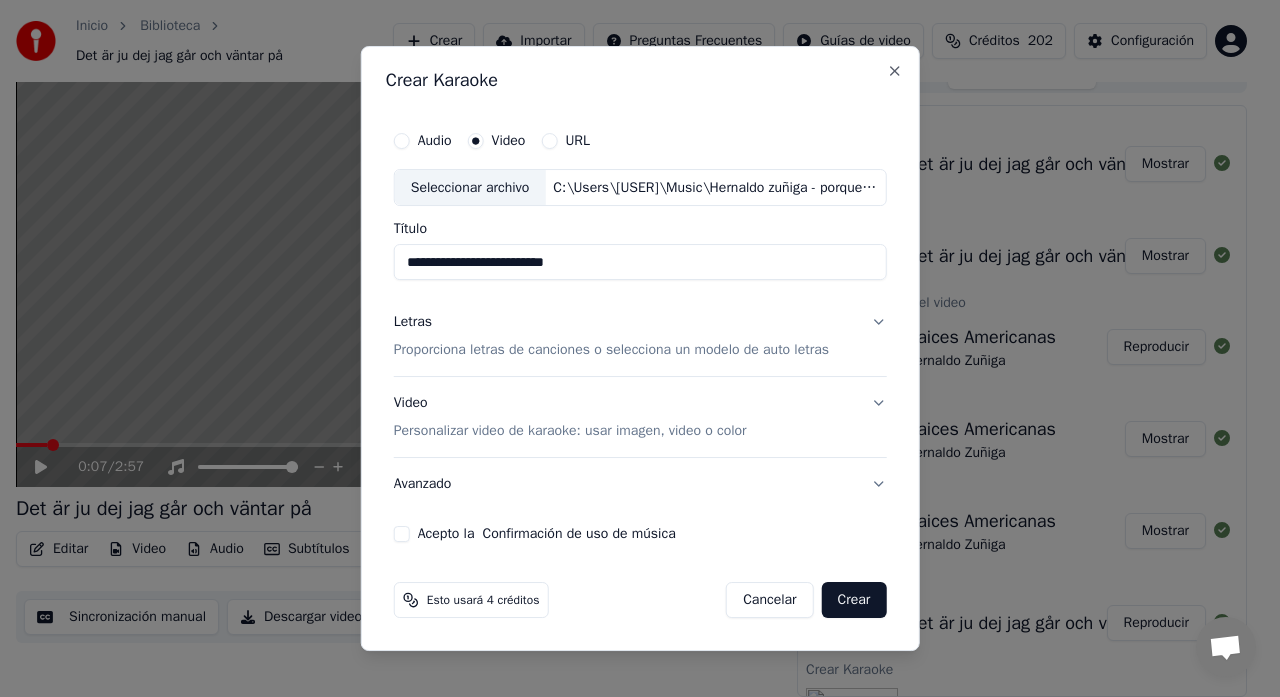 click on "Proporciona letras de canciones o selecciona un modelo de auto letras" at bounding box center [611, 351] 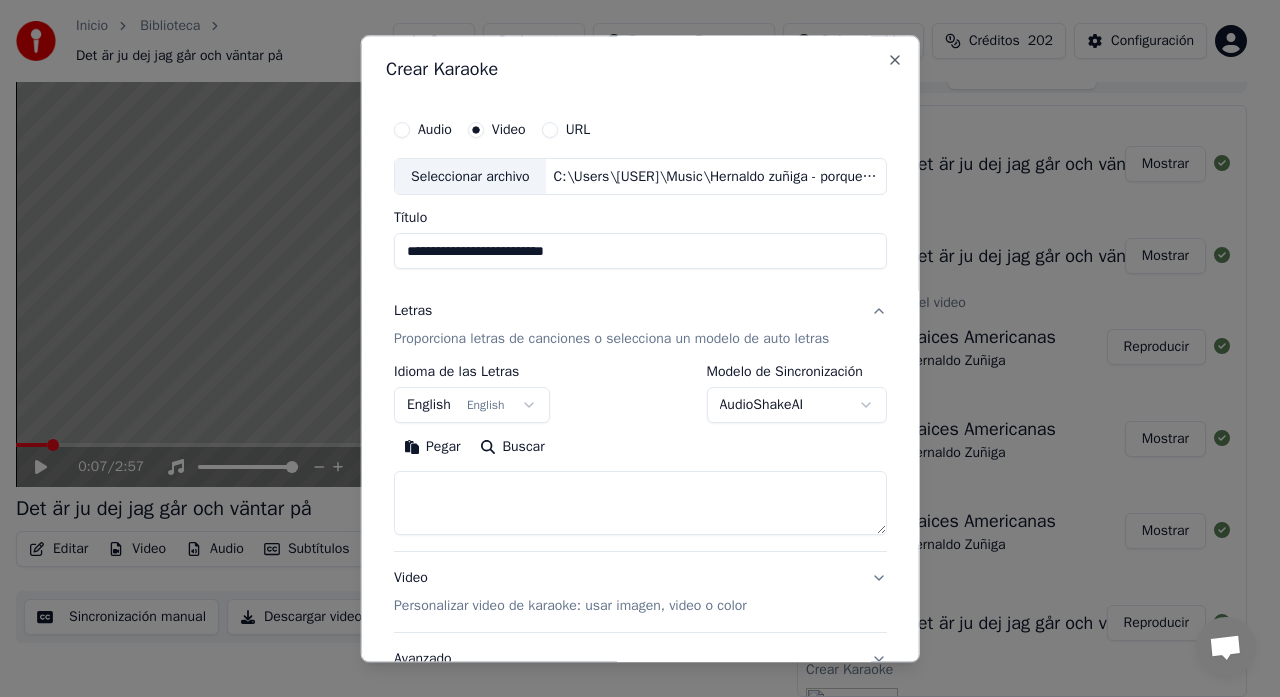 click at bounding box center (640, 504) 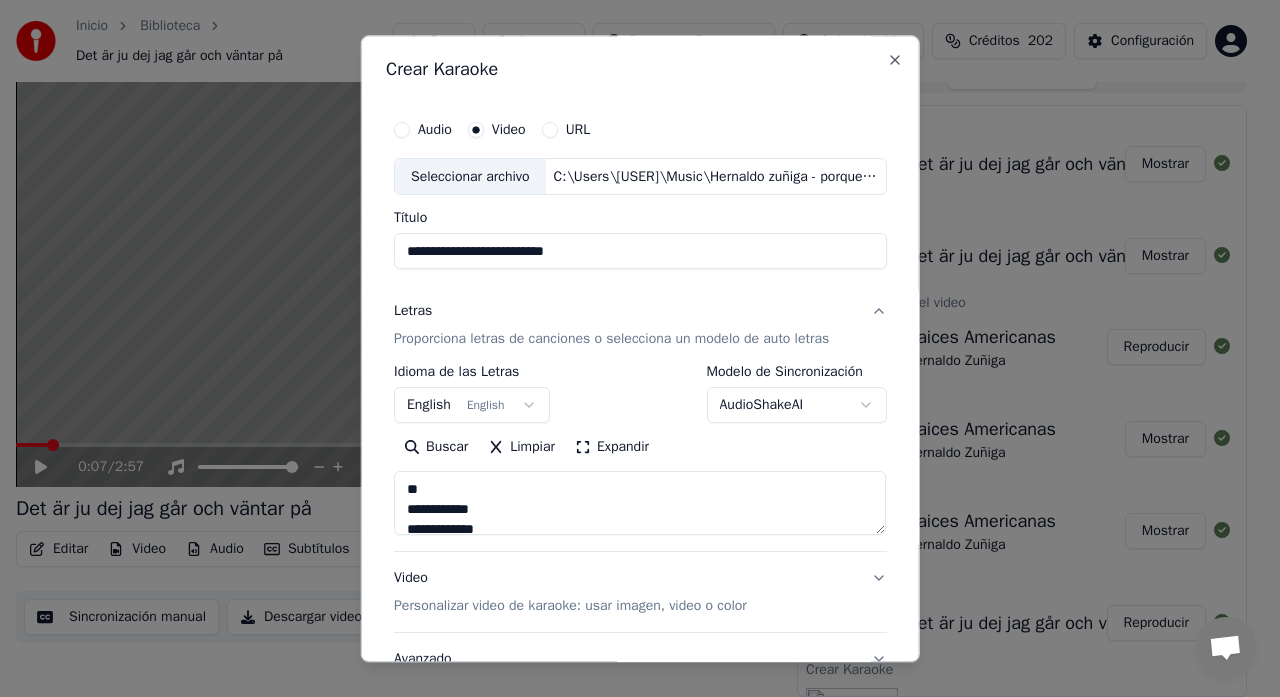 scroll, scrollTop: 865, scrollLeft: 0, axis: vertical 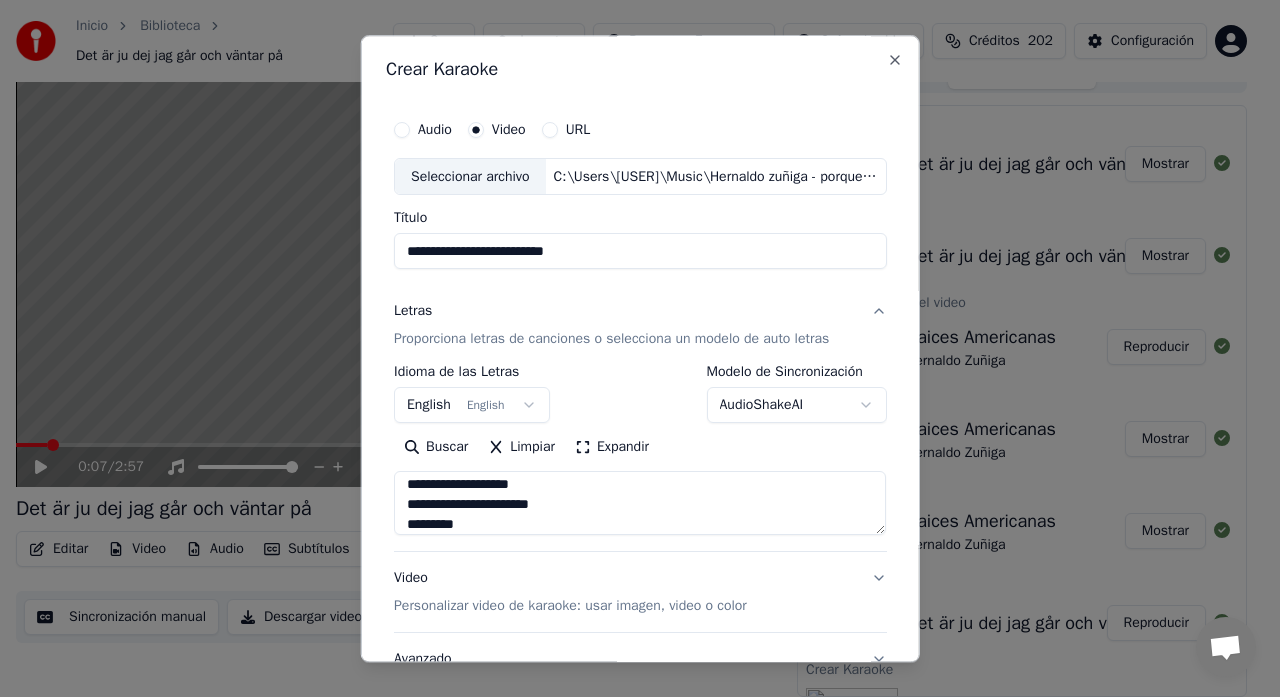 type on "**********" 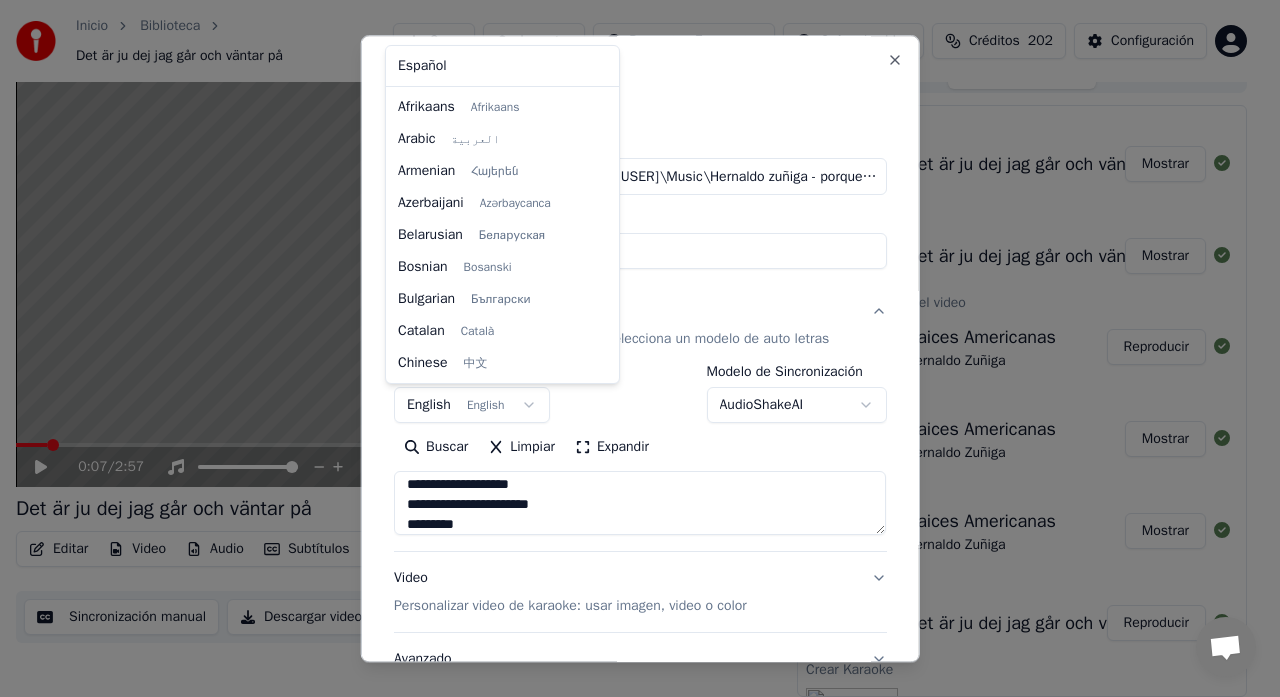 click on "Inicio Biblioteca Det är ju dej jag går och väntar på Crear Importar Preguntas Frecuentes Guías de video Créditos 202 Configuración 0:07  /  2:57 Det är ju dej jag går och väntar på BPM 145 Tonalidad A# Editar Video Audio Subtítulos Descargar Biblioteca en la nube Sincronización manual Descargar video Abrir Pantalla Doble Cola ( 3 ) Trabajos Biblioteca Exportar [.mp4] Det är ju dej jag går och väntar på Mostrar Exportar [.mp4] Det är ju dej jag går och väntar på Mostrar Cambiar tamaño del video Raices Americanas Hernaldo Zuñiga Reproducir Exportar [.mp4] Raices Americanas Hernaldo Zuñiga Mostrar Exportar [.mp4] Raices Americanas Hernaldo Zuñiga Mostrar Crear Karaoke Det är ju dej jag går och väntar på Reproducir Crear Karaoke Hernaldo Zúñiga - Raices Americanas Reproducir Exportar [.mp4] Lära så länge man lever Lena Philipsson Mostrar Exportar [.mp4] Lära så länge man lever Lena Philipsson Mostrar Chatt Adam från Youka Desktop Fler kanaler Fortsätt på E-post 2025-07-11" at bounding box center [631, 323] 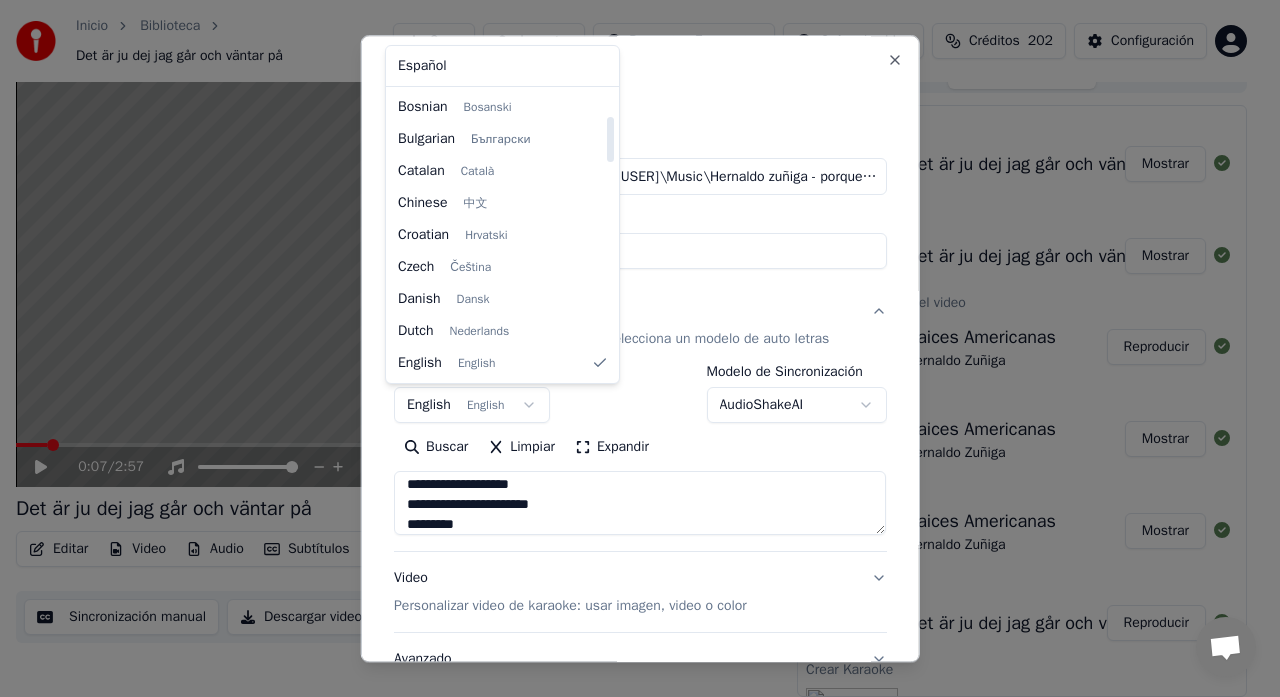 select on "**" 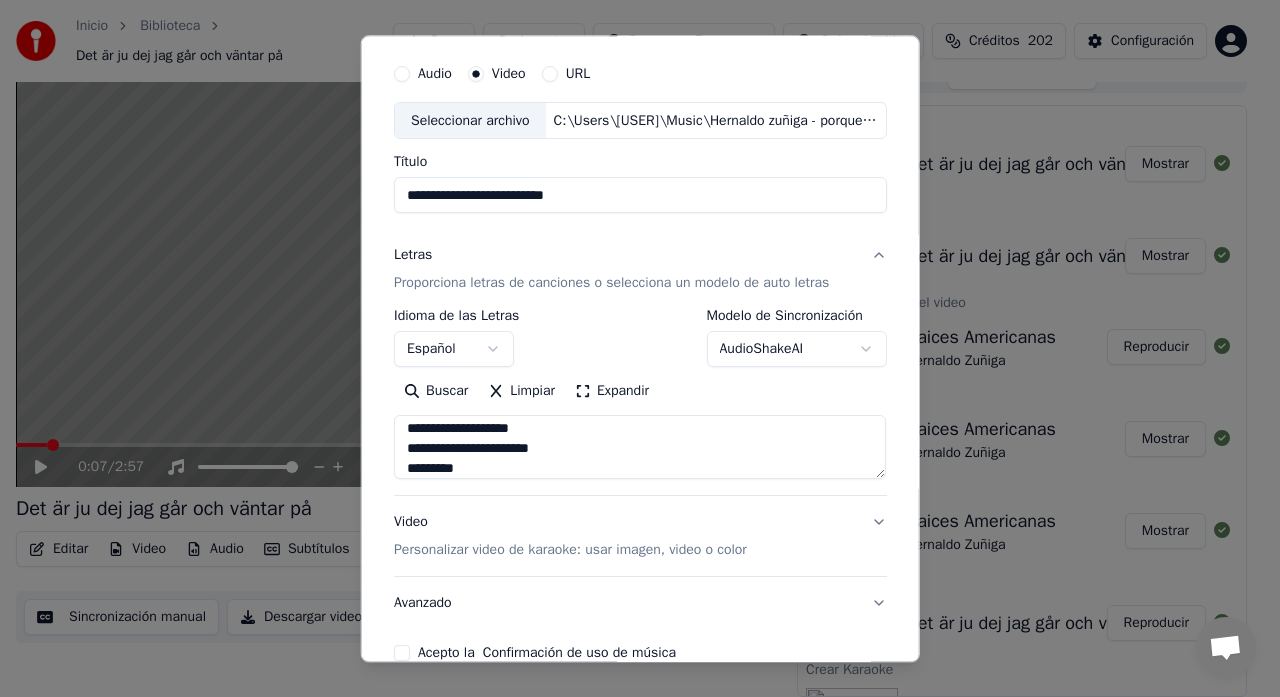 scroll, scrollTop: 133, scrollLeft: 0, axis: vertical 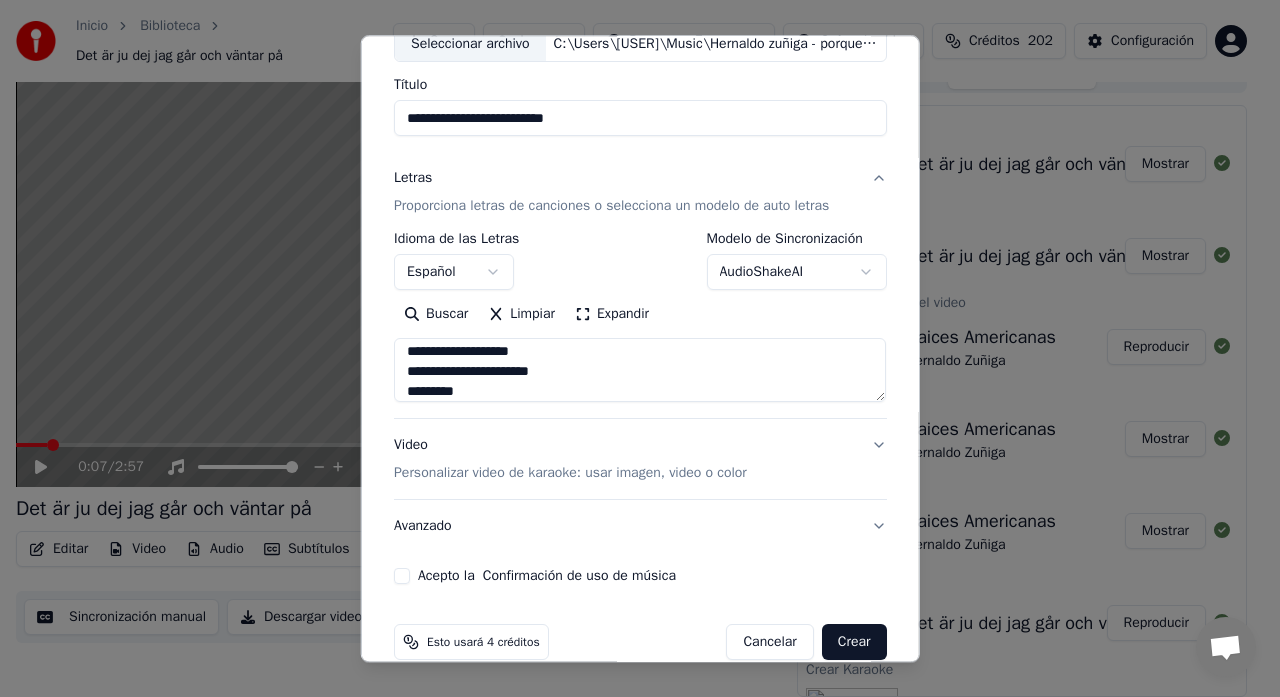 click on "Personalizar video de karaoke: usar imagen, video o color" at bounding box center (570, 474) 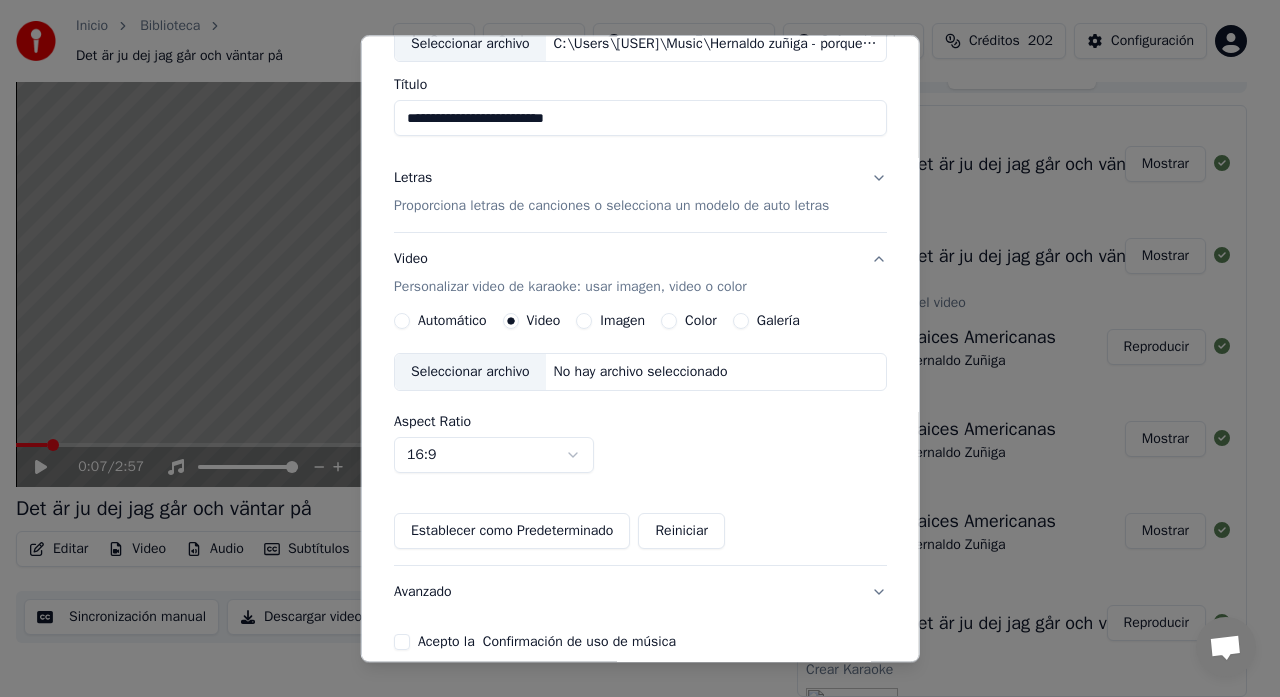 click on "Seleccionar archivo" at bounding box center [470, 373] 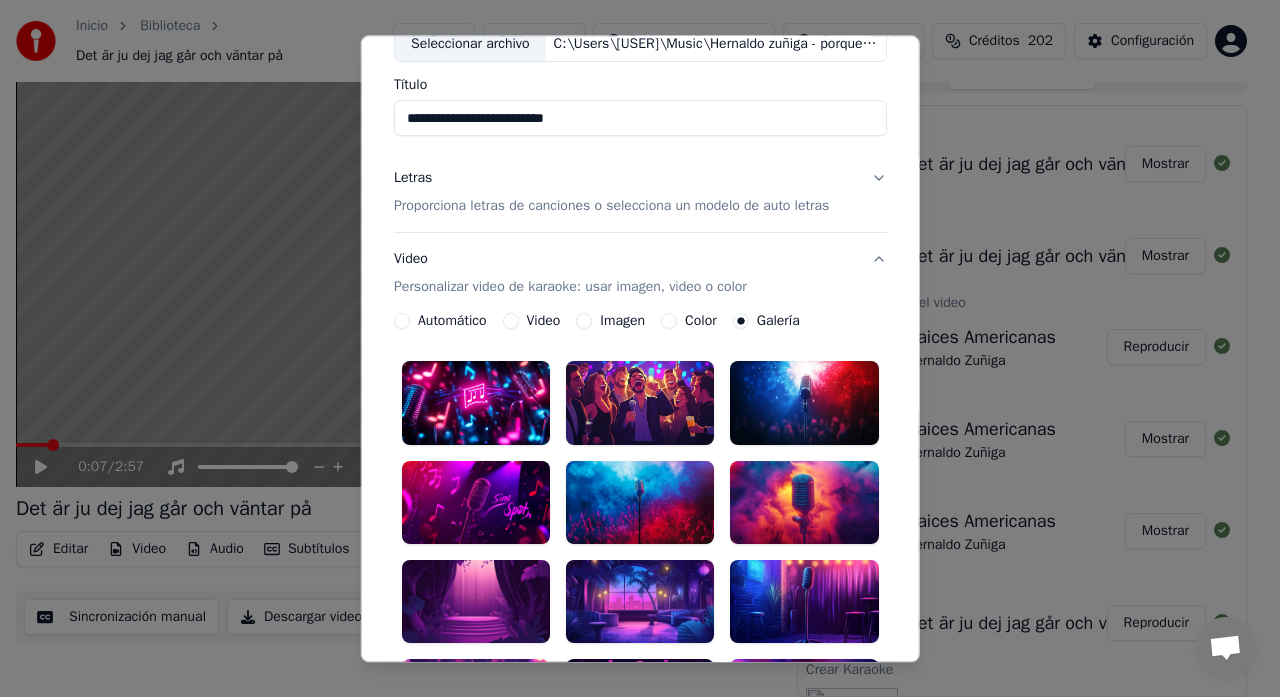click on "Imagen" at bounding box center (622, 322) 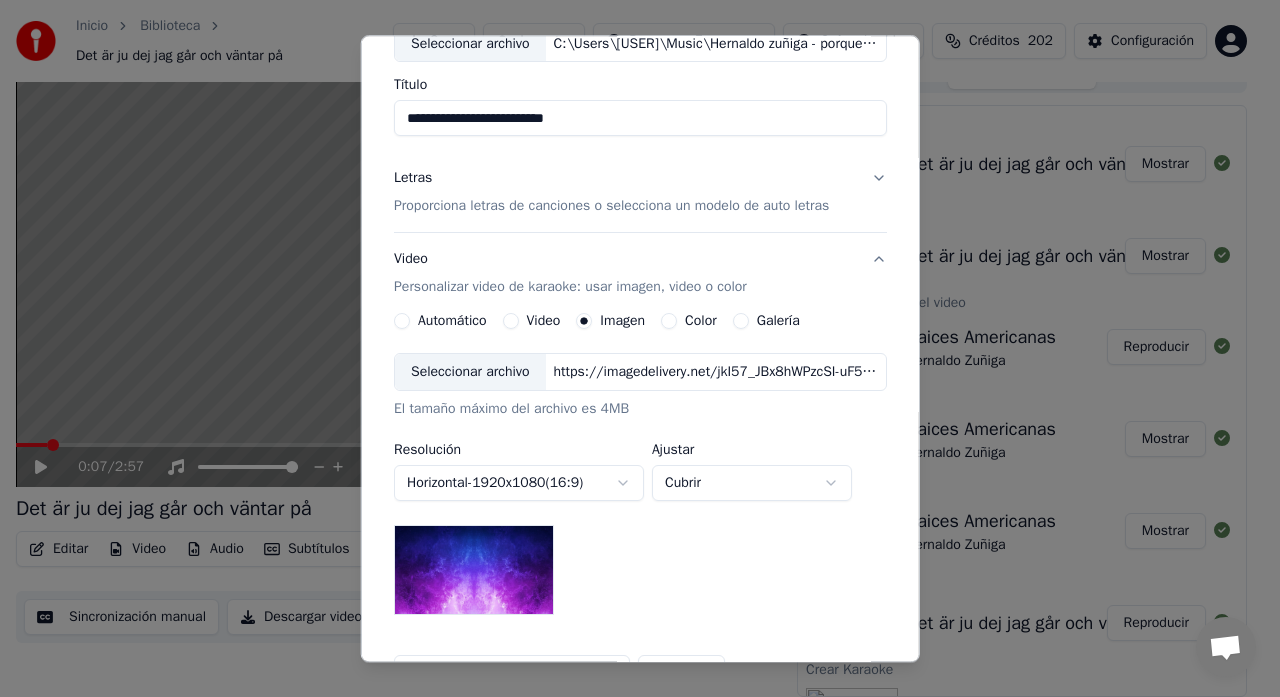click on "Seleccionar archivo" at bounding box center (470, 373) 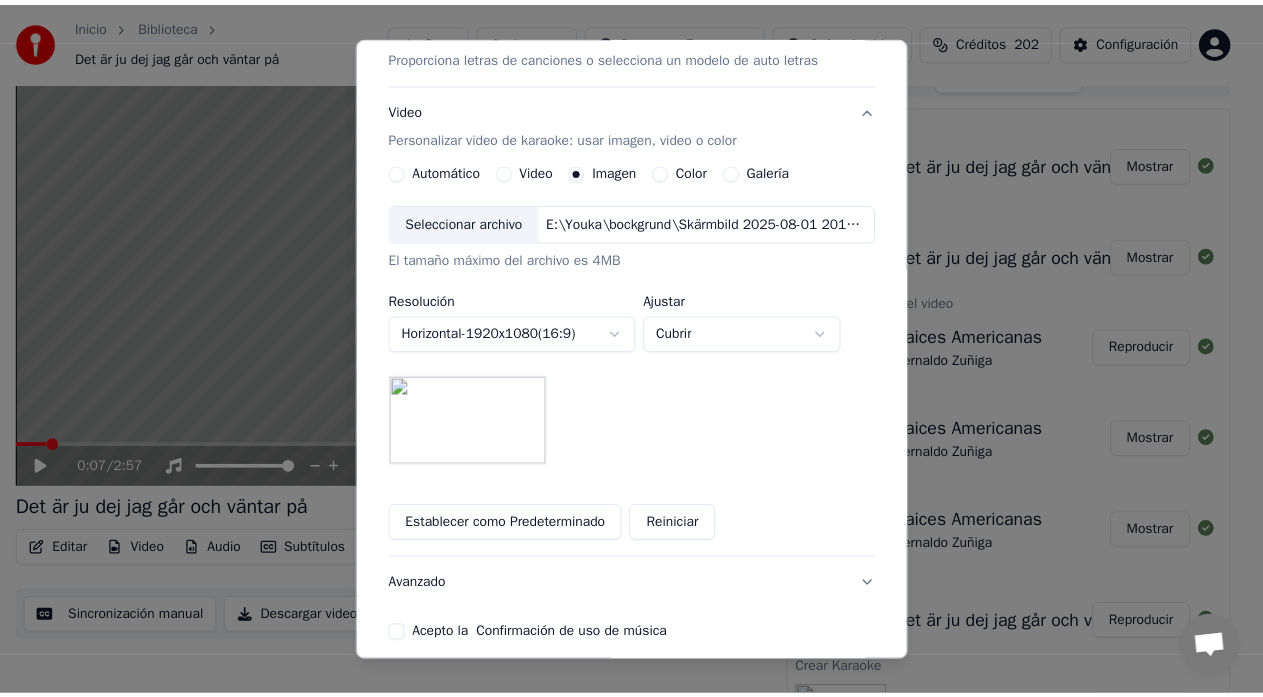 scroll, scrollTop: 372, scrollLeft: 0, axis: vertical 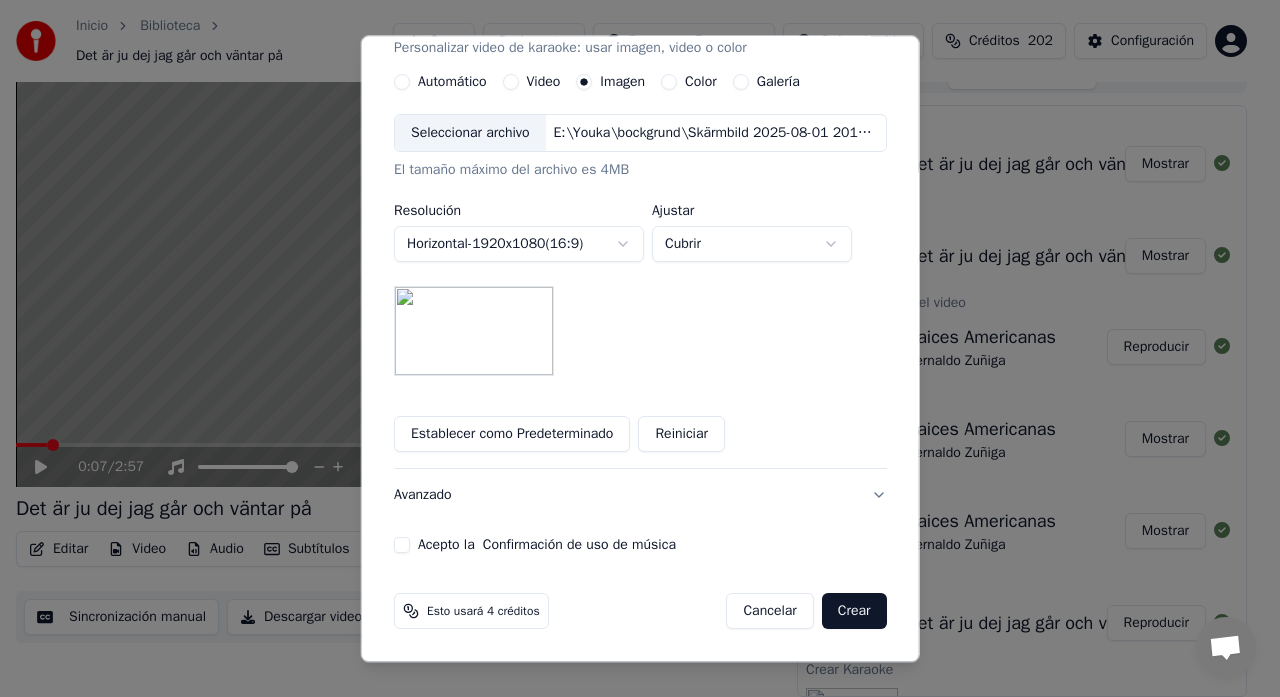 click on "Acepto la   Confirmación de uso de música" at bounding box center (402, 546) 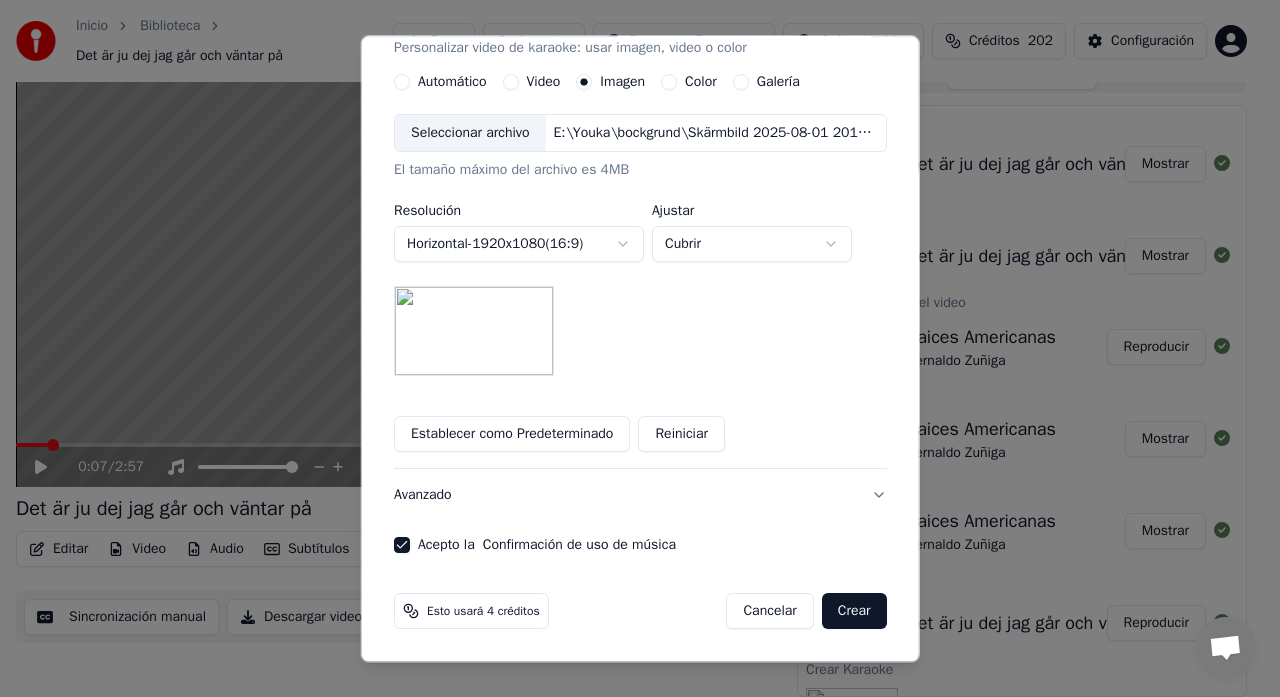 click on "Crear" at bounding box center [854, 612] 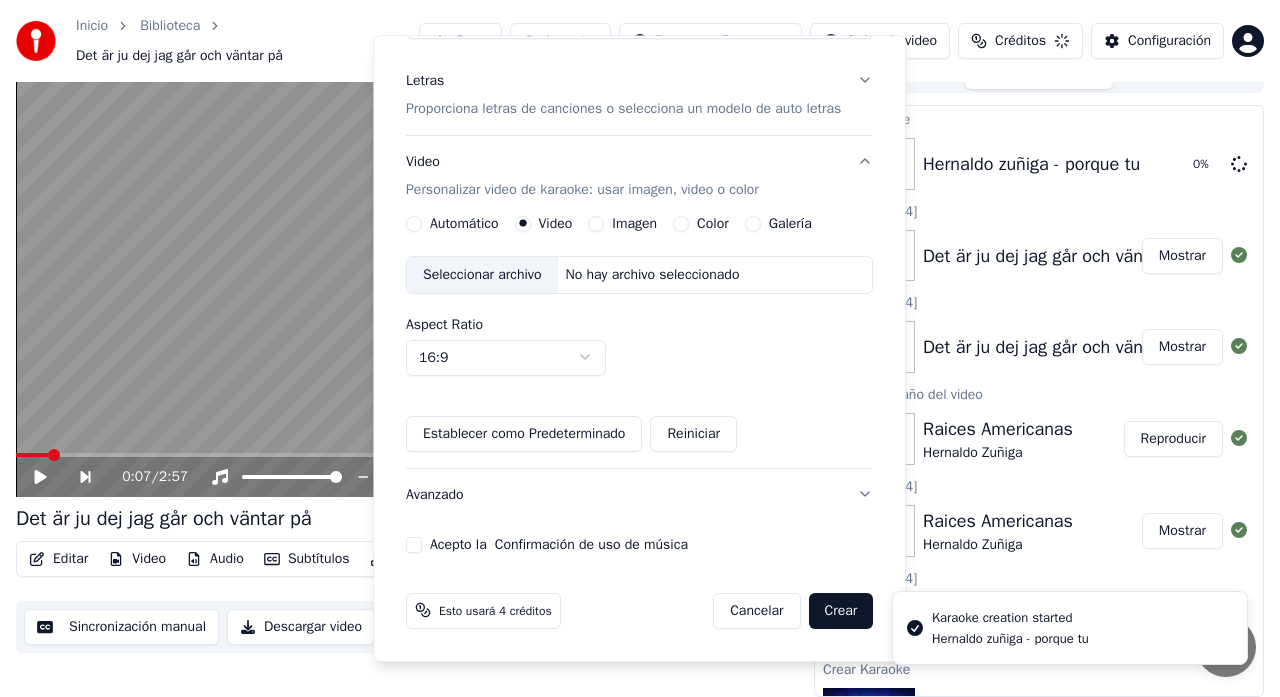 type 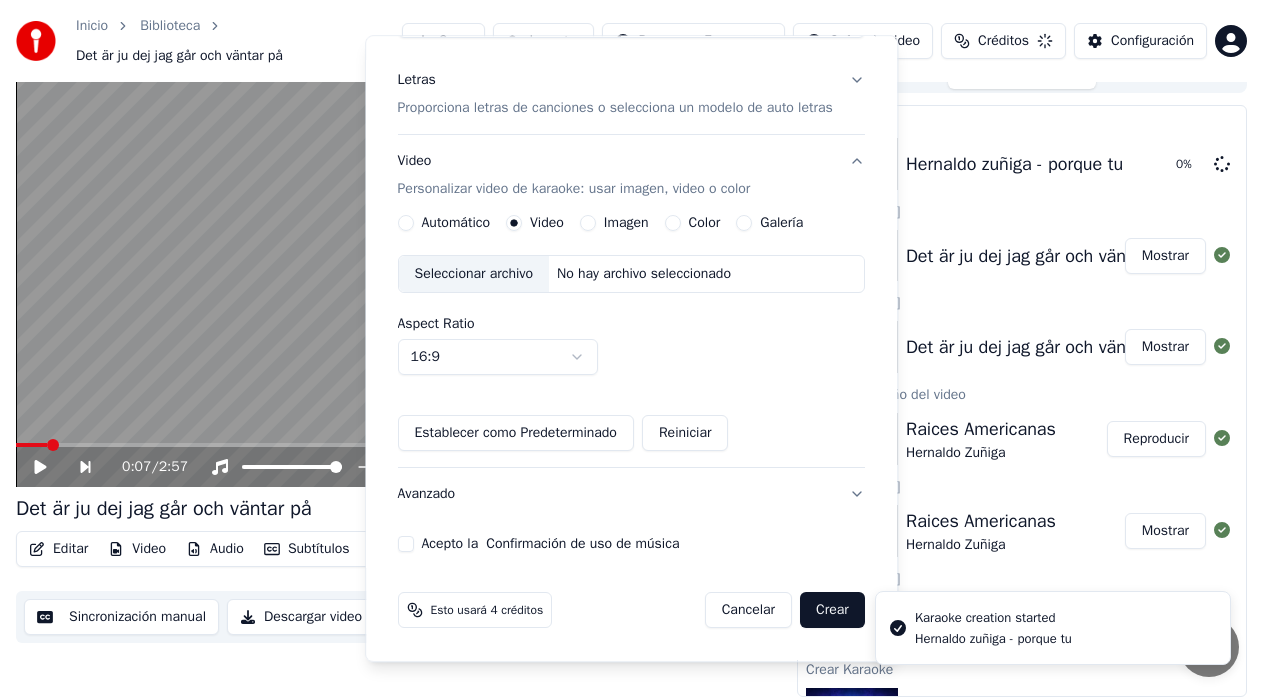 scroll, scrollTop: 231, scrollLeft: 0, axis: vertical 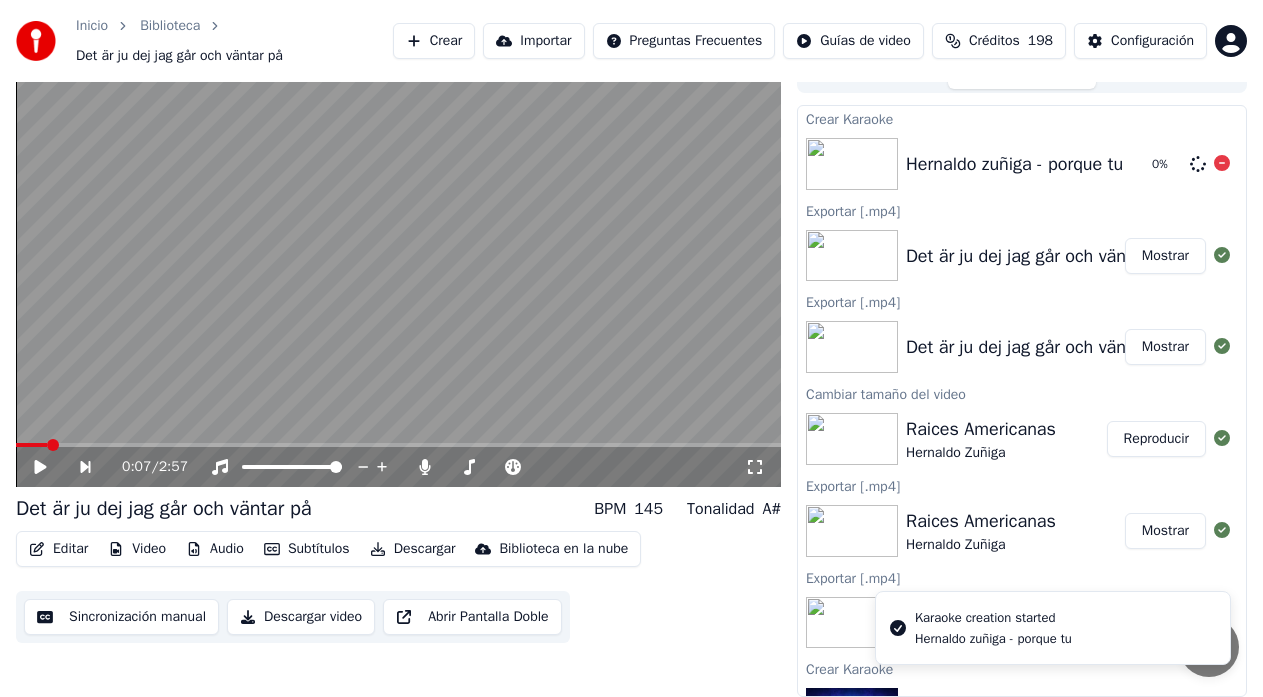 click on "Hernaldo zuñiga - porque tu" at bounding box center (1014, 164) 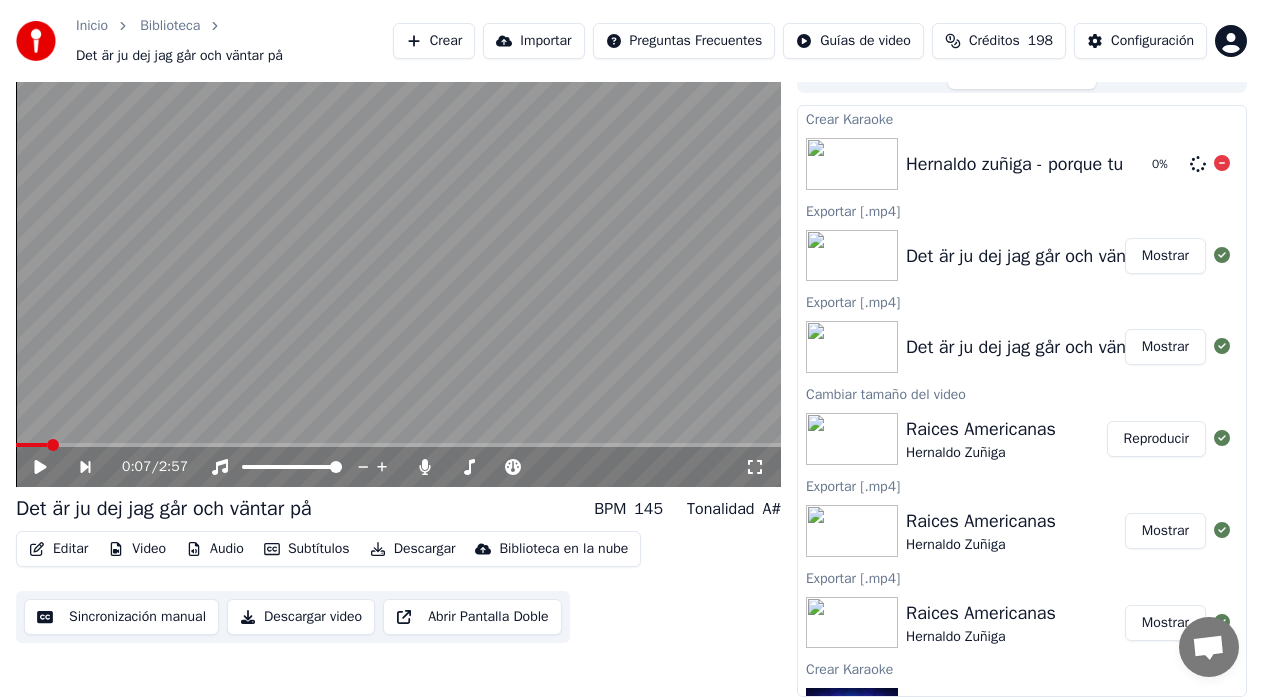 click at bounding box center [852, 164] 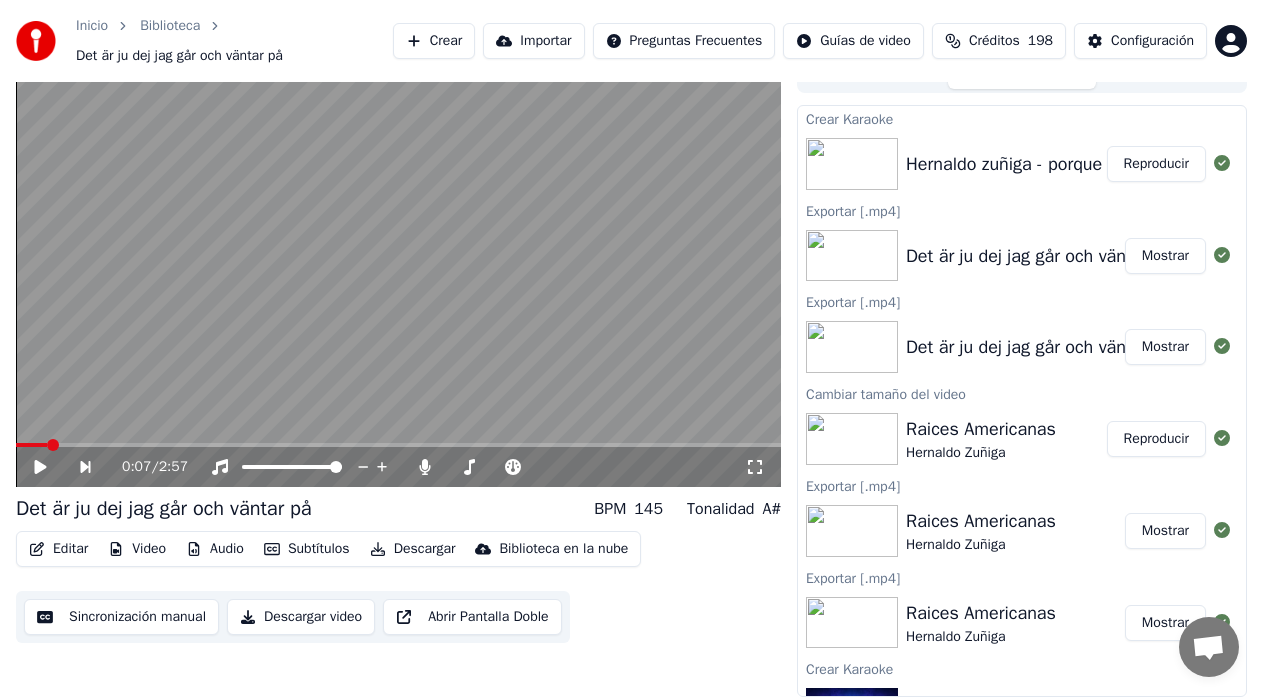 click on "Reproducir" at bounding box center [1156, 164] 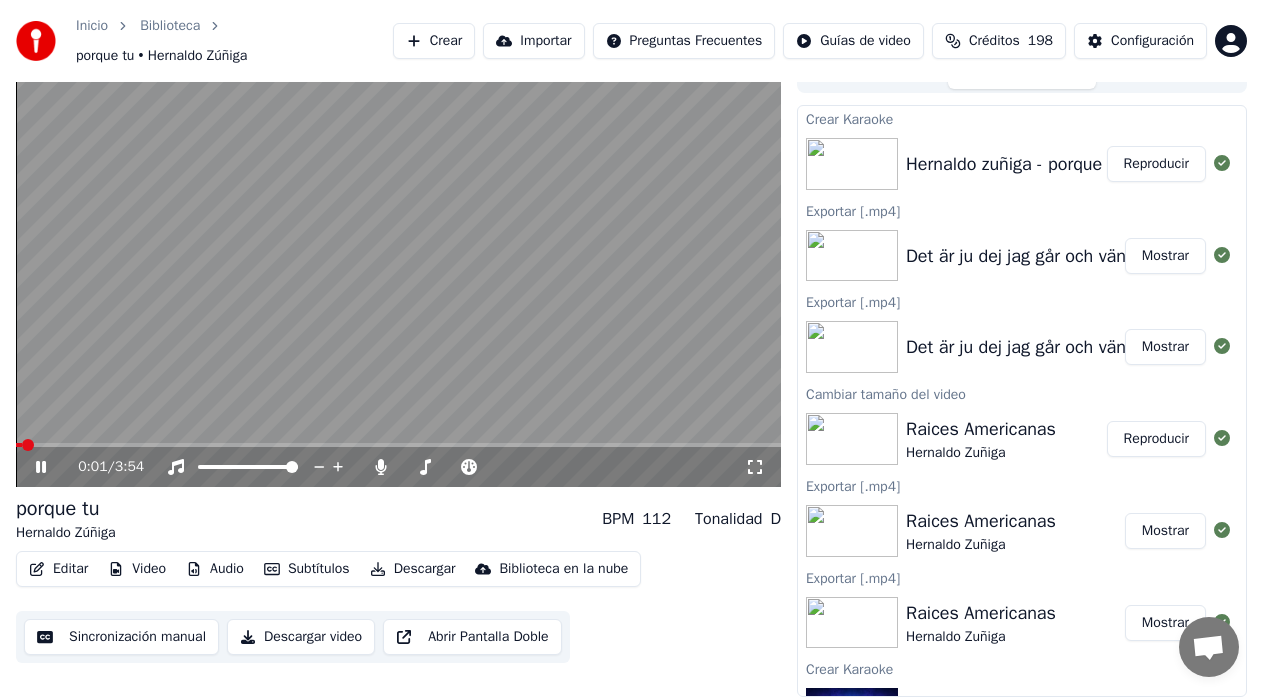 click 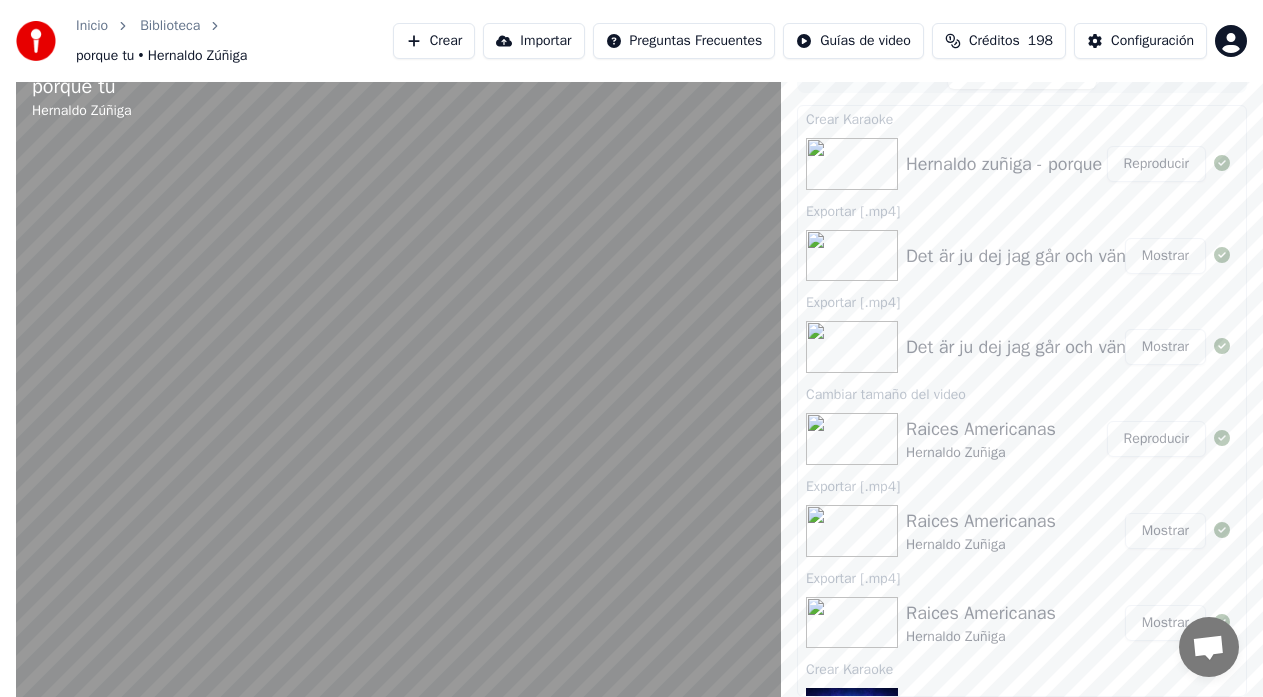 scroll, scrollTop: 15, scrollLeft: 0, axis: vertical 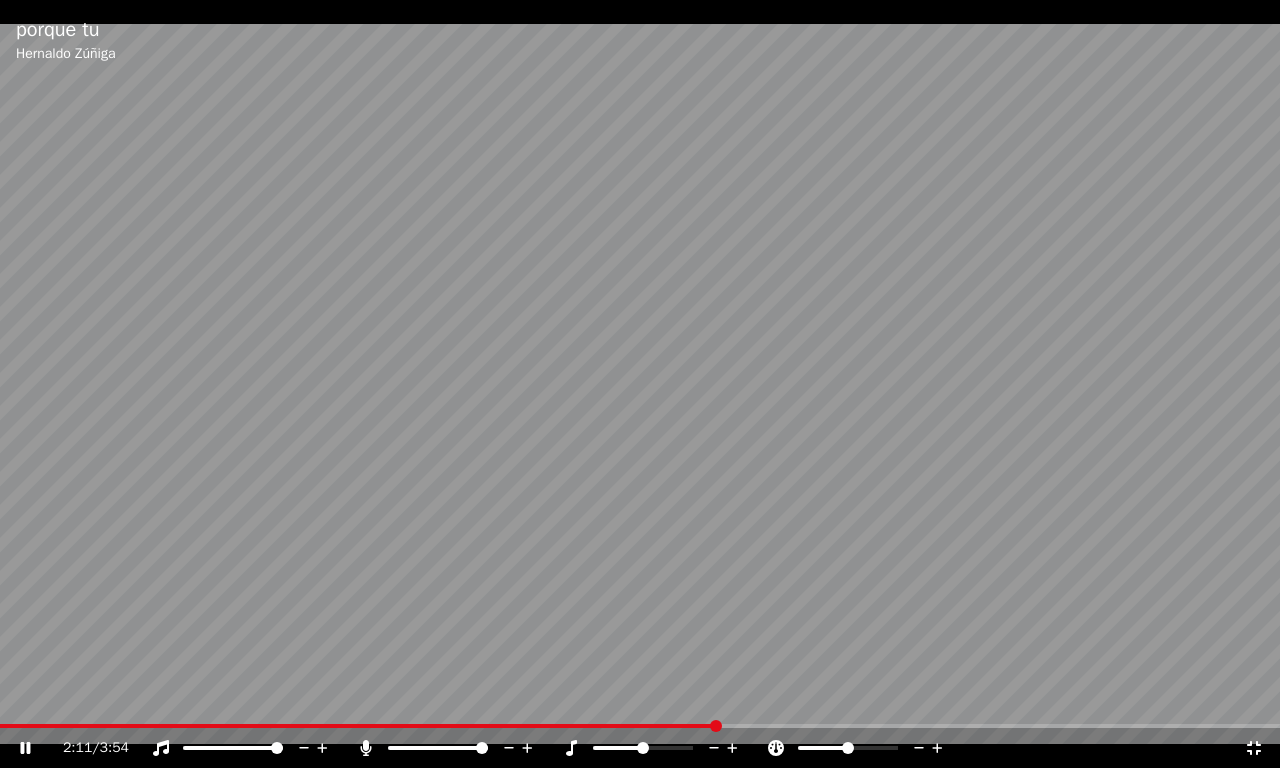 click 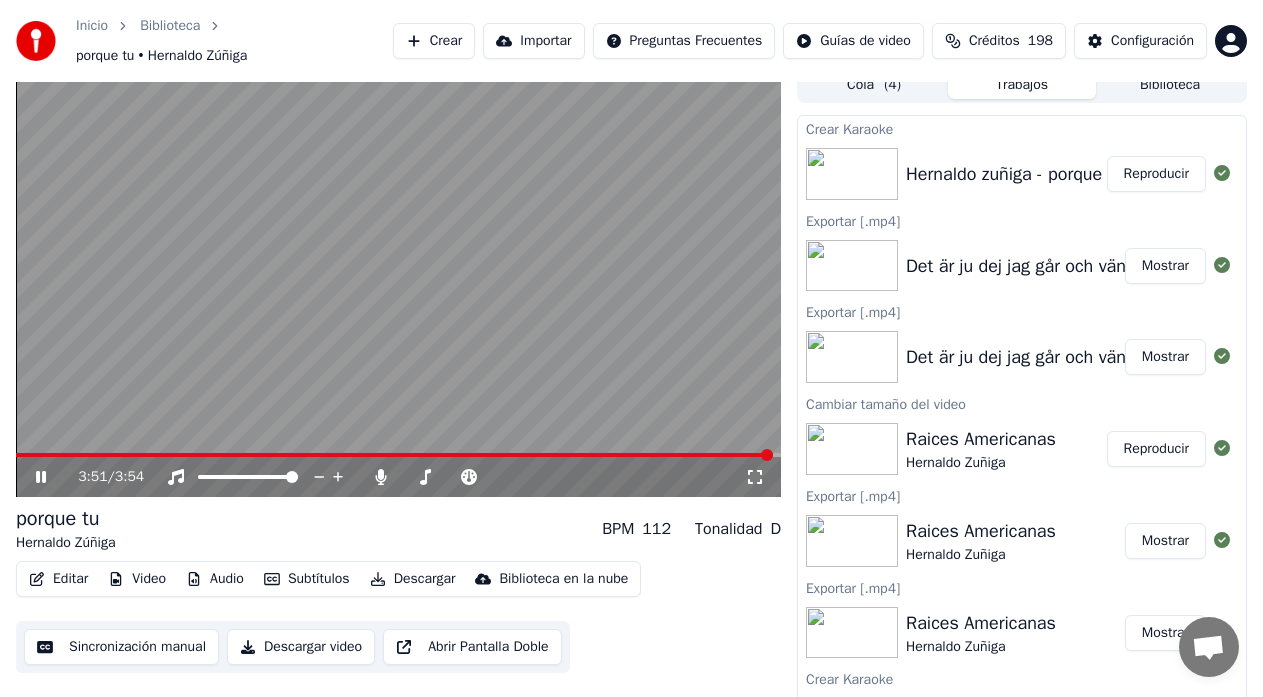 click on "Sincronización manual" at bounding box center (121, 647) 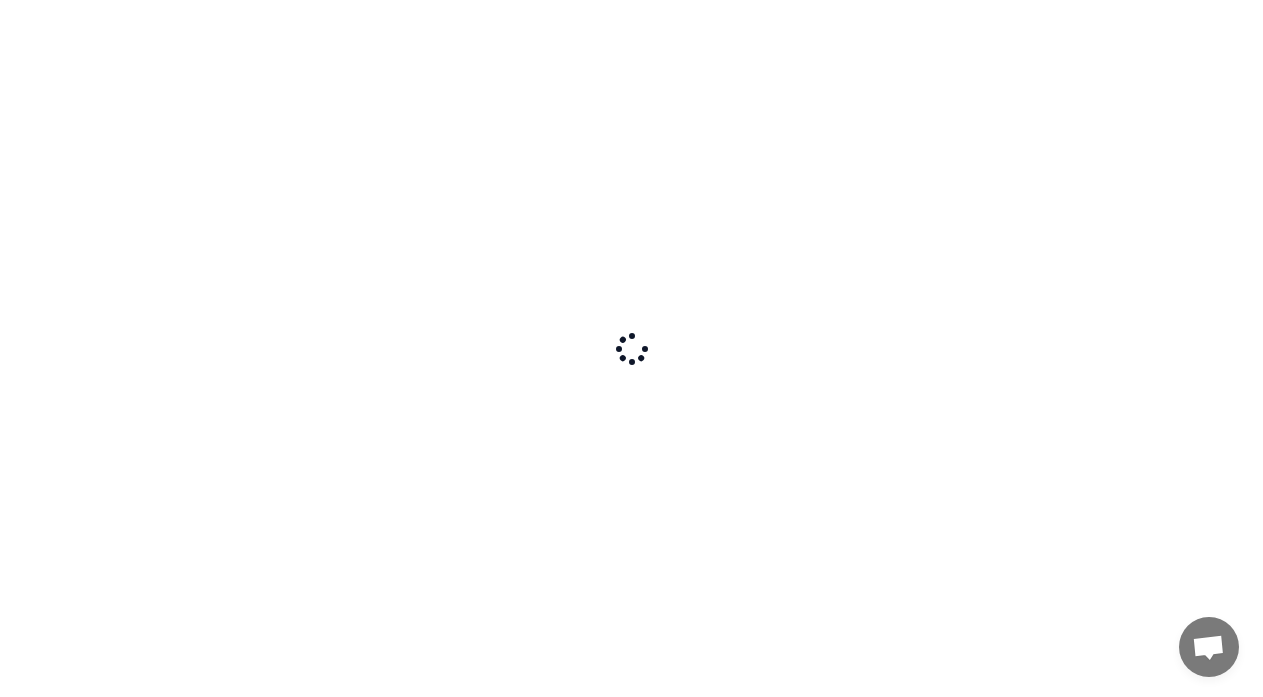 scroll, scrollTop: 0, scrollLeft: 0, axis: both 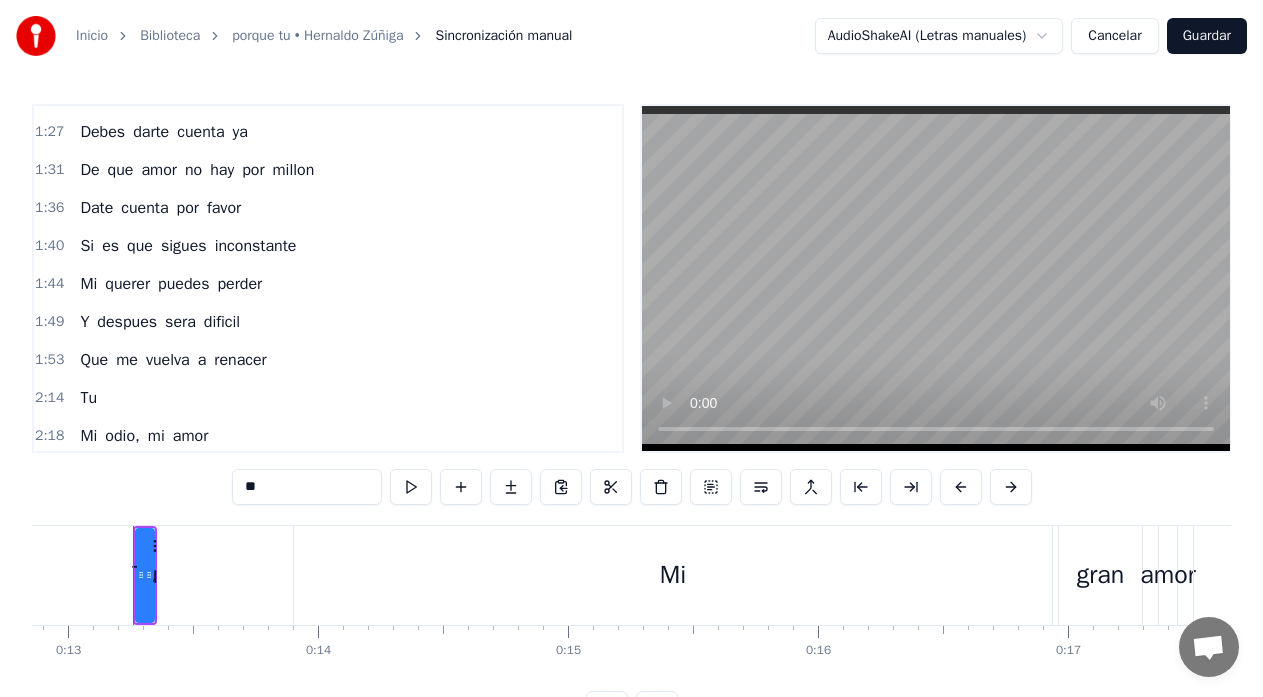 click on "Que" at bounding box center [94, 360] 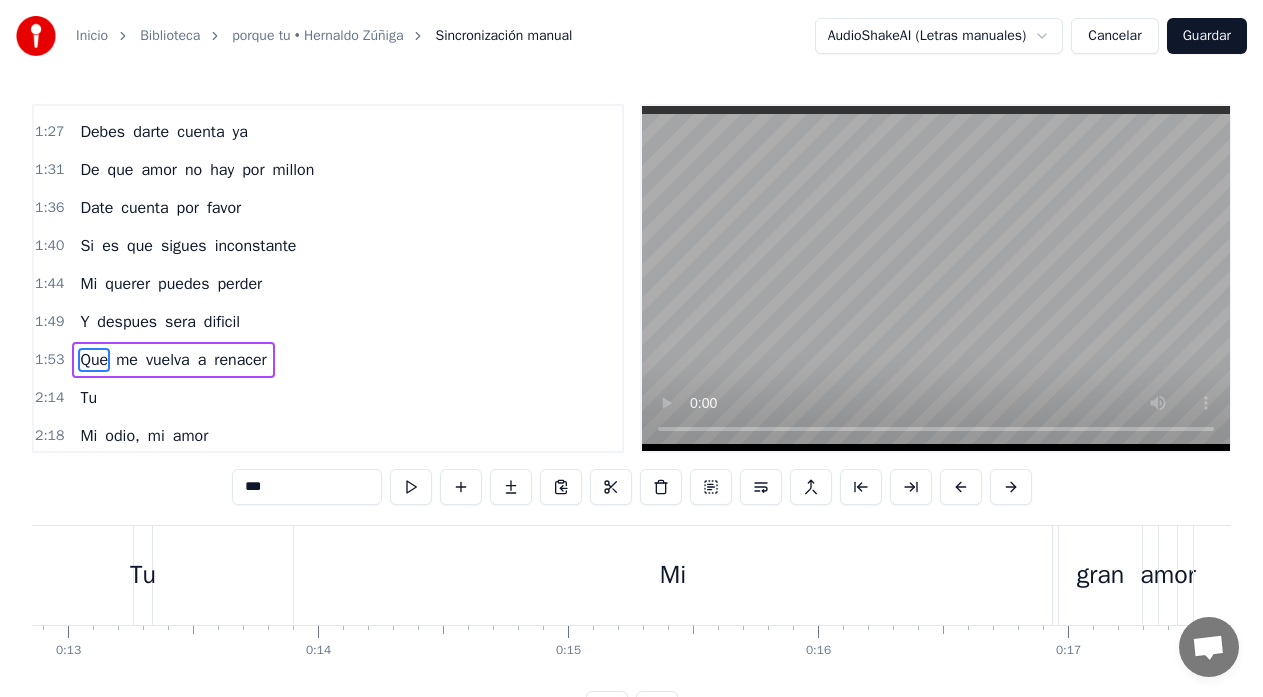scroll, scrollTop: 647, scrollLeft: 0, axis: vertical 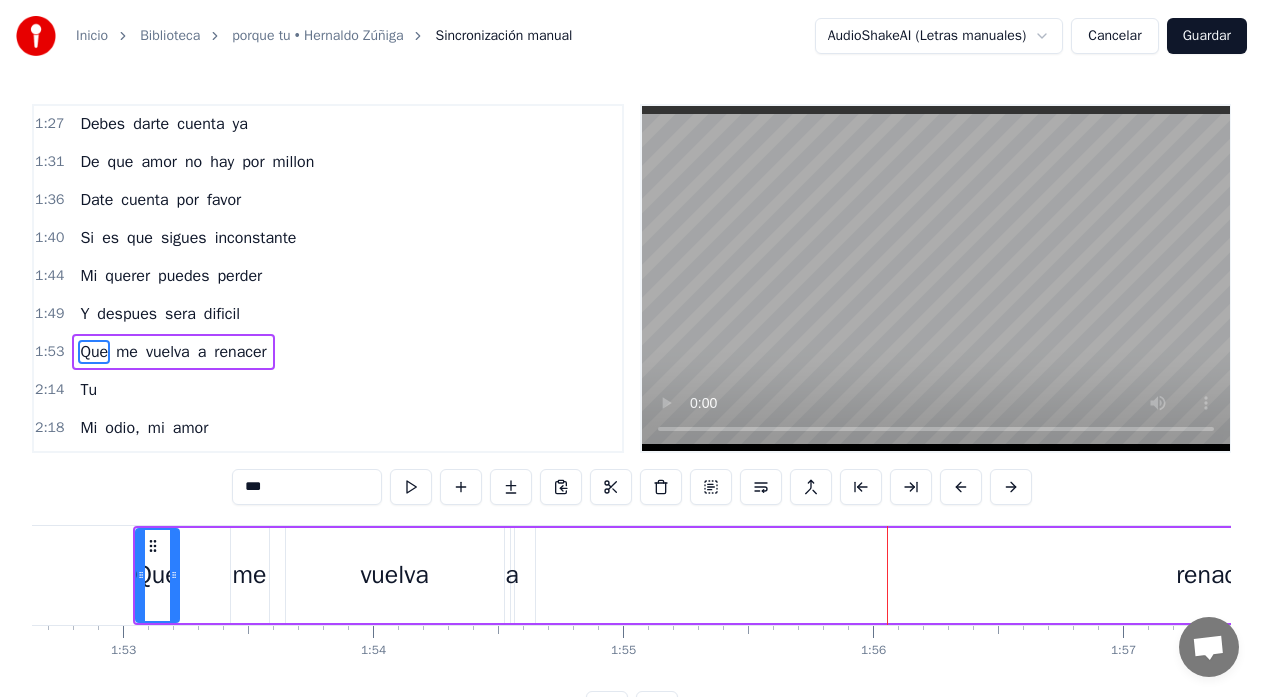 click on "Que me vuelva a renacer" at bounding box center [1017, 575] 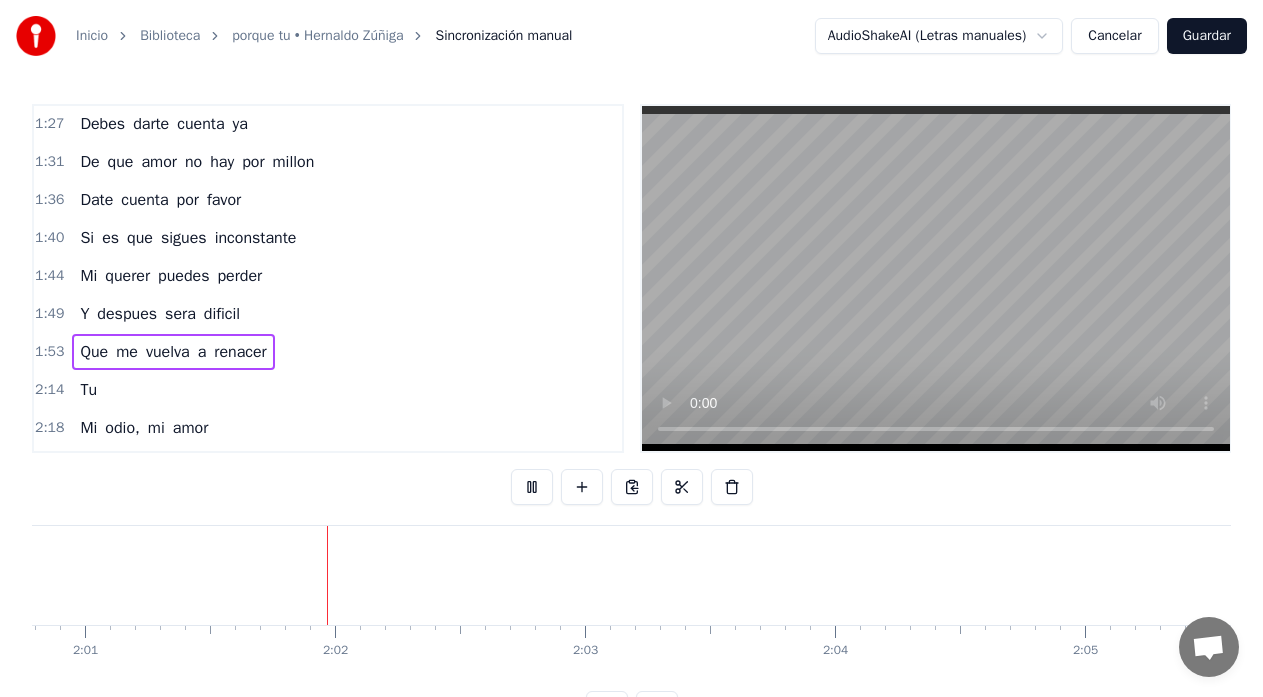 scroll, scrollTop: 0, scrollLeft: 30285, axis: horizontal 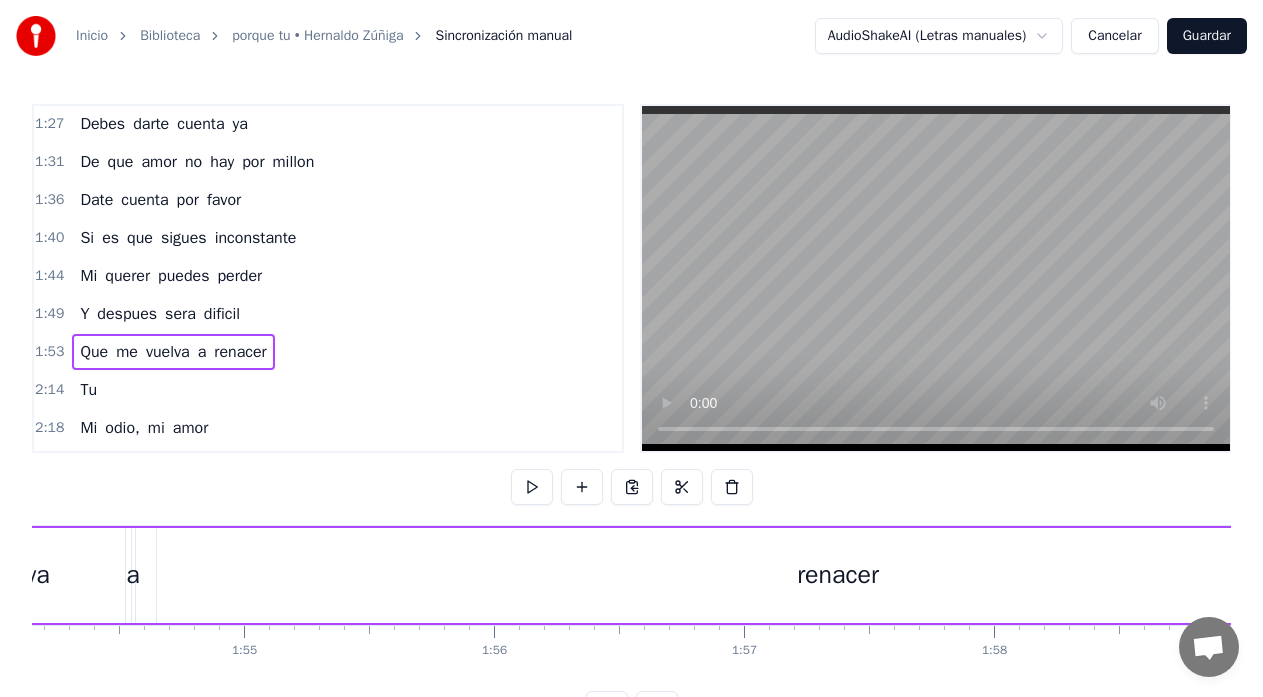 click on "renacer" at bounding box center (838, 575) 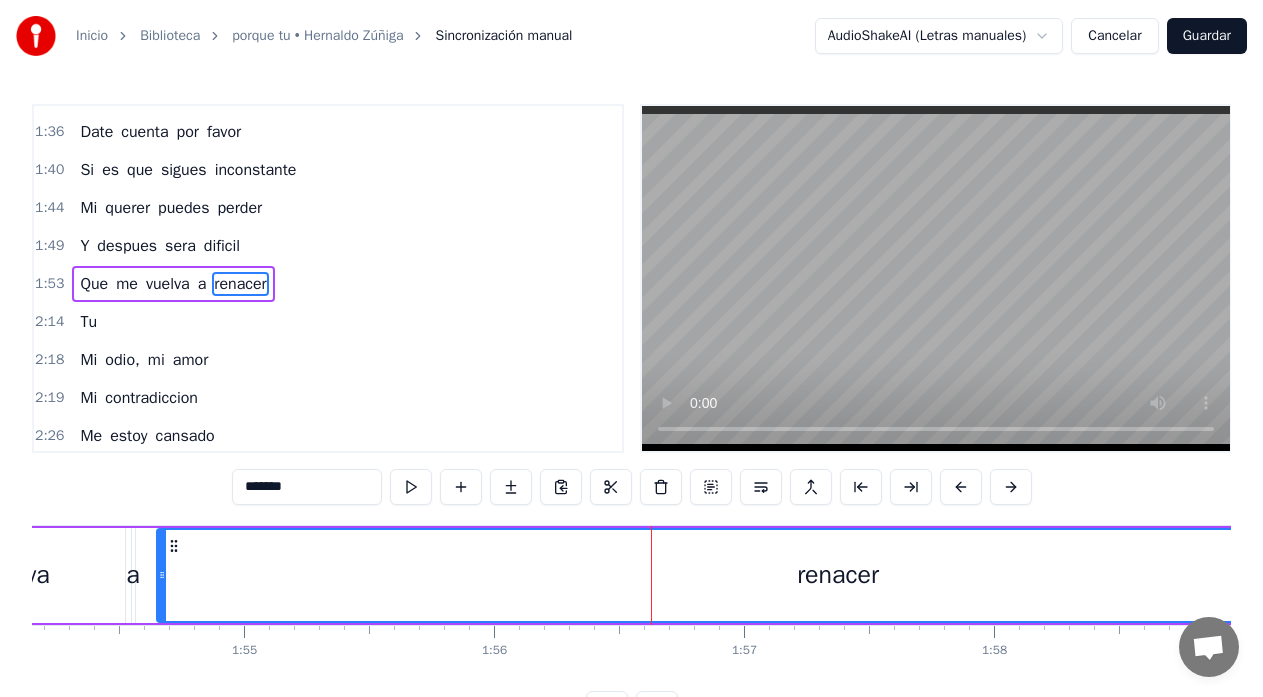 scroll, scrollTop: 720, scrollLeft: 0, axis: vertical 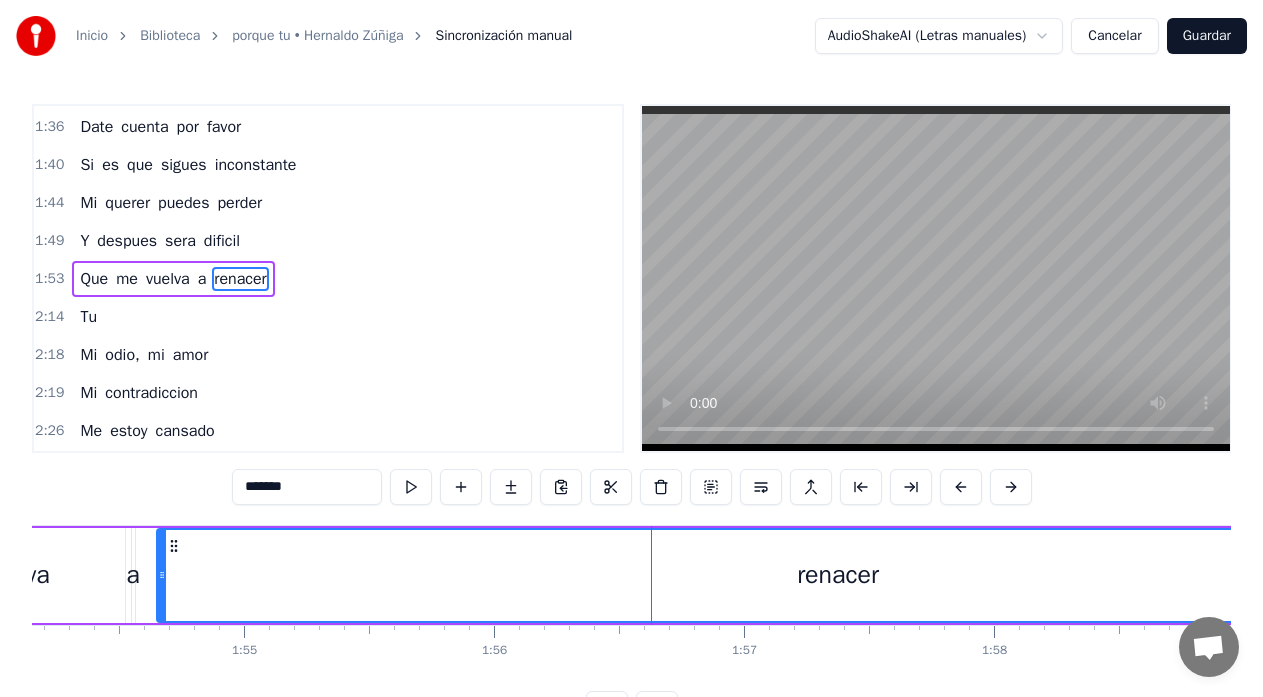 click on "vuelva" at bounding box center (16, 575) 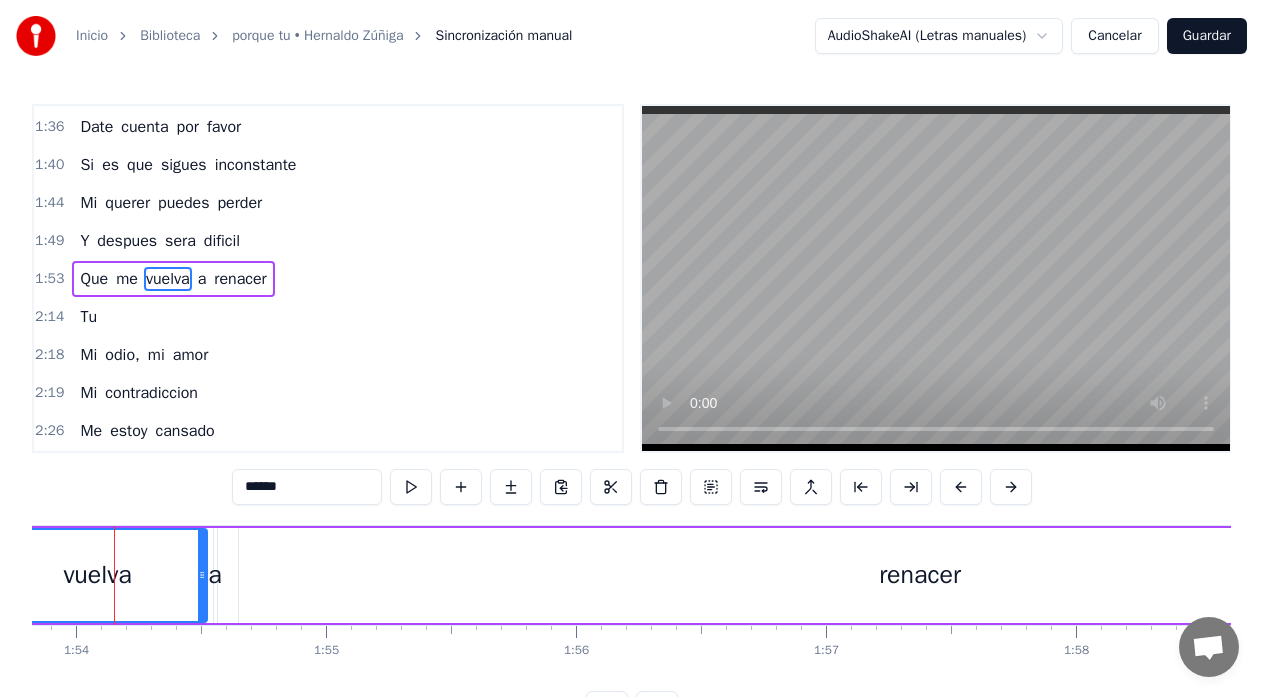 scroll, scrollTop: 0, scrollLeft: 28438, axis: horizontal 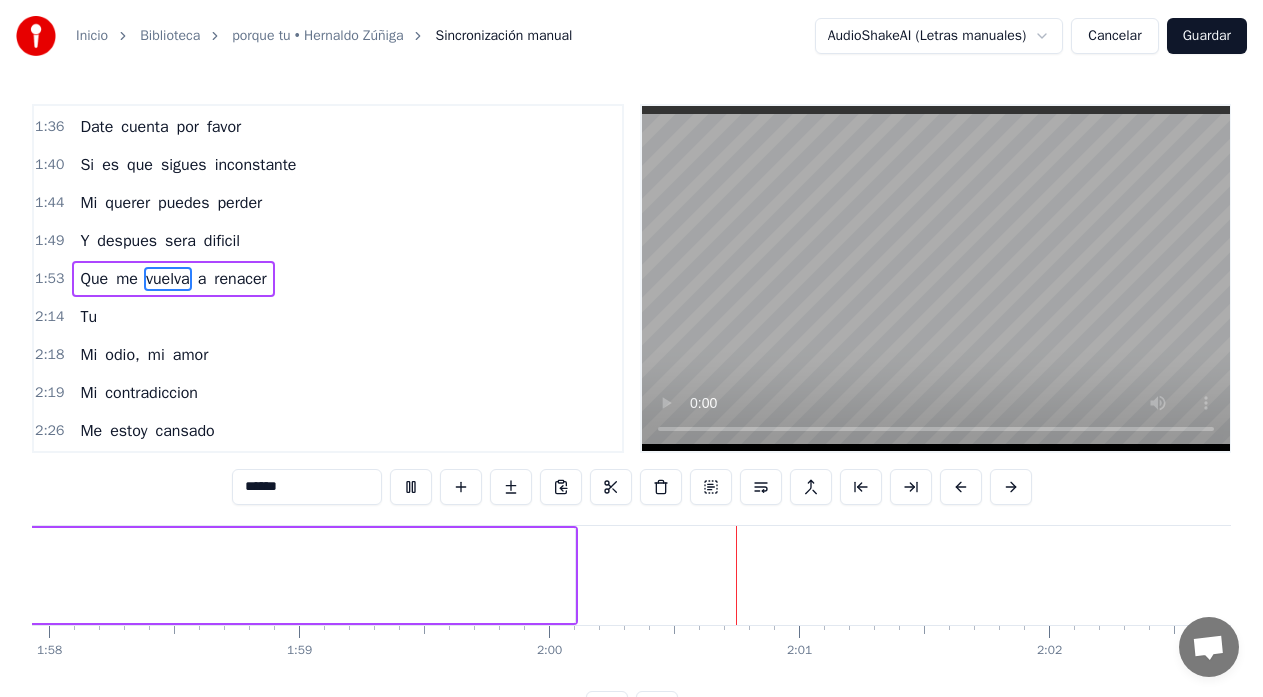 click on "Guardar" at bounding box center (1207, 36) 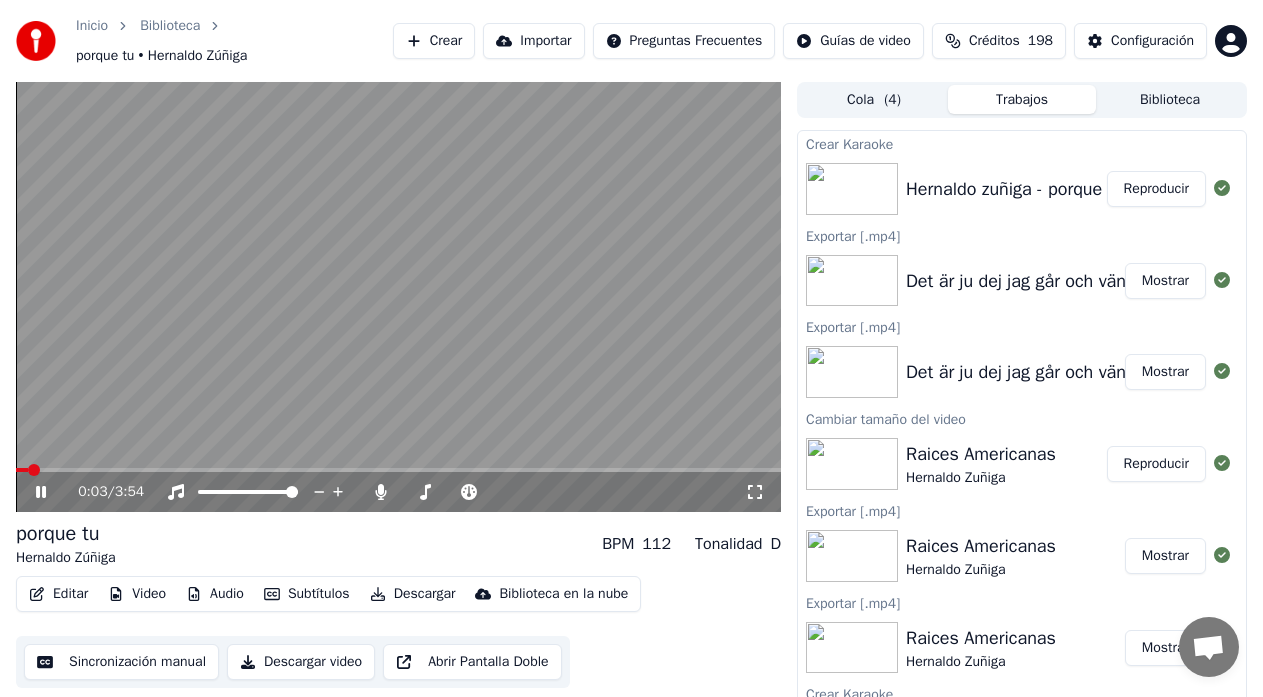 click 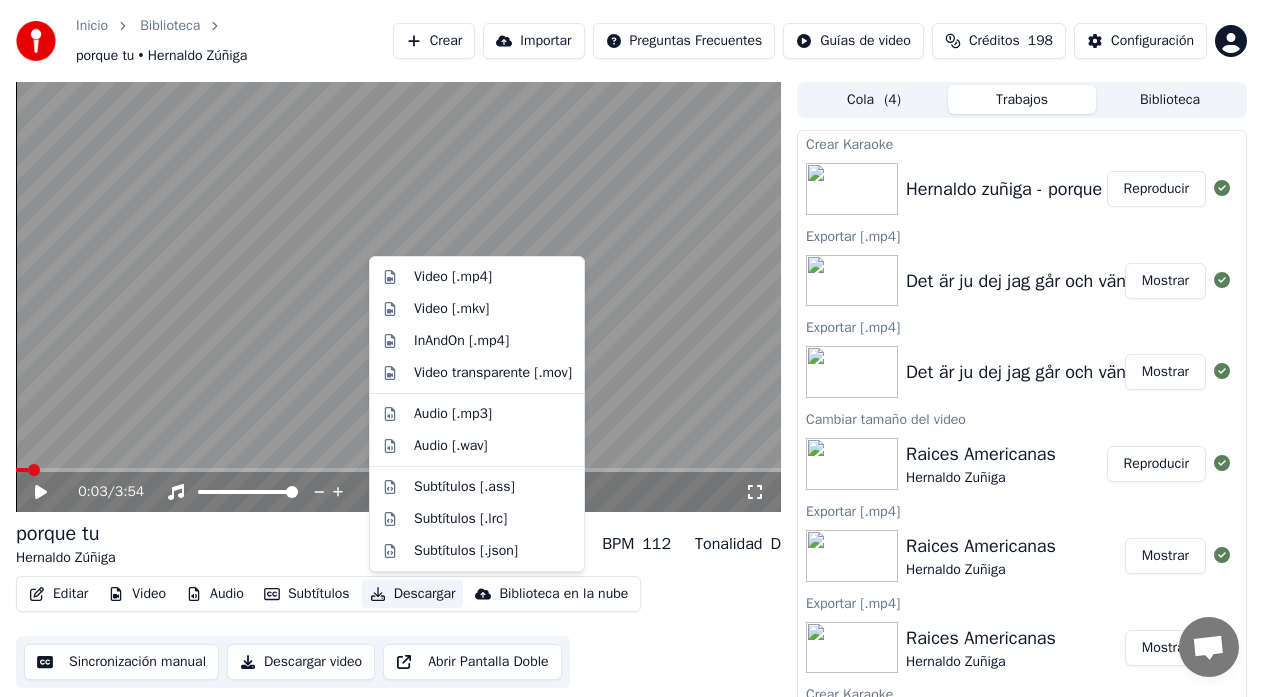 click on "Descargar" at bounding box center [413, 594] 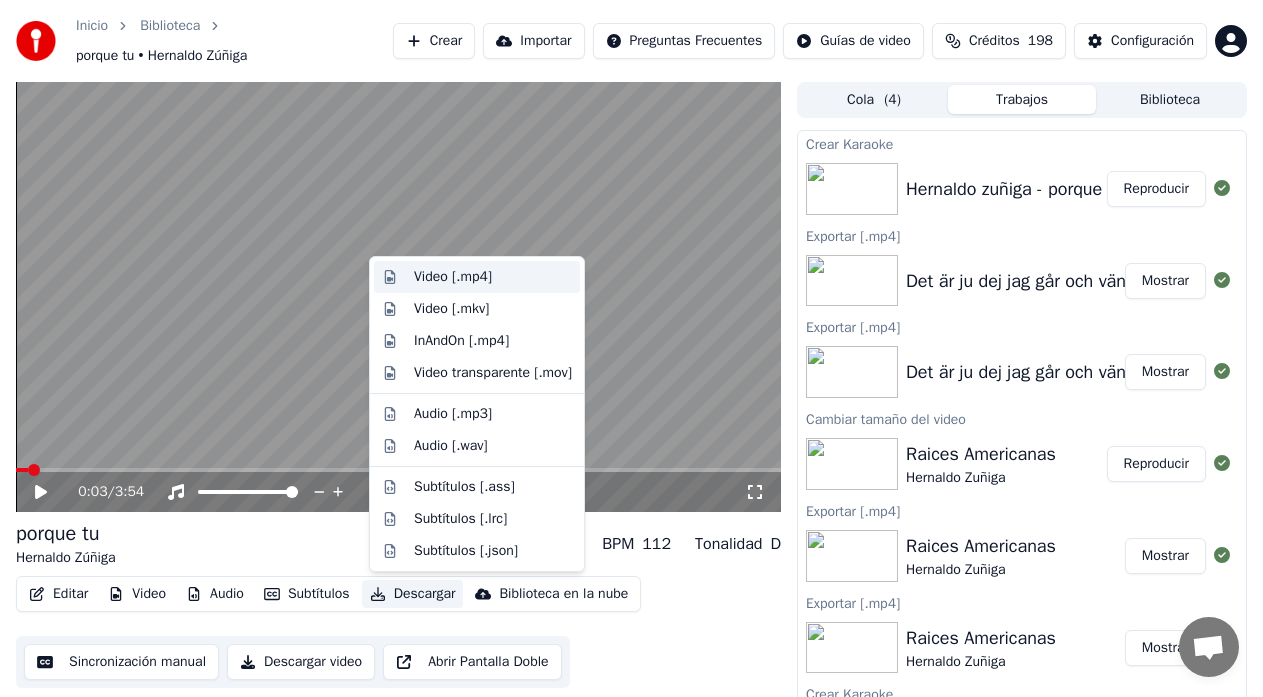 click on "Video [.mp4]" at bounding box center (453, 277) 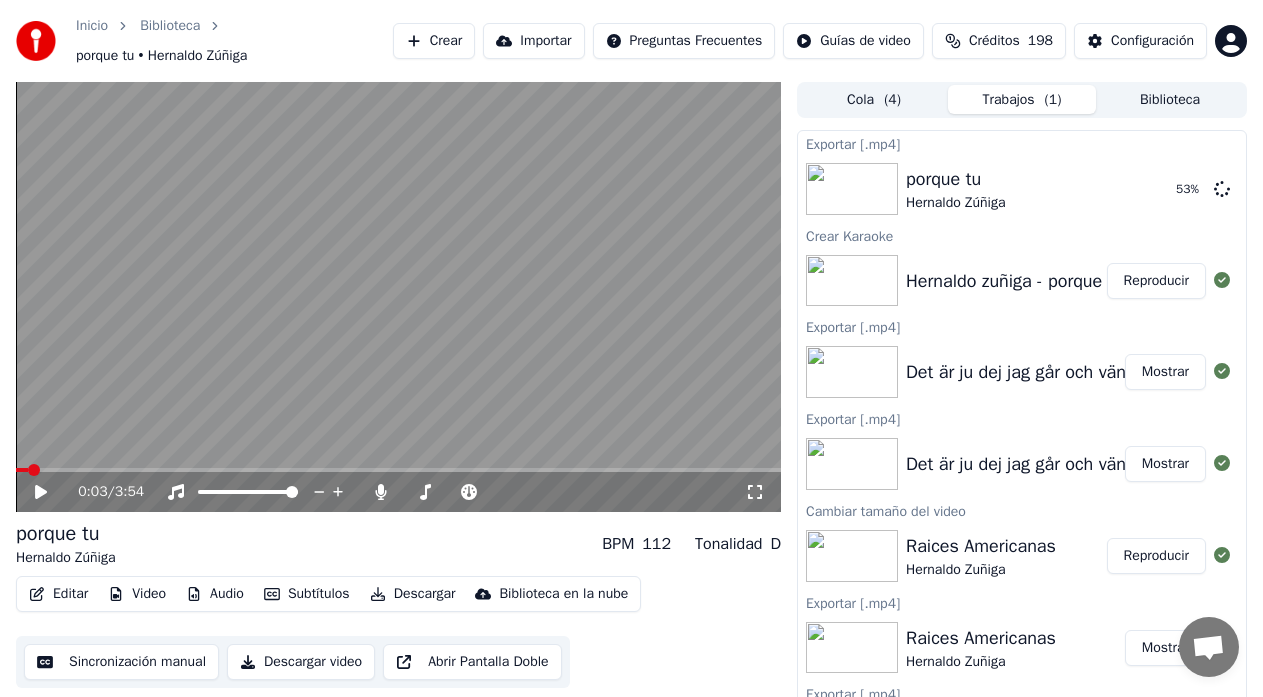 click on "Crear" at bounding box center [434, 41] 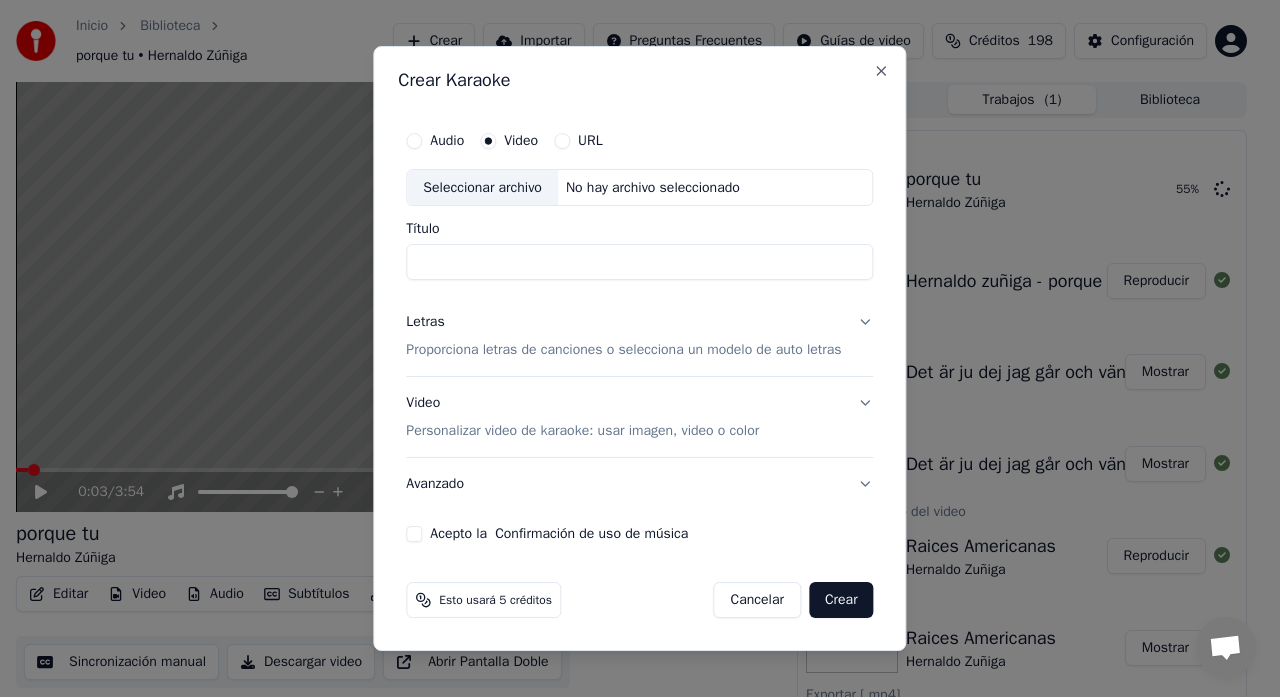 click on "Seleccionar archivo" at bounding box center [482, 188] 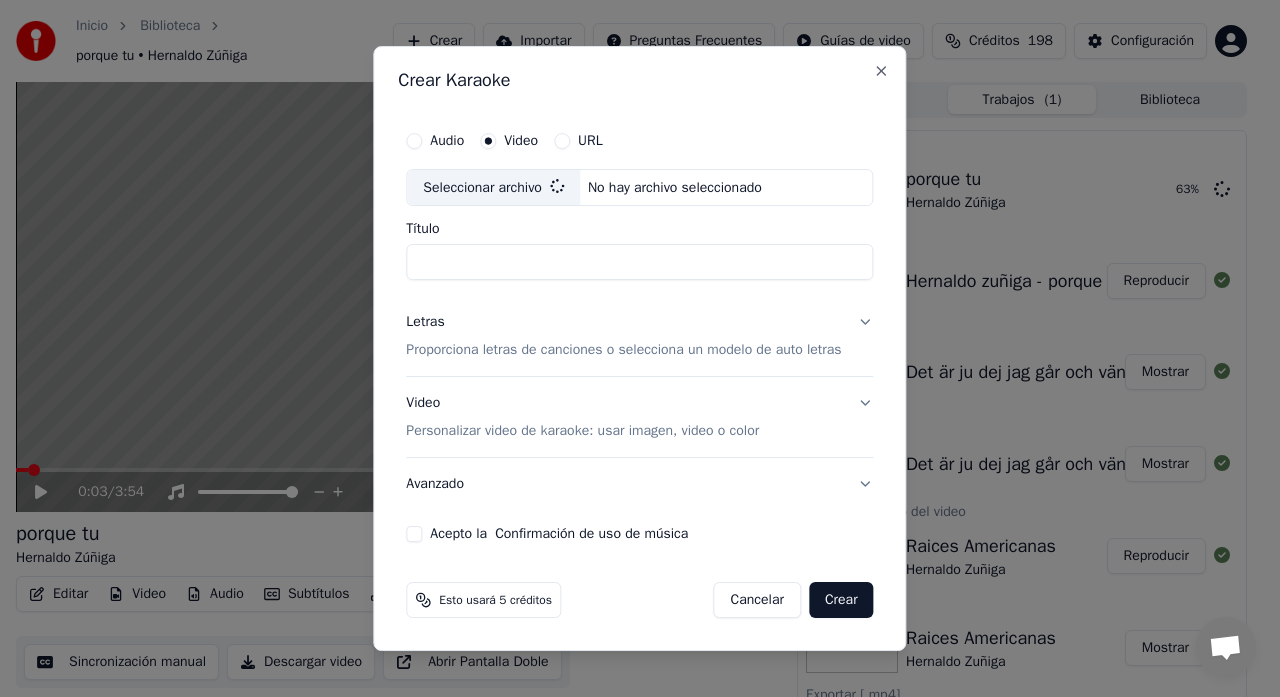 type on "**********" 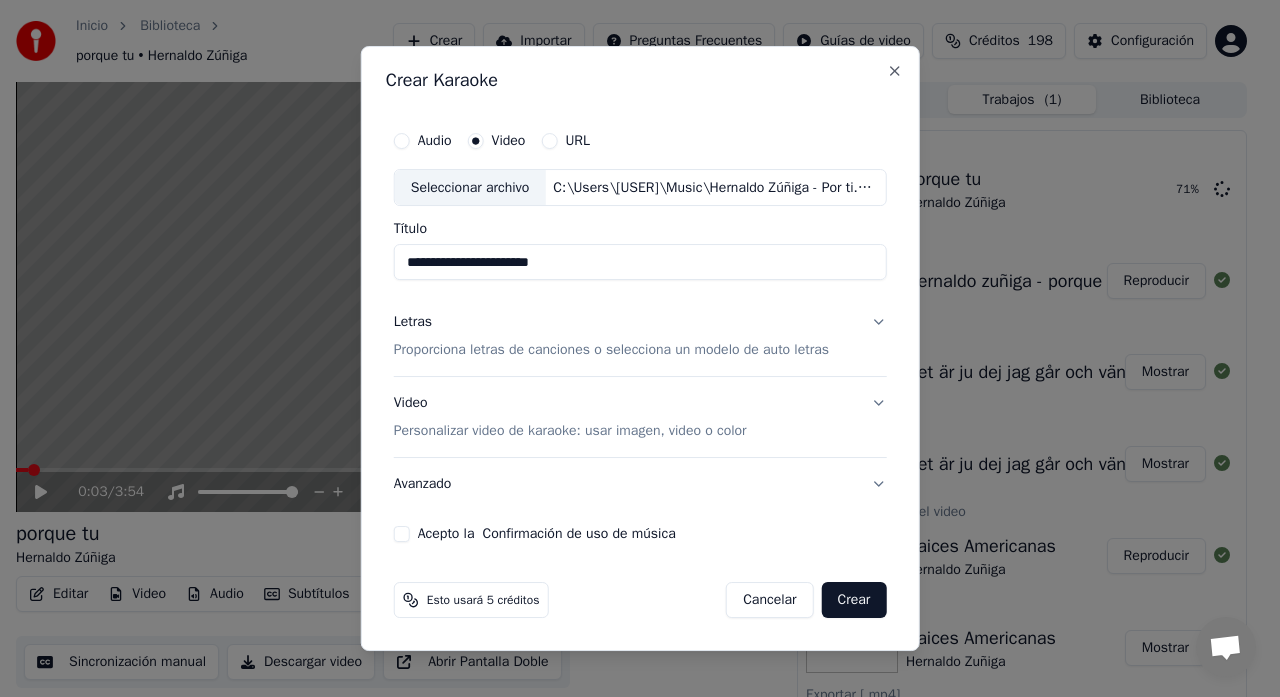 click on "Proporciona letras de canciones o selecciona un modelo de auto letras" at bounding box center (611, 351) 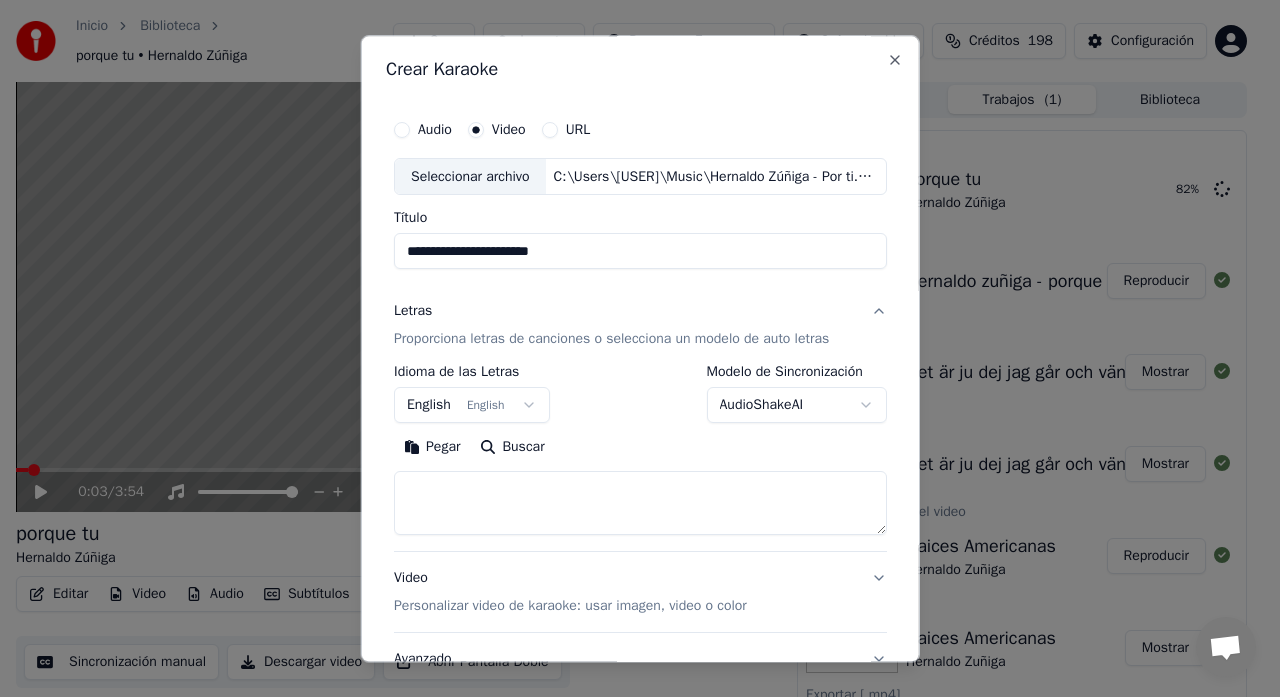 click on "Proporciona letras de canciones o selecciona un modelo de auto letras" at bounding box center (611, 340) 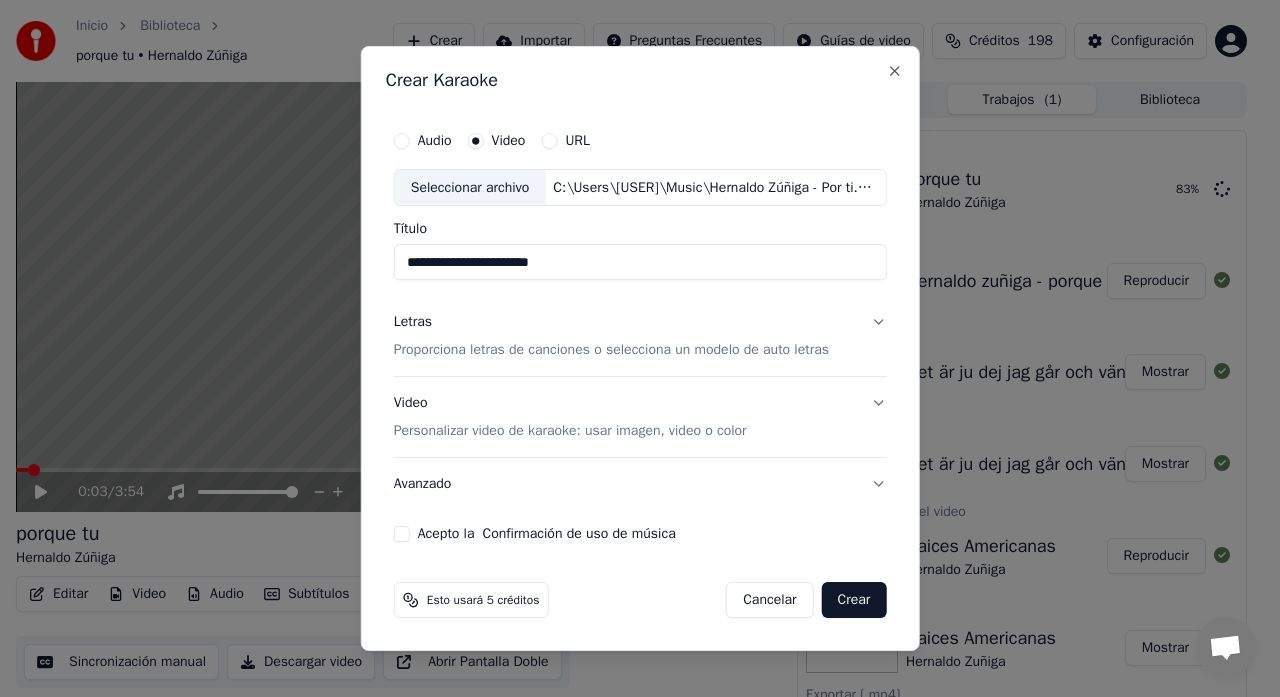 click on "Proporciona letras de canciones o selecciona un modelo de auto letras" at bounding box center (611, 351) 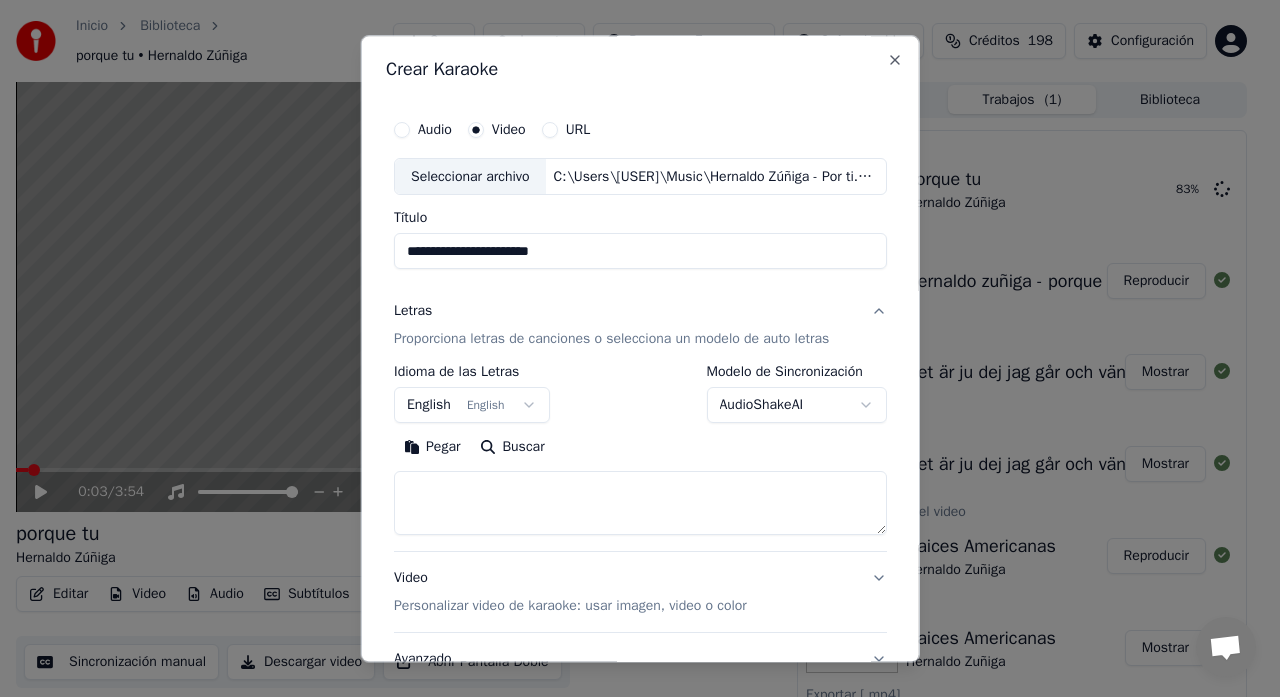 click at bounding box center (640, 504) 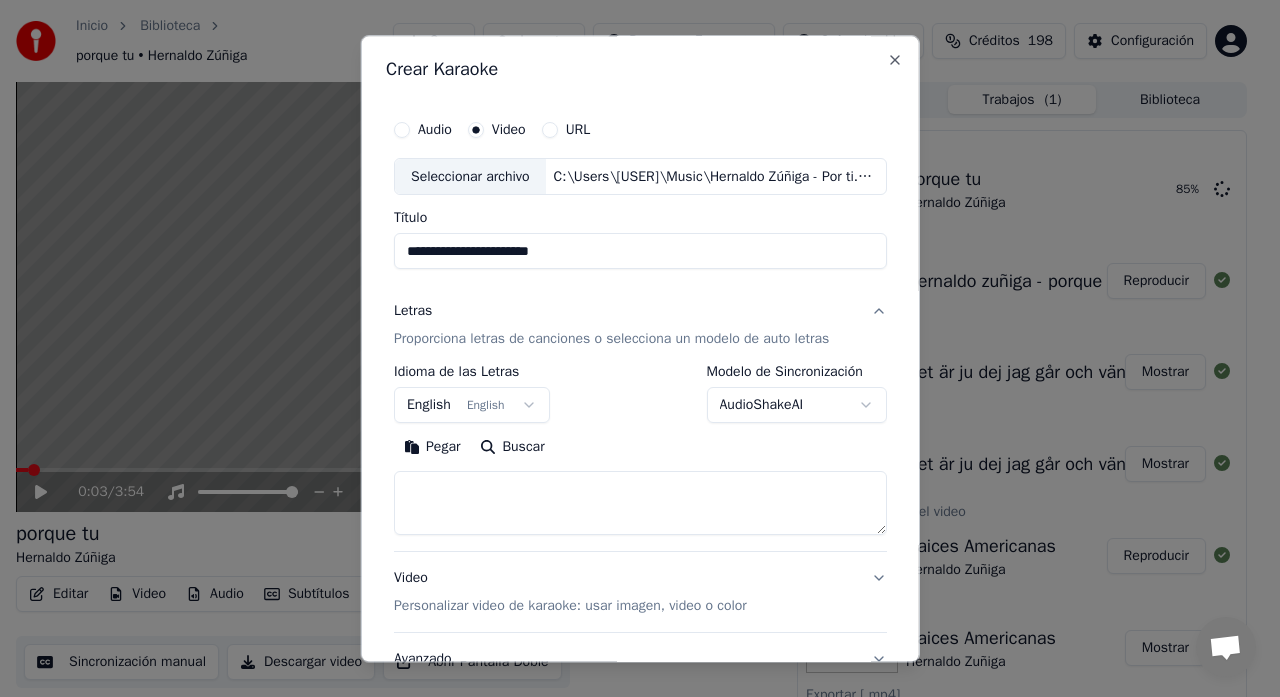 paste on "**********" 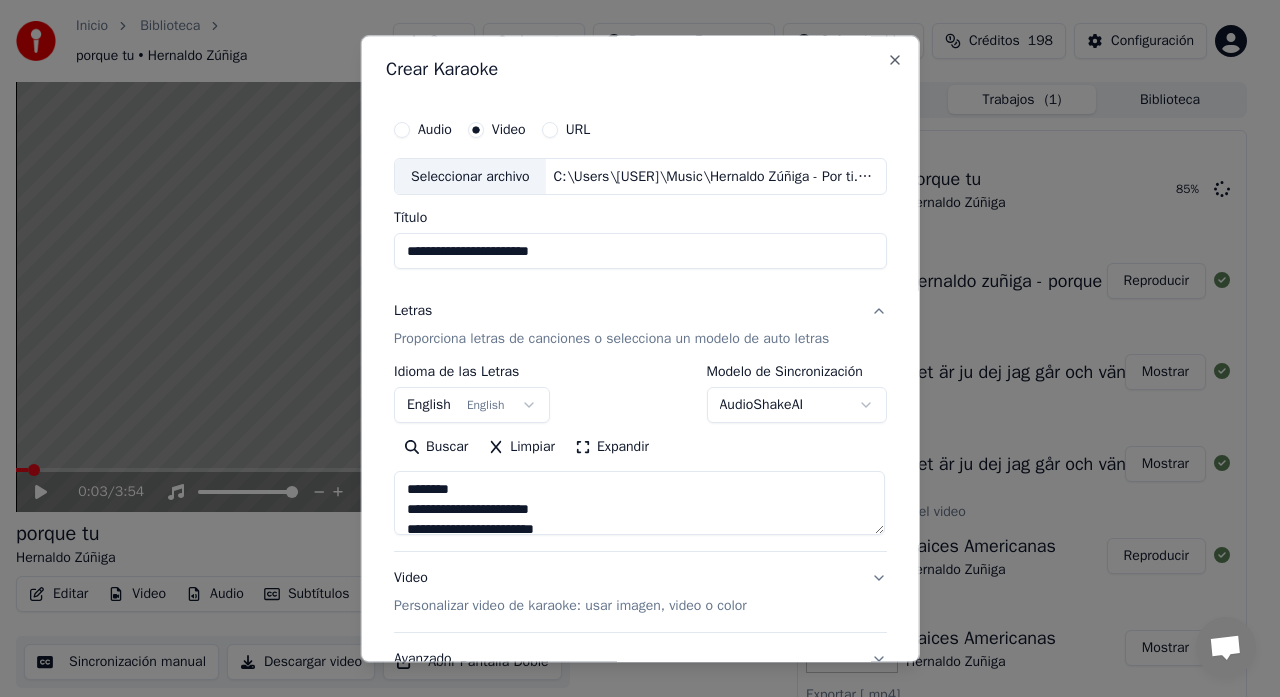 scroll, scrollTop: 685, scrollLeft: 0, axis: vertical 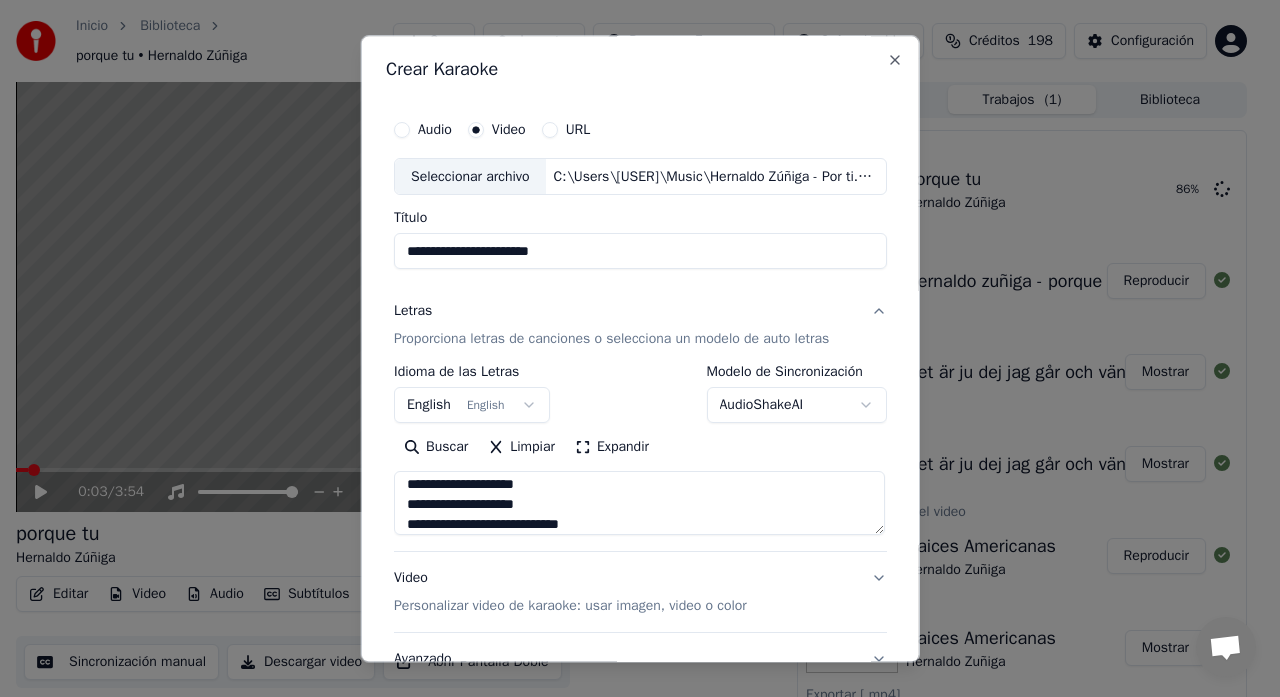 type on "**********" 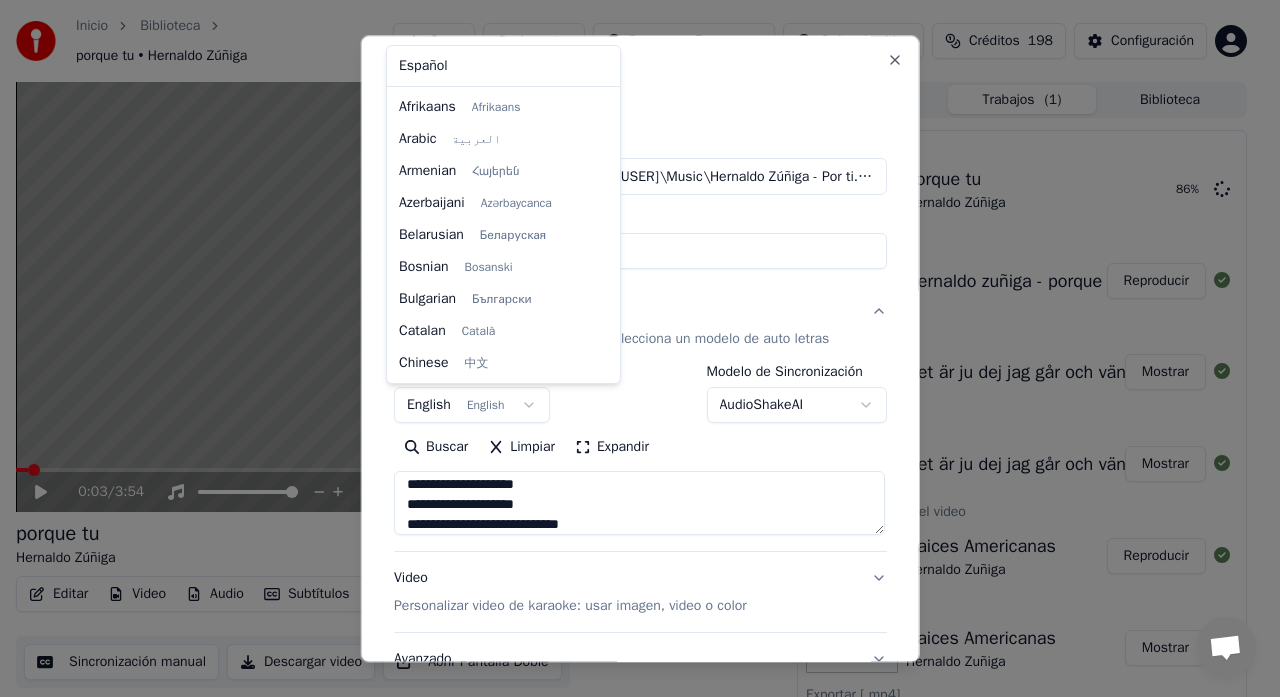 click on "Inicio Biblioteca porque tu • Hernaldo Zúñiga Crear Importar Preguntas Frecuentes Guías de video Créditos 198 Configuración 0:03  /  3:54 porque tu Hernaldo Zúñiga BPM 112 Tonalidad D Editar Video Audio Subtítulos Descargar Biblioteca en la nube Sincronización manual Descargar video Abrir Pantalla Doble Cola ( 4 ) Trabajos ( 1 ) Biblioteca Exportar [.mp4] porque tu Hernaldo Zúñiga 86 % Crear Karaoke Hernaldo Zúñiga - porque tu Reproducir Exportar [.mp4] Det är ju dej jag går och väntar på Mostrar Exportar [.mp4] Det är ju dej jag går och väntar på Mostrar Cambiar tamaño del video Raices Americanas Hernaldo Zuñiga Reproducir Exportar [.mp4] Raices Americanas Hernaldo Zuñiga Mostrar Exportar [.mp4] Raices Americanas Hernaldo Zuñiga Mostrar Crear Karaoke Det är ju dej jag går och väntar på Reproducir Crear Karaoke Hernaldo Zúñiga - Raices Americanas Reproducir Exportar [.mp4] Lära så länge man lever Lena Philipsson Mostrar Exportar [.mp4] Lära så länge man lever Lena Philipsson" at bounding box center (631, 348) 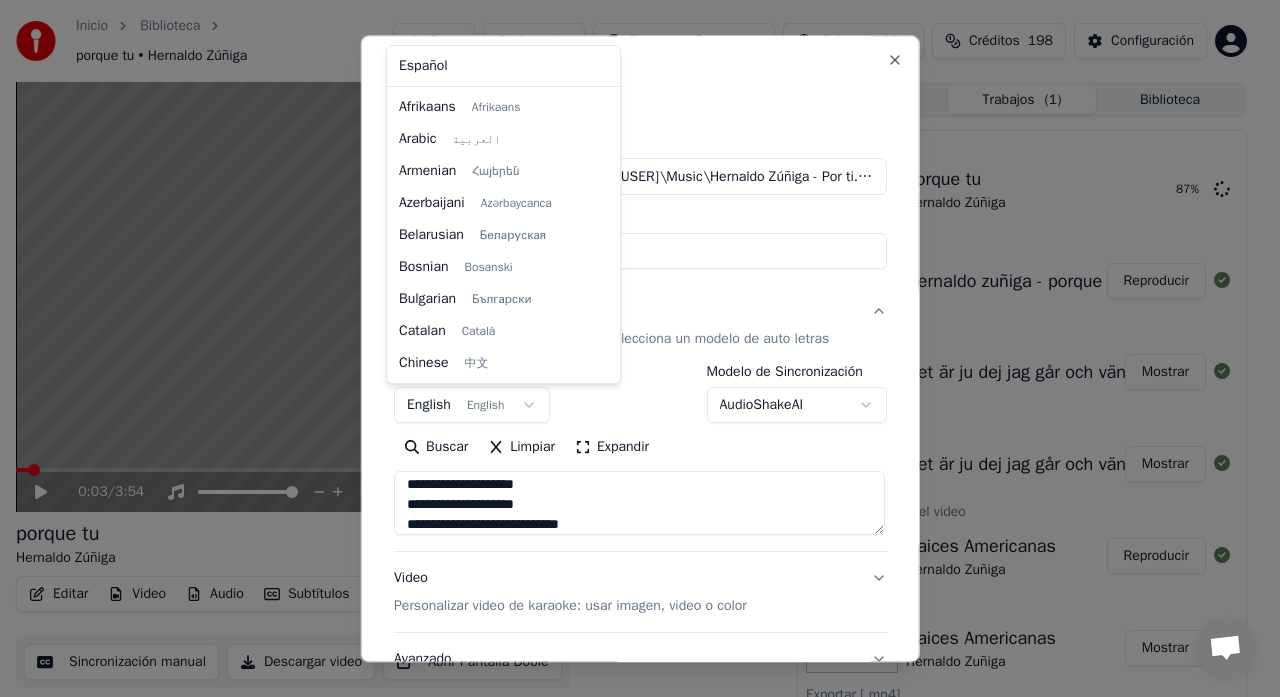 scroll, scrollTop: 160, scrollLeft: 0, axis: vertical 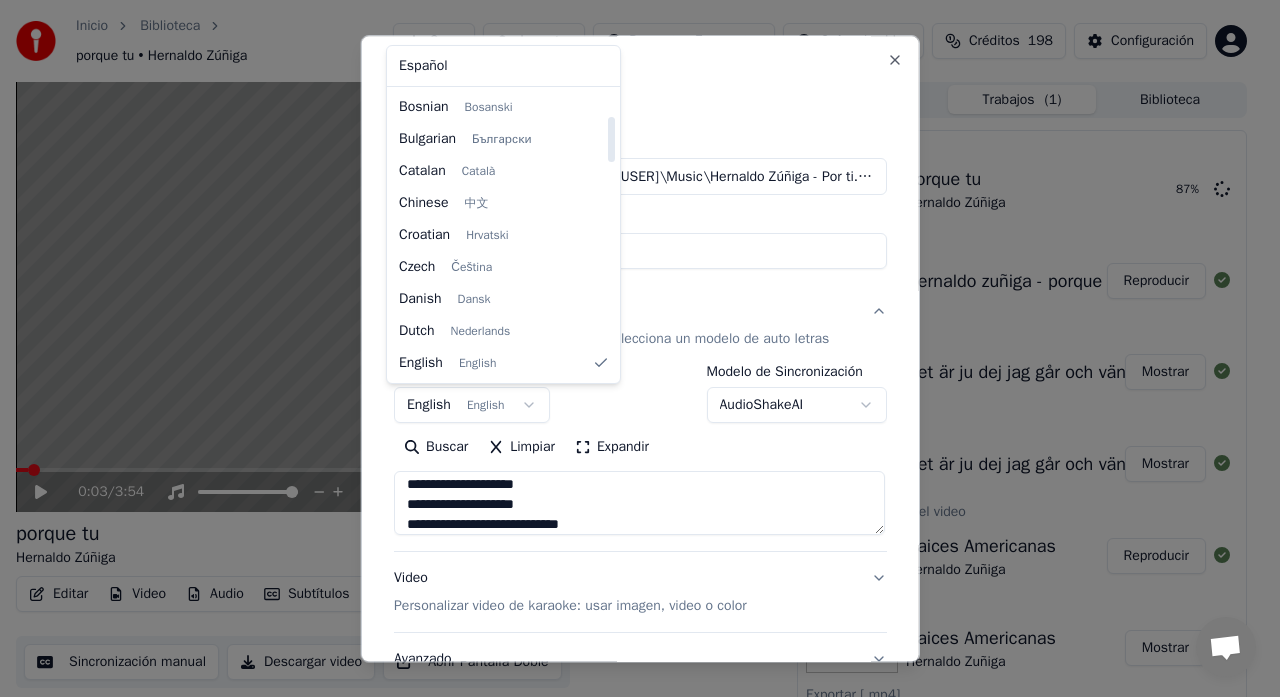 select on "**" 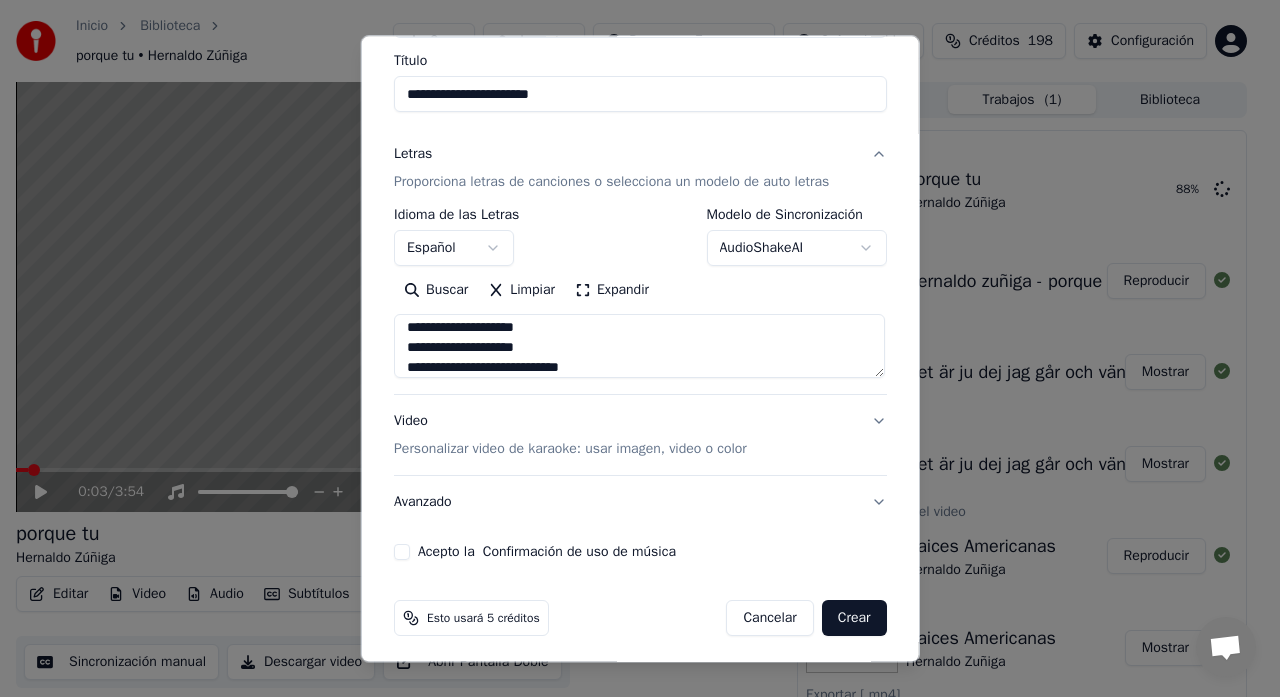 scroll, scrollTop: 164, scrollLeft: 0, axis: vertical 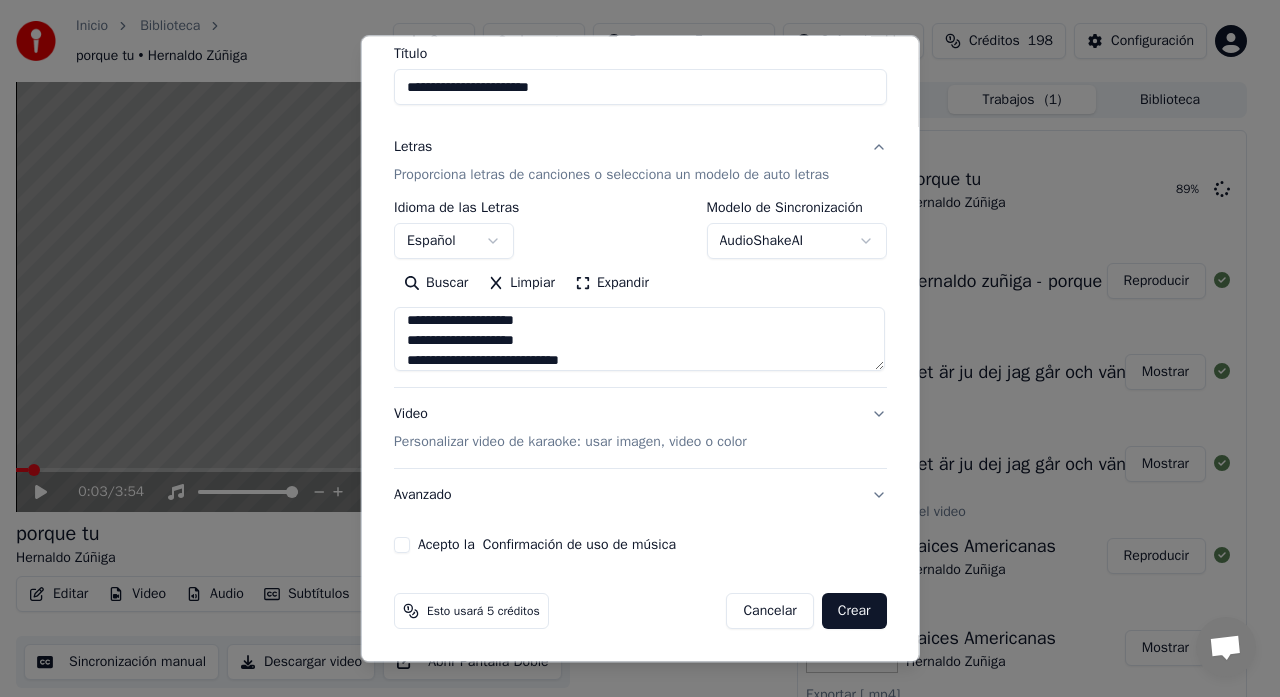 click on "Personalizar video de karaoke: usar imagen, video o color" at bounding box center [570, 443] 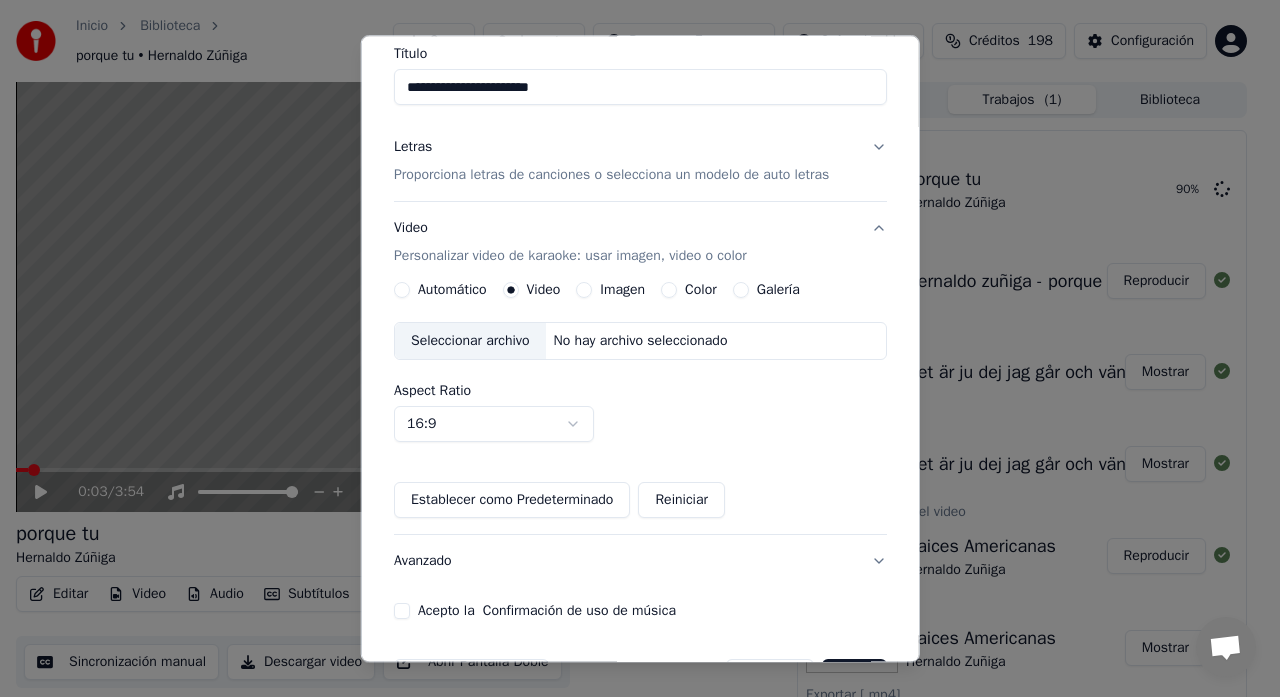 click on "Imagen" at bounding box center [584, 291] 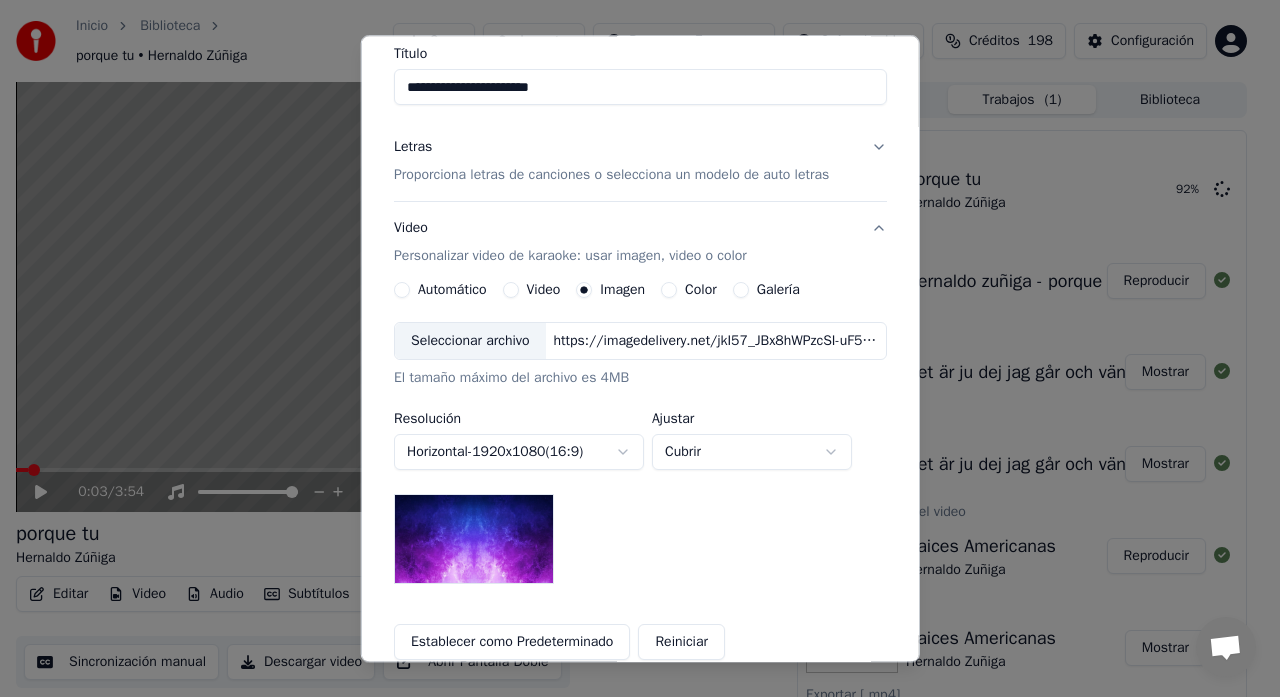 click on "Seleccionar archivo" at bounding box center (470, 342) 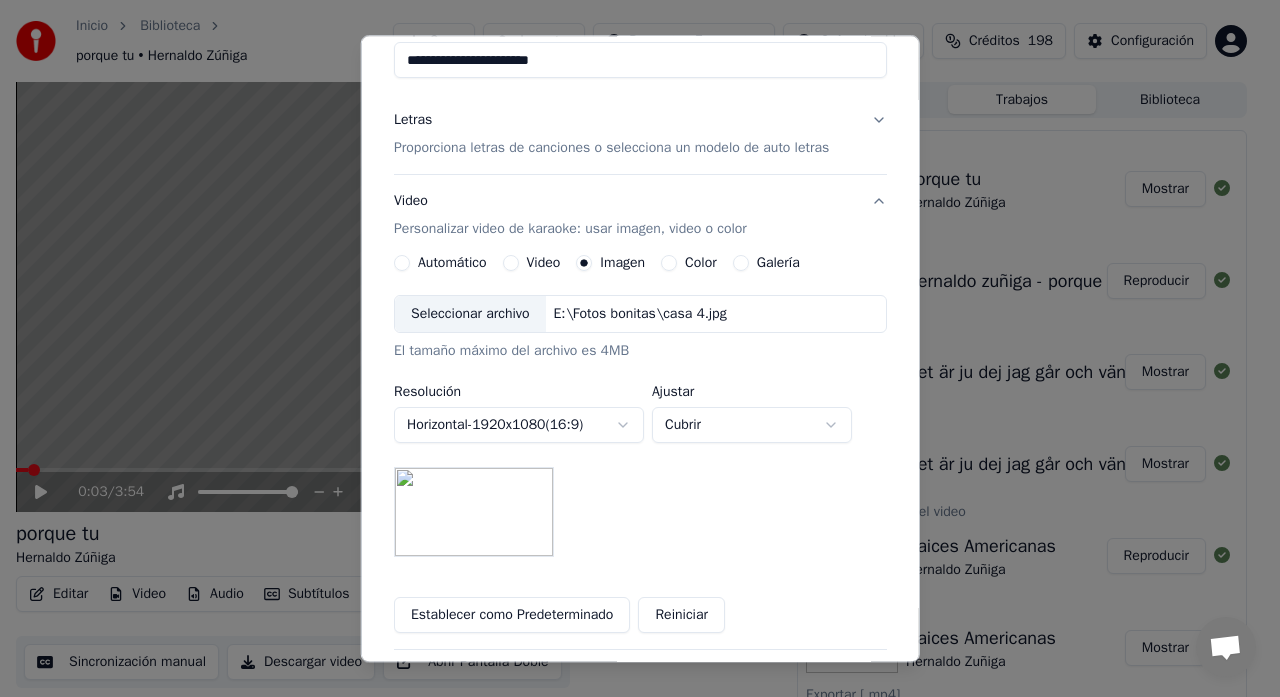 scroll, scrollTop: 200, scrollLeft: 0, axis: vertical 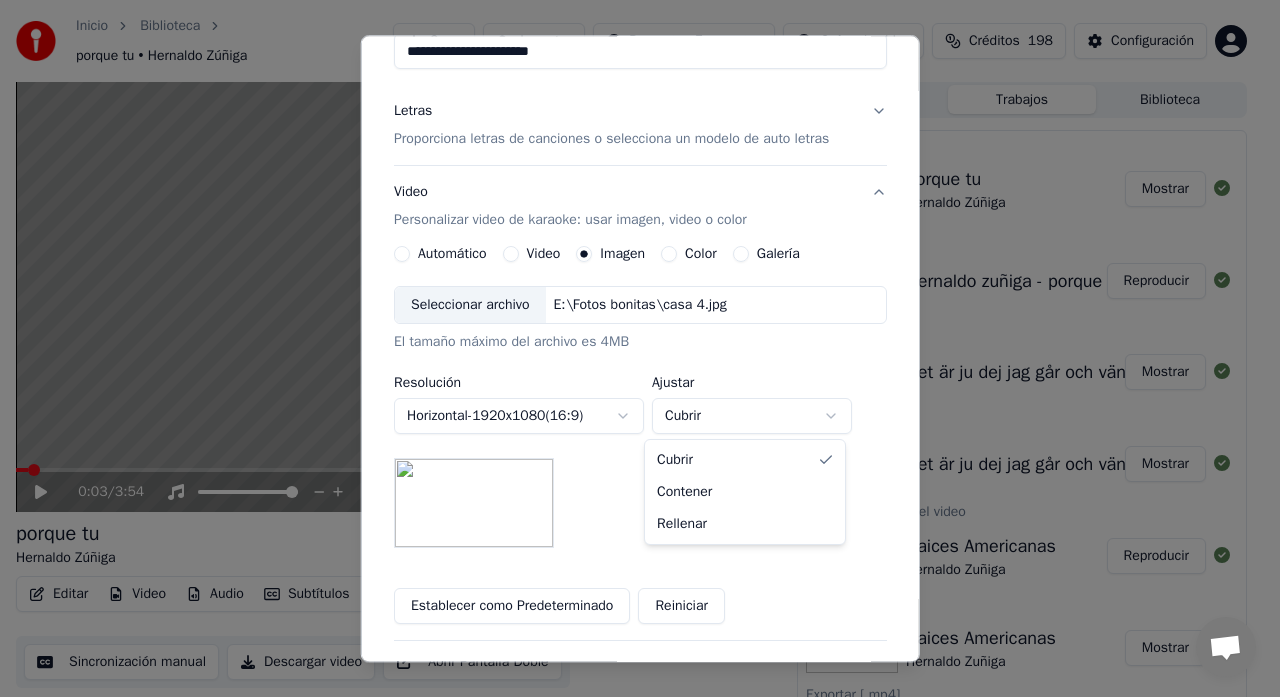 click on "Inicio Biblioteca porque tu • Hernaldo zuñiga Crear Importar Preguntas Frecuentes Guías de video Créditos 198 Configuración 0:03  /  3:54 porque tu Hernaldo zuñiga BPM 112 Tonalidad D Editar Video Audio Subtítulos Descargar Biblioteca en la nube Sincronización manual Descargar video Abrir Pantalla Doble Cola ( 4 ) Trabajos Biblioteca Exportar [.mp4] porque tu Hernaldo zuñiga Mostrar Crear Karaoke Hernaldo zuñiga - porque tu Reproducir Exportar [.mp4] Det är ju dej jag går och väntar på Mostrar Exportar [.mp4] Det är ju dej jag går och väntar på Mostrar Cambiar tamaño del video Raices Americanas Hernaldo Zuñiga Reproducir Exportar [.mp4] Raices Americanas Hernaldo Zuñiga Mostrar Exportar [.mp4] Raices Americanas Hernaldo Zuñiga Mostrar Crear Karaoke Det är ju dej jag går och väntar på Reproducir Crear Karaoke Hernaldo zuñiga - Raices Americanas Reproducir Exportar [.mp4] Lära så länge man lever Lena Philipsson Mostrar Exportar [.mp4] Lära så länge man lever Lena Philipsson URL" at bounding box center [631, 348] 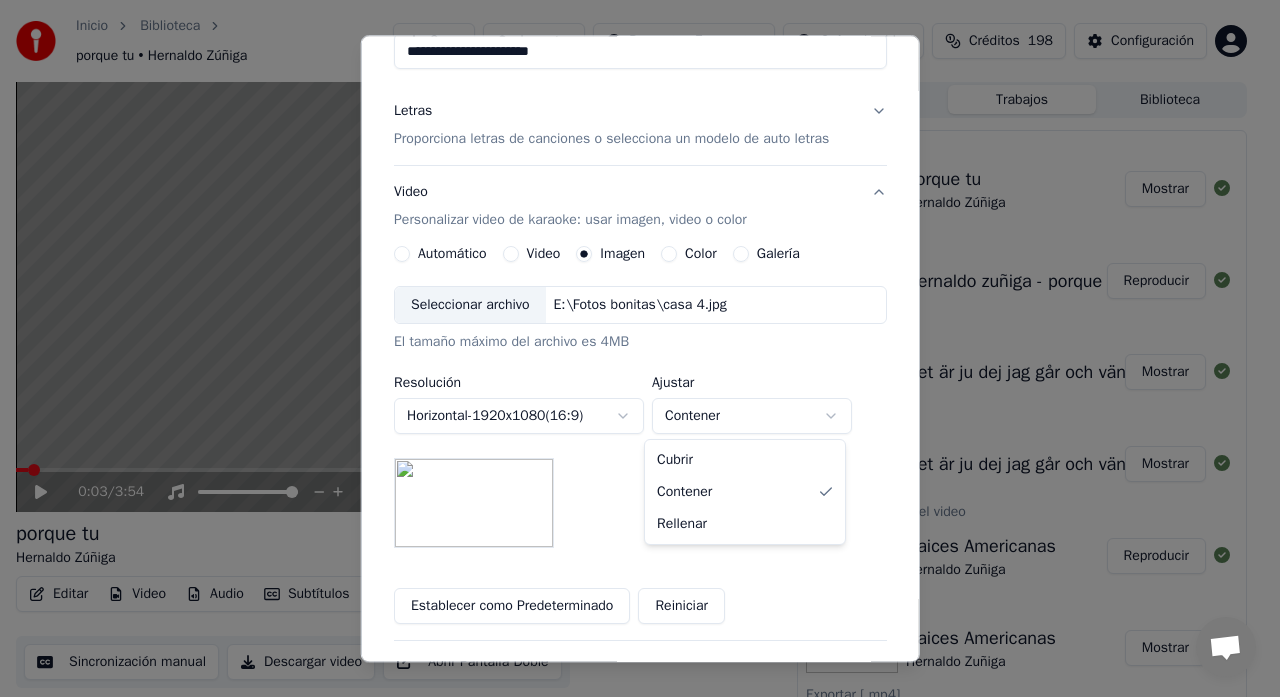 click on "Inicio Biblioteca porque tu • Hernaldo zuñiga Crear Importar Preguntas Frecuentes Guías de video Créditos 198 Configuración 0:03  /  3:54 porque tu Hernaldo zuñiga BPM 112 Tonalidad D Editar Video Audio Subtítulos Descargar Biblioteca en la nube Sincronización manual Descargar video Abrir Pantalla Doble Cola ( 4 ) Trabajos Biblioteca Exportar [.mp4] porque tu Hernaldo zuñiga Mostrar Crear Karaoke Hernaldo zuñiga - porque tu Reproducir Exportar [.mp4] Det är ju dej jag går och väntar på Mostrar Exportar [.mp4] Det är ju dej jag går och väntar på Mostrar Cambiar tamaño del video Raices Americanas Hernaldo Zuñiga Reproducir Exportar [.mp4] Raices Americanas Hernaldo Zuñiga Mostrar Exportar [.mp4] Raices Americanas Hernaldo Zuñiga Mostrar Crear Karaoke Det är ju dej jag går och väntar på Reproducir Crear Karaoke Hernaldo zuñiga - Raices Americanas Reproducir Exportar [.mp4] Lära så länge man lever Lena Philipsson Mostrar Exportar [.mp4] Lära så länge man lever Lena Philipsson URL" at bounding box center [631, 348] 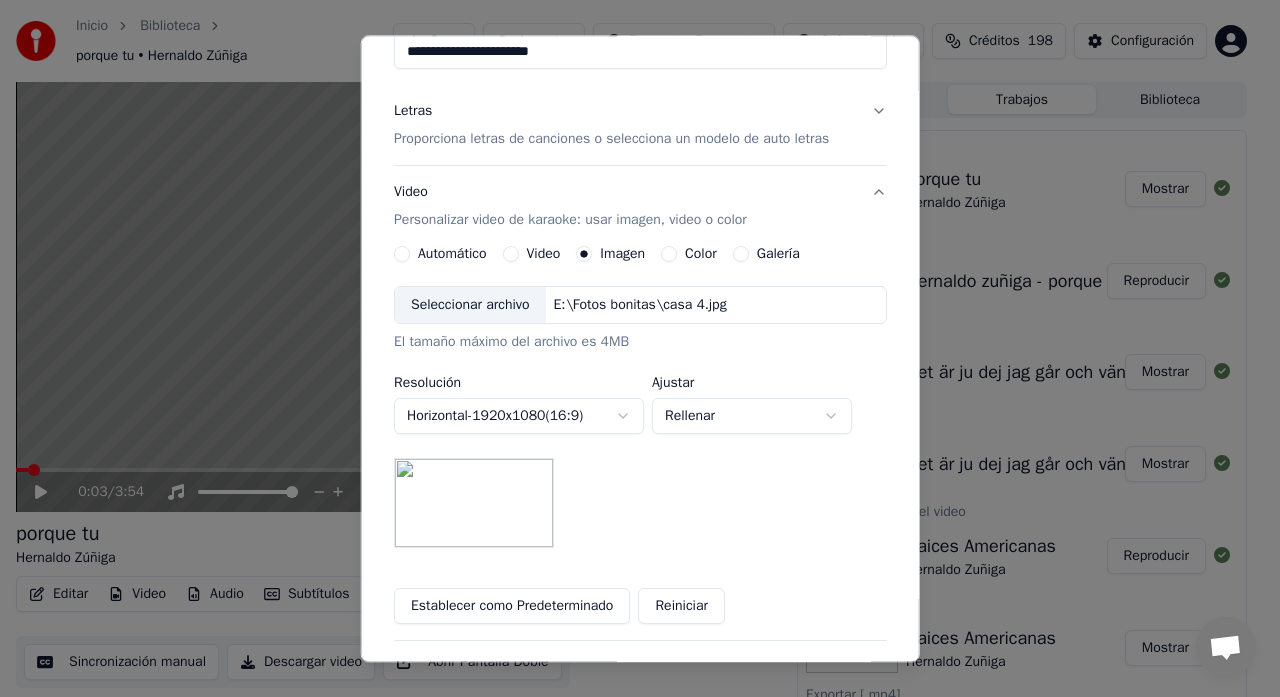 click at bounding box center (474, 504) 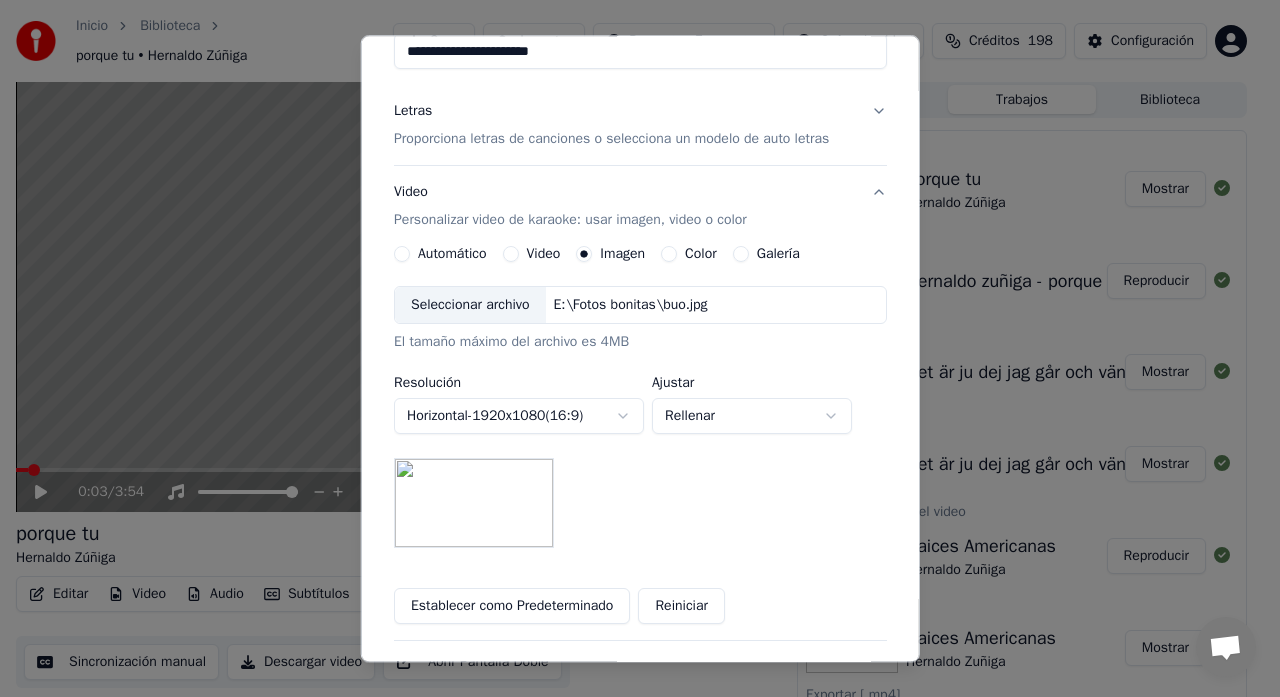 click on "Seleccionar archivo" at bounding box center [470, 306] 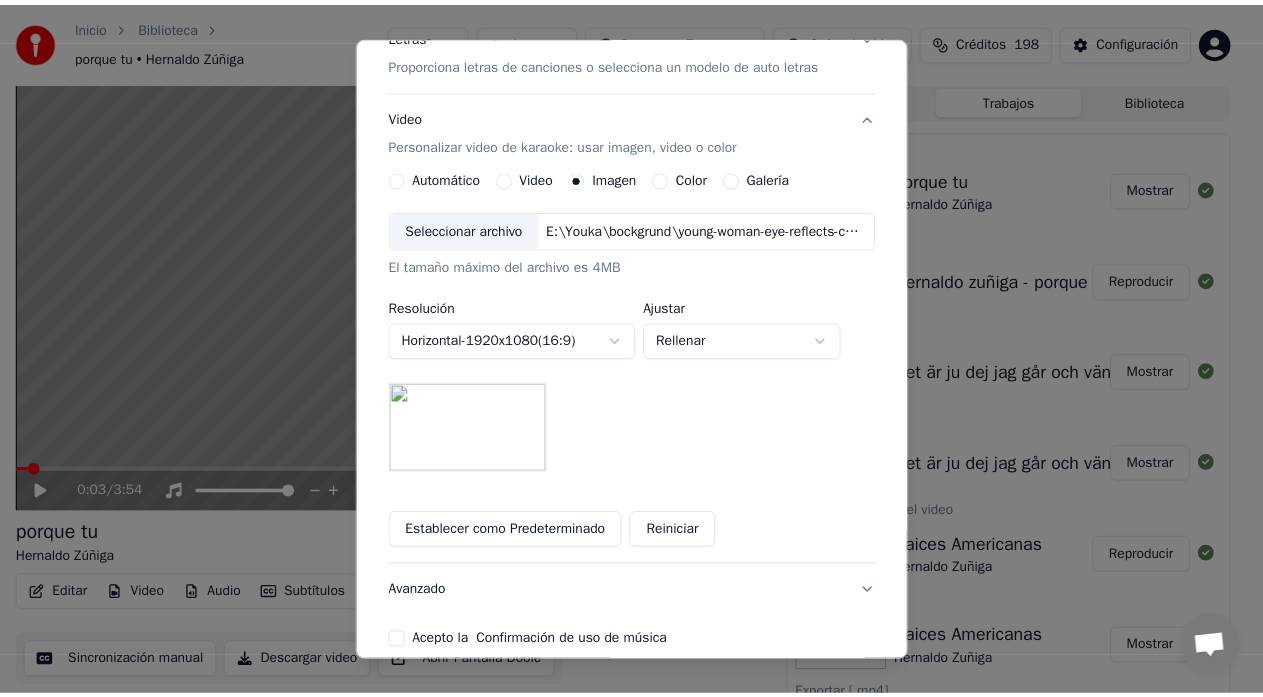 scroll, scrollTop: 372, scrollLeft: 0, axis: vertical 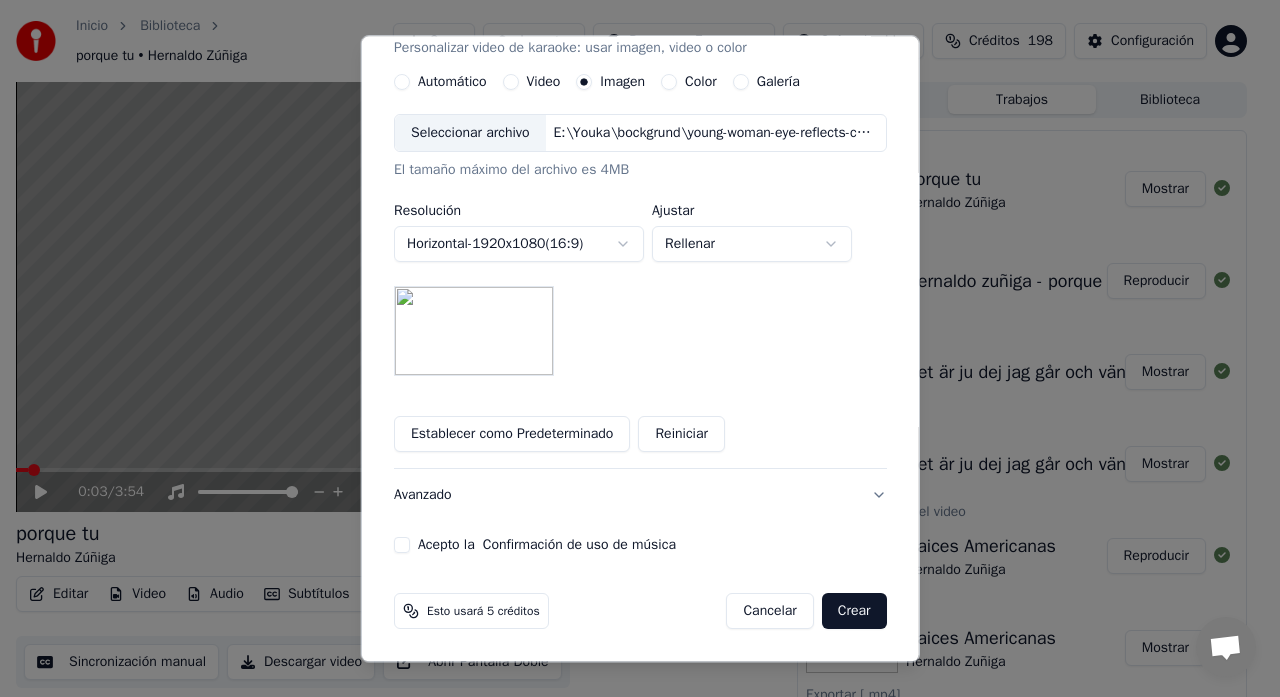 click on "Acepto la   Confirmación de uso de música" at bounding box center [402, 546] 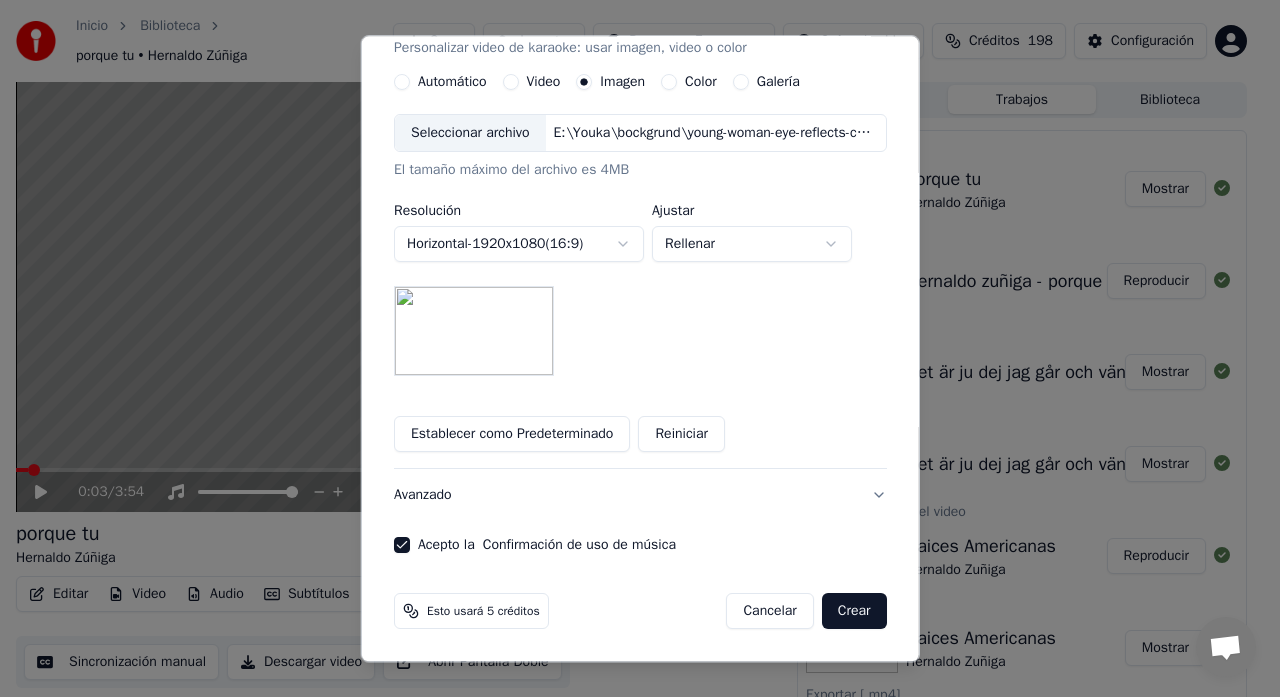 click on "Crear" at bounding box center [854, 612] 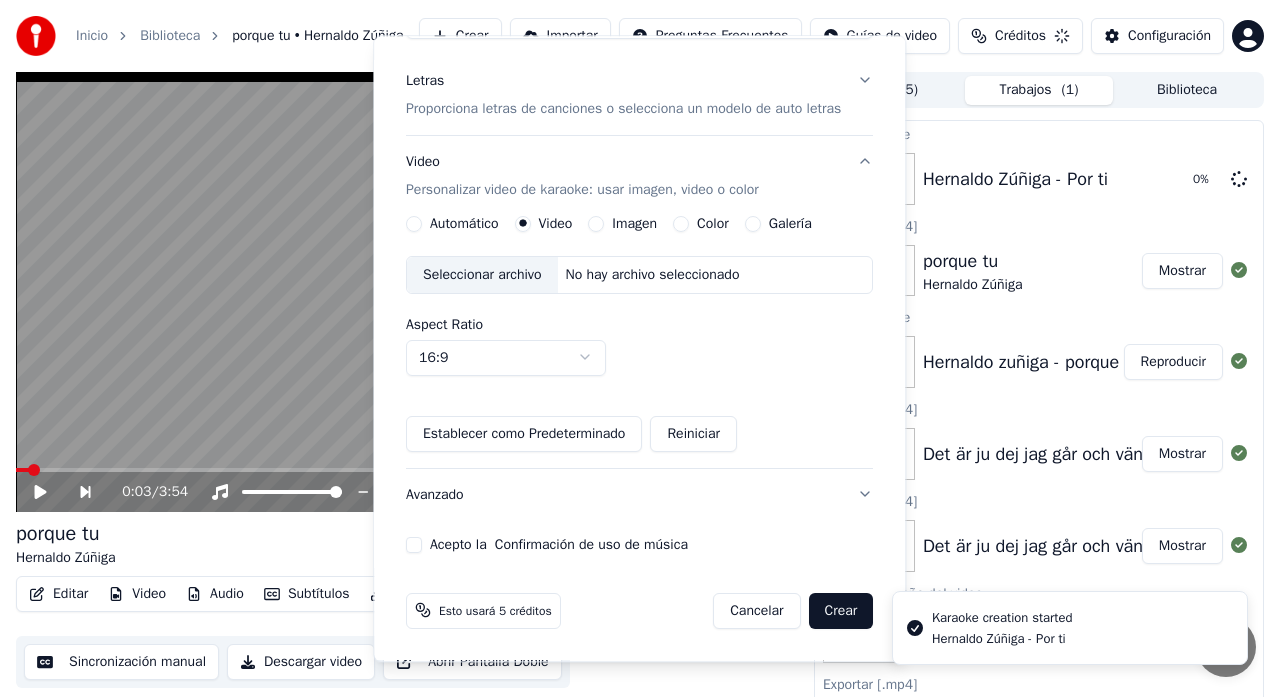 type 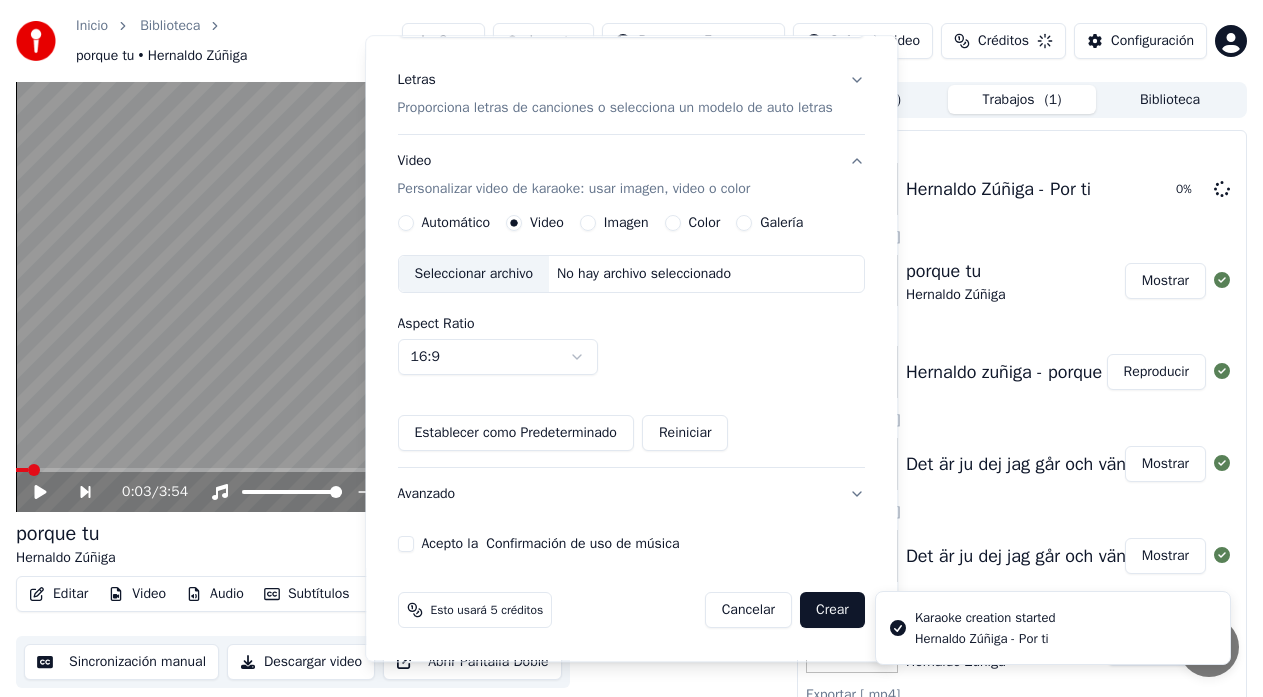 scroll, scrollTop: 231, scrollLeft: 0, axis: vertical 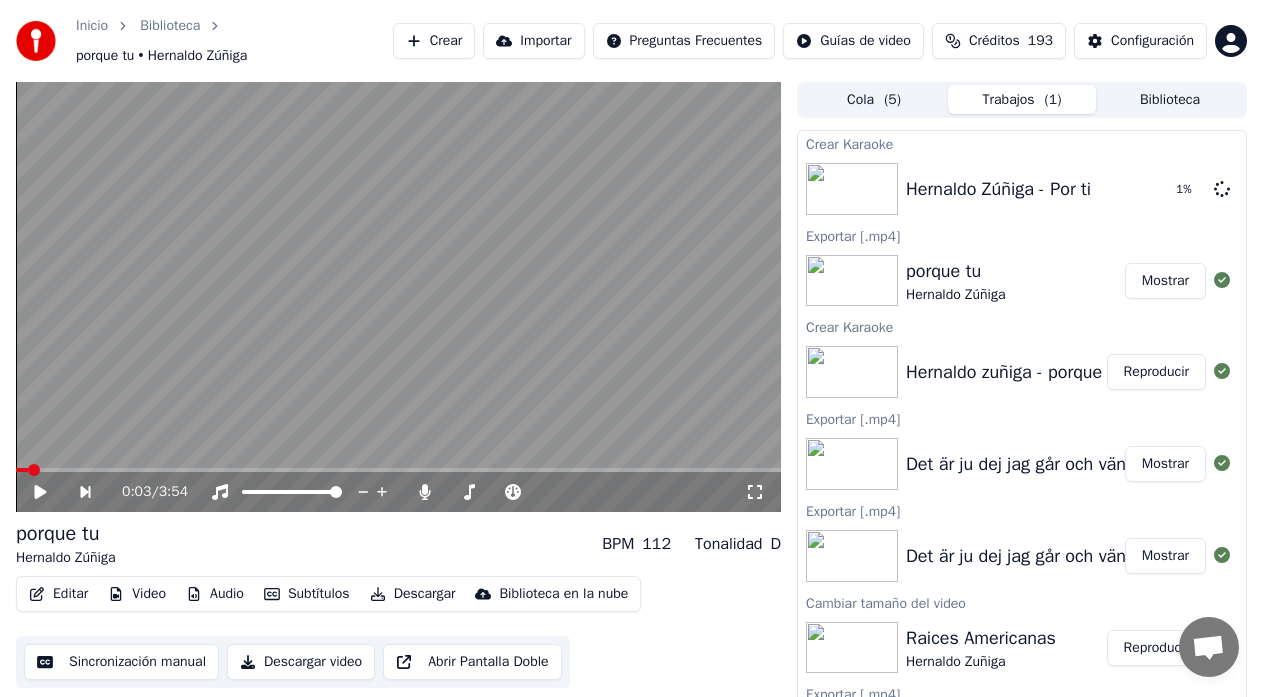 click on "Créditos" at bounding box center (994, 41) 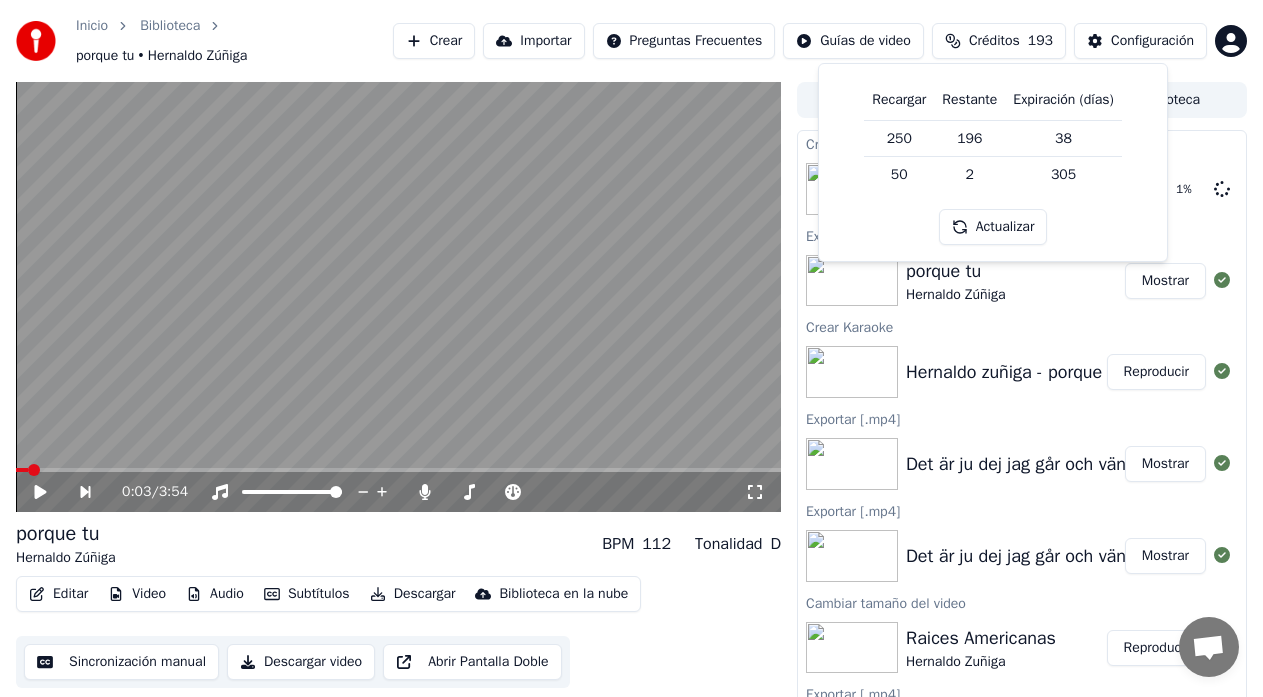 click on "Créditos" at bounding box center [994, 41] 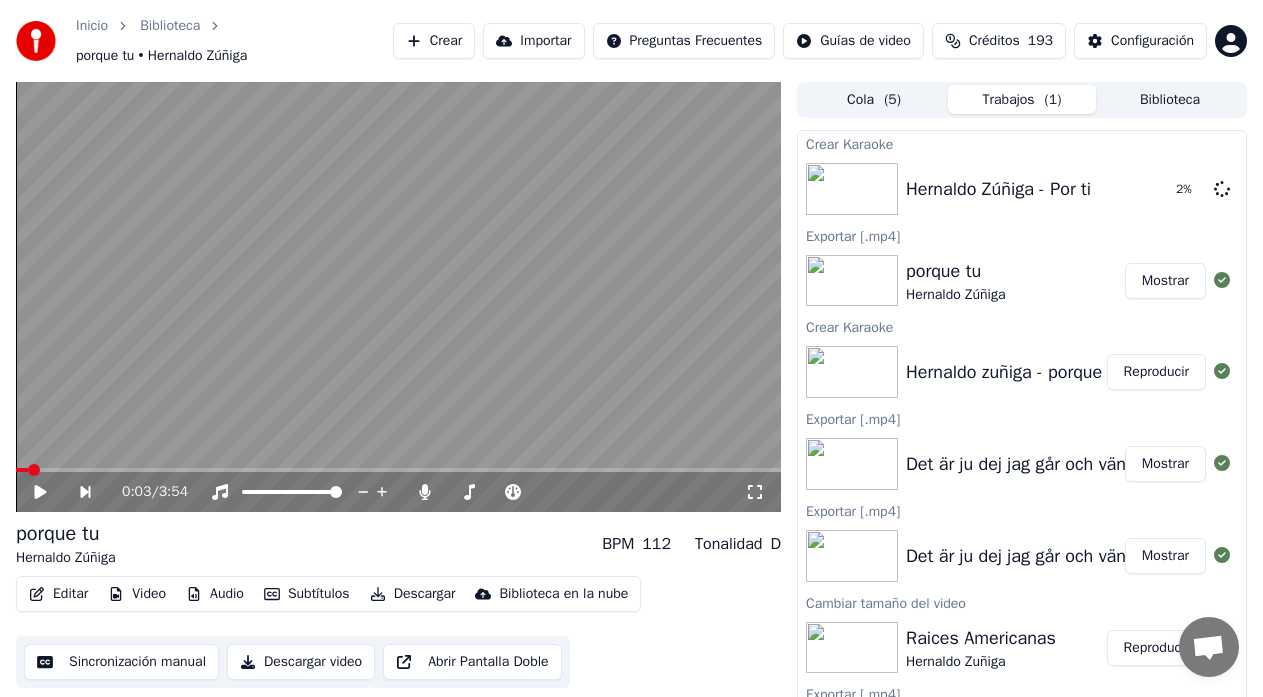 click on "Inicio Biblioteca porque tu • Hernaldo Zúñiga" at bounding box center [234, 41] 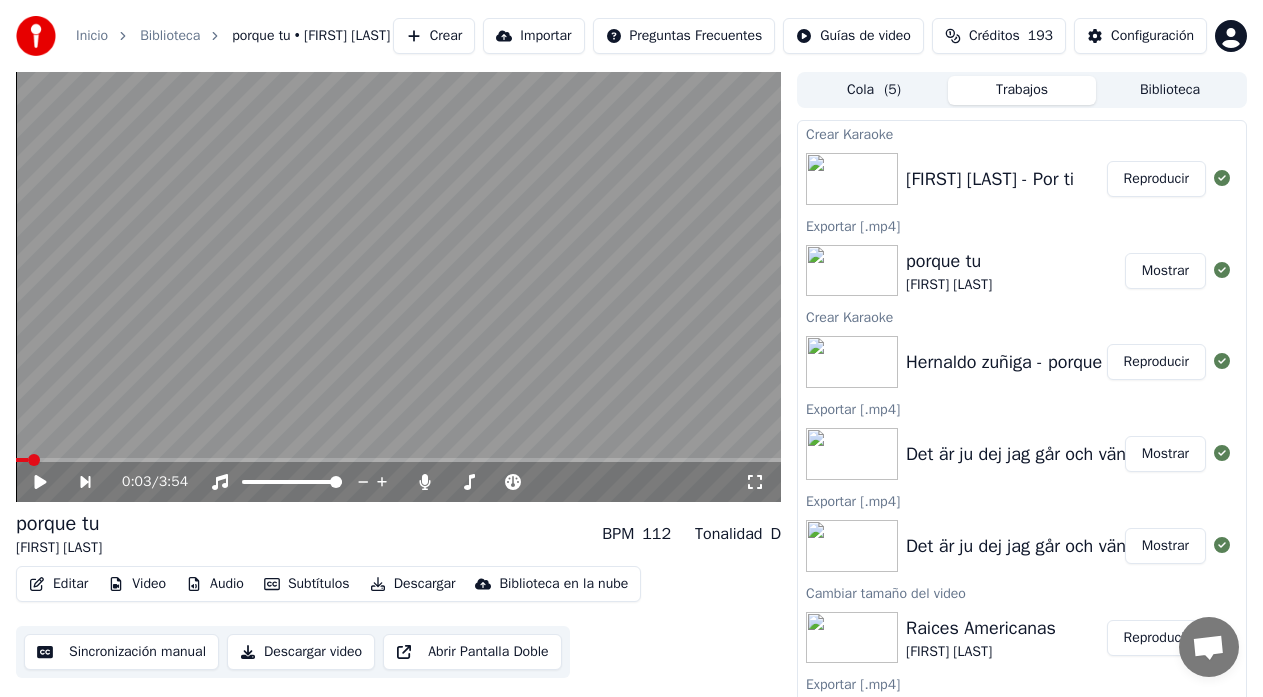 scroll, scrollTop: 0, scrollLeft: 0, axis: both 